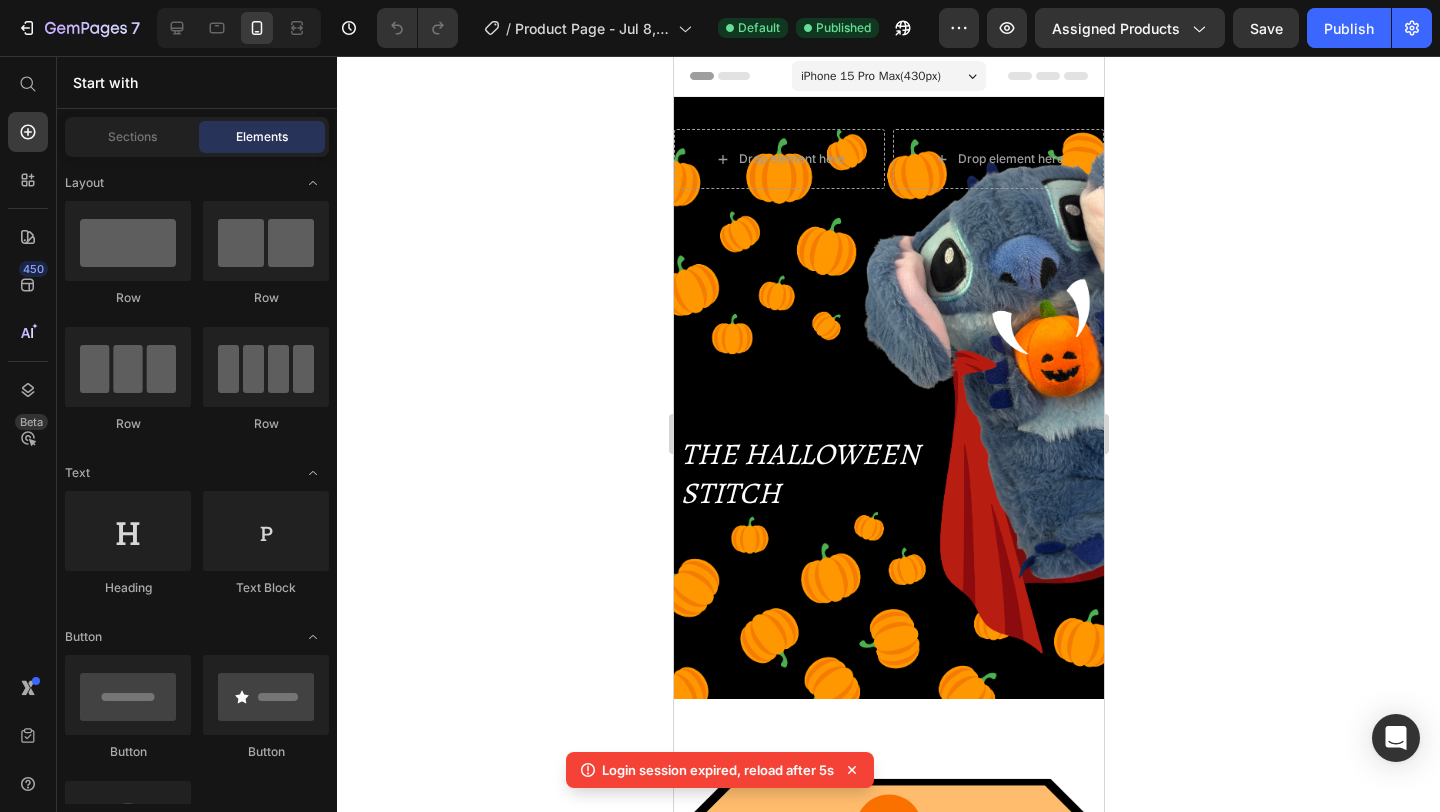 scroll, scrollTop: 0, scrollLeft: 0, axis: both 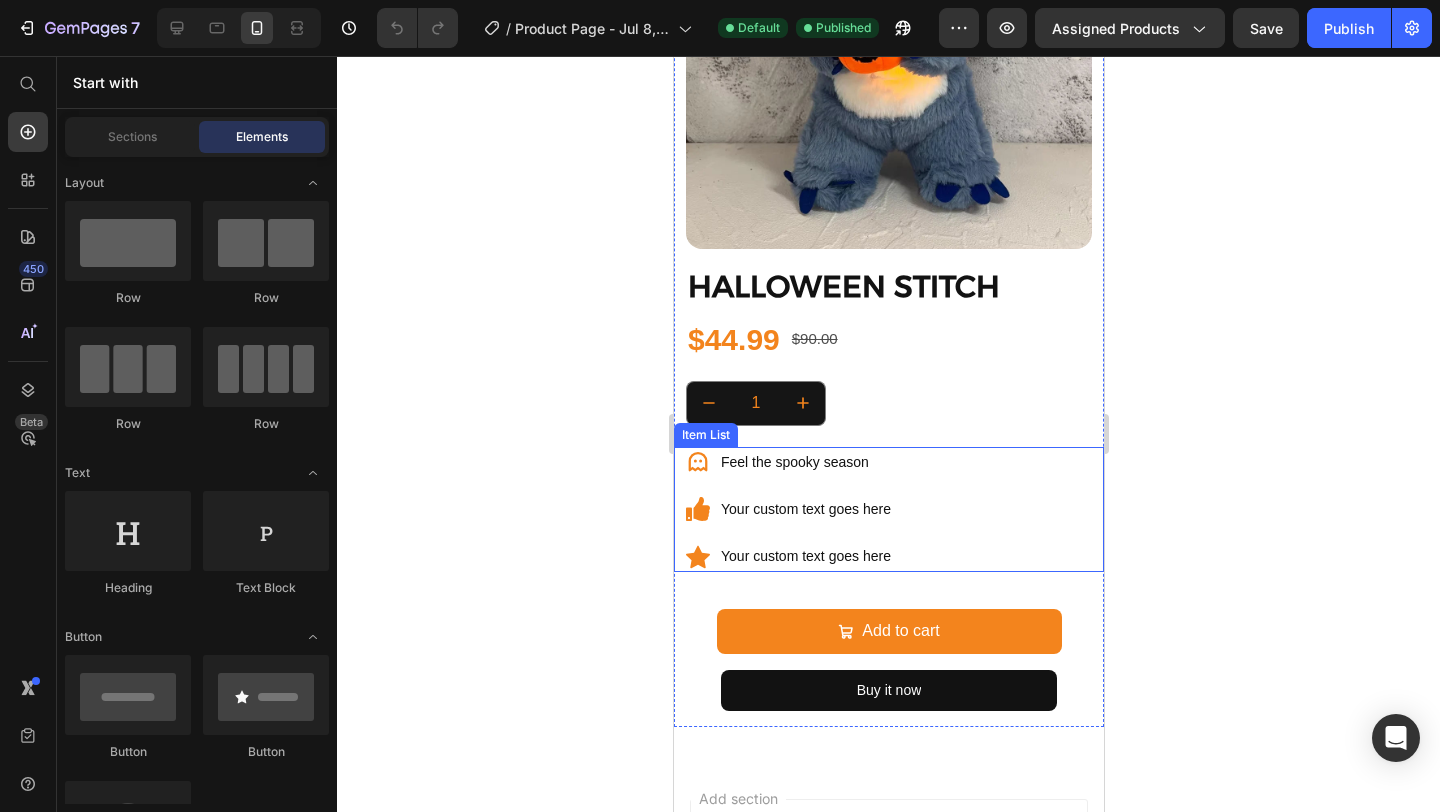 click 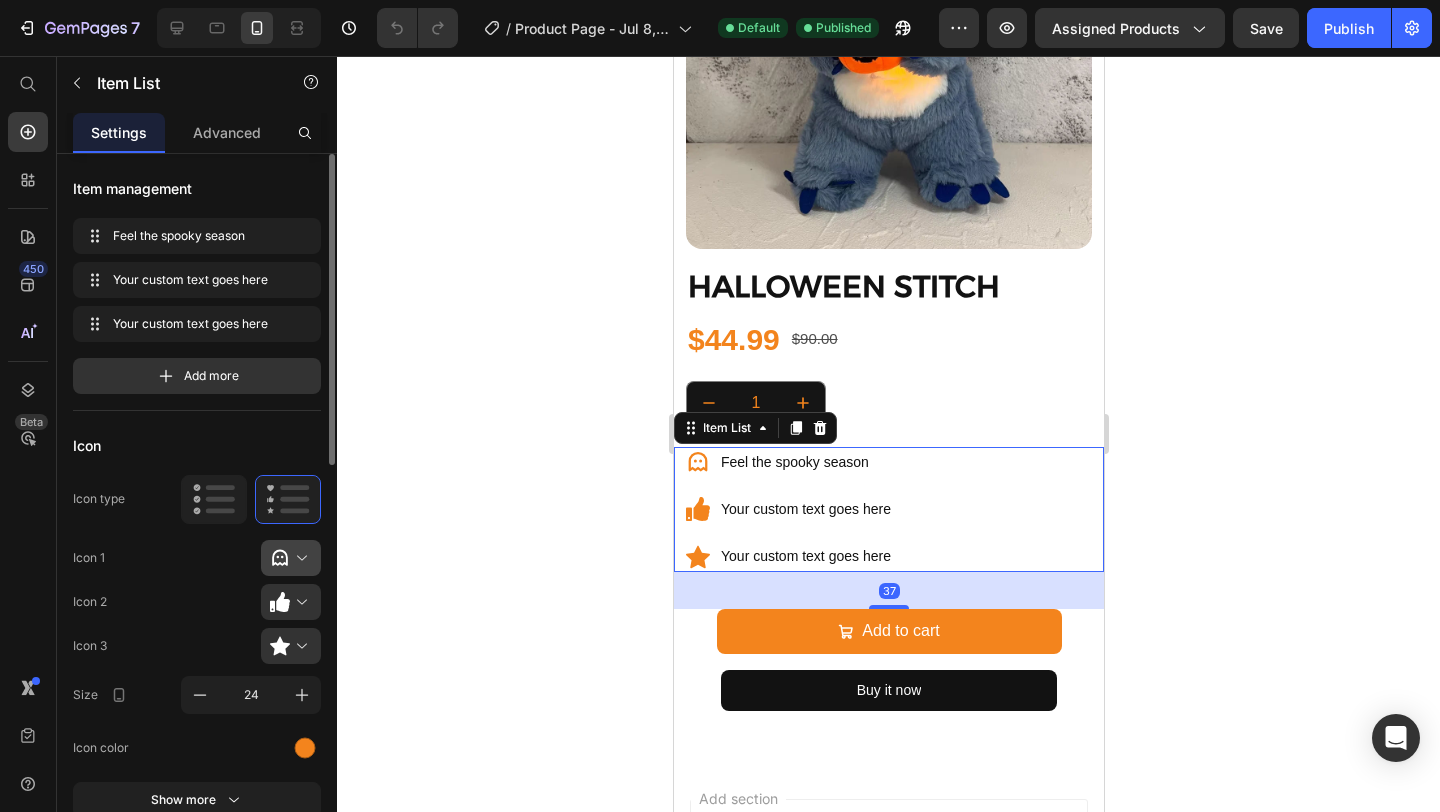 click at bounding box center [299, 558] 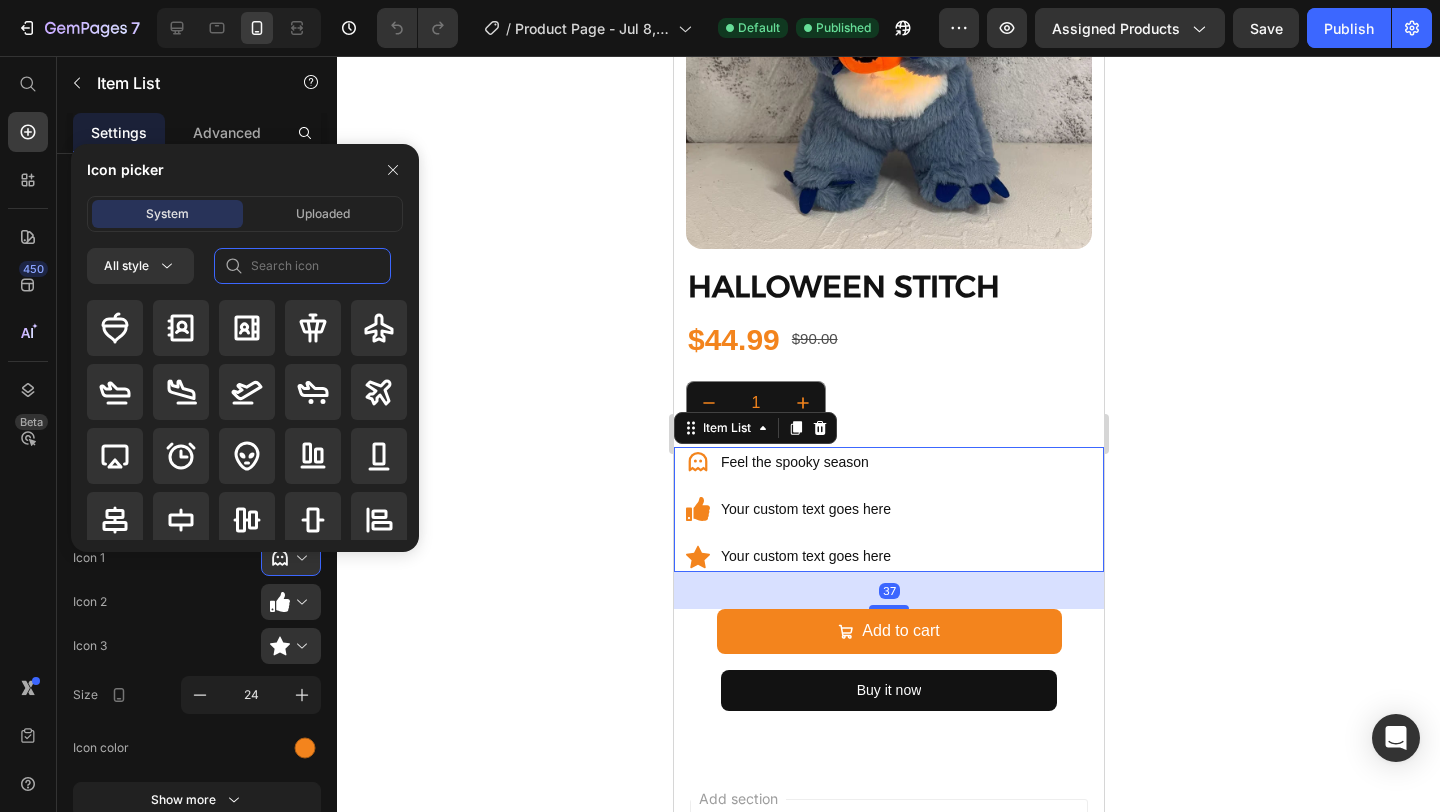 click 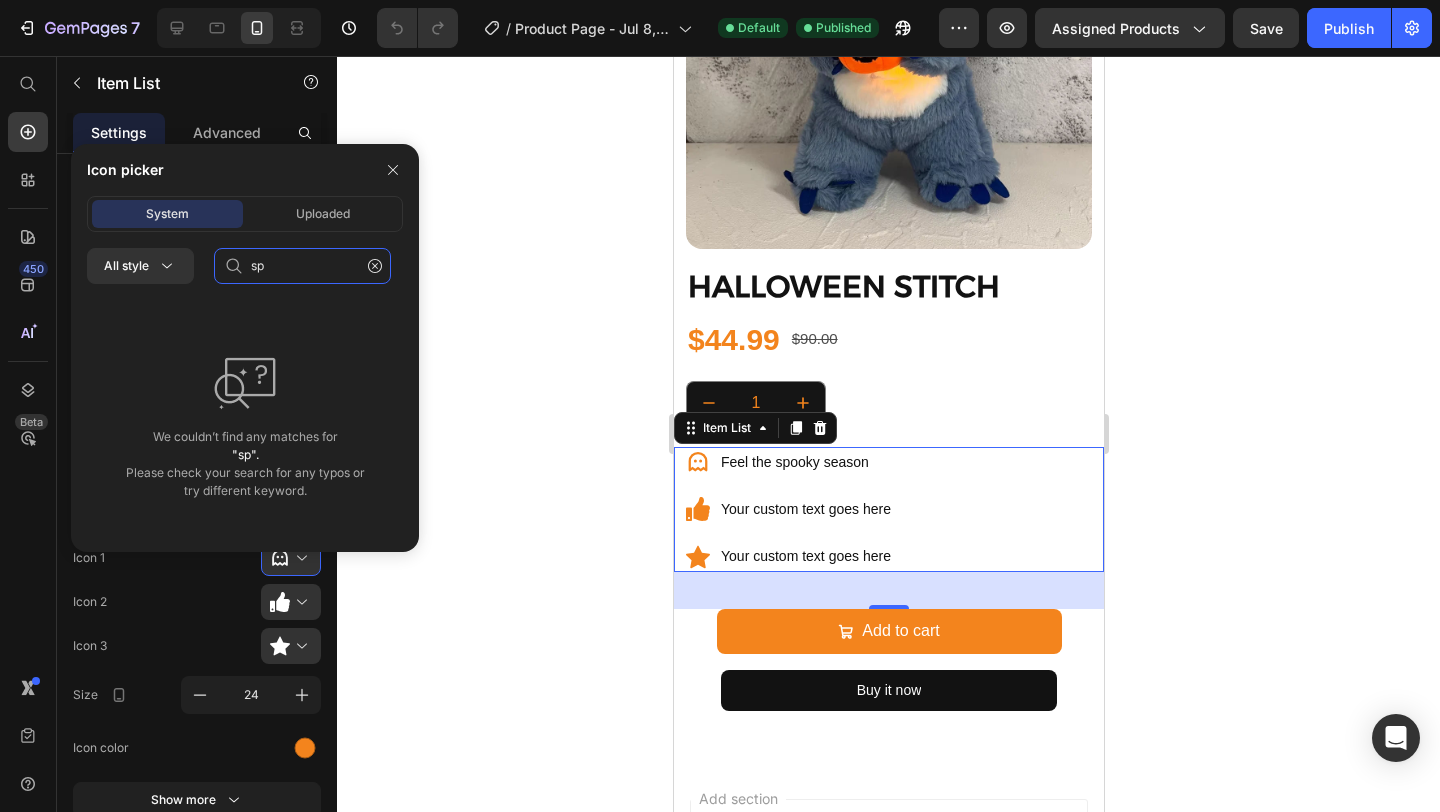 type on "s" 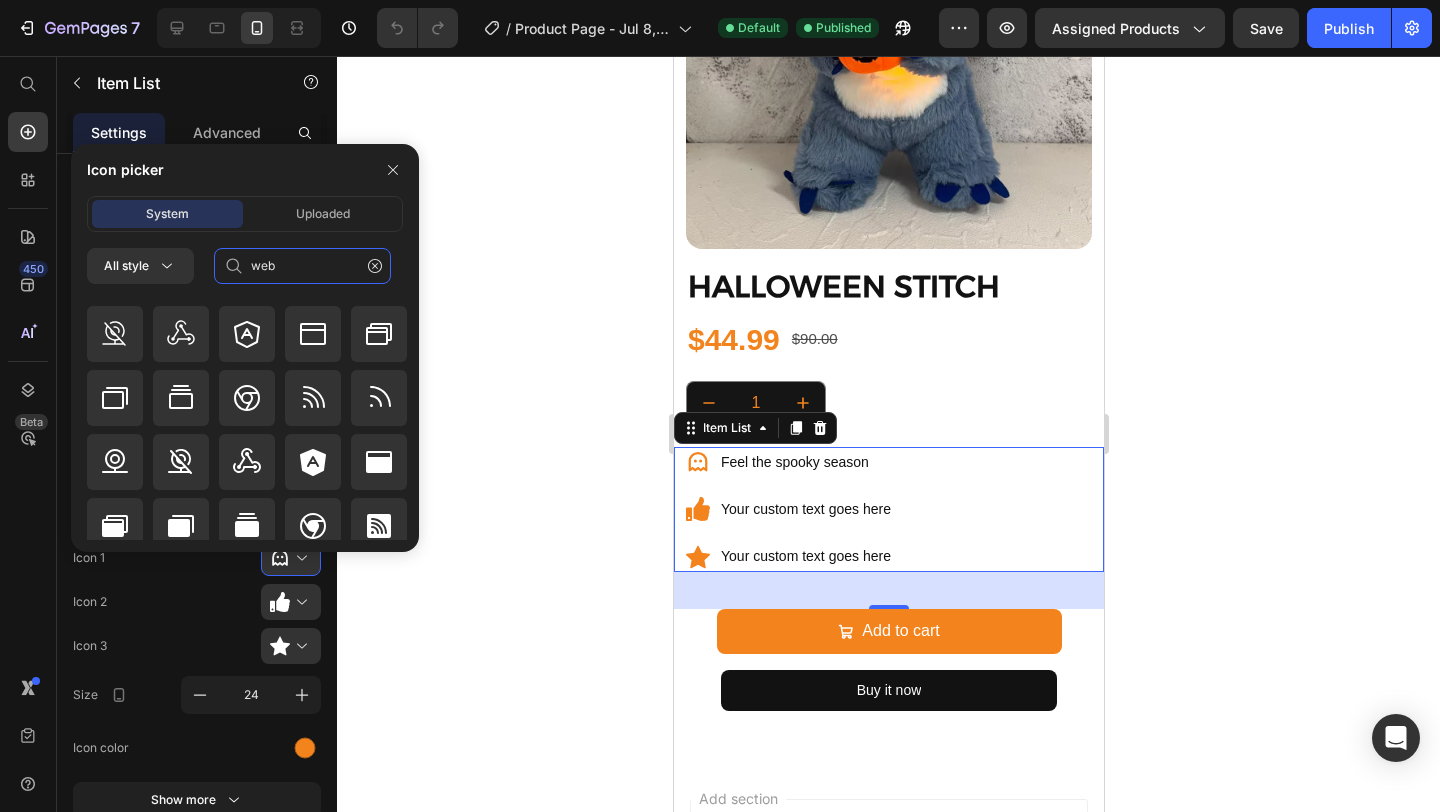 scroll, scrollTop: 312, scrollLeft: 0, axis: vertical 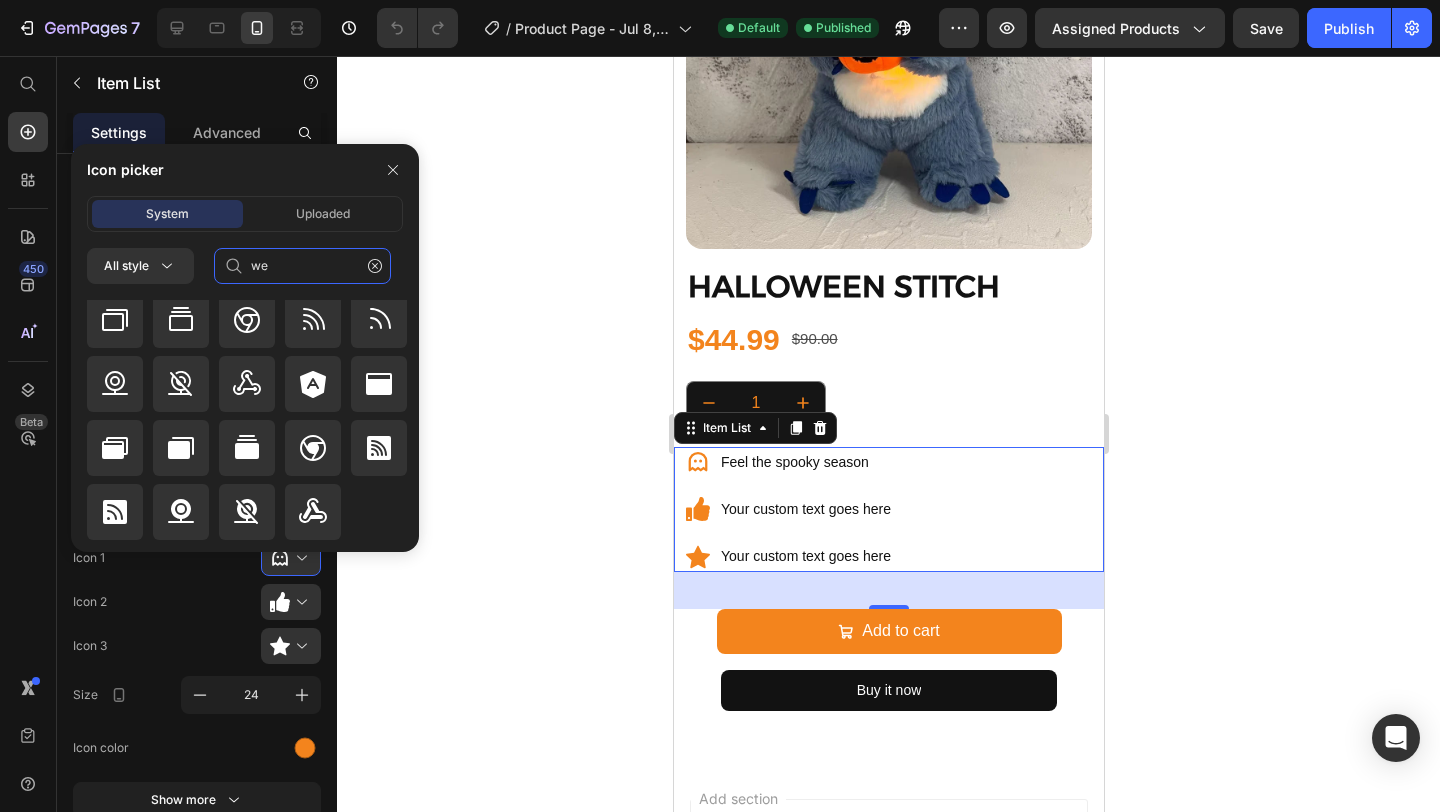 type on "w" 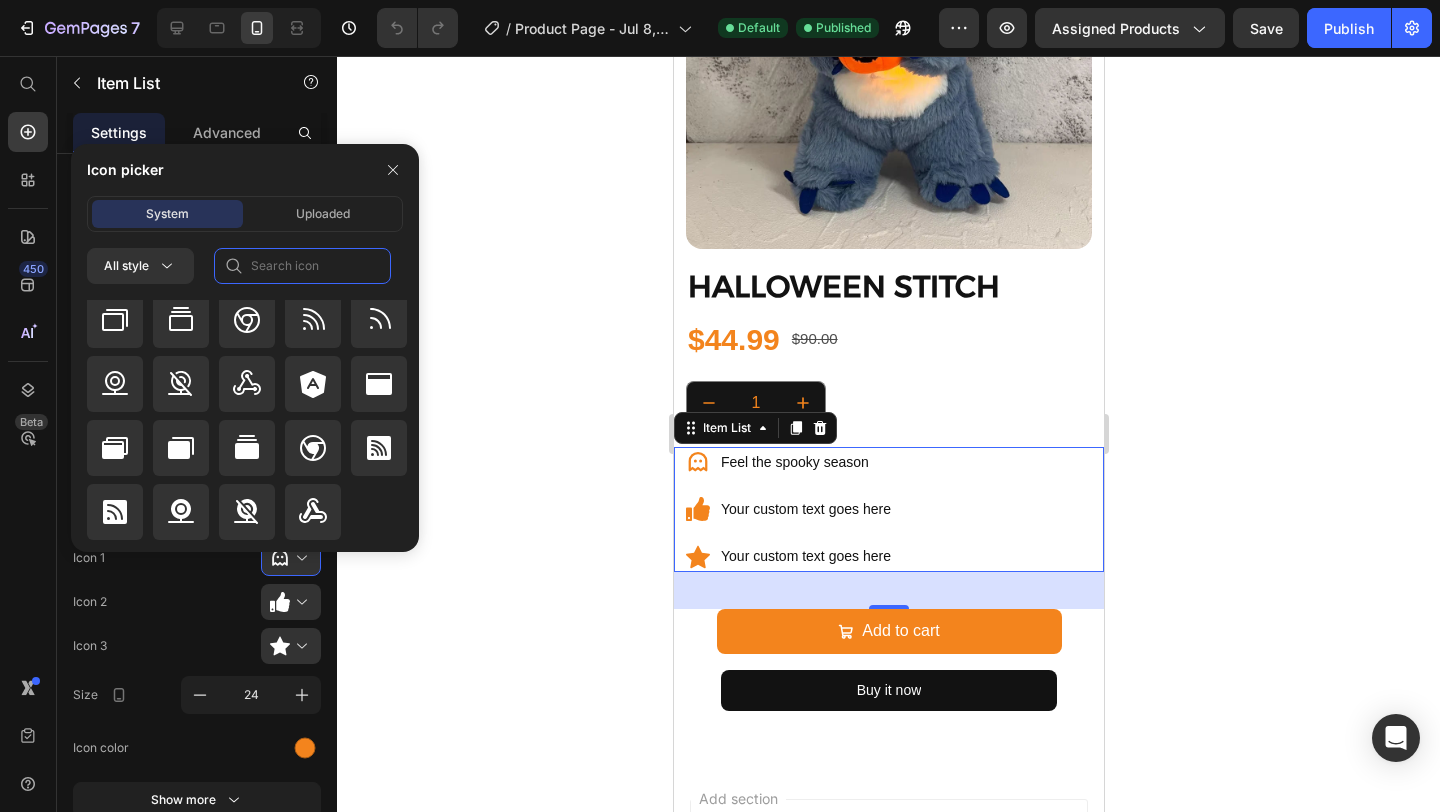 scroll, scrollTop: 0, scrollLeft: 0, axis: both 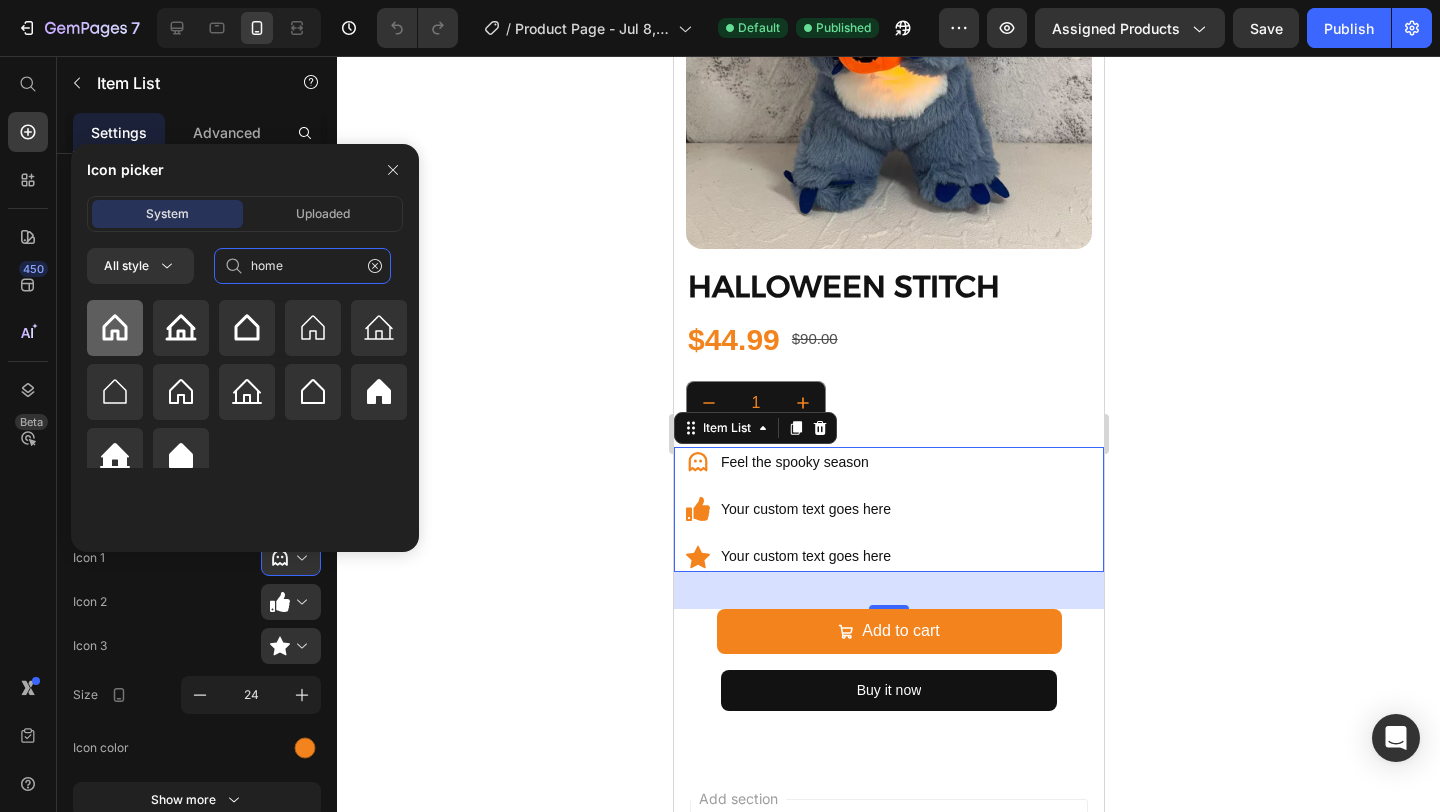 type on "home" 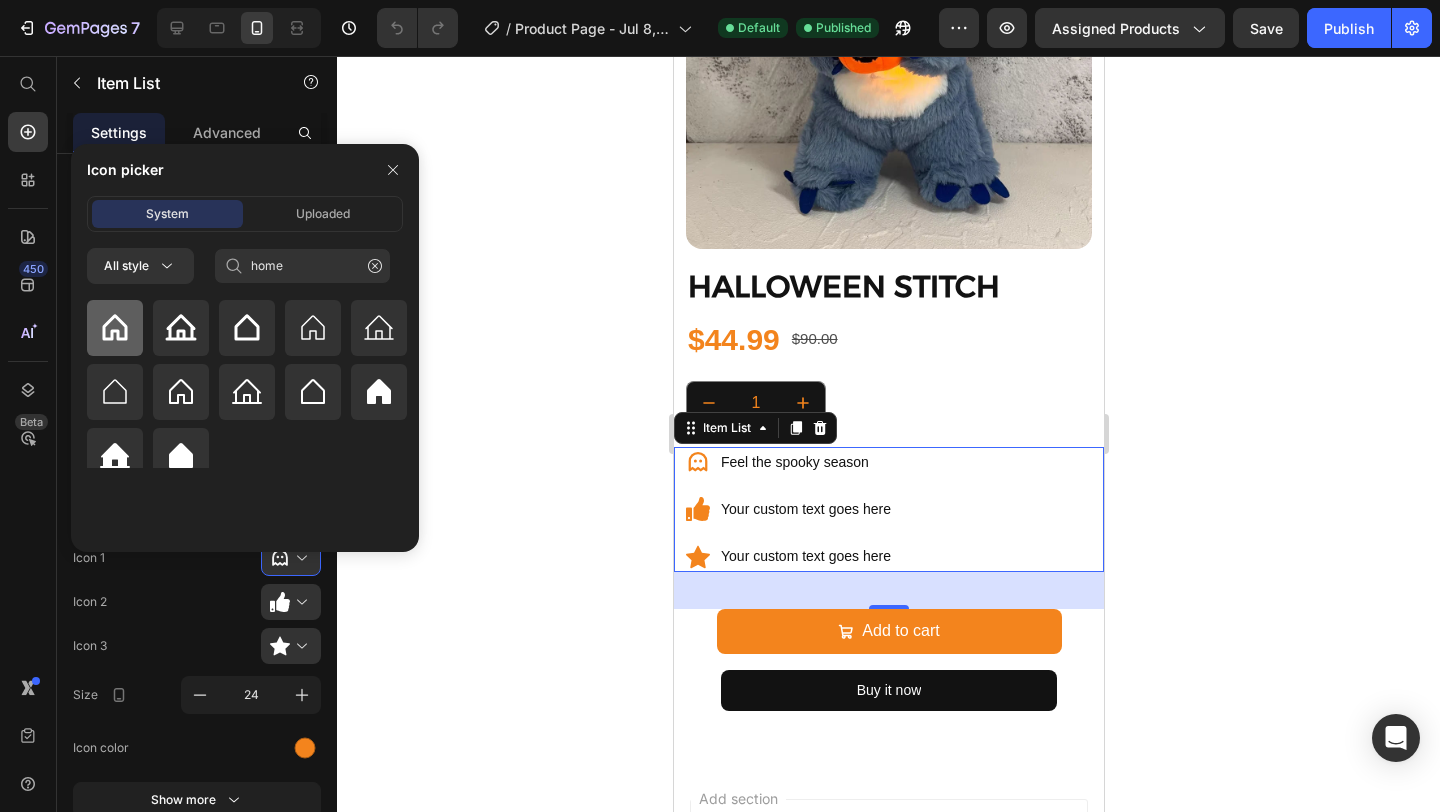 click 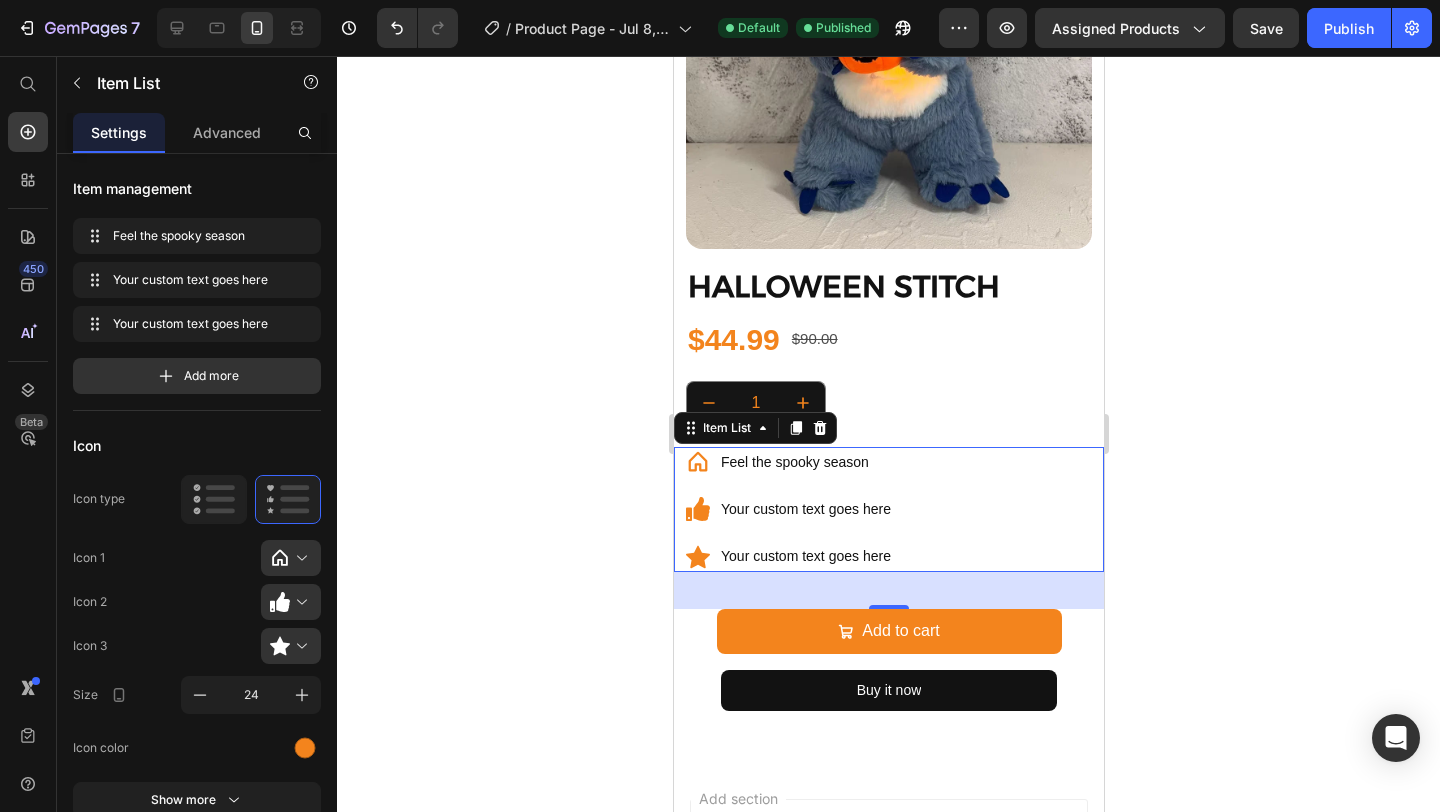 click on "Feel the spooky season" at bounding box center [805, 462] 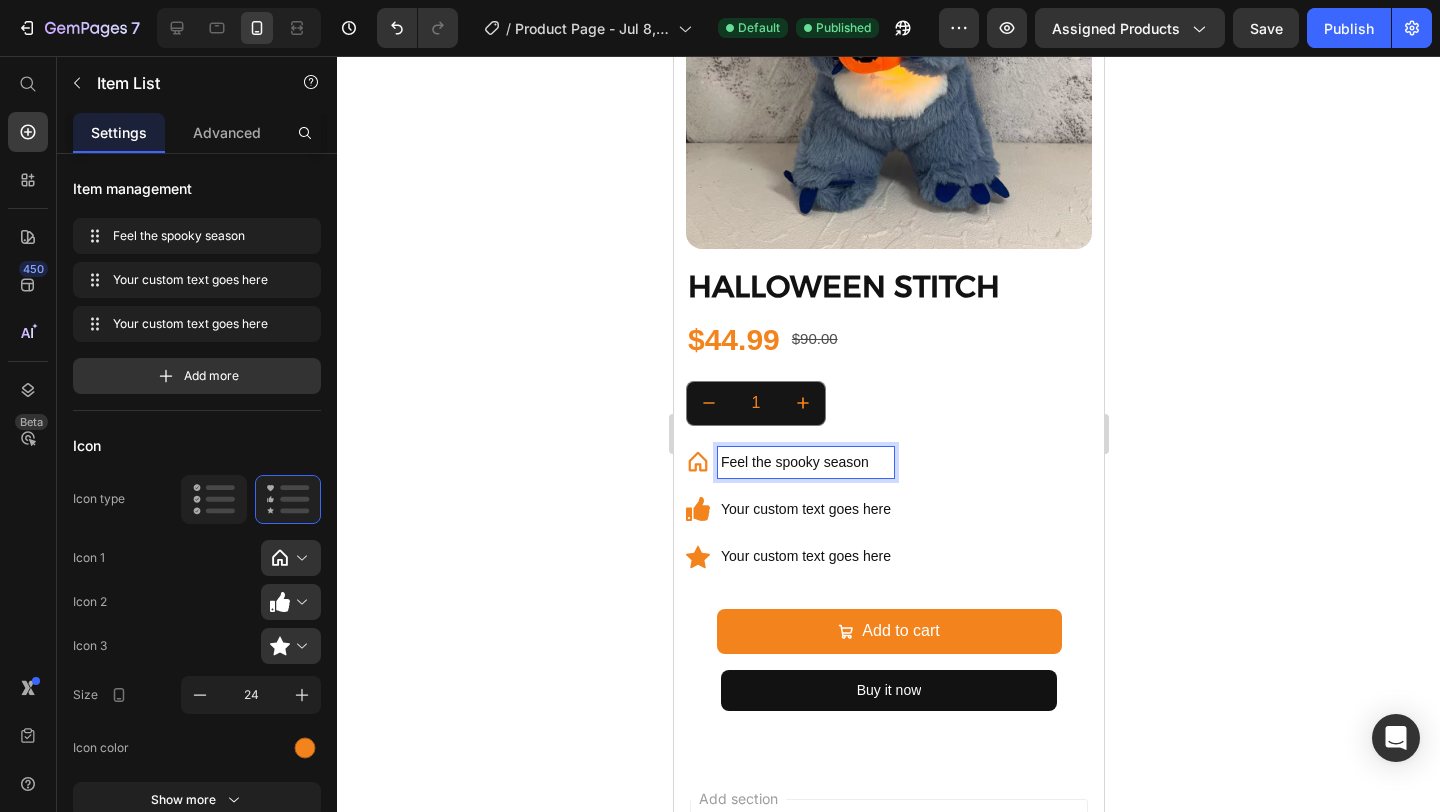 click on "Feel the spooky season" at bounding box center [805, 462] 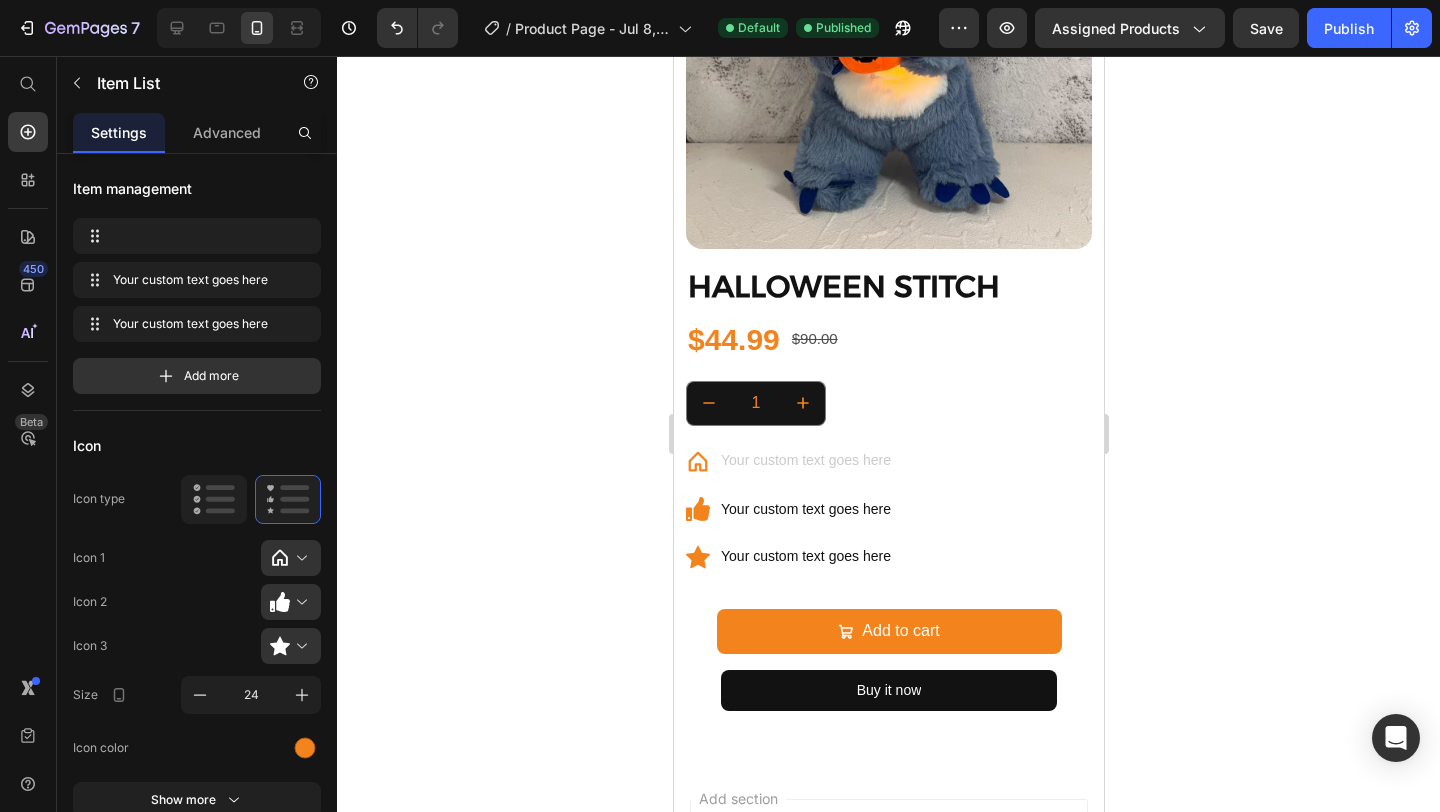 scroll, scrollTop: 1301, scrollLeft: 0, axis: vertical 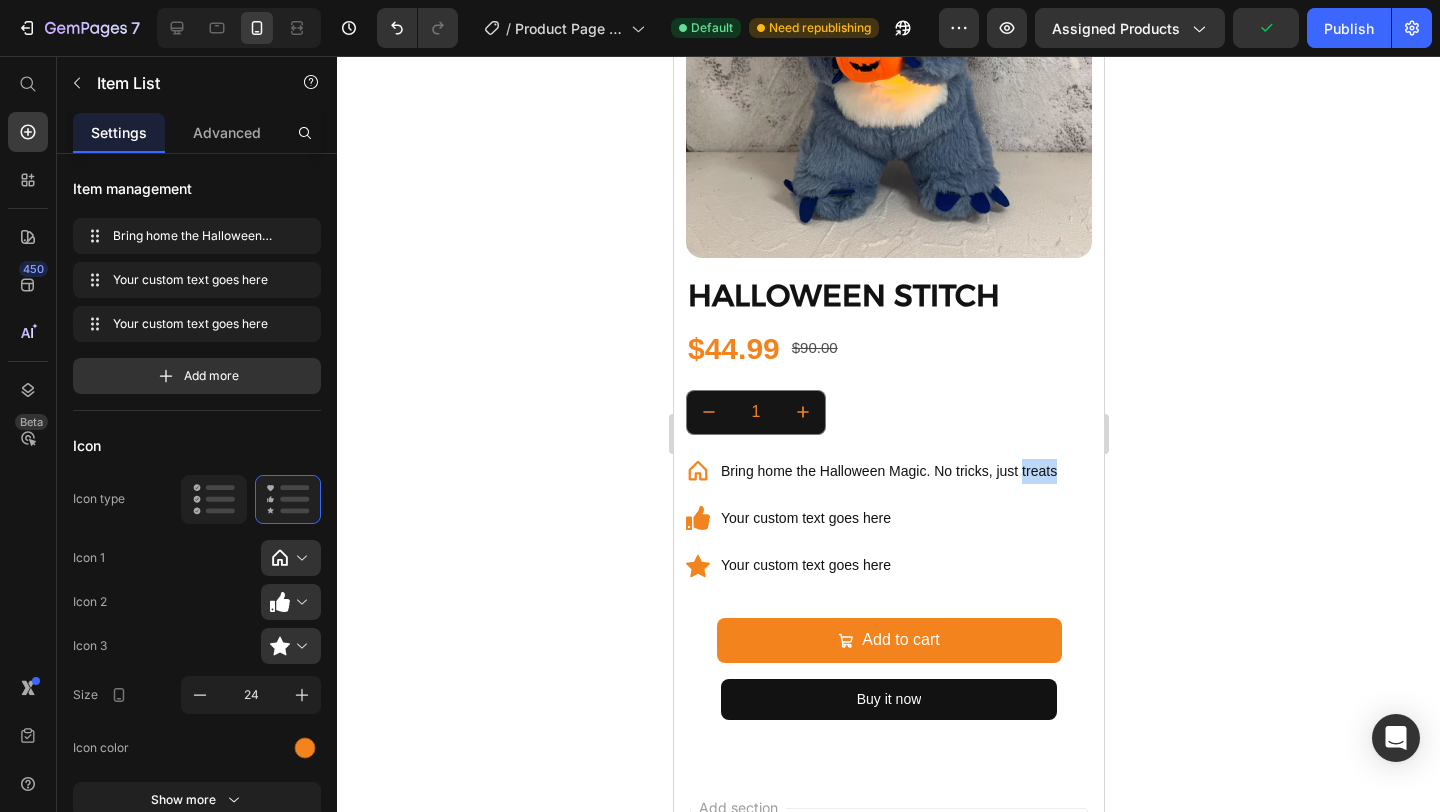 drag, startPoint x: 1054, startPoint y: 472, endPoint x: 1021, endPoint y: 472, distance: 33 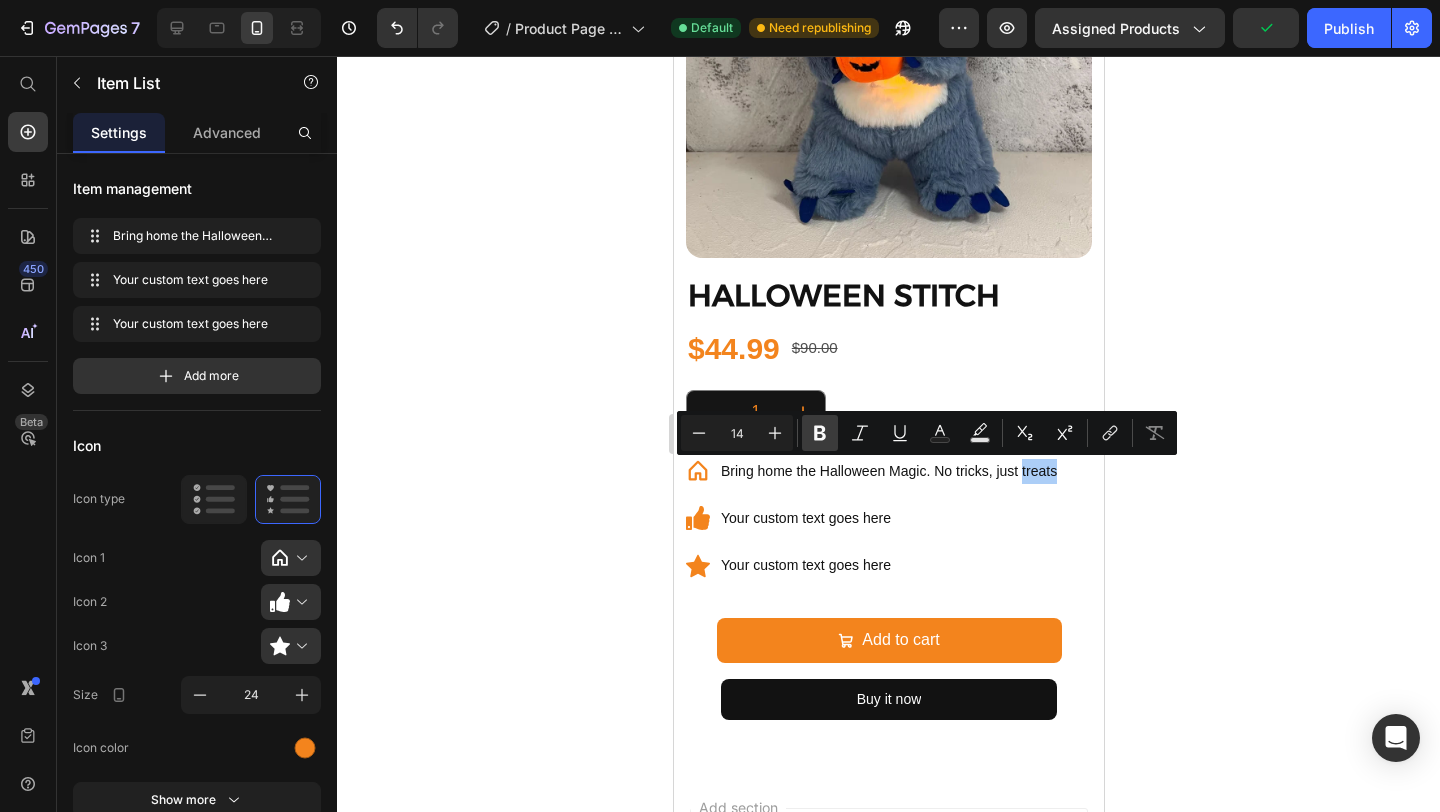click 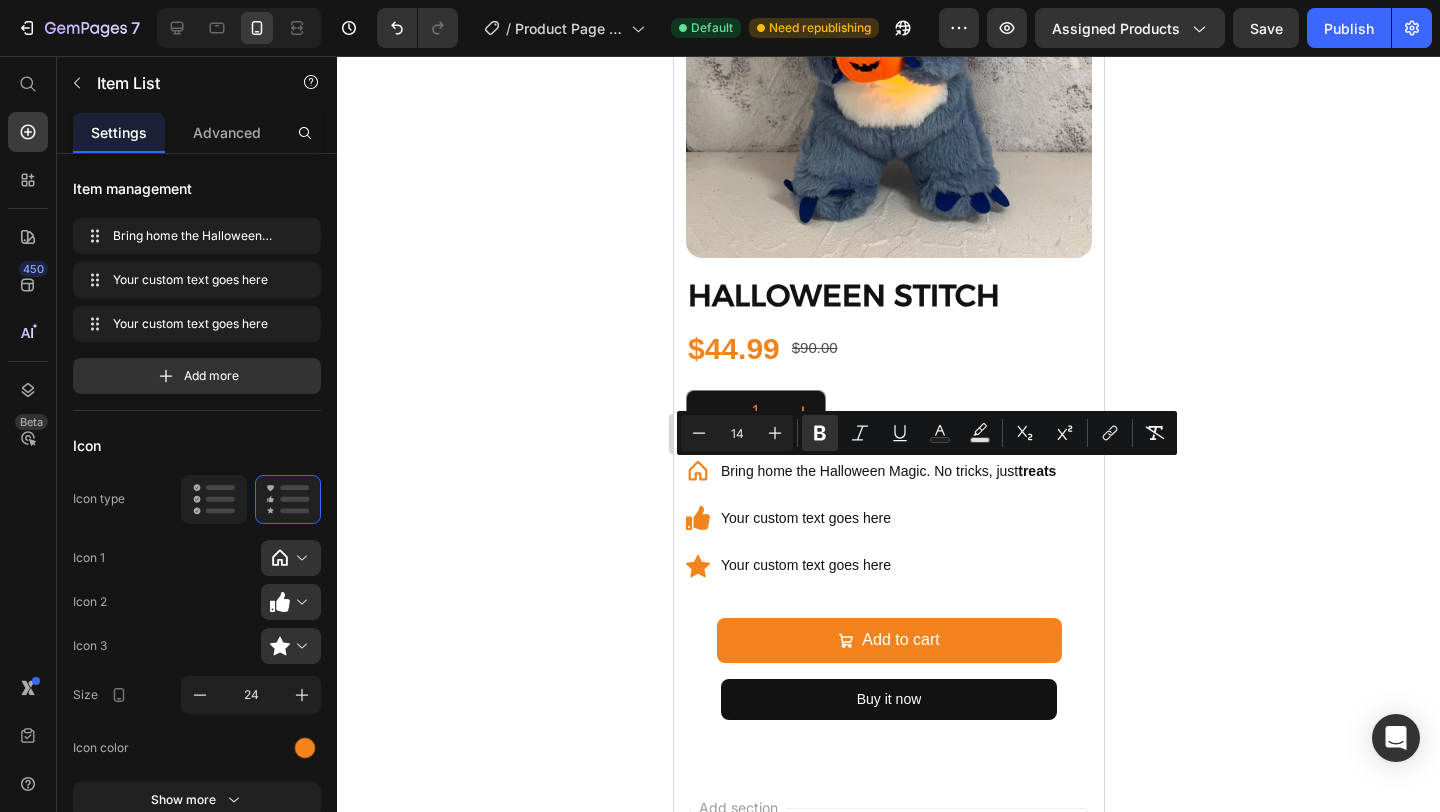 click 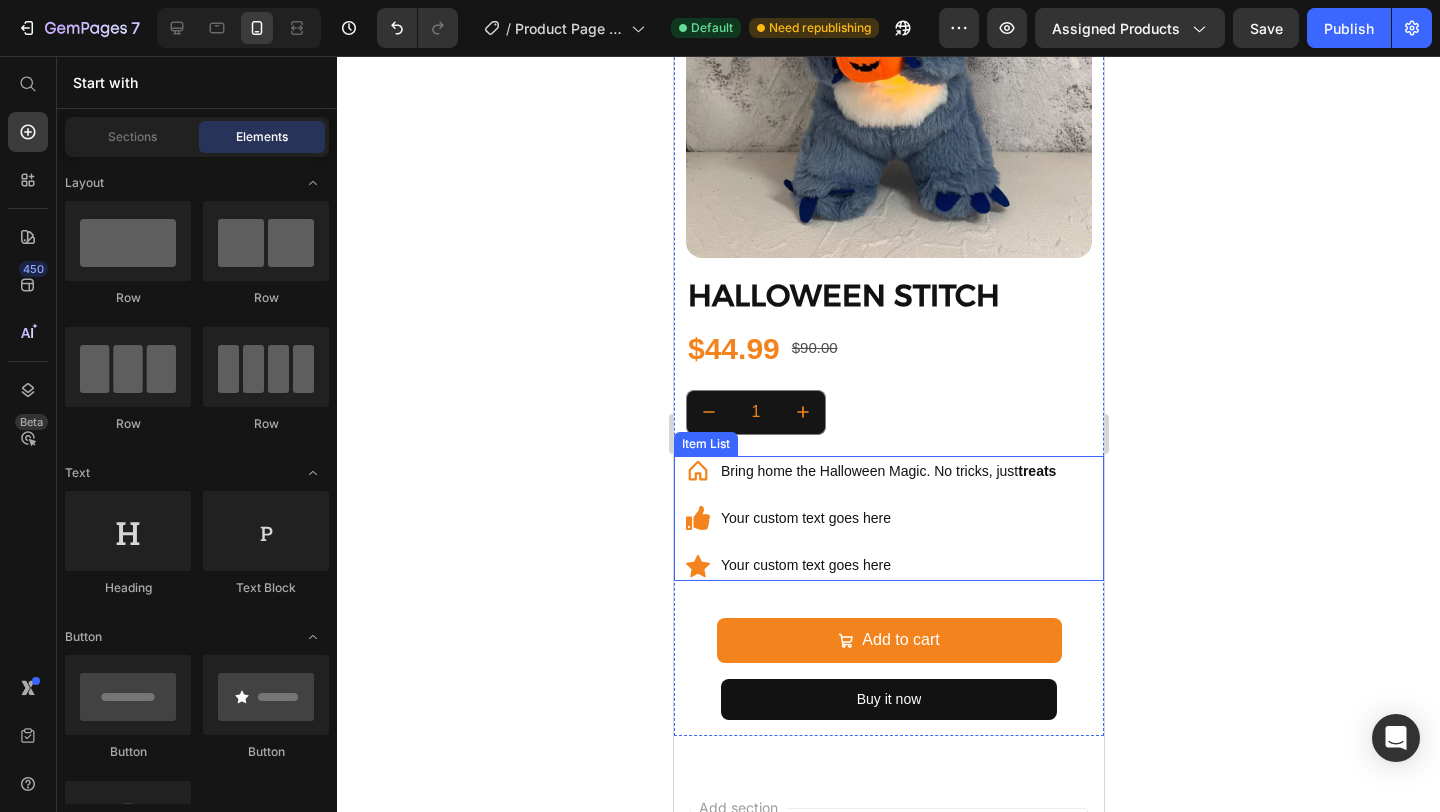 click on "Your custom text goes here" at bounding box center (887, 518) 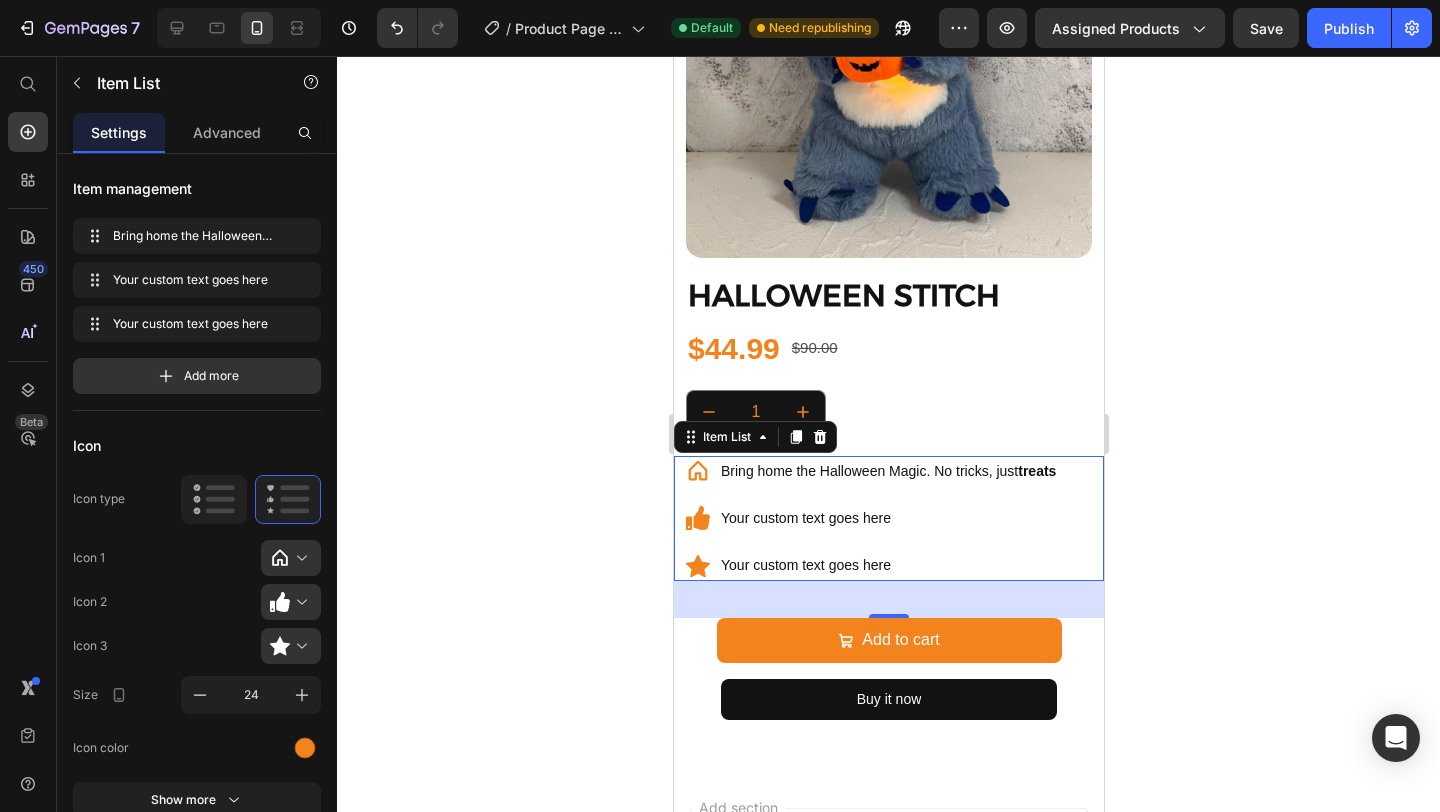 click 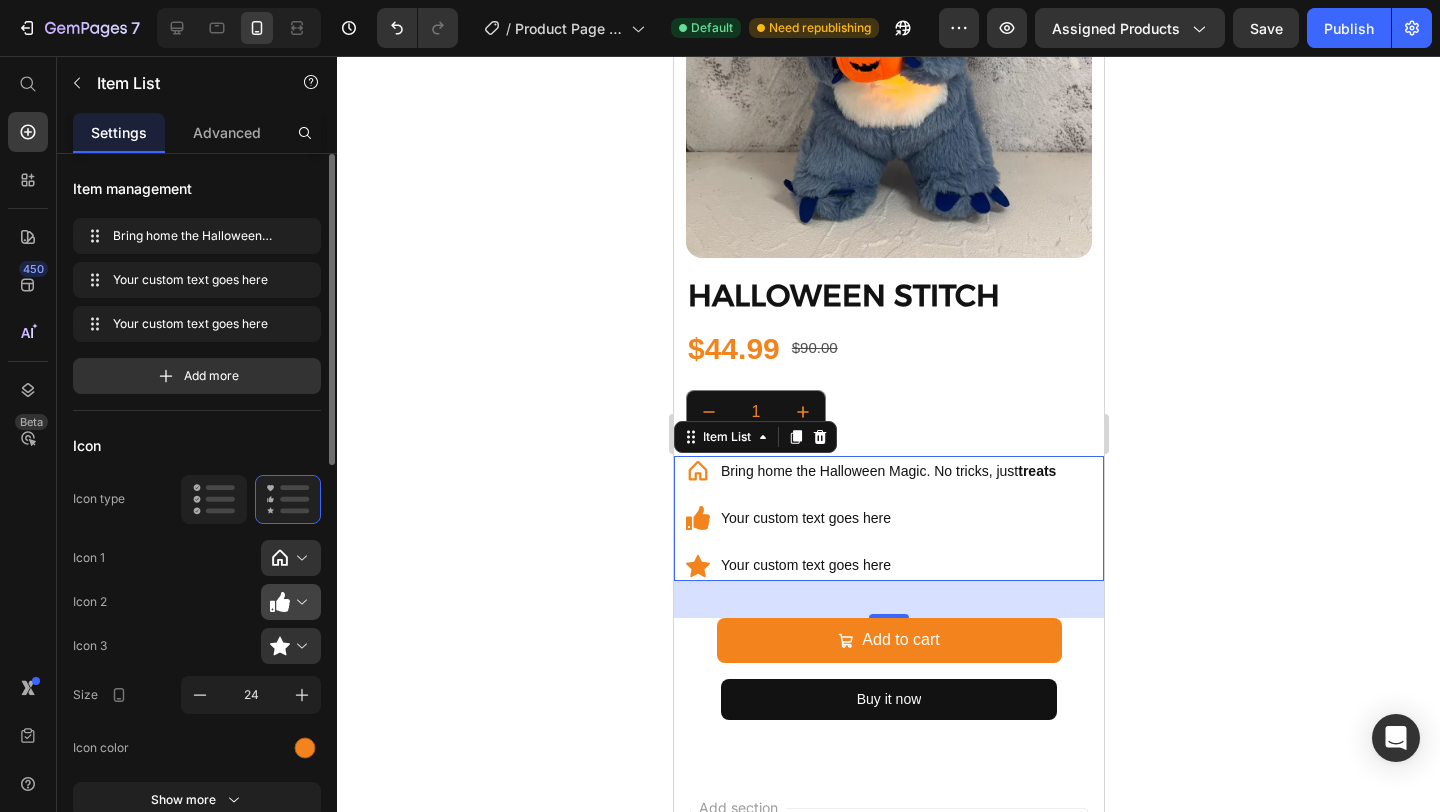 click at bounding box center (299, 602) 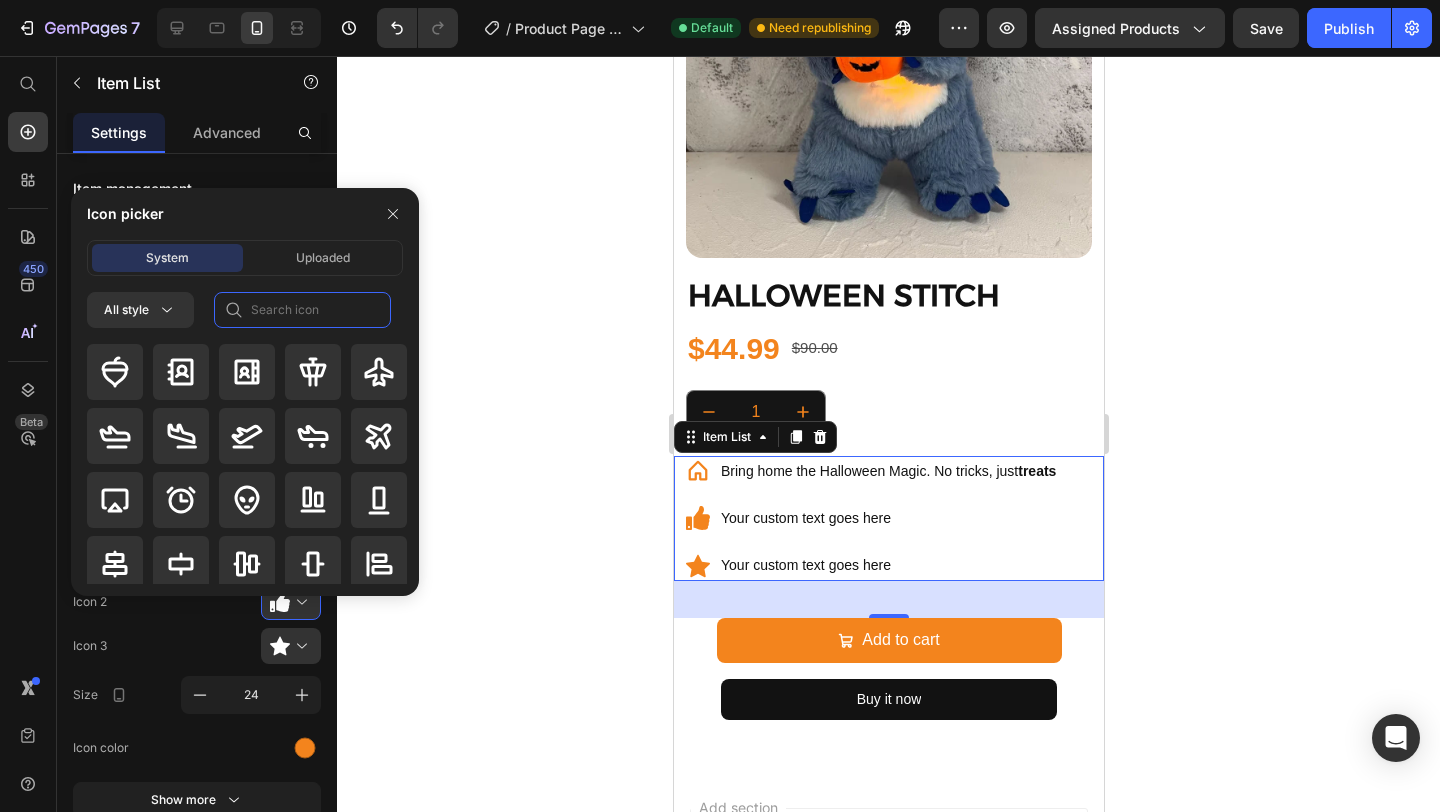click 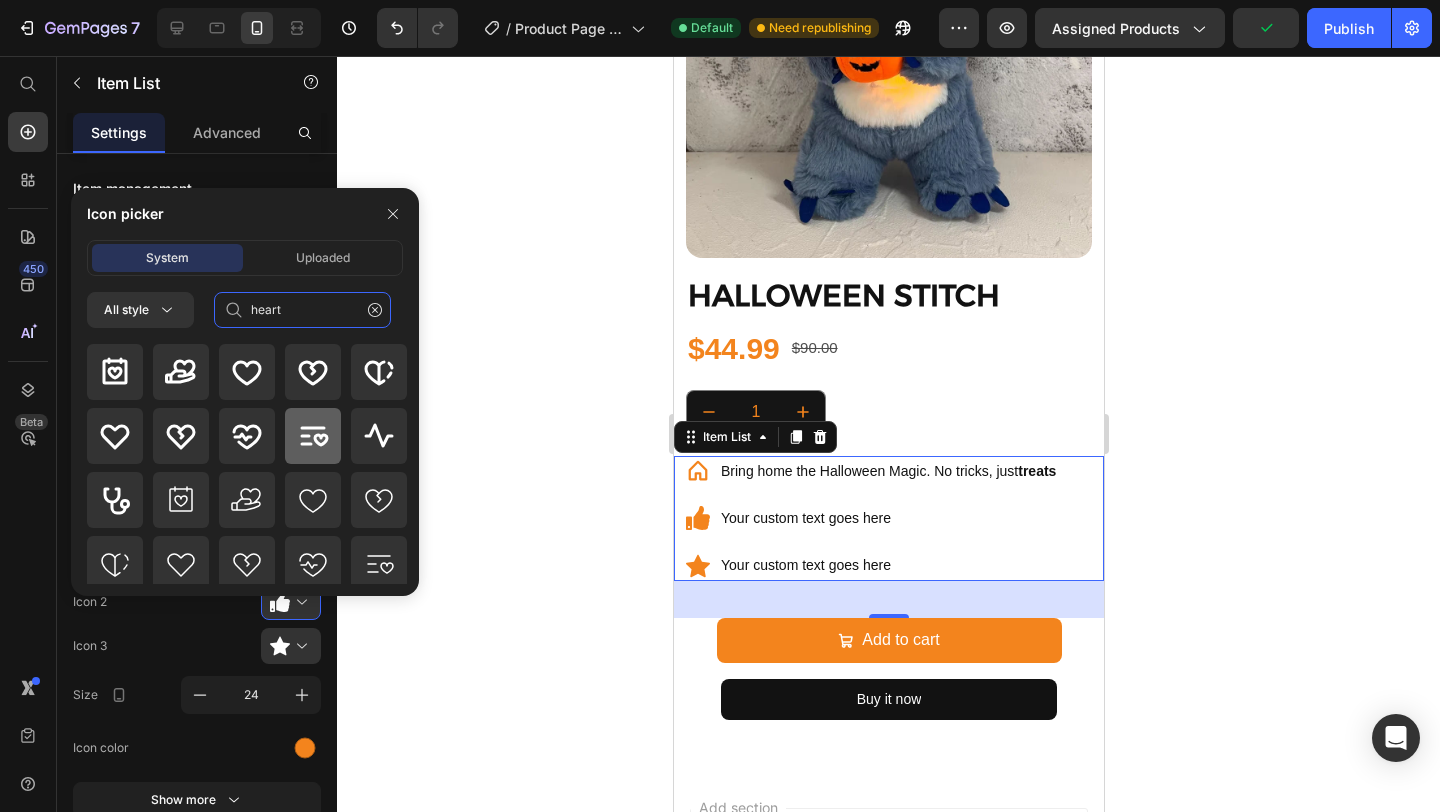 scroll, scrollTop: 312, scrollLeft: 0, axis: vertical 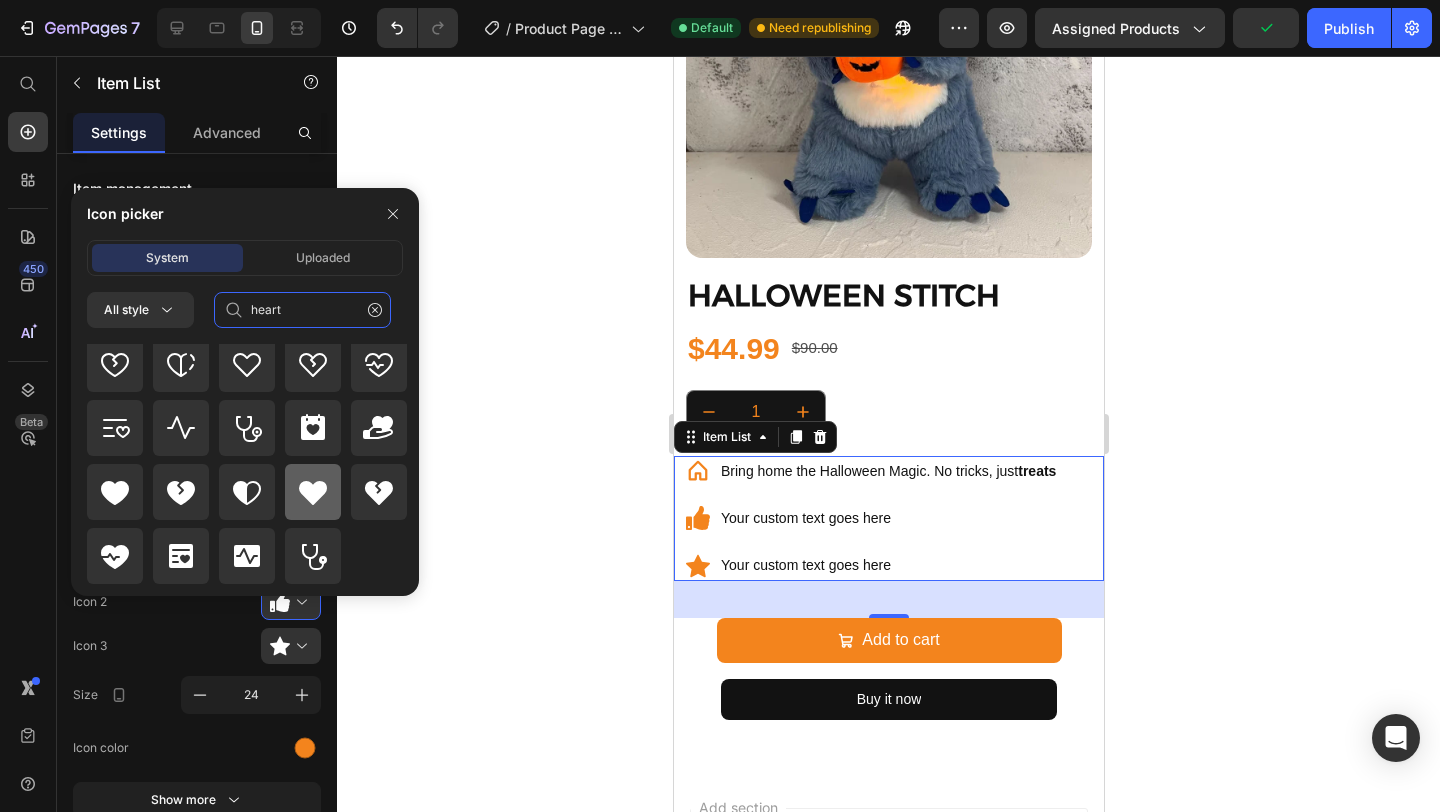 type on "heart" 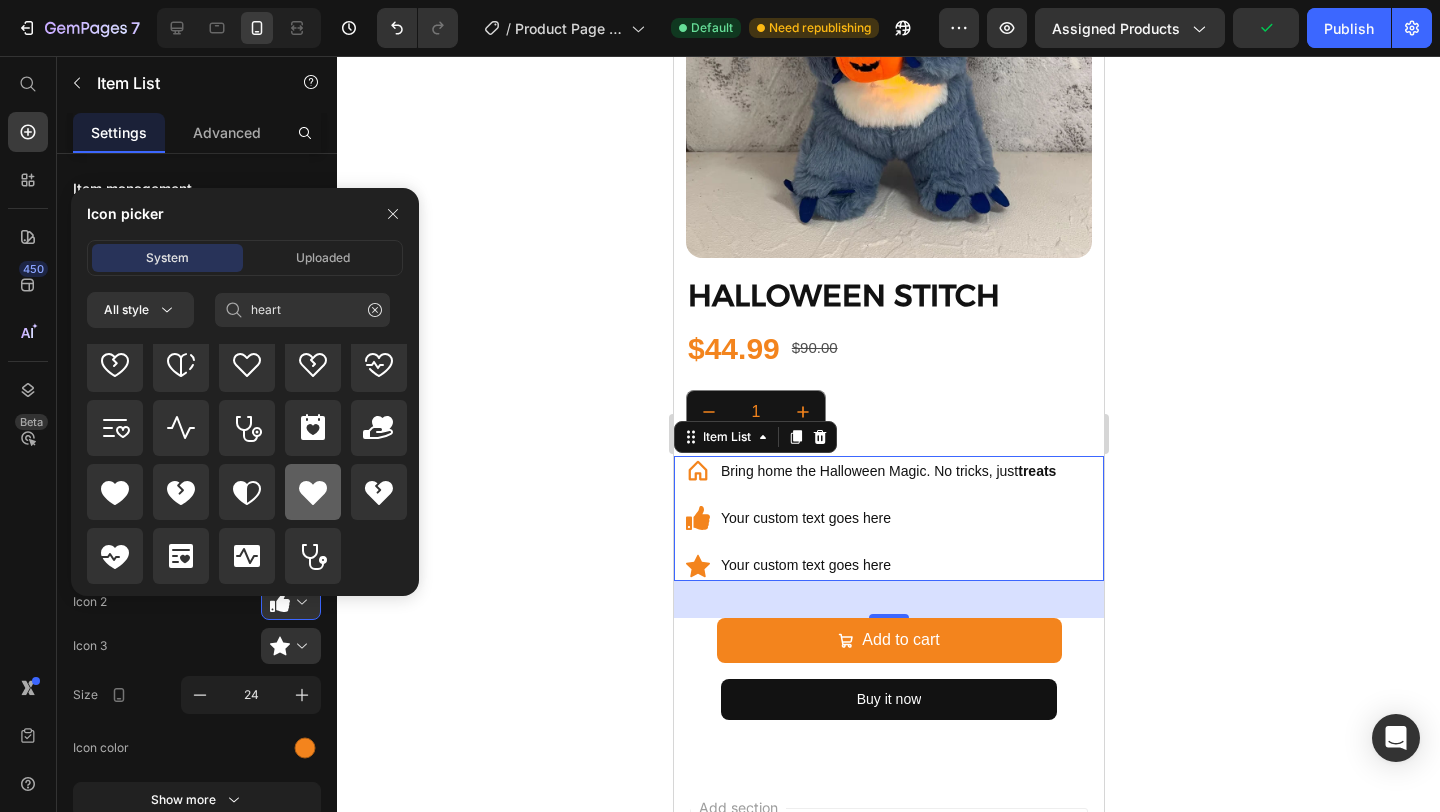 click 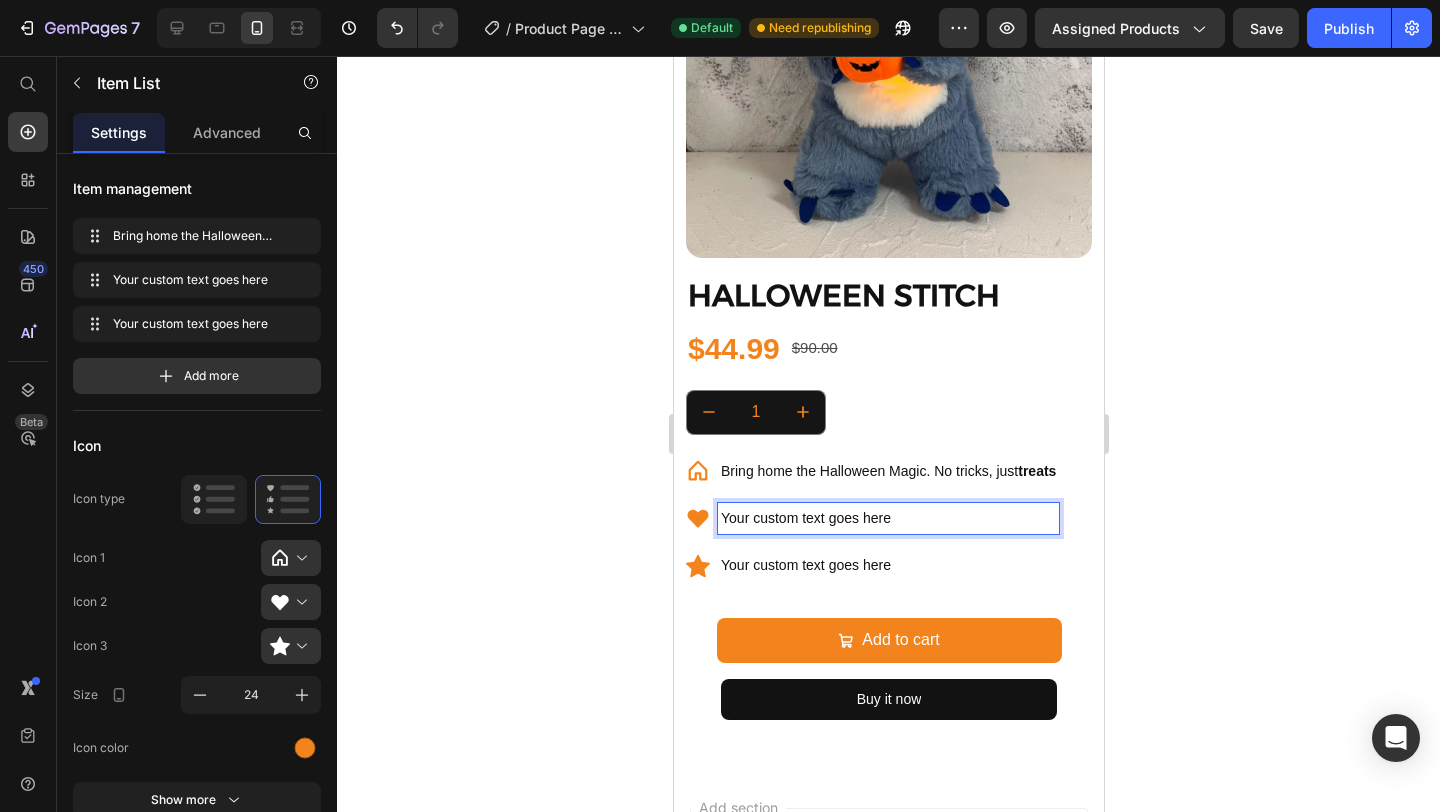 click on "Your custom text goes here" at bounding box center (887, 518) 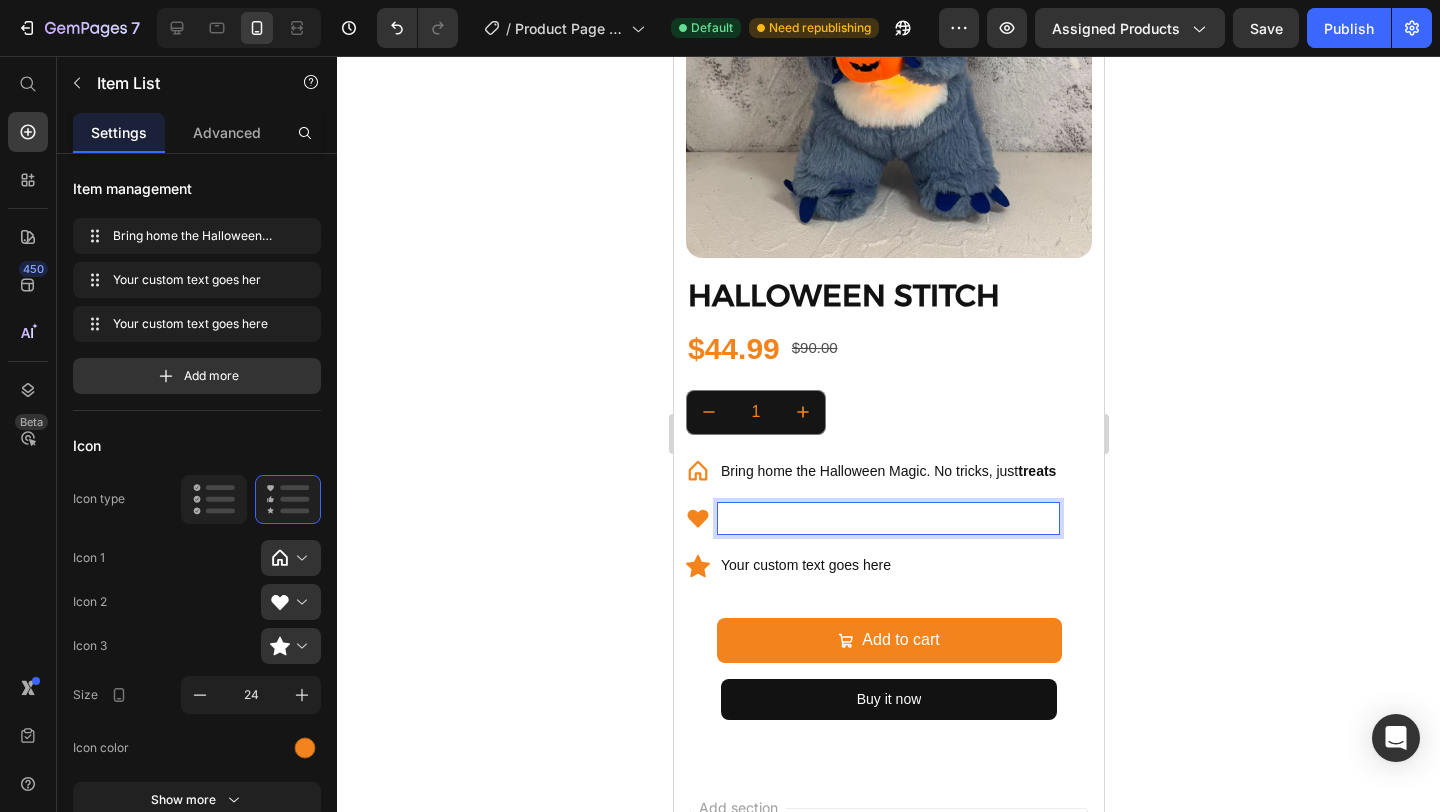scroll, scrollTop: 1292, scrollLeft: 0, axis: vertical 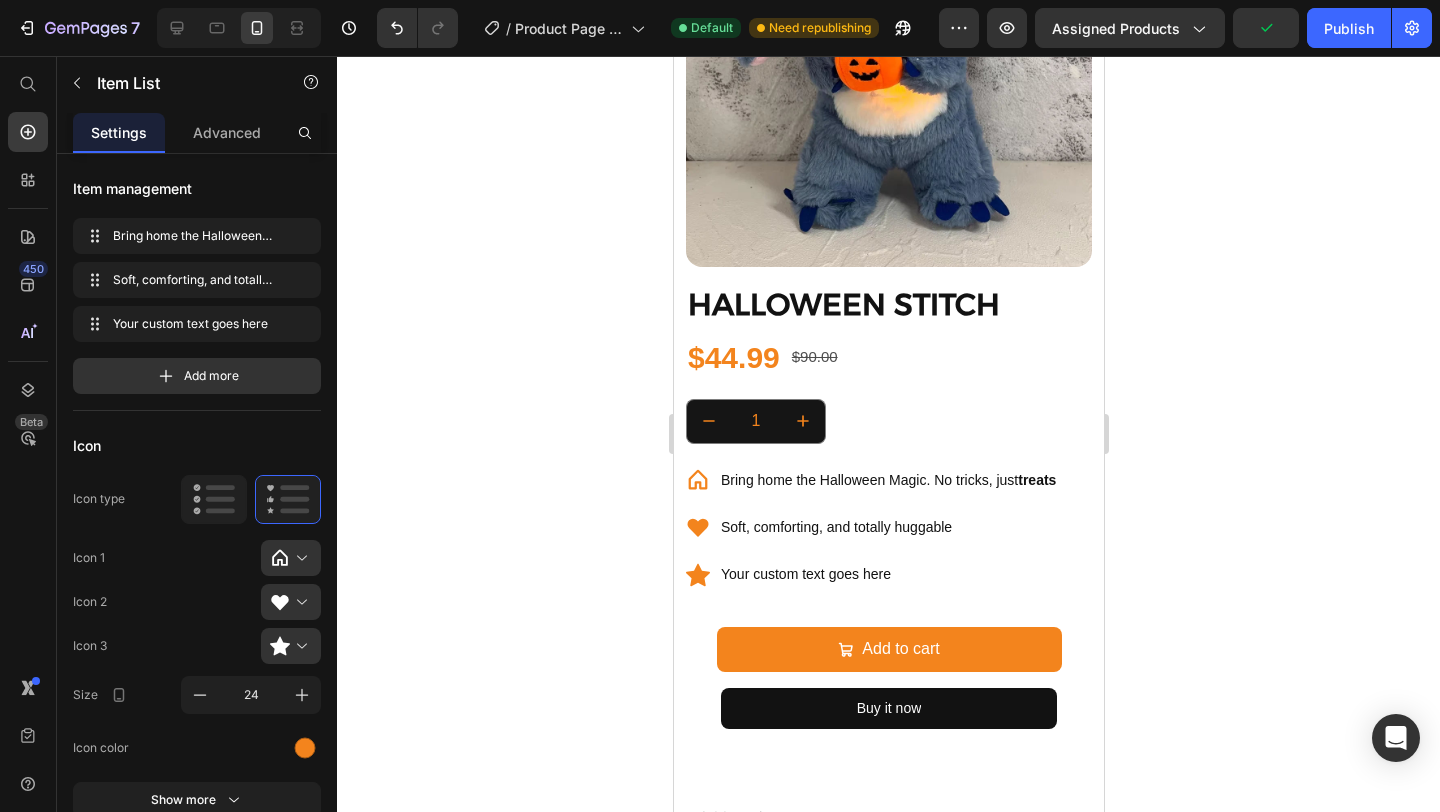 click 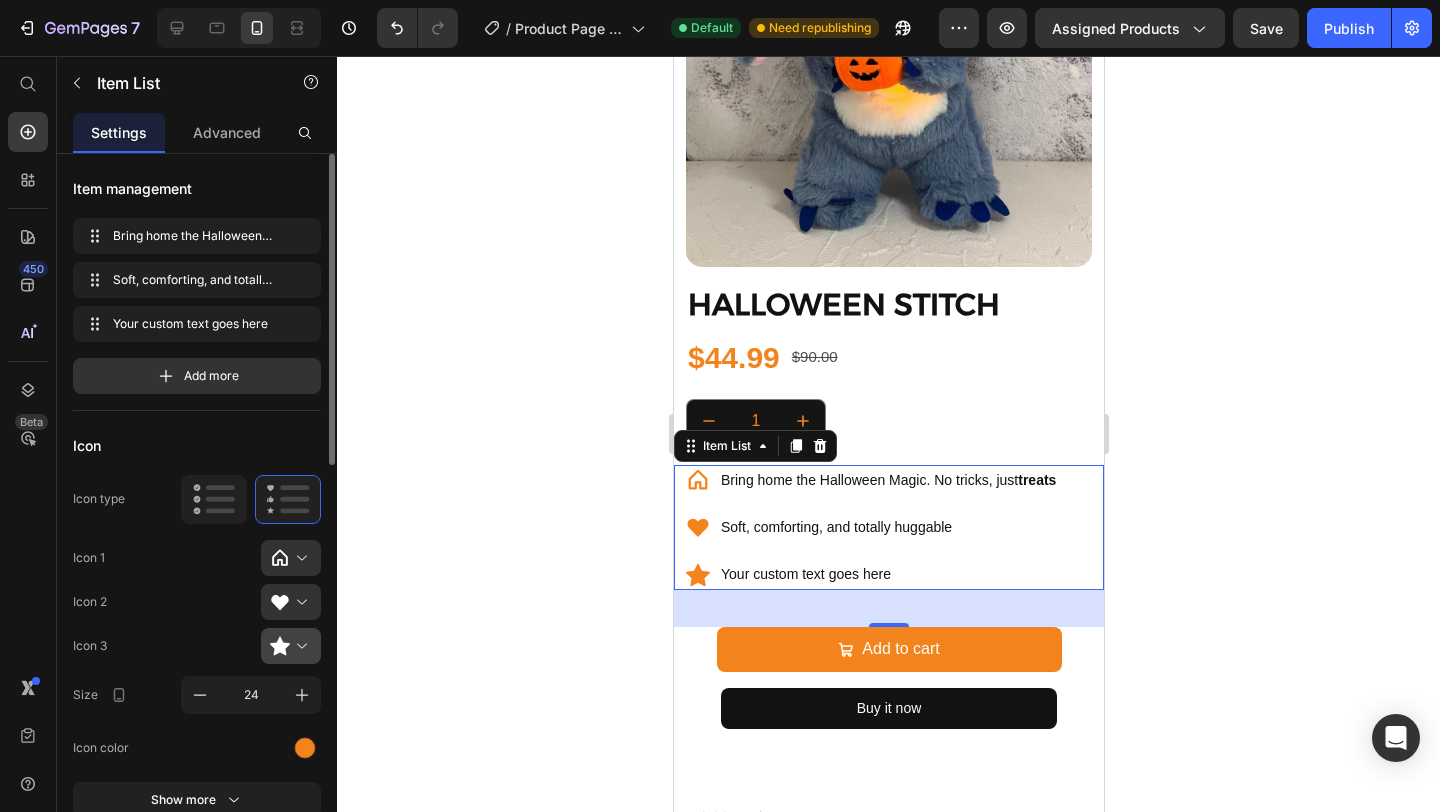 click at bounding box center [299, 646] 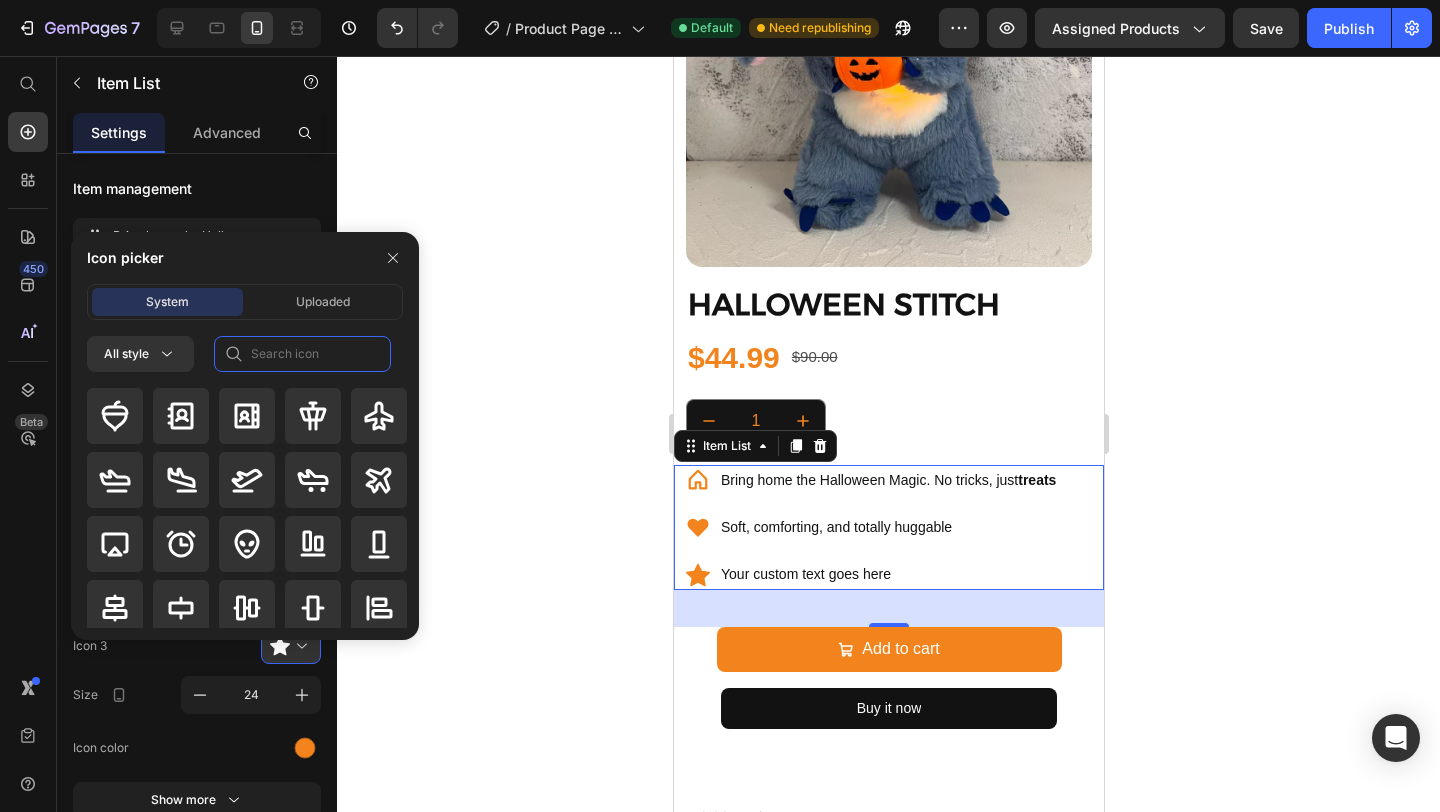 click 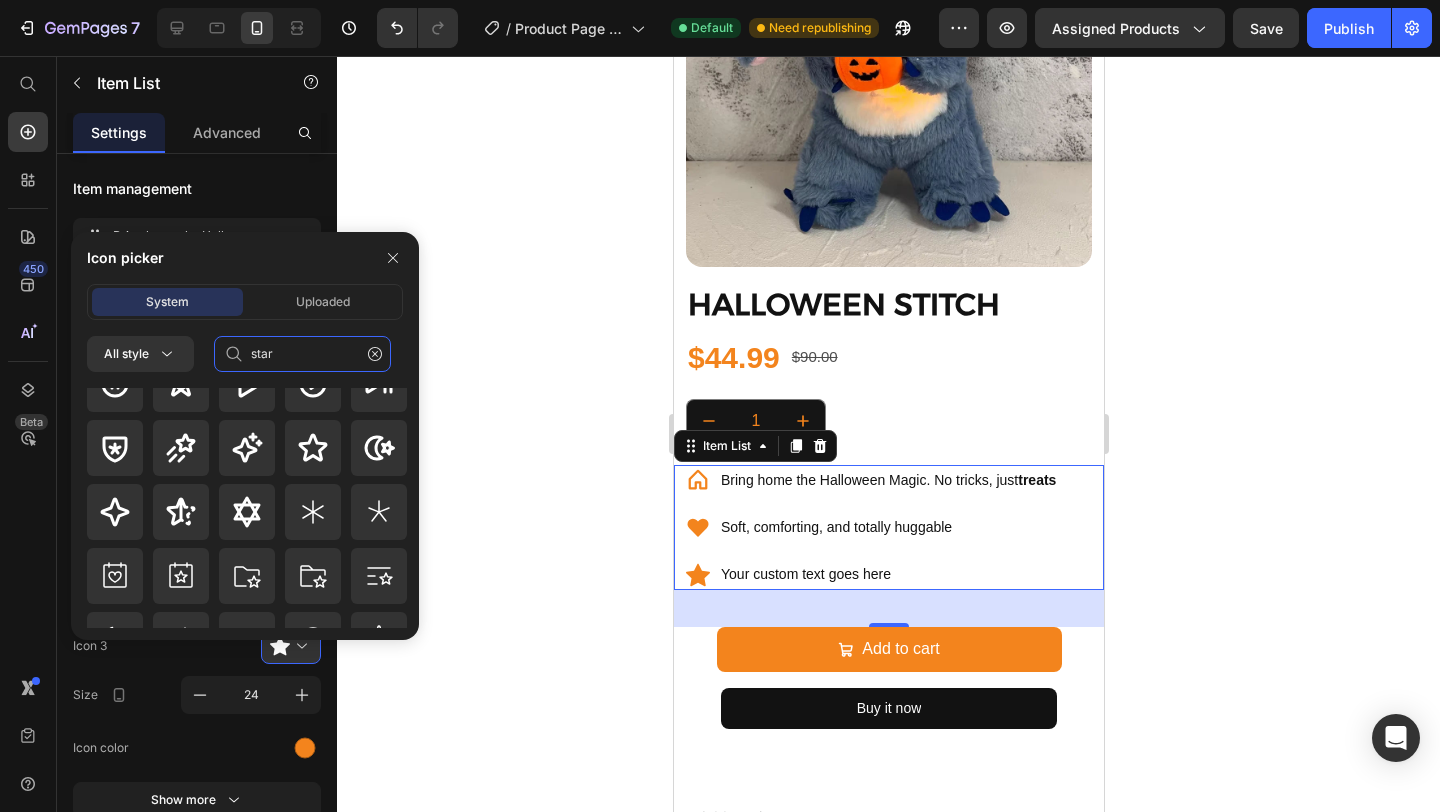 scroll, scrollTop: 165, scrollLeft: 0, axis: vertical 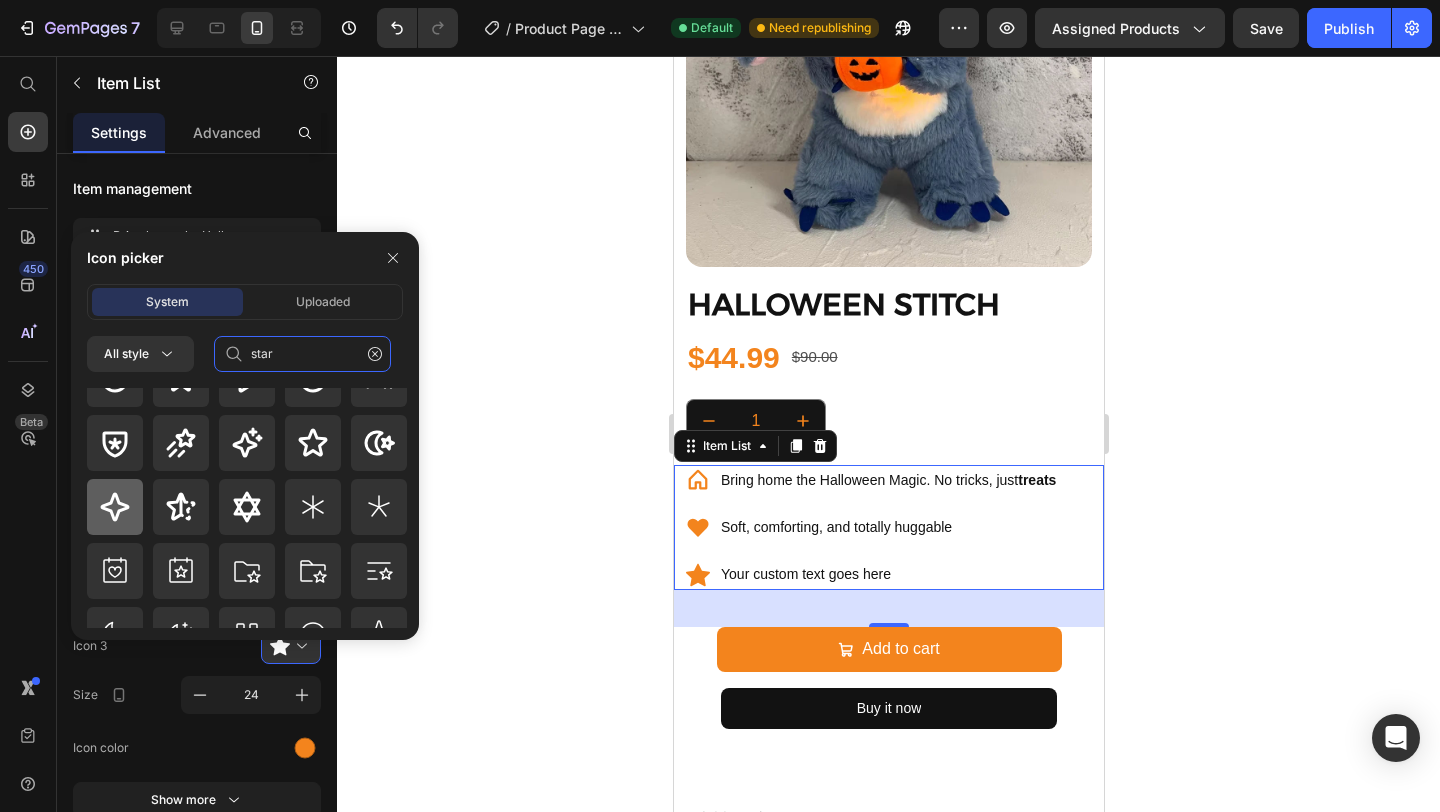 type on "star" 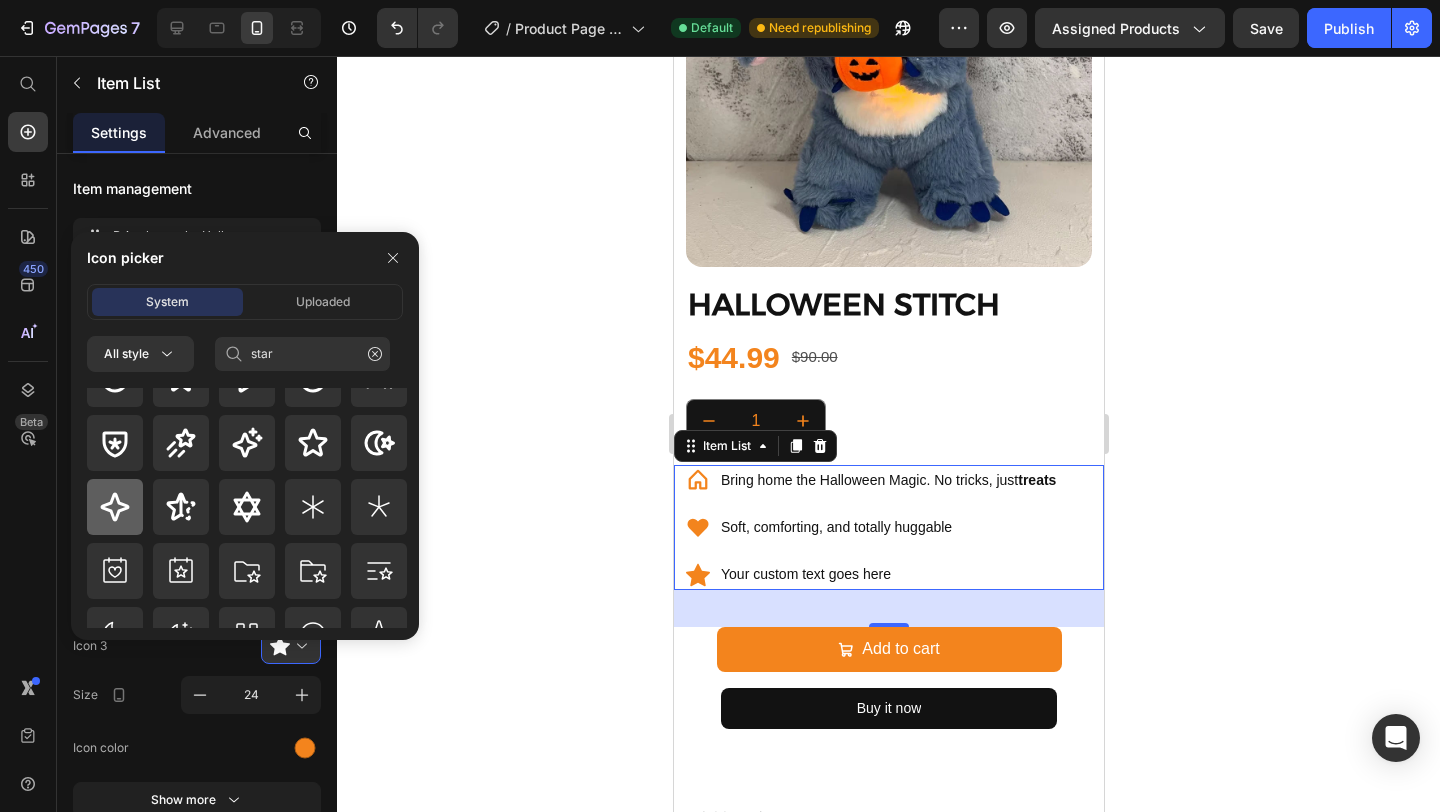 click 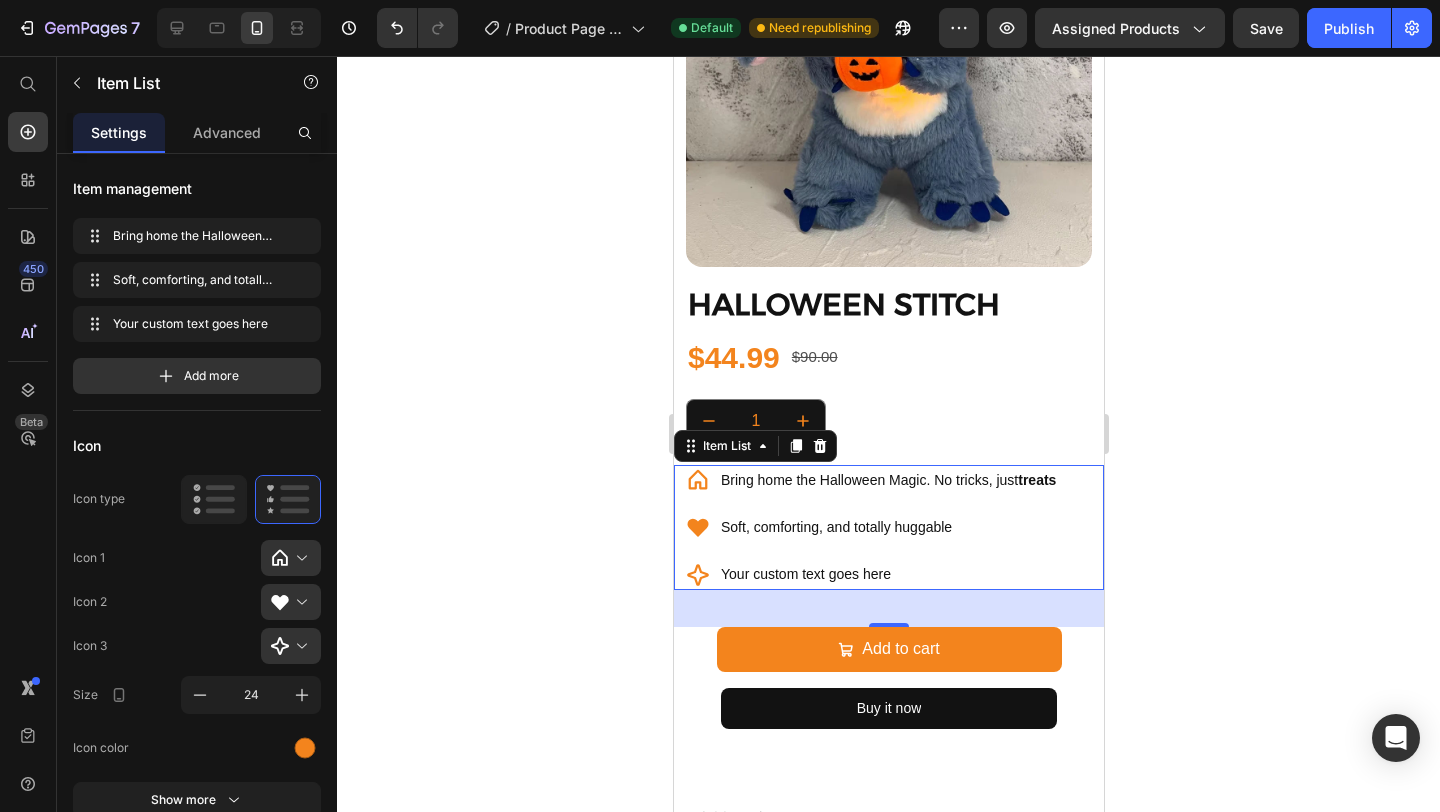 click at bounding box center [299, 646] 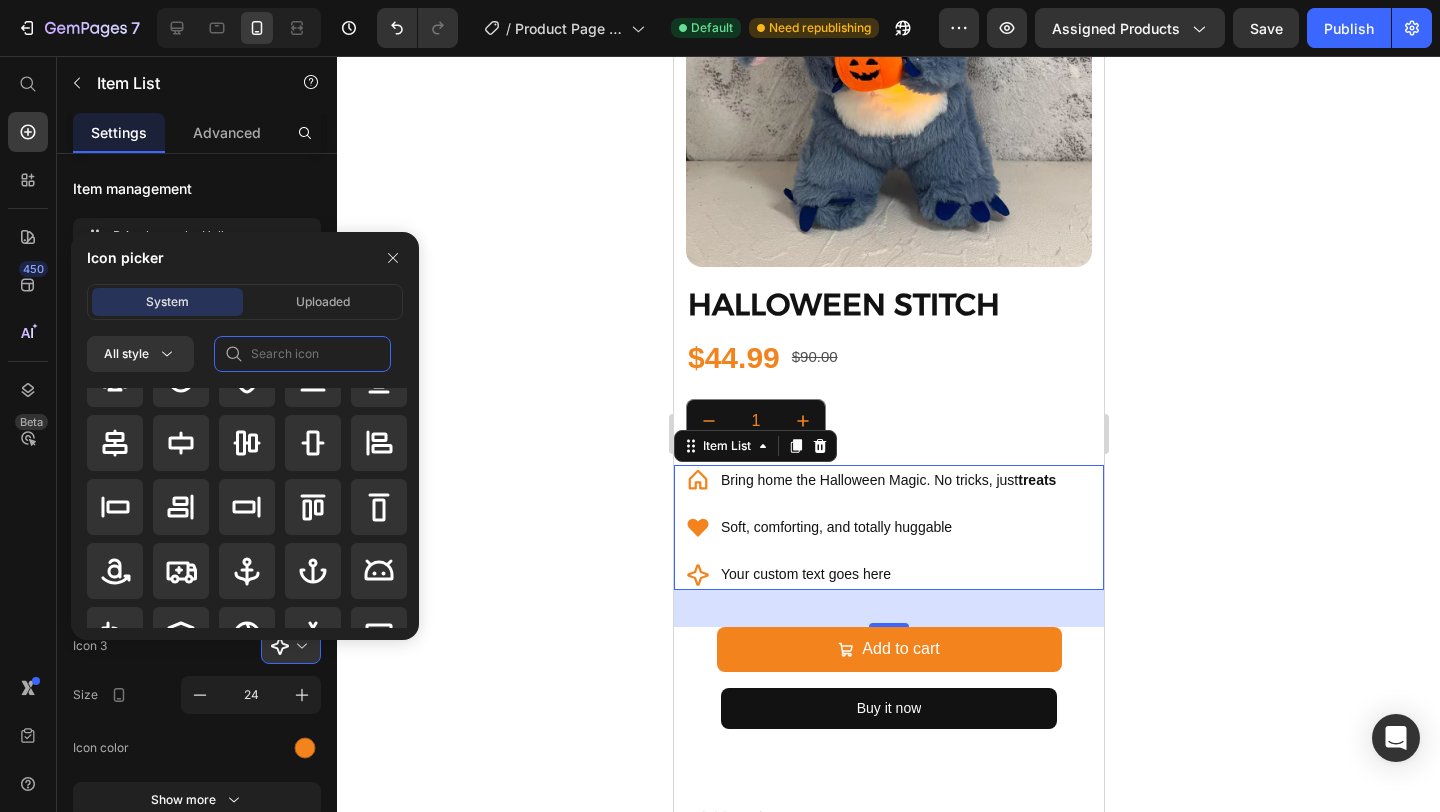 click 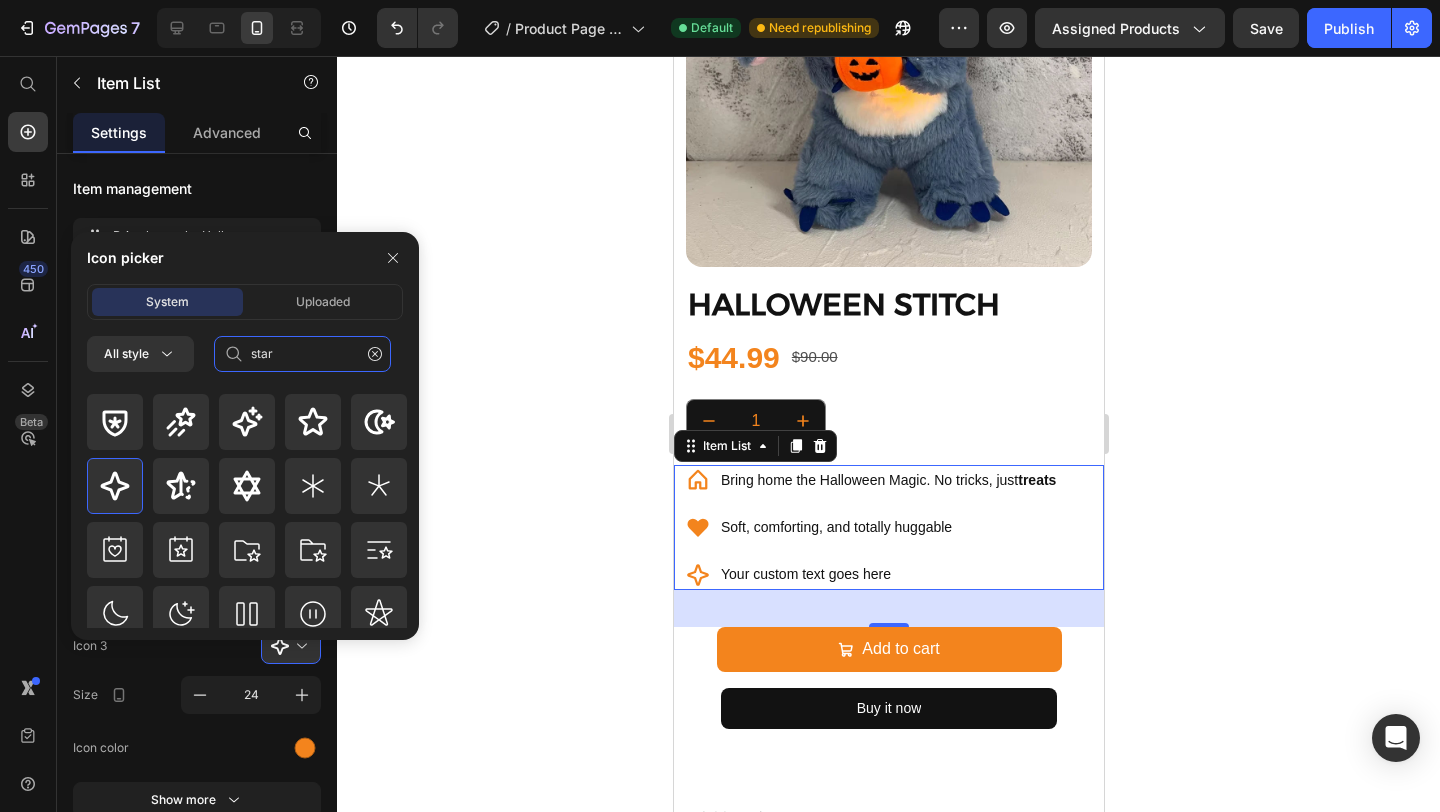 scroll, scrollTop: 187, scrollLeft: 0, axis: vertical 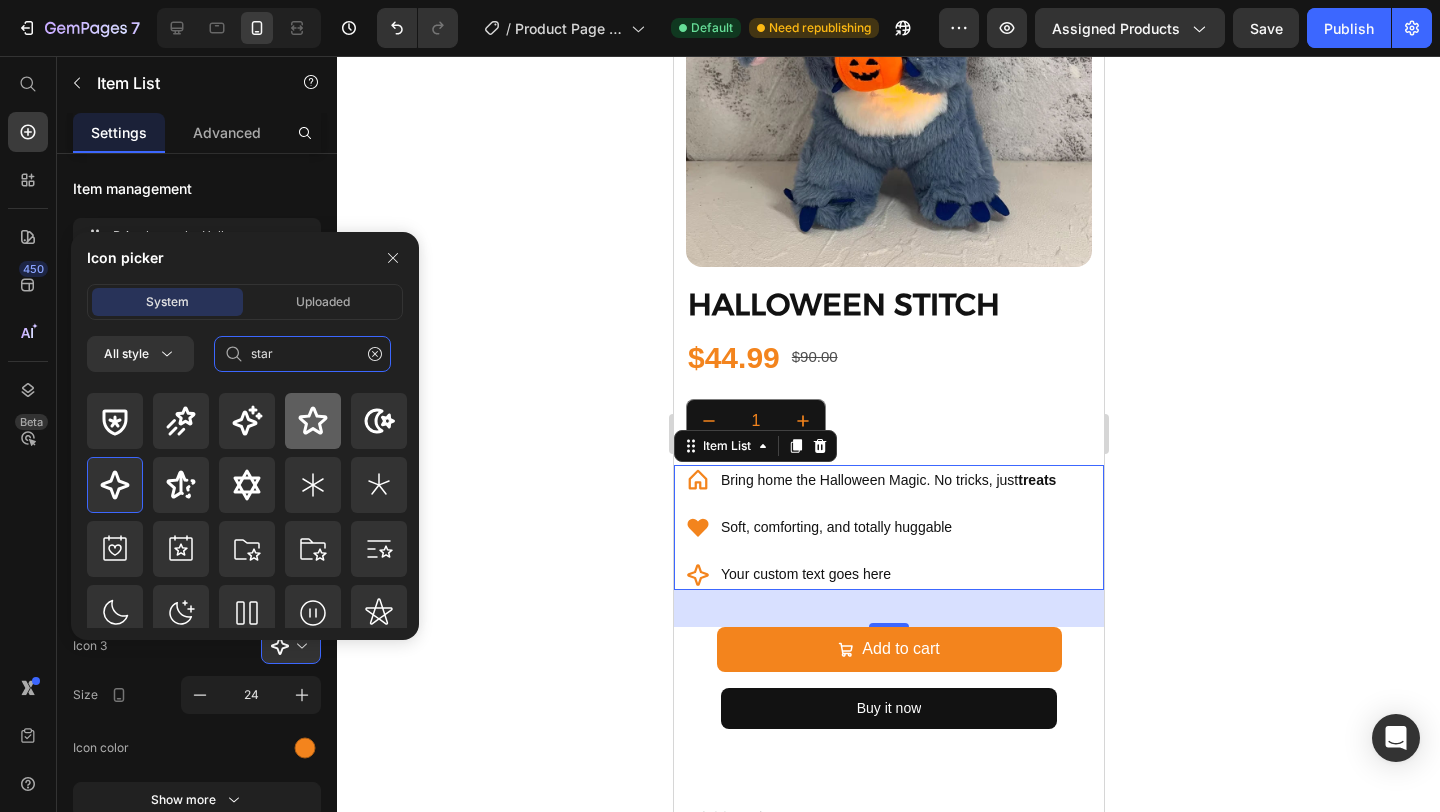 type on "star" 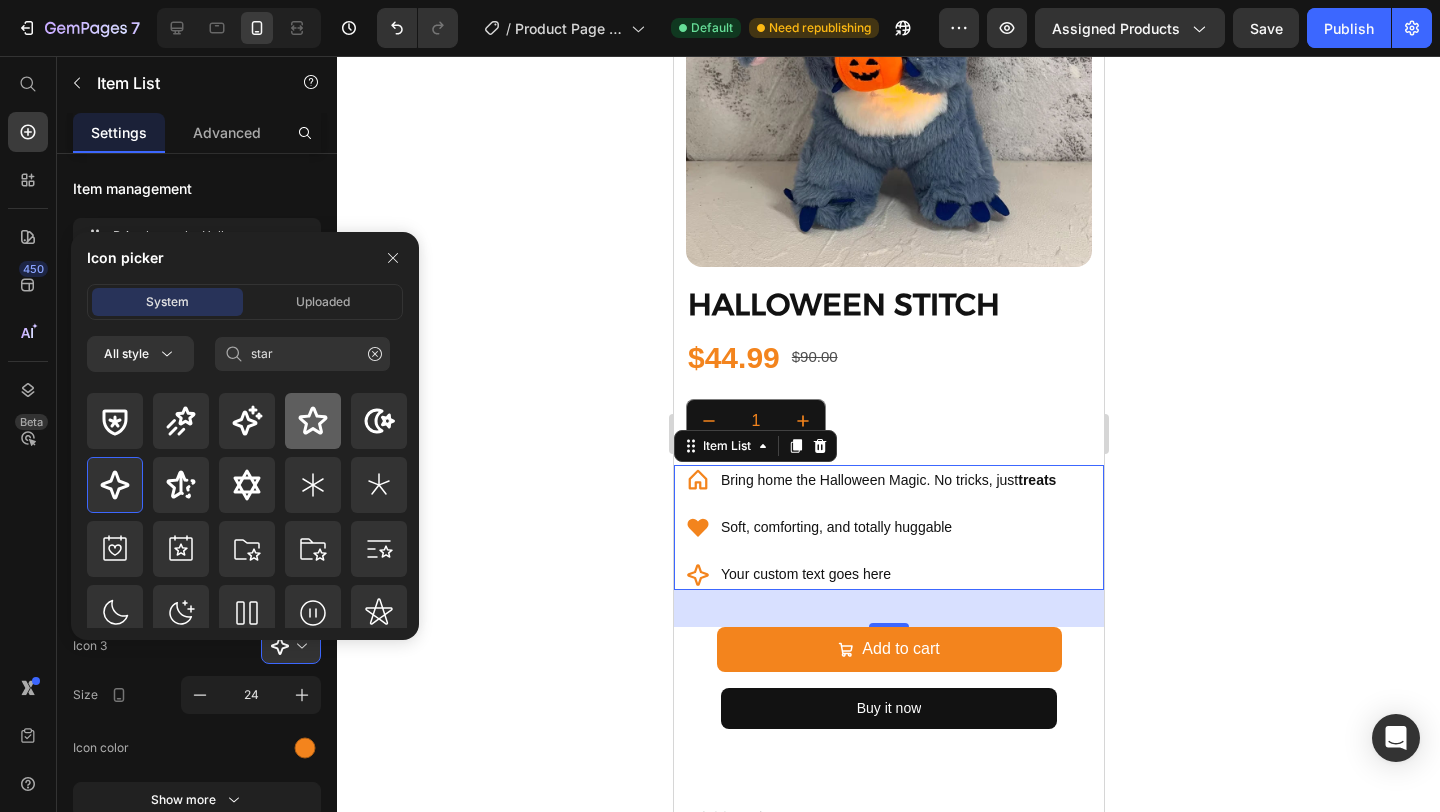 click 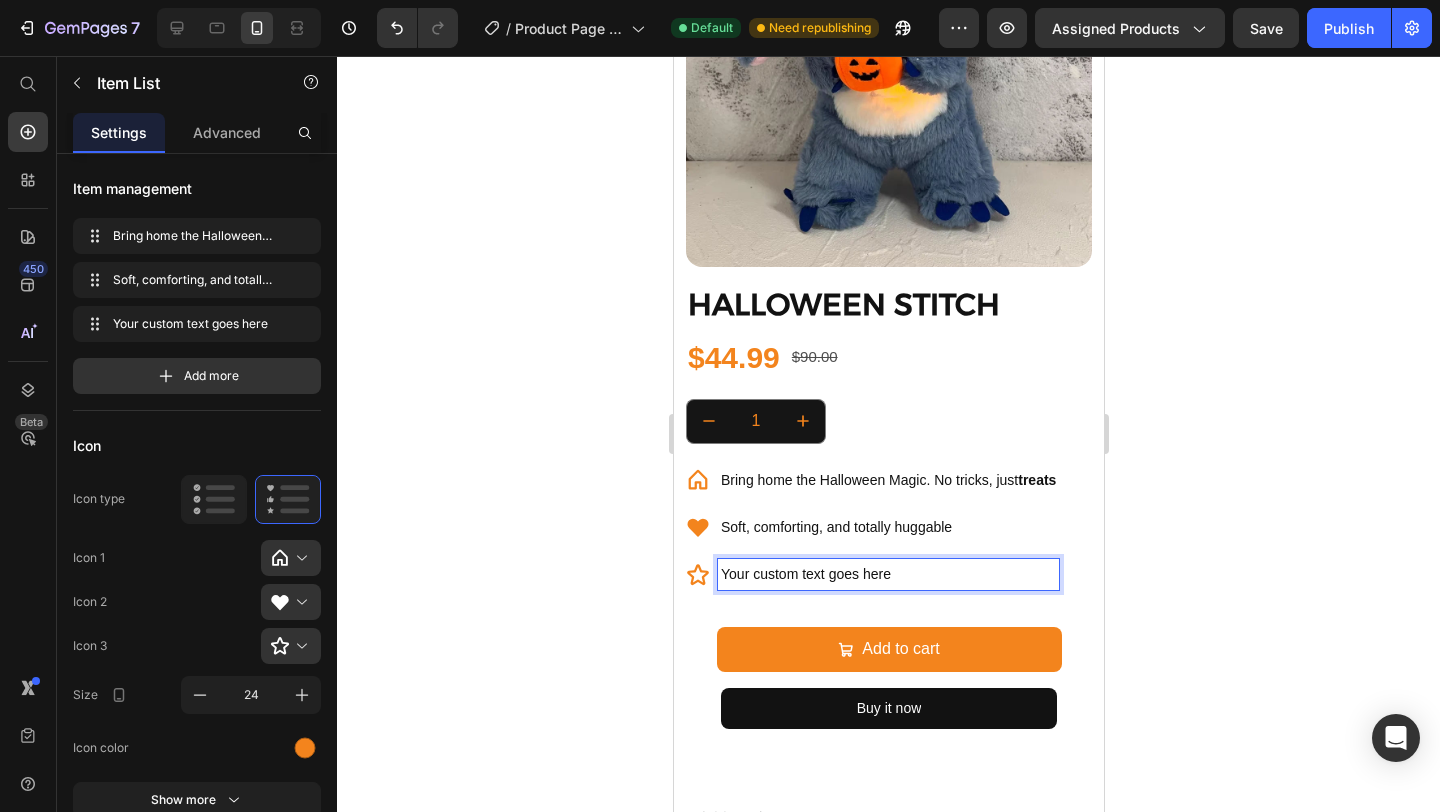 click on "Your custom text goes here" at bounding box center (887, 574) 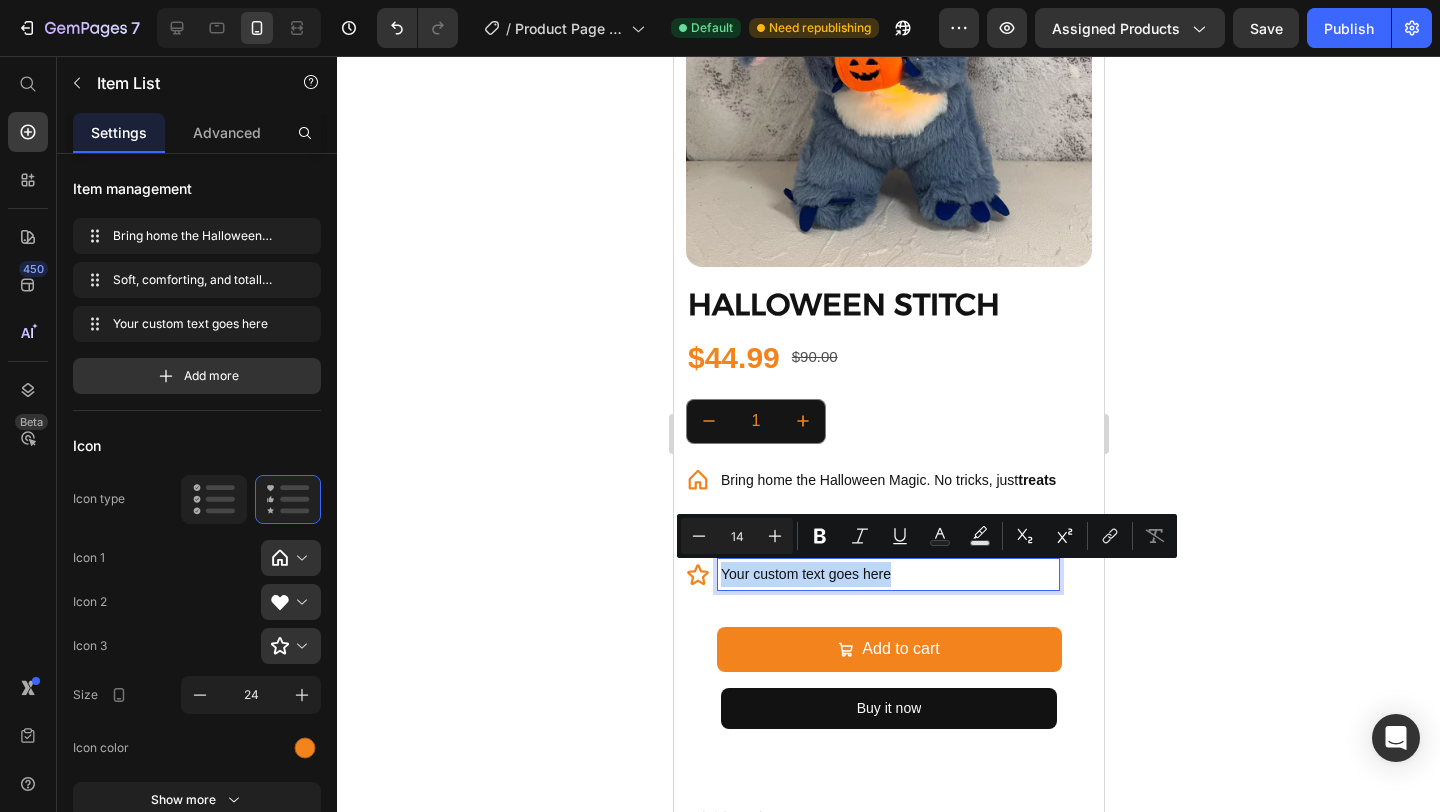 drag, startPoint x: 891, startPoint y: 578, endPoint x: 708, endPoint y: 579, distance: 183.00273 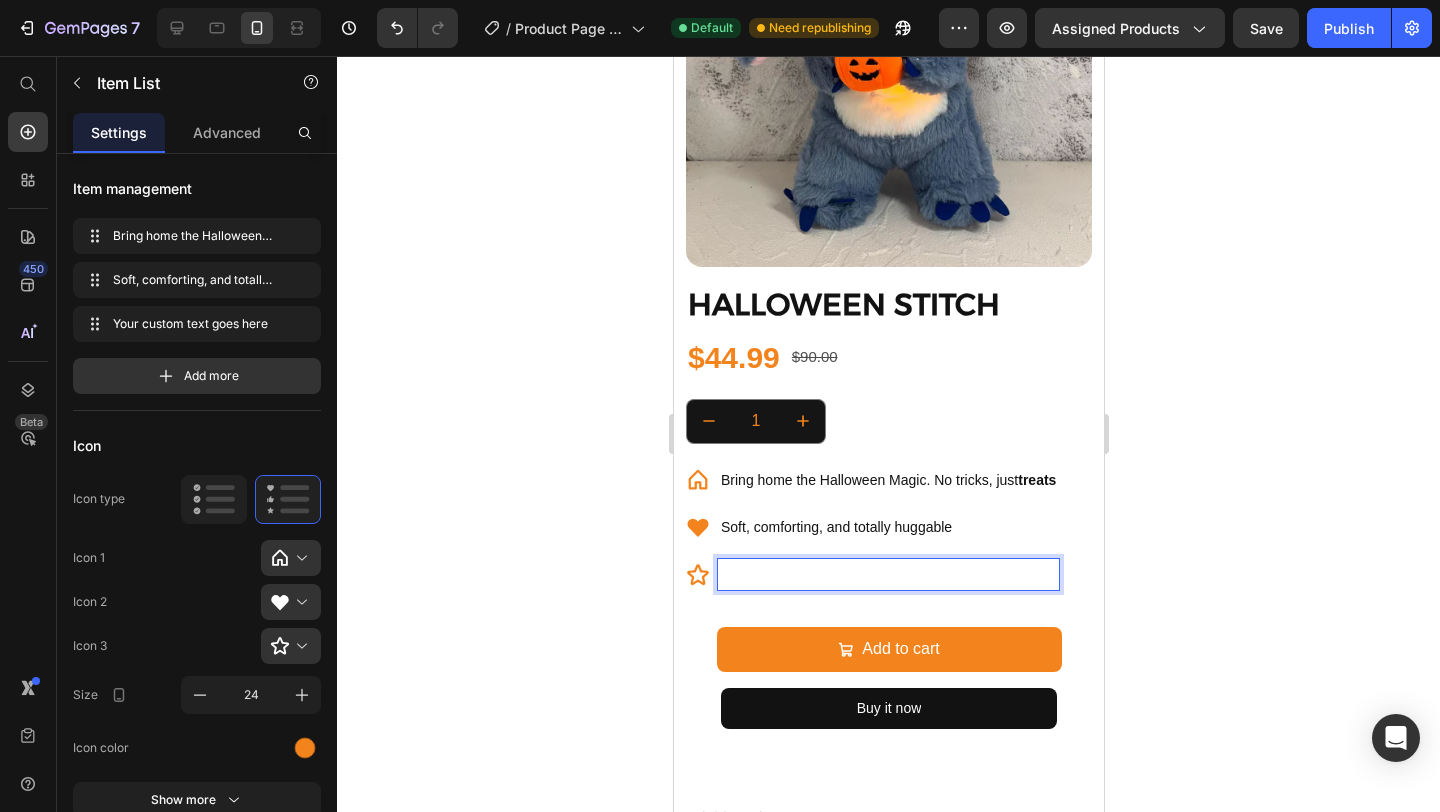 scroll, scrollTop: 1283, scrollLeft: 0, axis: vertical 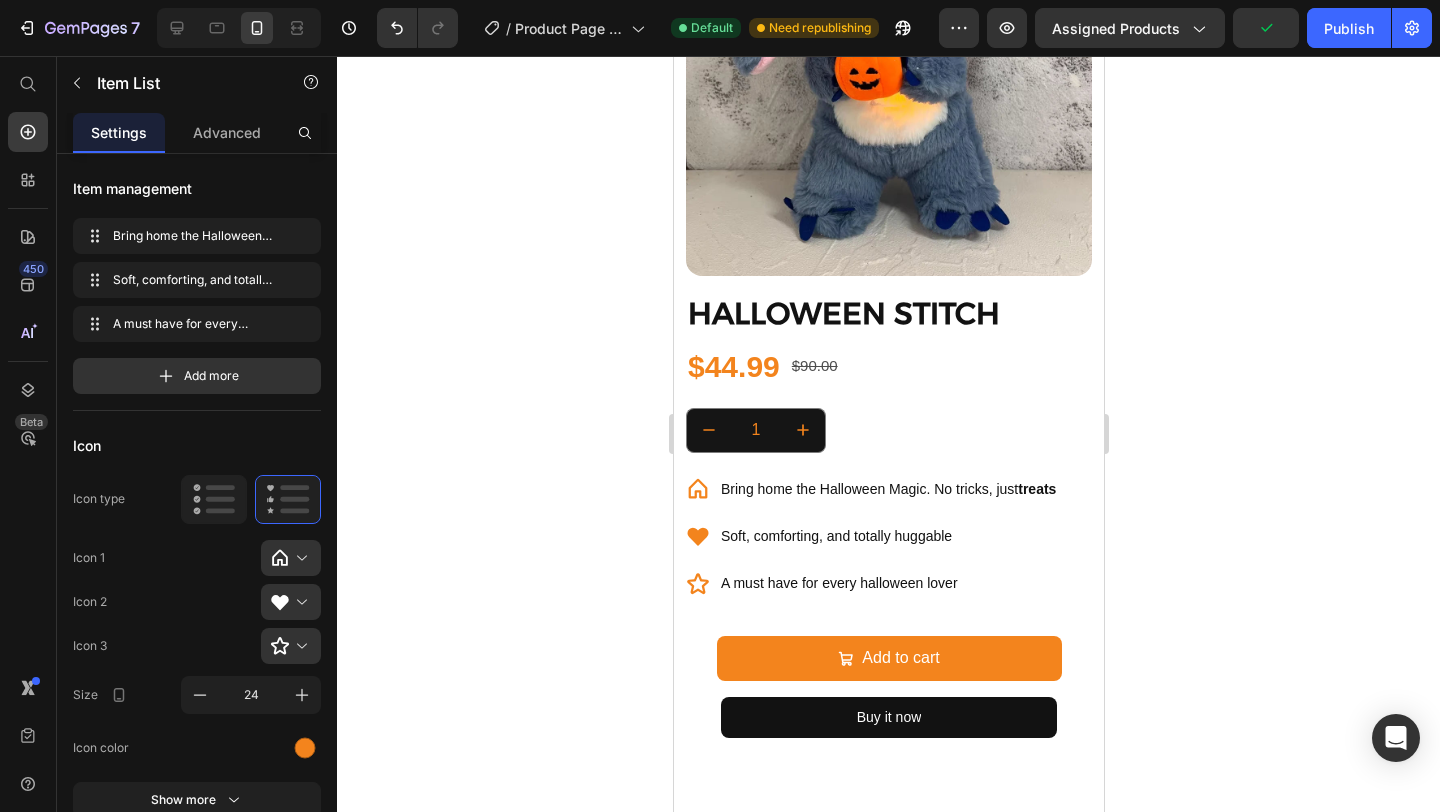 click on "A must have for every halloween lover" at bounding box center [887, 583] 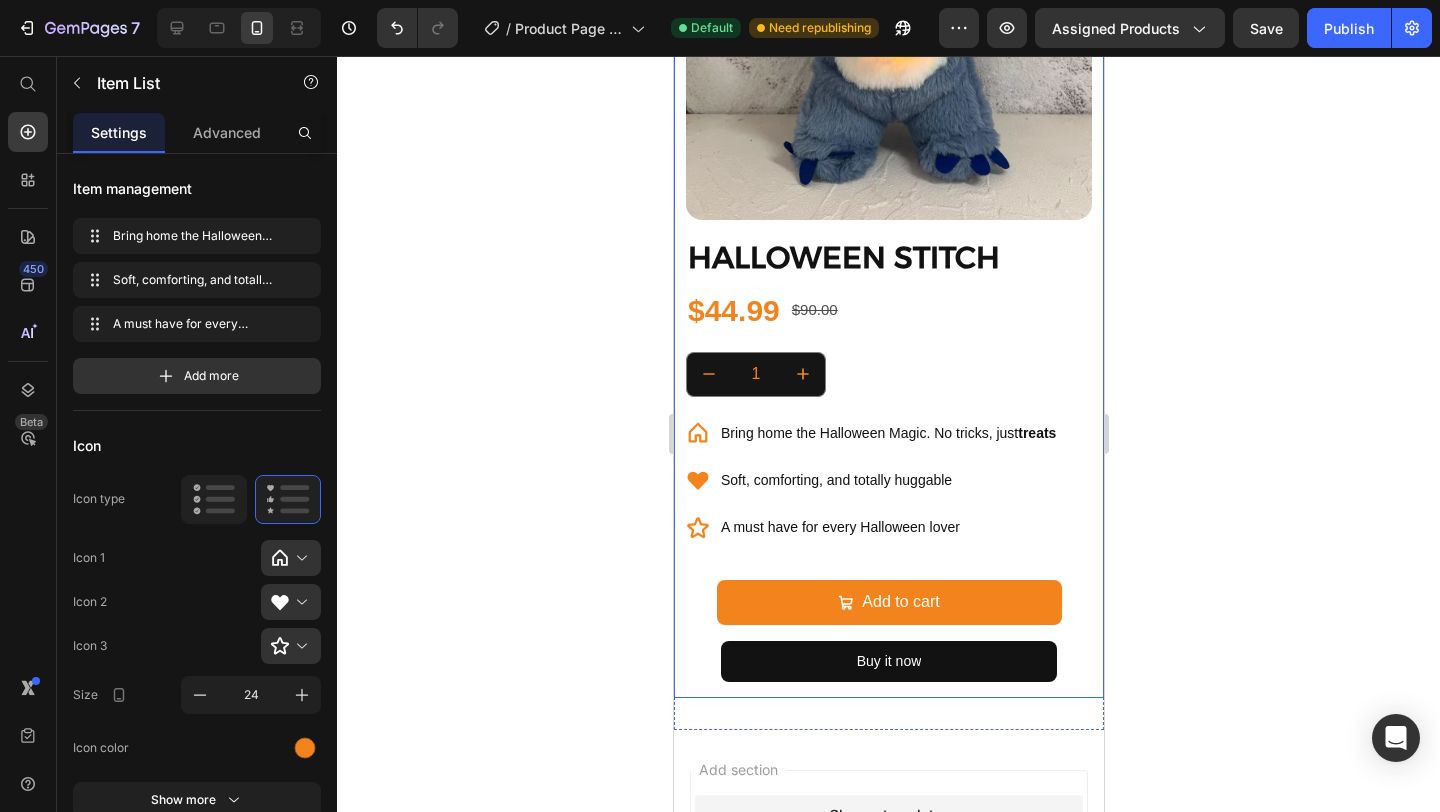 scroll, scrollTop: 1365, scrollLeft: 0, axis: vertical 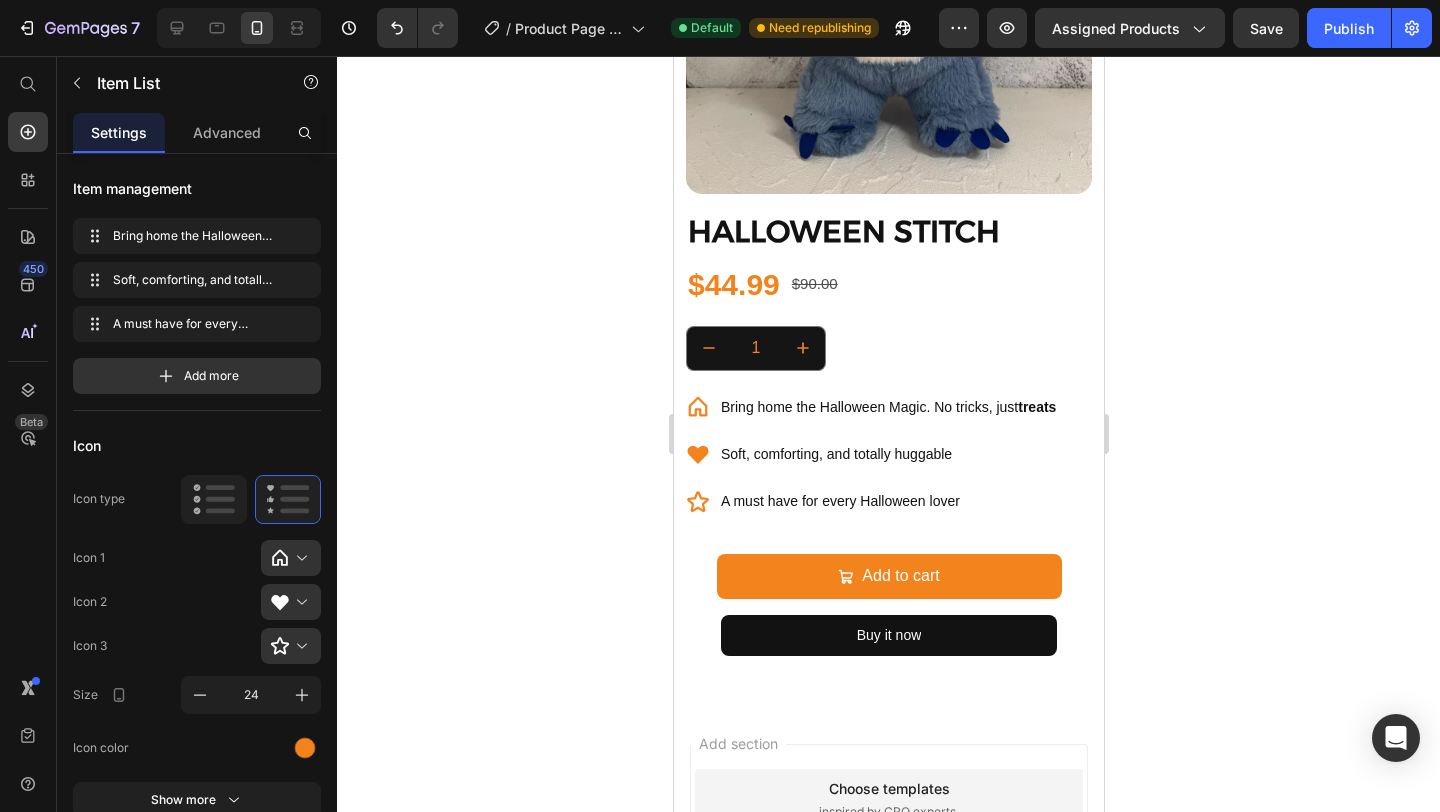 click on "A must have for every Halloween lover" at bounding box center [887, 501] 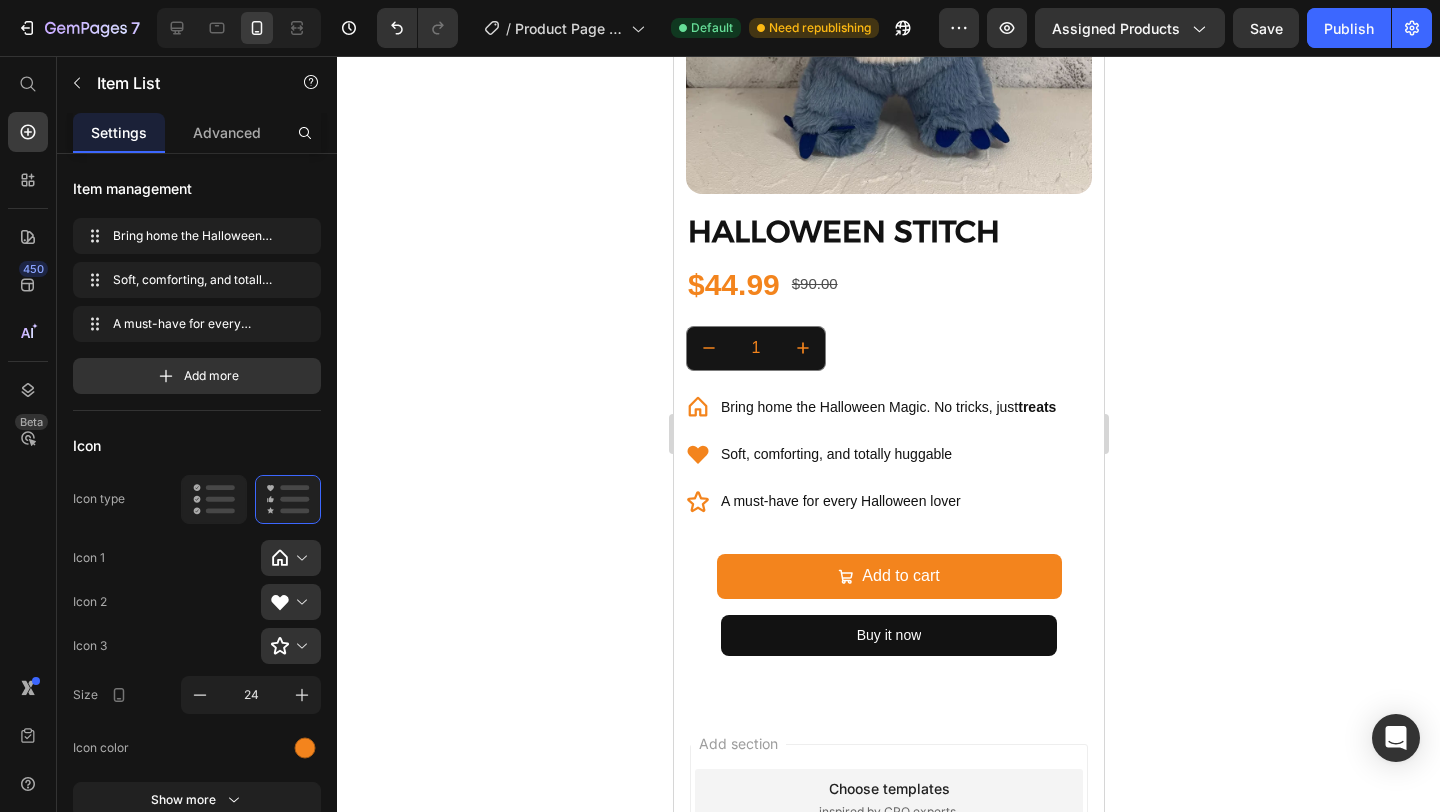 click on "A must-have for every Halloween lover" at bounding box center [887, 501] 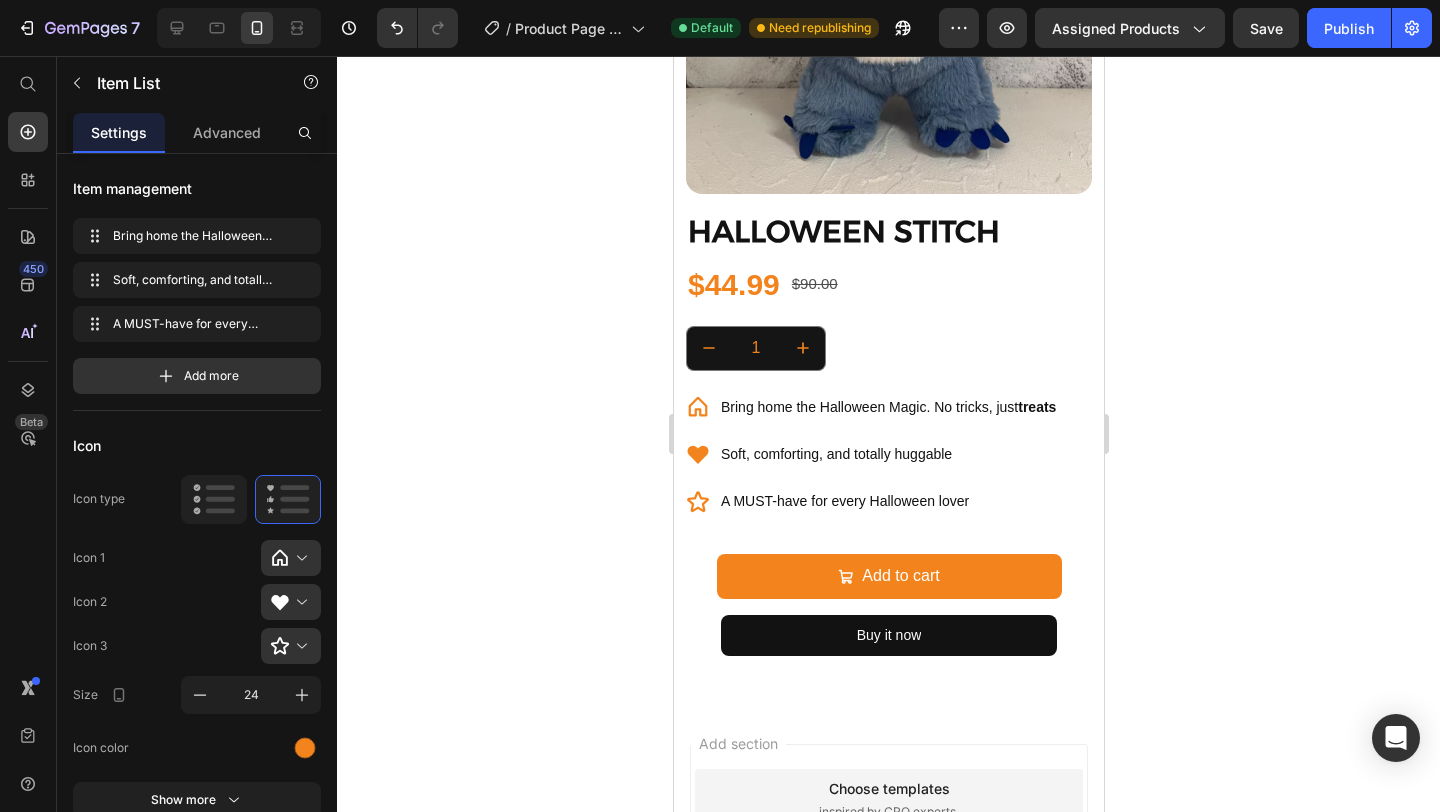click 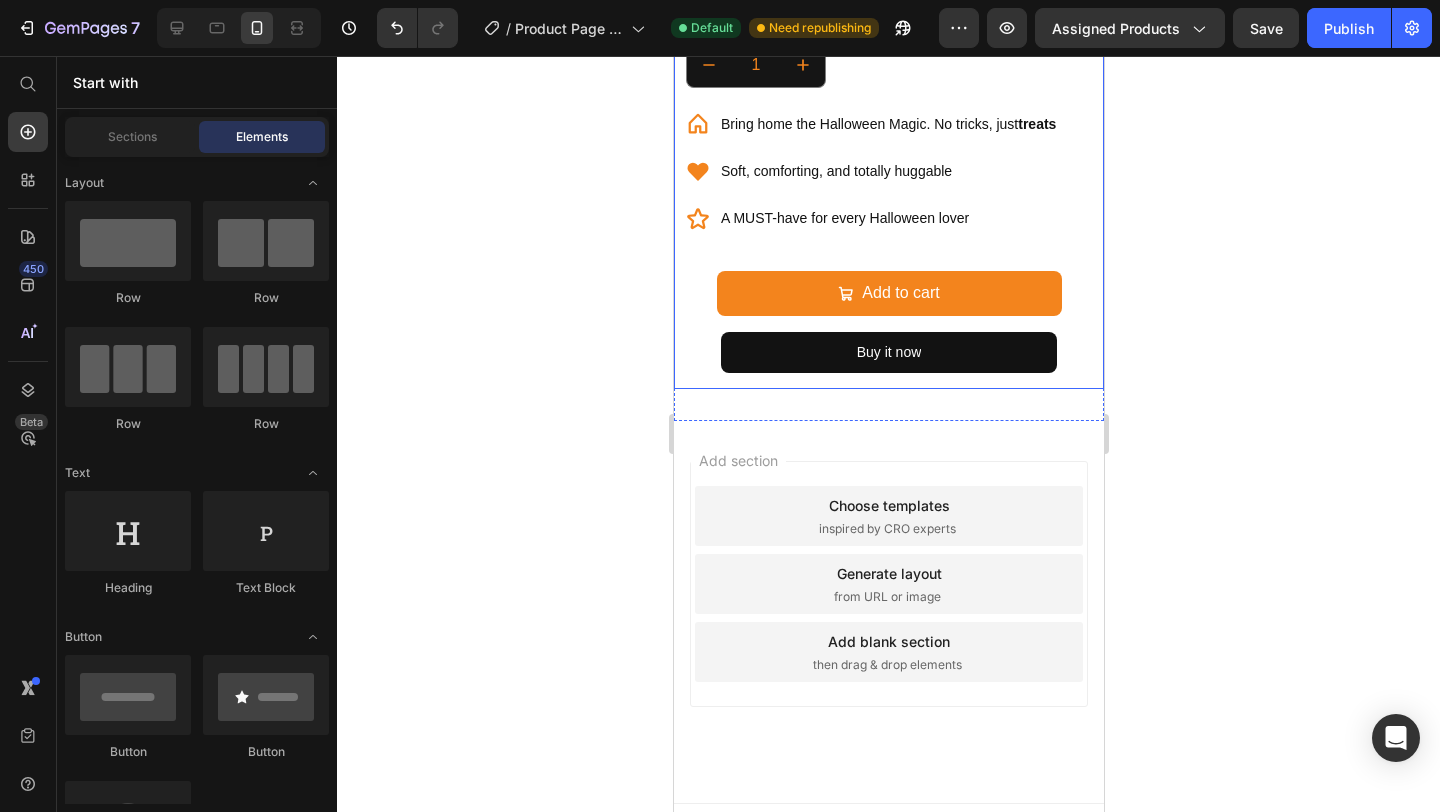 scroll, scrollTop: 1653, scrollLeft: 0, axis: vertical 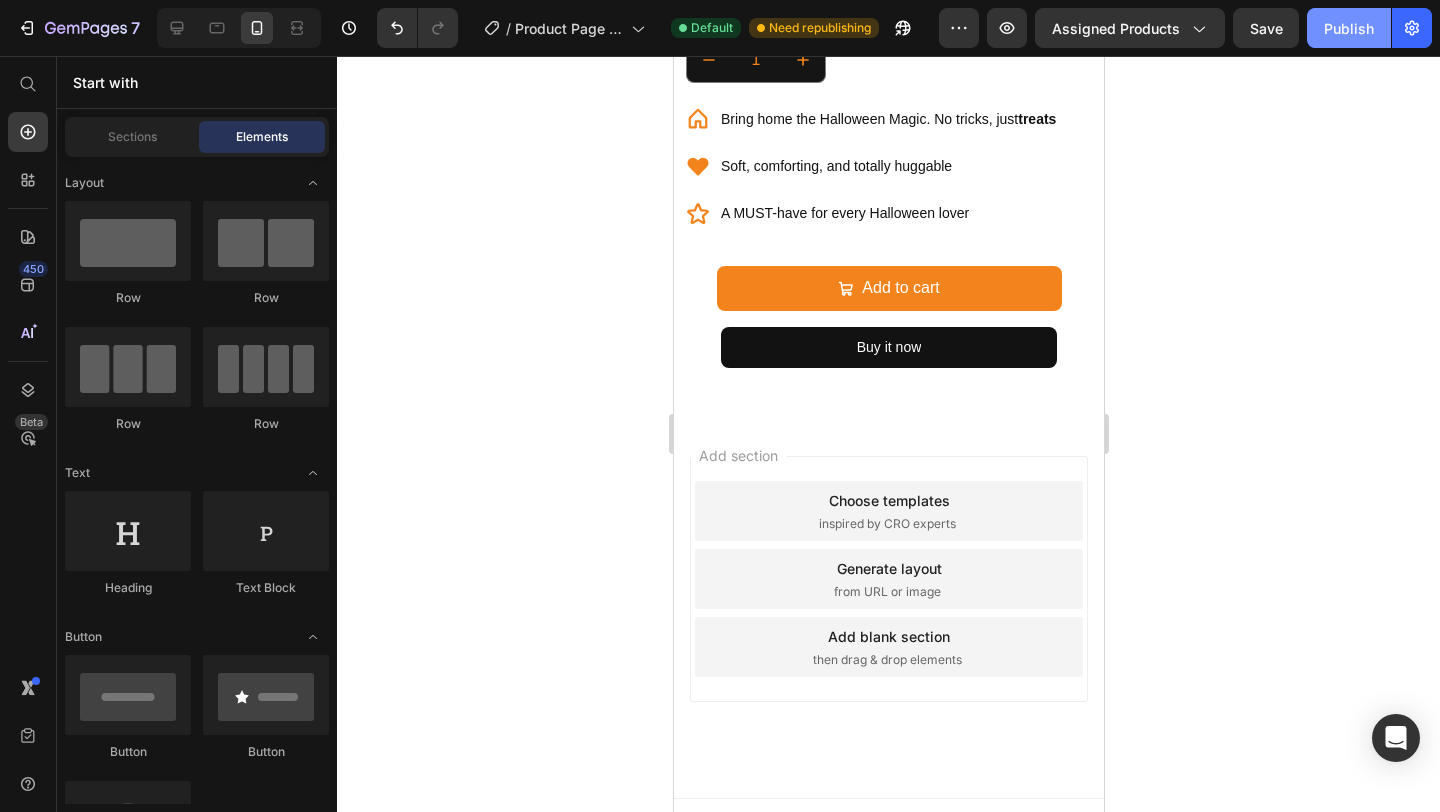 click on "Publish" 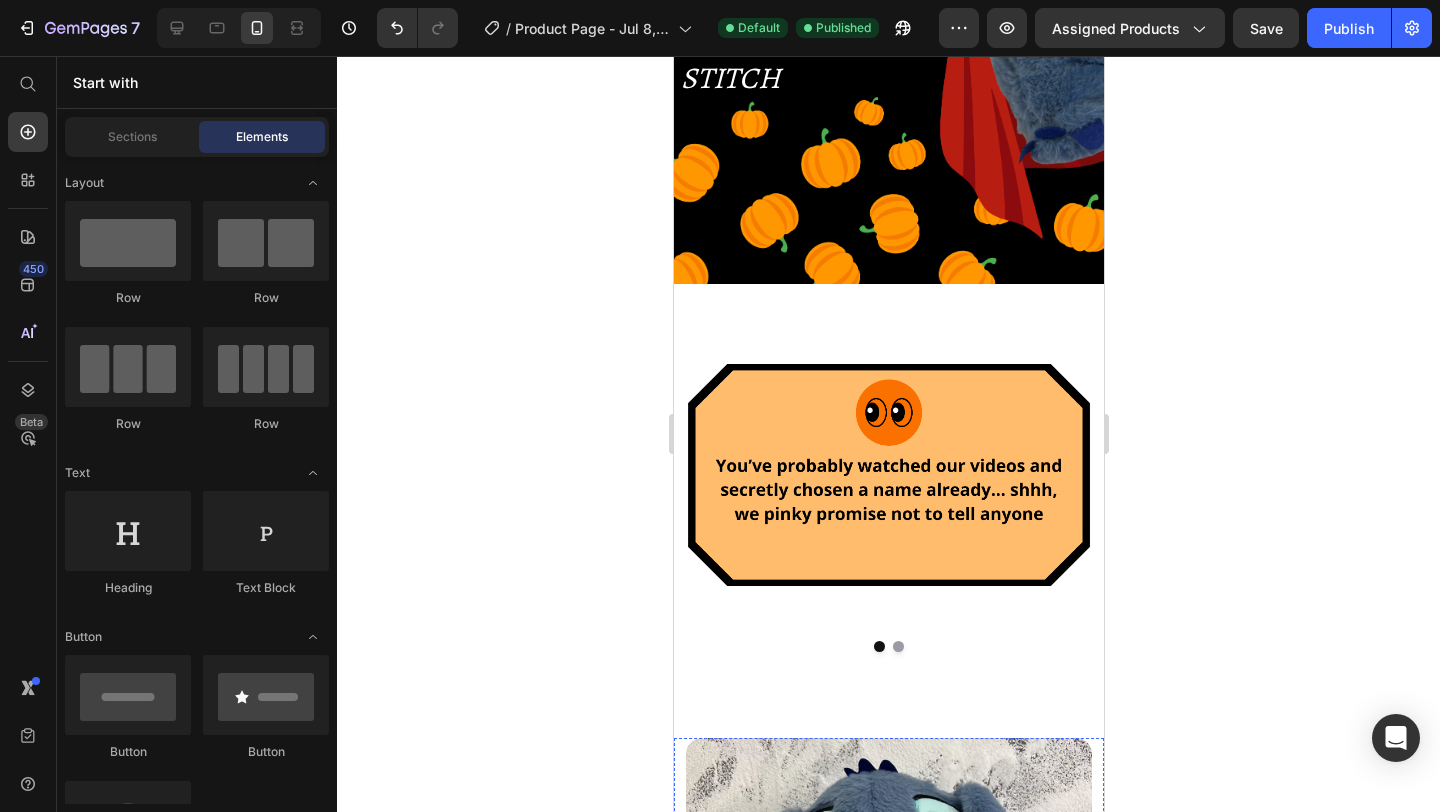 scroll, scrollTop: 418, scrollLeft: 0, axis: vertical 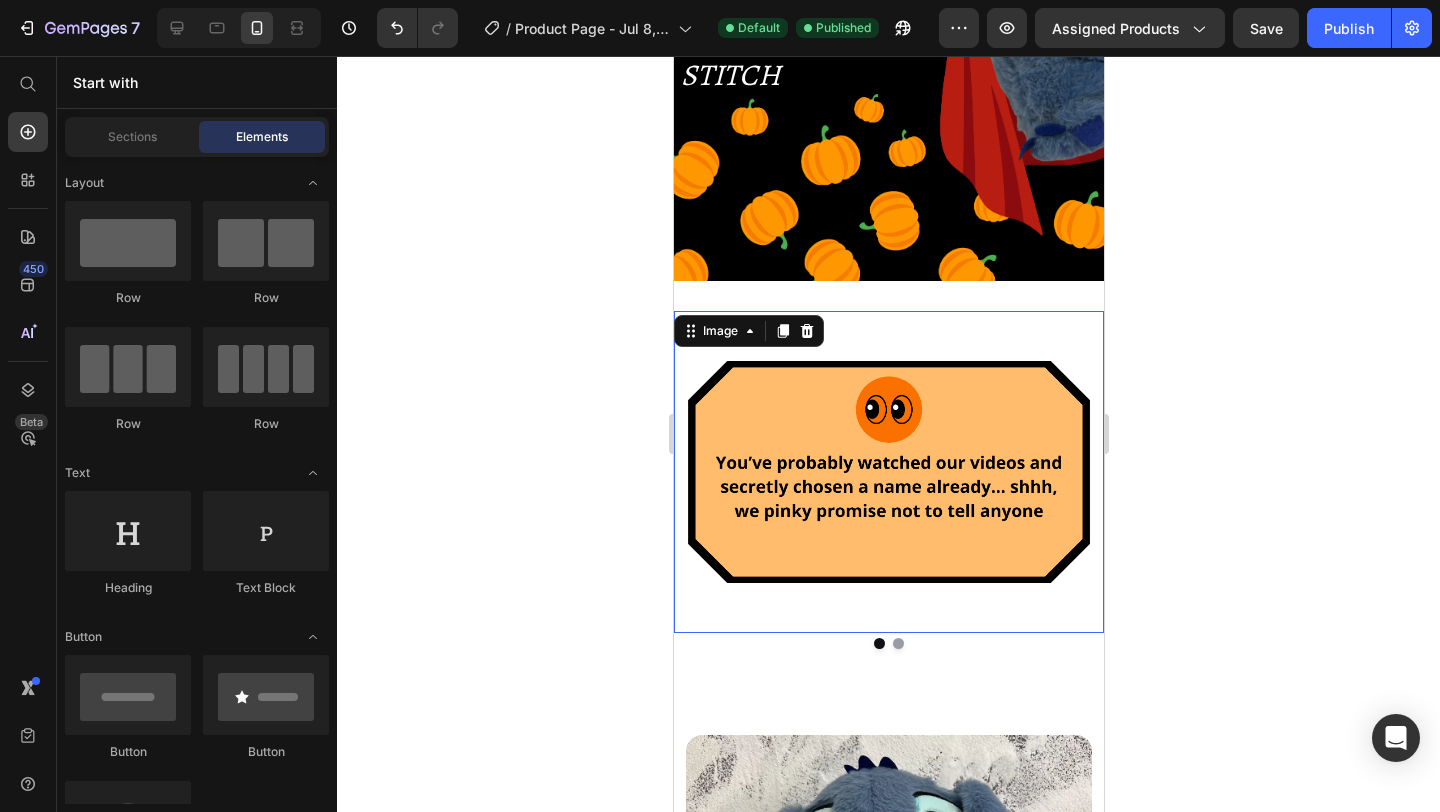 click at bounding box center [888, 472] 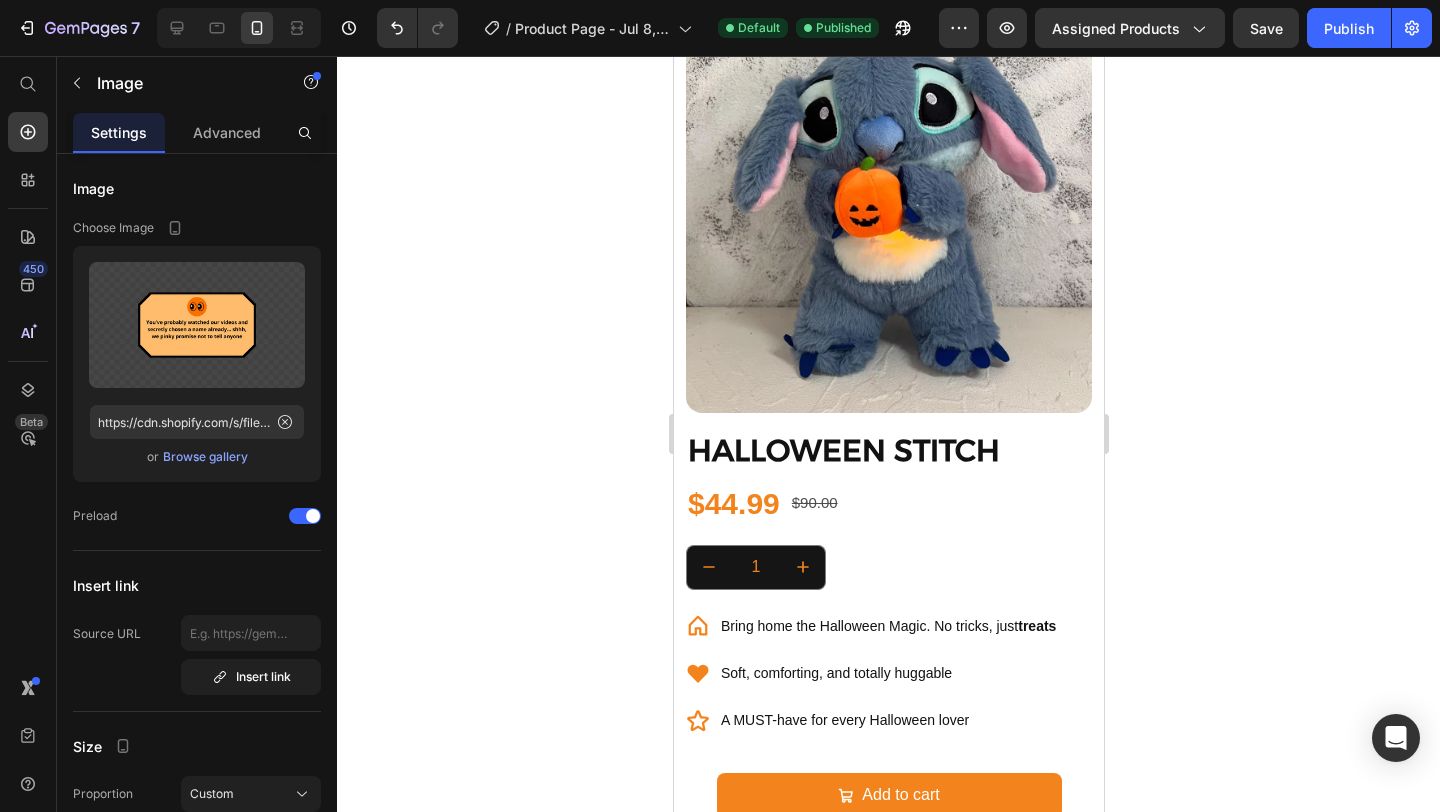 scroll, scrollTop: 1158, scrollLeft: 0, axis: vertical 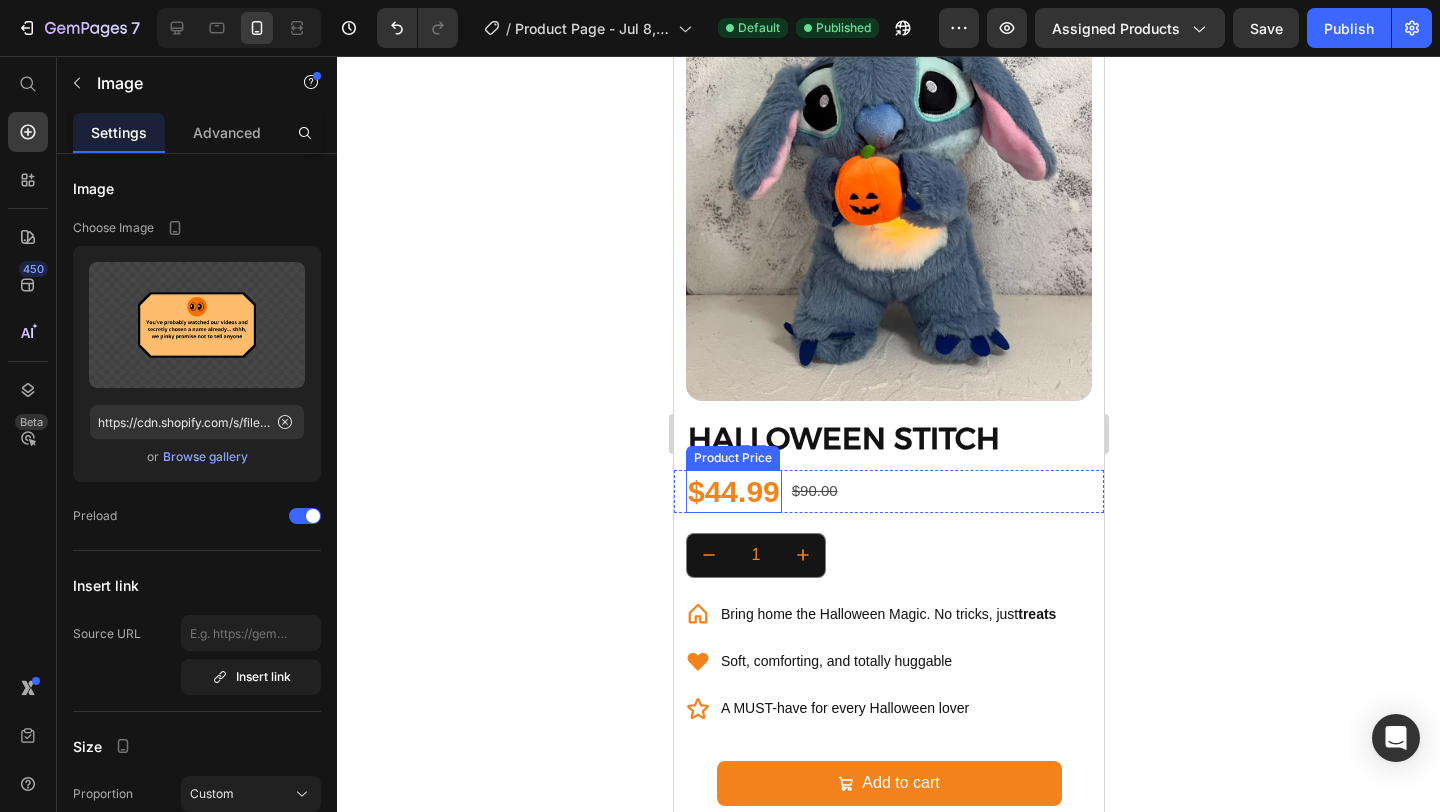 click on "$44.99" at bounding box center [733, 491] 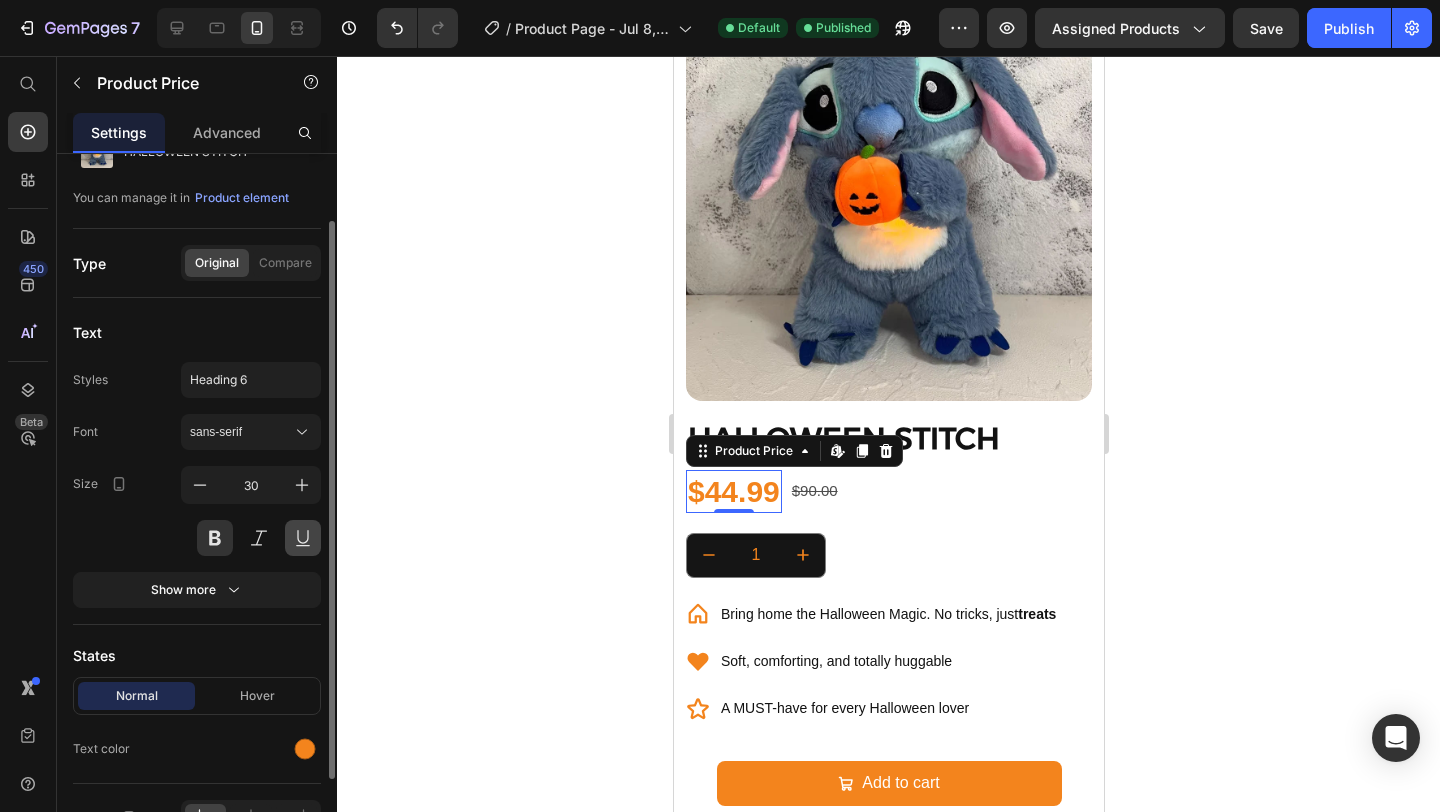 scroll, scrollTop: 201, scrollLeft: 0, axis: vertical 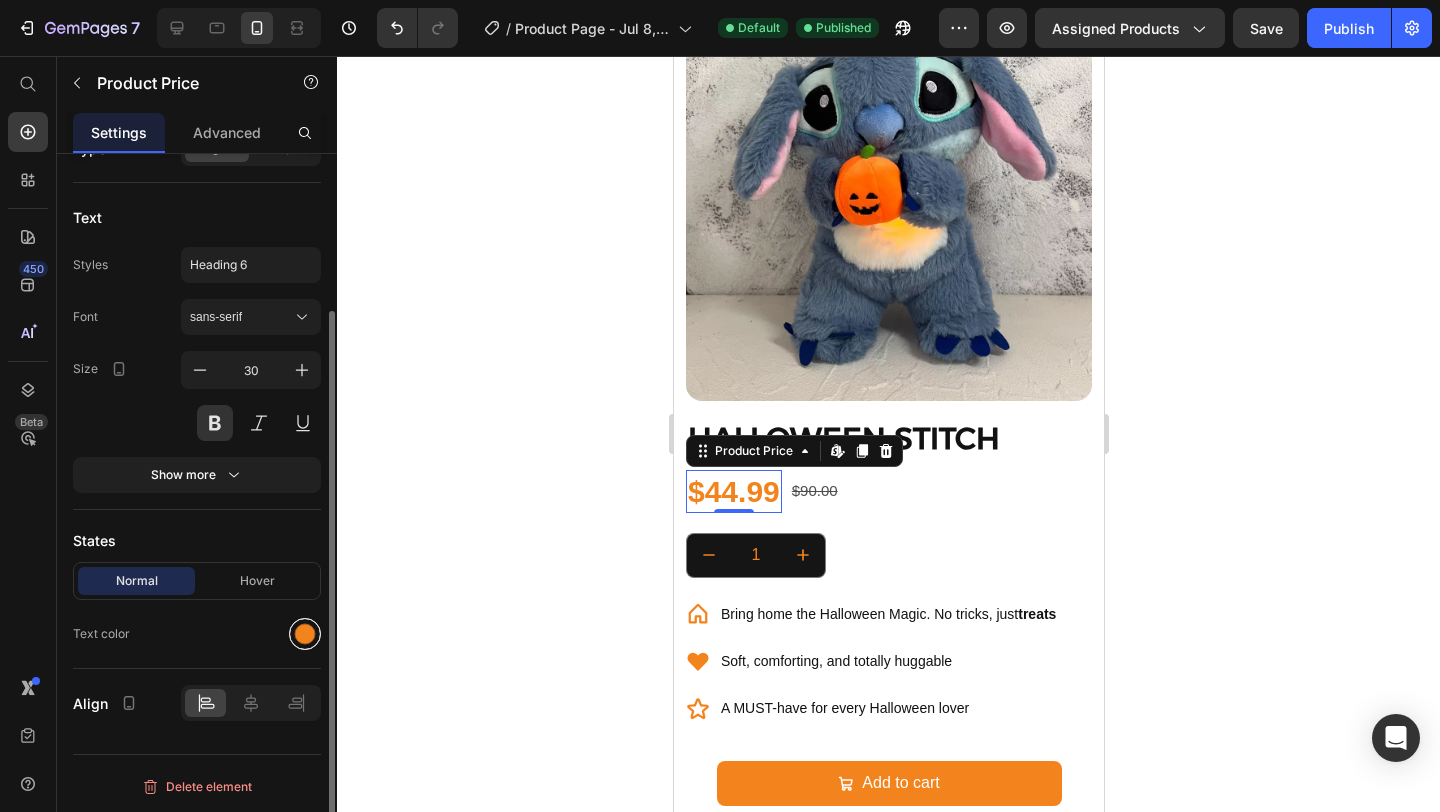 click at bounding box center (305, 634) 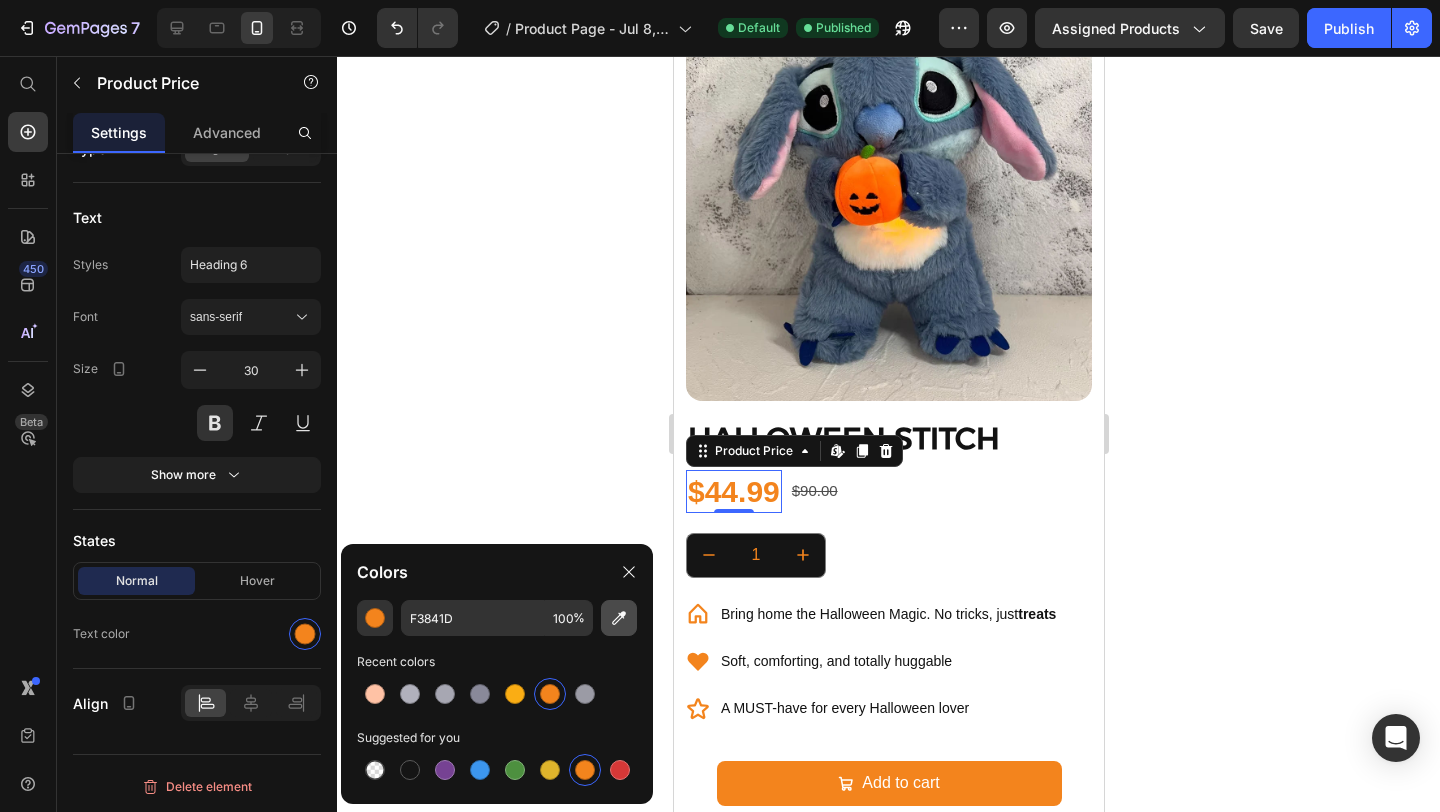 click 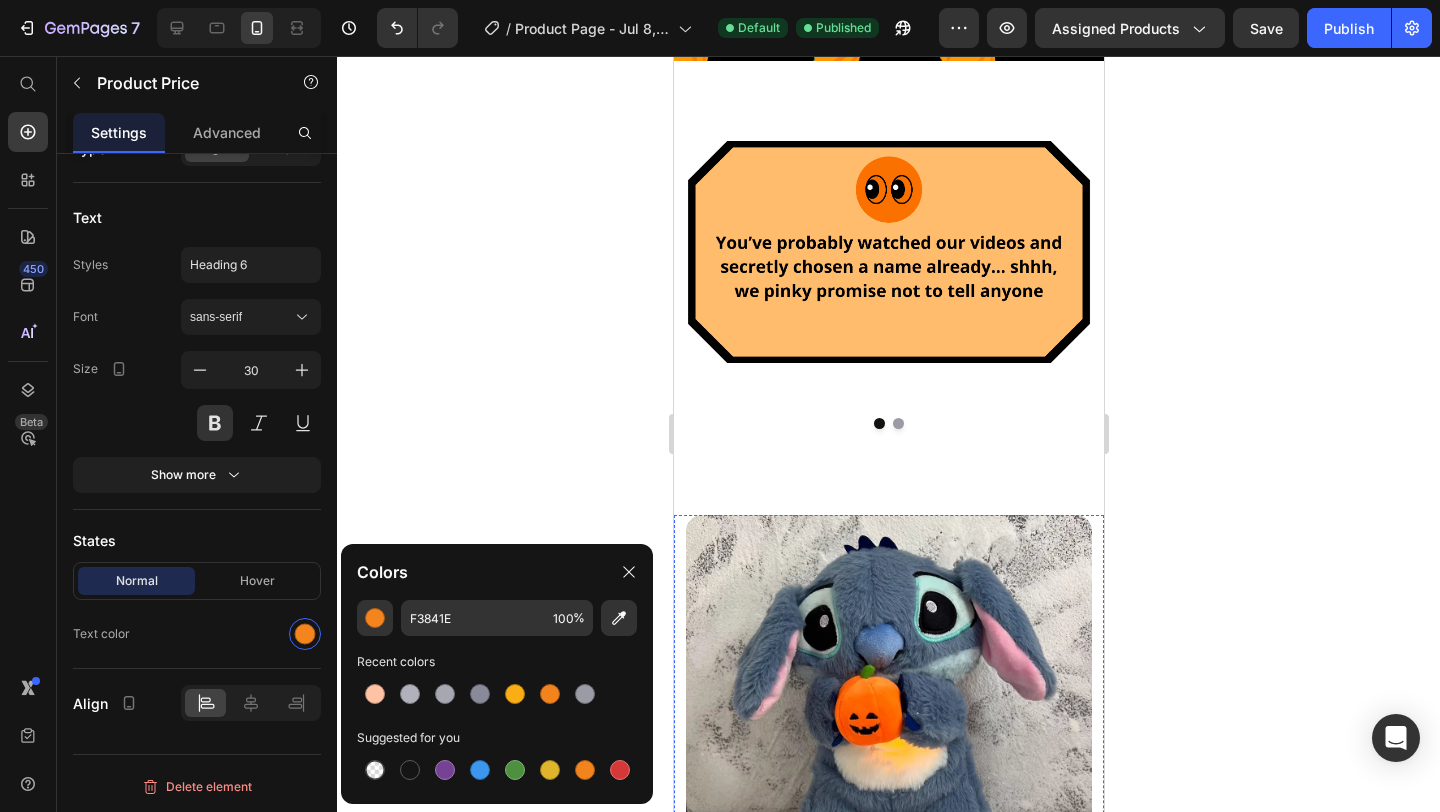 scroll, scrollTop: 619, scrollLeft: 0, axis: vertical 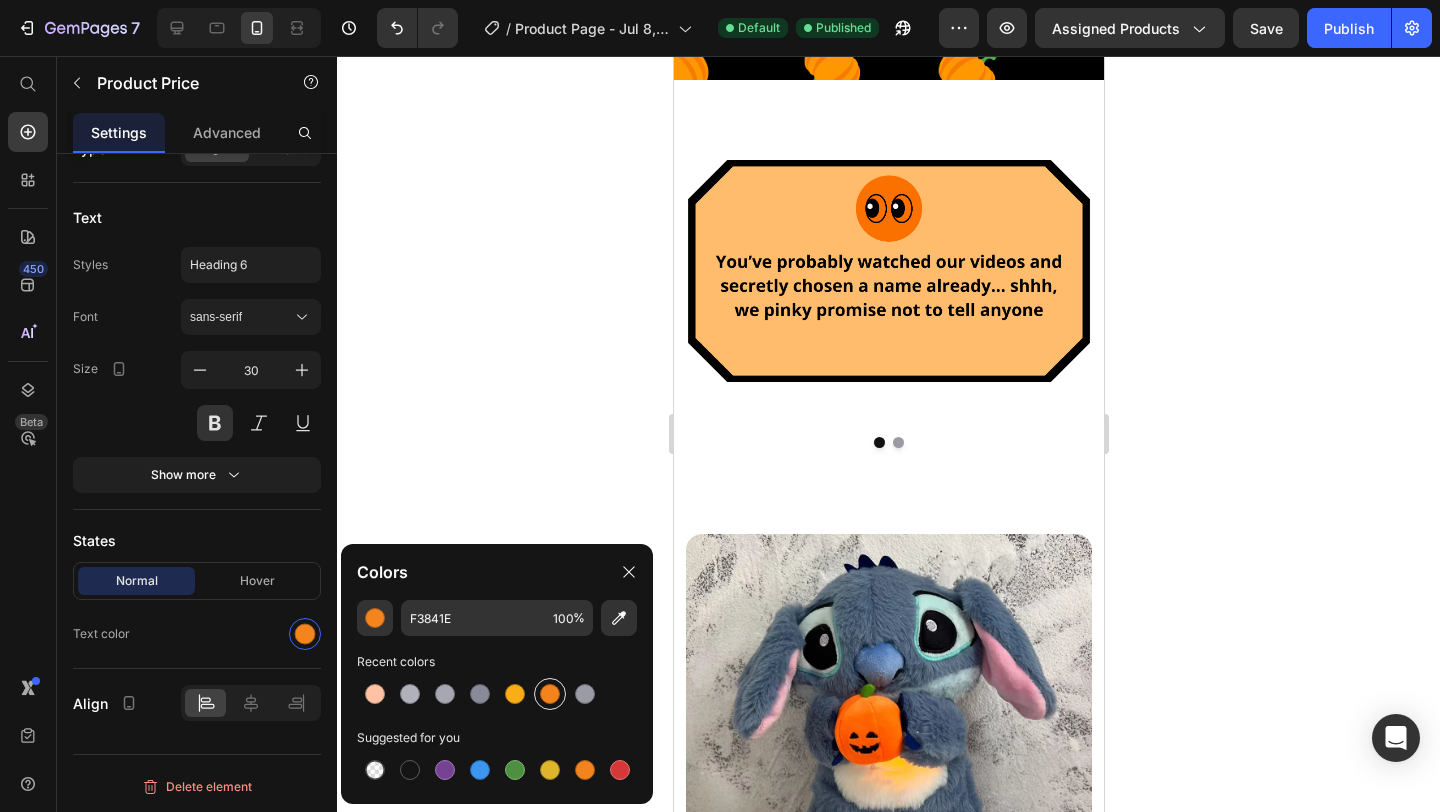 click at bounding box center (550, 694) 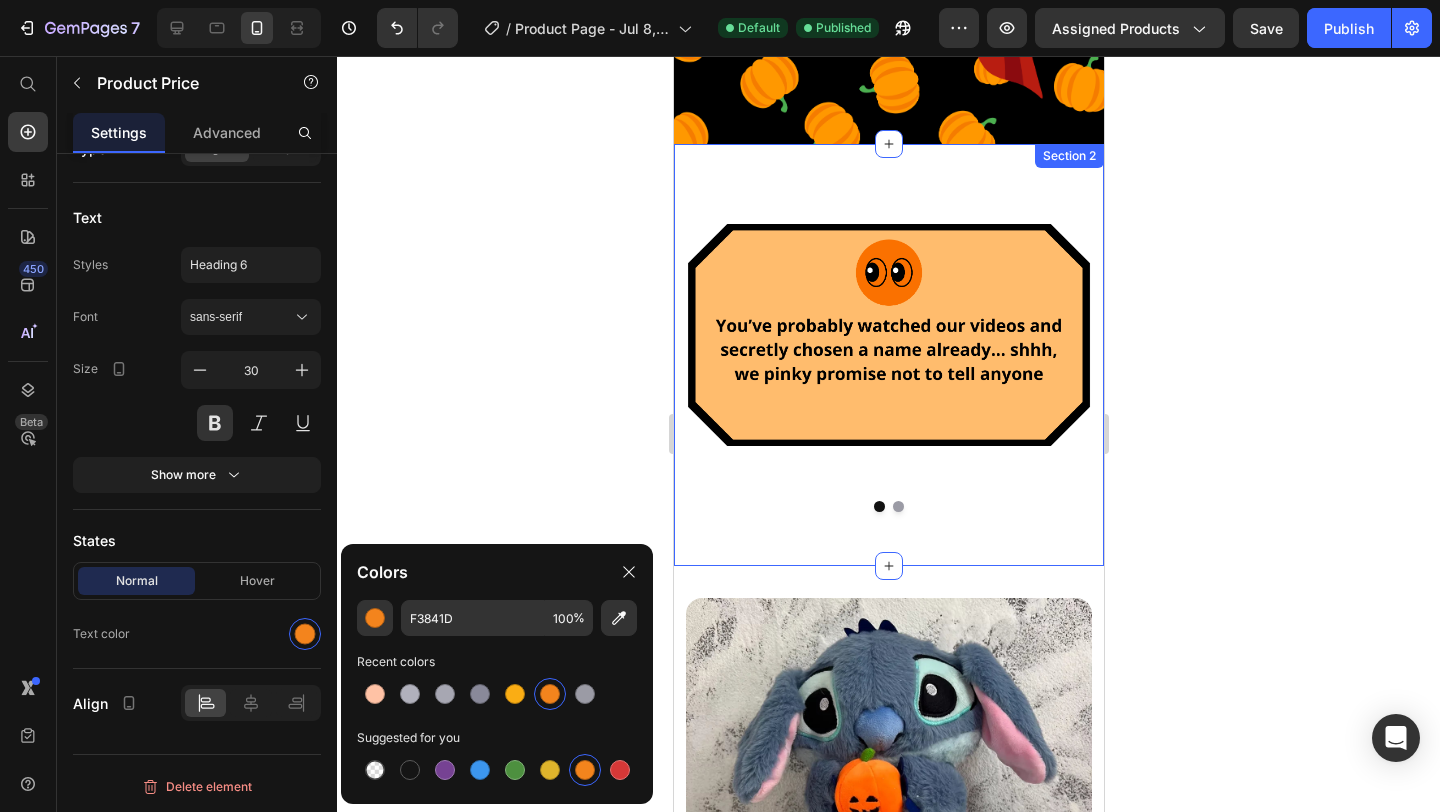 scroll, scrollTop: 489, scrollLeft: 0, axis: vertical 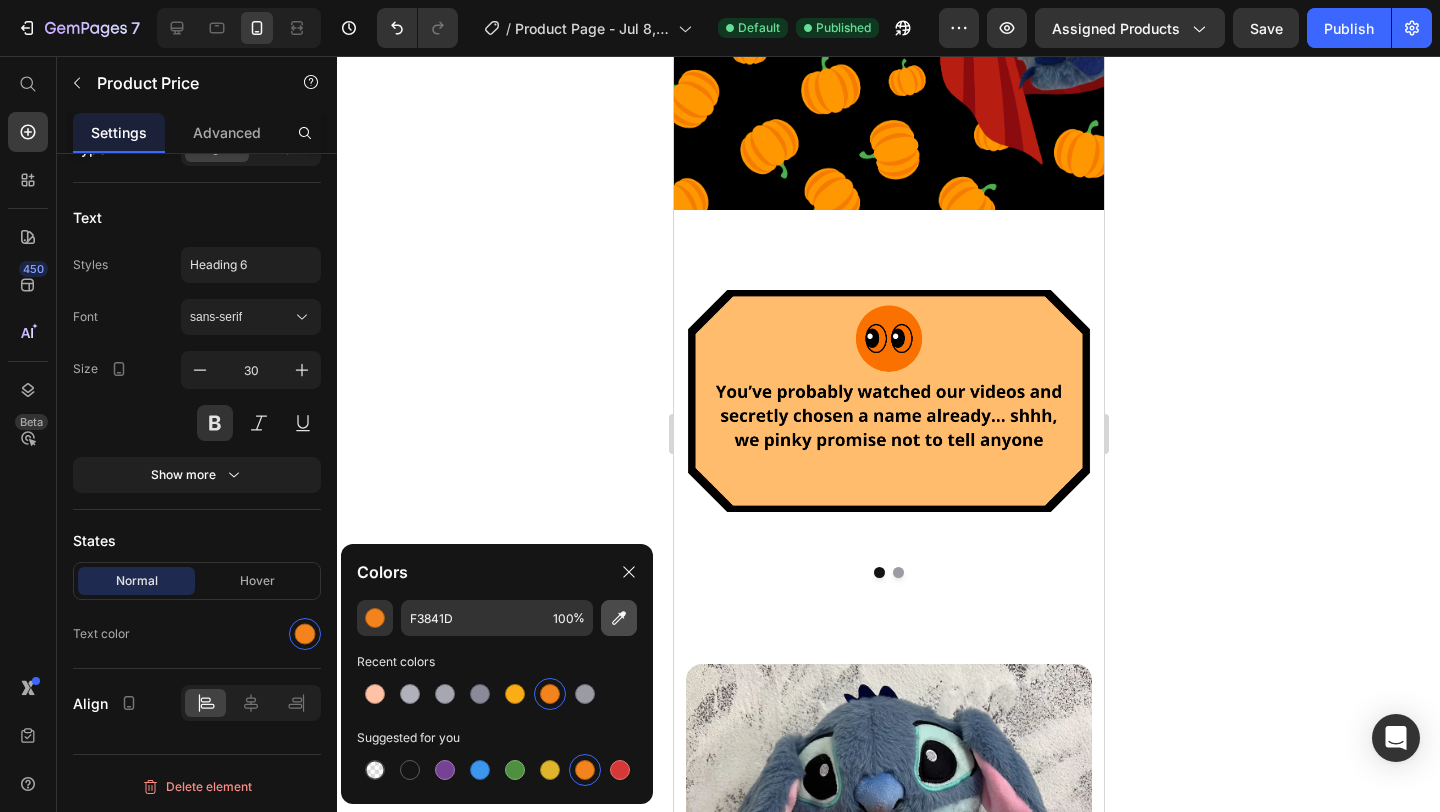 click at bounding box center [619, 618] 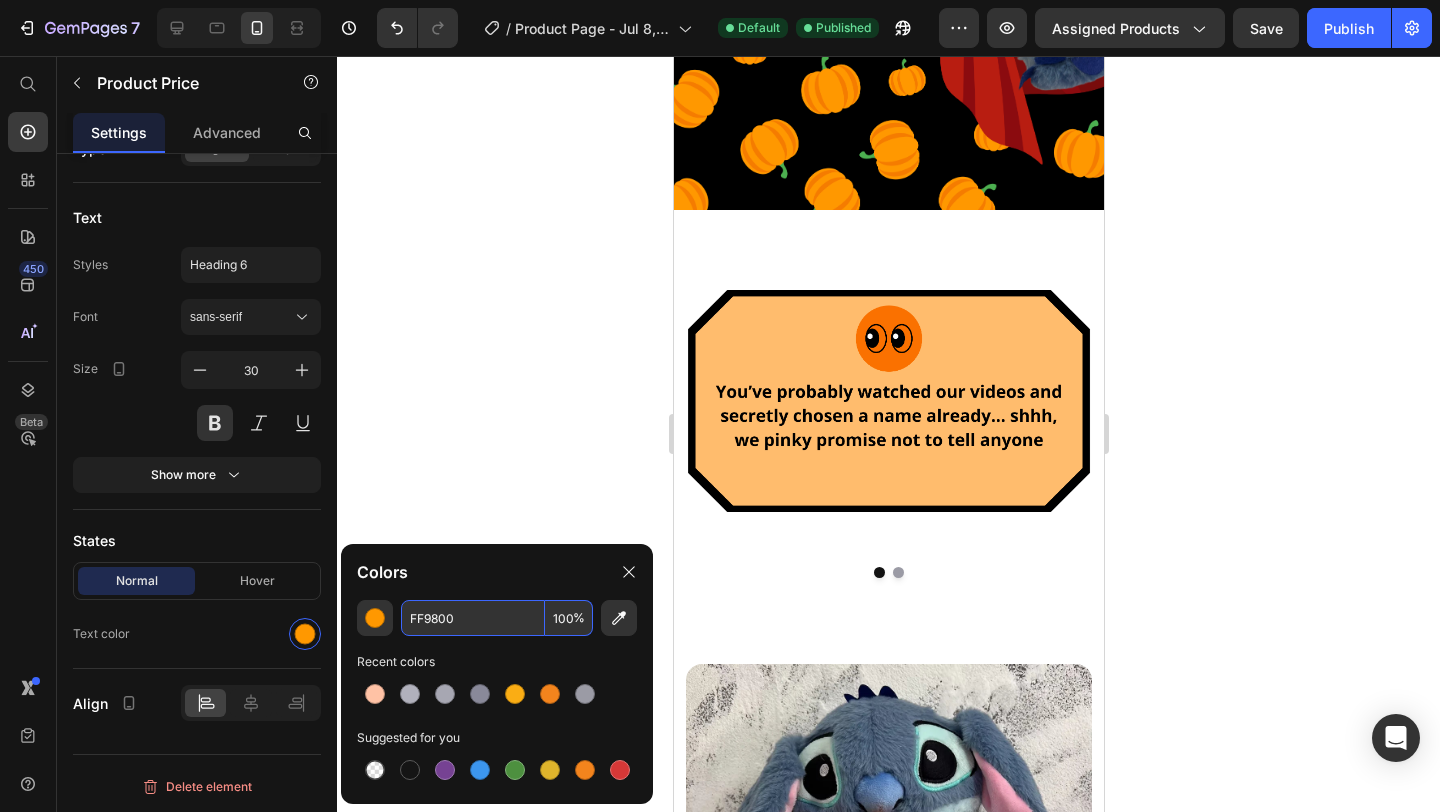 click on "FF9800" at bounding box center (473, 618) 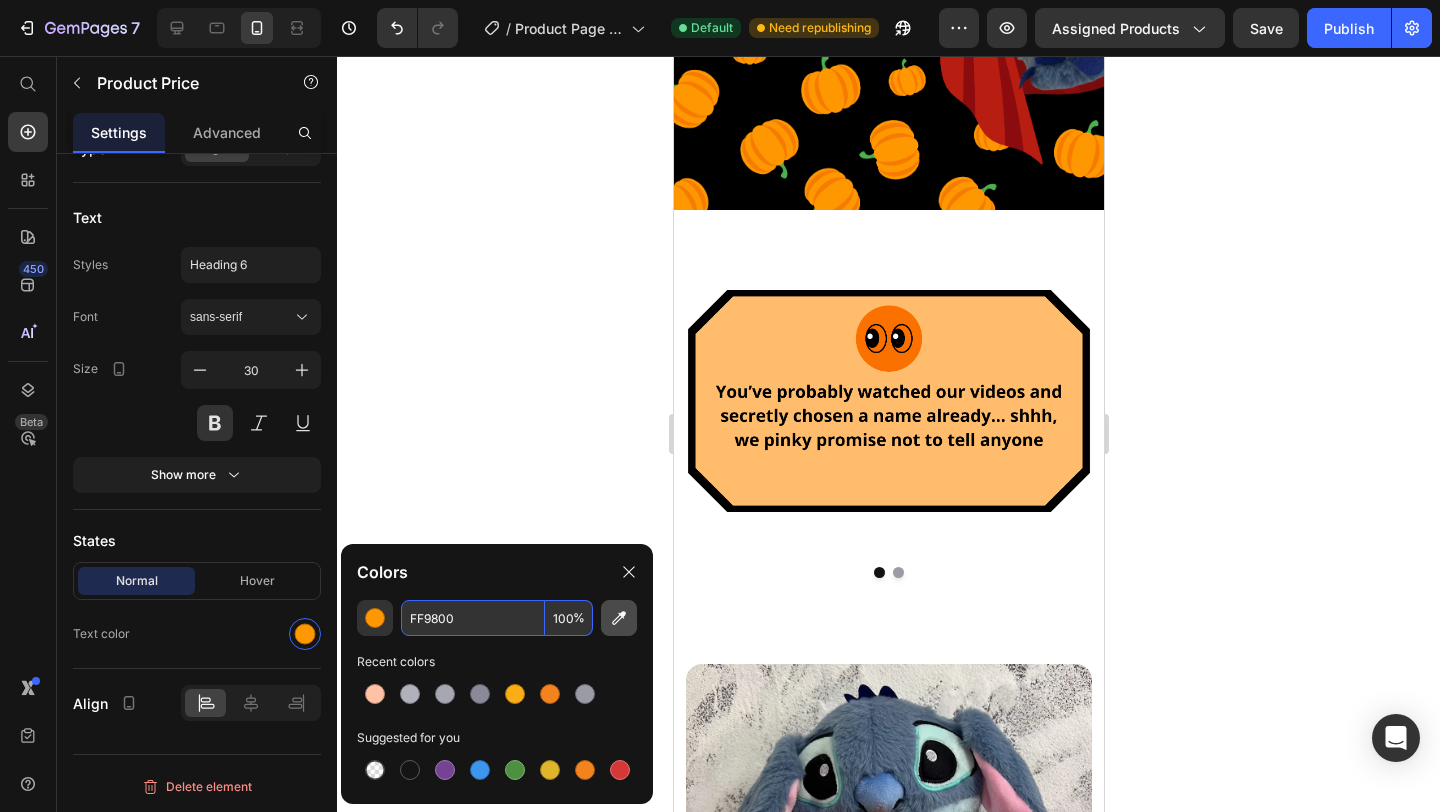 click 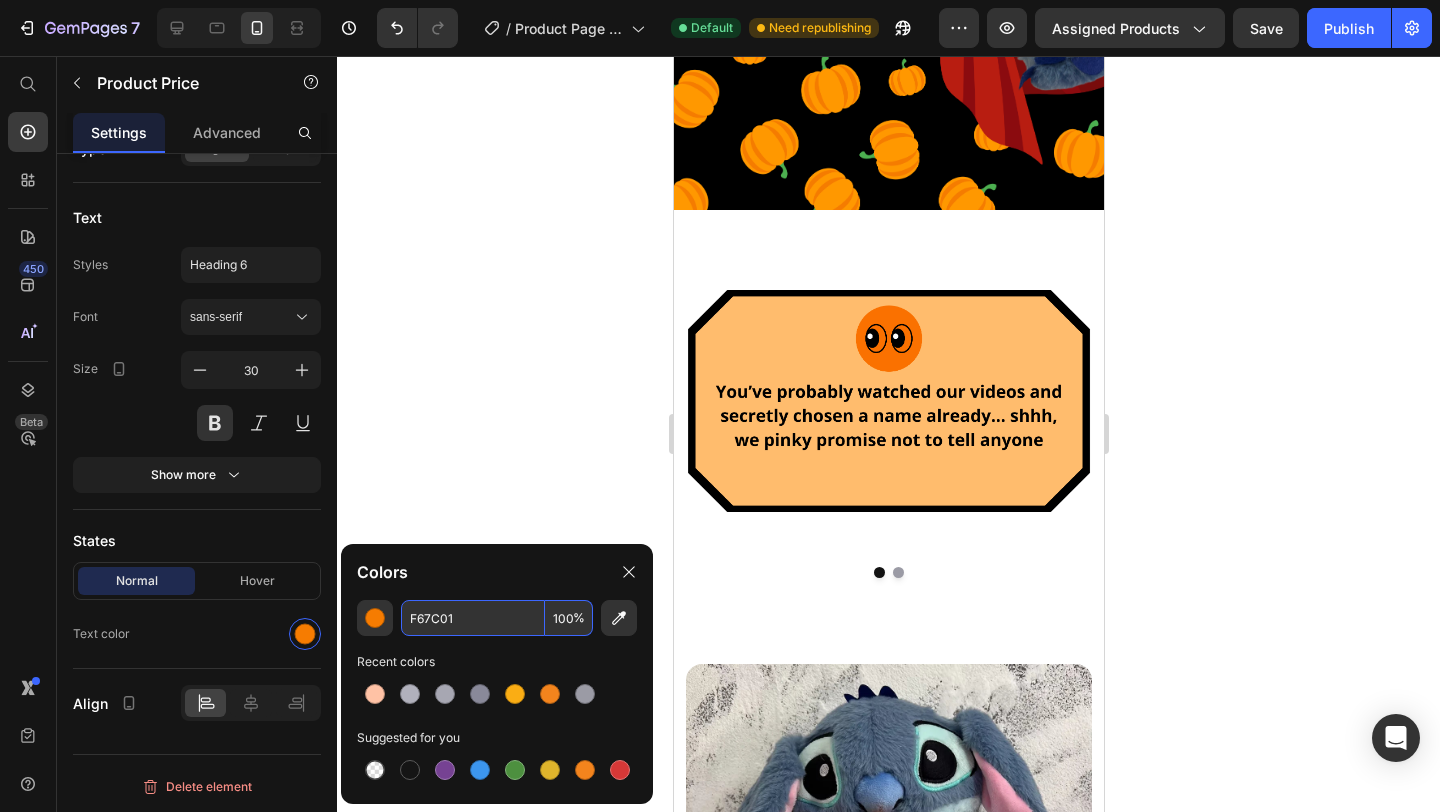 click on "F67C01" at bounding box center (473, 618) 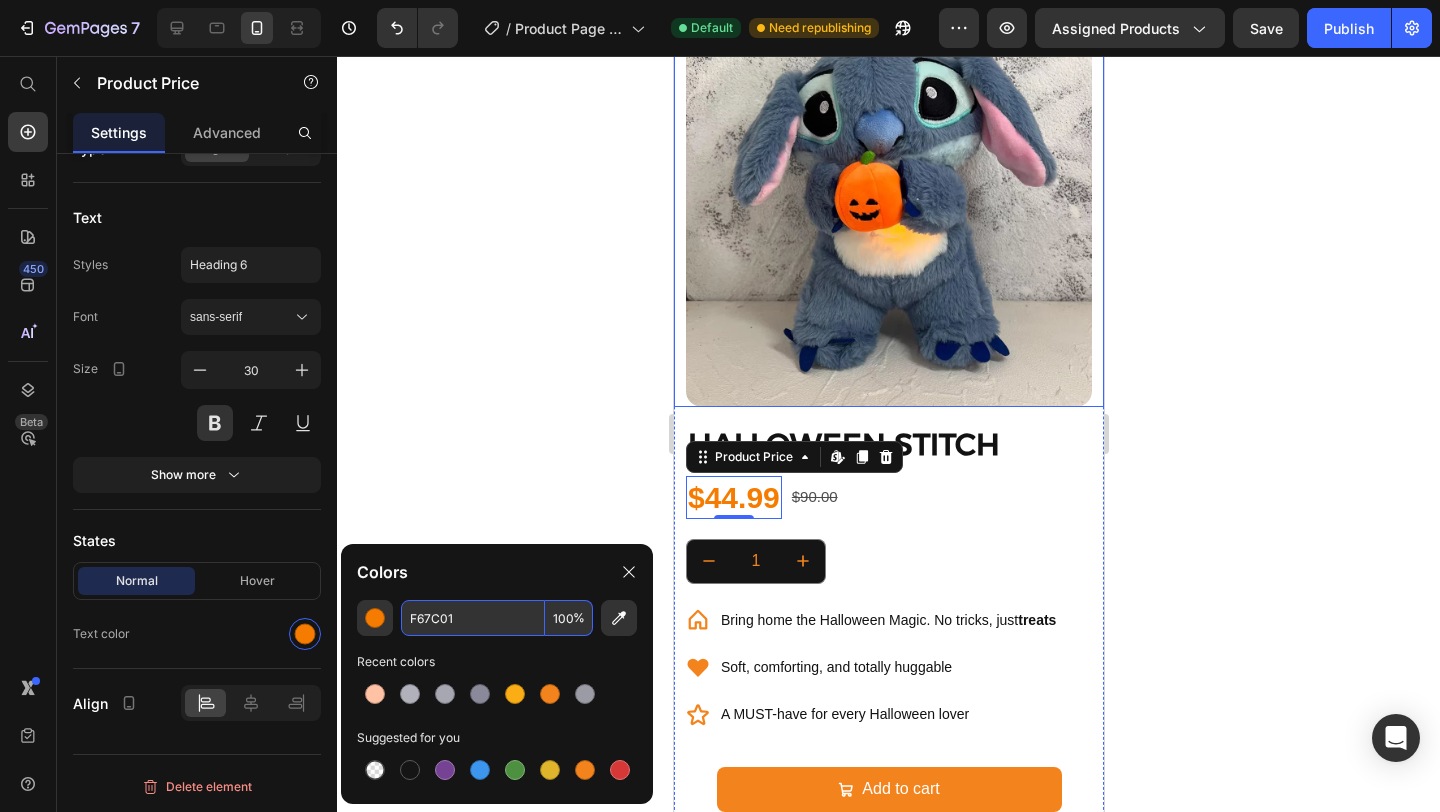 scroll, scrollTop: 1155, scrollLeft: 0, axis: vertical 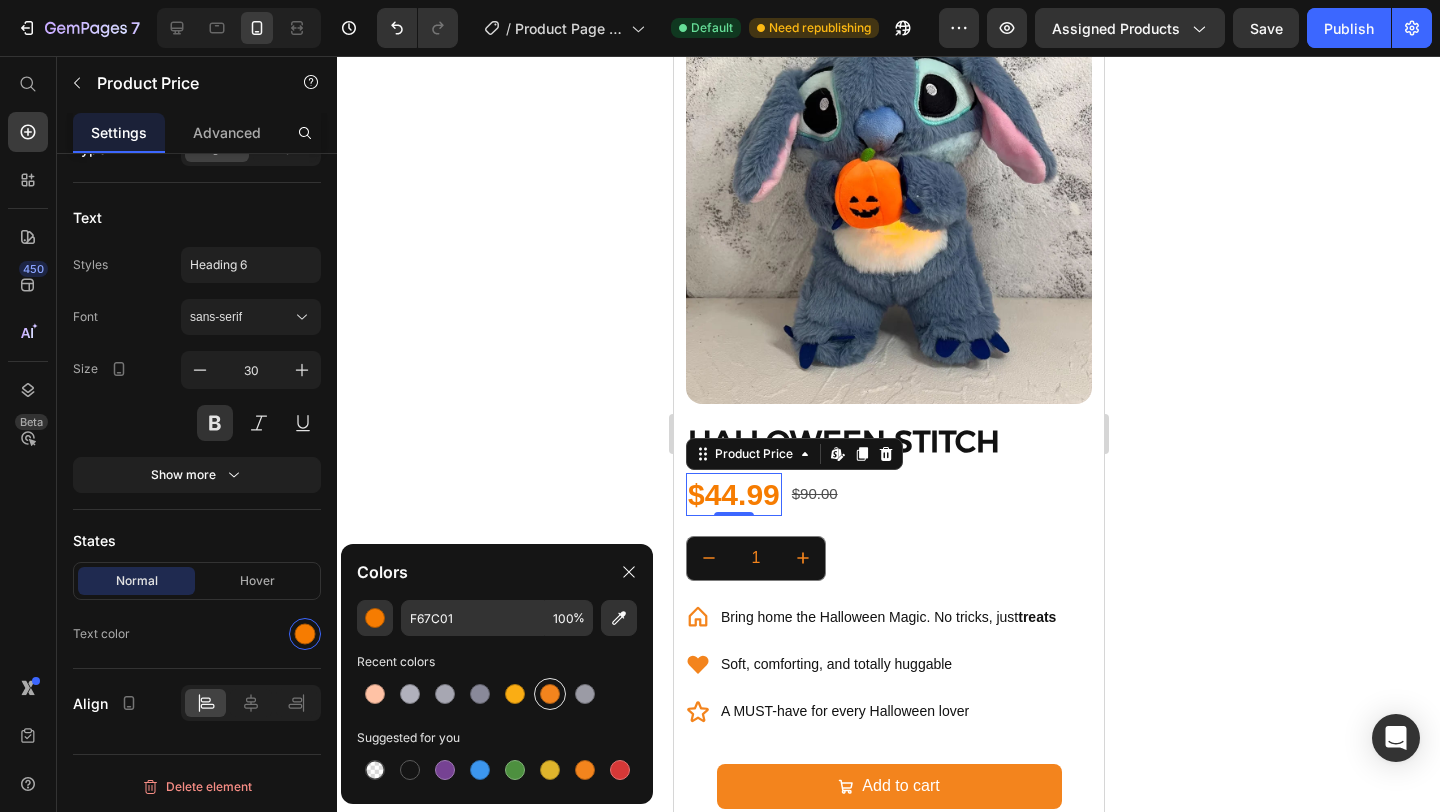 click at bounding box center (550, 694) 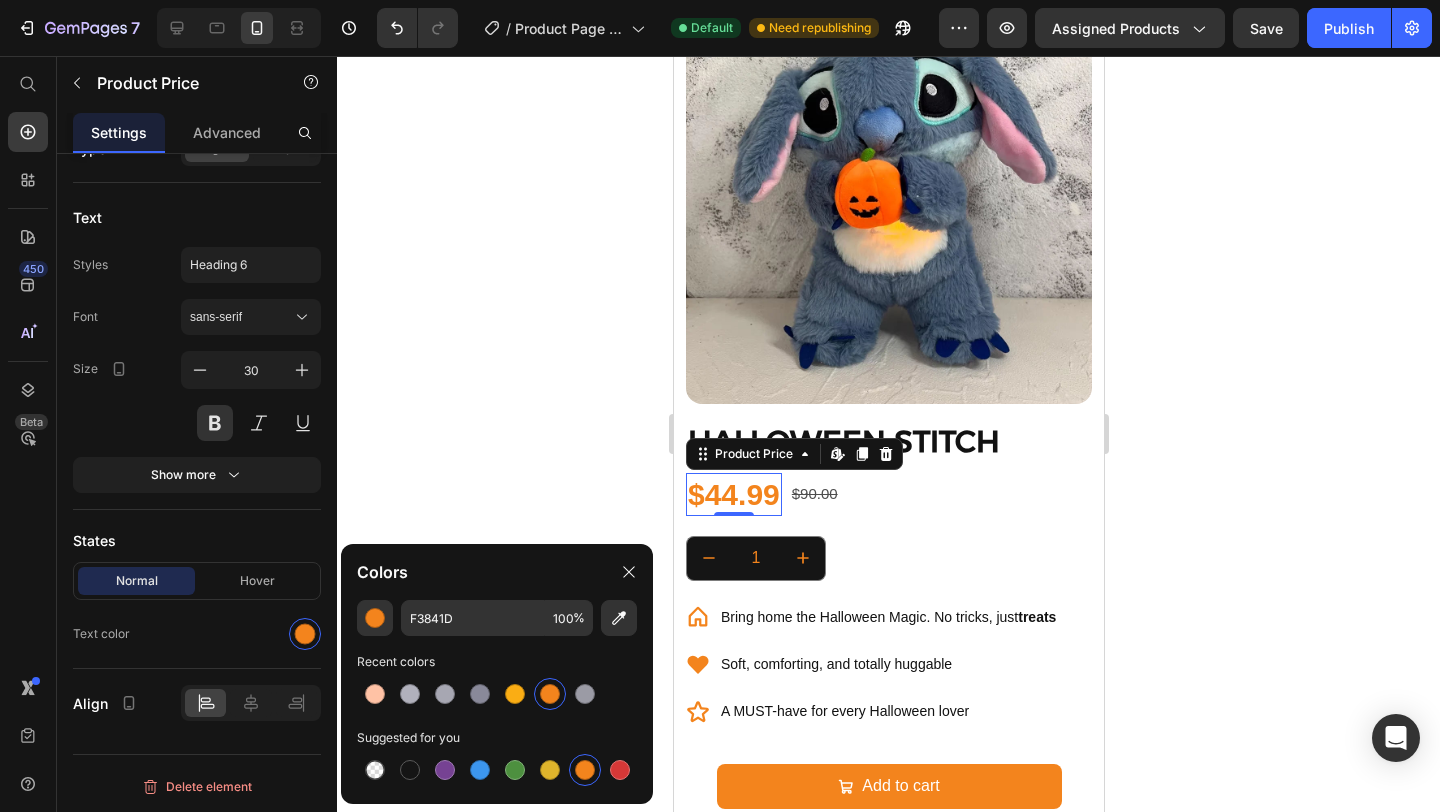 click 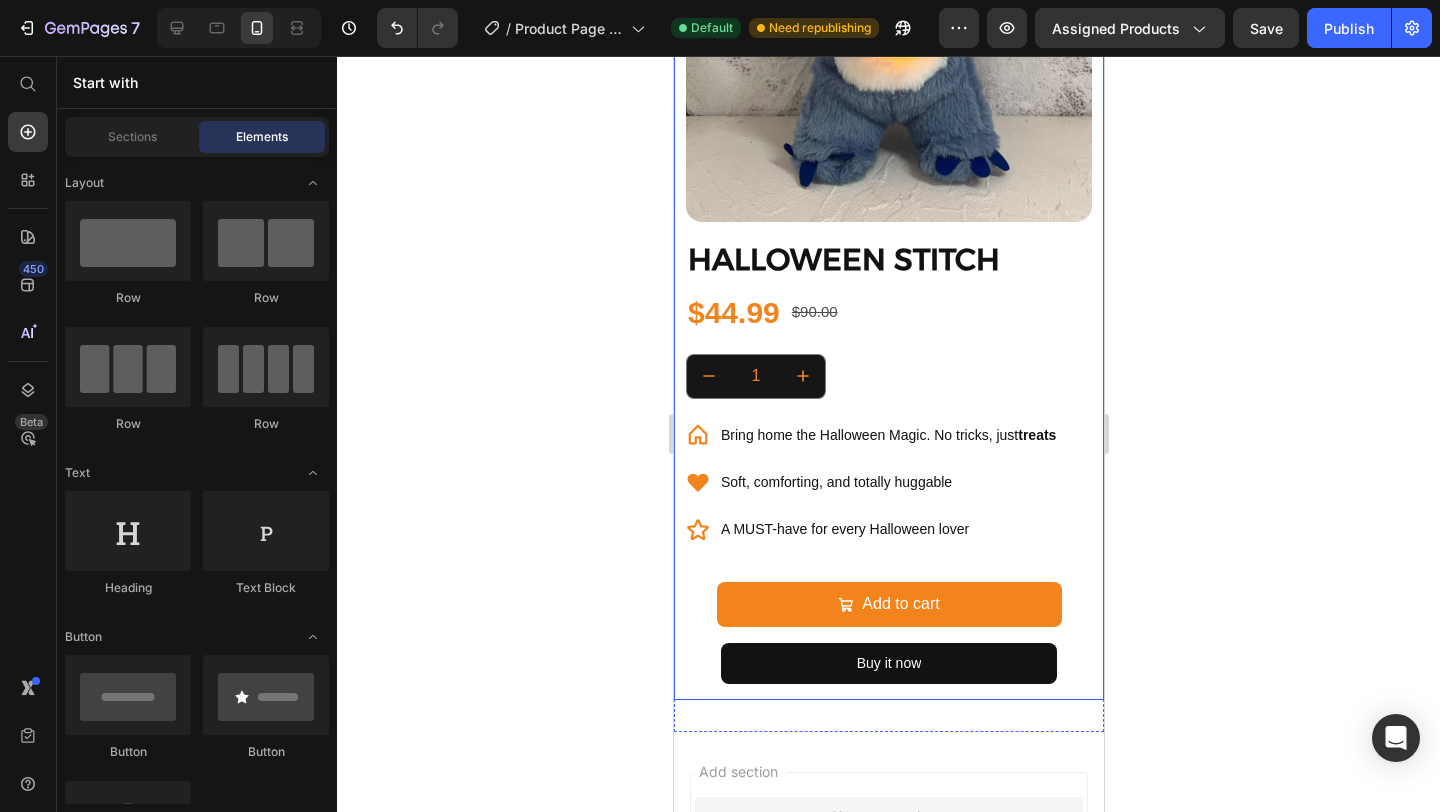 scroll, scrollTop: 1329, scrollLeft: 0, axis: vertical 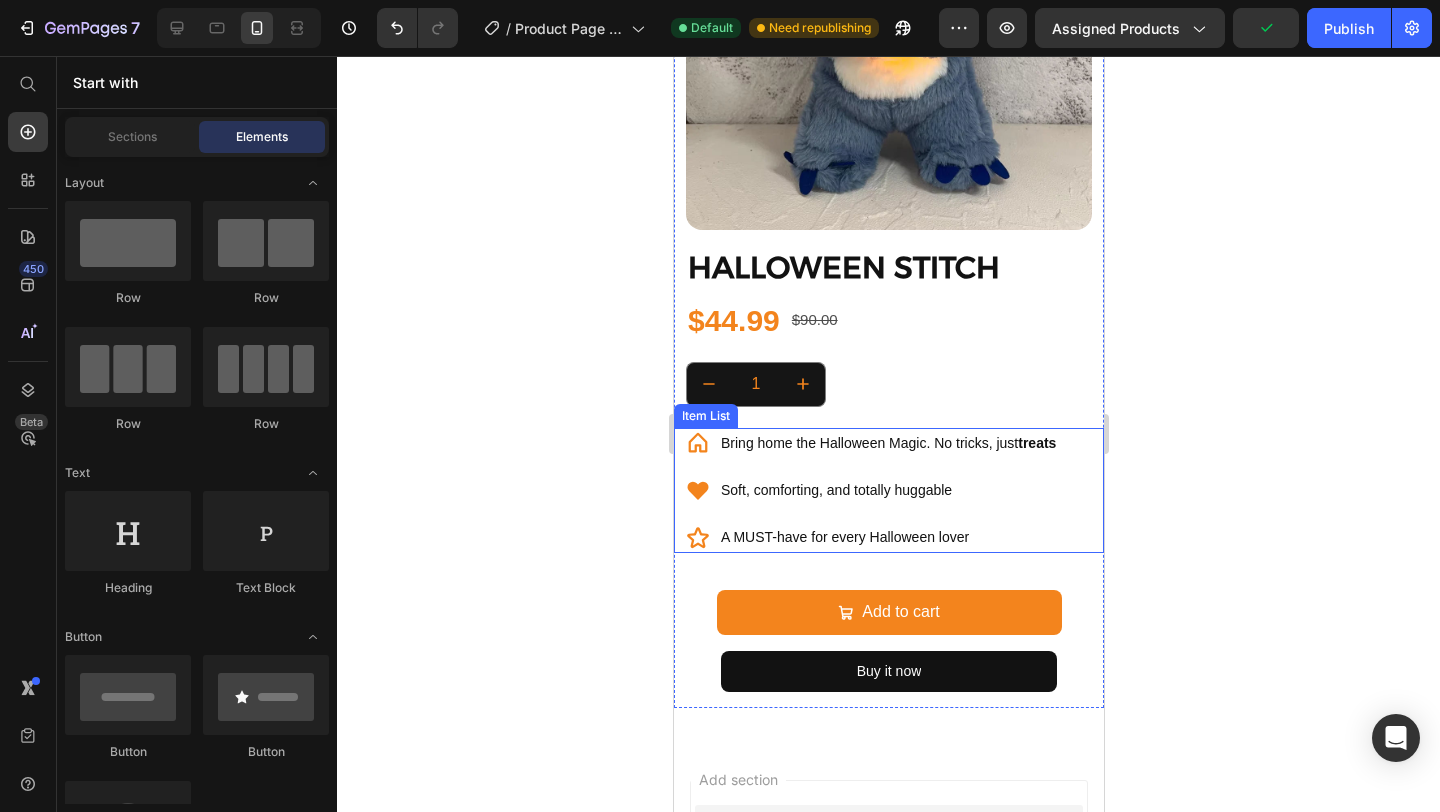click 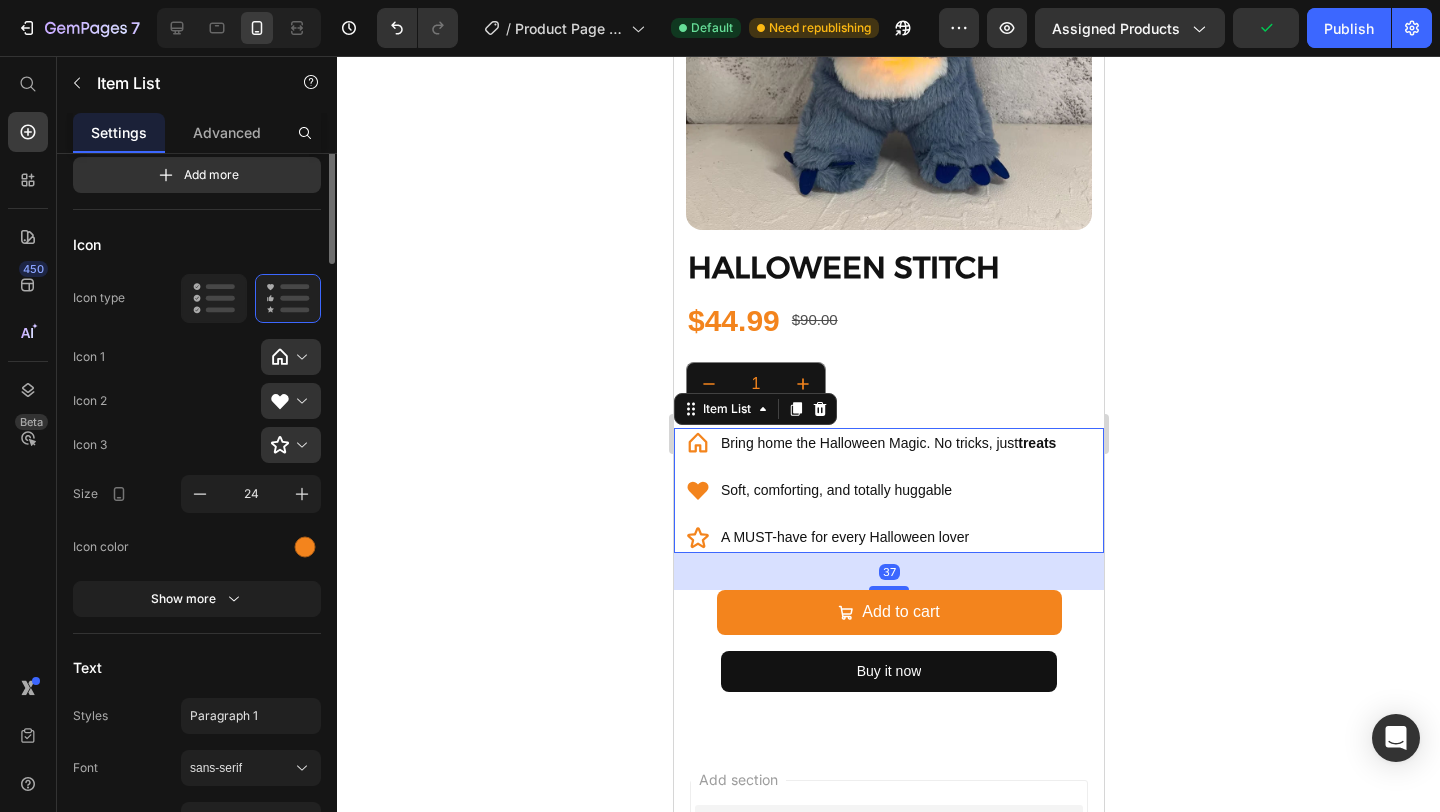 scroll, scrollTop: 0, scrollLeft: 0, axis: both 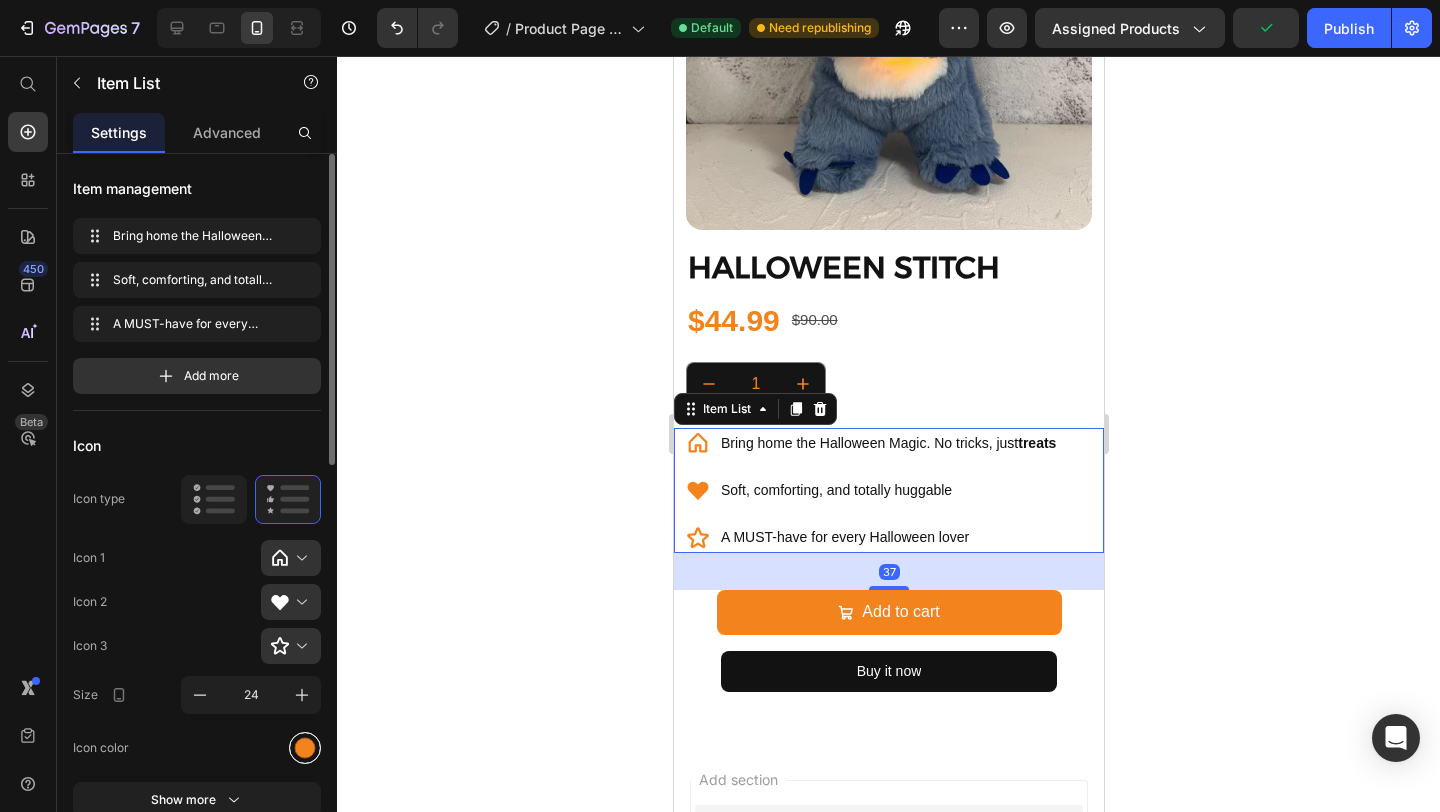click at bounding box center (305, 747) 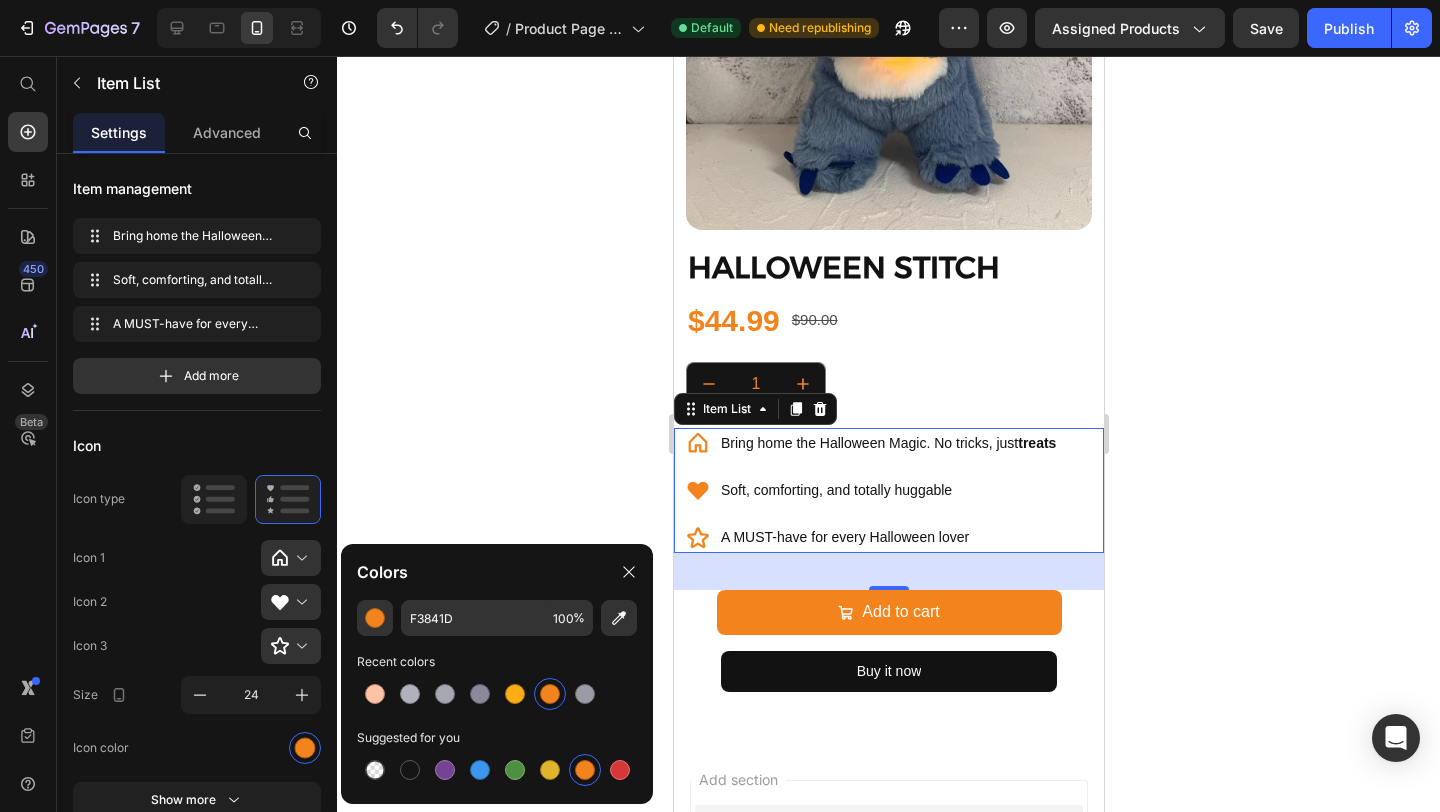 click 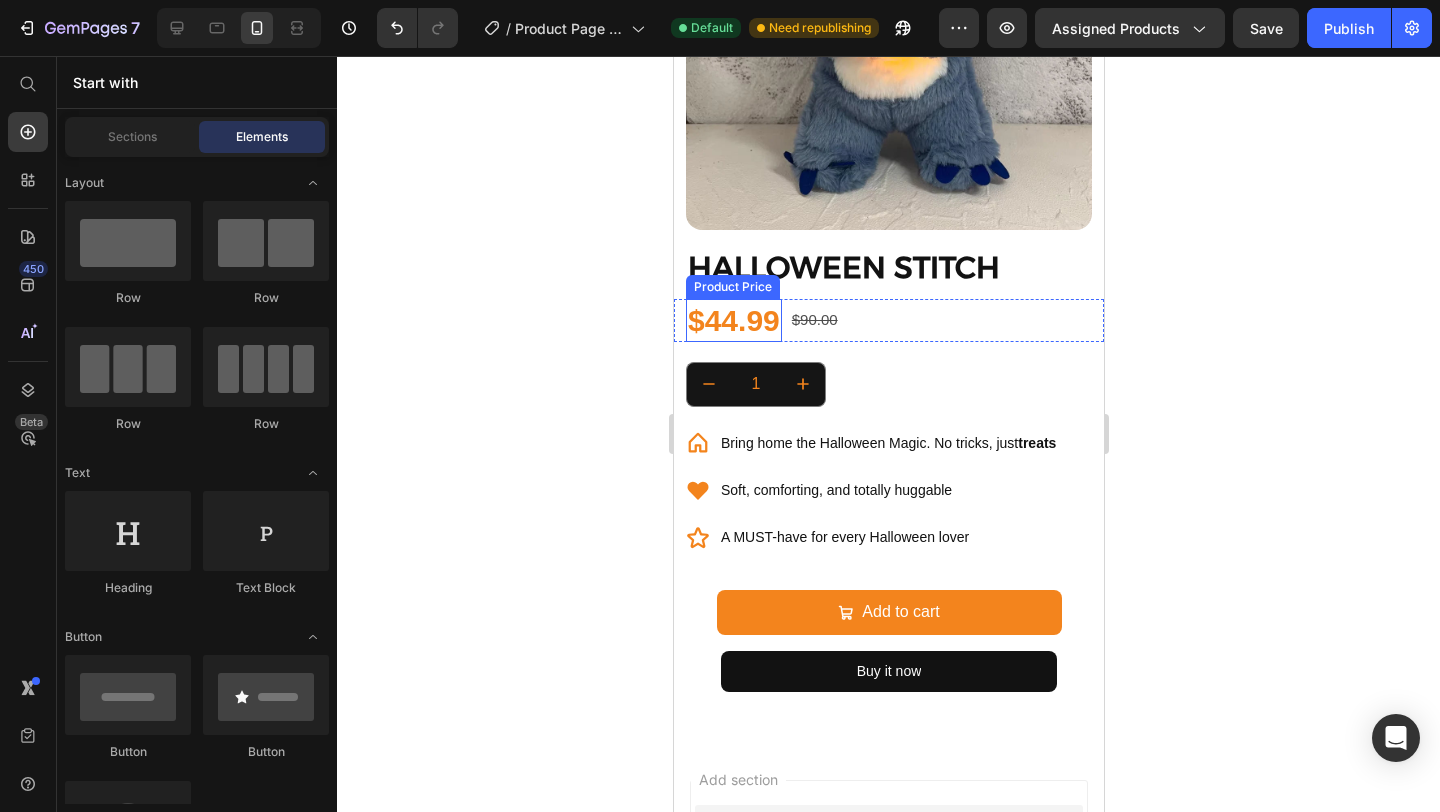 click on "$44.99" at bounding box center (733, 320) 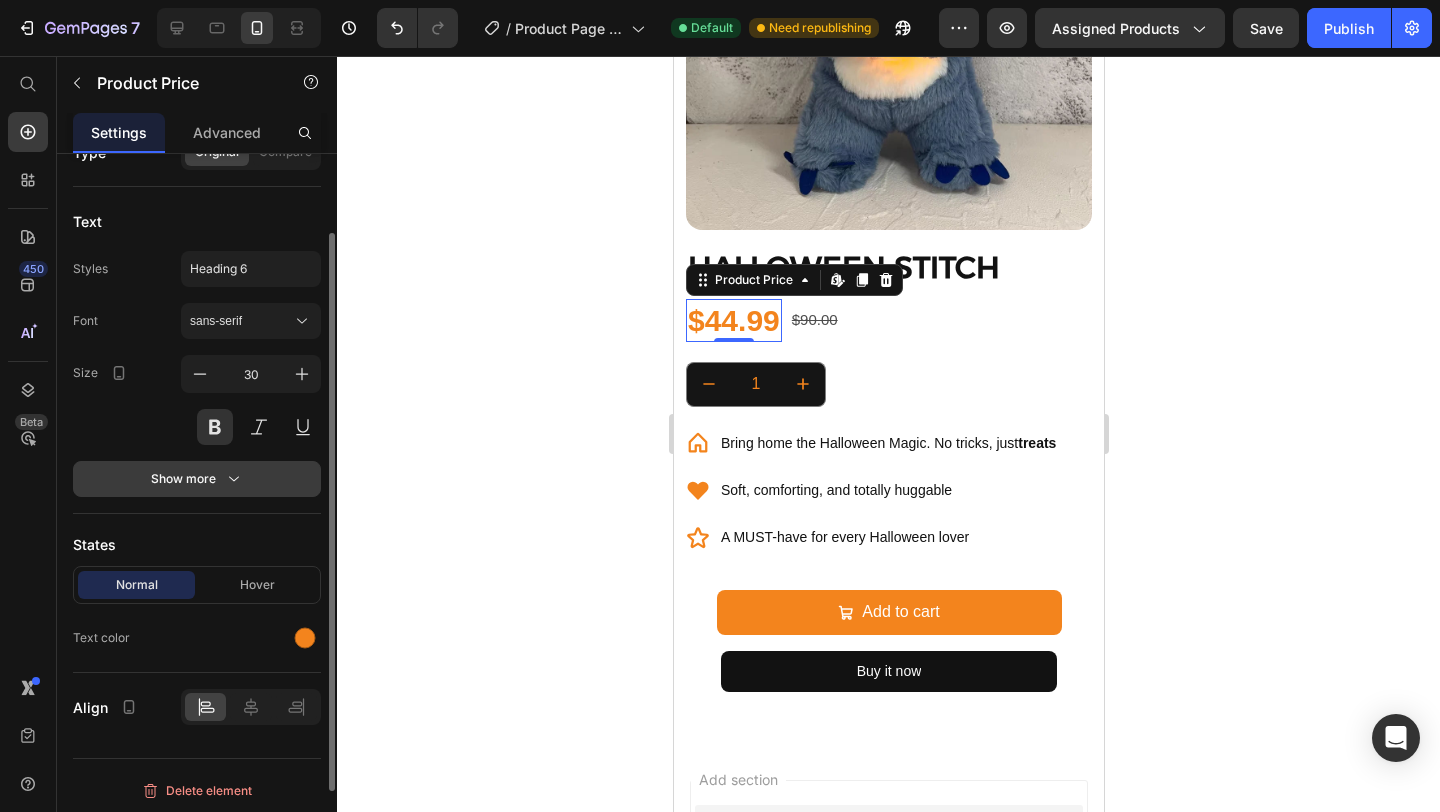 scroll, scrollTop: 201, scrollLeft: 0, axis: vertical 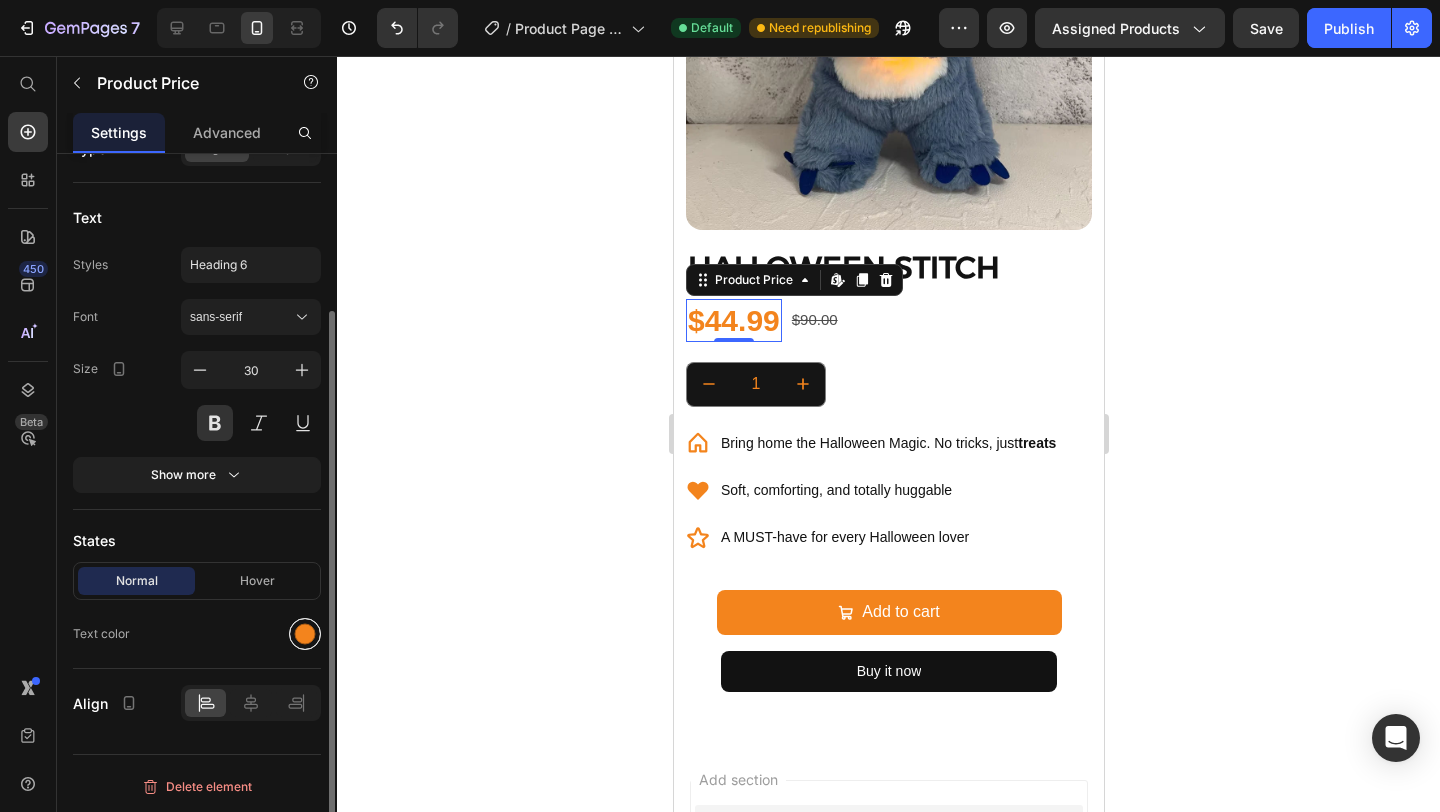 click at bounding box center (305, 634) 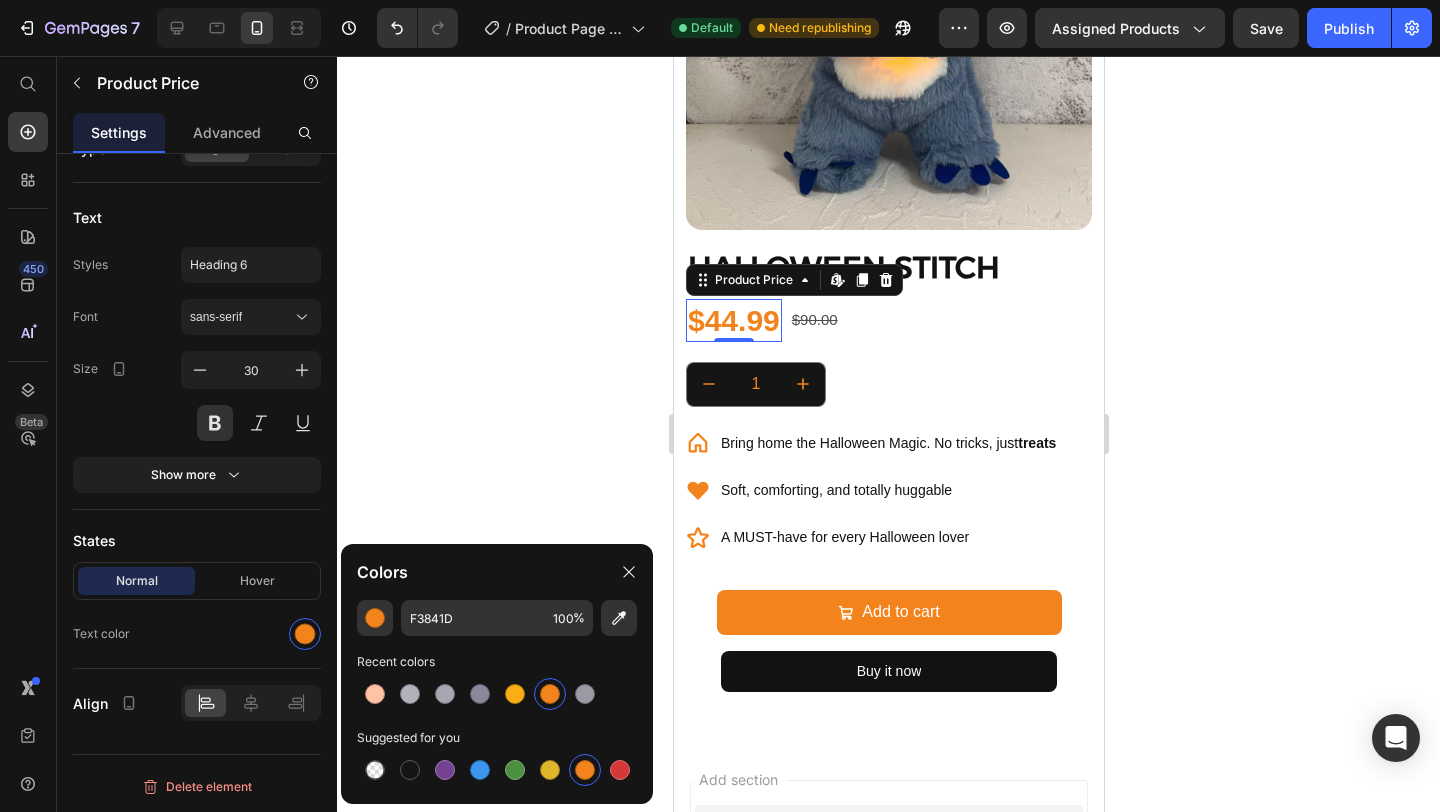 click 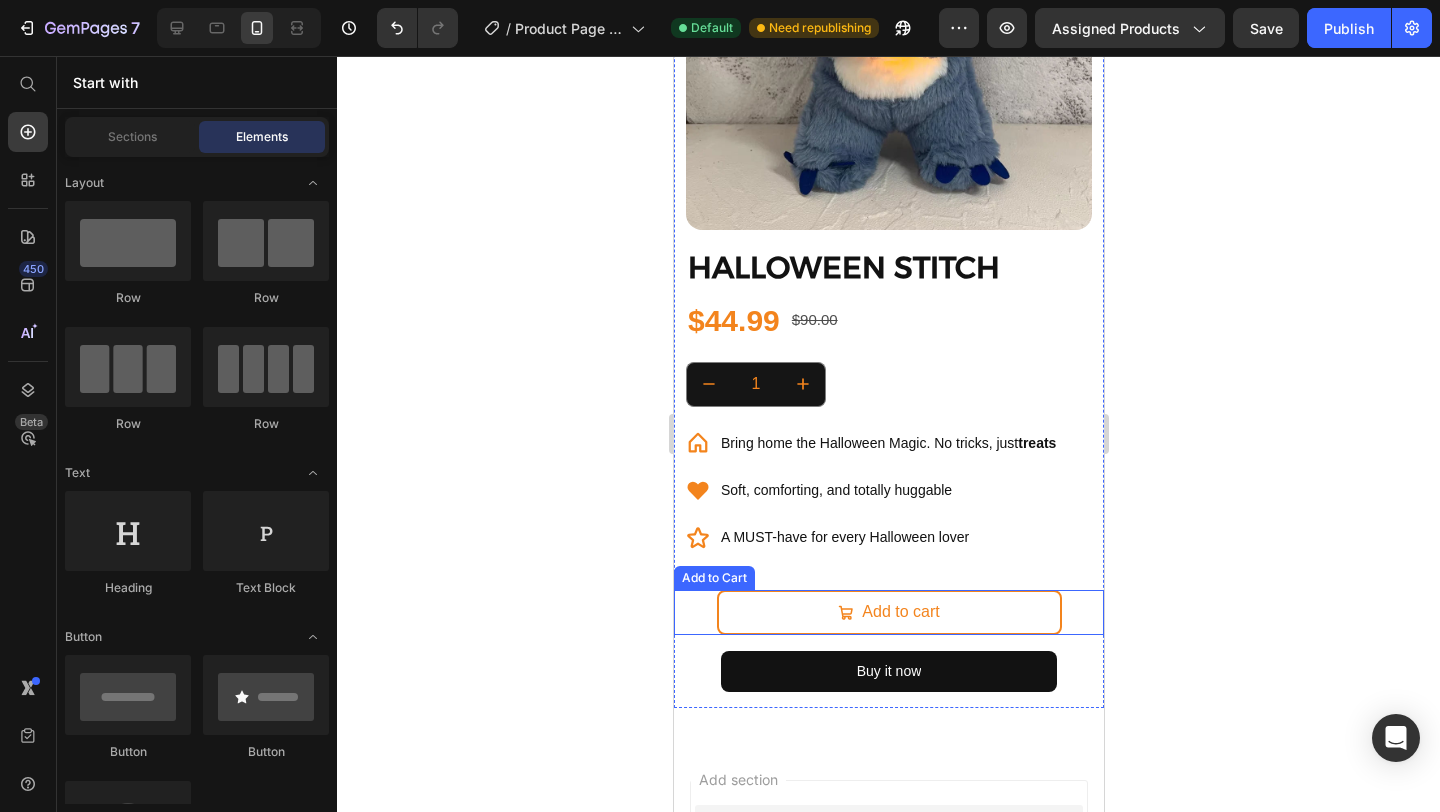 click on "Add to cart" at bounding box center (888, 612) 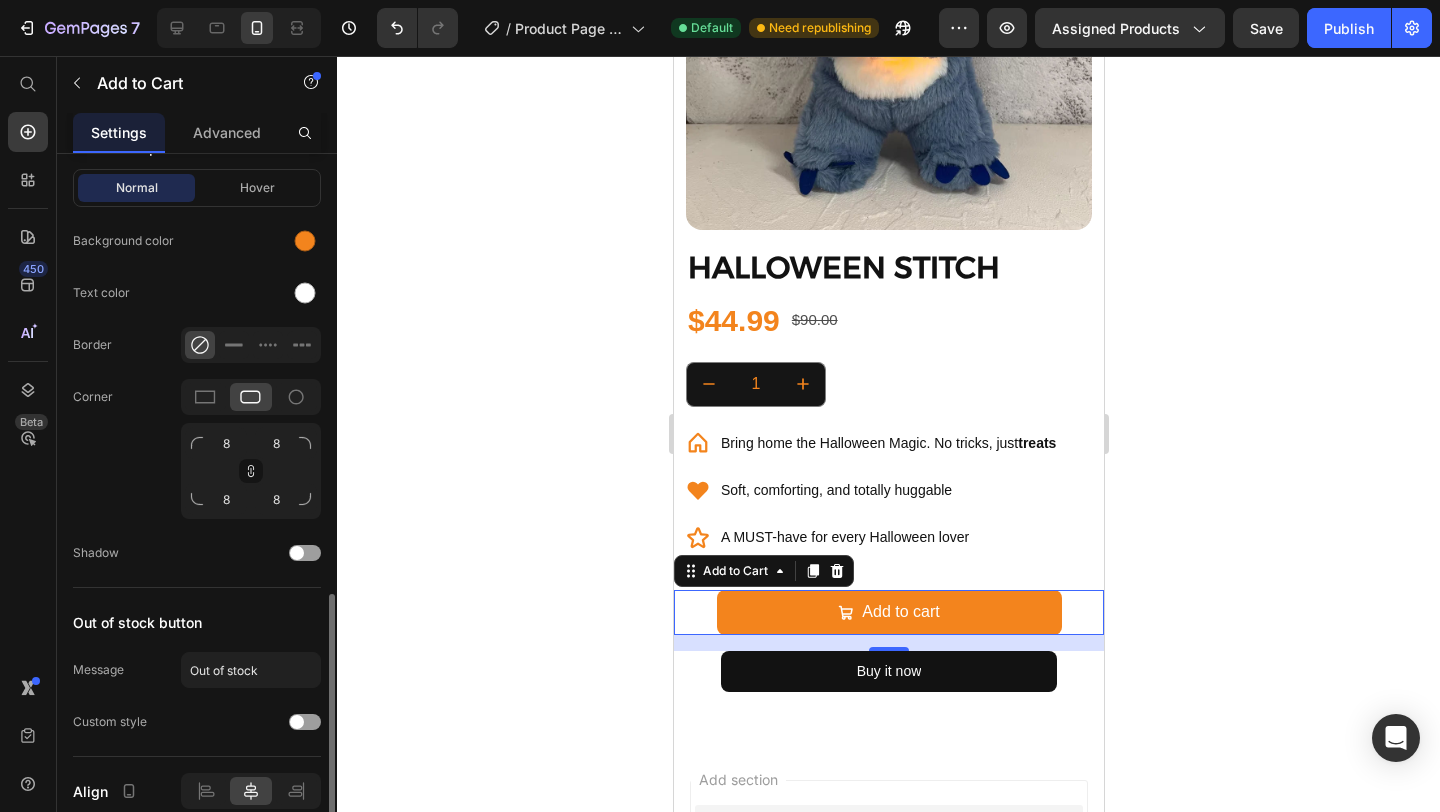 scroll, scrollTop: 1276, scrollLeft: 0, axis: vertical 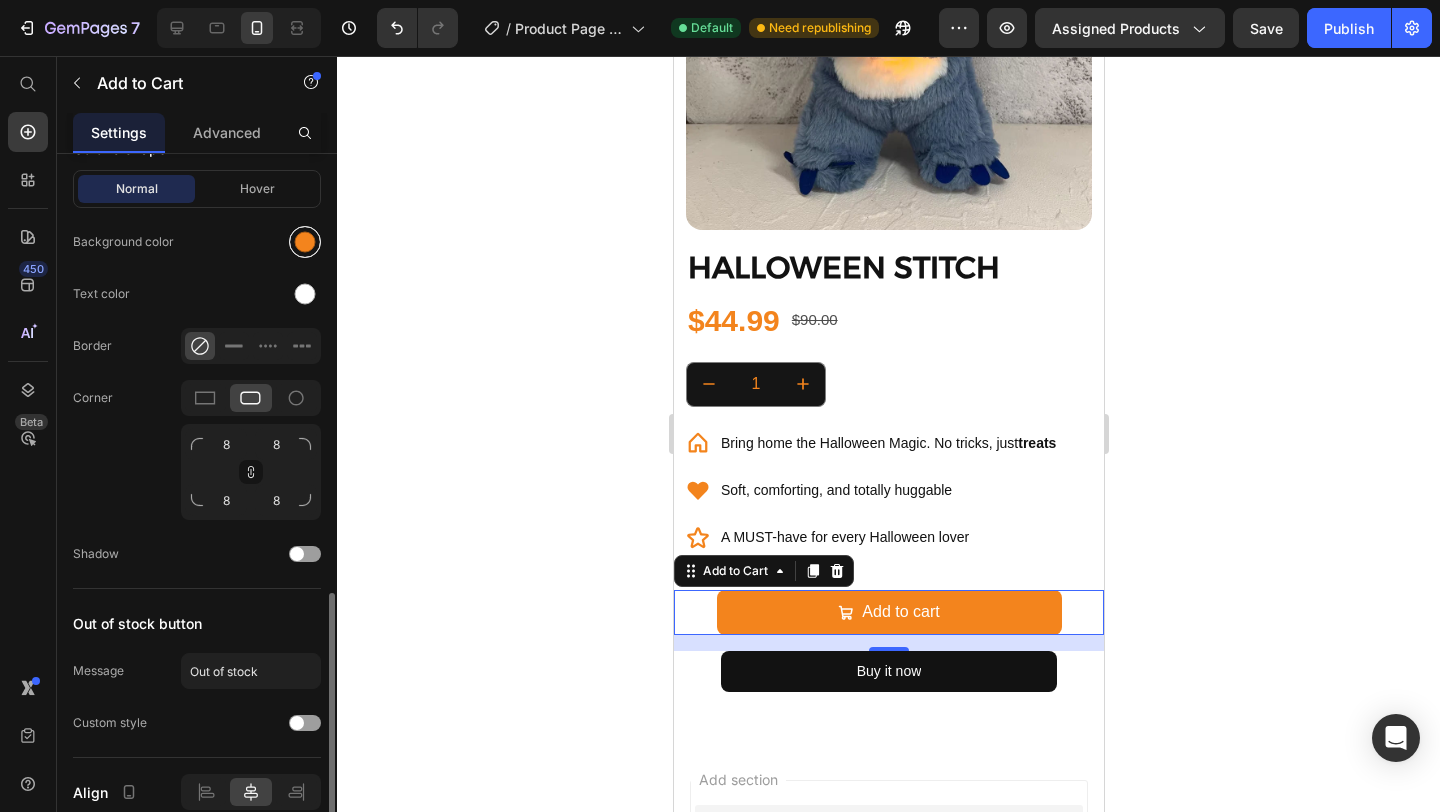 click at bounding box center (305, 242) 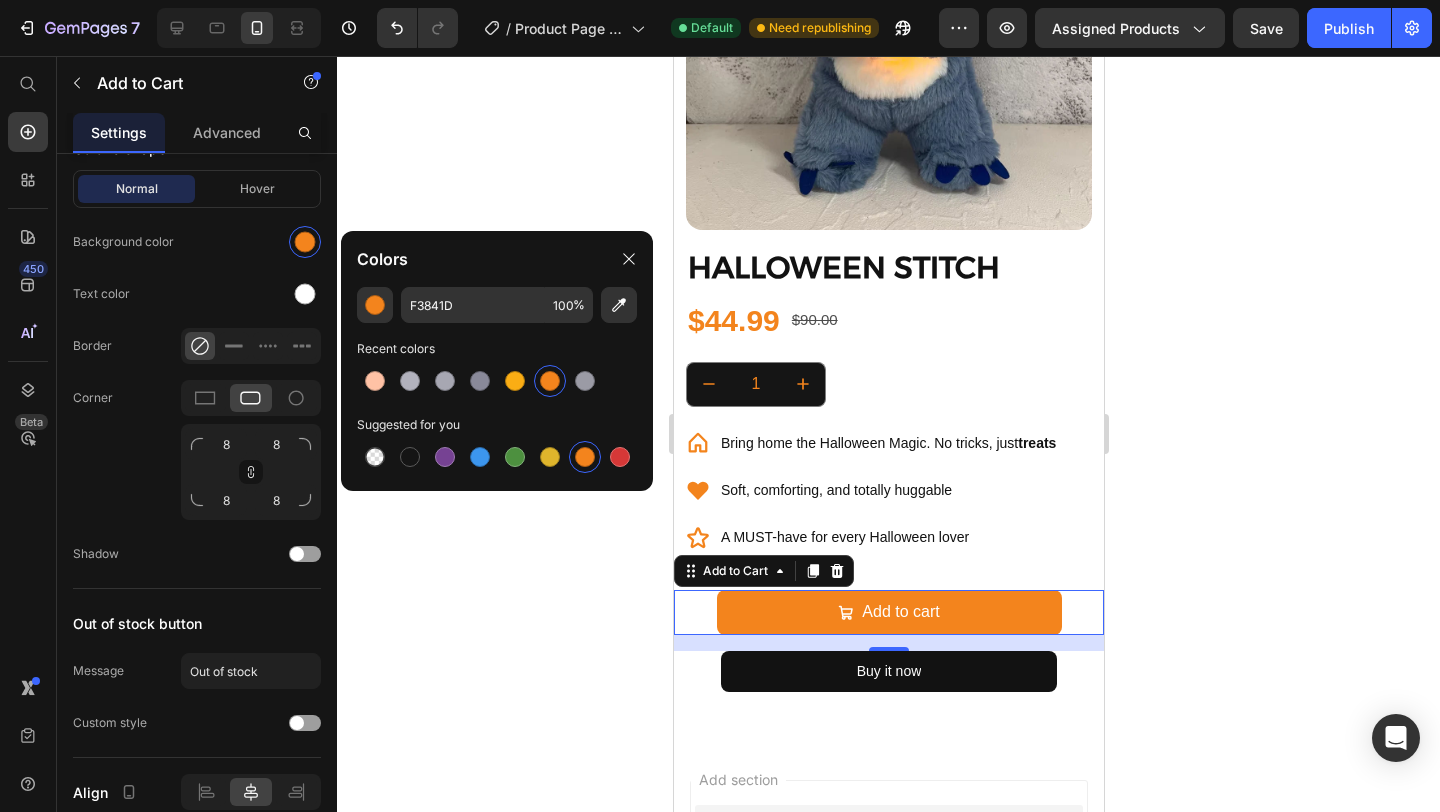 click 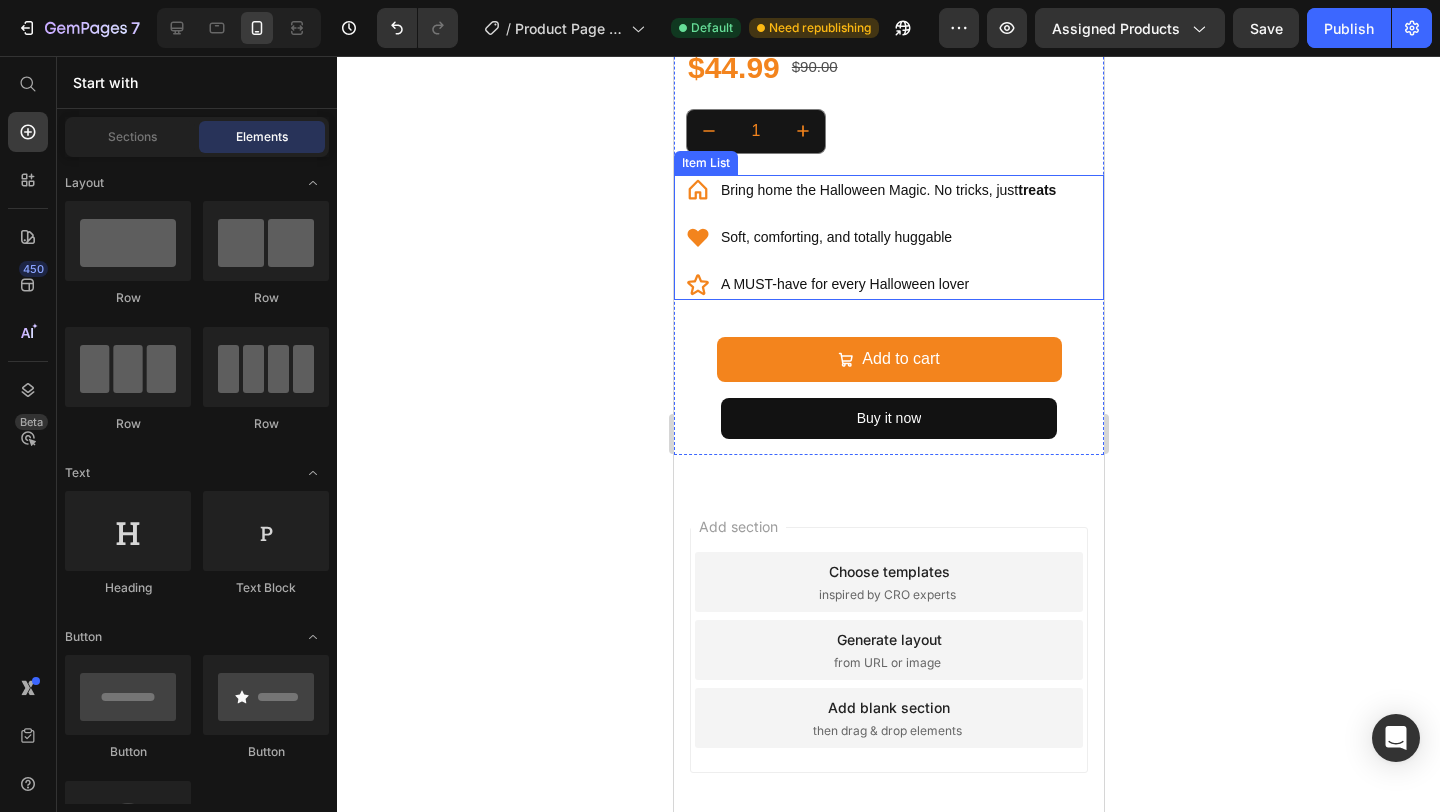 scroll, scrollTop: 1681, scrollLeft: 0, axis: vertical 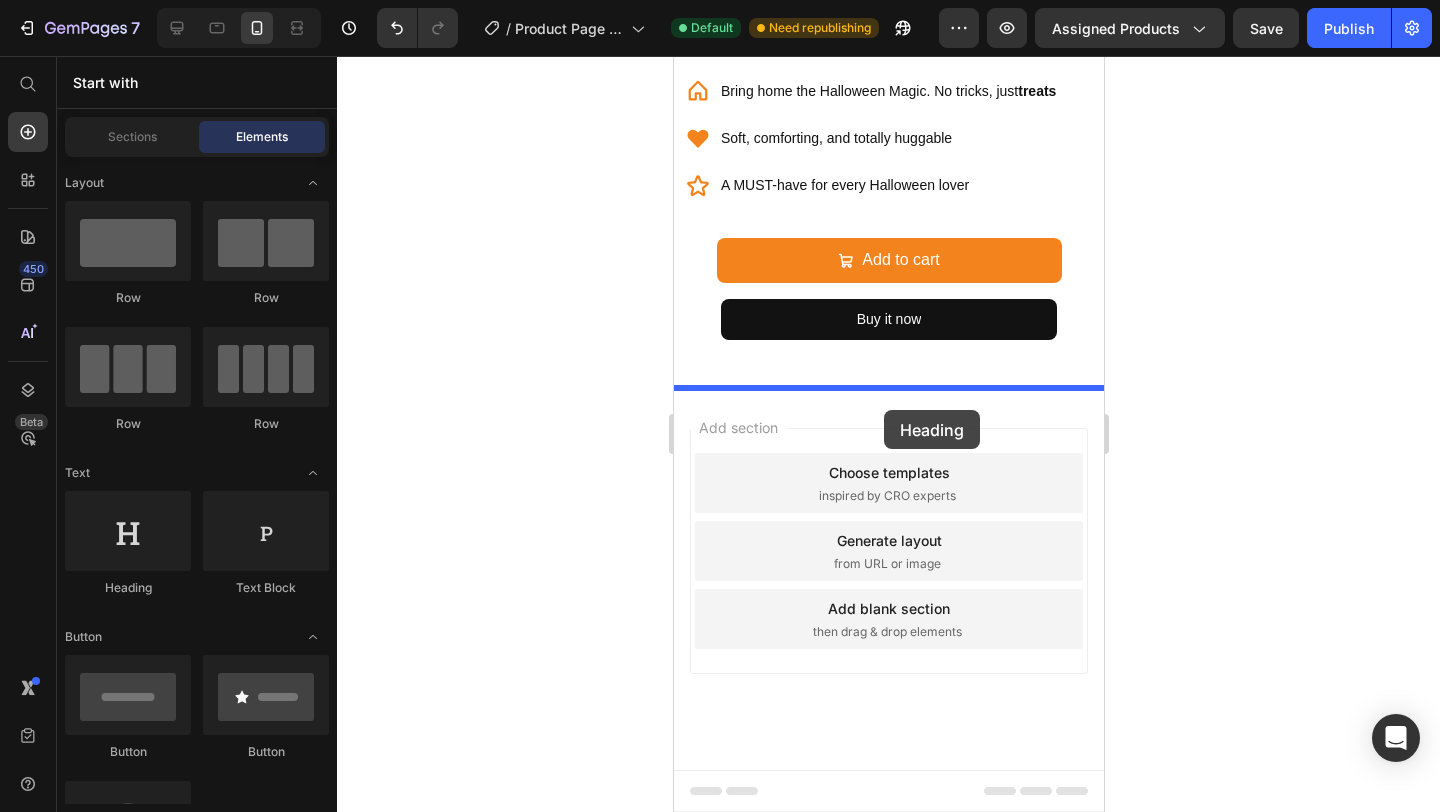 drag, startPoint x: 809, startPoint y: 584, endPoint x: 884, endPoint y: 410, distance: 189.47559 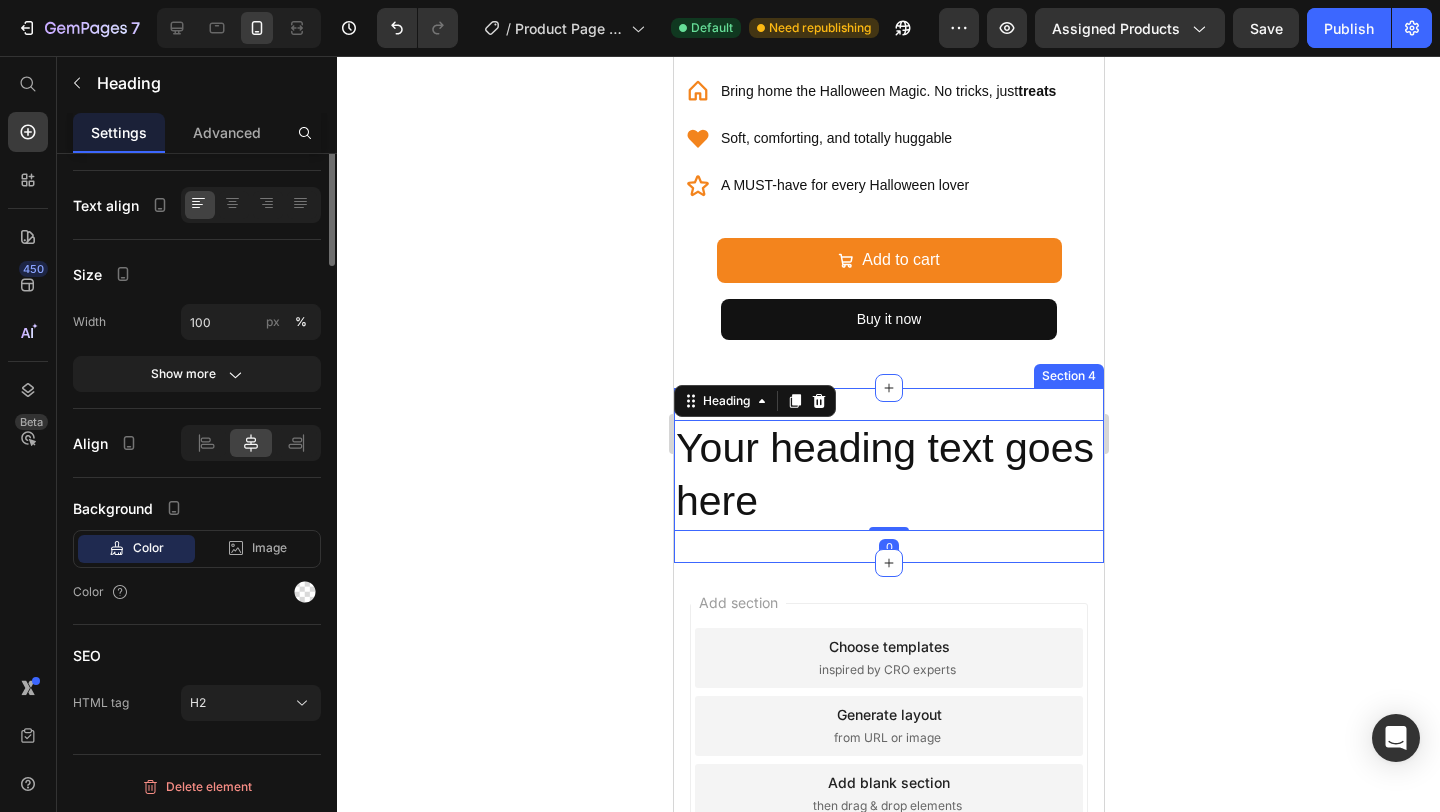 scroll, scrollTop: 0, scrollLeft: 0, axis: both 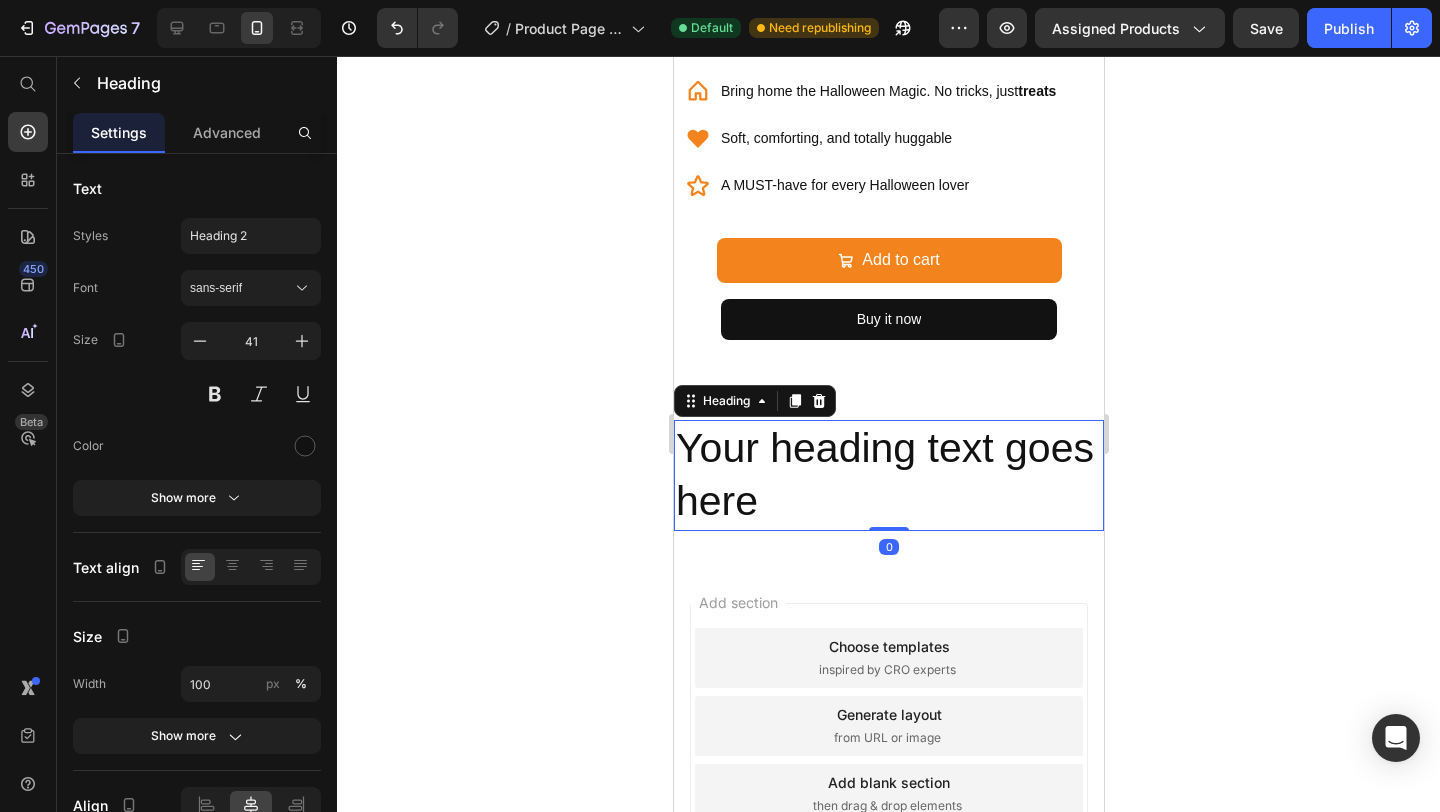 click on "Your heading text goes here" at bounding box center [888, 475] 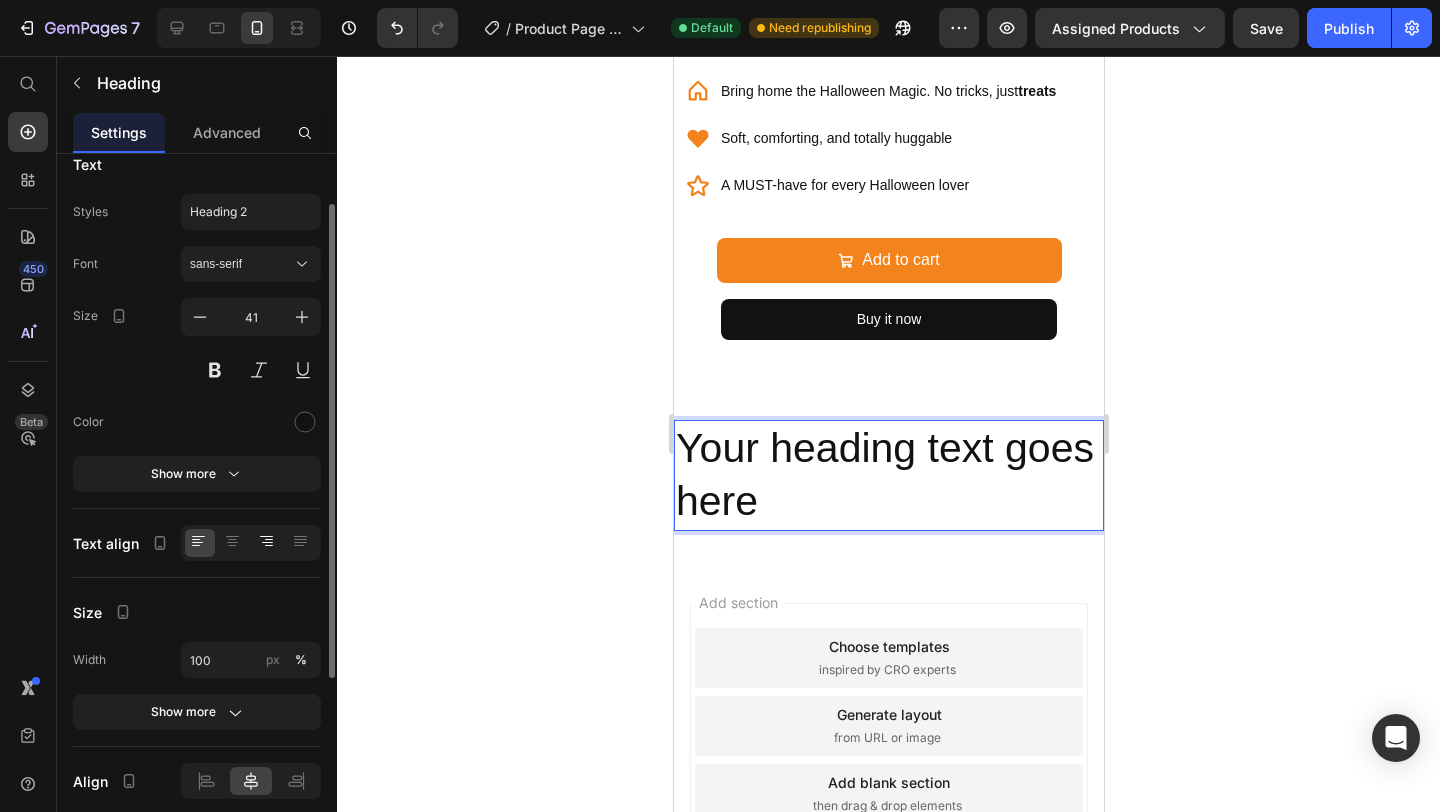 scroll, scrollTop: 0, scrollLeft: 0, axis: both 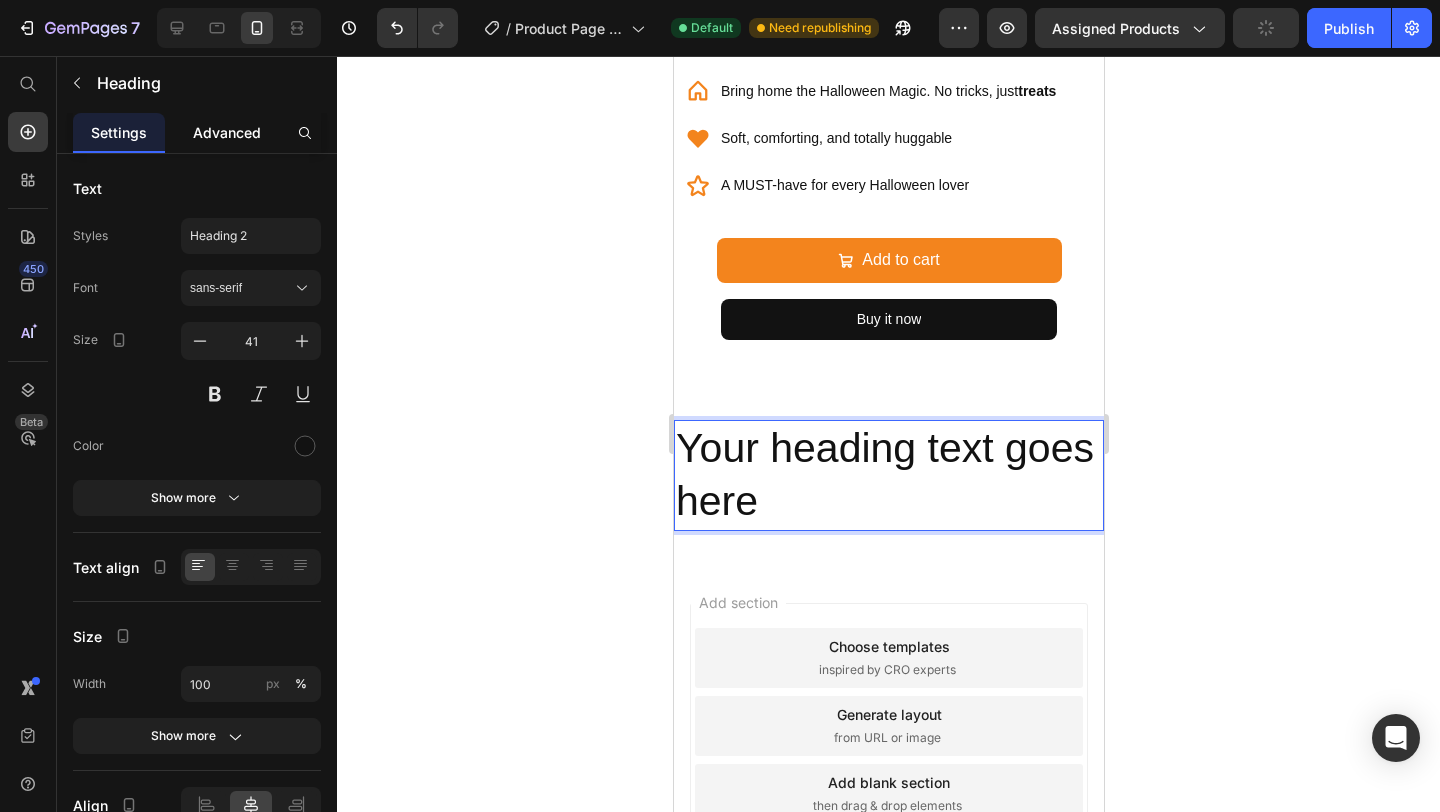 click on "Advanced" 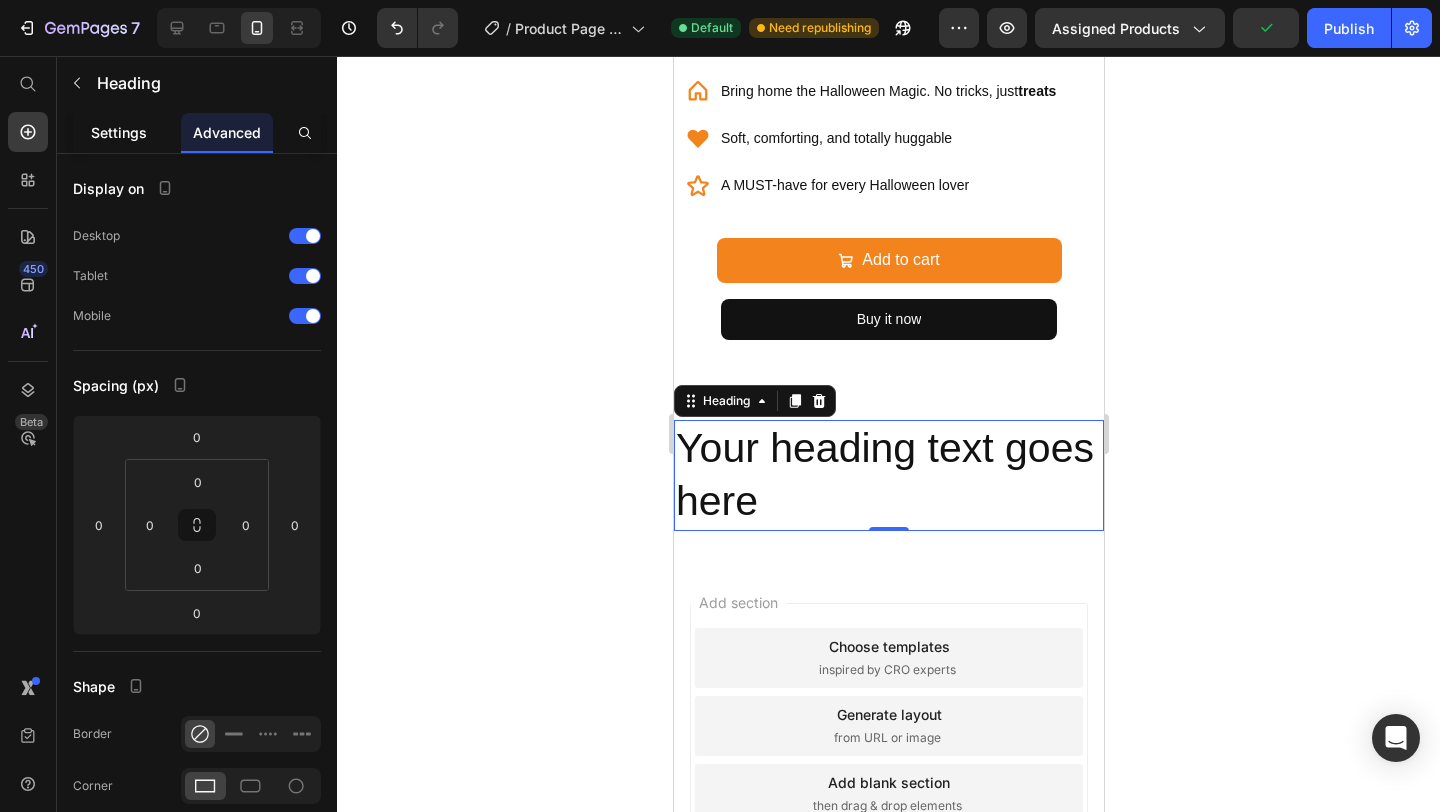 click on "Settings" at bounding box center (119, 132) 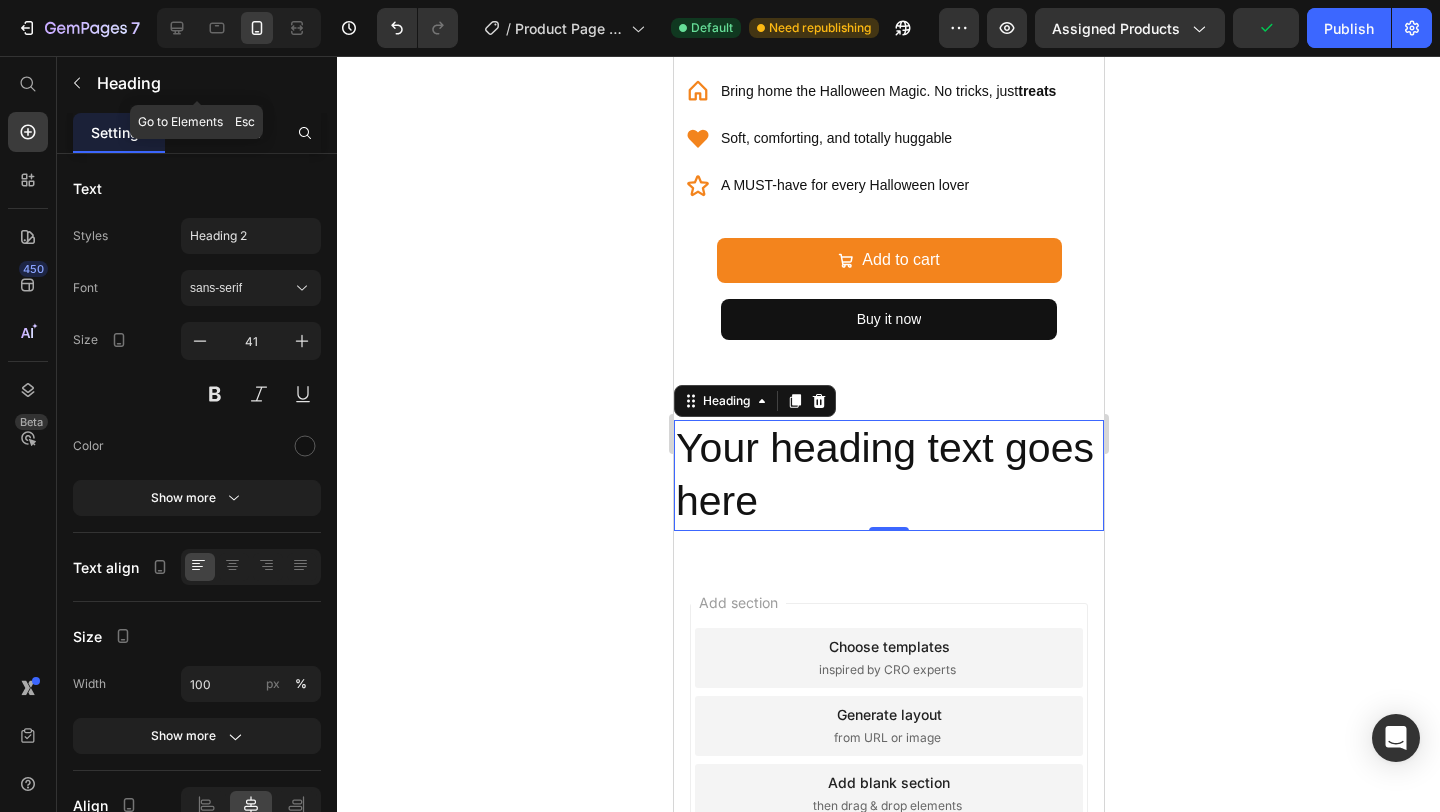 click 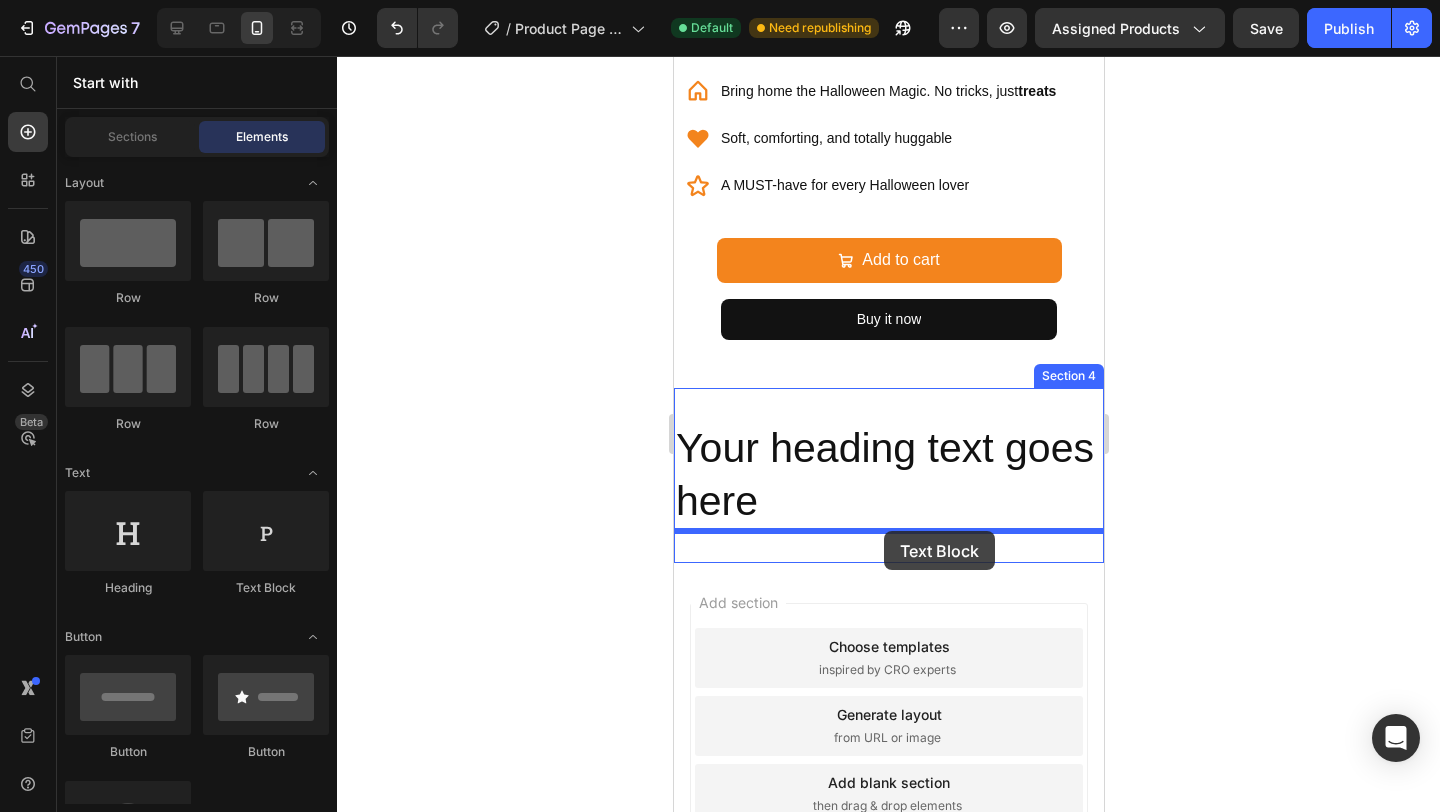 drag, startPoint x: 954, startPoint y: 612, endPoint x: 883, endPoint y: 531, distance: 107.71258 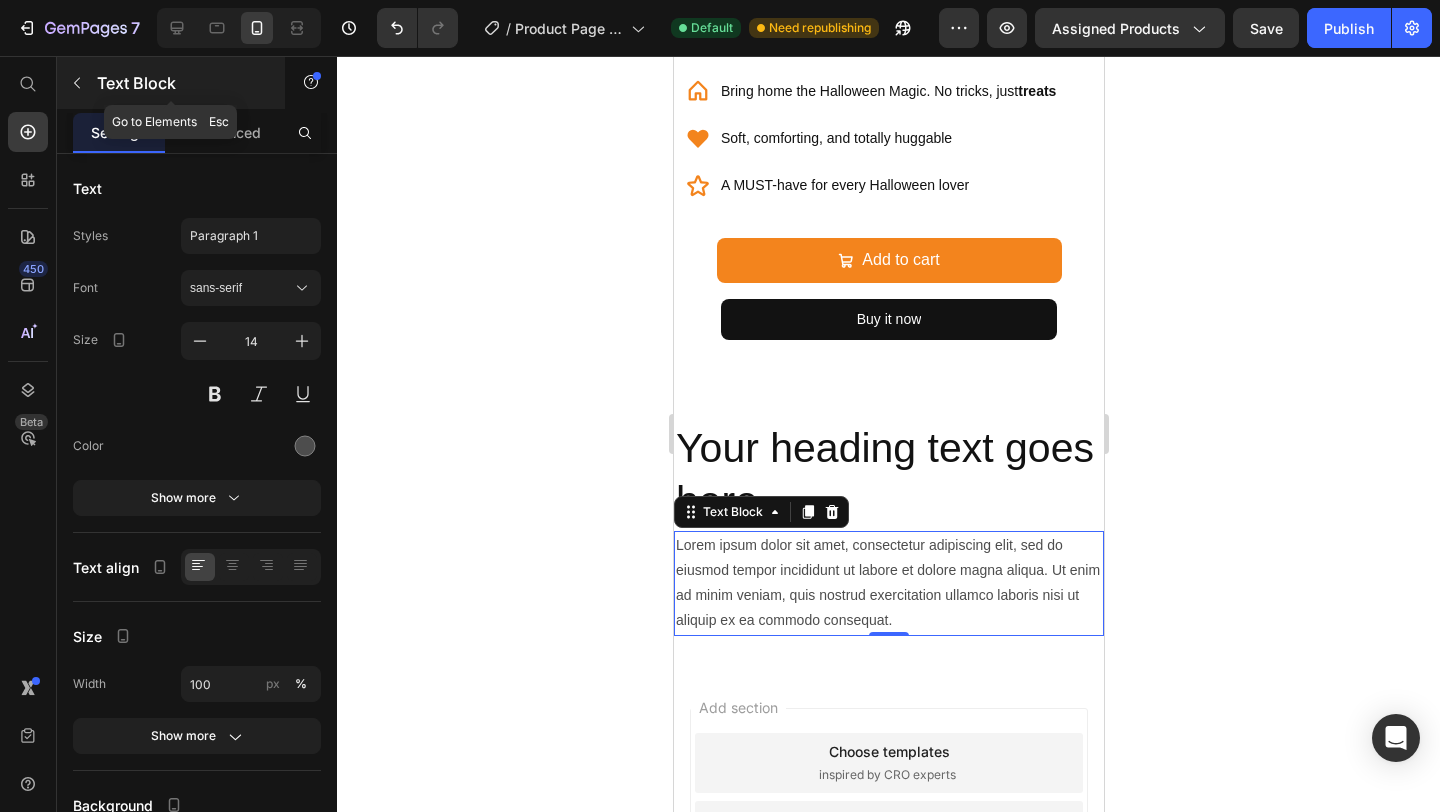 click 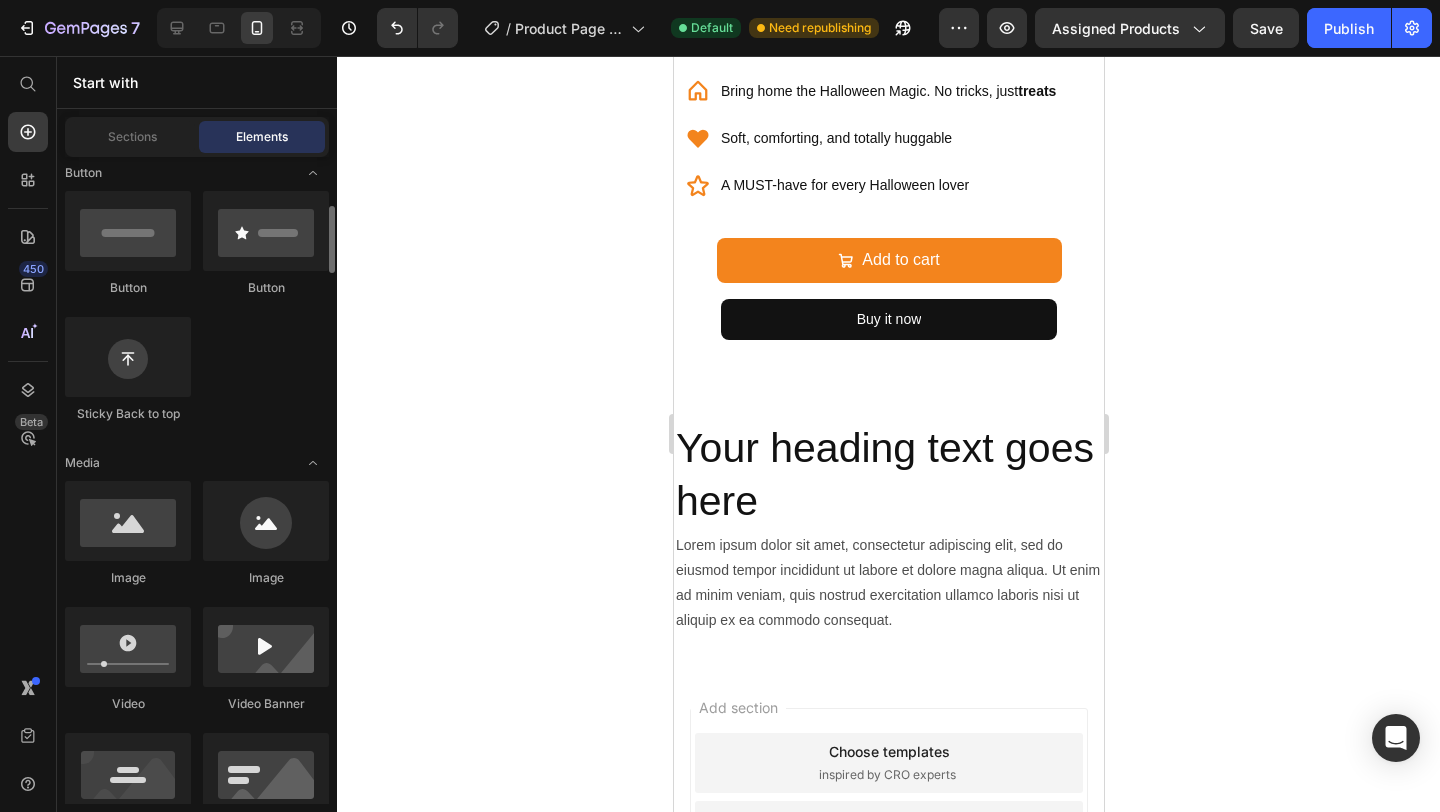 scroll, scrollTop: 465, scrollLeft: 0, axis: vertical 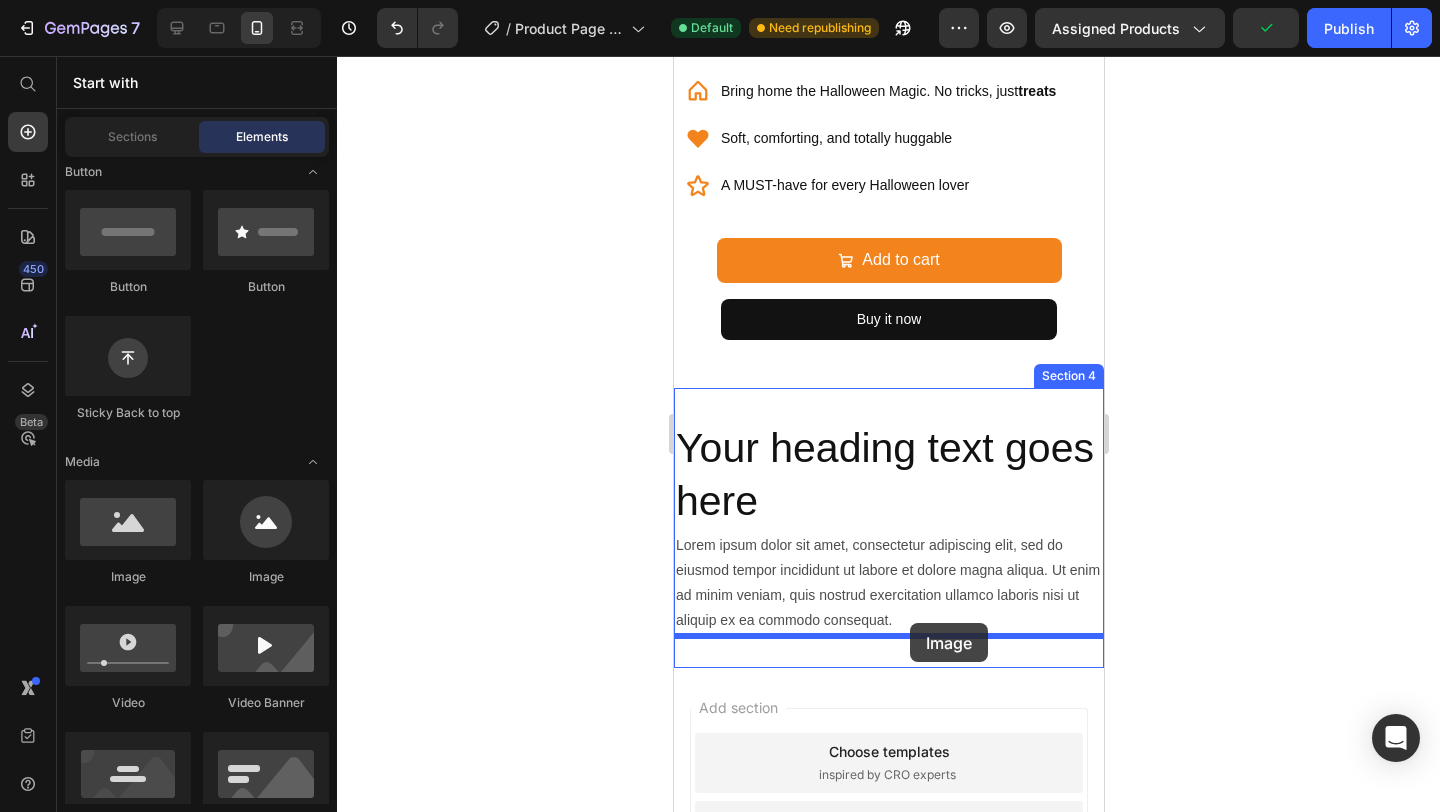 drag, startPoint x: 810, startPoint y: 572, endPoint x: 909, endPoint y: 624, distance: 111.82576 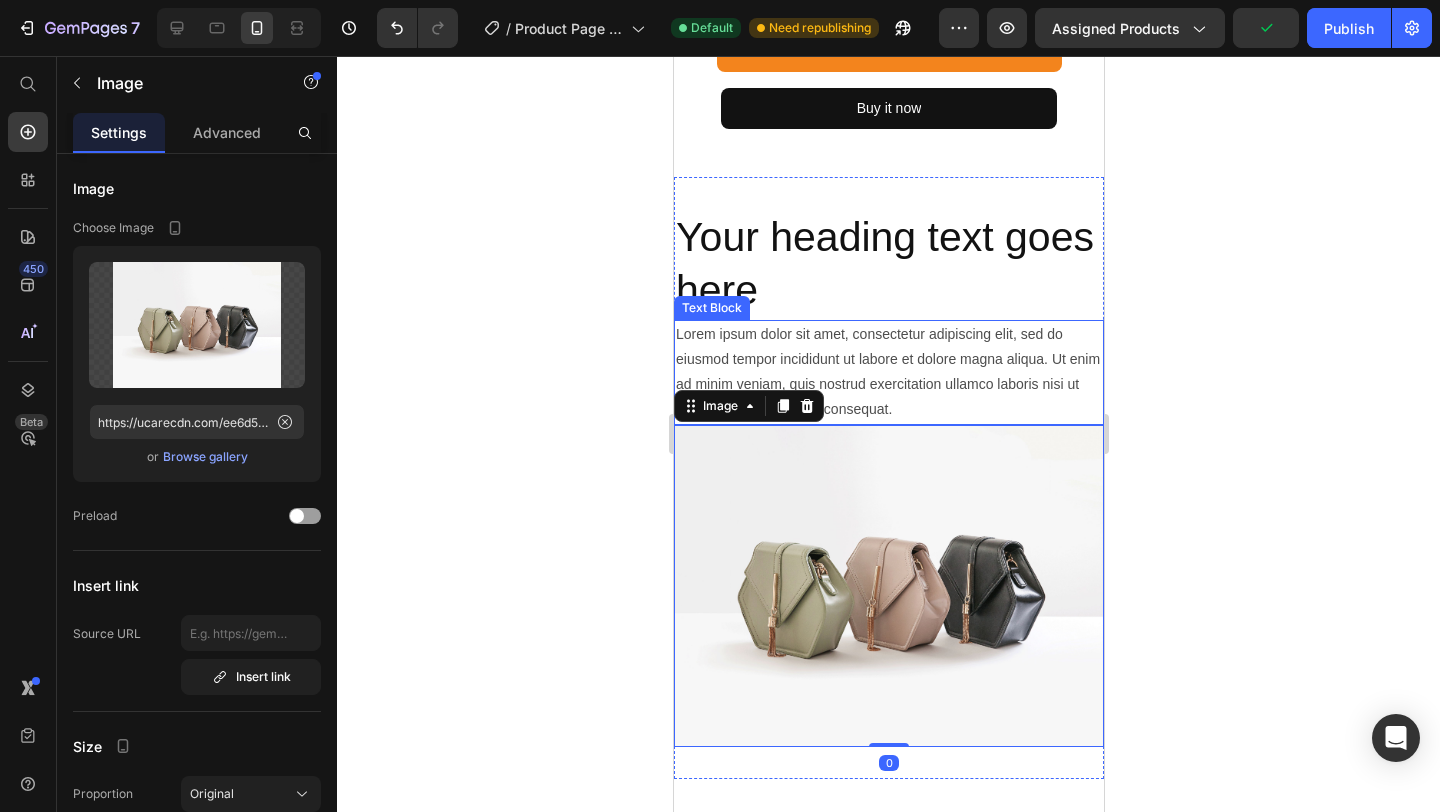 scroll, scrollTop: 1900, scrollLeft: 0, axis: vertical 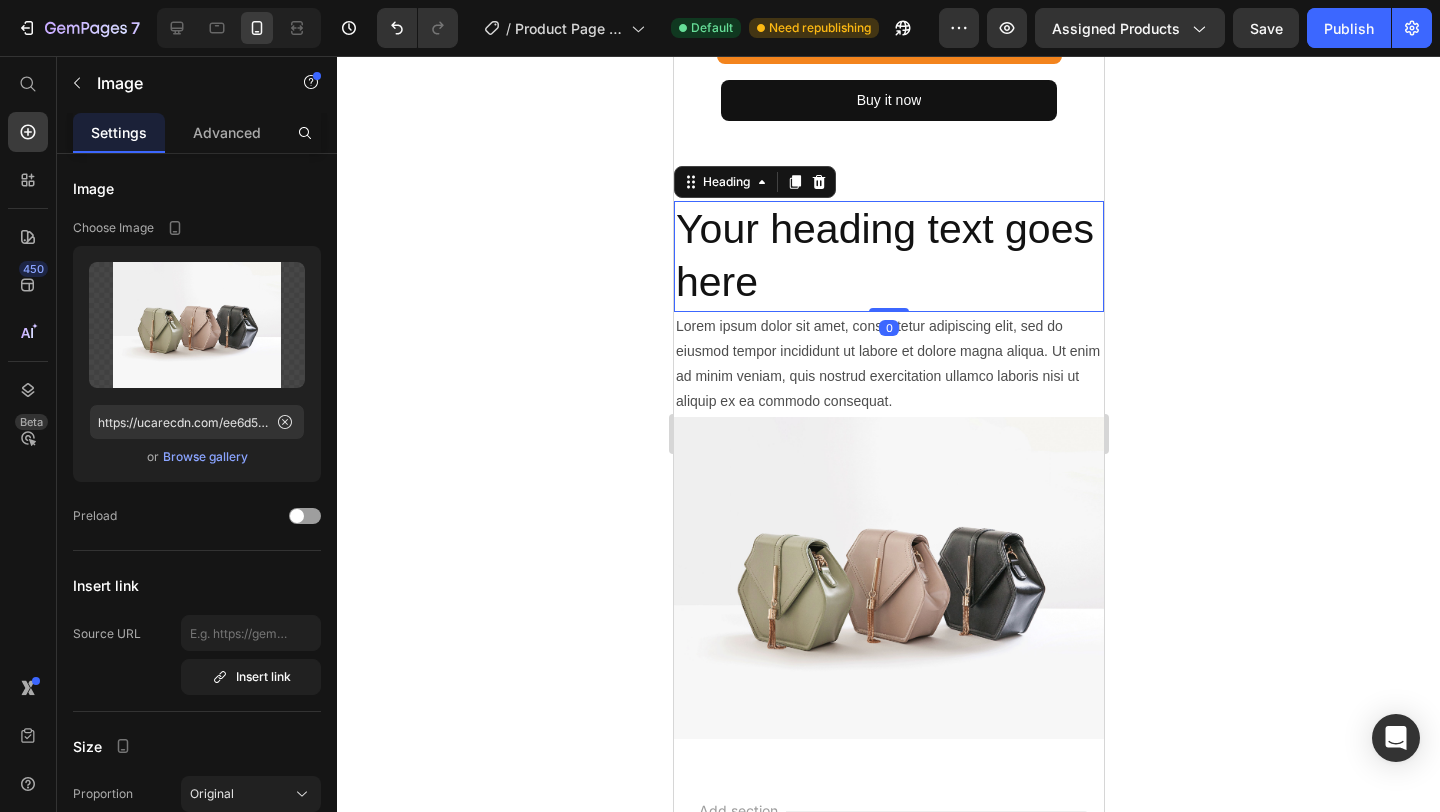 click on "Your heading text goes here" at bounding box center (888, 256) 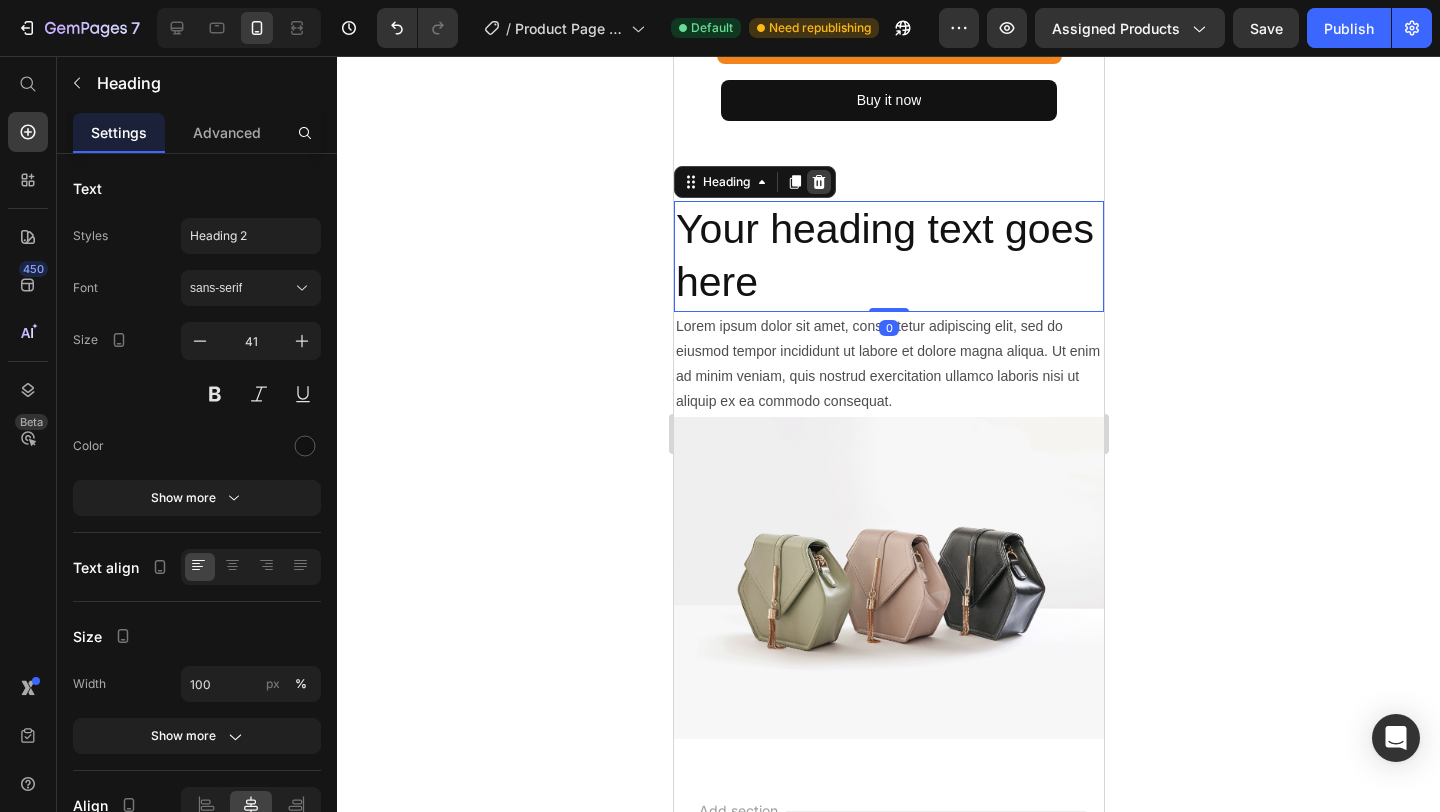 click 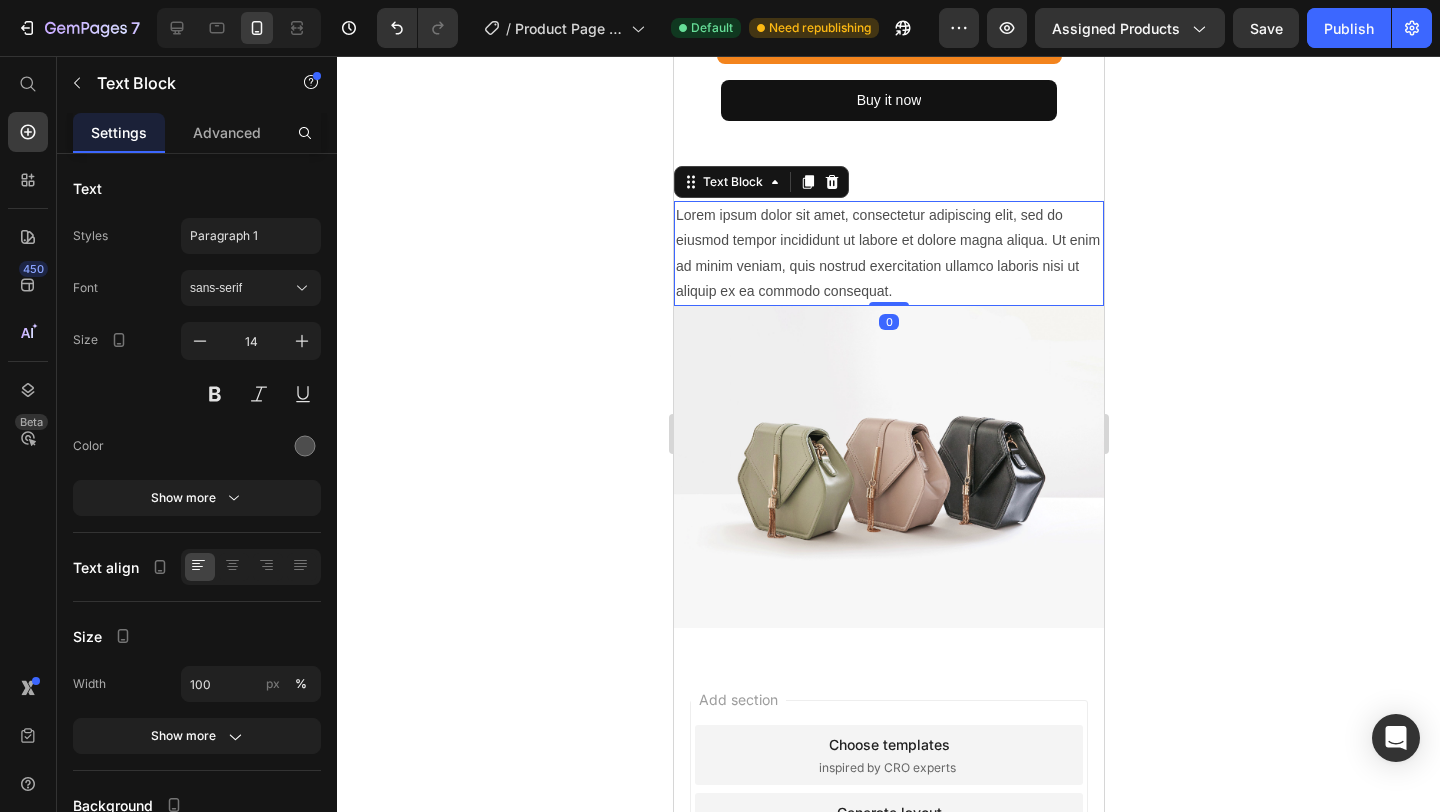 click on "Lorem ipsum dolor sit amet, consectetur adipiscing elit, sed do eiusmod tempor incididunt ut labore et dolore magna aliqua. Ut enim ad minim veniam, quis nostrud exercitation ullamco laboris nisi ut aliquip ex ea commodo consequat." at bounding box center (888, 253) 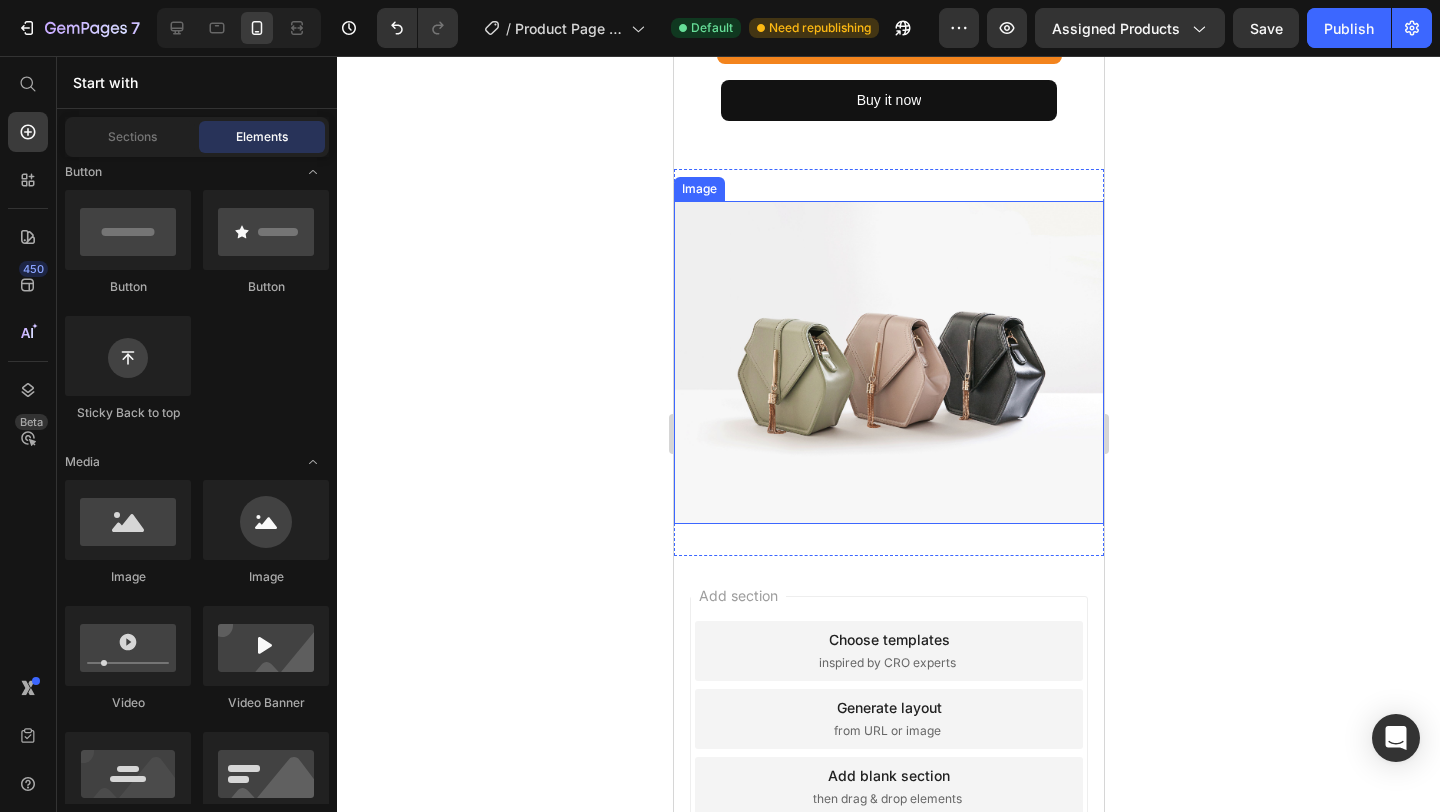 click at bounding box center [888, 362] 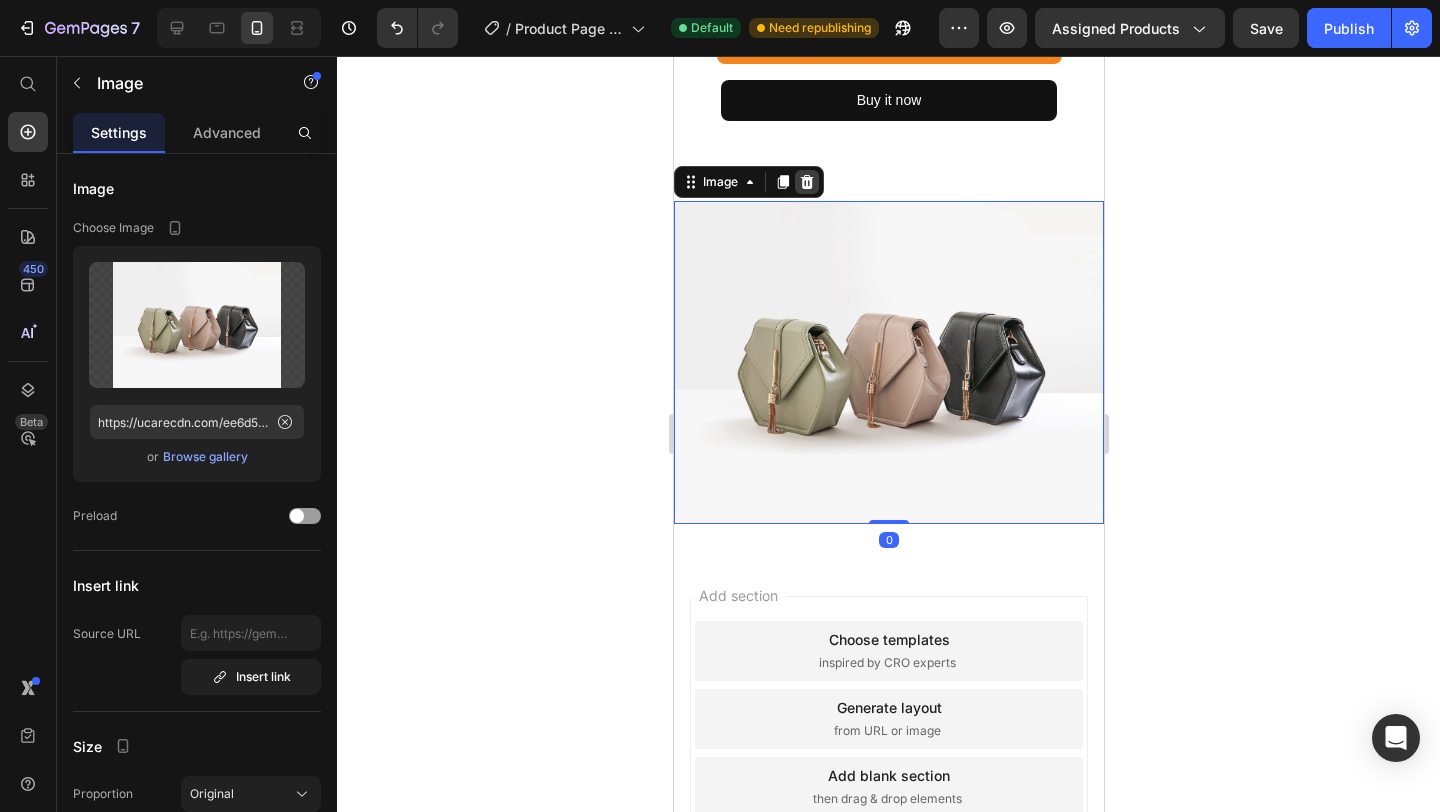 click 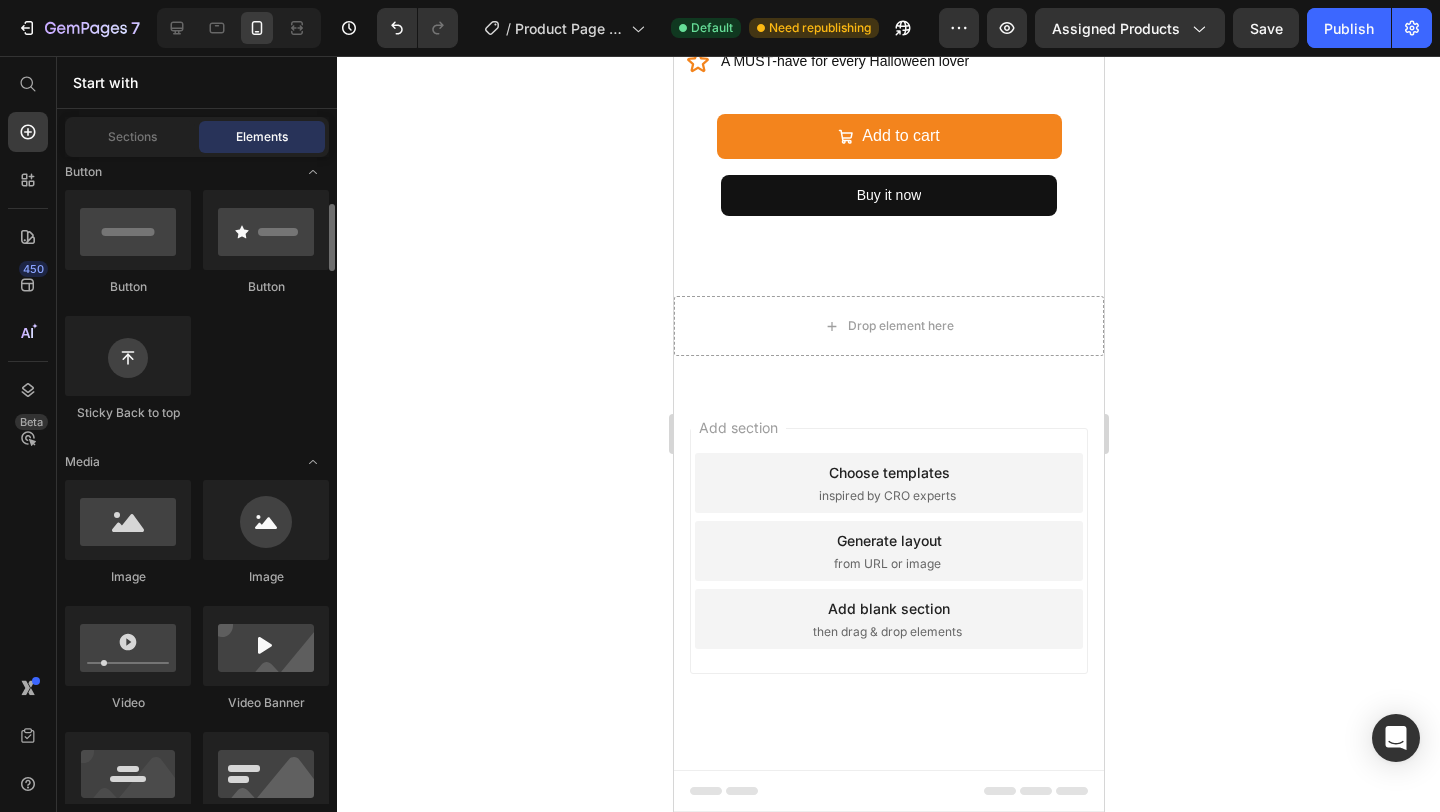 scroll, scrollTop: 0, scrollLeft: 0, axis: both 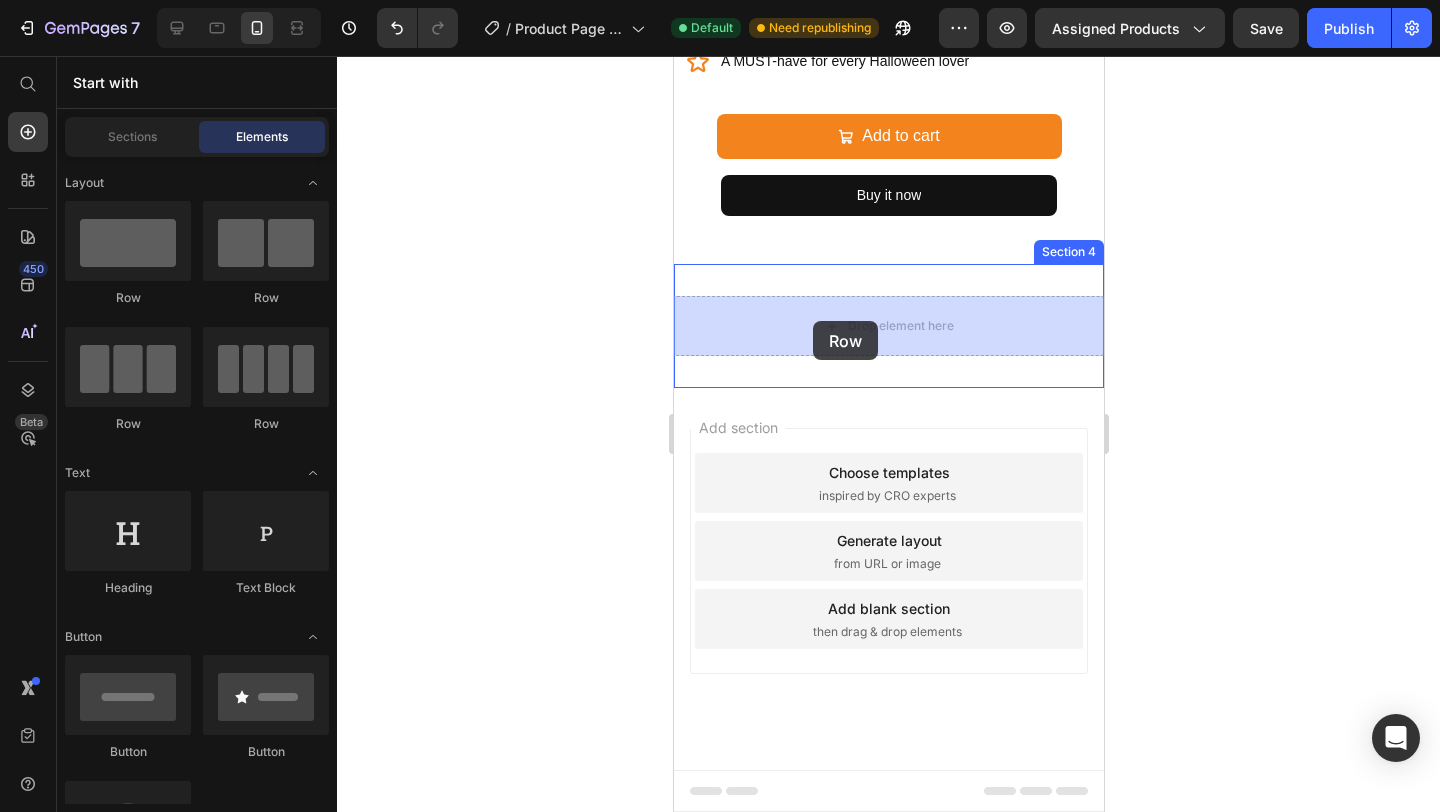drag, startPoint x: 817, startPoint y: 301, endPoint x: 827, endPoint y: 320, distance: 21.470911 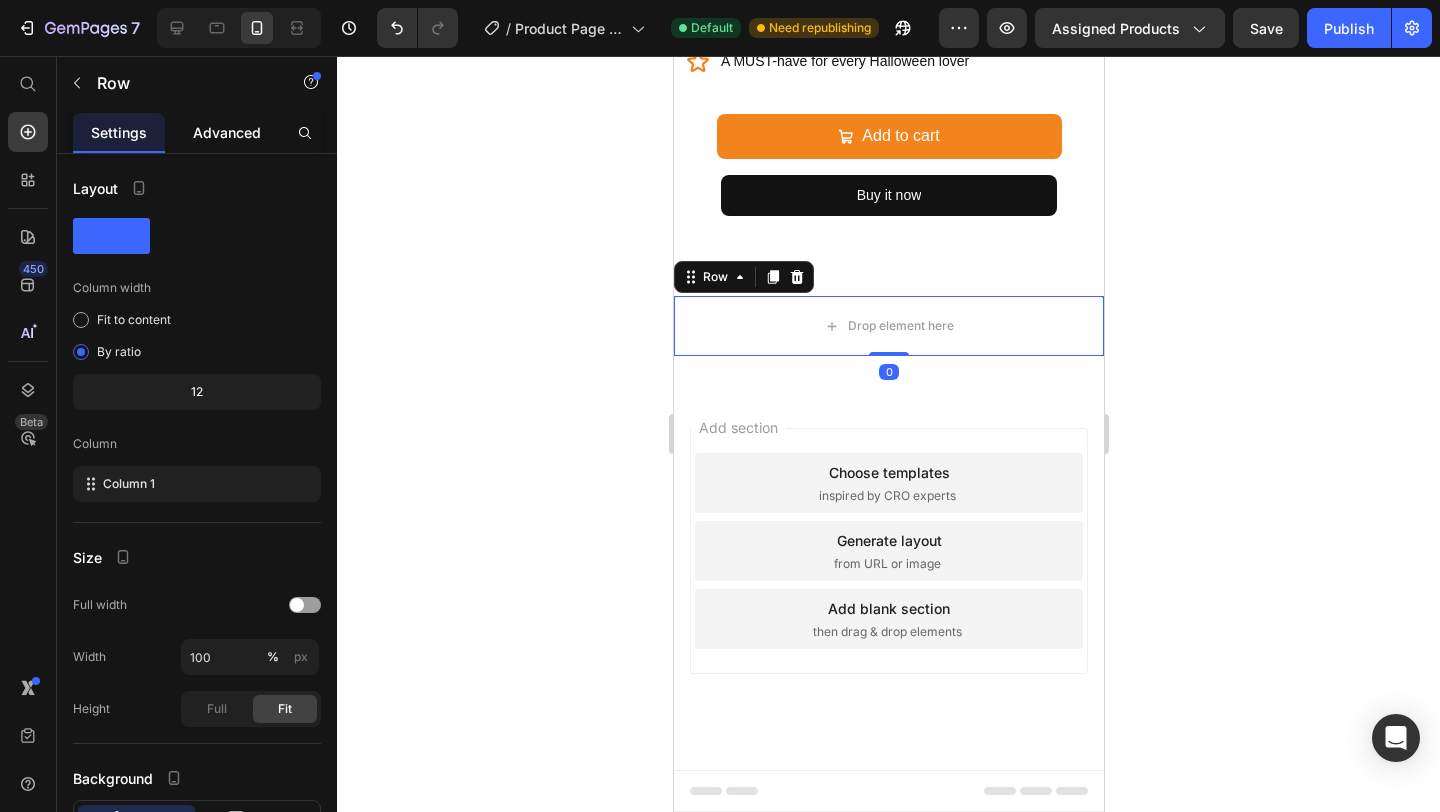 click on "Advanced" at bounding box center (227, 132) 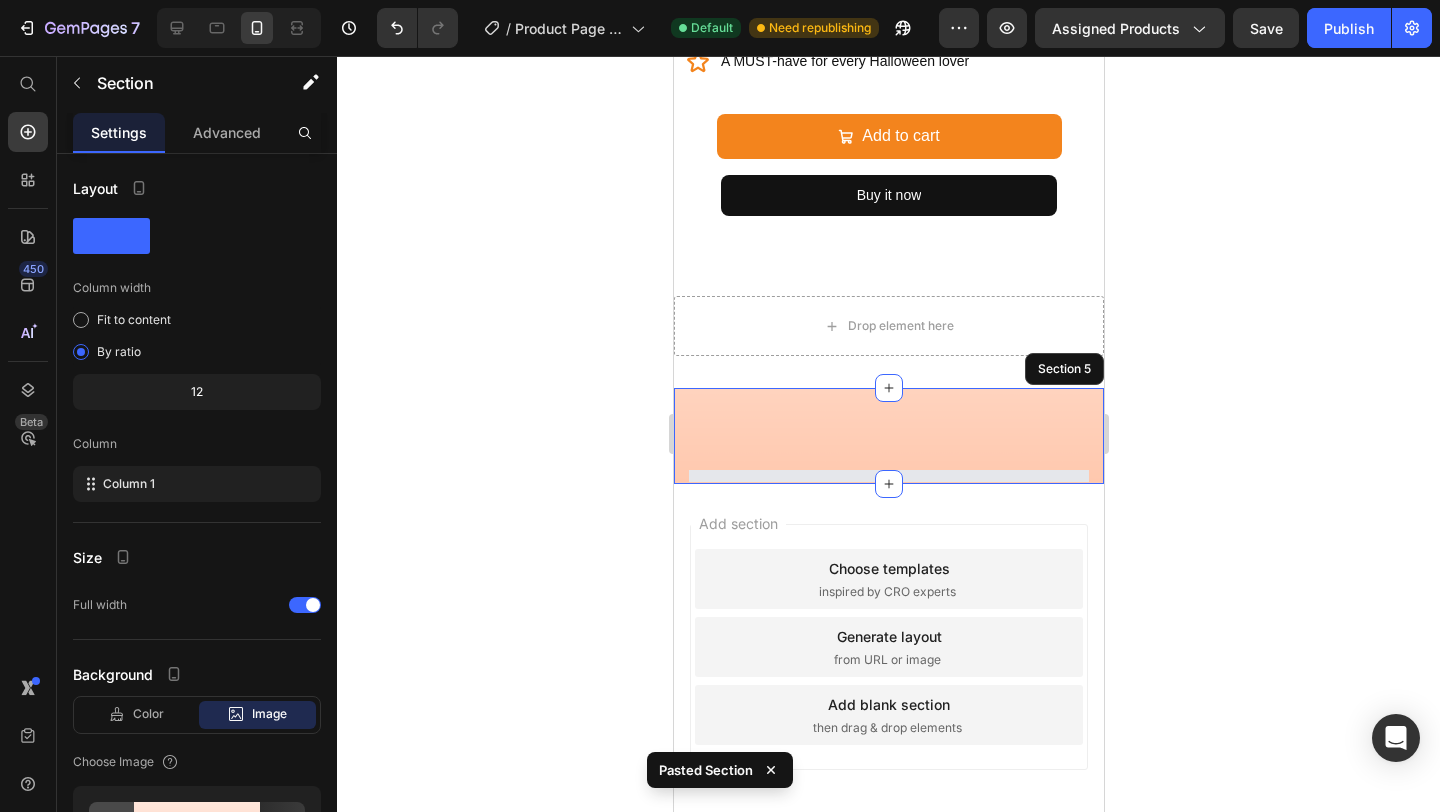 scroll, scrollTop: 1900, scrollLeft: 0, axis: vertical 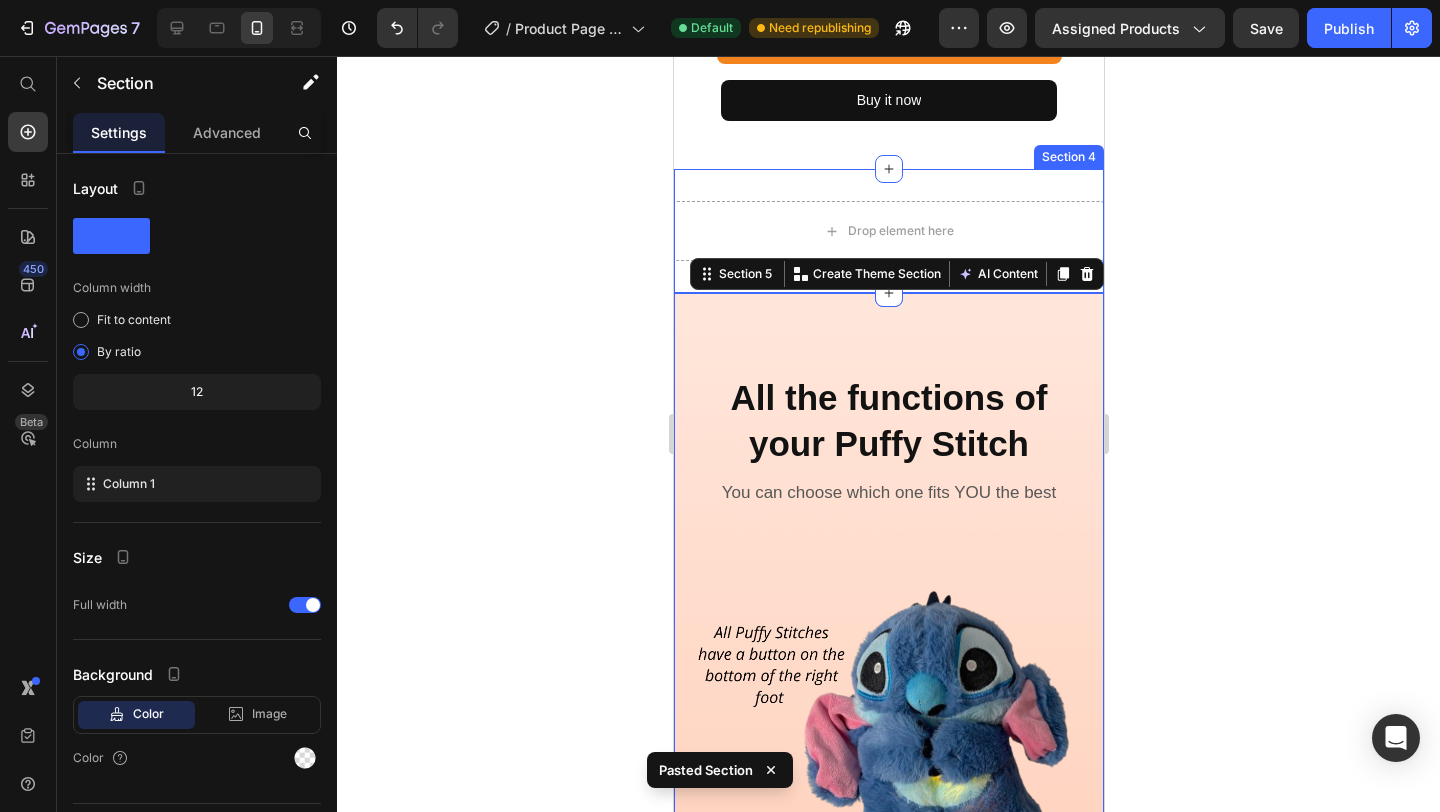 click on "Drop element here Row Section 4" at bounding box center [888, 231] 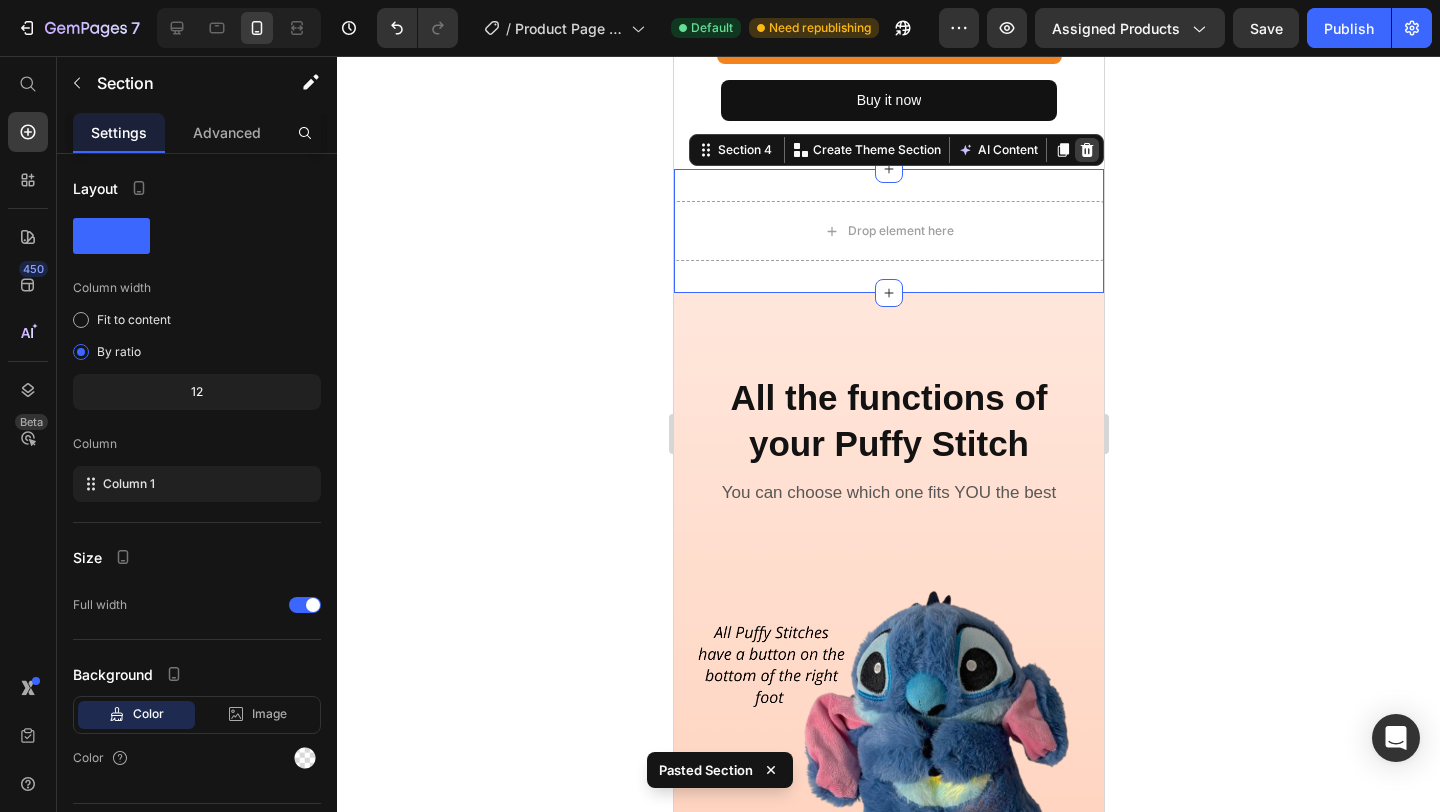 click 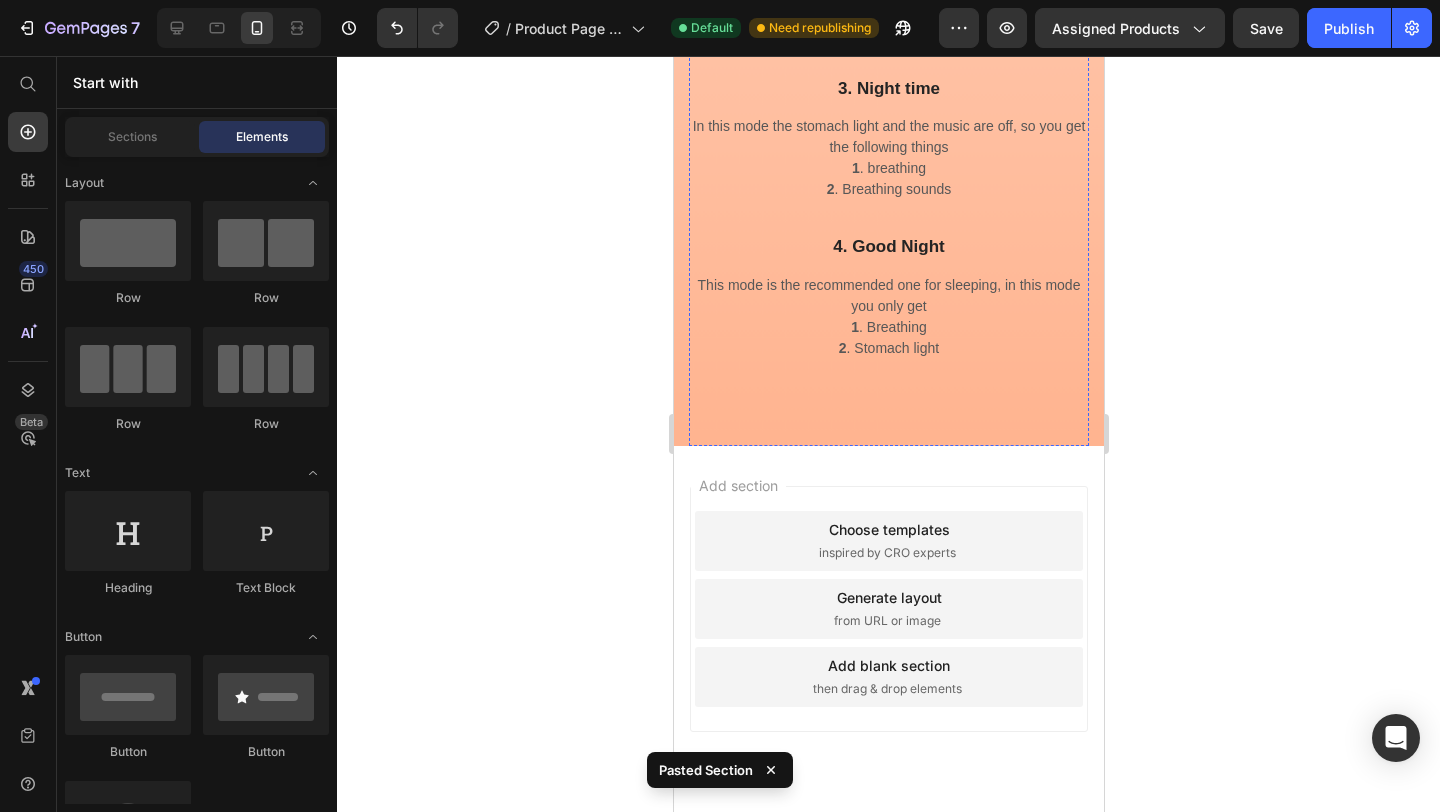scroll, scrollTop: 3178, scrollLeft: 0, axis: vertical 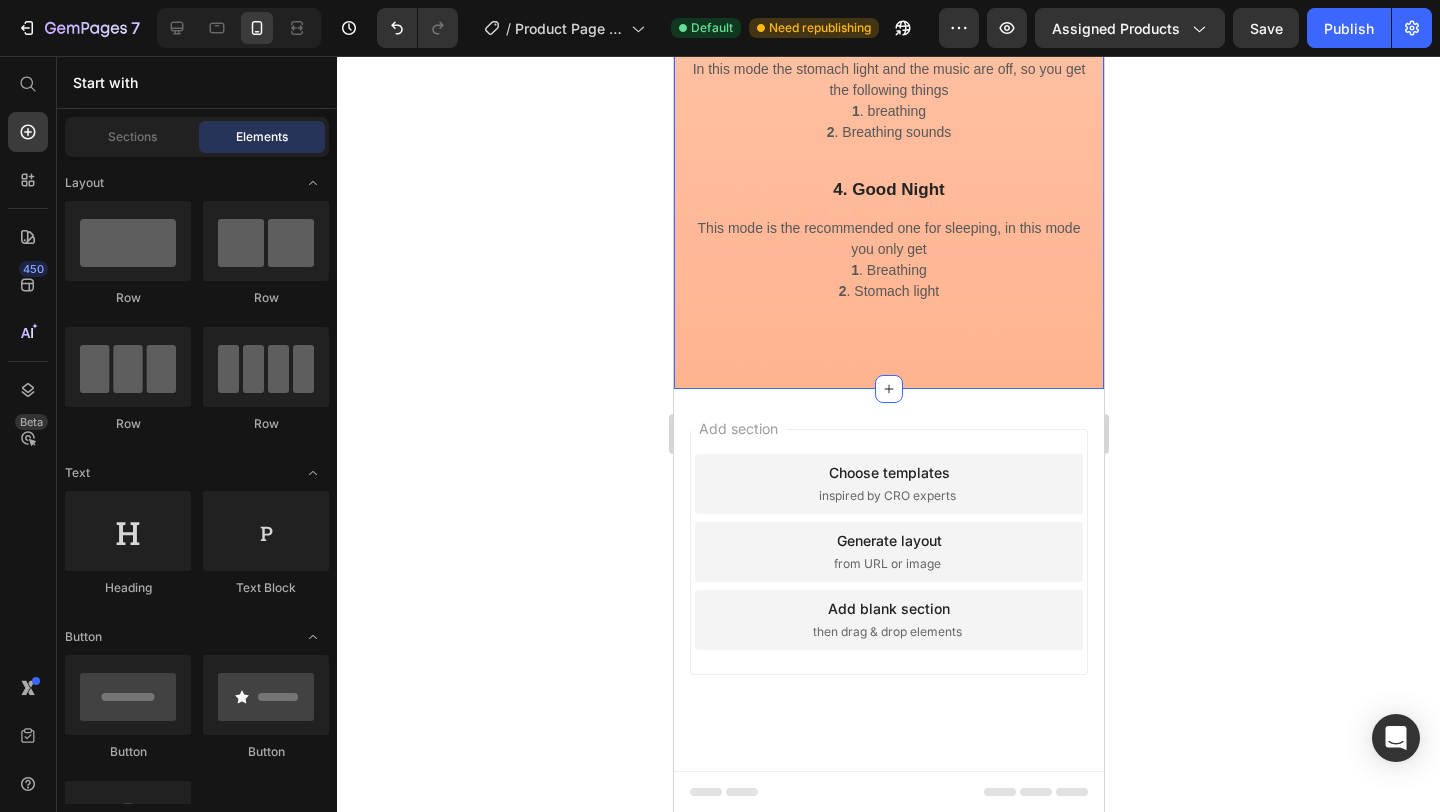 click on "All the functions of your Puffy Stitch Heading You can choose which one fits YOU the best Text block Row Row Image  1. ALL in Text block In this mode you get the full function of it which contains the following things 1 . Breathing 2 . Breathing sound 3 . Calm music 4 . Stomach light Text block Row 2. Music off Text block As listed in the title, you get everything from the first mode but without the music, which many find irritating Text block Row 3. Night time Text block In this mode the stomach light and the music are off, so you get the following things 1 . breathing  2 . Breathing sounds Text block Row 4. Good Night Text block This mode is the recommended one for sleeping, in this mode you only get 1 . Breathing 2 . Stomach light  Text block Row Row Row Product Section 4   You can create reusable sections Create Theme Section AI Content Write with GemAI What would you like to describe here? Tone and Voice Persuasive Product HALLOWEEN STITCH Show more Generate" at bounding box center [888, -361] 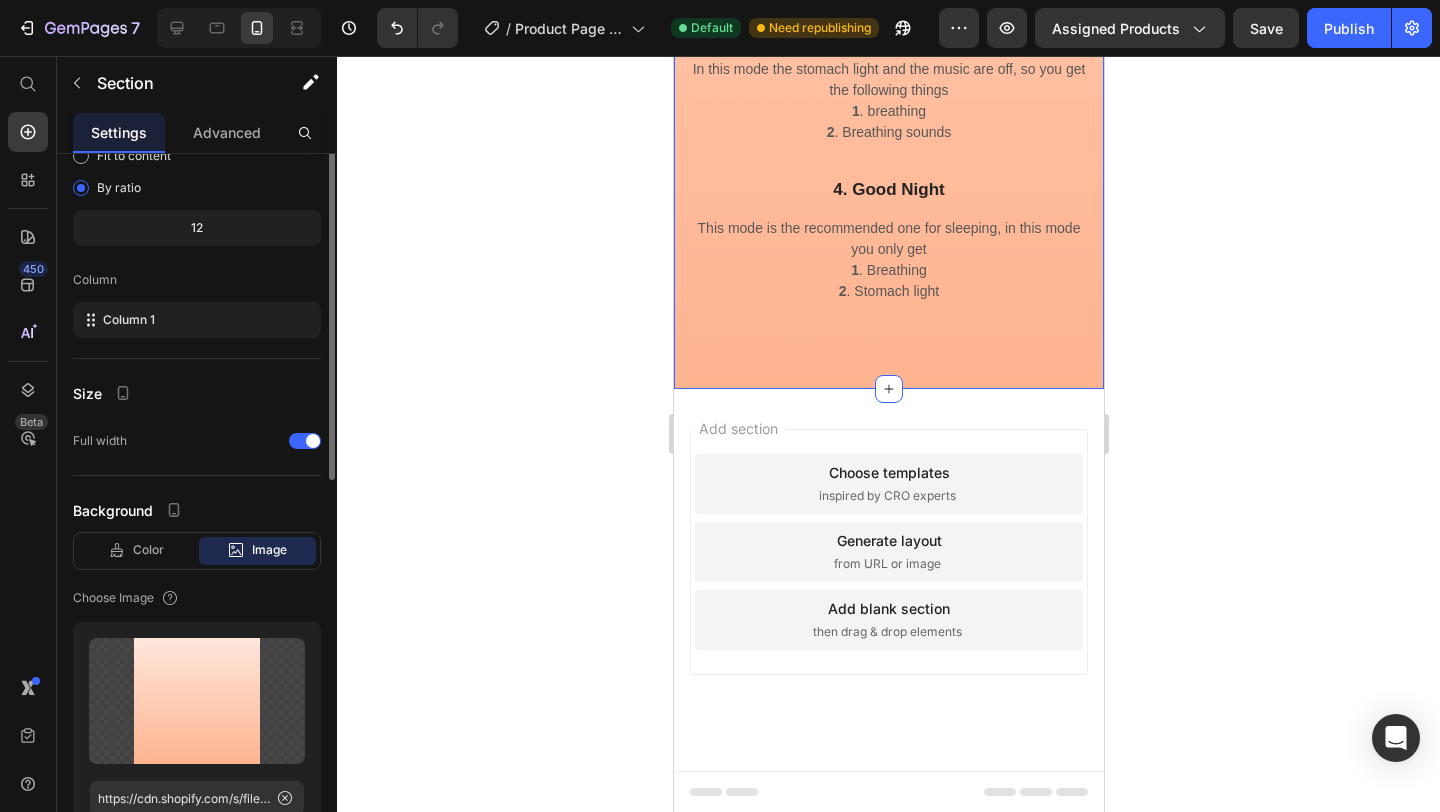 scroll, scrollTop: 405, scrollLeft: 0, axis: vertical 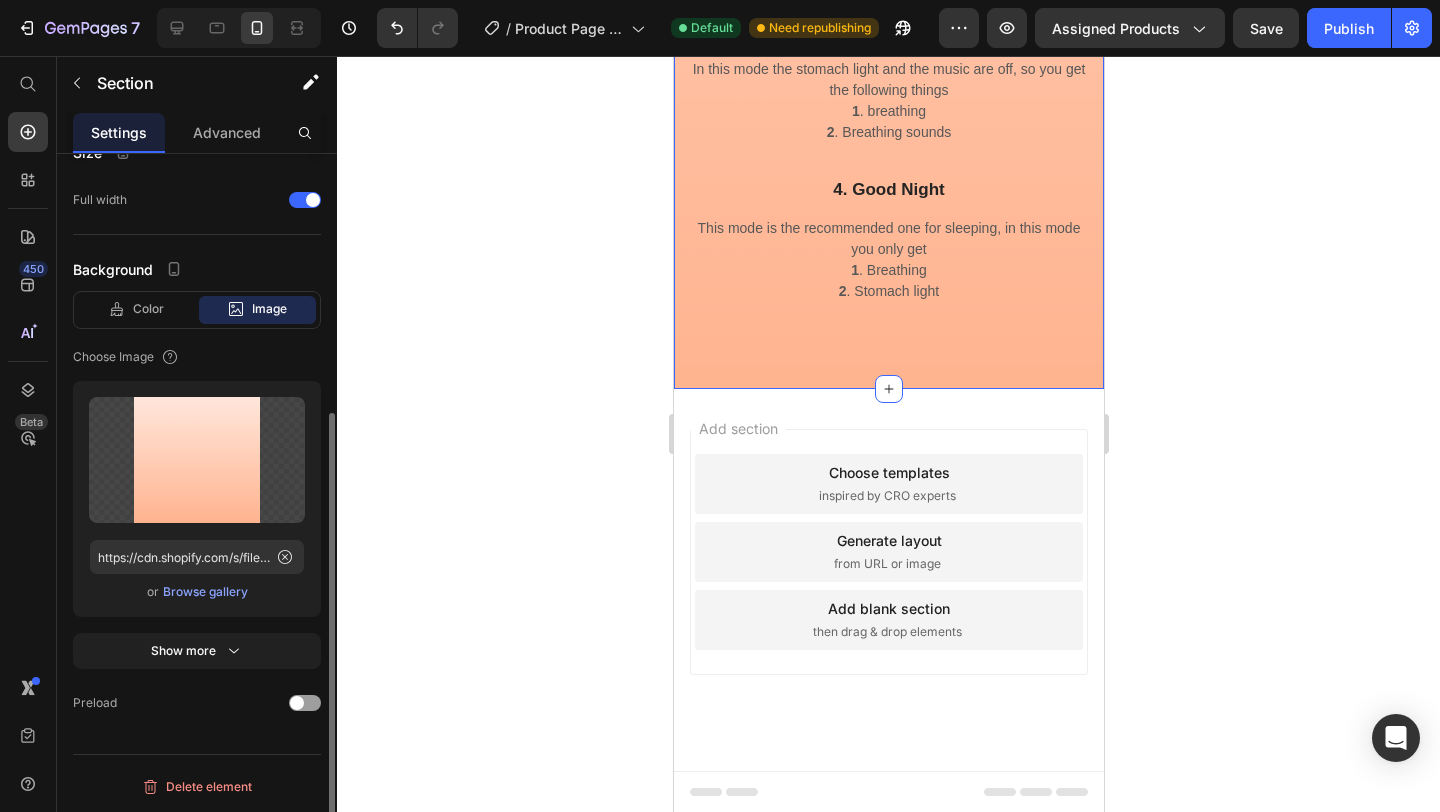 click on "Browse gallery" at bounding box center [205, 592] 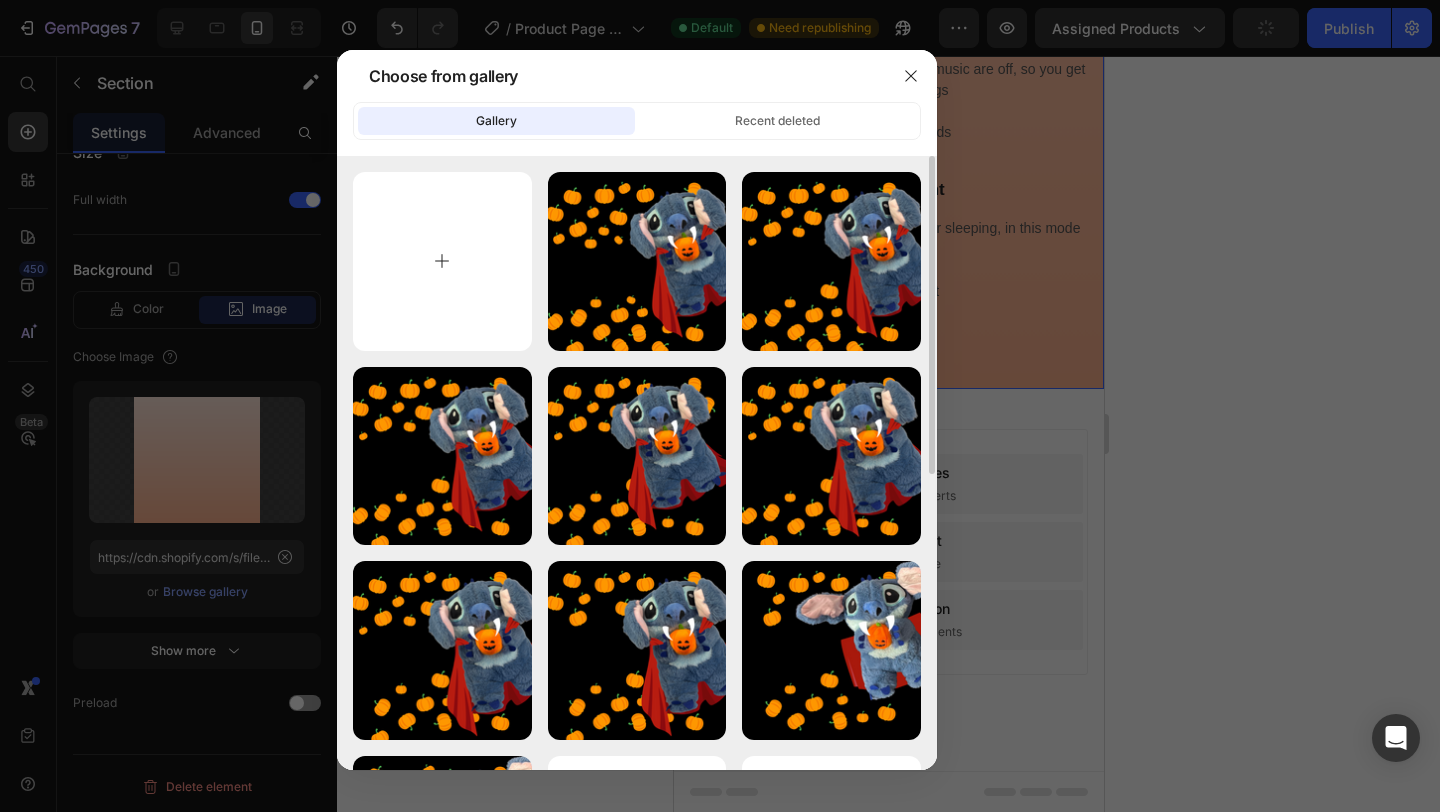 click at bounding box center [442, 261] 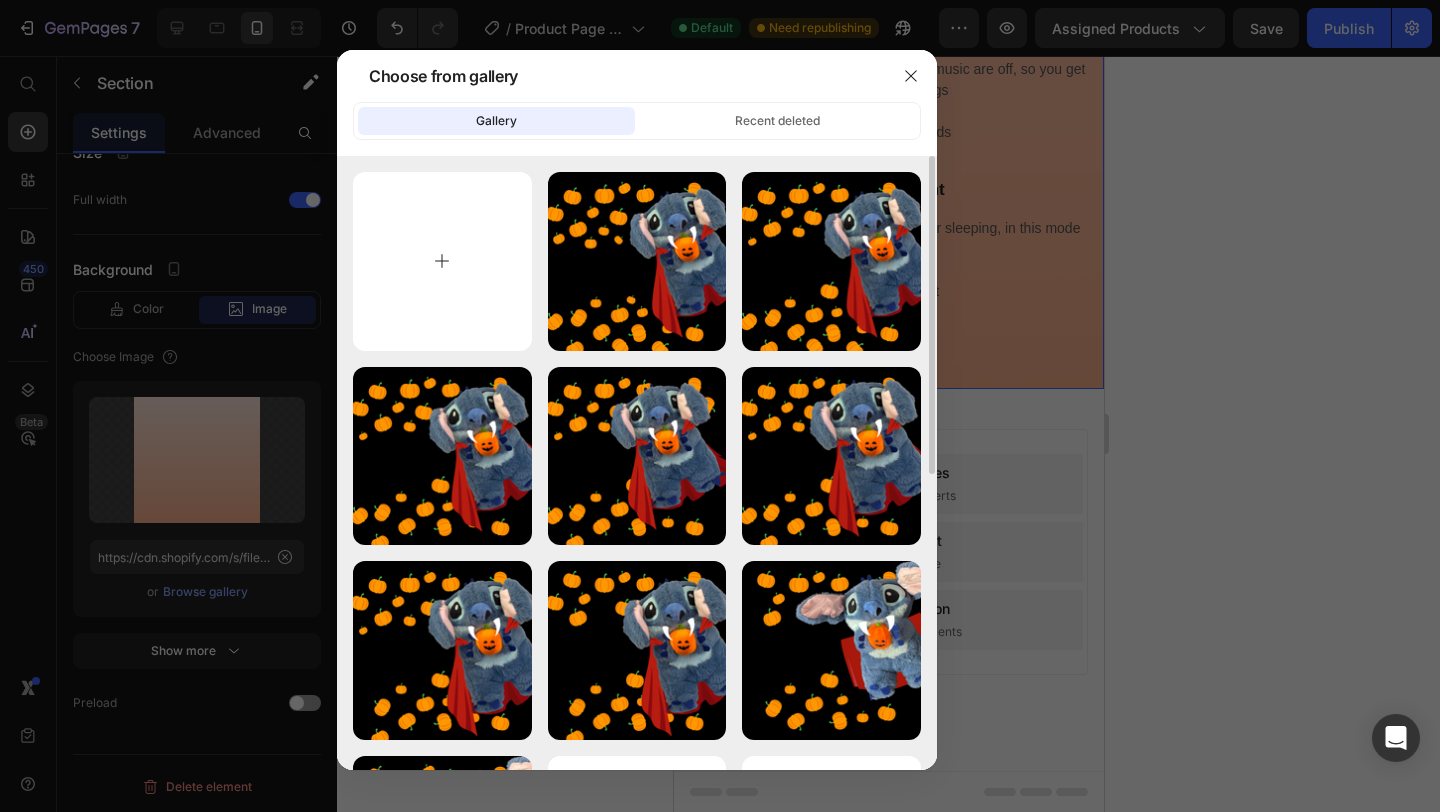 type on "C:\fakepath\Loved around the worljd.png" 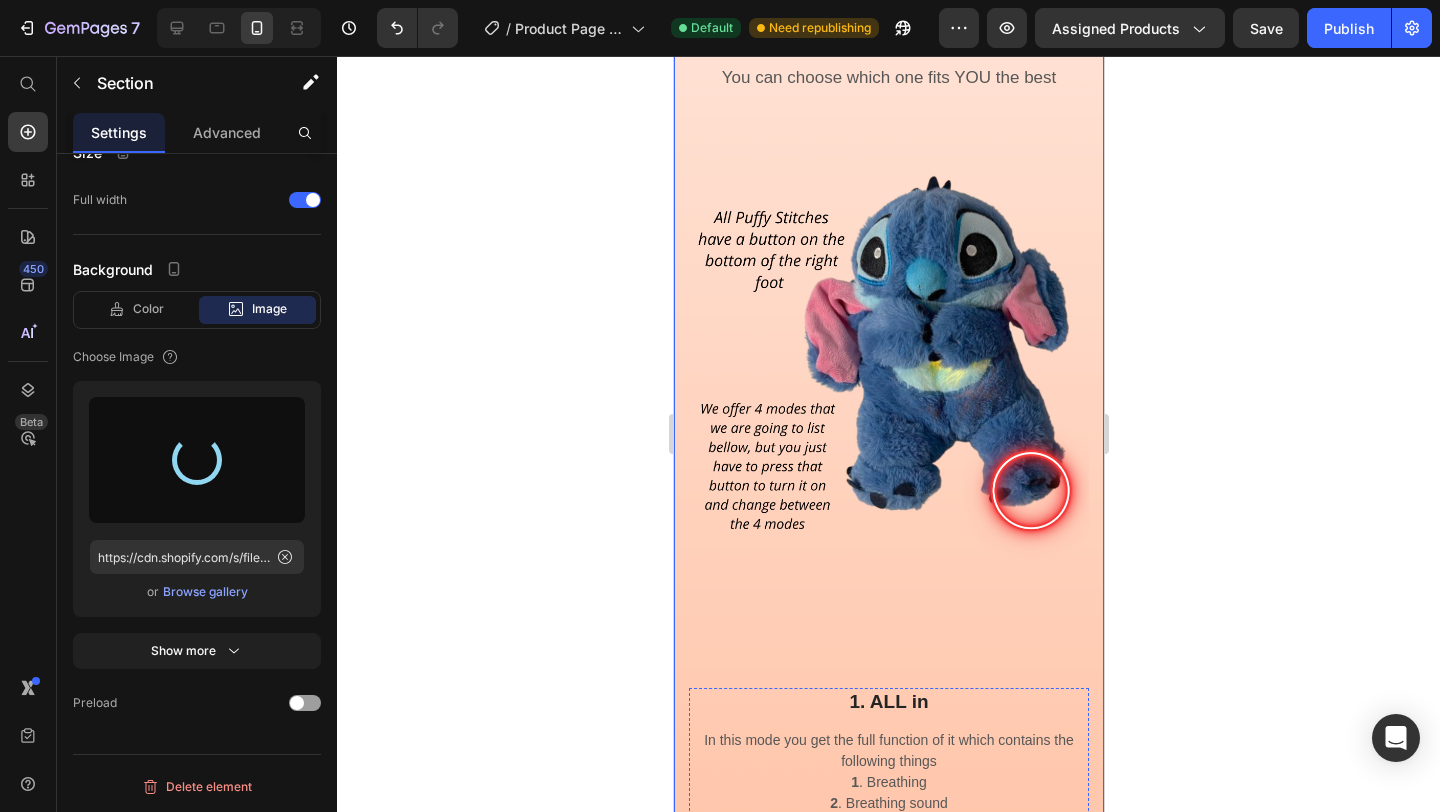 scroll, scrollTop: 2186, scrollLeft: 0, axis: vertical 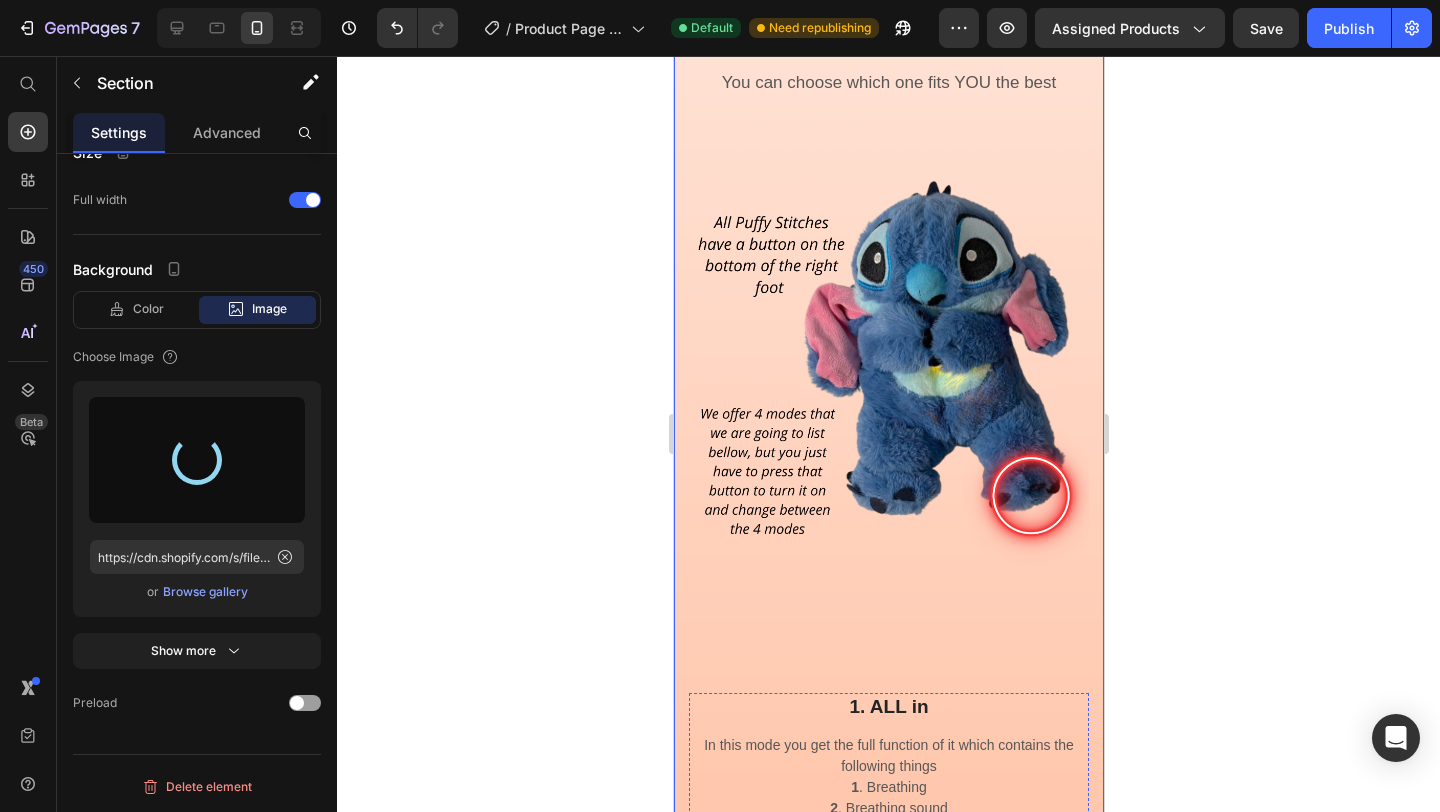 type on "https://cdn.shopify.com/s/files/1/0913/5308/8379/files/gempages_570397151901778759-90bdc91b-bdc9-4f8e-8d4f-f4fb6636de97.png" 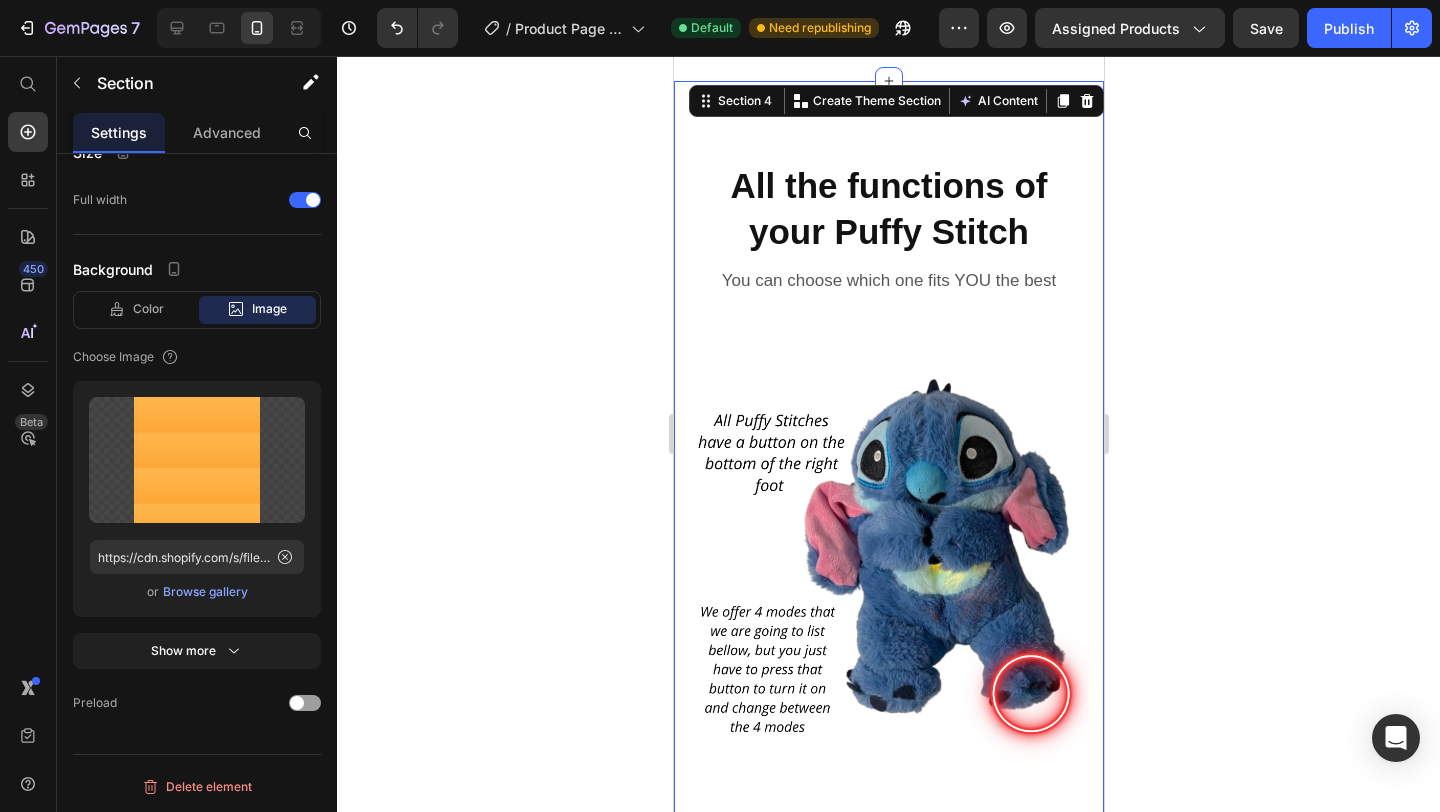 scroll, scrollTop: 1997, scrollLeft: 0, axis: vertical 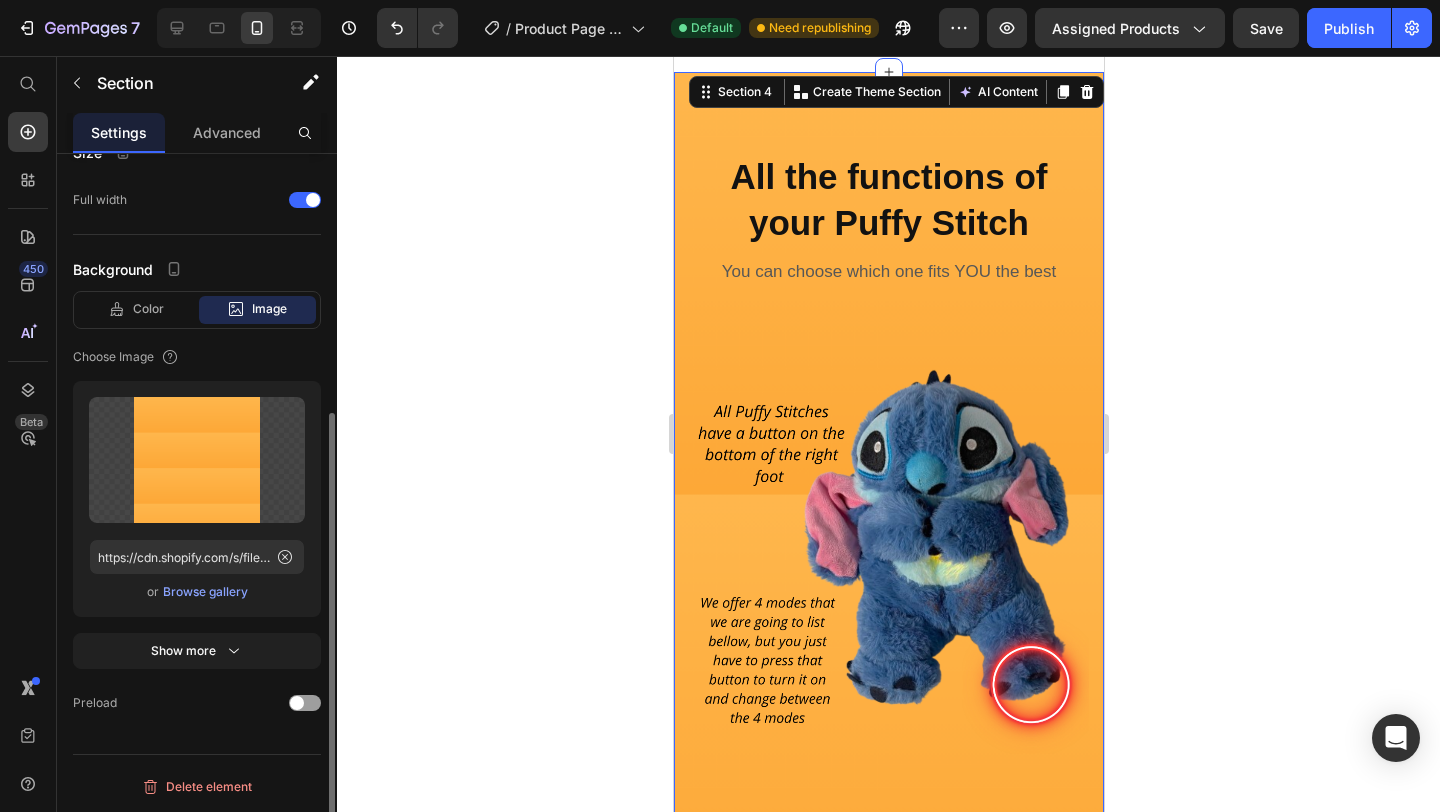 click on "Upload Image https://cdn.shopify.com/s/files/1/0913/5308/8379/files/gempages_570397151901778759-90bdc91b-bdc9-4f8e-8d4f-f4fb6636de97.png  or   Browse gallery" at bounding box center [197, 499] 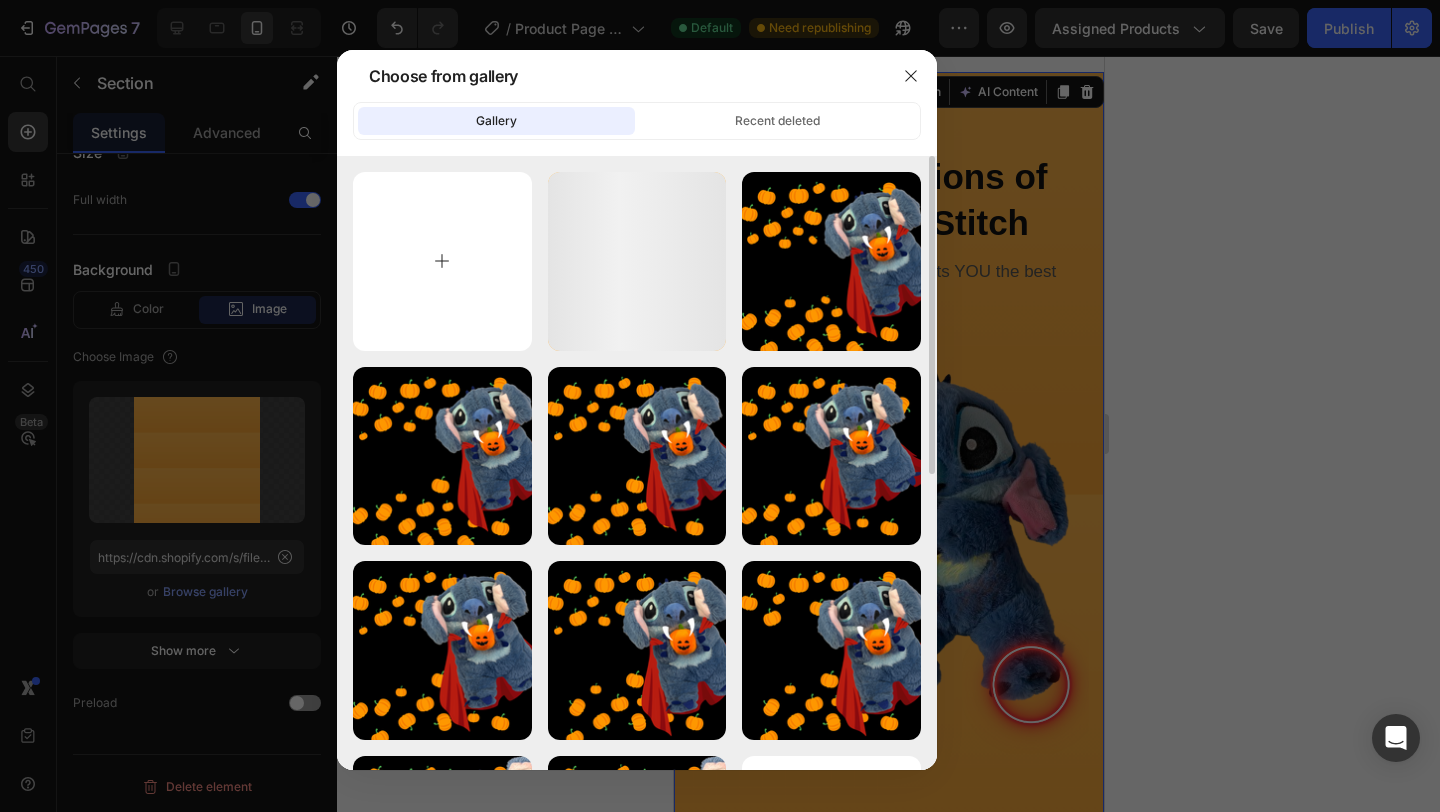click at bounding box center (442, 261) 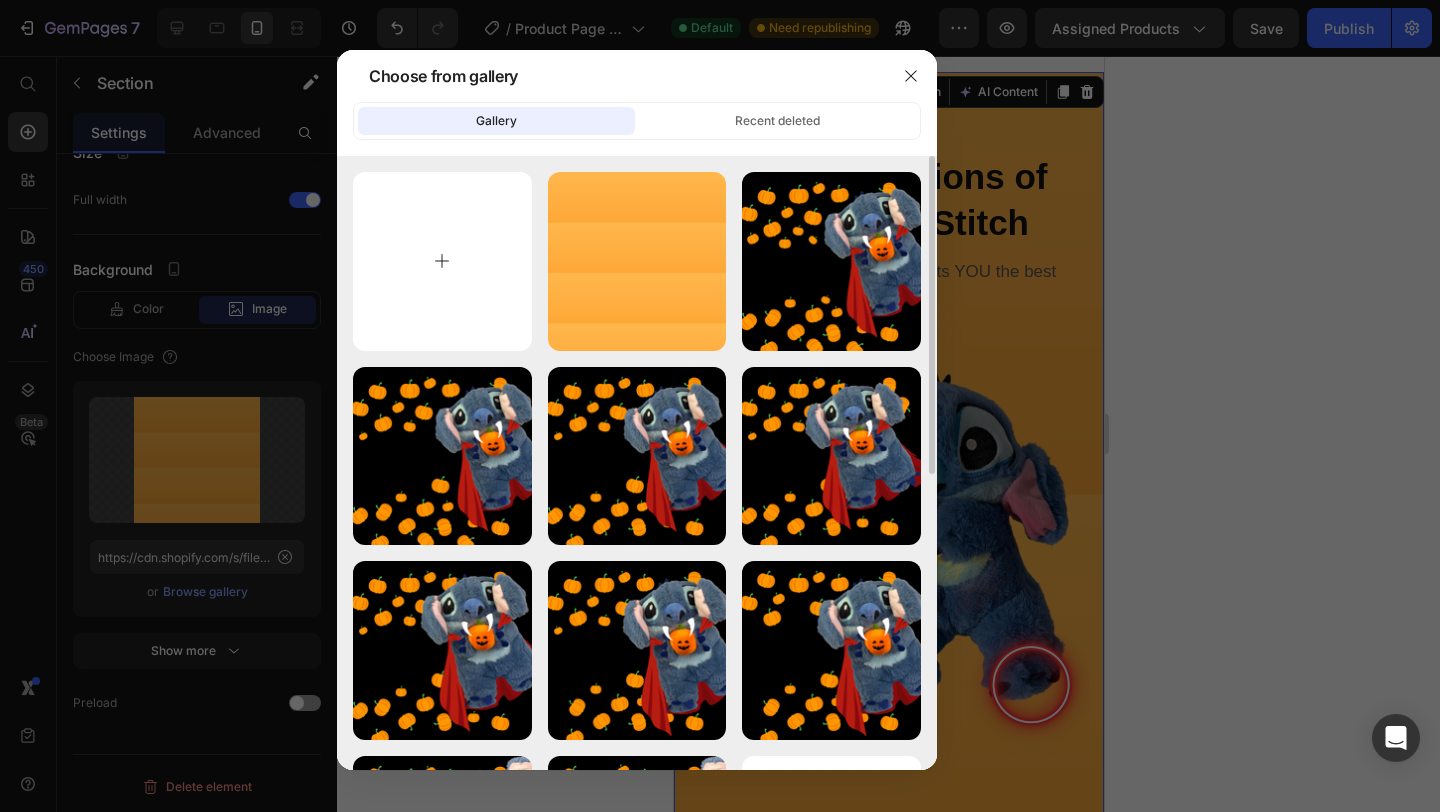type on "C:\fakepath\Loved around the worlad.png" 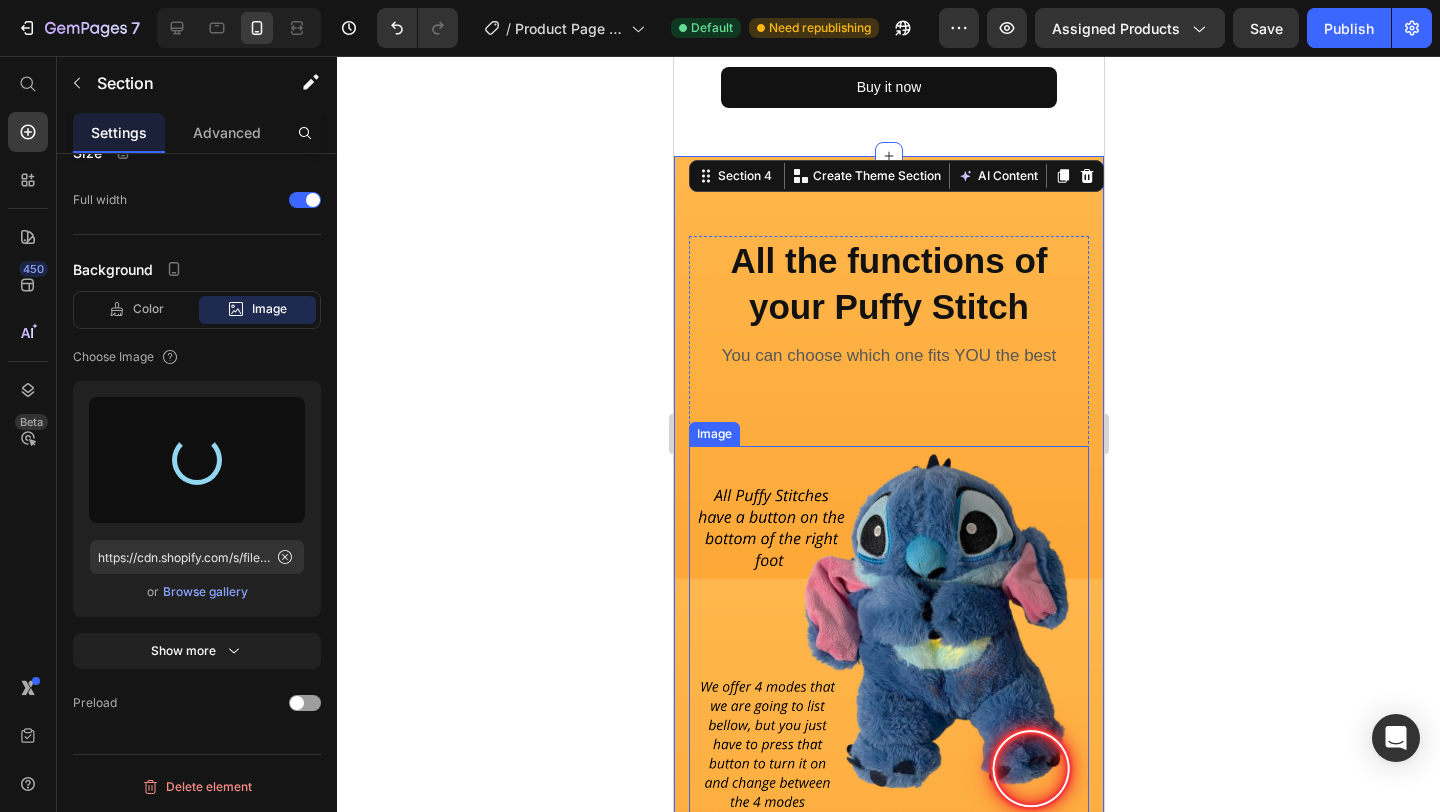 scroll, scrollTop: 1911, scrollLeft: 0, axis: vertical 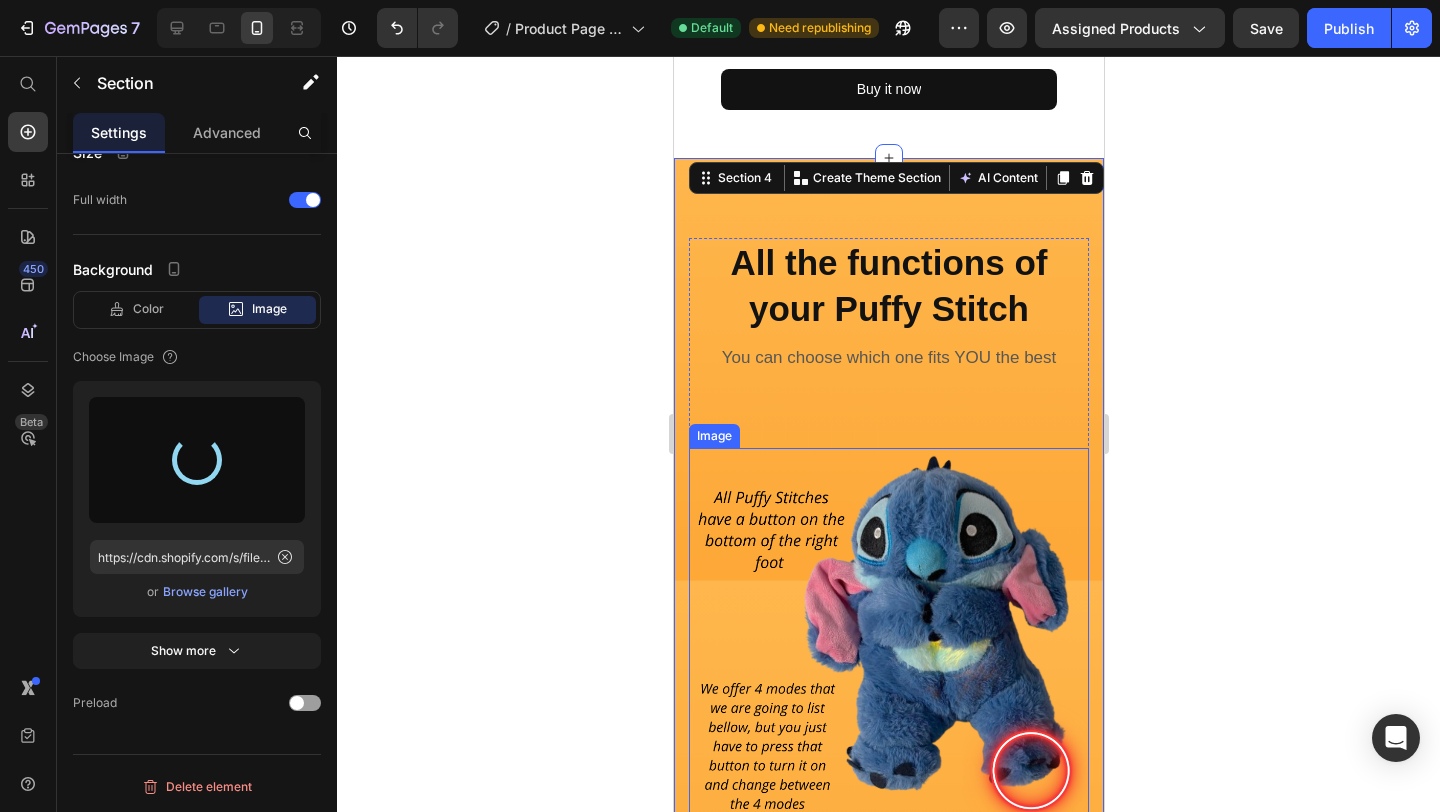 type on "https://cdn.shopify.com/s/files/1/0913/5308/8379/files/gempages_570397151901778759-8427dd3a-79ff-421d-9b07-7e67de392e5f.png" 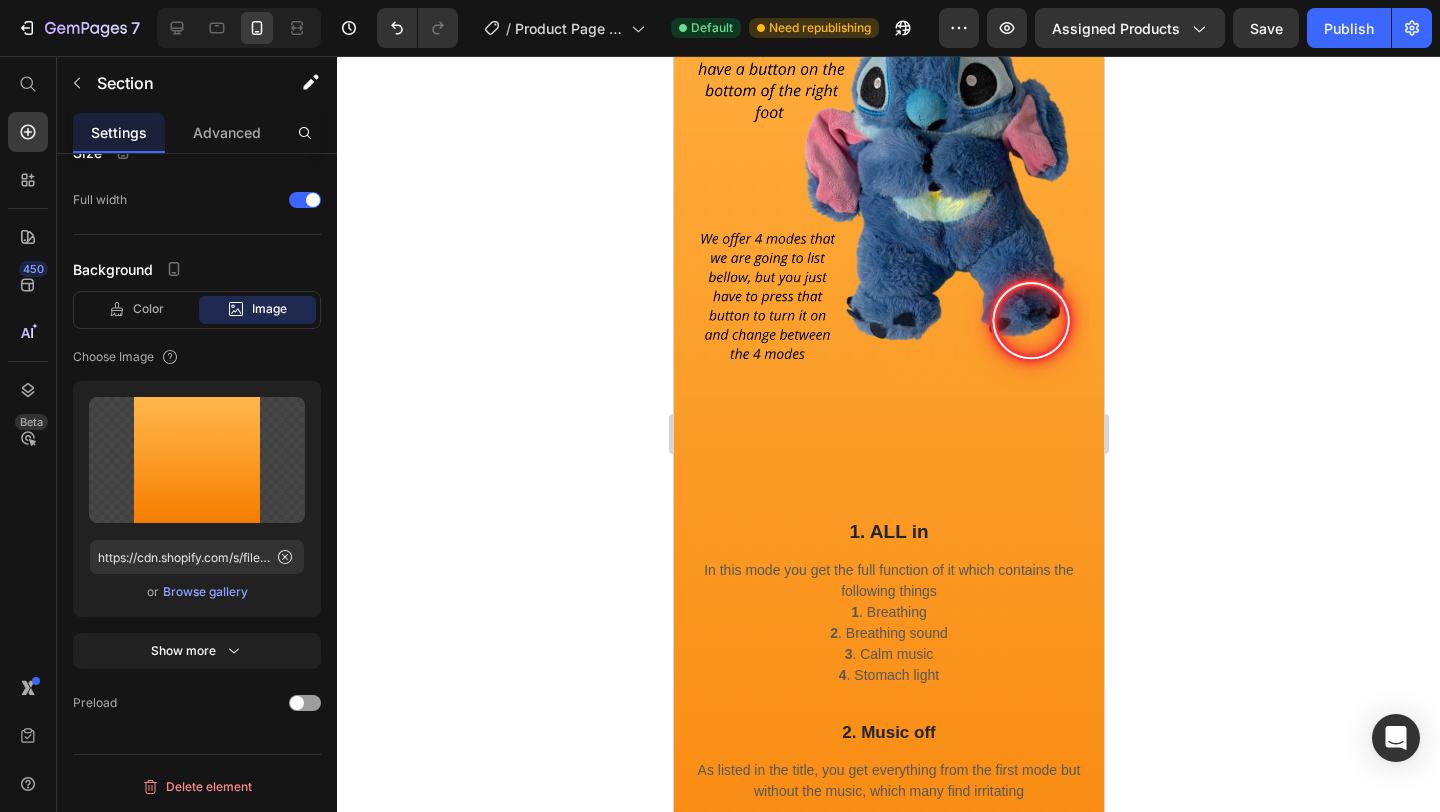 scroll, scrollTop: 2347, scrollLeft: 0, axis: vertical 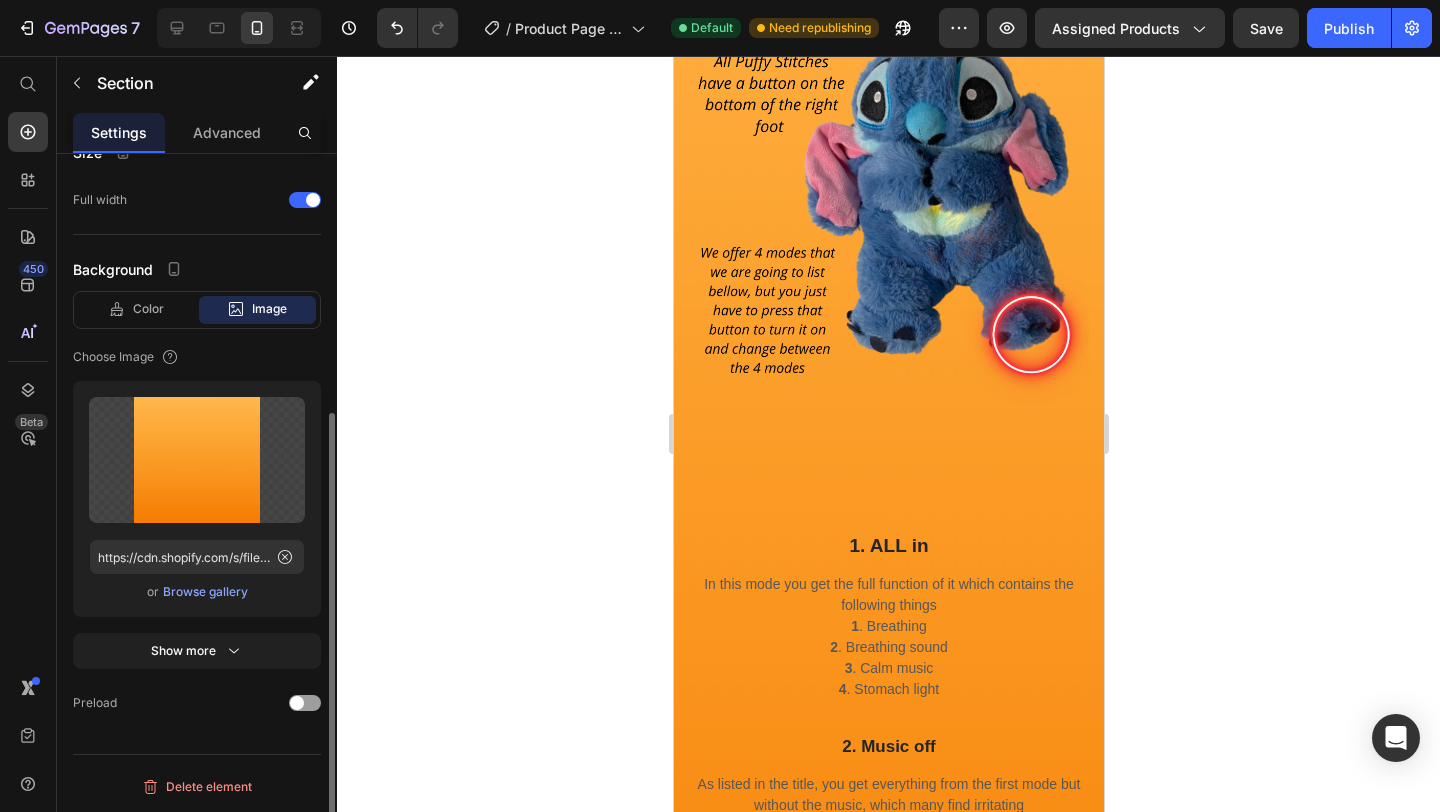 click on "Browse gallery" at bounding box center [205, 592] 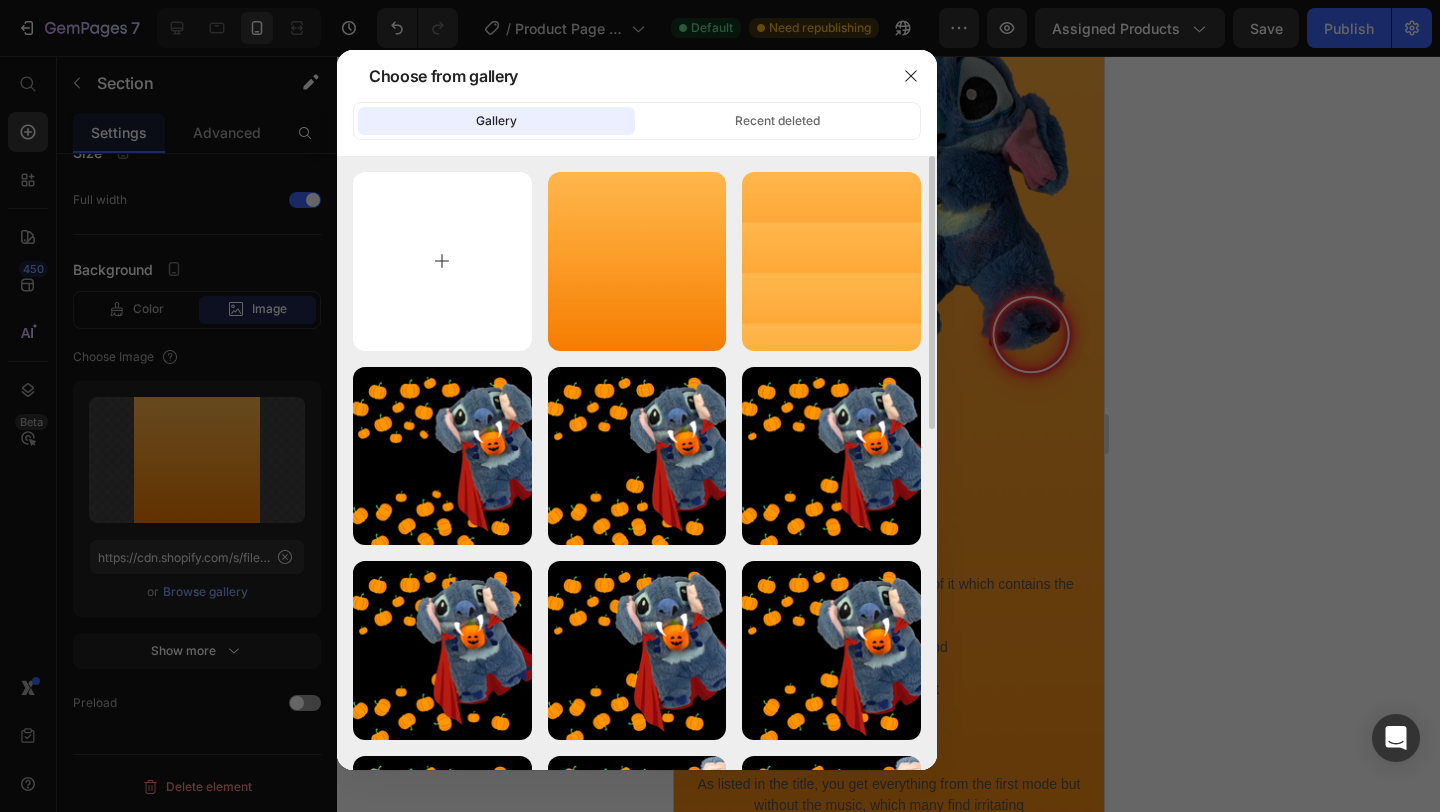 click at bounding box center (442, 261) 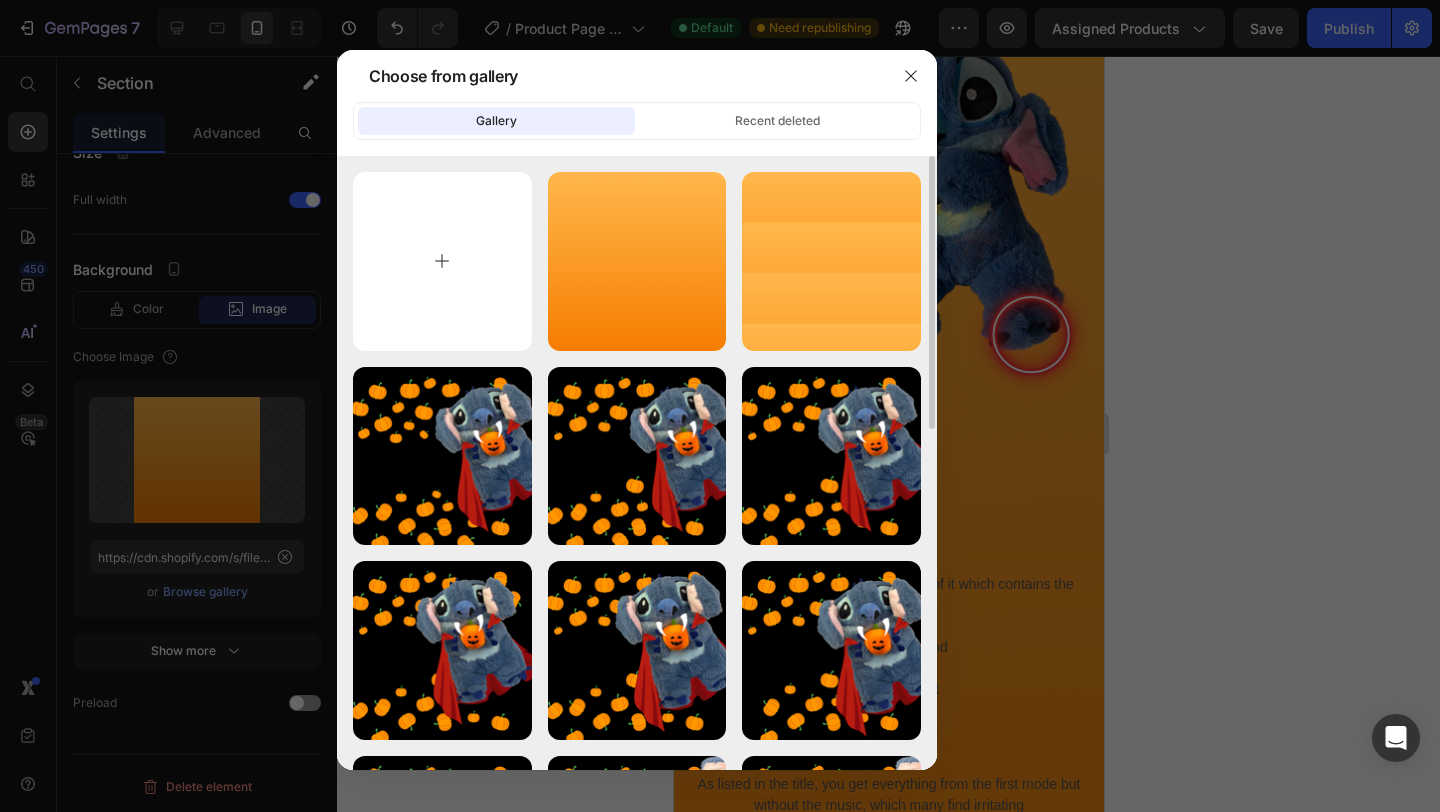 type on "C:\fakepath\Loved arosdund the world.png" 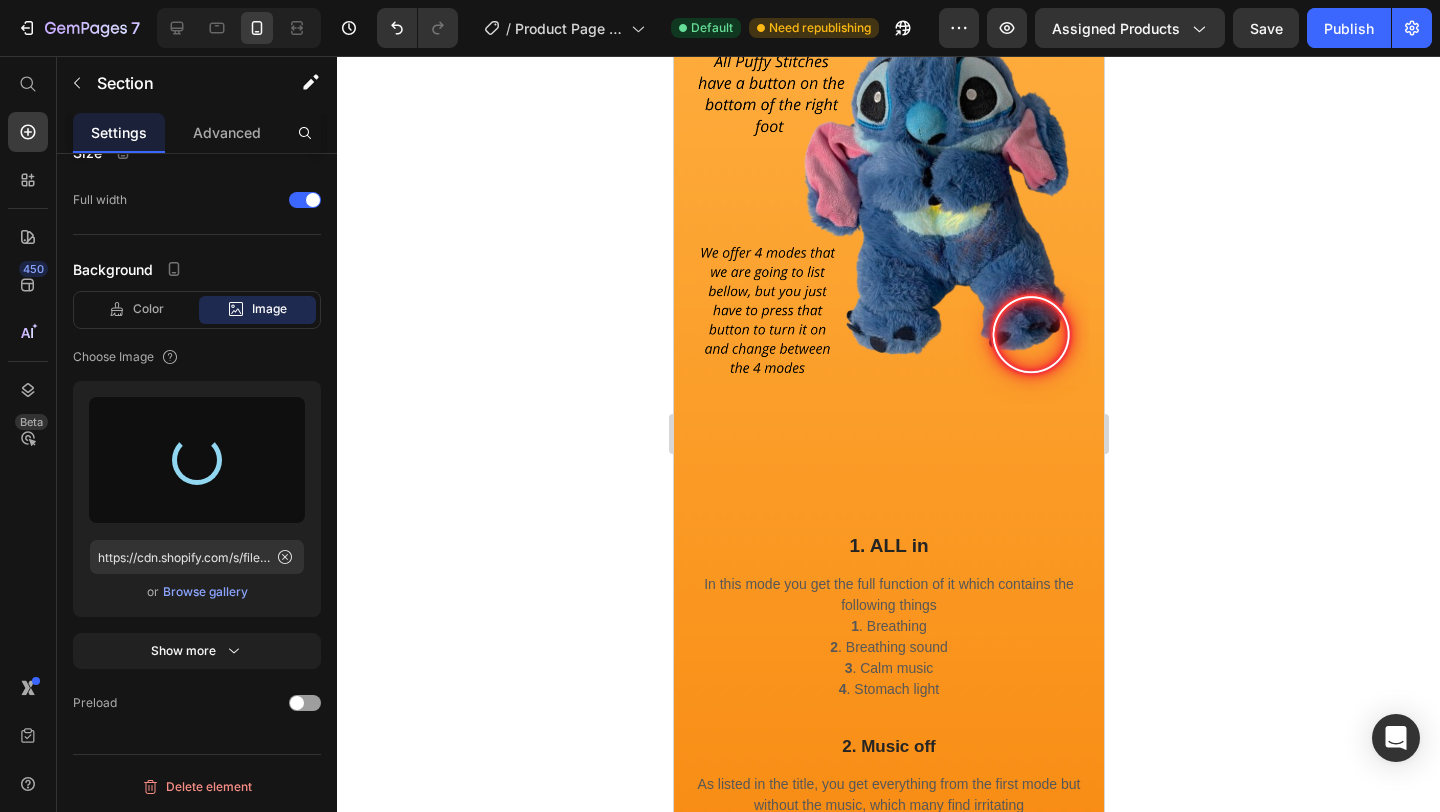 type on "https://cdn.shopify.com/s/files/1/0913/5308/8379/files/gempages_570397151901778759-b595c7fb-2515-4650-9b08-eafd1e8e24c4.png" 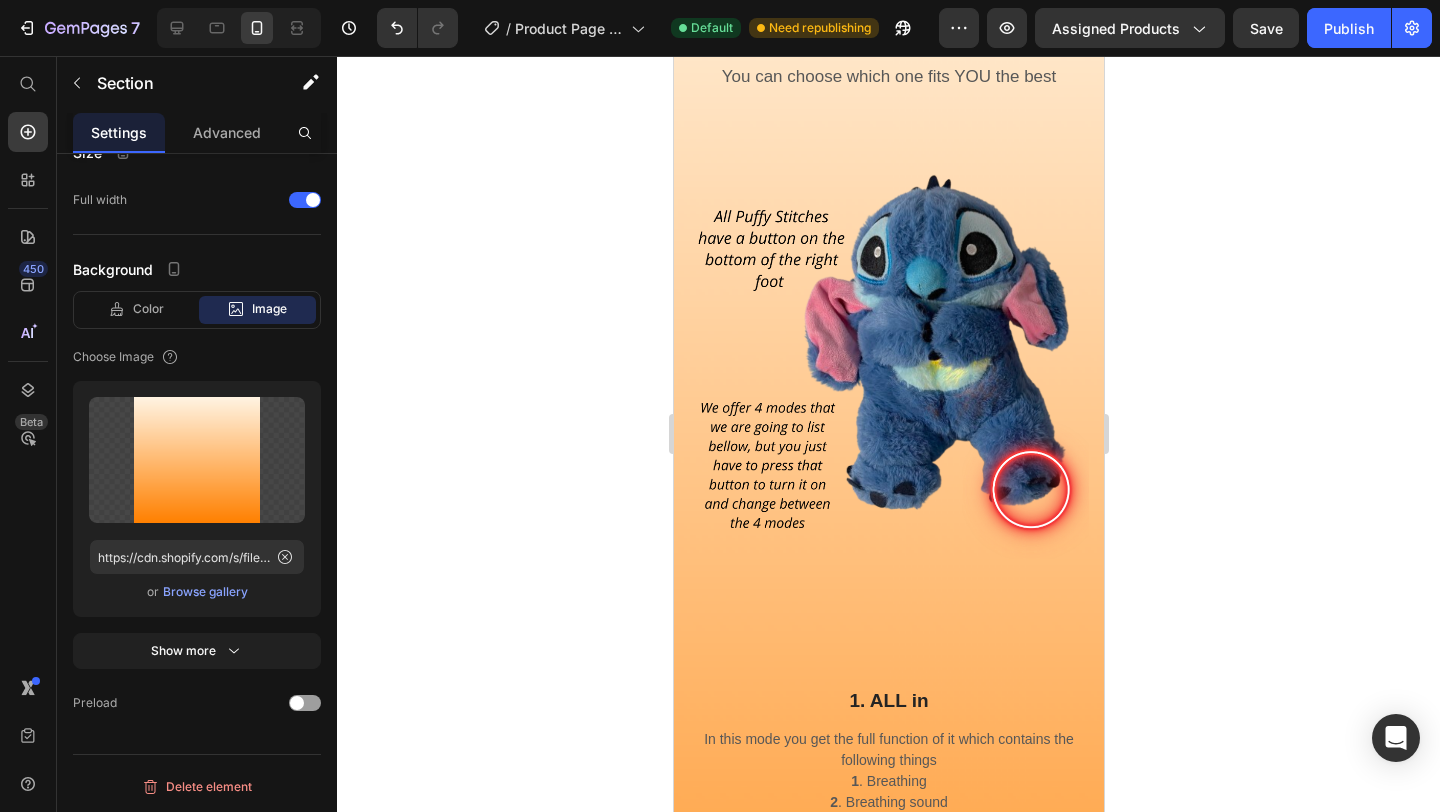 scroll, scrollTop: 2174, scrollLeft: 0, axis: vertical 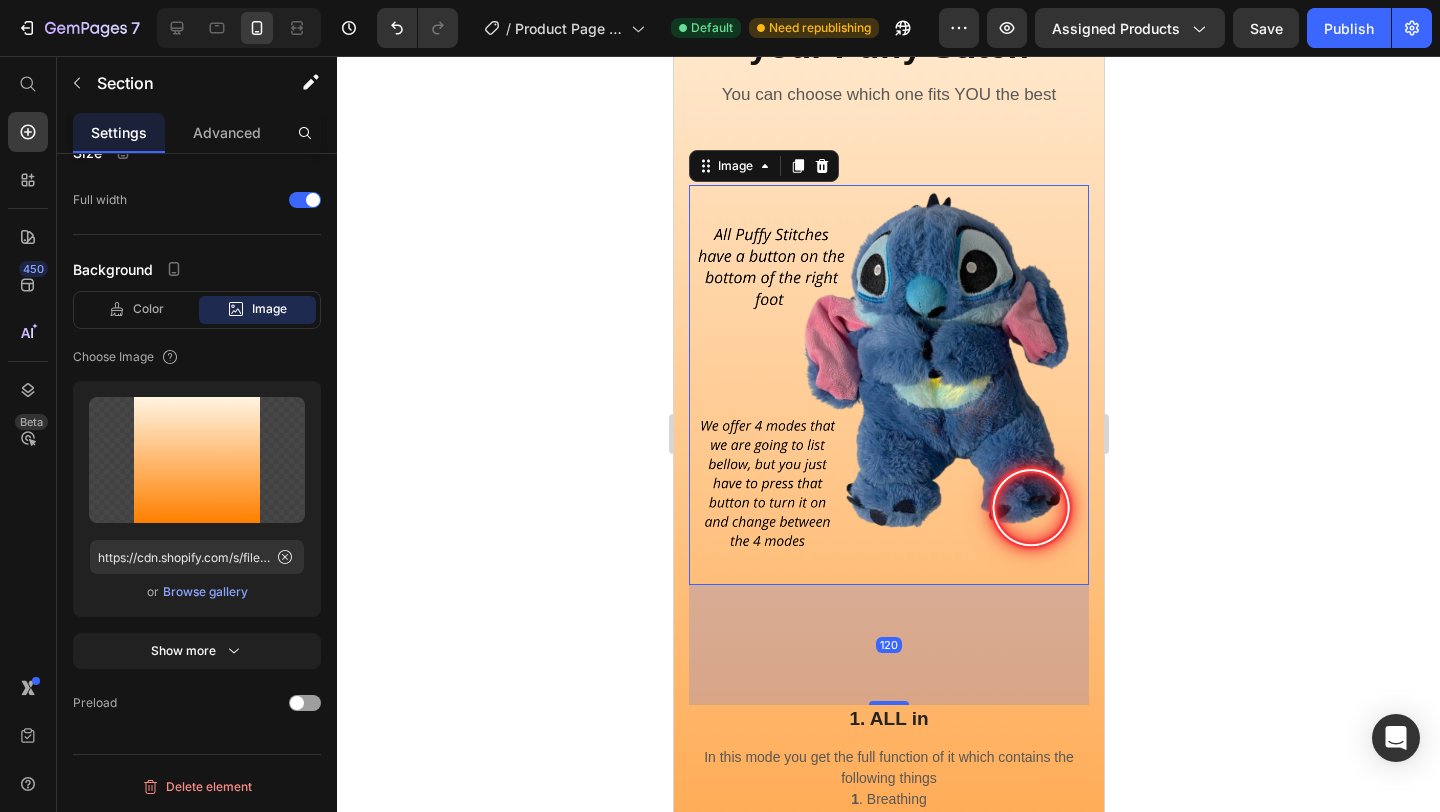 click at bounding box center [888, 385] 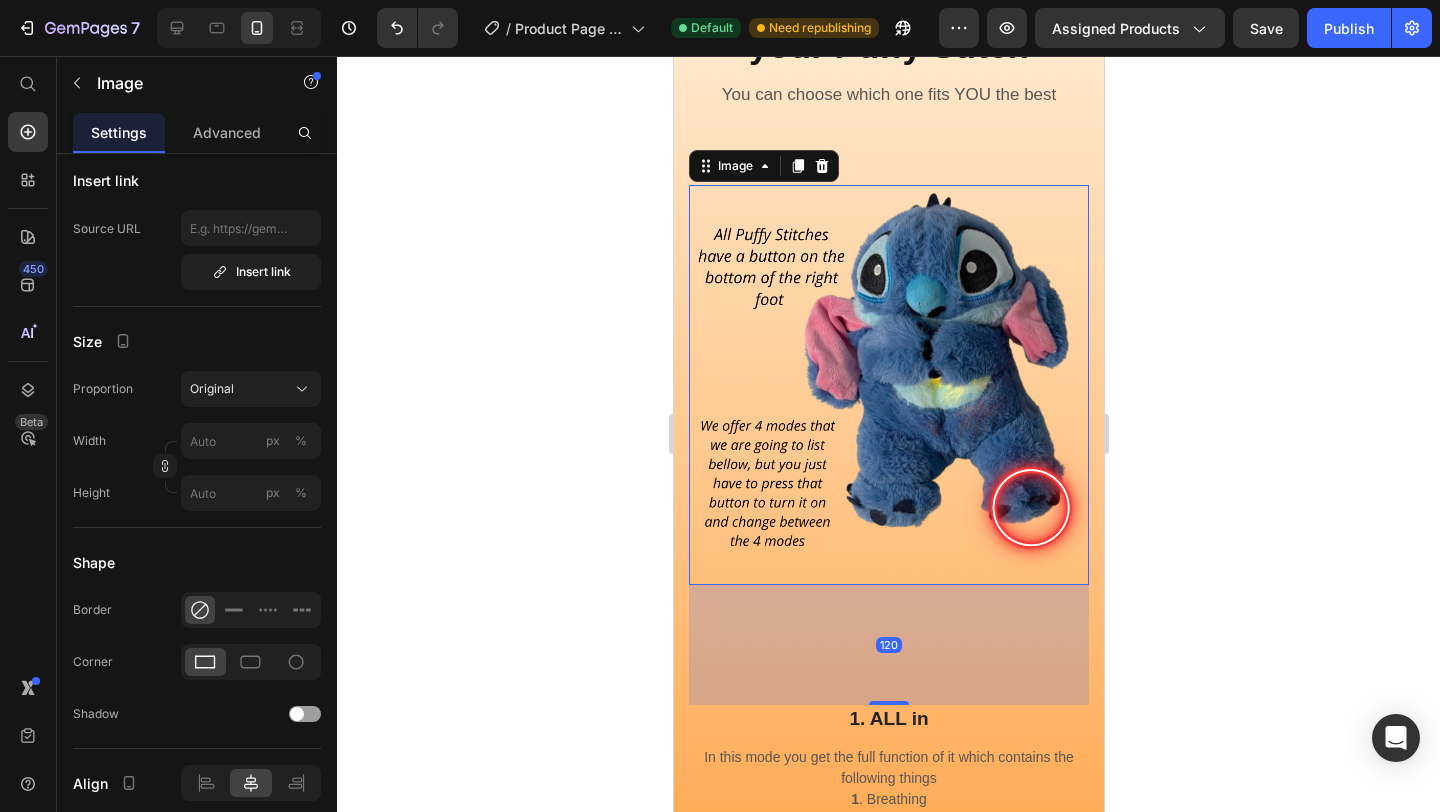 scroll, scrollTop: 0, scrollLeft: 0, axis: both 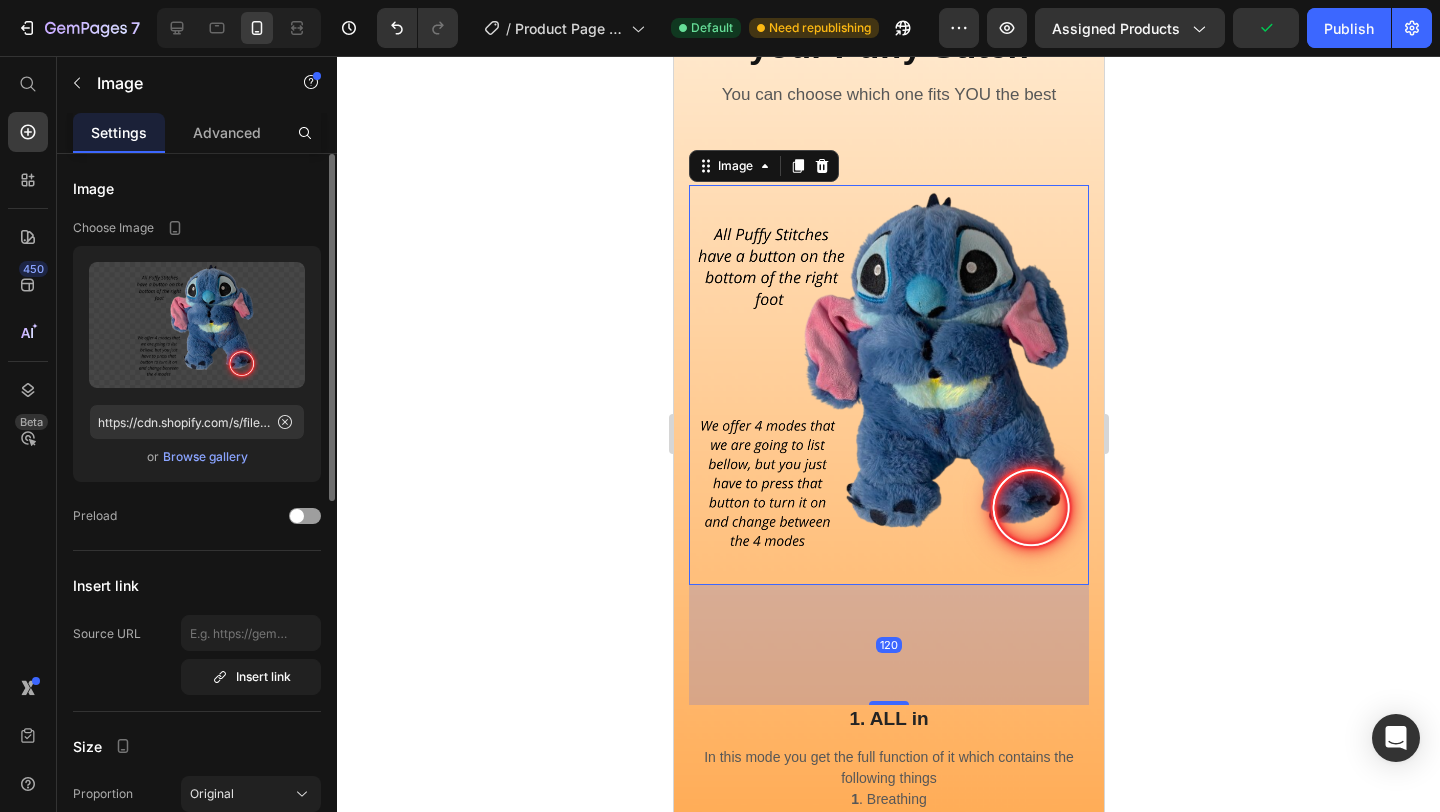 click on "Browse gallery" at bounding box center (205, 457) 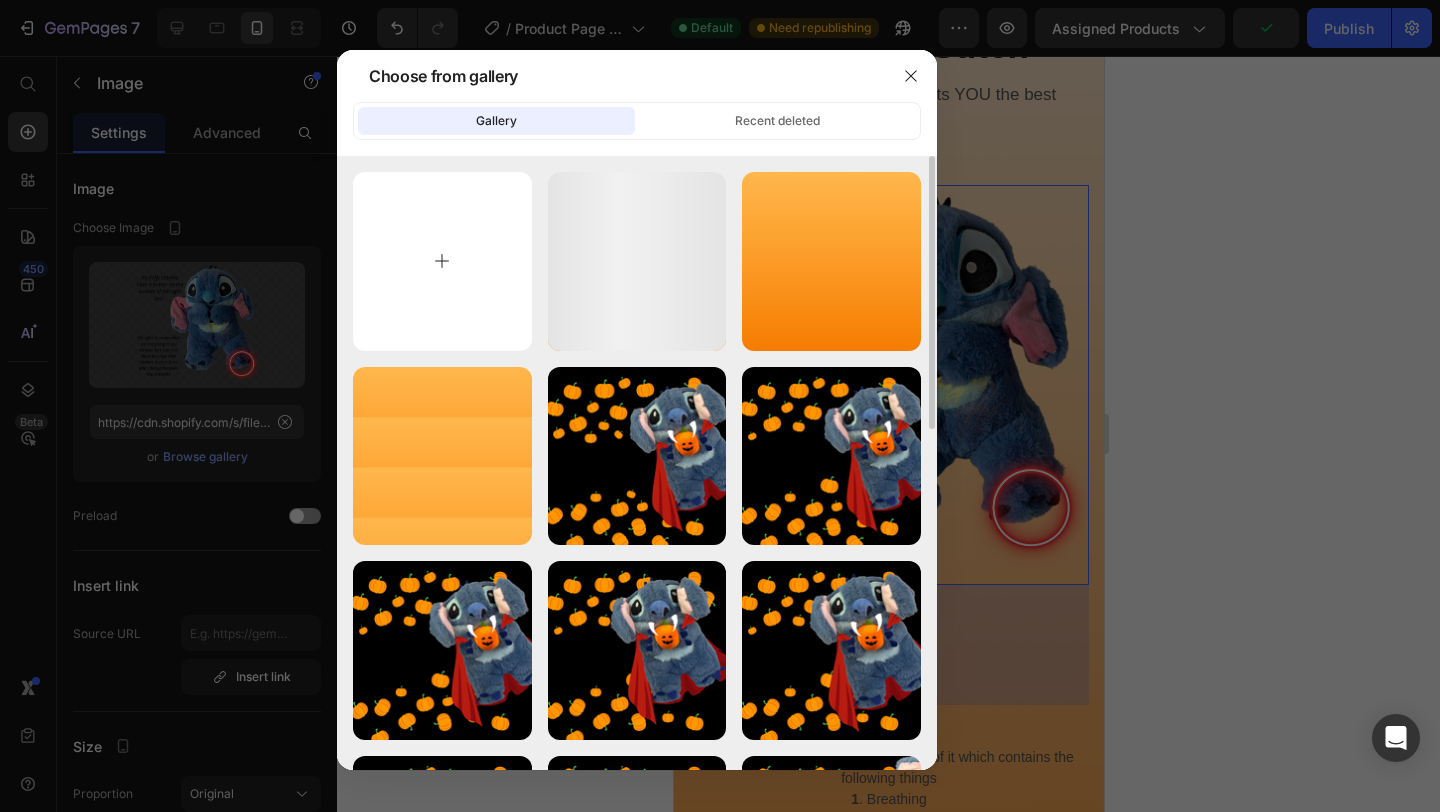 click at bounding box center [442, 261] 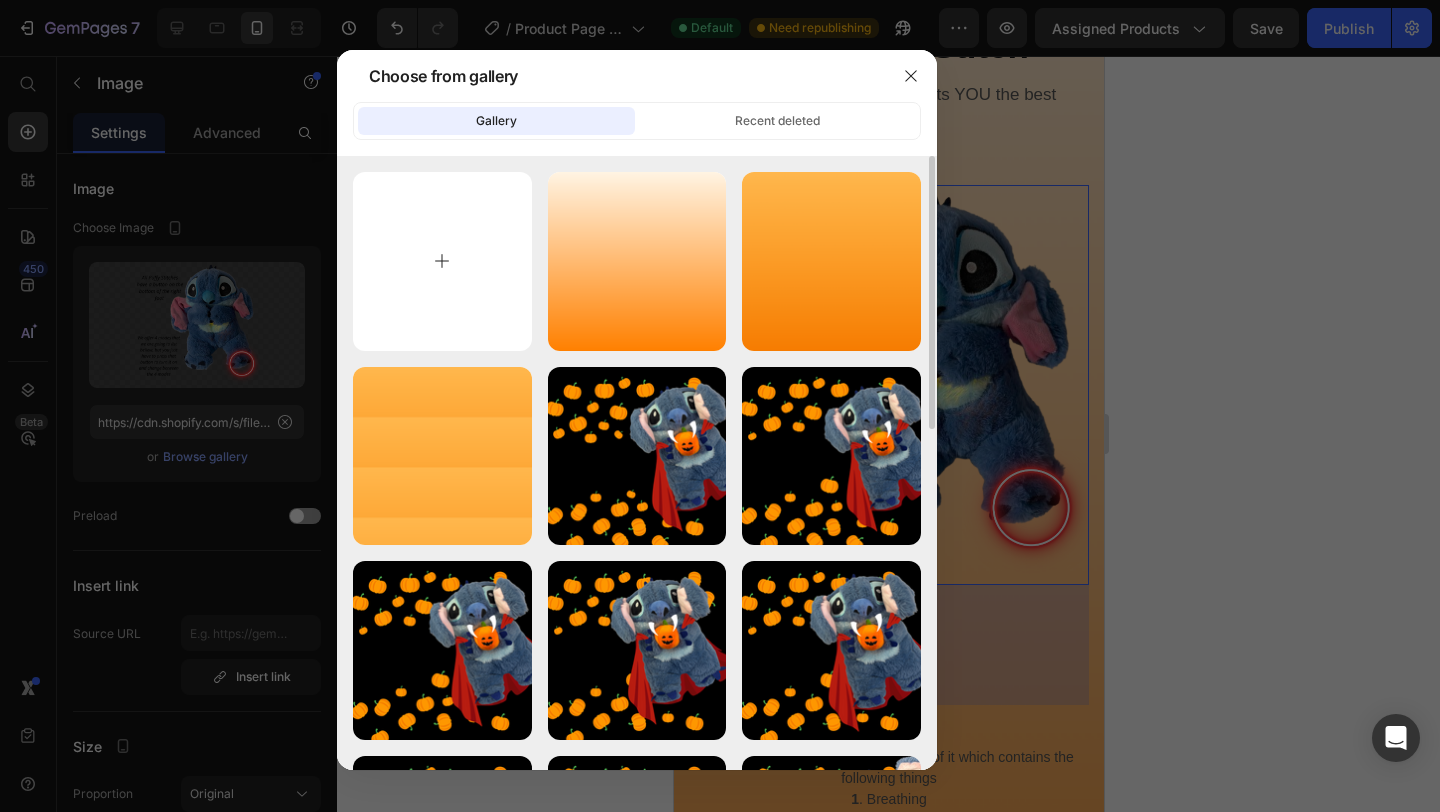 type on "C:\fakepath\Loved around the wodsrld.png" 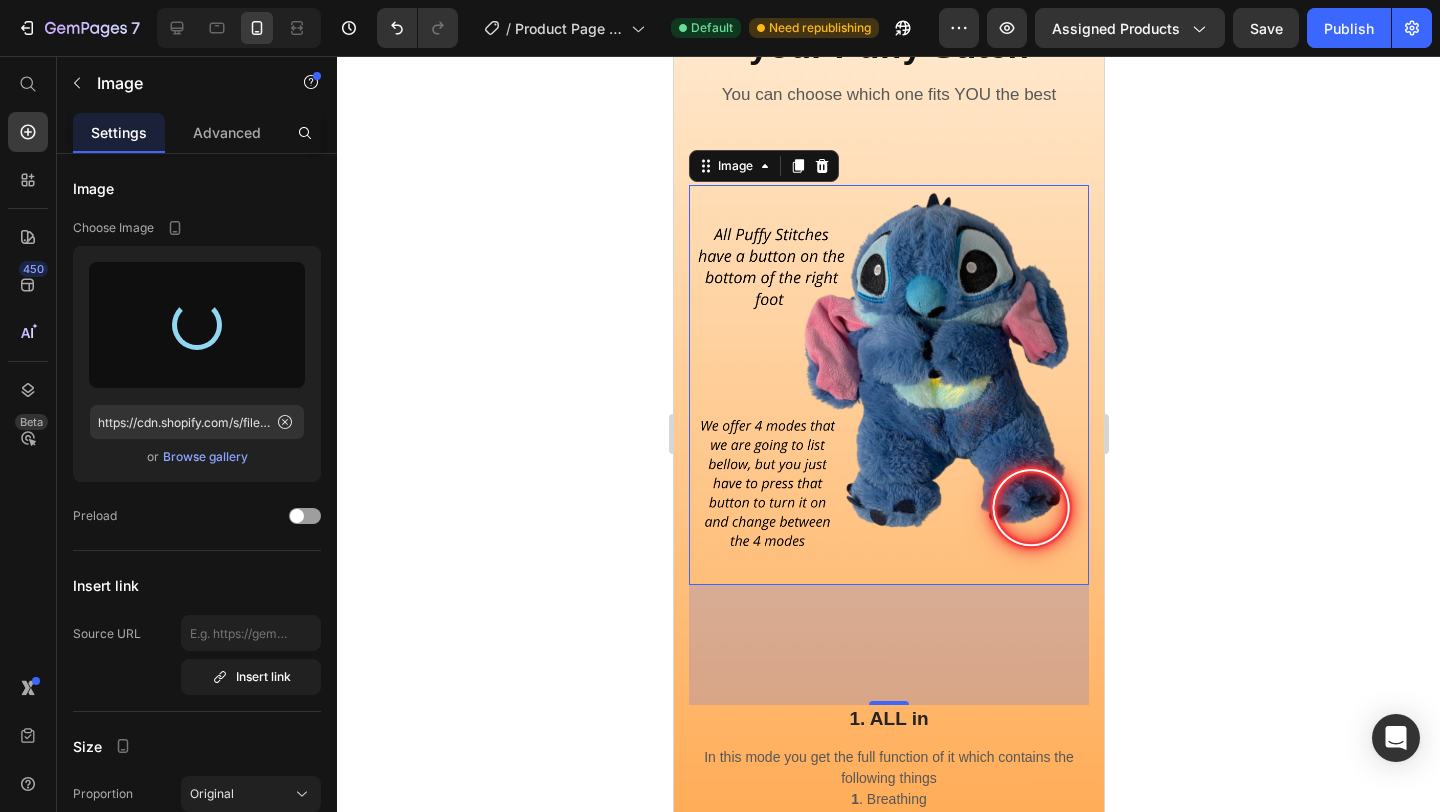 type on "https://cdn.shopify.com/s/files/1/0913/5308/8379/files/gempages_570397151901778759-dec371f2-b9f5-4119-85c2-8546554e75bc.png" 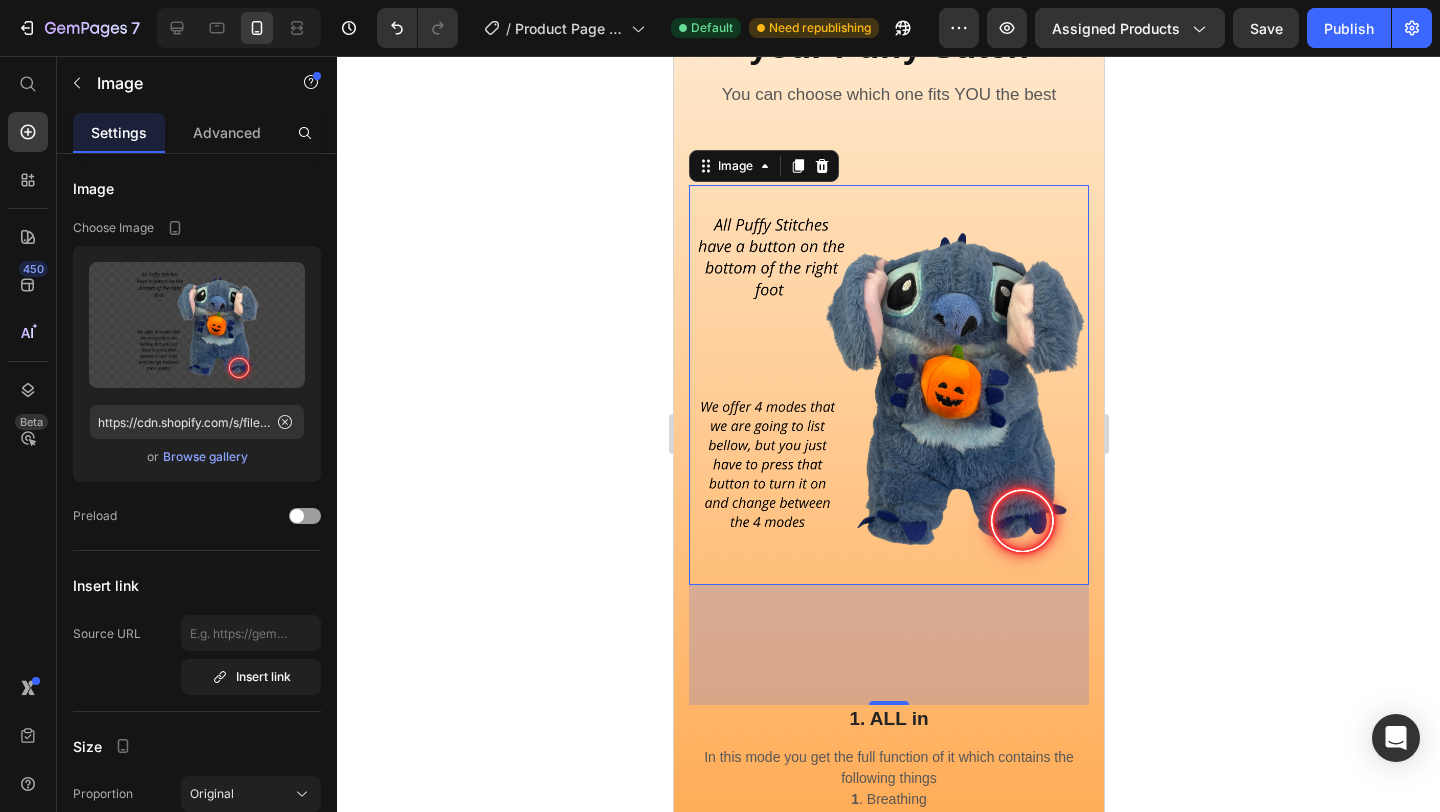 click 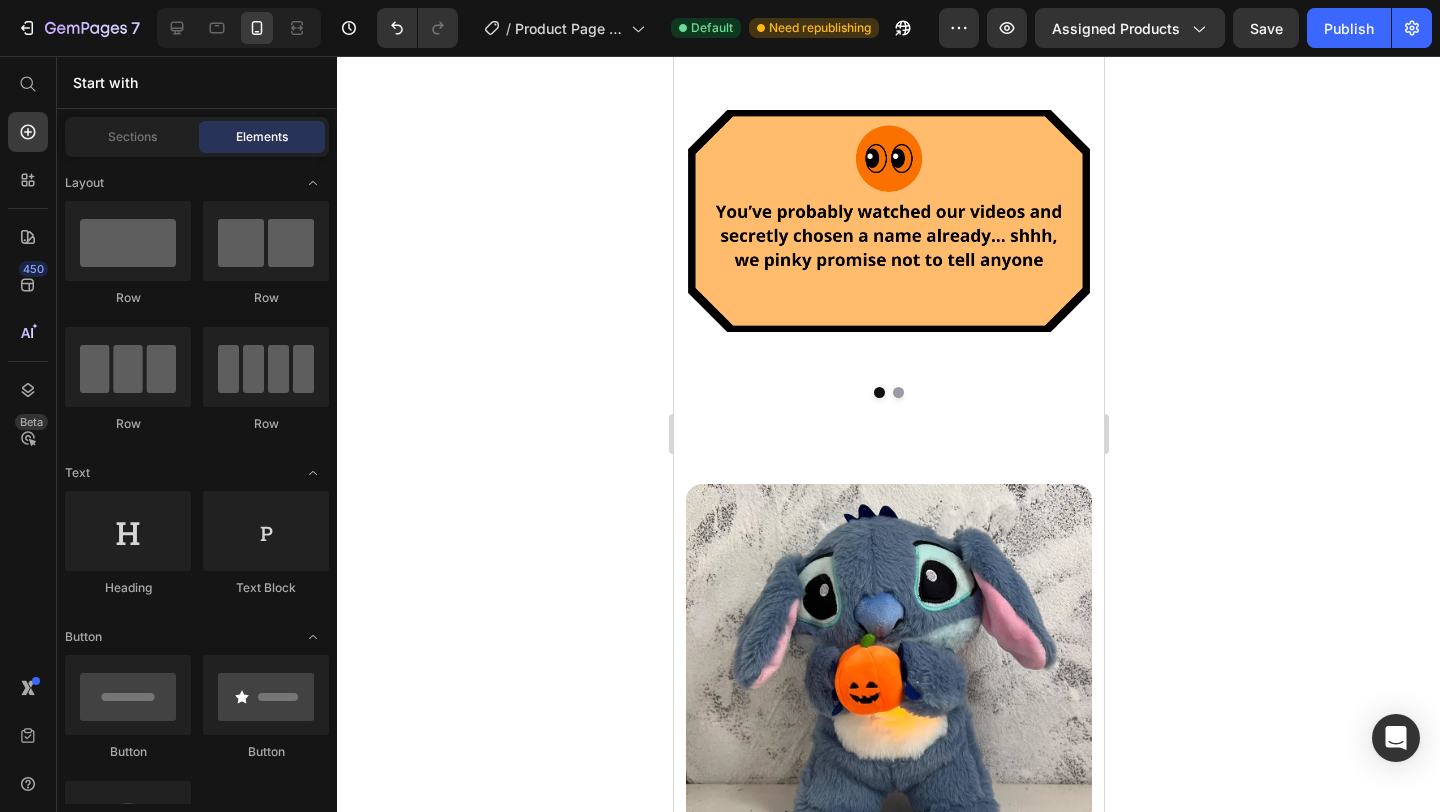 scroll, scrollTop: 713, scrollLeft: 0, axis: vertical 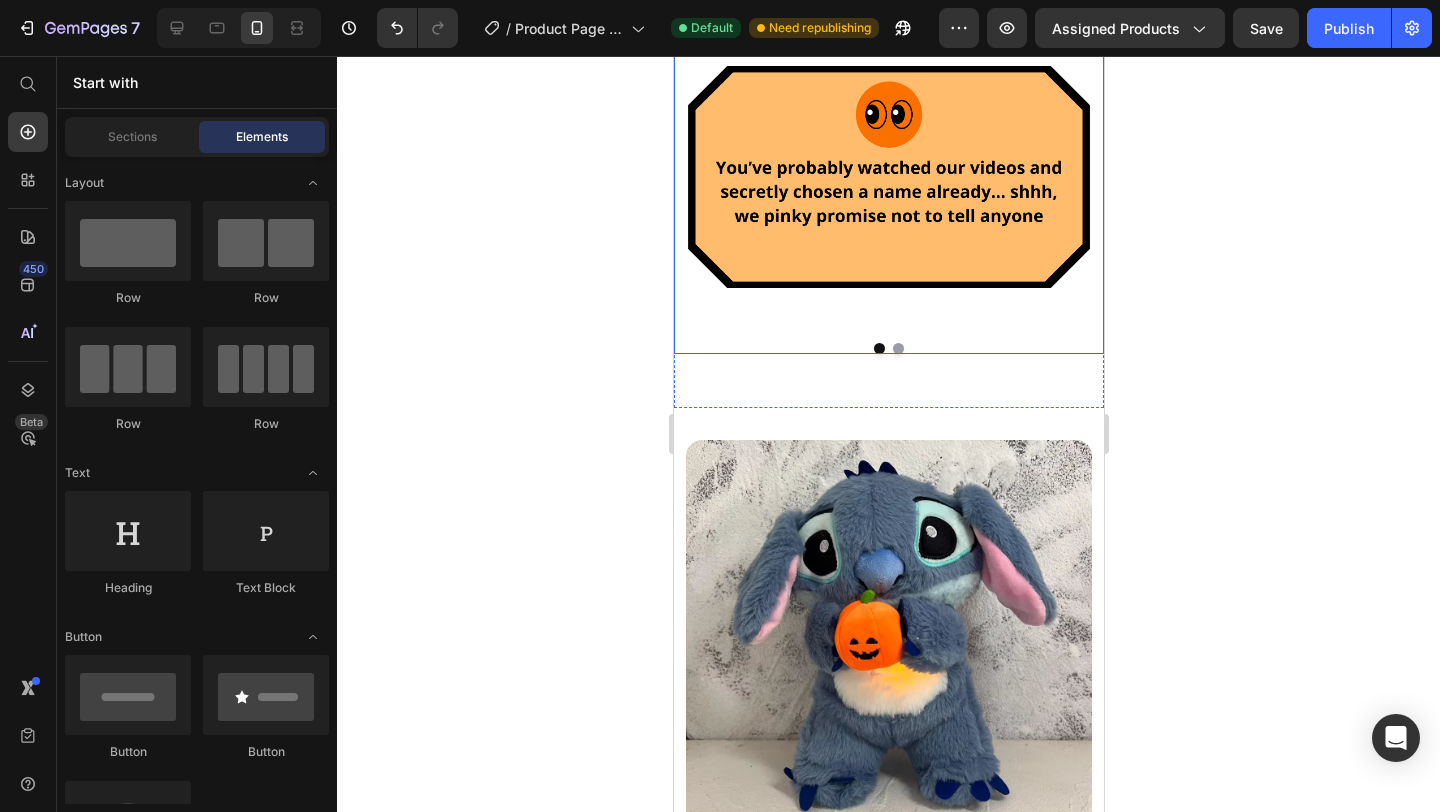 click at bounding box center (897, 348) 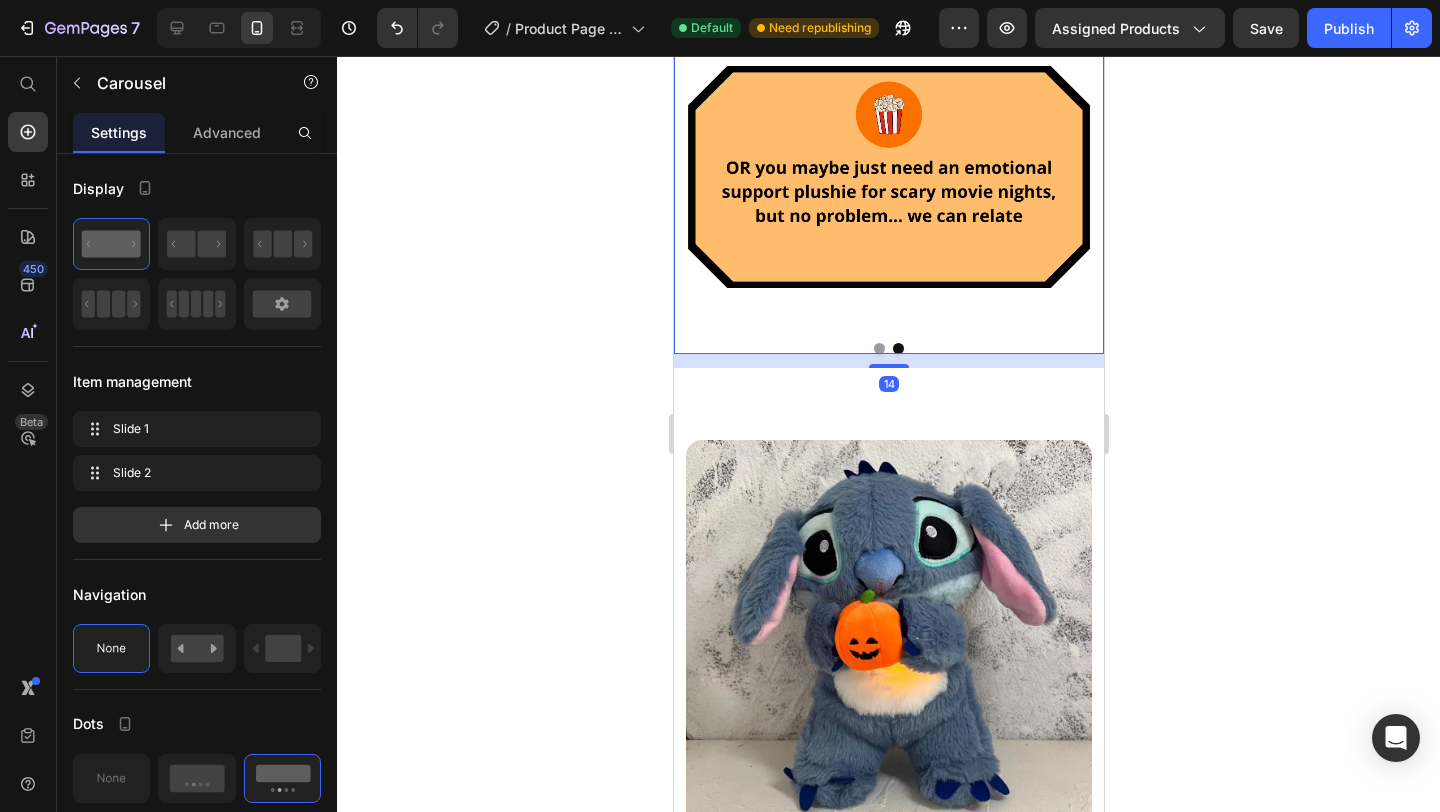 click at bounding box center (878, 348) 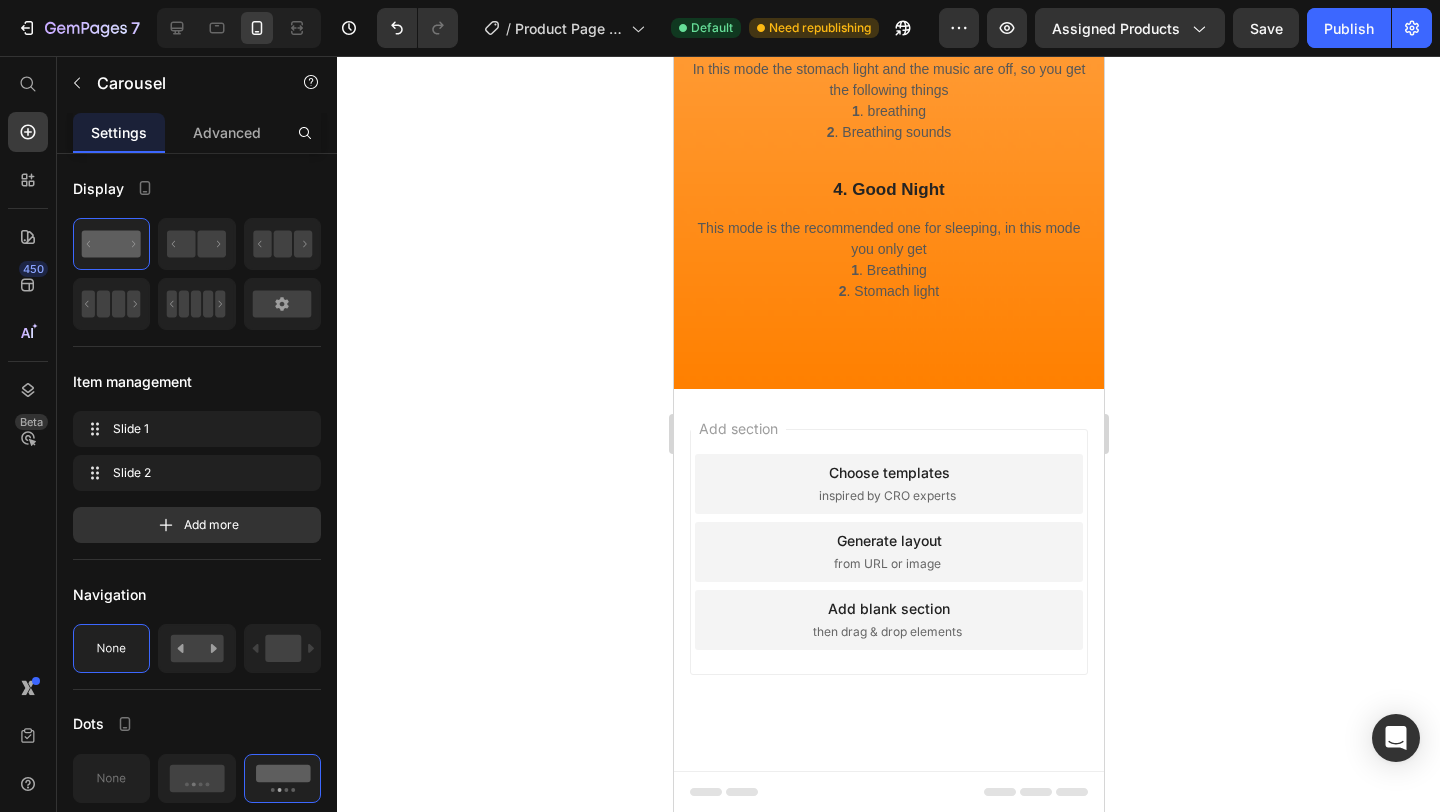scroll, scrollTop: 3152, scrollLeft: 0, axis: vertical 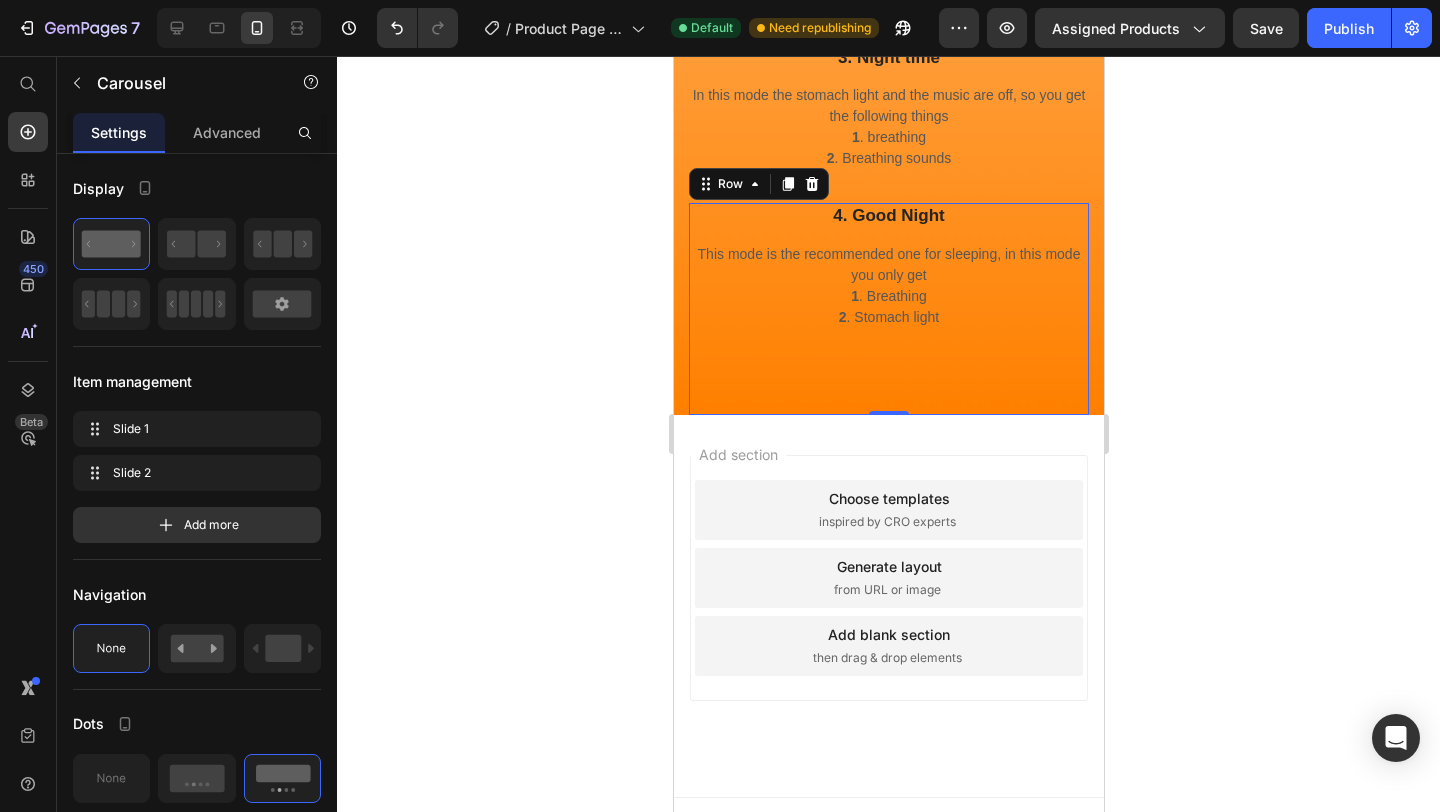 click on "4. Good Night Text block This mode is the recommended one for sleeping, in this mode you only get 1 . Breathing 2 . Stomach light  Text block" at bounding box center (888, 308) 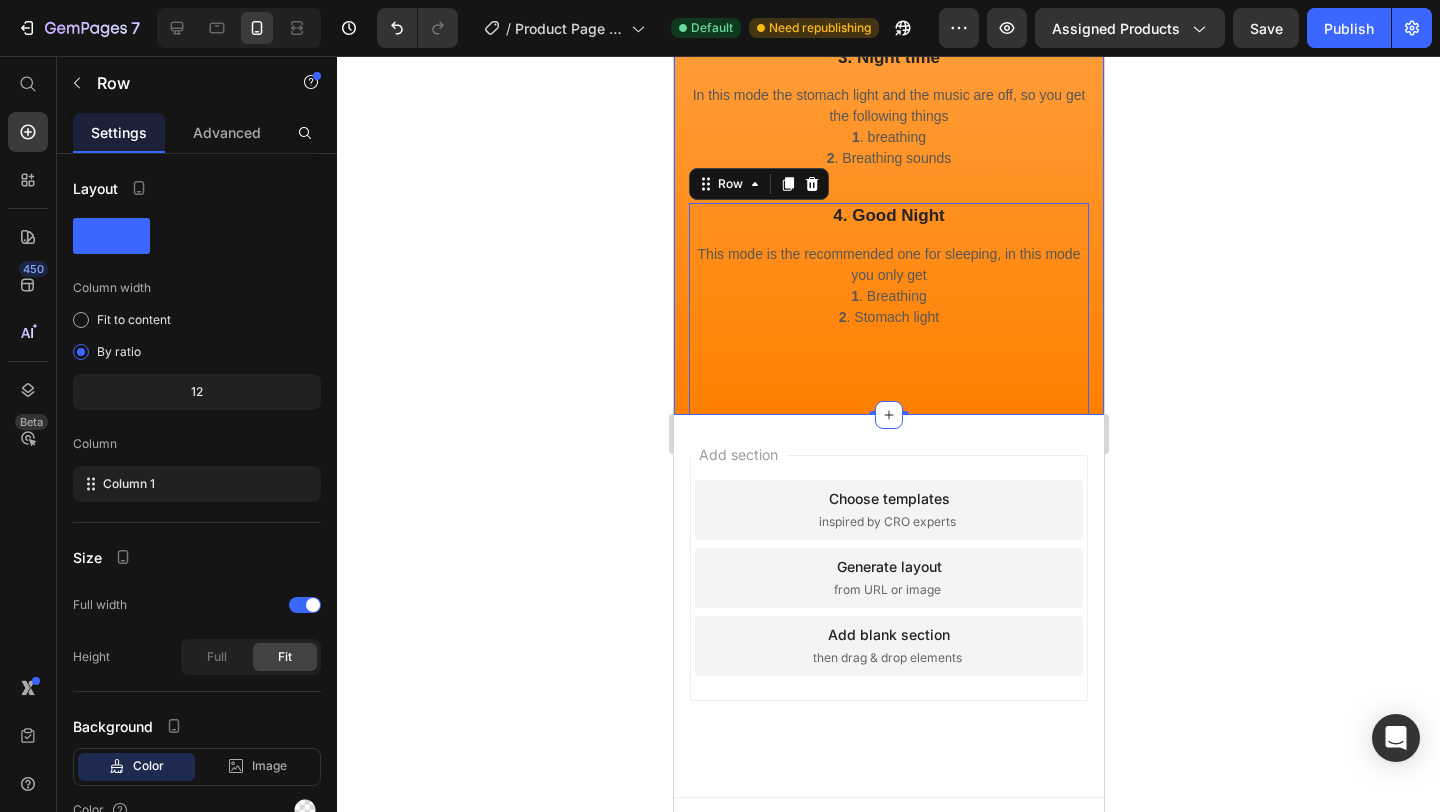 click on "All the functions of your Puffy Stitch Heading You can choose which one fits YOU the best Text block Row Row Image  1. ALL in Text block In this mode you get the full function of it which contains the following things 1 . Breathing 2 . Breathing sound 3 . Calm music 4 . Stomach light Text block Row 2. Music off Text block As listed in the title, you get everything from the first mode but without the music, which many find irritating Text block Row 3. Night time Text block In this mode the stomach light and the music are off, so you get the following things 1 . breathing  2 . Breathing sounds Text block Row 4. Good Night Text block This mode is the recommended one for sleeping, in this mode you only get 1 . Breathing 2 . Stomach light  Text block Row   0 Row Row Product Section 4" at bounding box center [888, -335] 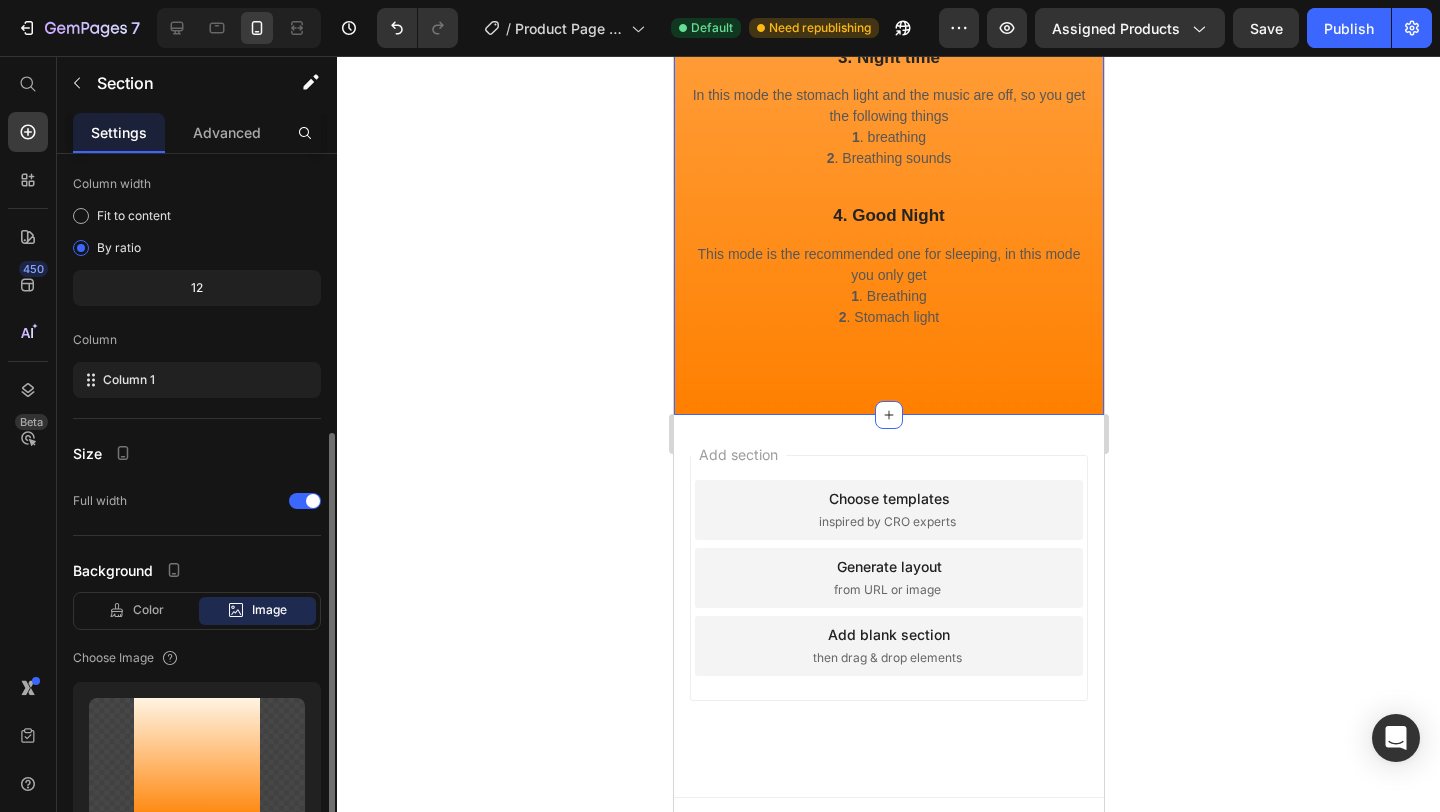 scroll, scrollTop: 405, scrollLeft: 0, axis: vertical 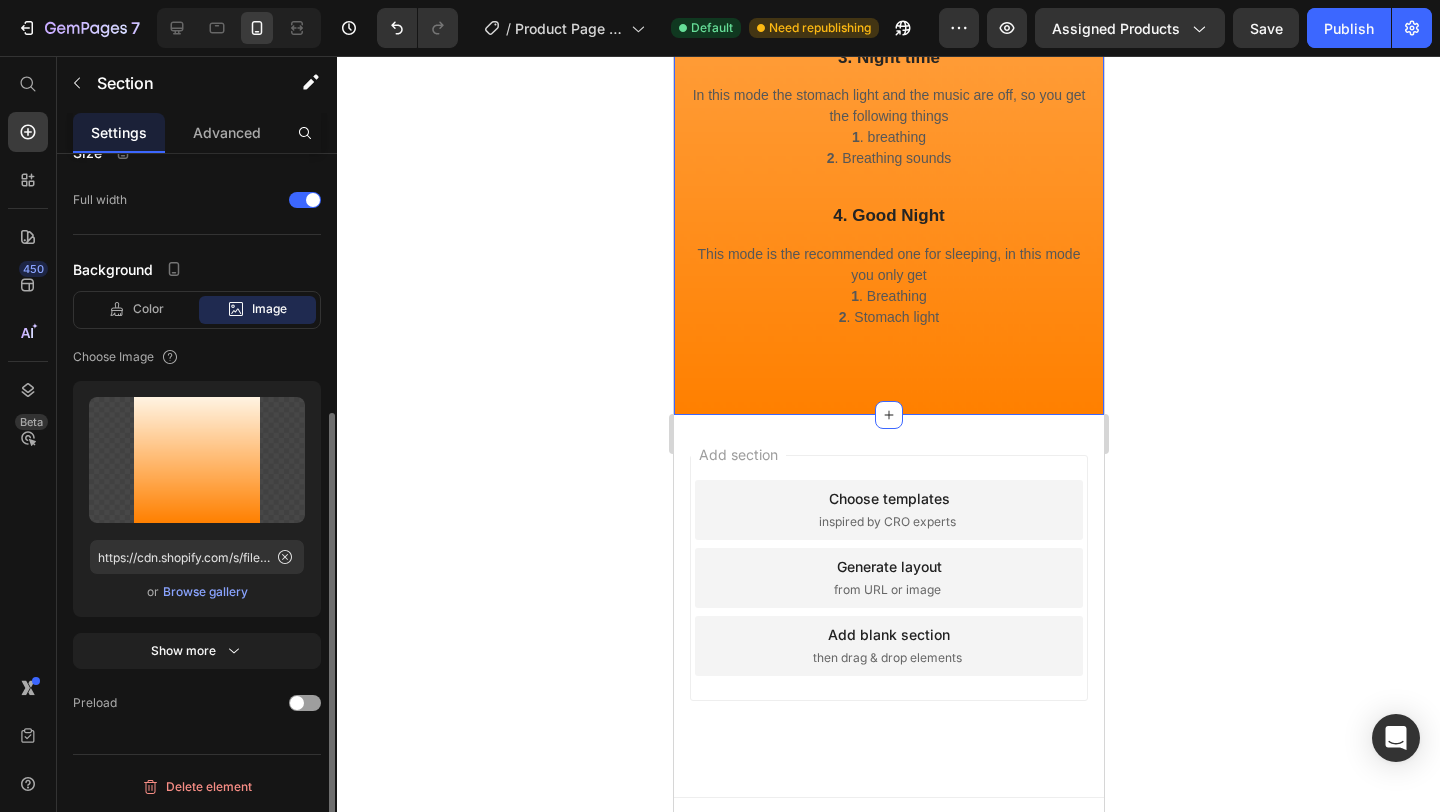 click on "Browse gallery" at bounding box center (205, 592) 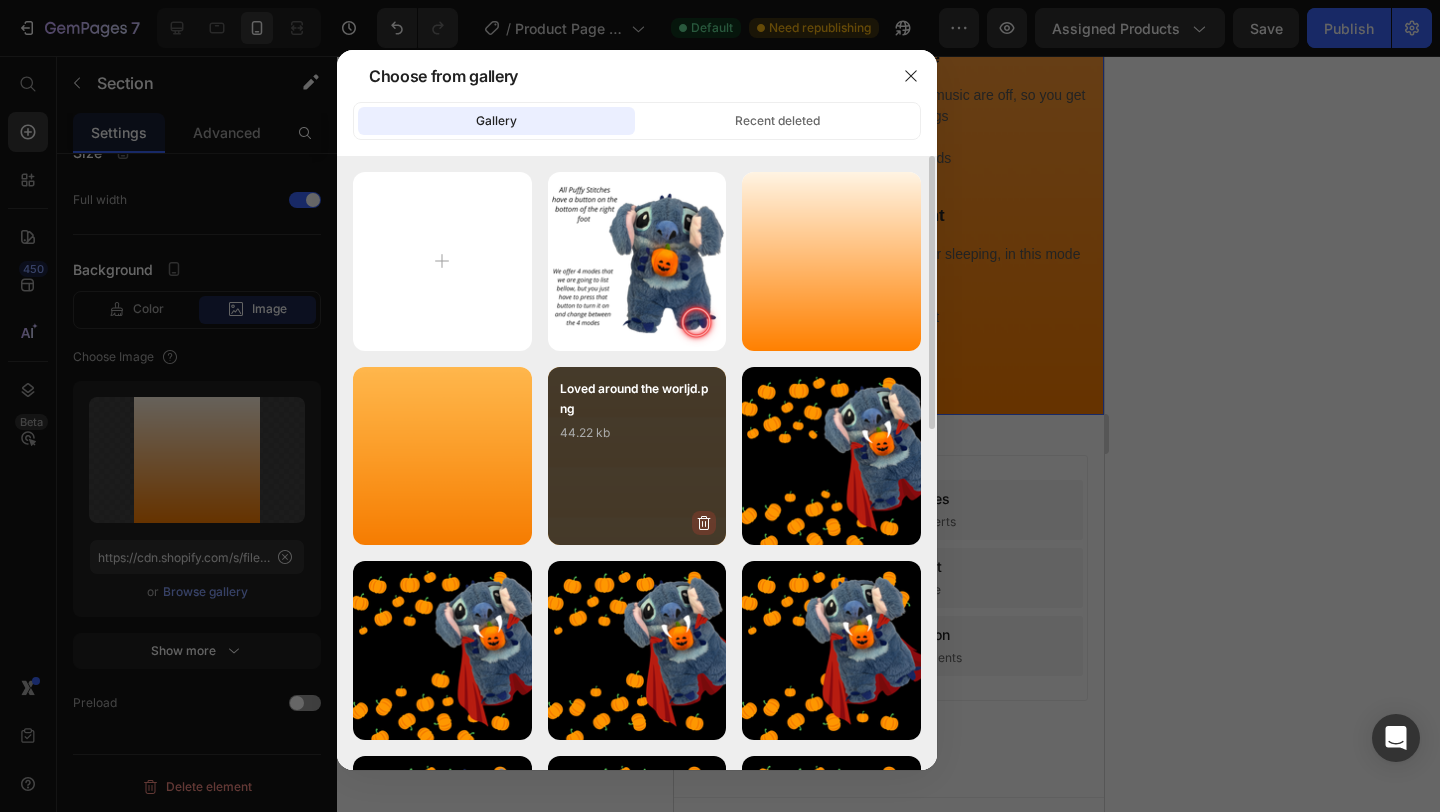 click 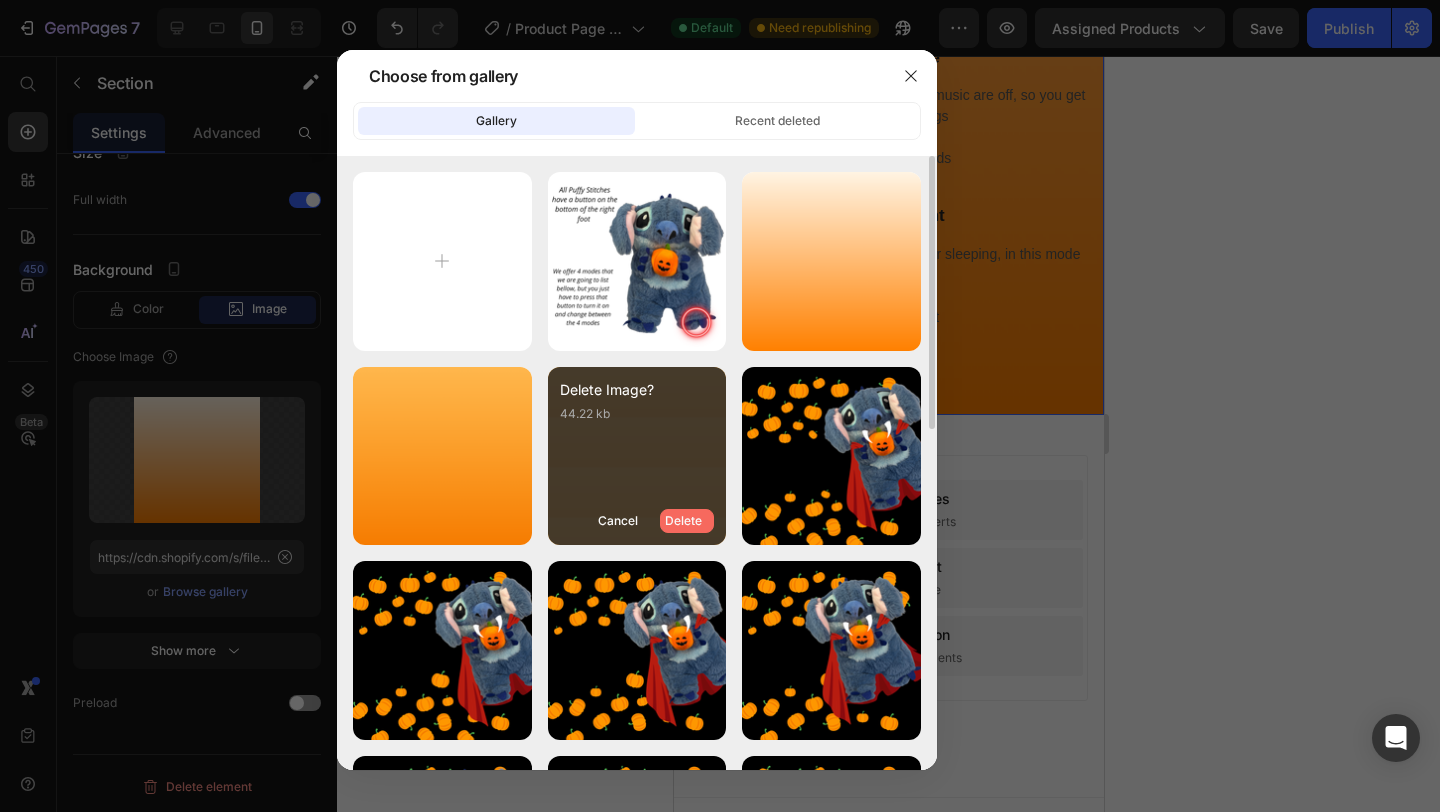 click on "Delete" at bounding box center [683, 521] 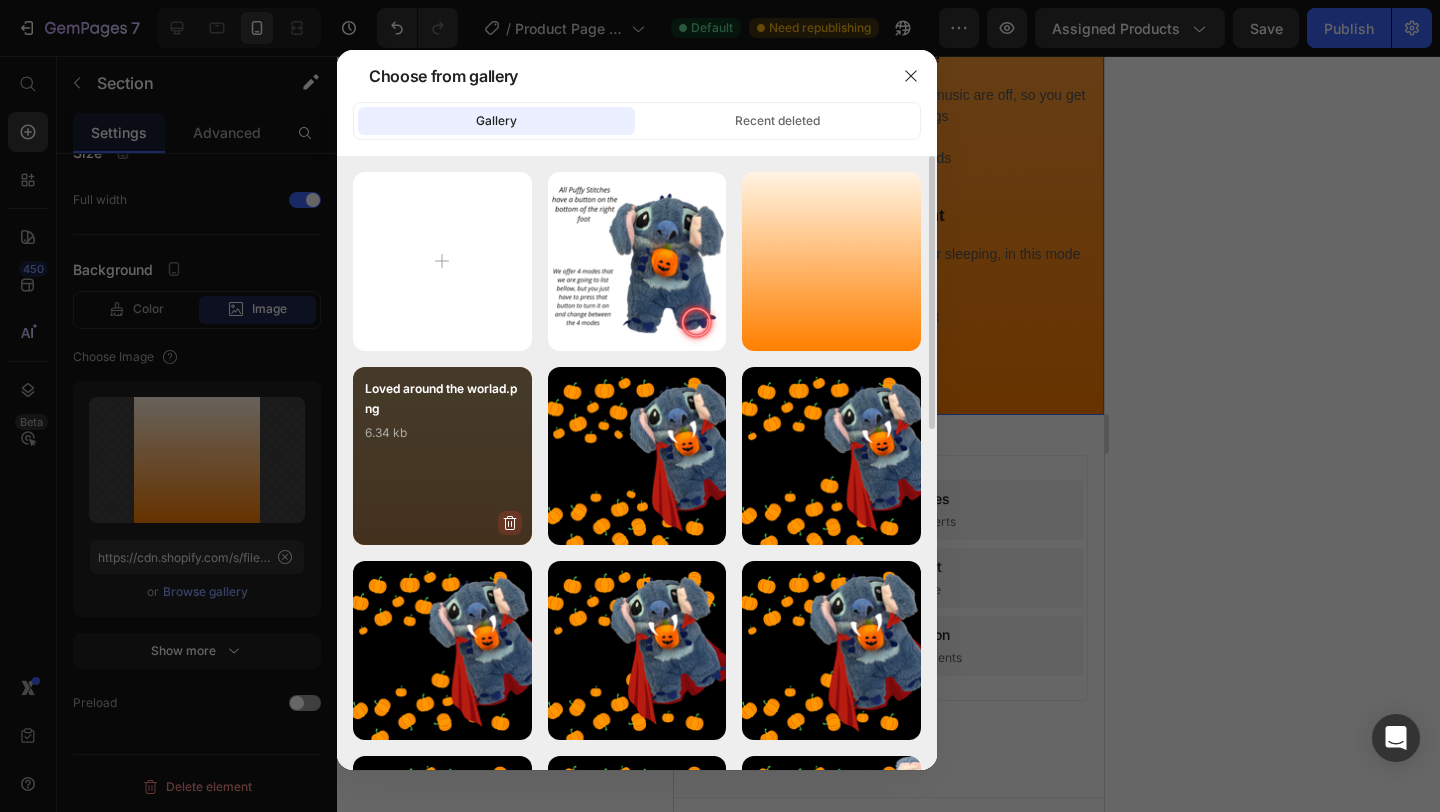 click 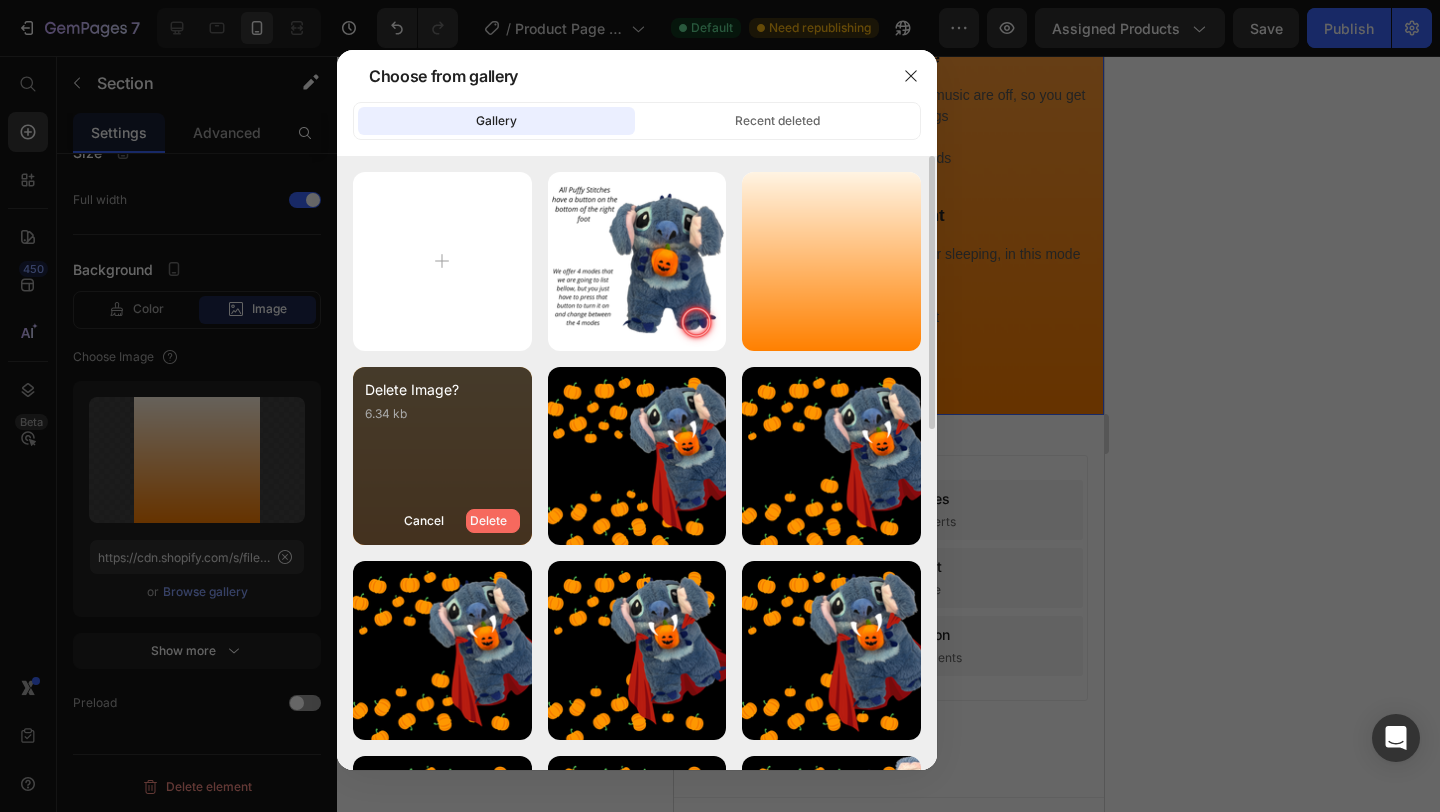 click on "Delete" at bounding box center [488, 521] 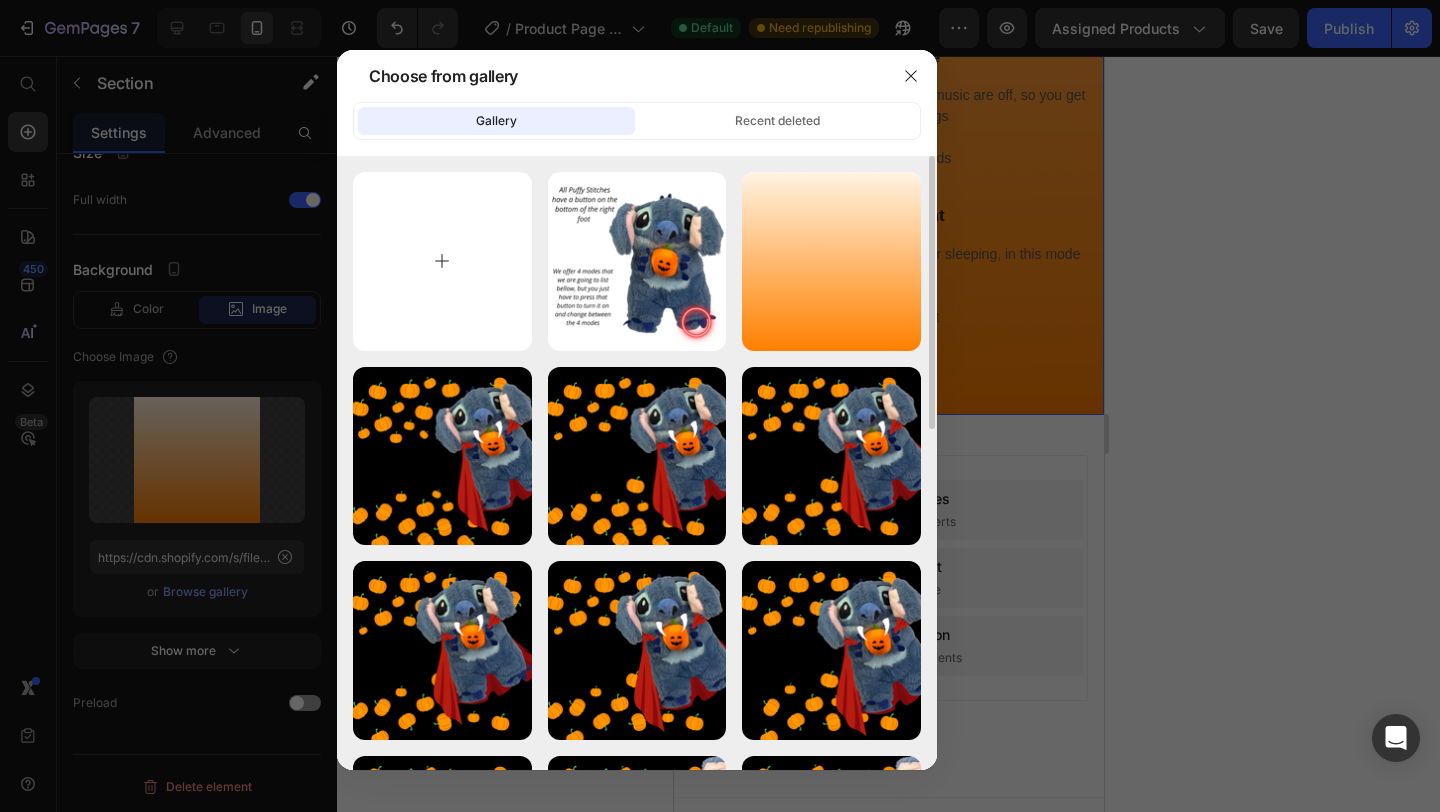 click at bounding box center (442, 261) 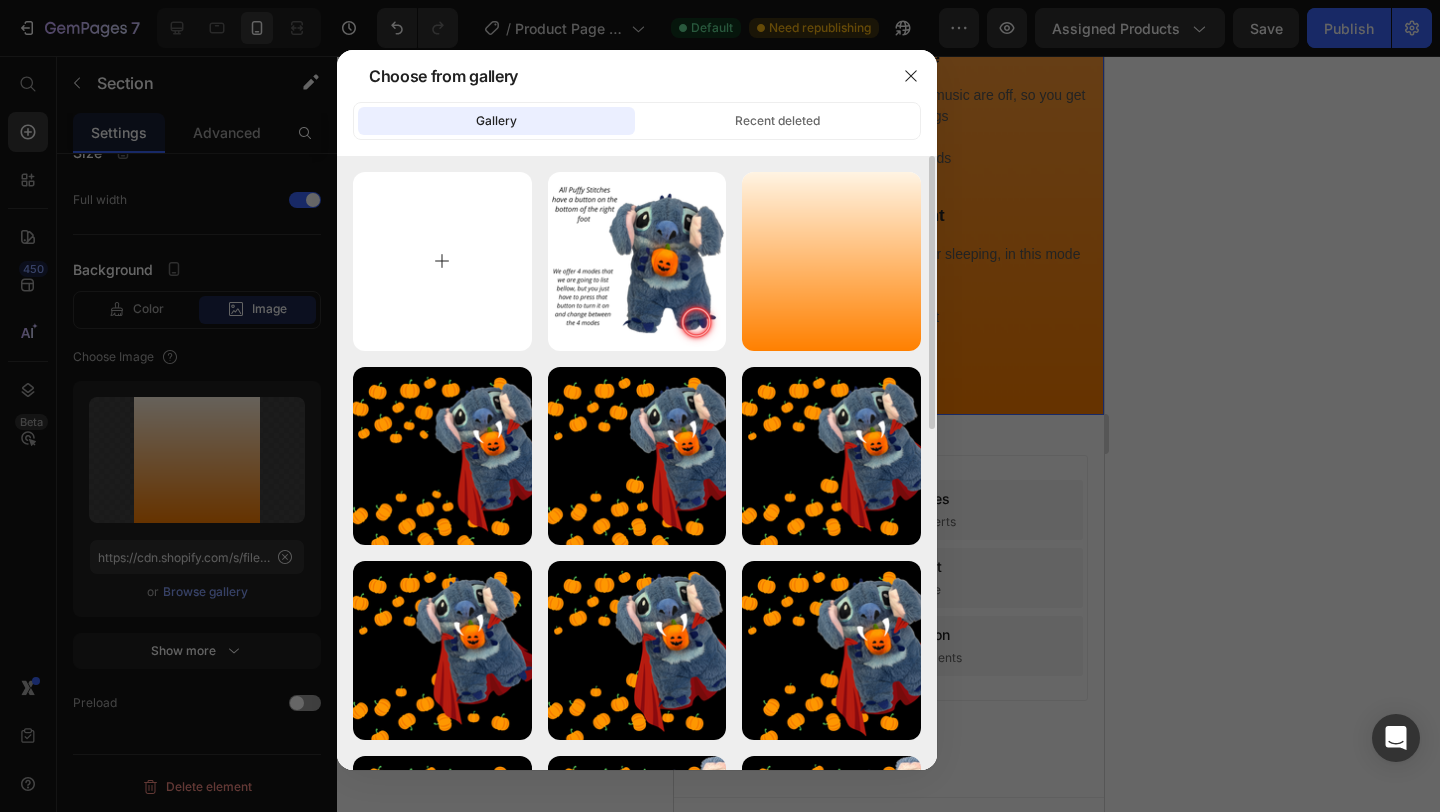 type on "C:\fakepath\Loved arosdund the world.png" 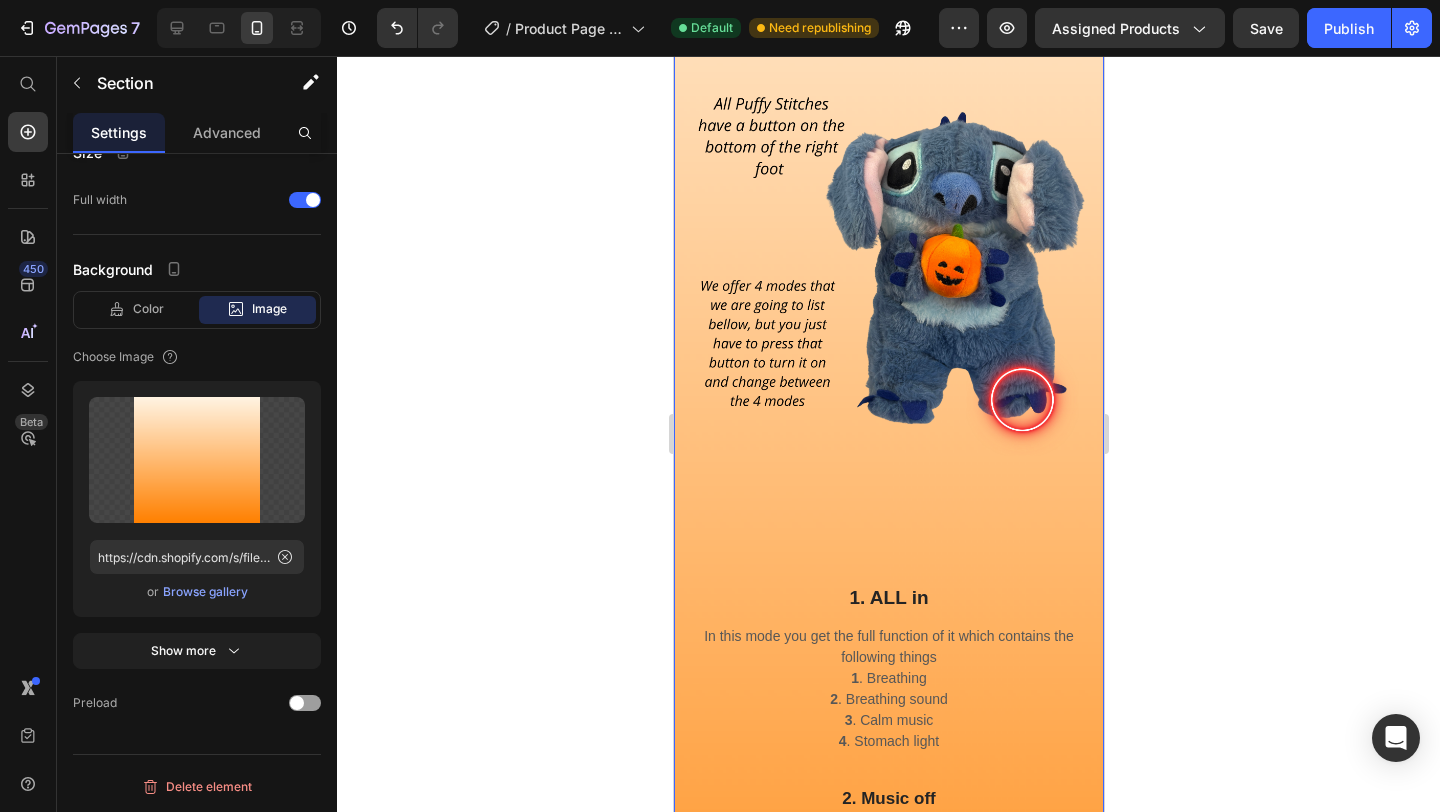scroll, scrollTop: 2090, scrollLeft: 0, axis: vertical 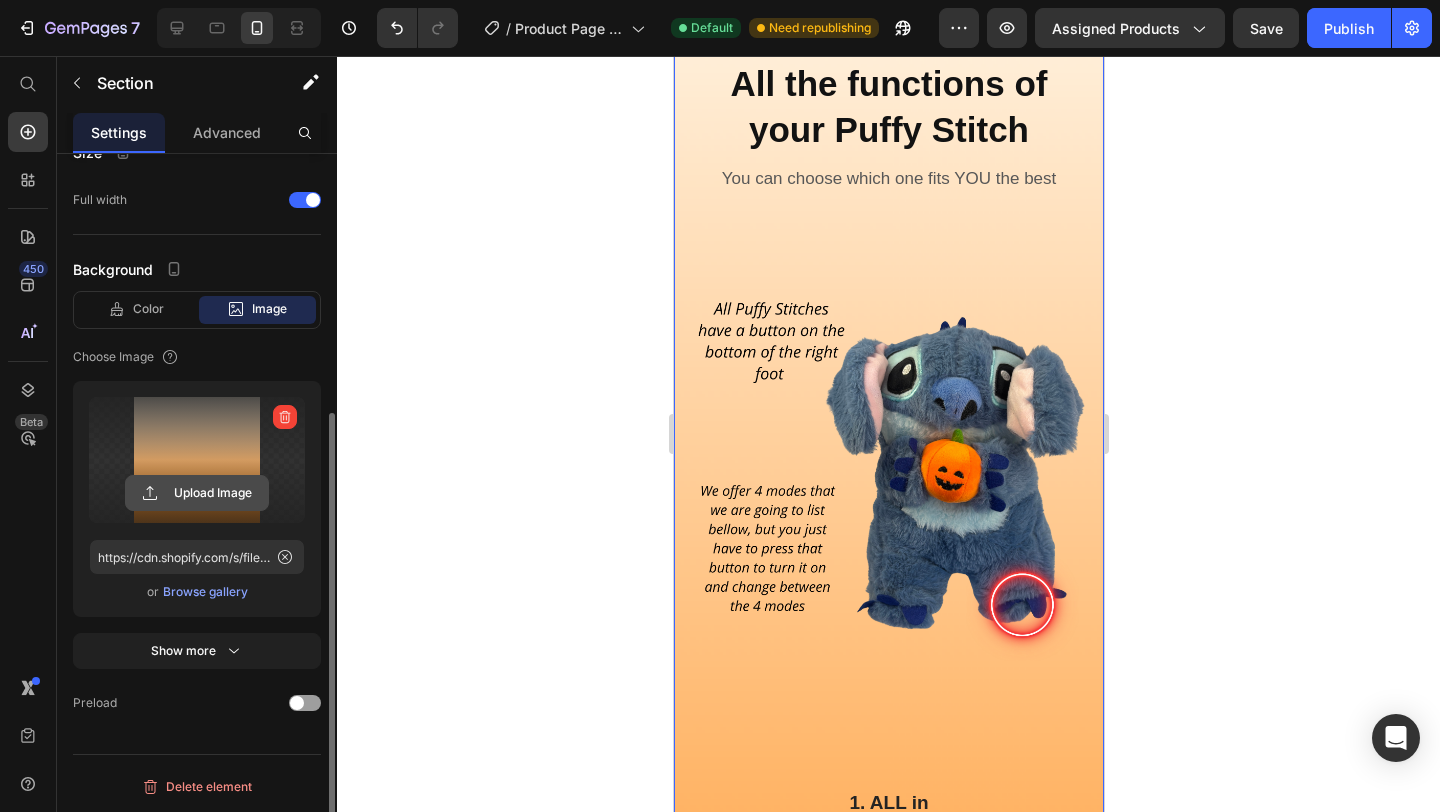click 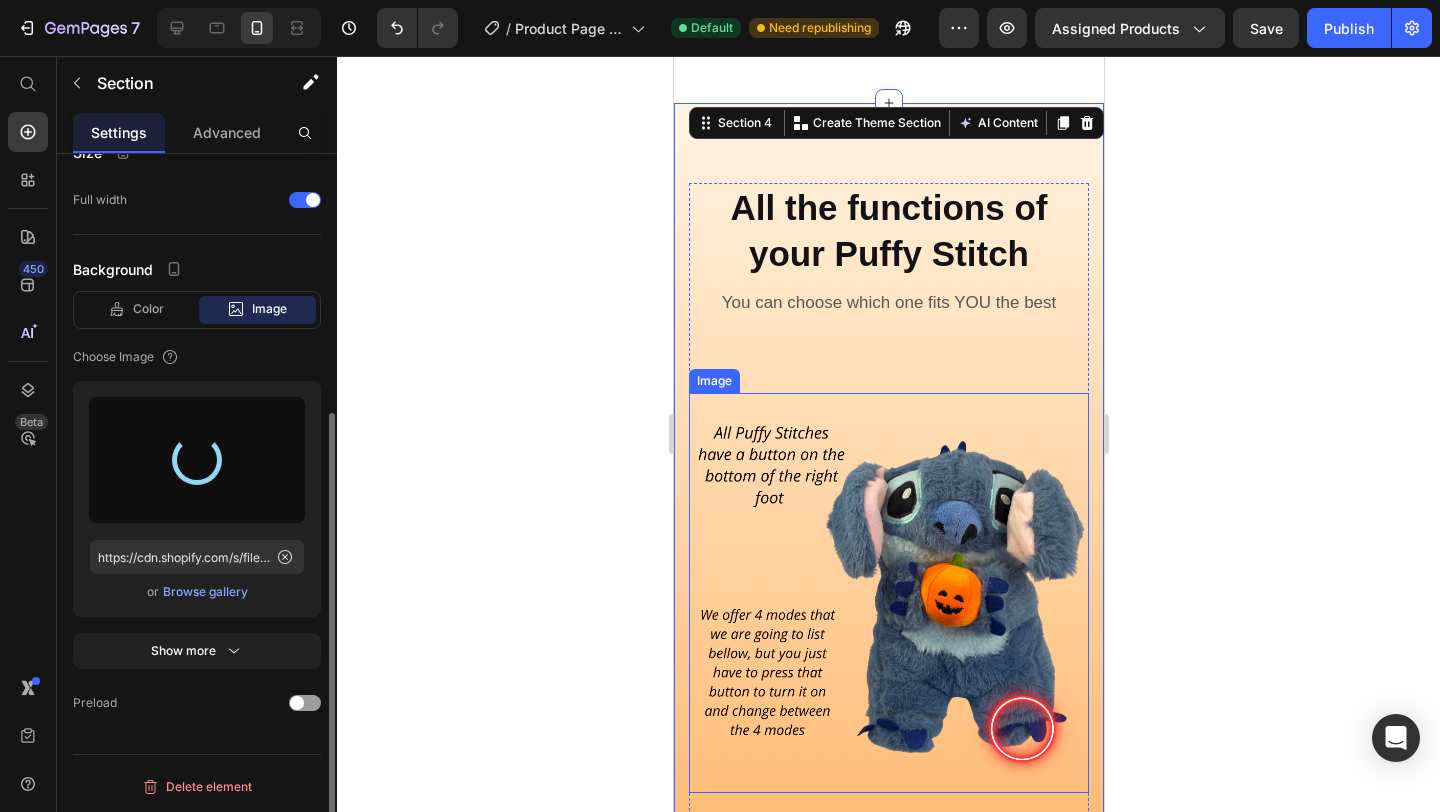 type on "https://cdn.shopify.com/s/files/1/0913/5308/8379/files/gempages_570397151901778759-a034070a-cd30-444e-9001-be0f9418bda0.png" 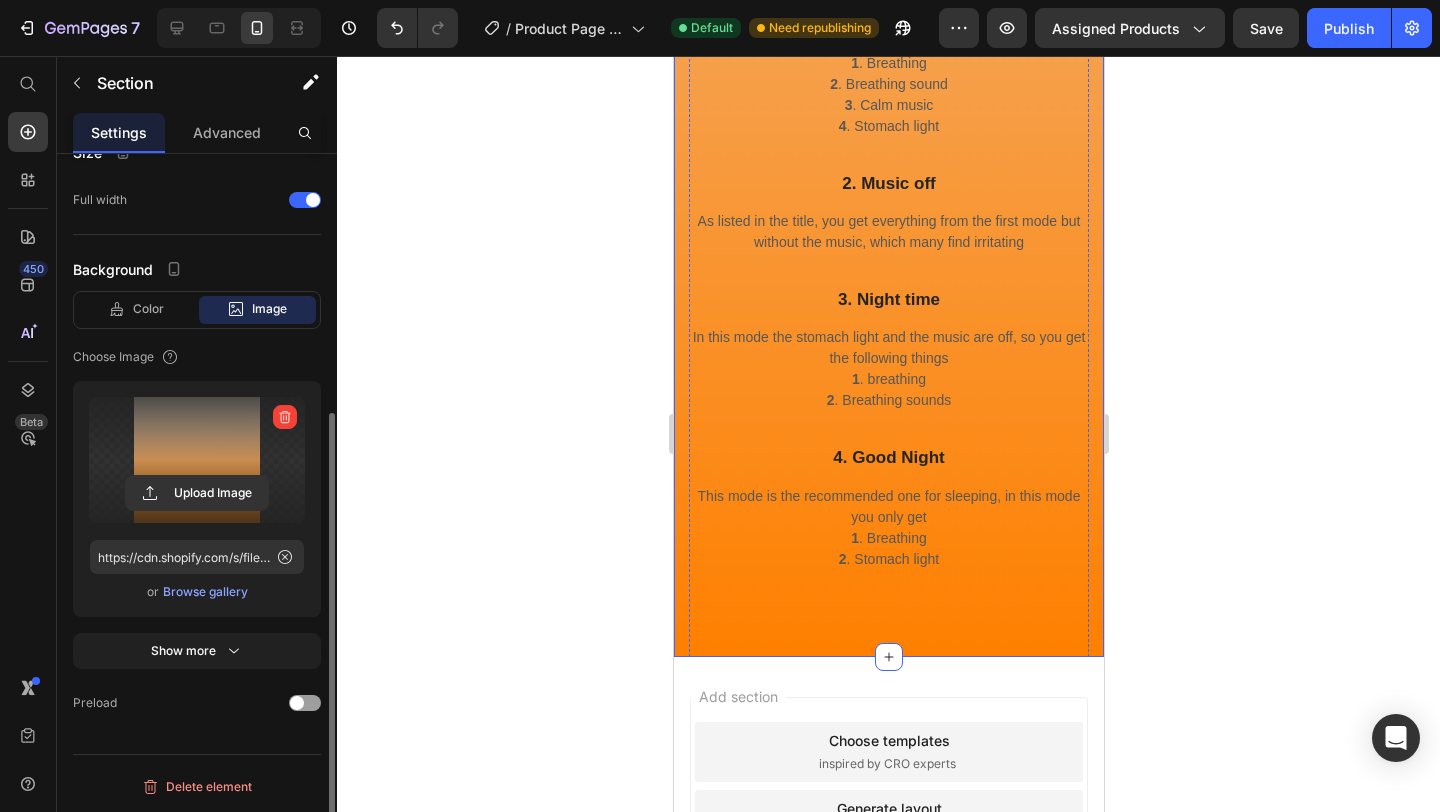 scroll, scrollTop: 2936, scrollLeft: 0, axis: vertical 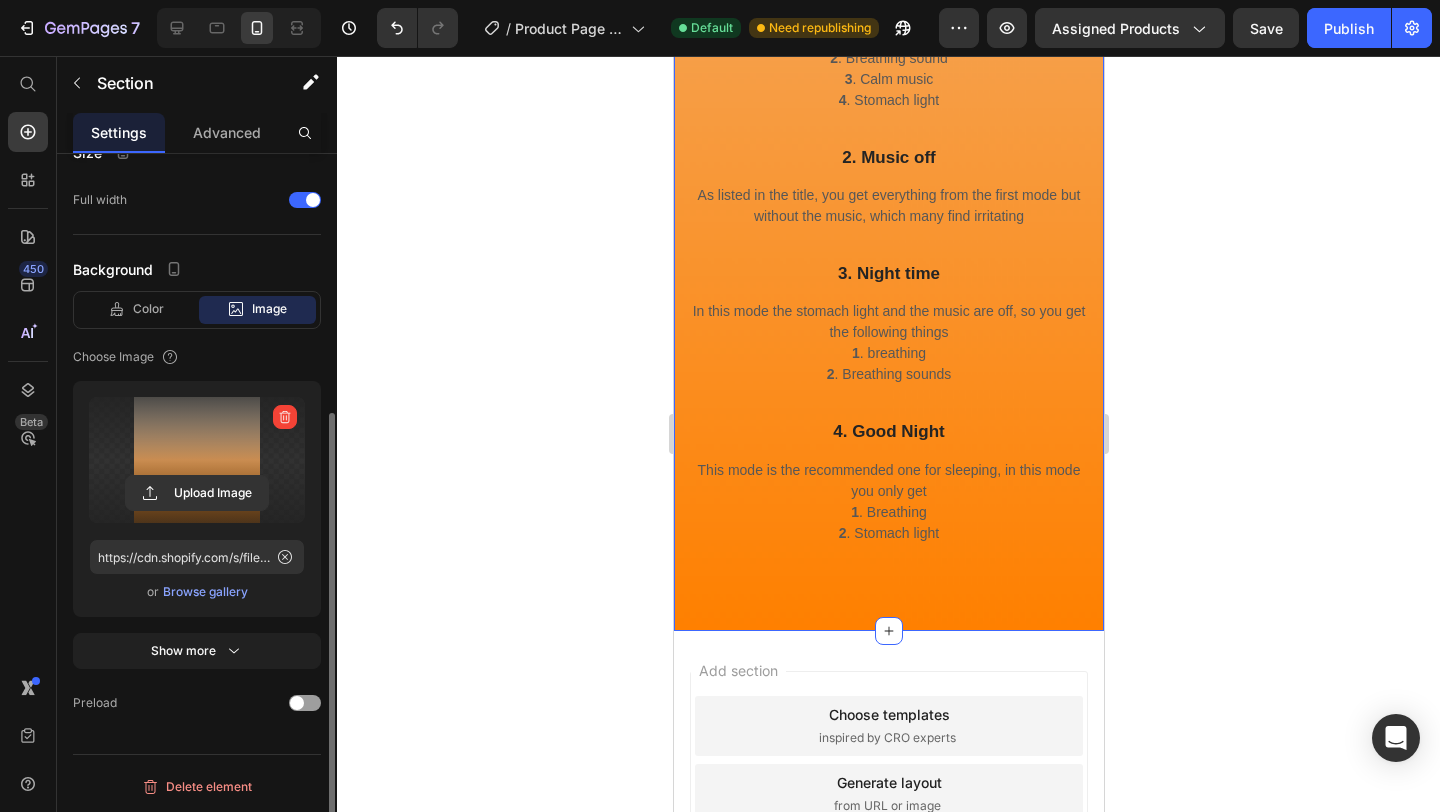 click 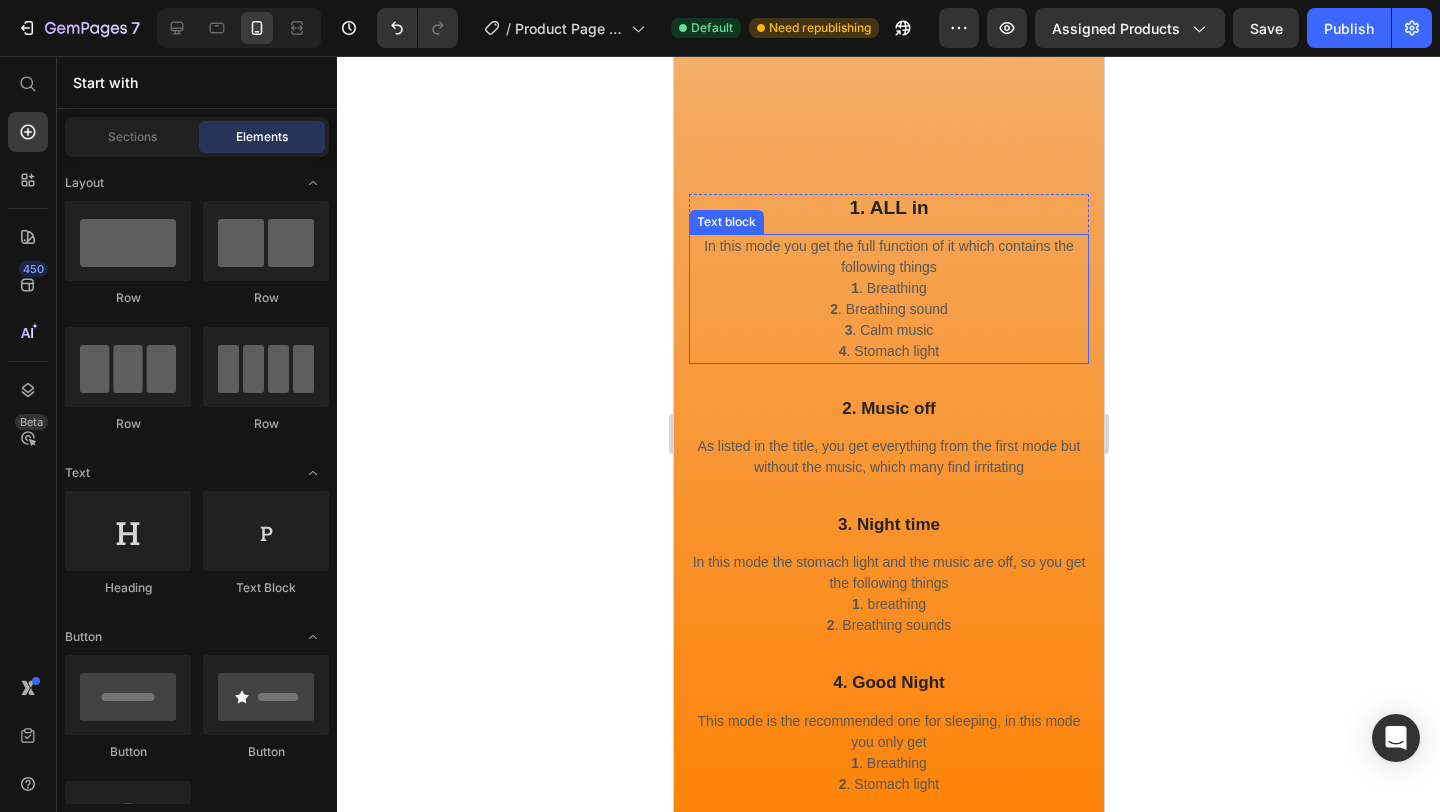 scroll, scrollTop: 2702, scrollLeft: 0, axis: vertical 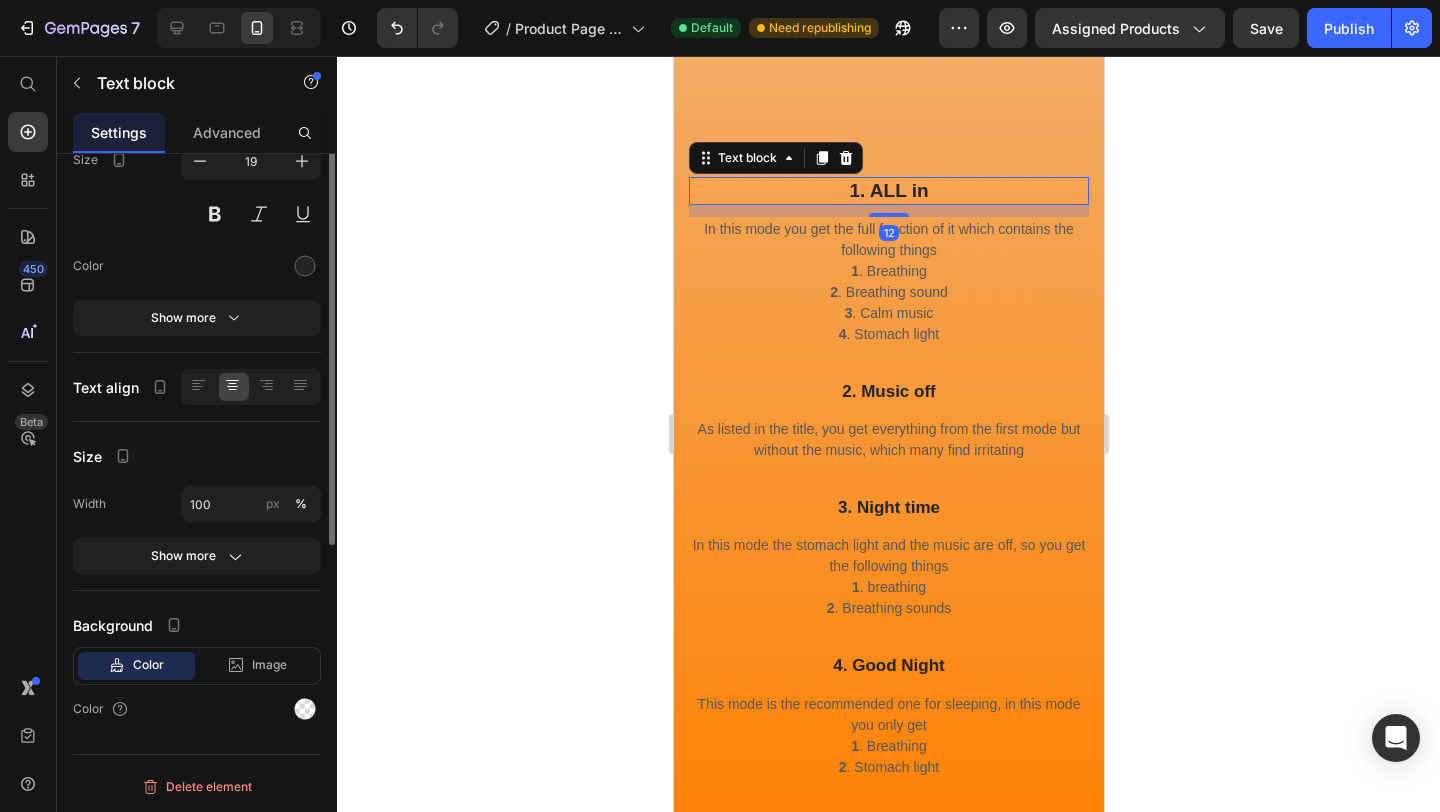 click on "1. ALL in" at bounding box center [888, 191] 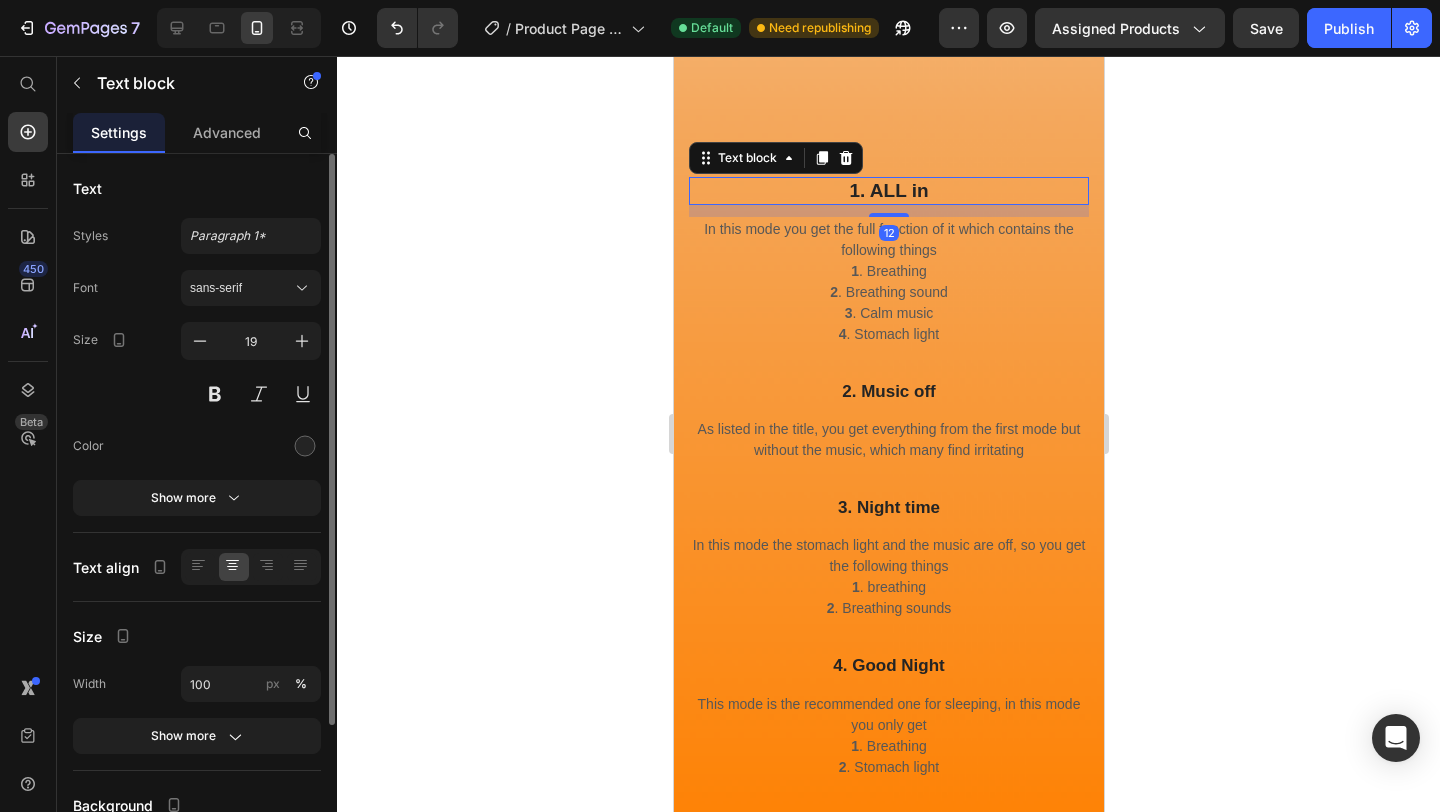 click on "1. ALL in" at bounding box center [888, 191] 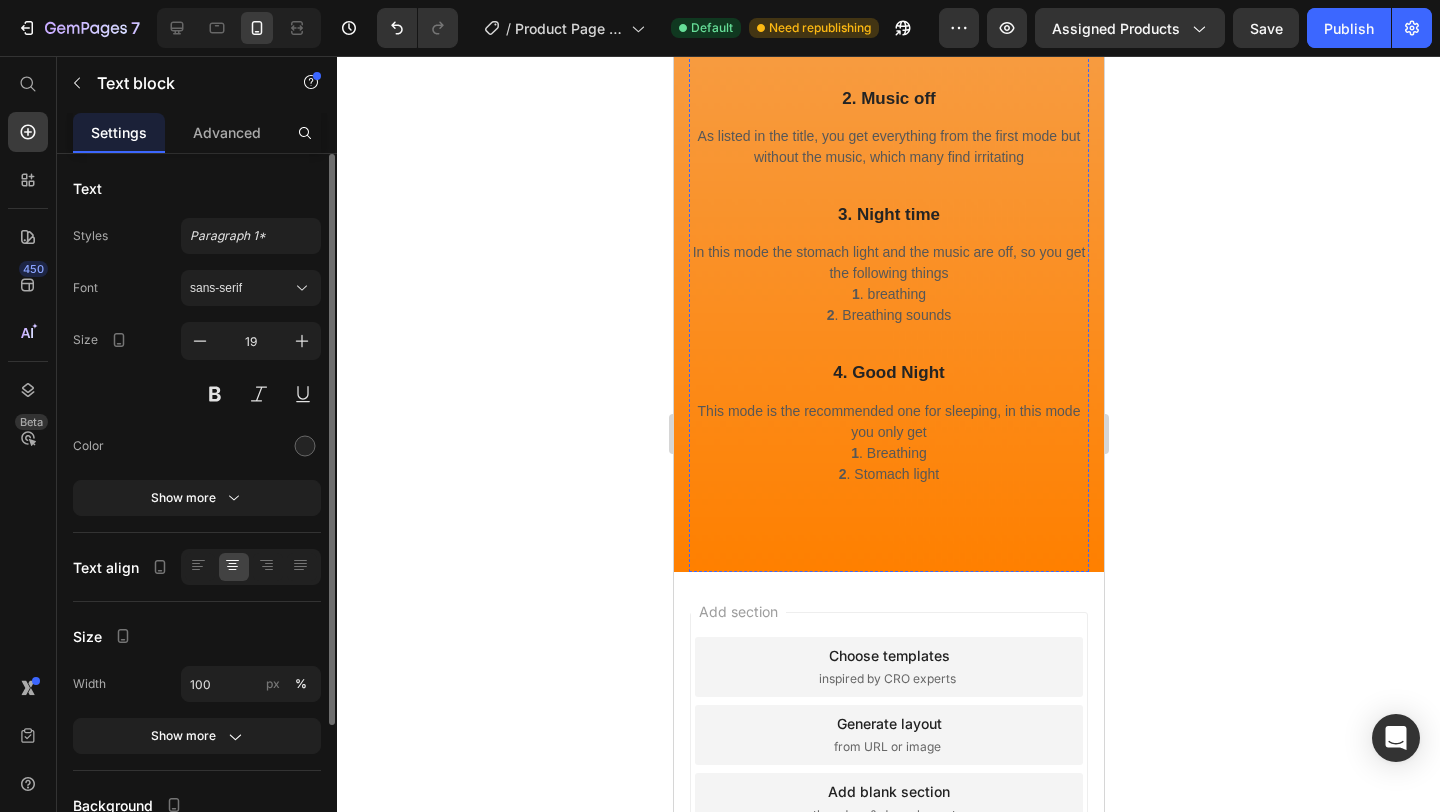 scroll, scrollTop: 3003, scrollLeft: 0, axis: vertical 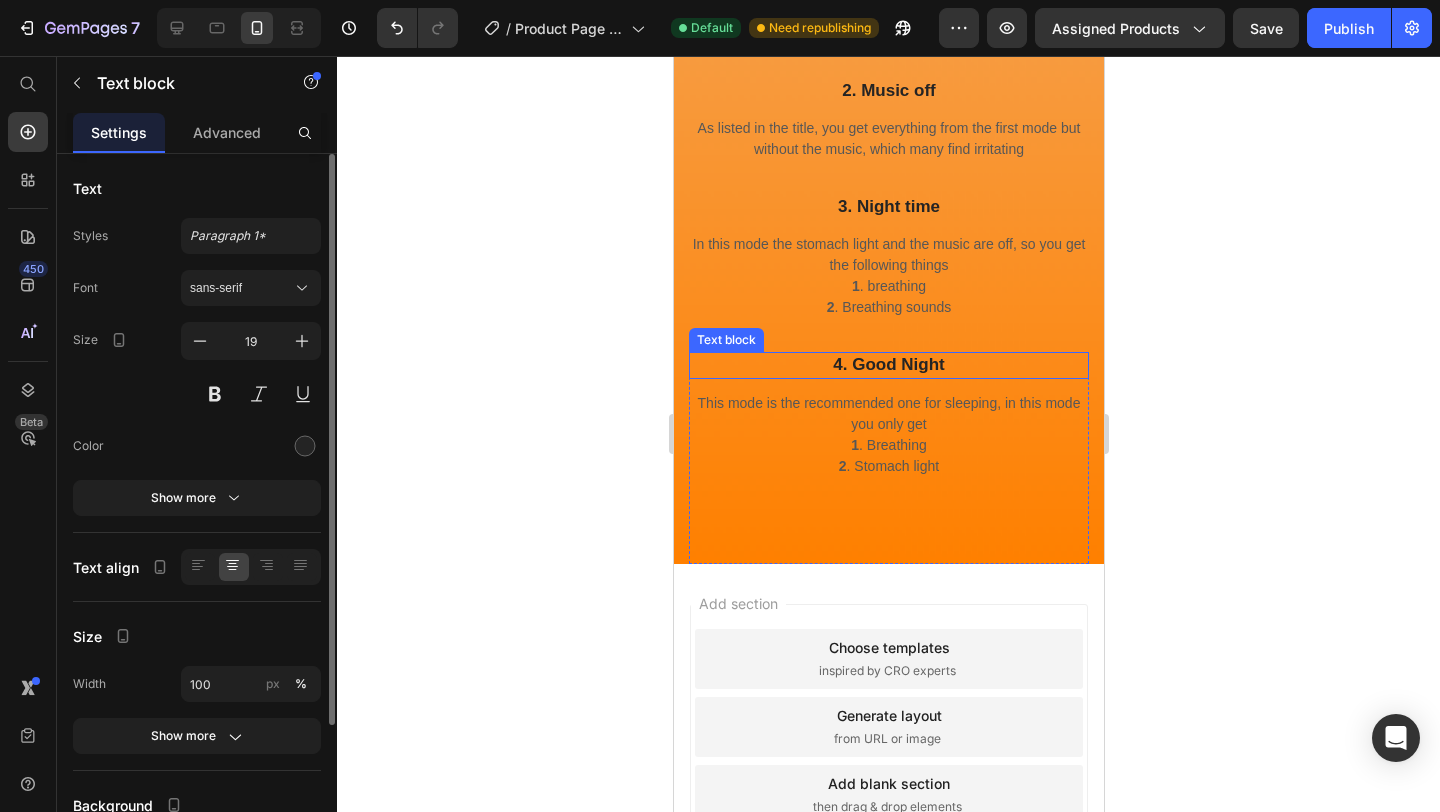 click on "4. Good Night" at bounding box center (888, 365) 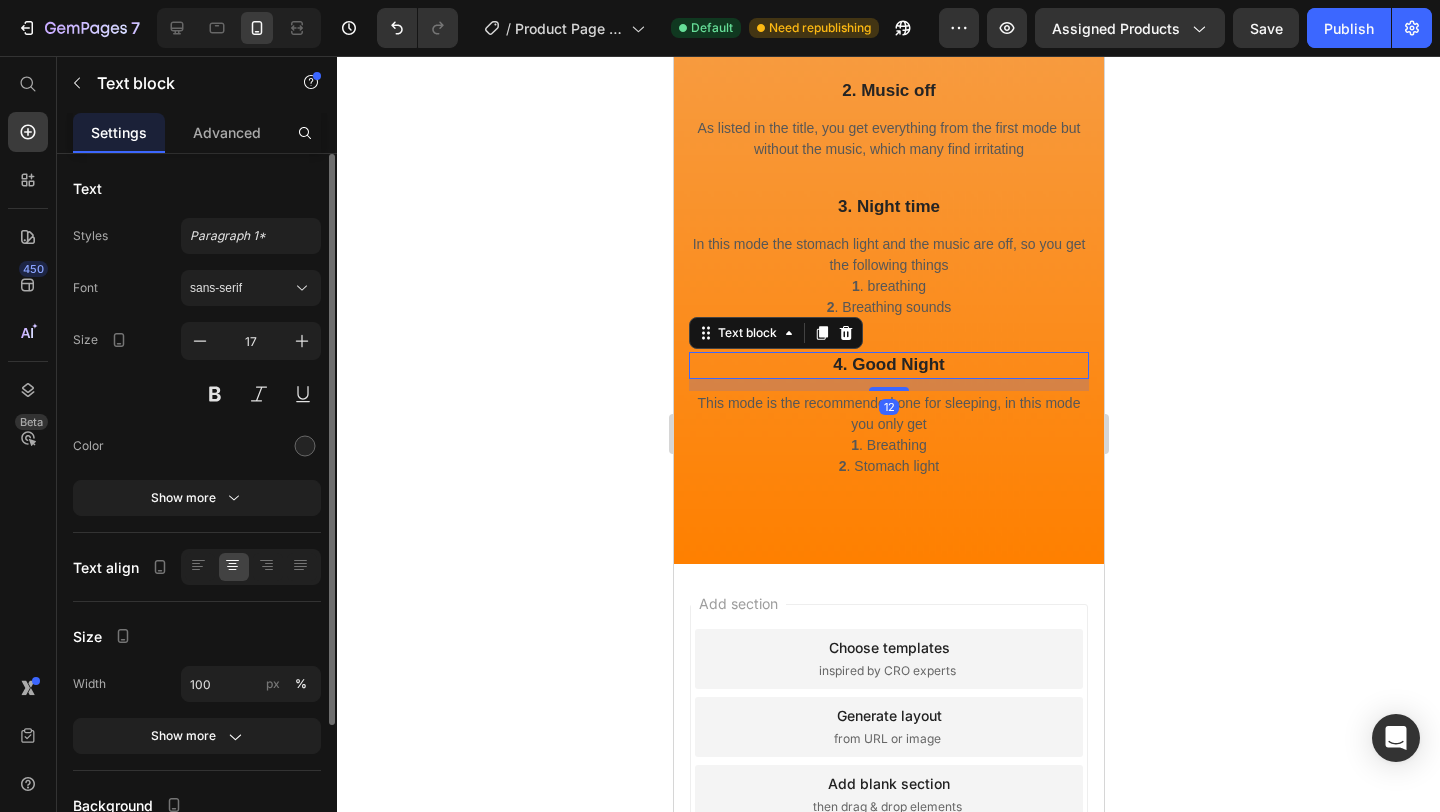 click on "4. Good Night" at bounding box center (888, 365) 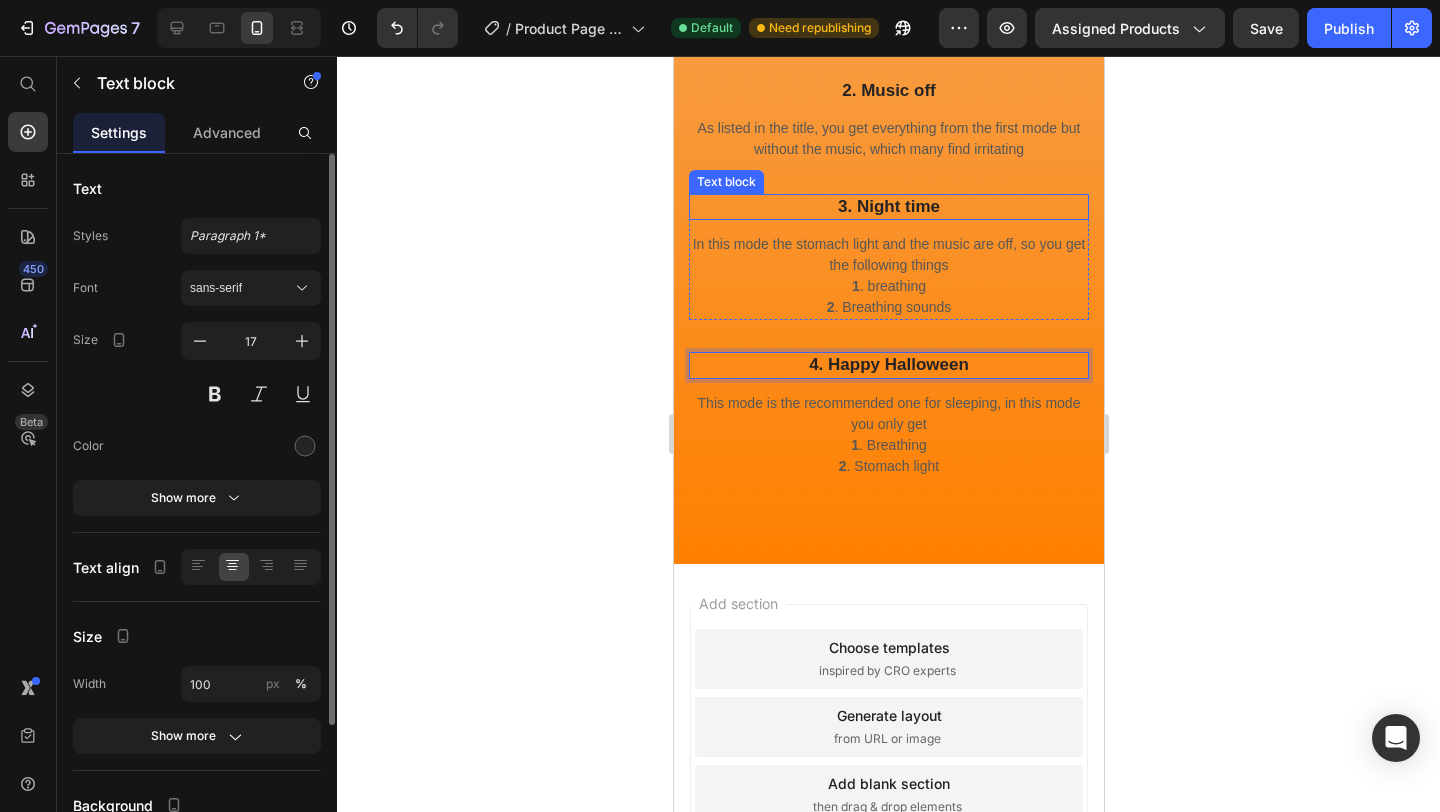 click on "3. Night time" at bounding box center (888, 207) 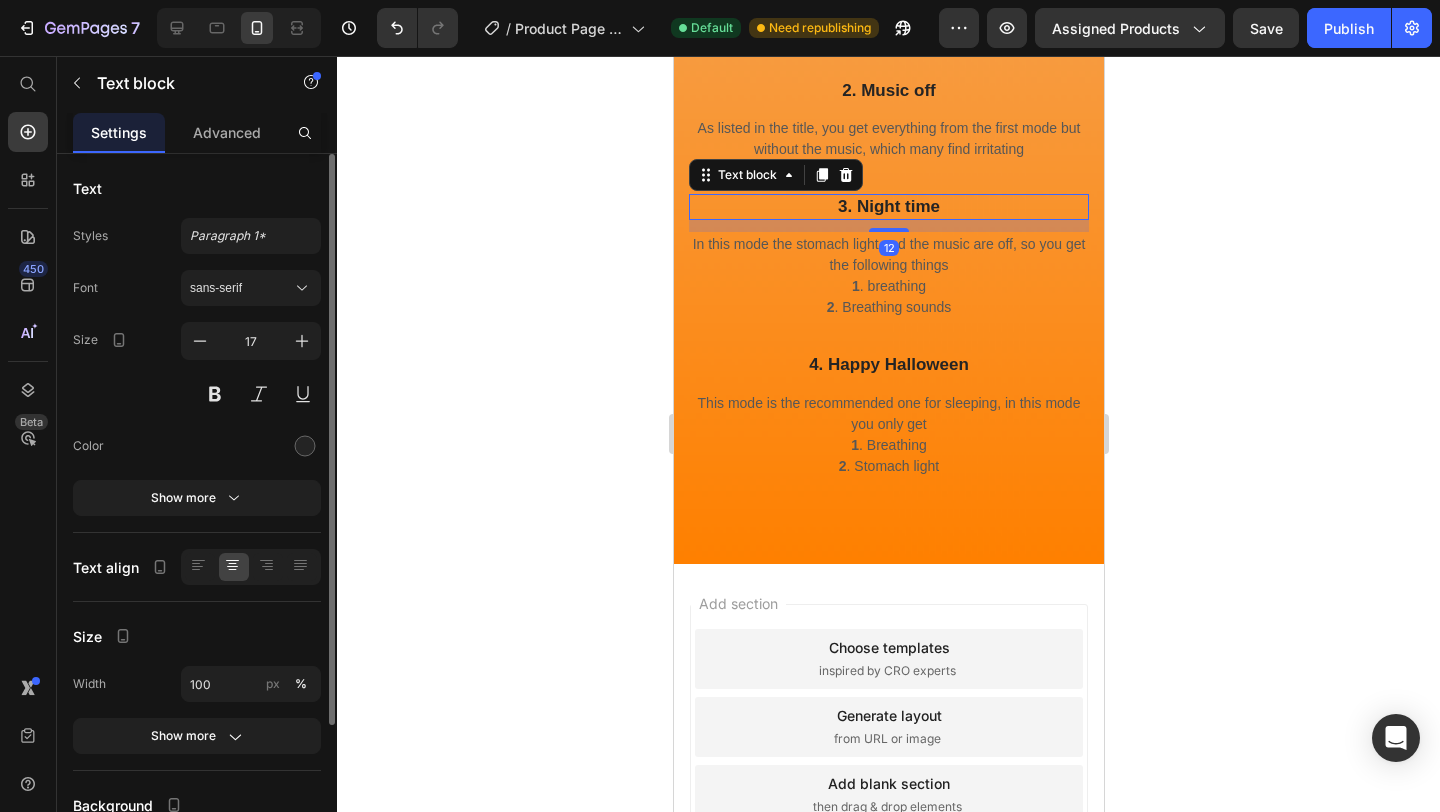 click on "3. Night time" at bounding box center (888, 207) 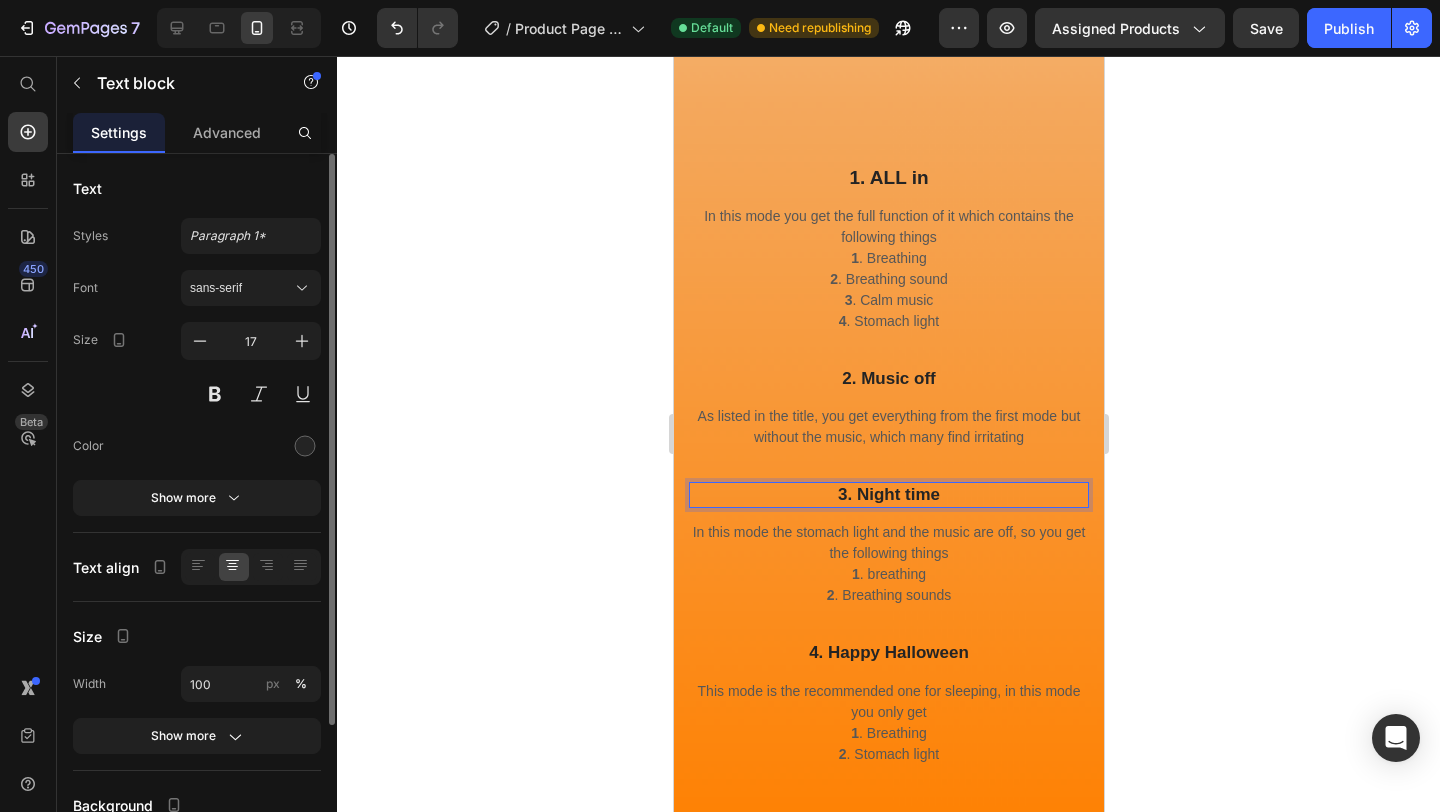 scroll, scrollTop: 2693, scrollLeft: 0, axis: vertical 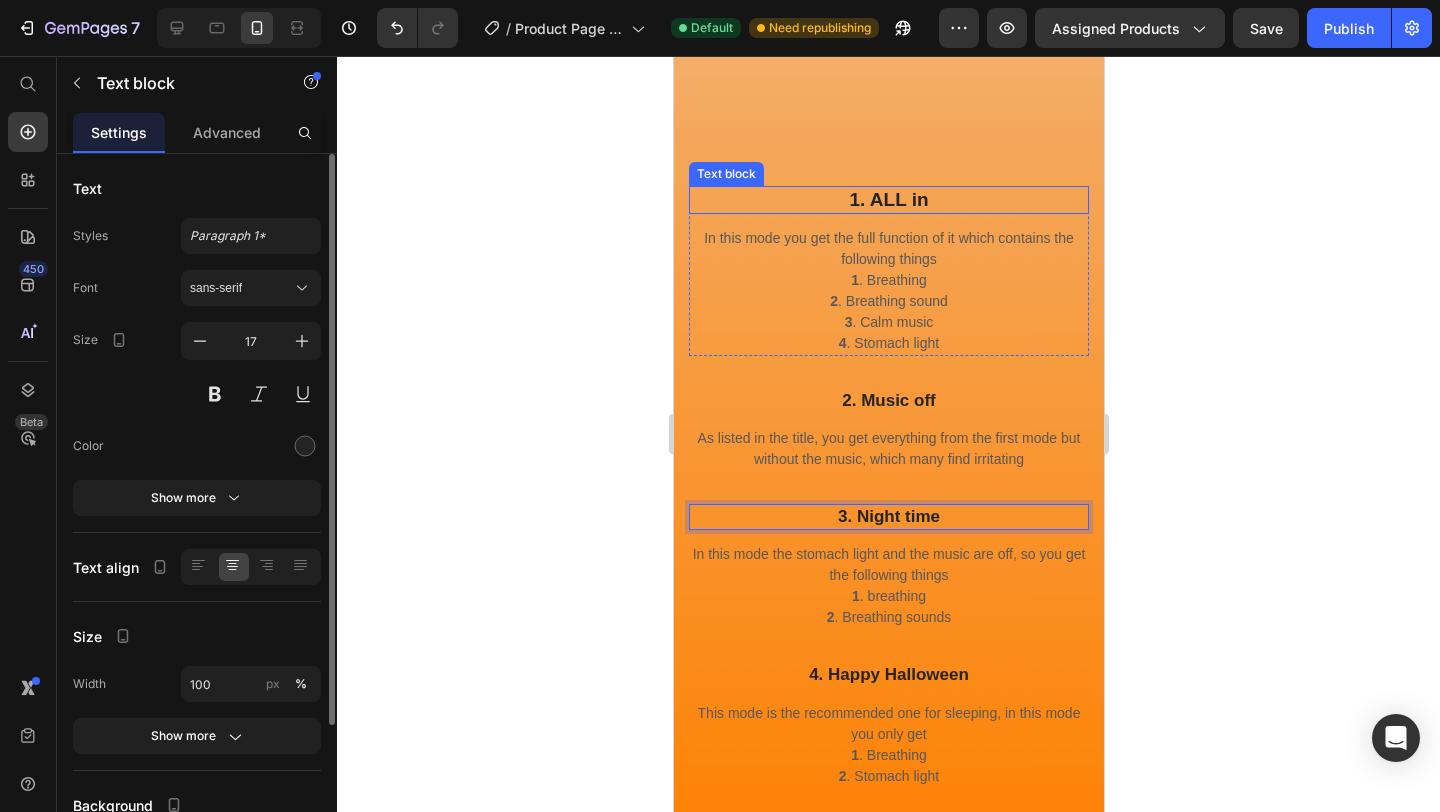 click on "1. ALL in" at bounding box center [888, 200] 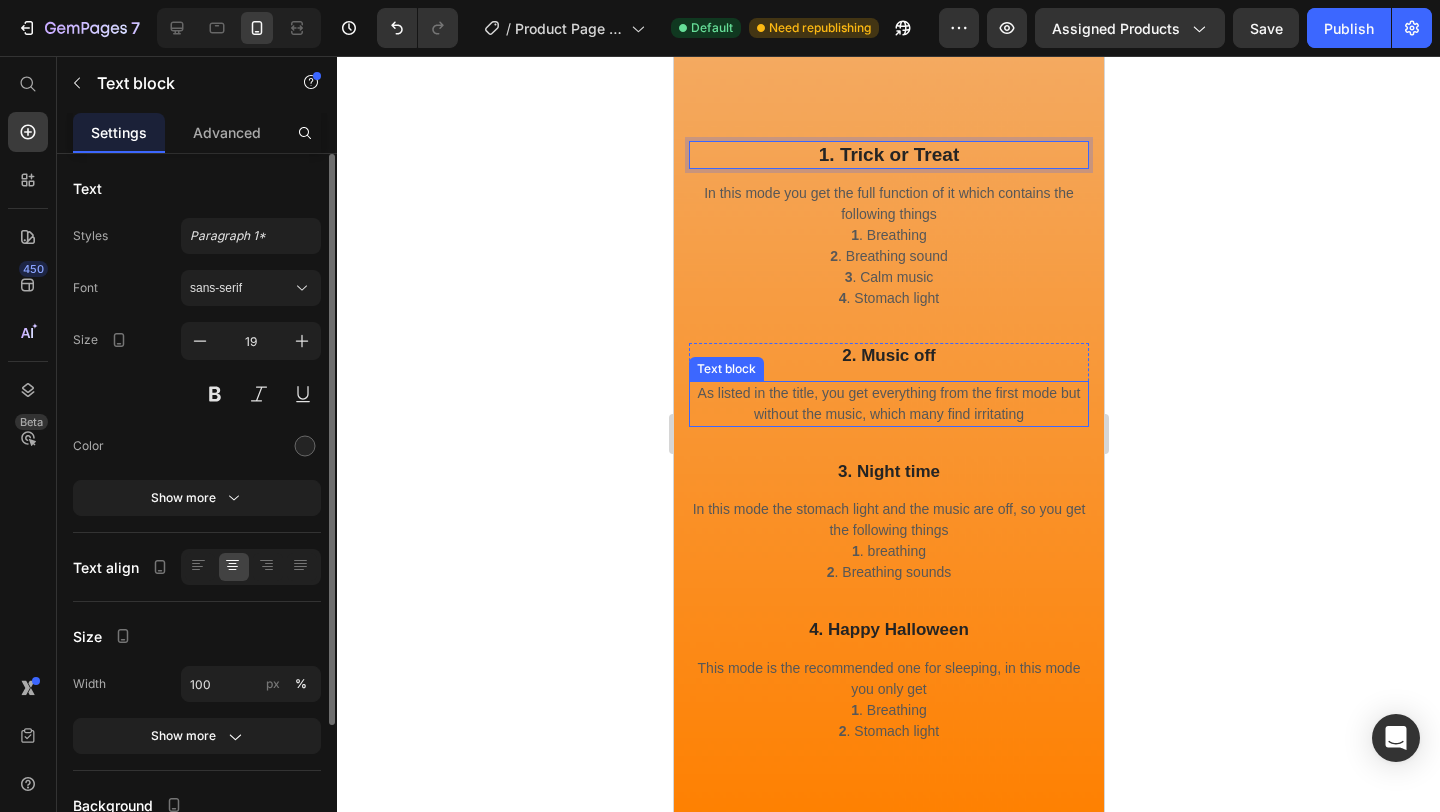 scroll, scrollTop: 2771, scrollLeft: 0, axis: vertical 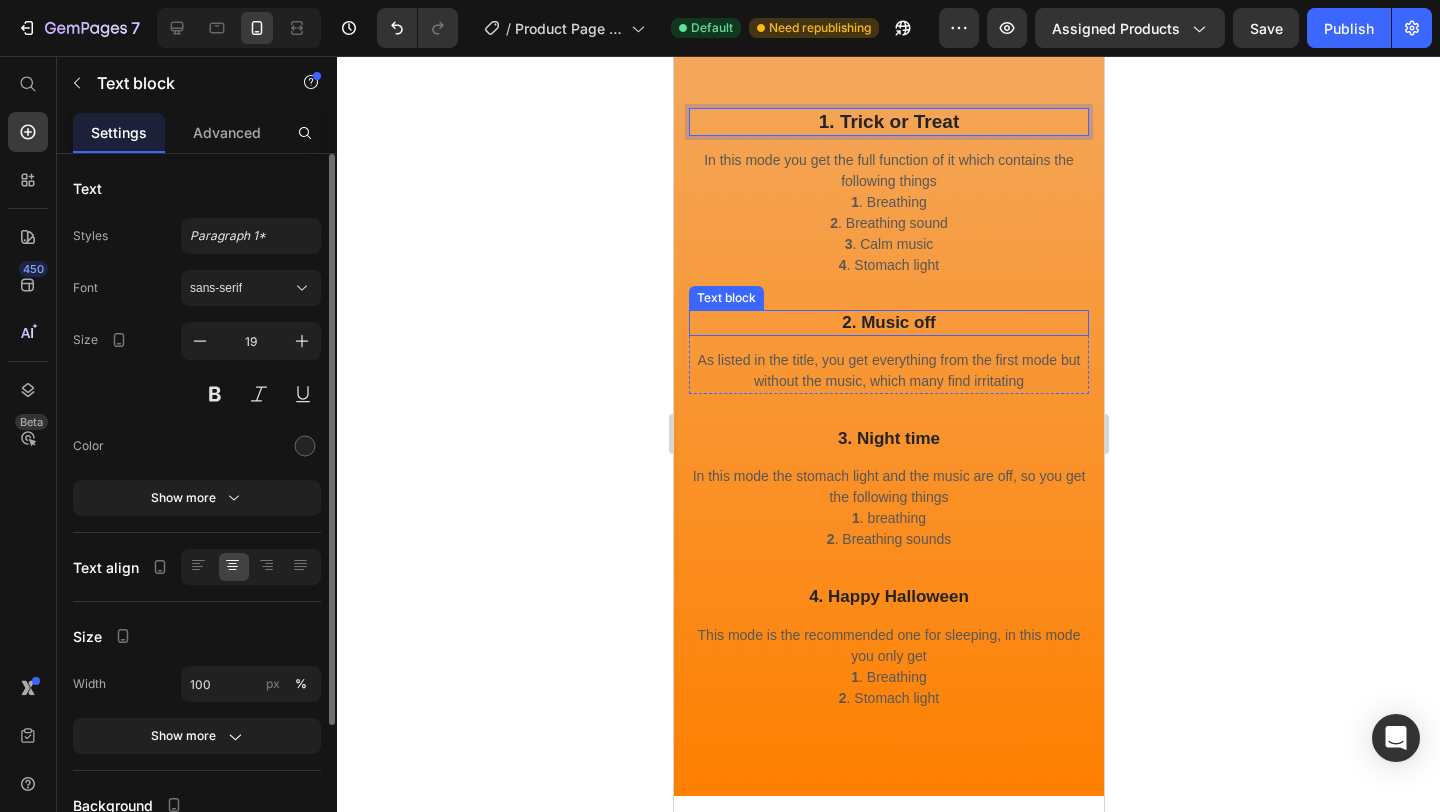 click on "2. Music off" at bounding box center (888, 323) 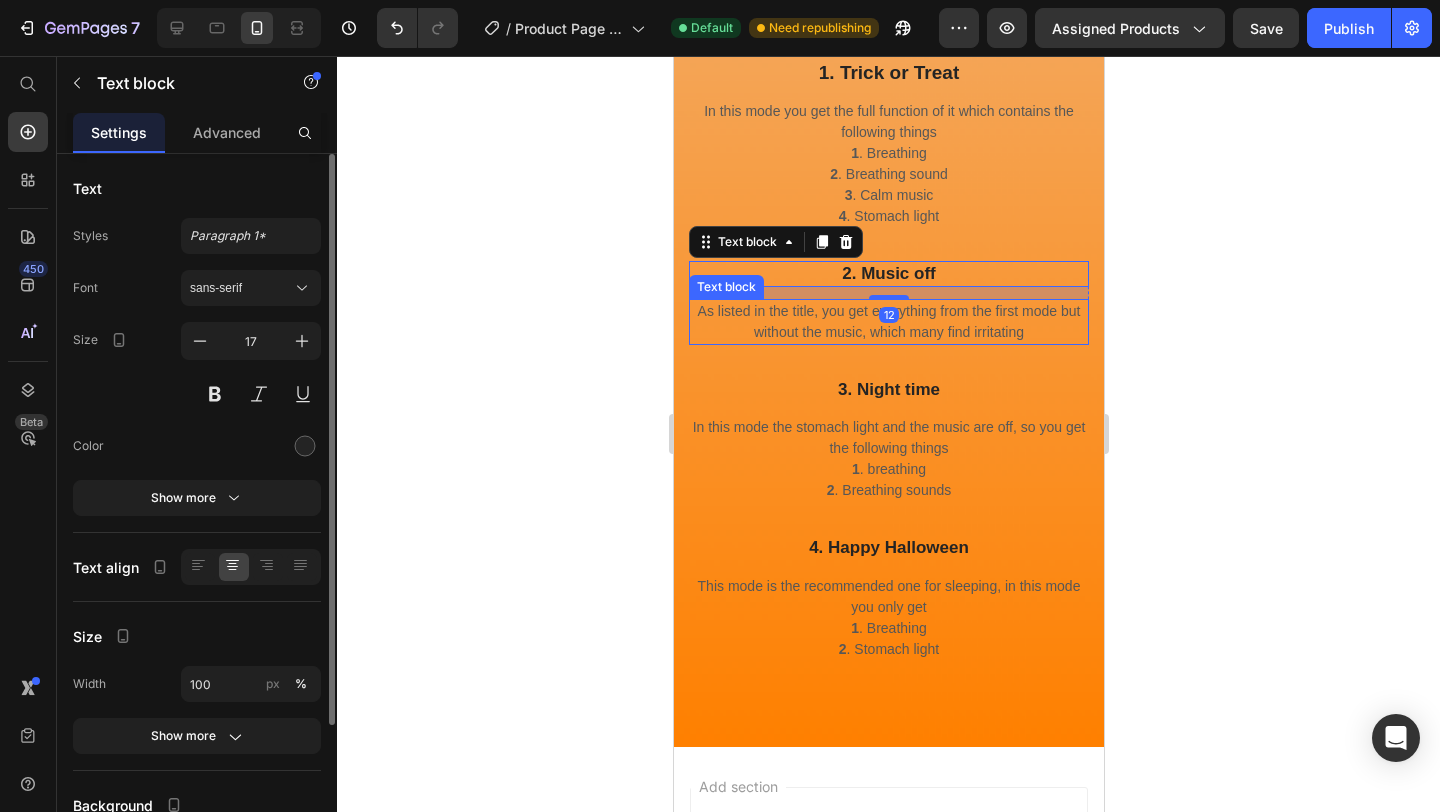scroll, scrollTop: 2824, scrollLeft: 0, axis: vertical 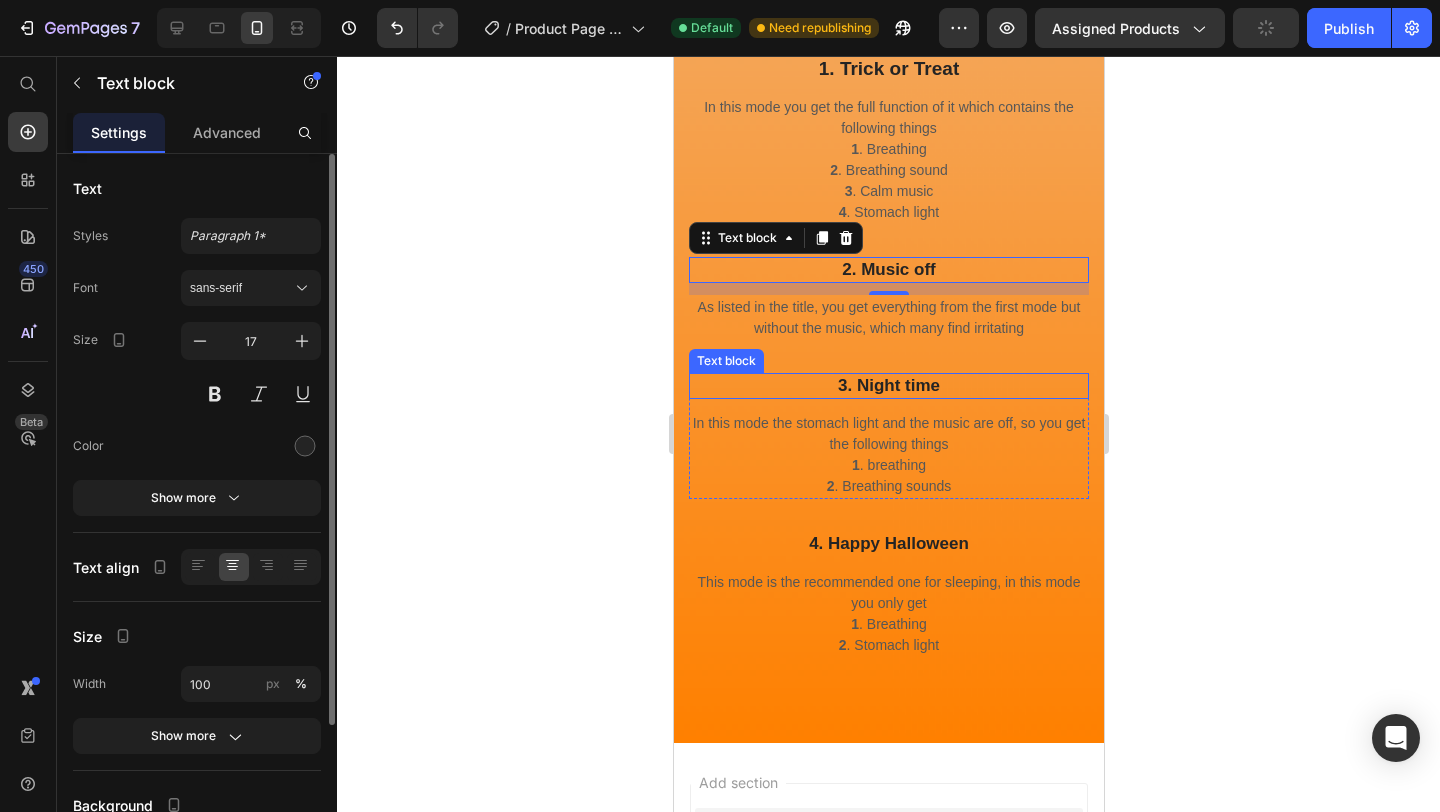click on "3. Night time" at bounding box center [888, 386] 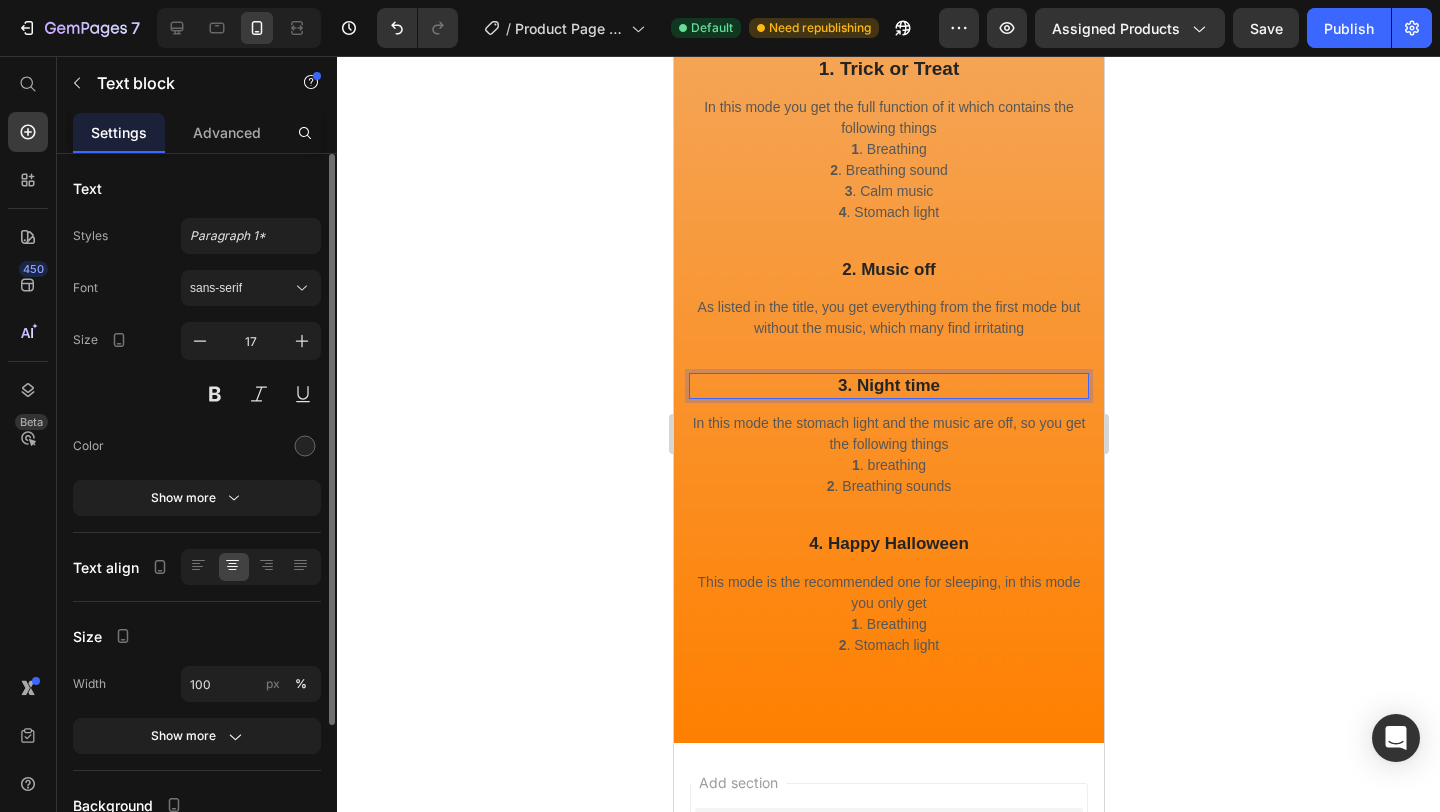 click 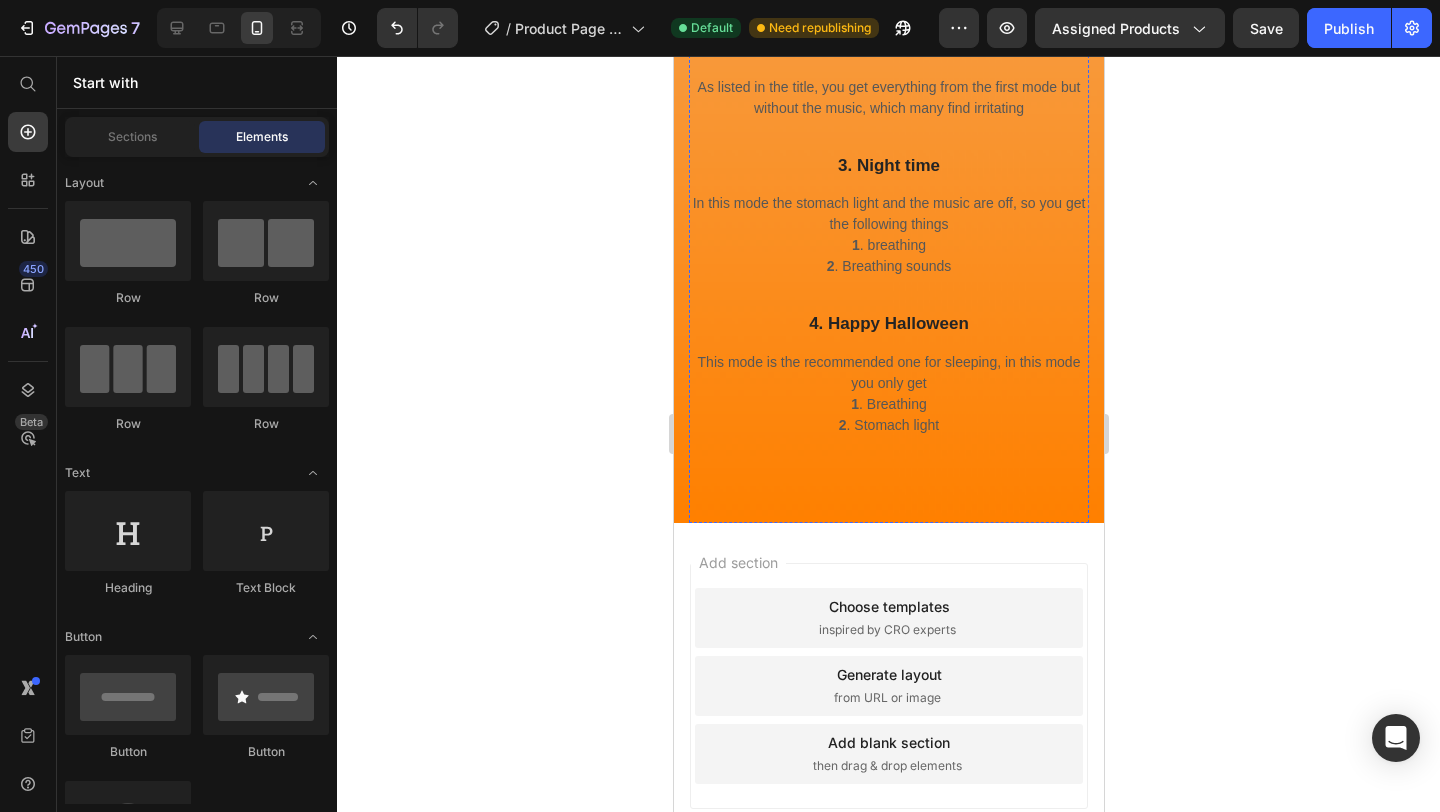 scroll, scrollTop: 3152, scrollLeft: 0, axis: vertical 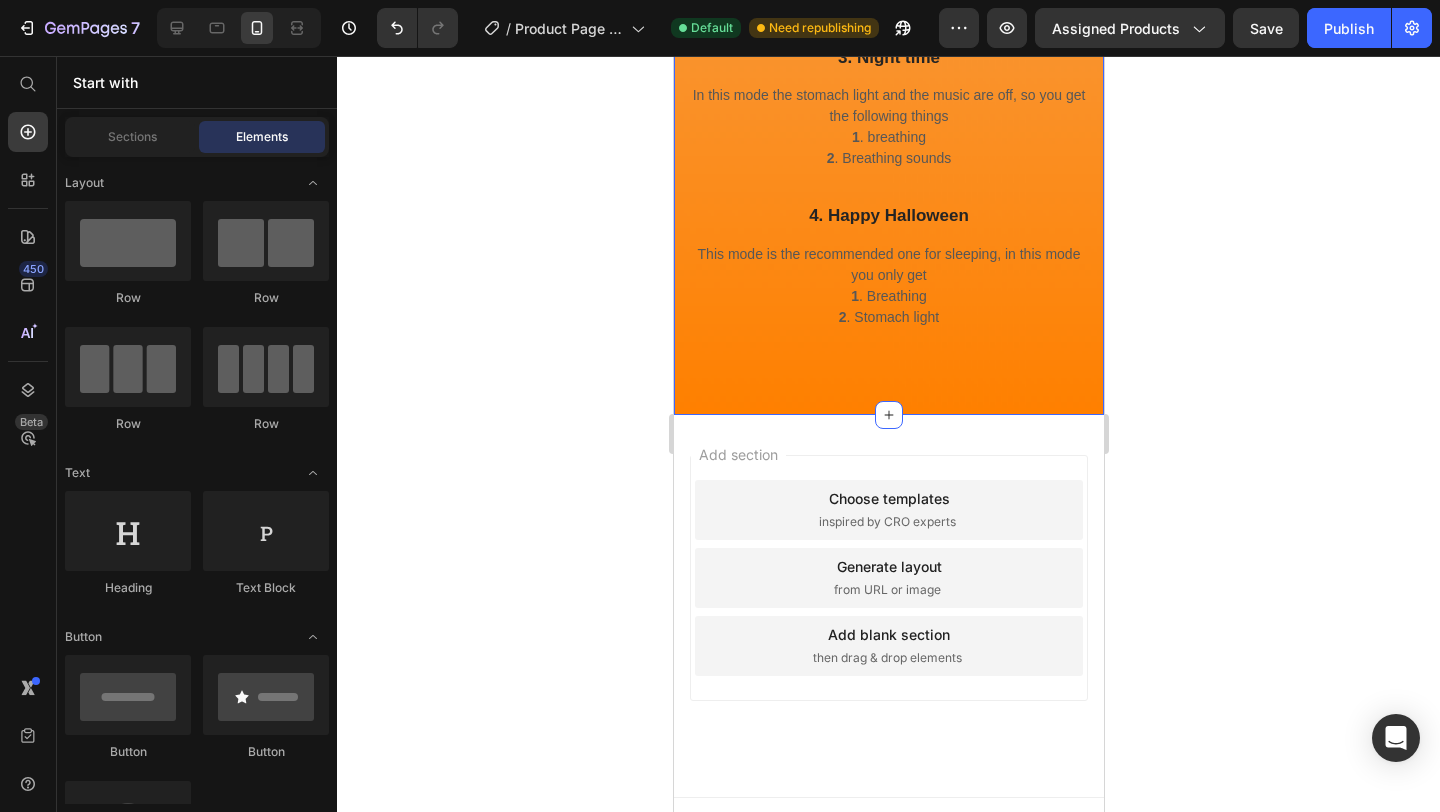 click on "All the functions of your Puffy Stitch Heading You can choose which one fits YOU the best Text block Row Row Image  1. Trick or Treat Text block In this mode you get the full function of it which contains the following things 1 . Breathing 2 . Breathing sound 3 . Calm music 4 . Stomach light Text block Row 2. Music off Text block As listed in the title, you get everything from the first mode but without the music, which many find irritating Text block Row 3. Night time Text block In this mode the stomach light and the music are off, so you get the following things 1 . breathing  2 . Breathing sounds Text block Row 4. Happy Halloween Text block This mode is the recommended one for sleeping, in this mode you only get 1 . Breathing 2 . Stomach light  Text block Row Row Row Product Section 4" at bounding box center [888, -335] 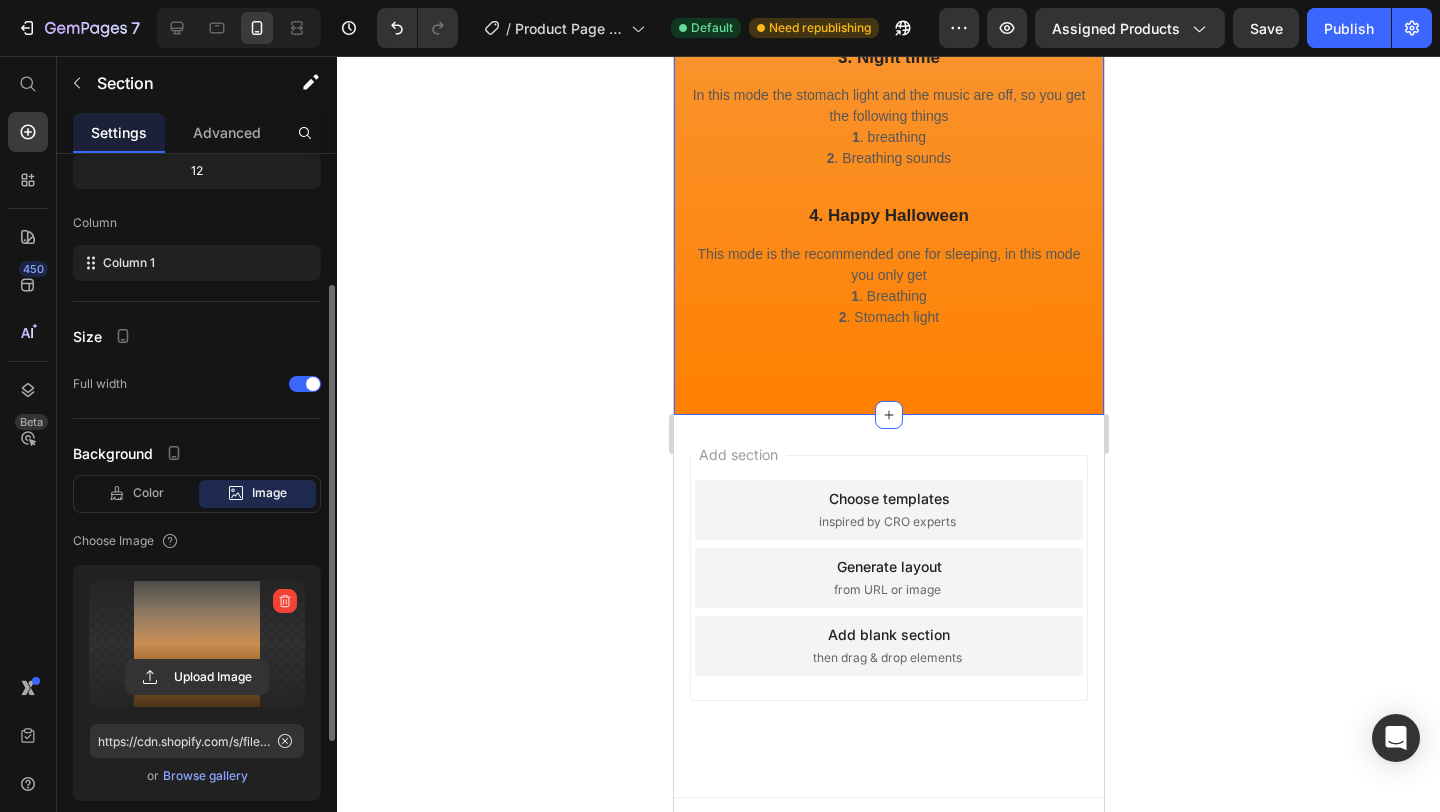 scroll, scrollTop: 229, scrollLeft: 0, axis: vertical 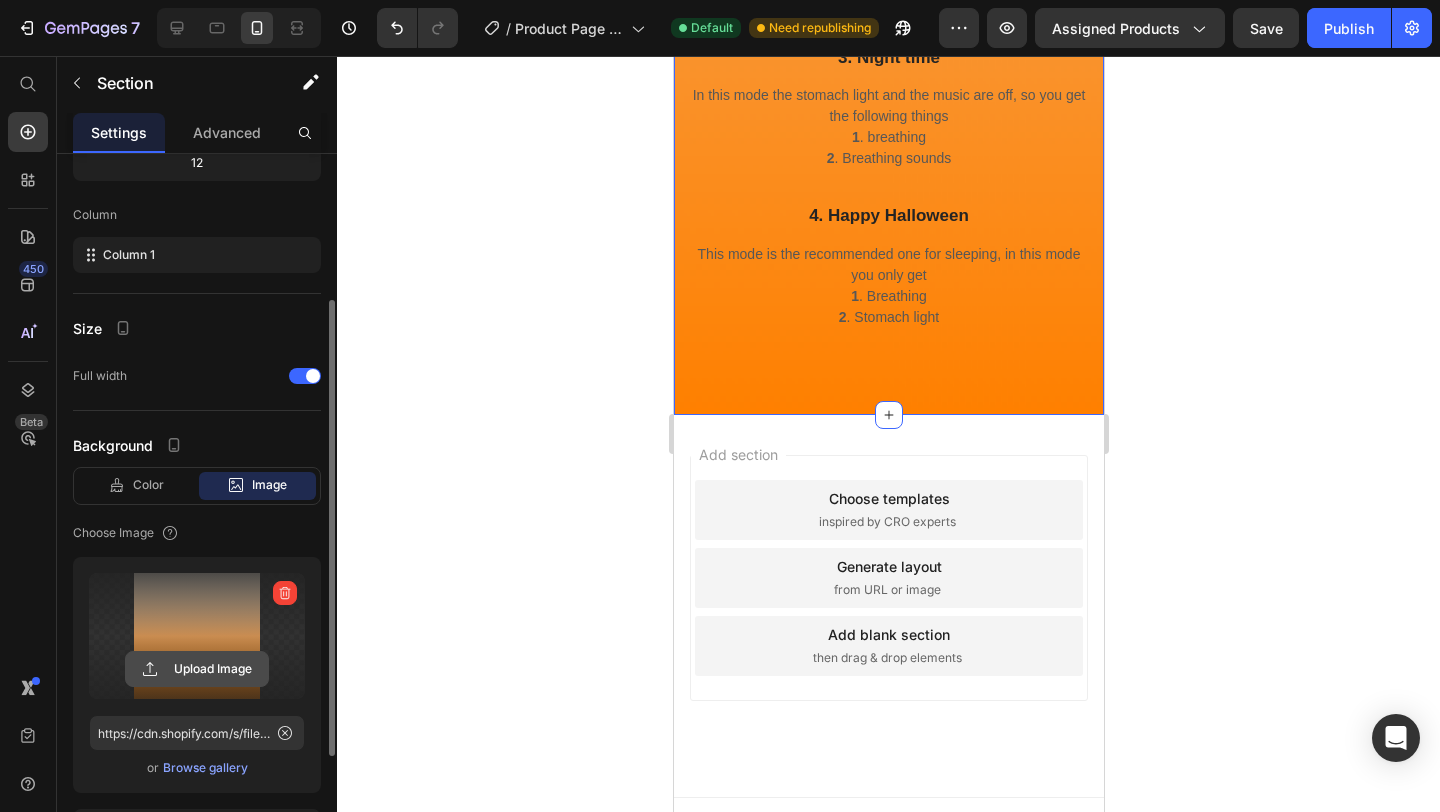 click 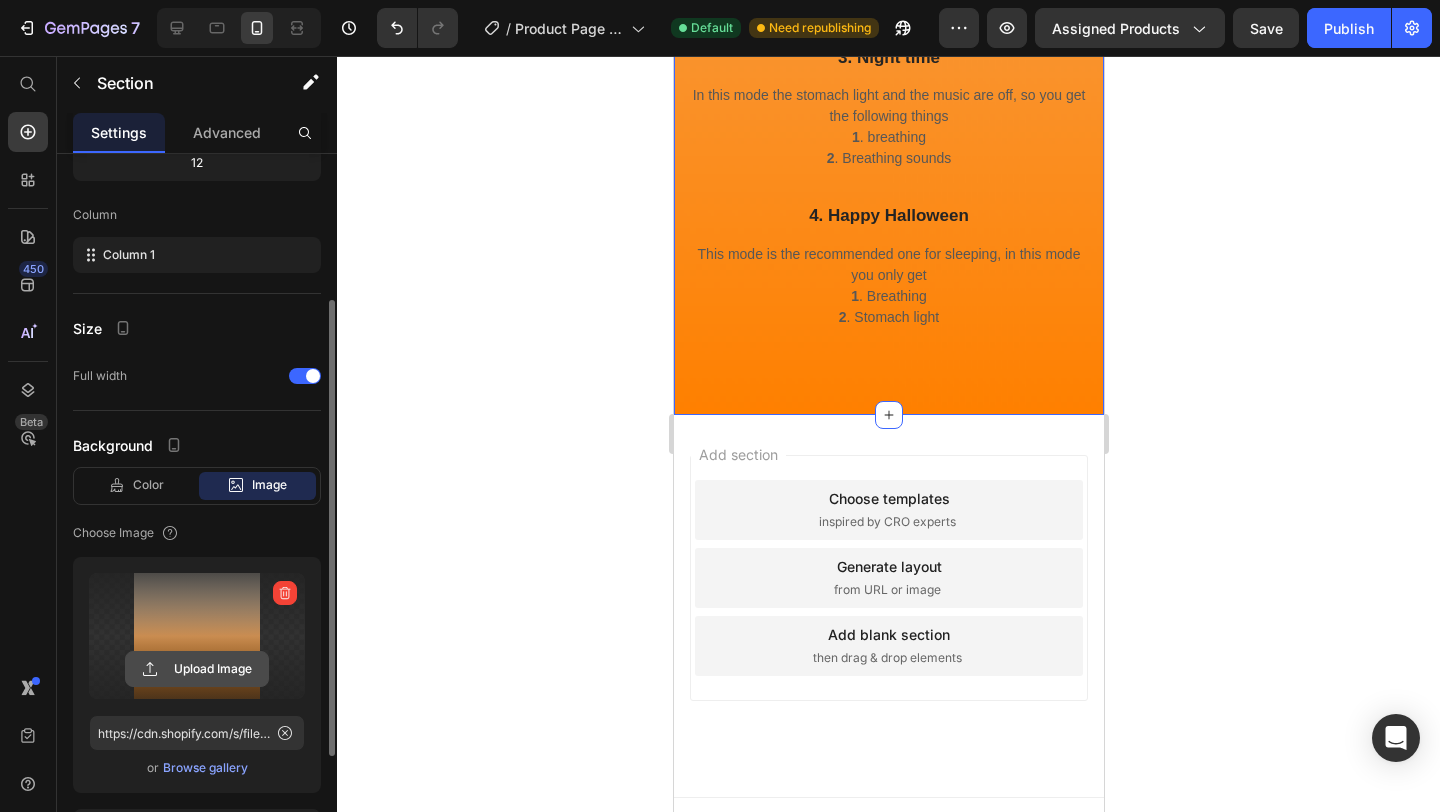 click 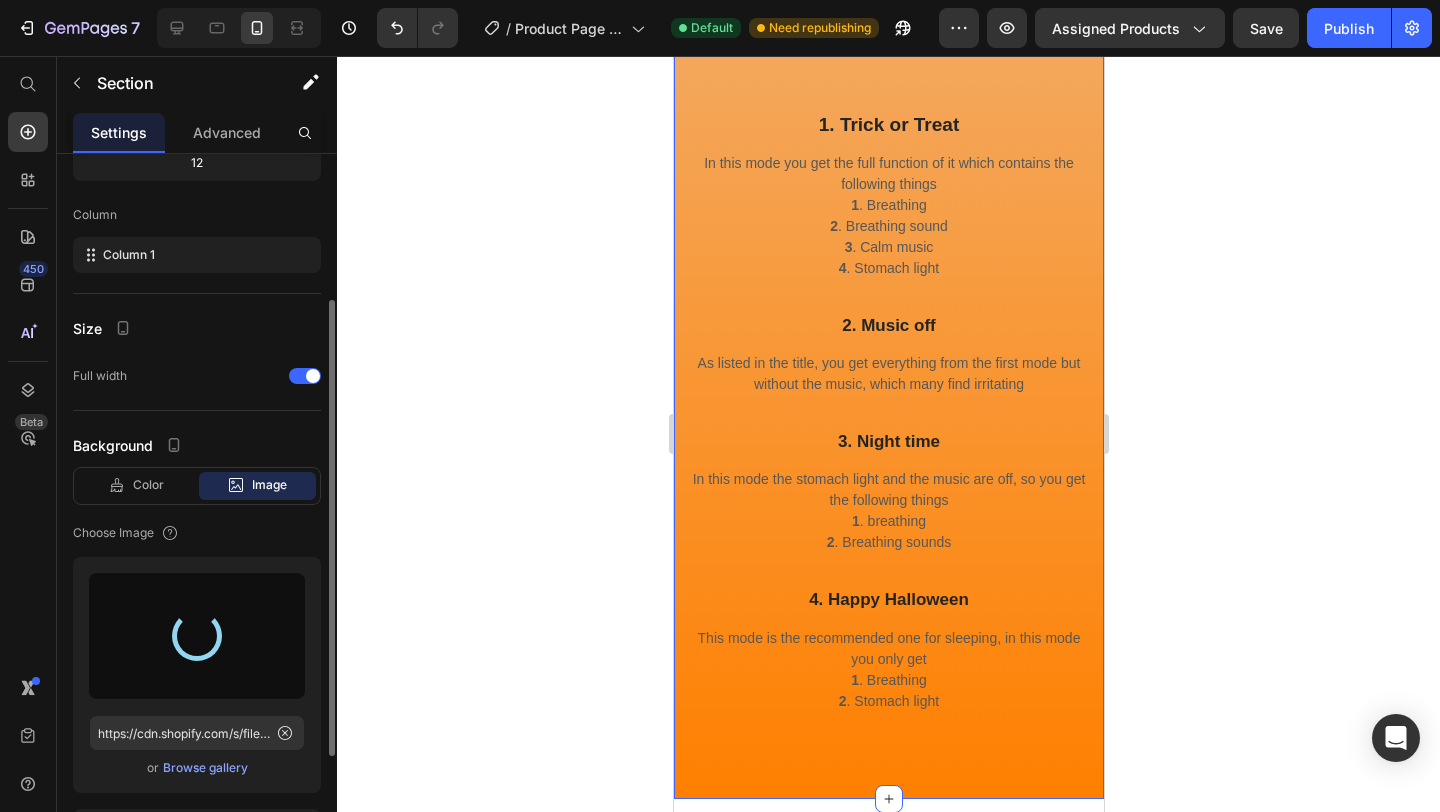 scroll, scrollTop: 2709, scrollLeft: 0, axis: vertical 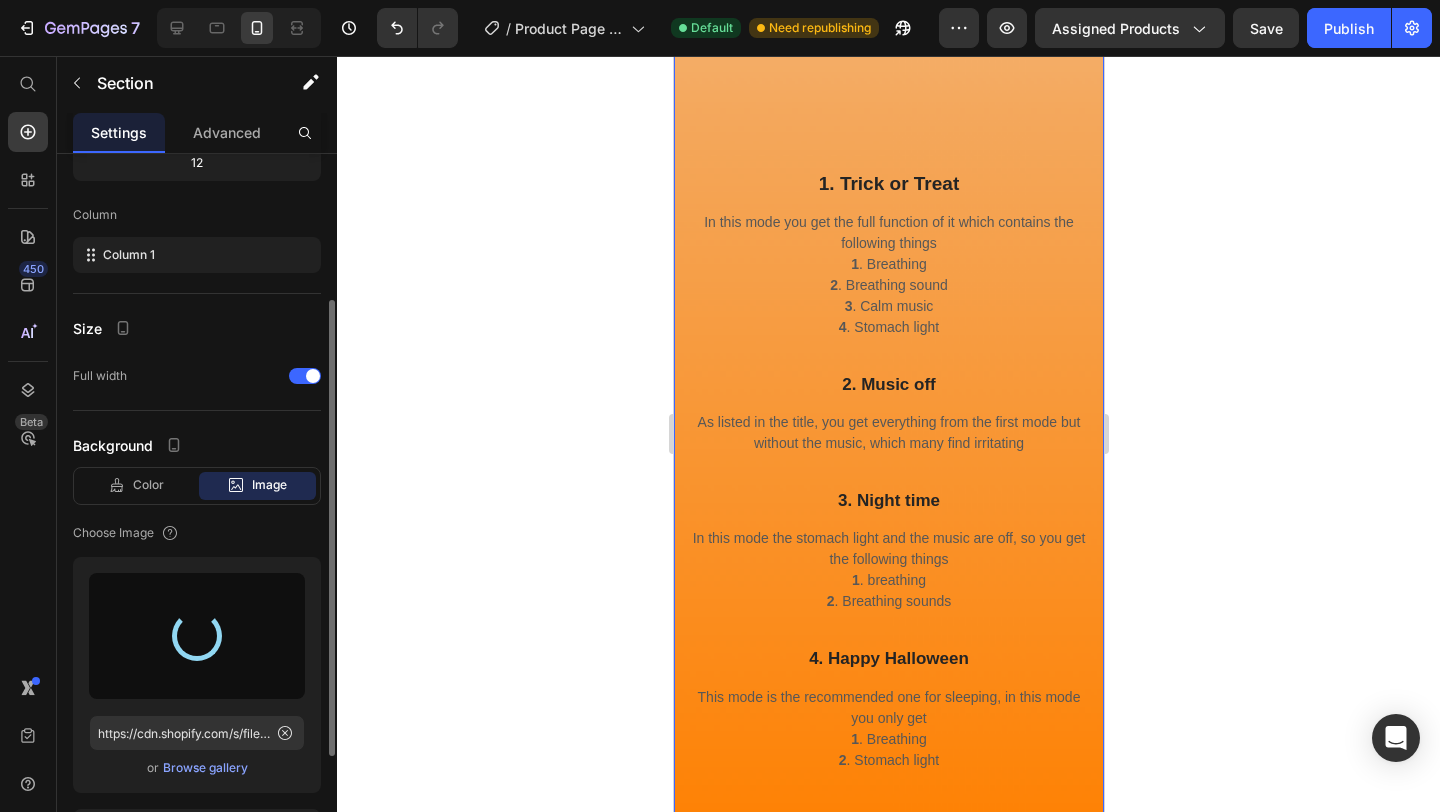 type on "https://cdn.shopify.com/s/files/1/0913/5308/8379/files/gempages_570397151901778759-fc053819-d809-4721-91b9-ecb5edcb291f.png" 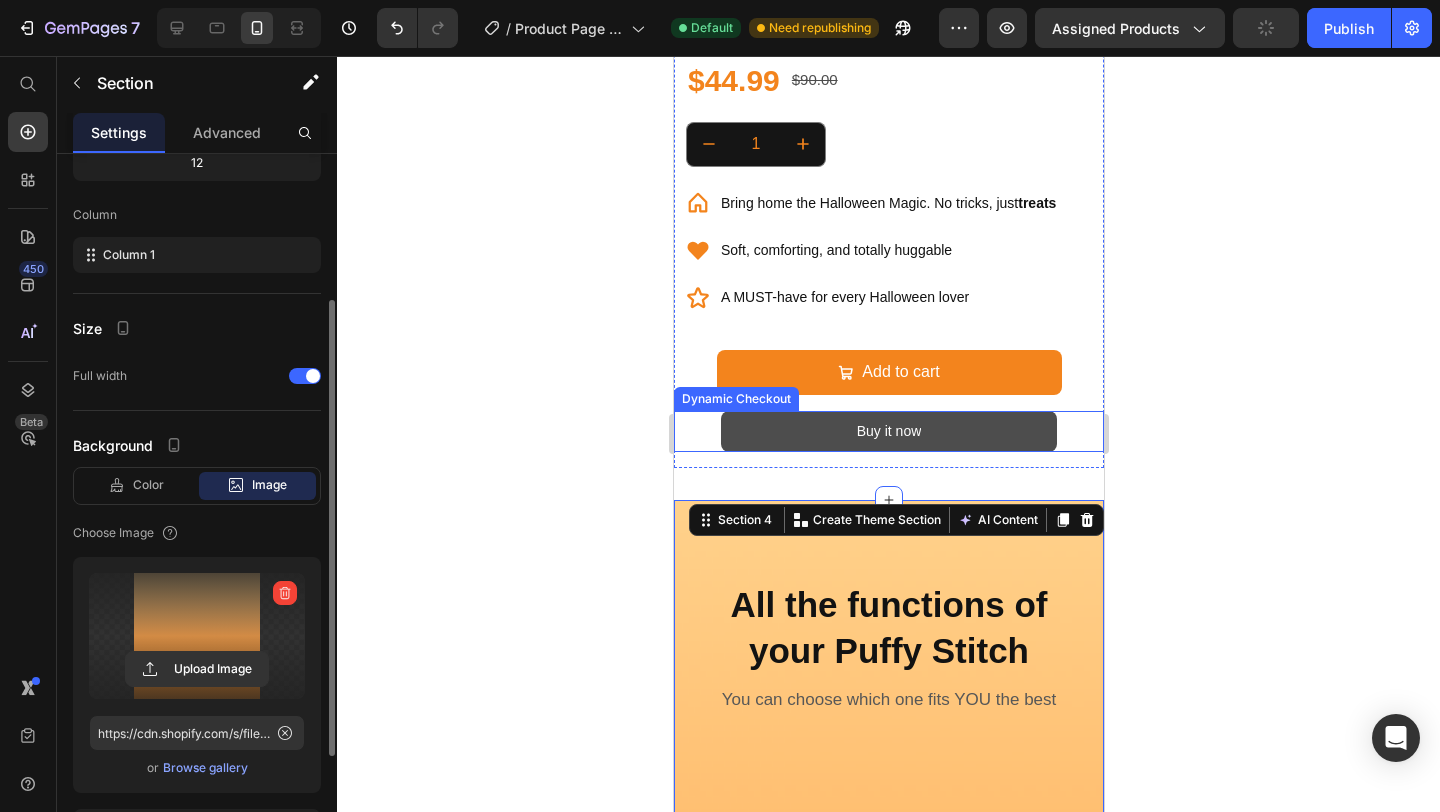 scroll, scrollTop: 1548, scrollLeft: 0, axis: vertical 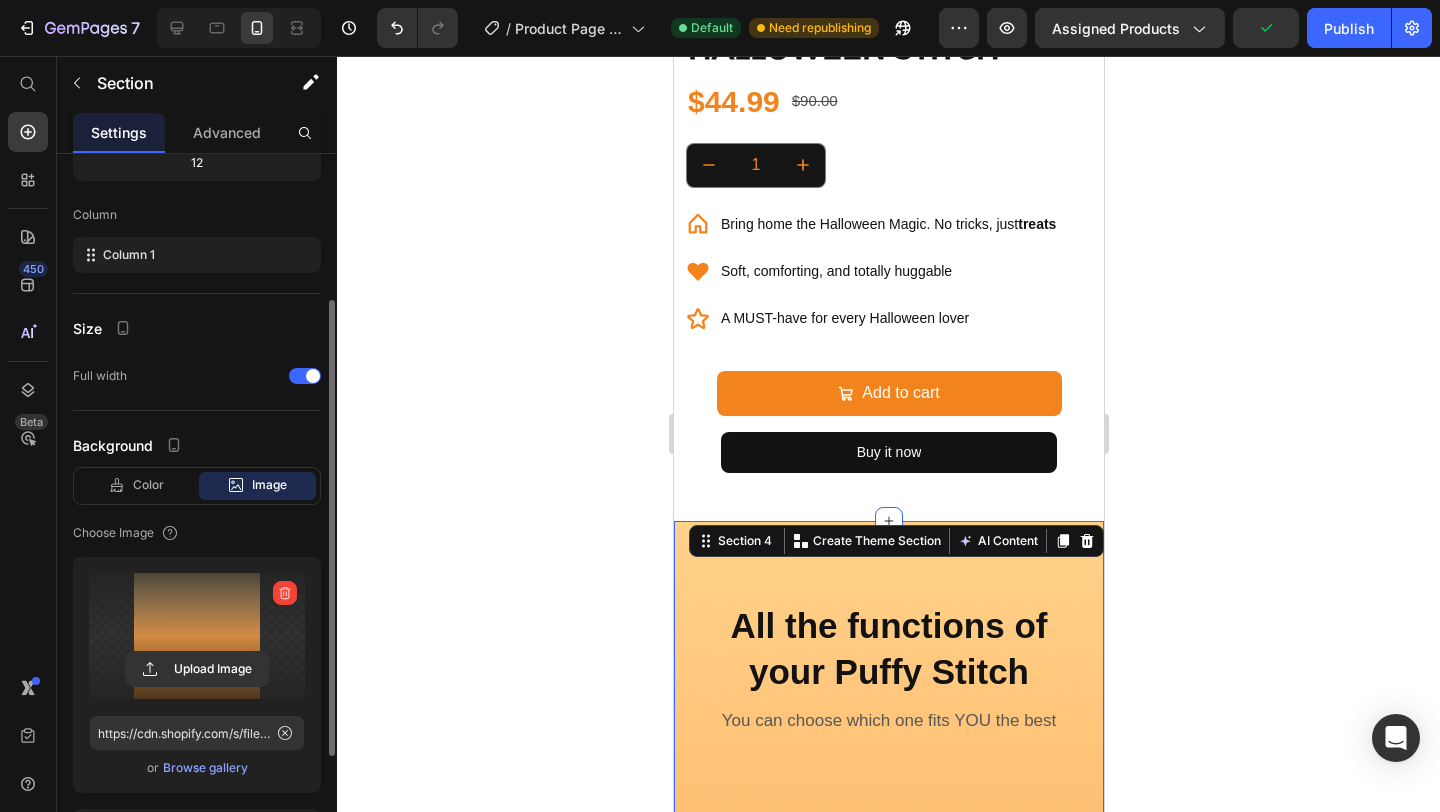click 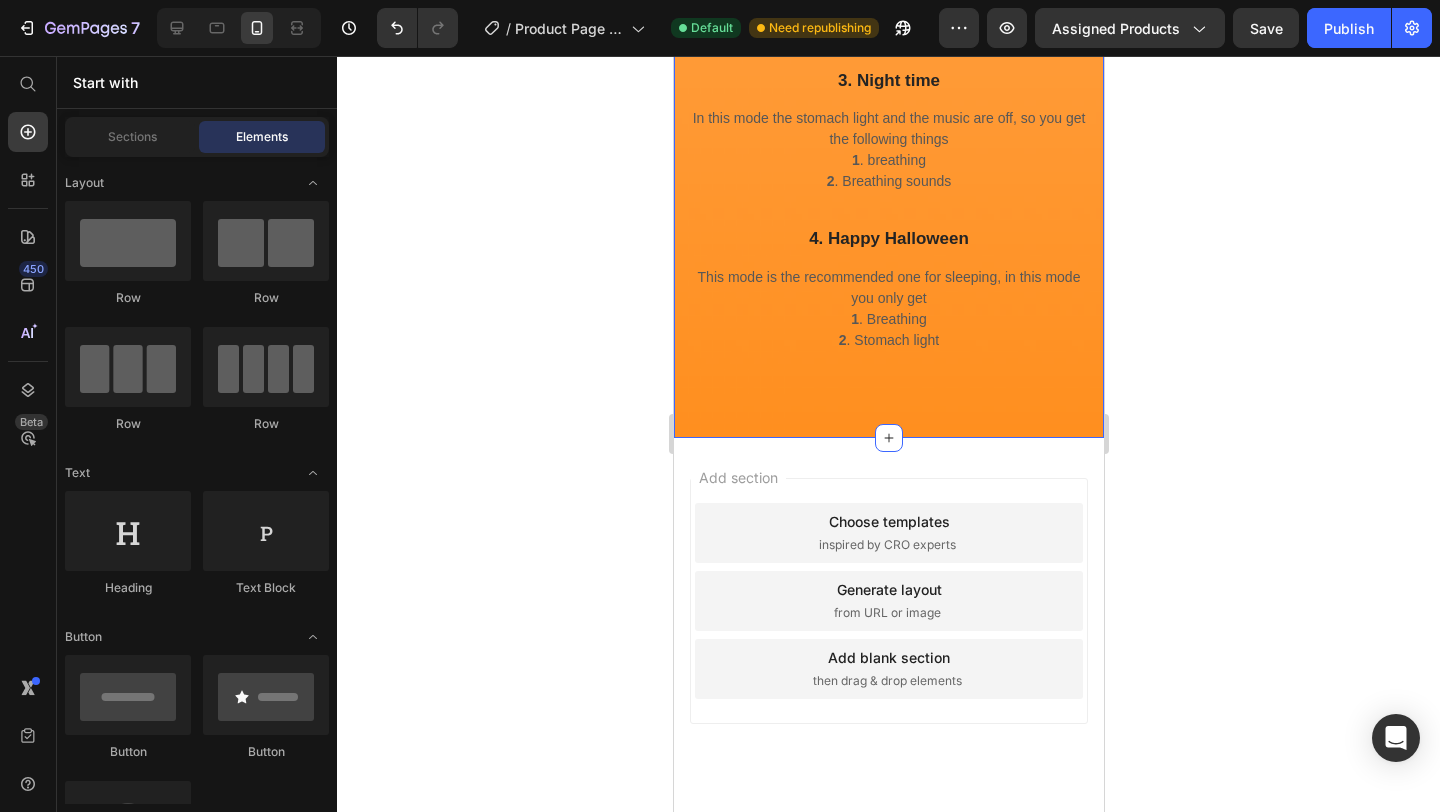 scroll, scrollTop: 3134, scrollLeft: 0, axis: vertical 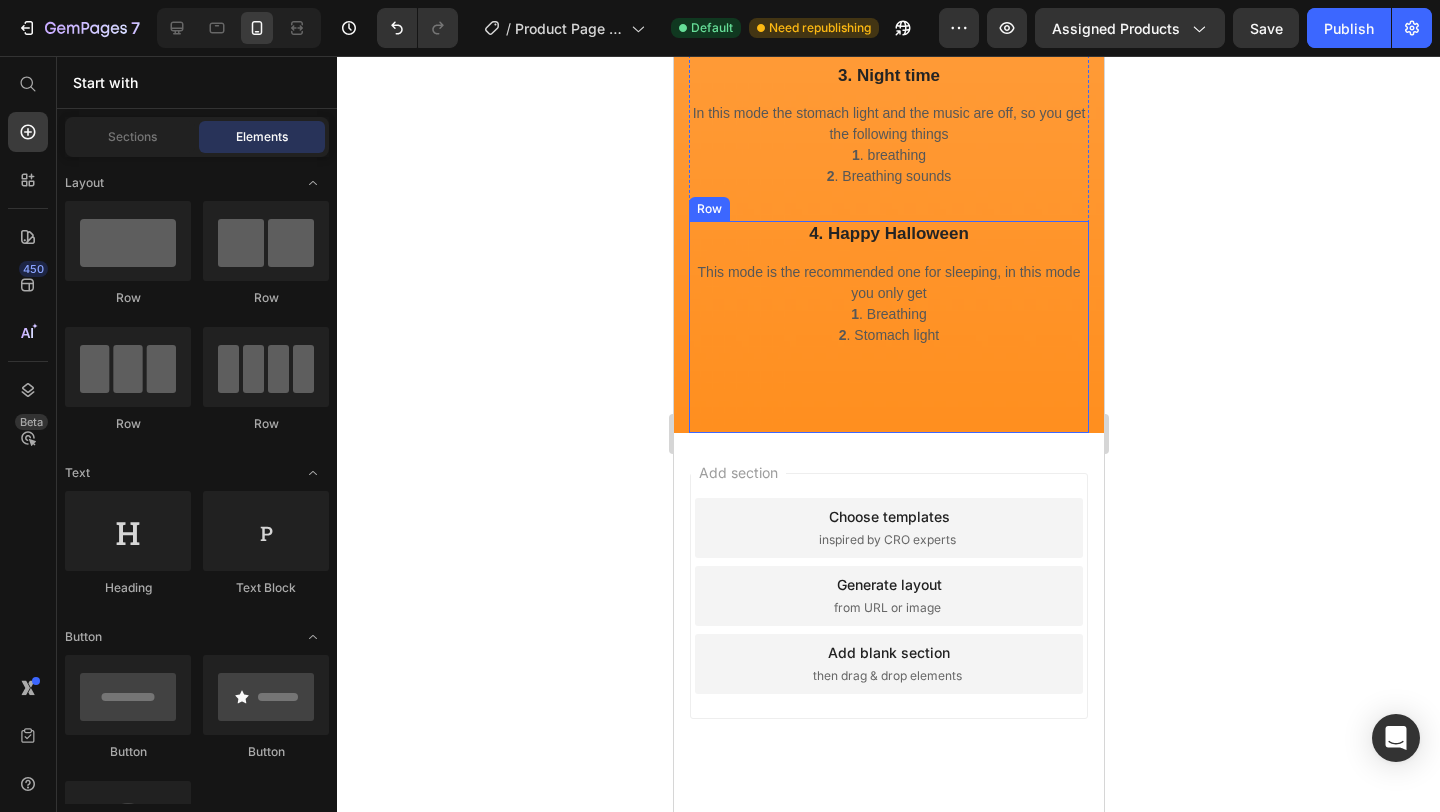 click on "4. Happy Halloween Text block This mode is the recommended one for sleeping, in this mode you only get 1 . Breathing 2 . Stomach light  Text block" at bounding box center (888, 326) 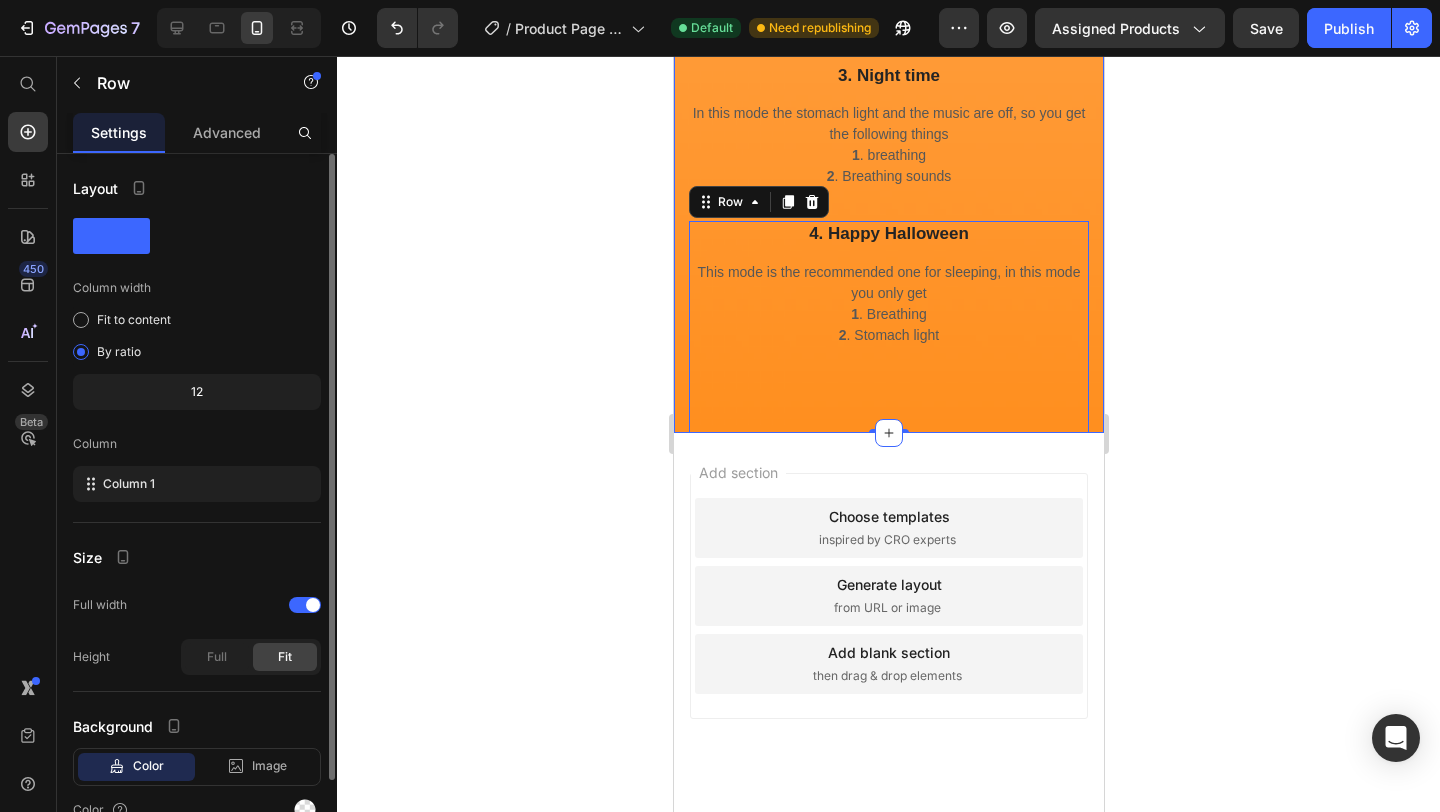 click on "All the functions of your Puffy Stitch Heading You can choose which one fits YOU the best Text block Row Row Image  1. Trick or Treat Text block In this mode you get the full function of it which contains the following things 1 . Breathing 2 . Breathing sound 3 . Calm music 4 . Stomach light Text block Row 2. Music off Text block As listed in the title, you get everything from the first mode but without the music, which many find irritating Text block Row 3. Night time Text block In this mode the stomach light and the music are off, so you get the following things 1 . breathing  2 . Breathing sounds Text block Row 4. Happy Halloween Text block This mode is the recommended one for sleeping, in this mode you only get 1 . Breathing 2 . Stomach light  Text block Row   0 Row Row Product Section 4" at bounding box center (888, -317) 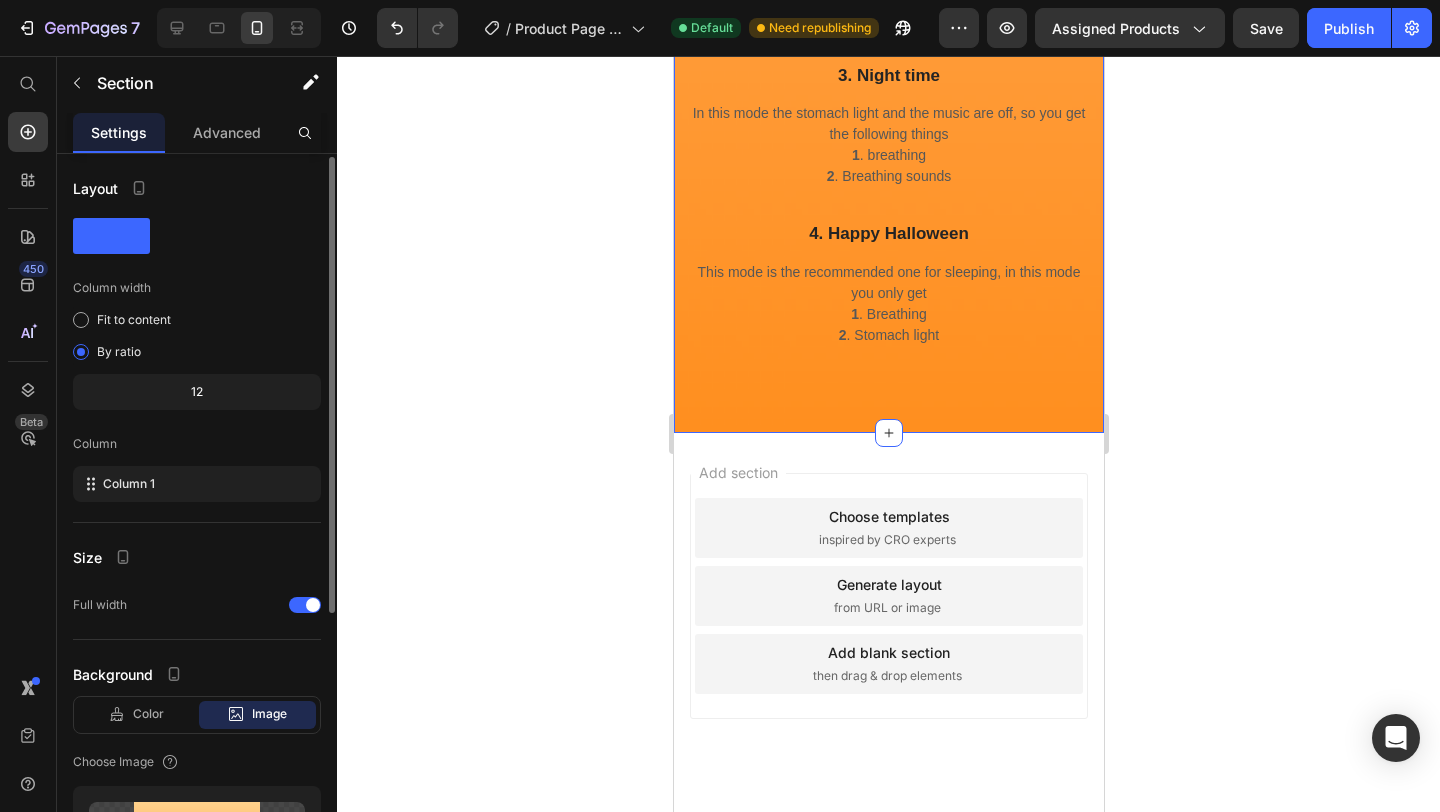 scroll, scrollTop: 405, scrollLeft: 0, axis: vertical 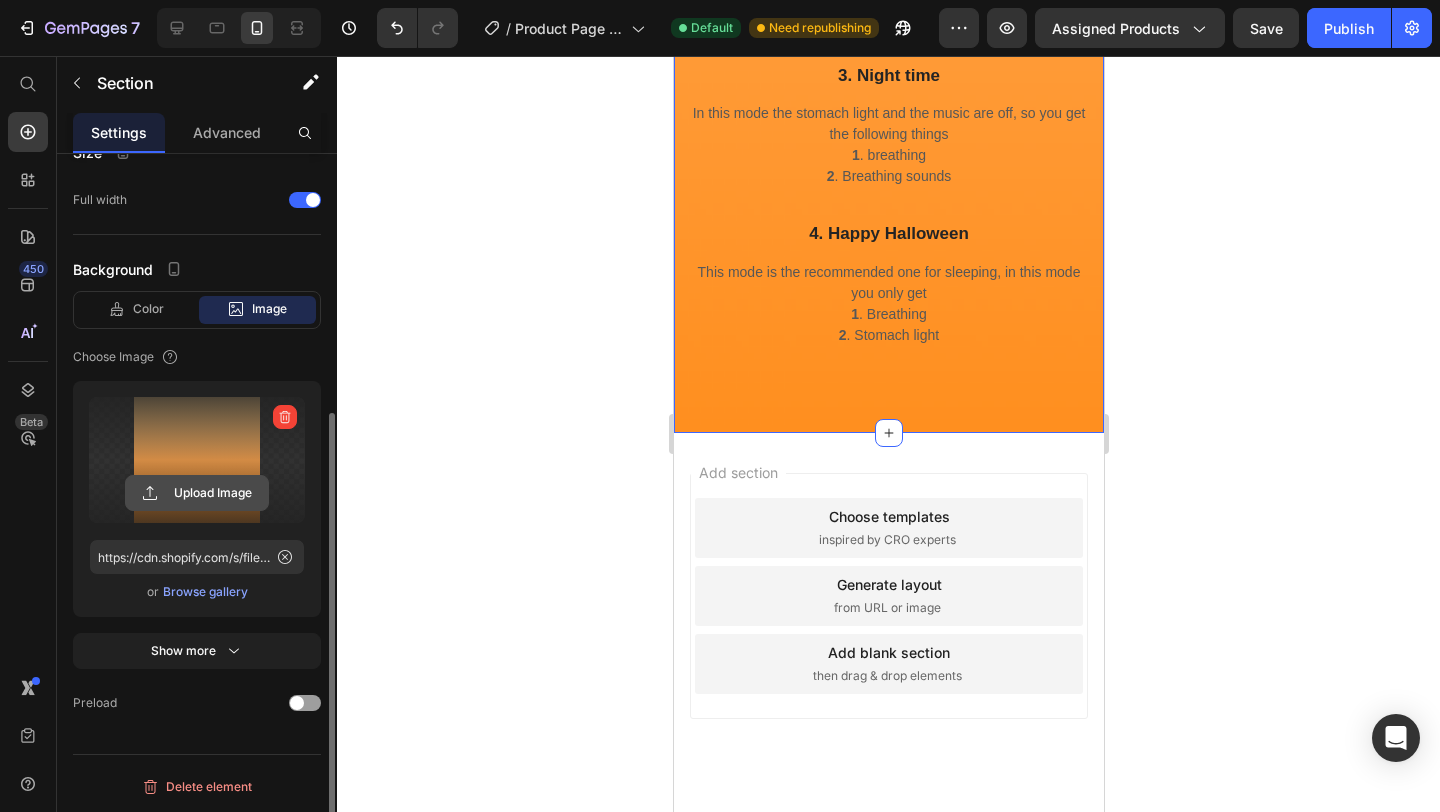 click 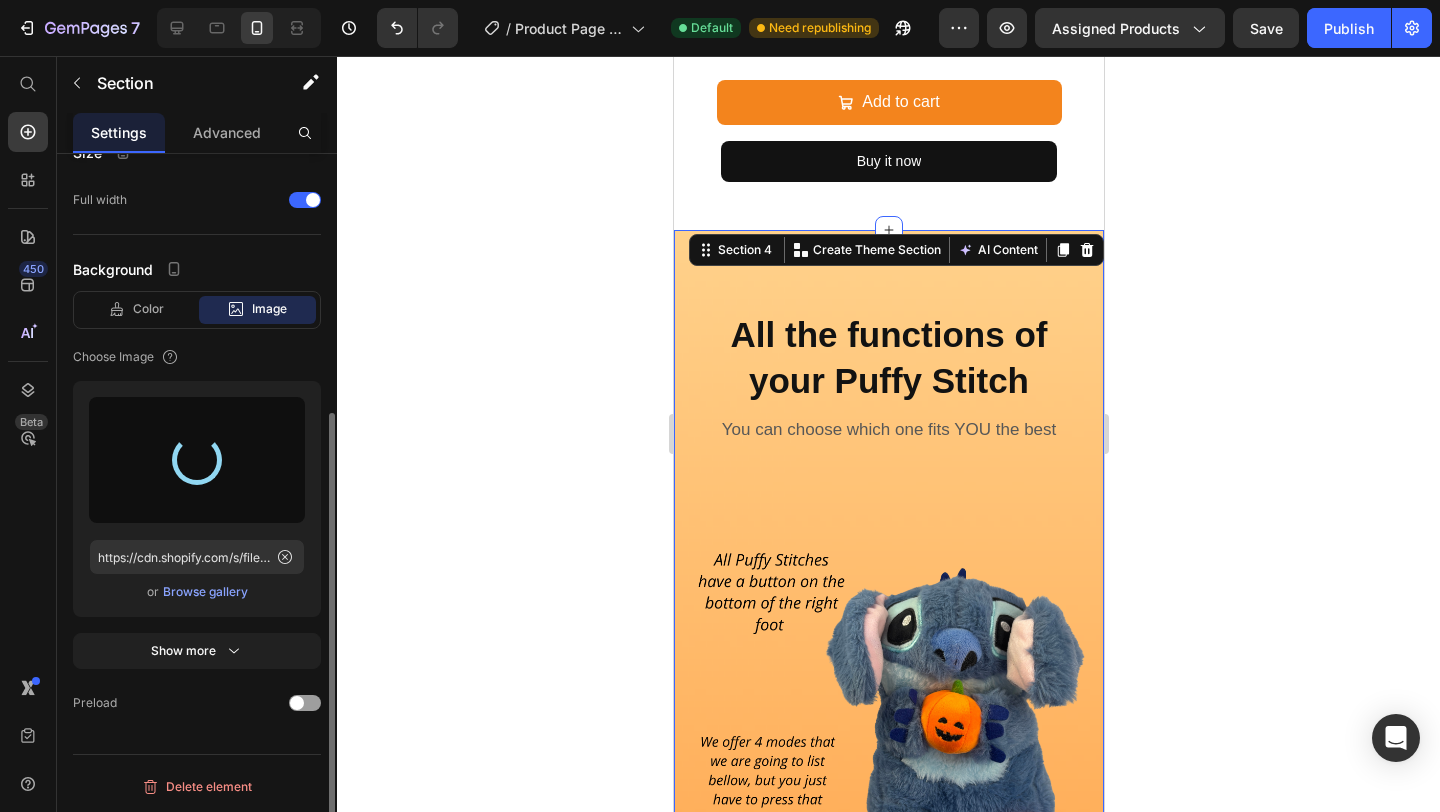 scroll, scrollTop: 1840, scrollLeft: 0, axis: vertical 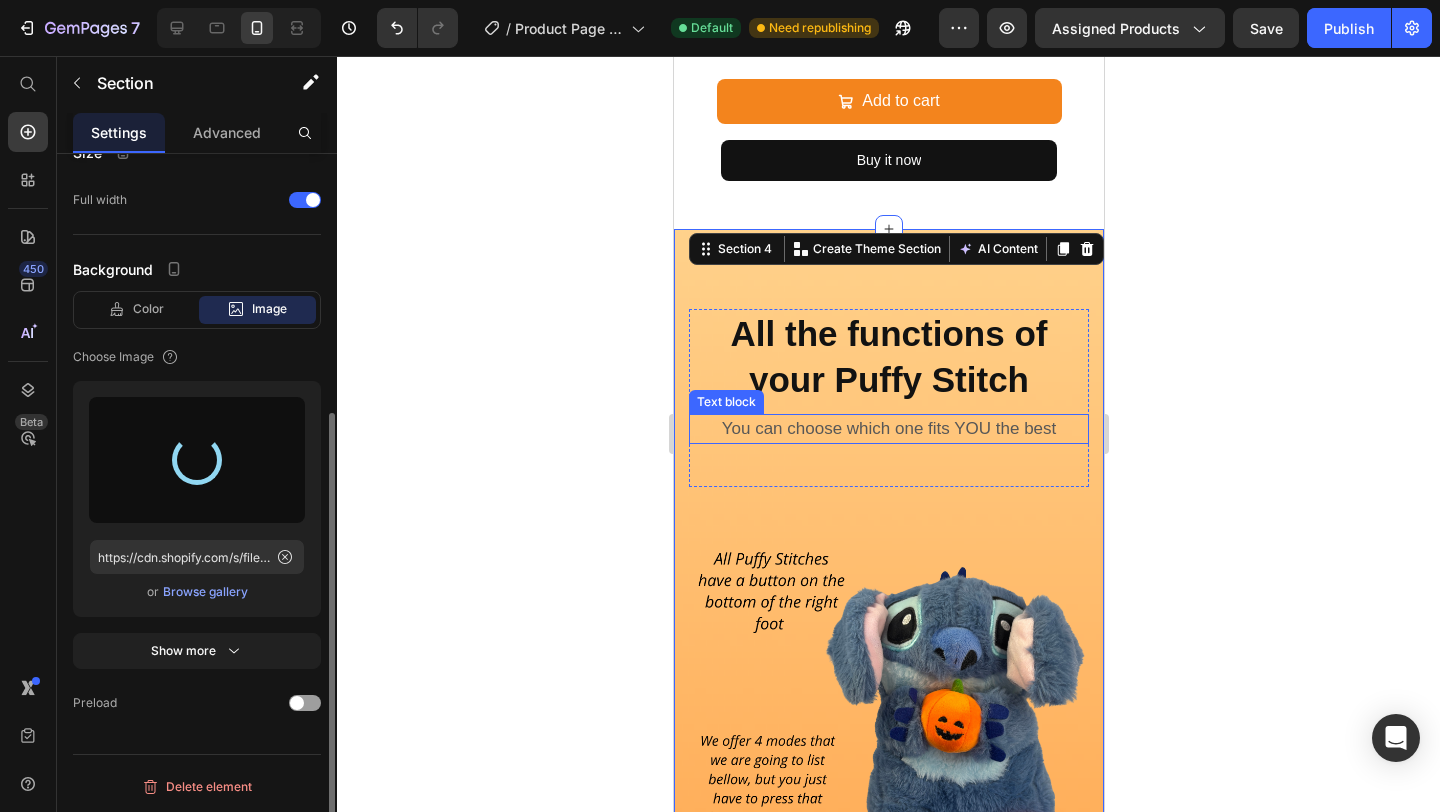 click 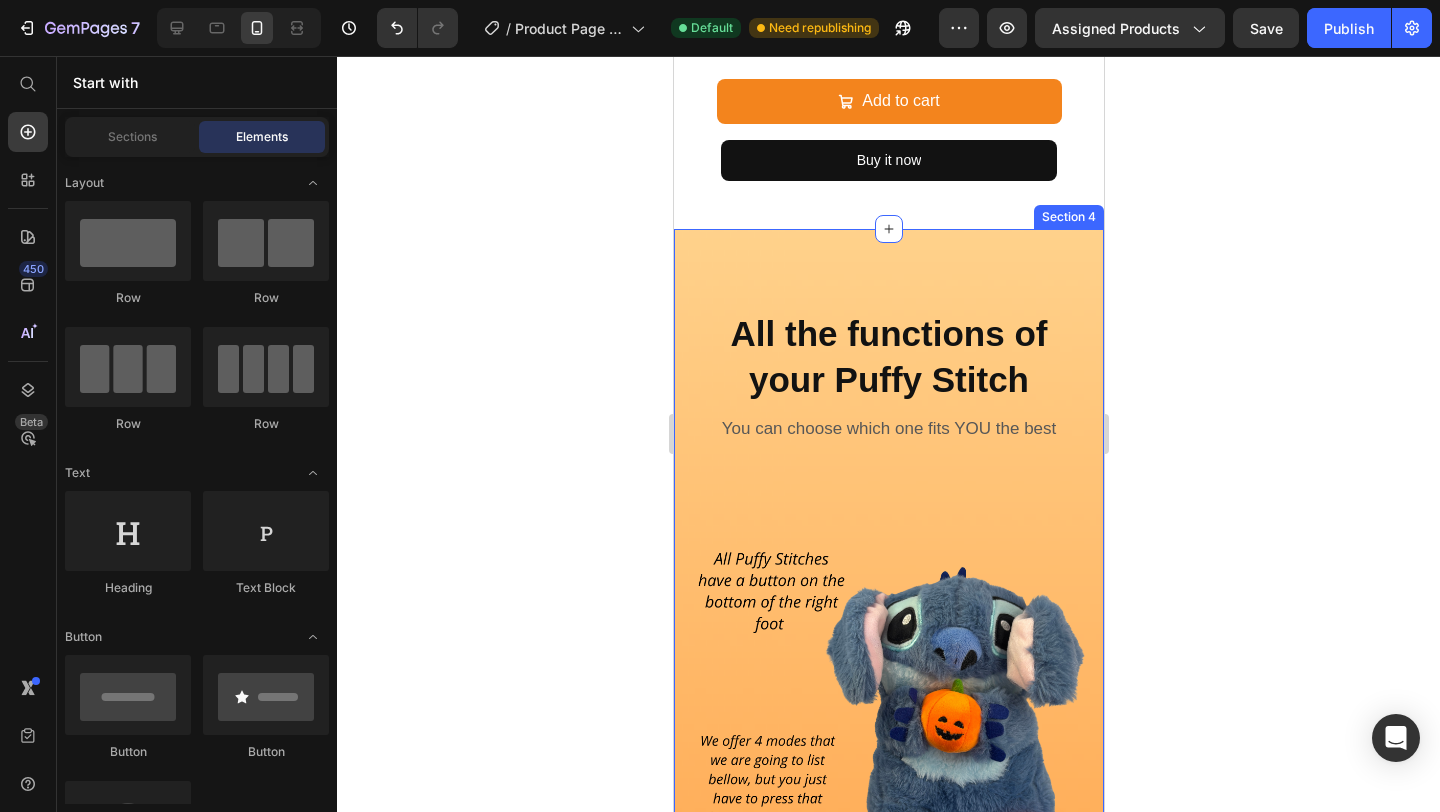 click on "All the functions of your Puffy Stitch Heading You can choose which one fits YOU the best Text block Row Row Image  1. Trick or Treat Text block In this mode you get the full function of it which contains the following things 1 . Breathing 2 . Breathing sound 3 . Calm music 4 . Stomach light Text block Row 2. Music off Text block As listed in the title, you get everything from the first mode but without the music, which many find irritating Text block Row 3. Night time Text block In this mode the stomach light and the music are off, so you get the following things 1 . breathing  2 . Breathing sounds Text block Row 4. Happy Halloween Text block This mode is the recommended one for sleeping, in this mode you only get 1 . Breathing 2 . Stomach light  Text block Row Row Row Product Section 4" at bounding box center (888, 977) 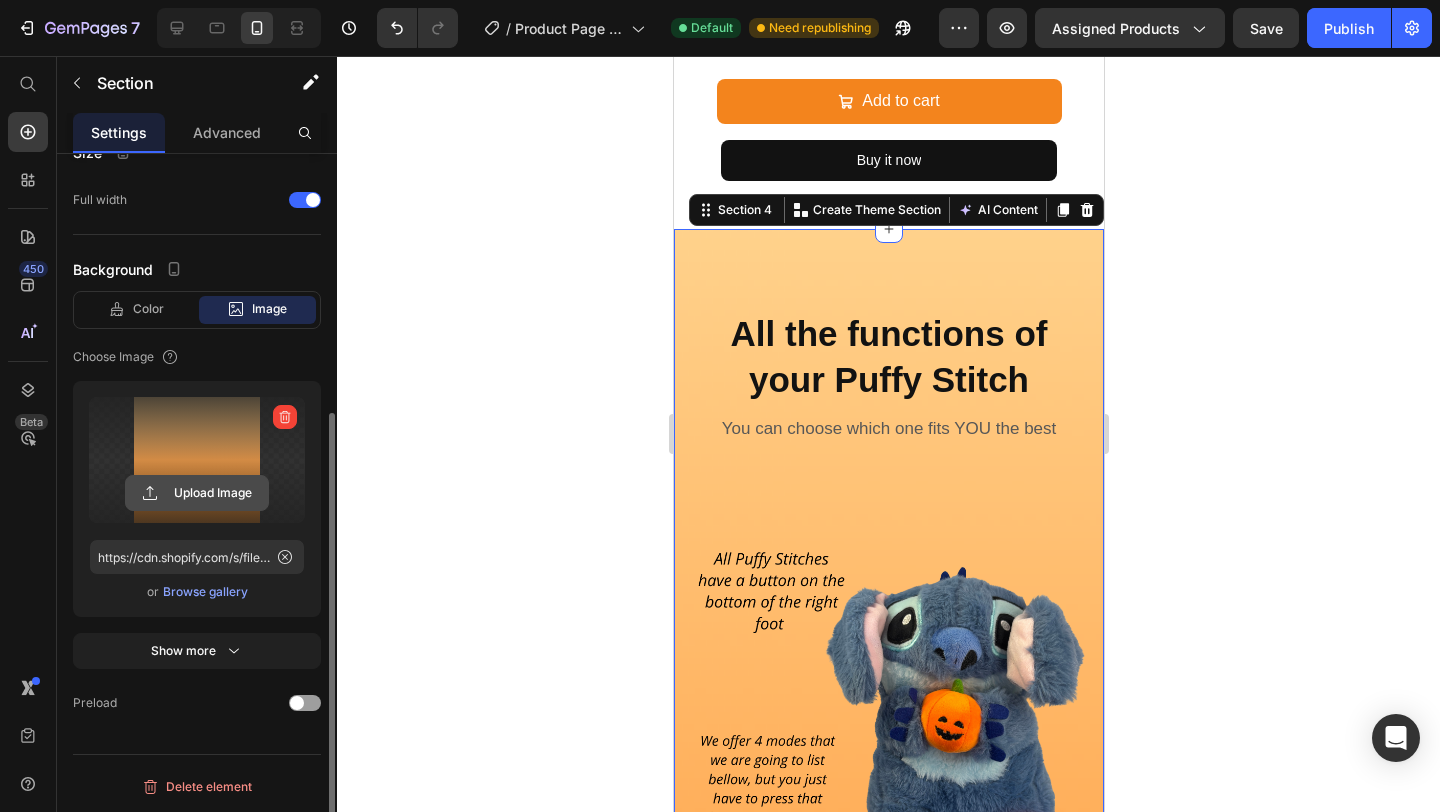 click 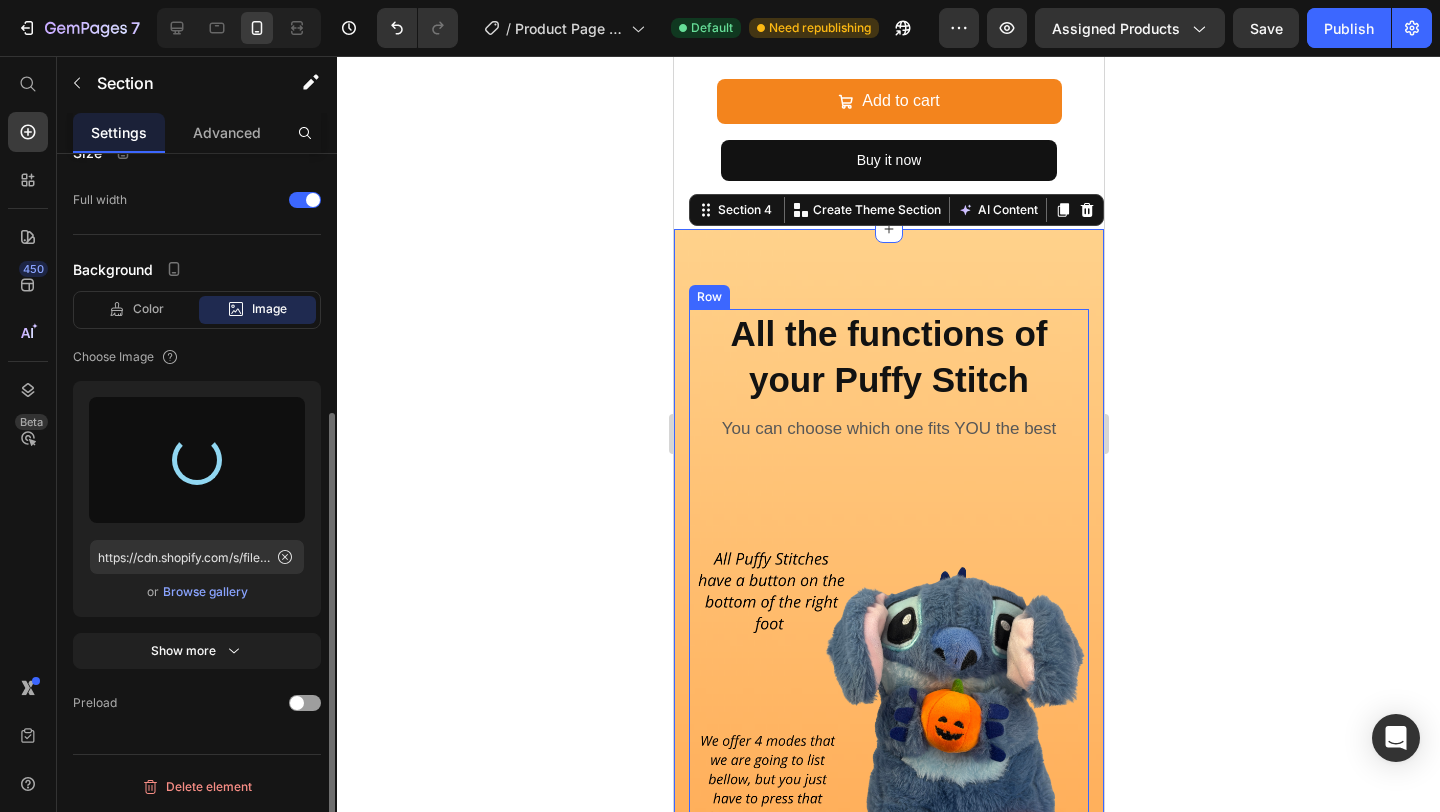 type on "https://cdn.shopify.com/s/files/1/0913/5308/8379/files/gempages_570397151901778759-71180410-4693-4f2e-ae47-a58fd422a8e2.png" 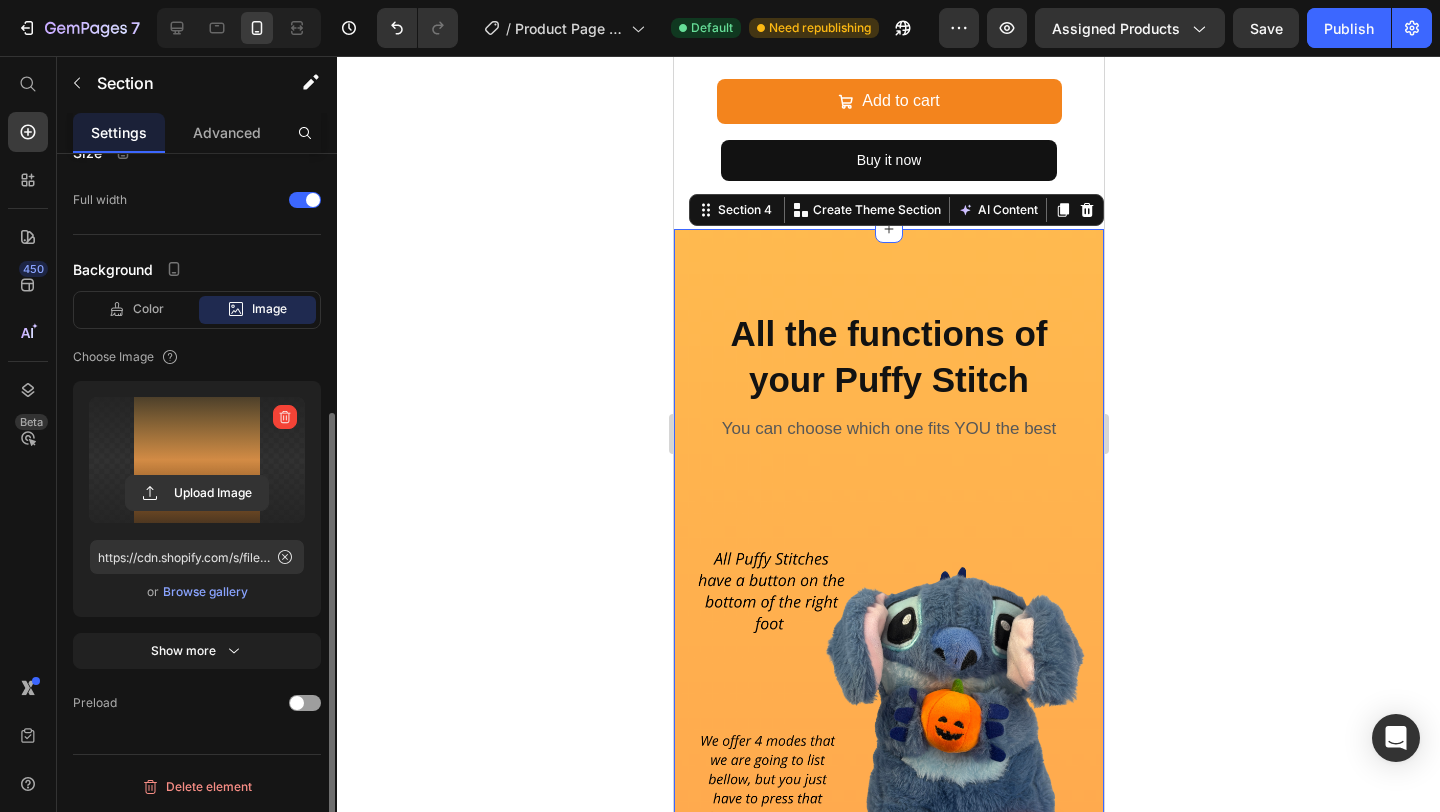 click 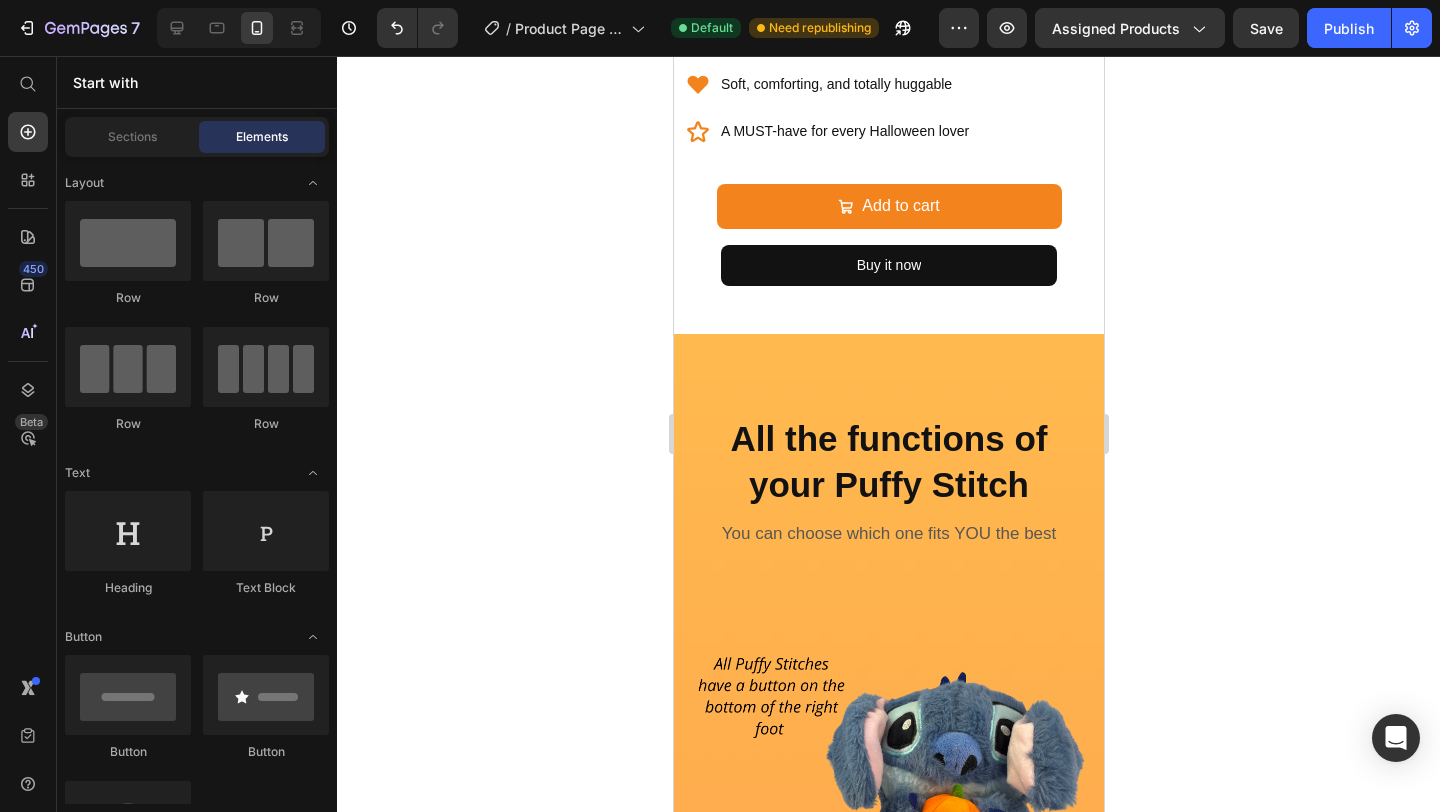 scroll, scrollTop: 1723, scrollLeft: 0, axis: vertical 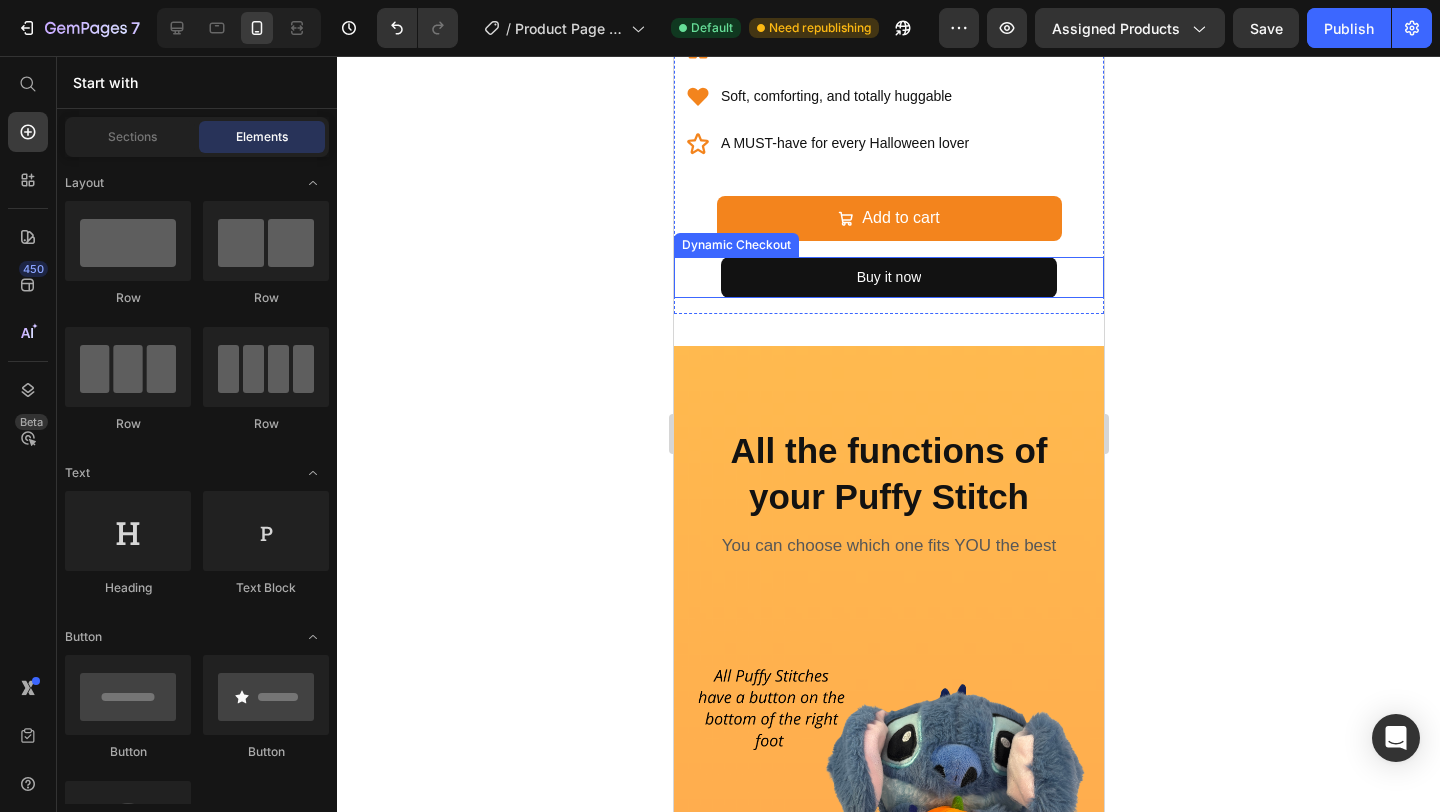 click on "Buy it now" at bounding box center (888, 277) 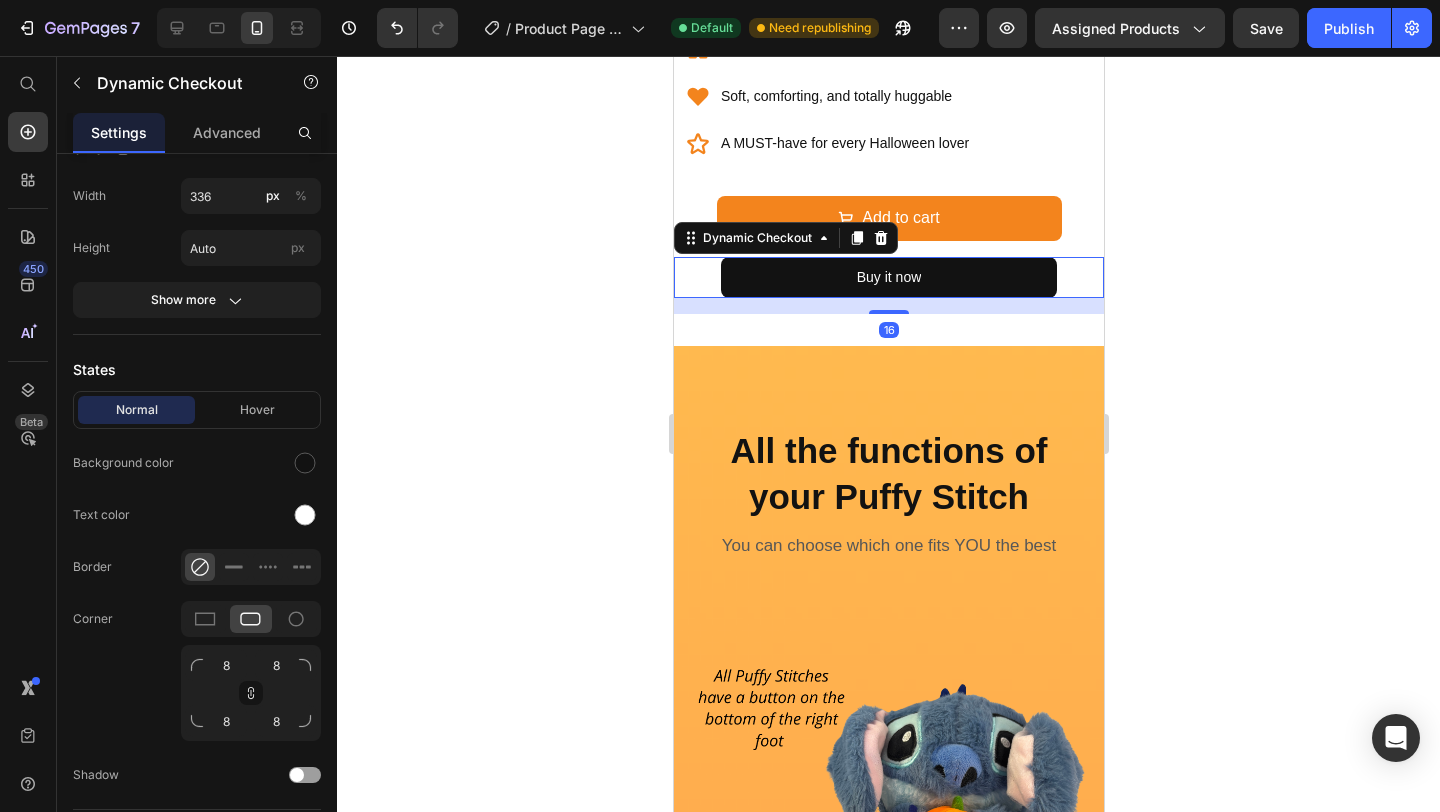 scroll, scrollTop: 0, scrollLeft: 0, axis: both 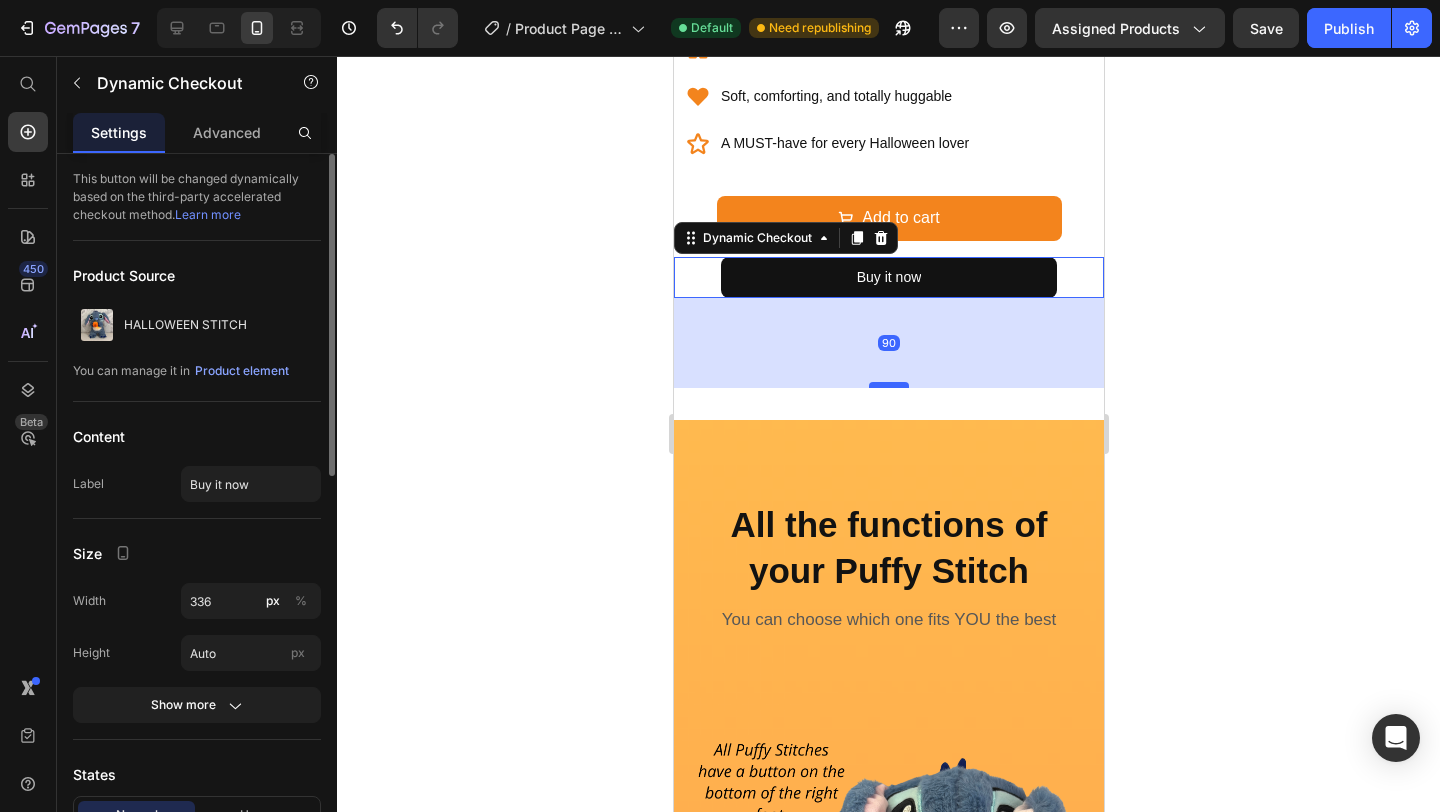 drag, startPoint x: 892, startPoint y: 311, endPoint x: 889, endPoint y: 385, distance: 74.06078 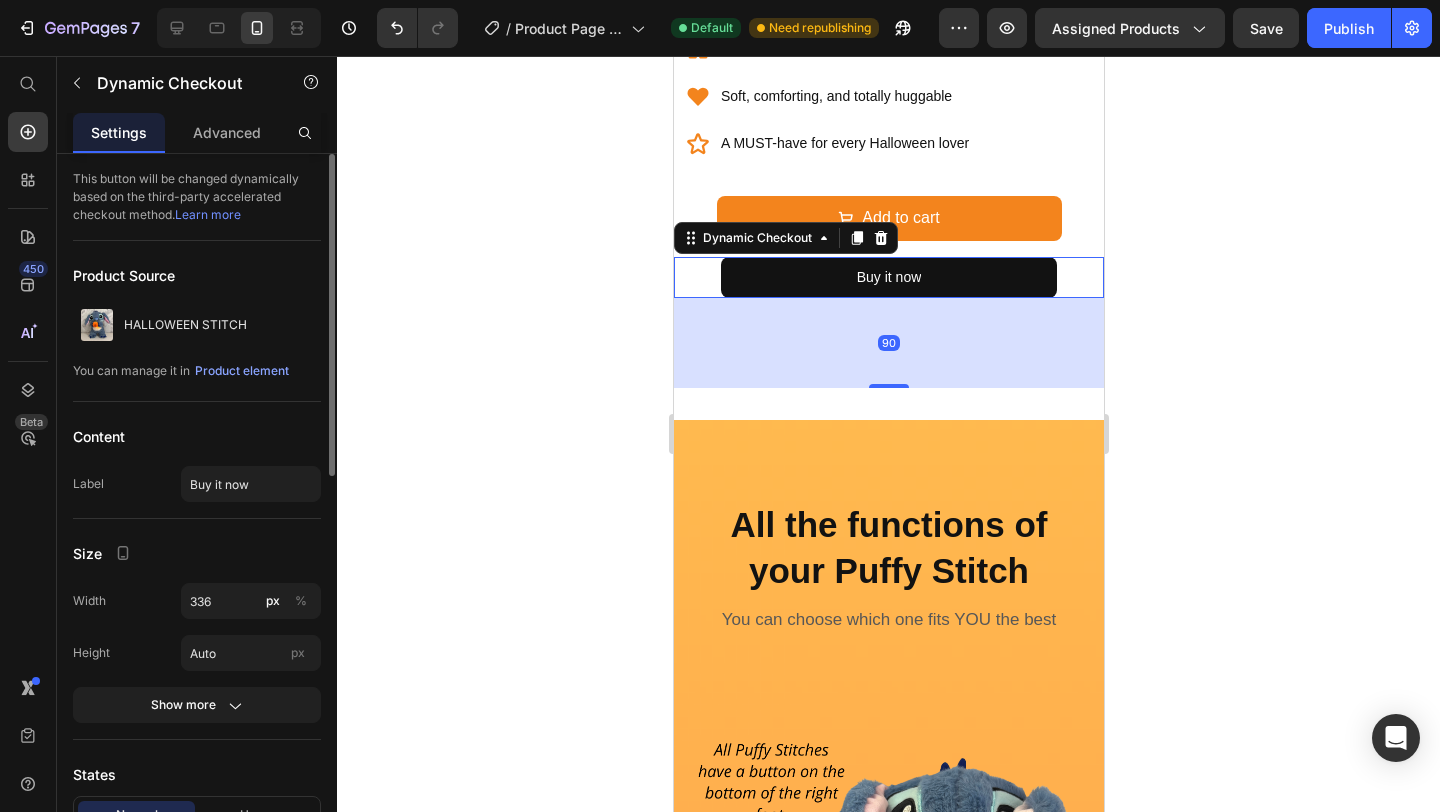 click 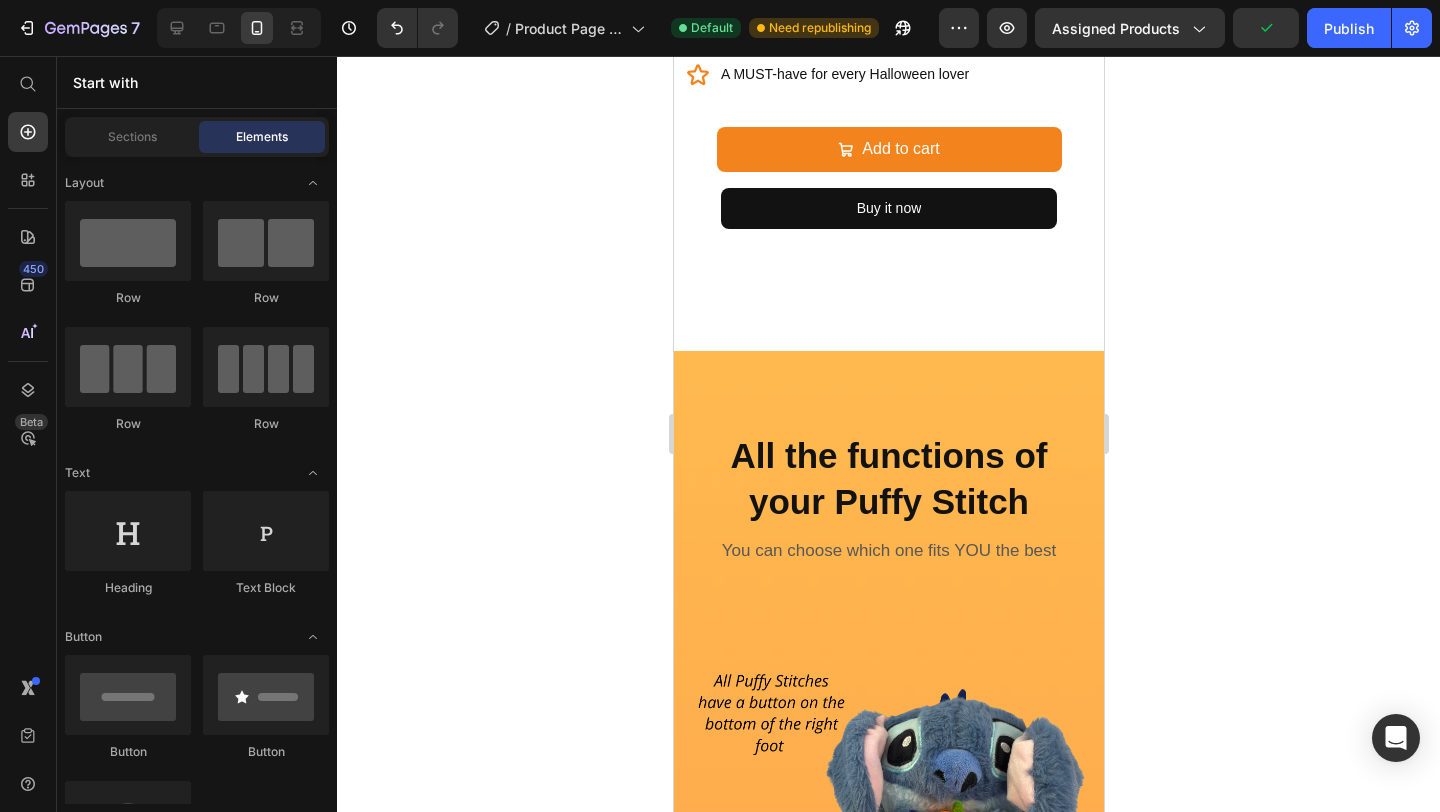 scroll, scrollTop: 1799, scrollLeft: 0, axis: vertical 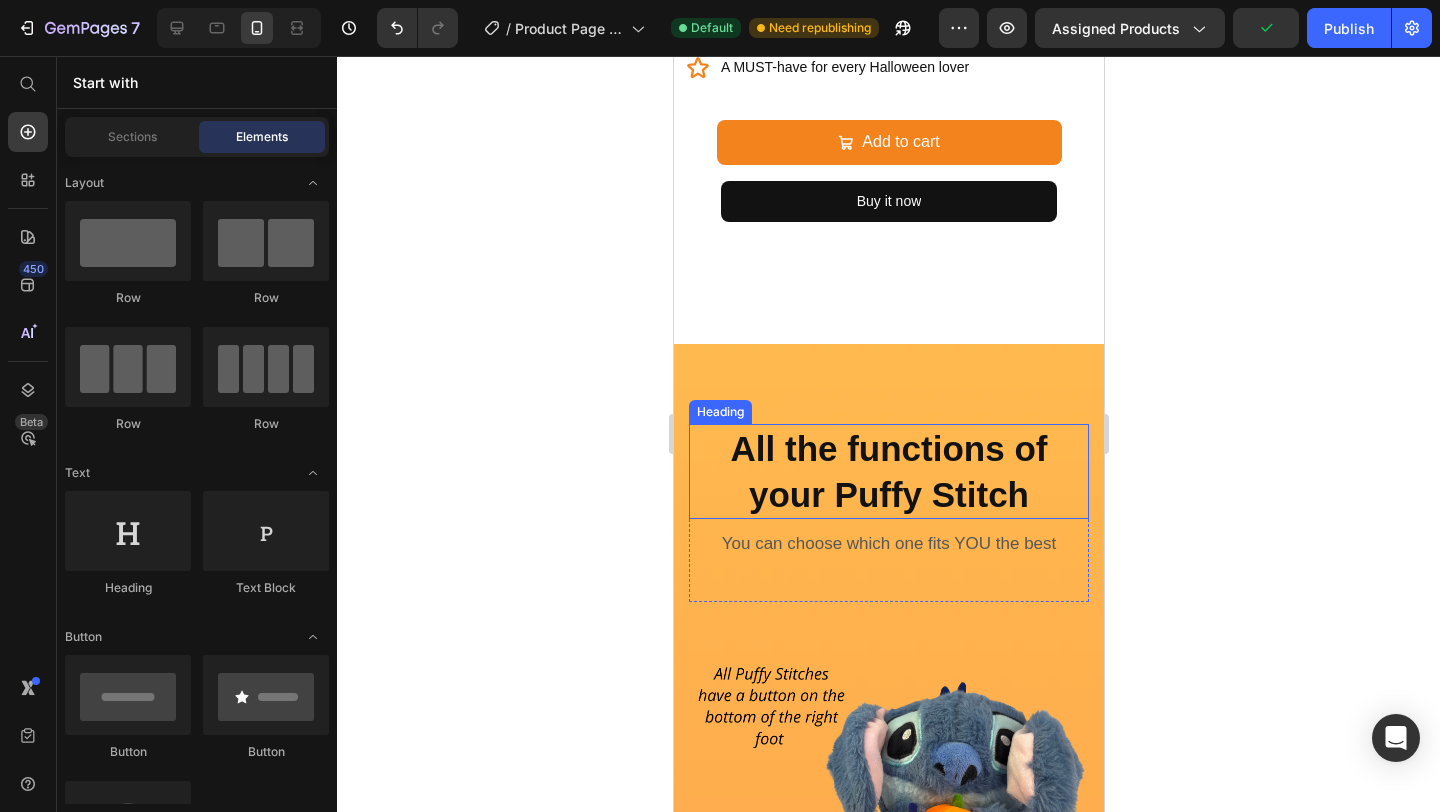 click on "All the functions of your Puffy Stitch" at bounding box center (888, 471) 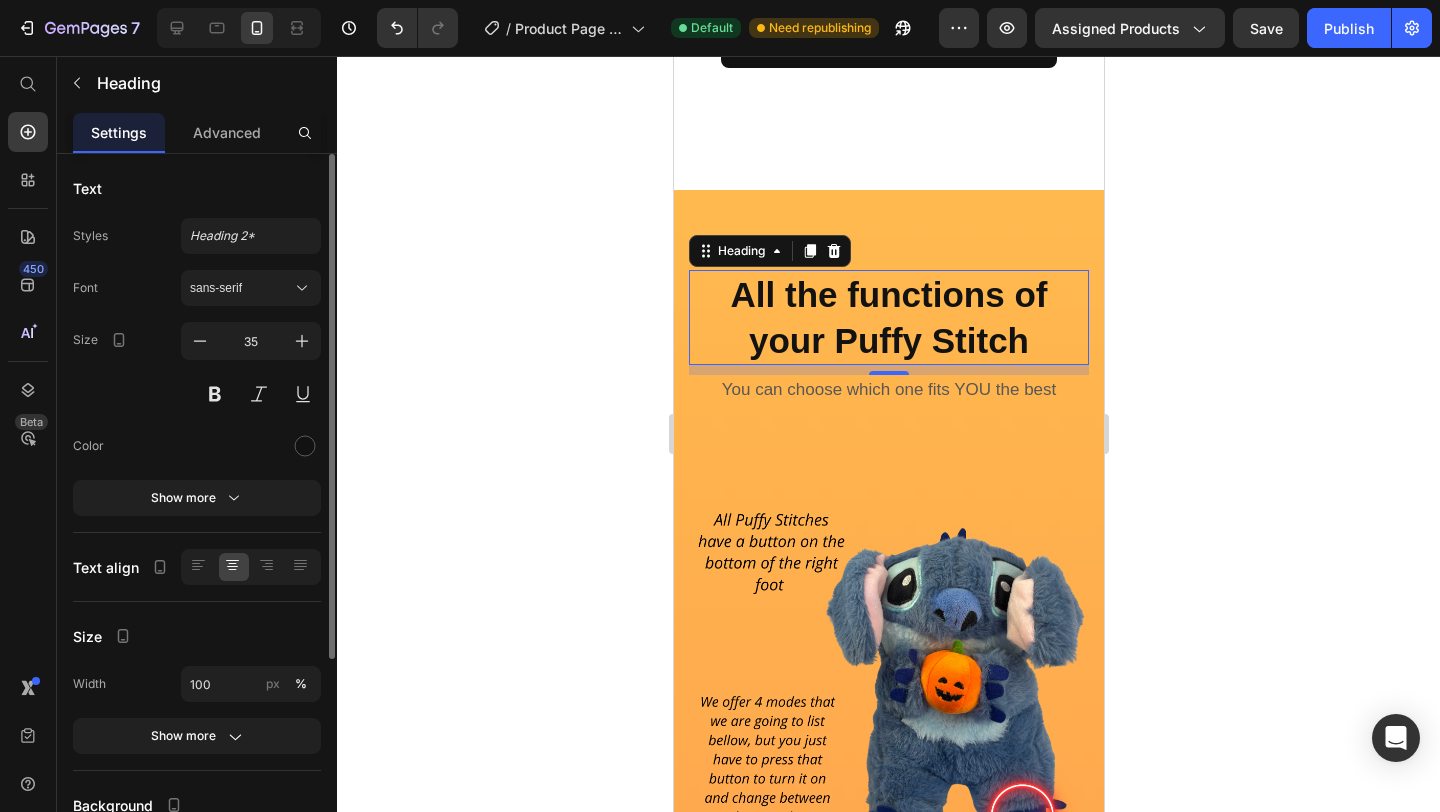 scroll, scrollTop: 1955, scrollLeft: 0, axis: vertical 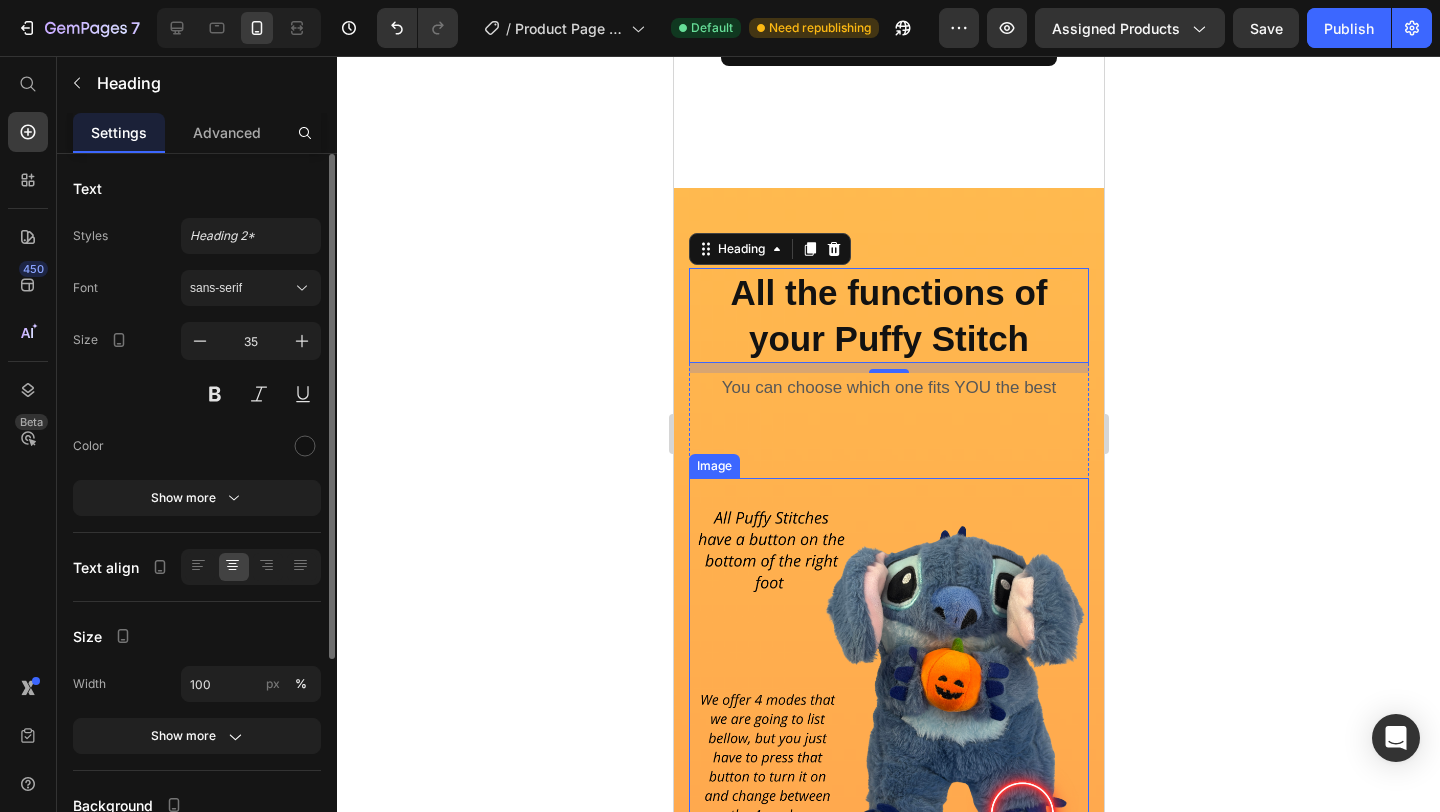 click 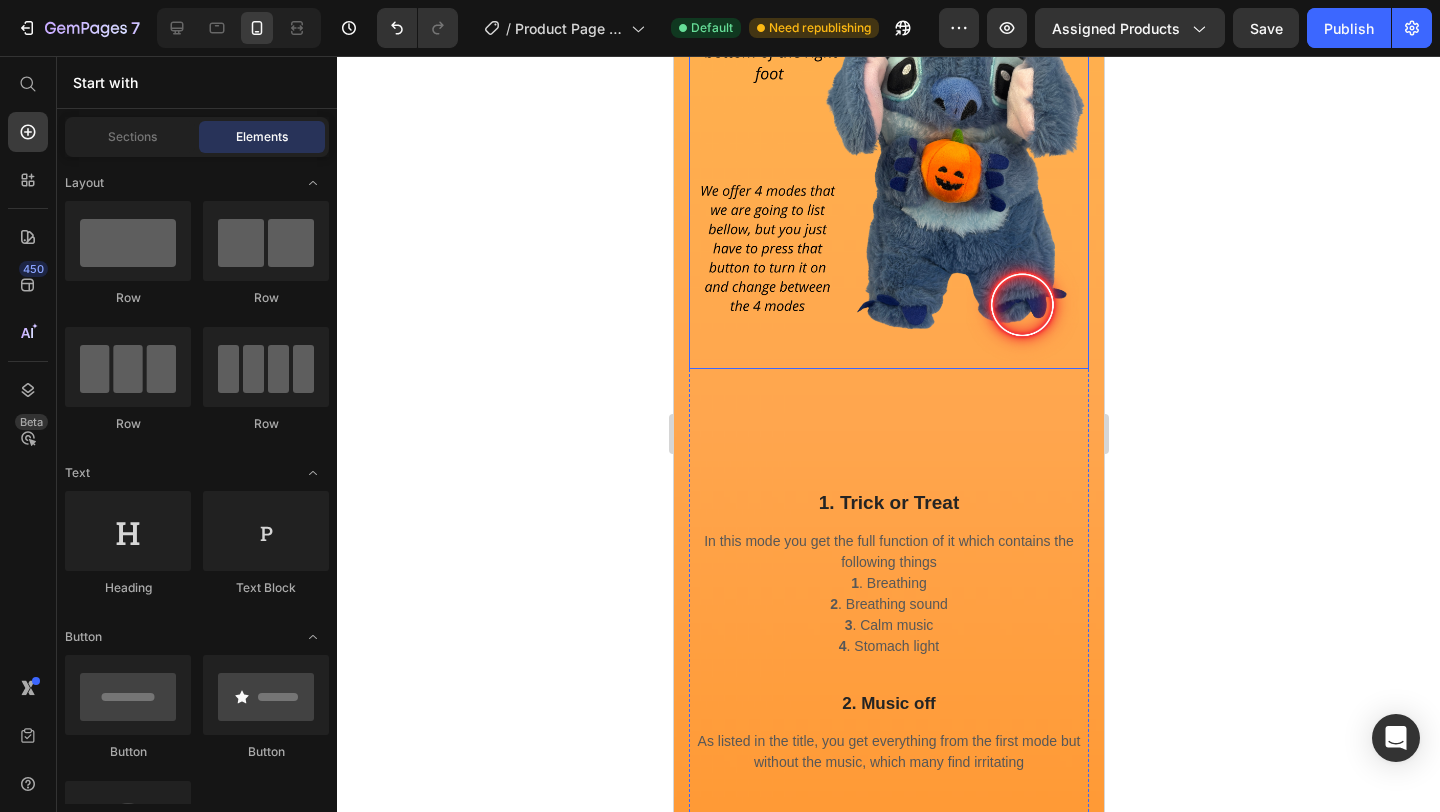 scroll, scrollTop: 2468, scrollLeft: 0, axis: vertical 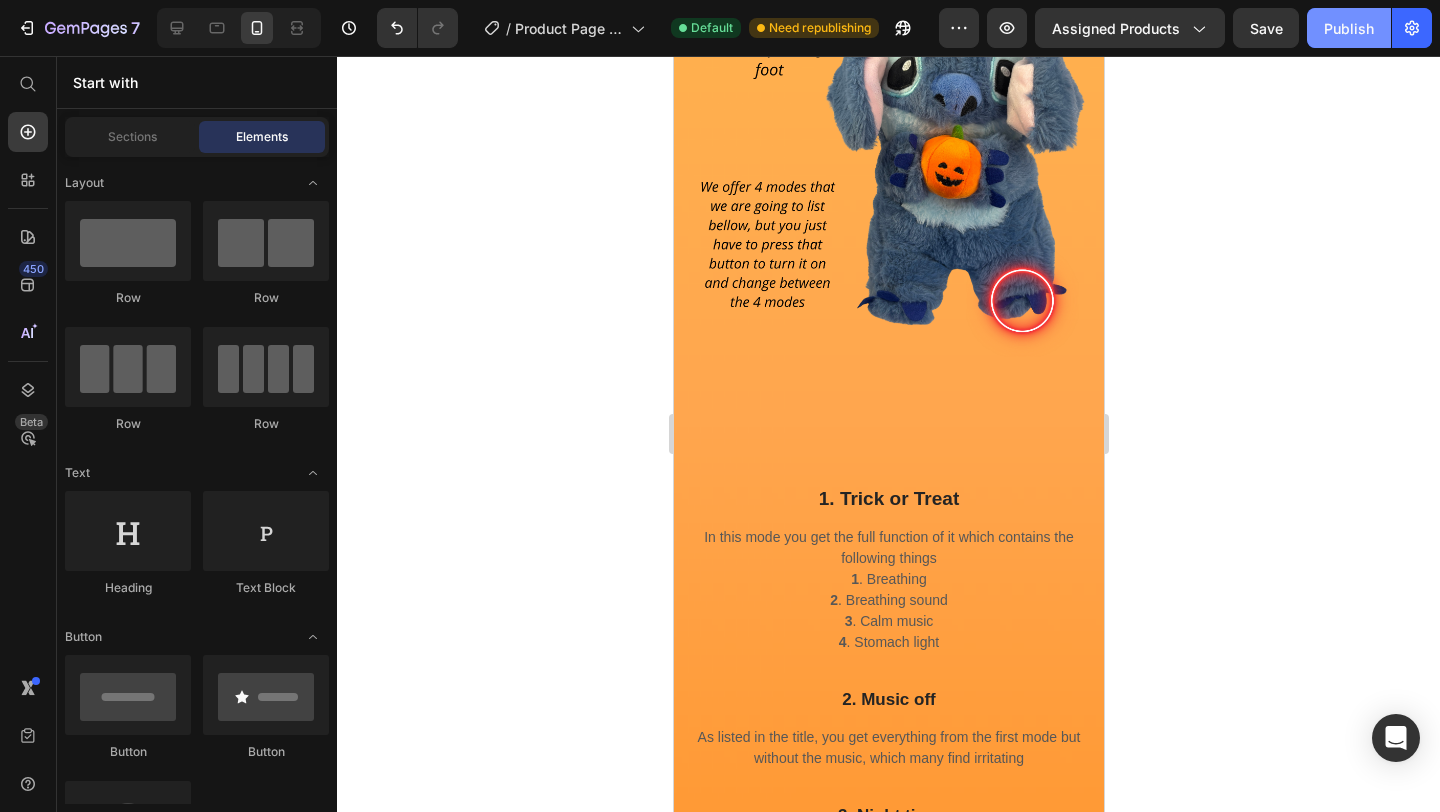 click on "Publish" at bounding box center (1349, 28) 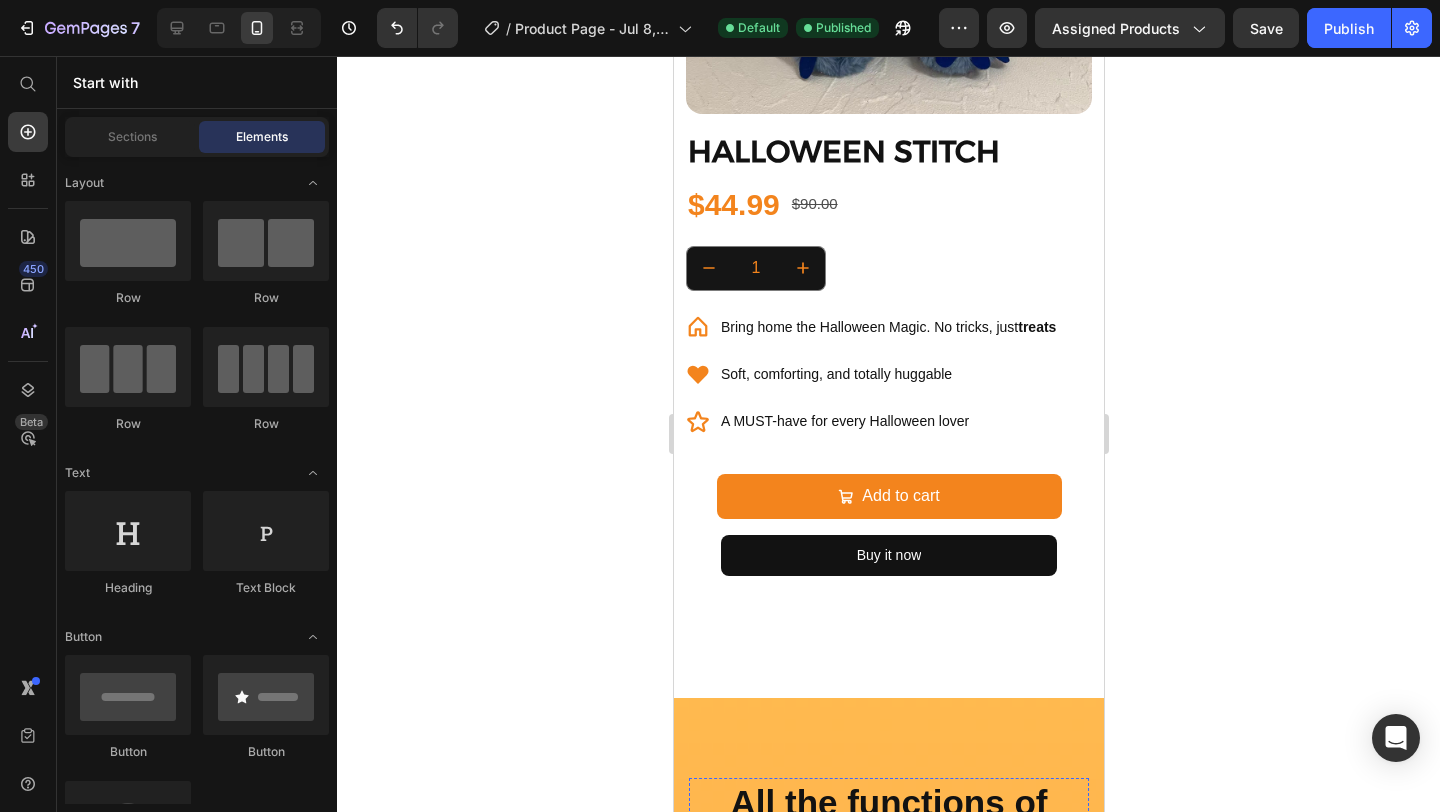 scroll, scrollTop: 1440, scrollLeft: 0, axis: vertical 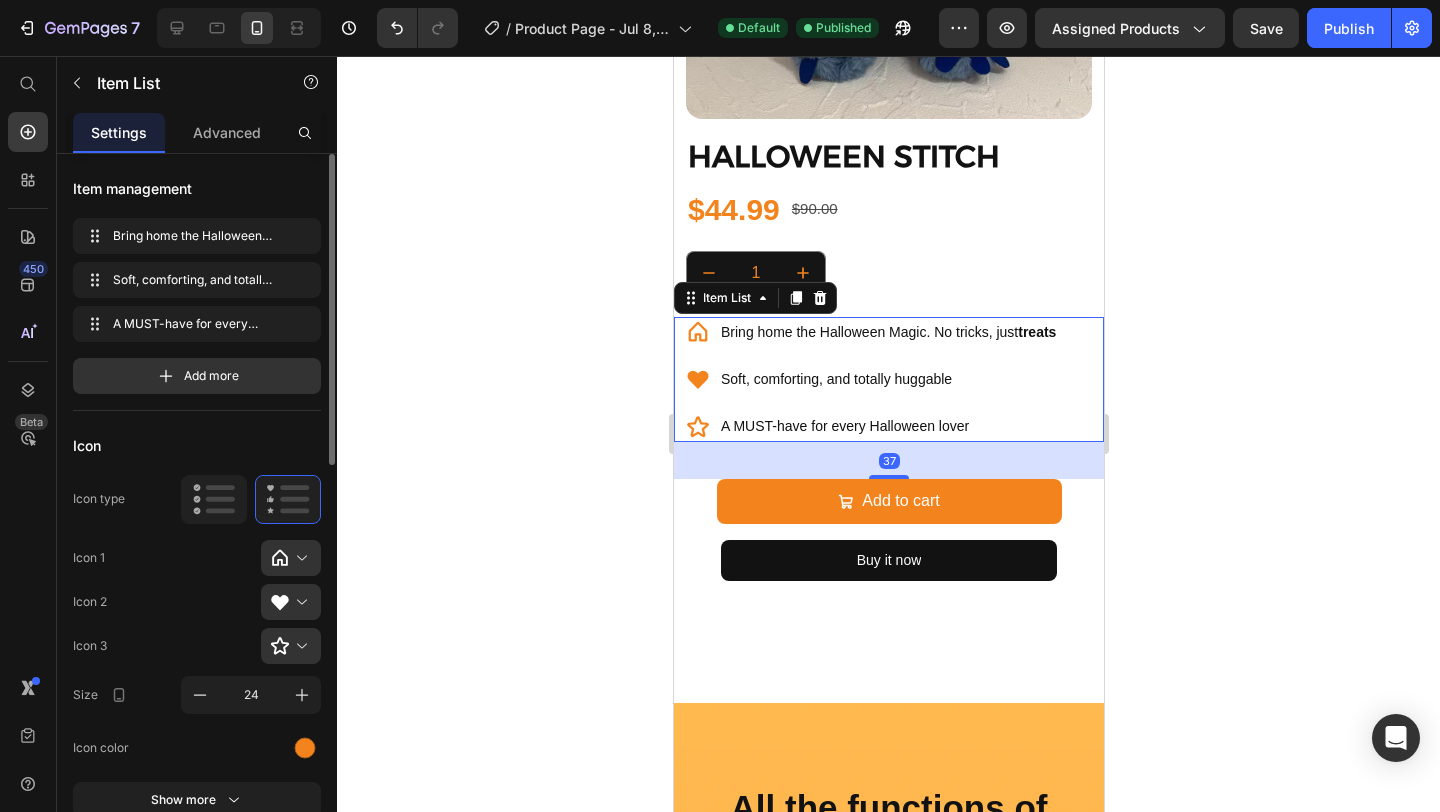 click on "treats" at bounding box center [1036, 332] 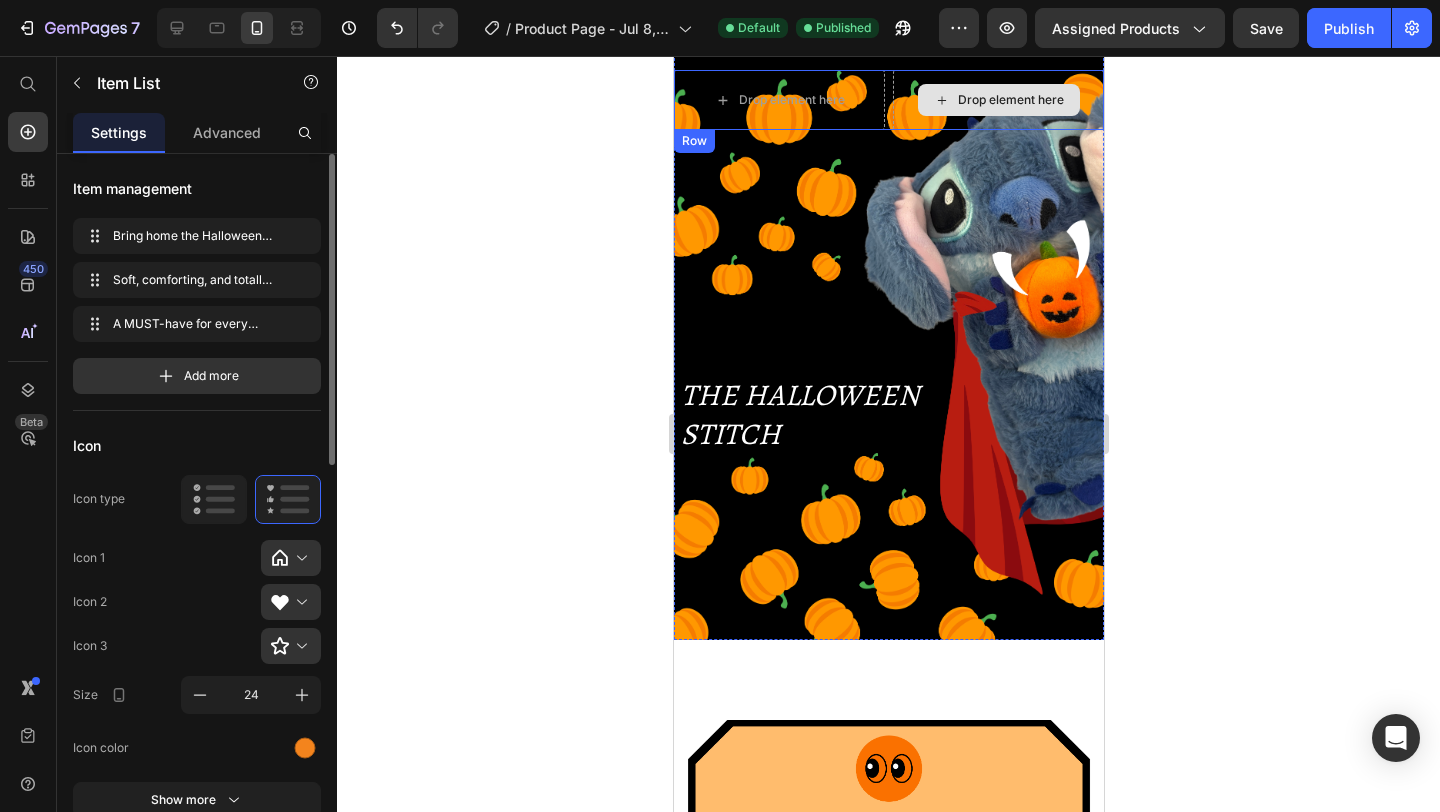 scroll, scrollTop: 0, scrollLeft: 0, axis: both 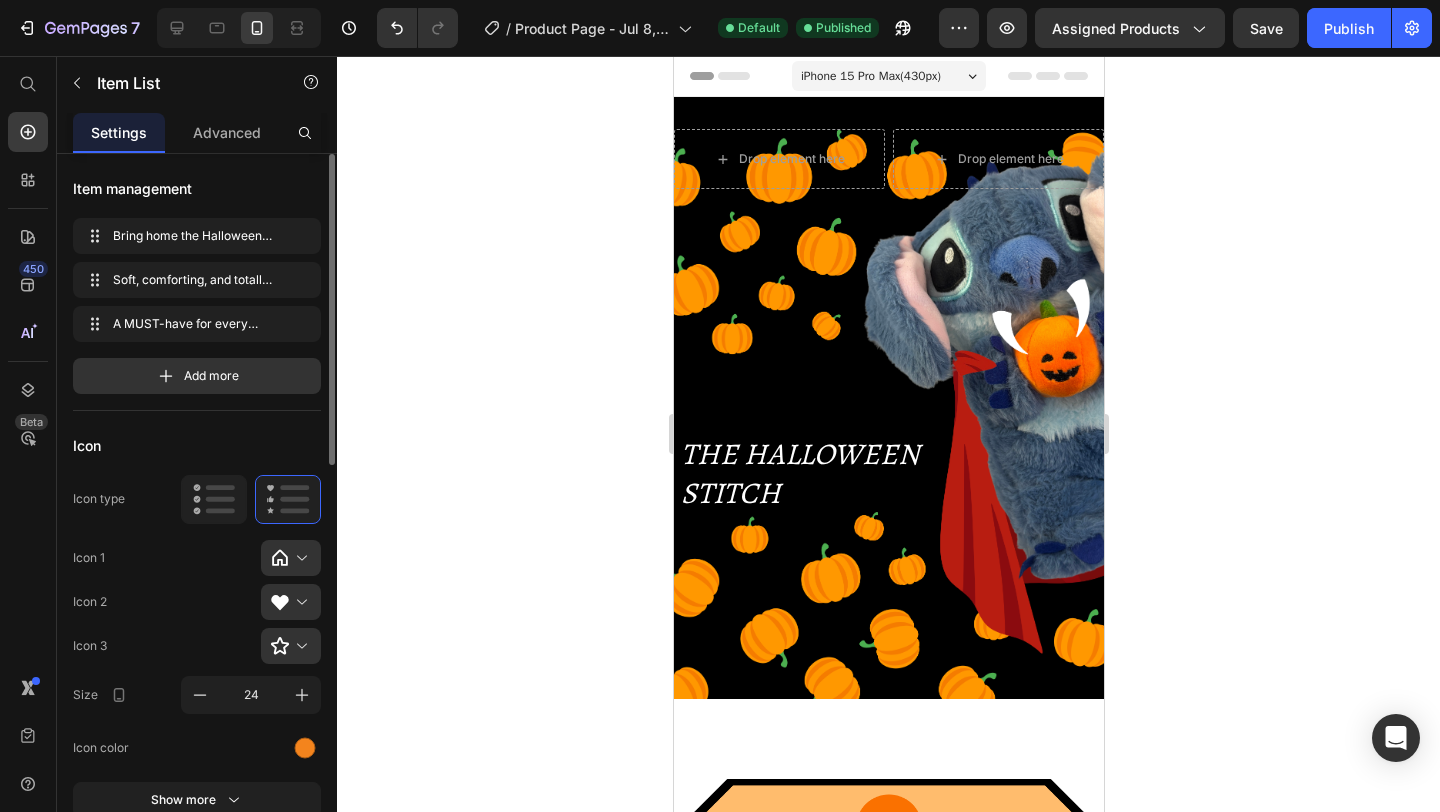 click on "iPhone 15 Pro Max  ( 430 px)" at bounding box center (870, 76) 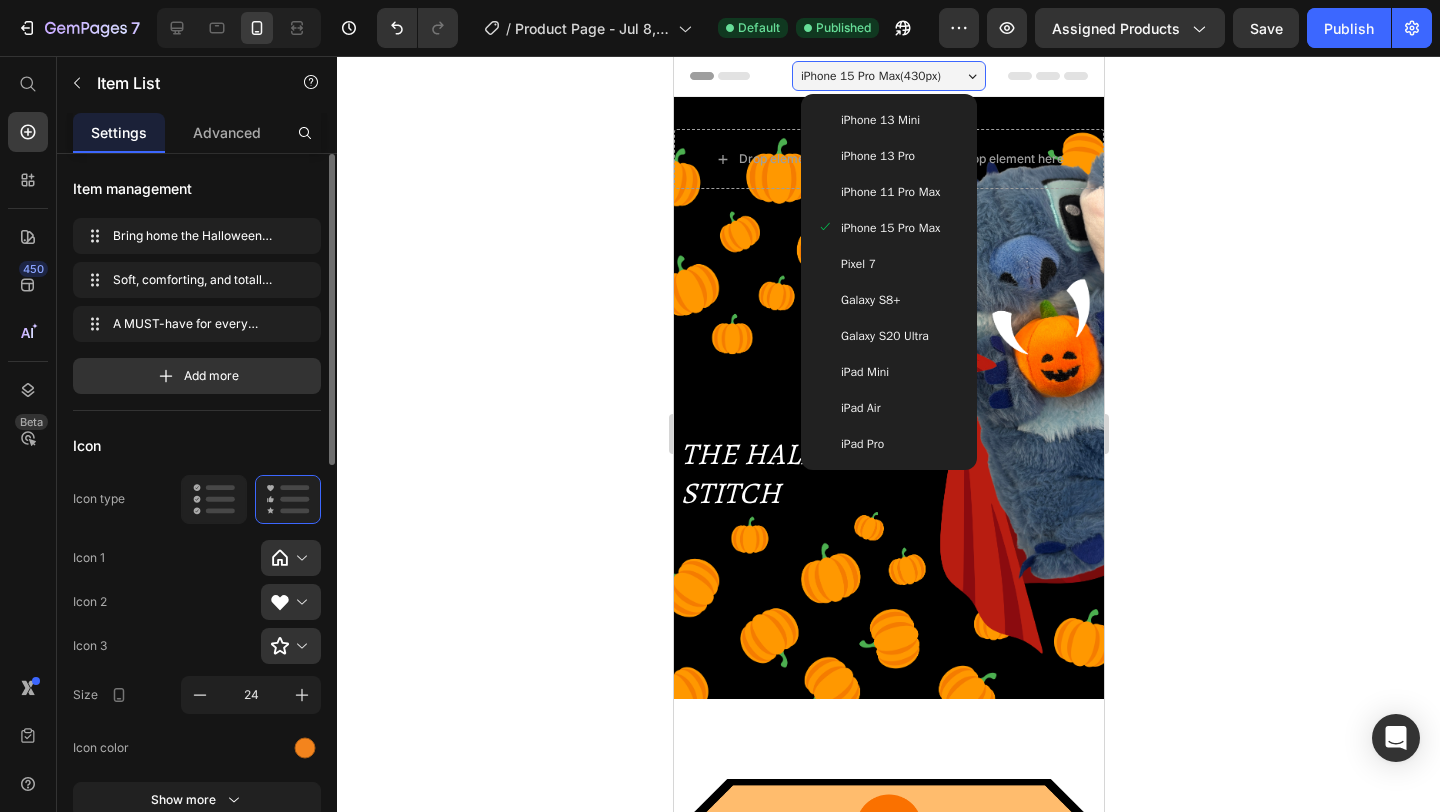 click on "Galaxy S8+" at bounding box center [888, 300] 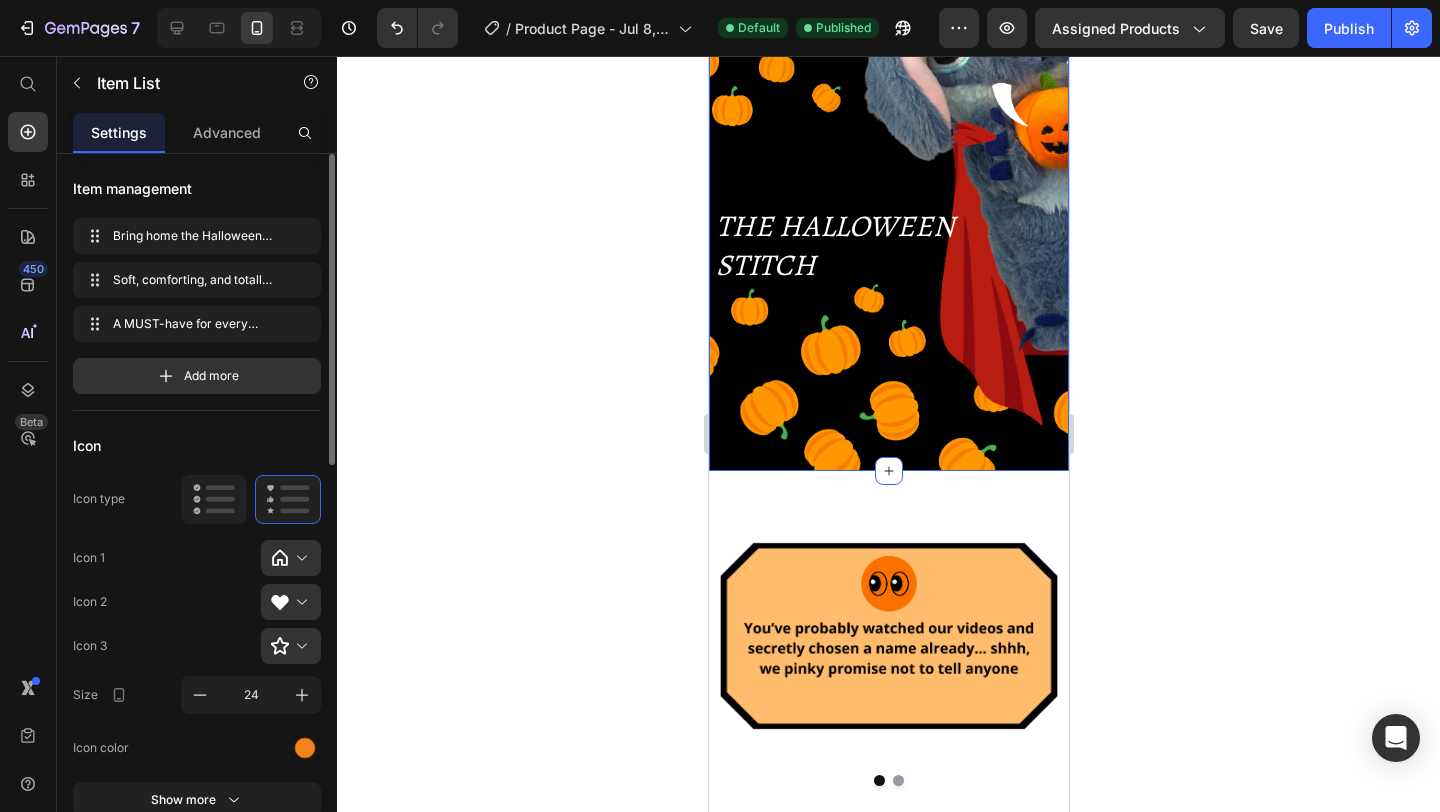 scroll, scrollTop: 0, scrollLeft: 0, axis: both 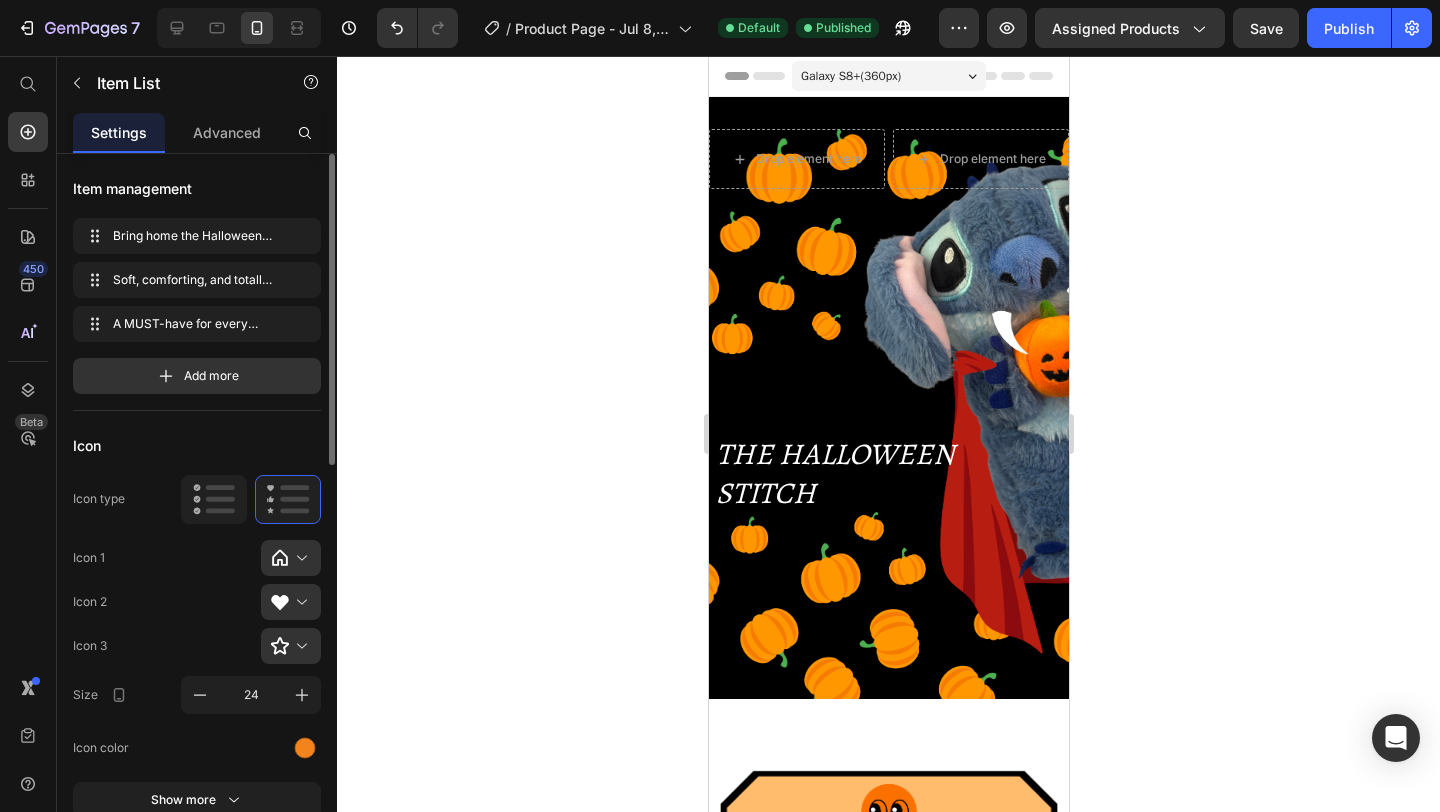 click on "Galaxy S8+  ( 360 px)" at bounding box center (850, 76) 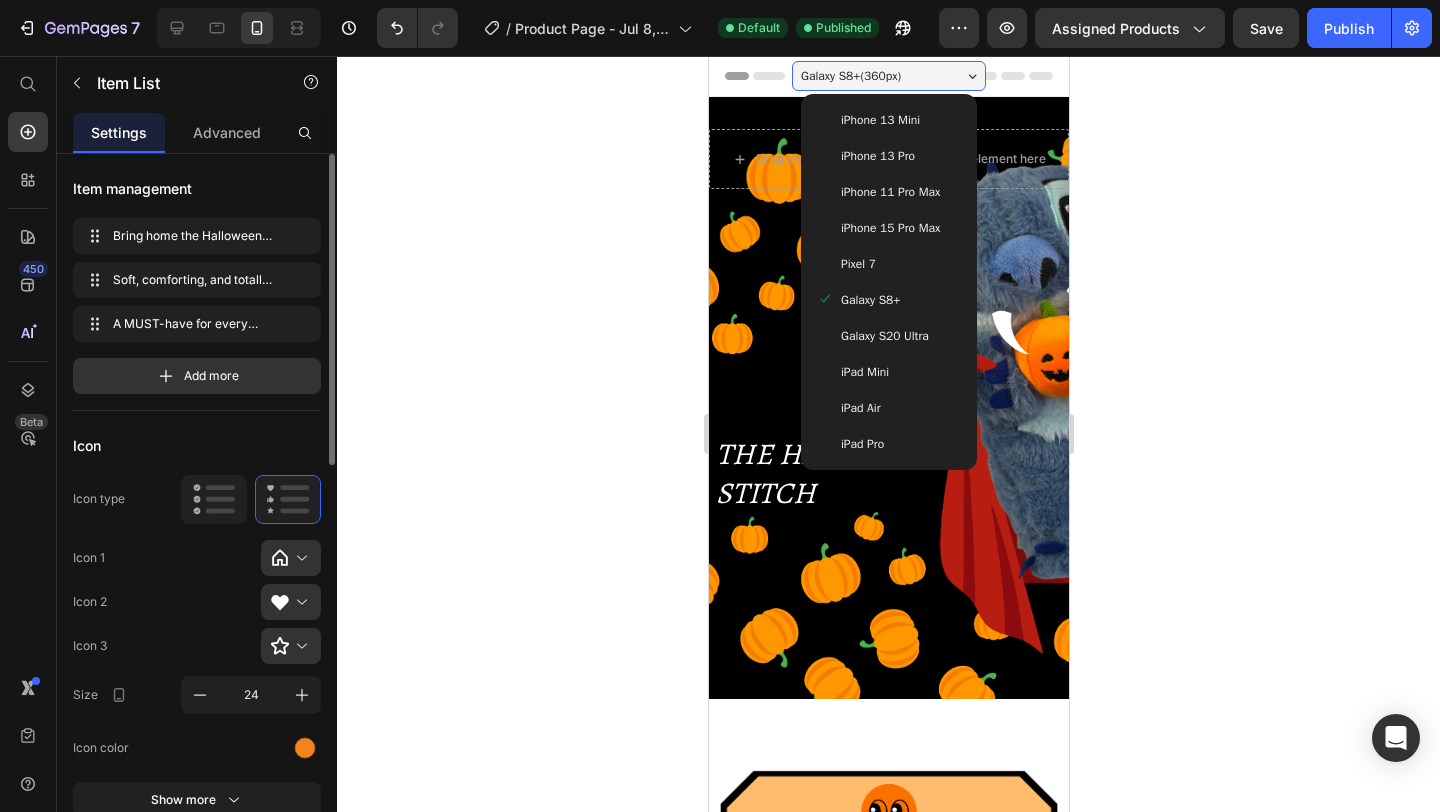 click on "iPhone 15 Pro Max" at bounding box center [889, 228] 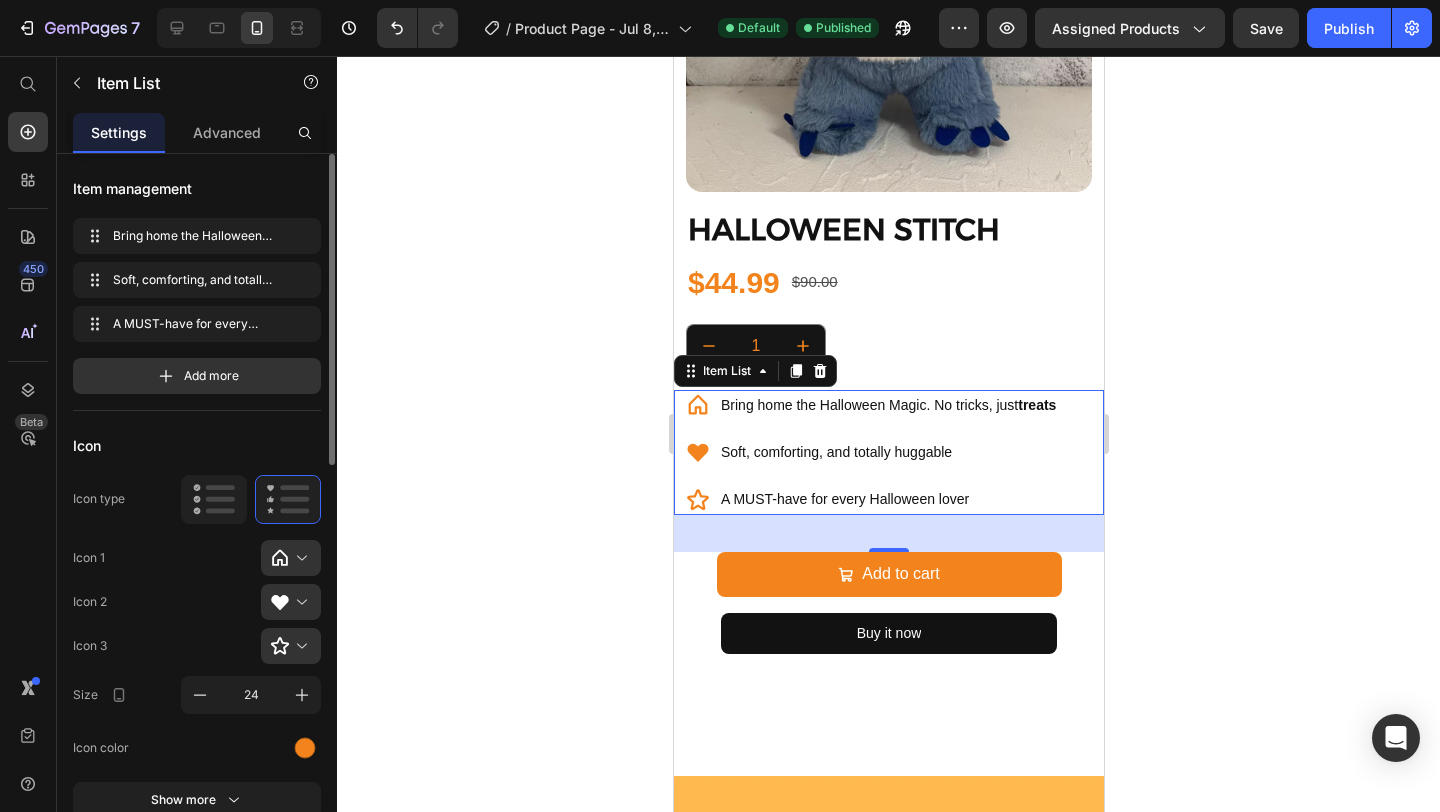scroll, scrollTop: 1382, scrollLeft: 0, axis: vertical 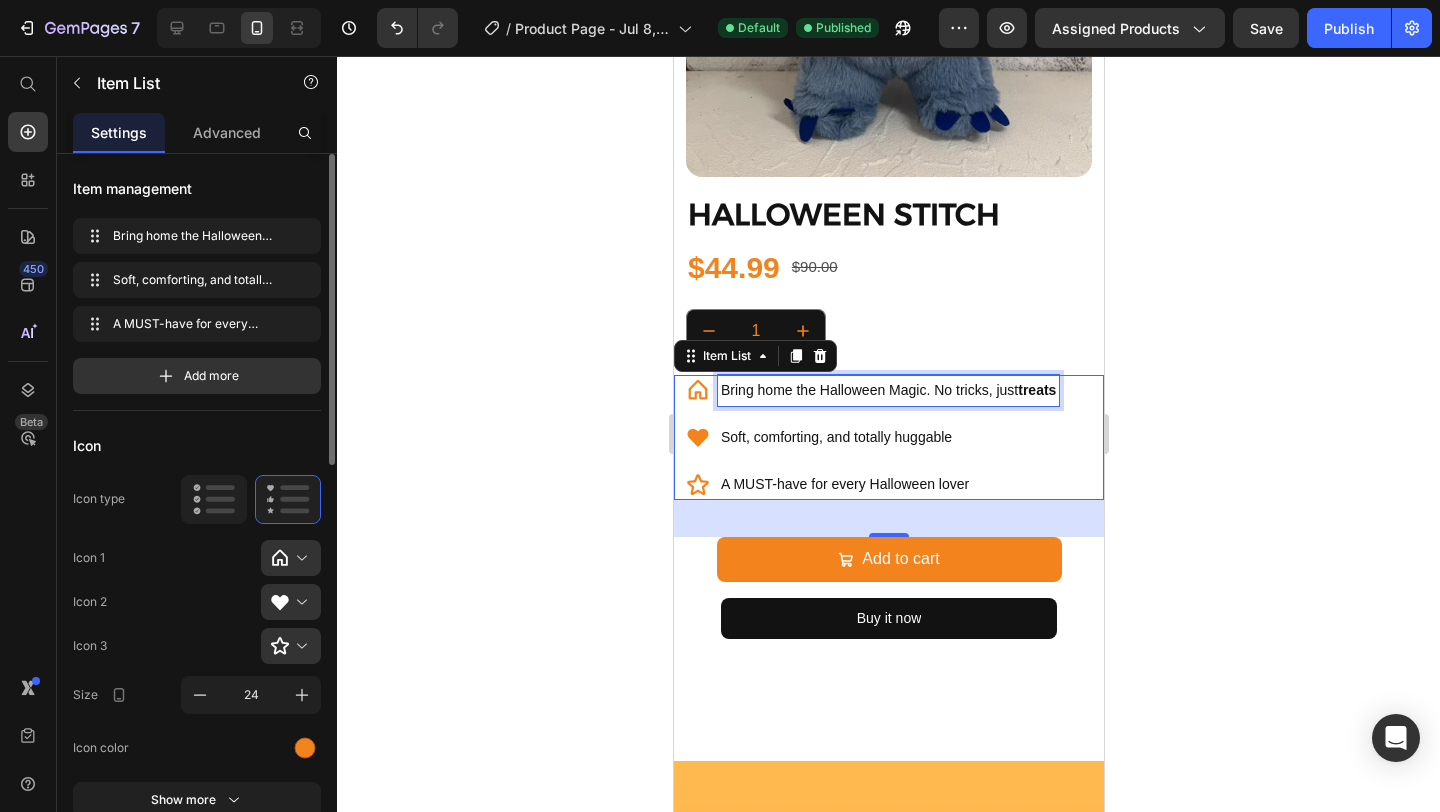 click on "Bring home the Halloween Magic. No tricks, just  treats" at bounding box center [887, 390] 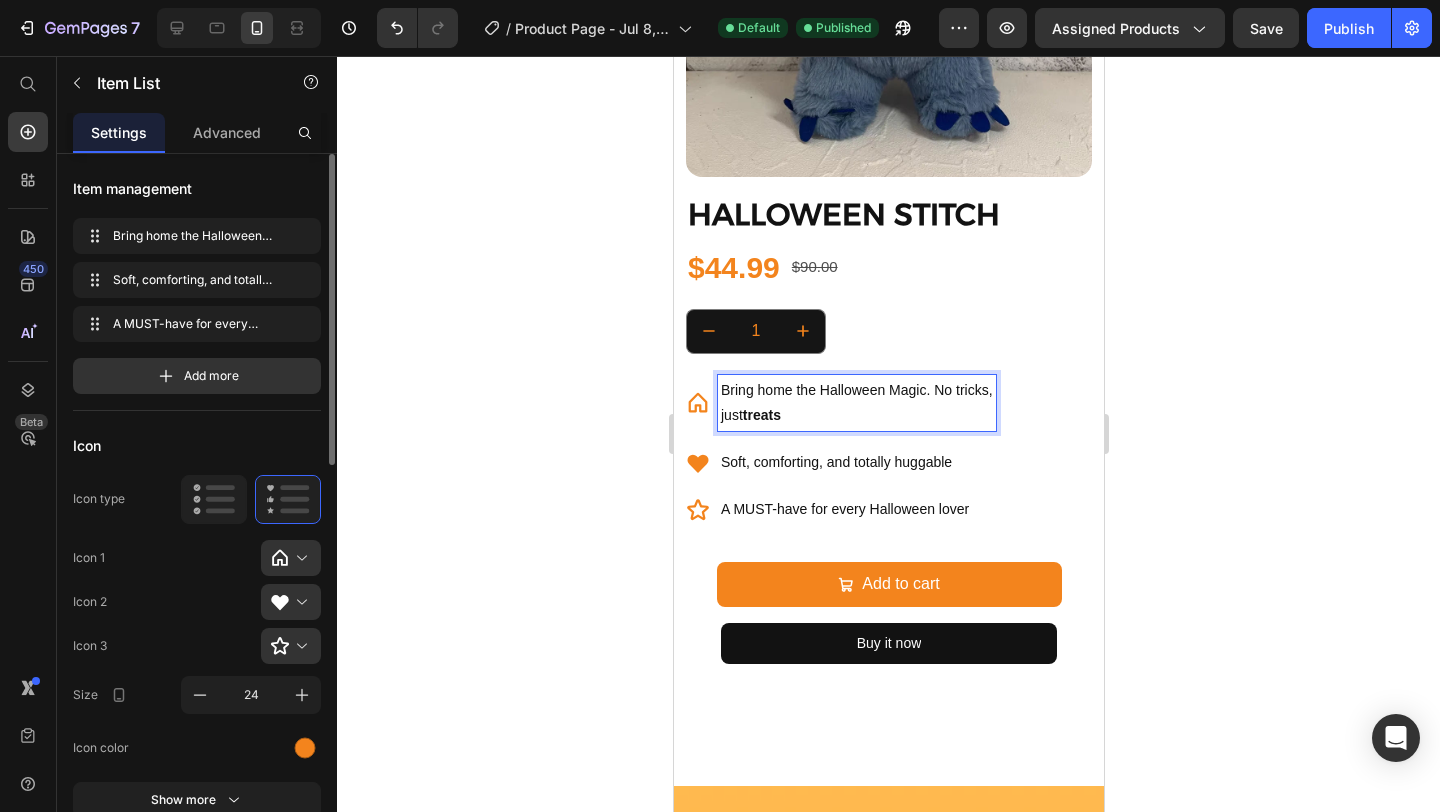 click on "just  treats" at bounding box center [856, 415] 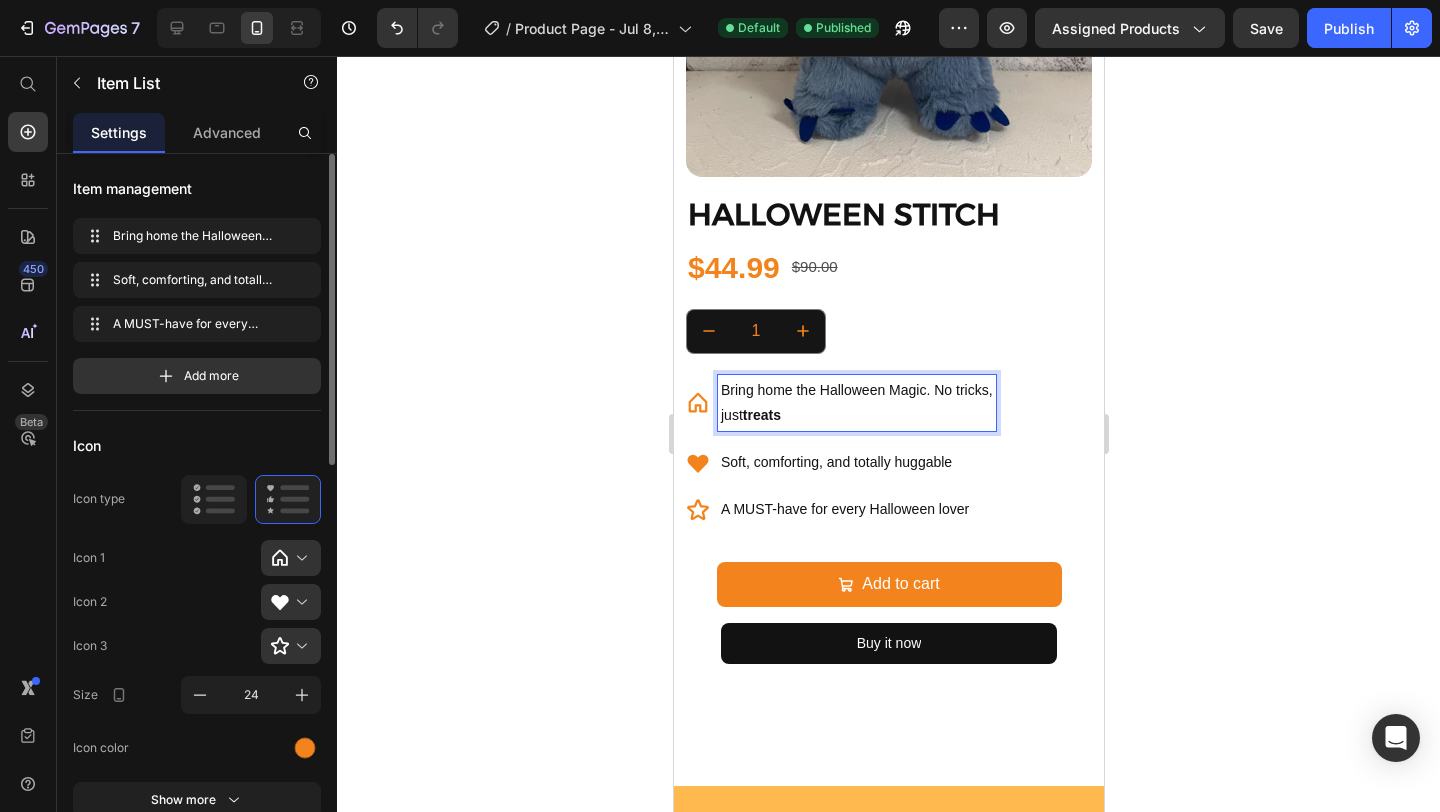 click 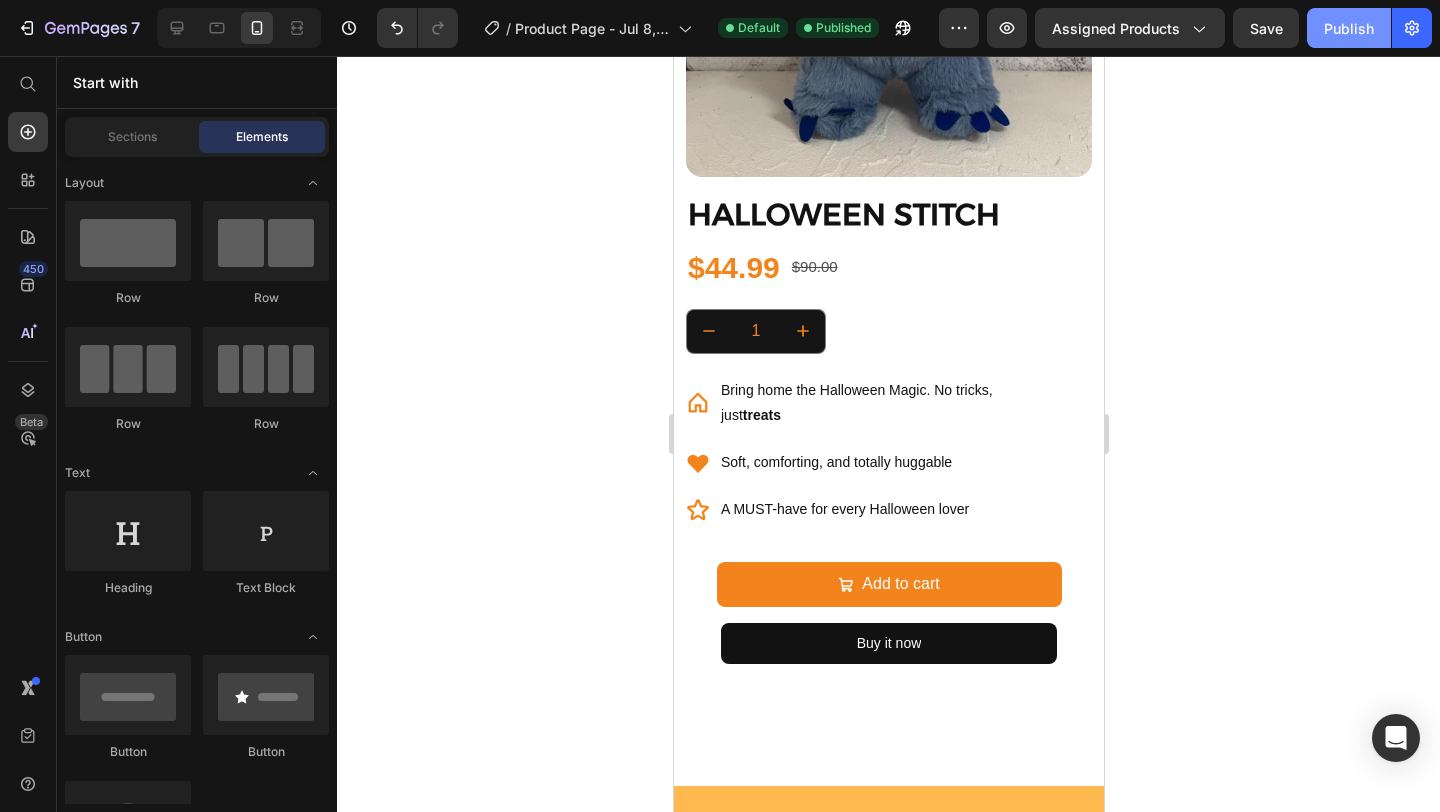 click on "Publish" at bounding box center [1349, 28] 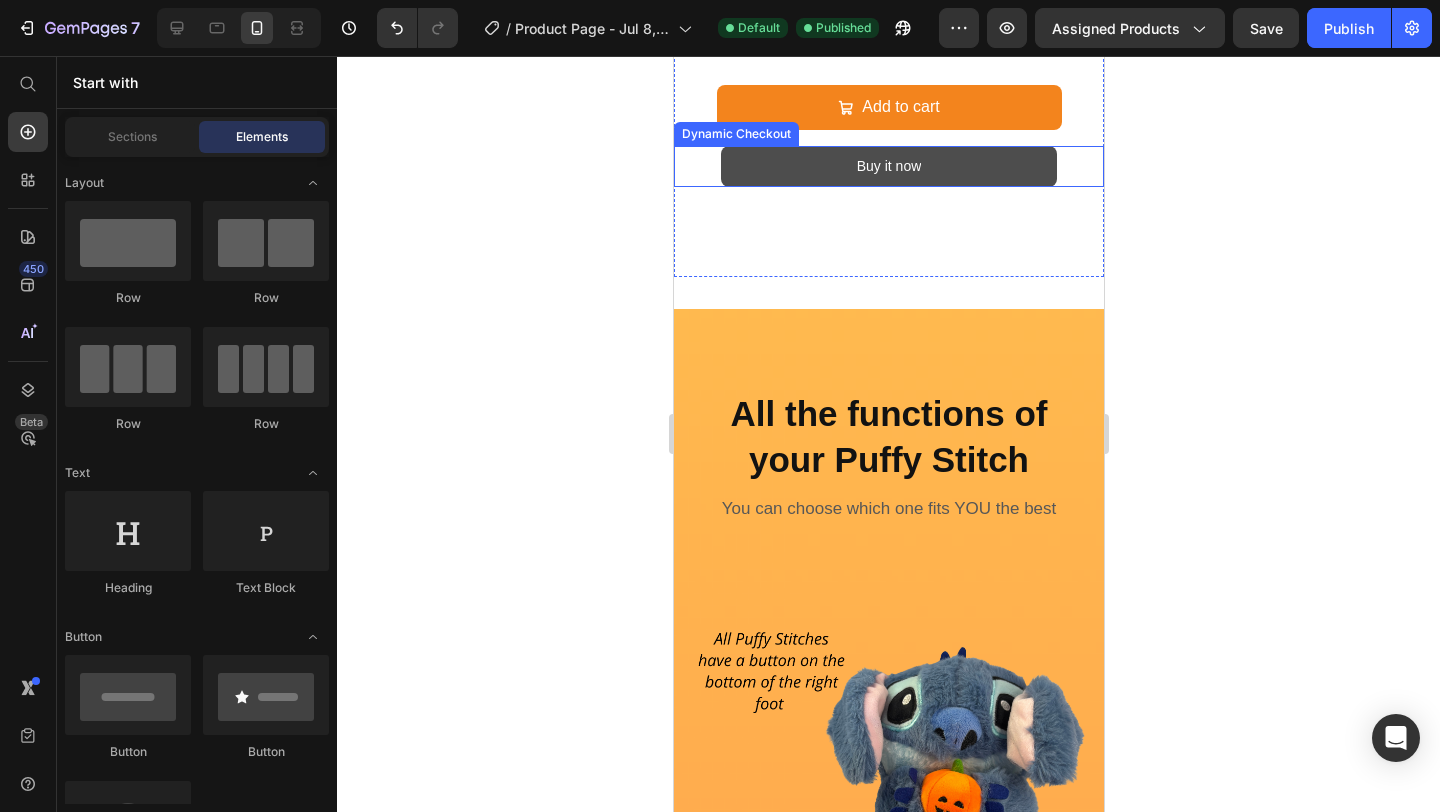 scroll, scrollTop: 1885, scrollLeft: 0, axis: vertical 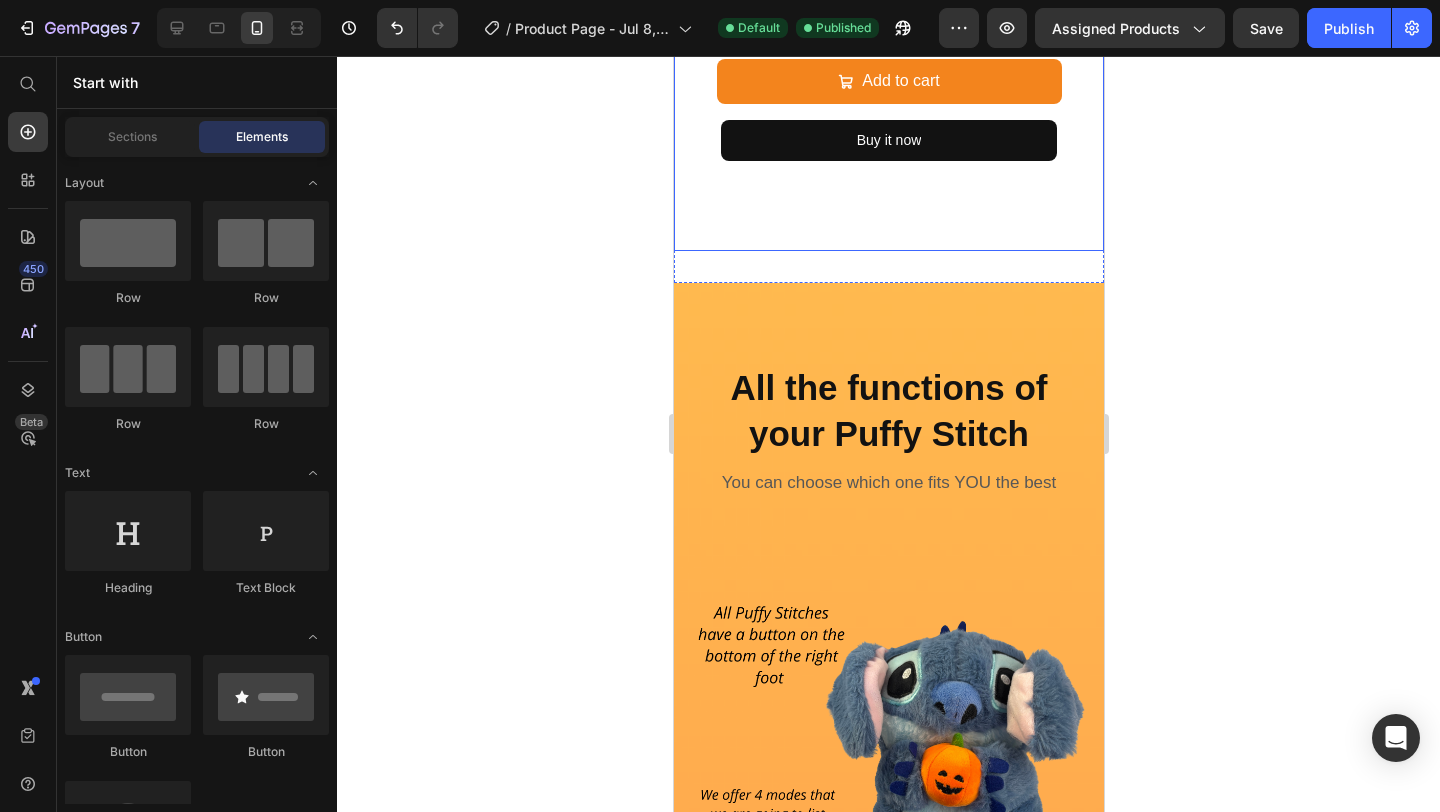 click on "HALLOWEEN STITCH Product Title $44.99 Product Price $90.00 Product Price Row 1 Product Quantity
Bring home the Halloween Magic. No tricks, just  treats
Soft, comforting, and totally huggable
A MUST-have for every Halloween lover Item List
Add to cart Add to Cart Buy it now Dynamic Checkout" at bounding box center [888, -29] 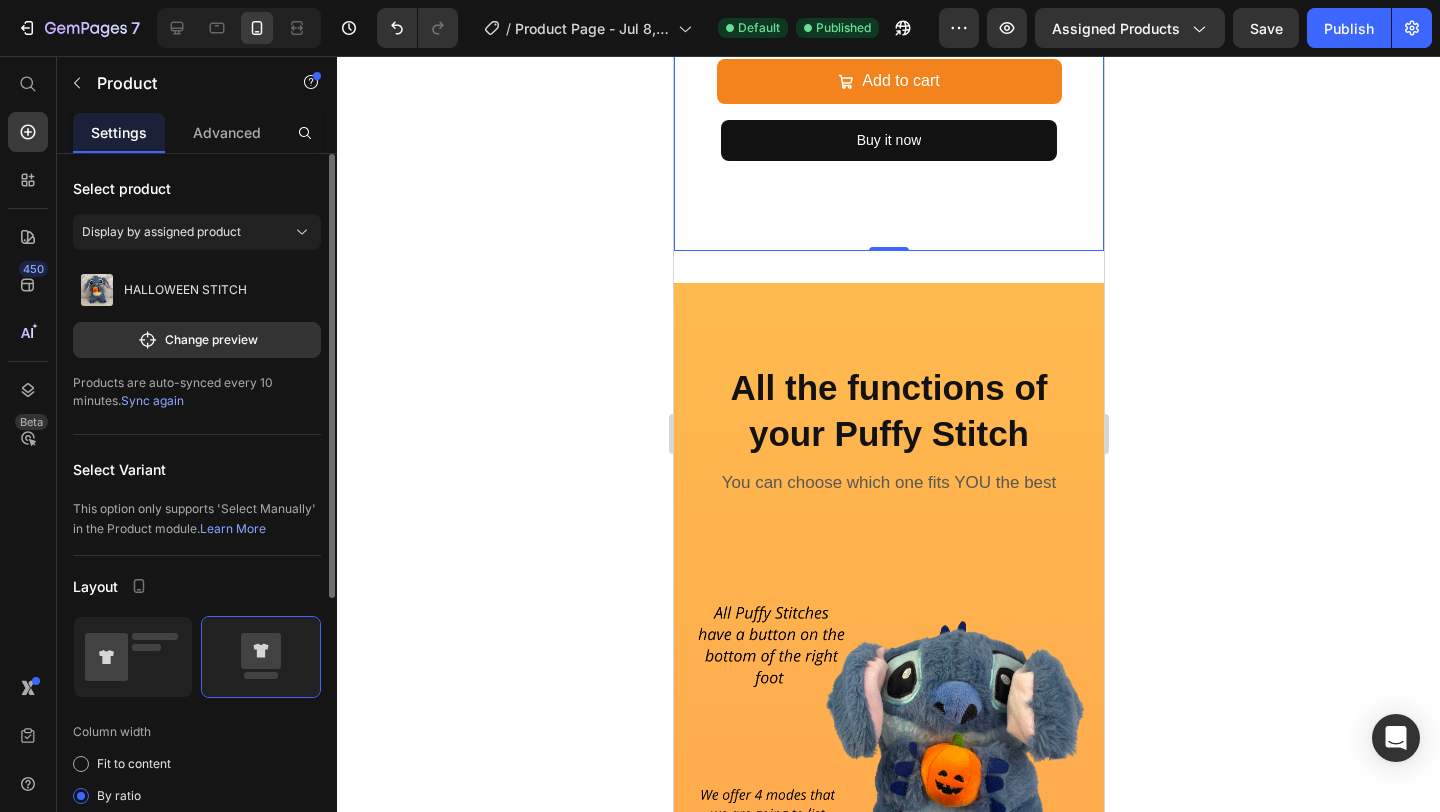click on "0" at bounding box center [888, 251] 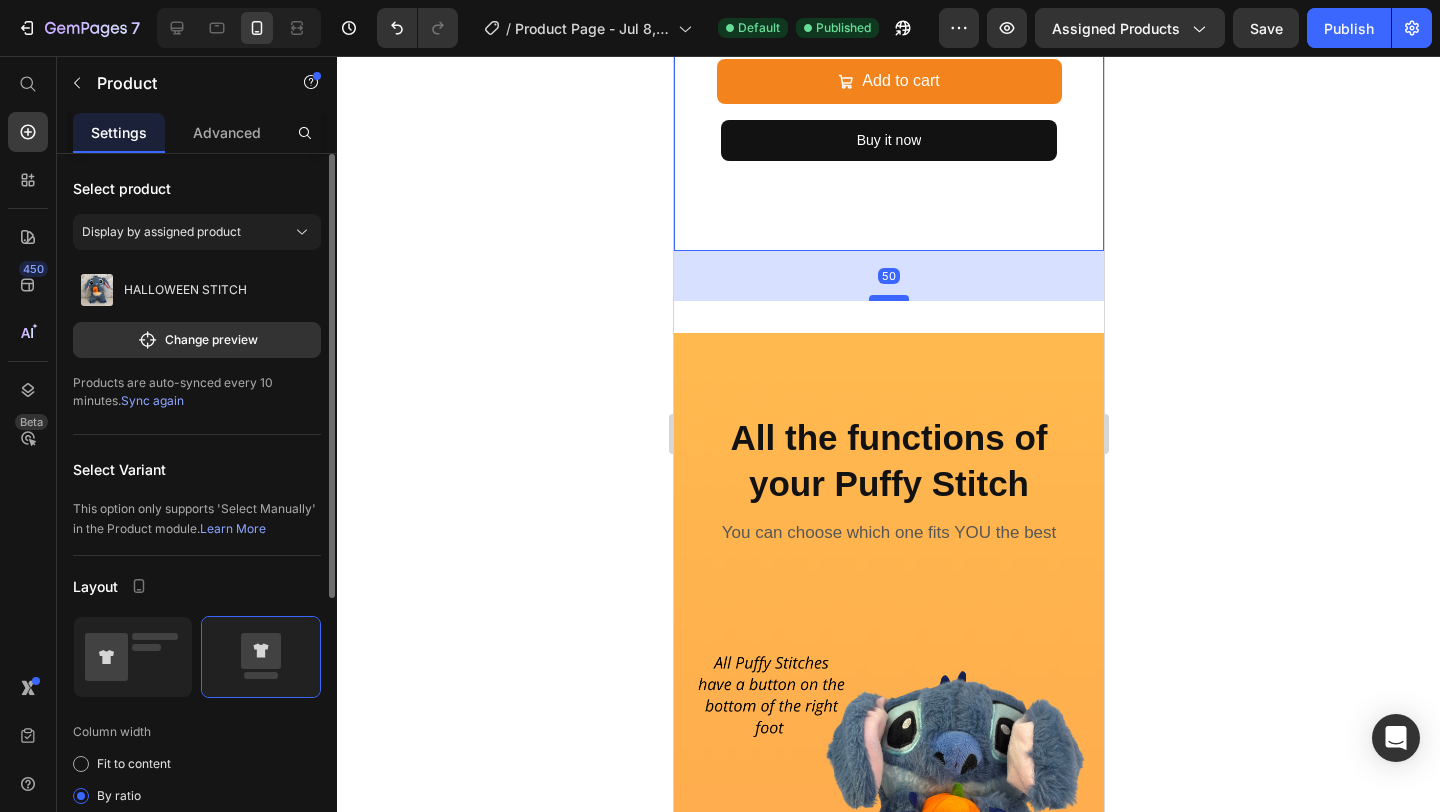 drag, startPoint x: 888, startPoint y: 248, endPoint x: 885, endPoint y: 298, distance: 50.08992 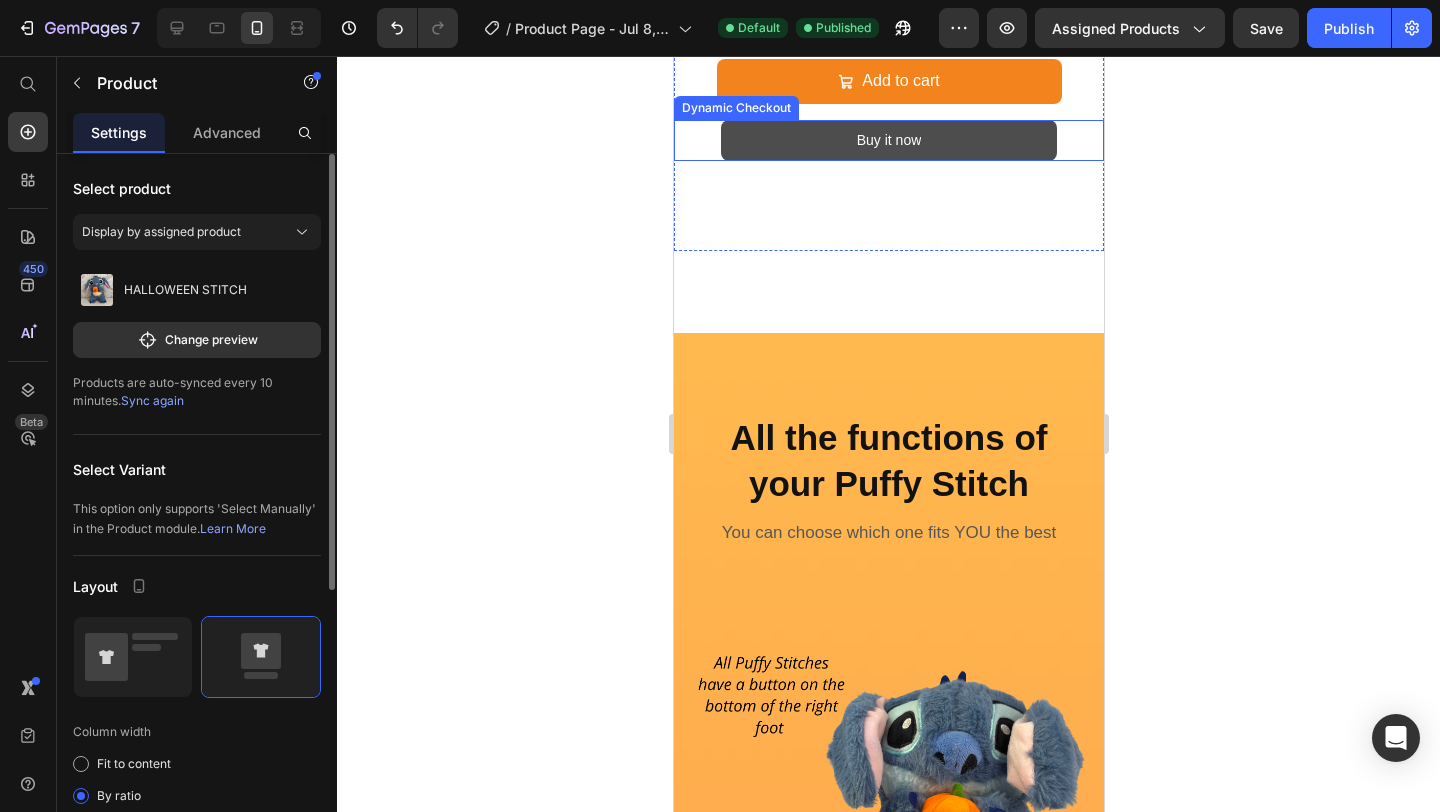 click on "Buy it now" at bounding box center [888, 140] 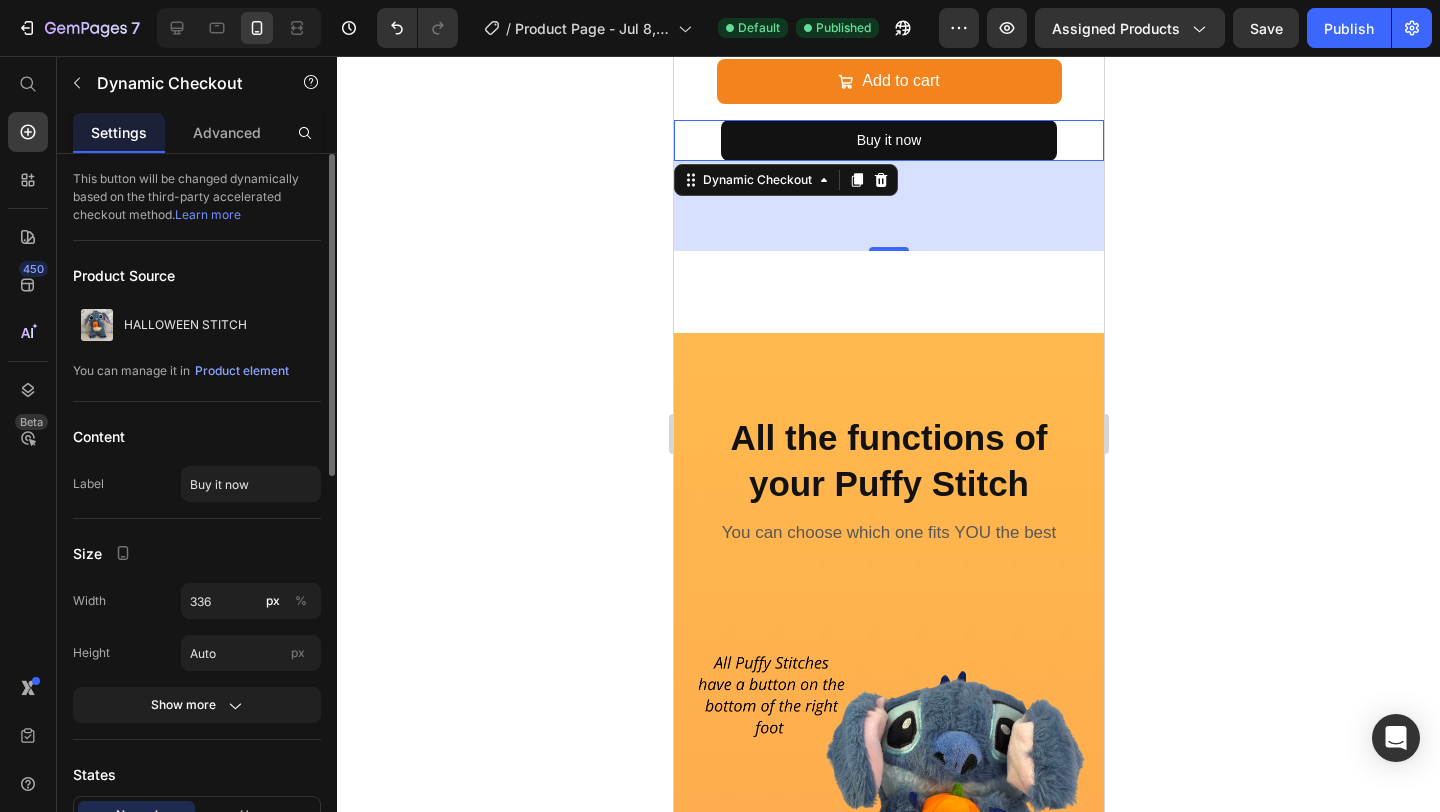 click 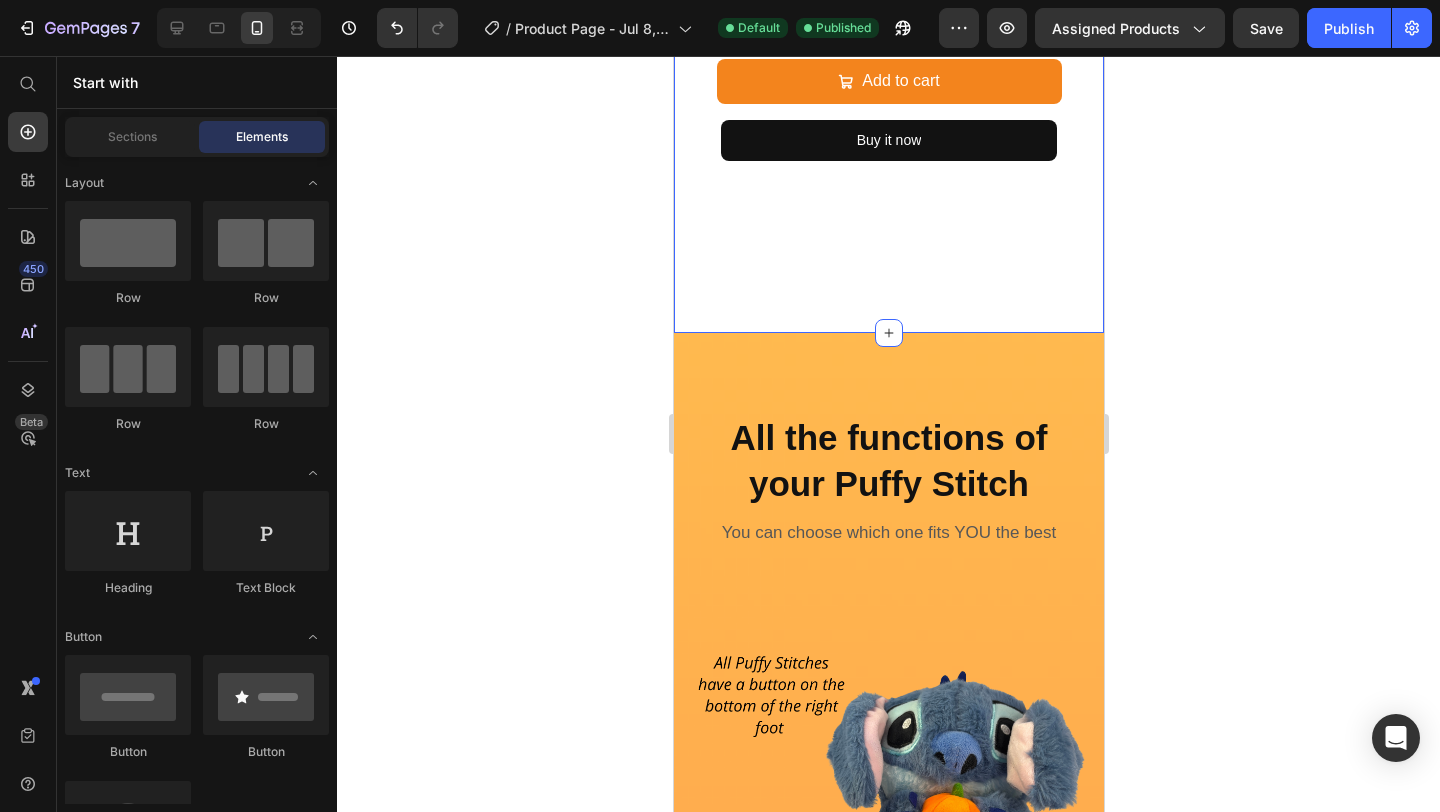 click on "Product Images HALLOWEEN STITCH Product Title $44.99 Product Price $90.00 Product Price Row 1 Product Quantity
Bring home the Halloween Magic. No tricks, just  treats
Soft, comforting, and totally huggable
A MUST-have for every Halloween lover Item List
Add to cart Add to Cart Buy it now Dynamic Checkout Product" at bounding box center (888, -215) 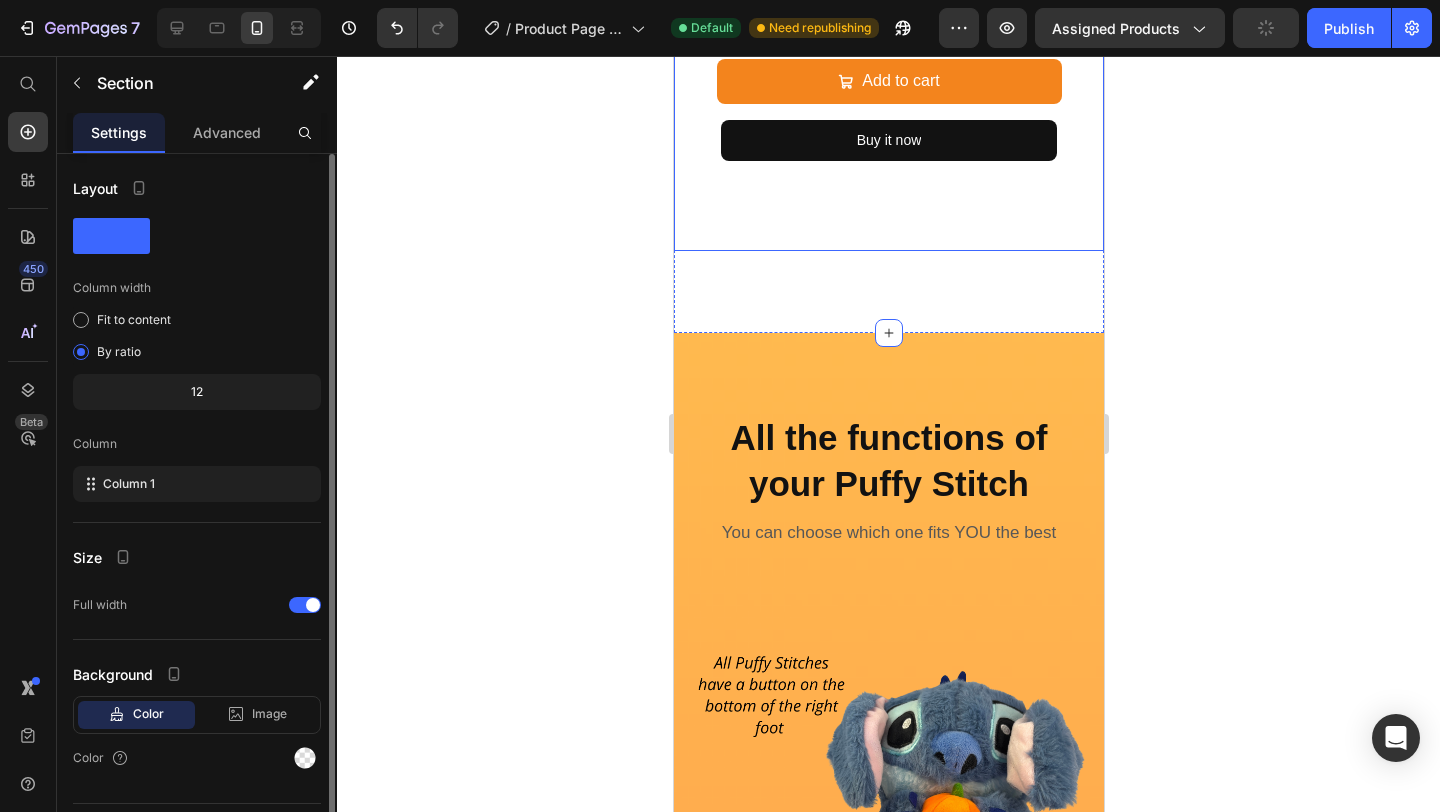 click on "HALLOWEEN STITCH Product Title $44.99 Product Price $90.00 Product Price Row 1 Product Quantity
Bring home the Halloween Magic. No tricks, just  treats
Soft, comforting, and totally huggable
A MUST-have for every Halloween lover Item List
Add to cart Add to Cart Buy it now Dynamic Checkout" at bounding box center (888, -29) 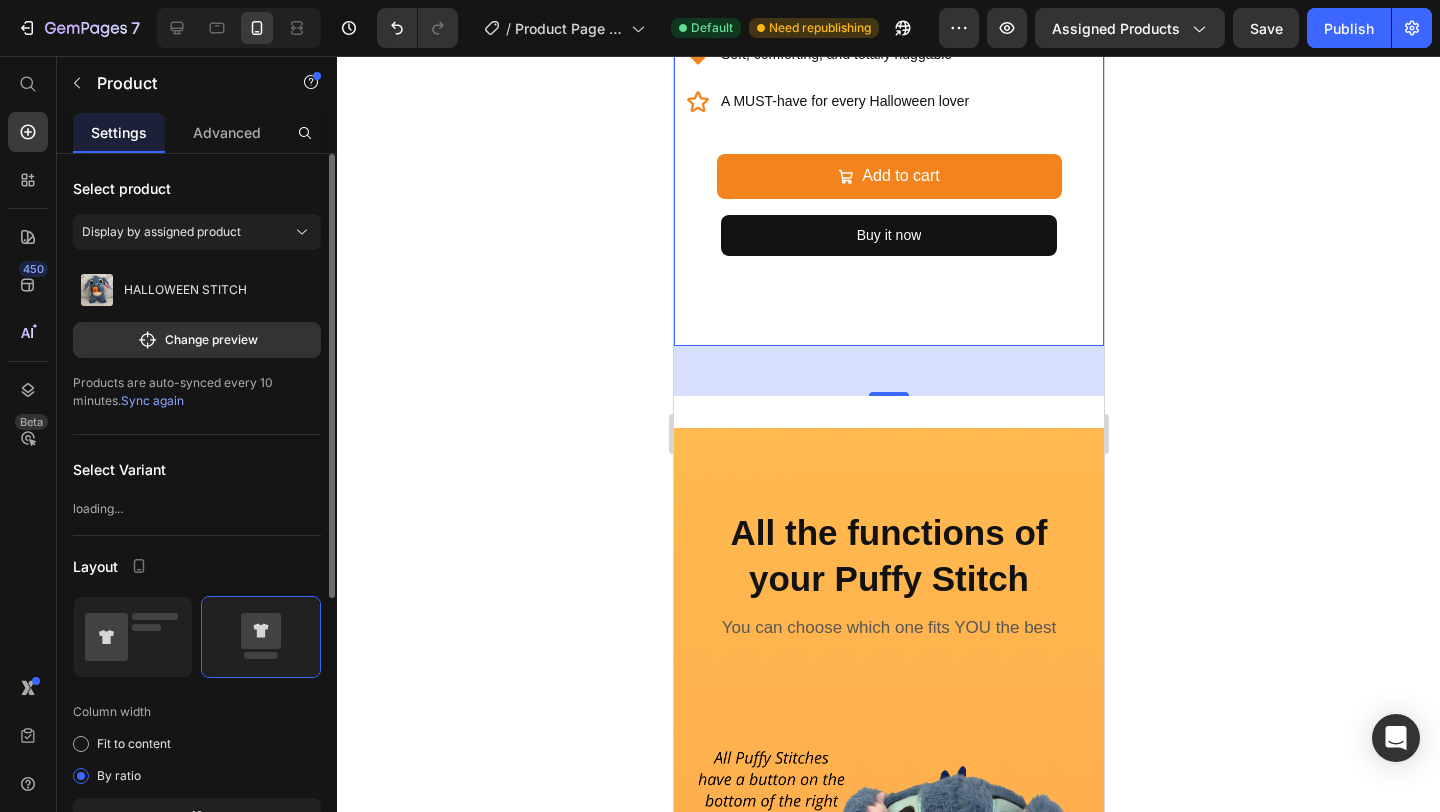 scroll, scrollTop: 1769, scrollLeft: 0, axis: vertical 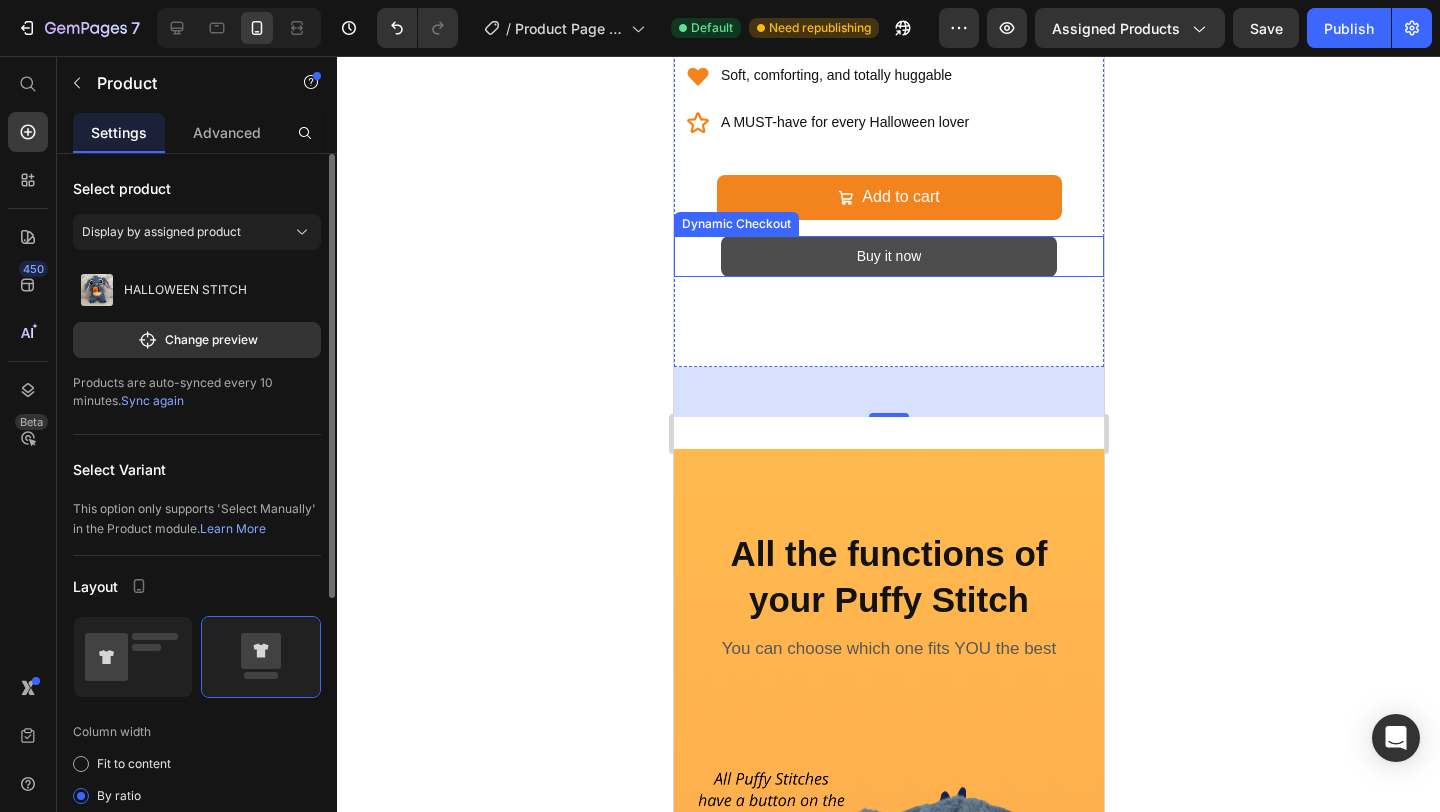 click on "Buy it now" at bounding box center (888, 256) 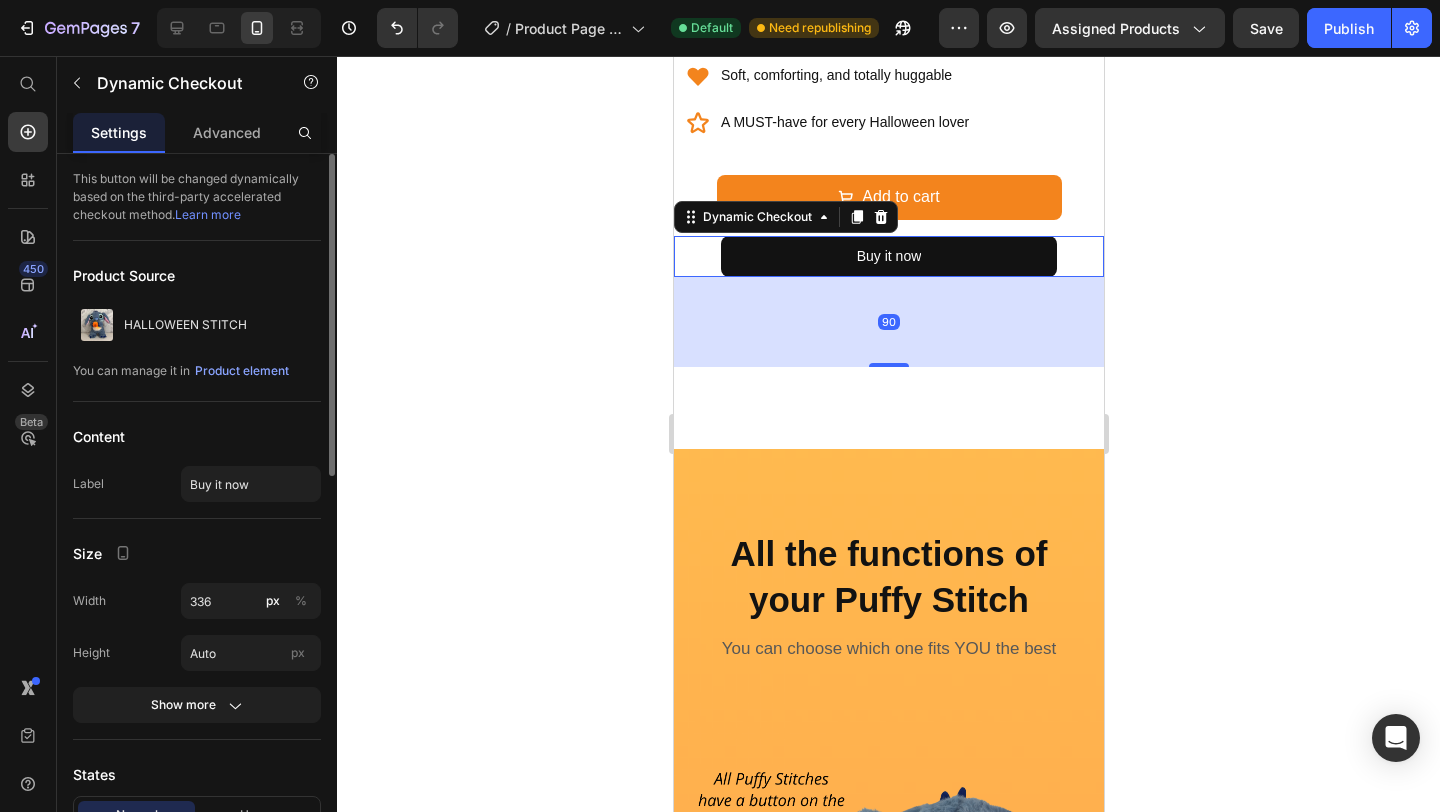 click on "90" at bounding box center [888, 322] 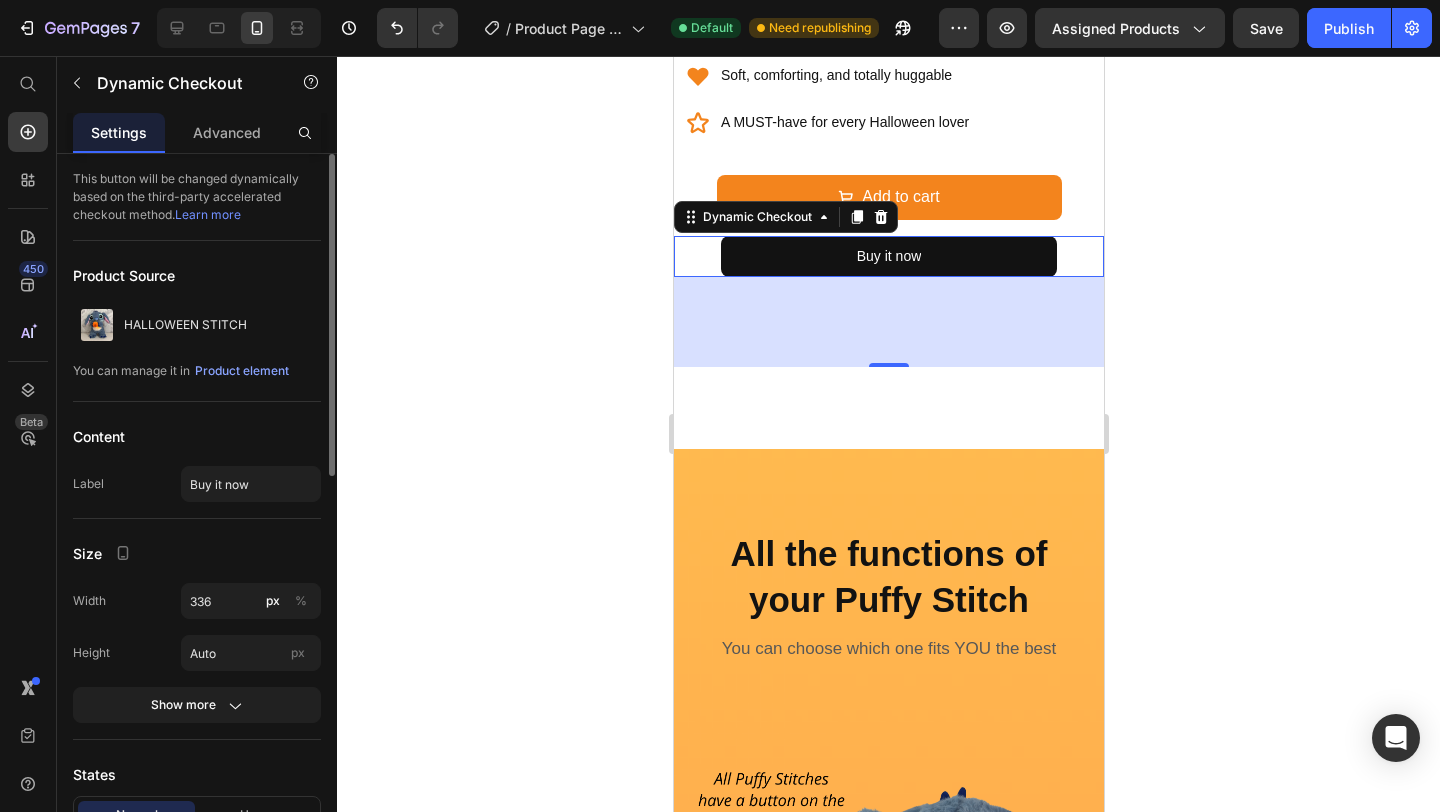 click on "Buy it now" at bounding box center (888, 256) 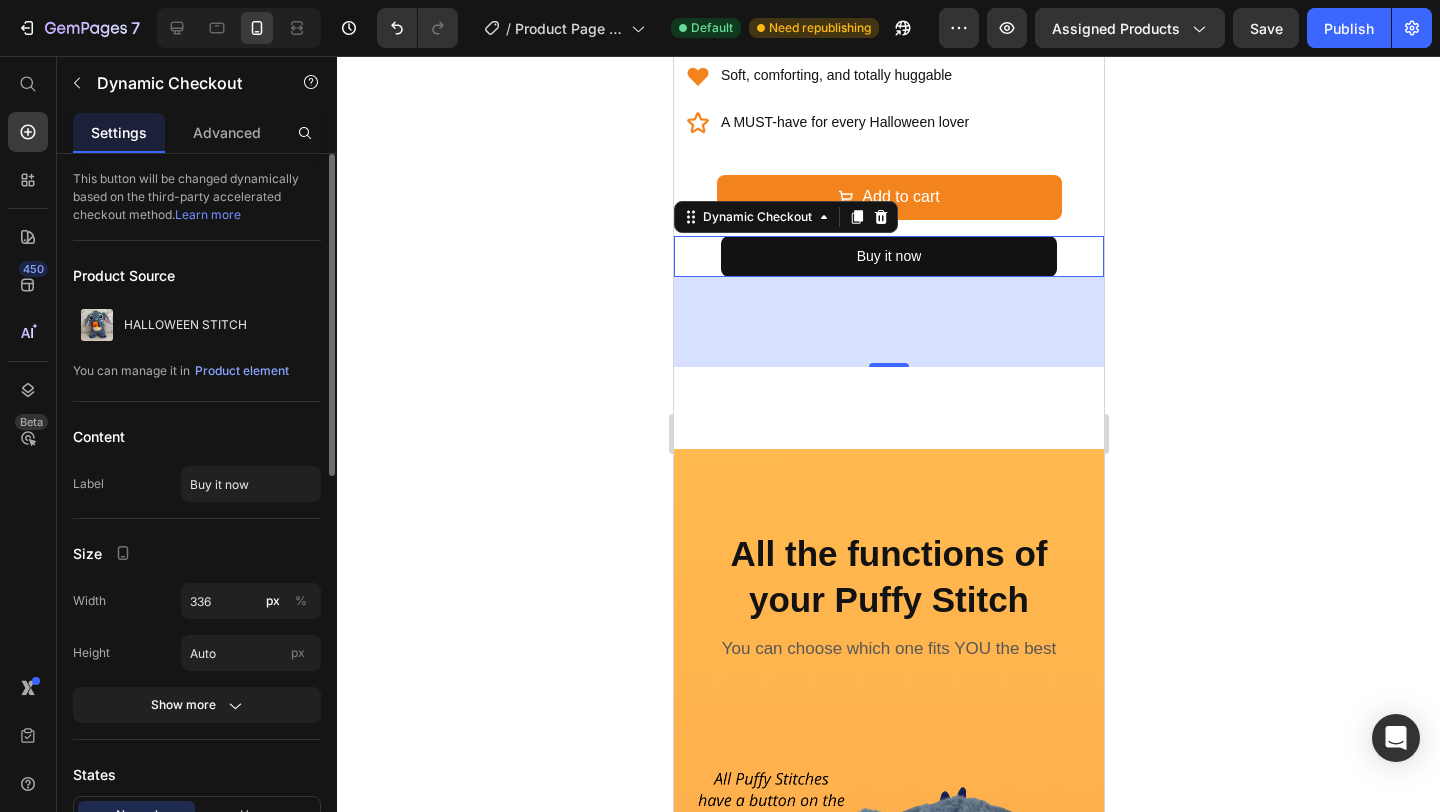 click 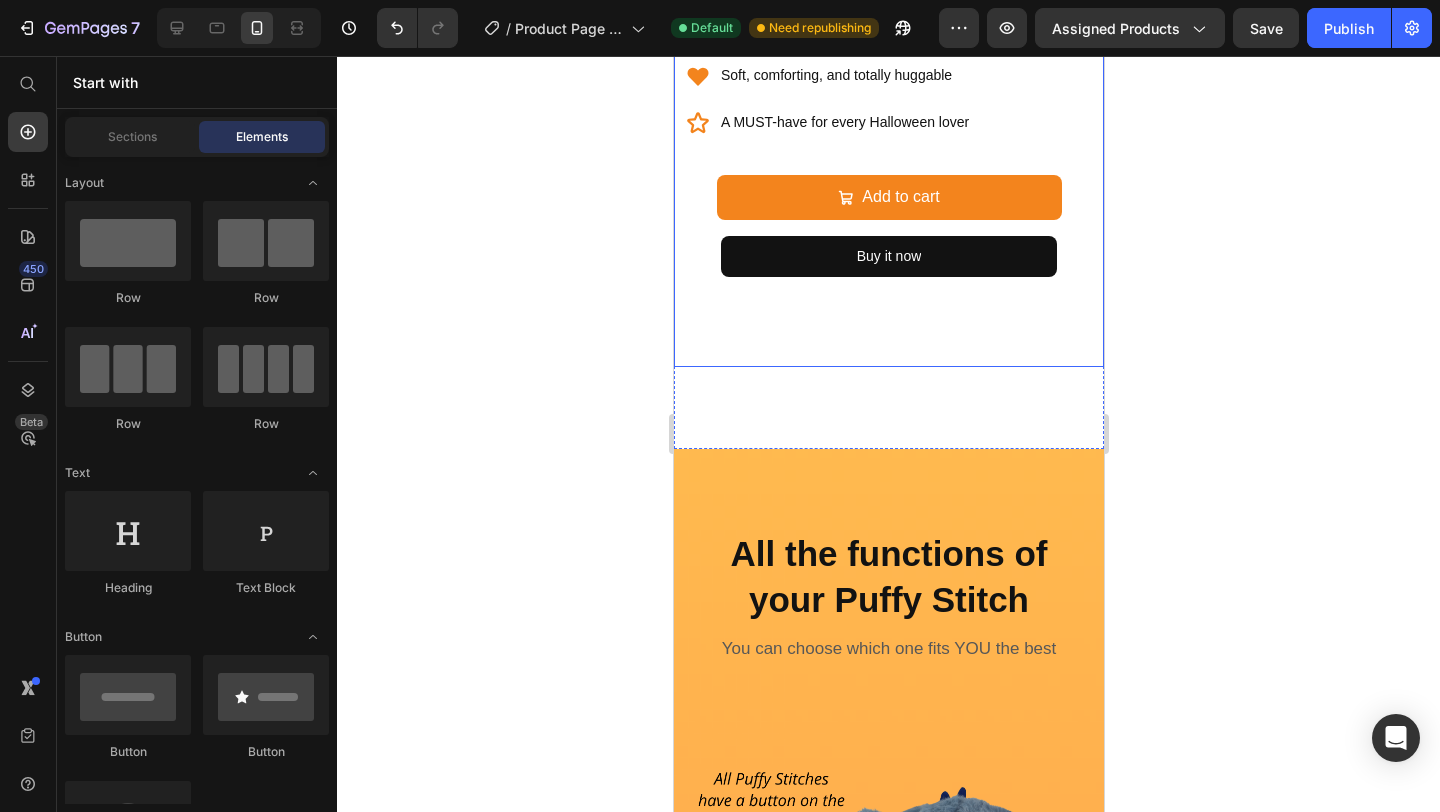 click on "HALLOWEEN STITCH Product Title $44.99 Product Price $90.00 Product Price Row 1 Product Quantity
Bring home the Halloween Magic. No tricks, just  treats
Soft, comforting, and totally huggable
A MUST-have for every Halloween lover Item List
Add to cart Add to Cart Buy it now Dynamic Checkout" at bounding box center (888, 87) 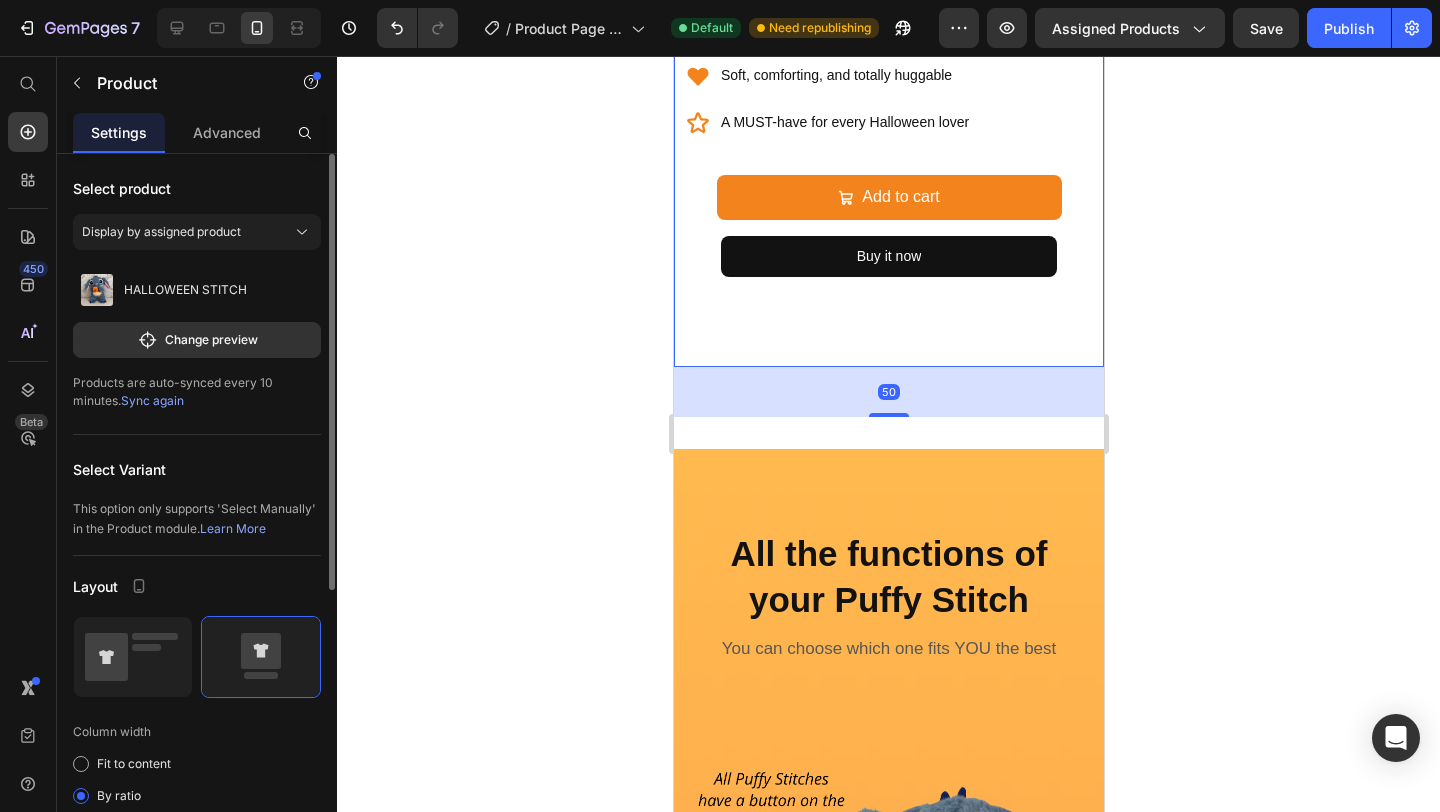 click 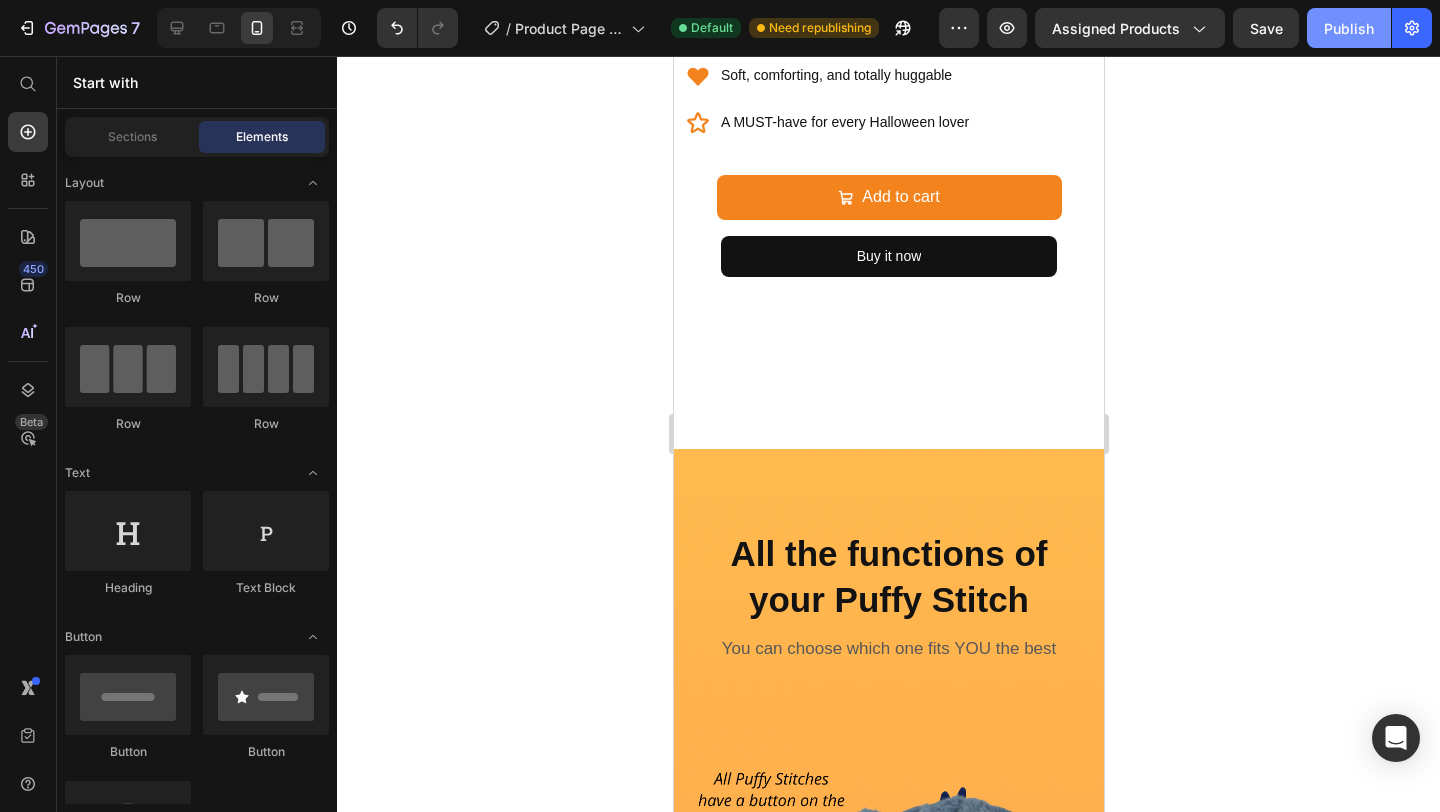 click on "Publish" 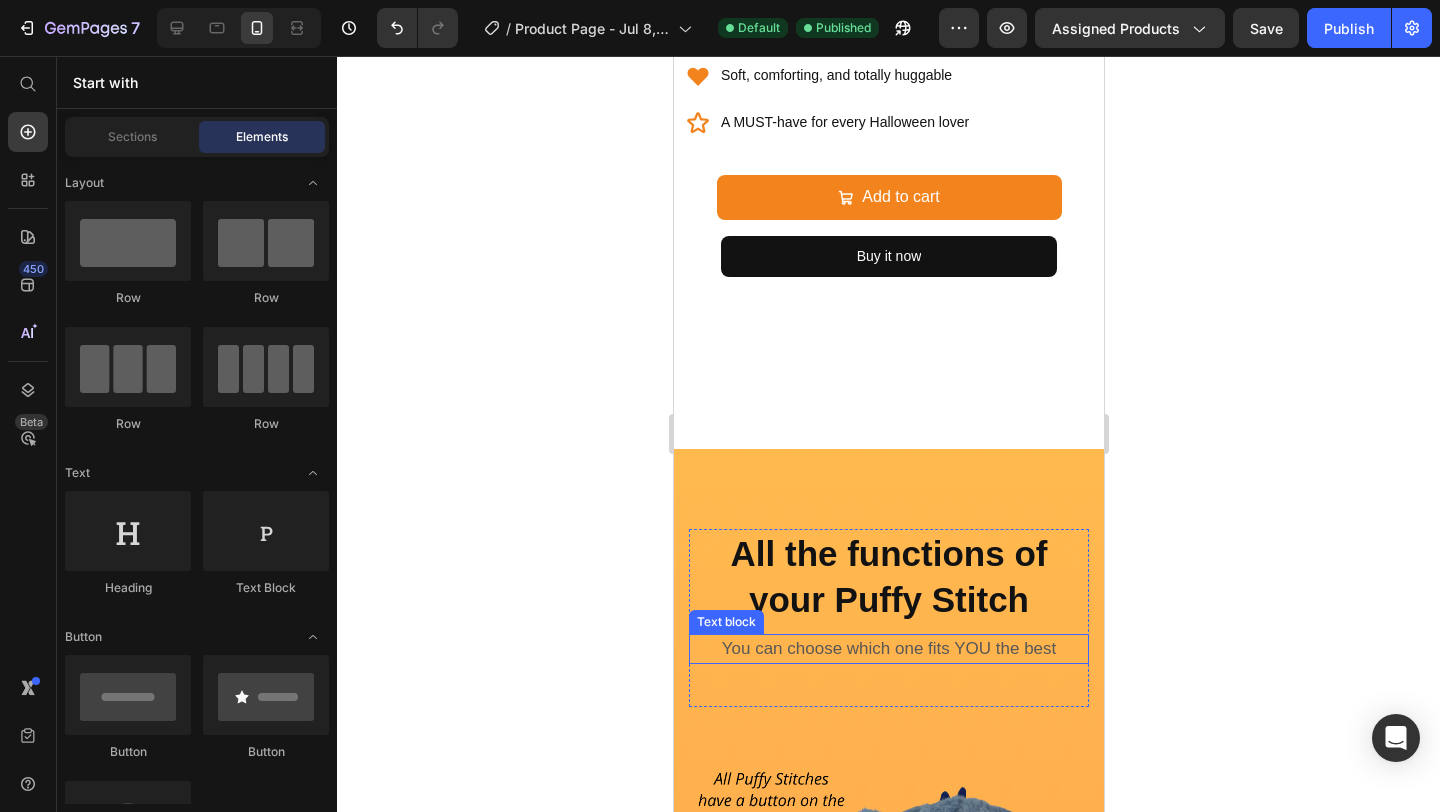 click on "You can choose which one fits YOU the best" at bounding box center [888, 649] 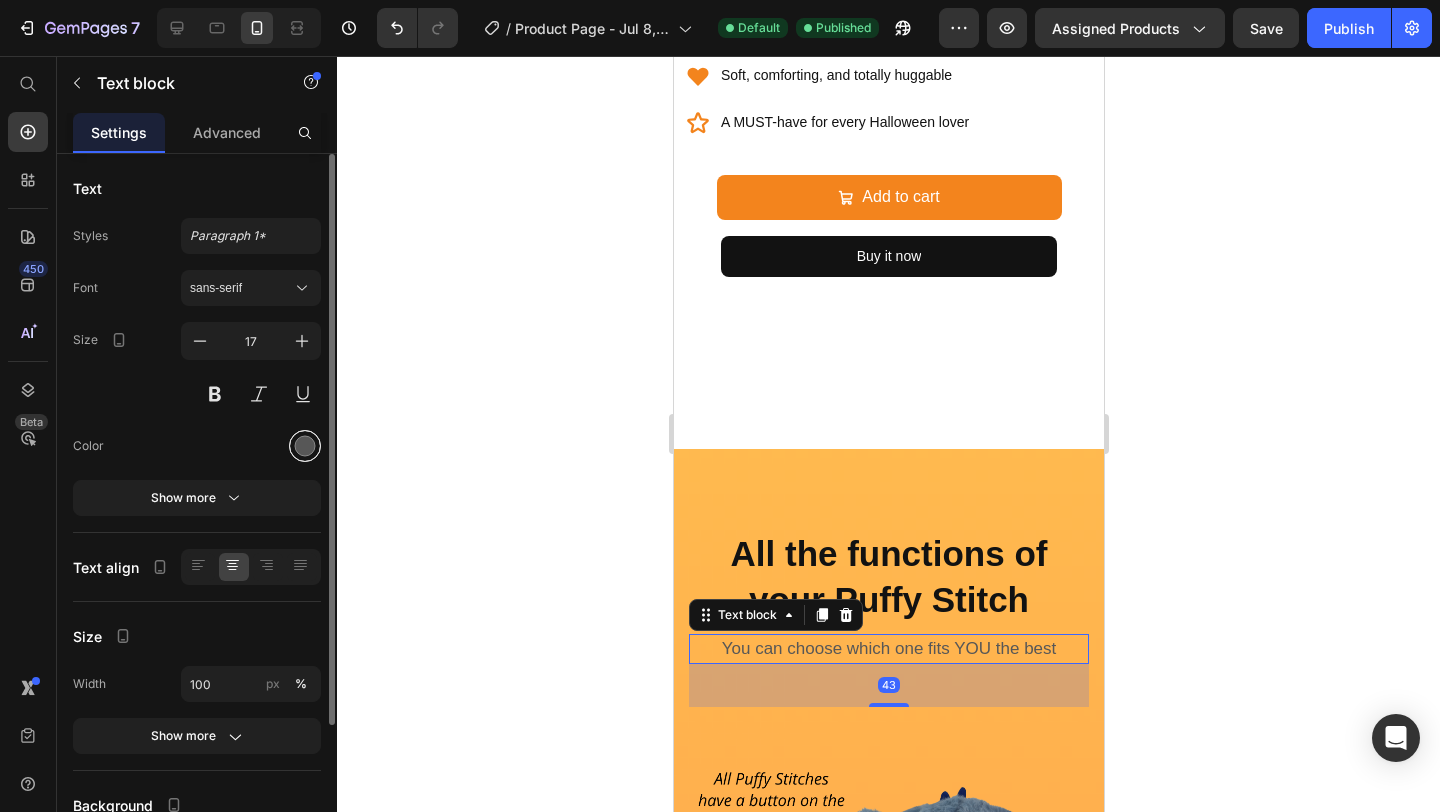 click at bounding box center [305, 446] 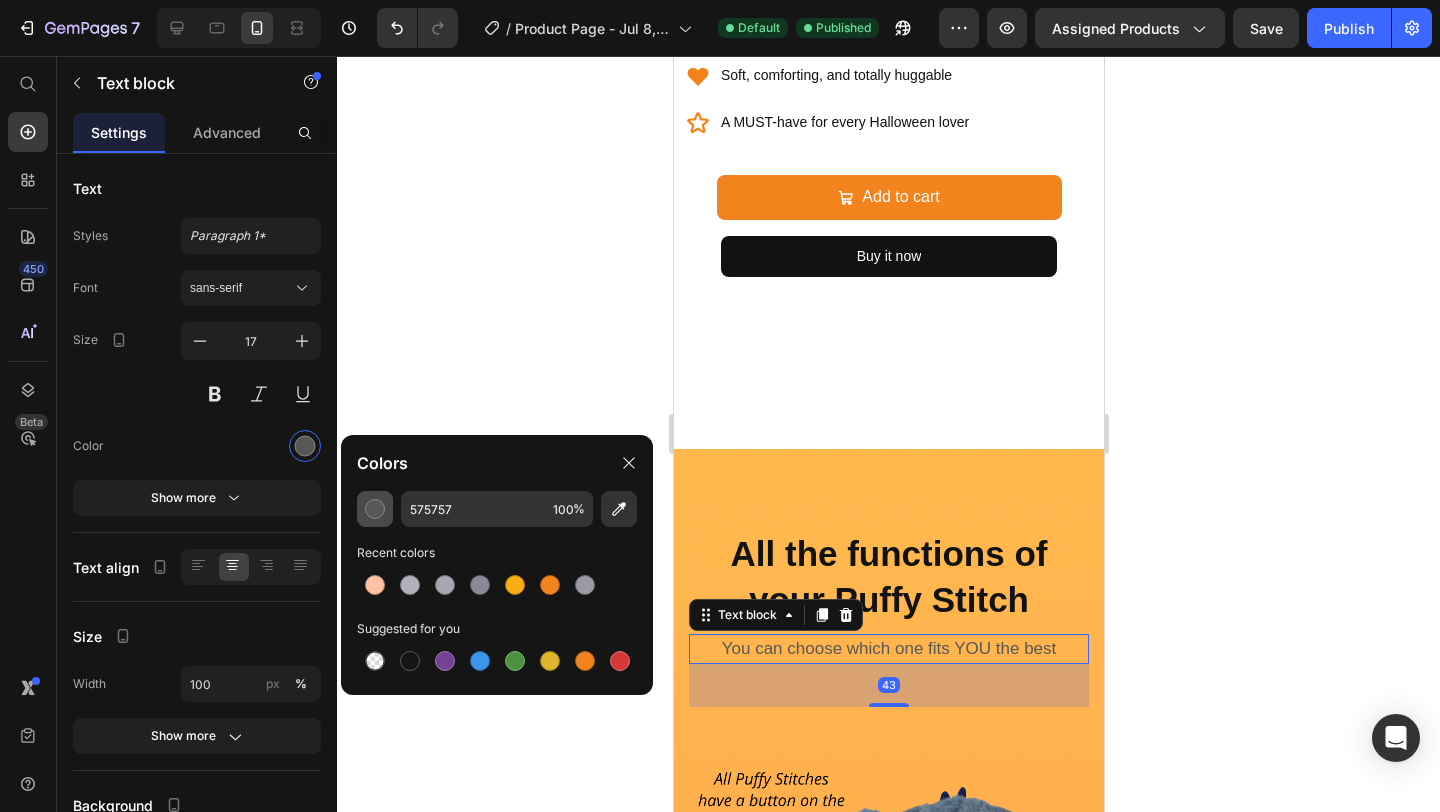 click at bounding box center (375, 509) 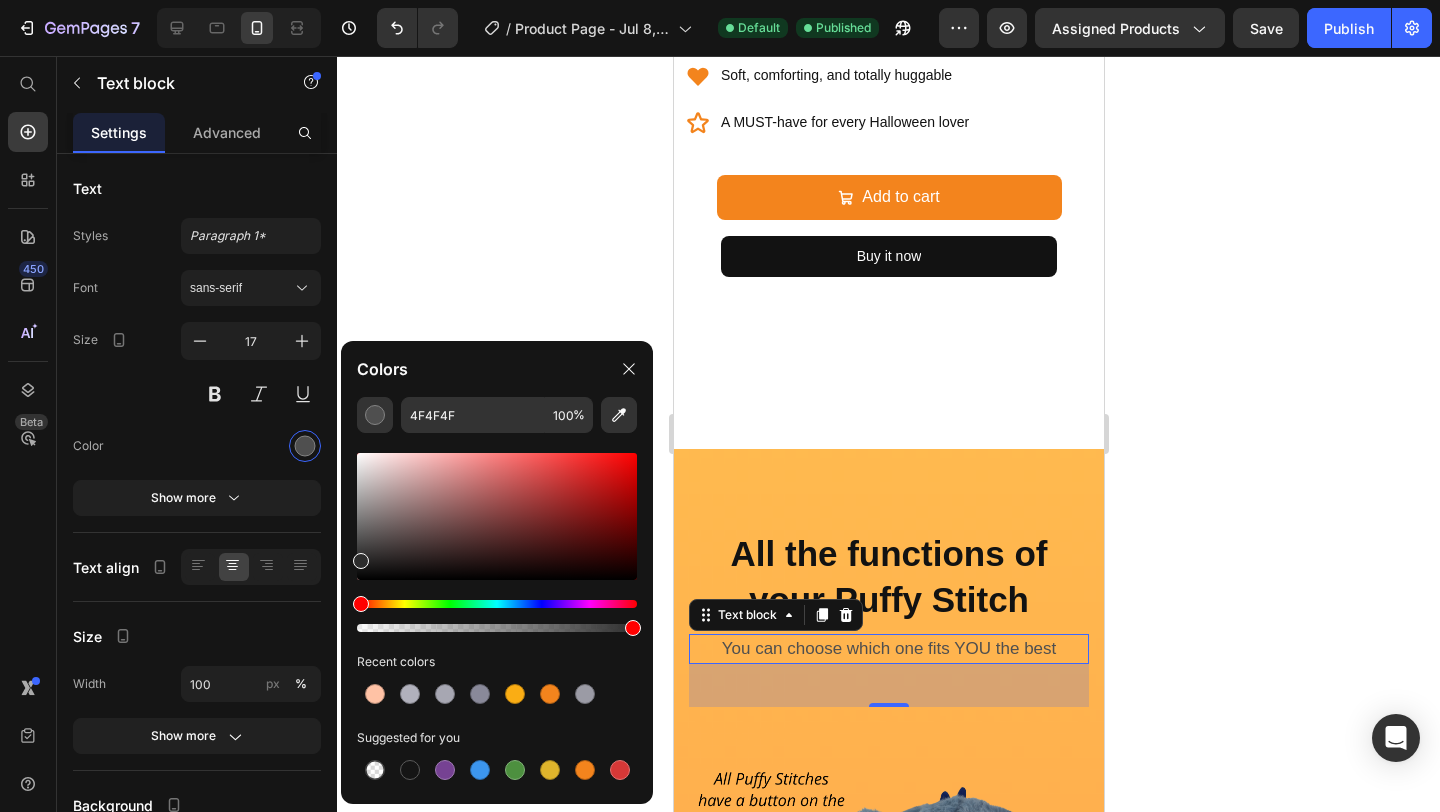 drag, startPoint x: 359, startPoint y: 540, endPoint x: 356, endPoint y: 557, distance: 17.262676 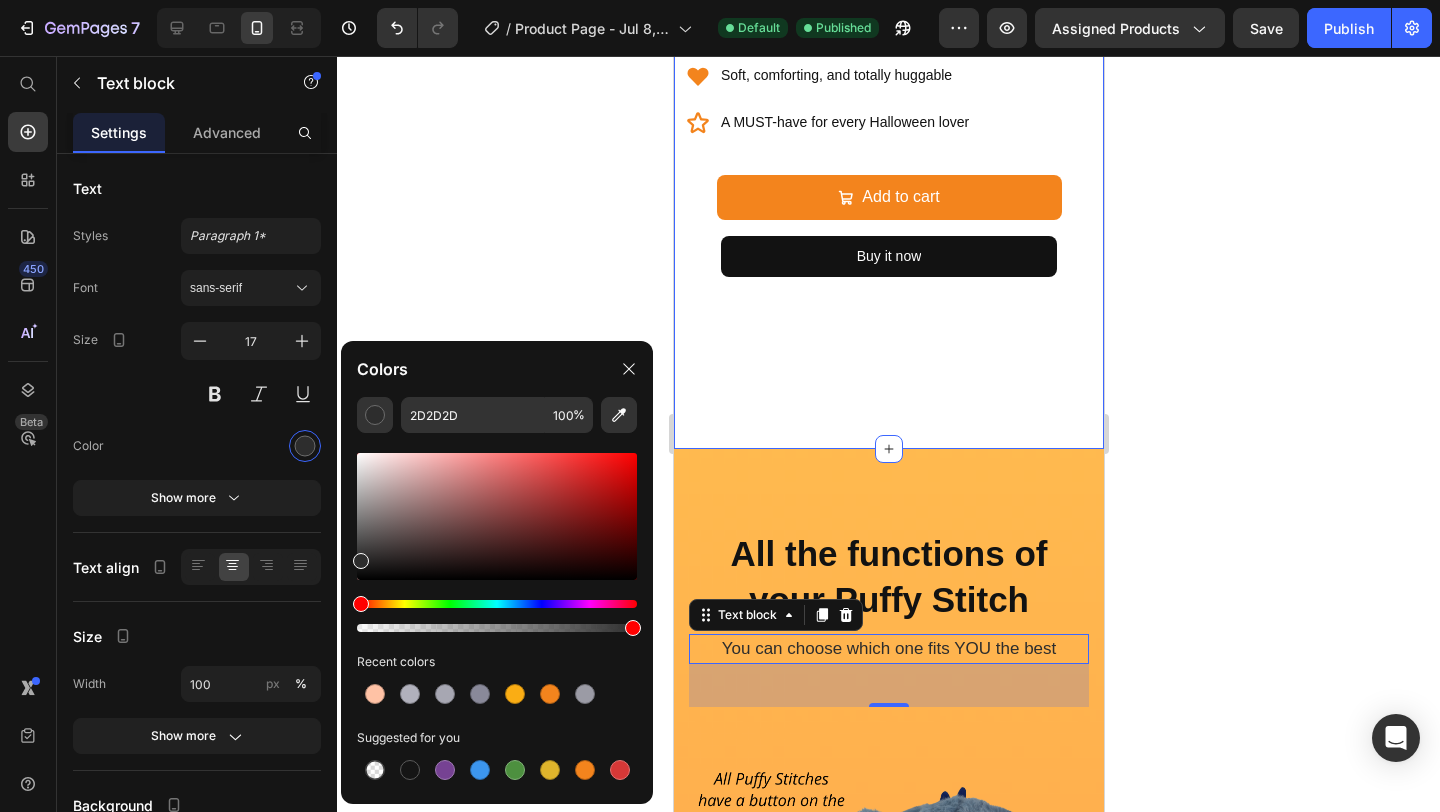 click 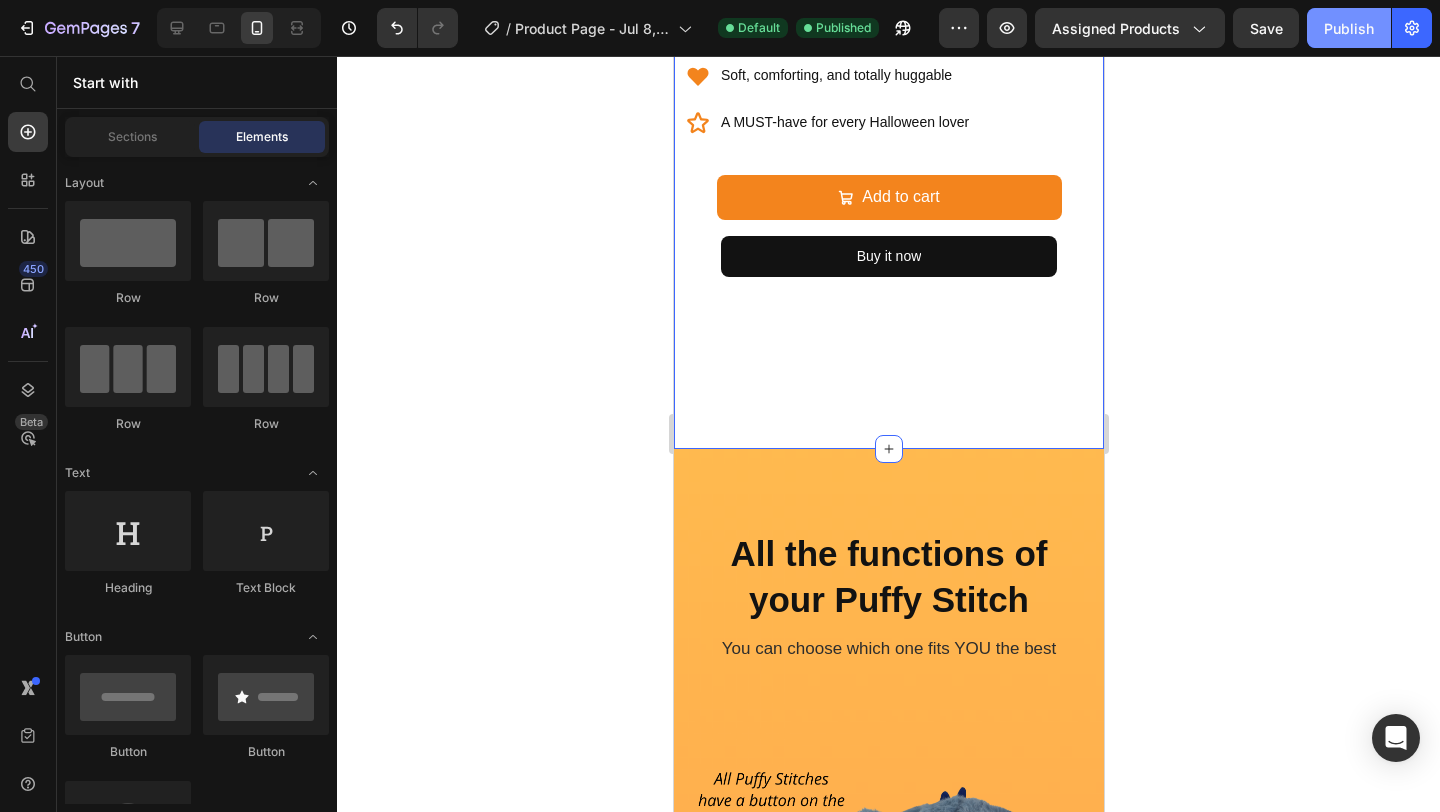 click on "Publish" at bounding box center (1349, 28) 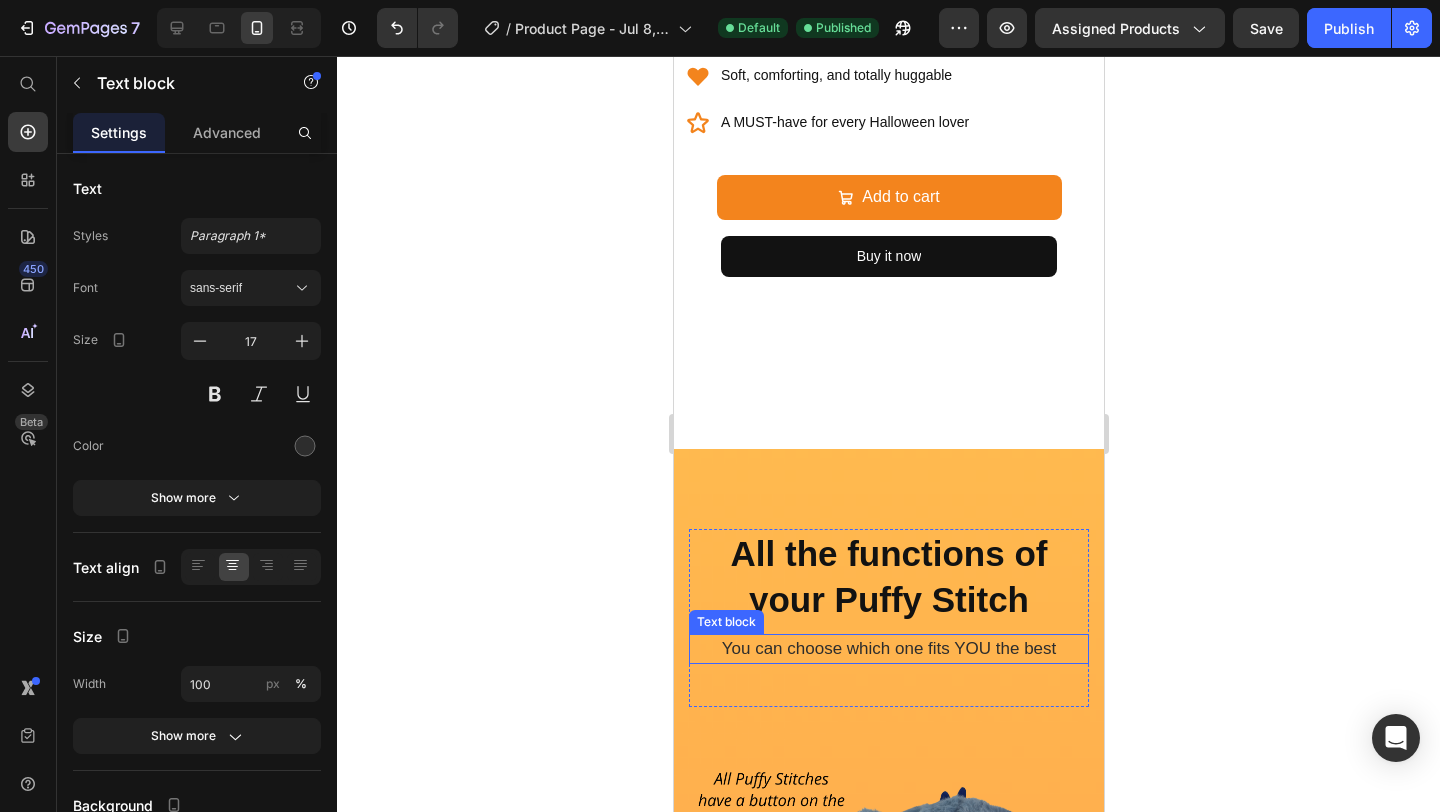 click on "You can choose which one fits YOU the best" at bounding box center [888, 649] 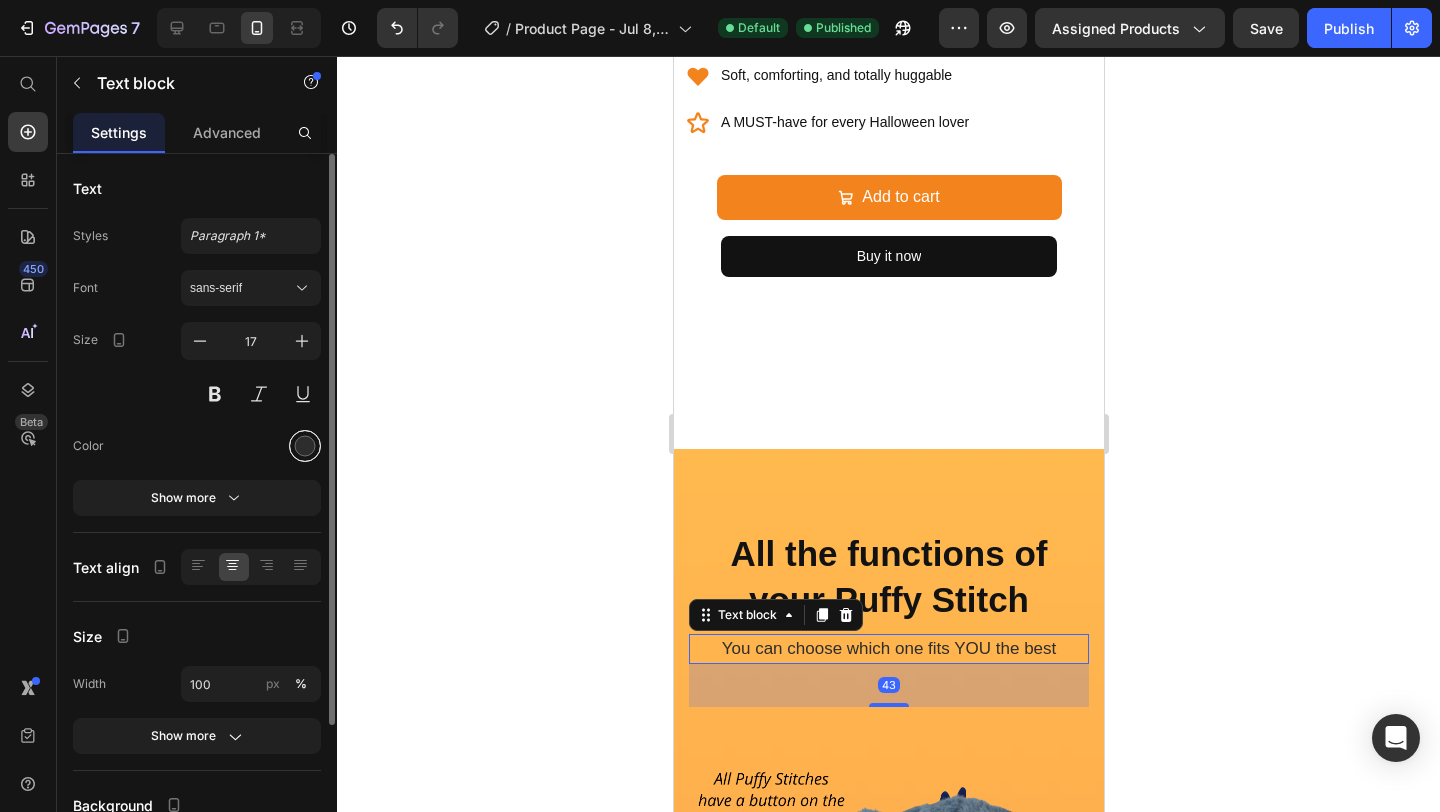 click at bounding box center [305, 446] 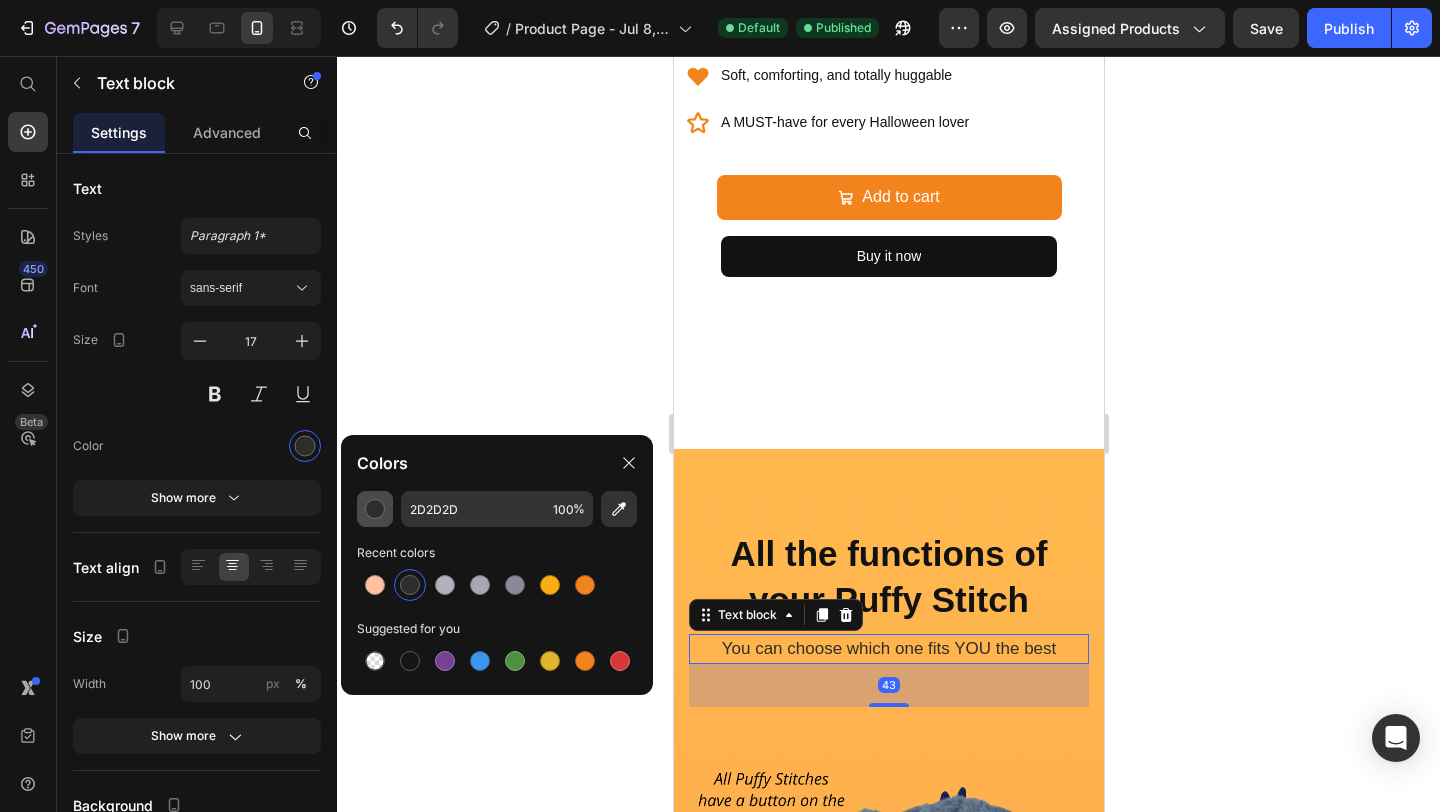click at bounding box center [375, 509] 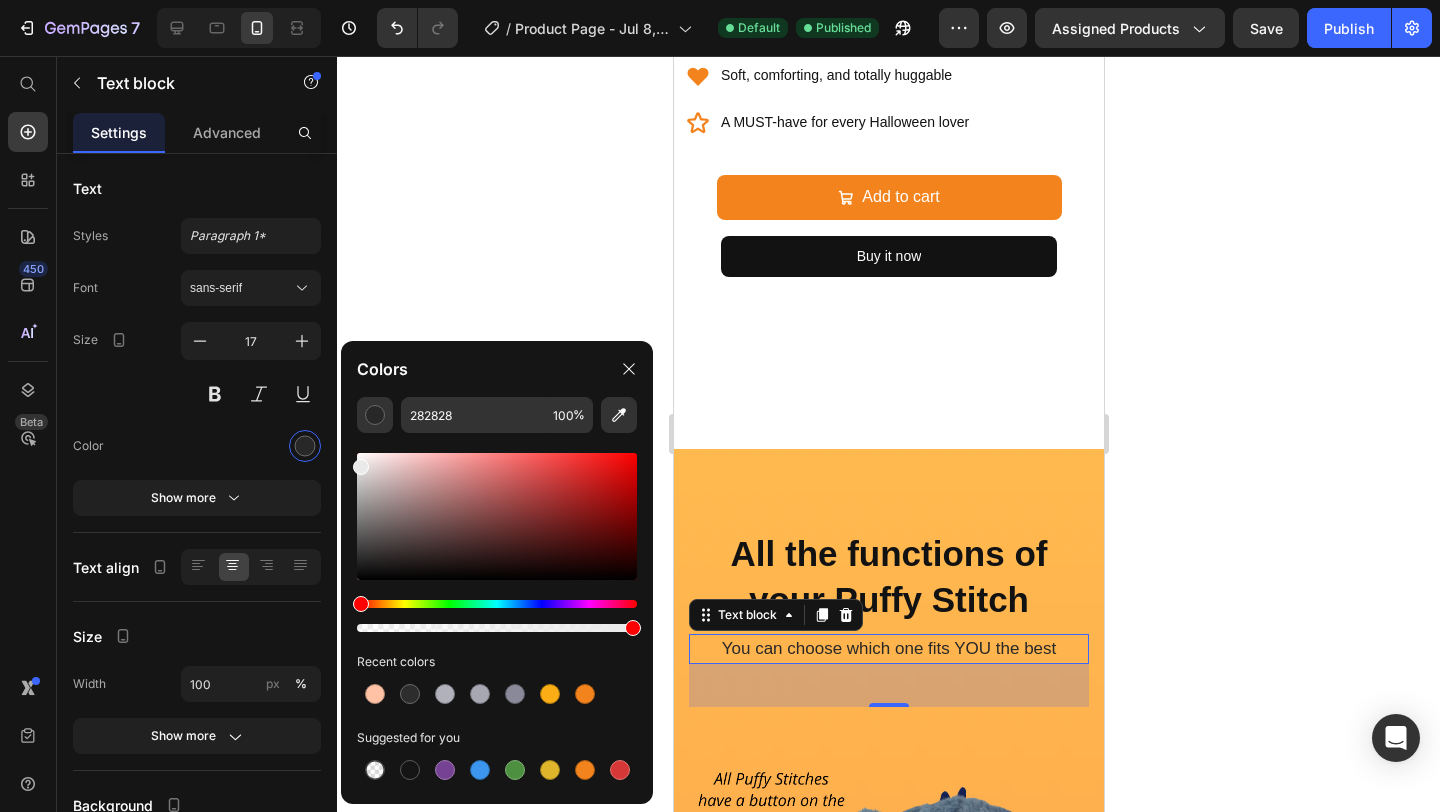 drag, startPoint x: 360, startPoint y: 559, endPoint x: 354, endPoint y: 465, distance: 94.19129 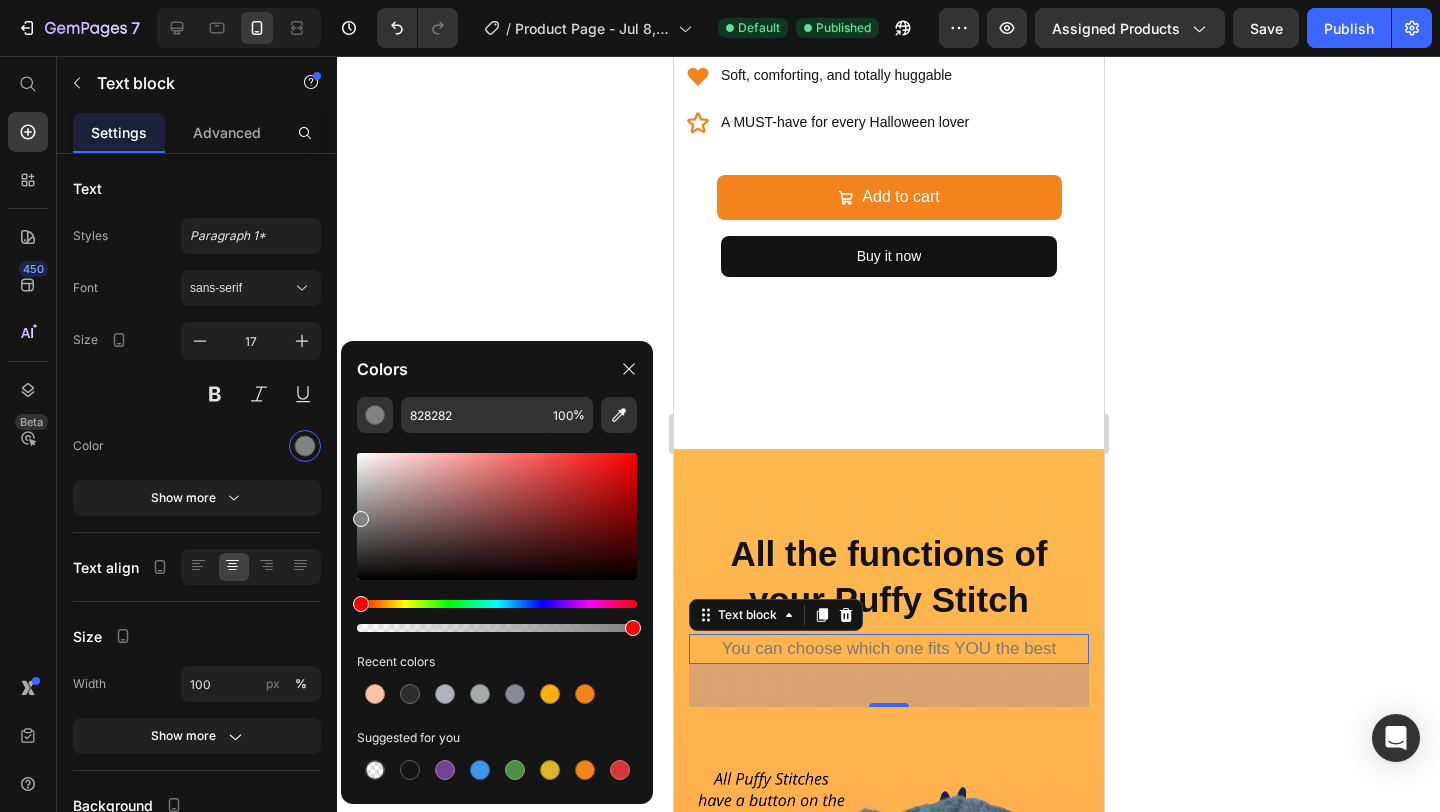 drag, startPoint x: 358, startPoint y: 468, endPoint x: 349, endPoint y: 515, distance: 47.853943 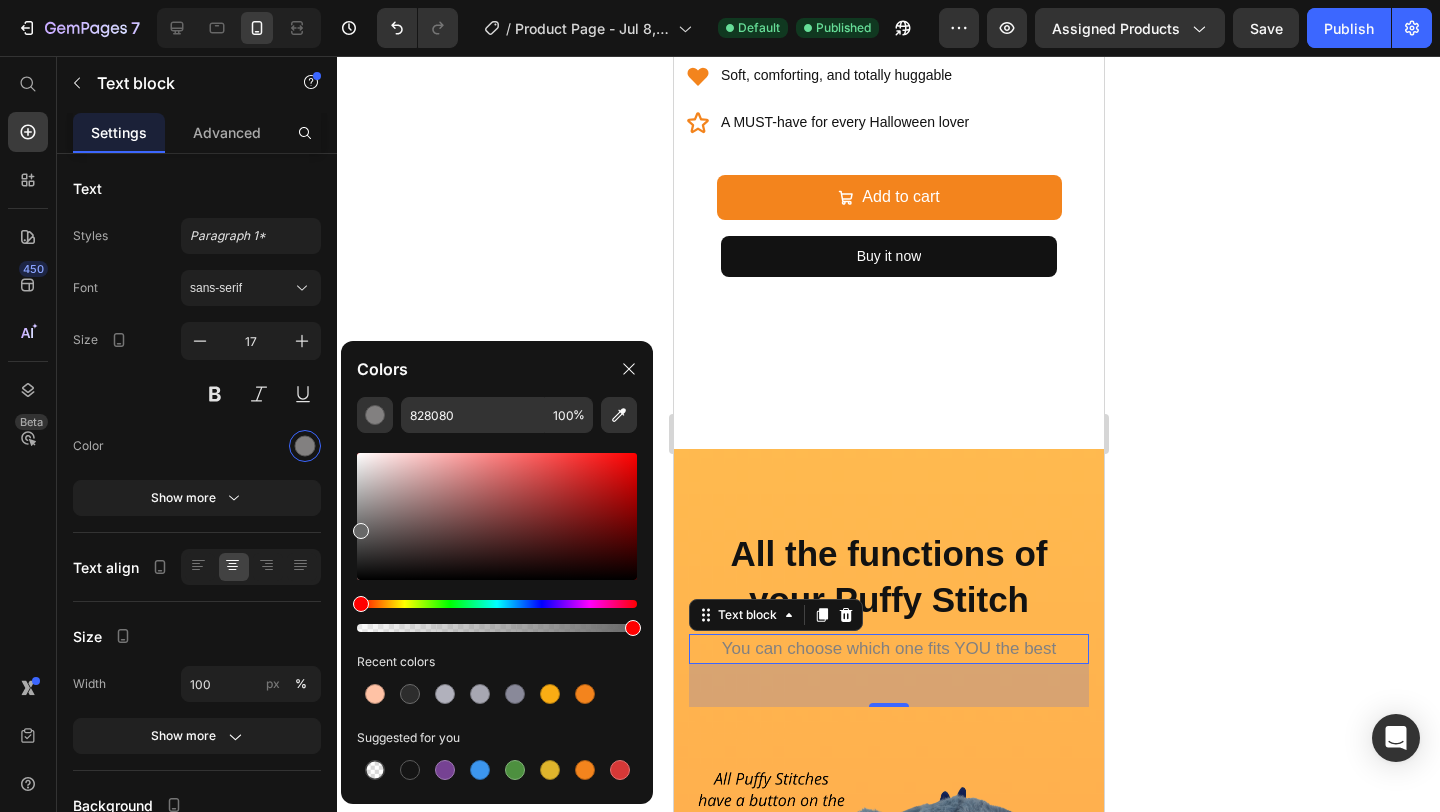 type on "686868" 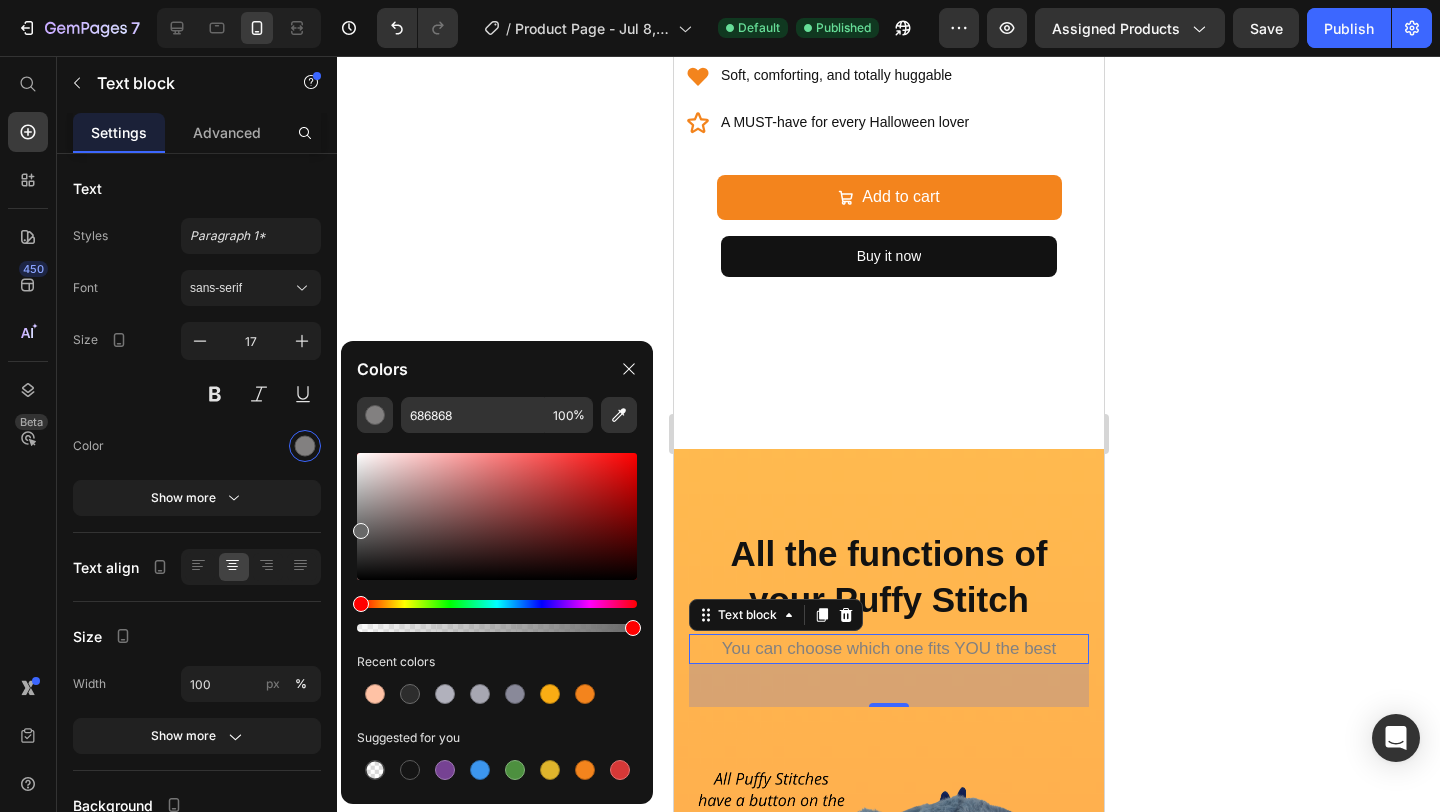 drag, startPoint x: 361, startPoint y: 515, endPoint x: 356, endPoint y: 527, distance: 13 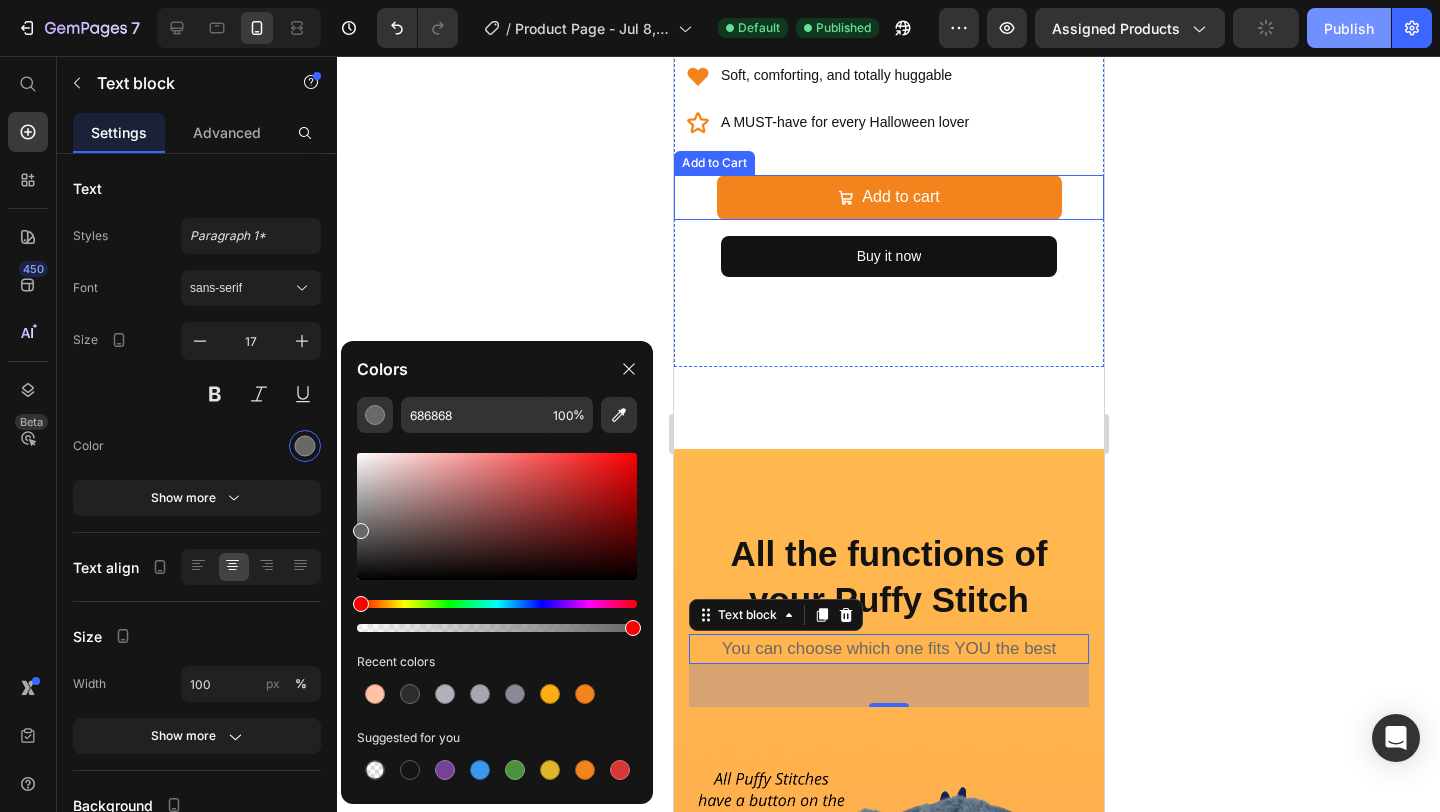 click on "Publish" at bounding box center [1349, 28] 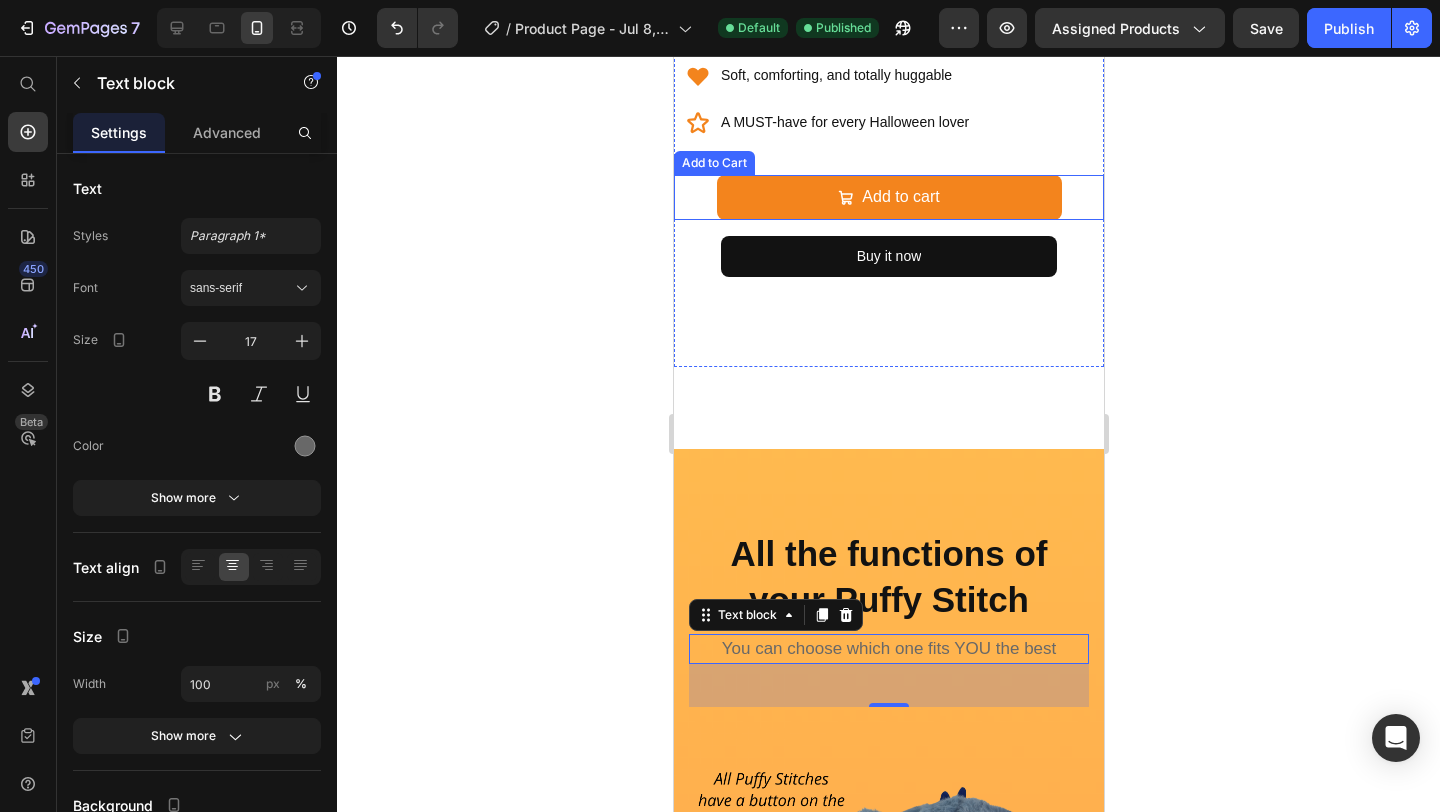 click 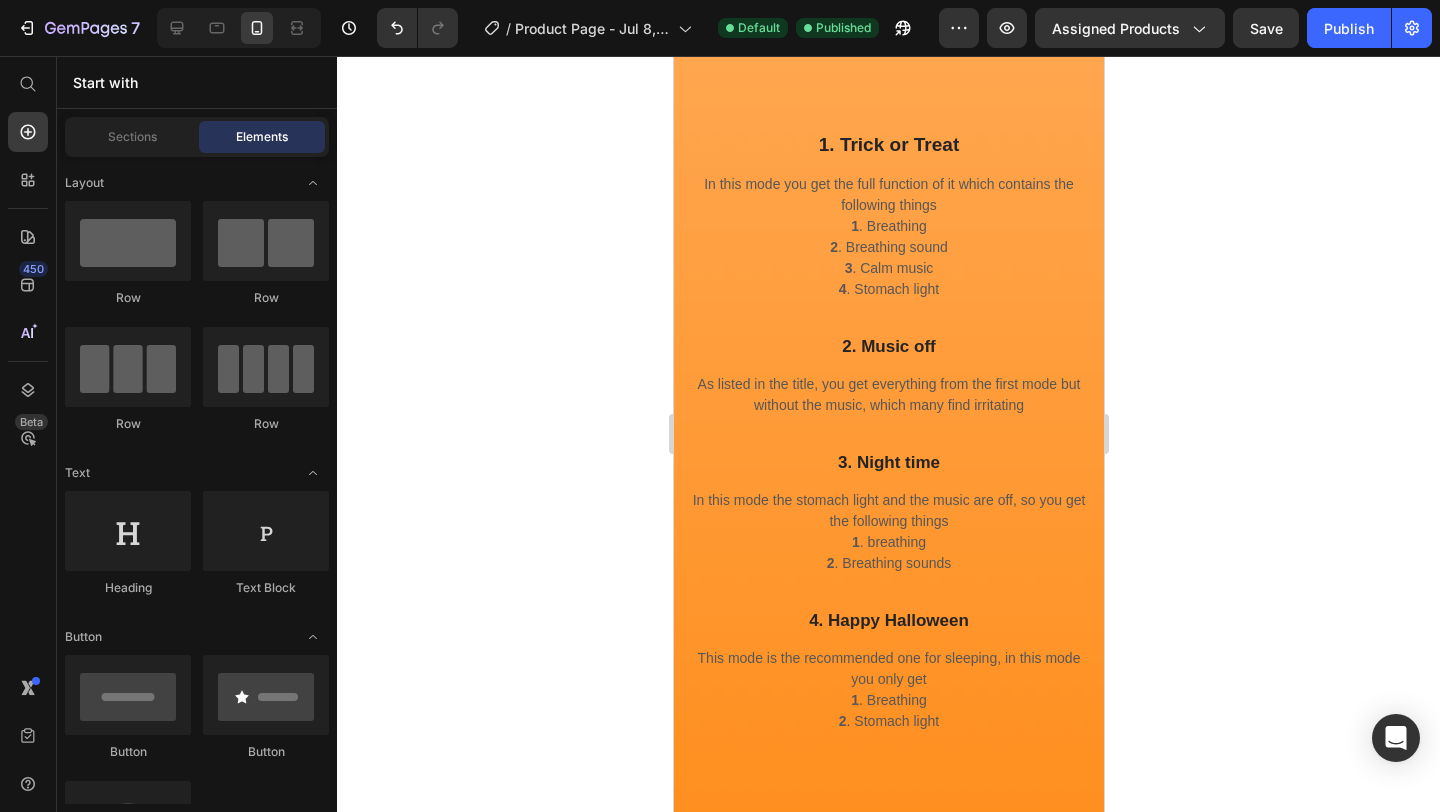 scroll, scrollTop: 2880, scrollLeft: 0, axis: vertical 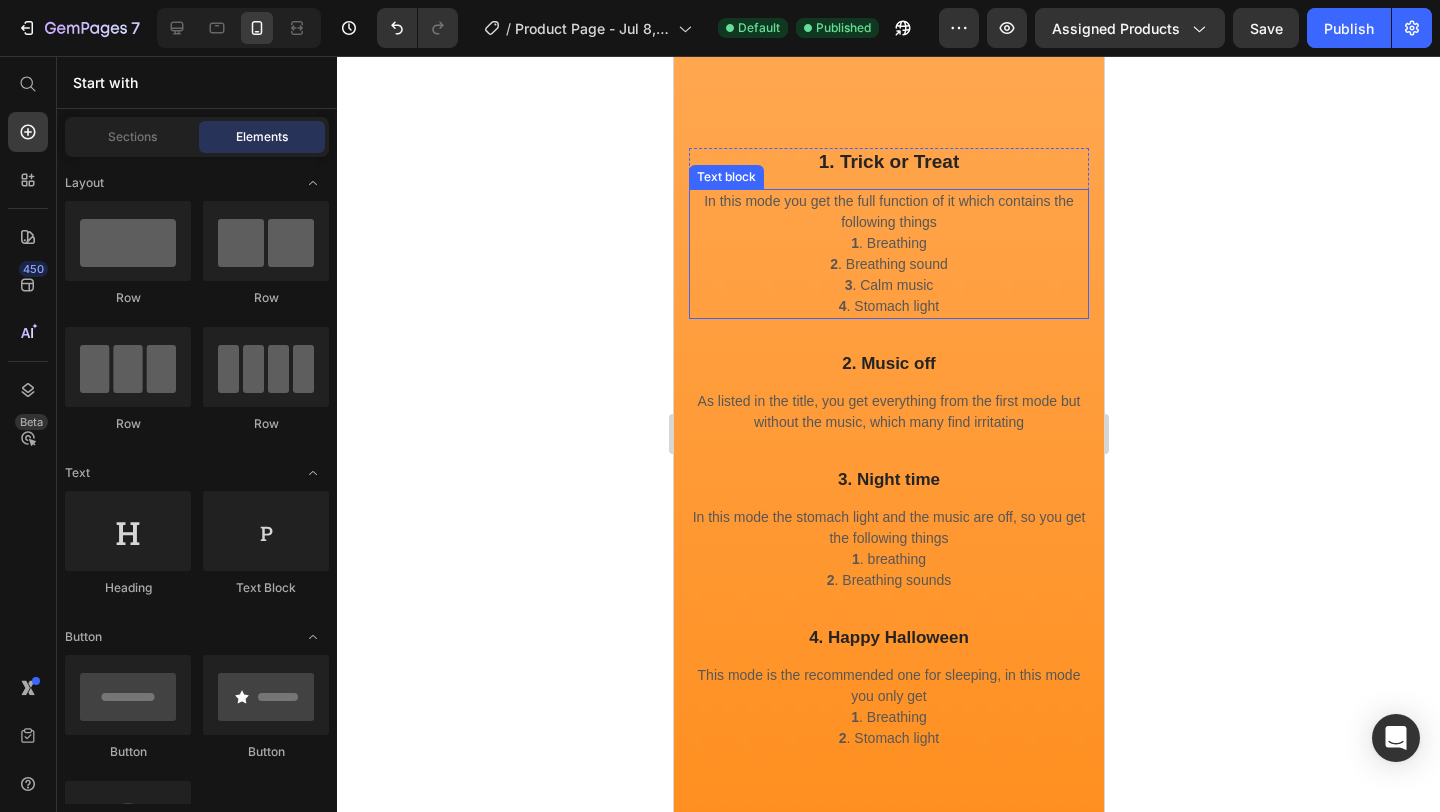 click on "2 . Breathing sound" at bounding box center [888, 264] 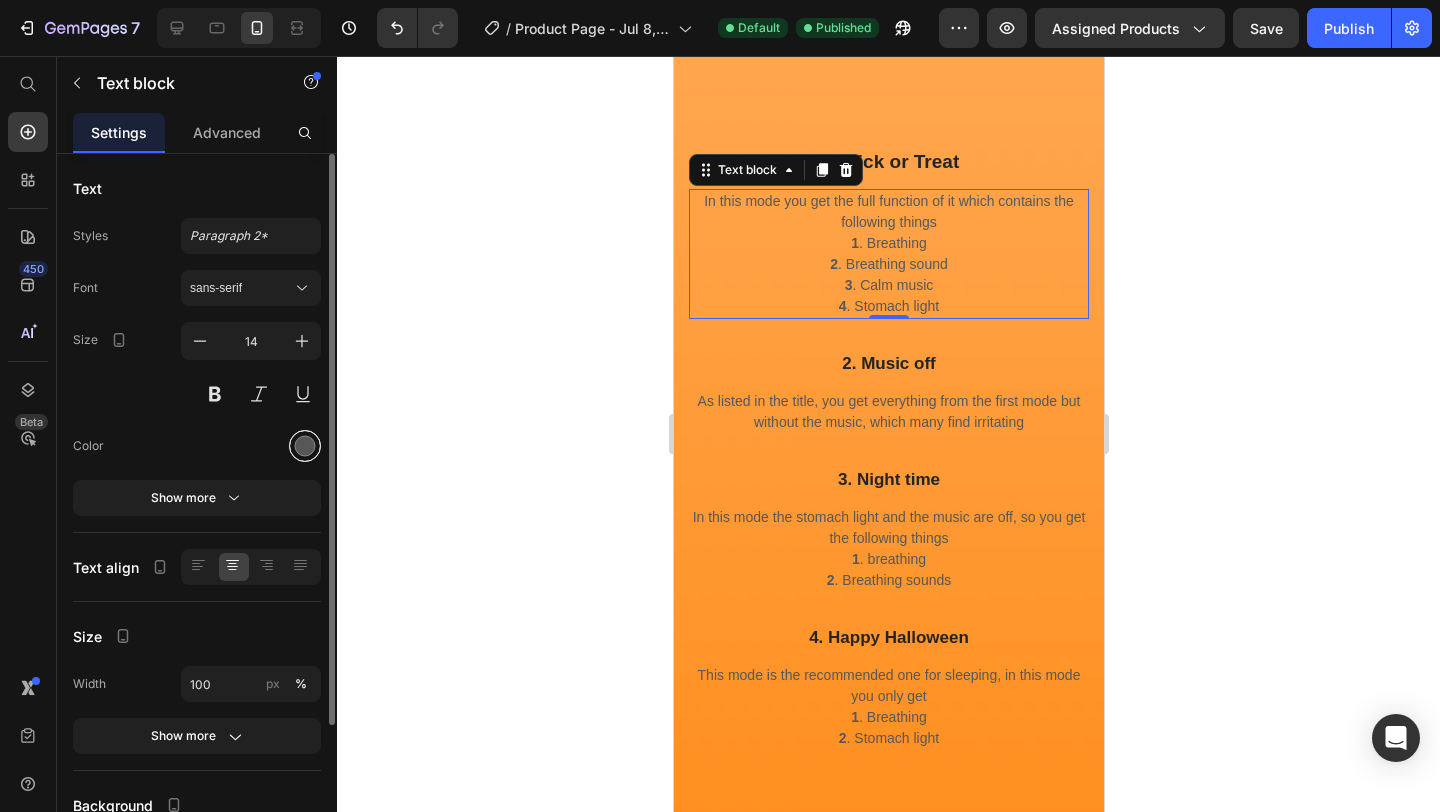 click at bounding box center [305, 446] 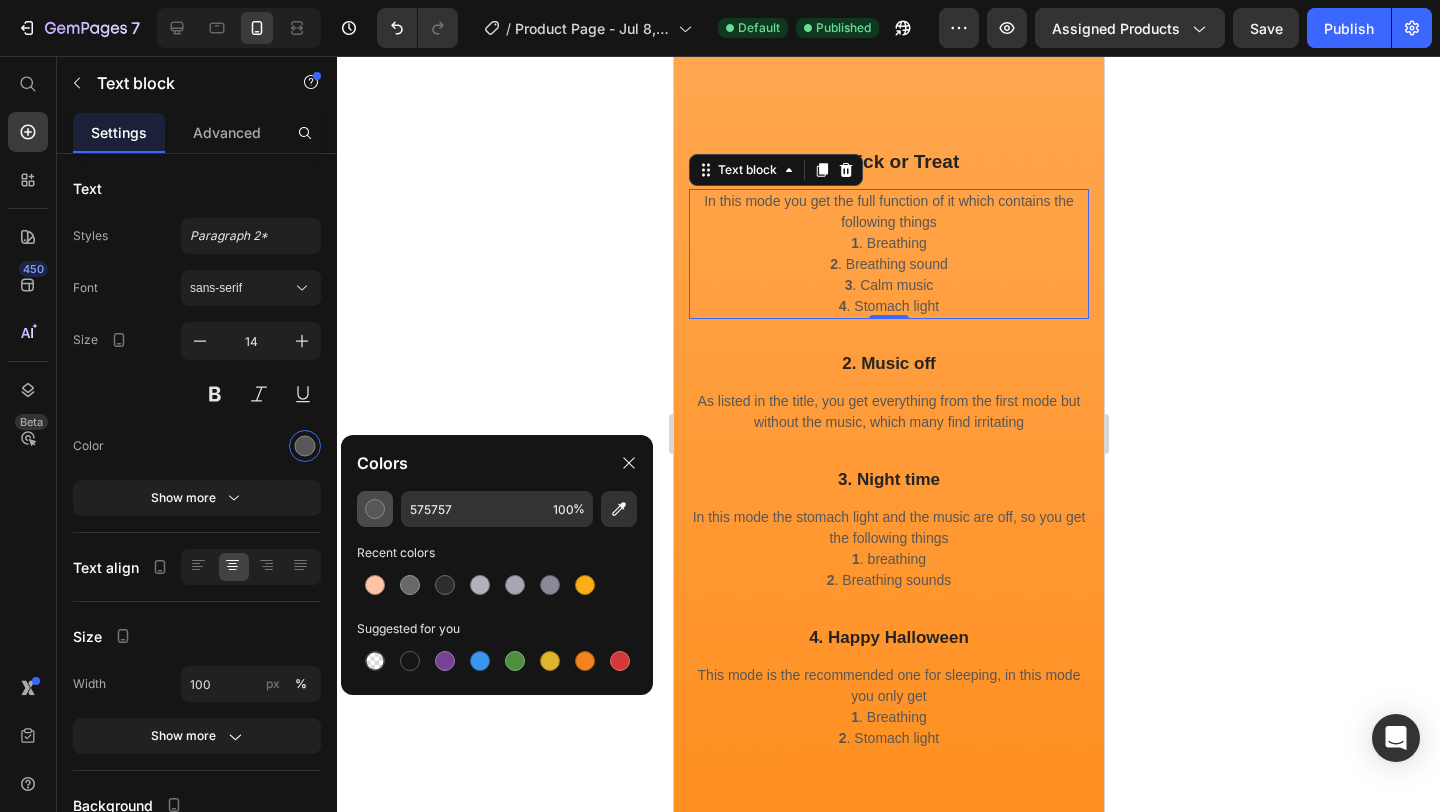 click at bounding box center (375, 509) 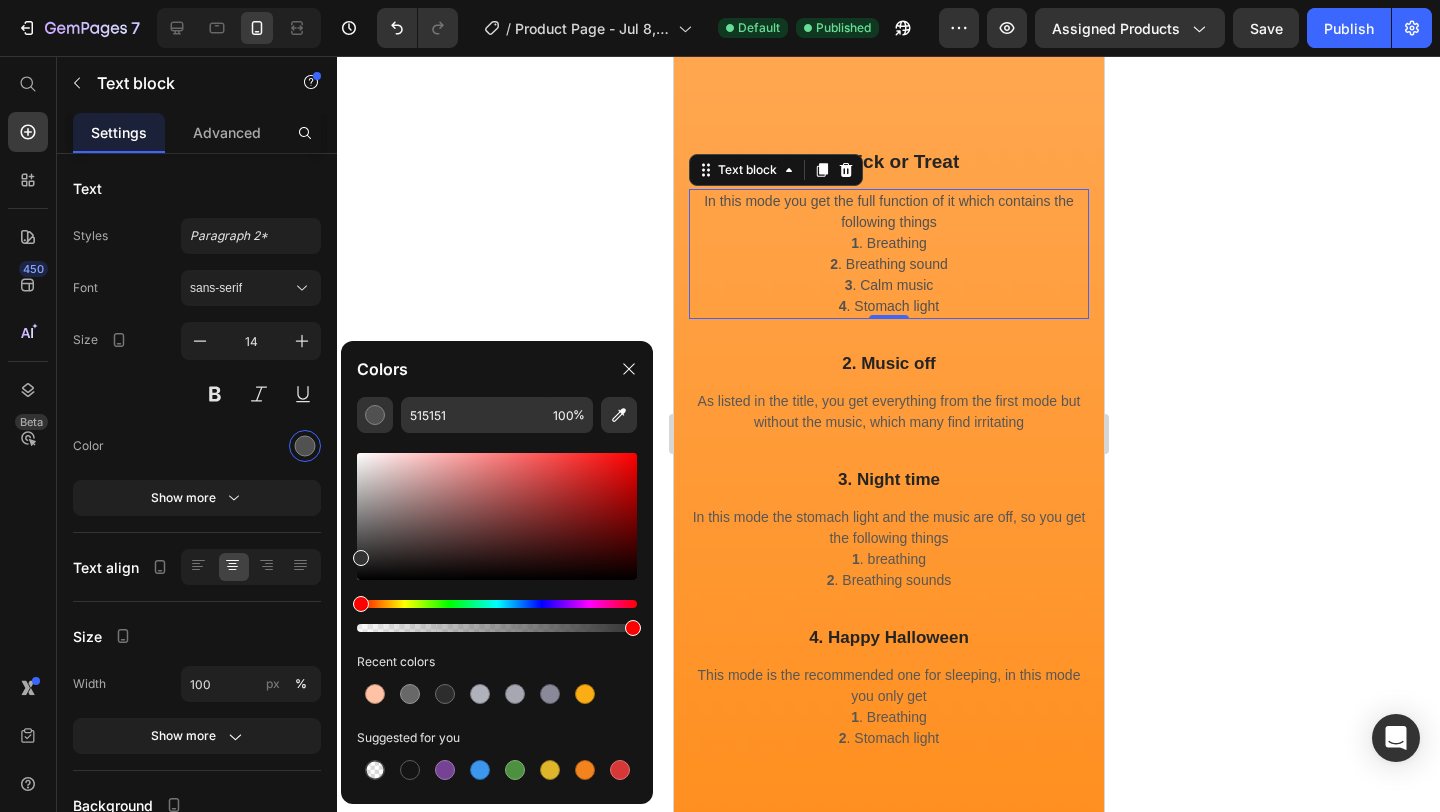 drag, startPoint x: 358, startPoint y: 539, endPoint x: 354, endPoint y: 554, distance: 15.524175 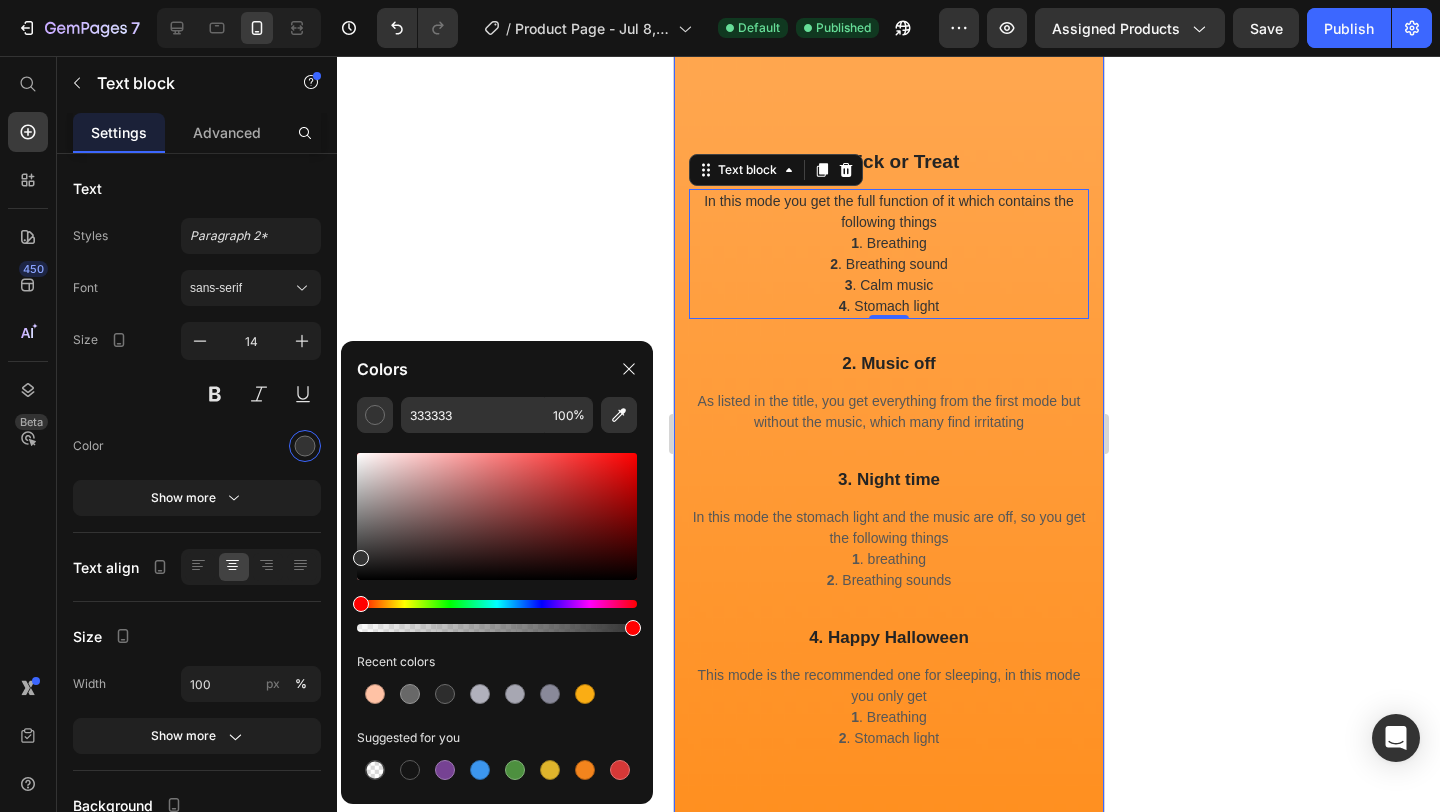 click 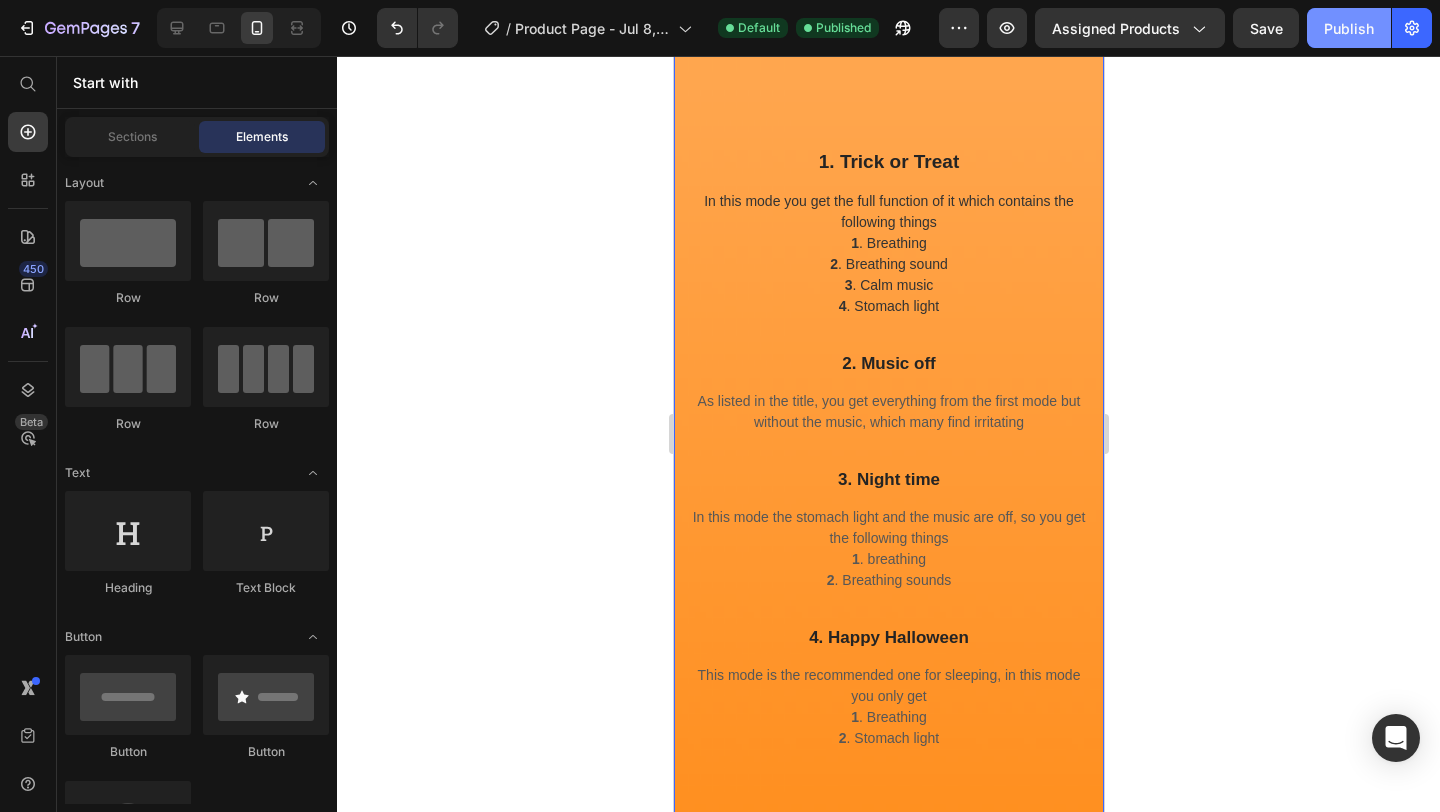 click on "Publish" 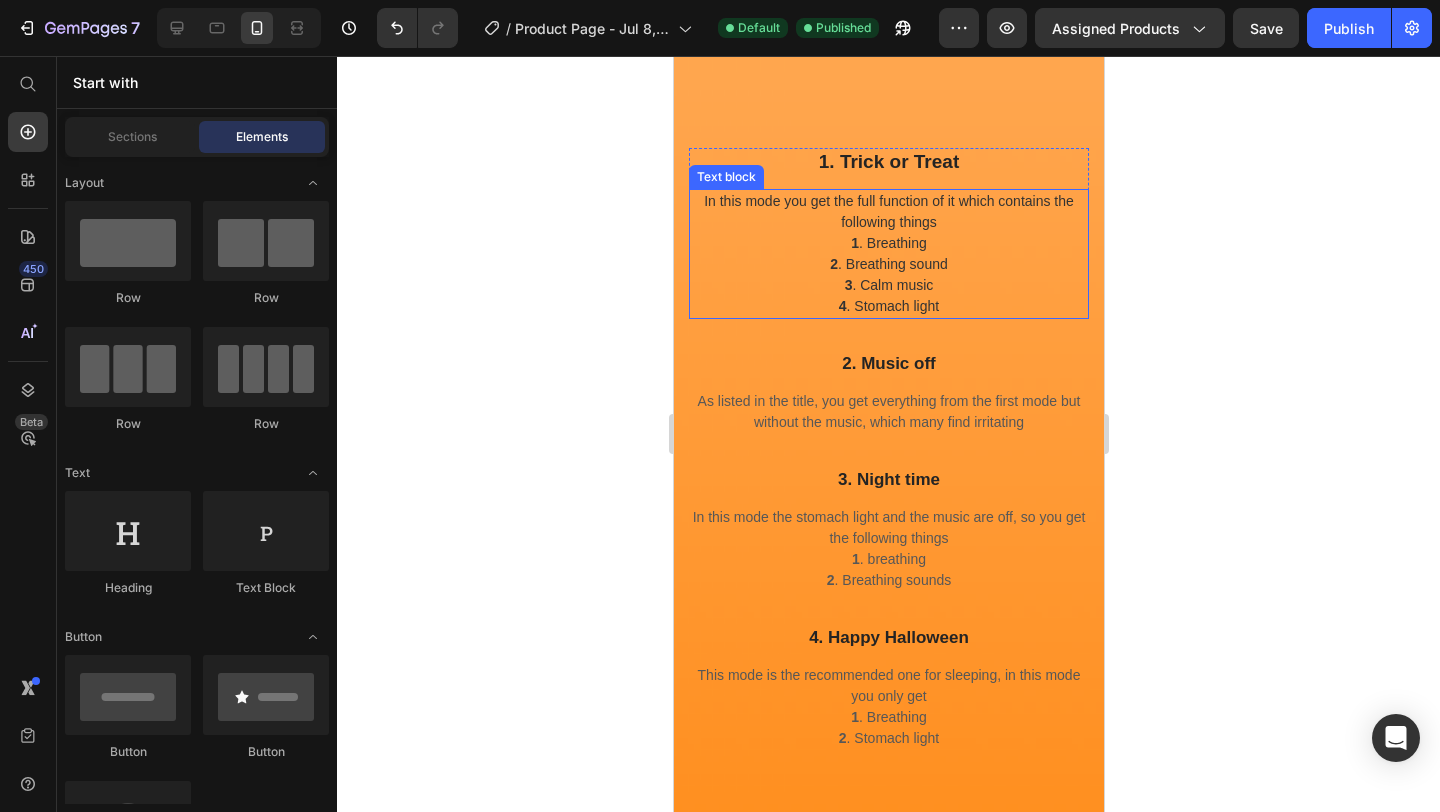 click on "1 . Breathing" at bounding box center [888, 243] 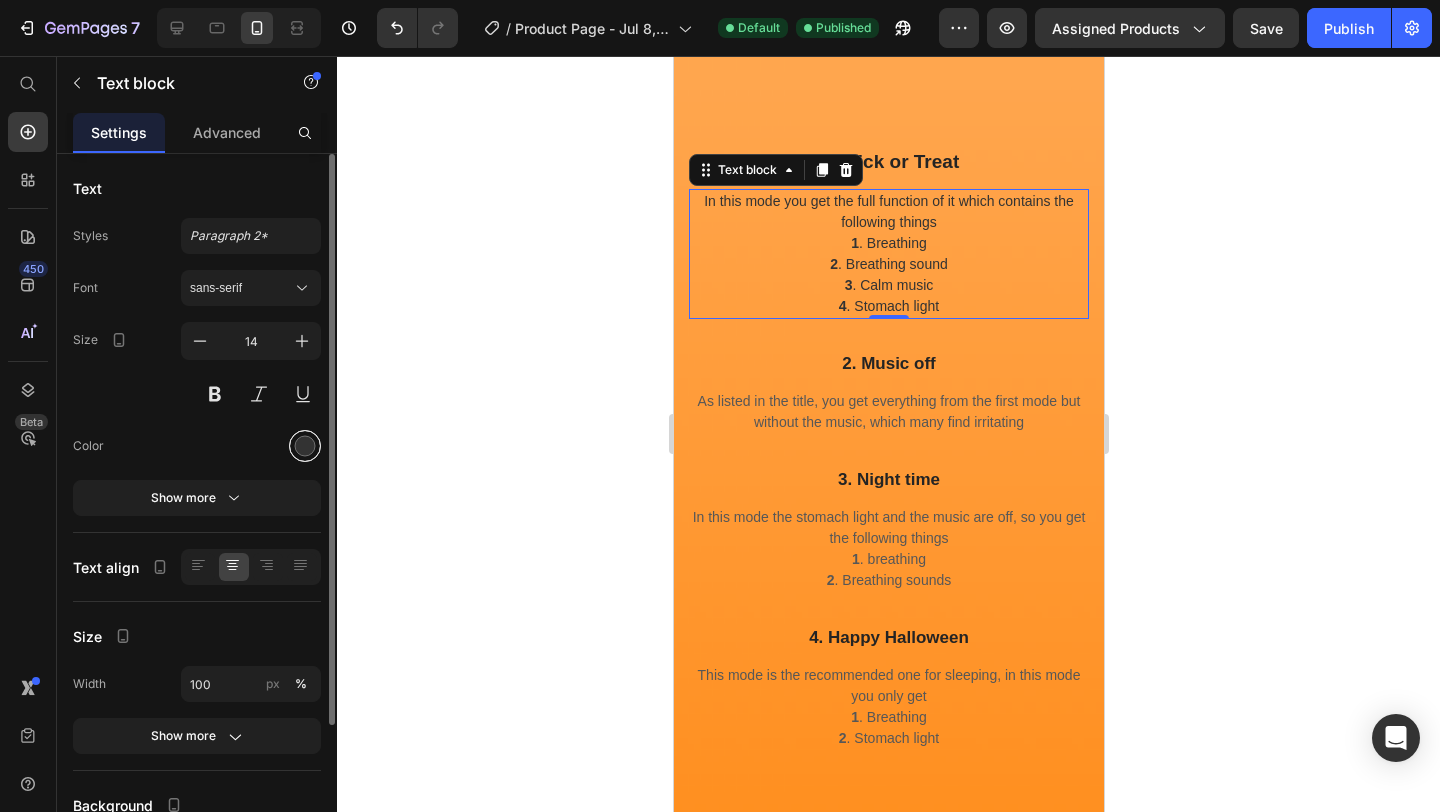 click at bounding box center (305, 446) 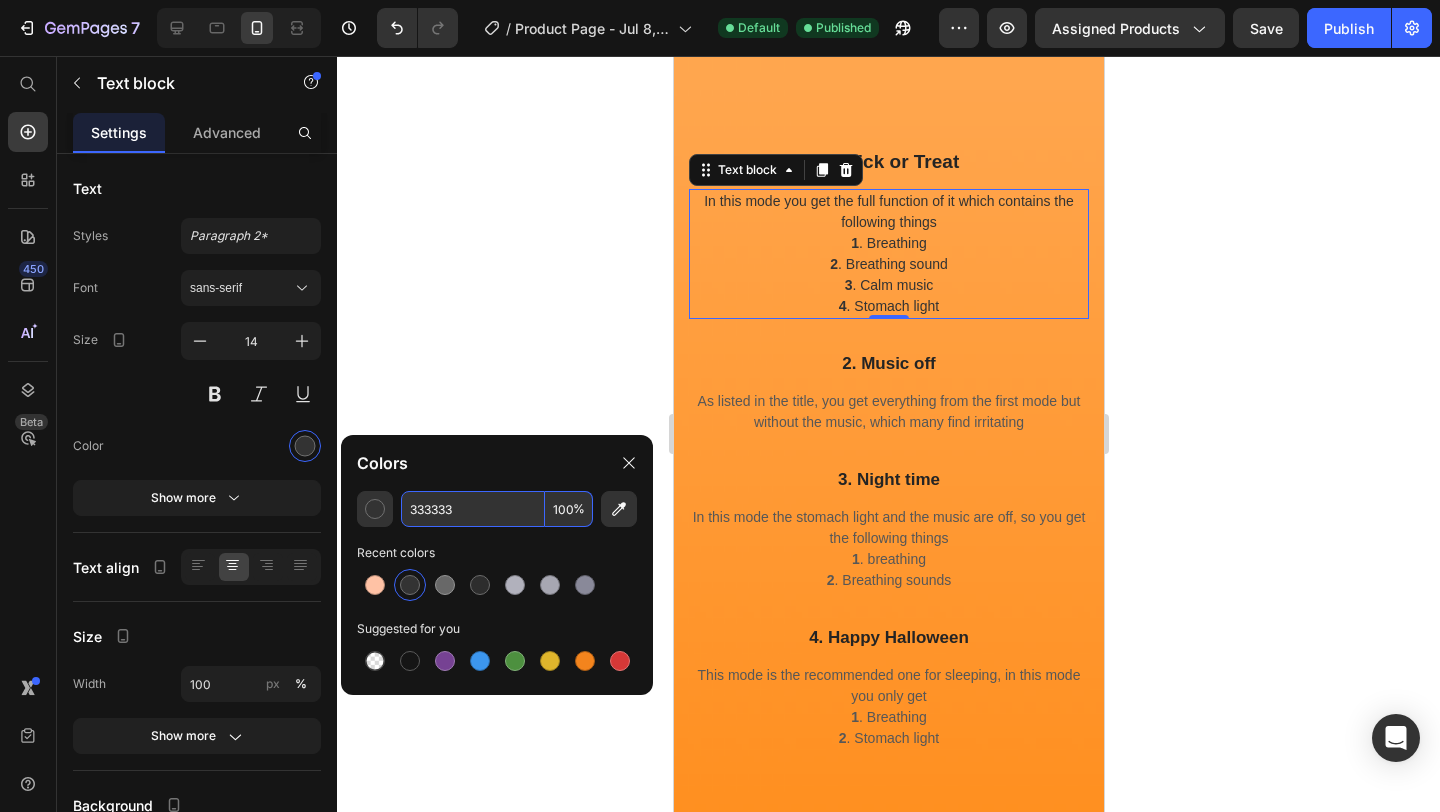 click on "333333" at bounding box center [473, 509] 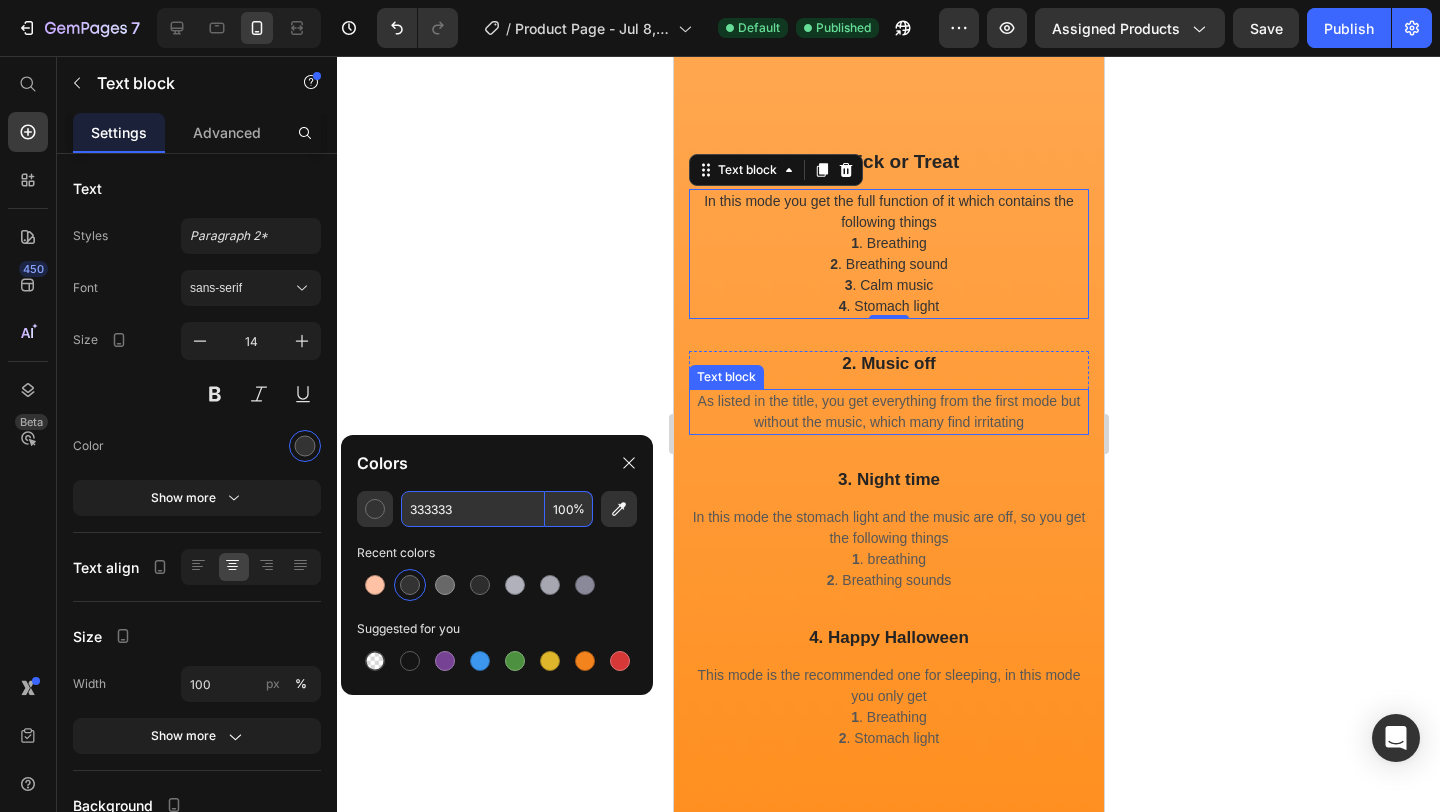 click on "As listed in the title, you get everything from the first mode but without the music, which many find irritating" at bounding box center [888, 412] 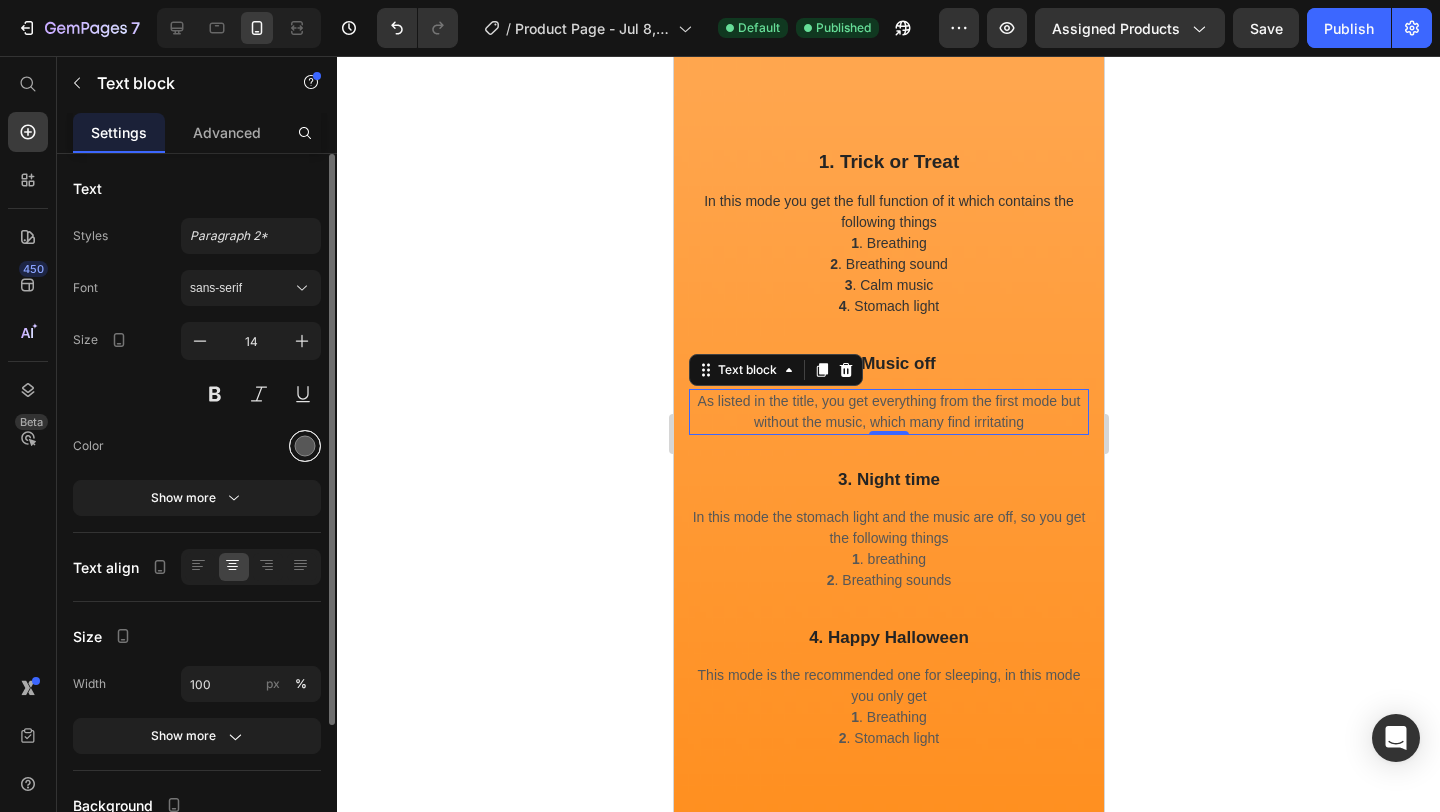 click at bounding box center (305, 446) 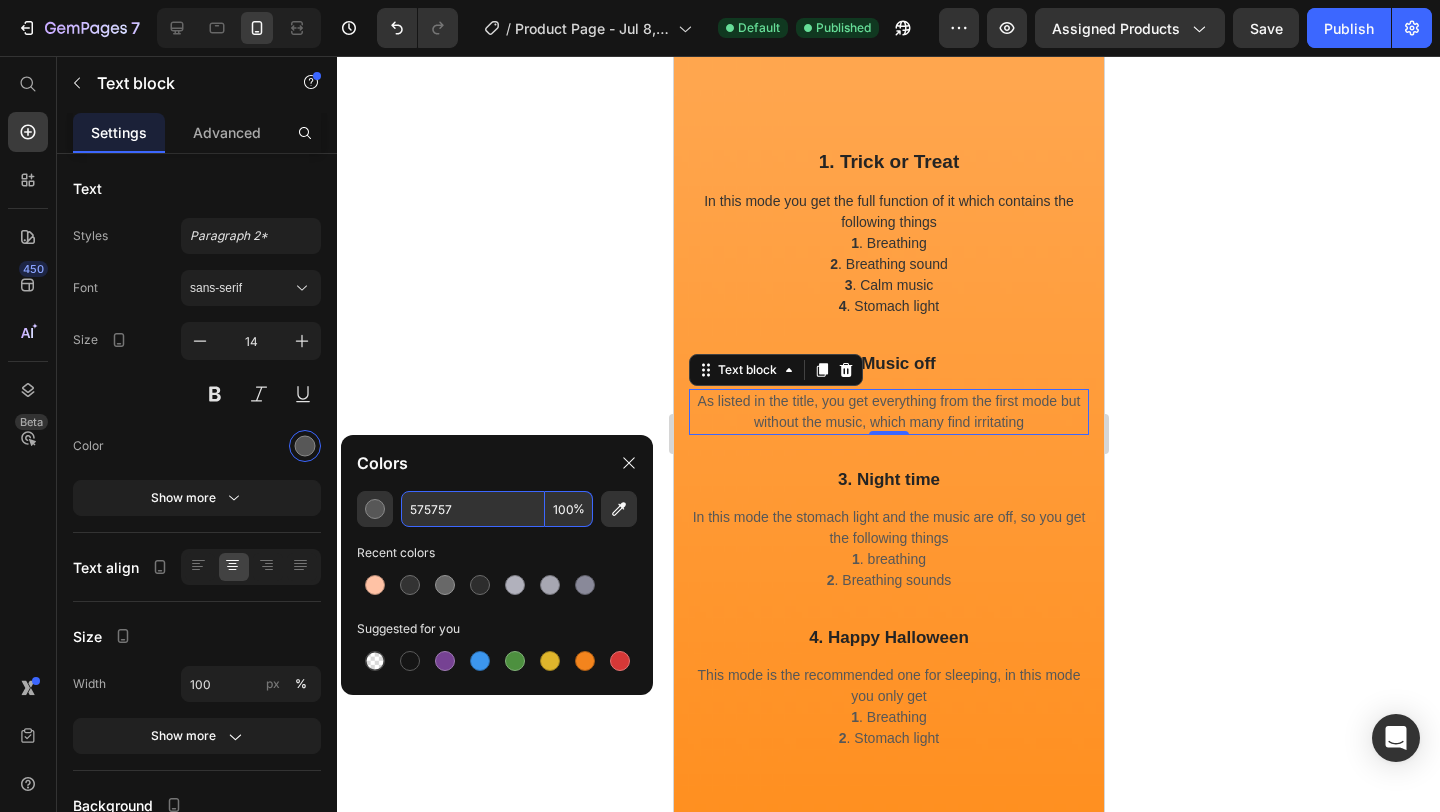 click on "575757" at bounding box center [473, 509] 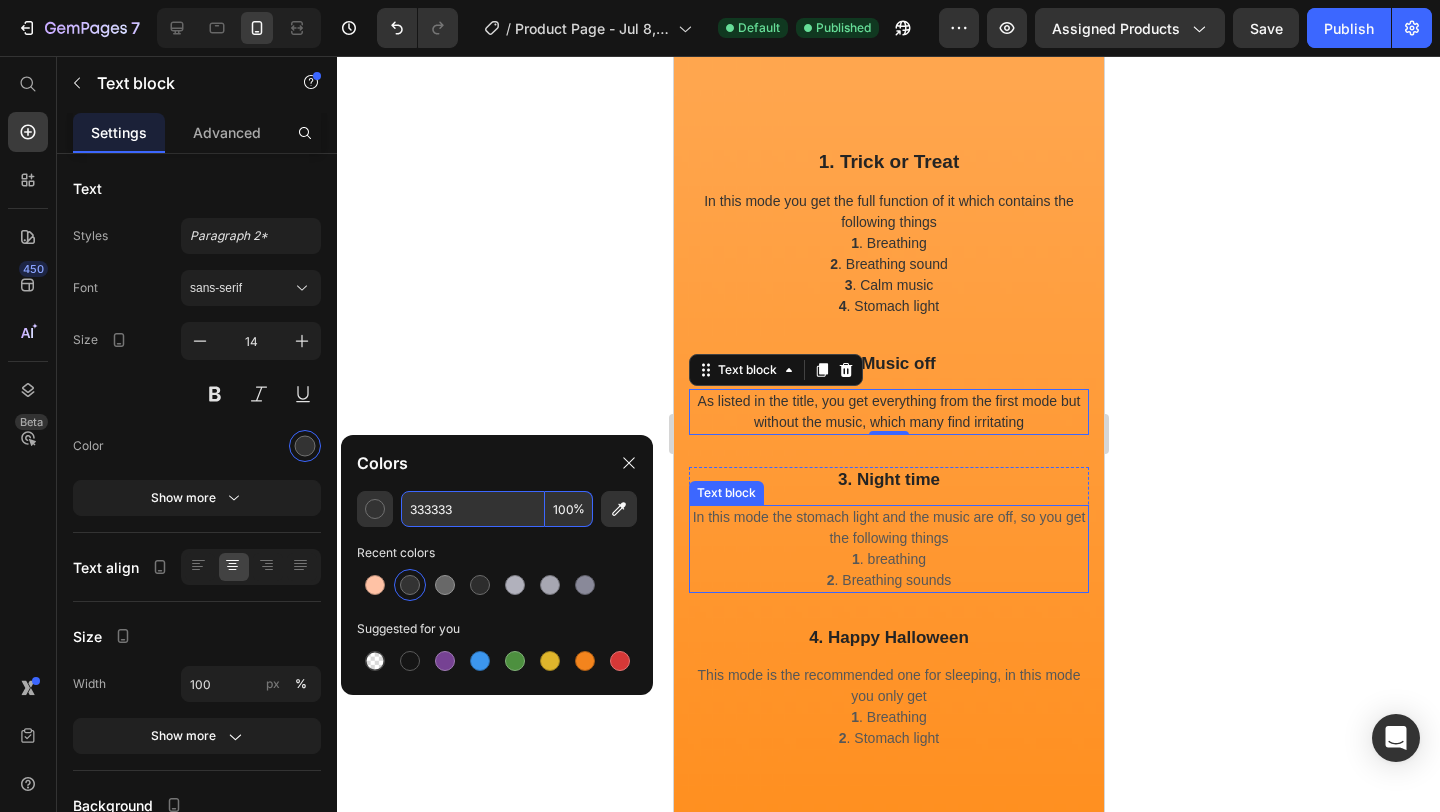 click on "In this mode the stomach light and the music are off, so you get the following things" at bounding box center (888, 528) 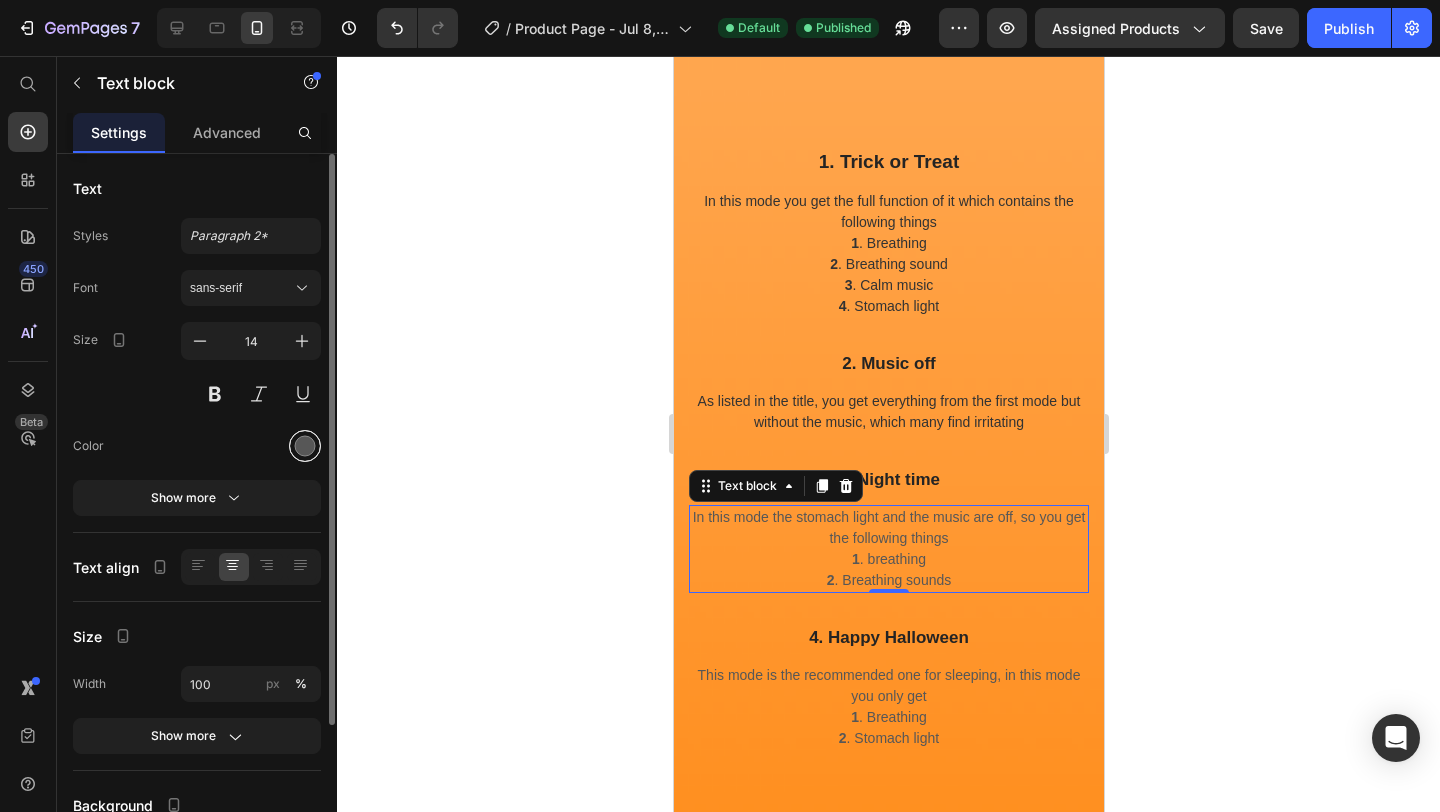 click at bounding box center [305, 446] 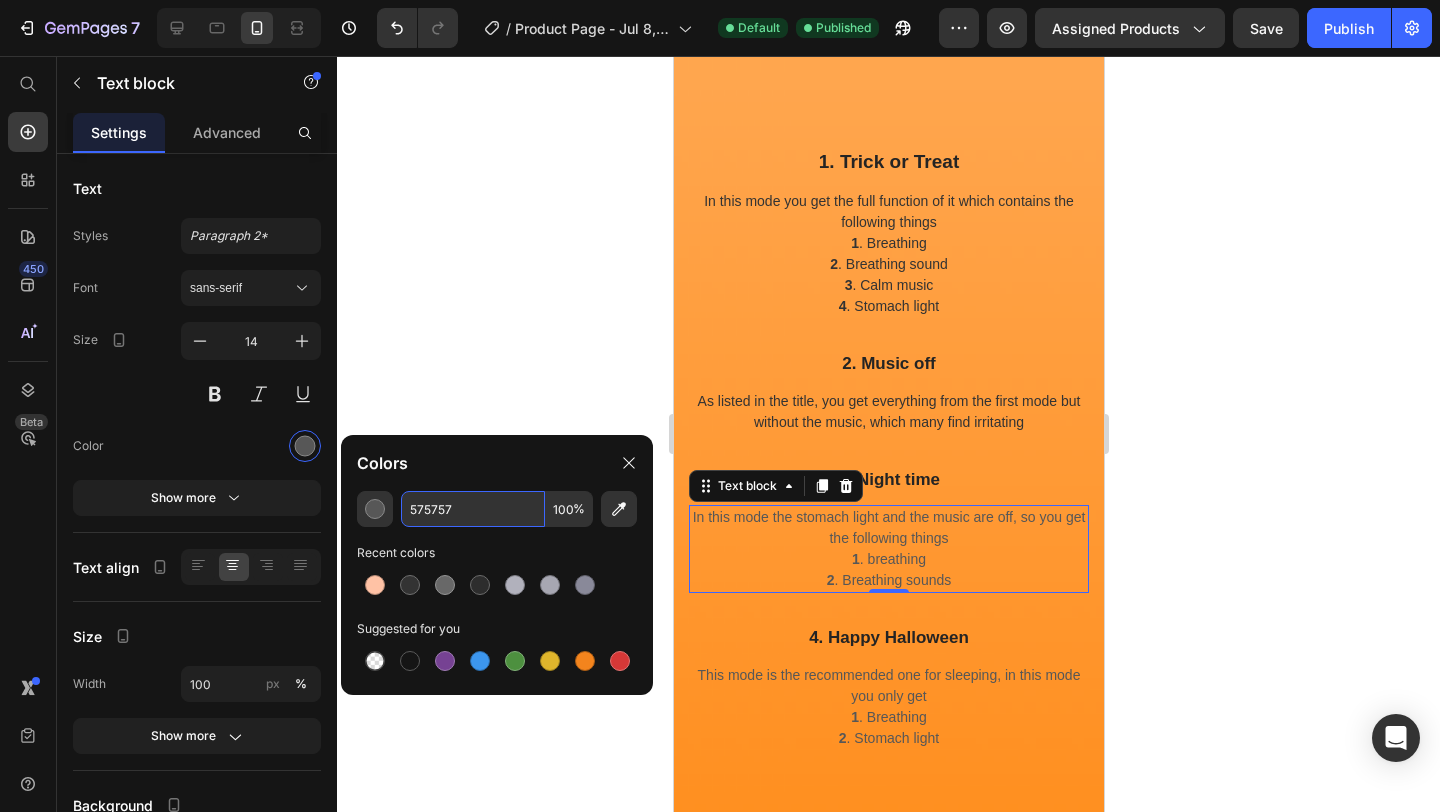 click on "575757" at bounding box center [473, 509] 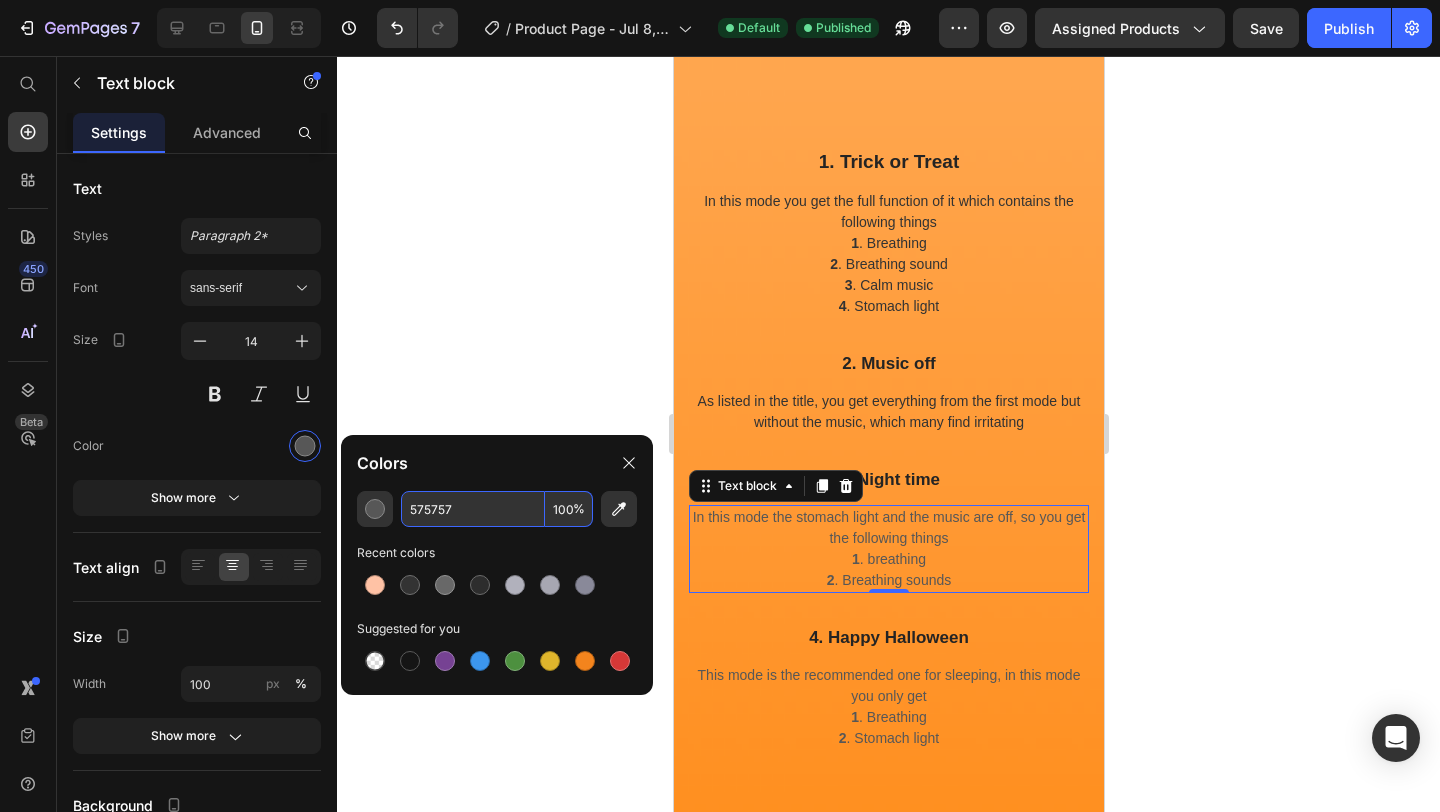 paste on "333333" 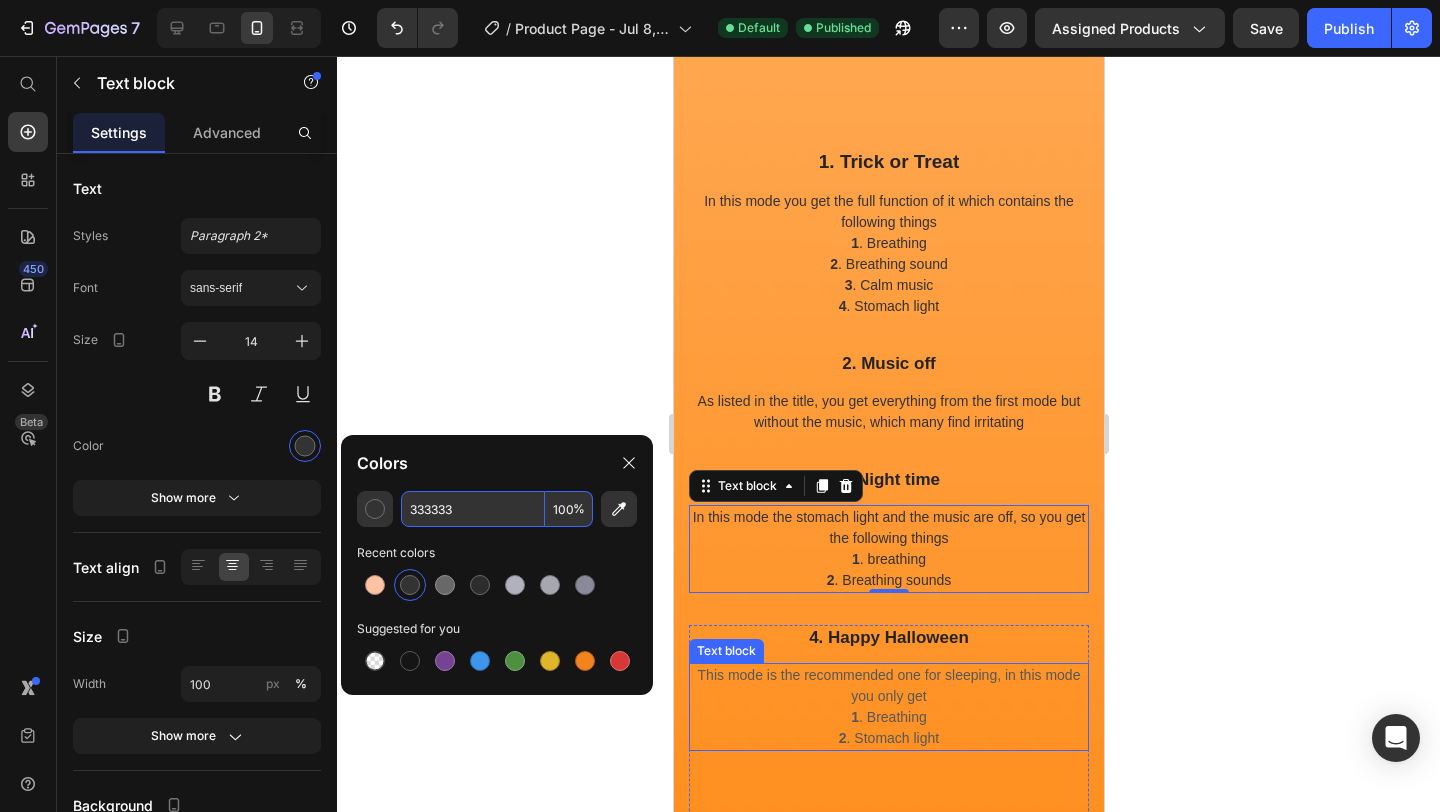 click on "This mode is the recommended one for sleeping, in this mode you only get" at bounding box center (888, 686) 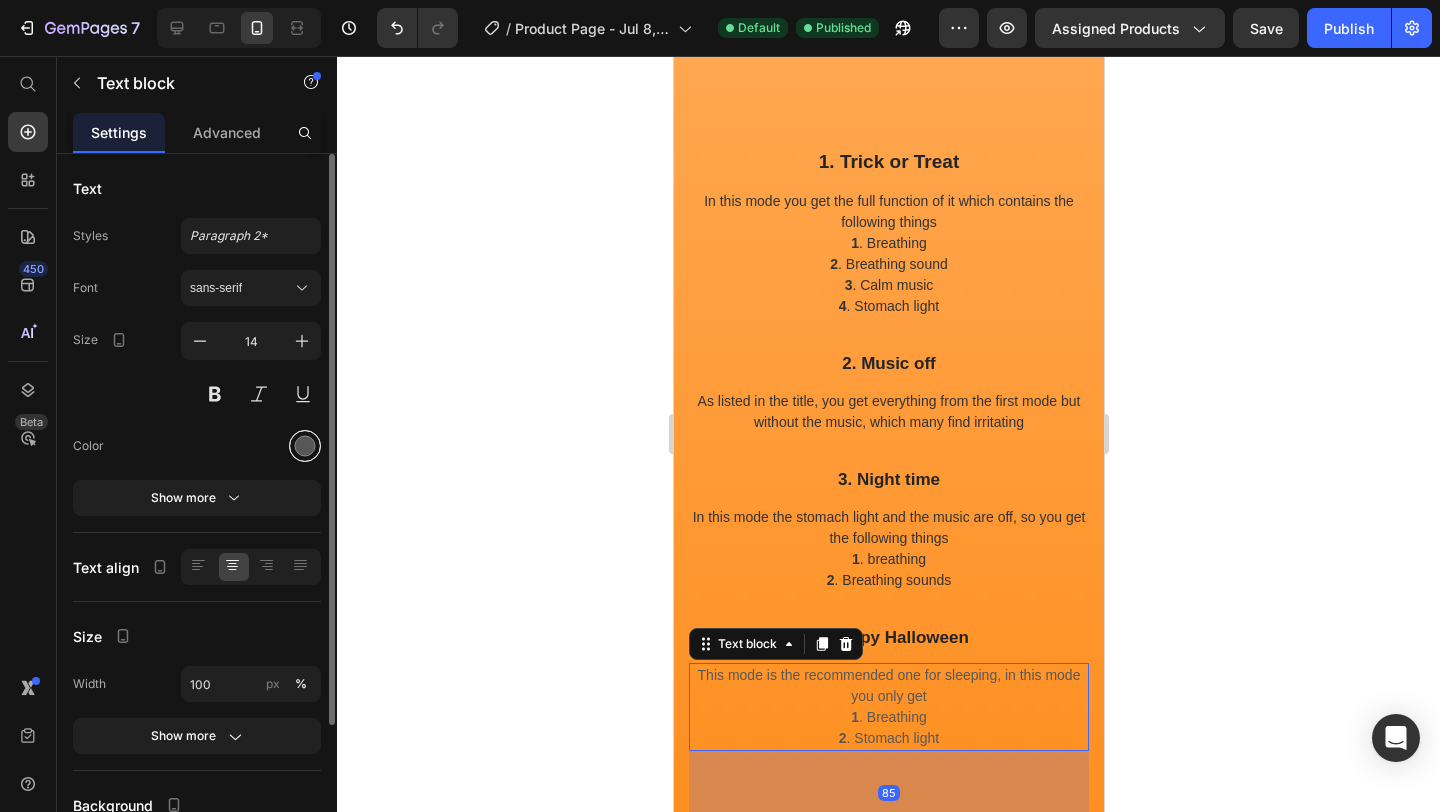 click at bounding box center (305, 446) 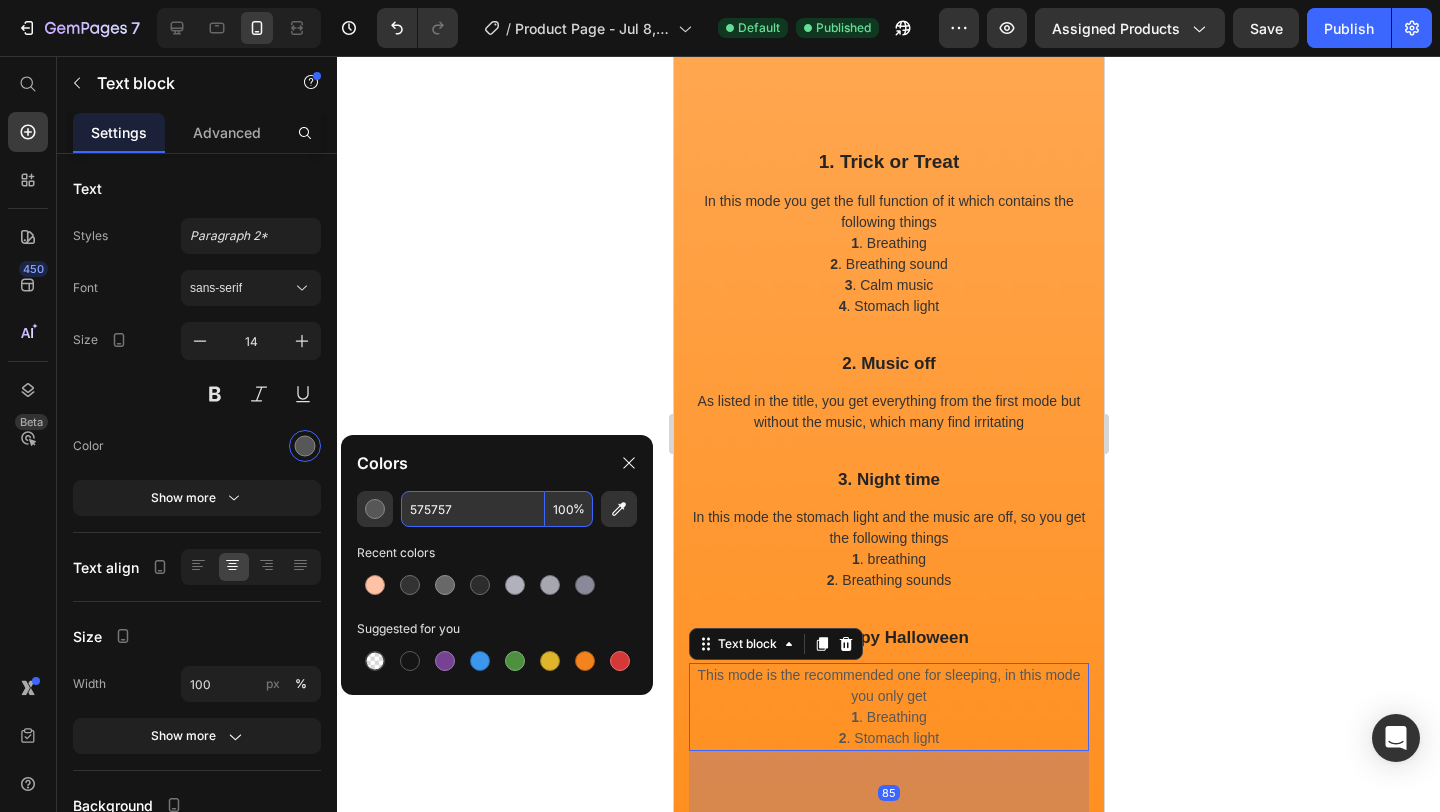 click on "575757" at bounding box center [473, 509] 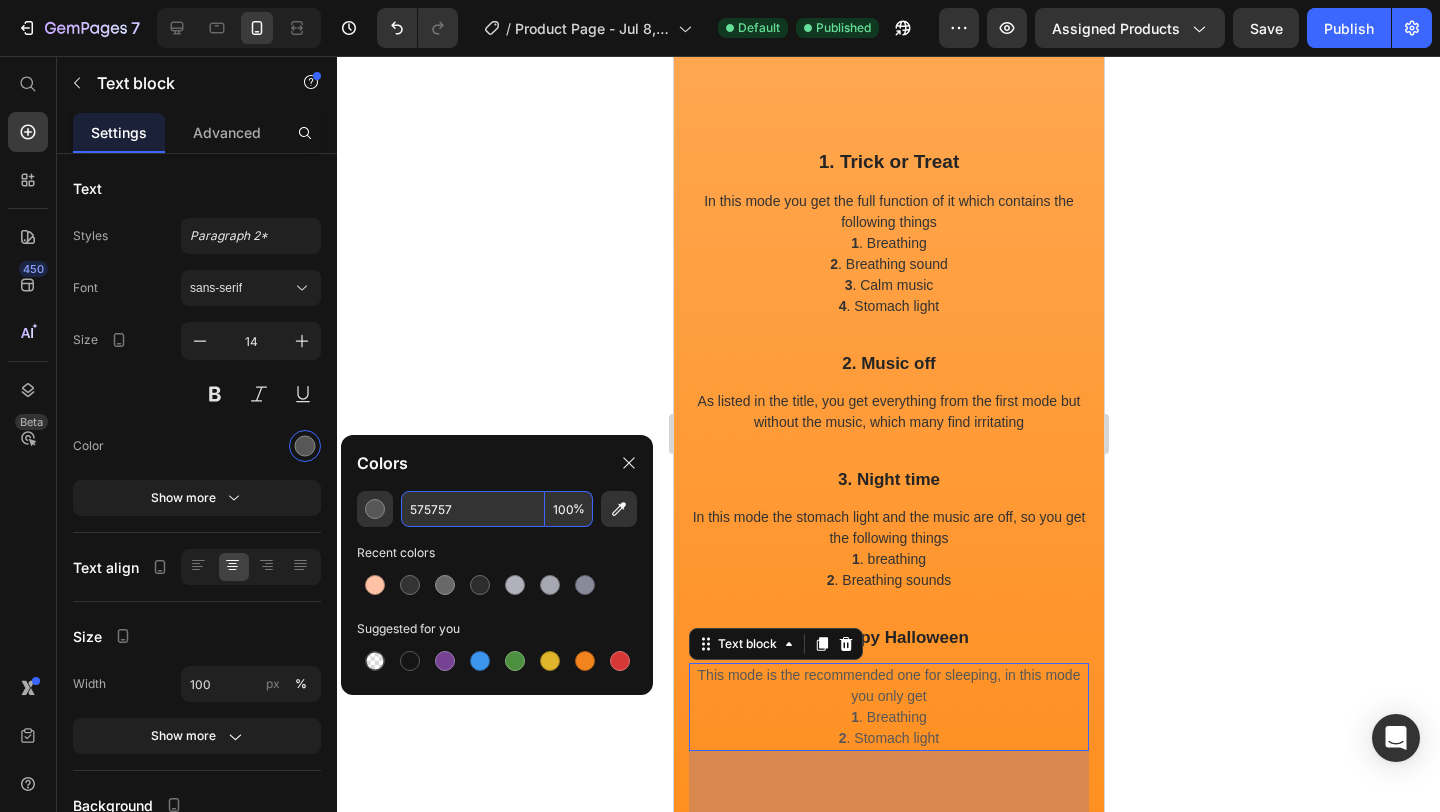 paste on "333333" 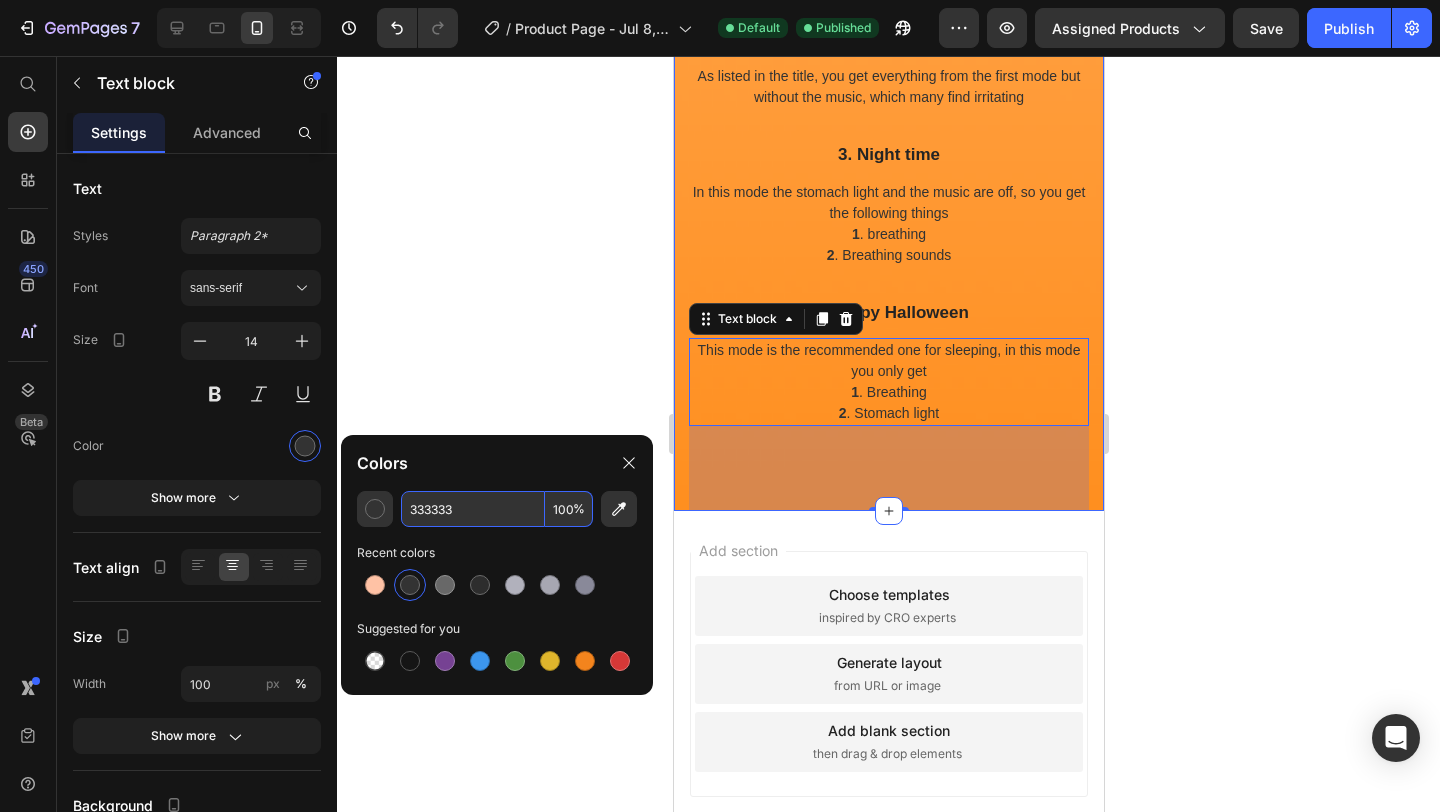scroll, scrollTop: 3244, scrollLeft: 0, axis: vertical 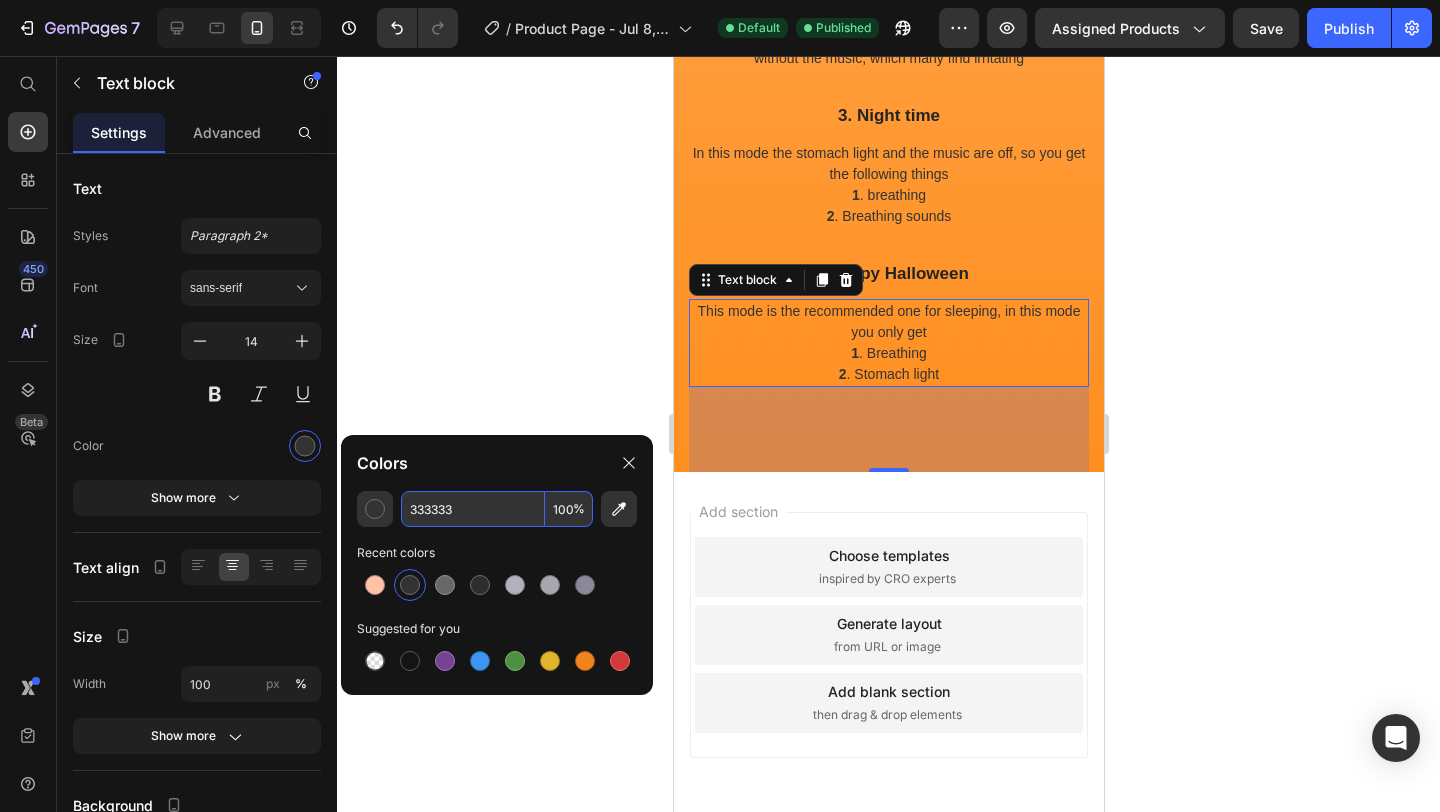 type on "333333" 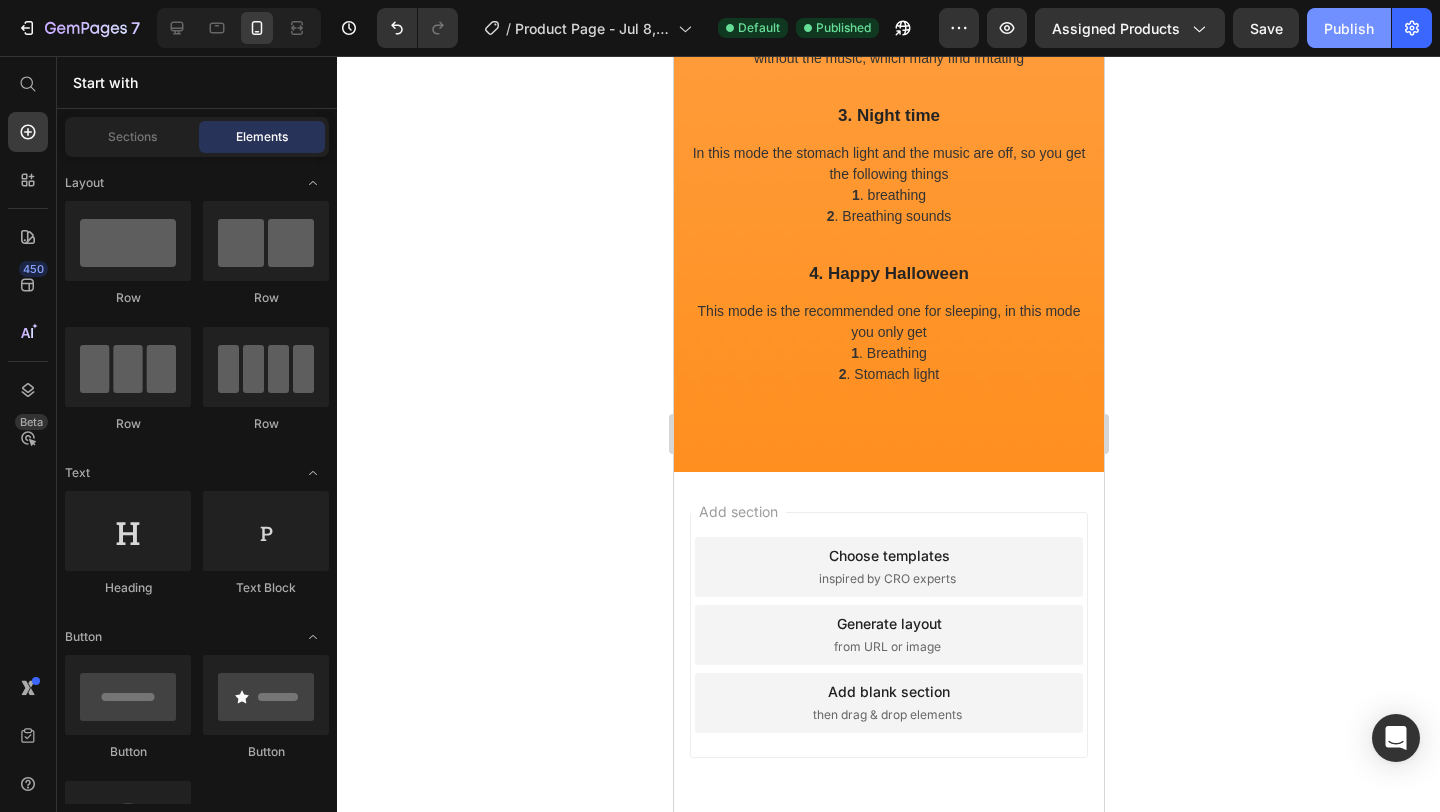click on "Publish" at bounding box center (1349, 28) 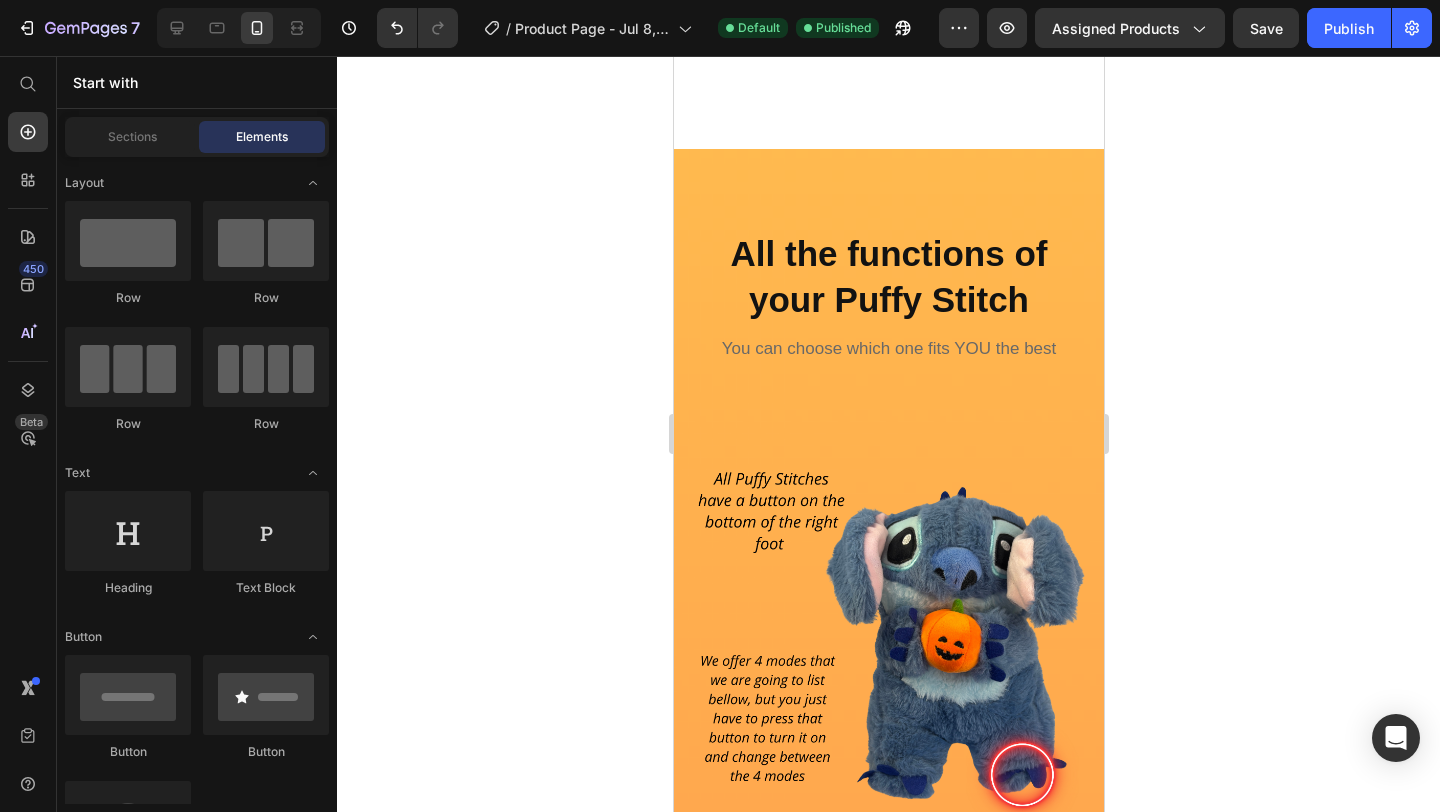 scroll, scrollTop: 2046, scrollLeft: 0, axis: vertical 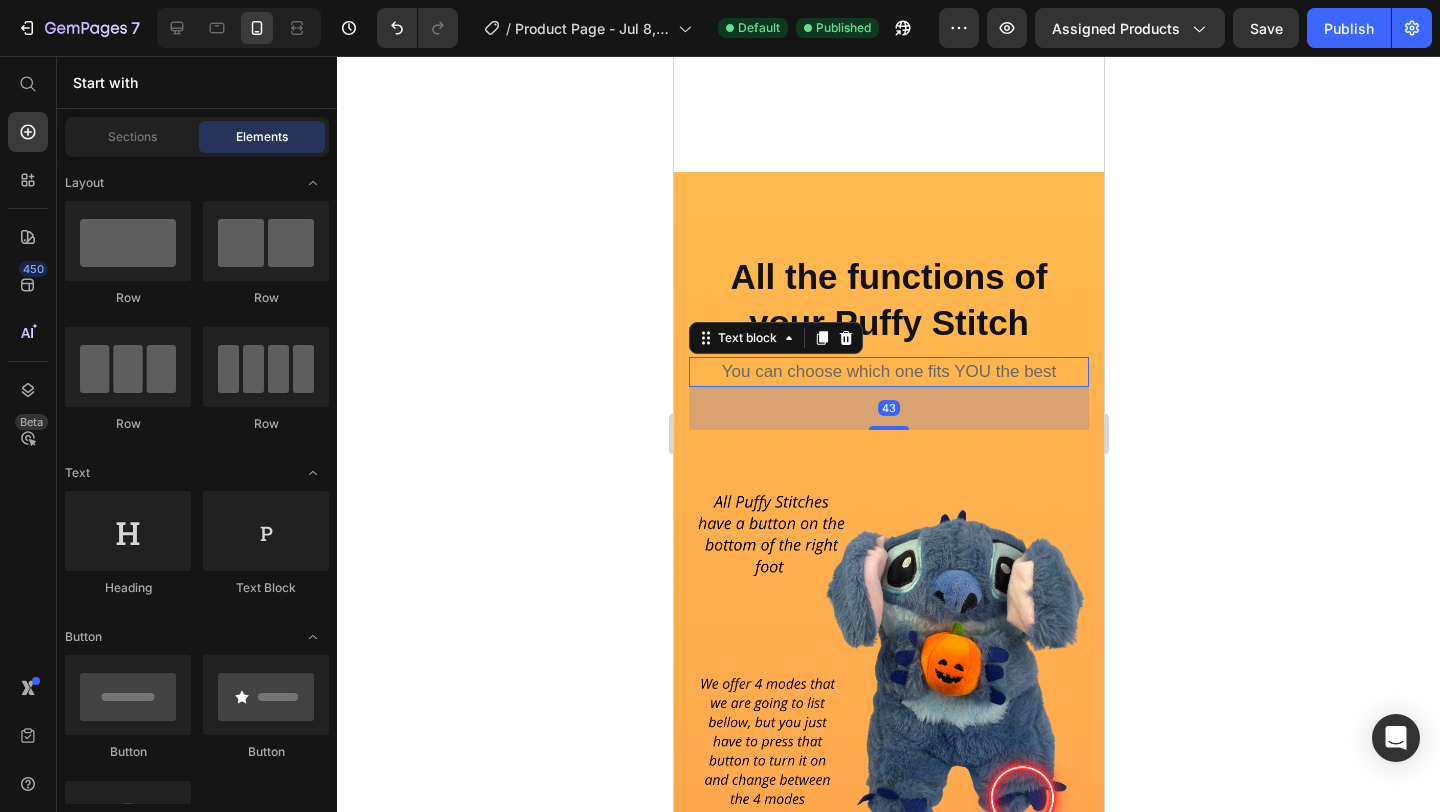 click on "You can choose which one fits YOU the best" at bounding box center (888, 372) 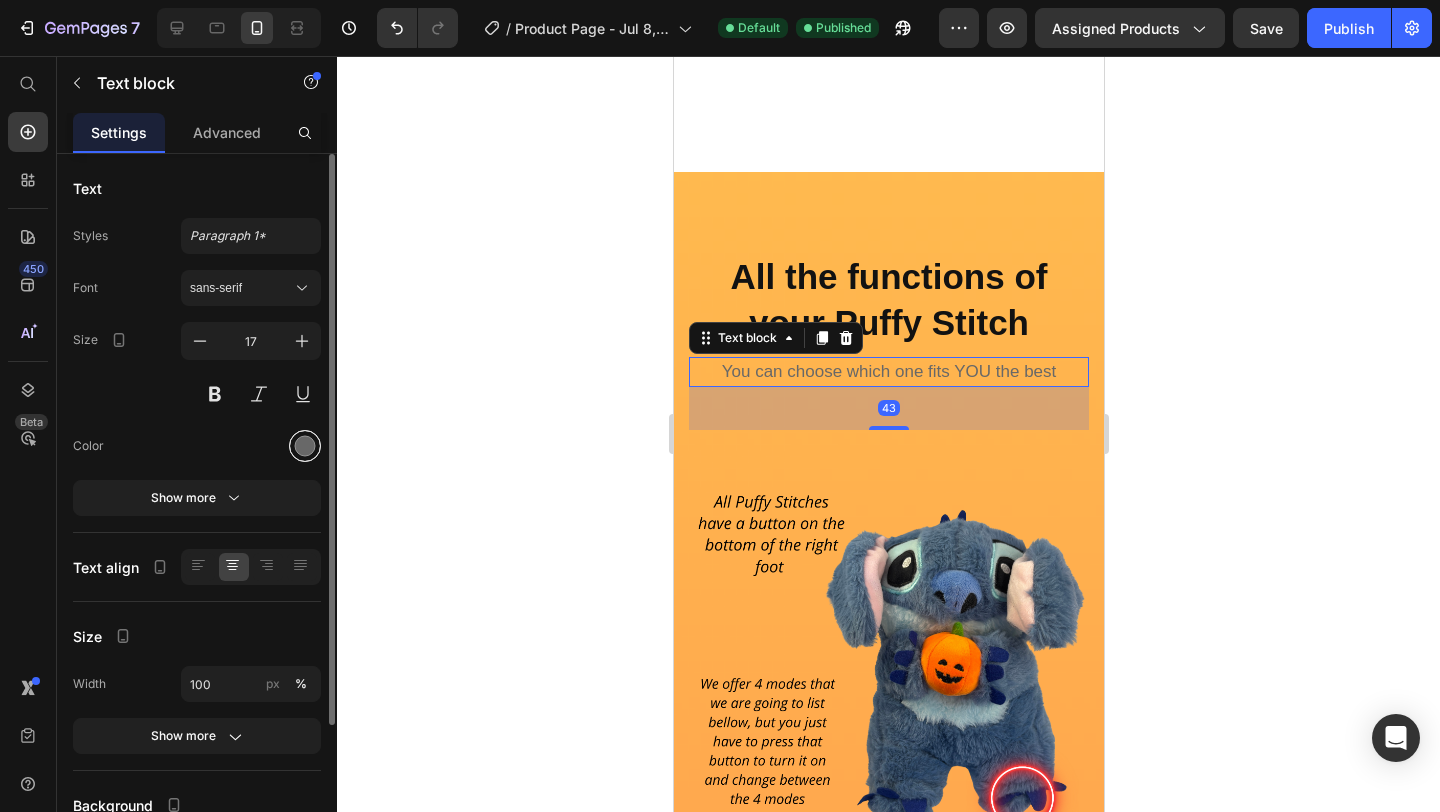 click at bounding box center (305, 446) 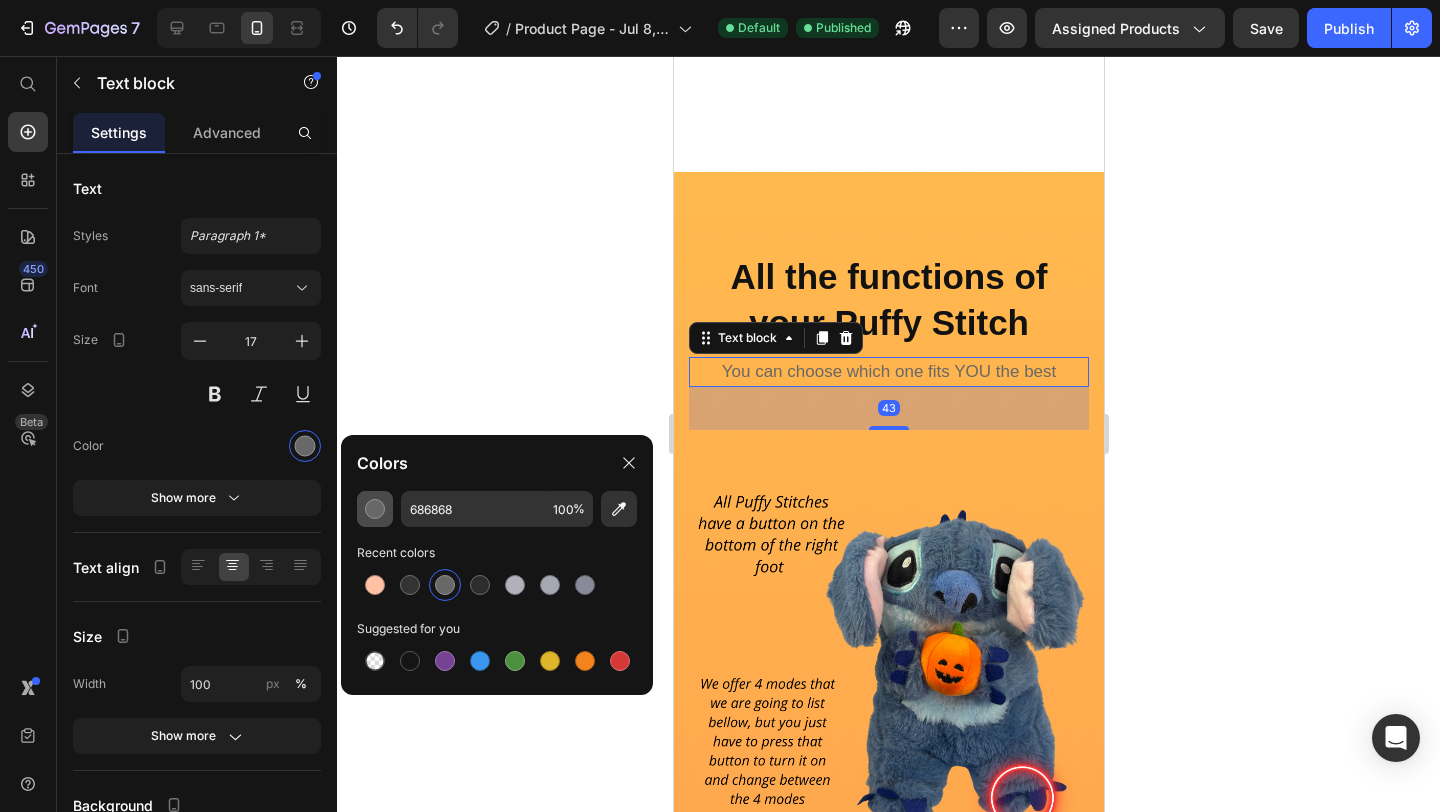click at bounding box center (375, 509) 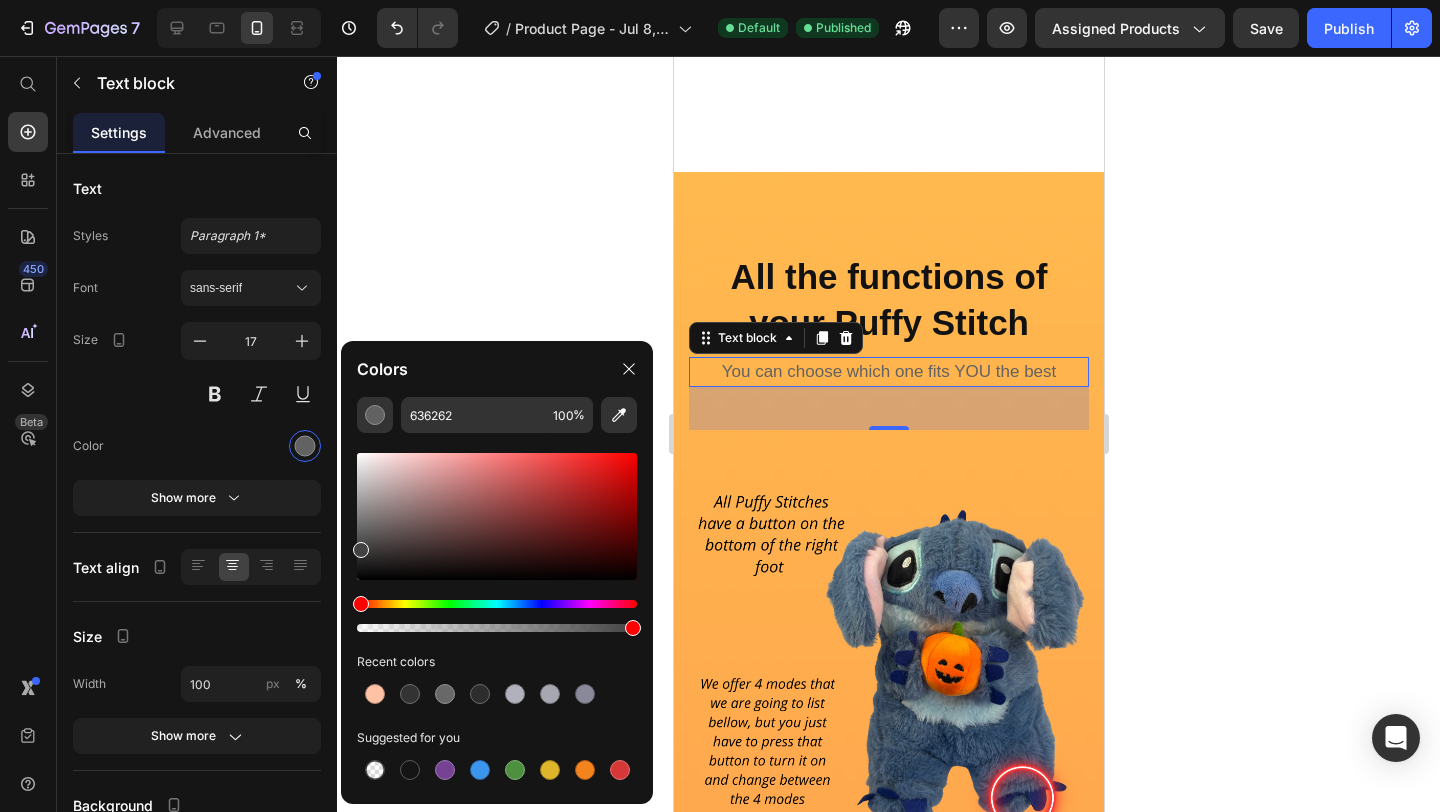 drag, startPoint x: 360, startPoint y: 530, endPoint x: 349, endPoint y: 546, distance: 19.416489 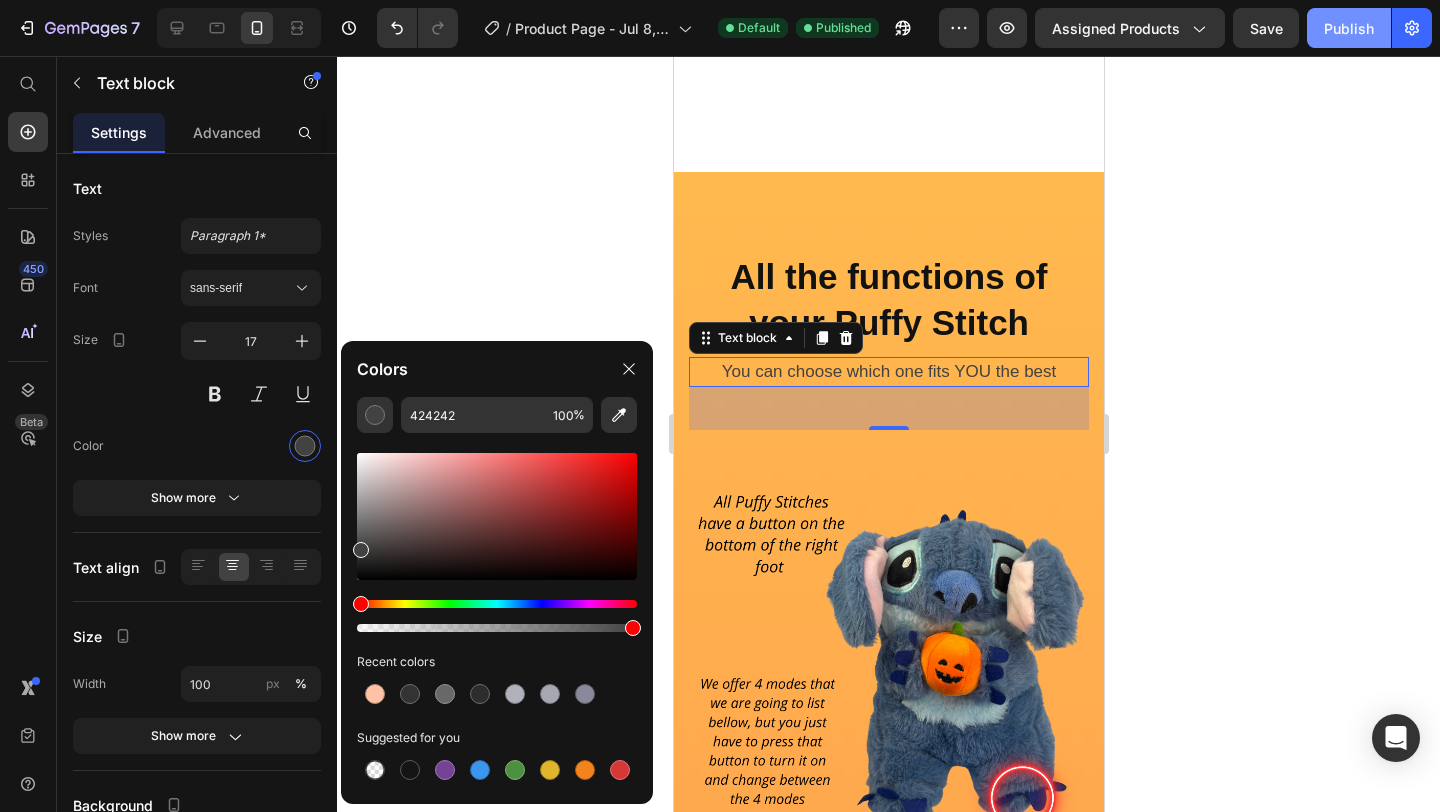 click on "Publish" at bounding box center (1349, 28) 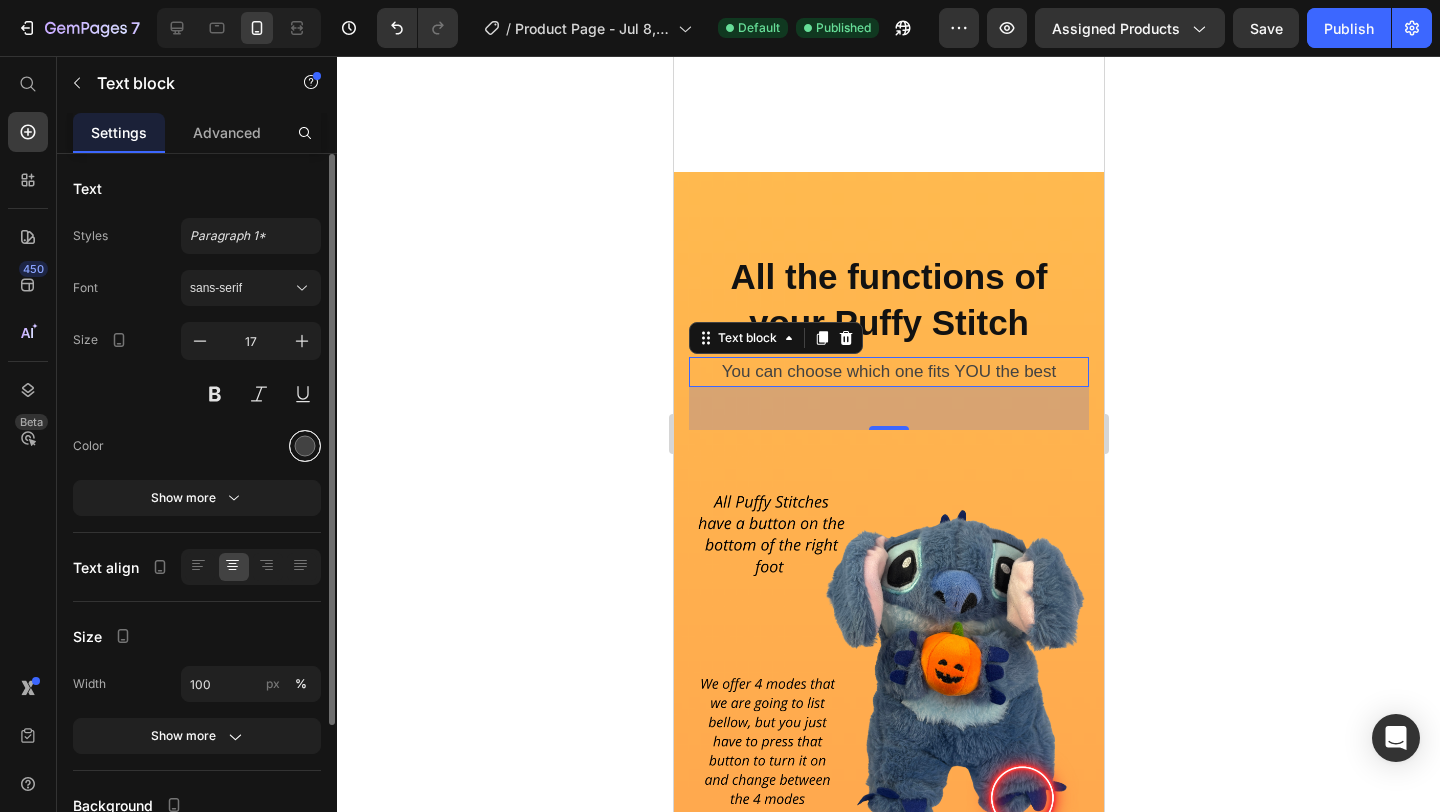 click at bounding box center [305, 446] 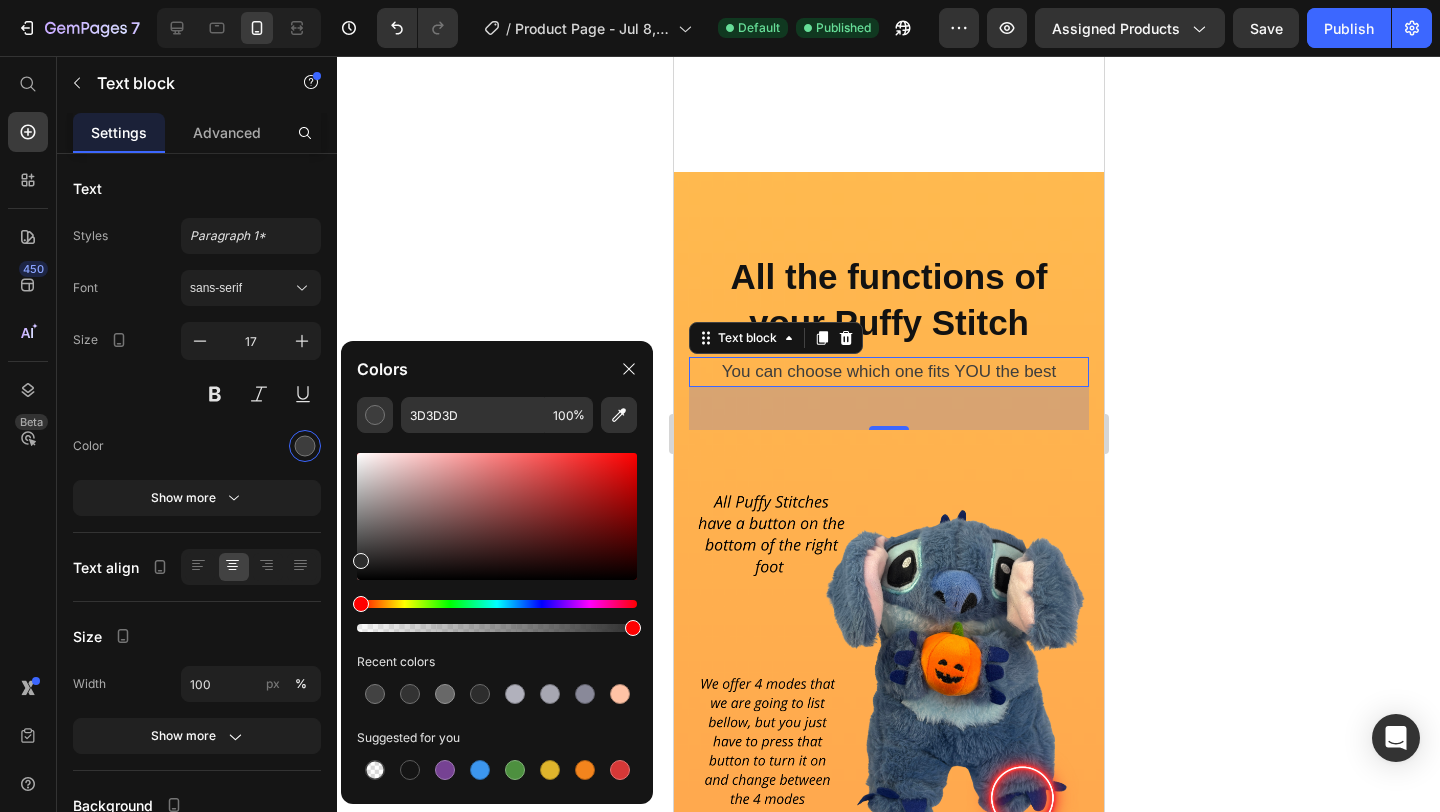 click at bounding box center (361, 561) 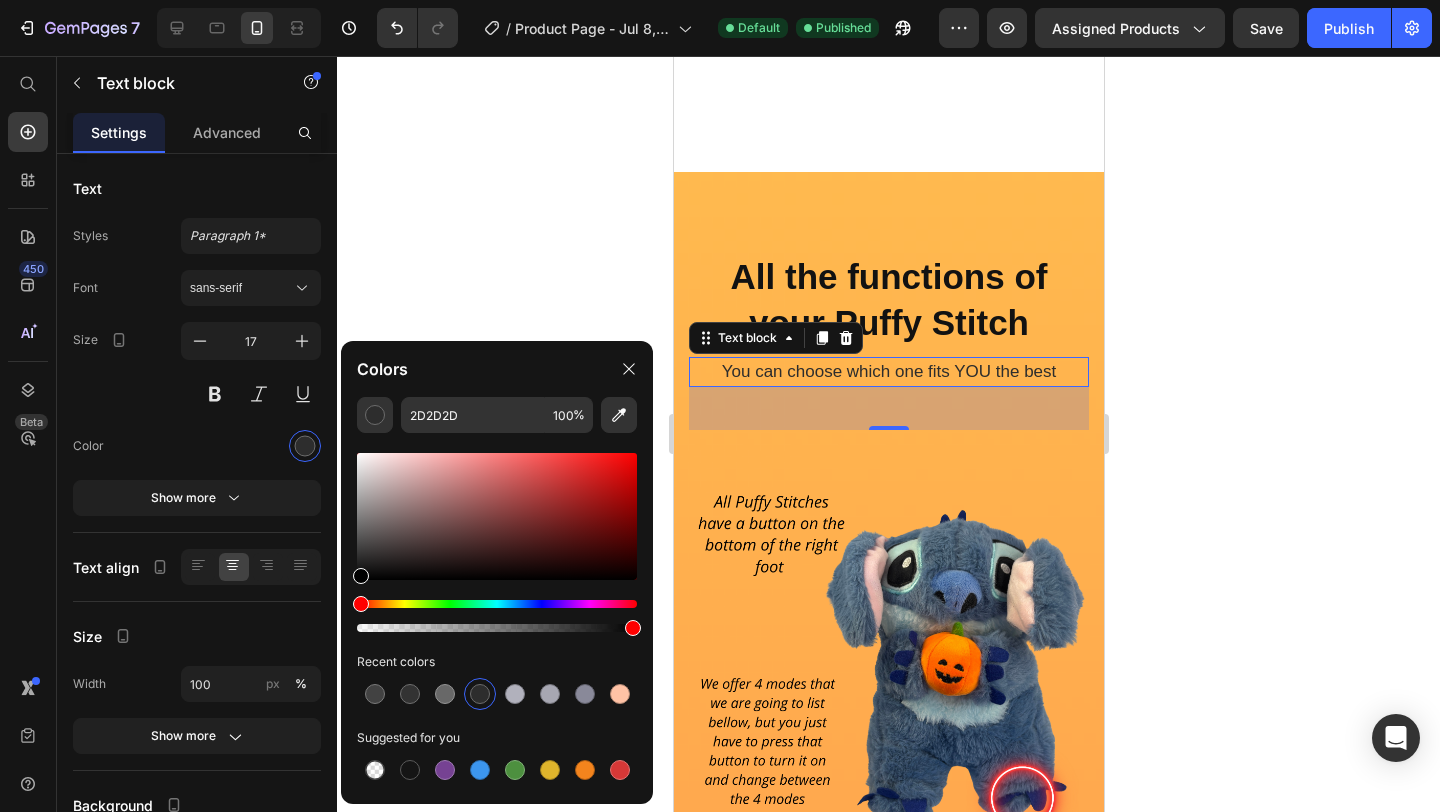 drag, startPoint x: 359, startPoint y: 564, endPoint x: 359, endPoint y: 609, distance: 45 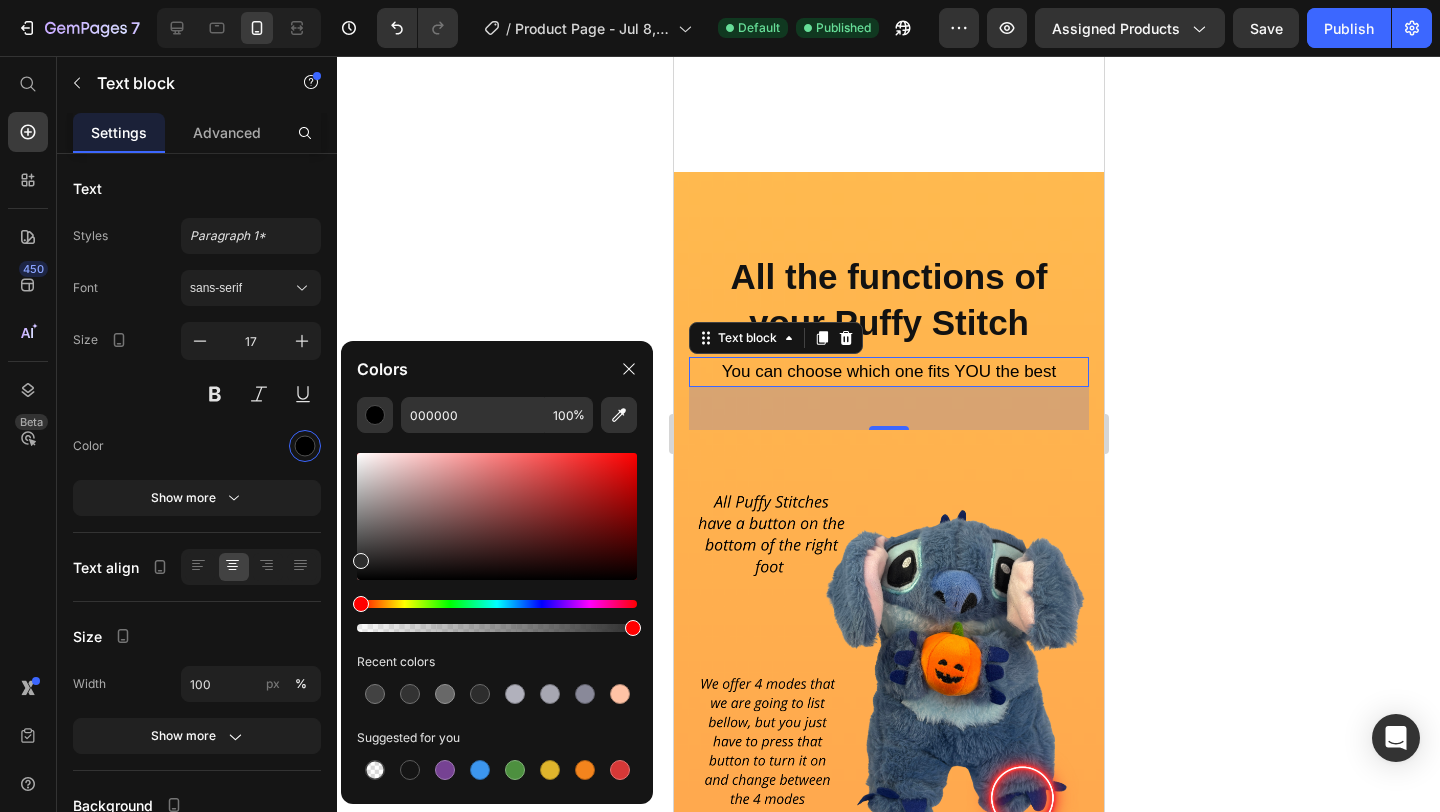 drag, startPoint x: 359, startPoint y: 579, endPoint x: 356, endPoint y: 556, distance: 23.194826 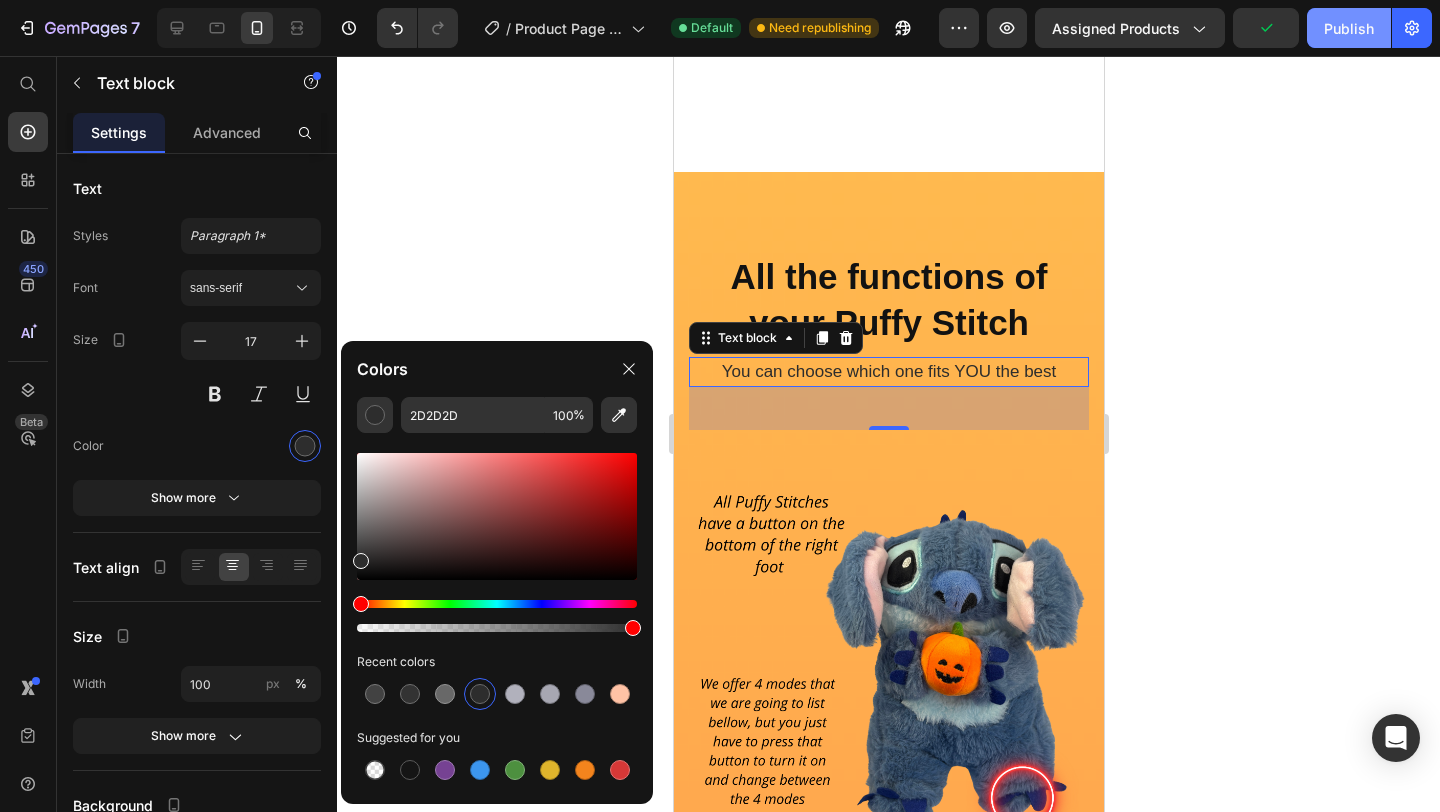 click on "Publish" 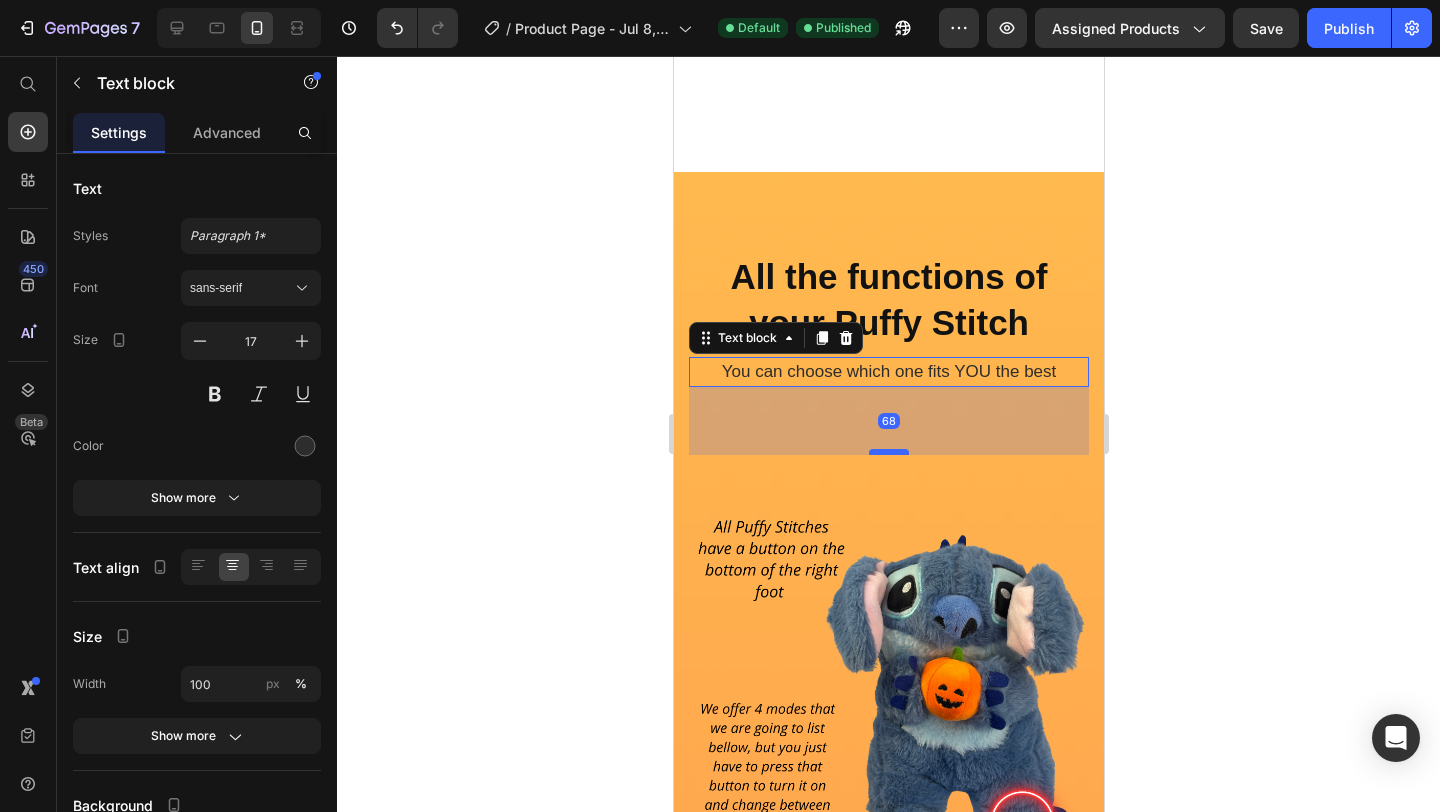 drag, startPoint x: 895, startPoint y: 428, endPoint x: 893, endPoint y: 453, distance: 25.079872 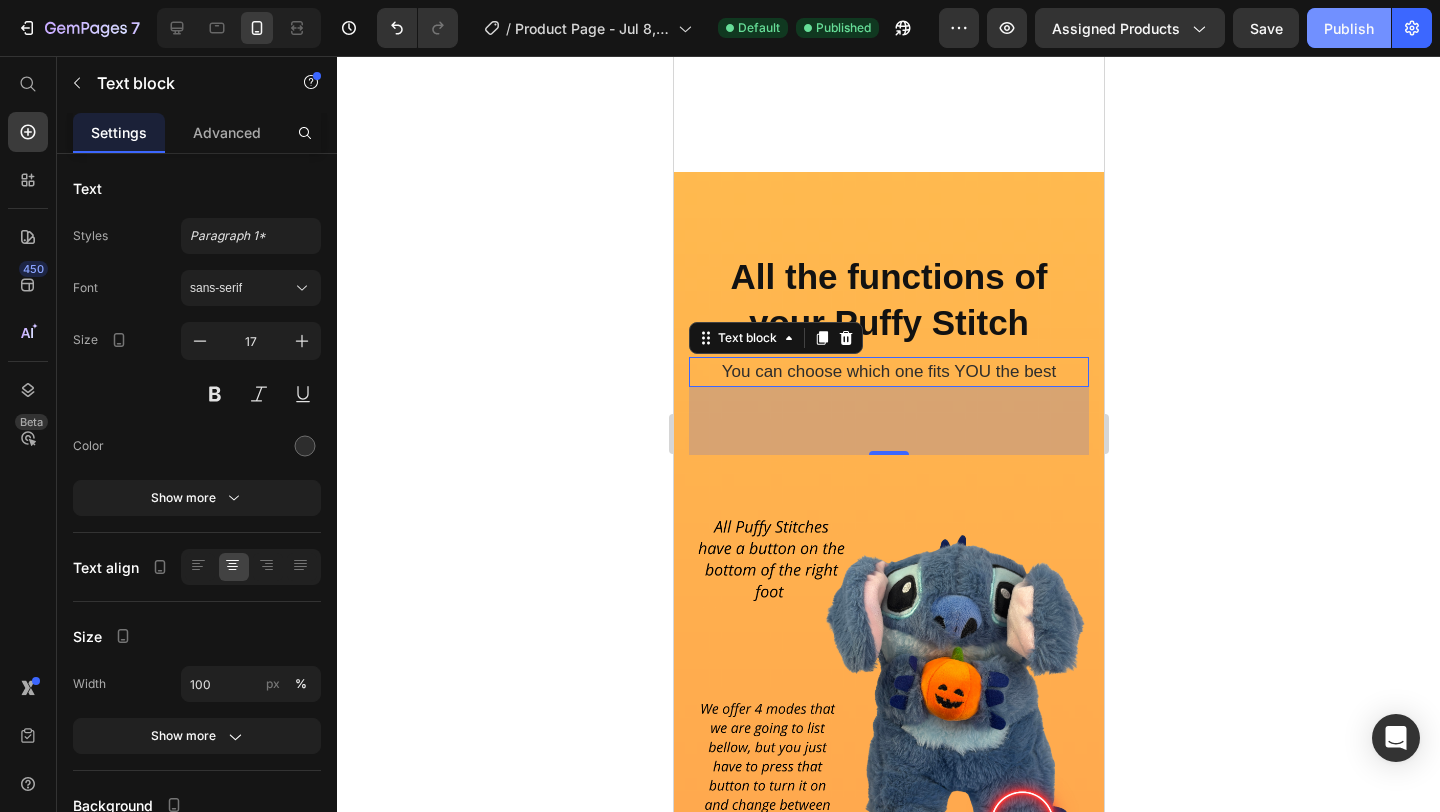 click on "Publish" 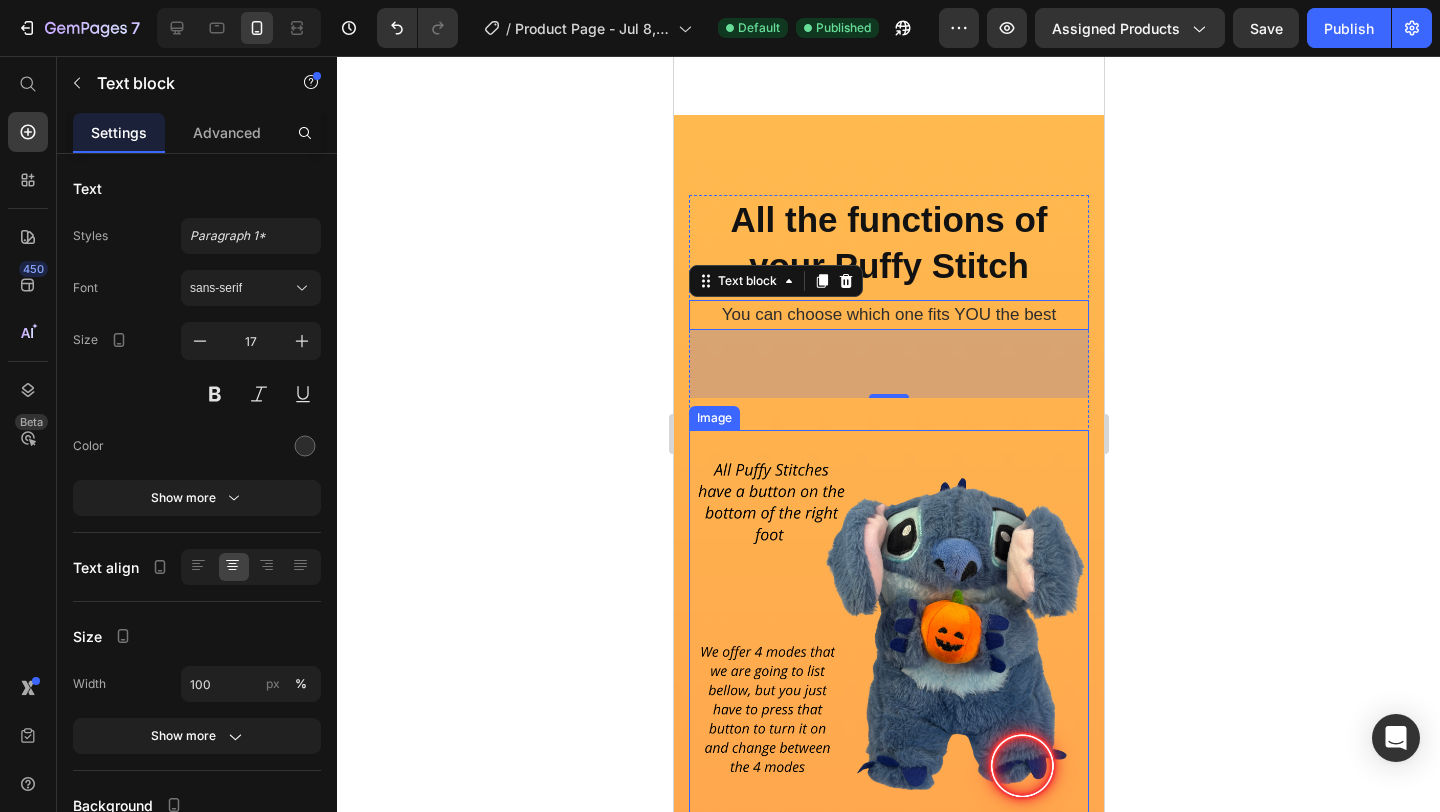 scroll, scrollTop: 2033, scrollLeft: 0, axis: vertical 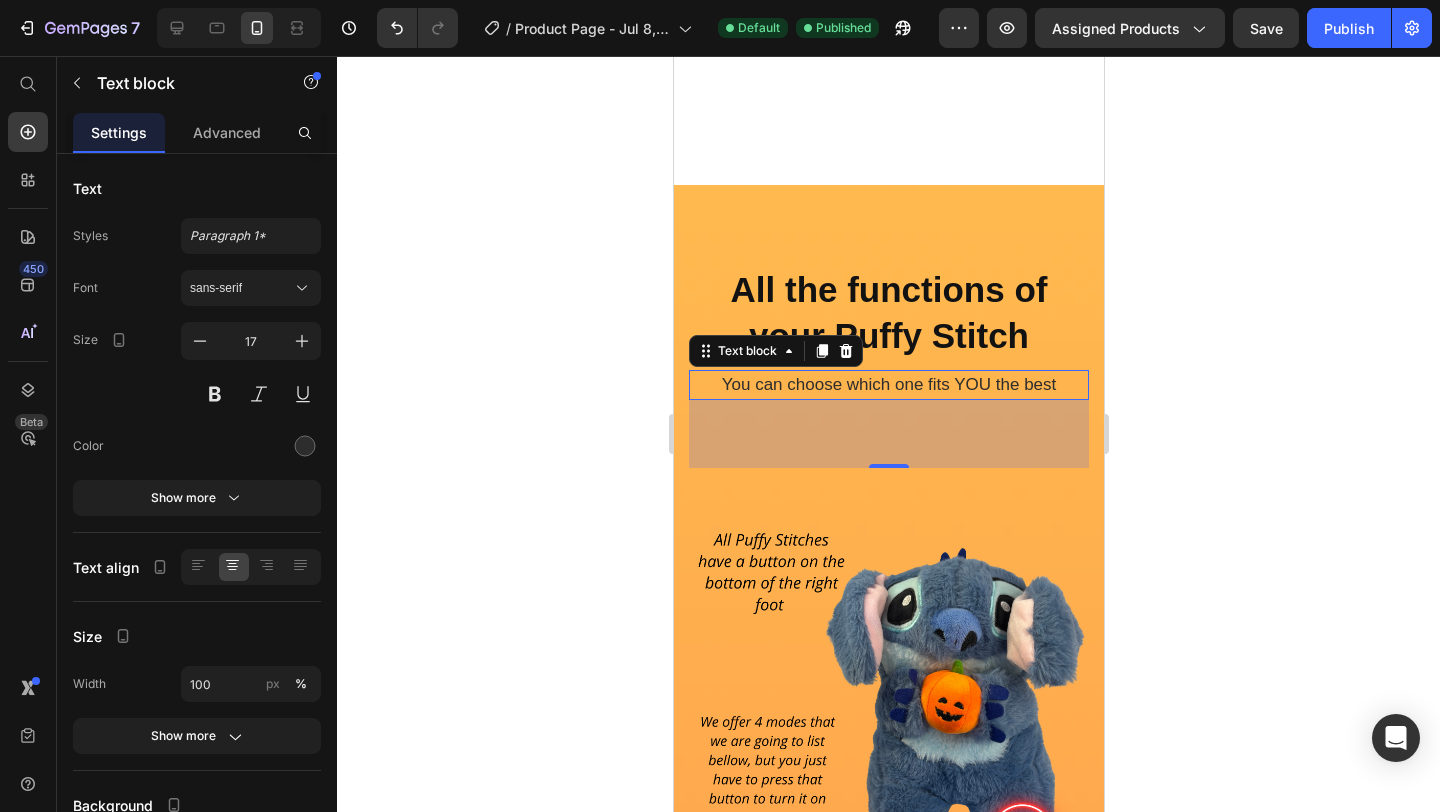 click 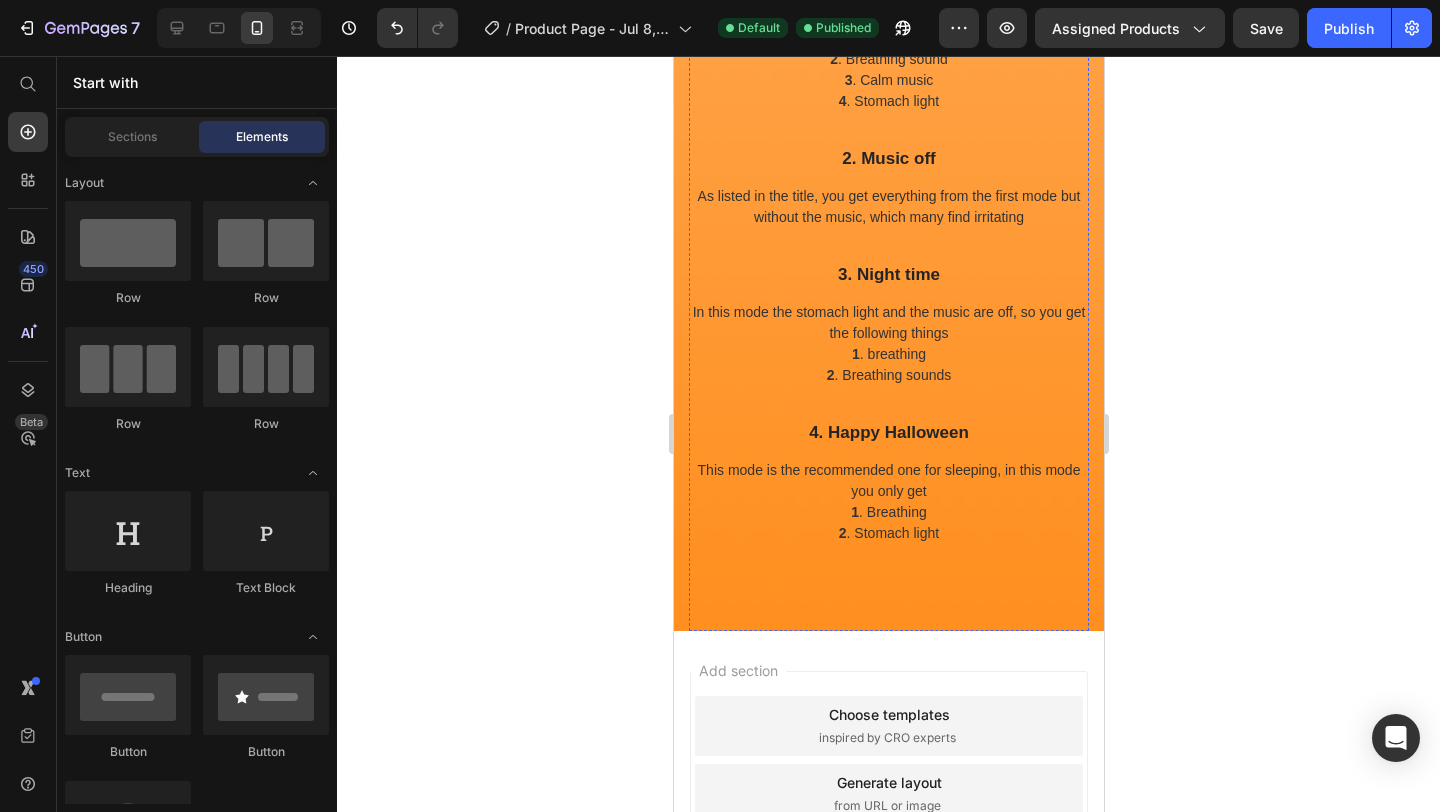 scroll, scrollTop: 3129, scrollLeft: 0, axis: vertical 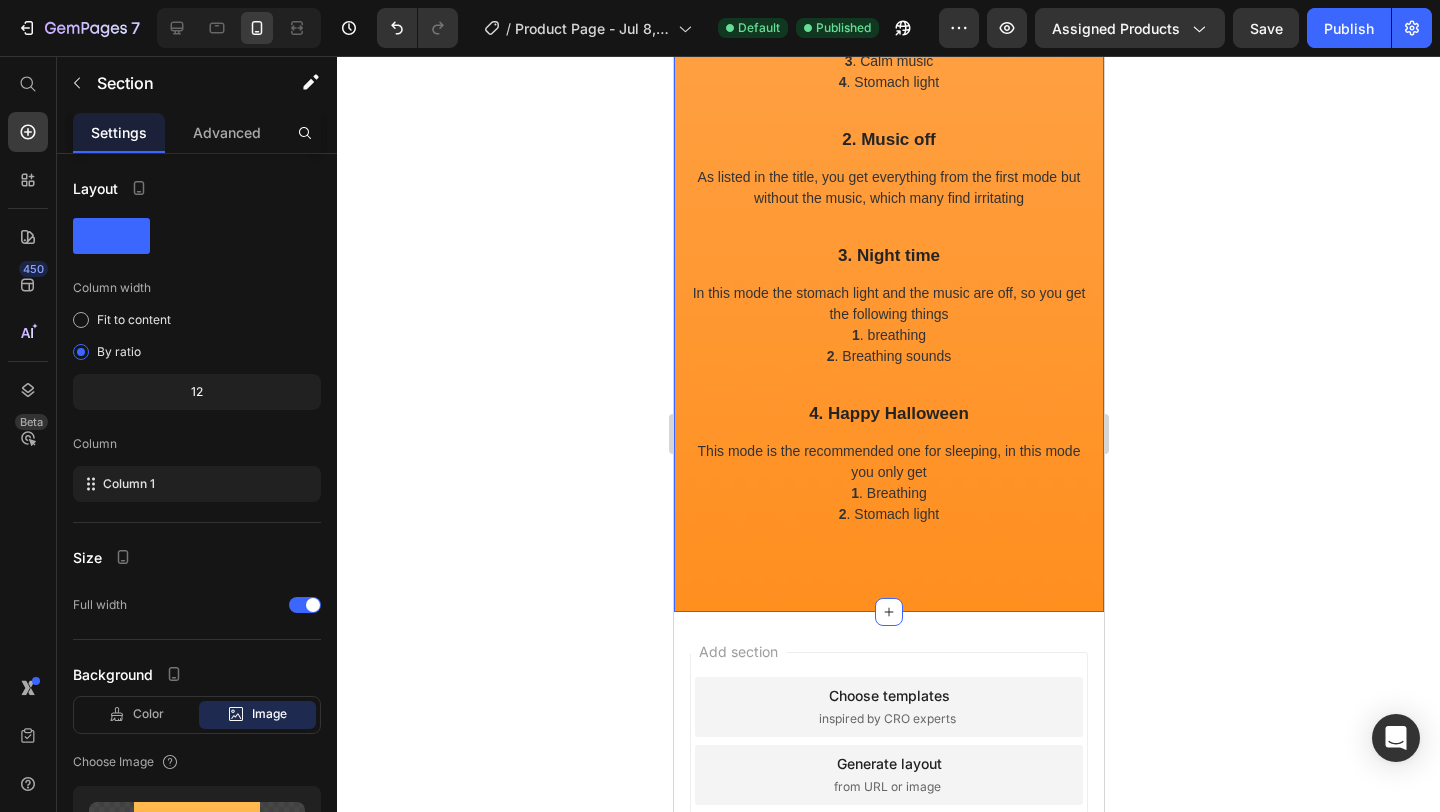 click on "All the functions of your Puffy Stitch Heading You can choose which one fits YOU the best Text block Row Row Image  1. Trick or Treat Text block In this mode you get the full function of it which contains the following things 1 . Breathing 2 . Breathing sound 3 . Calm music 4 . Stomach light Text block Row 2. Music off Text block As listed in the title, you get everything from the first mode but without the music, which many find irritating Text block Row 3. Night time Text block In this mode the stomach light and the music are off, so you get the following things 1 . breathing  2 . Breathing sounds Text block Row 4. Happy Halloween Text block This mode is the recommended one for sleeping, in this mode you only get 1 . Breathing 2 . Stomach light  Text block Row Row Row Product Section 4   You can create reusable sections Create Theme Section AI Content Write with GemAI What would you like to describe here? Tone and Voice Persuasive Product Show more Generate" at bounding box center [888, -150] 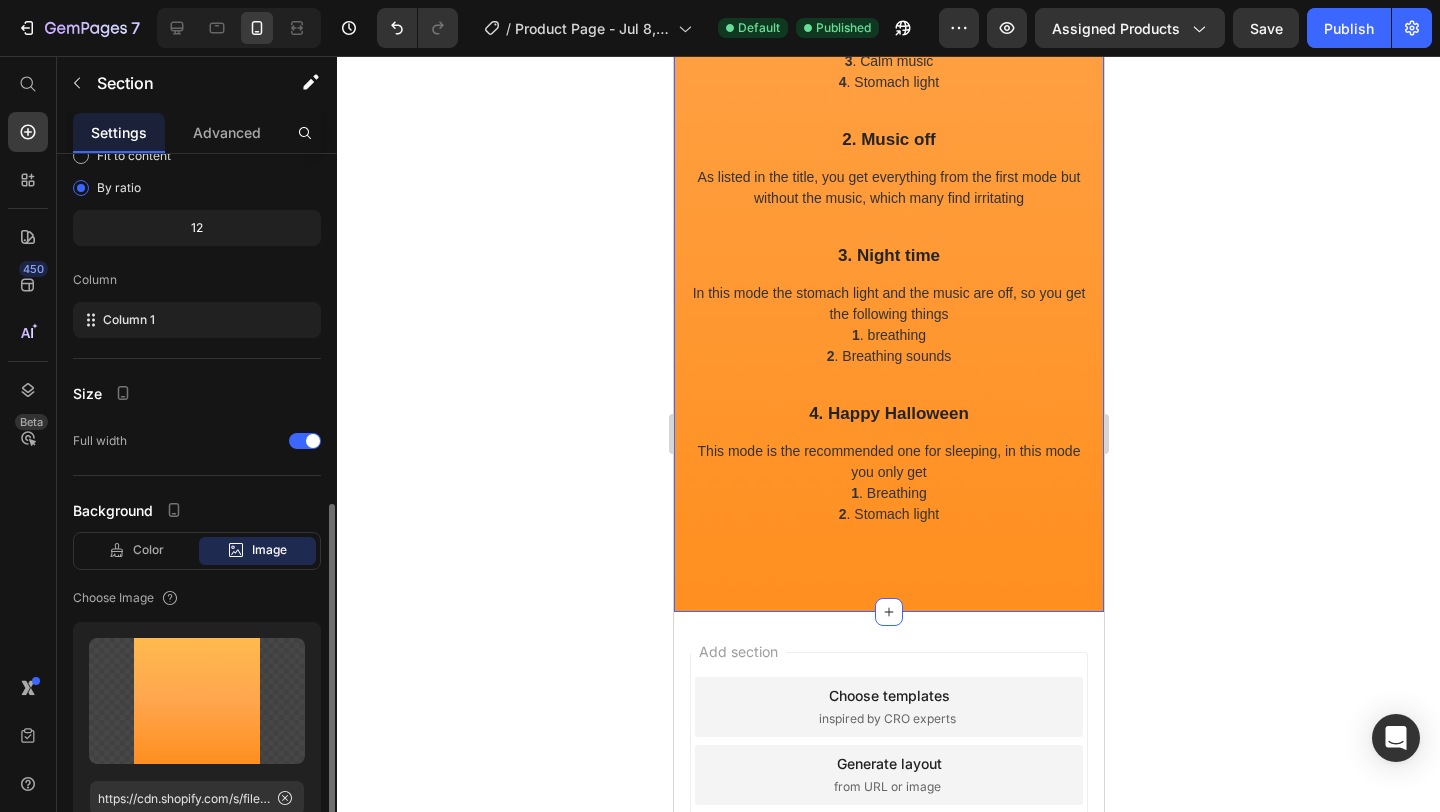 scroll, scrollTop: 405, scrollLeft: 0, axis: vertical 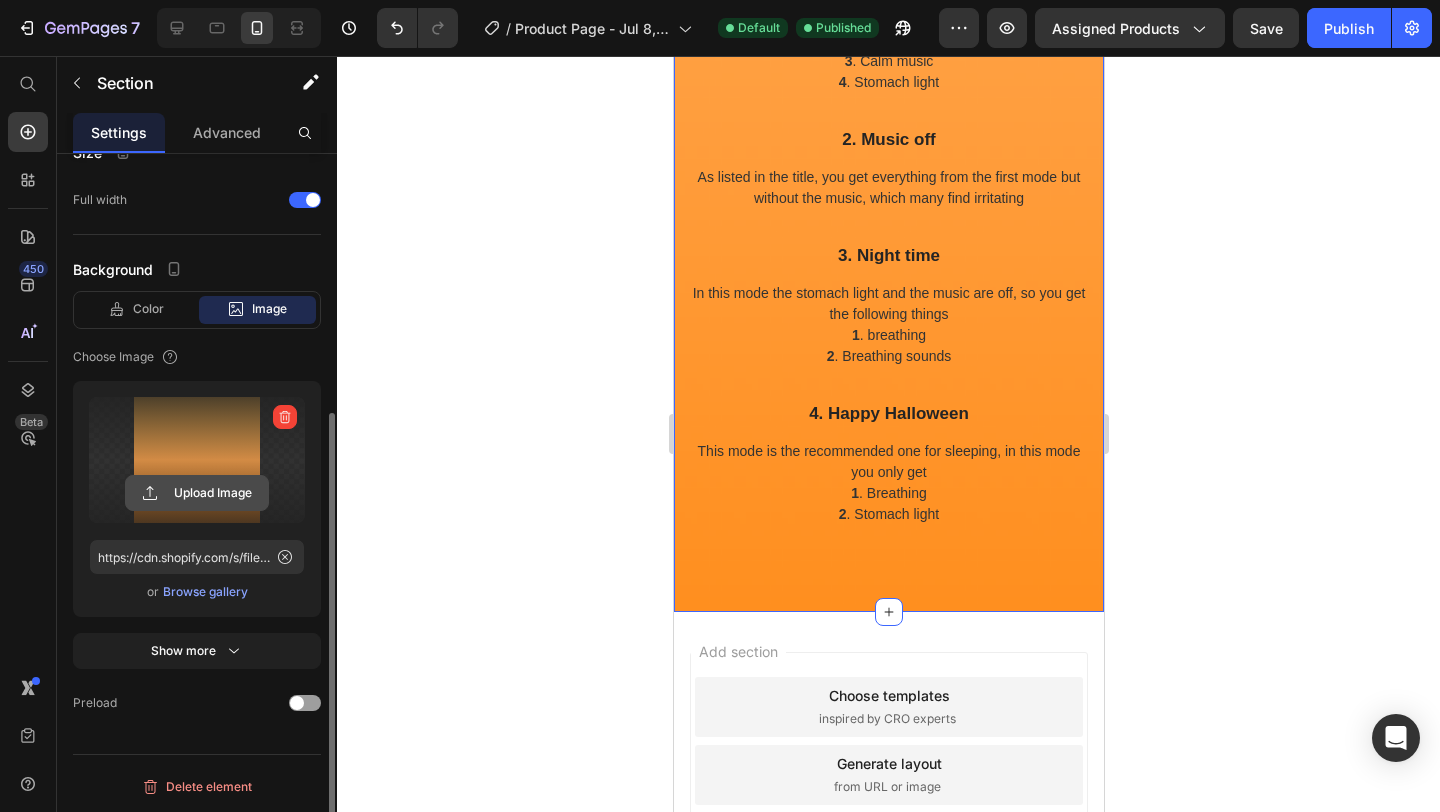 click 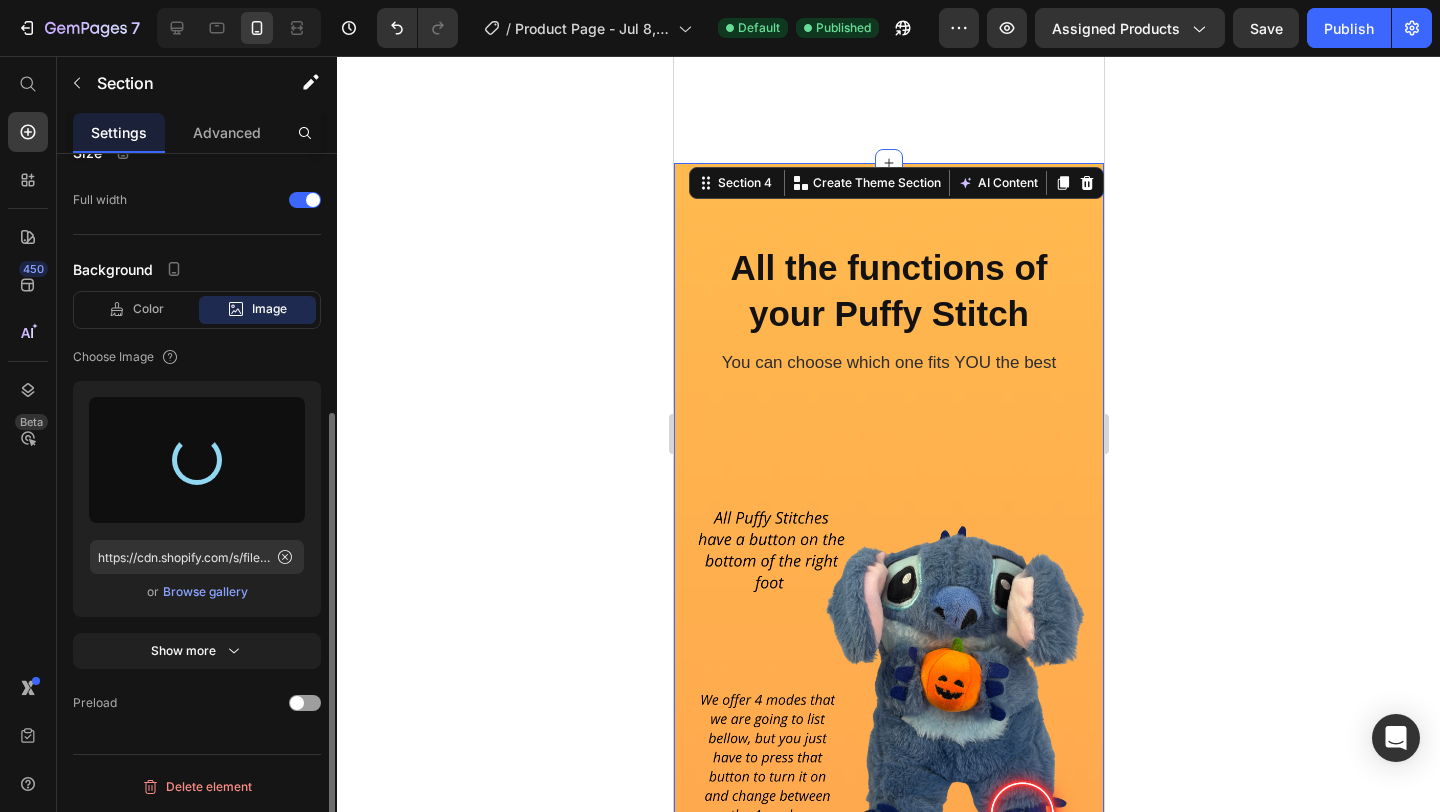 scroll, scrollTop: 2036, scrollLeft: 0, axis: vertical 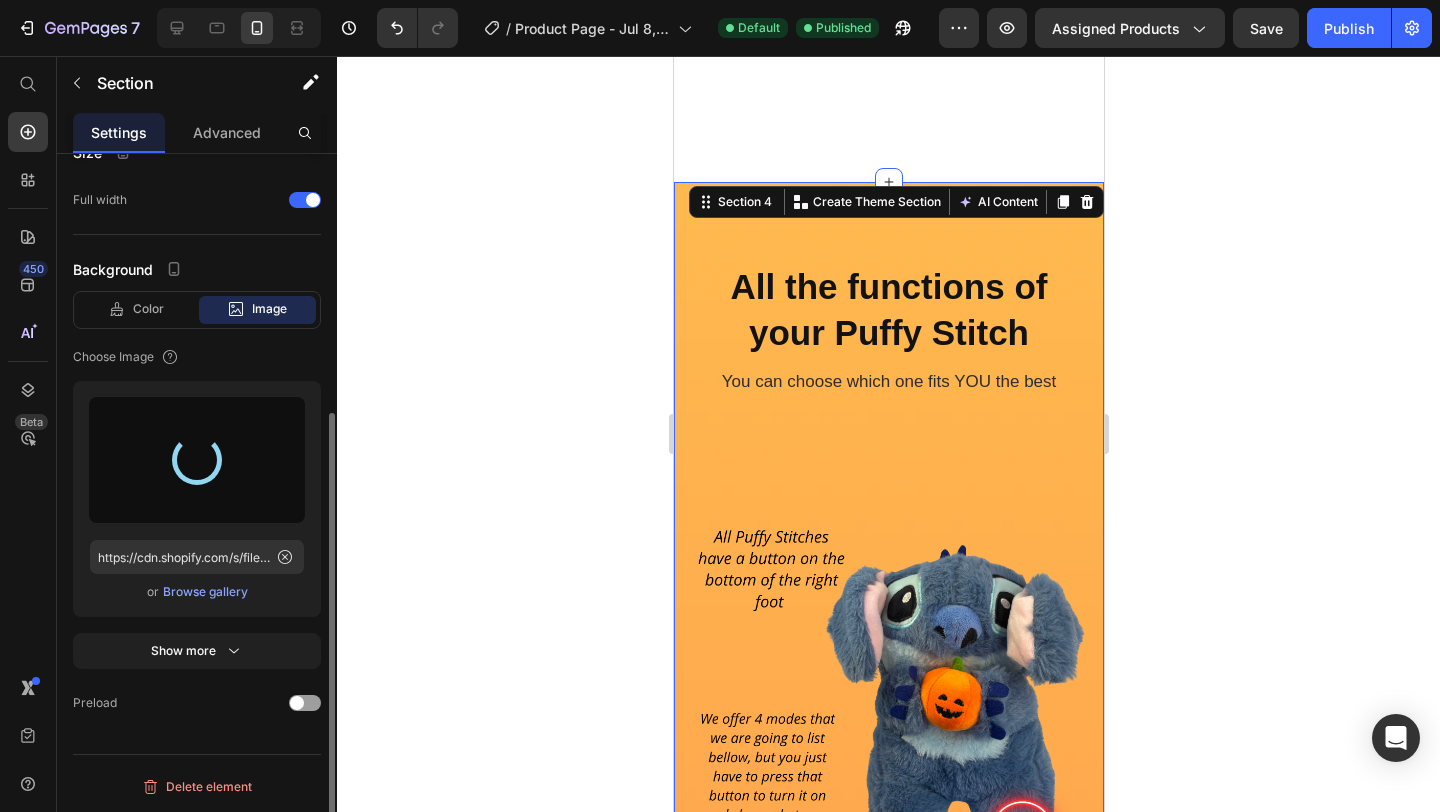 type on "https://cdn.shopify.com/s/files/1/0913/5308/8379/files/gempages_570397151901778759-9126caeb-c51a-41c7-8933-d6edcec331dd.png" 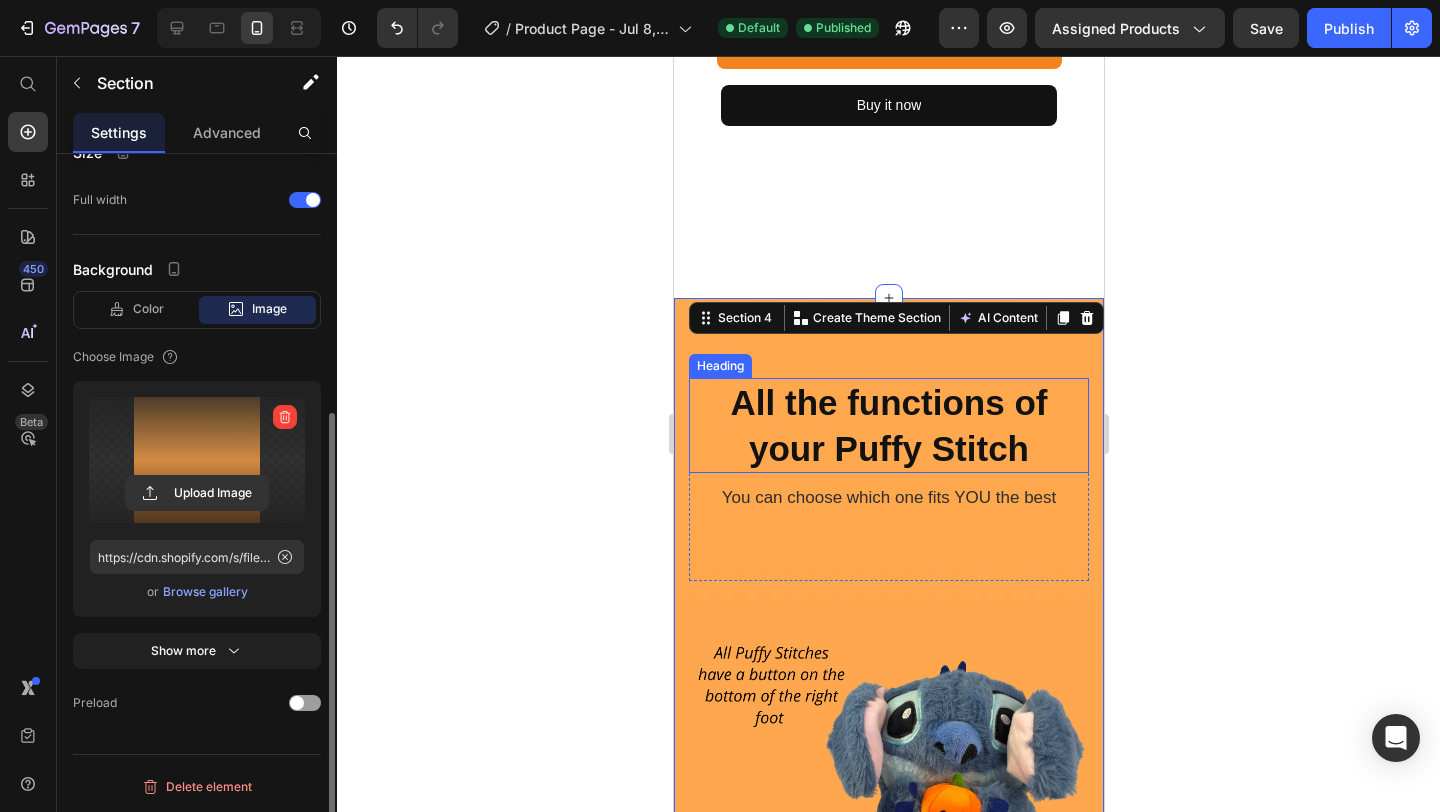 scroll, scrollTop: 1905, scrollLeft: 0, axis: vertical 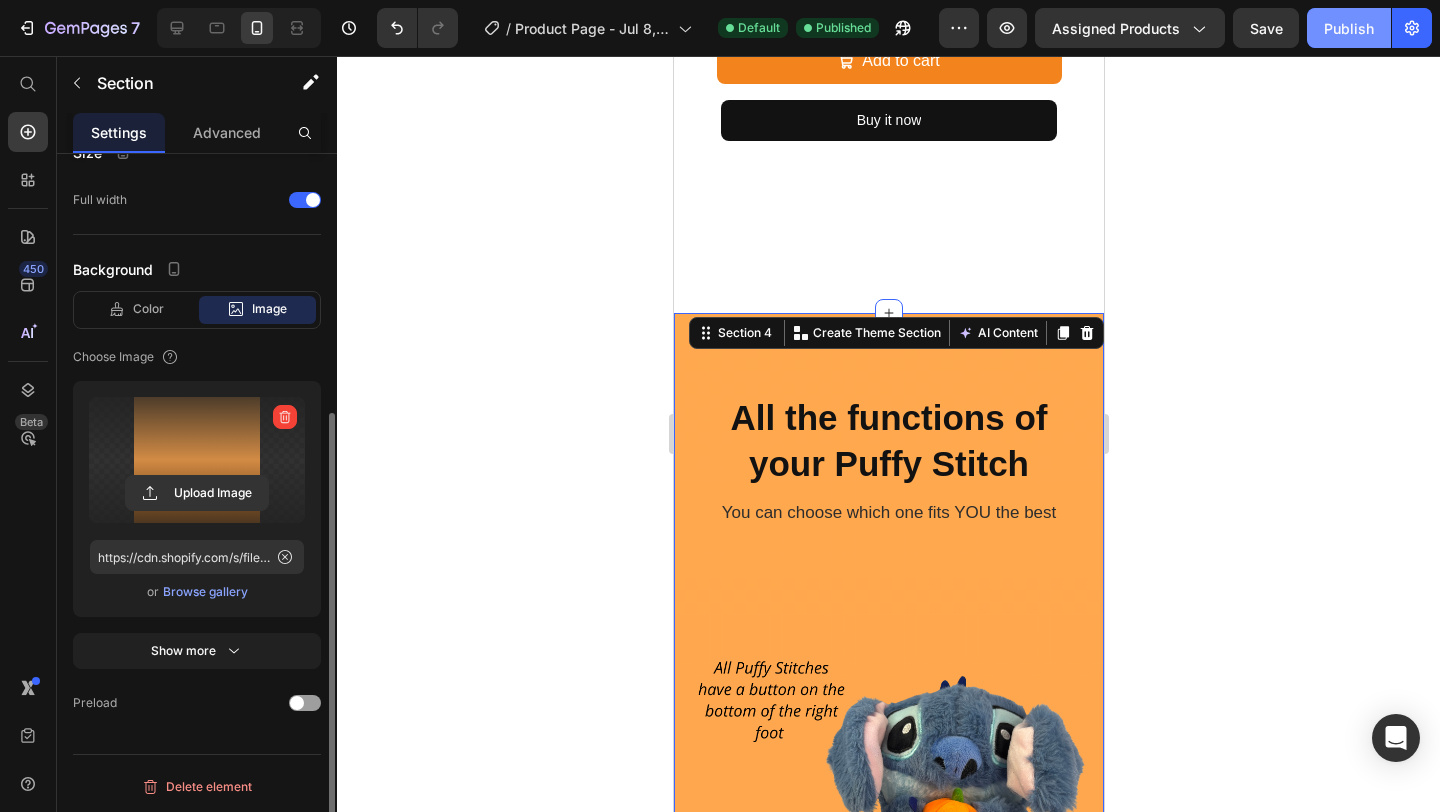 click on "Publish" at bounding box center [1349, 28] 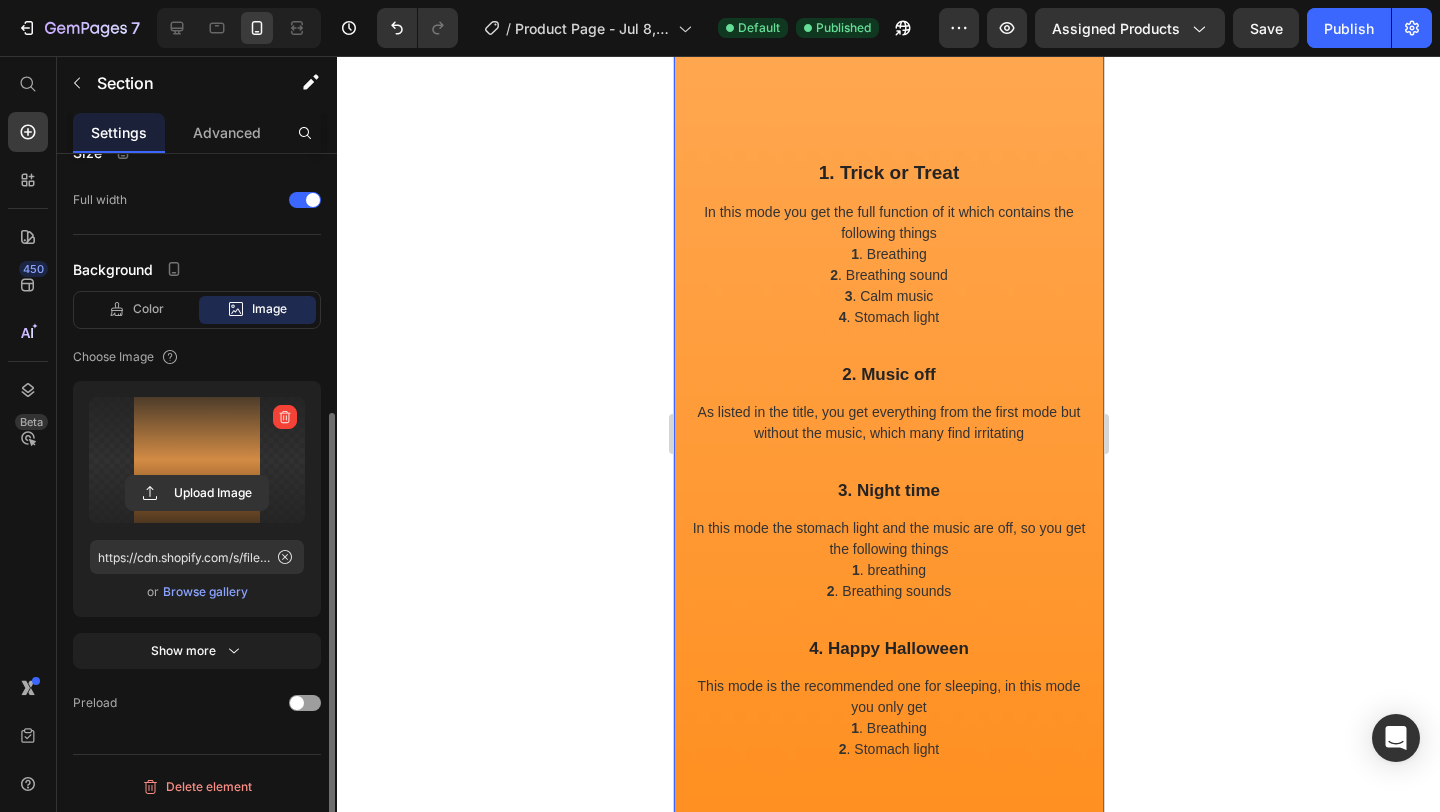 scroll, scrollTop: 3353, scrollLeft: 0, axis: vertical 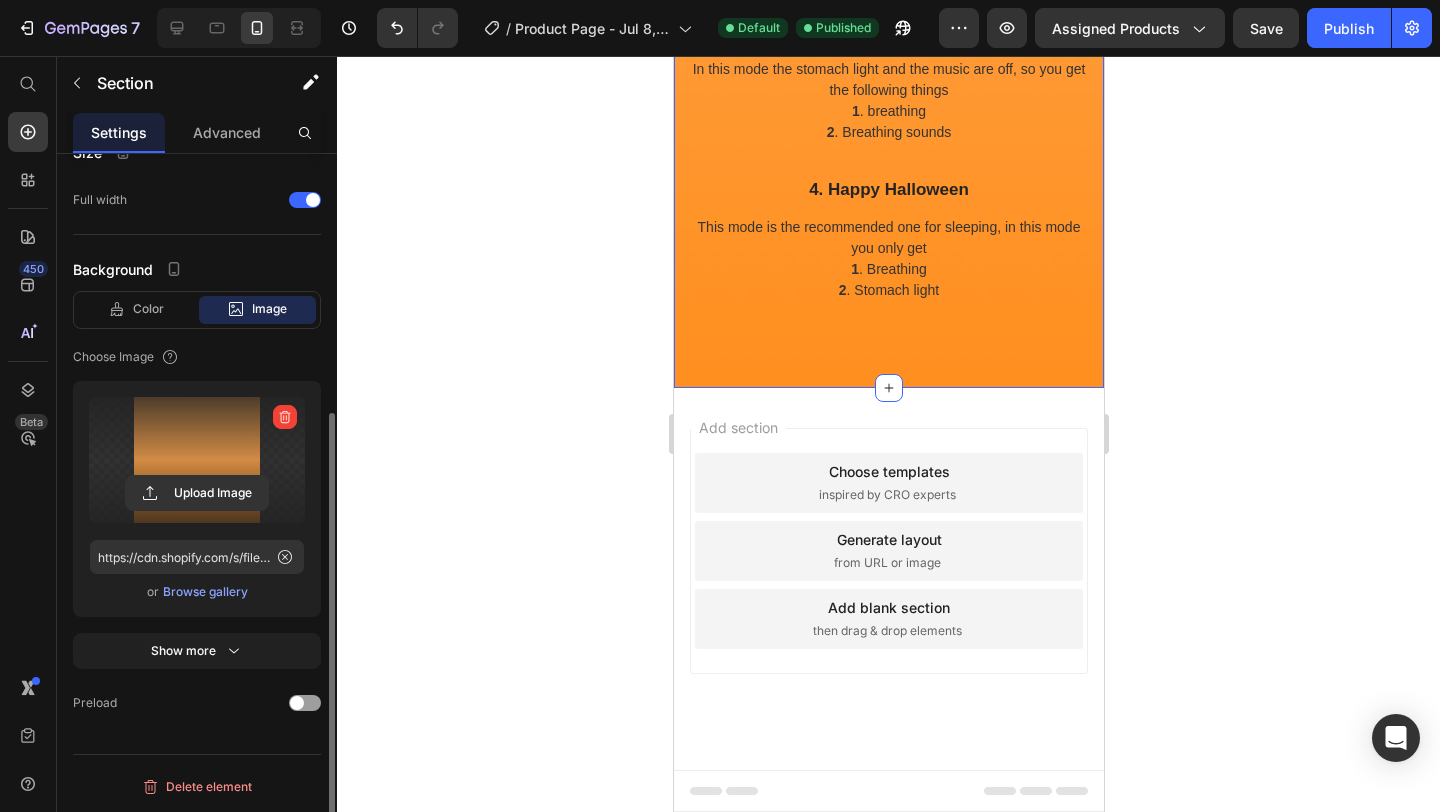 type 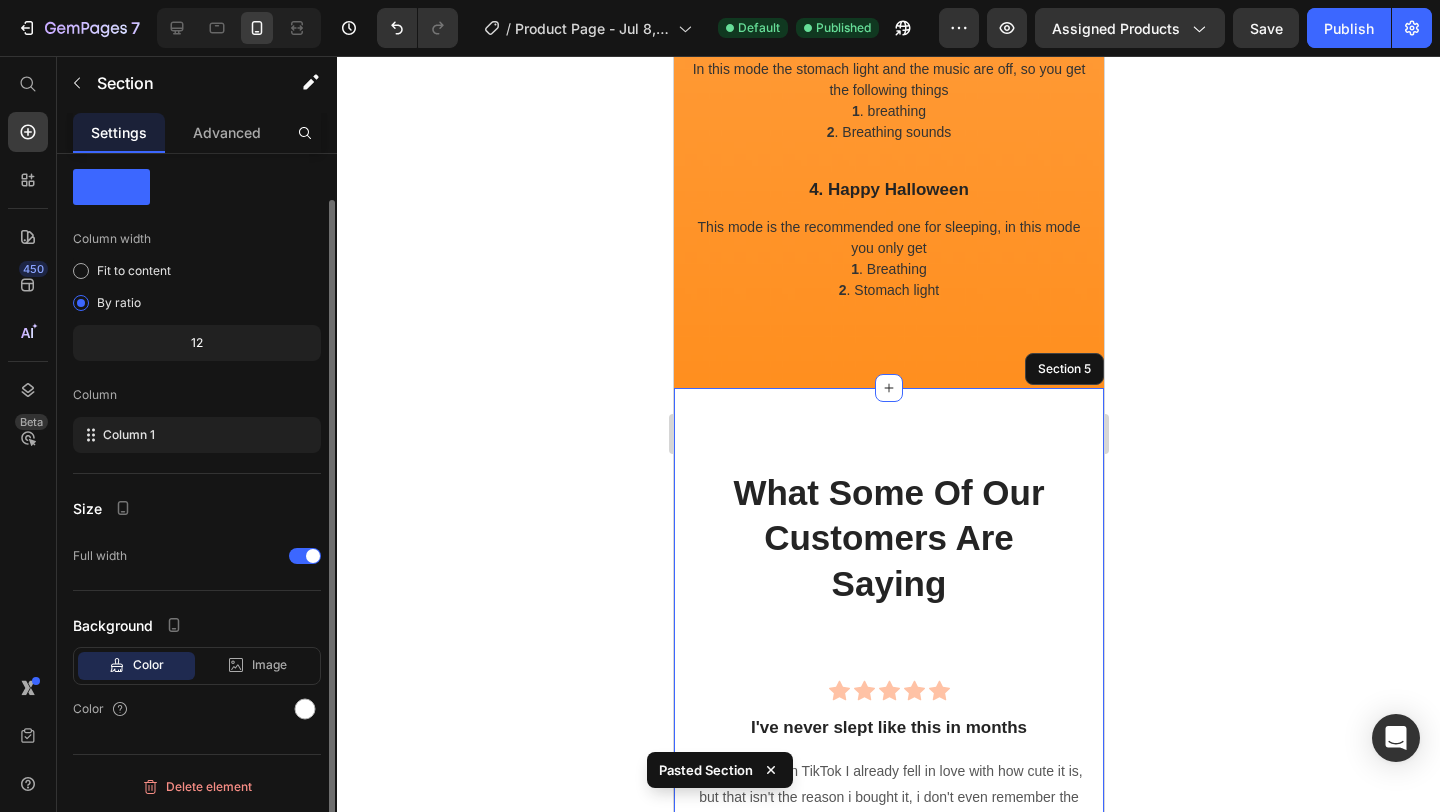scroll, scrollTop: 3404, scrollLeft: 0, axis: vertical 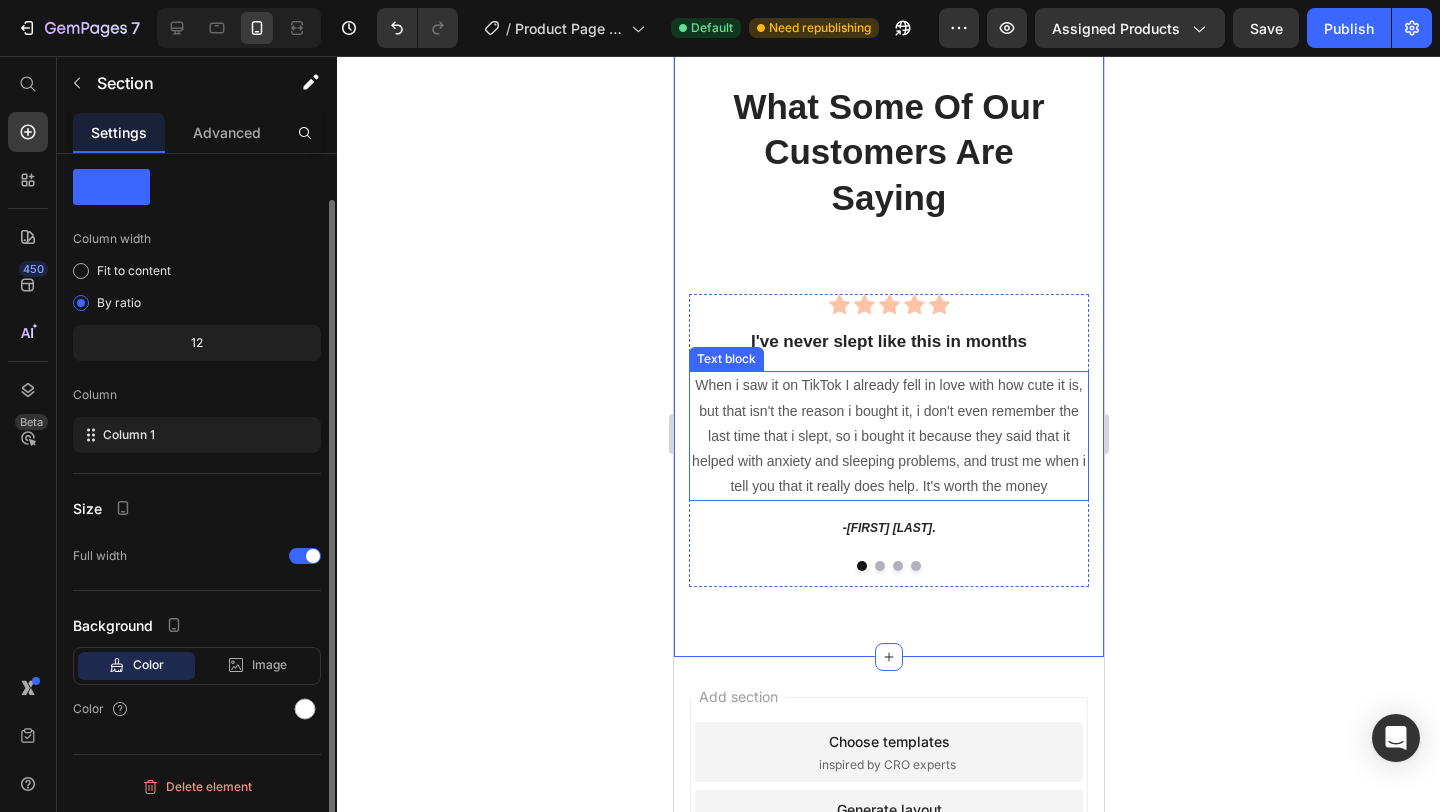 click on "When i saw it on TikTok I already fell in love with how cute it is, but that isn't the reason i bought it, i don't even remember the last time that i slept, so i bought it because they said that it helped with anxiety and sleeping problems, and trust me when i tell you that it really does help. It's worth the money" at bounding box center [888, 436] 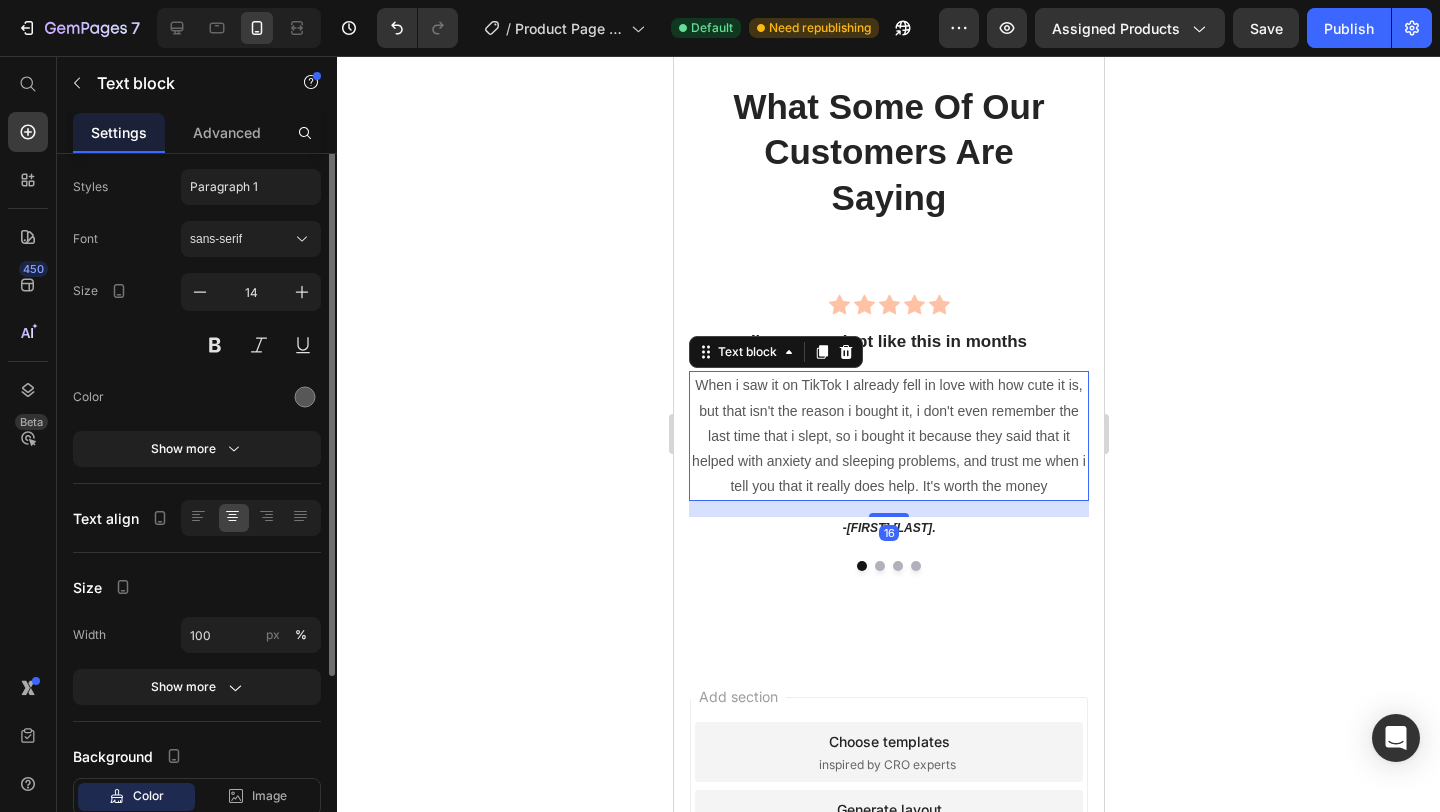 scroll, scrollTop: 0, scrollLeft: 0, axis: both 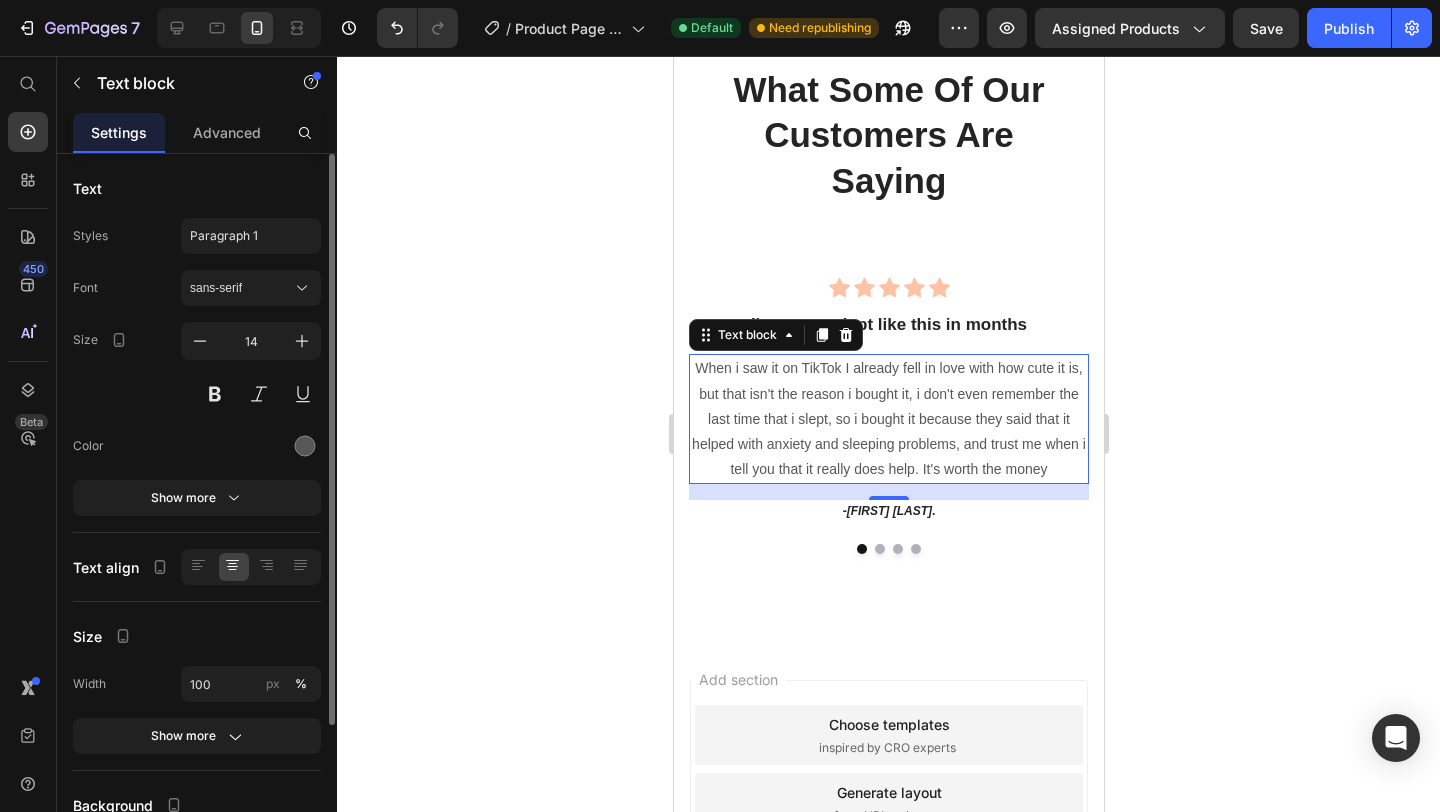 click on "When i saw it on TikTok I already fell in love with how cute it is, but that isn't the reason i bought it, i don't even remember the last time that i slept, so i bought it because they said that it helped with anxiety and sleeping problems, and trust me when i tell you that it really does help. It's worth the money" at bounding box center [888, 419] 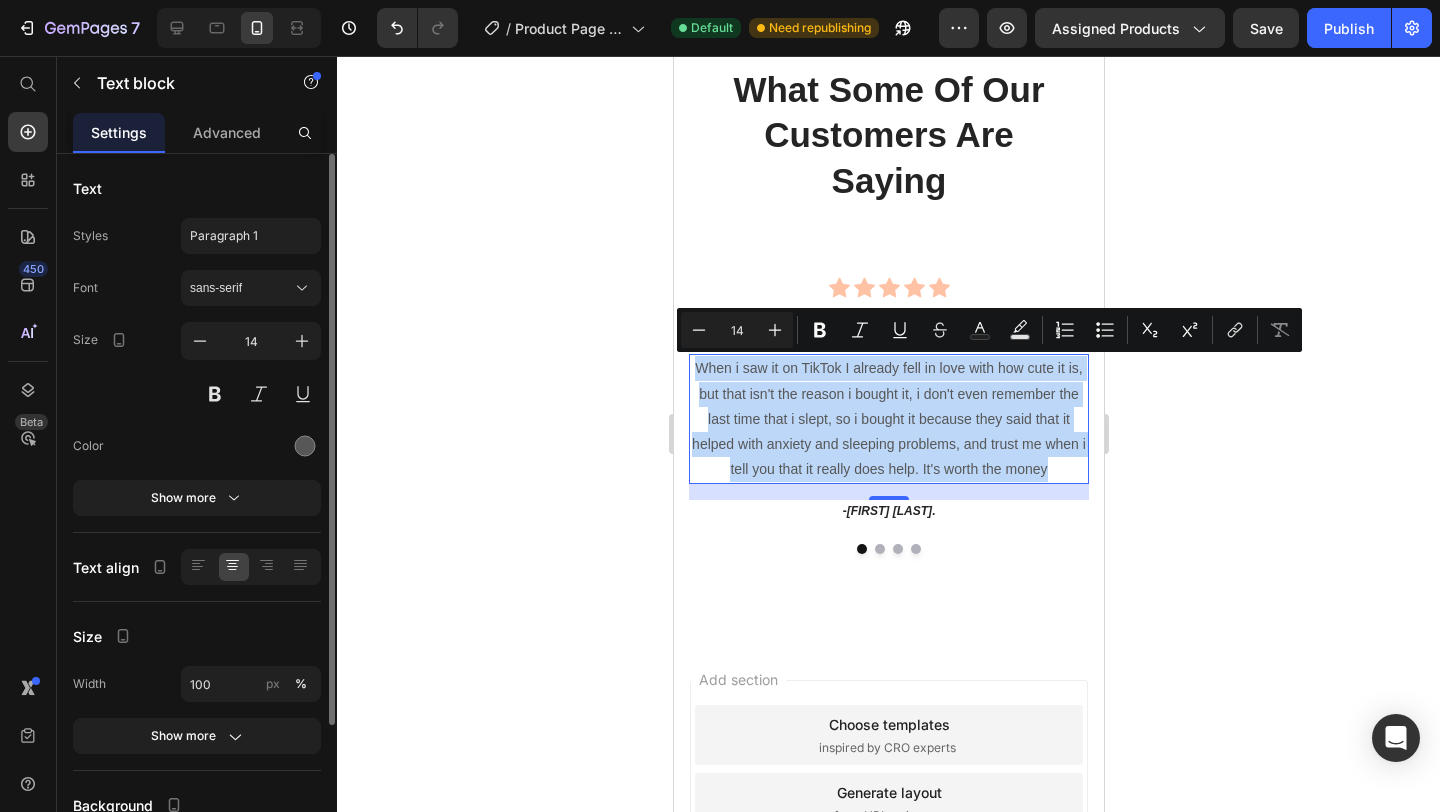 drag, startPoint x: 695, startPoint y: 366, endPoint x: 1045, endPoint y: 479, distance: 367.78934 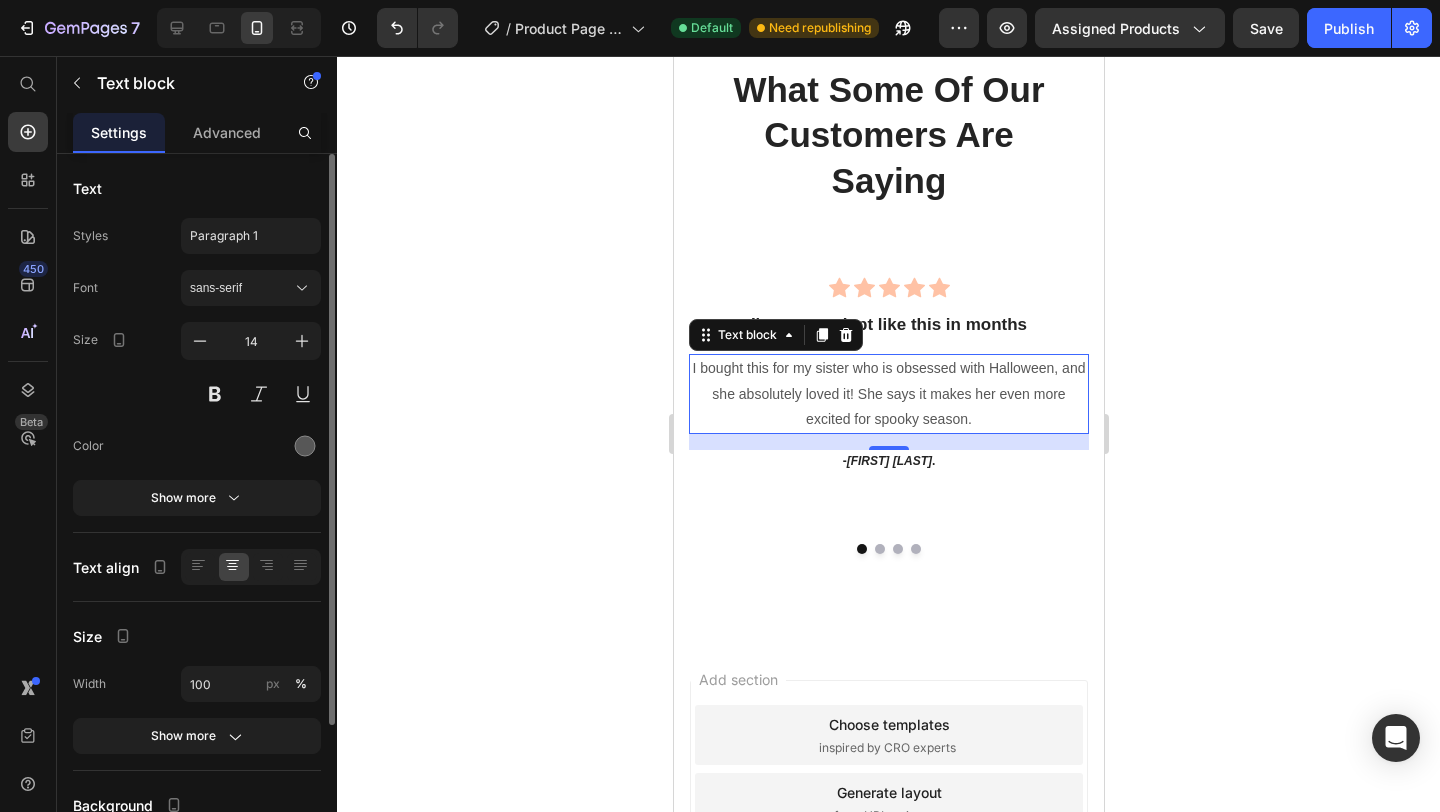 click 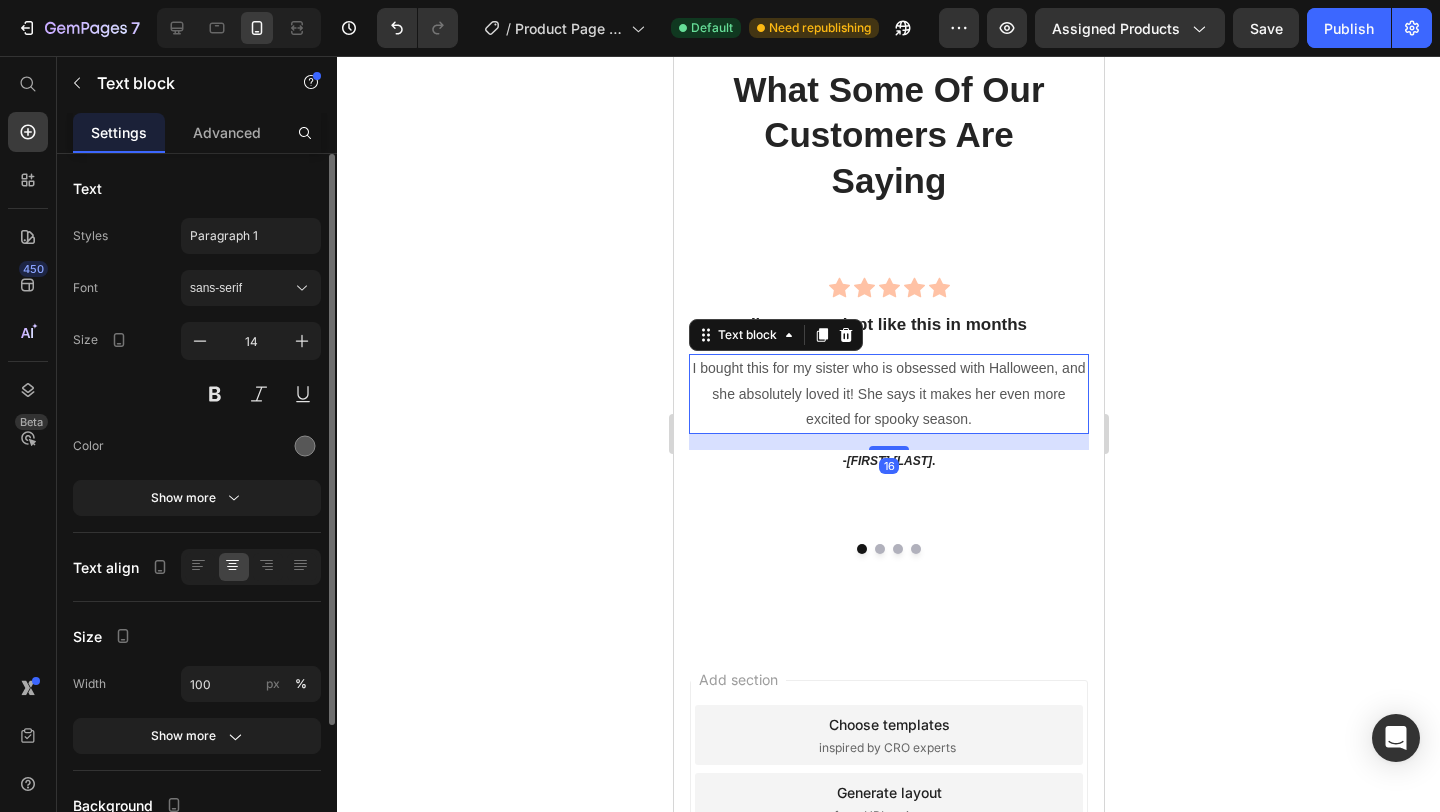click on "I bought this for my sister who is obsessed with Halloween, and she absolutely loved it! She says it makes her even more excited for spooky season." at bounding box center [888, 394] 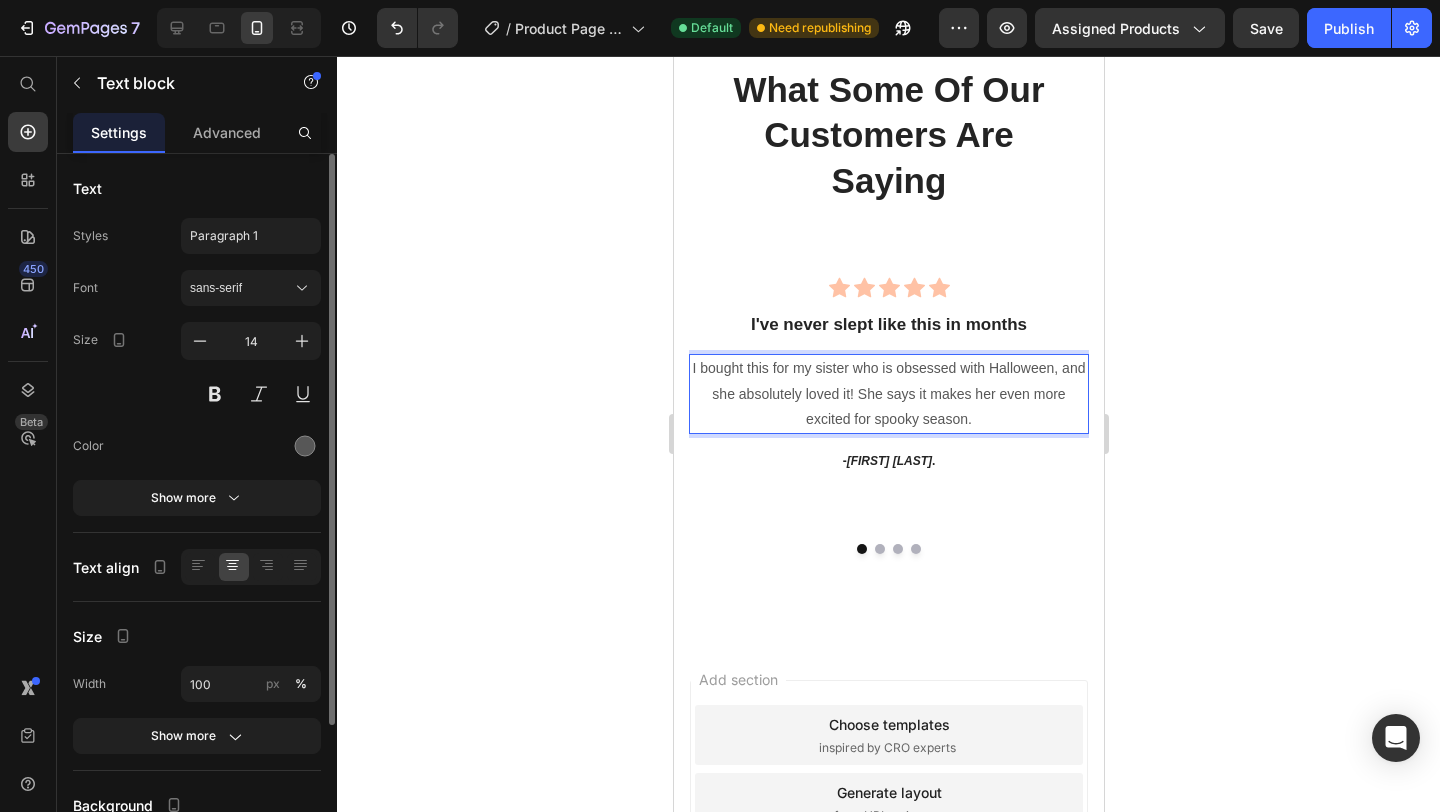 click on "I bought this for my sister who is obsessed with Halloween, and she absolutely loved it! She says it makes her even more excited for spooky season." at bounding box center (888, 394) 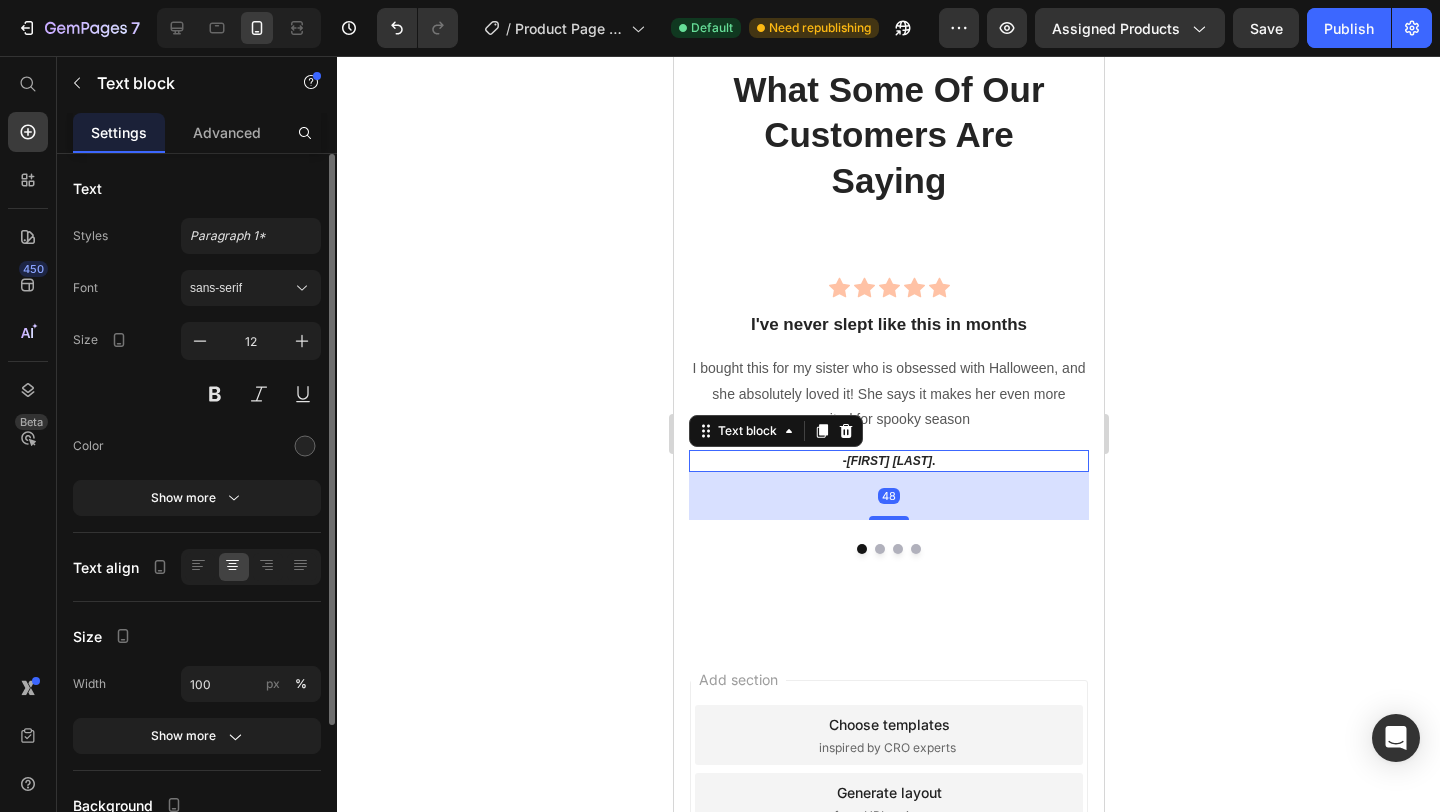 click on "-  Maya S ." at bounding box center (888, 461) 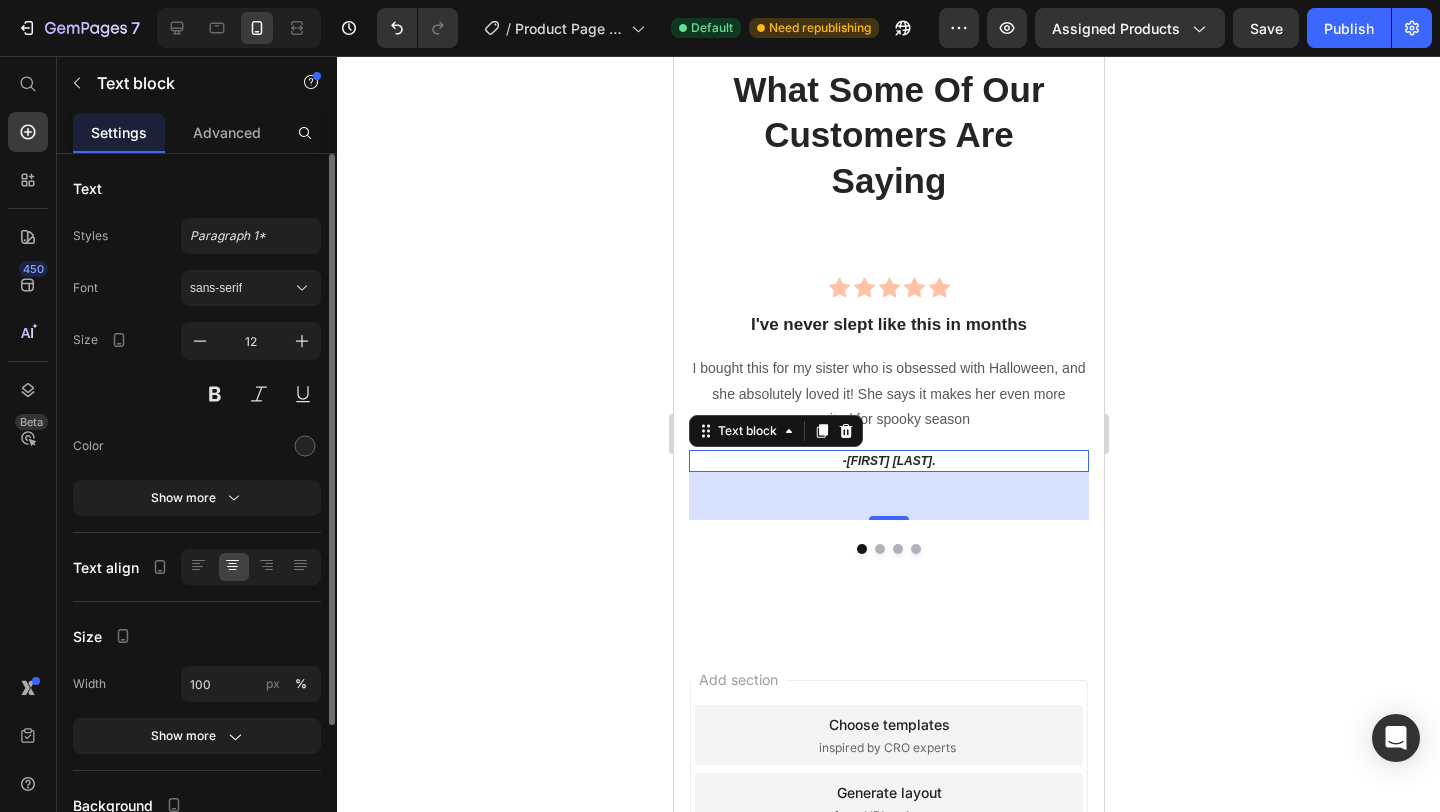 click on "-  Maya S ." at bounding box center (888, 461) 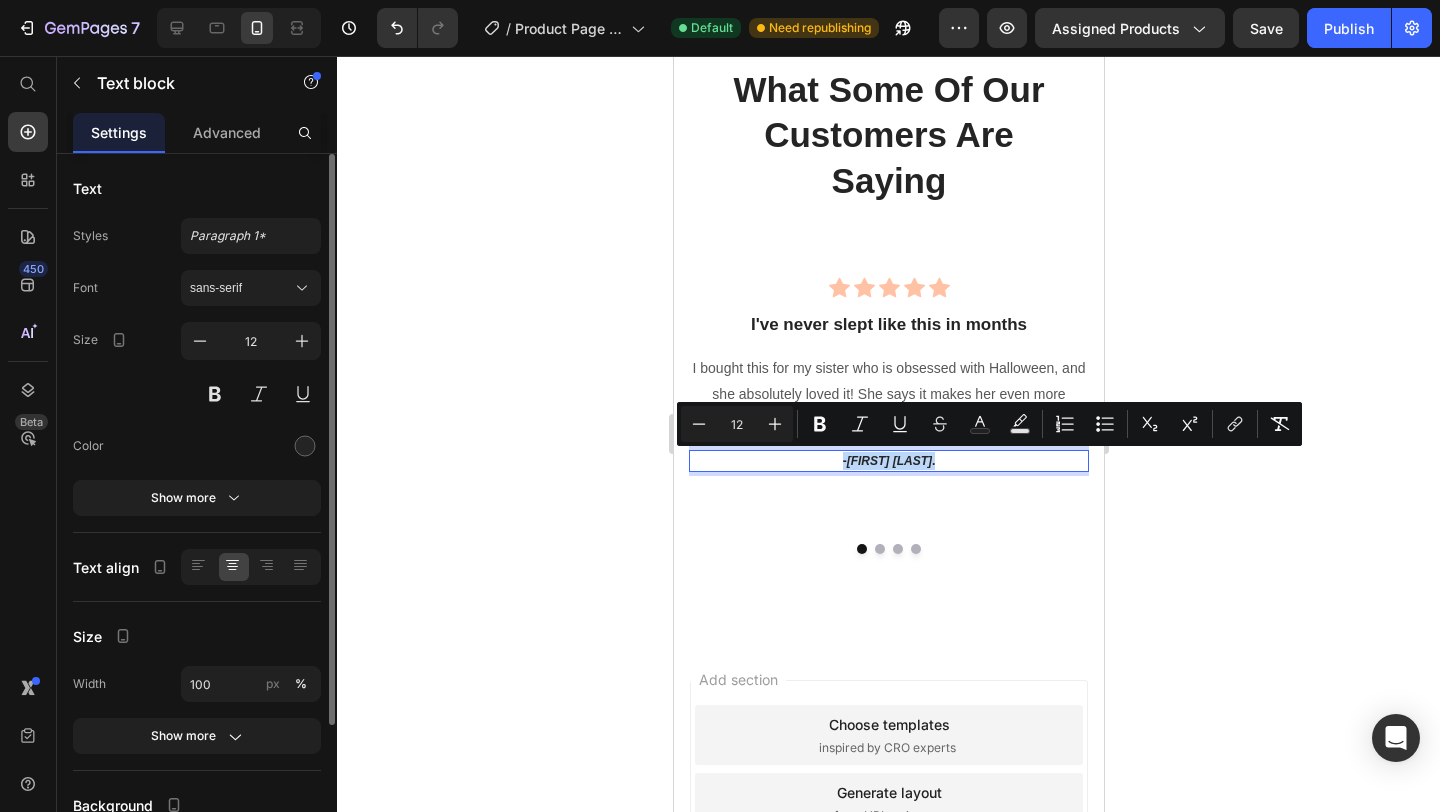 drag, startPoint x: 914, startPoint y: 458, endPoint x: 861, endPoint y: 459, distance: 53.009434 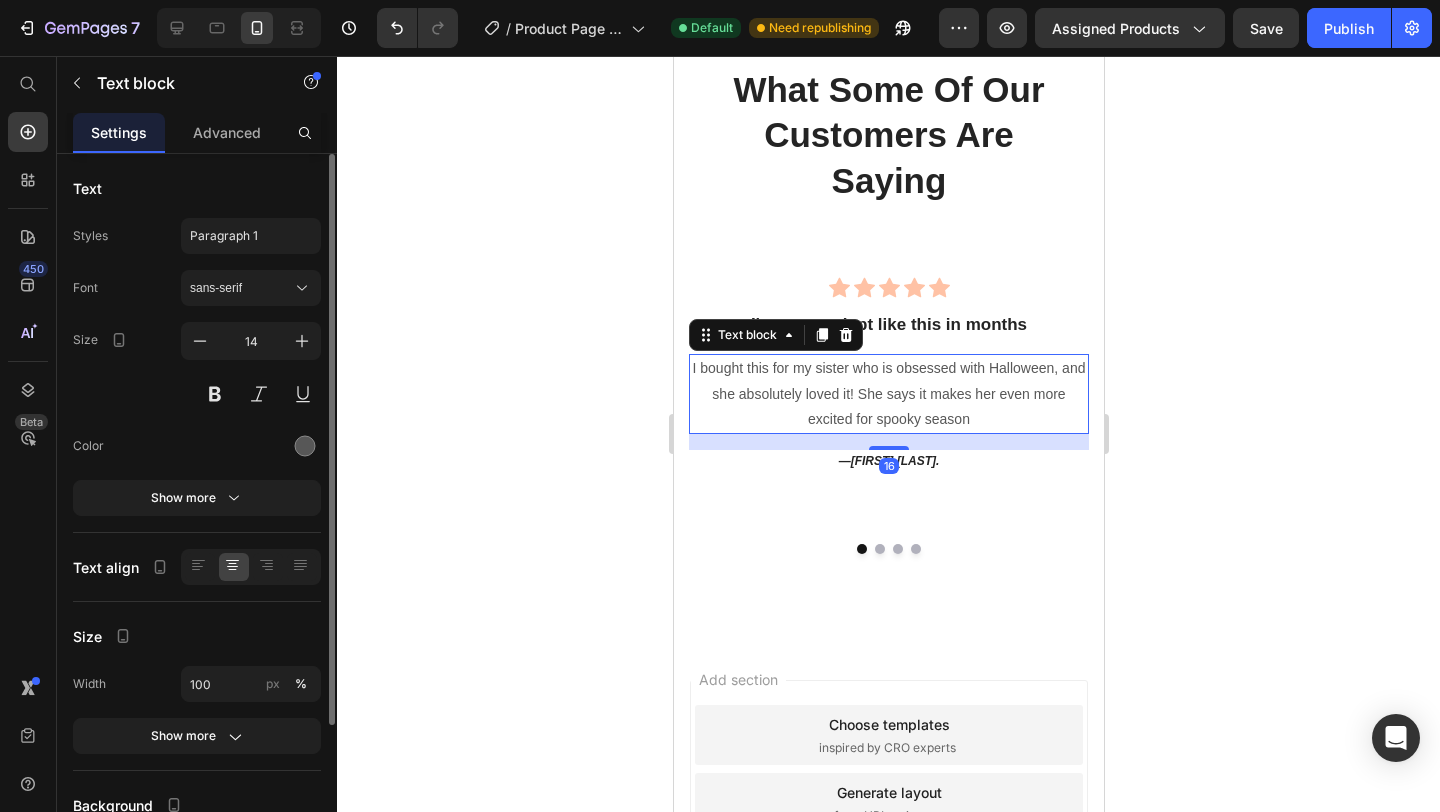 click on "I bought this for my sister who is obsessed with Halloween, and she absolutely loved it! She says it makes her even more excited for spooky season" at bounding box center [888, 394] 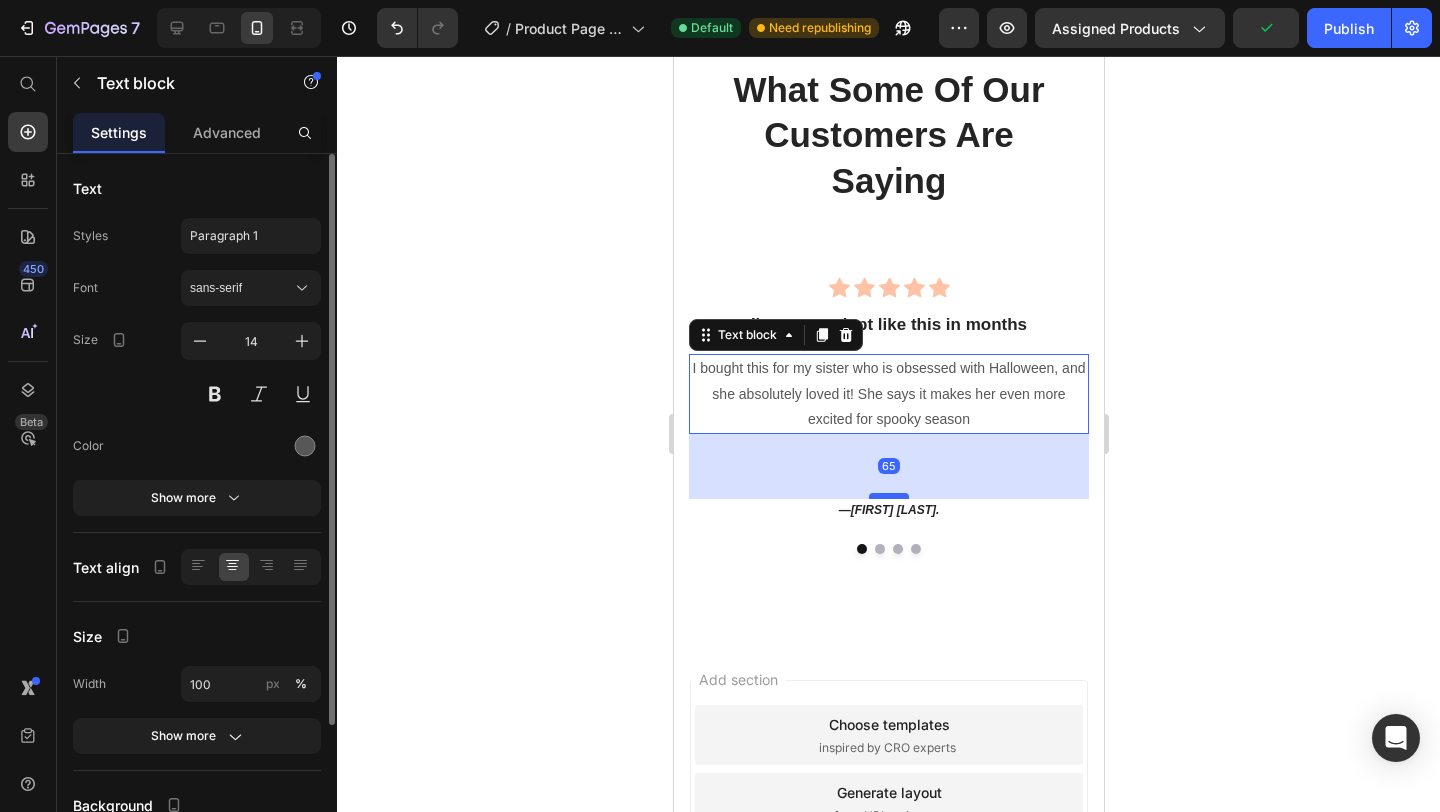 drag, startPoint x: 892, startPoint y: 447, endPoint x: 892, endPoint y: 496, distance: 49 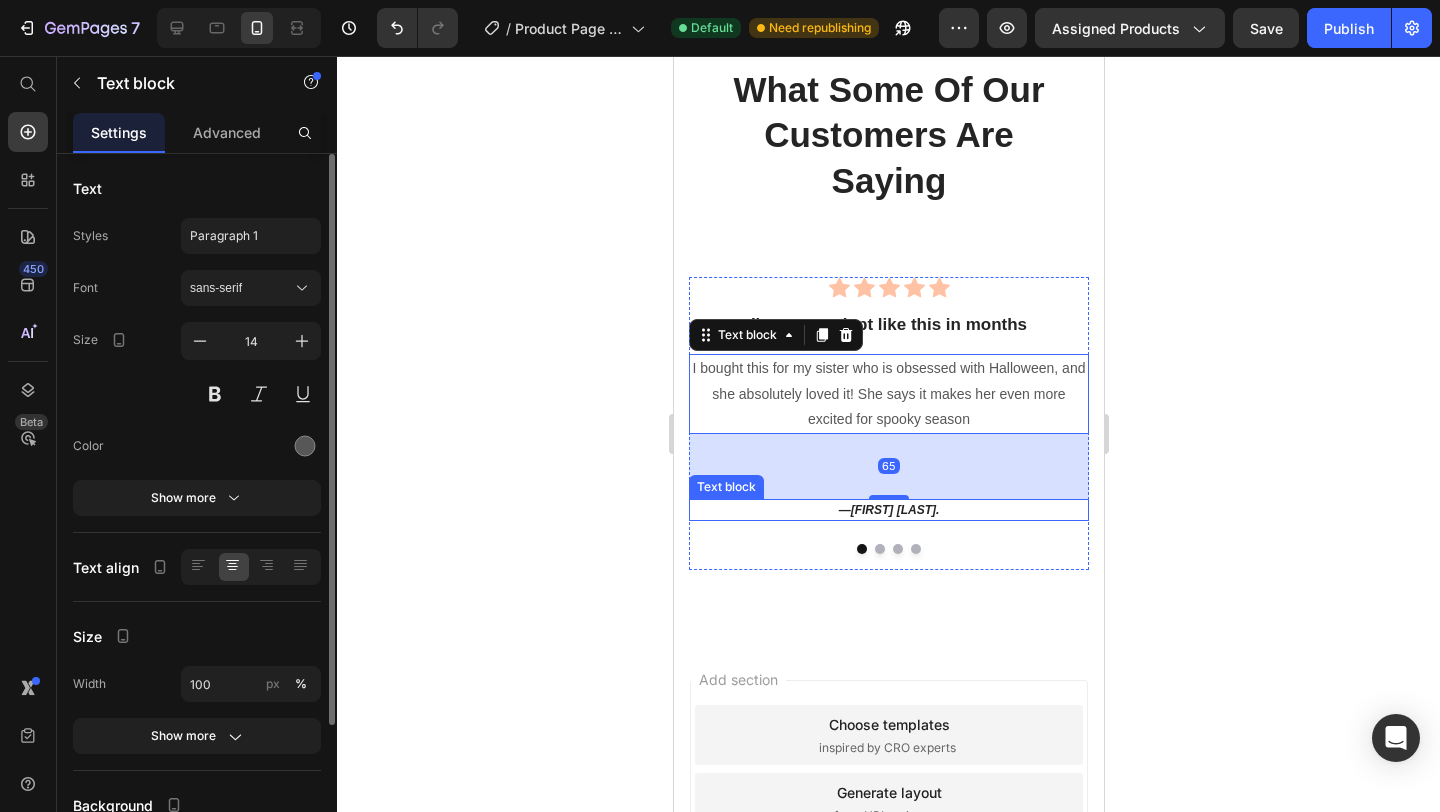 click 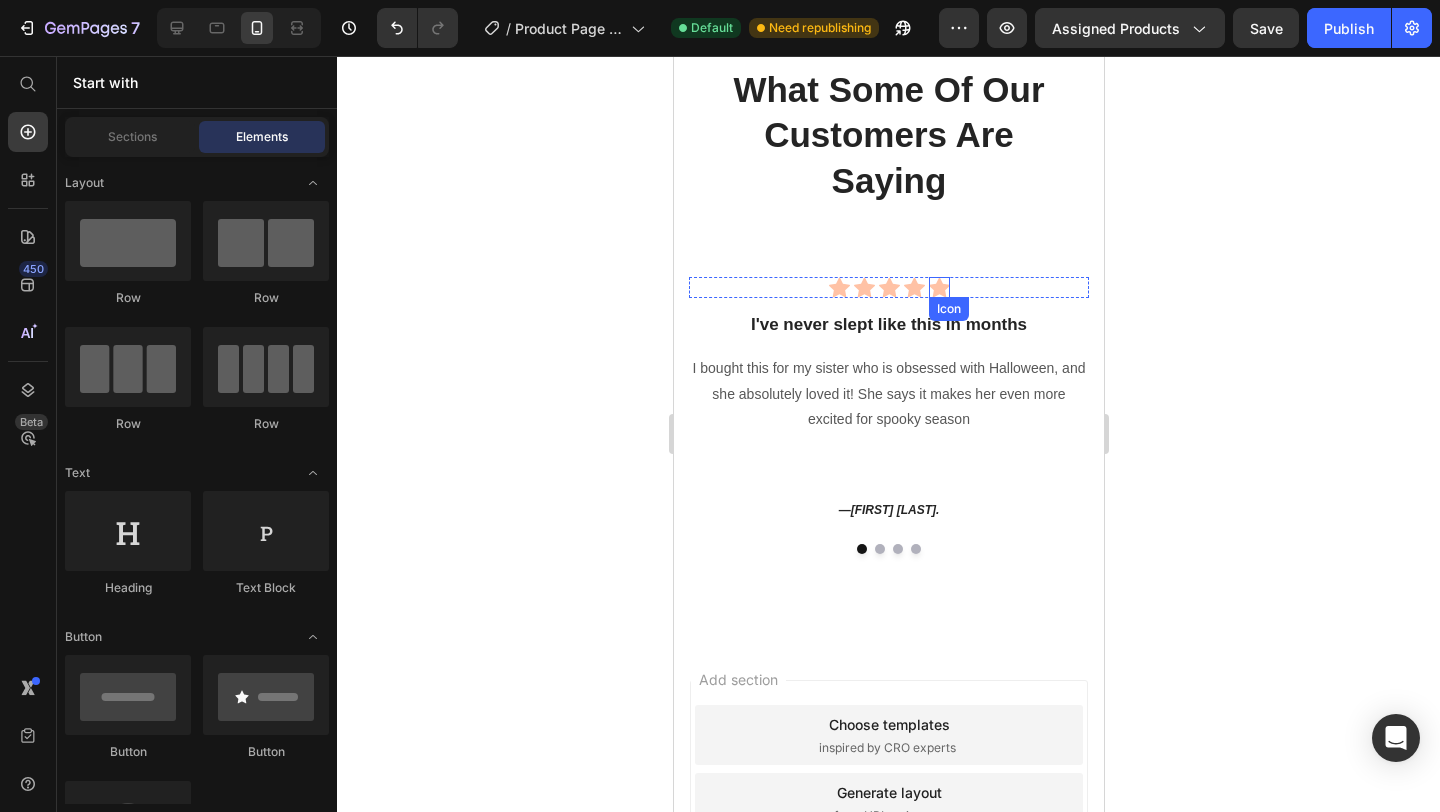 click 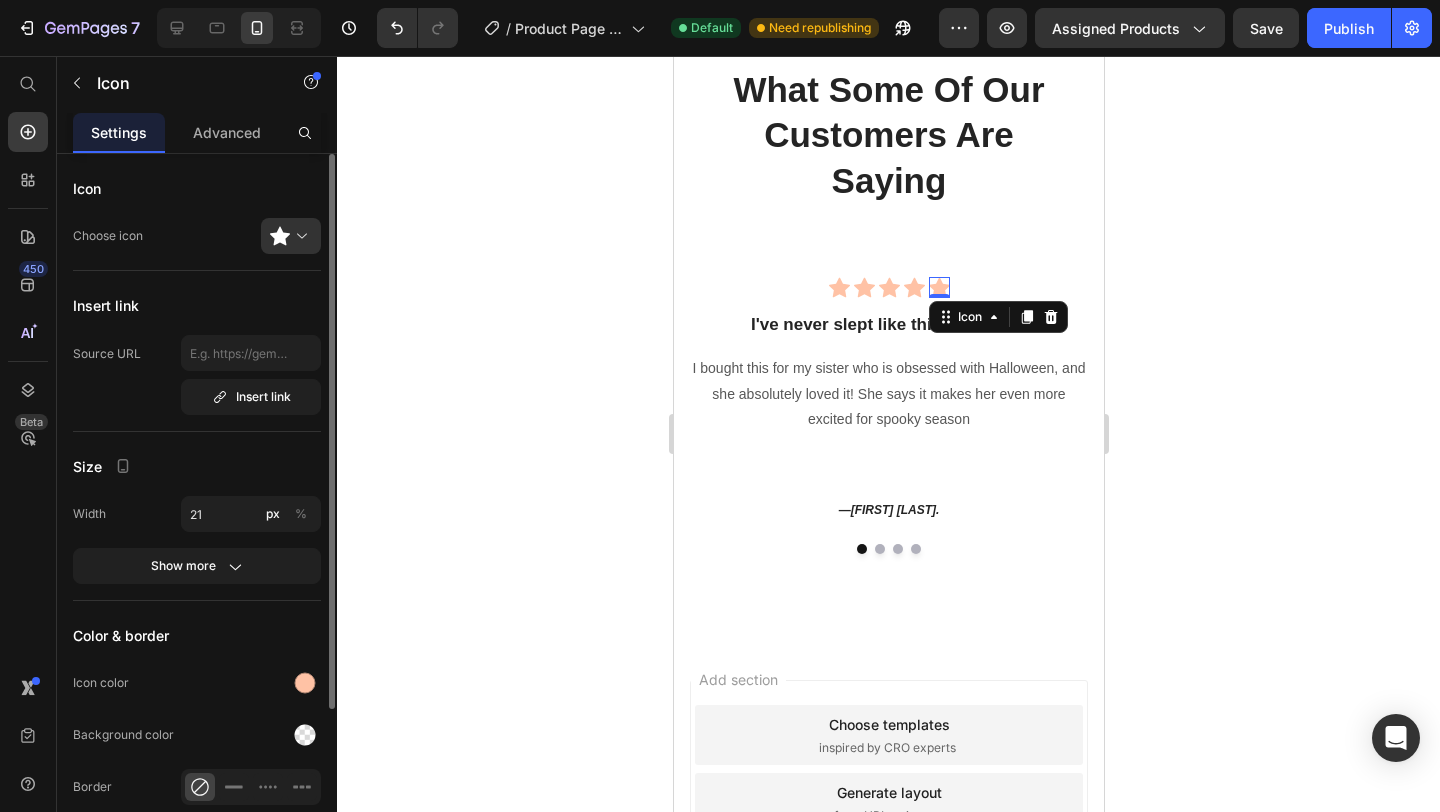 click 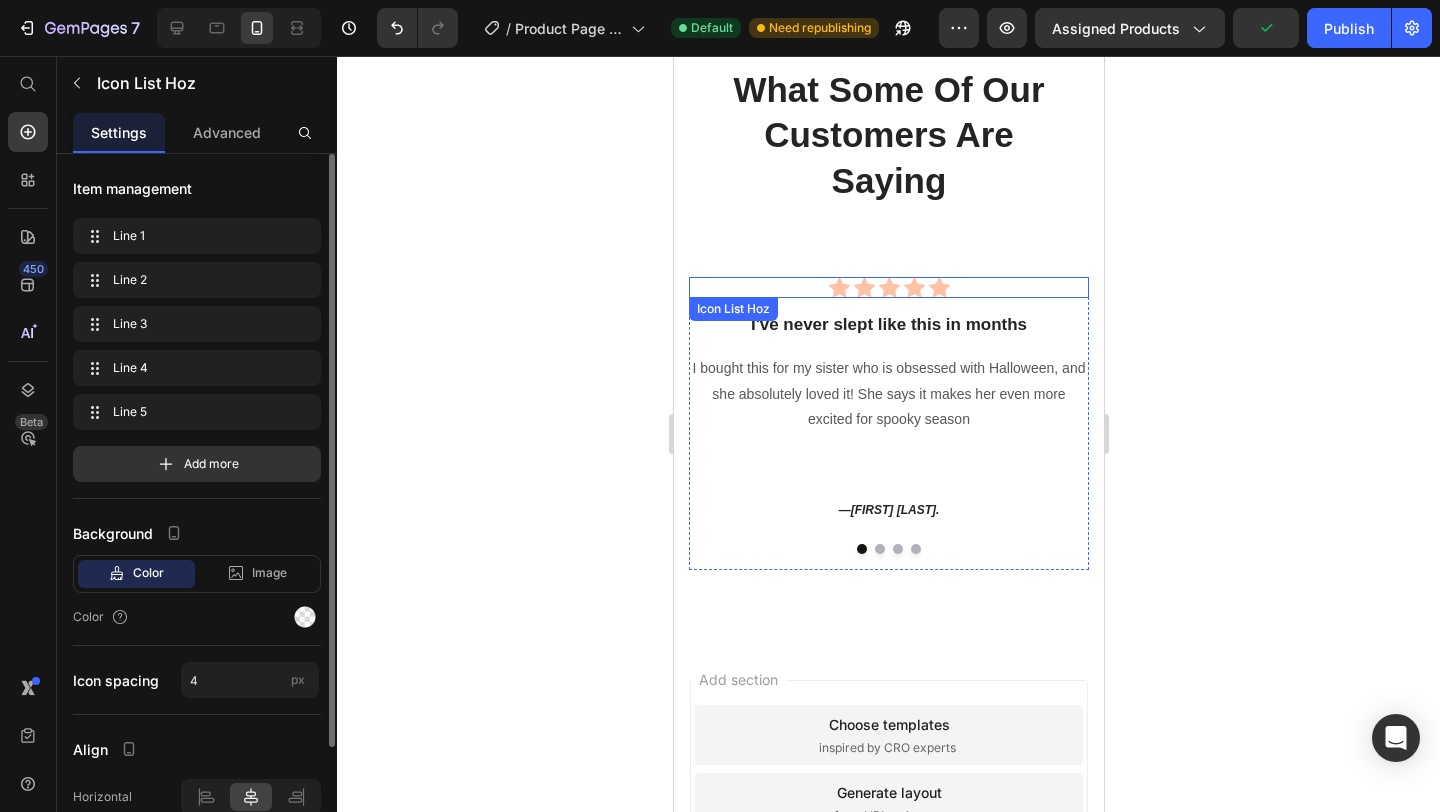 click on "Icon                Icon                Icon                Icon                Icon" at bounding box center (888, 287) 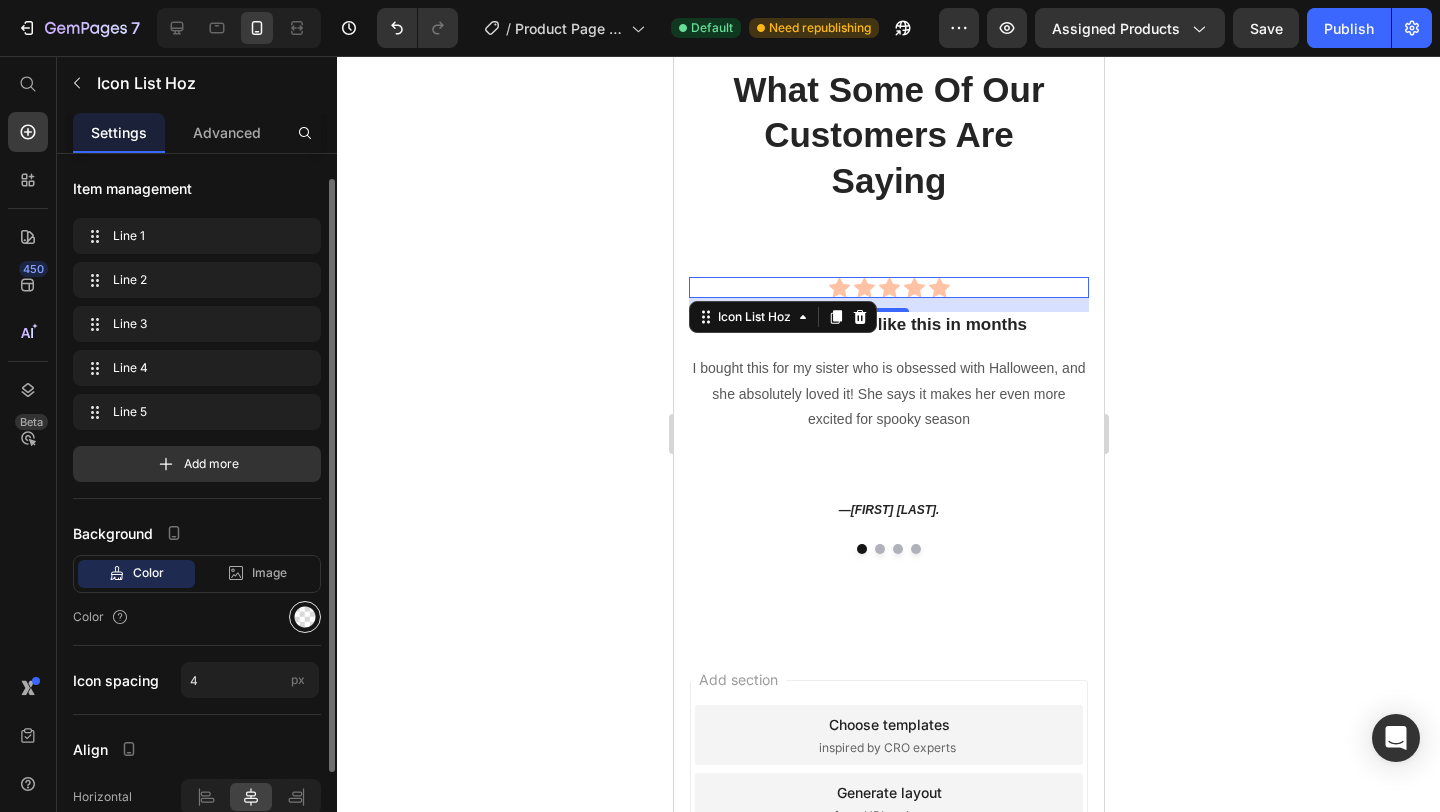 scroll, scrollTop: 146, scrollLeft: 0, axis: vertical 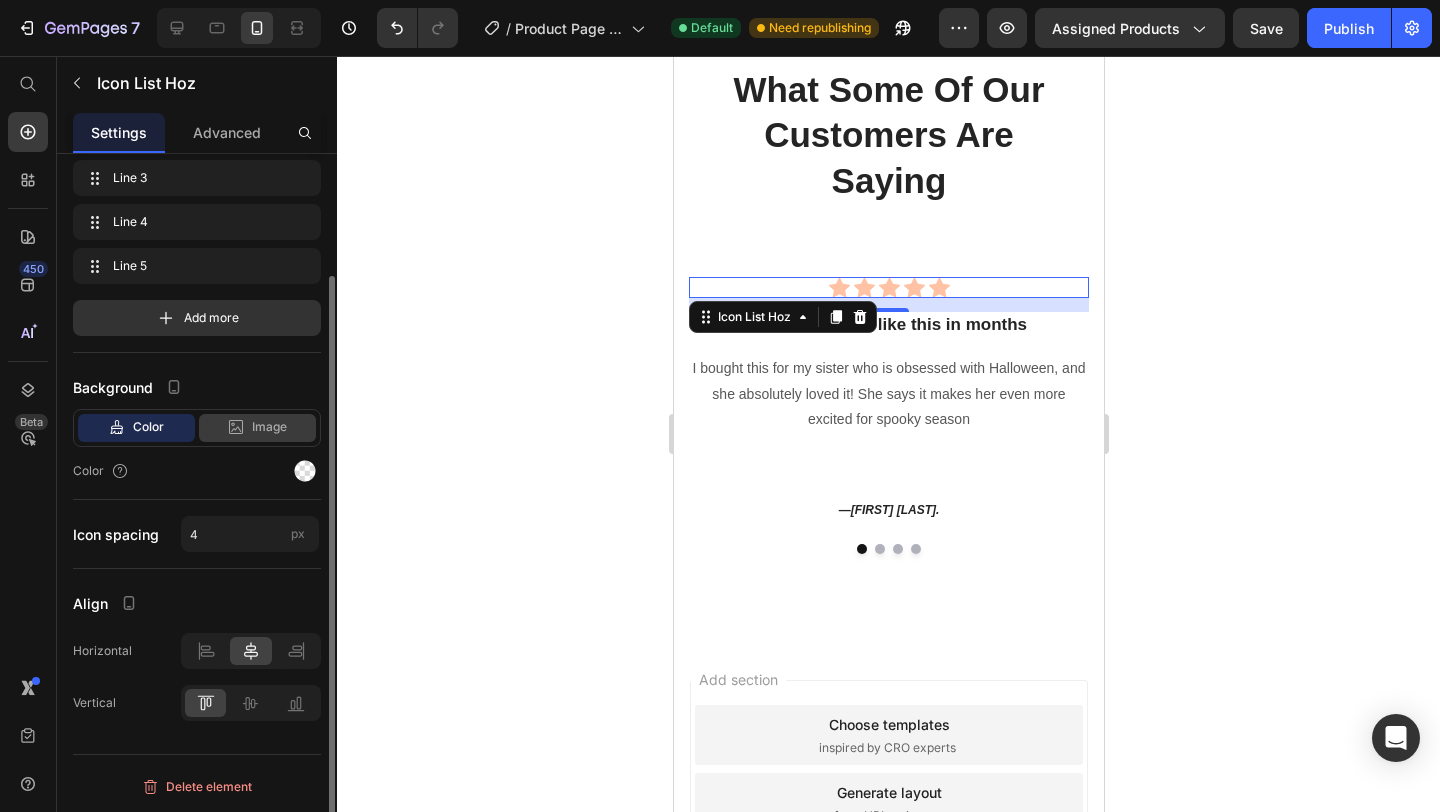 click on "Image" at bounding box center [269, 427] 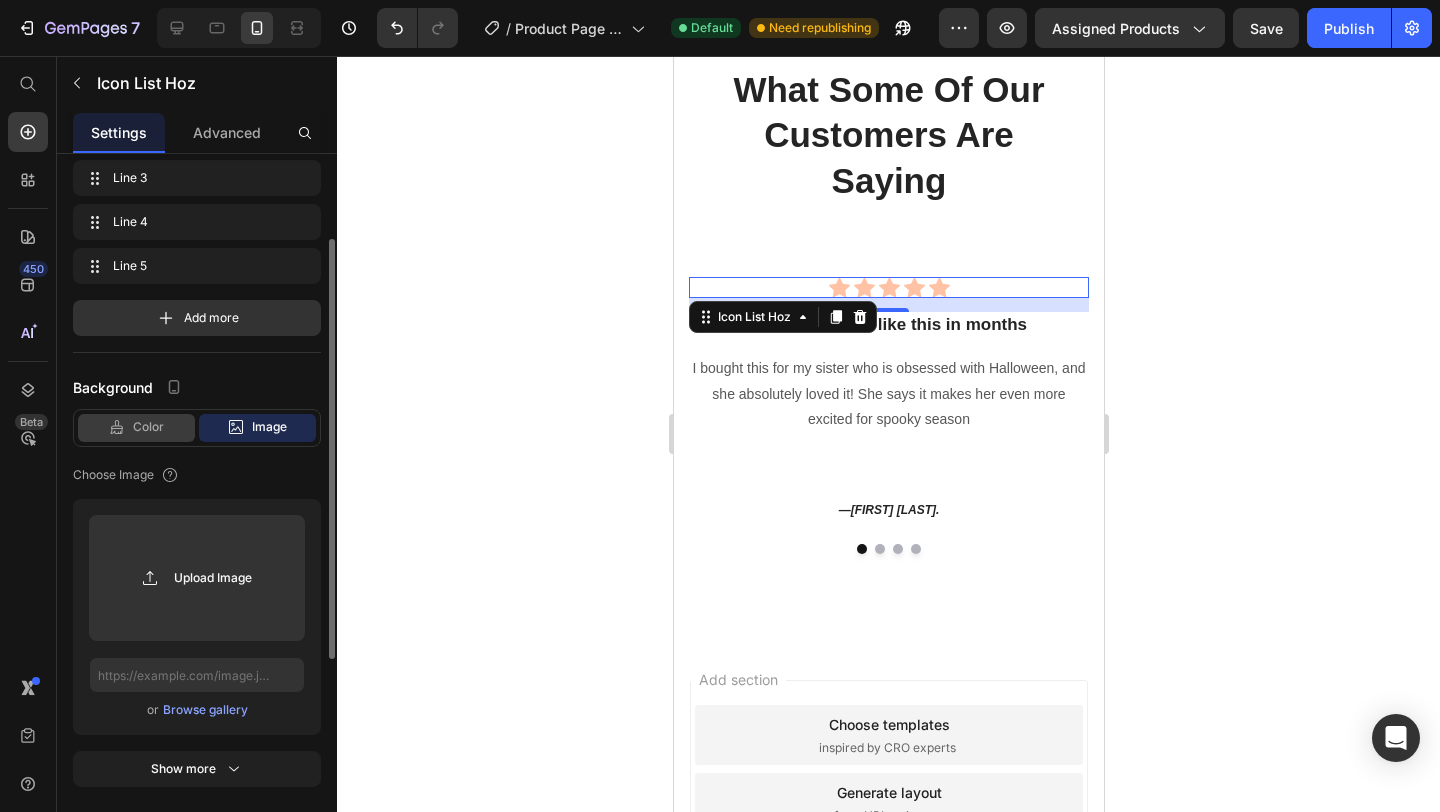click on "Color" 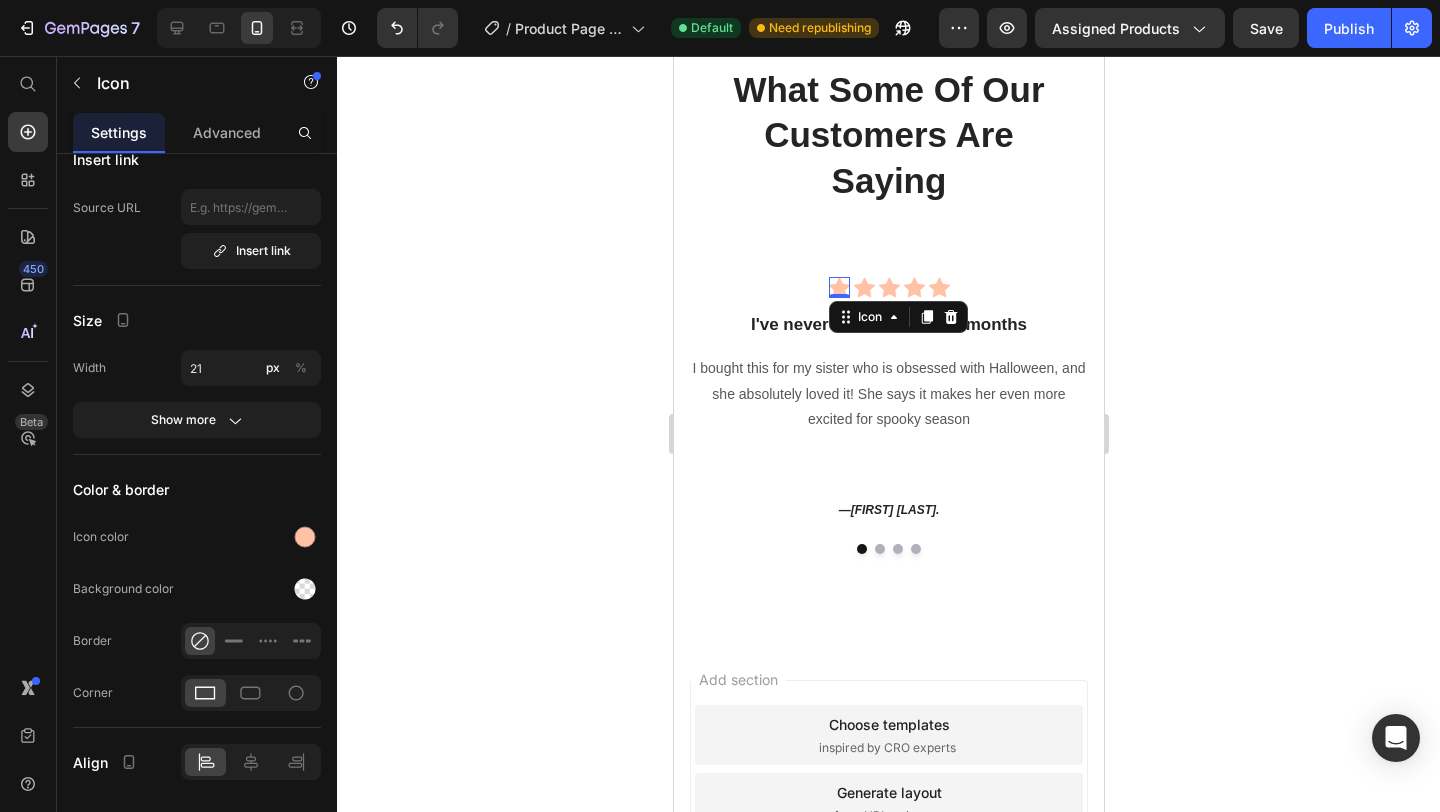 click 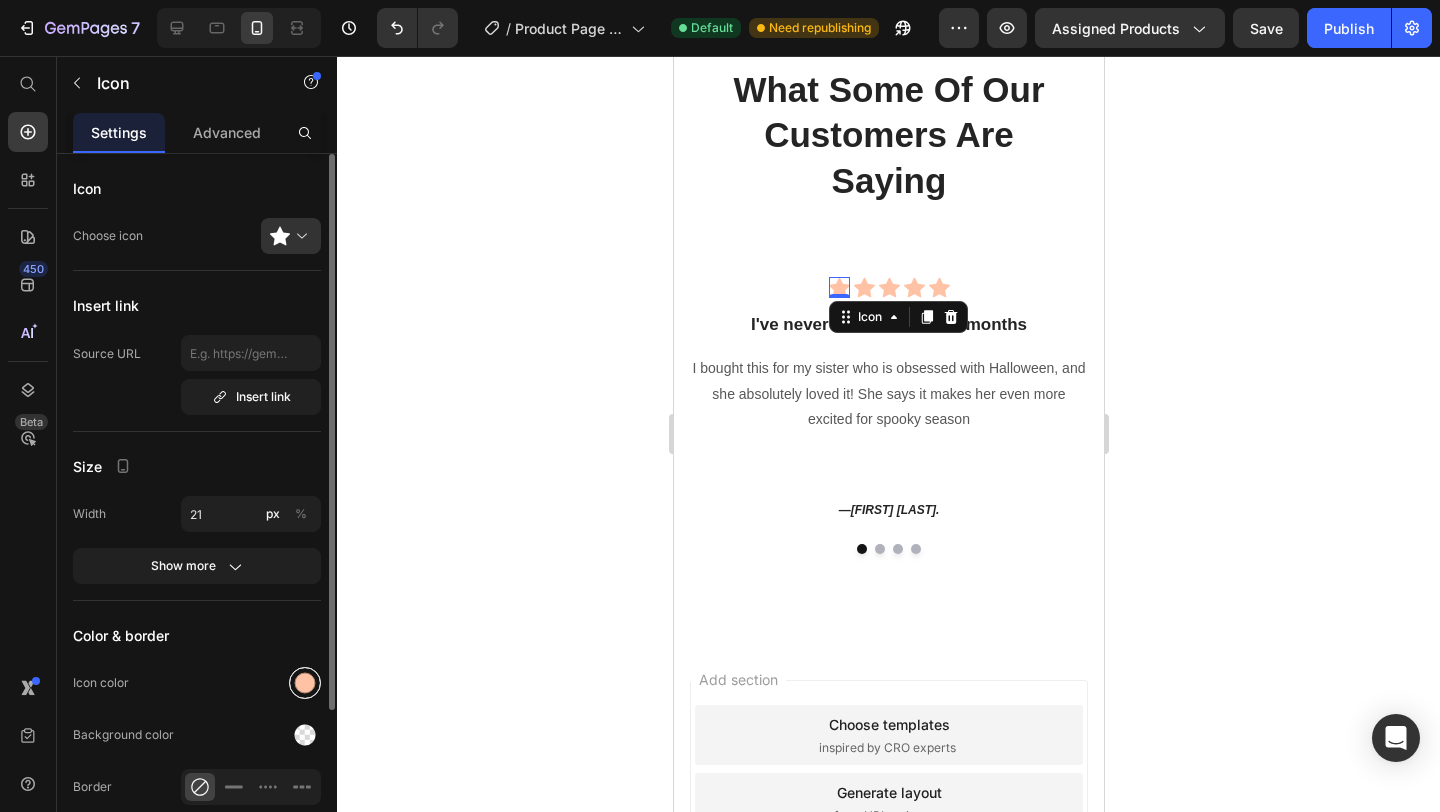click at bounding box center [305, 683] 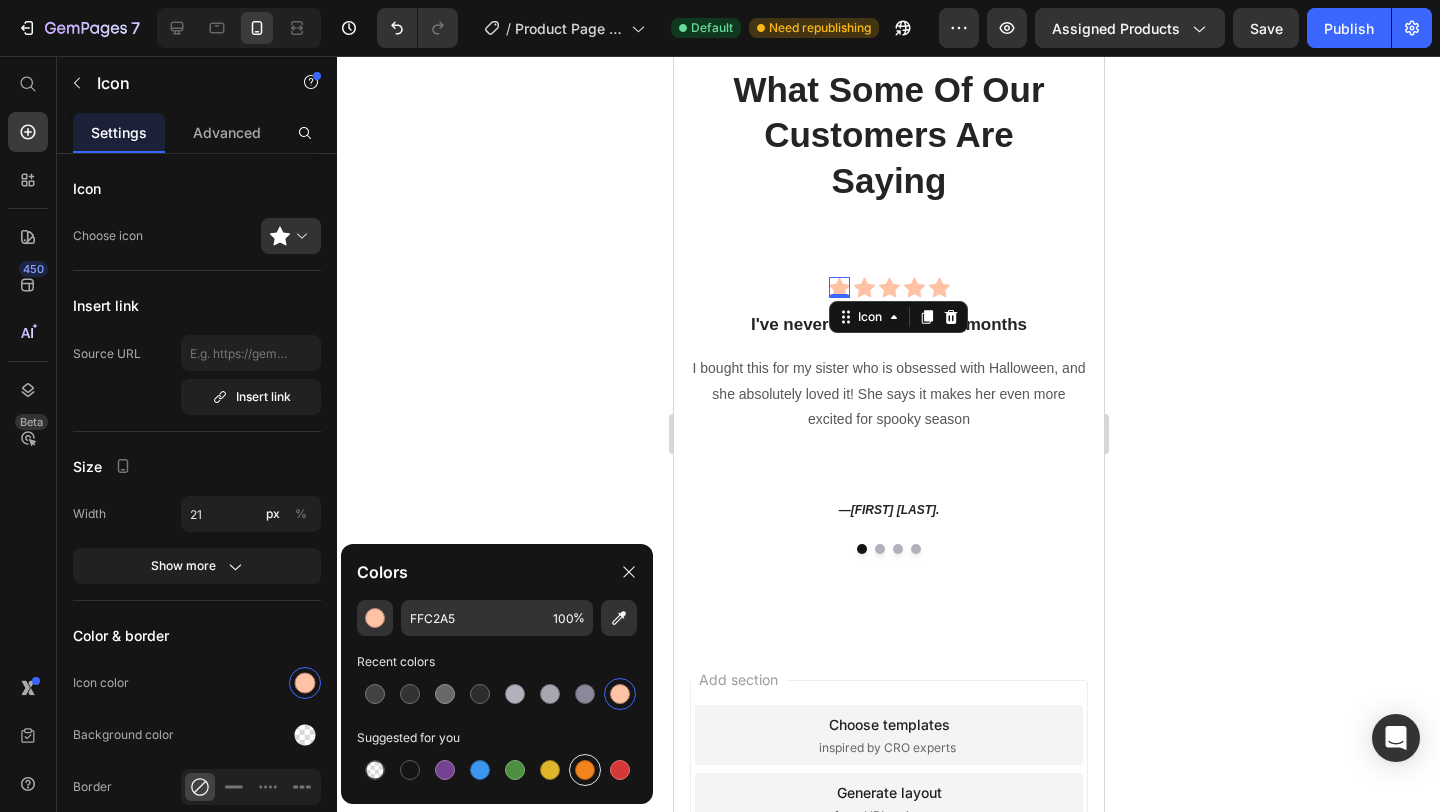 click at bounding box center [585, 770] 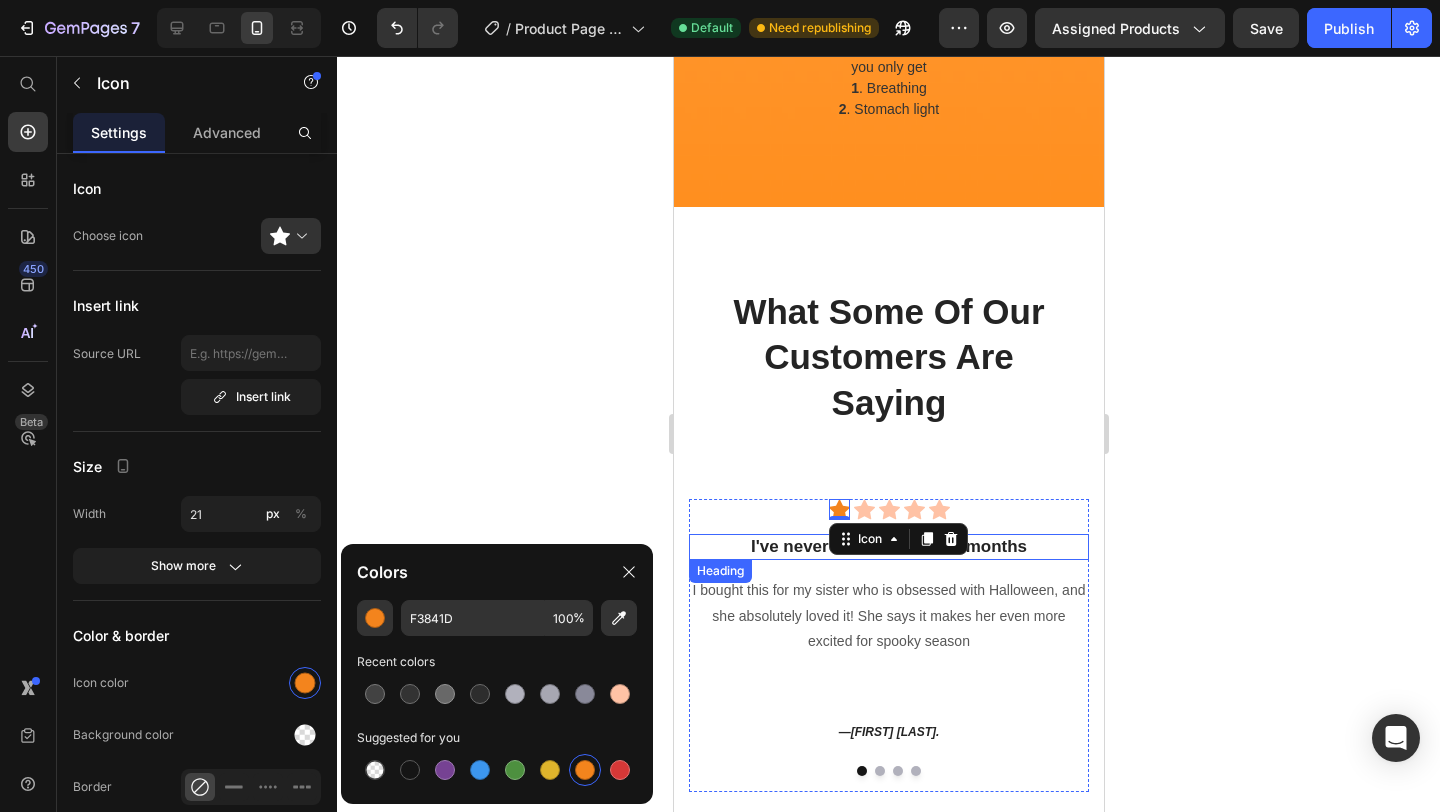 scroll, scrollTop: 3546, scrollLeft: 0, axis: vertical 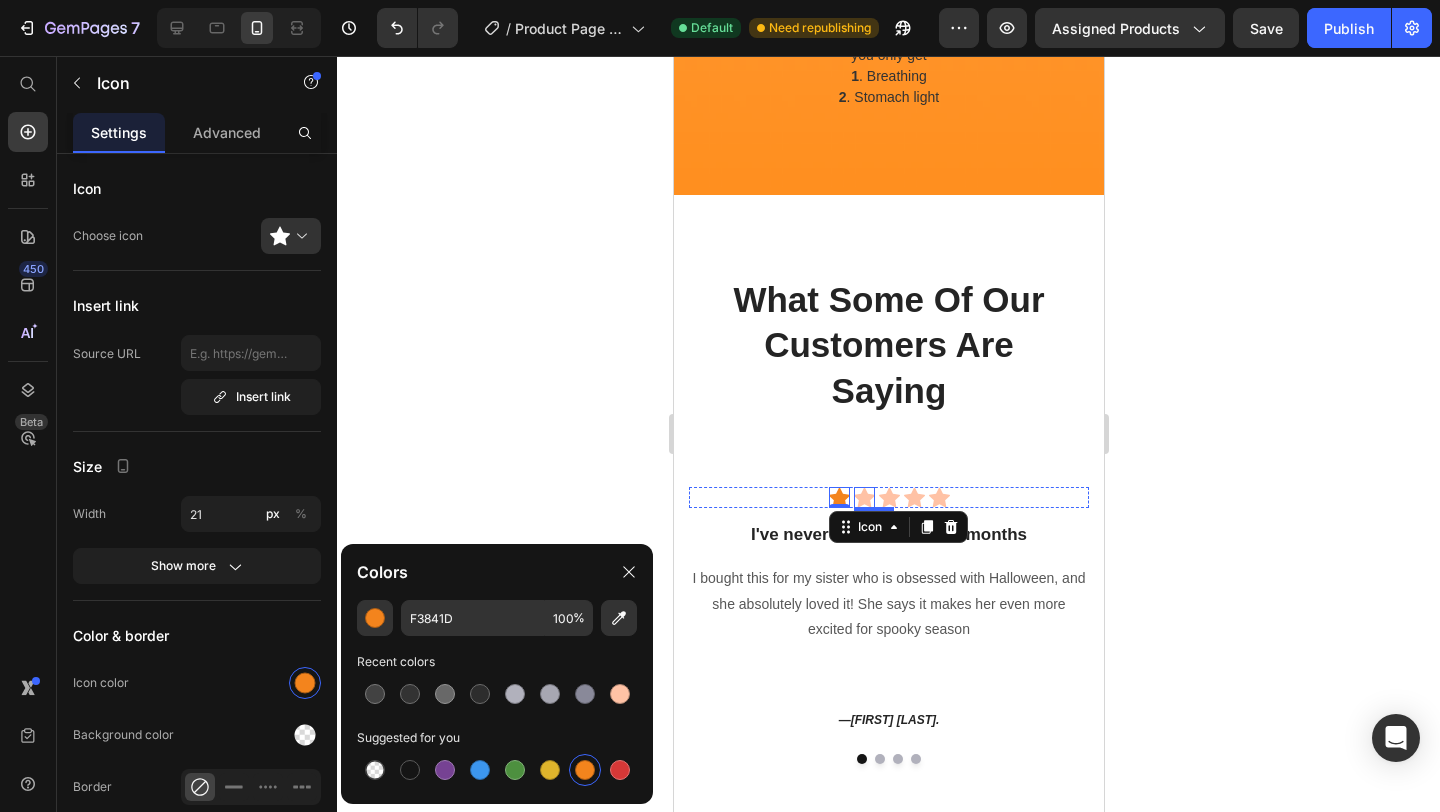 click 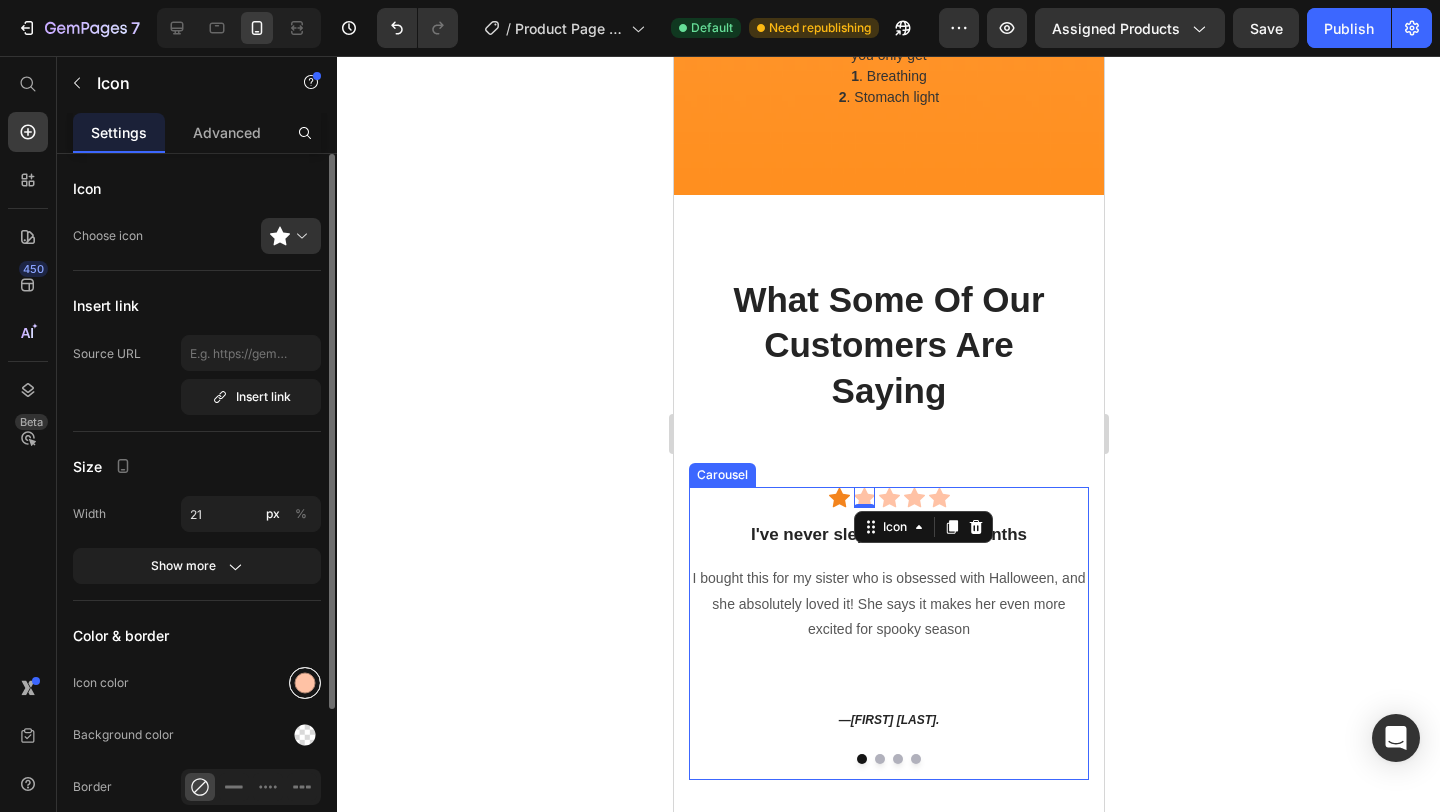 click at bounding box center (305, 683) 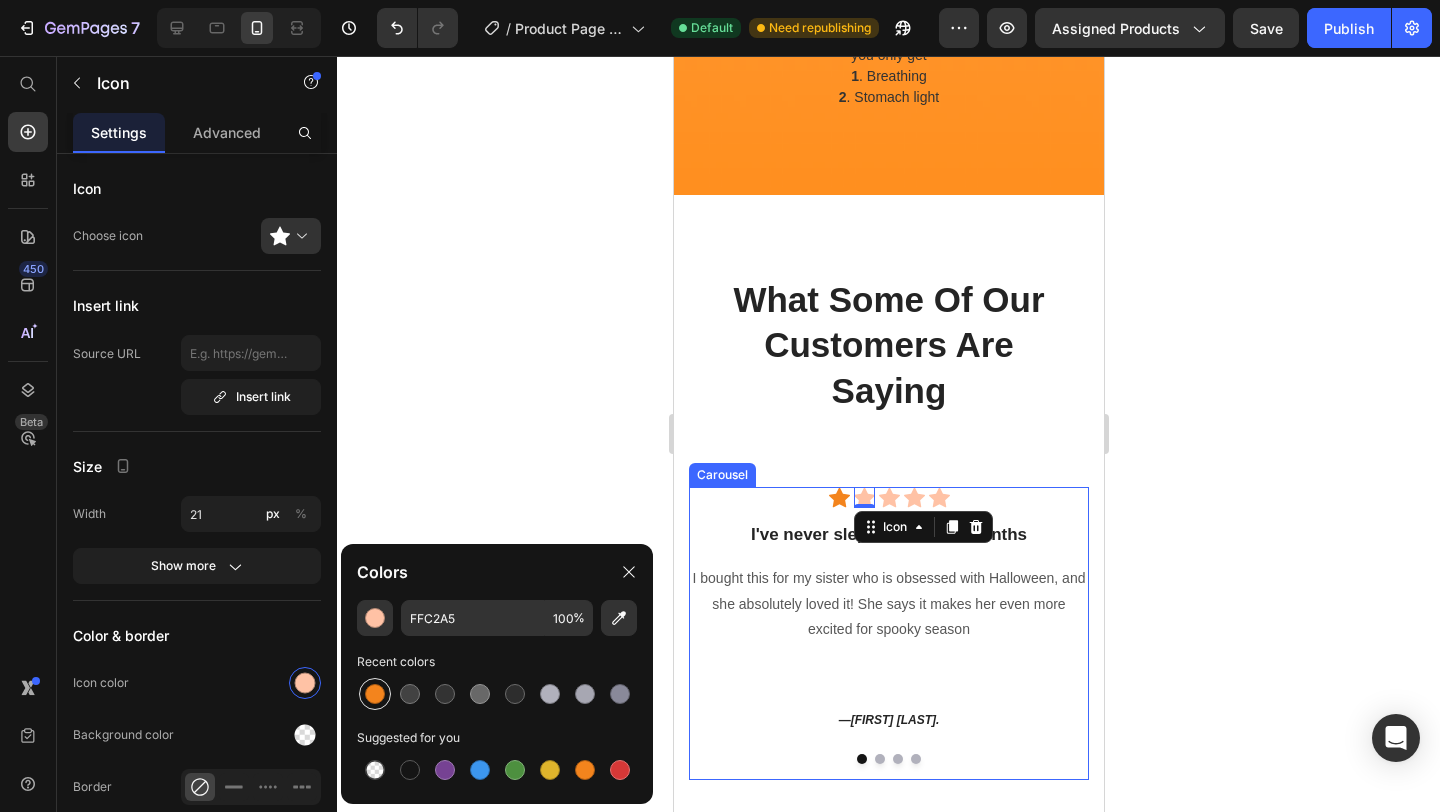 click at bounding box center [375, 694] 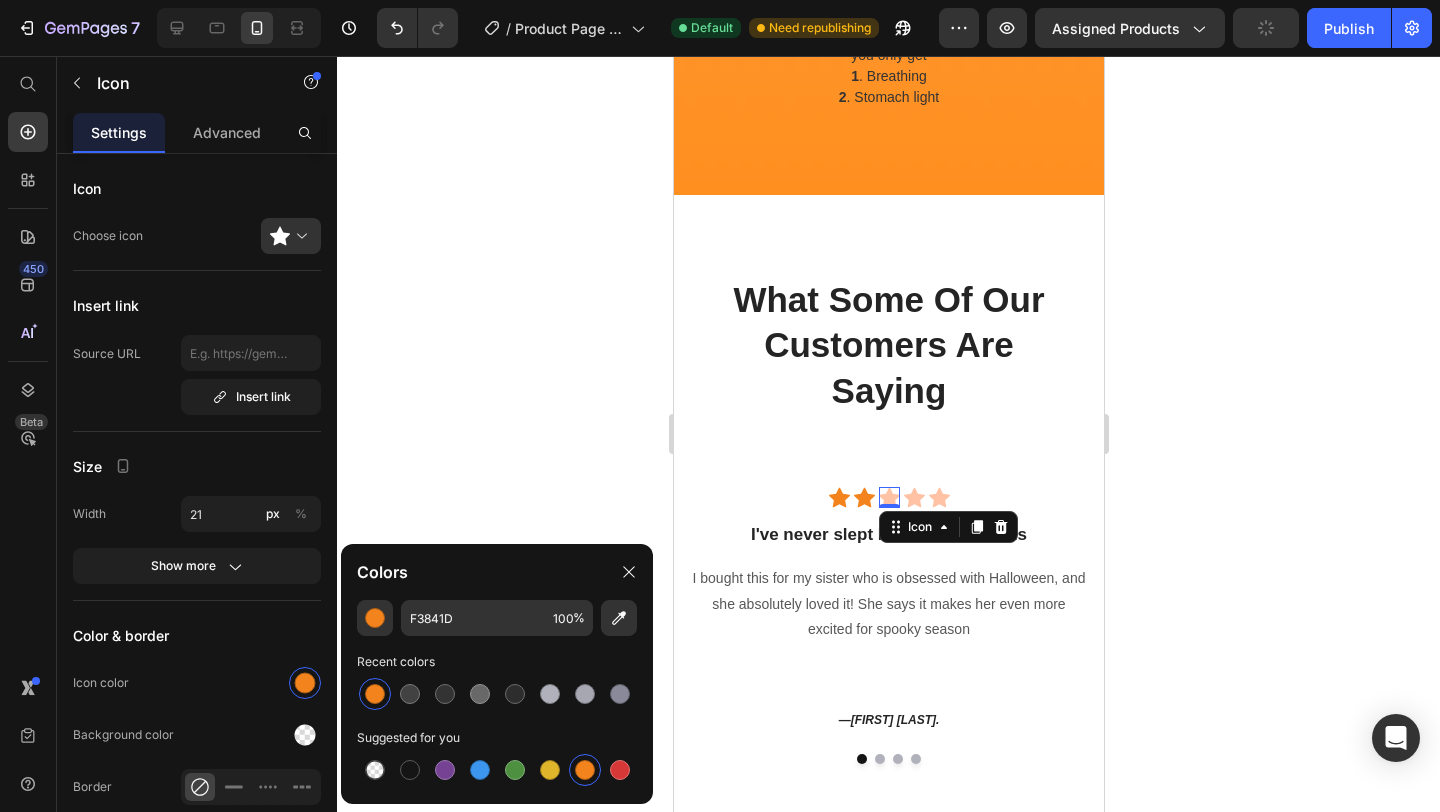 click on "Icon   0" at bounding box center (888, 497) 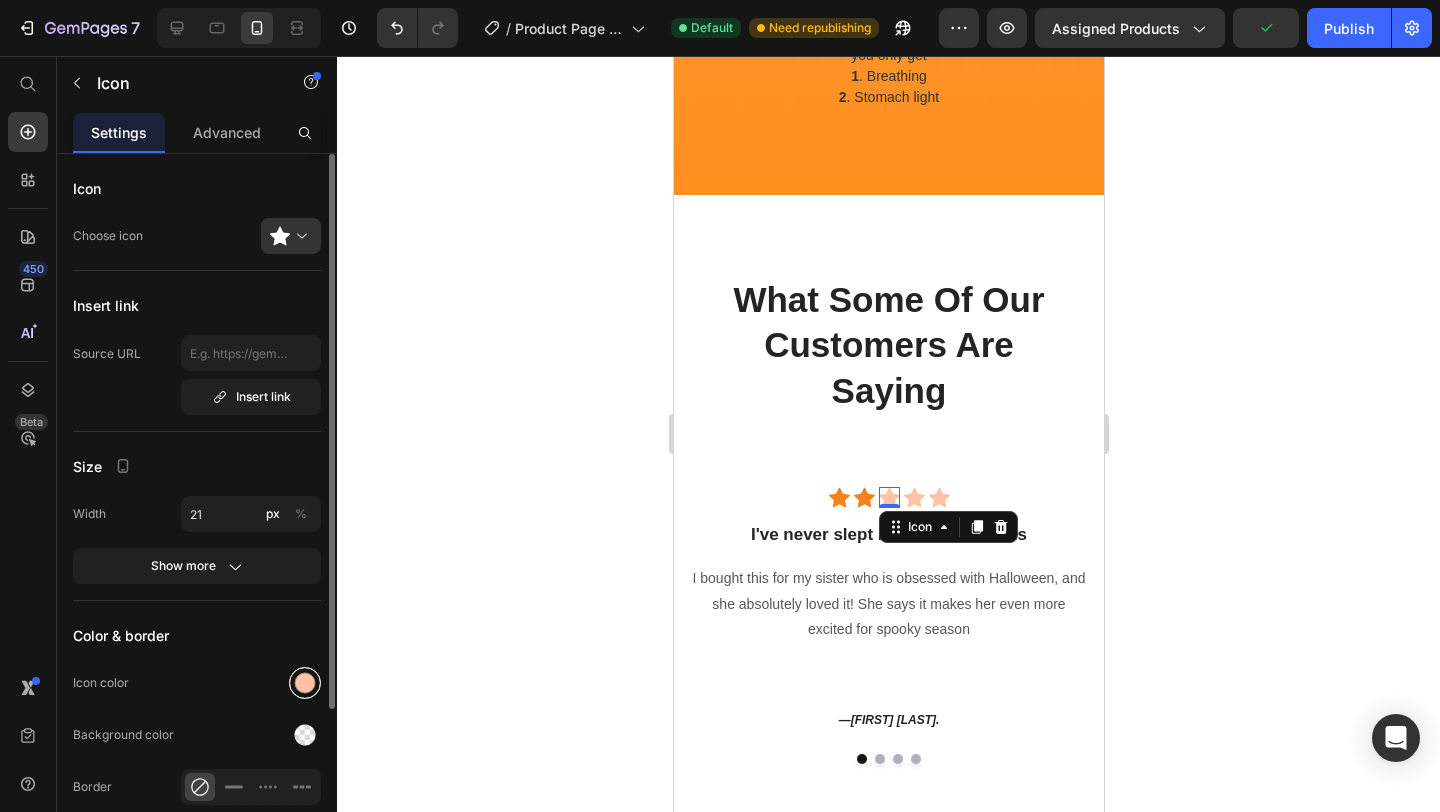 click at bounding box center [305, 683] 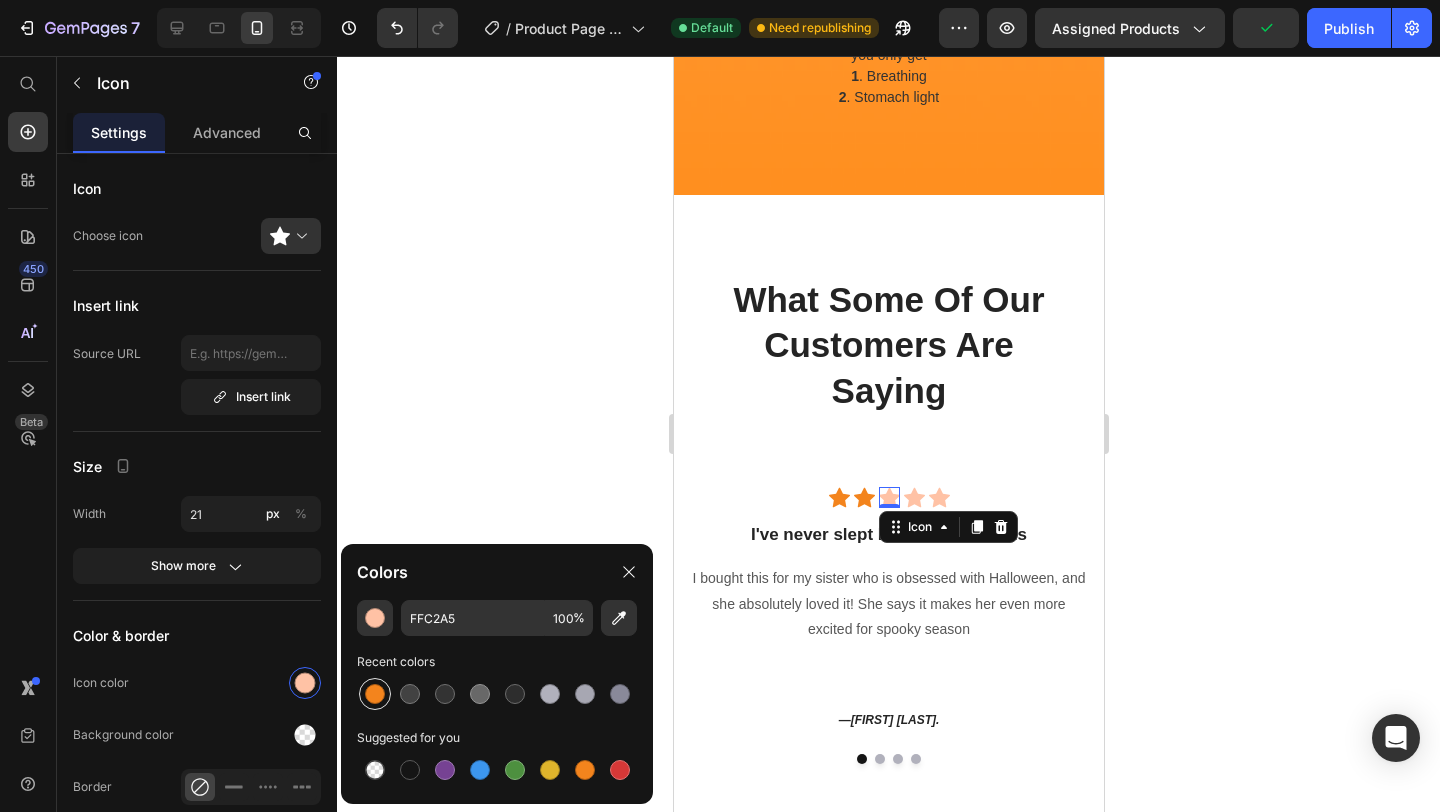 click at bounding box center (375, 694) 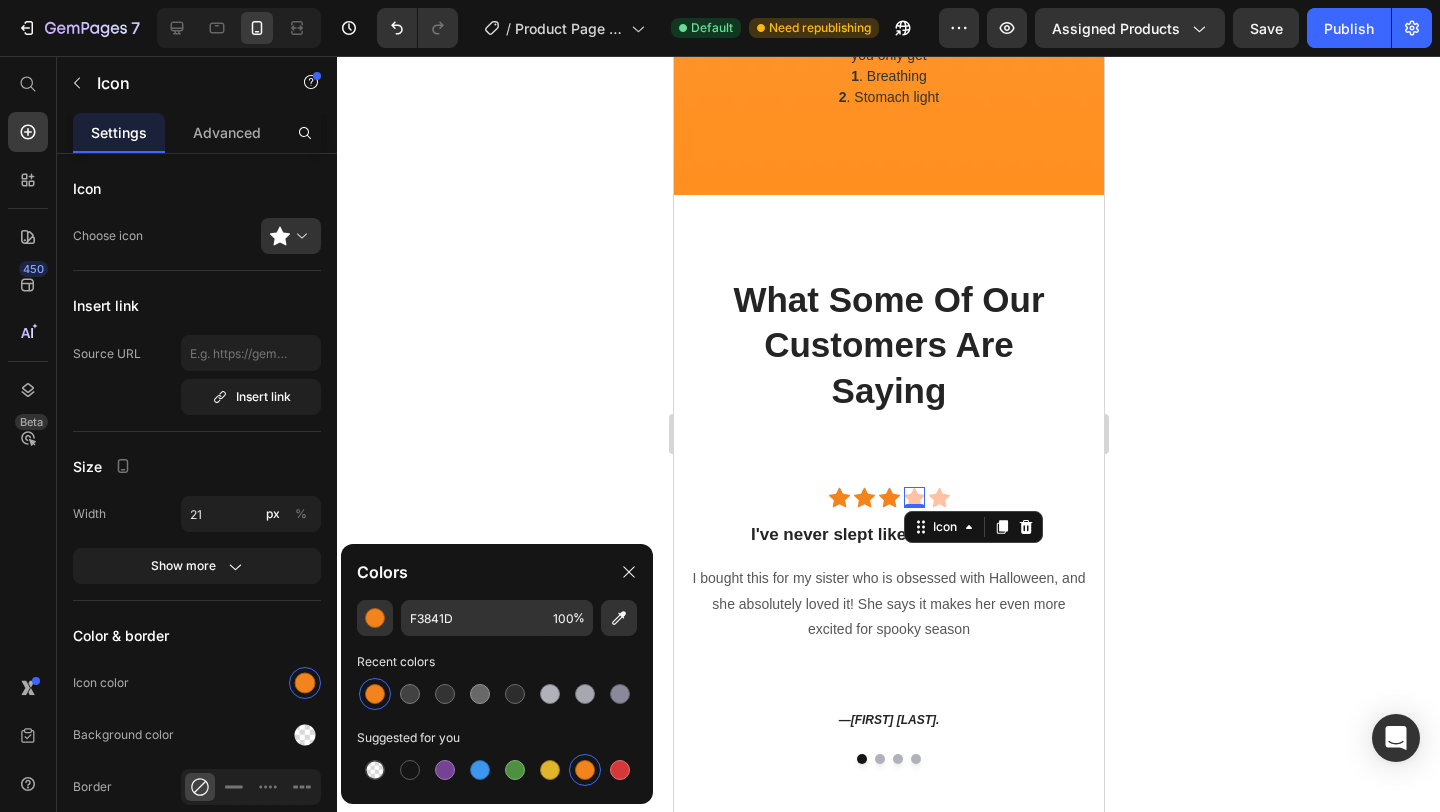 click 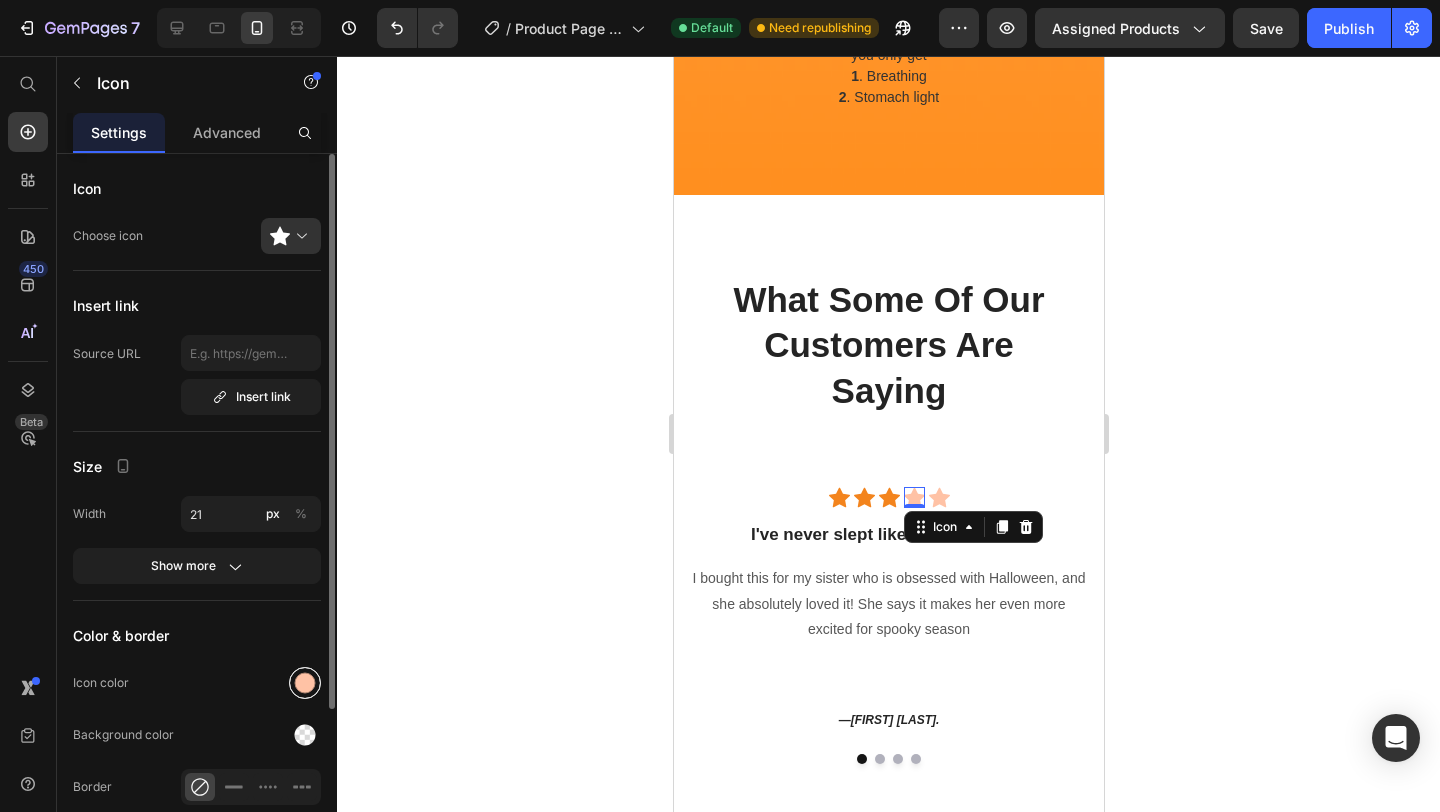 click at bounding box center (305, 683) 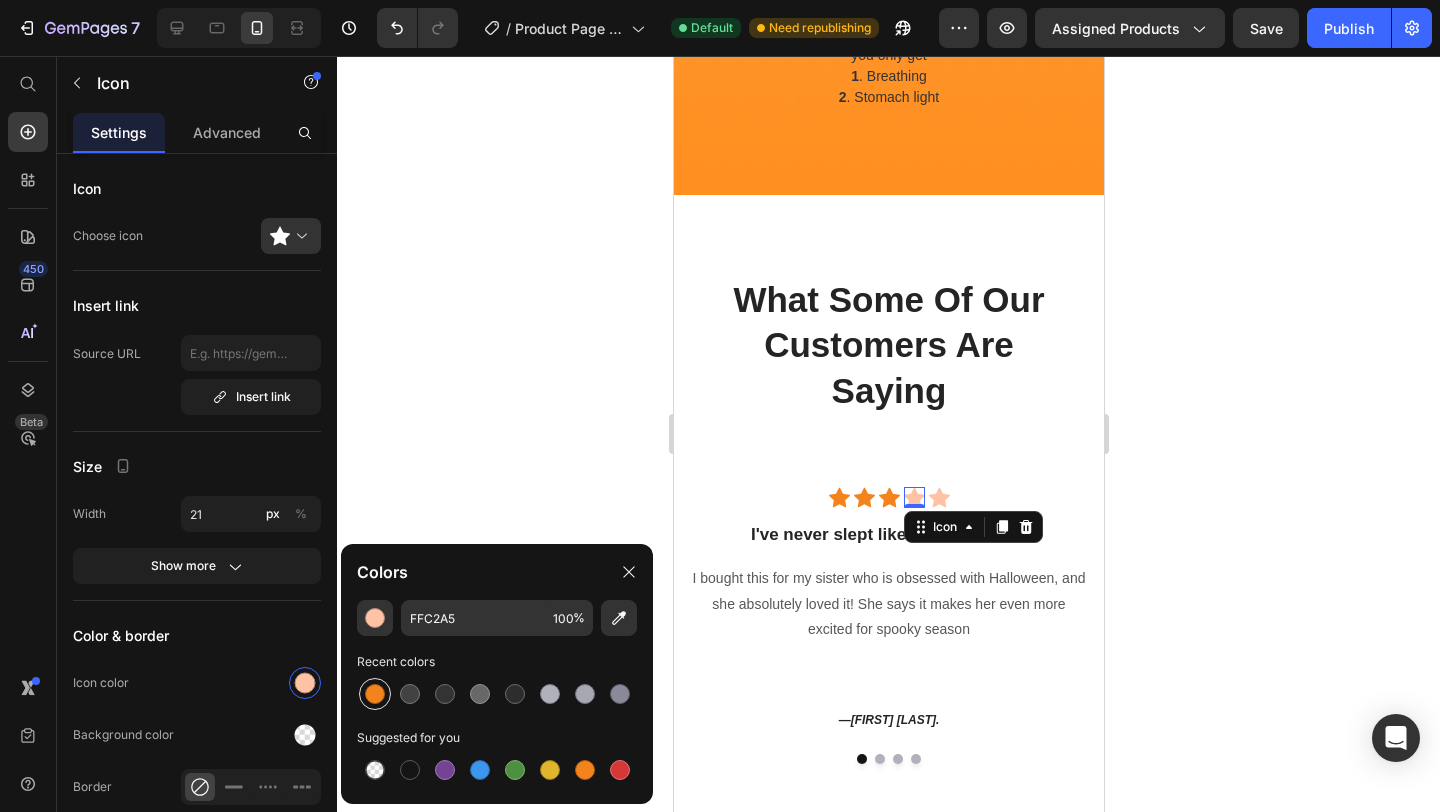click at bounding box center (375, 694) 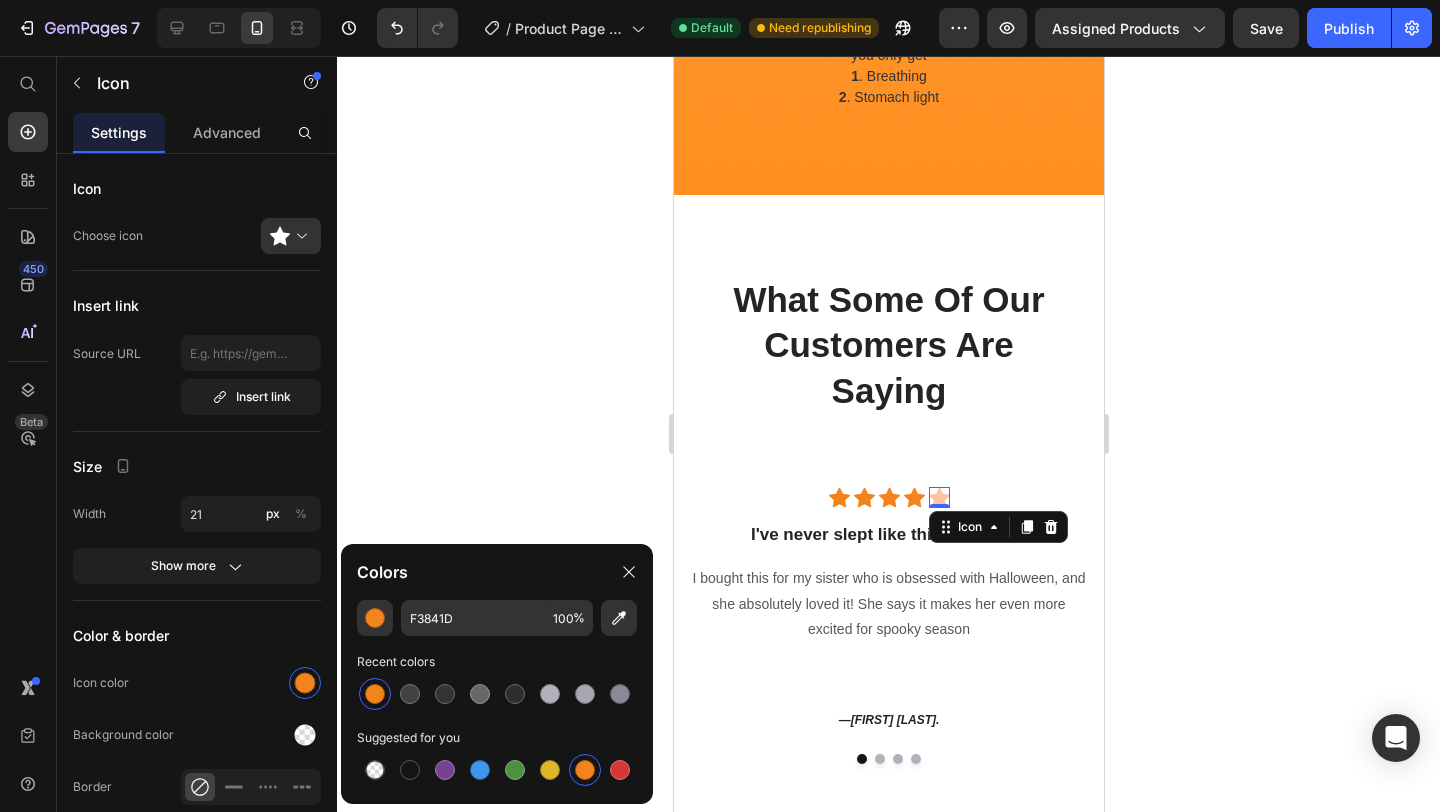 click 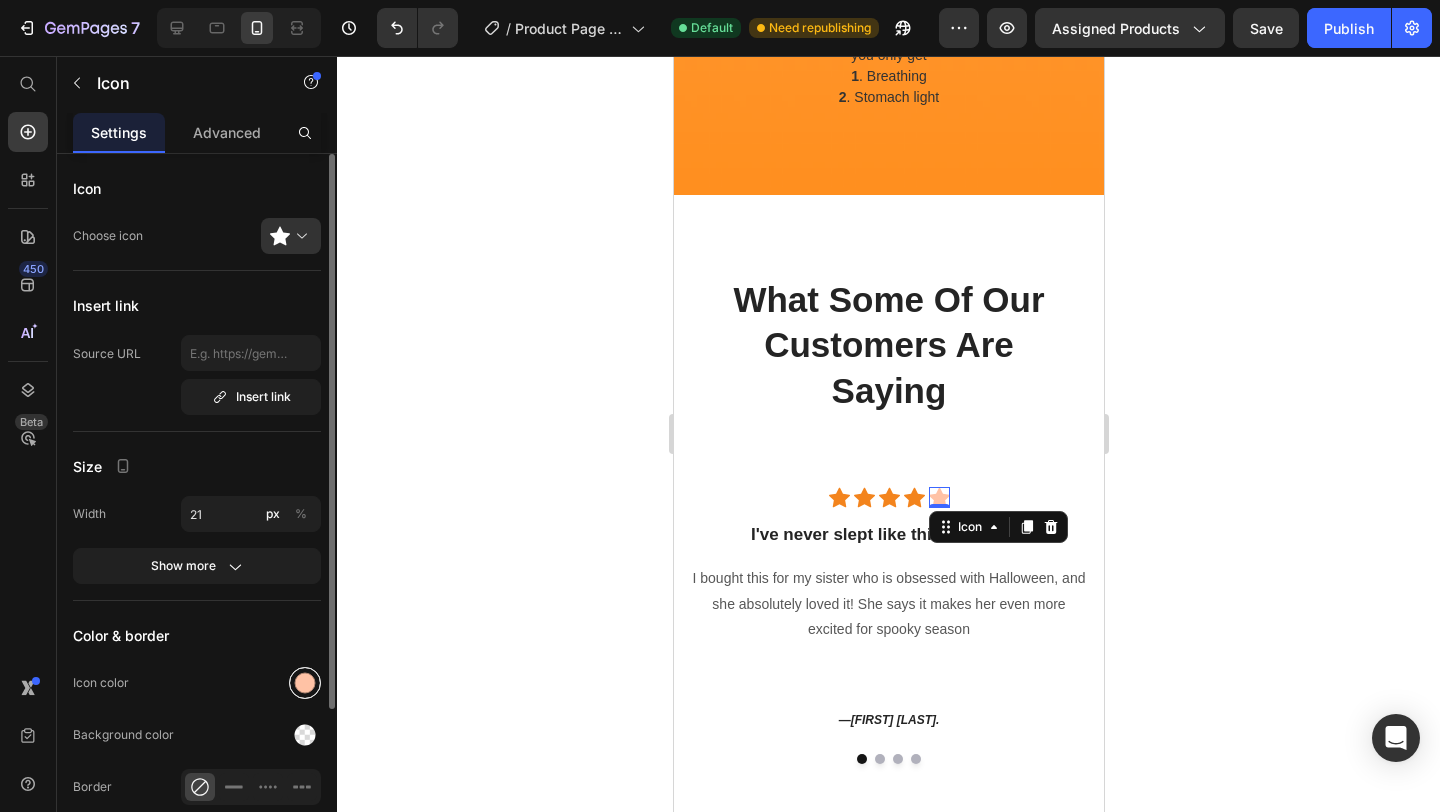click at bounding box center [305, 683] 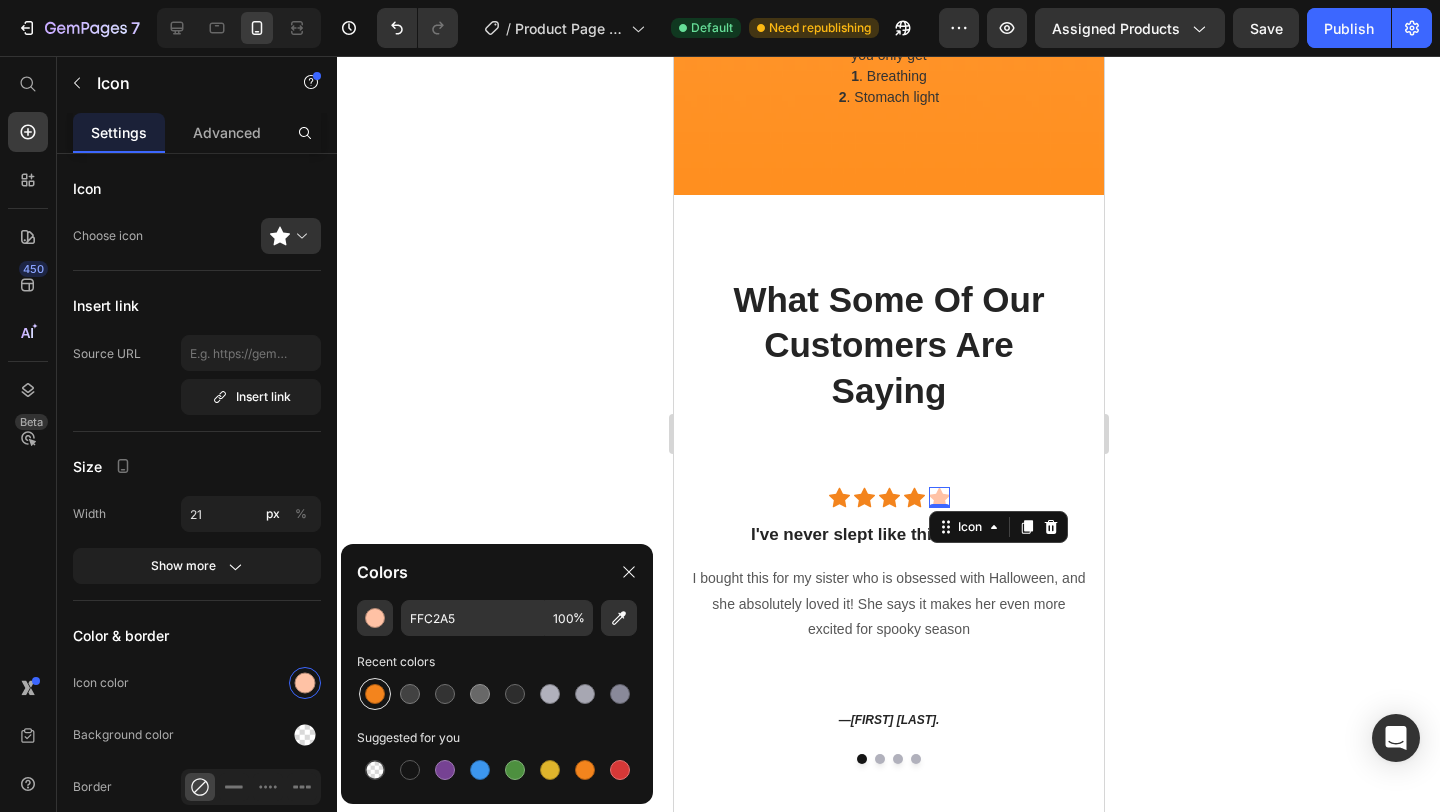 click at bounding box center [375, 694] 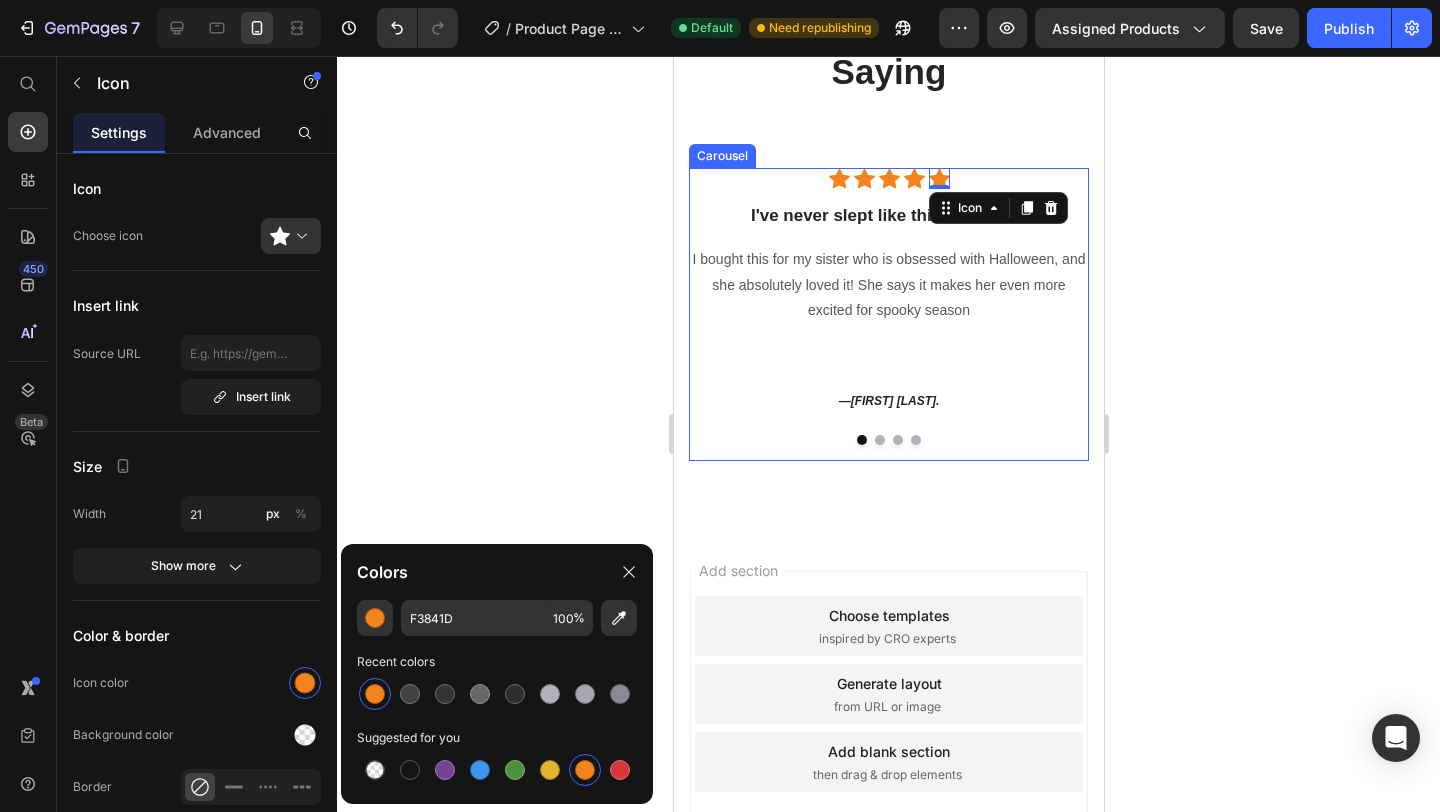 scroll, scrollTop: 3831, scrollLeft: 0, axis: vertical 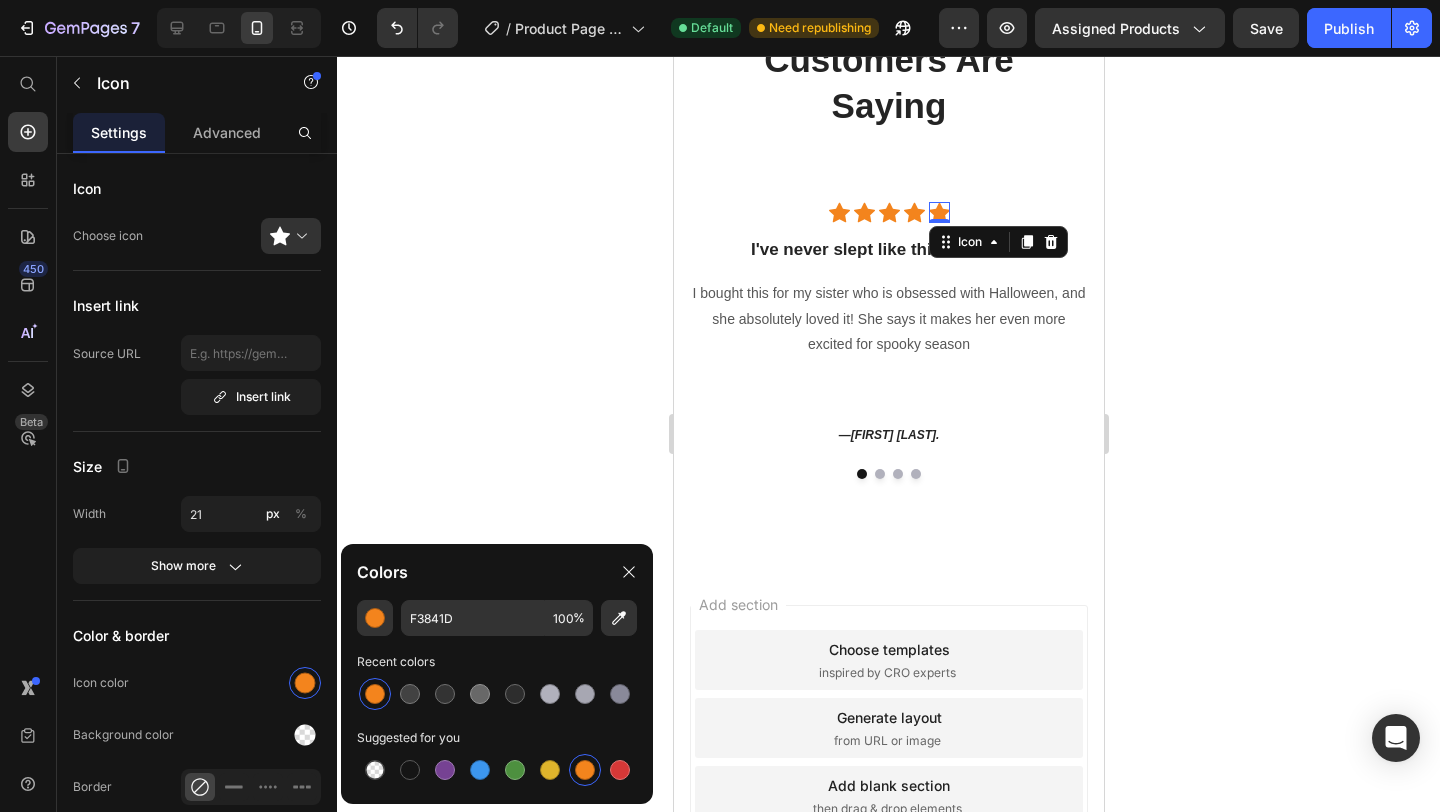 click 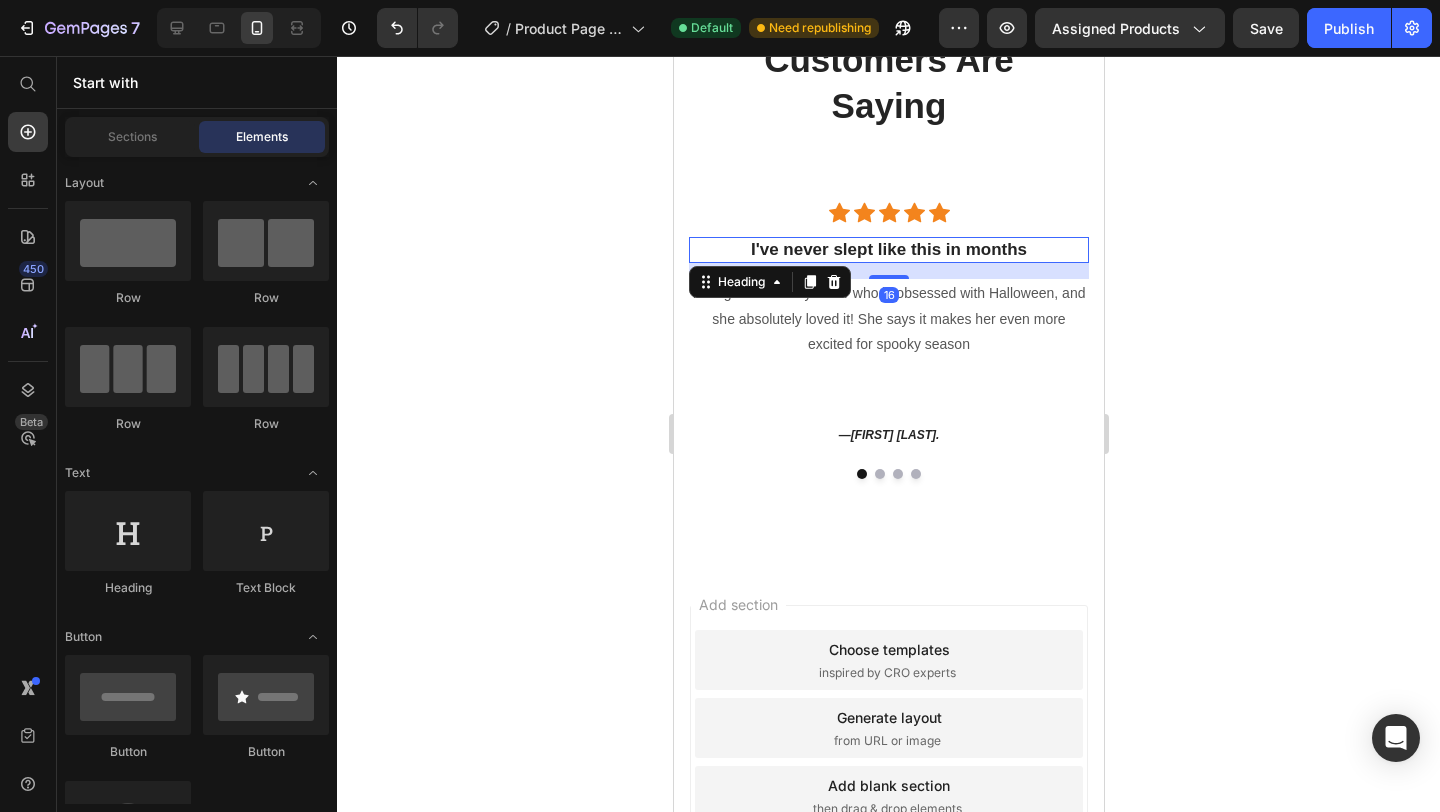 click on "I've never slept like this in months" at bounding box center [888, 250] 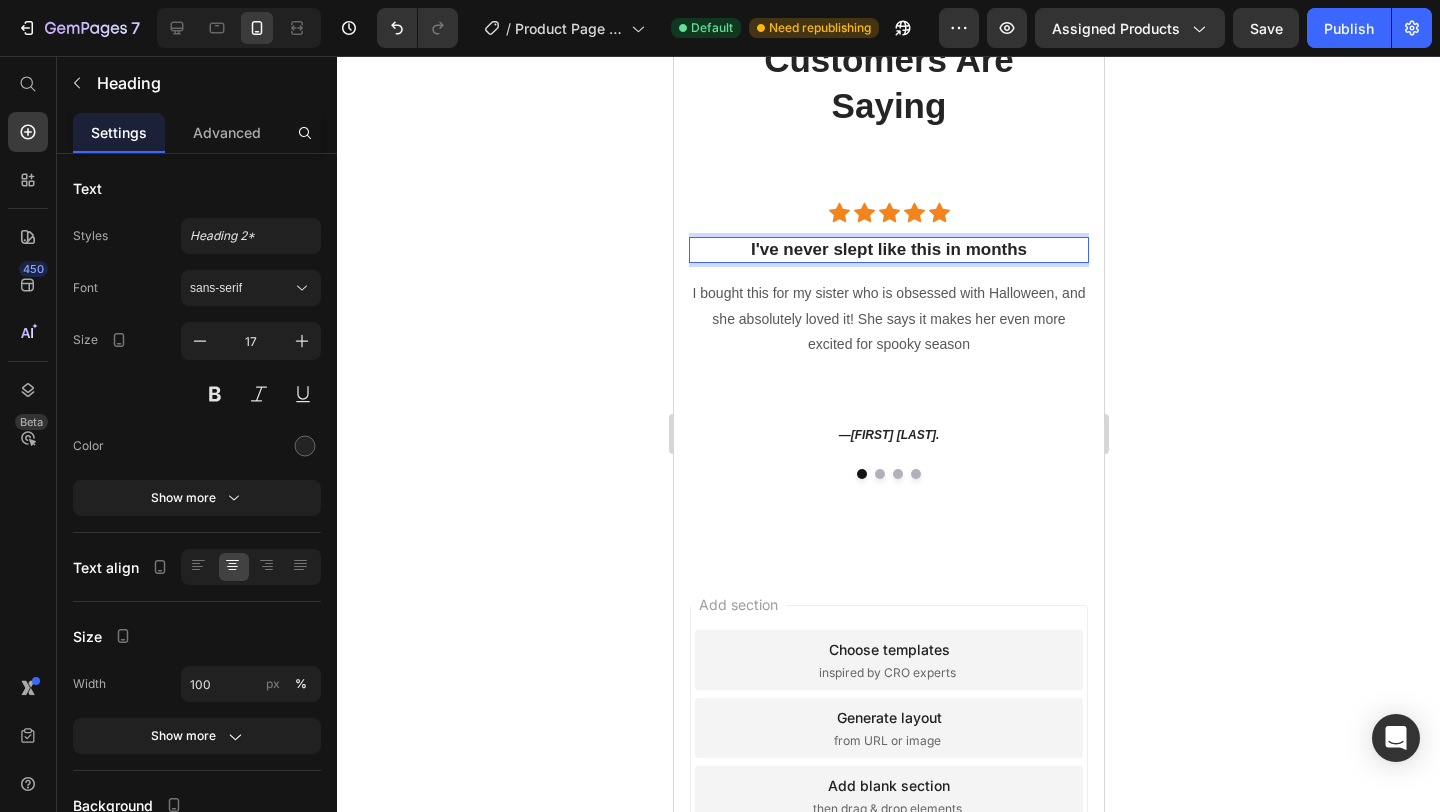 click on "I've never slept like this in months" at bounding box center (888, 250) 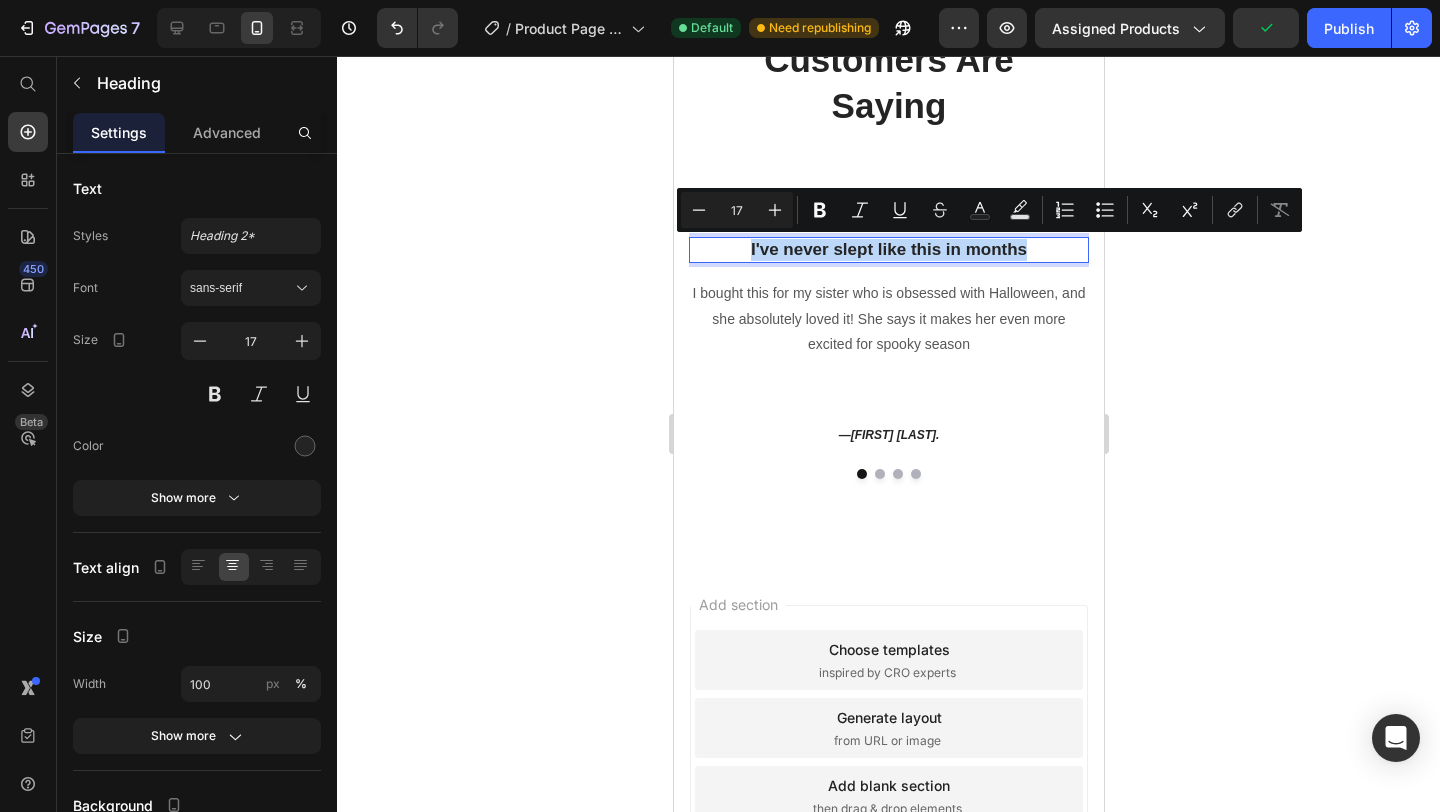 drag, startPoint x: 1034, startPoint y: 250, endPoint x: 750, endPoint y: 256, distance: 284.0634 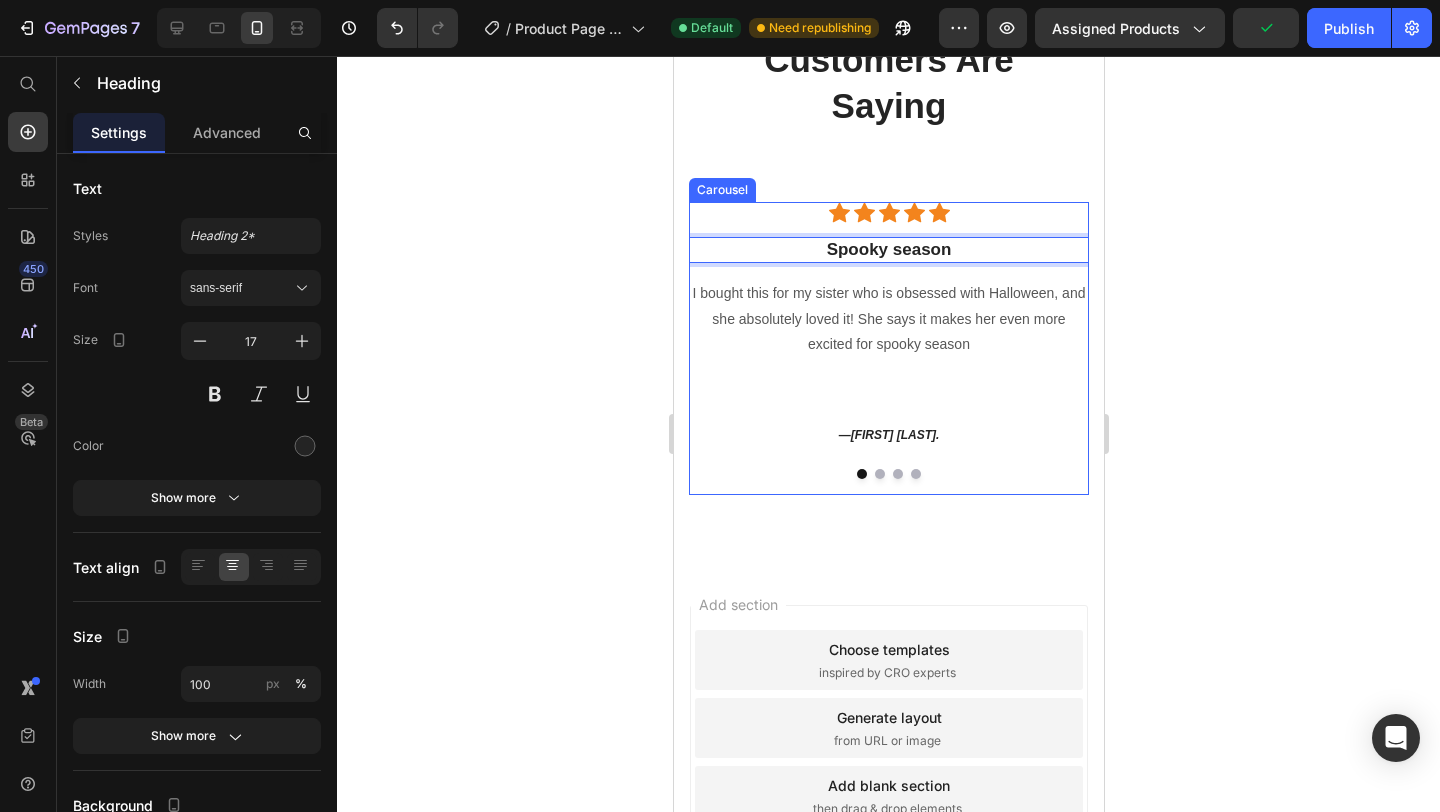 click at bounding box center [879, 474] 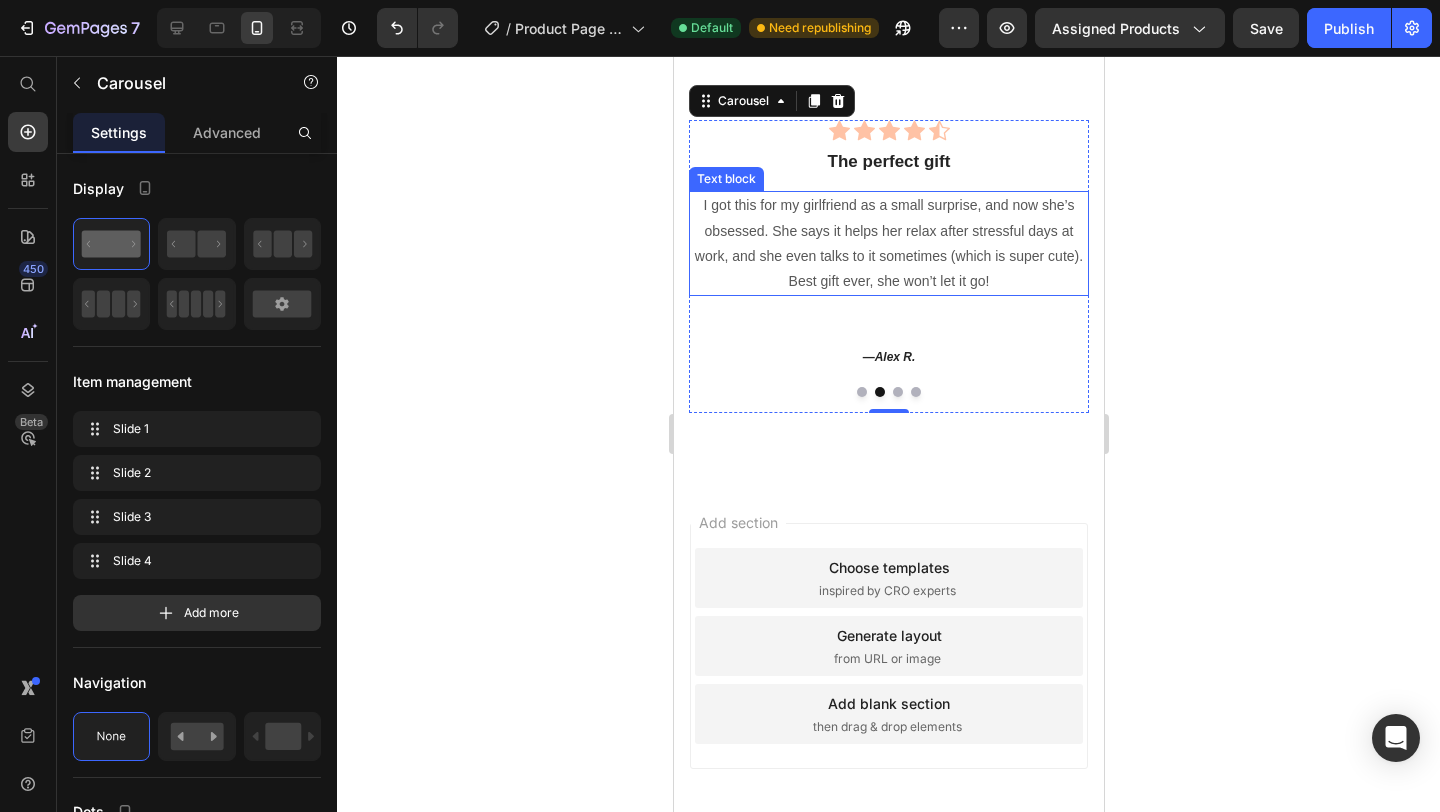 scroll, scrollTop: 3964, scrollLeft: 0, axis: vertical 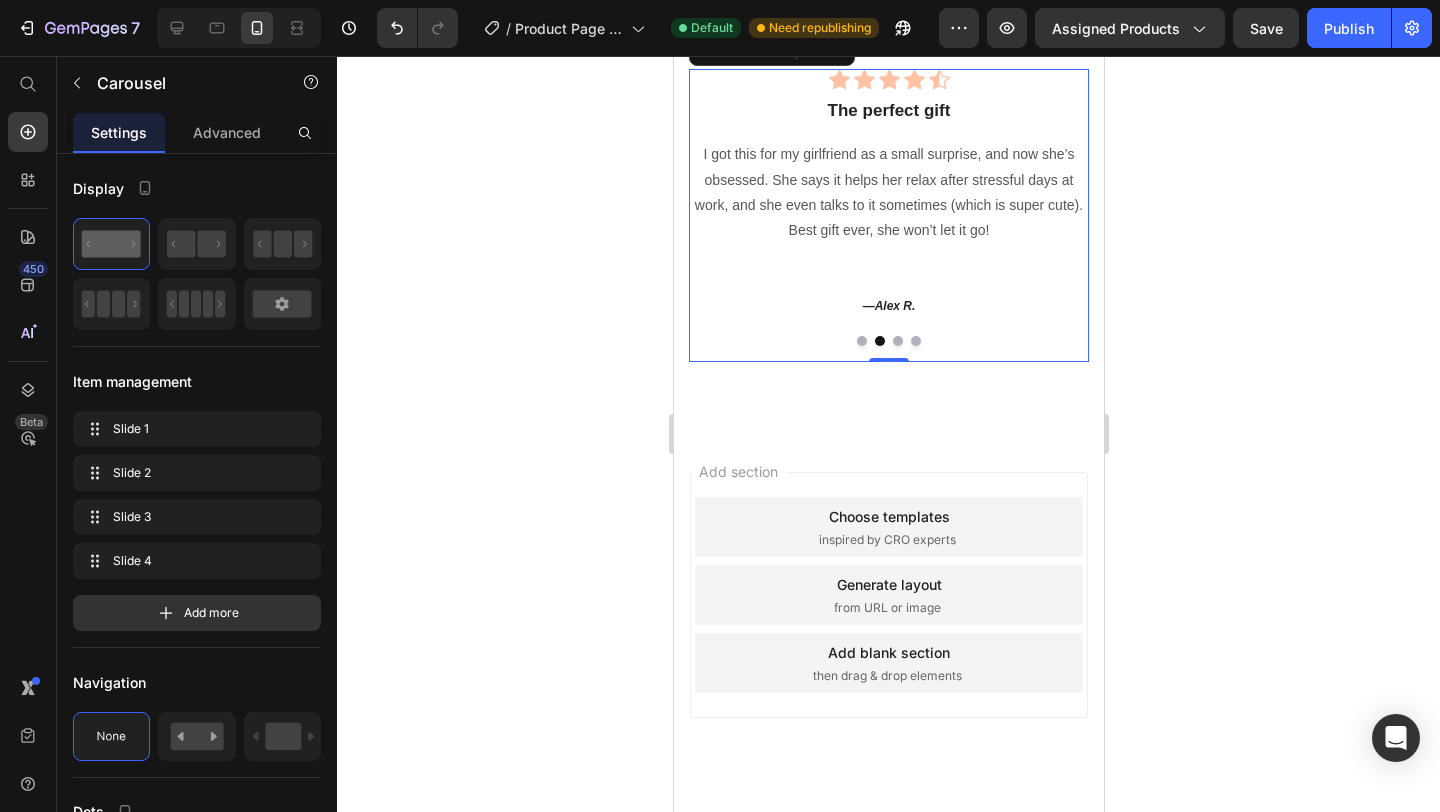 type 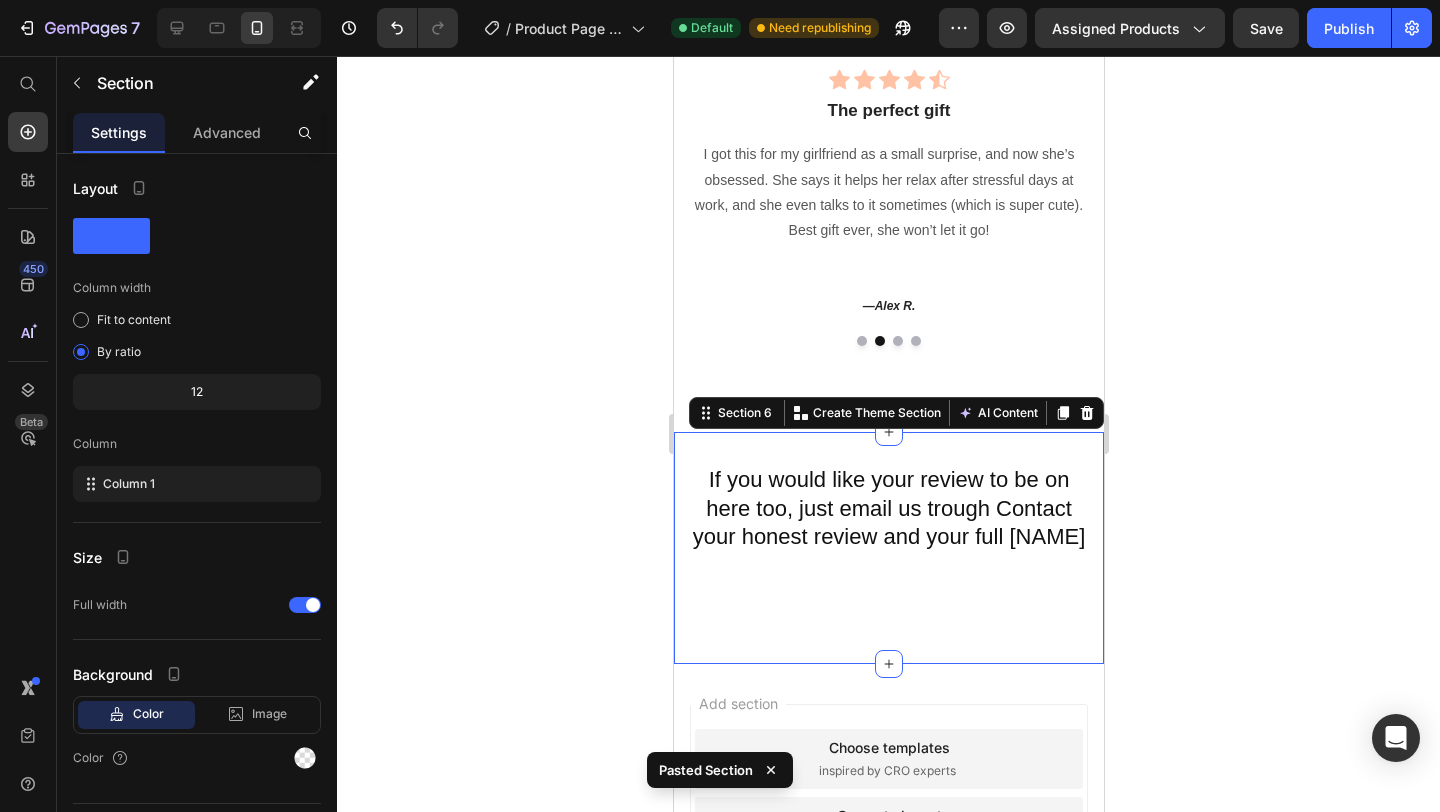 click 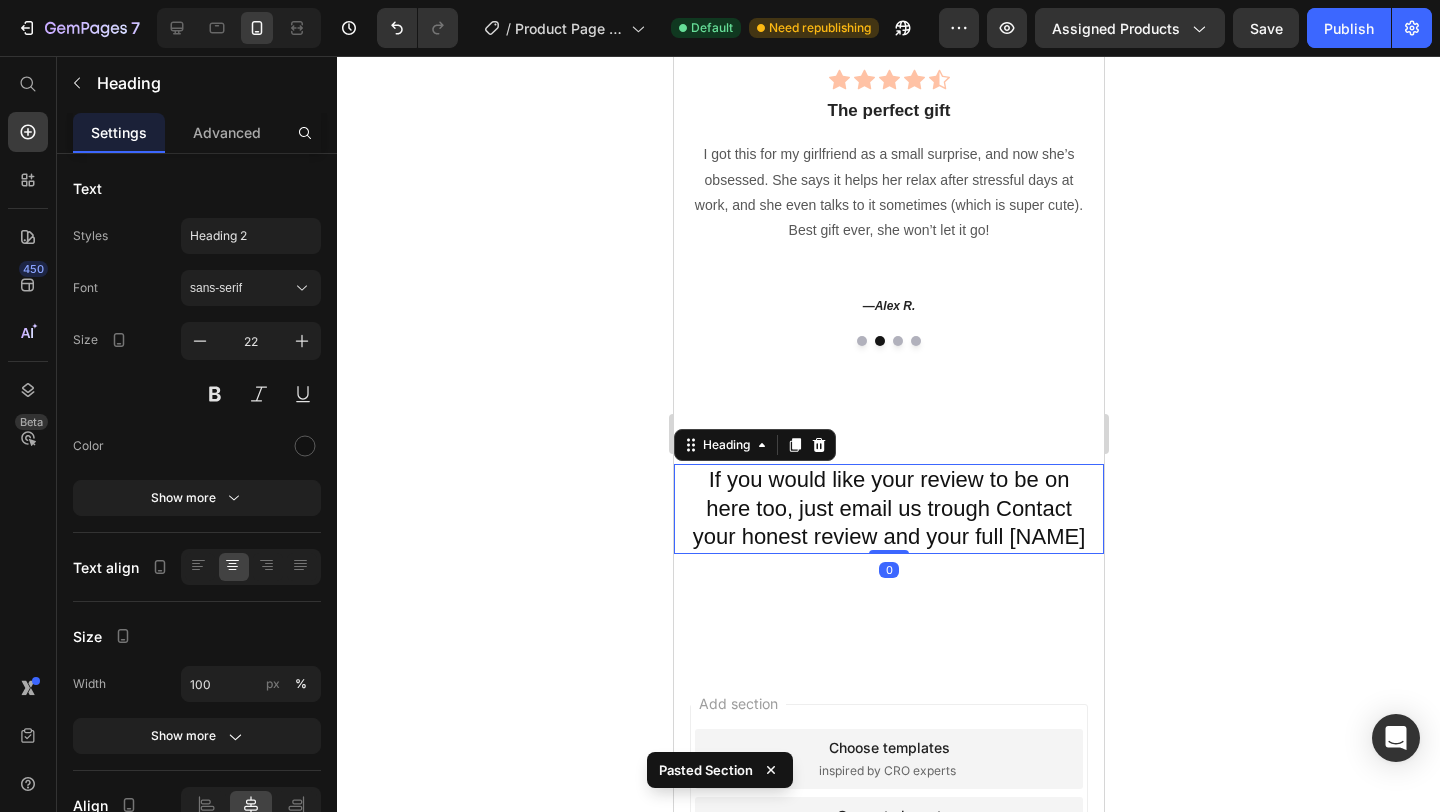 click on "If you would like your review to be on here too, just email us trough Contact your honest review and your full name" at bounding box center [888, 509] 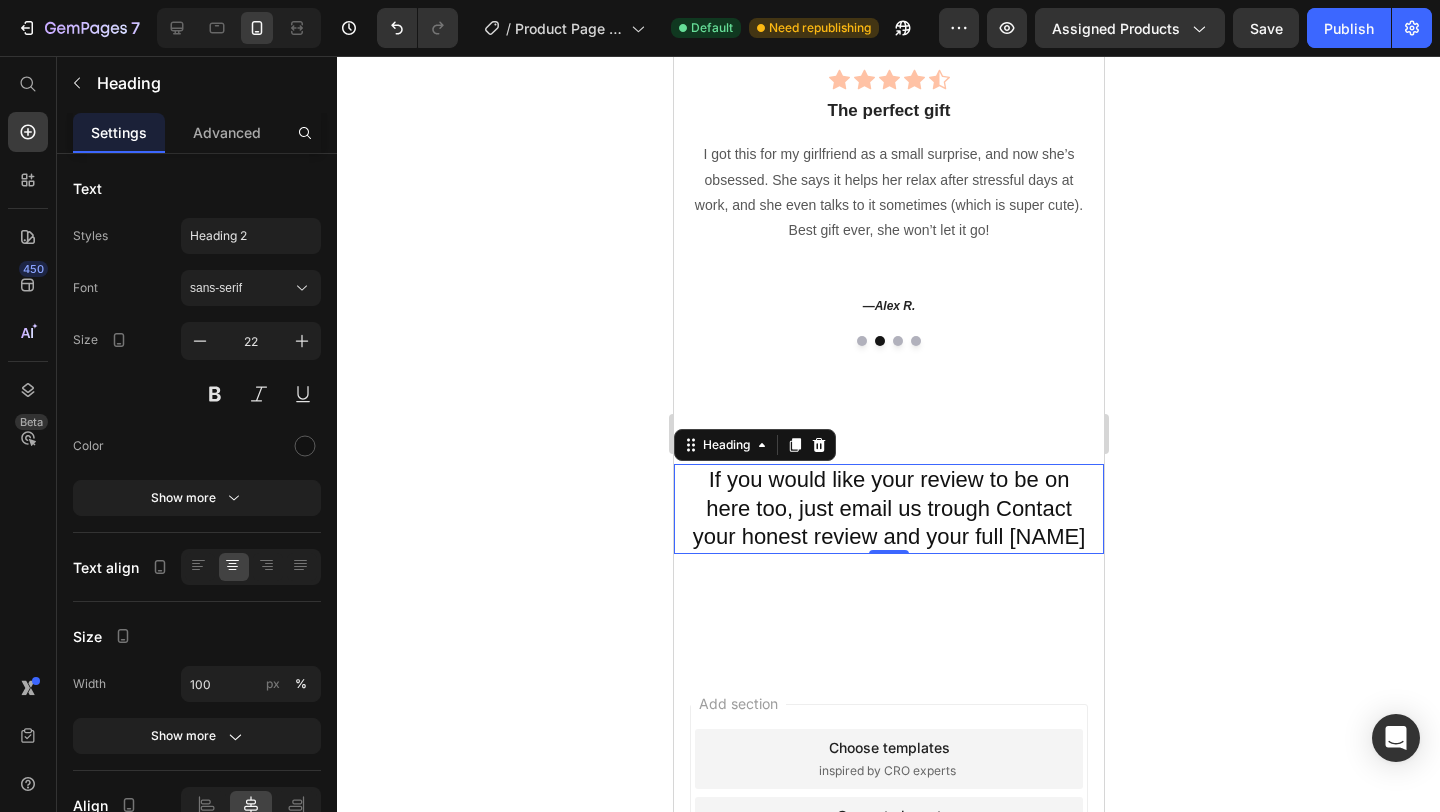 click on "If you would like your review to be on here too, just email us trough Contact your honest review and your full name" at bounding box center [888, 509] 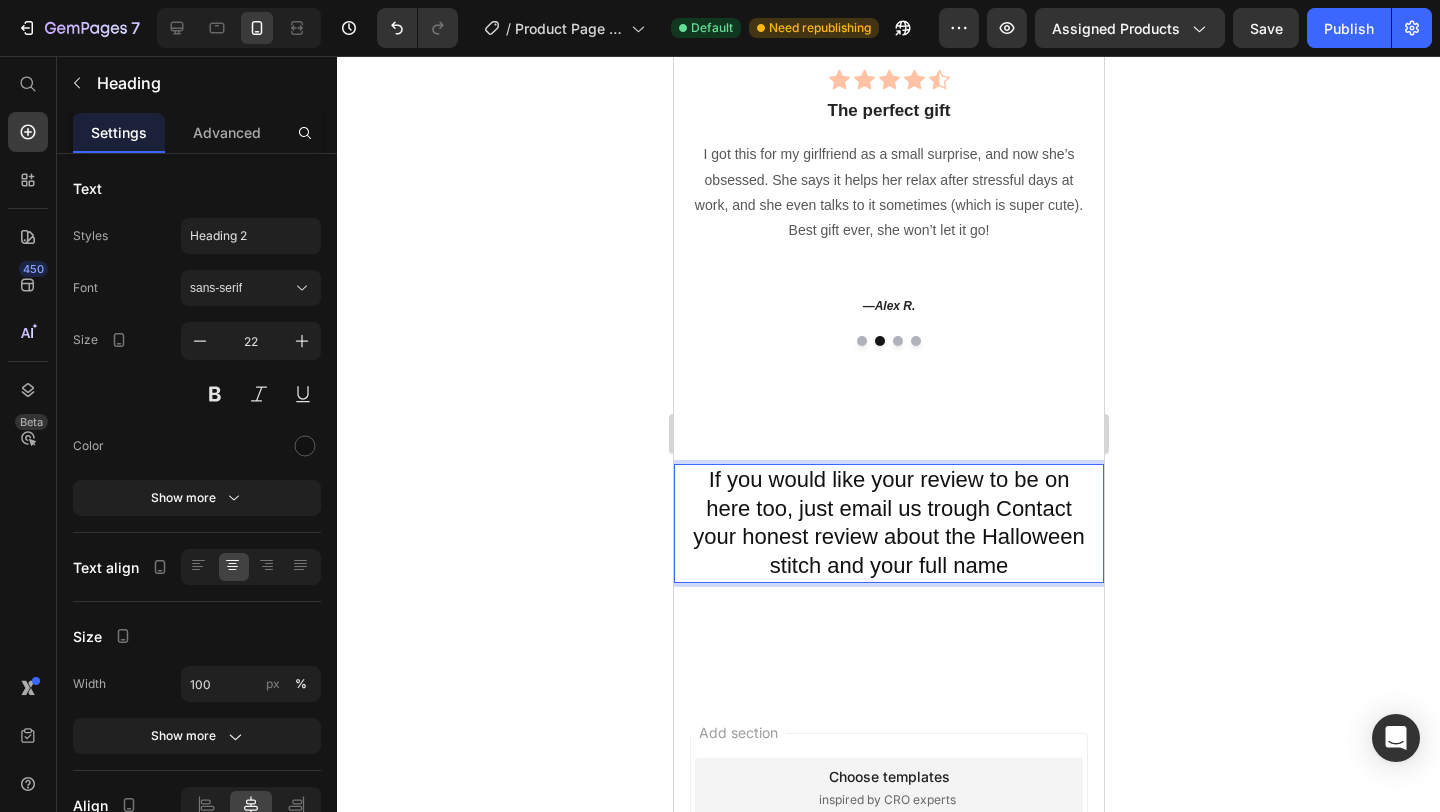 click 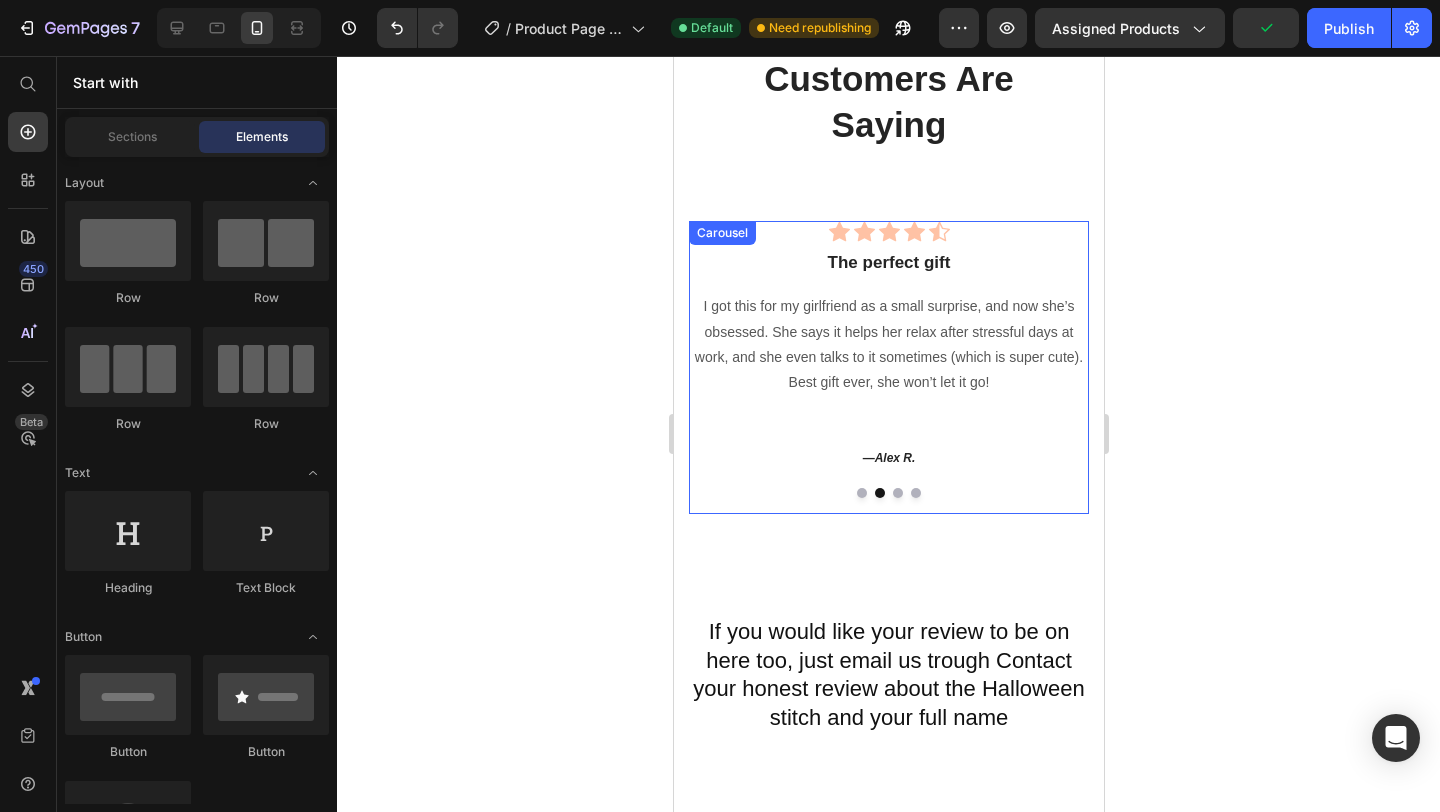 scroll, scrollTop: 3805, scrollLeft: 0, axis: vertical 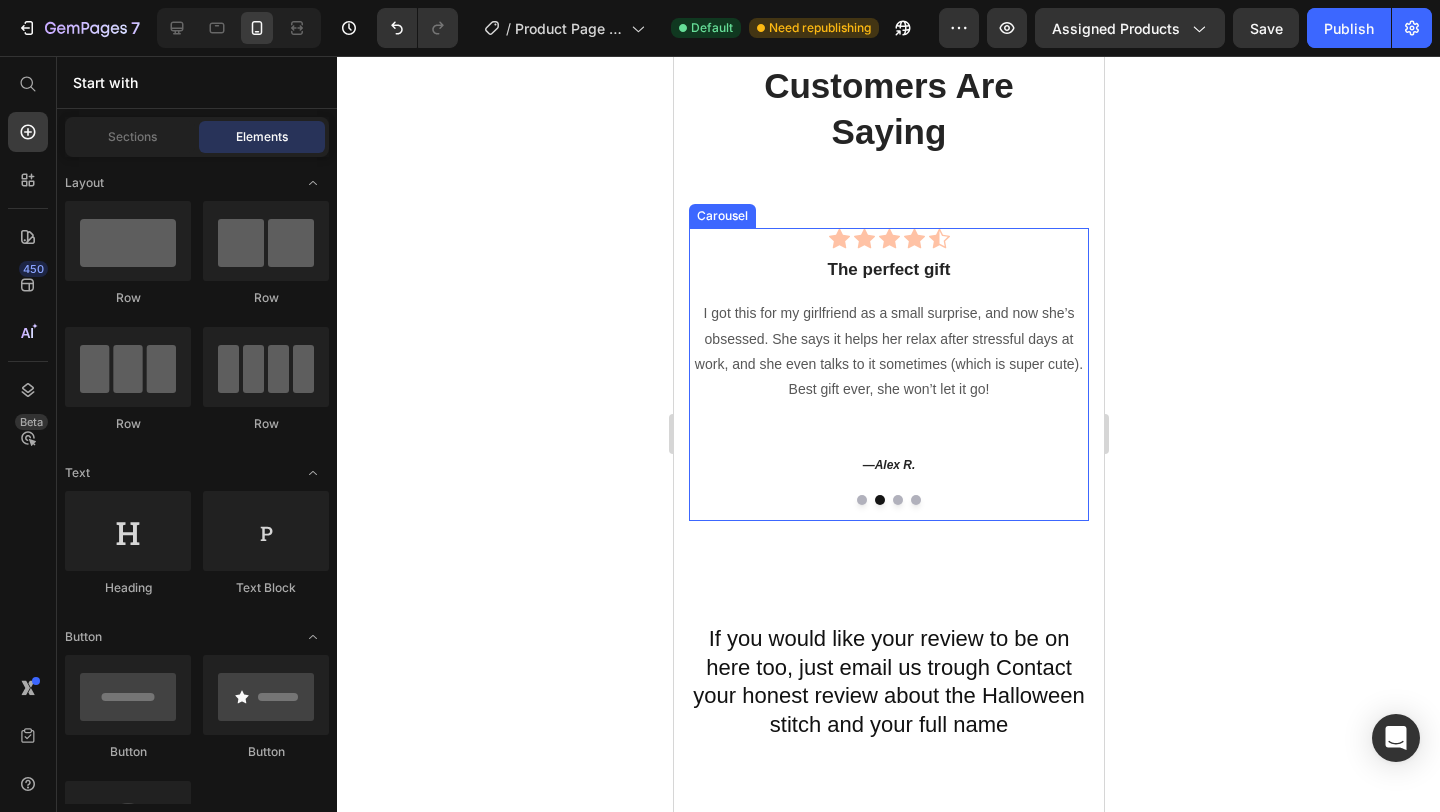 click at bounding box center (861, 500) 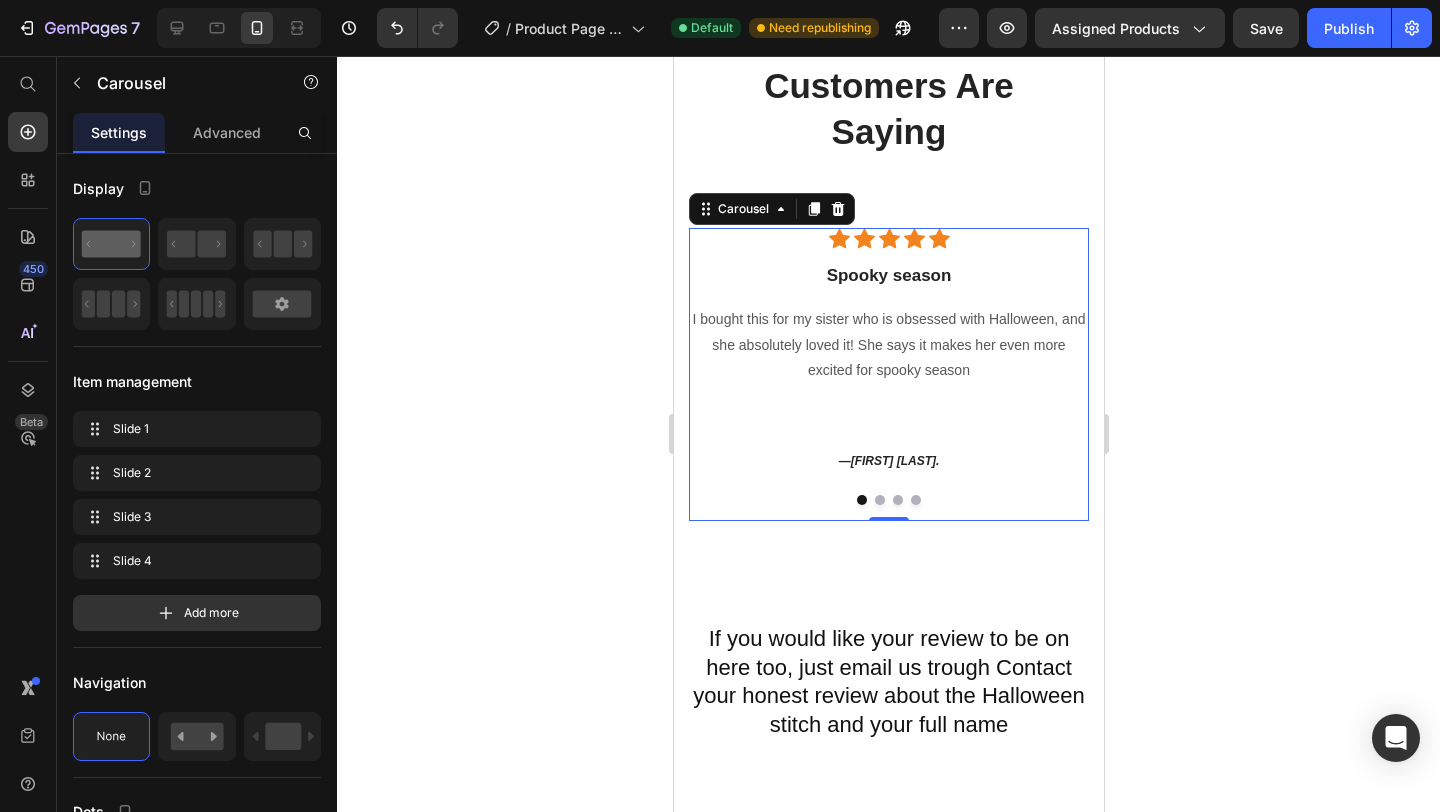 click at bounding box center [888, 500] 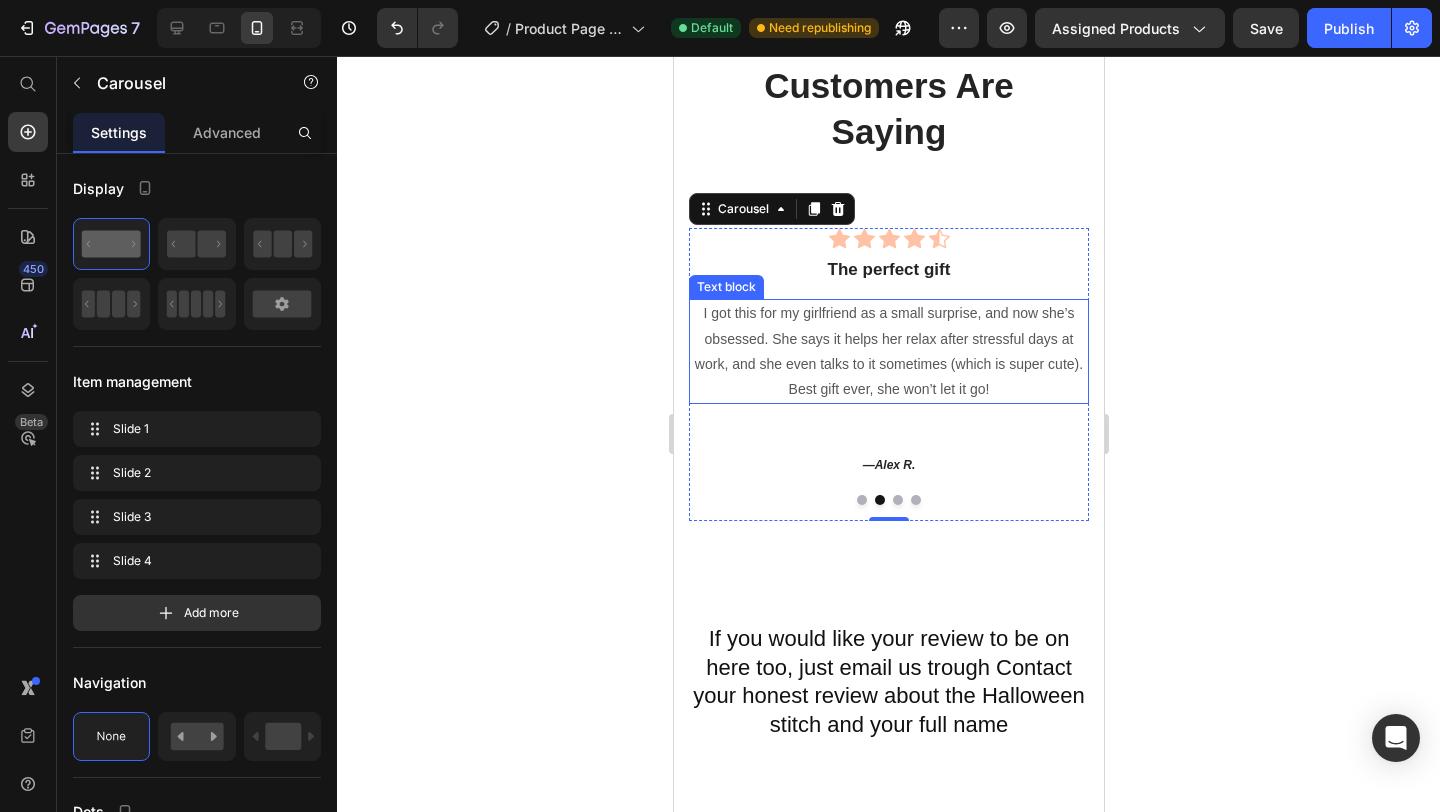click on "I got this for my girlfriend as a small surprise, and now she’s obsessed. She says it helps her relax after stressful days at work, and she even talks to it sometimes (which is super cute). Best gift ever, she won’t let it go!" at bounding box center [888, 351] 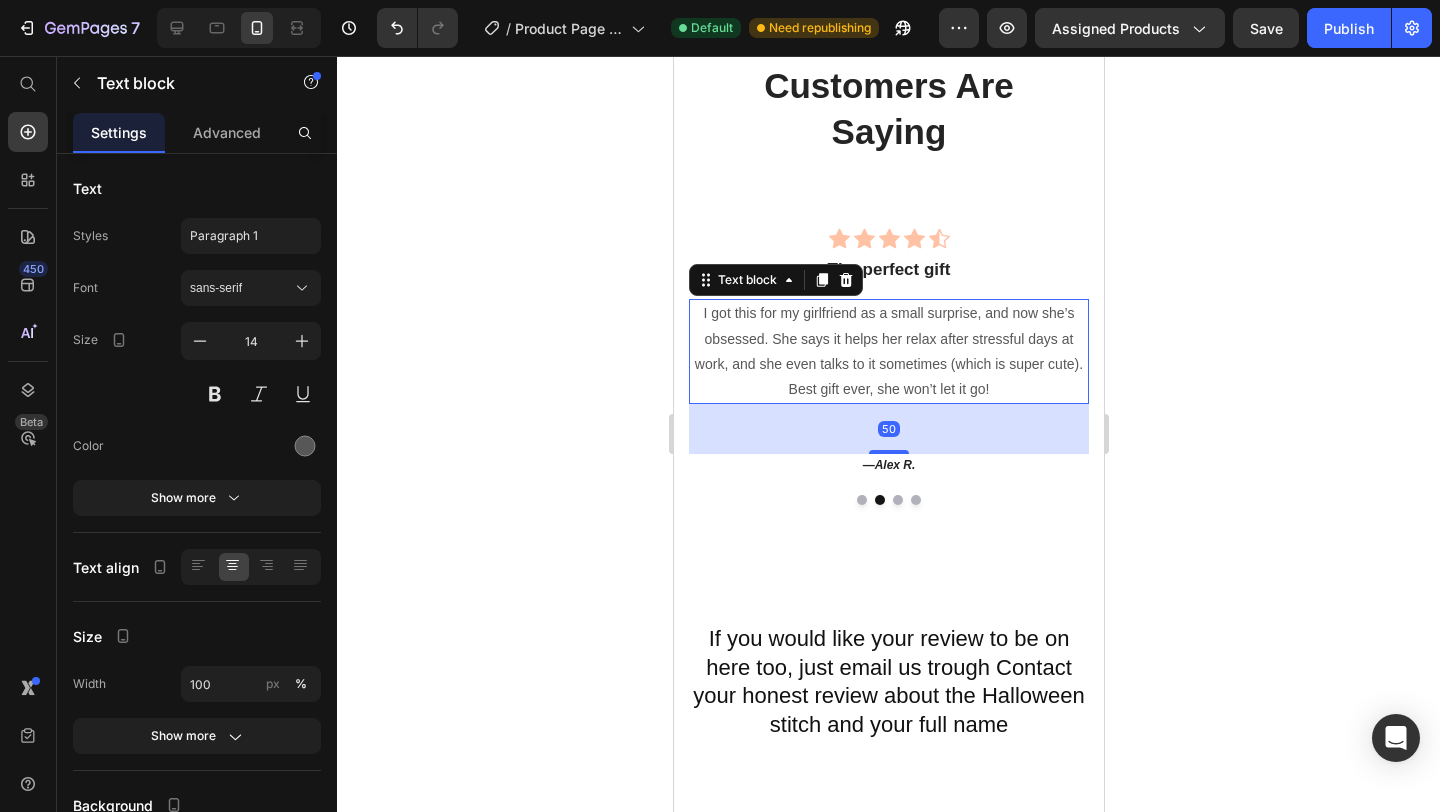 click on "I got this for my girlfriend as a small surprise, and now she’s obsessed. She says it helps her relax after stressful days at work, and she even talks to it sometimes (which is super cute). Best gift ever, she won’t let it go!" at bounding box center [888, 351] 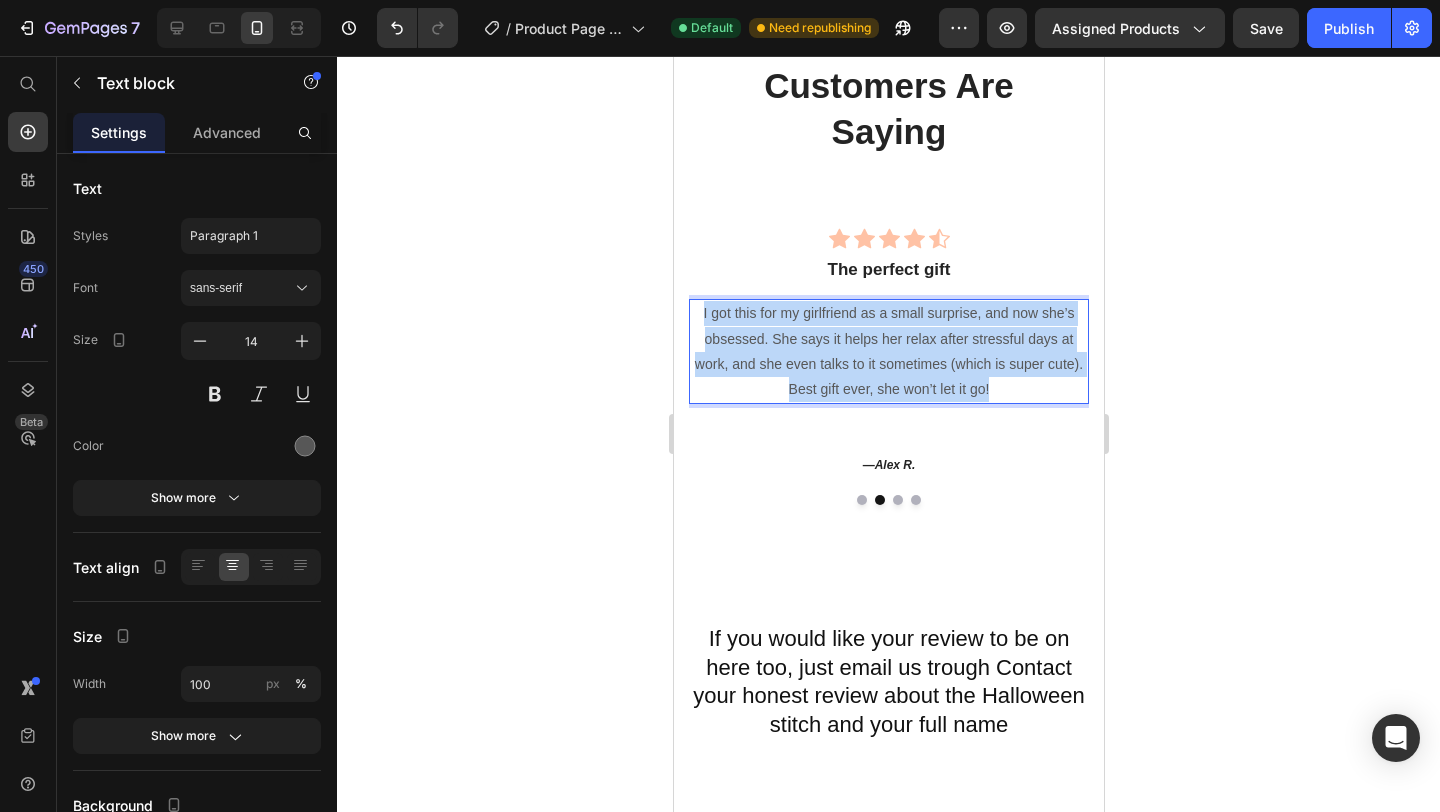 drag, startPoint x: 991, startPoint y: 389, endPoint x: 700, endPoint y: 316, distance: 300.01666 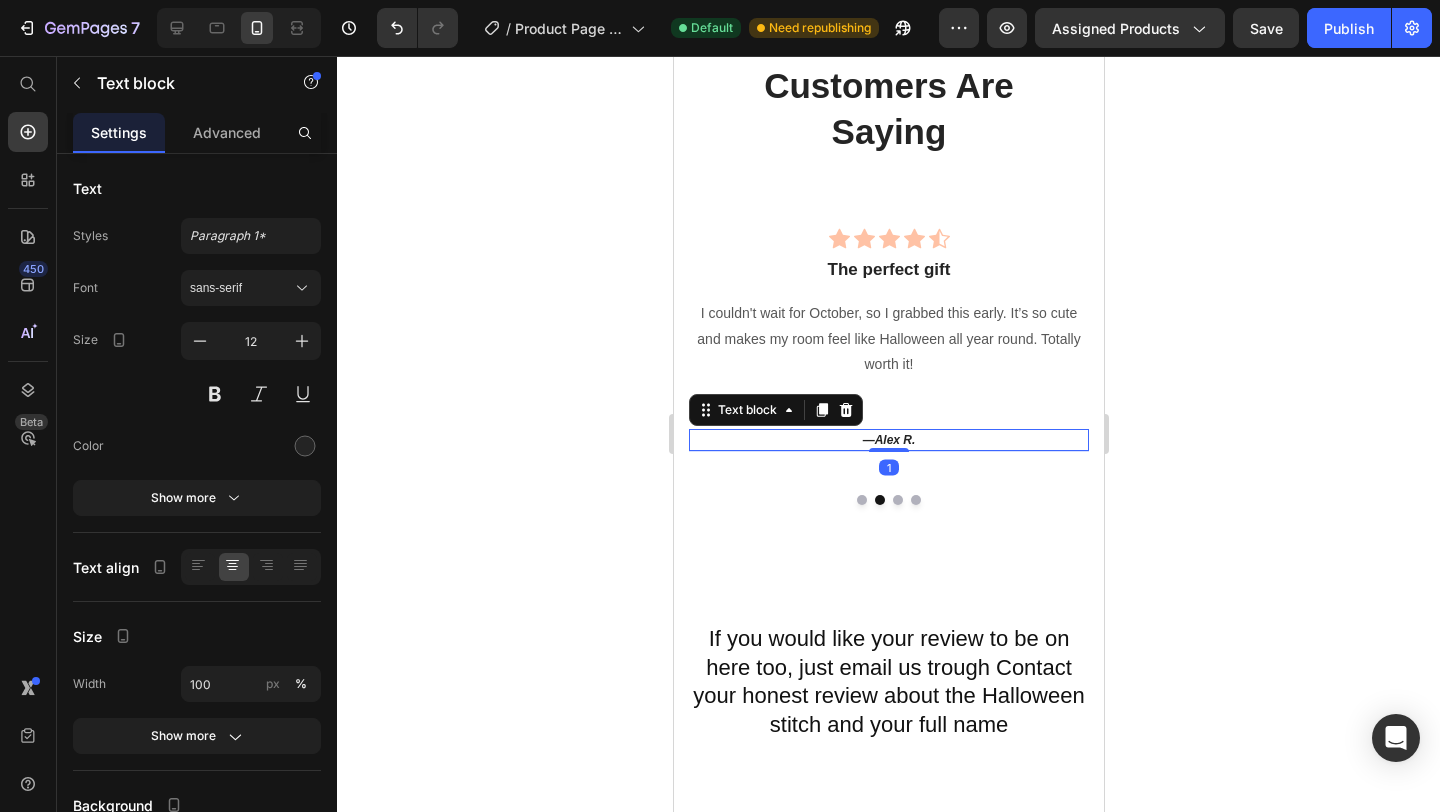 click on "— Alex R." at bounding box center (888, 440) 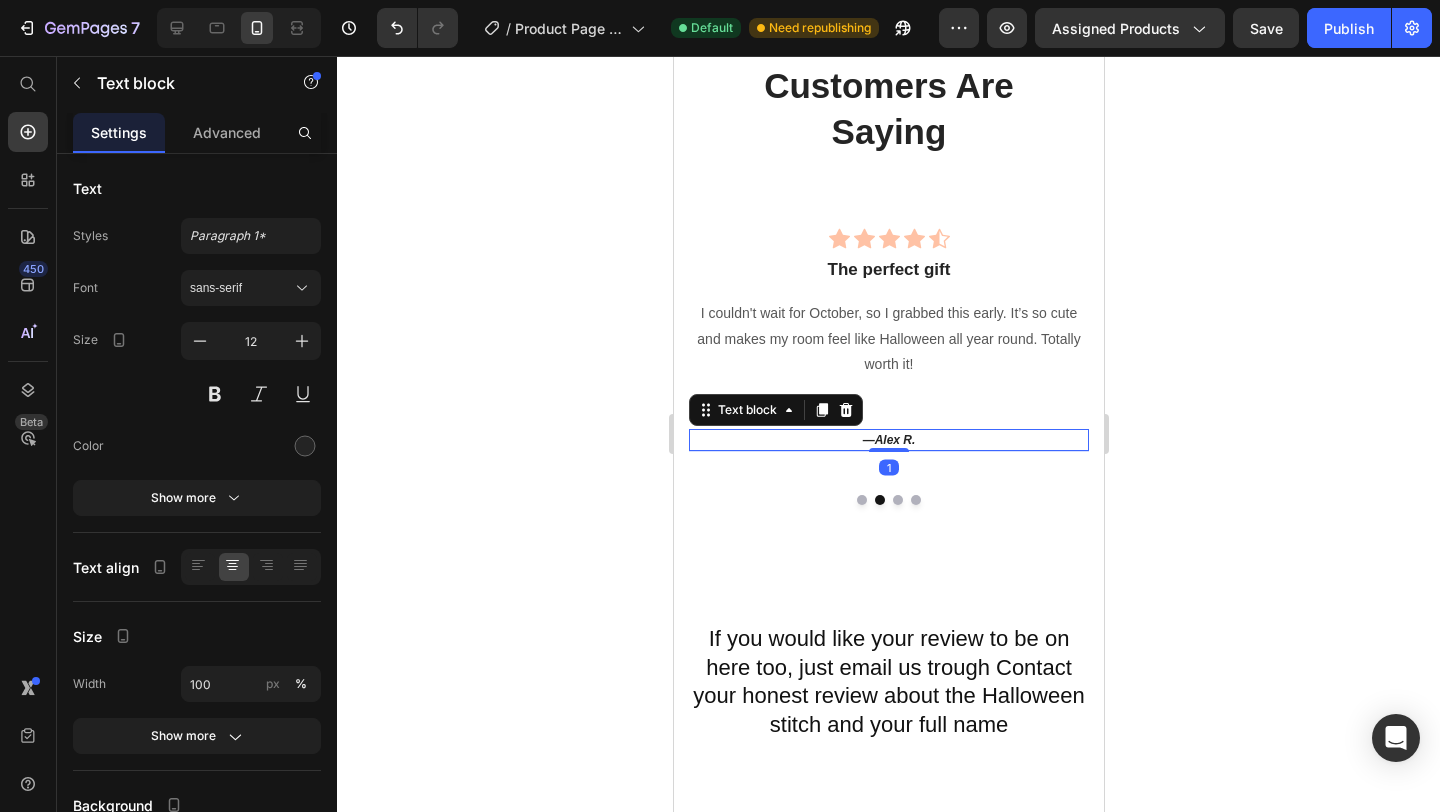click on "— Alex R." at bounding box center [888, 440] 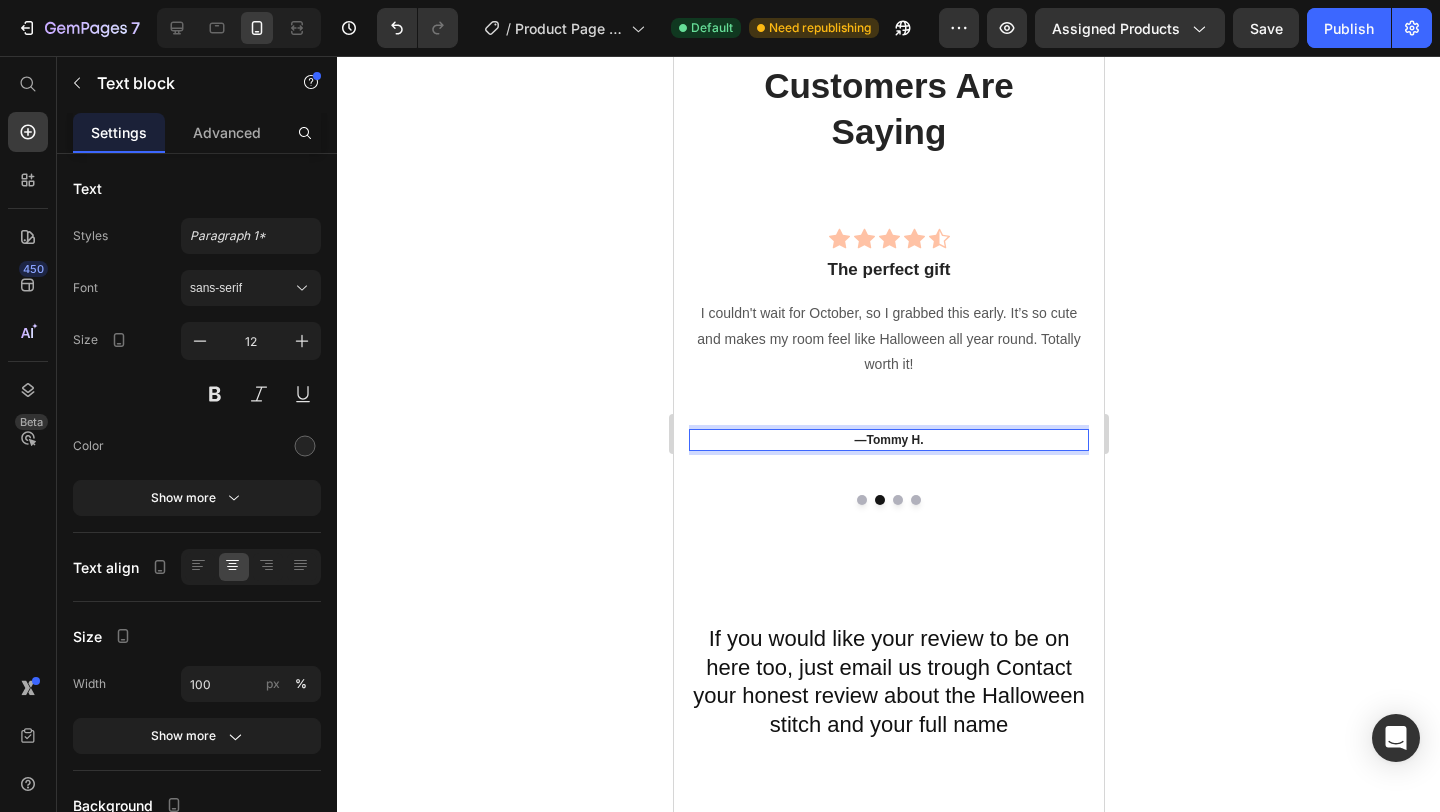 click on "—Tommy H." at bounding box center (888, 440) 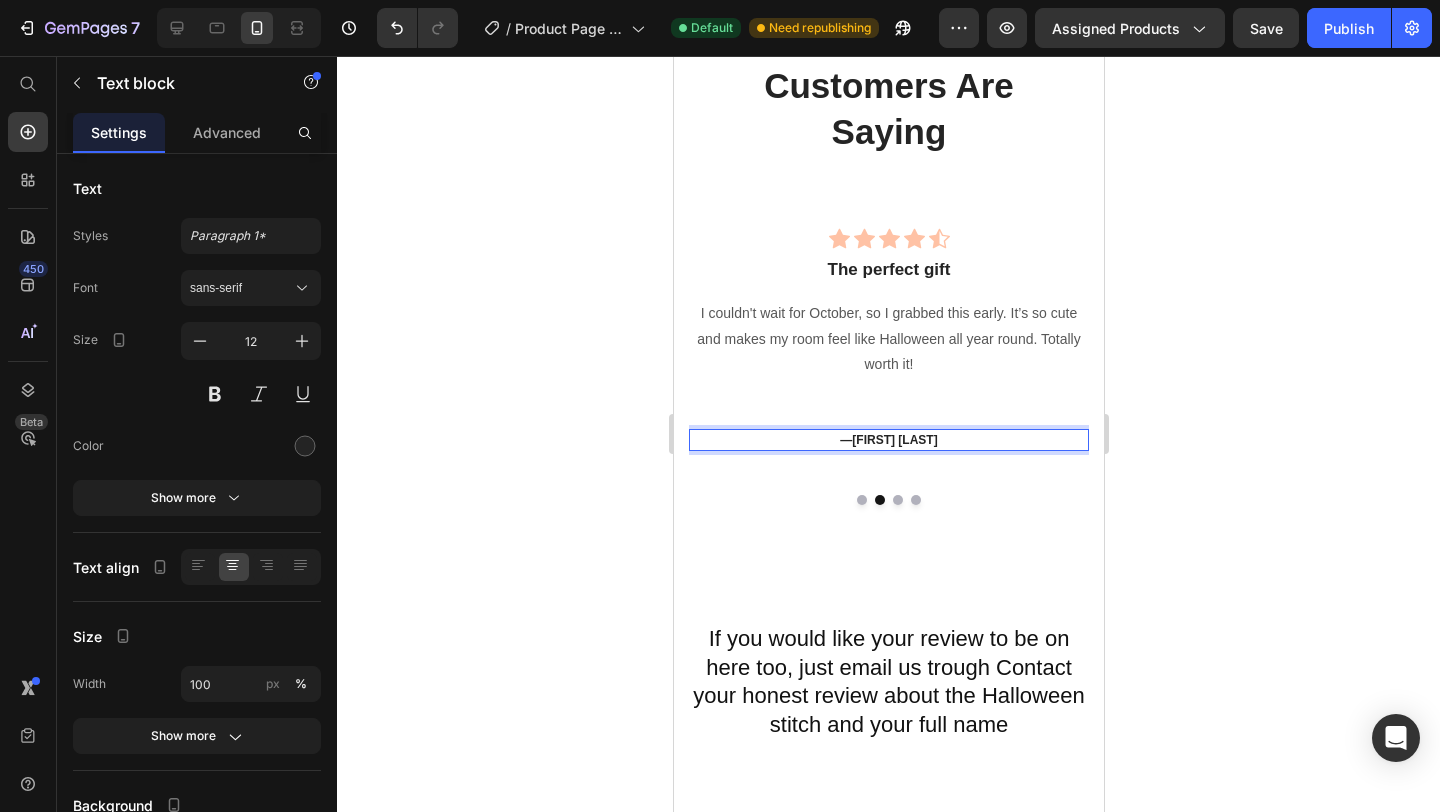 click on "—Tom H." at bounding box center [888, 440] 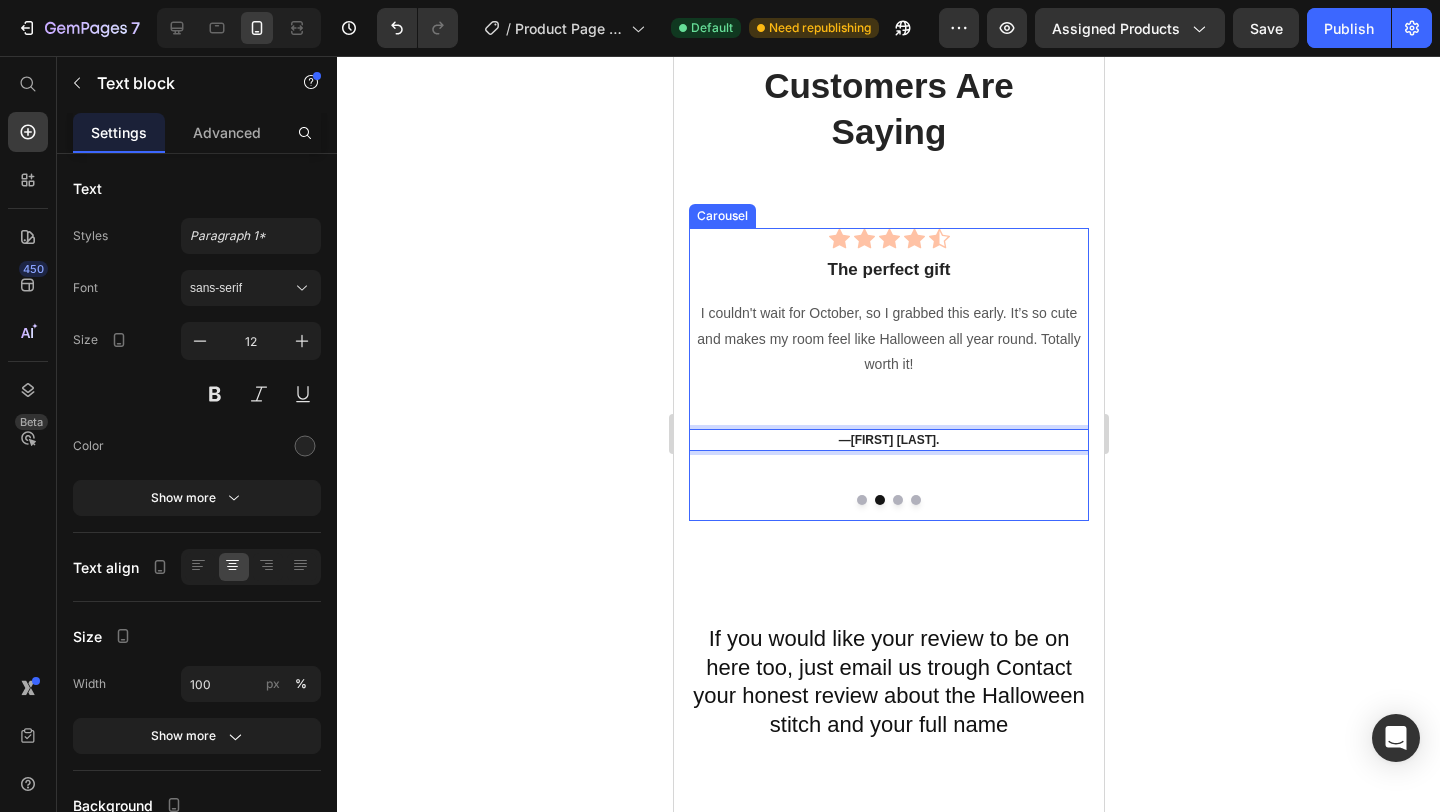 click at bounding box center (861, 500) 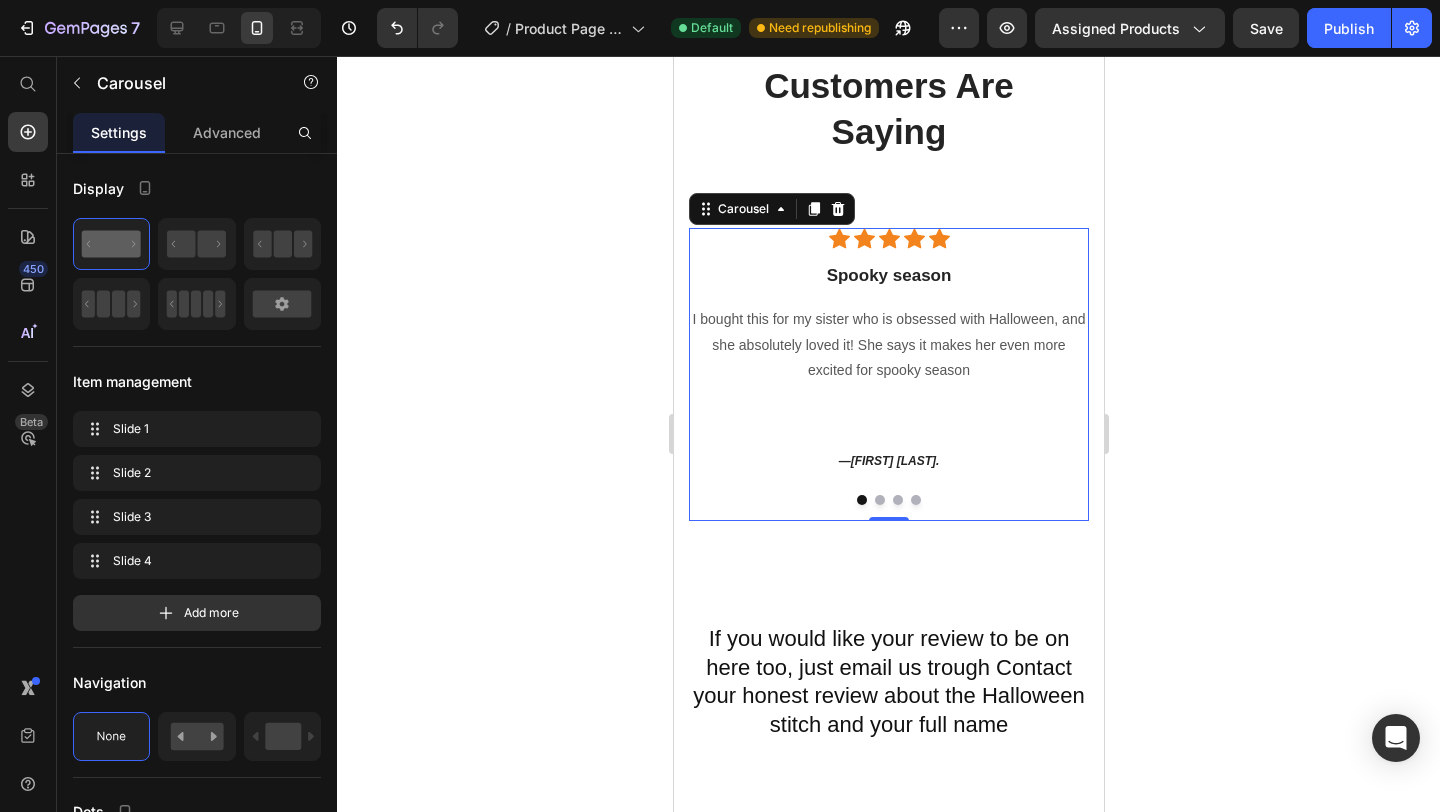 click at bounding box center (879, 500) 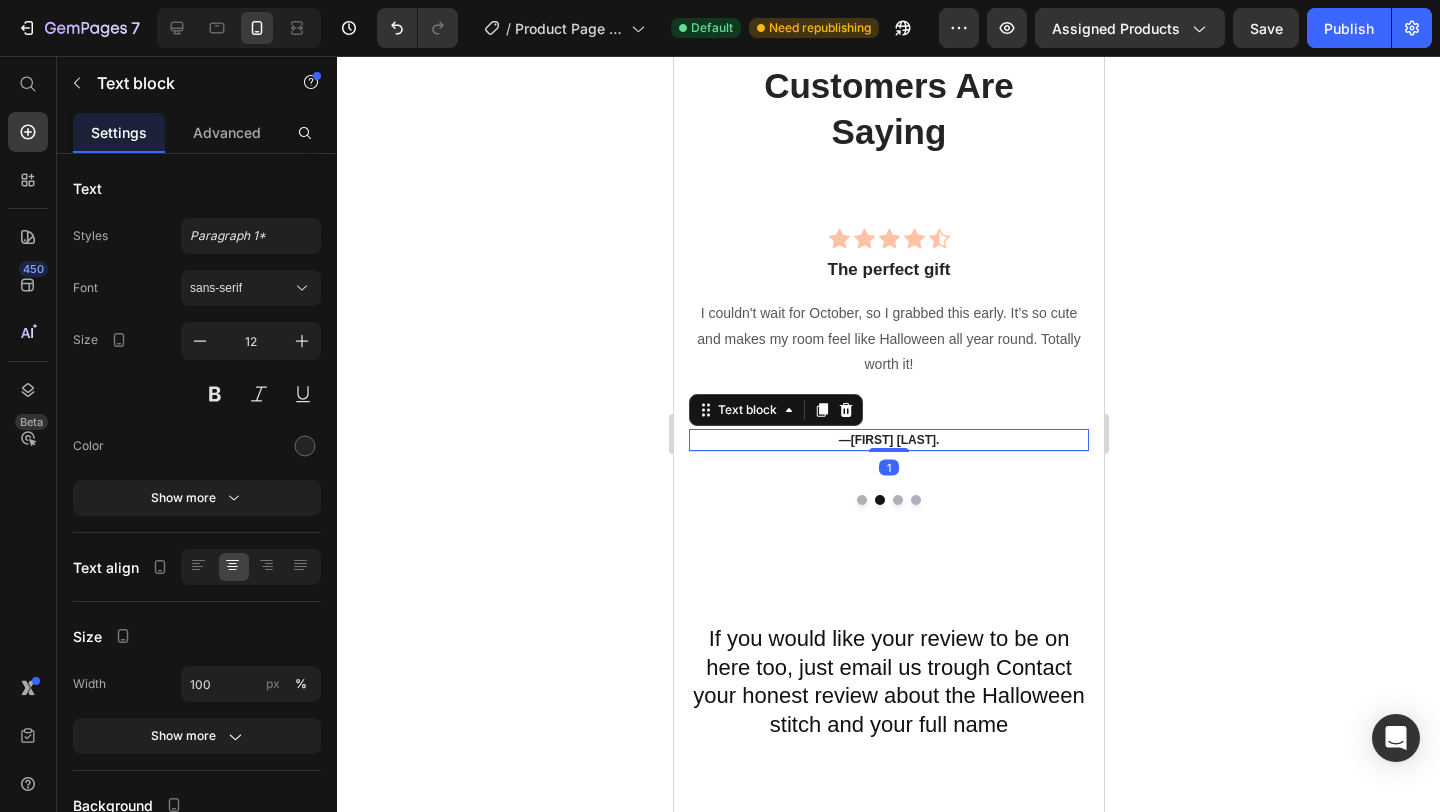 click on "—[FIRST] [LAST]." at bounding box center (888, 440) 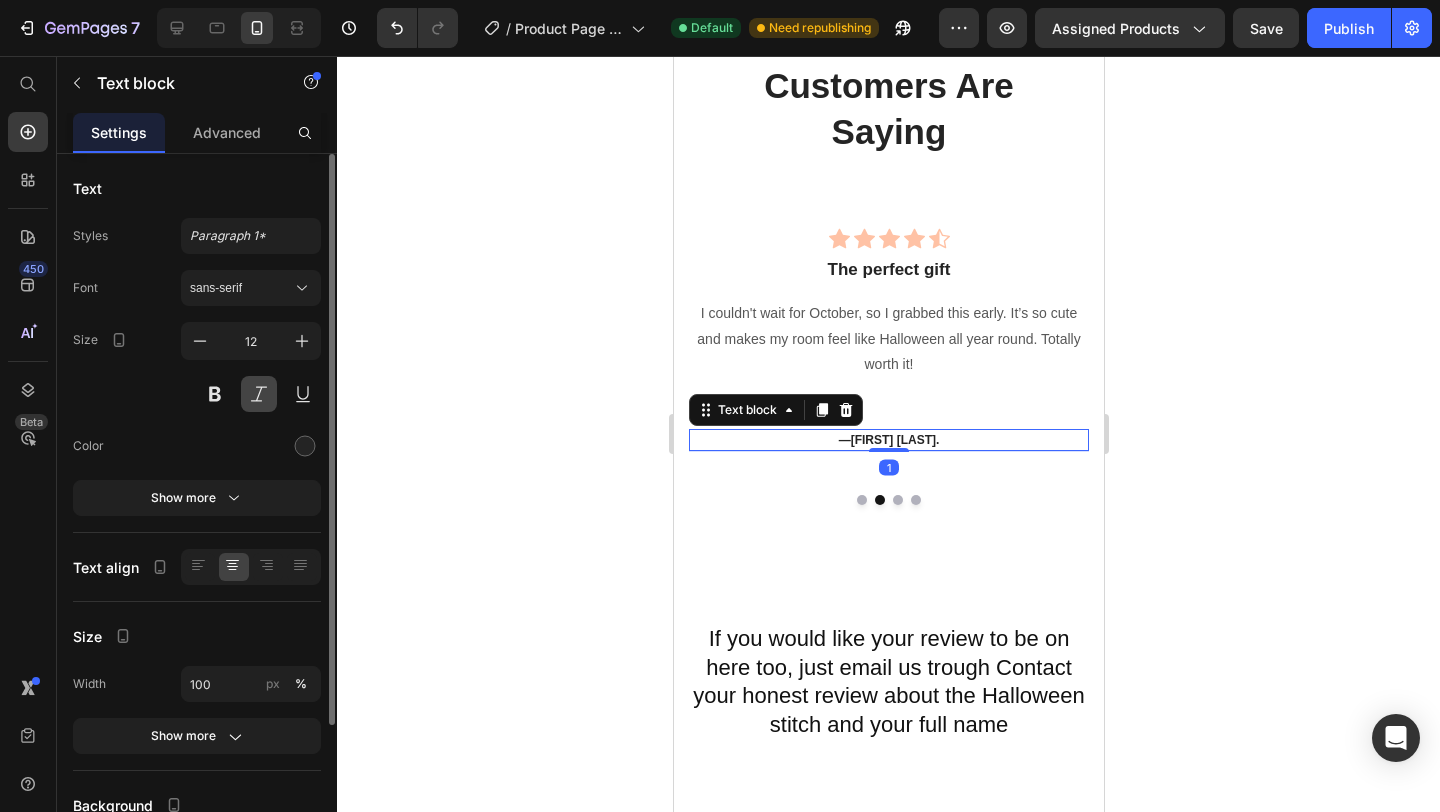 click at bounding box center [259, 394] 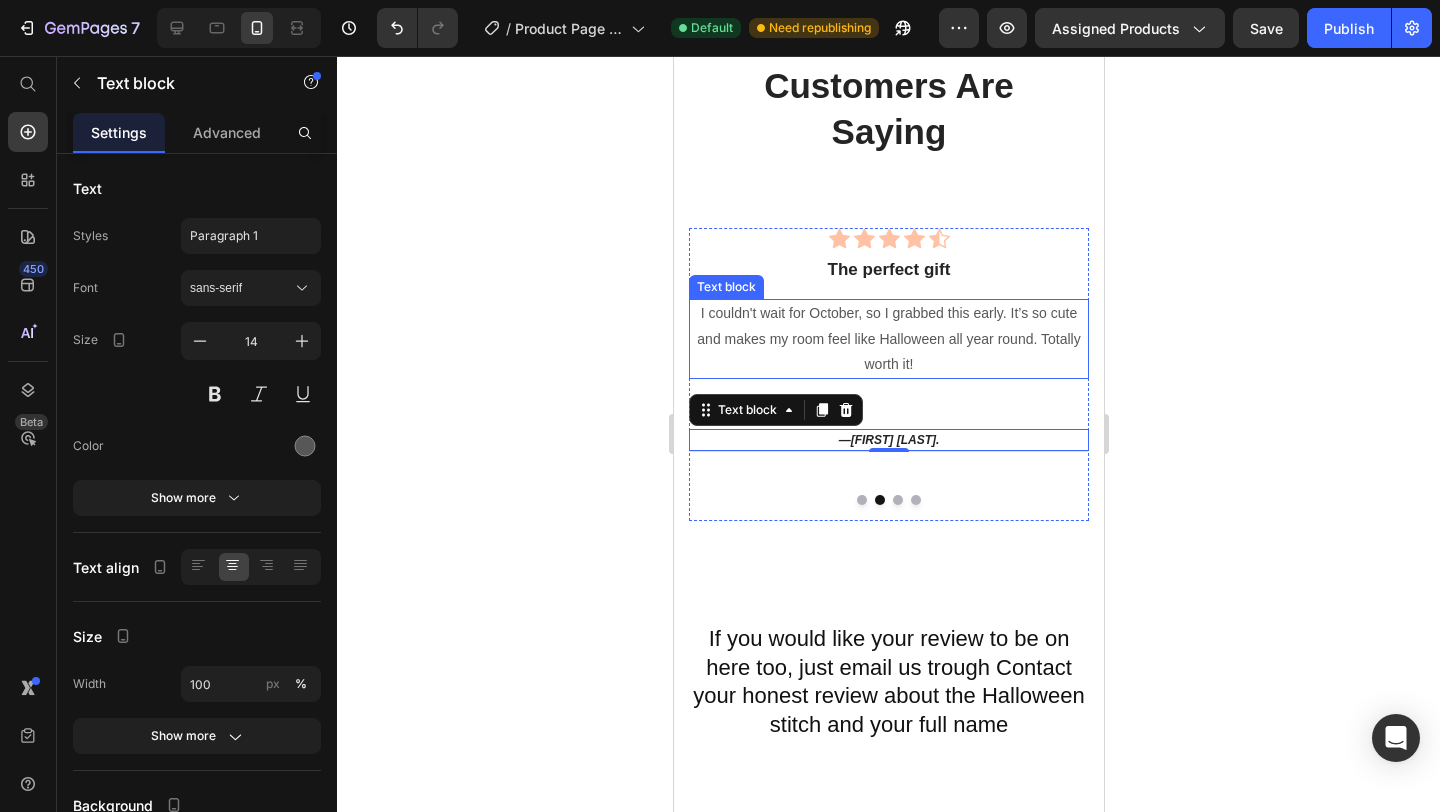 click on "I couldn't wait for October, so I grabbed this early. It’s so cute and makes my room feel like Halloween all year round. Totally worth it!" at bounding box center (888, 339) 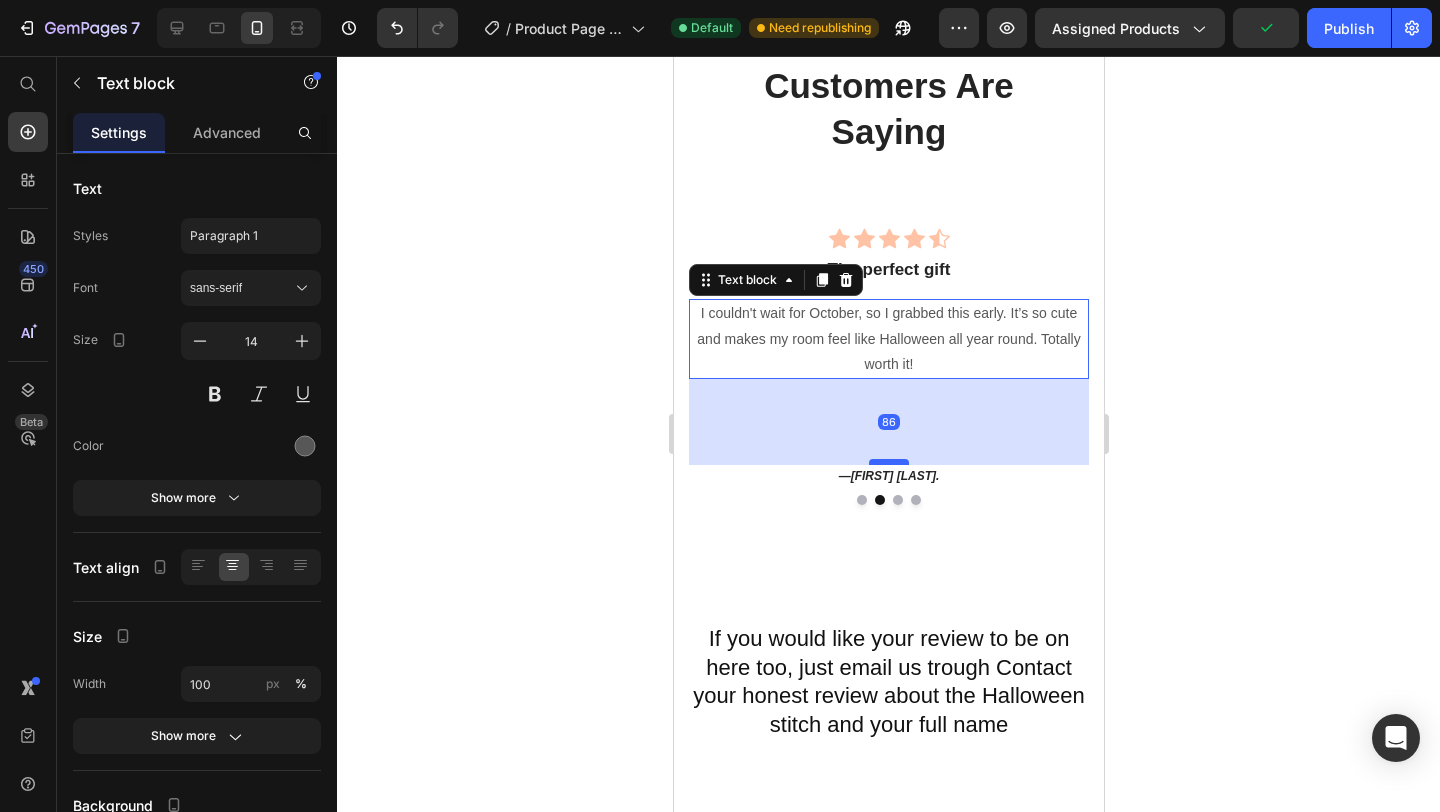 drag, startPoint x: 891, startPoint y: 427, endPoint x: 895, endPoint y: 461, distance: 34.234486 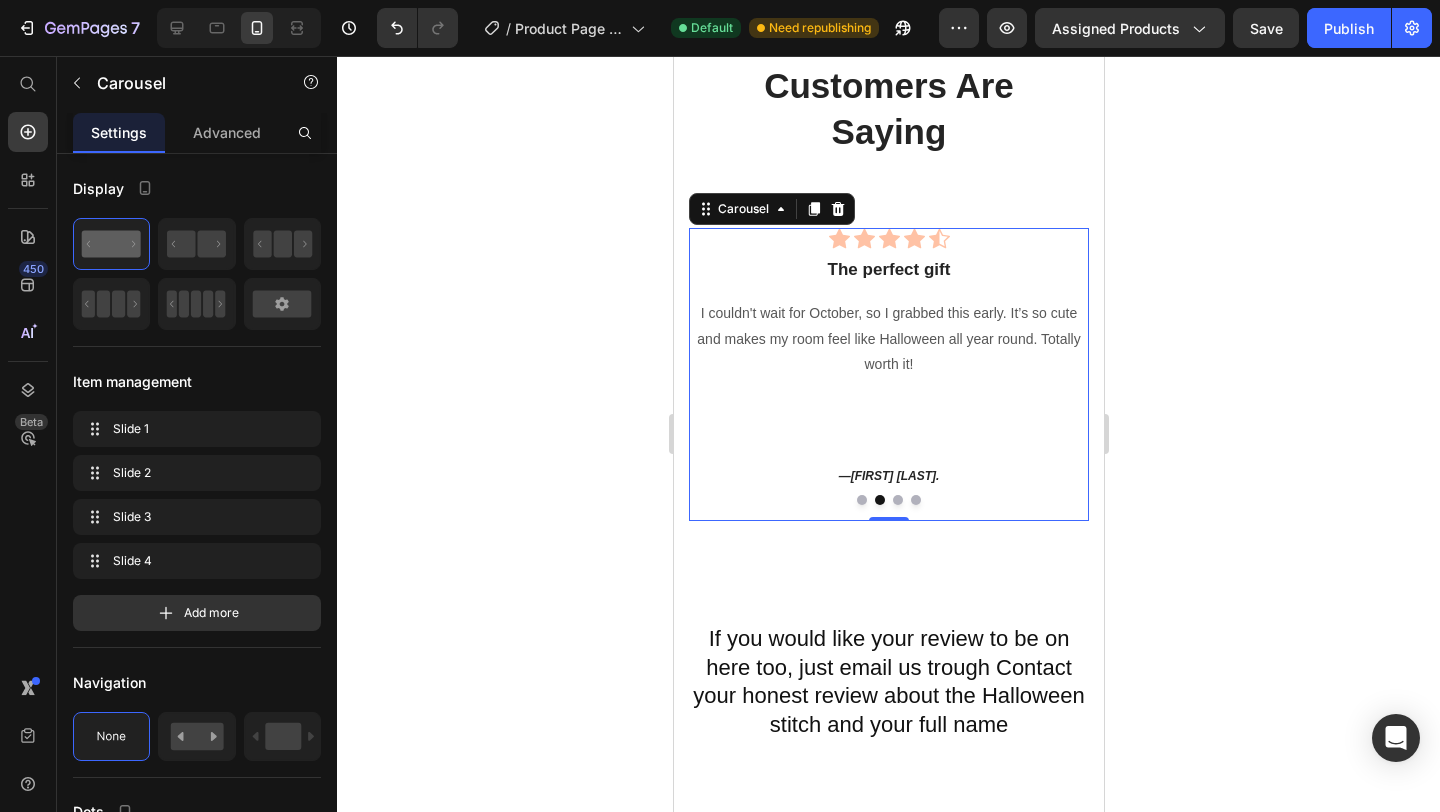 click at bounding box center [861, 500] 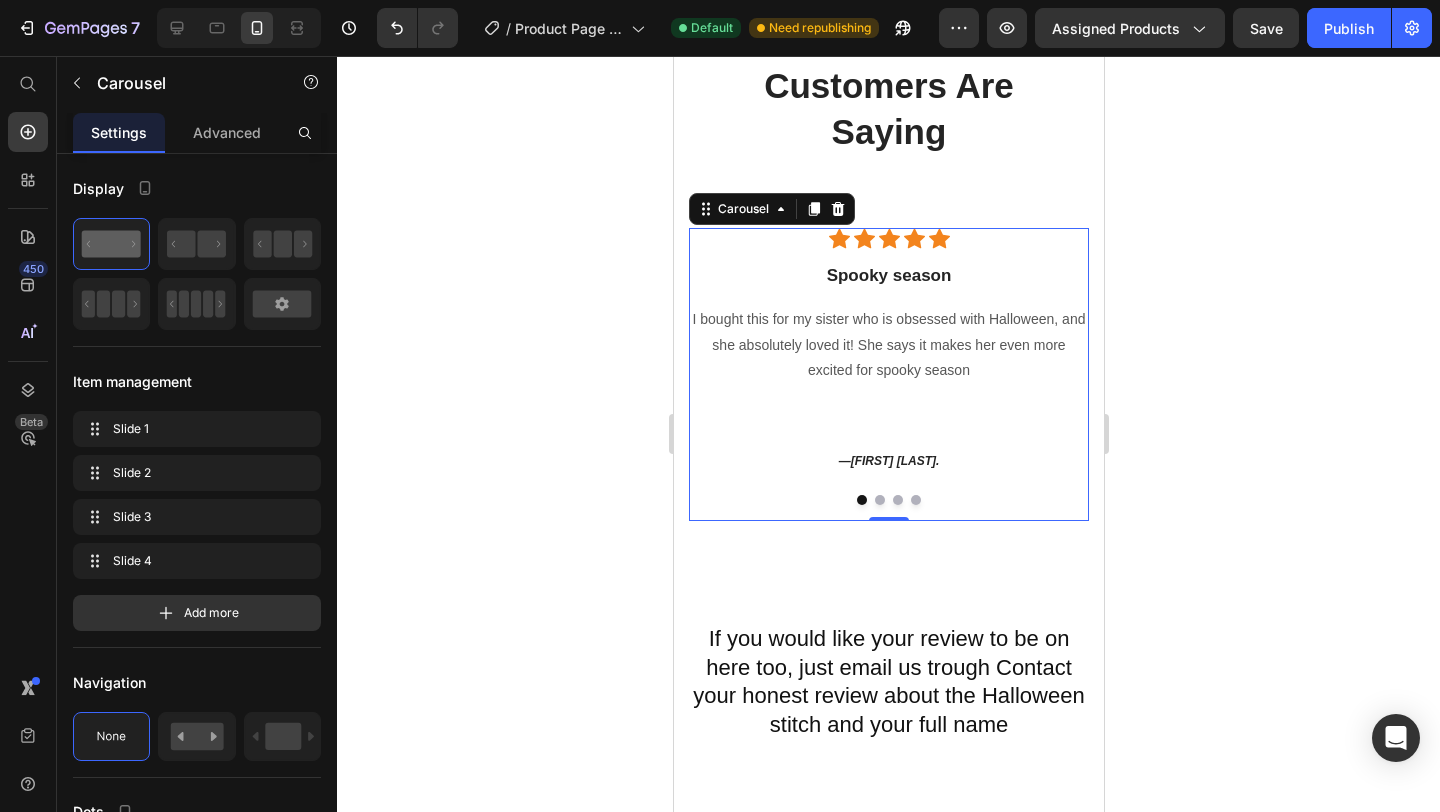 click at bounding box center [888, 500] 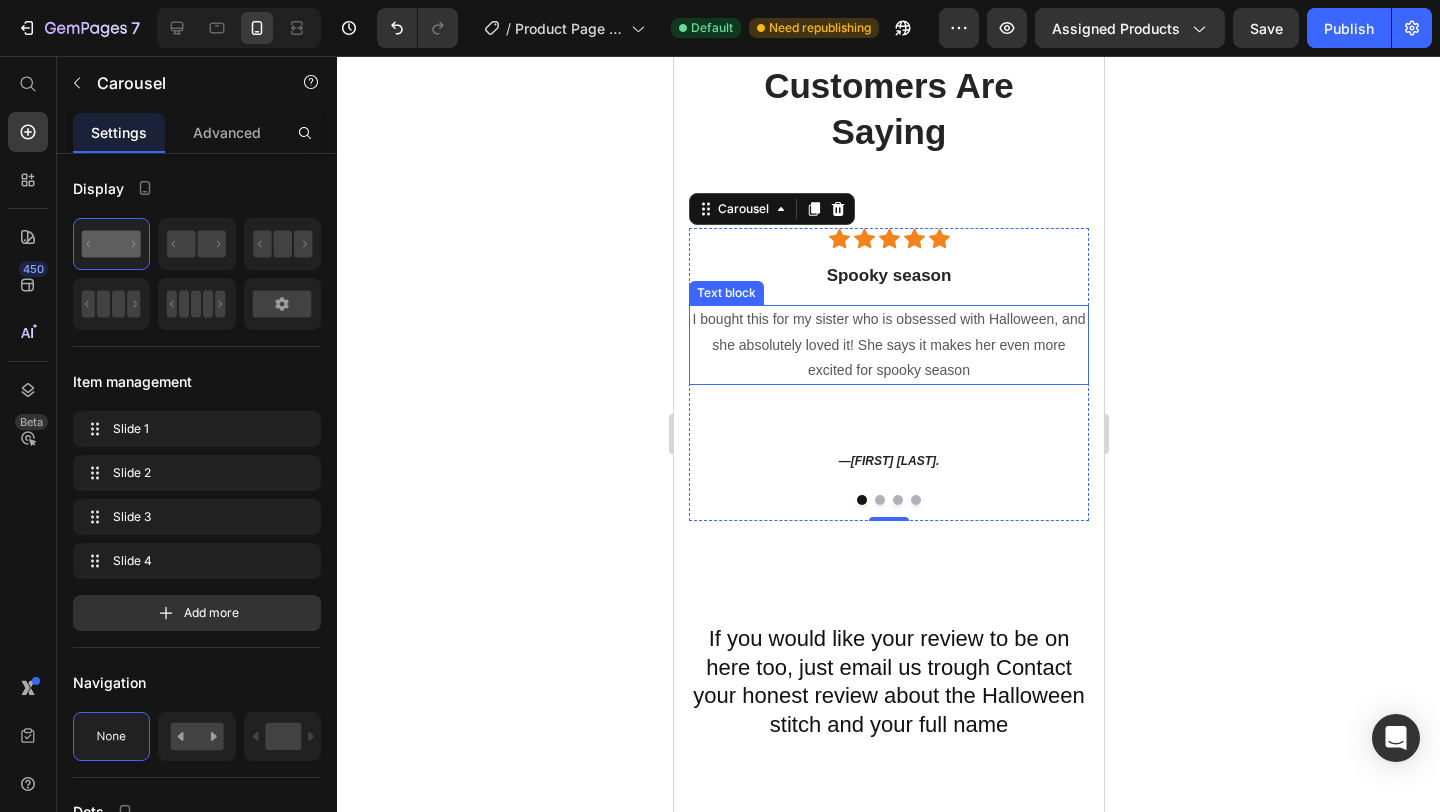 click on "I bought this for my sister who is obsessed with Halloween, and she absolutely loved it! She says it makes her even more excited for spooky season" at bounding box center (888, 345) 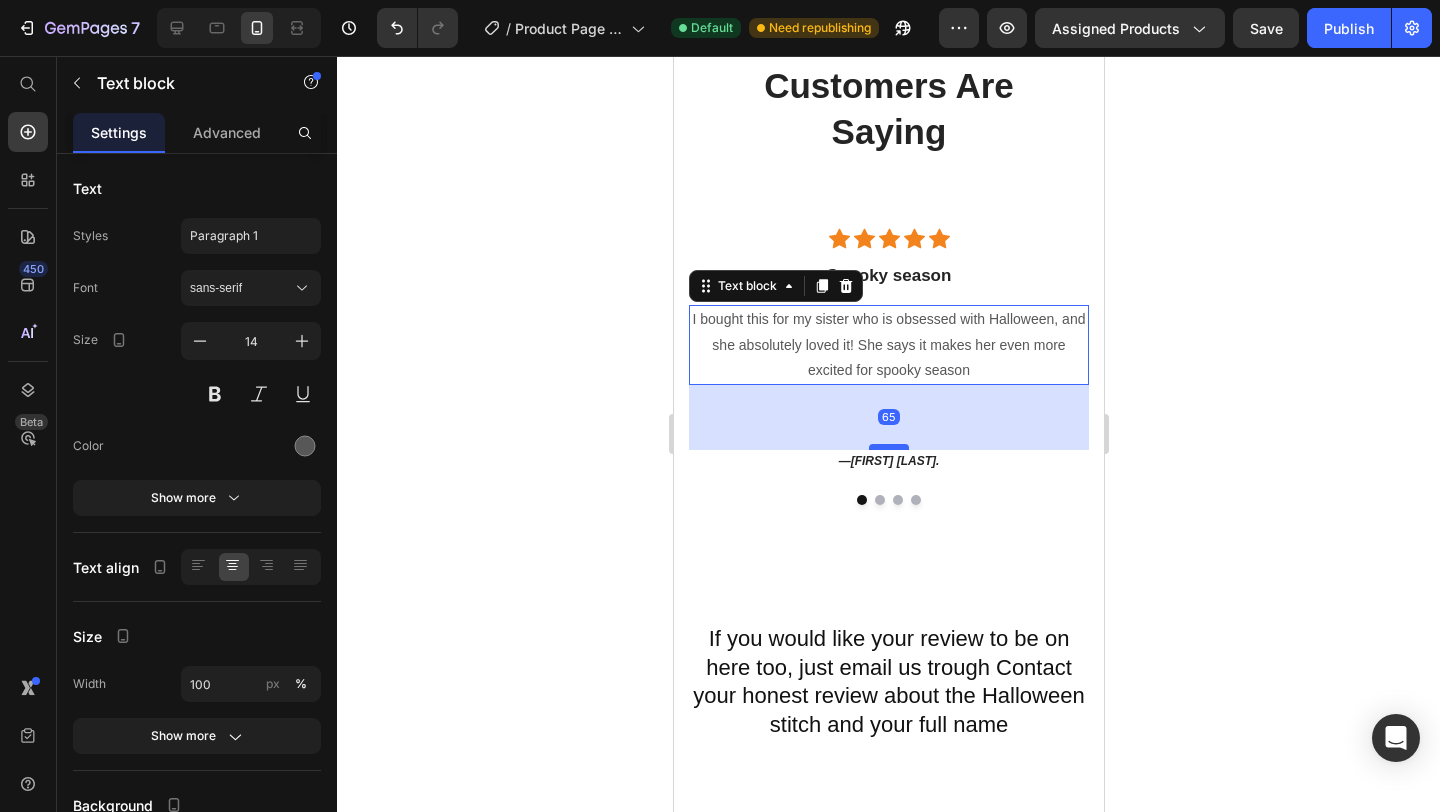 click at bounding box center [888, 447] 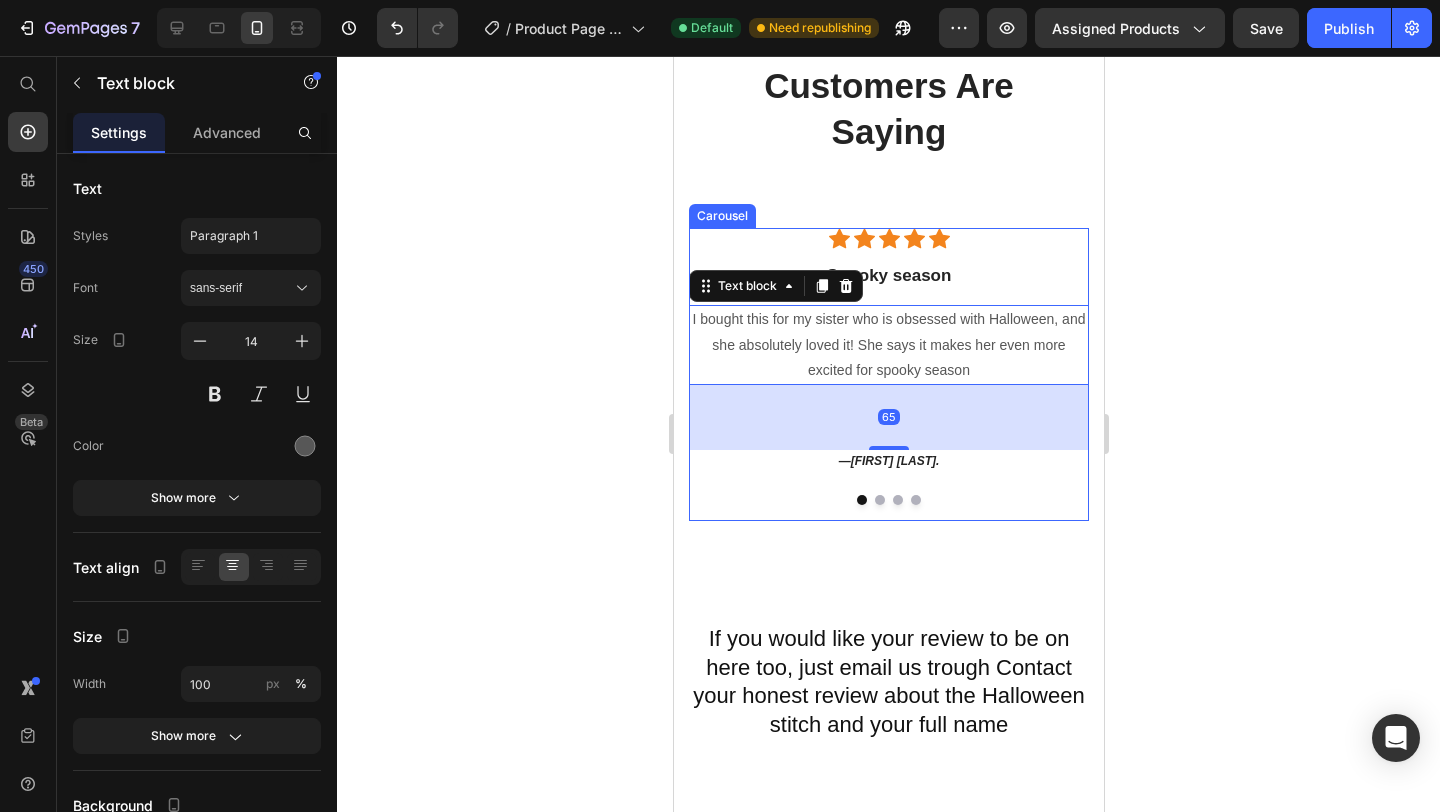 click at bounding box center (879, 500) 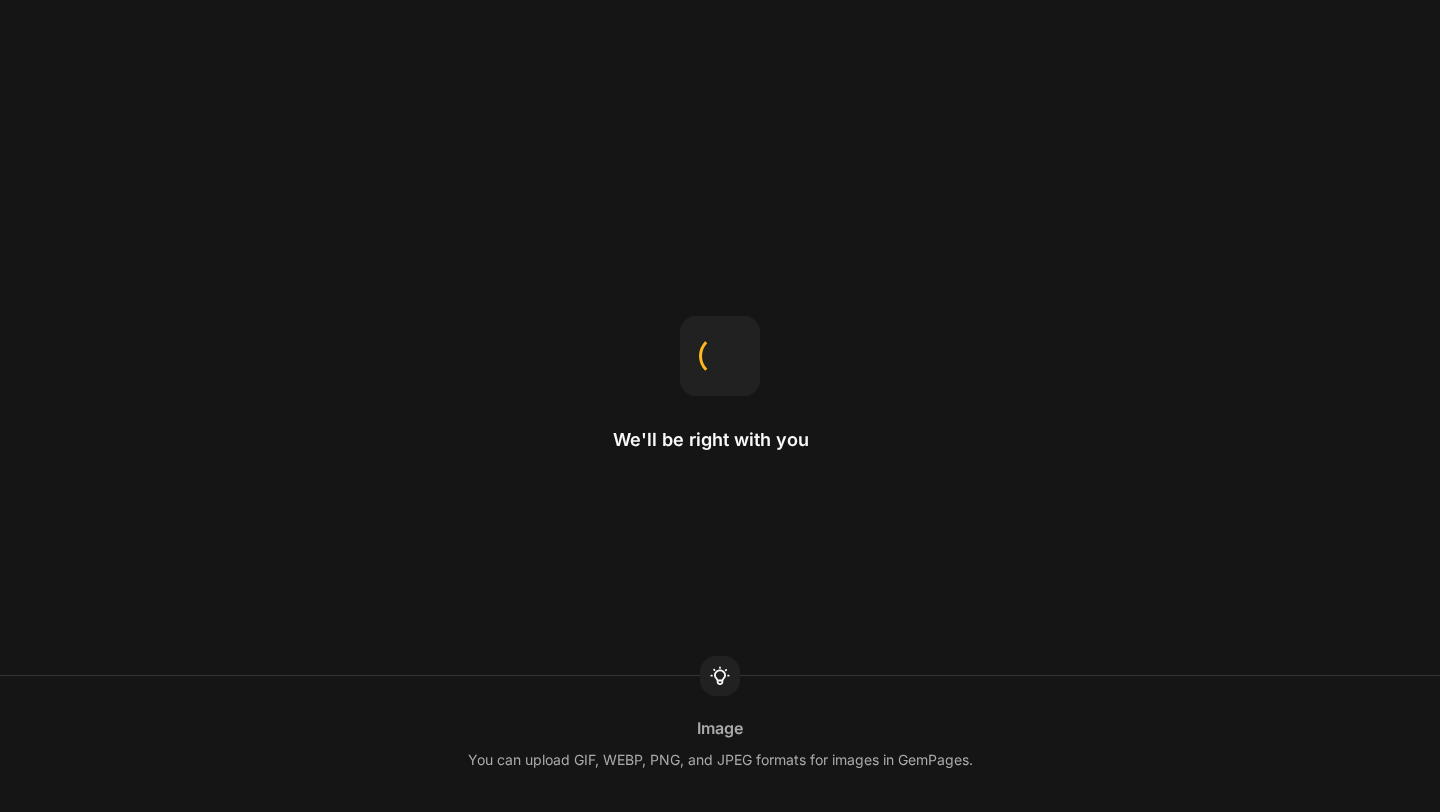 scroll, scrollTop: 0, scrollLeft: 0, axis: both 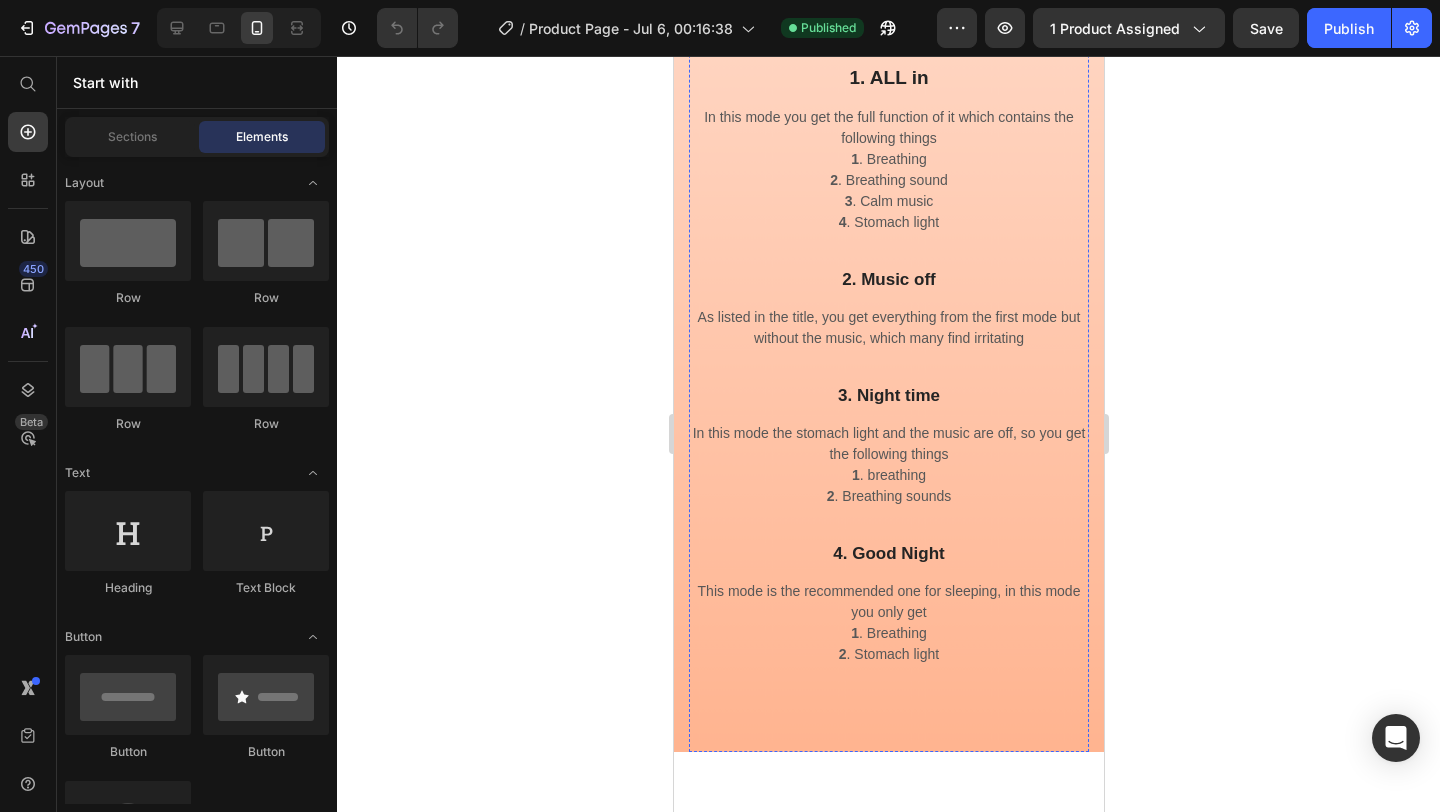 click at bounding box center (888, -56) 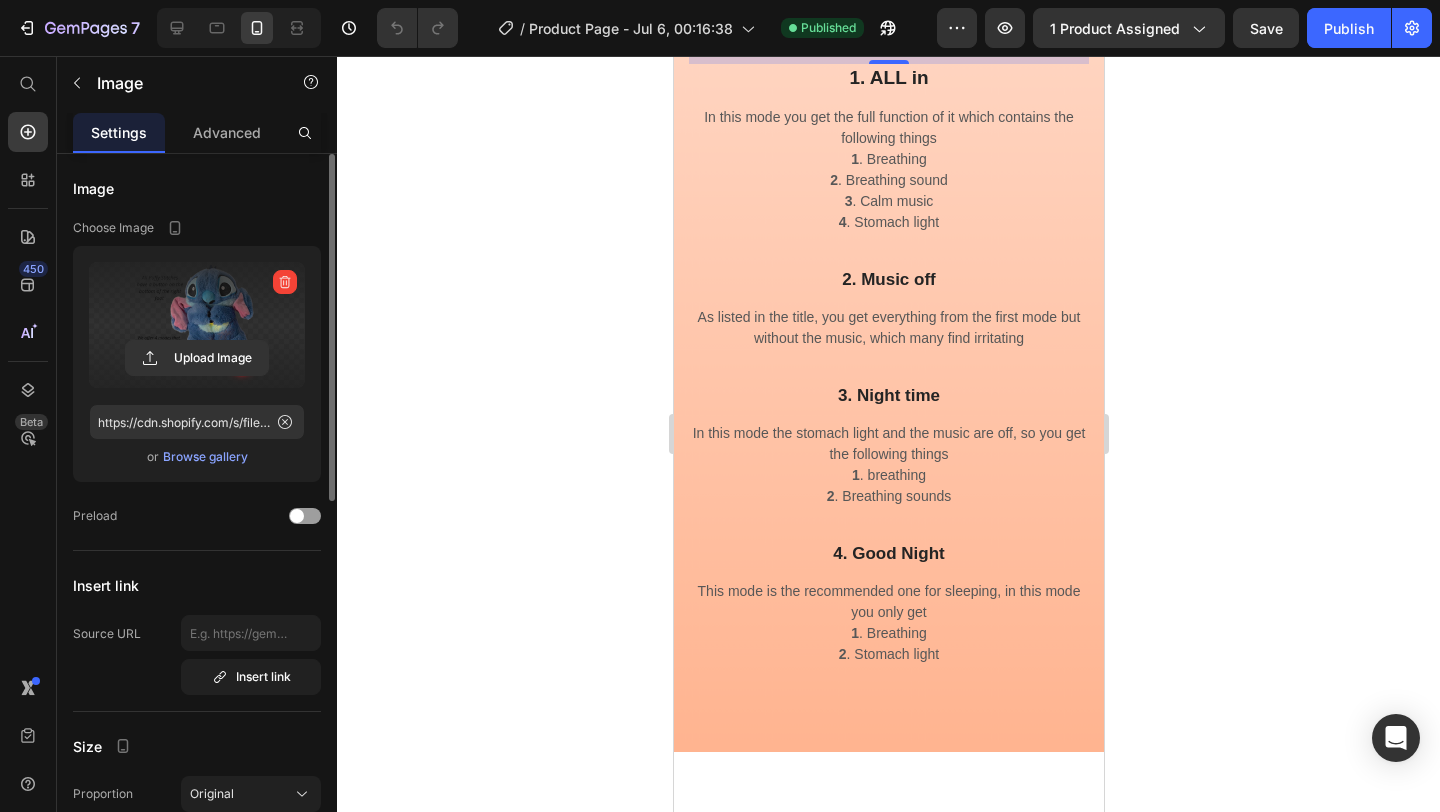 click at bounding box center (197, 325) 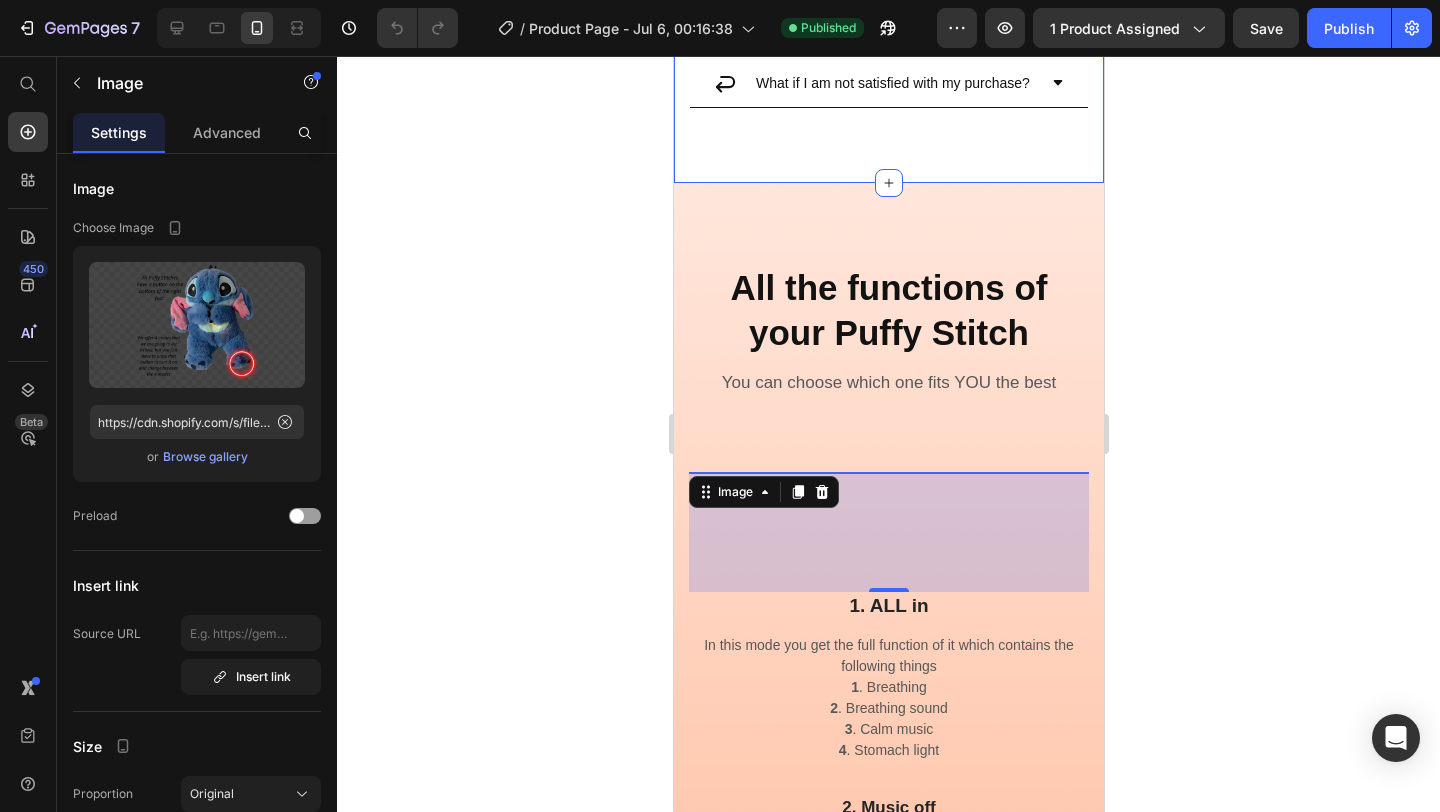 scroll, scrollTop: 1597, scrollLeft: 0, axis: vertical 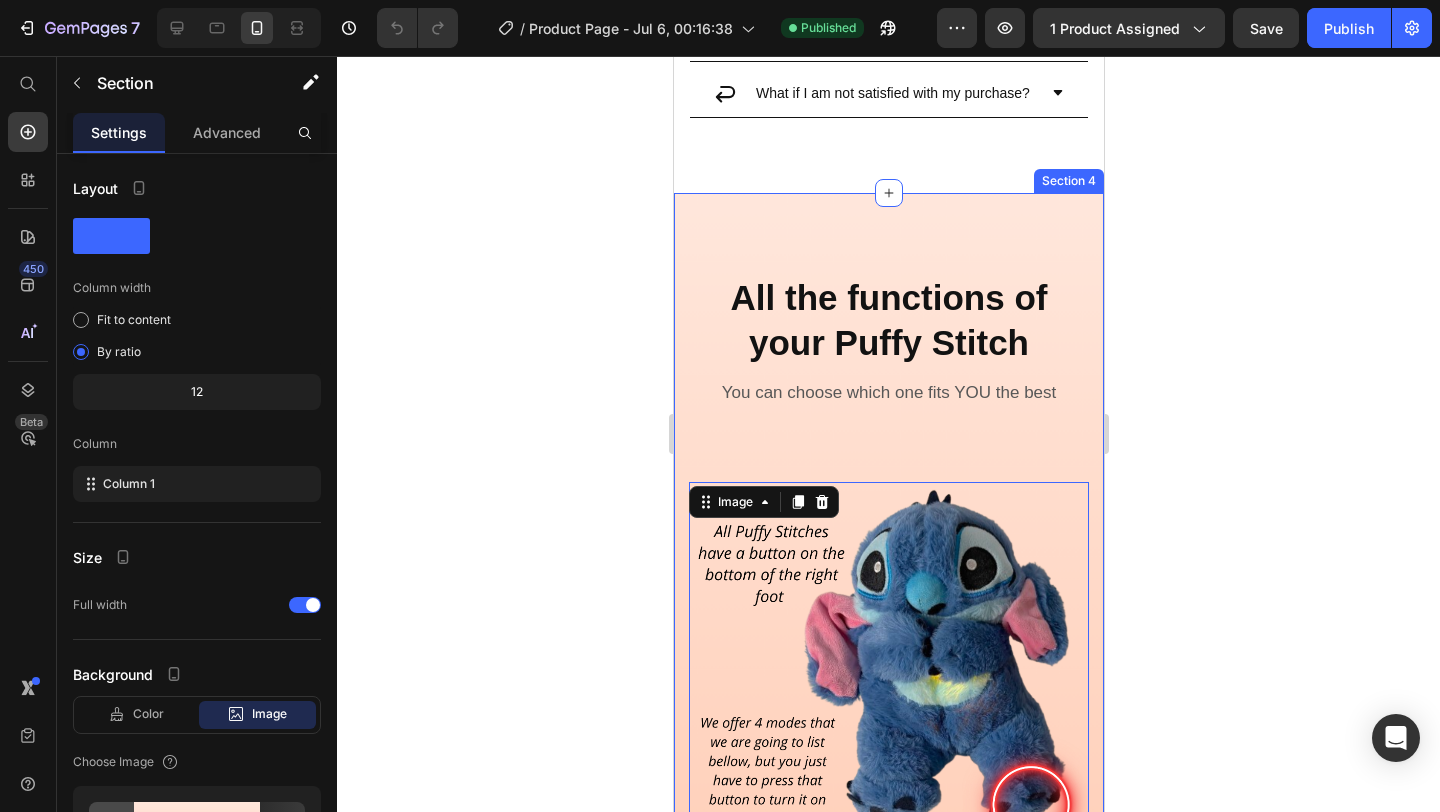 click on "All the functions of your Puffy Stitch Heading You can choose which one fits YOU the best Text block Row Row Image   120  1. ALL in Text block In this mode you get the full function of it which contains the following things 1 . Breathing 2 . Breathing sound 3 . Calm music 4 . Stomach light Text block Row 2. Music off Text block As listed in the title, you get everything from the first mode but without the music, which many find irritating Text block Row 3. Night time Text block In this mode the stomach light and the music are off, so you get the following things 1 . breathing  2 . Breathing sounds Text block Row 4. Good Night Text block This mode is the recommended one for sleeping, in this mode you only get 1 . Breathing 2 . Stomach light  Text block Row Row Row Product Section 4" at bounding box center (888, 941) 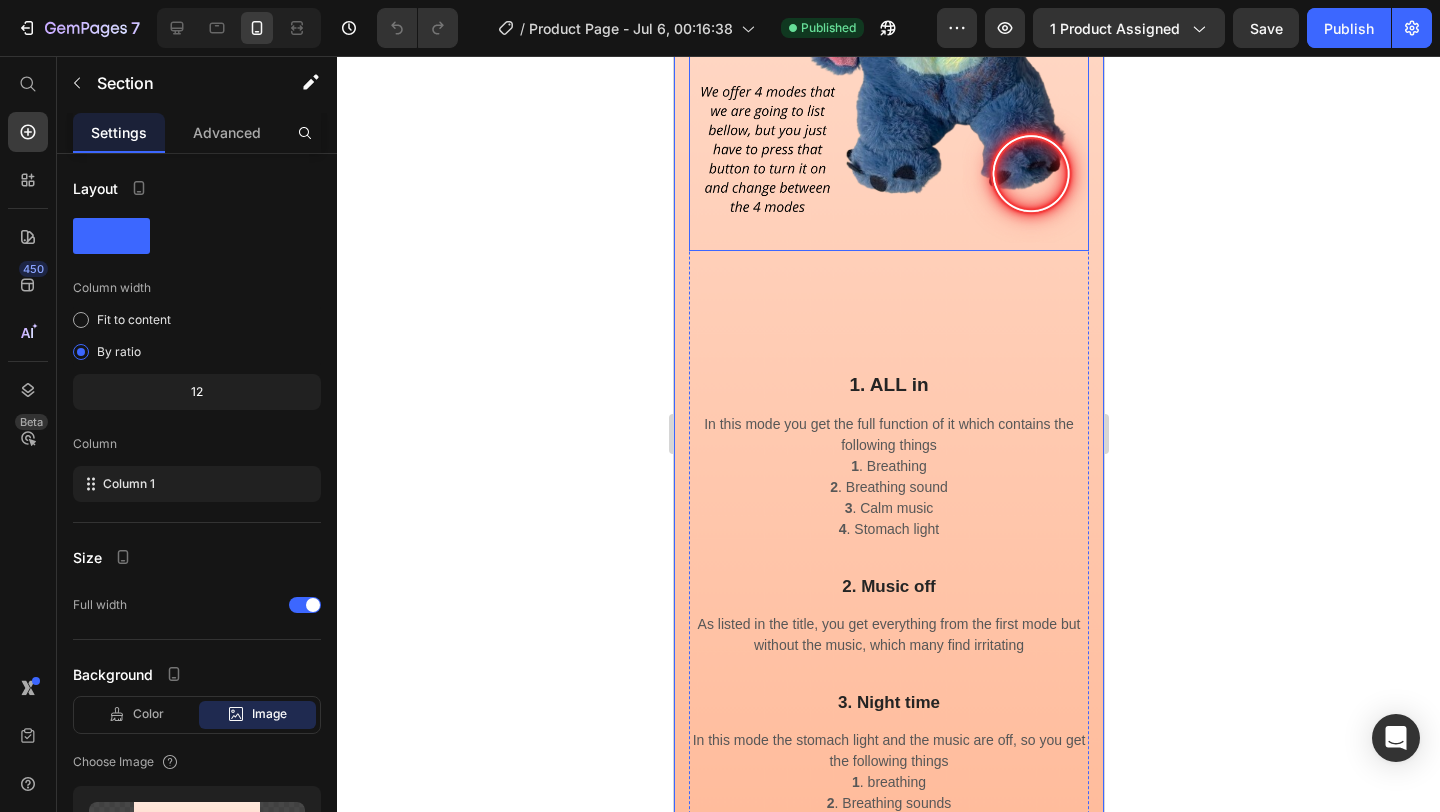 scroll, scrollTop: 2229, scrollLeft: 0, axis: vertical 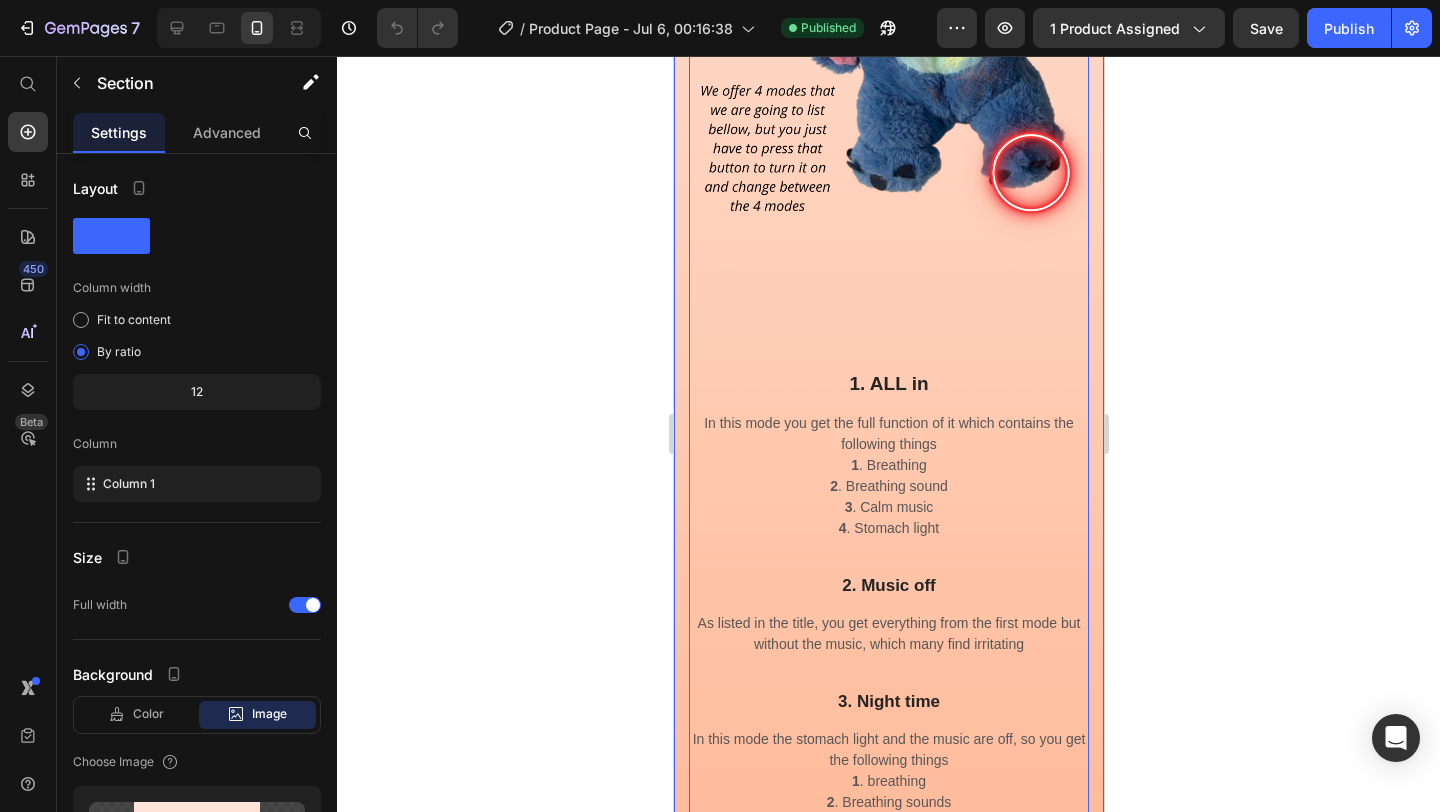 click on "All the functions of your Puffy Stitch Heading You can choose which one fits YOU the best Text block Row Row Image  1. ALL in Text block In this mode you get the full function of it which contains the following things 1 . Breathing 2 . Breathing sound 3 . Calm music 4 . Stomach light Text block Row 2. Music off Text block As listed in the title, you get everything from the first mode but without the music, which many find irritating Text block Row 3. Night time Text block In this mode the stomach light and the music are off, so you get the following things 1 . breathing  2 . Breathing sounds Text block Row 4. Good Night Text block This mode is the recommended one for sleeping, in this mode you only get 1 . Breathing 2 . Stomach light  Text block Row Row" at bounding box center [888, 349] 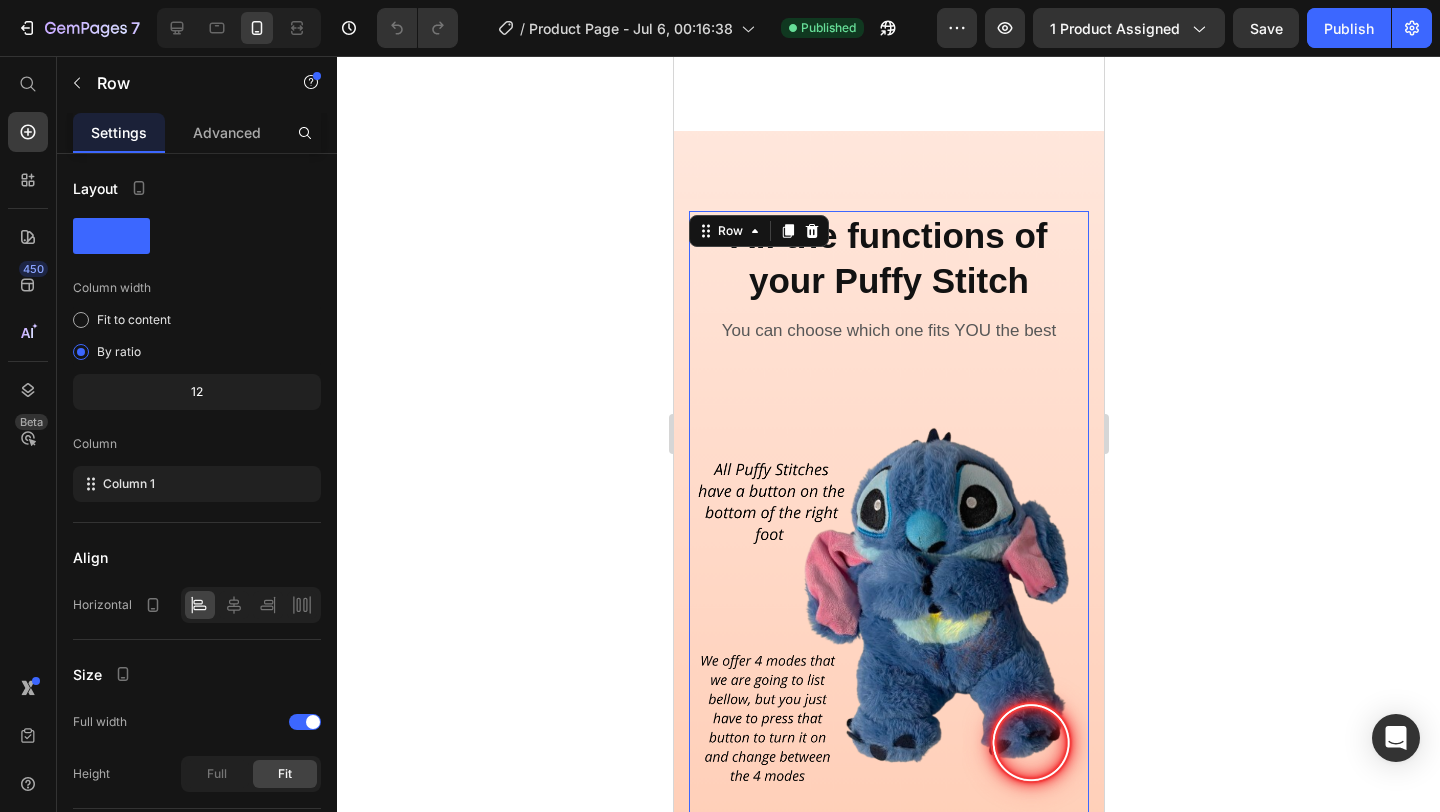 scroll, scrollTop: 1641, scrollLeft: 0, axis: vertical 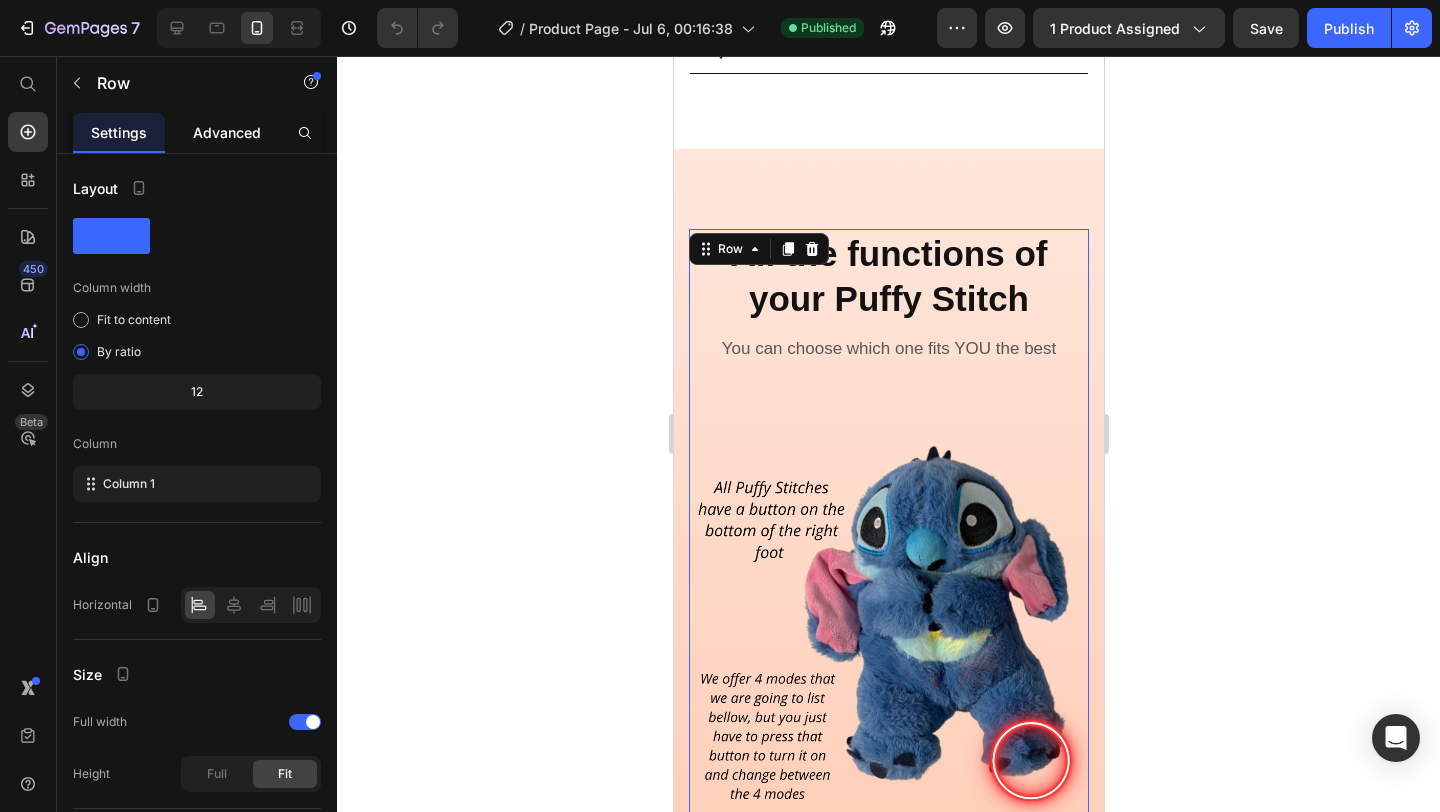 click on "Advanced" at bounding box center [227, 132] 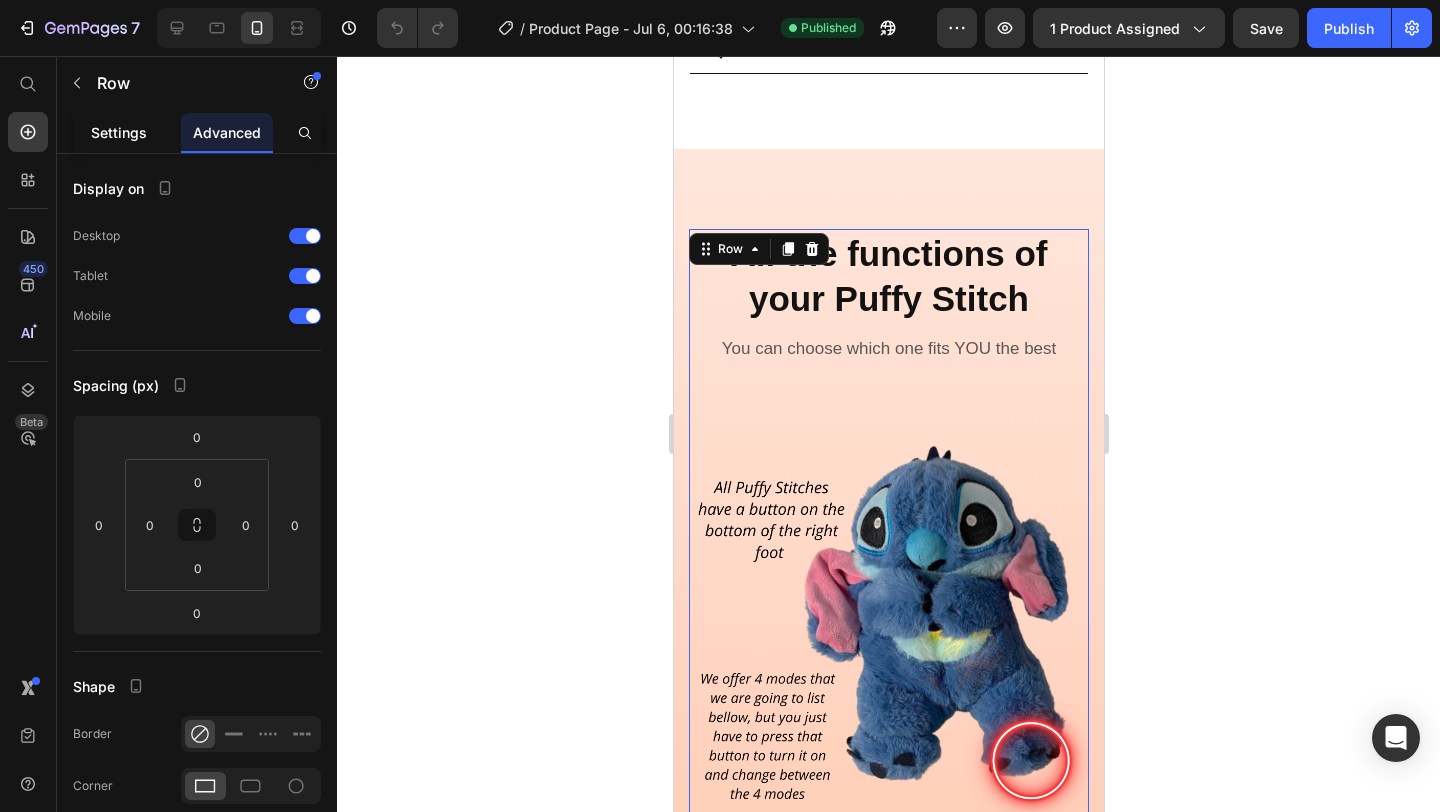 click on "Settings" at bounding box center [119, 132] 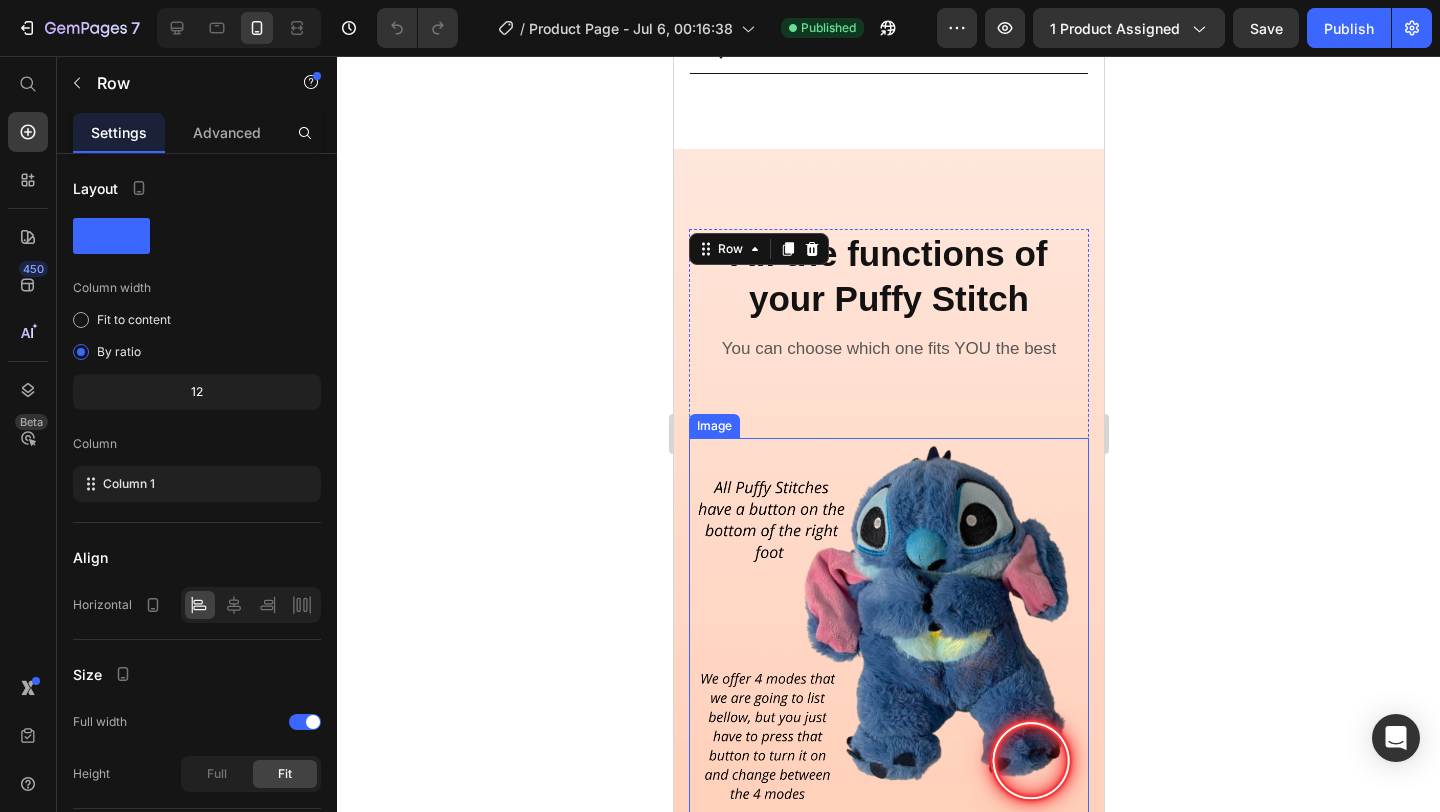 click at bounding box center [888, 638] 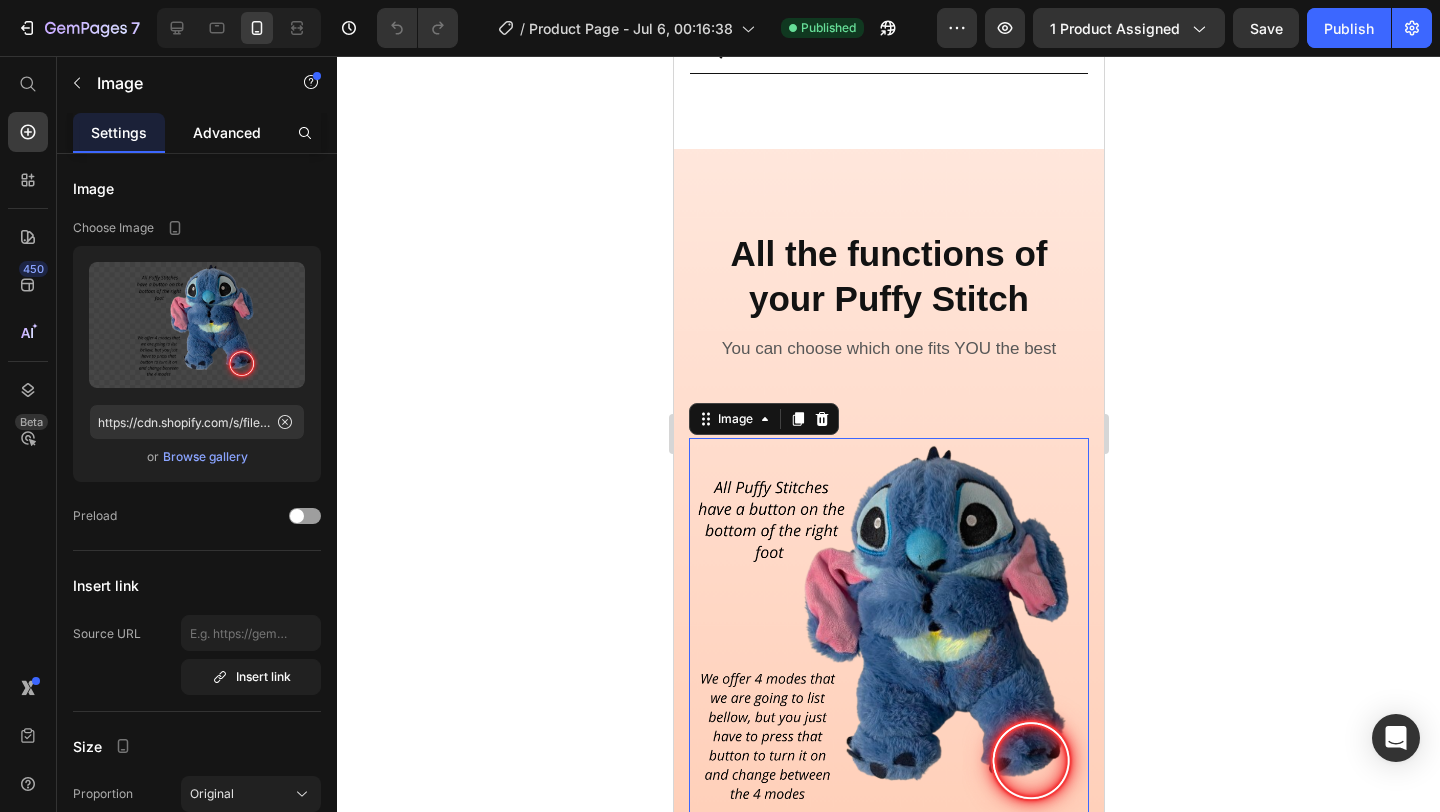 click on "Advanced" 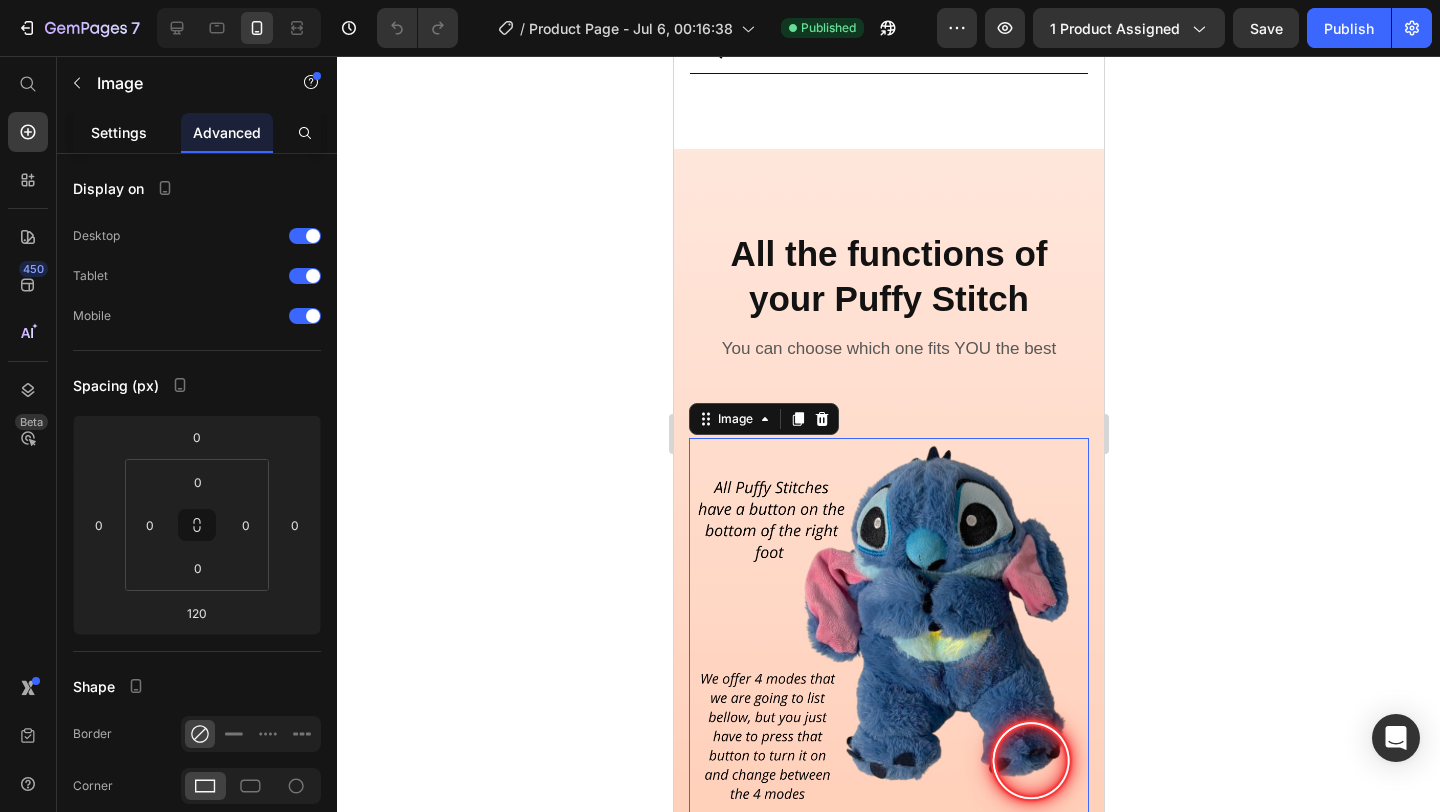 click on "Settings" at bounding box center [119, 132] 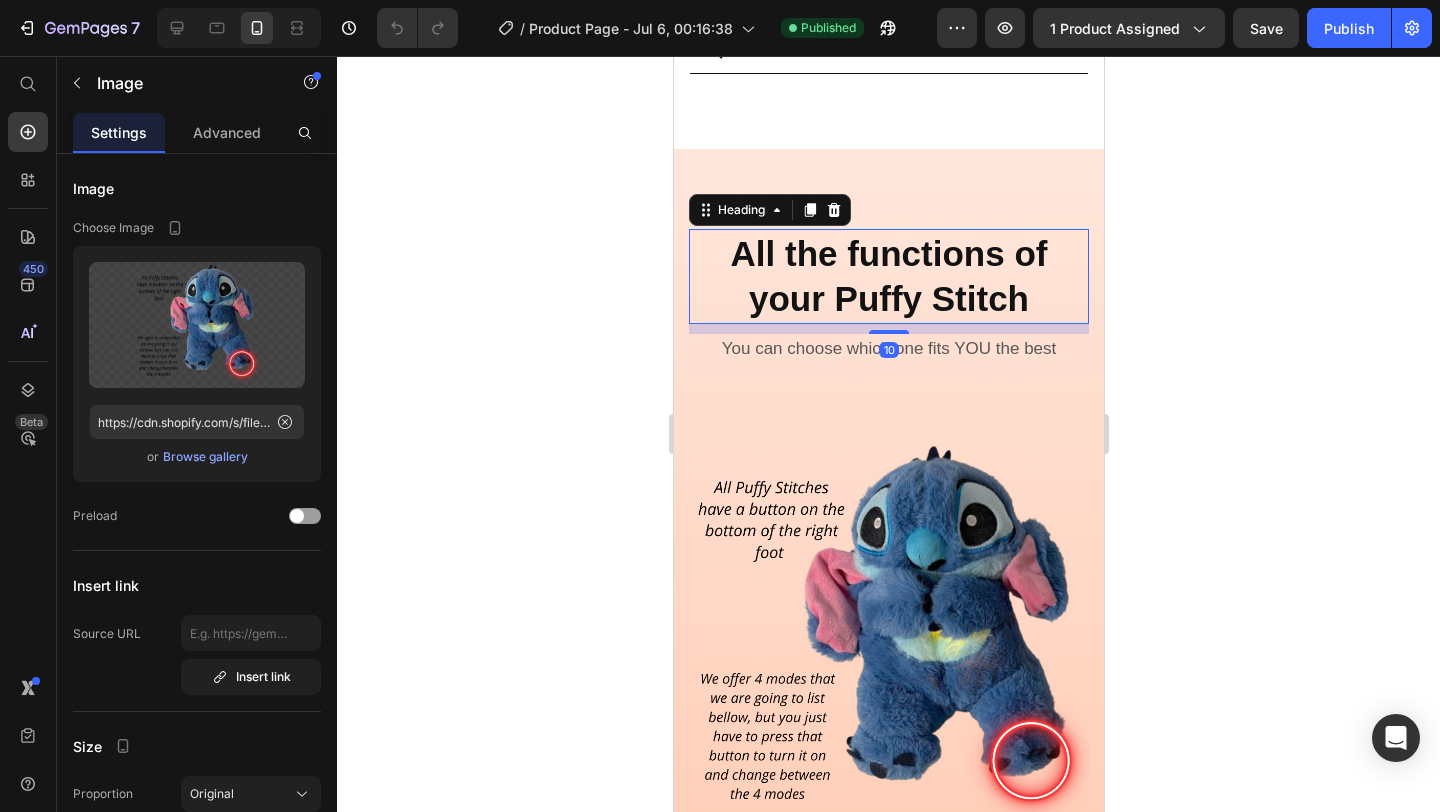 click on "All the functions of your Puffy Stitch" at bounding box center (888, 276) 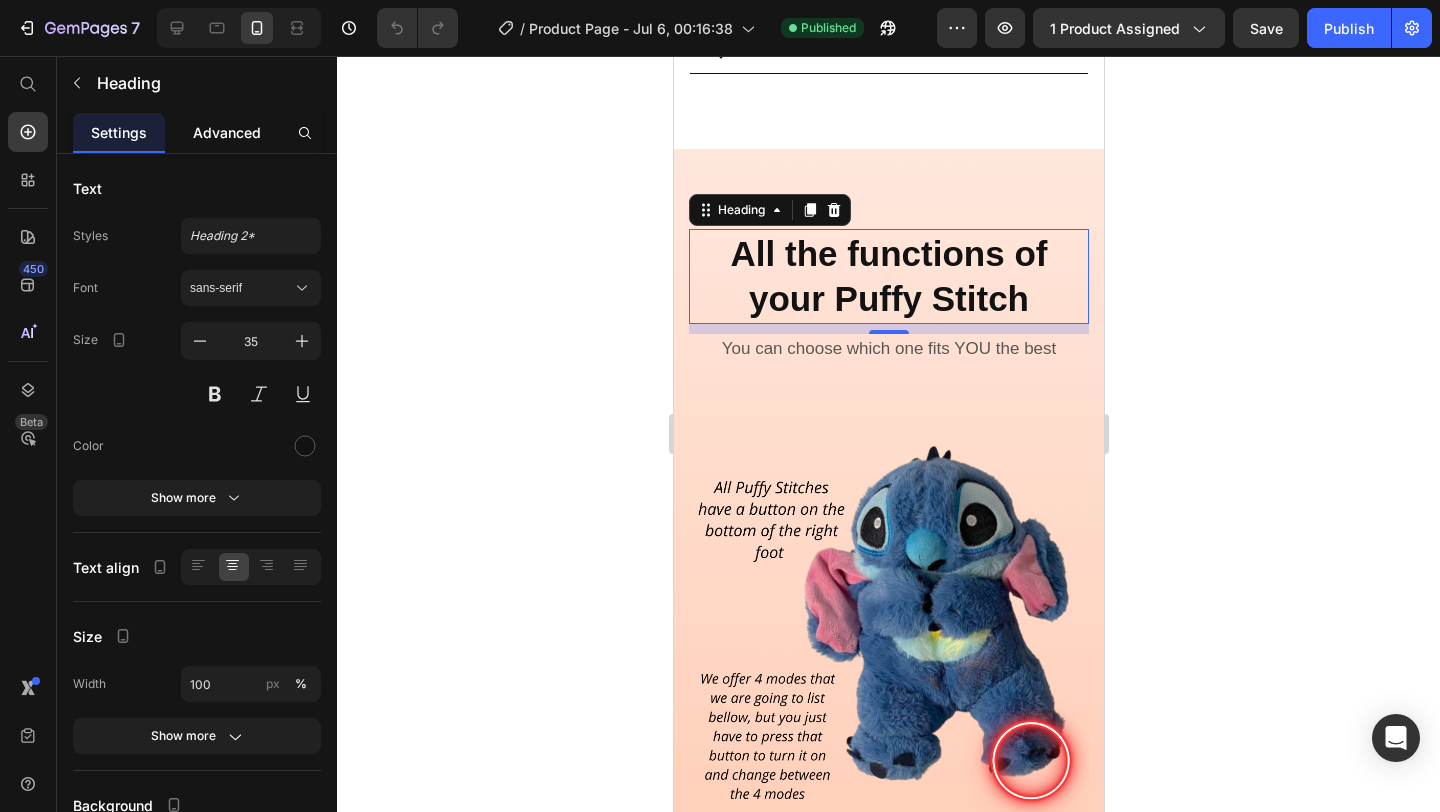 click on "Advanced" at bounding box center [227, 132] 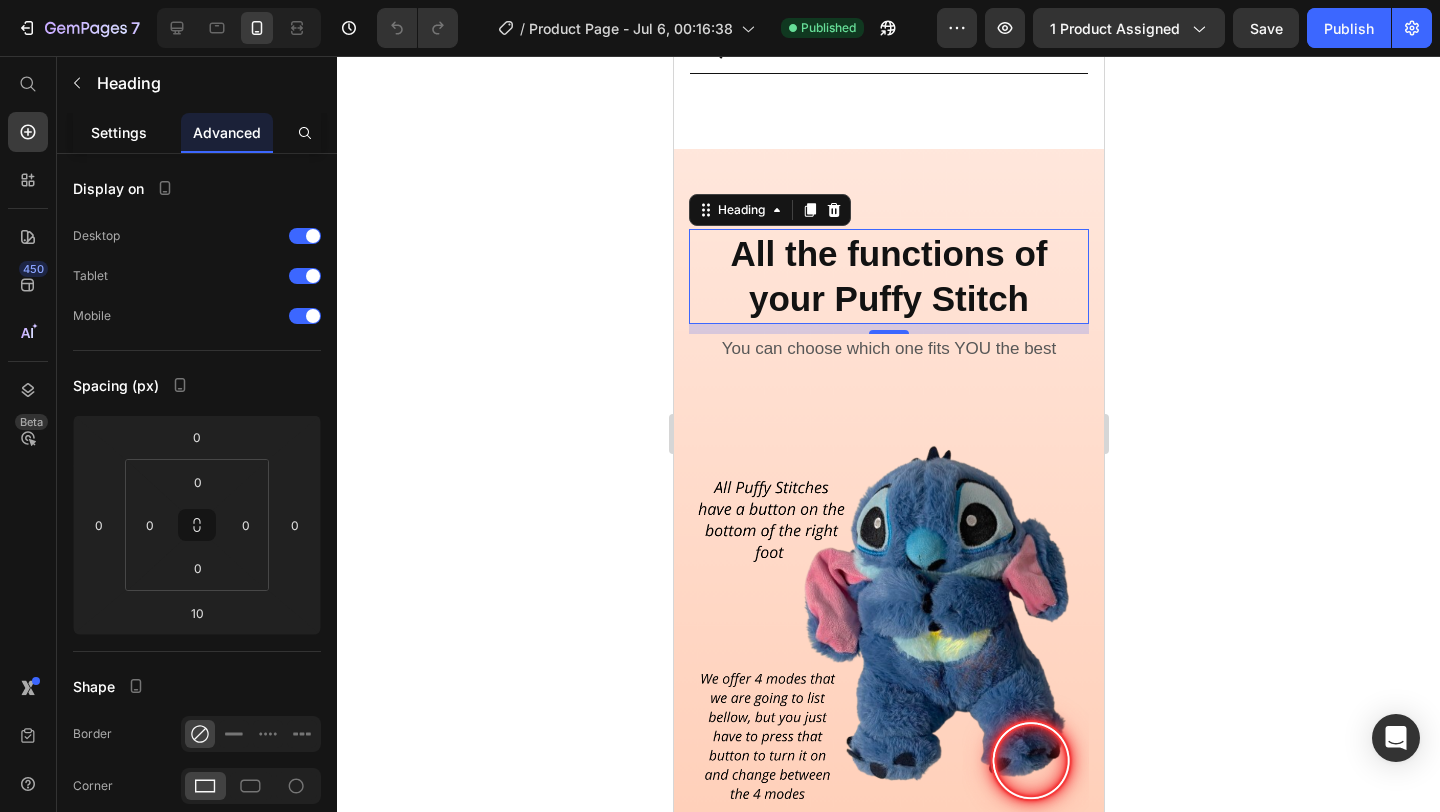 click on "Settings" at bounding box center (119, 132) 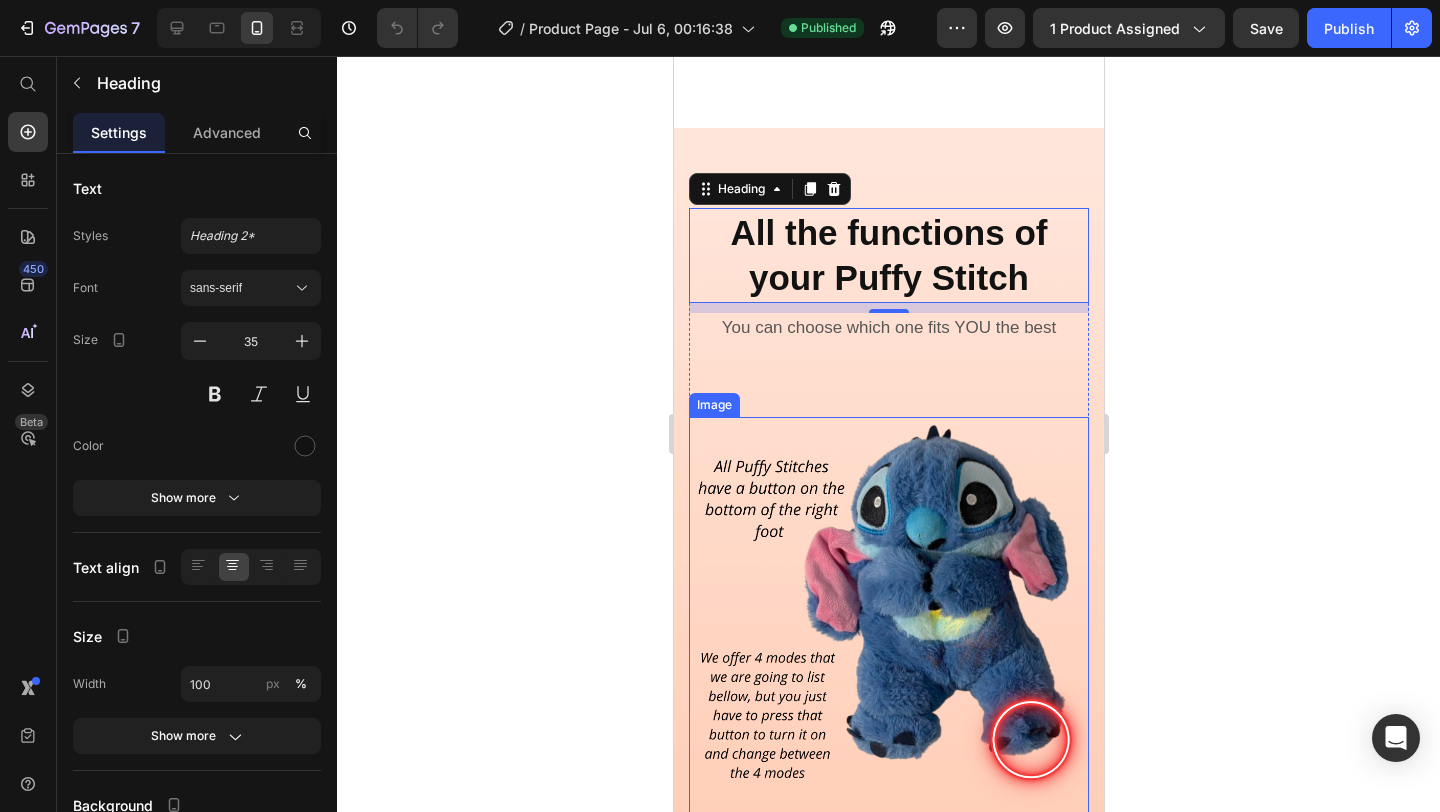 scroll, scrollTop: 1664, scrollLeft: 0, axis: vertical 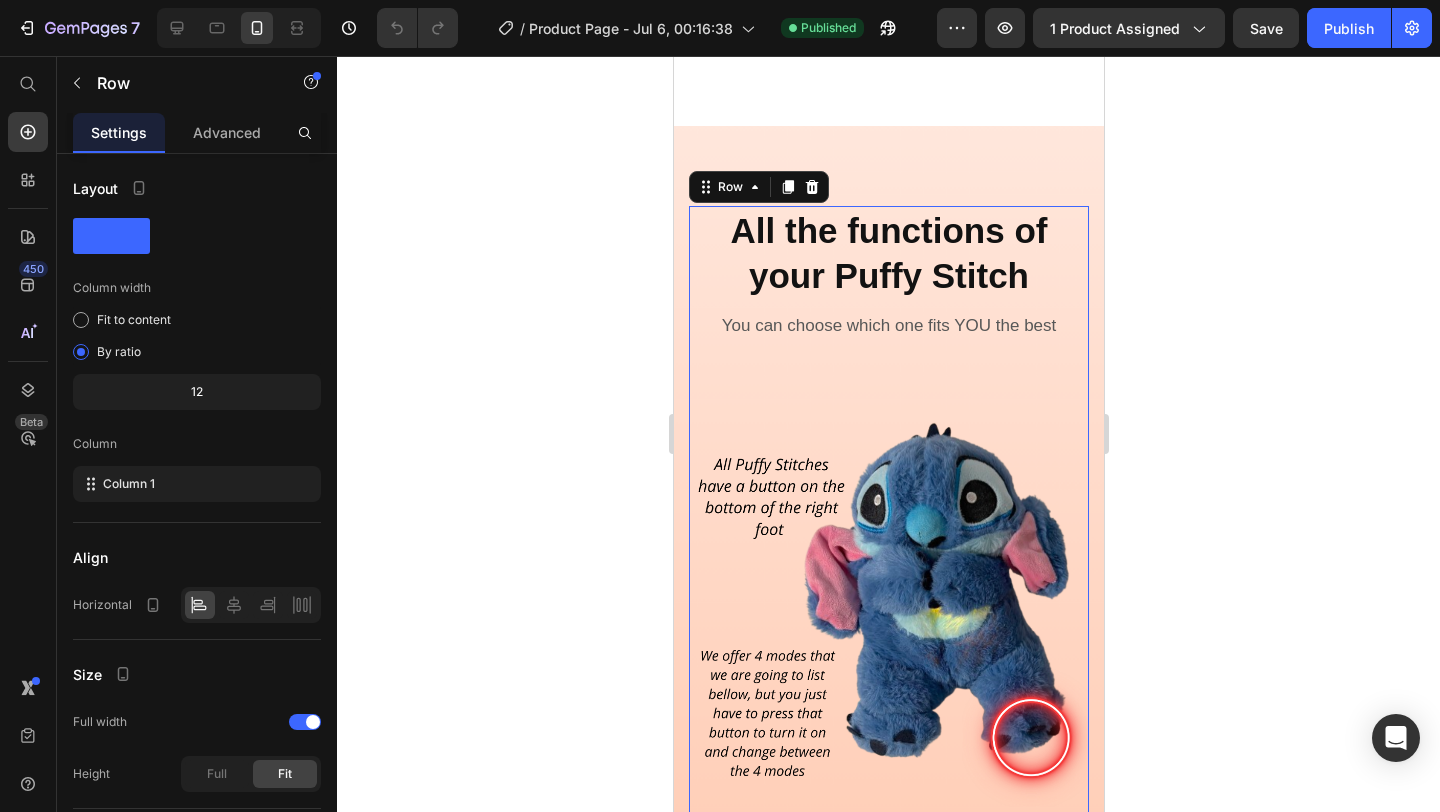 click on "All the functions of your Puffy Stitch Heading You can choose which one fits YOU the best Text block Row Row Image  1. ALL in Text block In this mode you get the full function of it which contains the following things 1 . Breathing 2 . Breathing sound 3 . Calm music 4 . Stomach light Text block Row 2. Music off Text block As listed in the title, you get everything from the first mode but without the music, which many find irritating Text block Row 3. Night time Text block In this mode the stomach light and the music are off, so you get the following things 1 . breathing  2 . Breathing sounds Text block Row 4. Good Night Text block This mode is the recommended one for sleeping, in this mode you only get 1 . Breathing 2 . Stomach light  Text block Row Row" at bounding box center (888, 914) 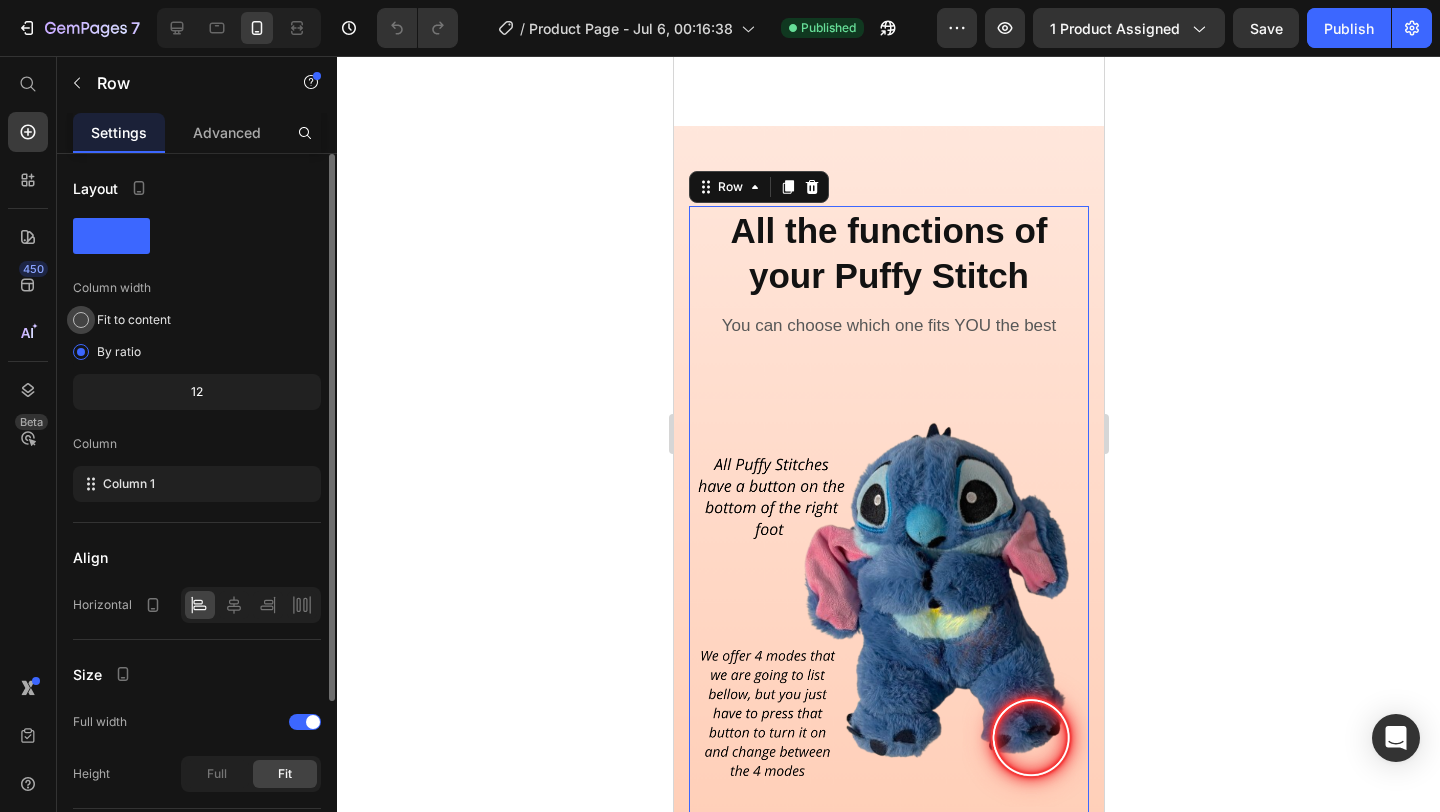 click at bounding box center [81, 320] 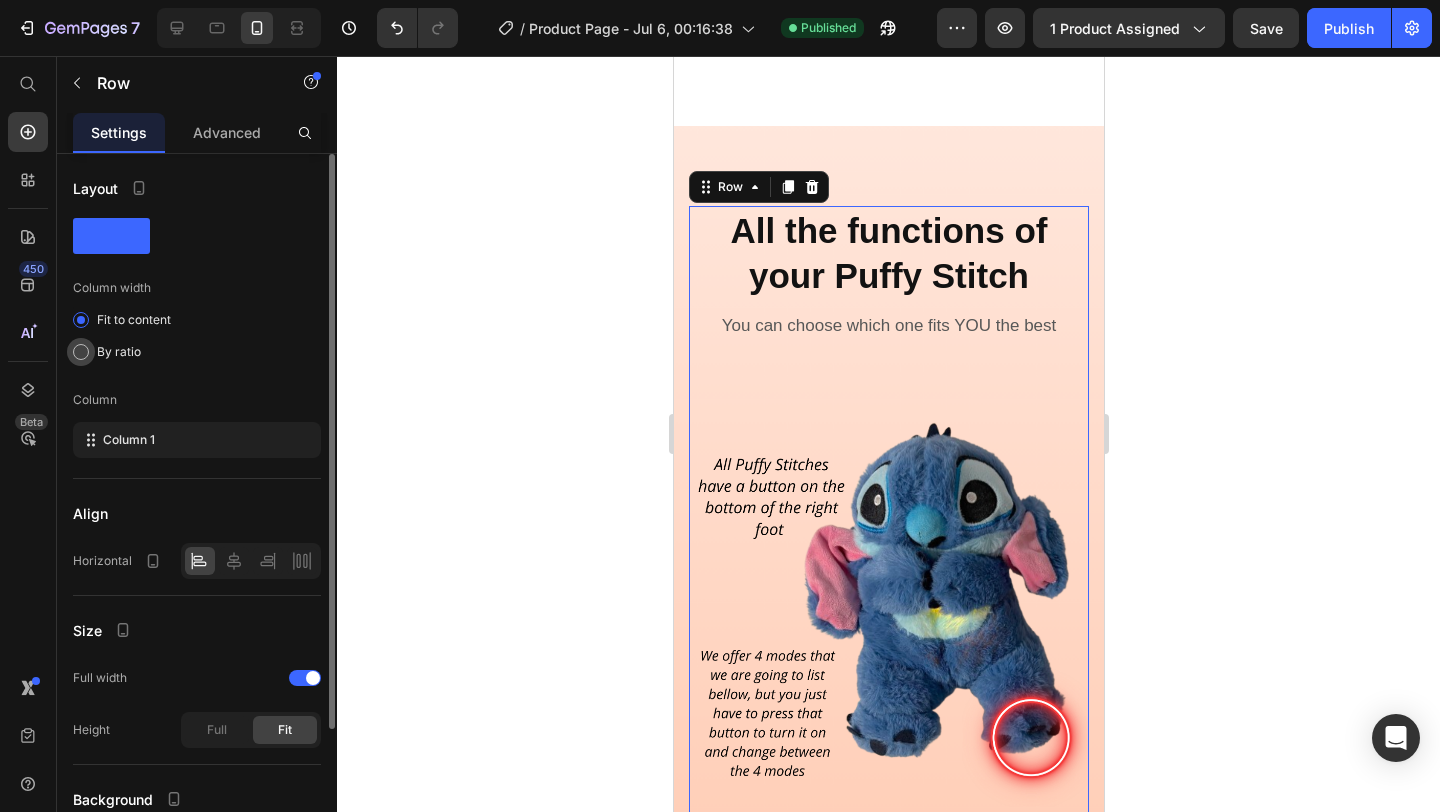 click at bounding box center [81, 352] 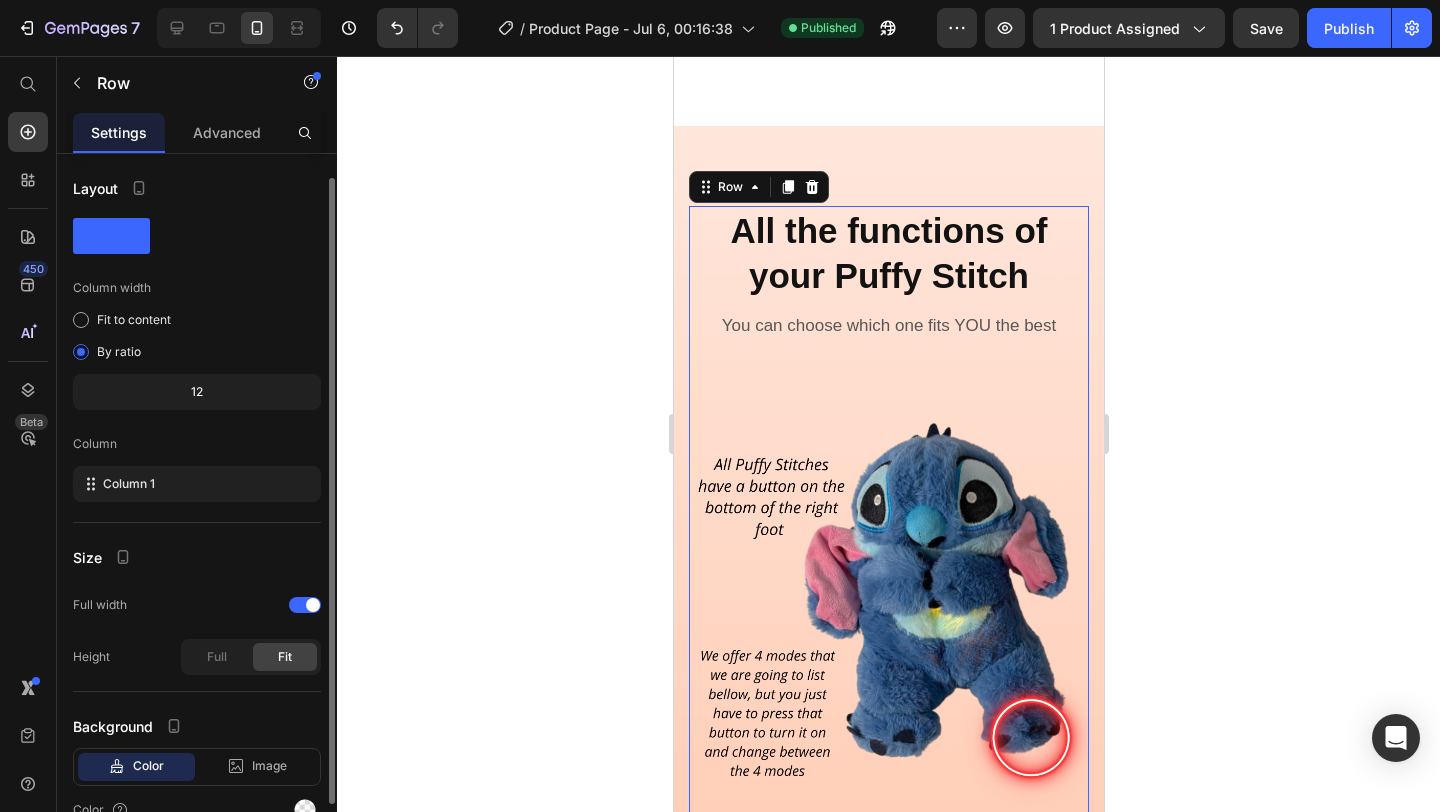 scroll, scrollTop: 101, scrollLeft: 0, axis: vertical 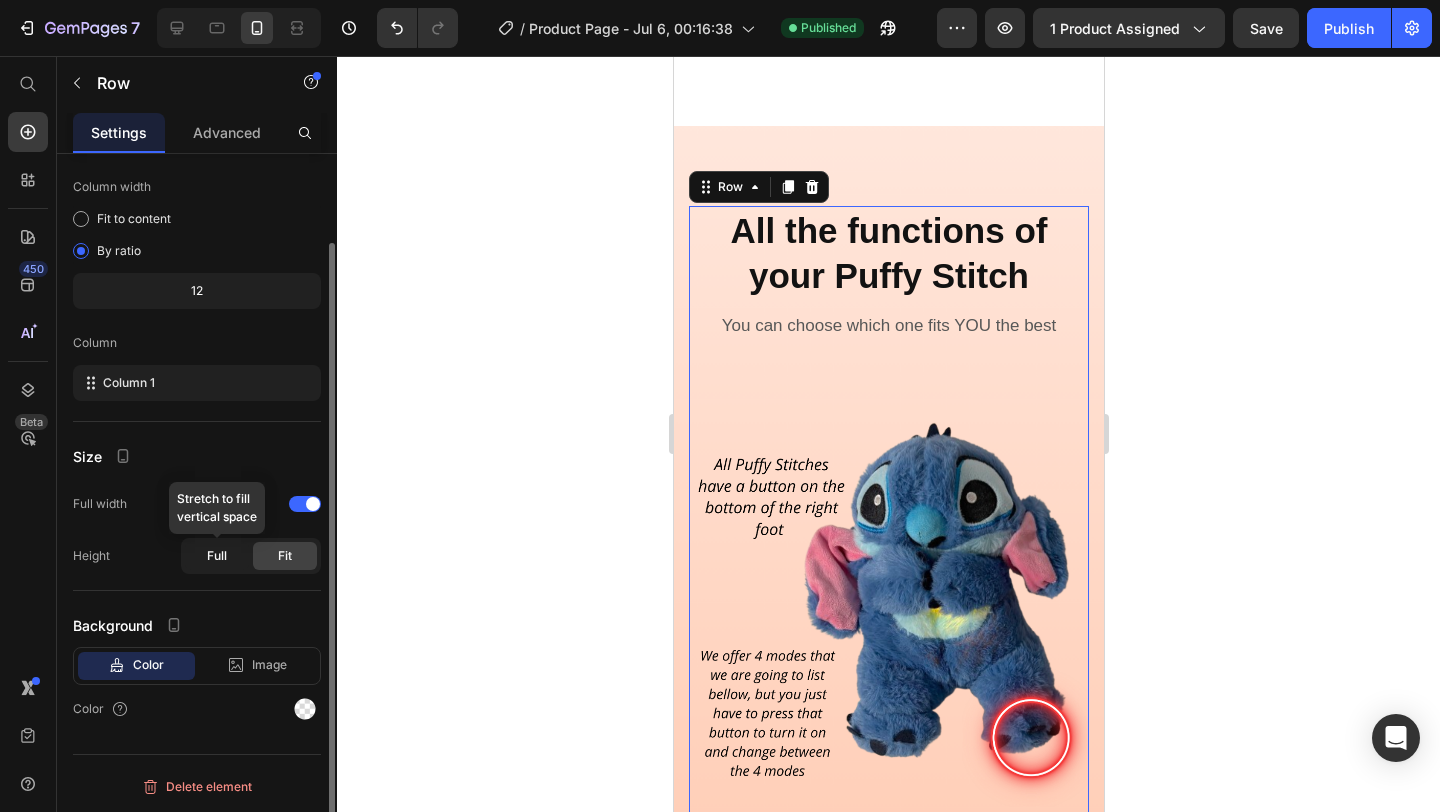 click on "Full" 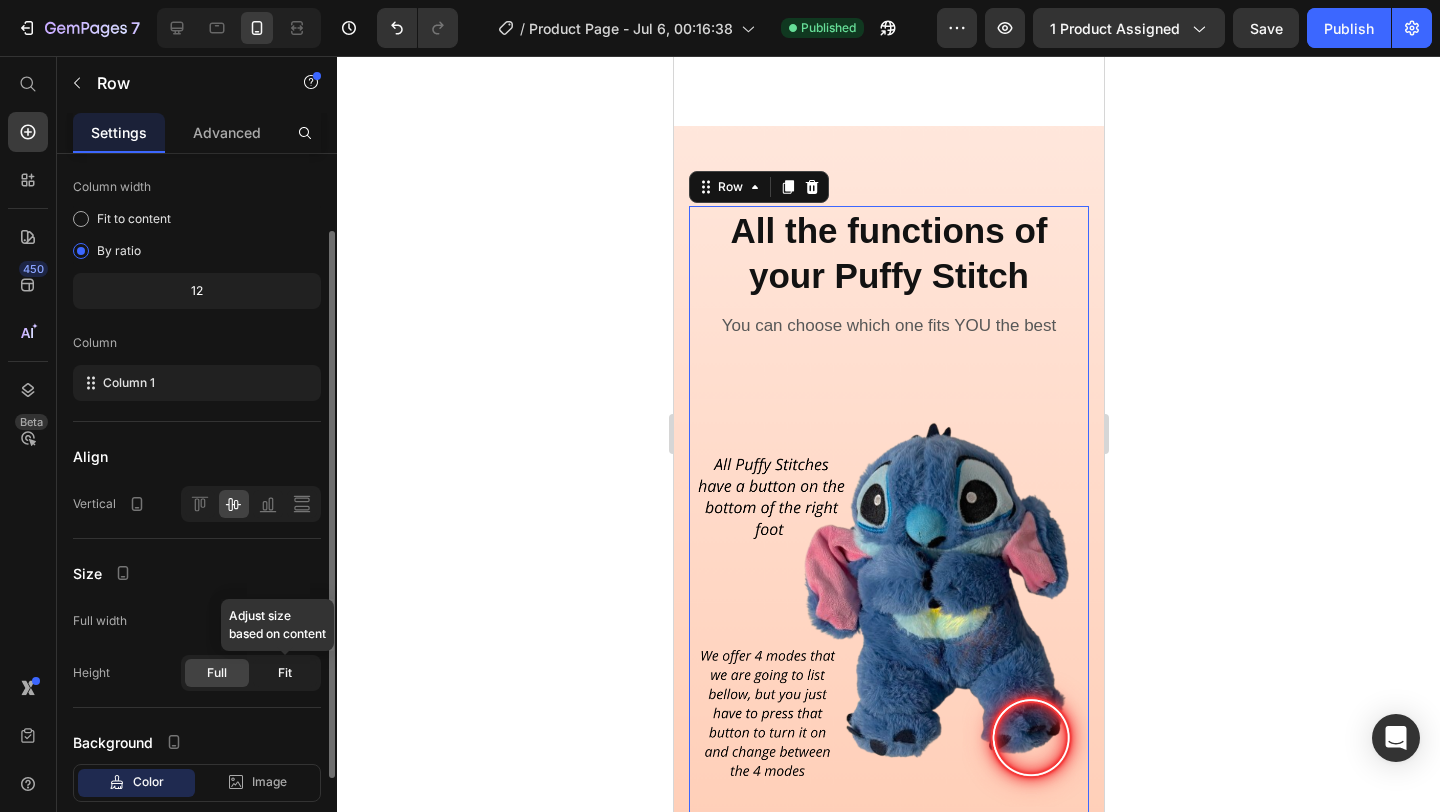 click on "Fit" 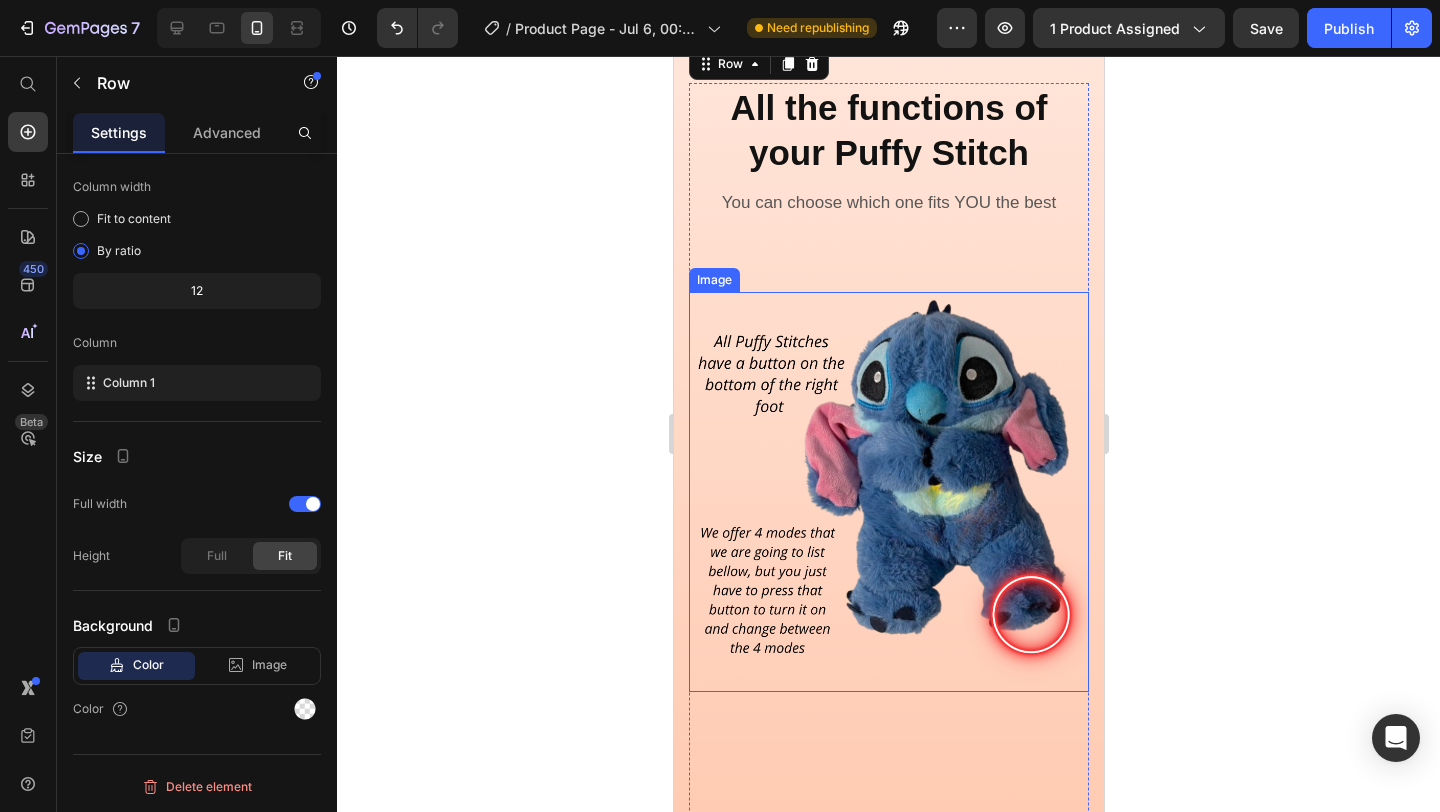 scroll, scrollTop: 1472, scrollLeft: 0, axis: vertical 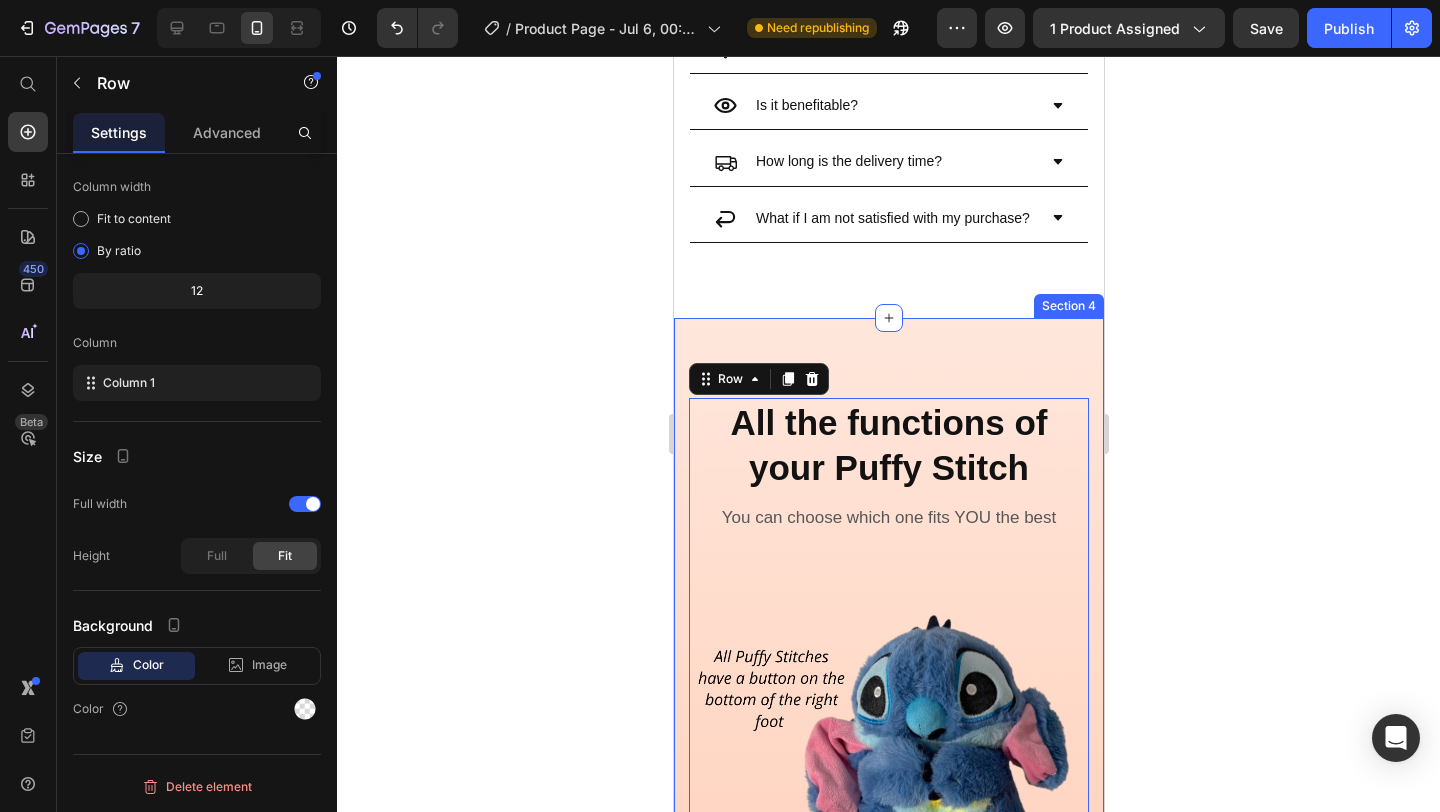 click on "All the functions of your Puffy Stitch Heading You can choose which one fits YOU the best Text block Row Row Image  1. ALL in Text block In this mode you get the full function of it which contains the following things 1 . Breathing 2 . Breathing sound 3 . Calm music 4 . Stomach light Text block Row 2. Music off Text block As listed in the title, you get everything from the first mode but without the music, which many find irritating Text block Row 3. Night time Text block In this mode the stomach light and the music are off, so you get the following things 1 . breathing  2 . Breathing sounds Text block Row 4. Good Night Text block This mode is the recommended one for sleeping, in this mode you only get 1 . Breathing 2 . Stomach light  Text block Row Row Row   0 Product Section 4" at bounding box center [888, 1066] 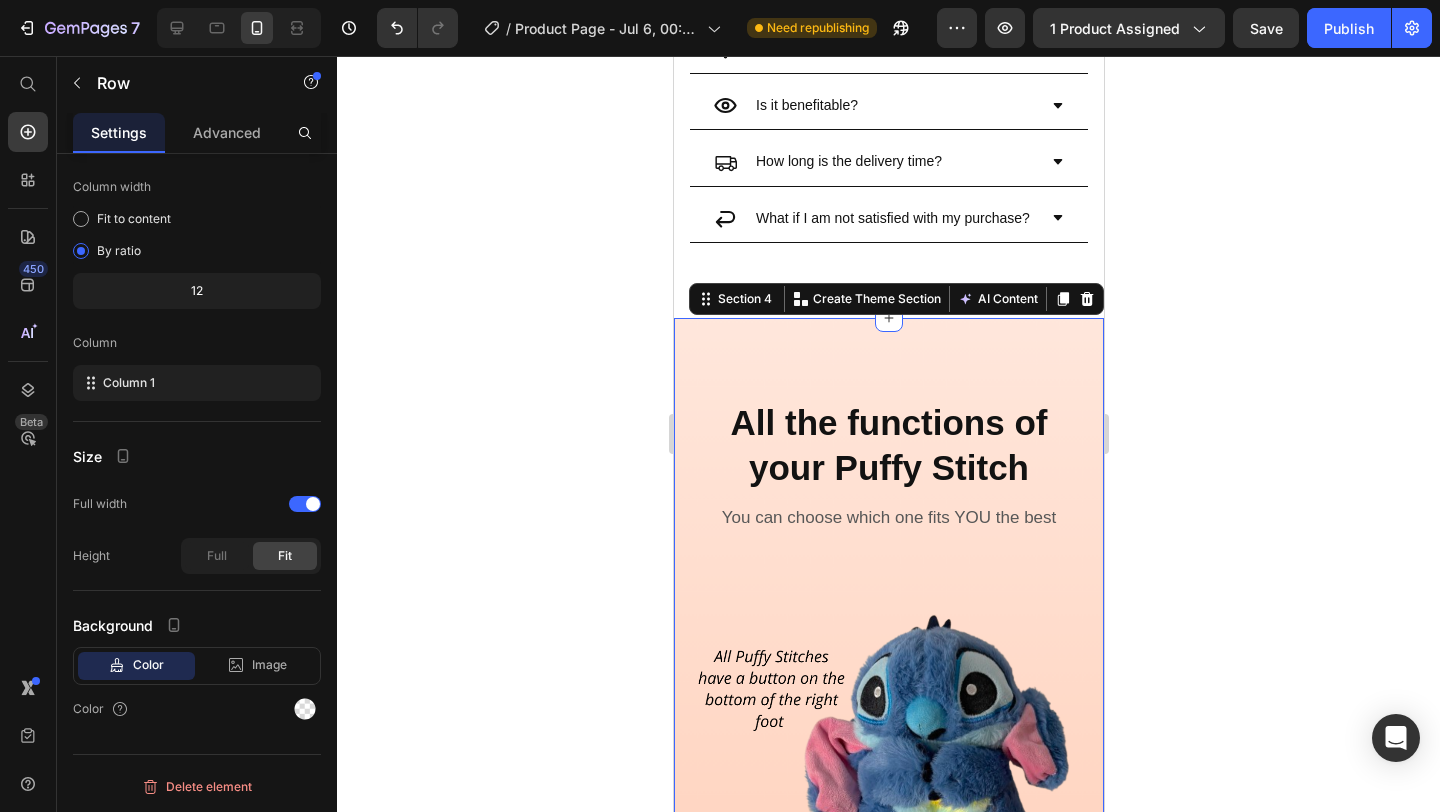 scroll, scrollTop: 0, scrollLeft: 0, axis: both 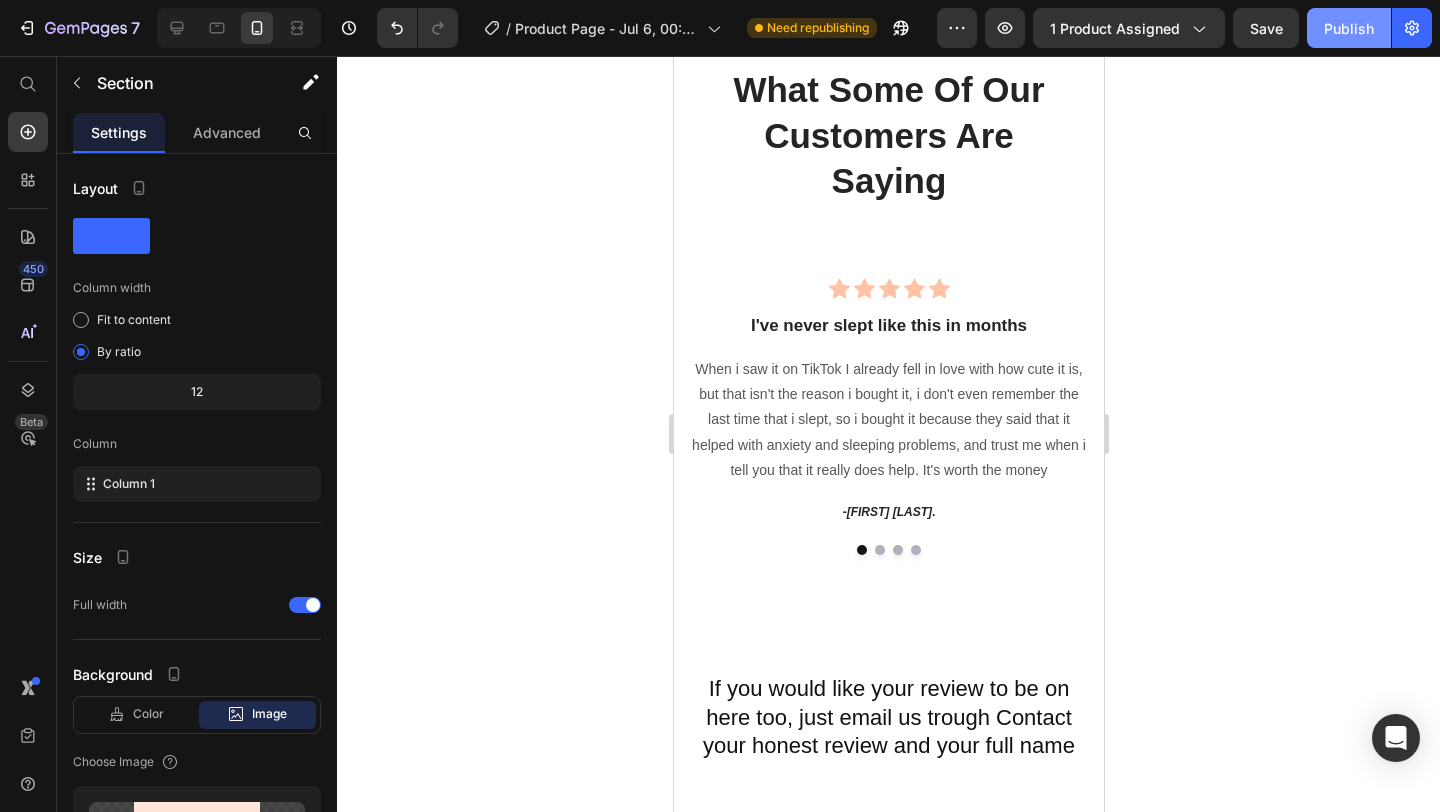 click on "Publish" at bounding box center (1349, 28) 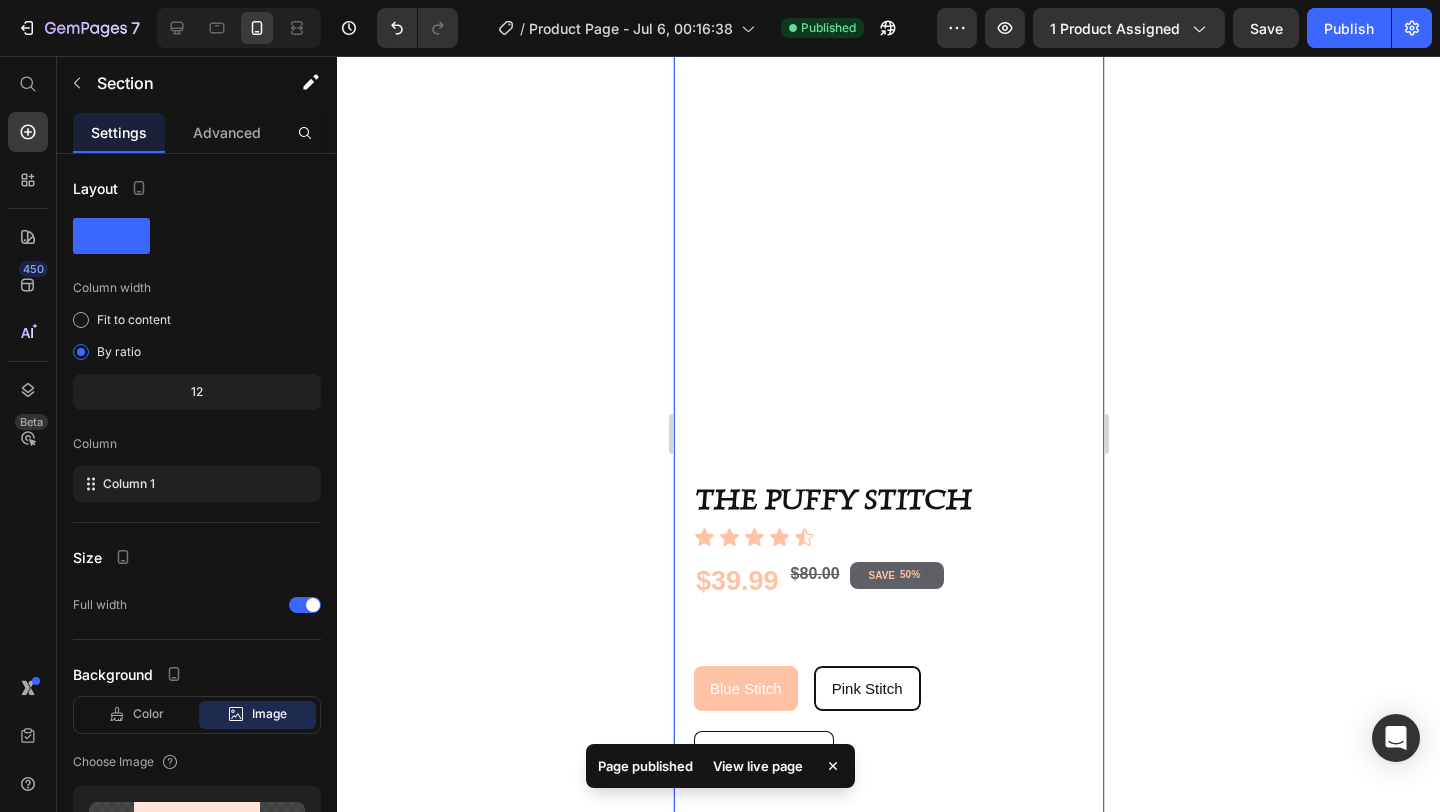 scroll, scrollTop: 217, scrollLeft: 0, axis: vertical 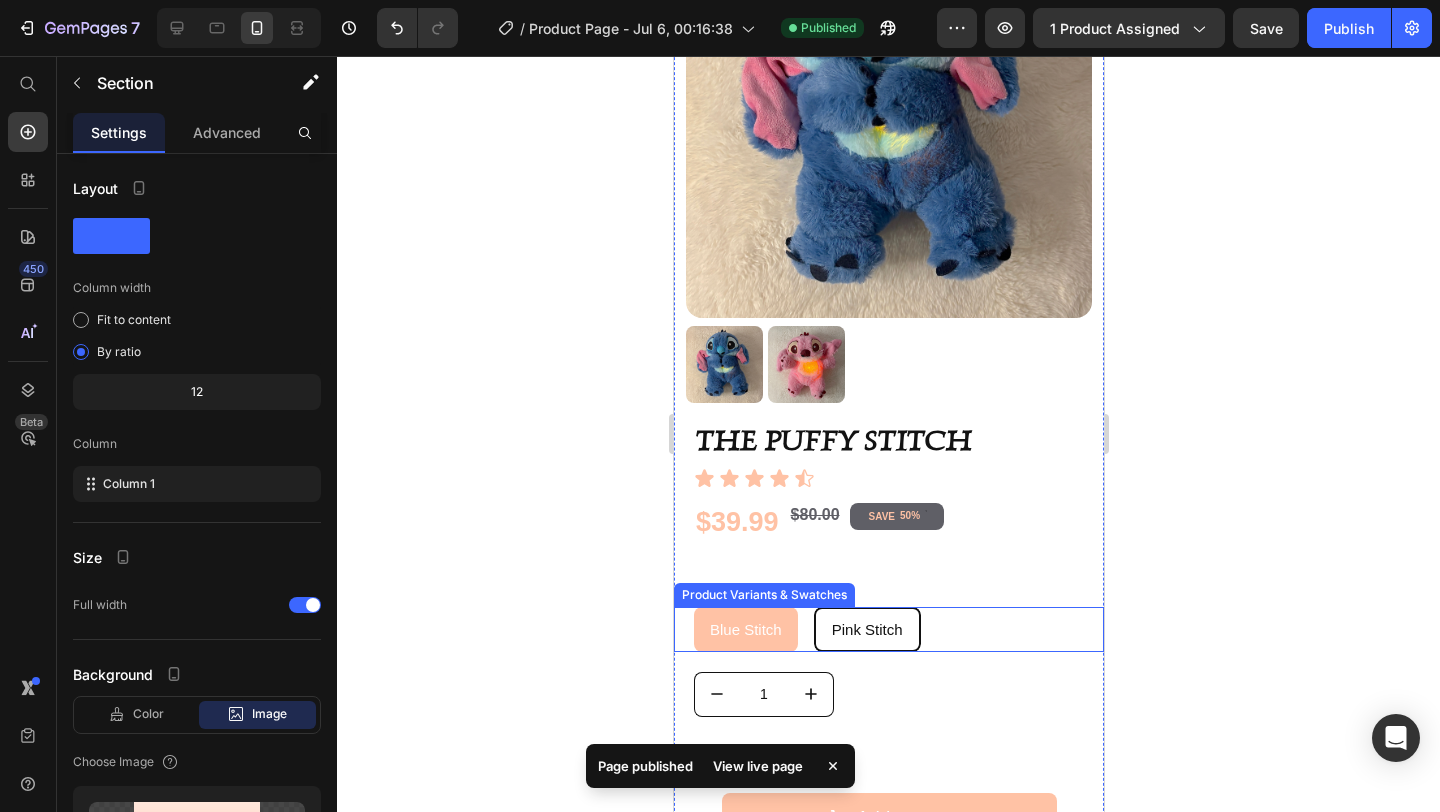 click on "Pink Stitch" at bounding box center (866, 629) 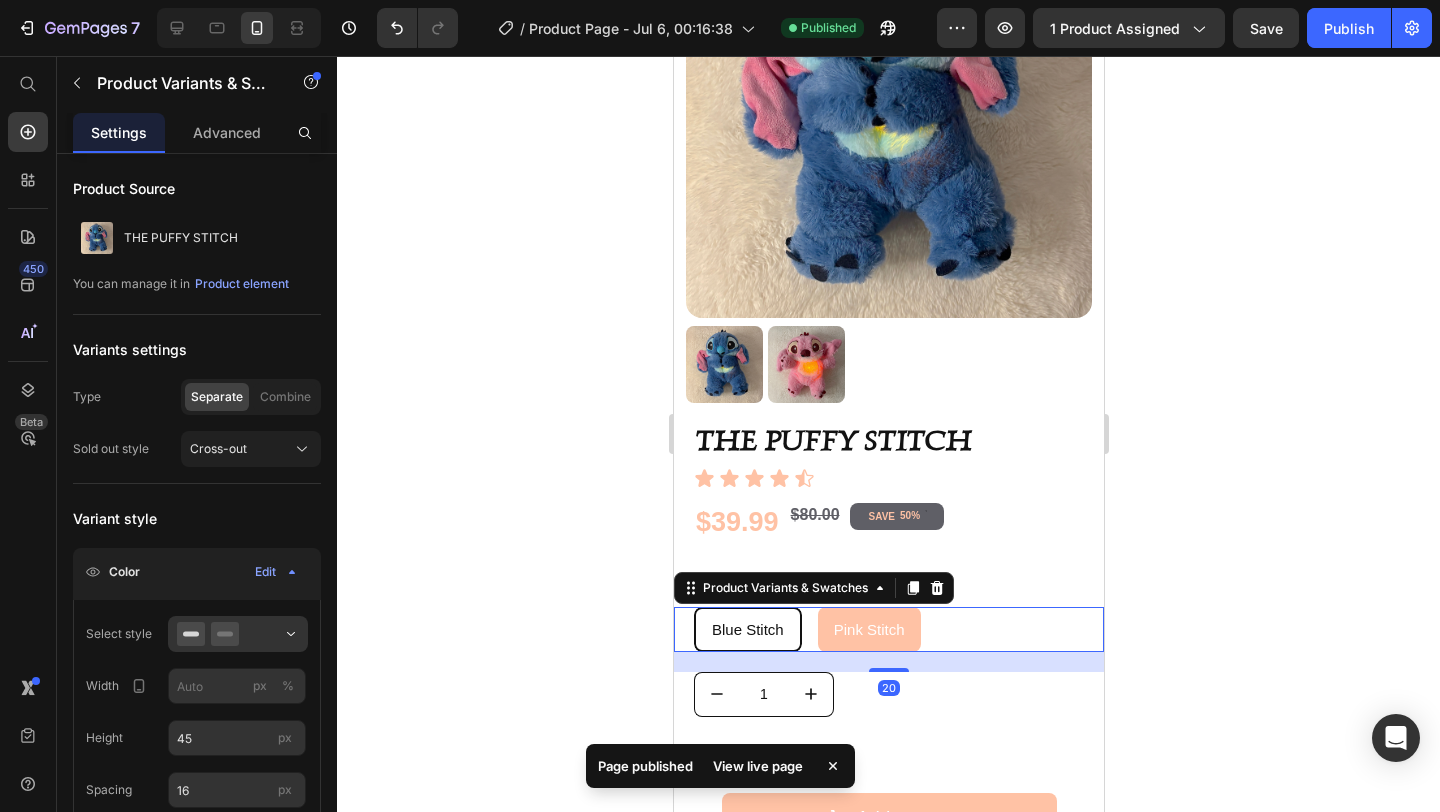 click on "Blue Stitch" at bounding box center (747, 629) 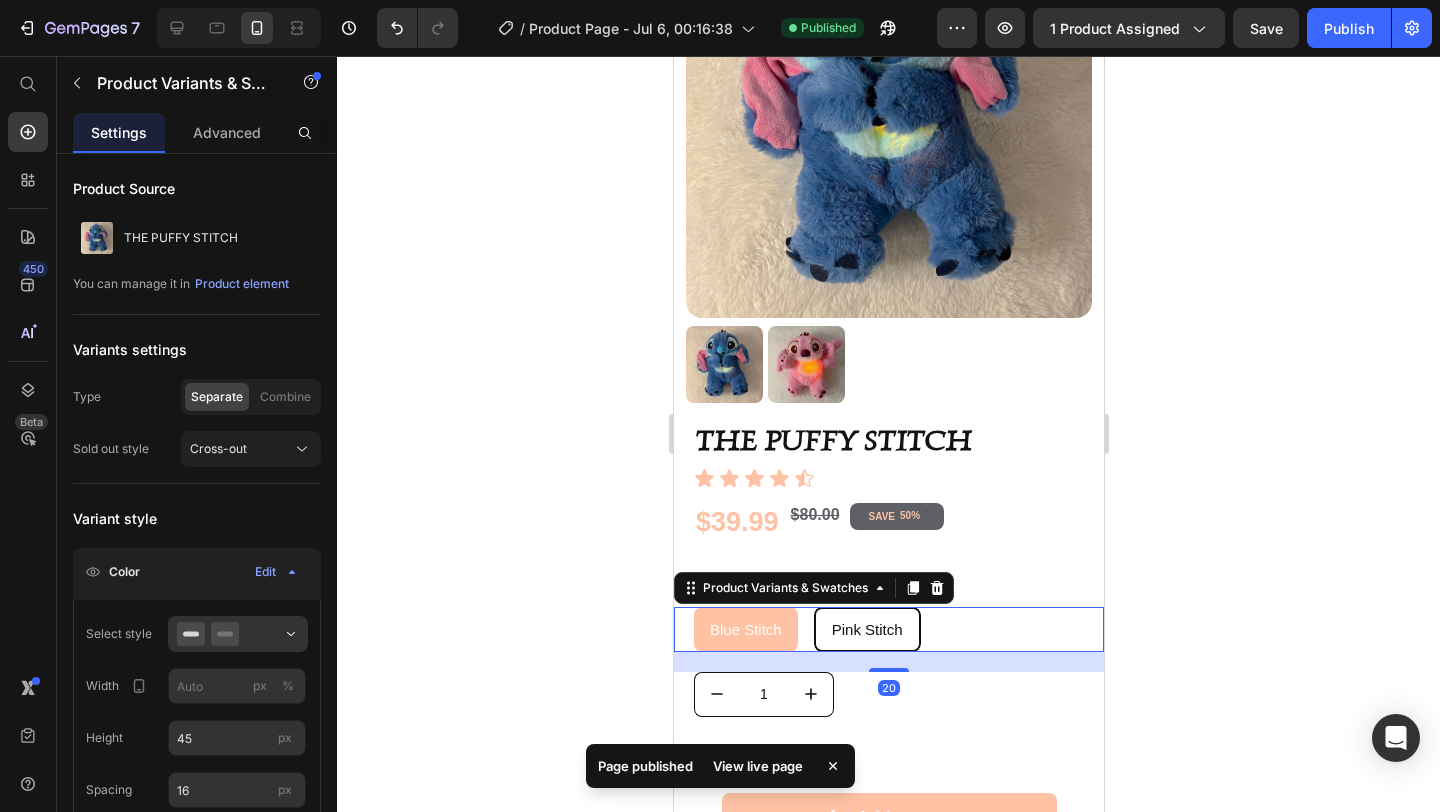 click on "Pink Stitch" at bounding box center [866, 629] 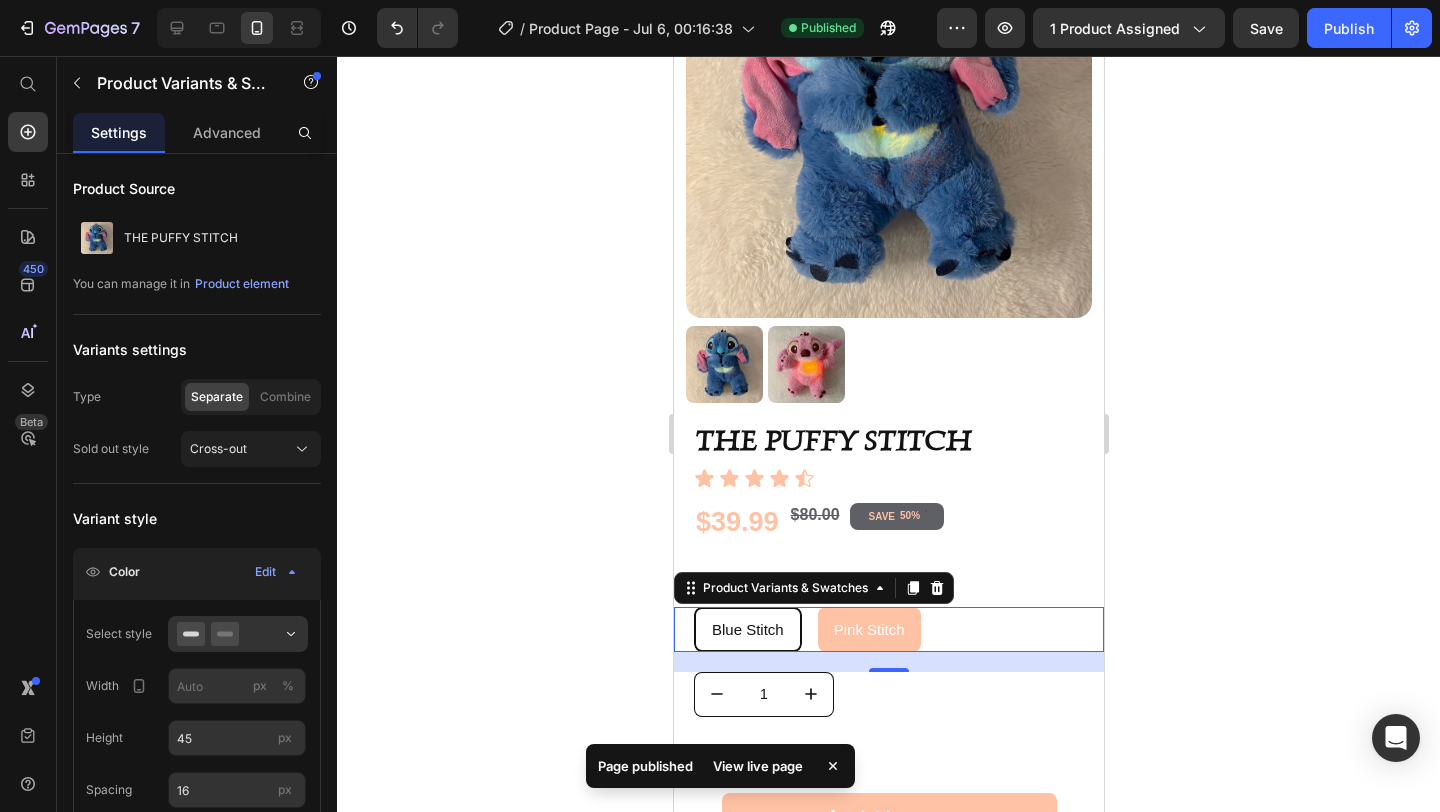 click on "Blue Stitch" at bounding box center (747, 629) 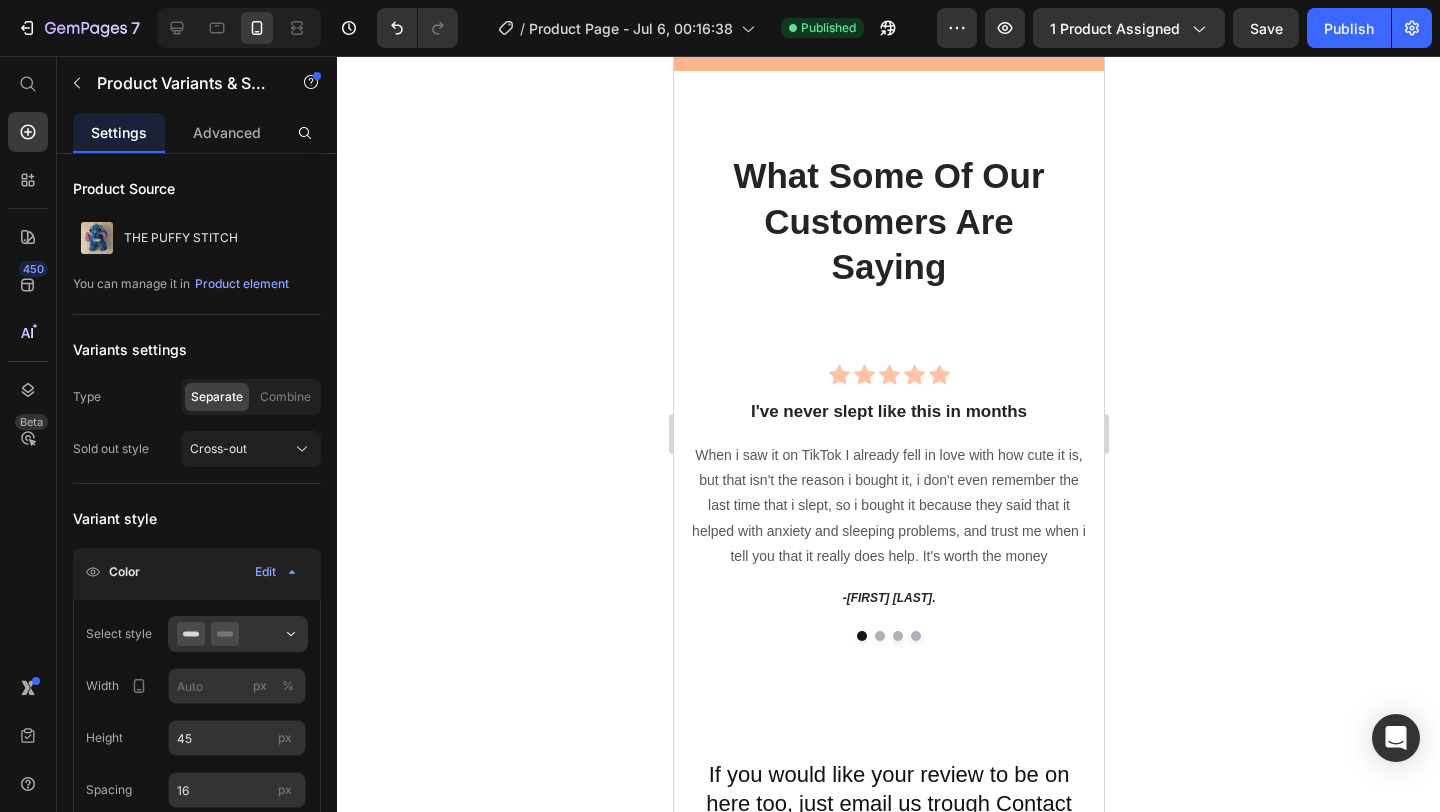 scroll, scrollTop: 3219, scrollLeft: 0, axis: vertical 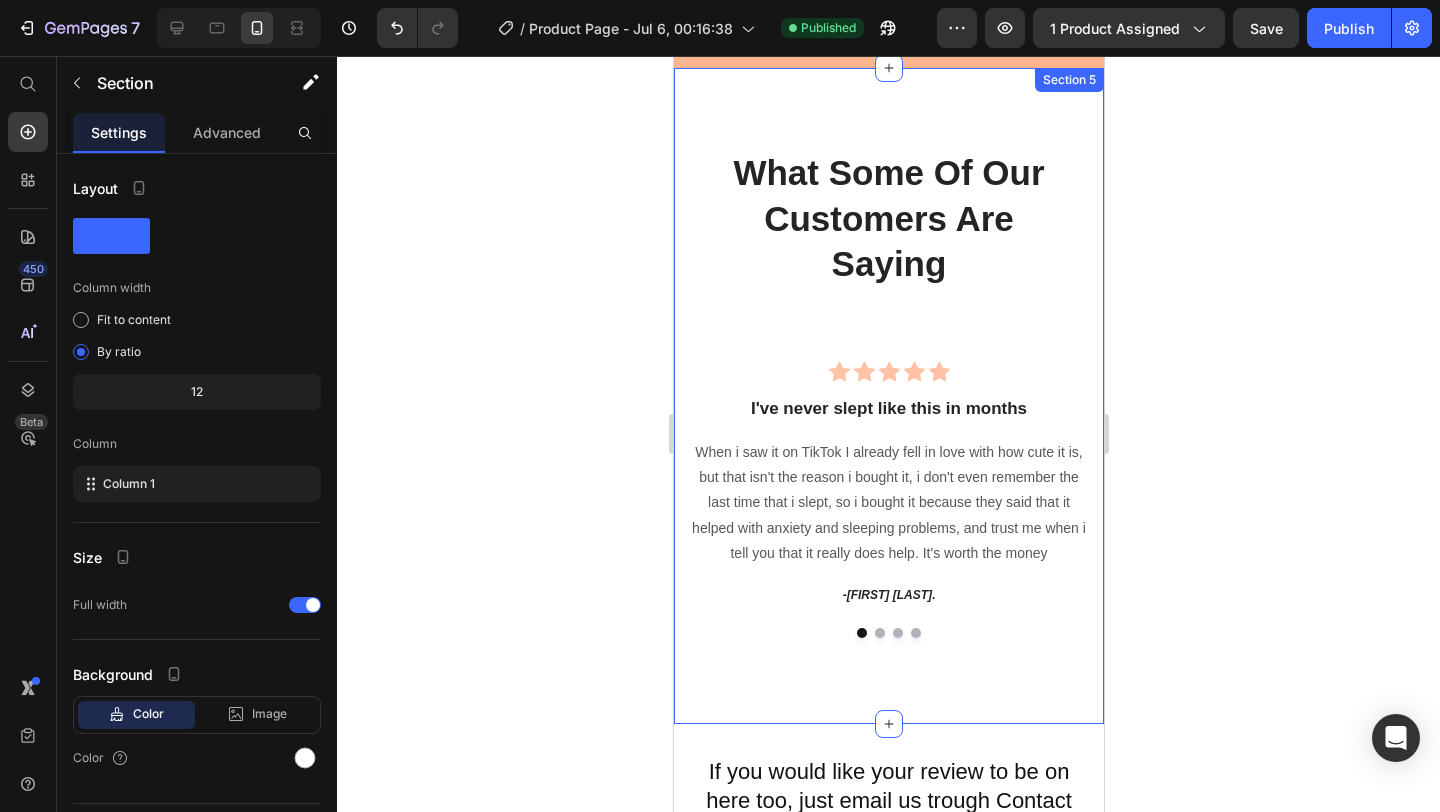 click on "What Some Of Our Customers Are Saying Heading Row                Icon                Icon                Icon                Icon                Icon Icon List Hoz I've never slept like this in months Heading When i saw it on TikTok I already fell in love with how cute it is, but that isn't the reason i bought it, i don't even remember the last time that i slept, so i bought it because they said that it helped with anxiety and sleeping problems, and trust me when i tell you that it really does help. It's worth the money  Text block -  Maya S . Text block                Icon                Icon                Icon                Icon
Icon Icon List Hoz The perfect gift Heading I got this for my girlfriend as a small surprise, and now she’s obsessed. She says it helps her relax after stressful days at work, and she even talks to it sometimes (which is super cute). Best gift ever, she won’t let it go! Text block — Alex R. Text block                Icon                Icon" at bounding box center [888, 396] 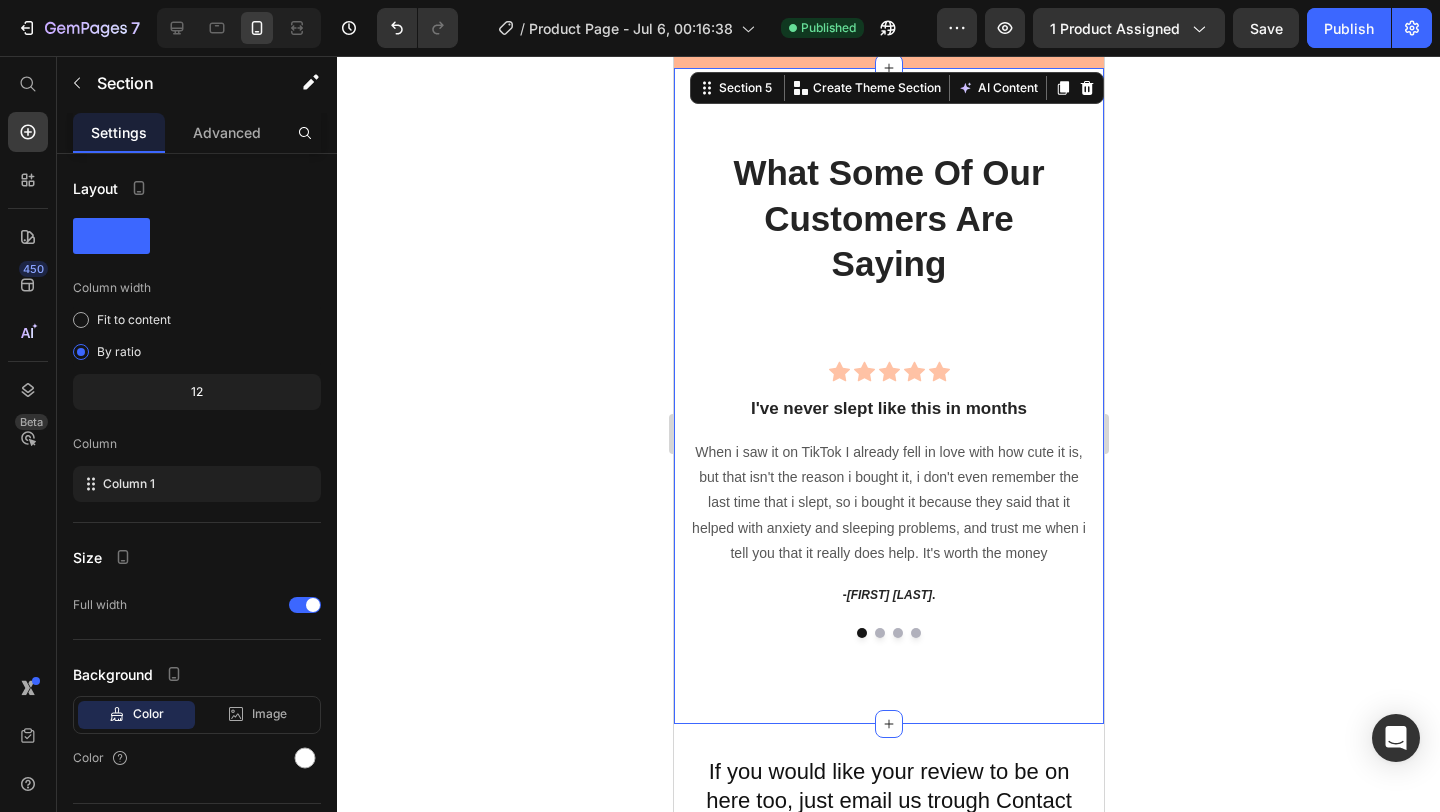 click 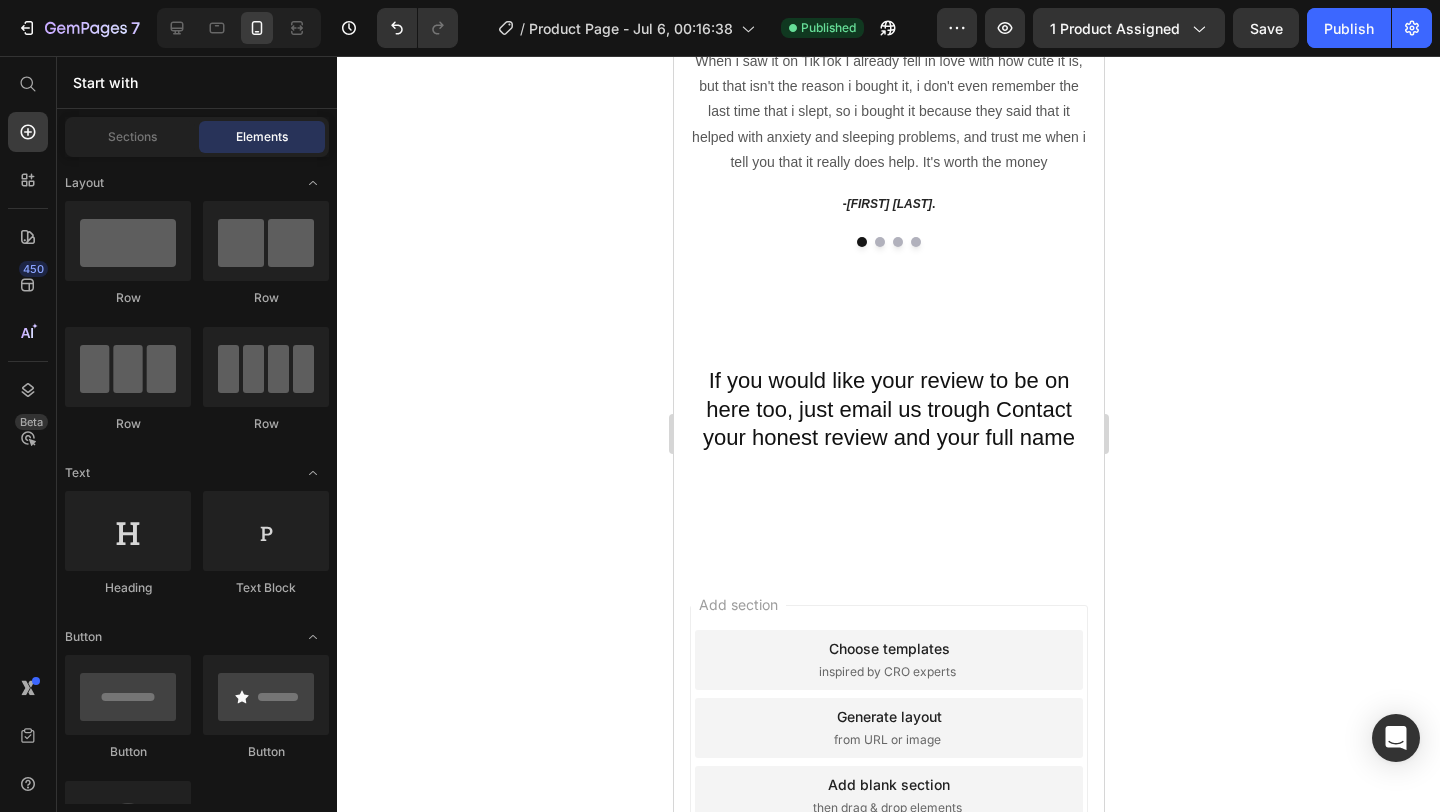 scroll, scrollTop: 3633, scrollLeft: 0, axis: vertical 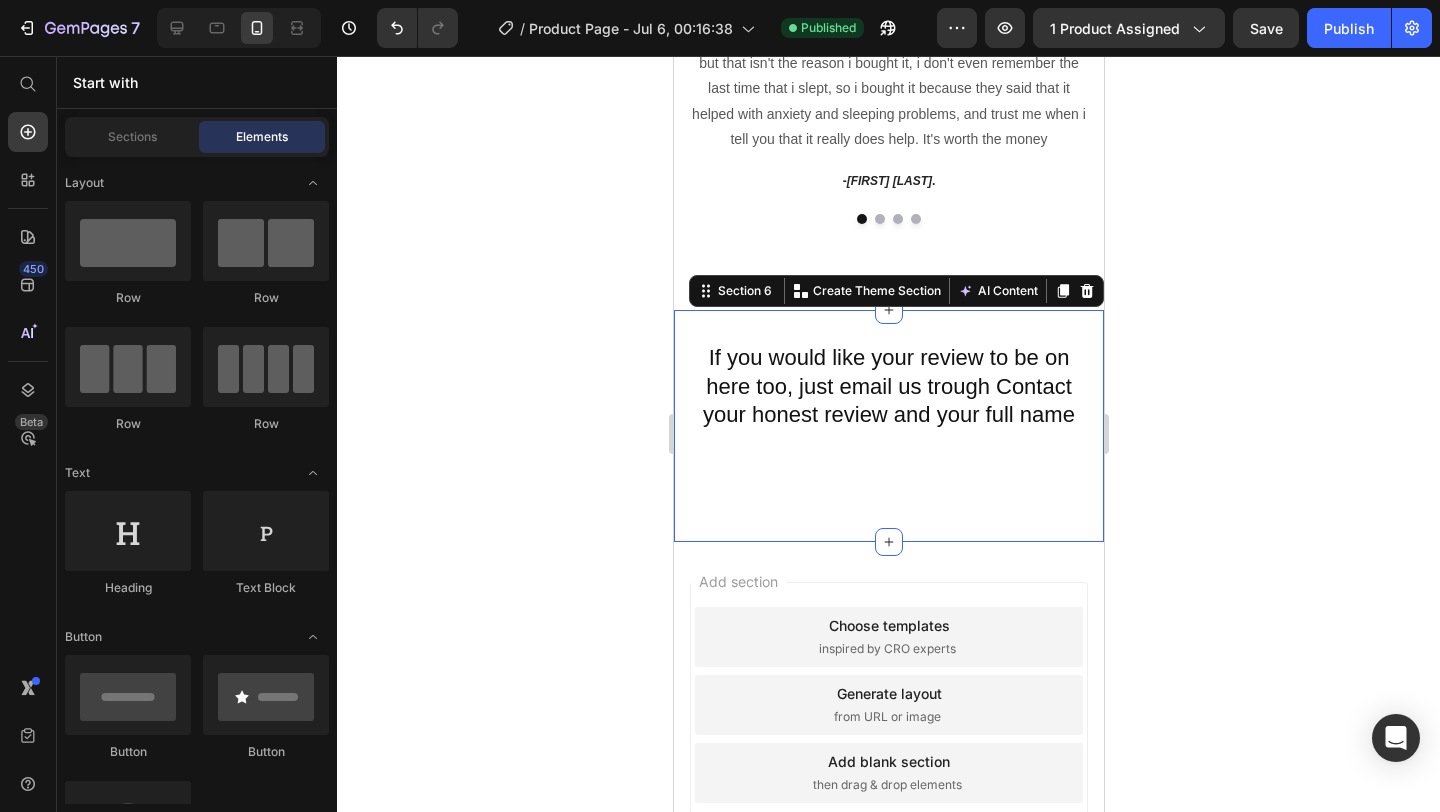 click on "If you would like your review to be on here too, just email us trough Contact your honest review and your full name Heading Section 6   You can create reusable sections Create Theme Section AI Content Write with GemAI What would you like to describe here? Tone and Voice Persuasive Product HALLOWEEN STITCH Show more Generate" at bounding box center (888, 426) 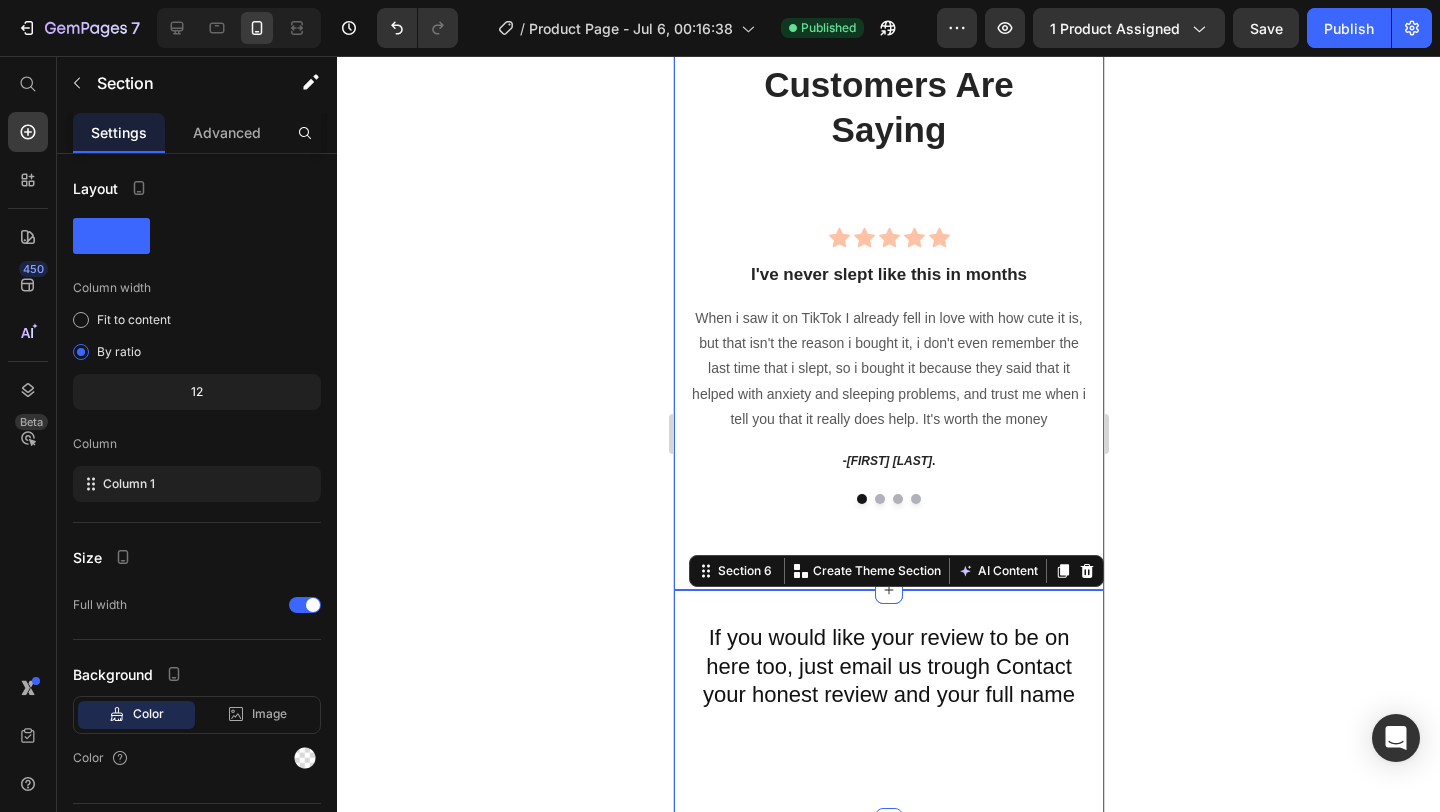scroll, scrollTop: 3343, scrollLeft: 0, axis: vertical 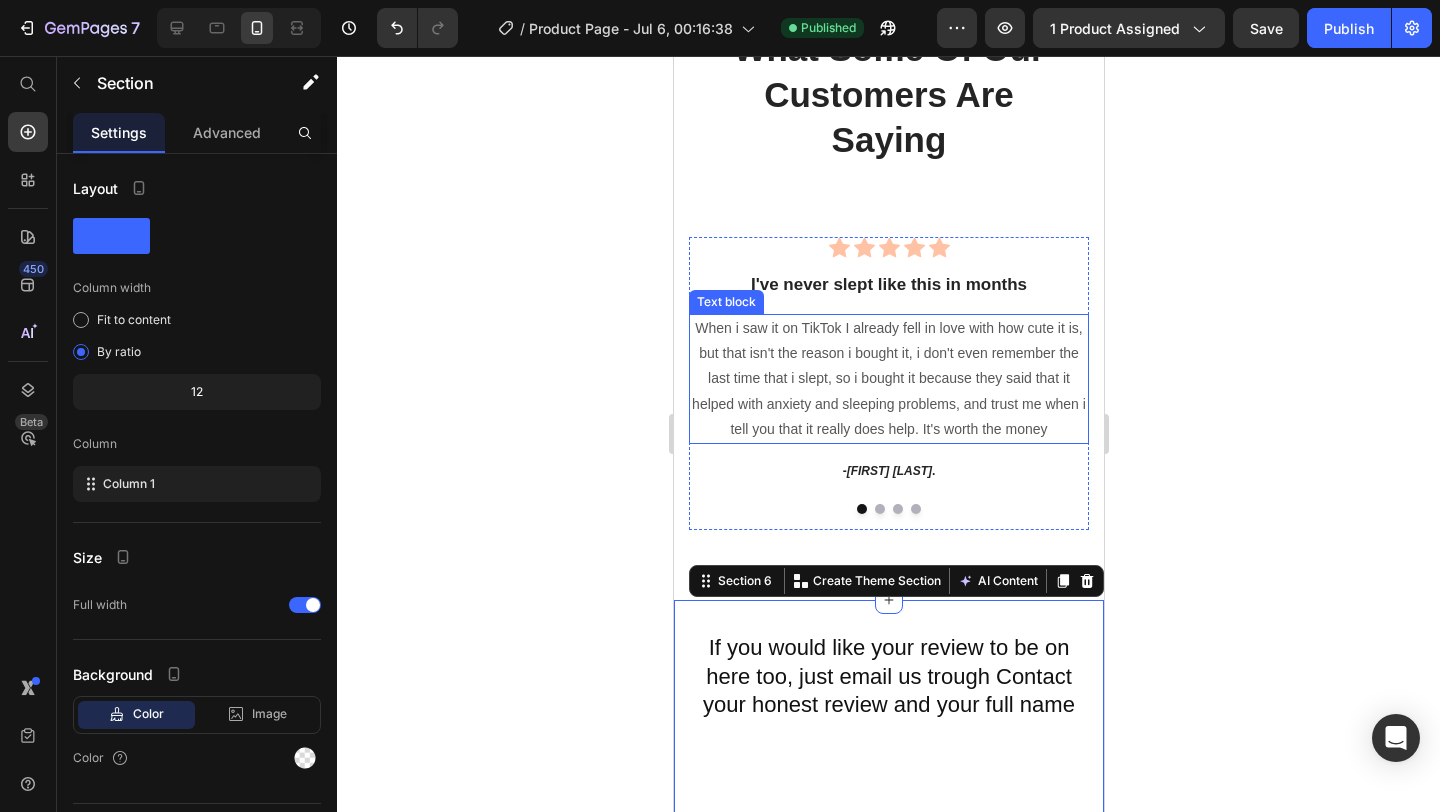 click on "When i saw it on TikTok I already fell in love with how cute it is, but that isn't the reason i bought it, i don't even remember the last time that i slept, so i bought it because they said that it helped with anxiety and sleeping problems, and trust me when i tell you that it really does help. It's worth the money" at bounding box center [888, 379] 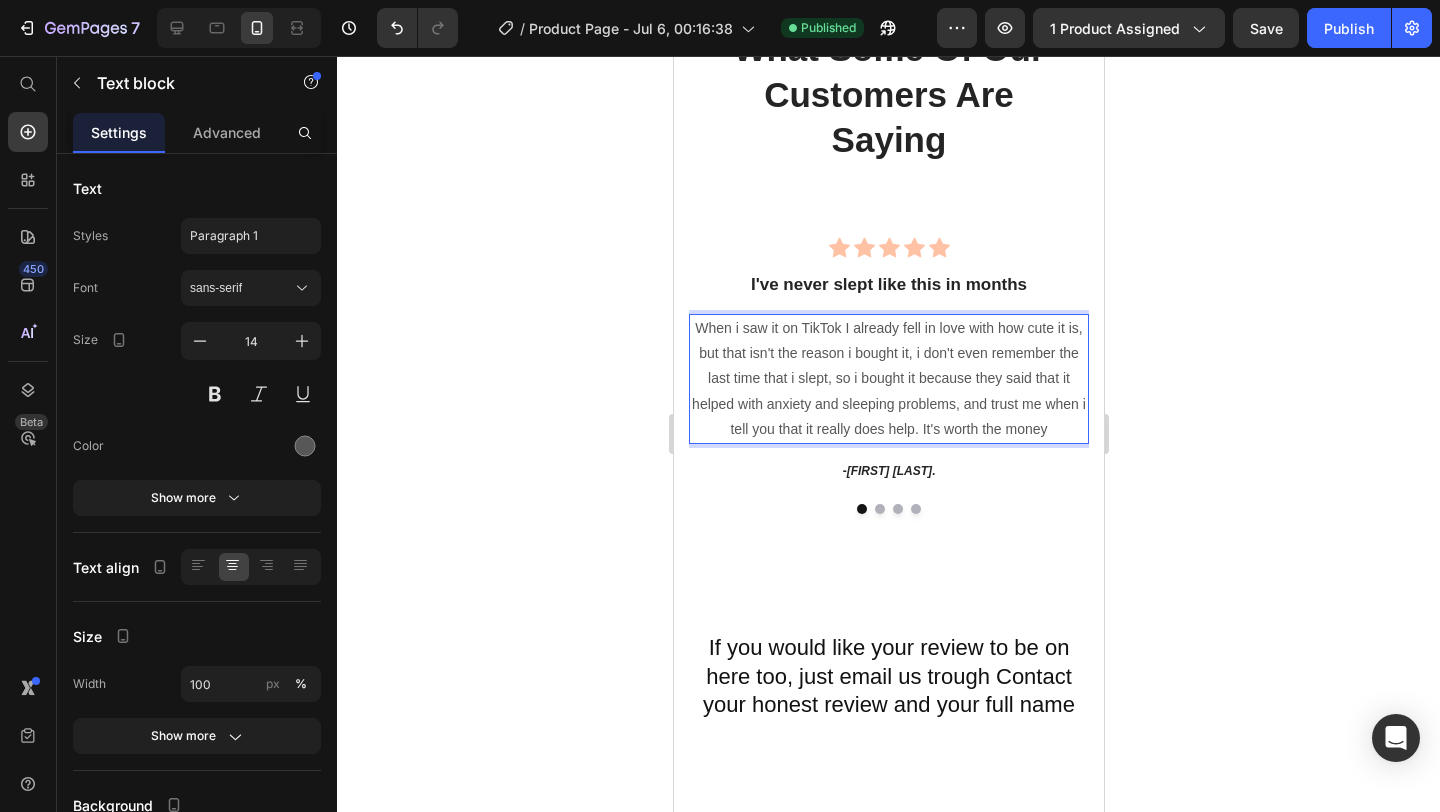 click on "When i saw it on TikTok I already fell in love with how cute it is, but that isn't the reason i bought it, i don't even remember the last time that i slept, so i bought it because they said that it helped with anxiety and sleeping problems, and trust me when i tell you that it really does help. It's worth the money" at bounding box center (888, 379) 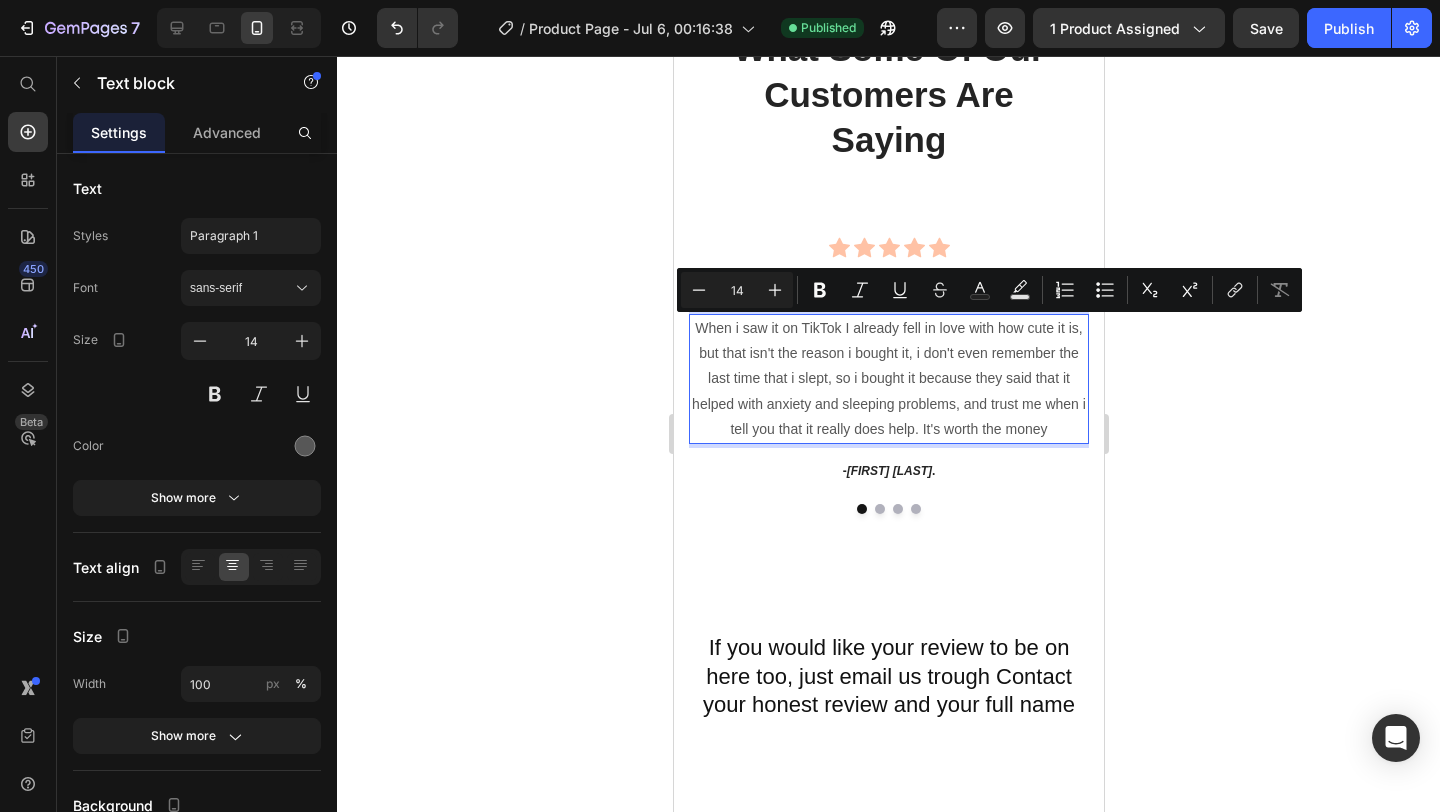 drag, startPoint x: 1049, startPoint y: 431, endPoint x: 696, endPoint y: 326, distance: 368.28522 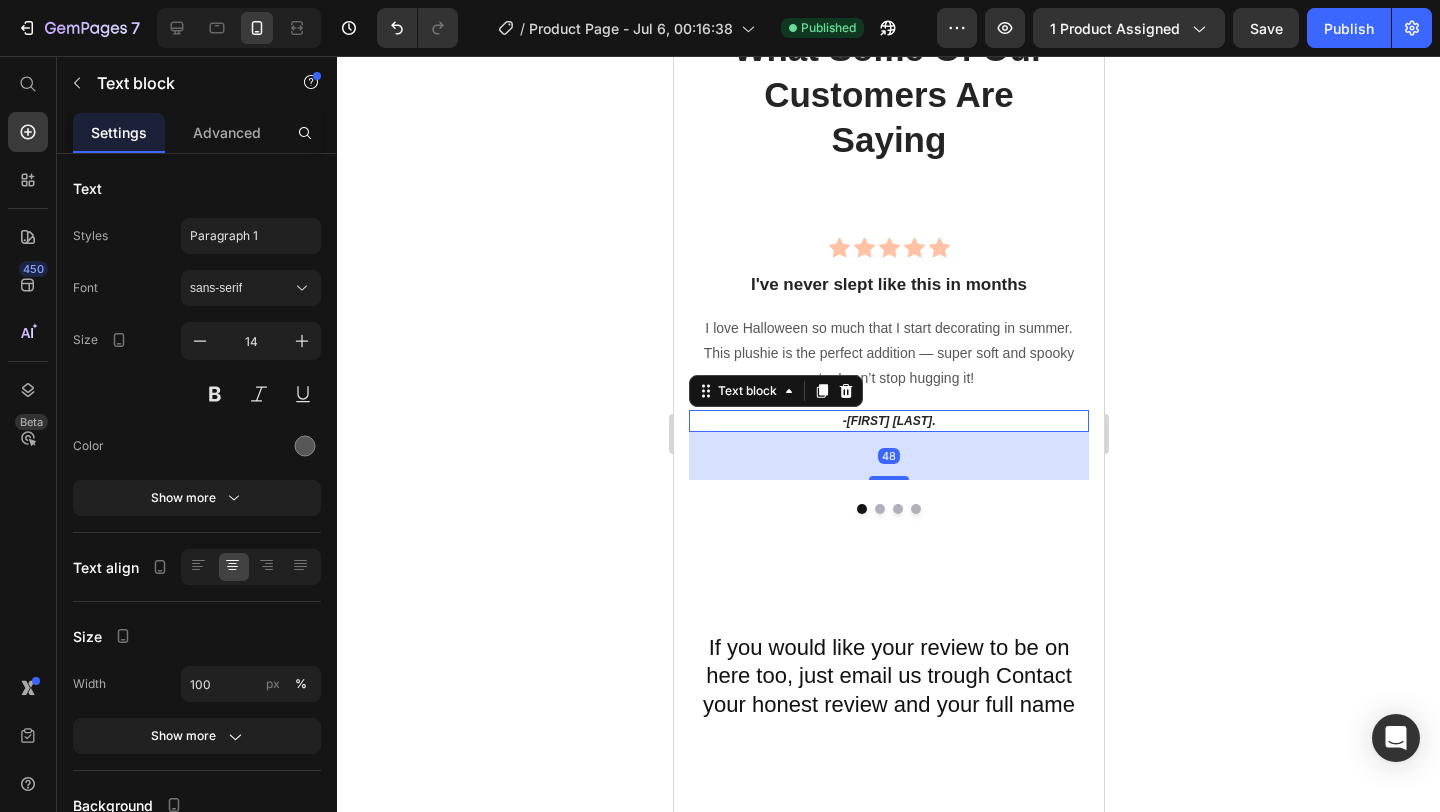 click on "-  Maya S ." at bounding box center [888, 421] 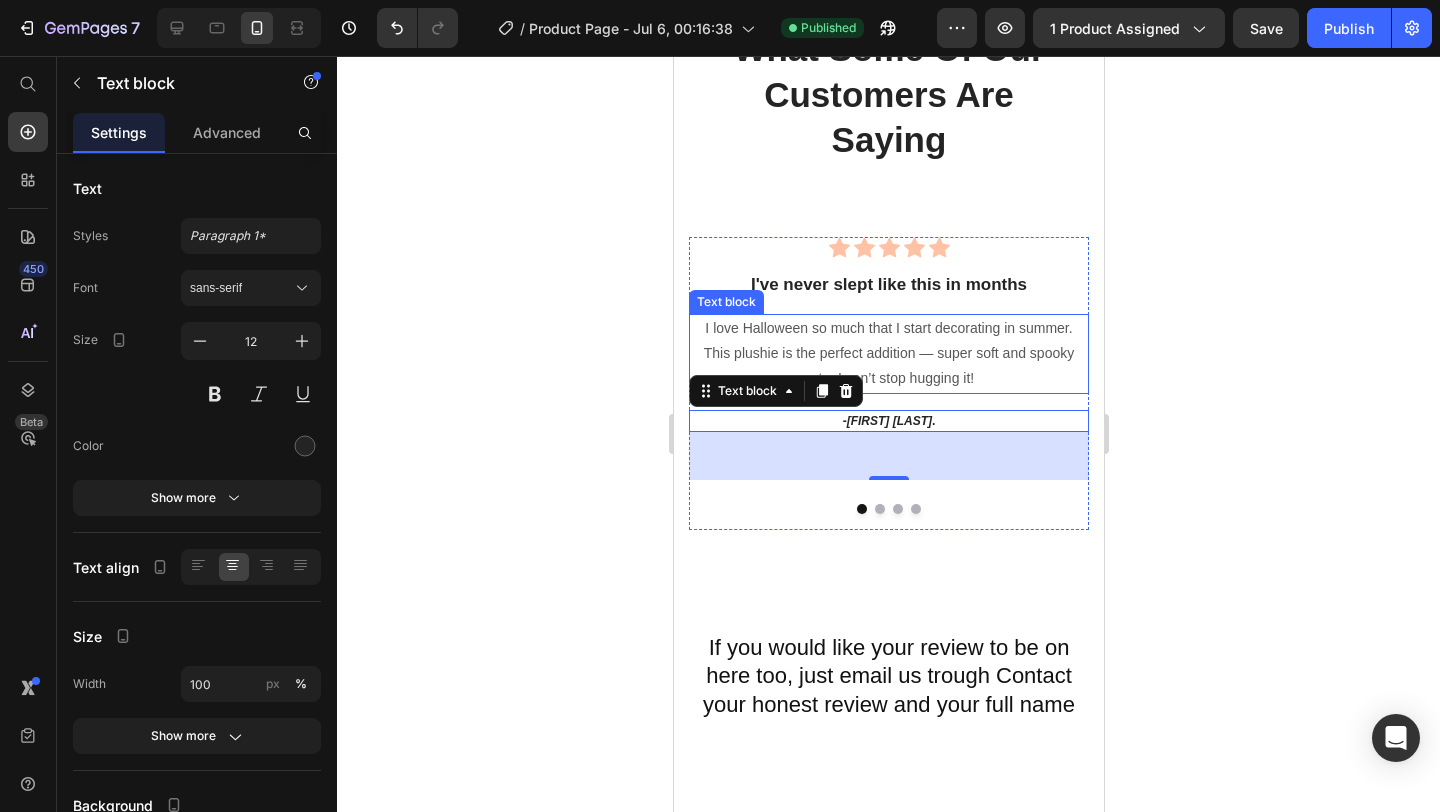 click on "I love Halloween so much that I start decorating in summer. This plushie is the perfect addition — super soft and spooky cute. I can’t stop hugging it!" at bounding box center [888, 354] 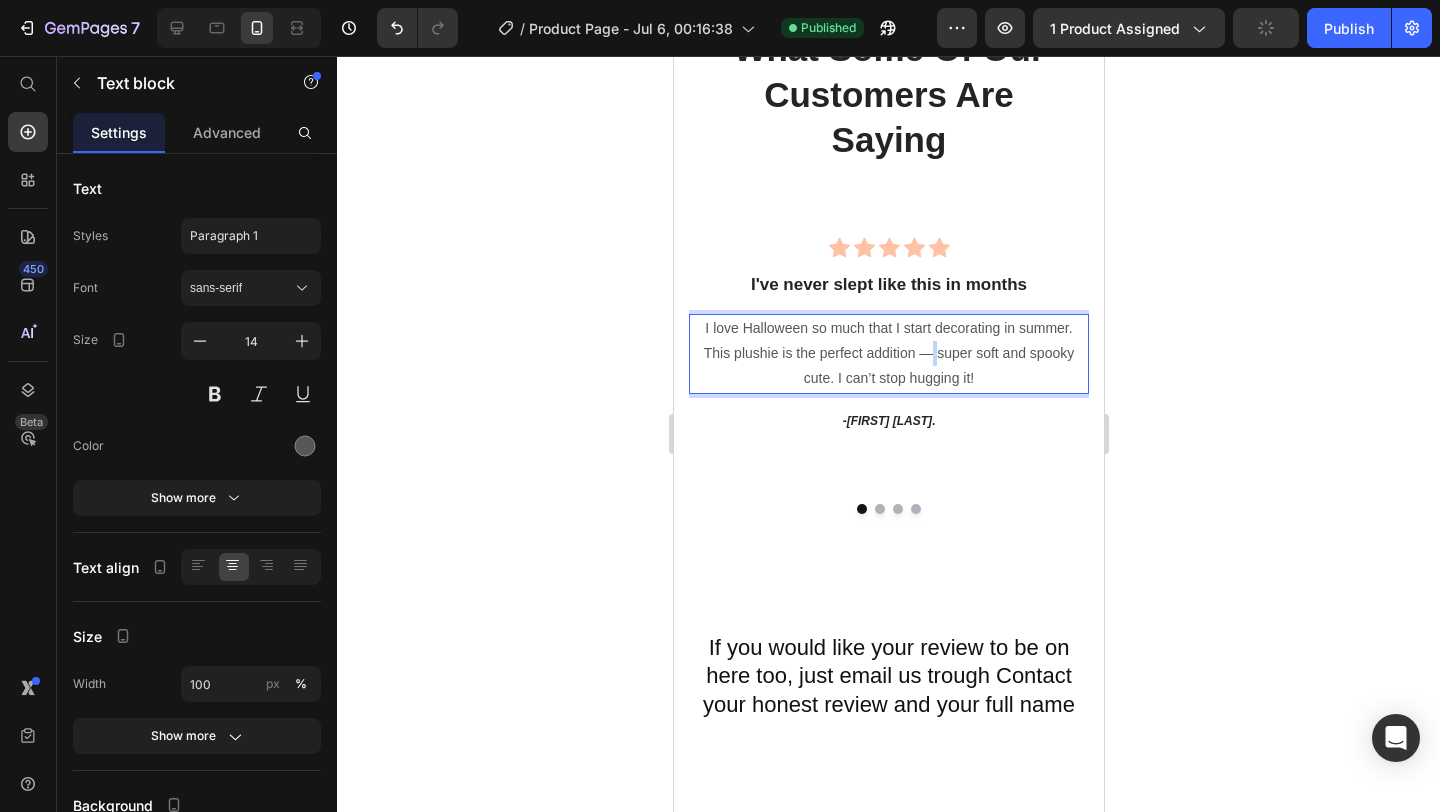 click on "I love Halloween so much that I start decorating in summer. This plushie is the perfect addition — super soft and spooky cute. I can’t stop hugging it!" at bounding box center (888, 354) 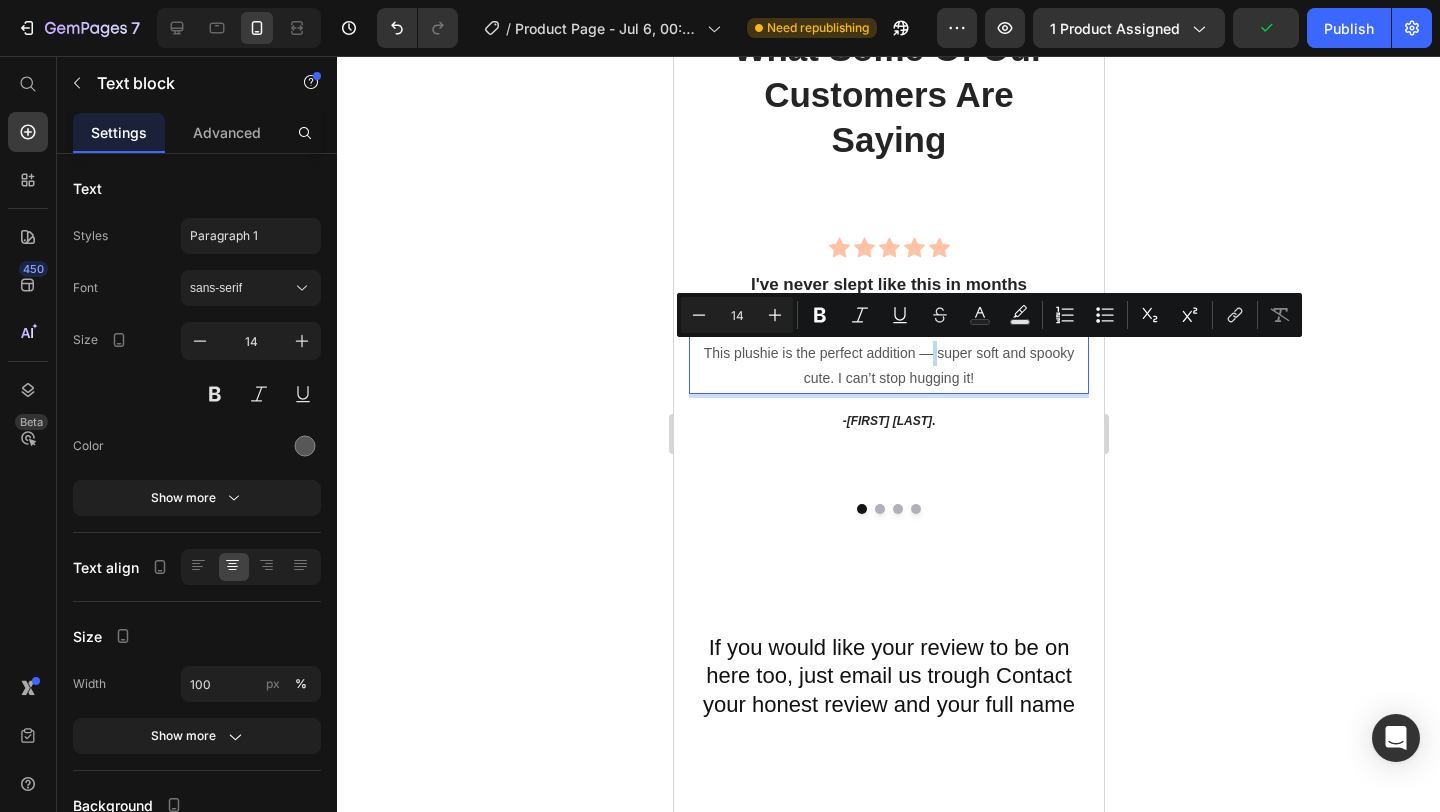 click on "I love Halloween so much that I start decorating in summer. This plushie is the perfect addition — super soft and spooky cute. I can’t stop hugging it!" at bounding box center [888, 354] 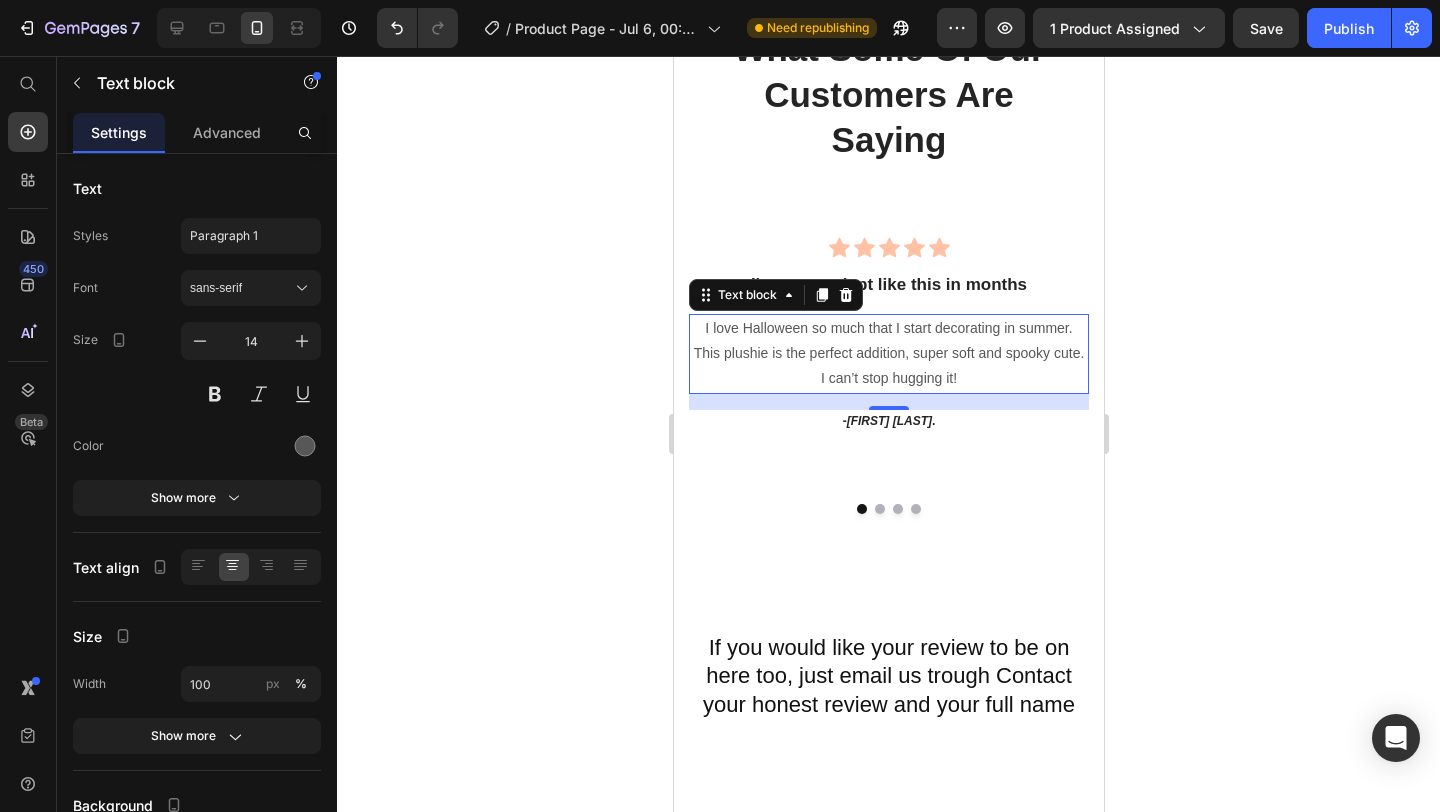 click 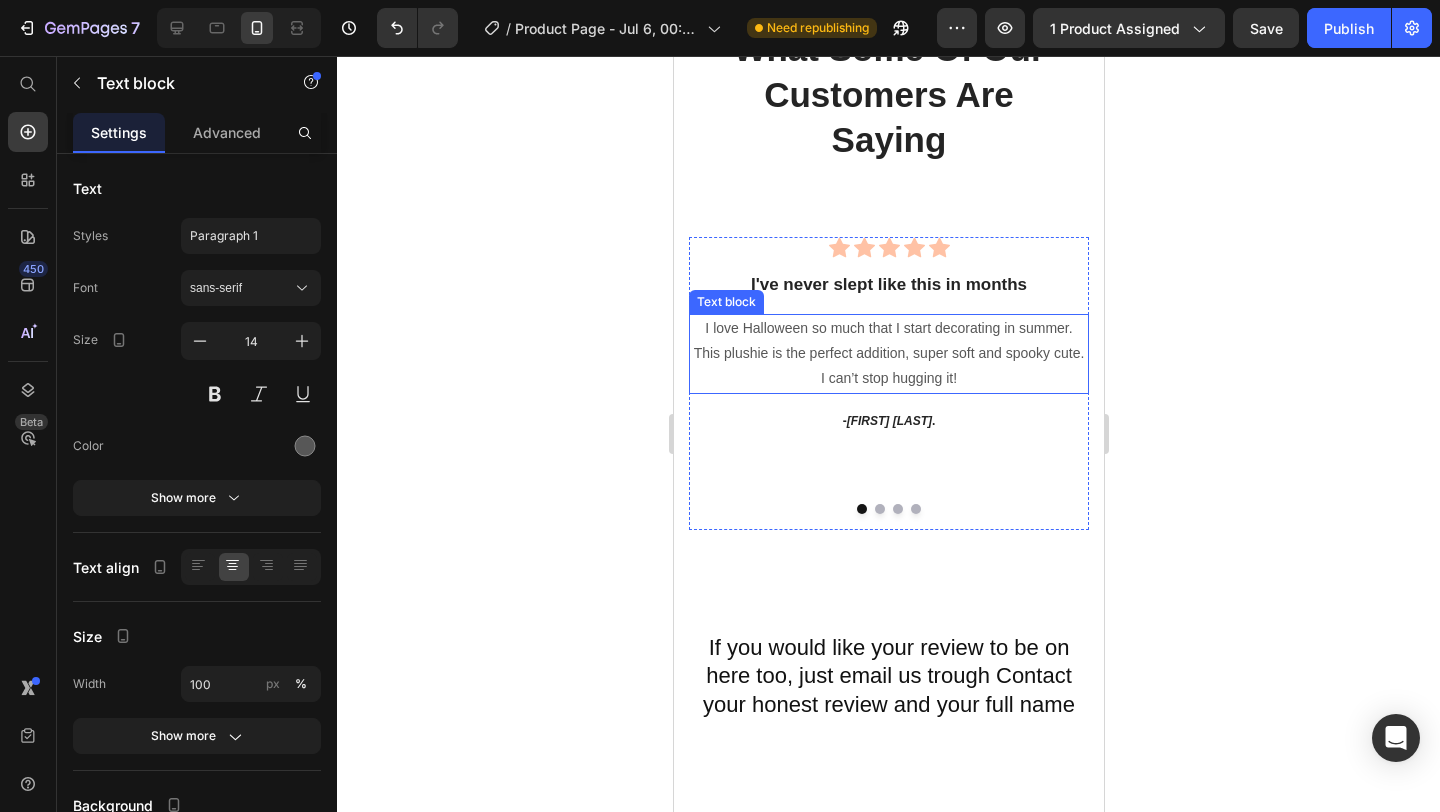click on "I love Halloween so much that I start decorating in summer. This plushie is the perfect addition, super soft and spooky cute. I can’t stop hugging it!" at bounding box center (888, 354) 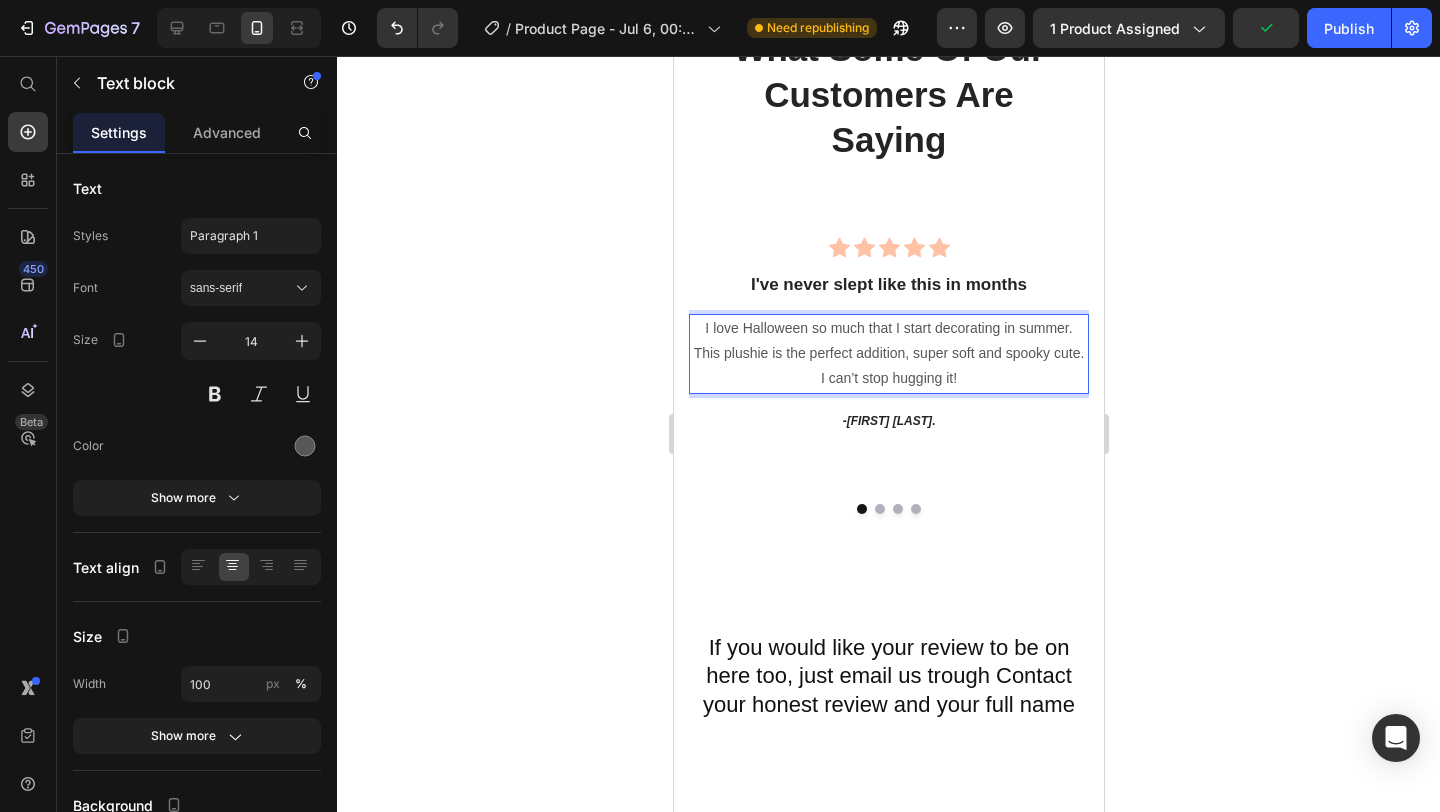 click on "I love Halloween so much that I start decorating in summer. This plushie is the perfect addition, super soft and spooky cute. I can’t stop hugging it!" at bounding box center (888, 354) 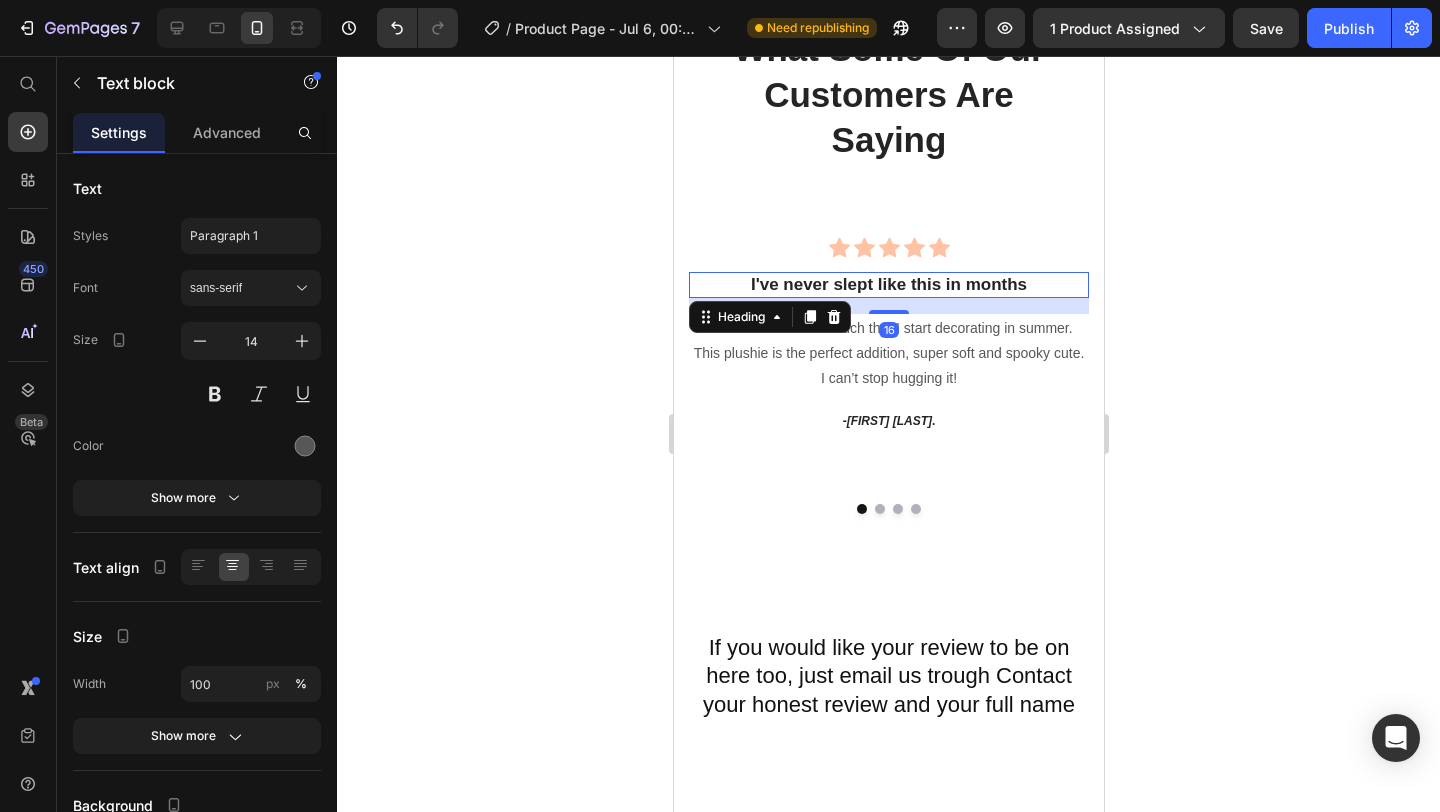 click on "I've never slept like this in months" at bounding box center [888, 285] 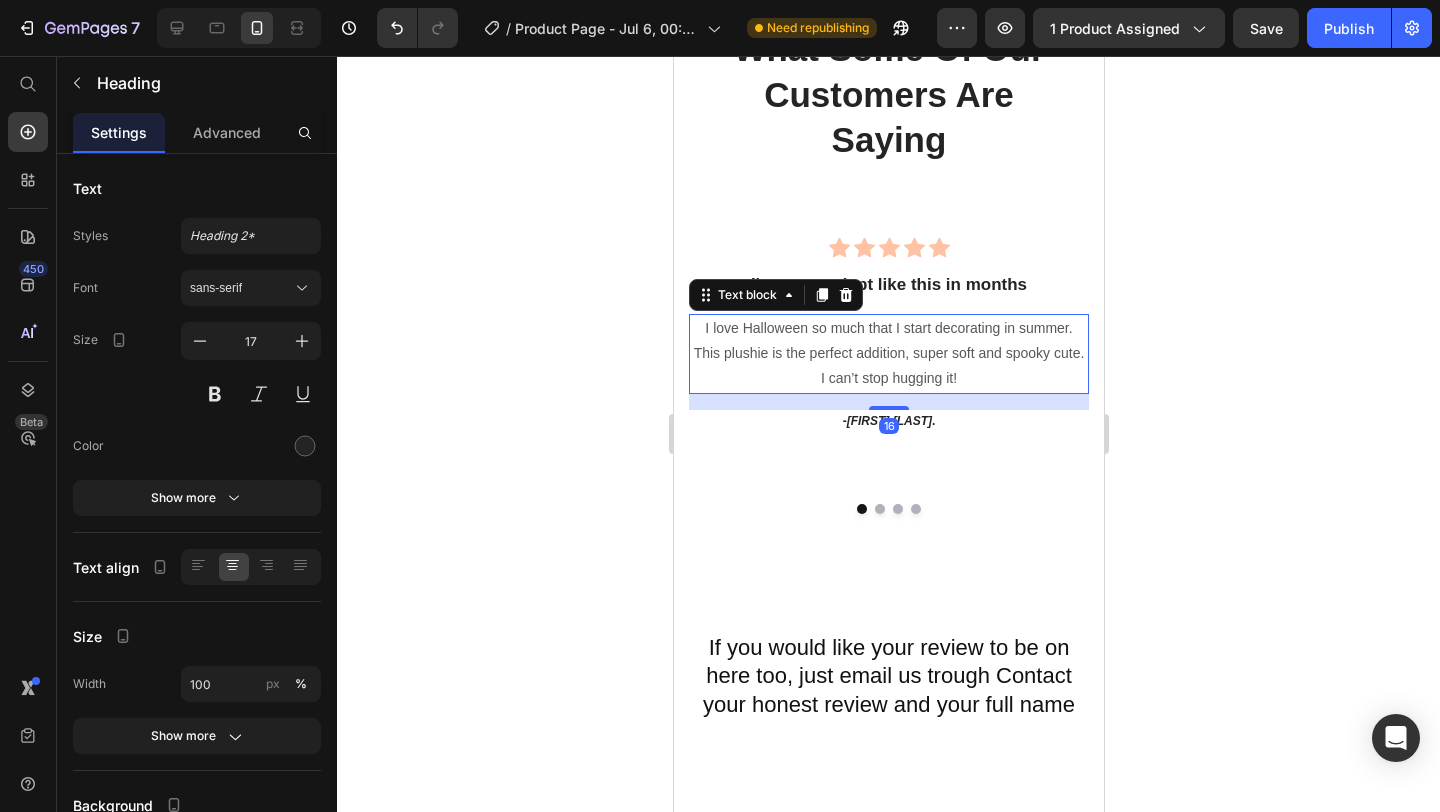 click on "I love Halloween so much that I start decorating in summer. This plushie is the perfect addition, super soft and spooky cute. I can’t stop hugging it!" at bounding box center [888, 354] 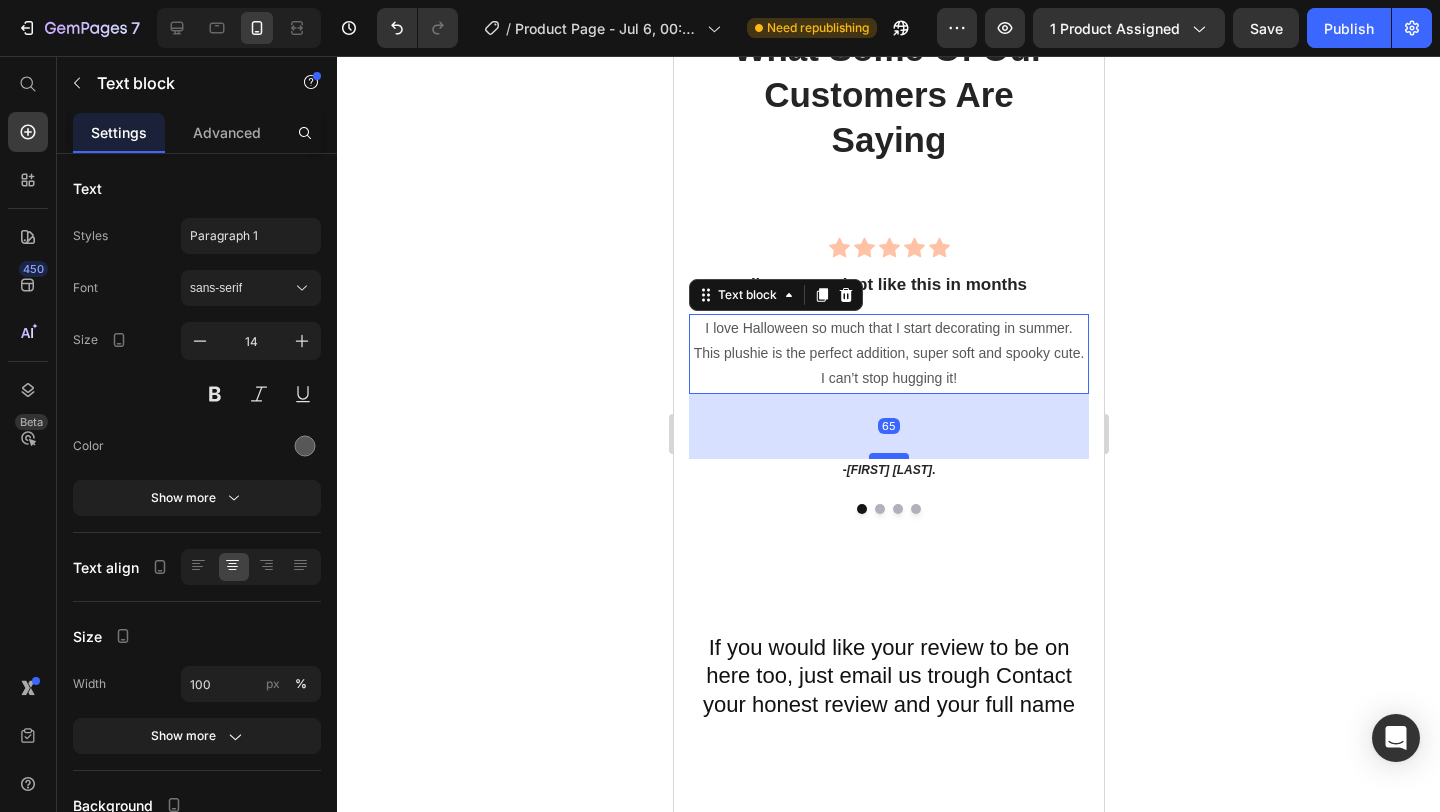drag, startPoint x: 894, startPoint y: 407, endPoint x: 894, endPoint y: 456, distance: 49 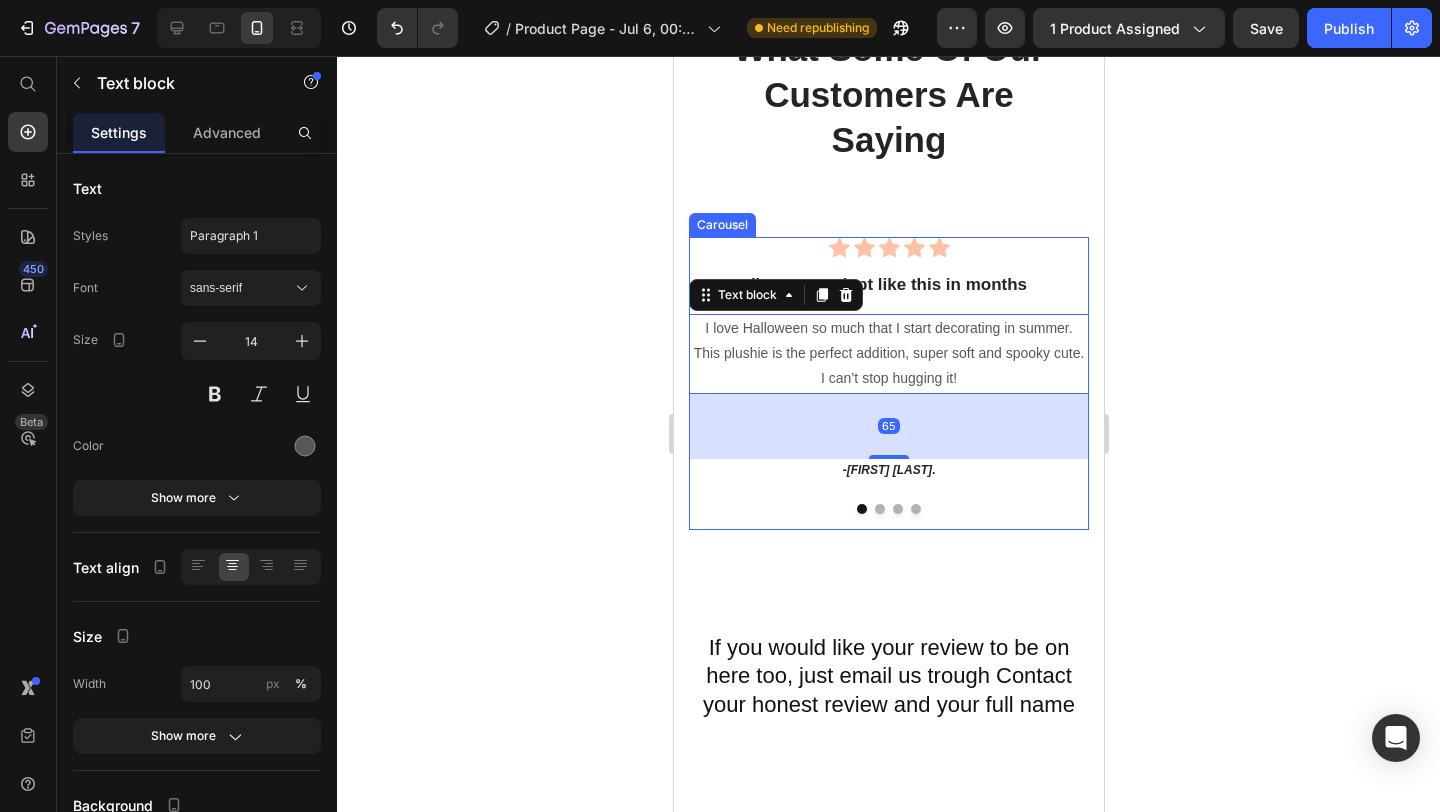 click at bounding box center (879, 509) 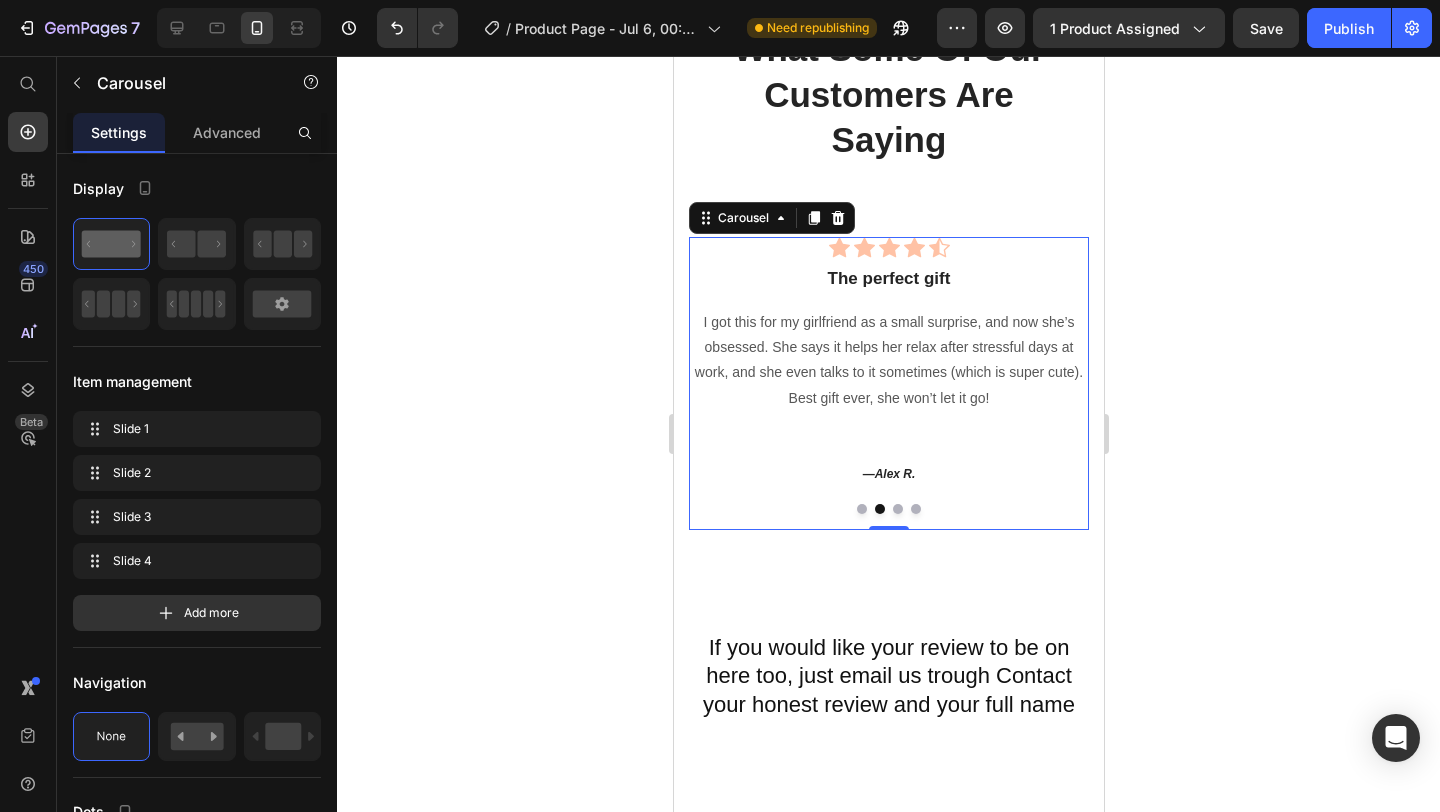 click at bounding box center (861, 509) 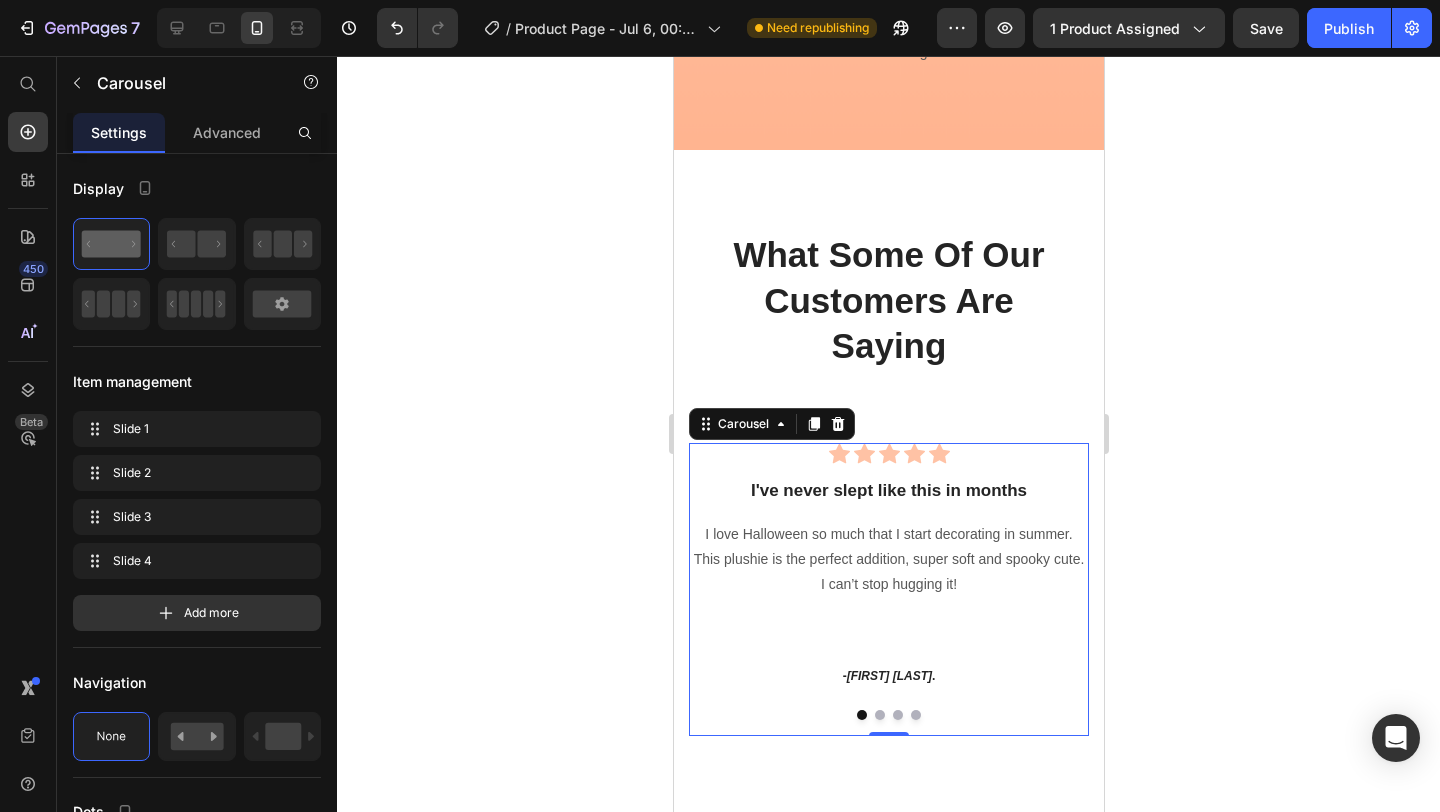 scroll, scrollTop: 3190, scrollLeft: 0, axis: vertical 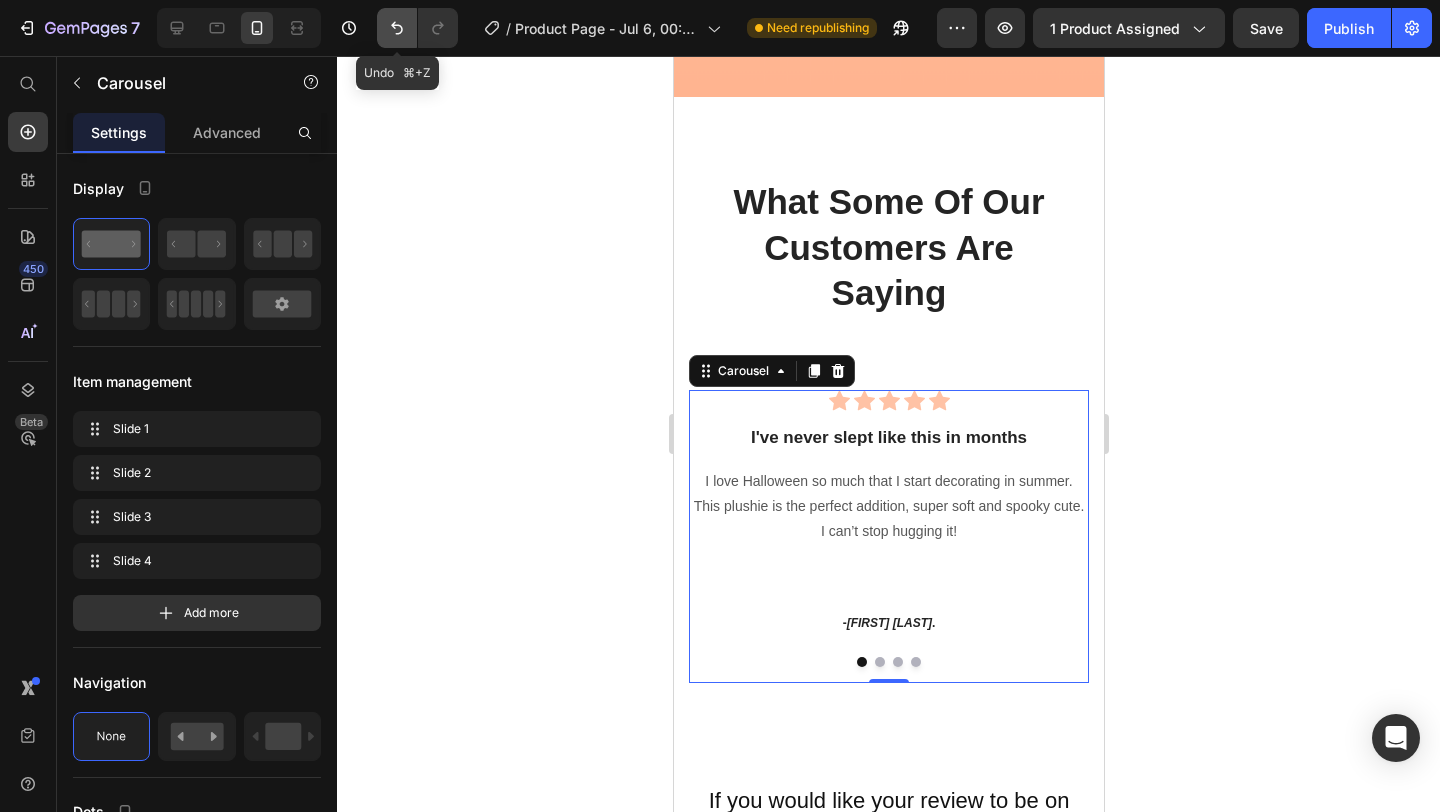 click 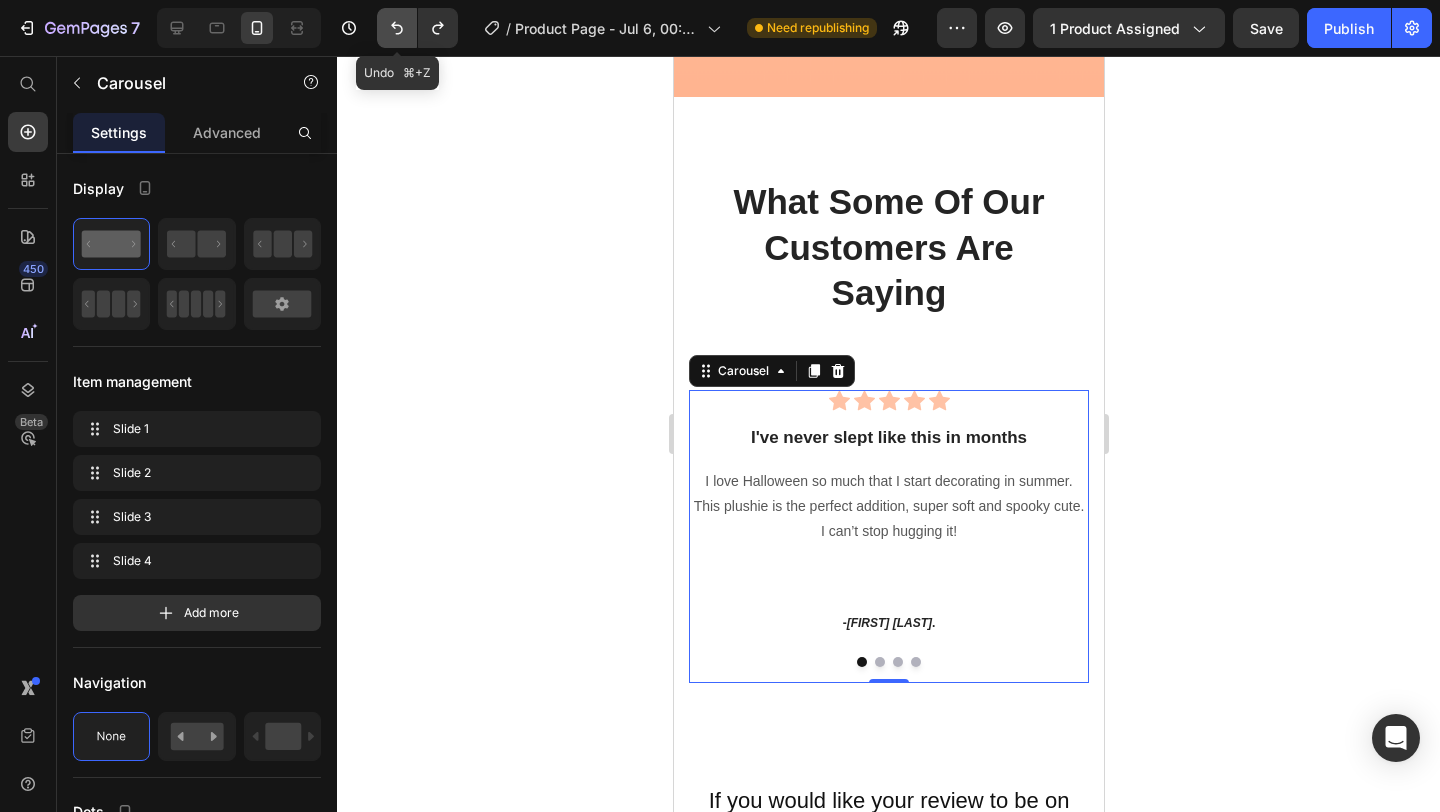 click 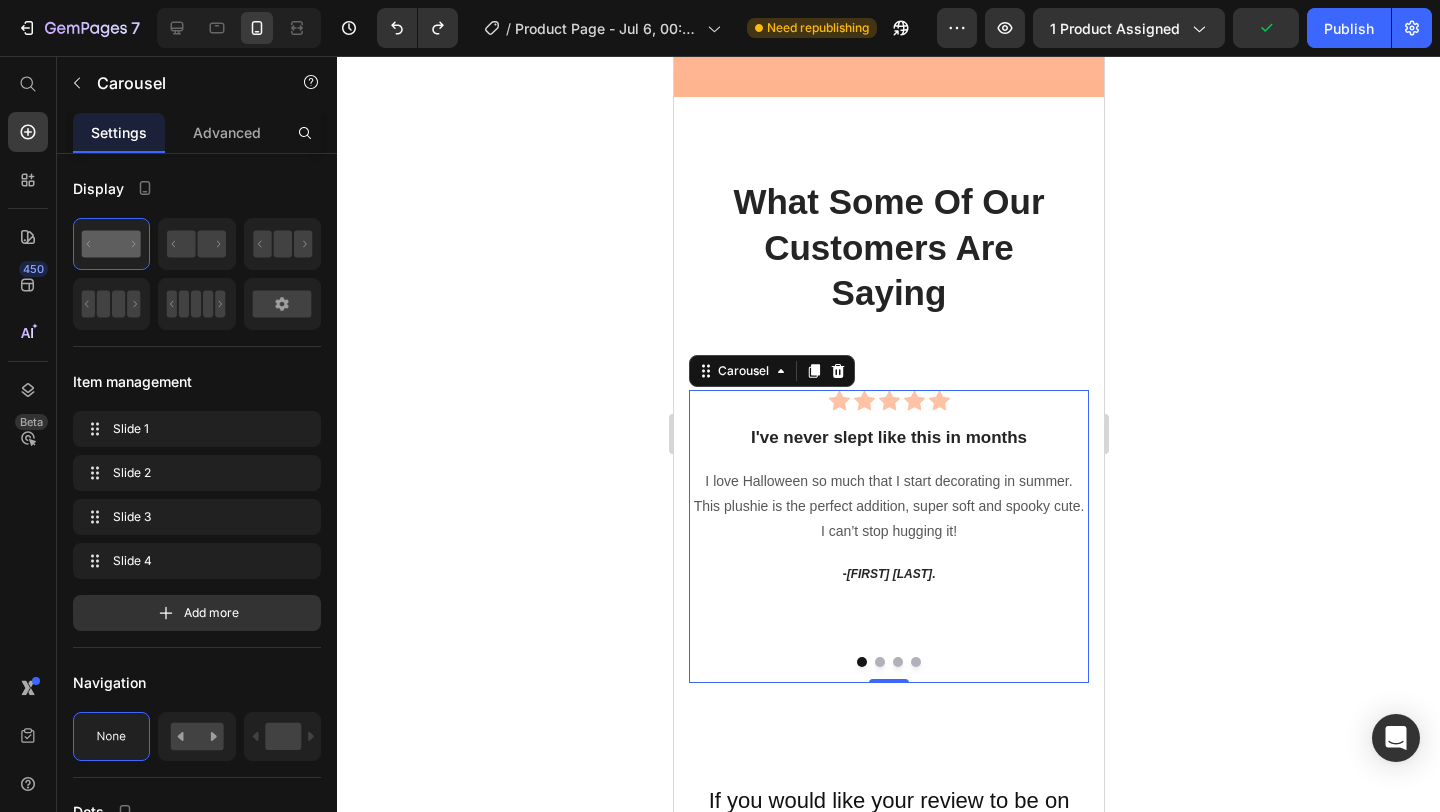click at bounding box center (879, 662) 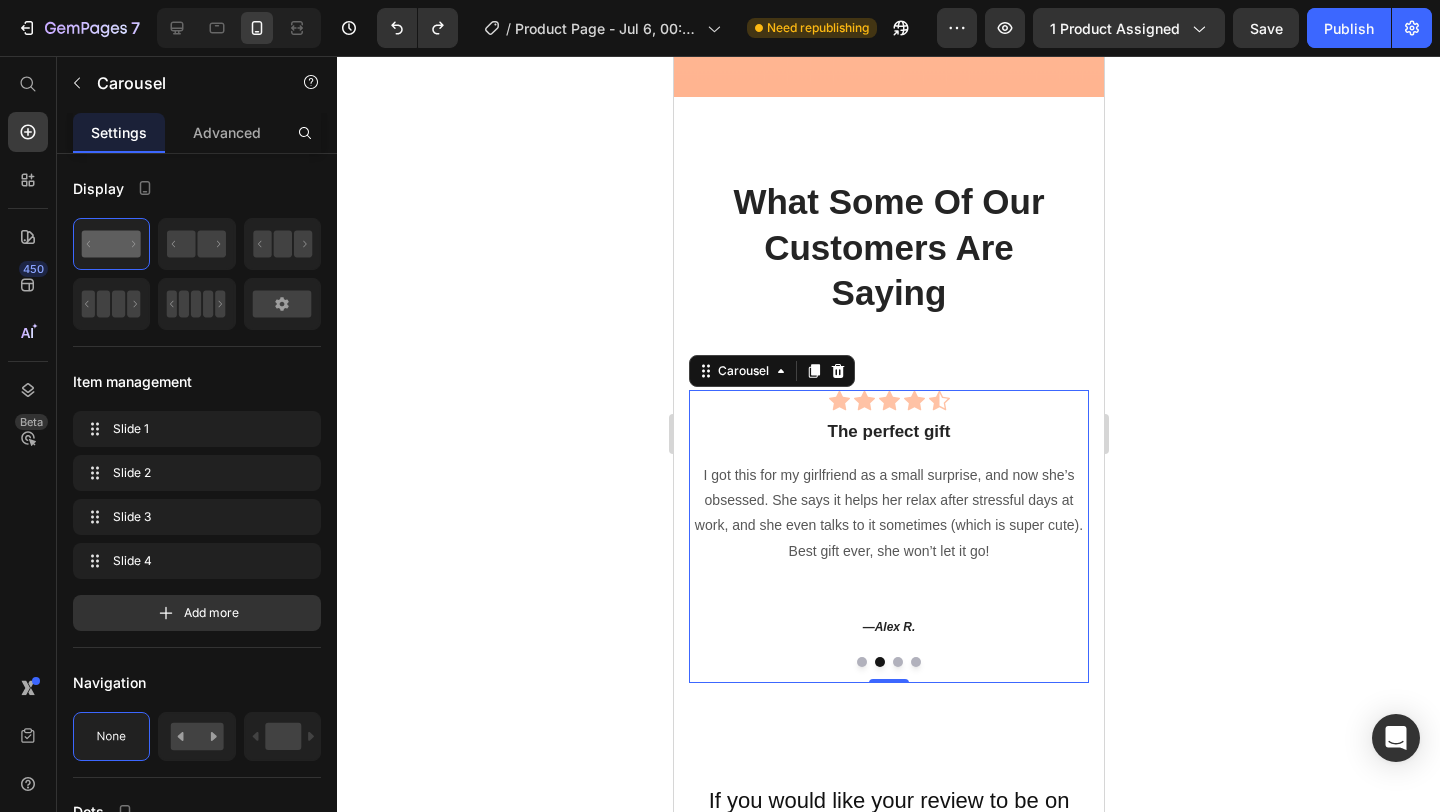 click at bounding box center [861, 662] 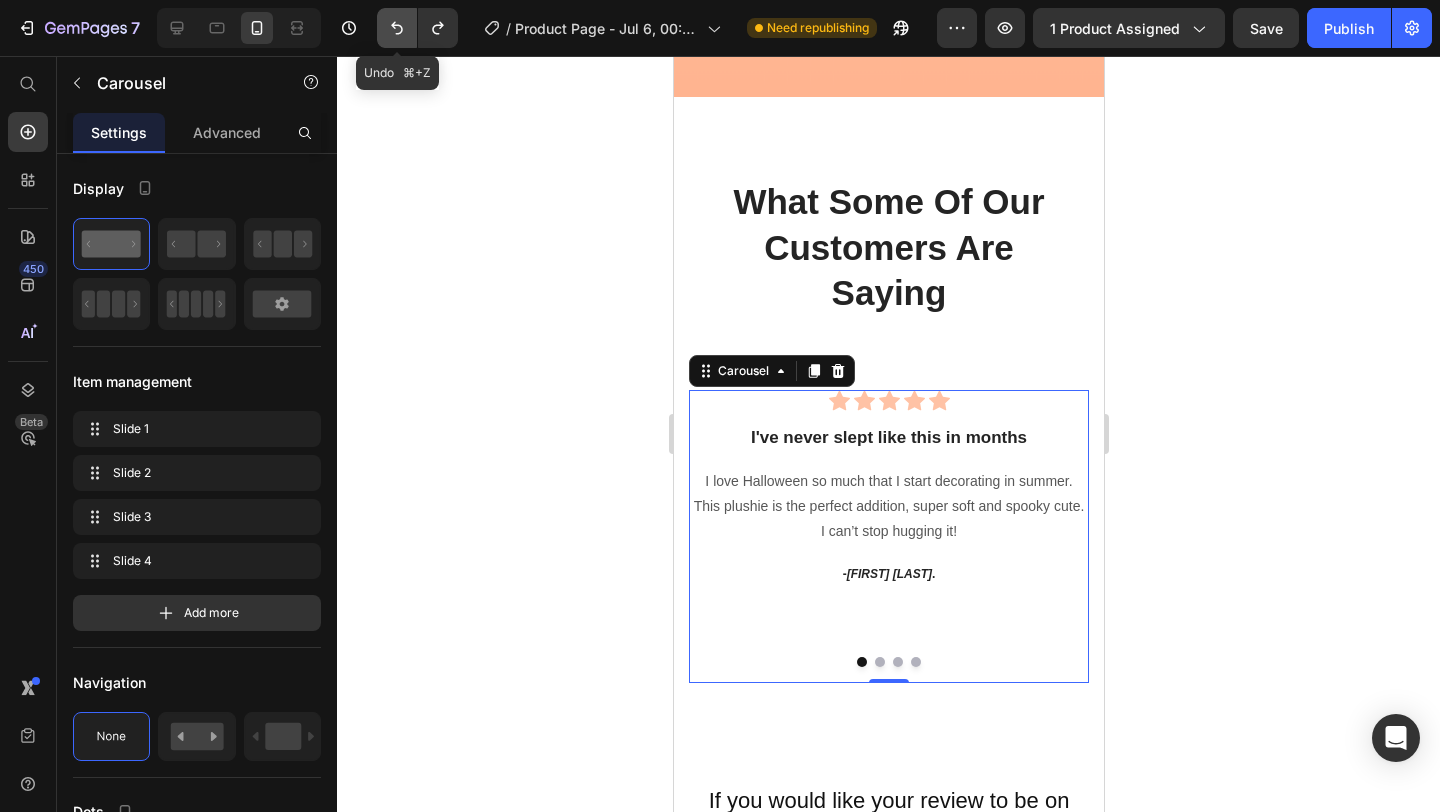 click 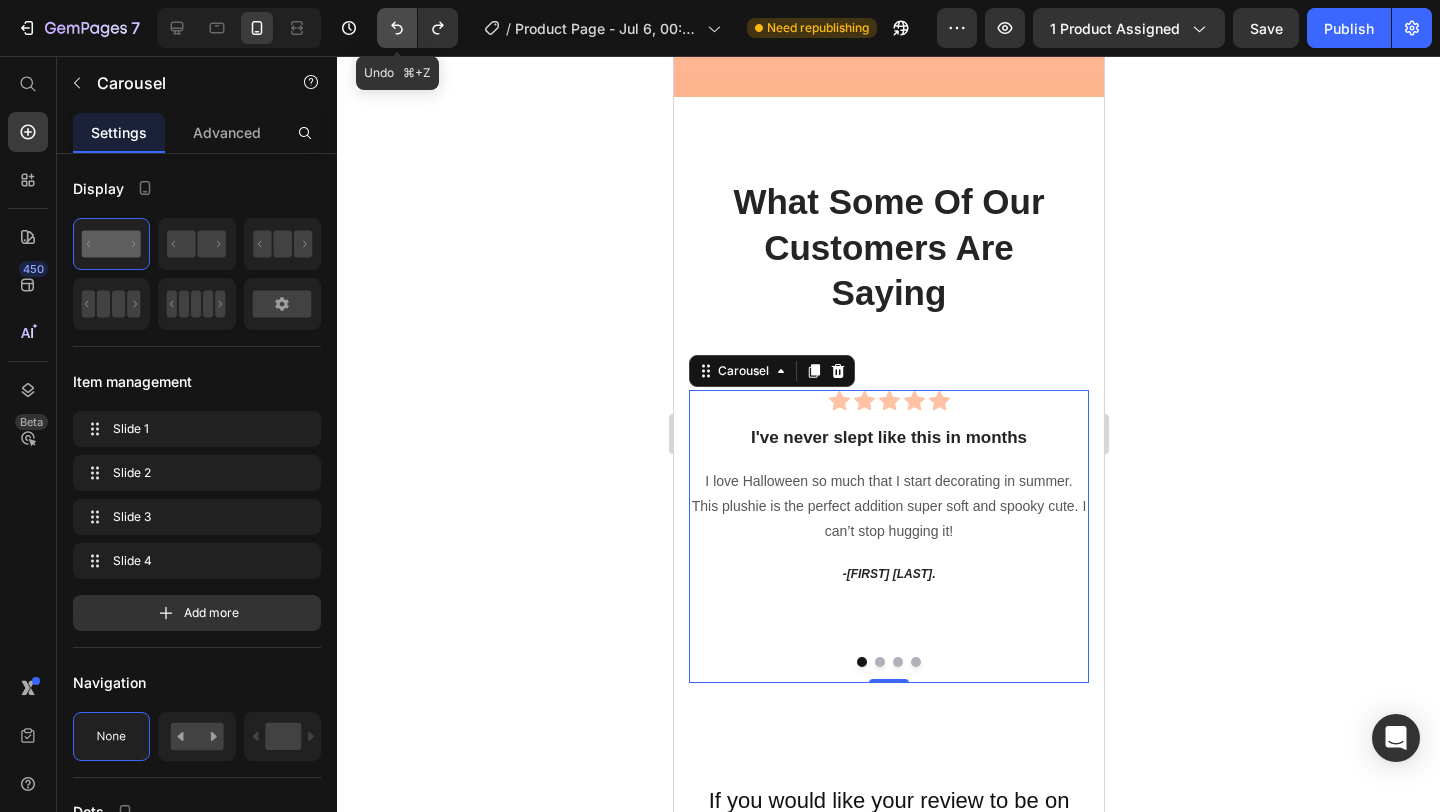 click 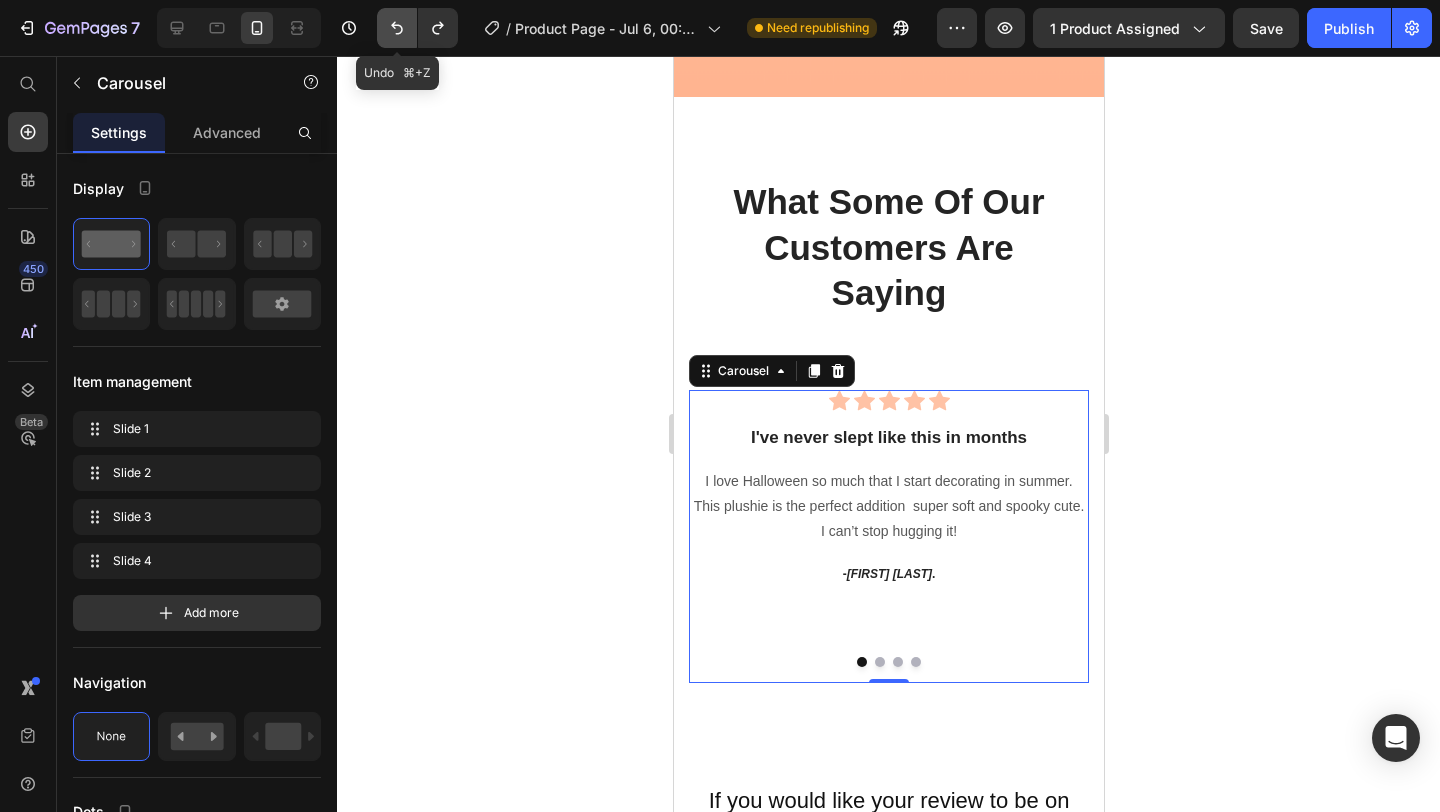 click 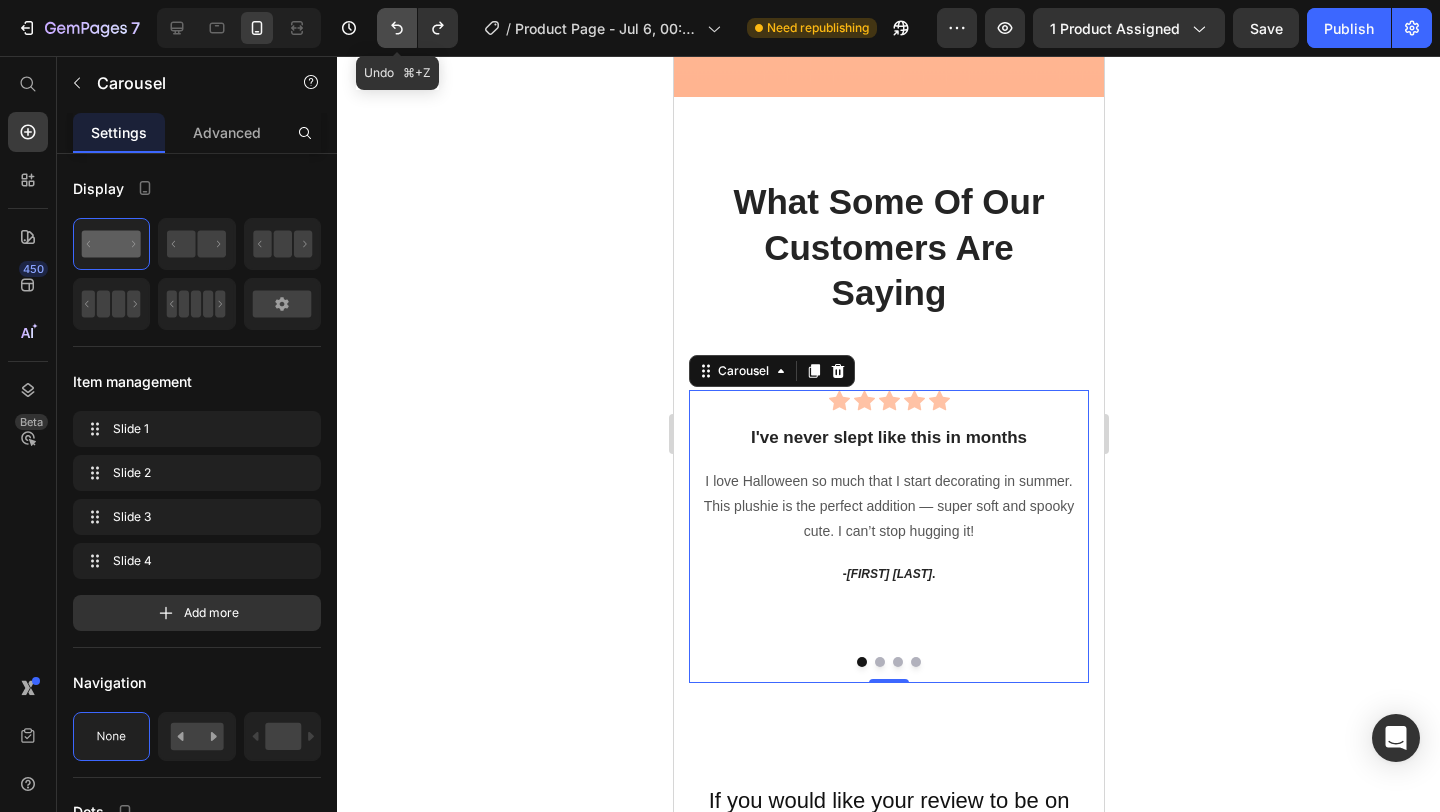 click 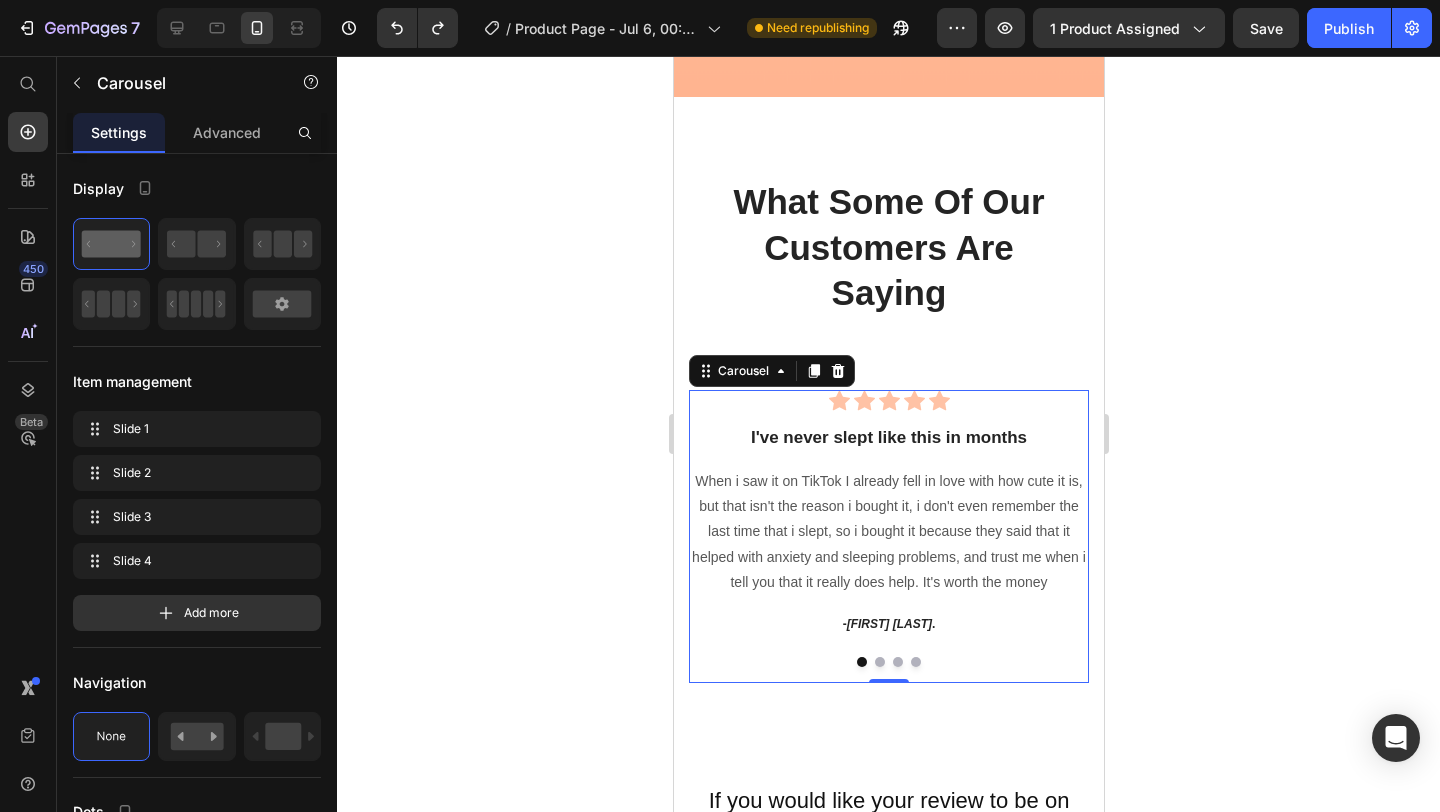 click at bounding box center [879, 662] 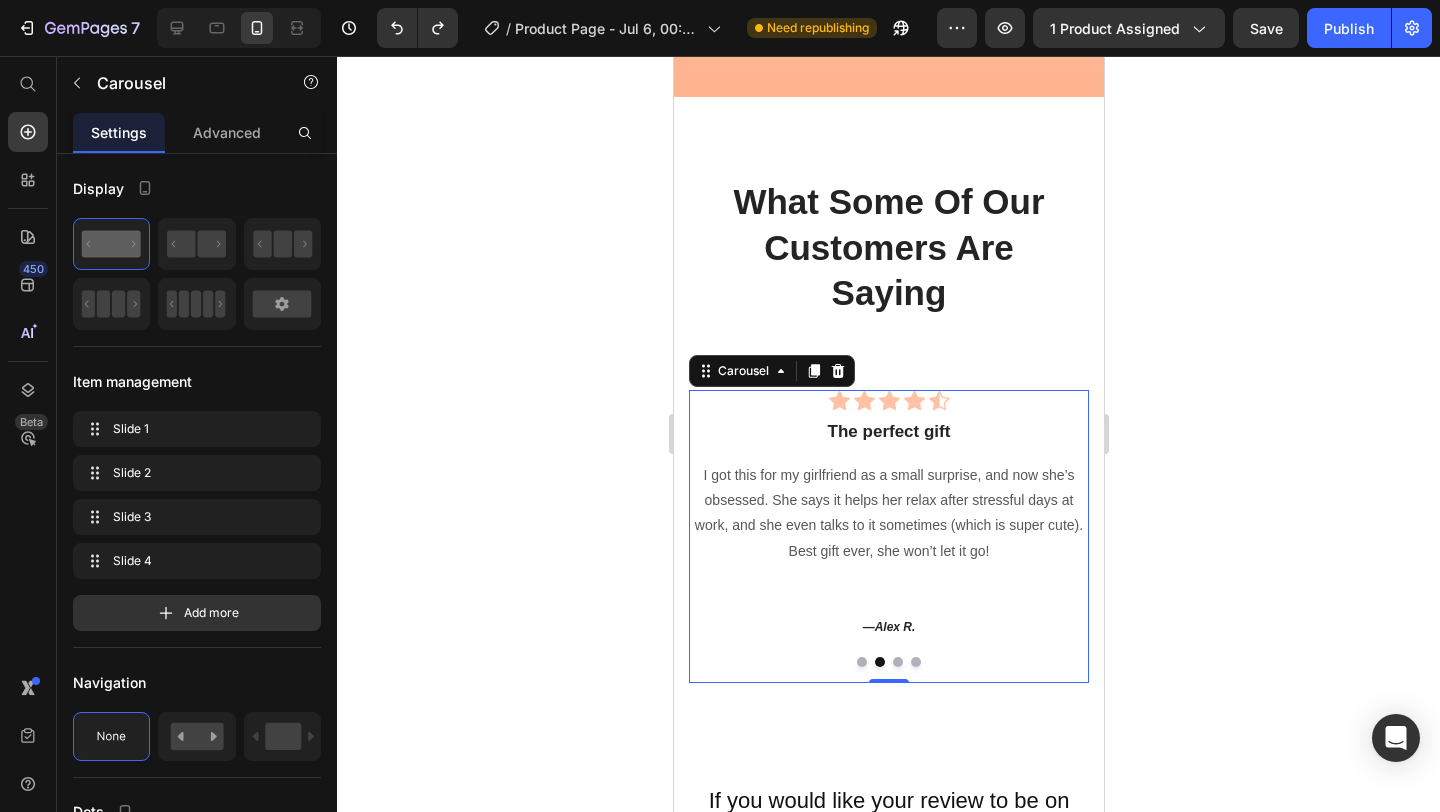 click at bounding box center (861, 662) 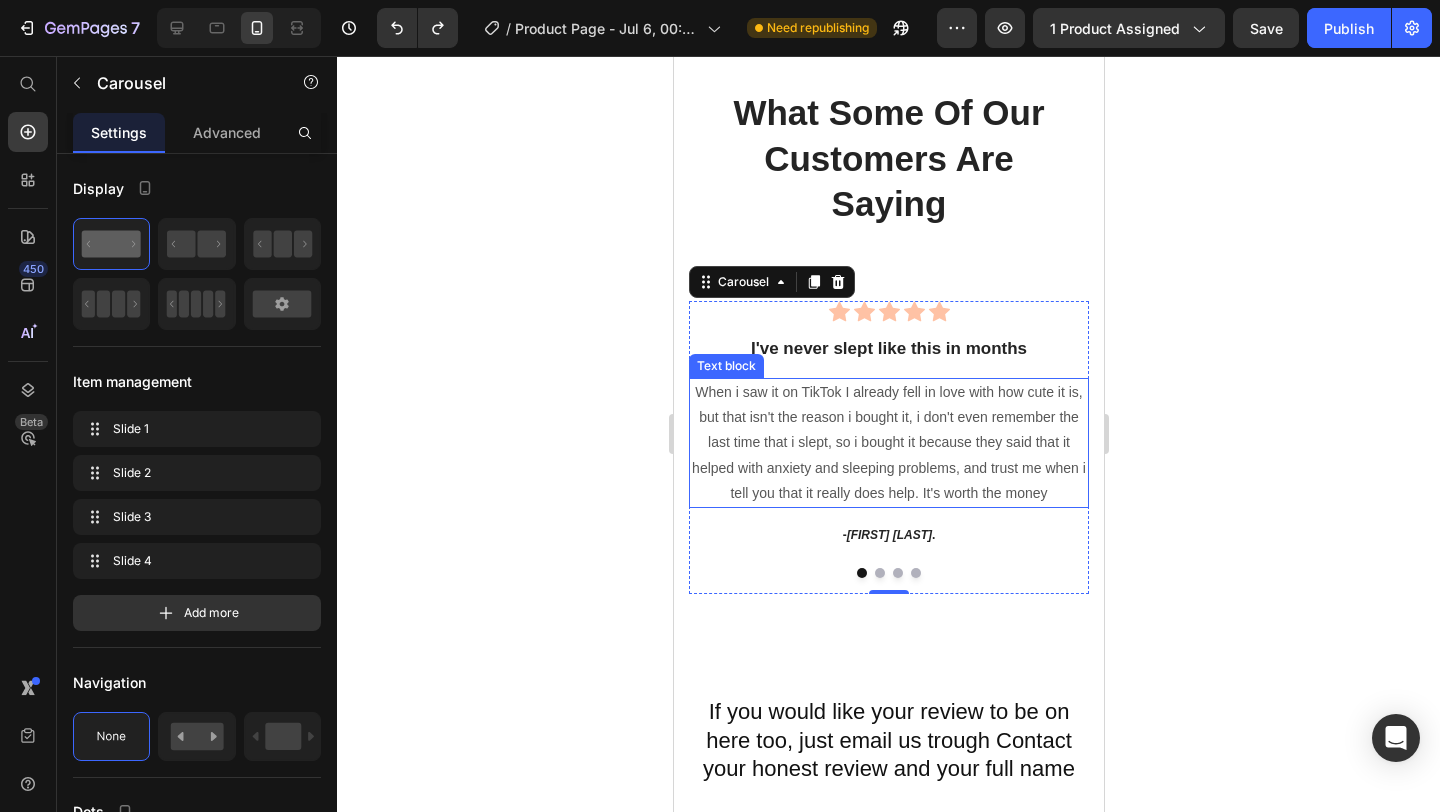 scroll, scrollTop: 3283, scrollLeft: 0, axis: vertical 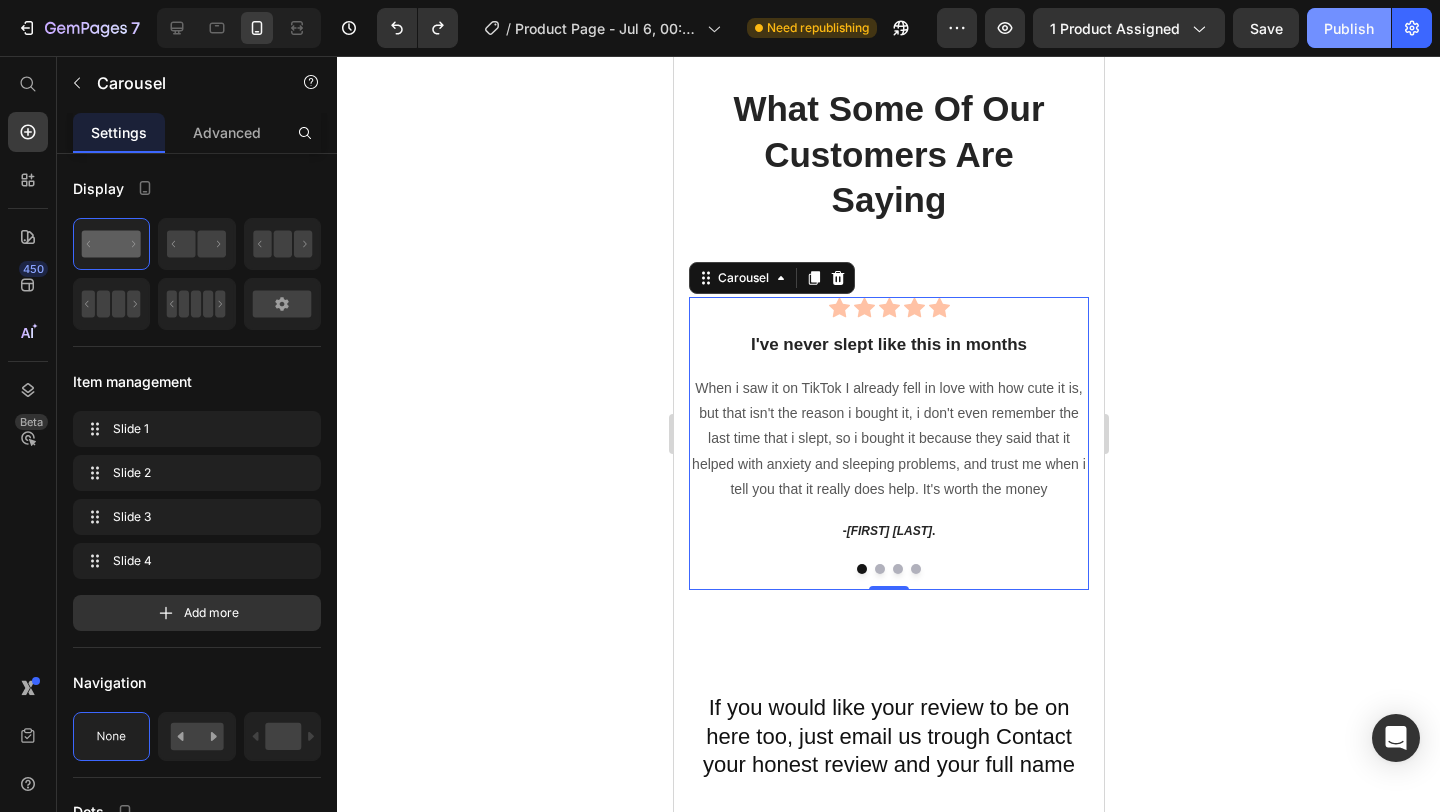 click on "Publish" 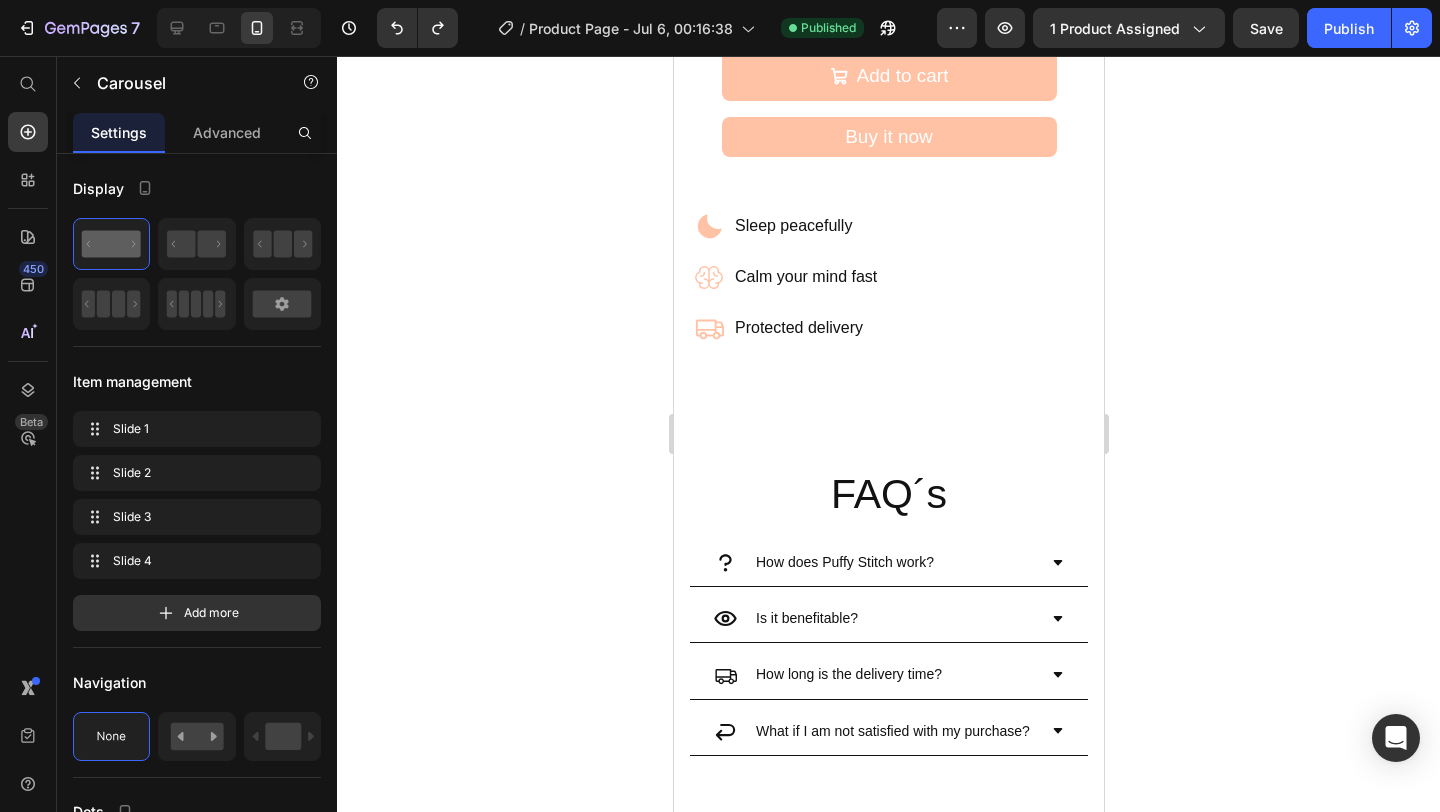 scroll, scrollTop: 923, scrollLeft: 0, axis: vertical 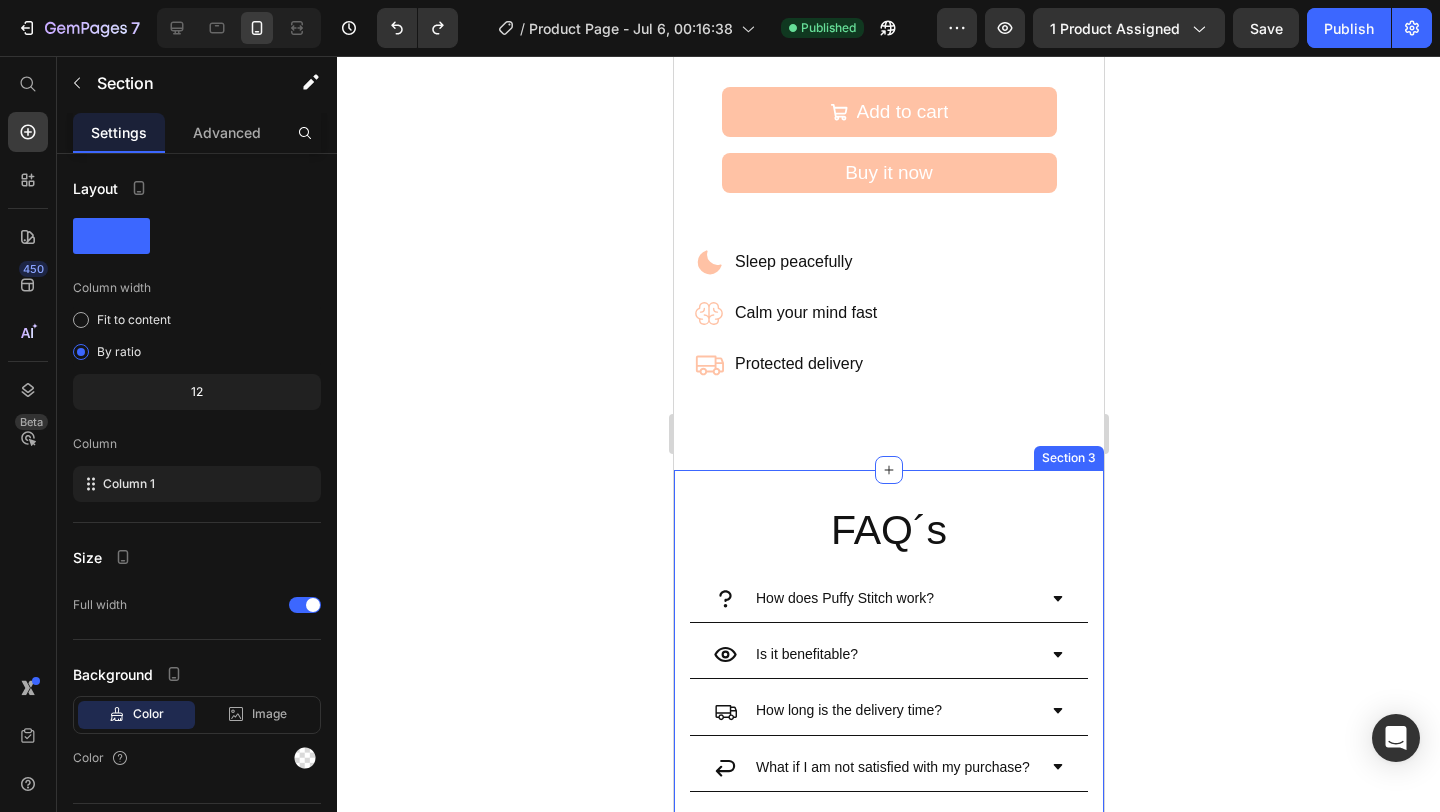 click on "FAQ´s Heading
How does Puffy Stitch work?
Is it benefitable?
How long is the delivery time?
What if I am not satisfied with my purchase? Accordion Section 3" at bounding box center (888, 668) 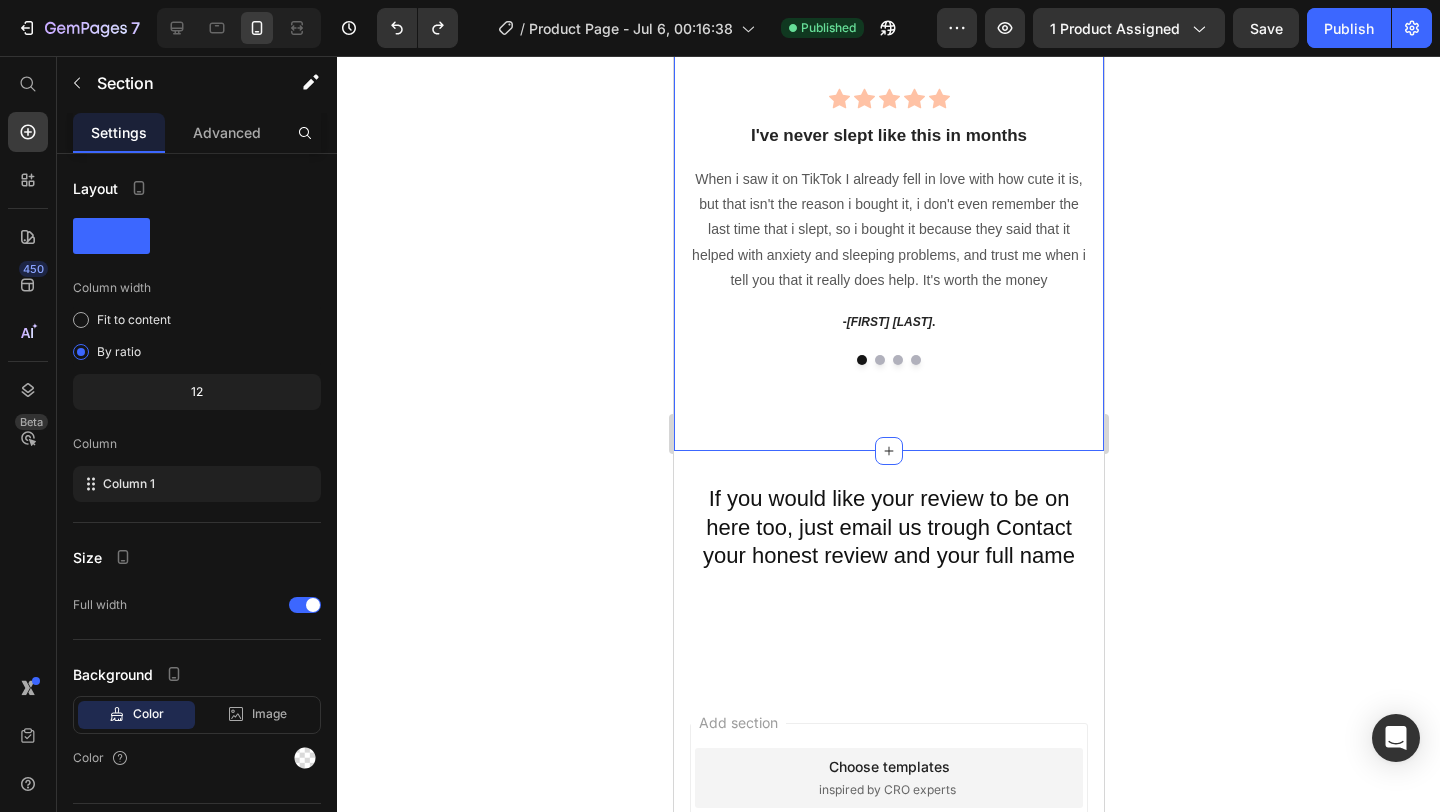 scroll, scrollTop: 3487, scrollLeft: 0, axis: vertical 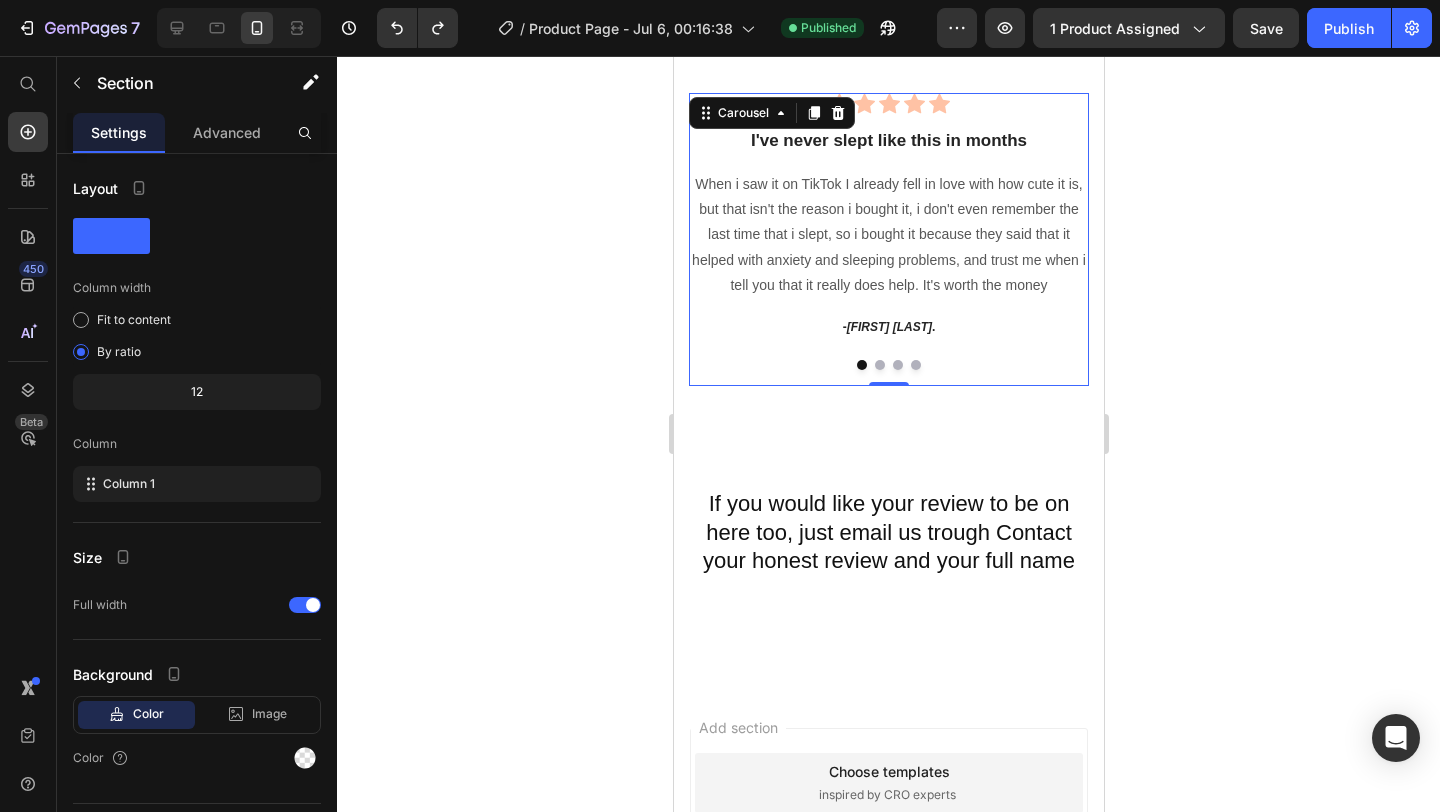 click at bounding box center (897, 365) 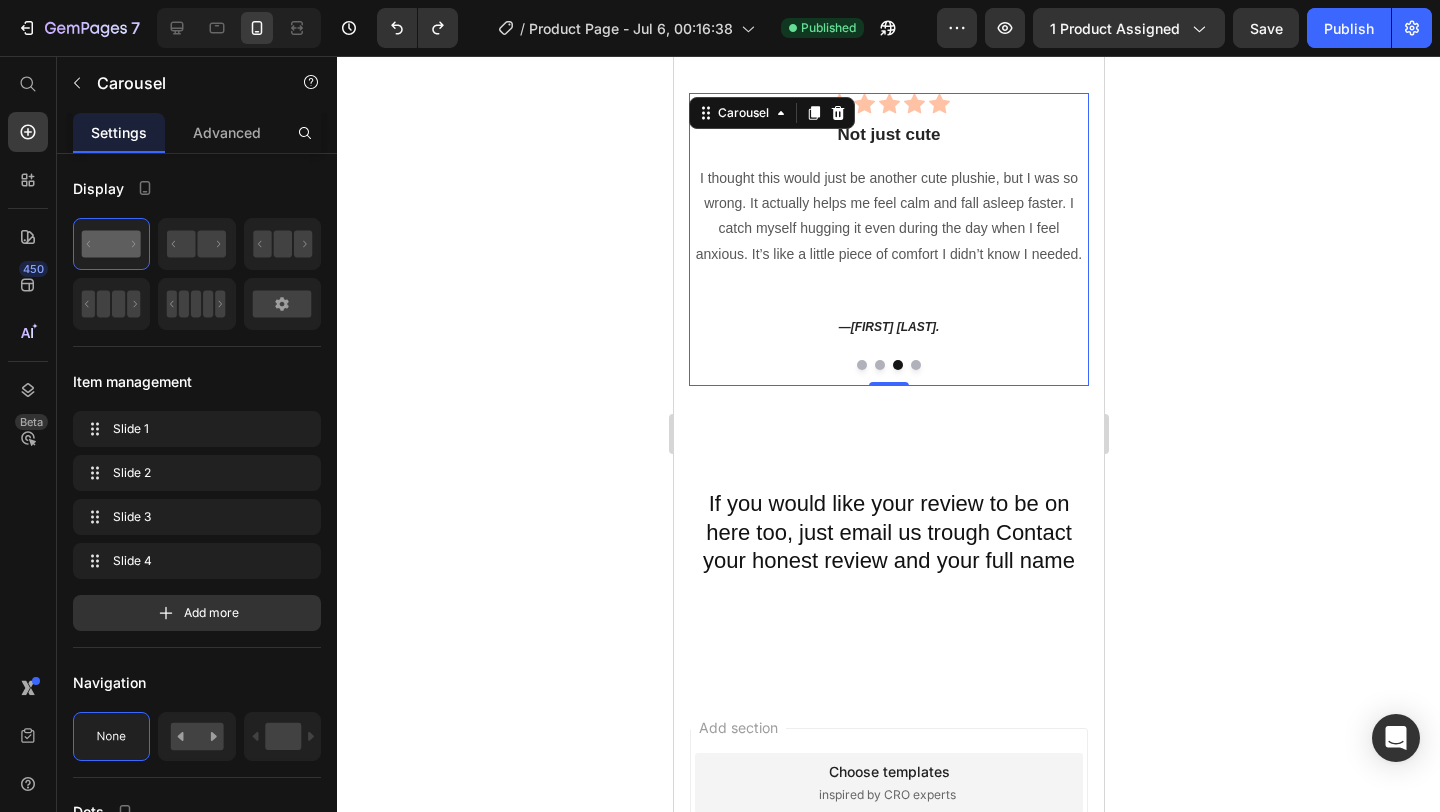 click at bounding box center [861, 365] 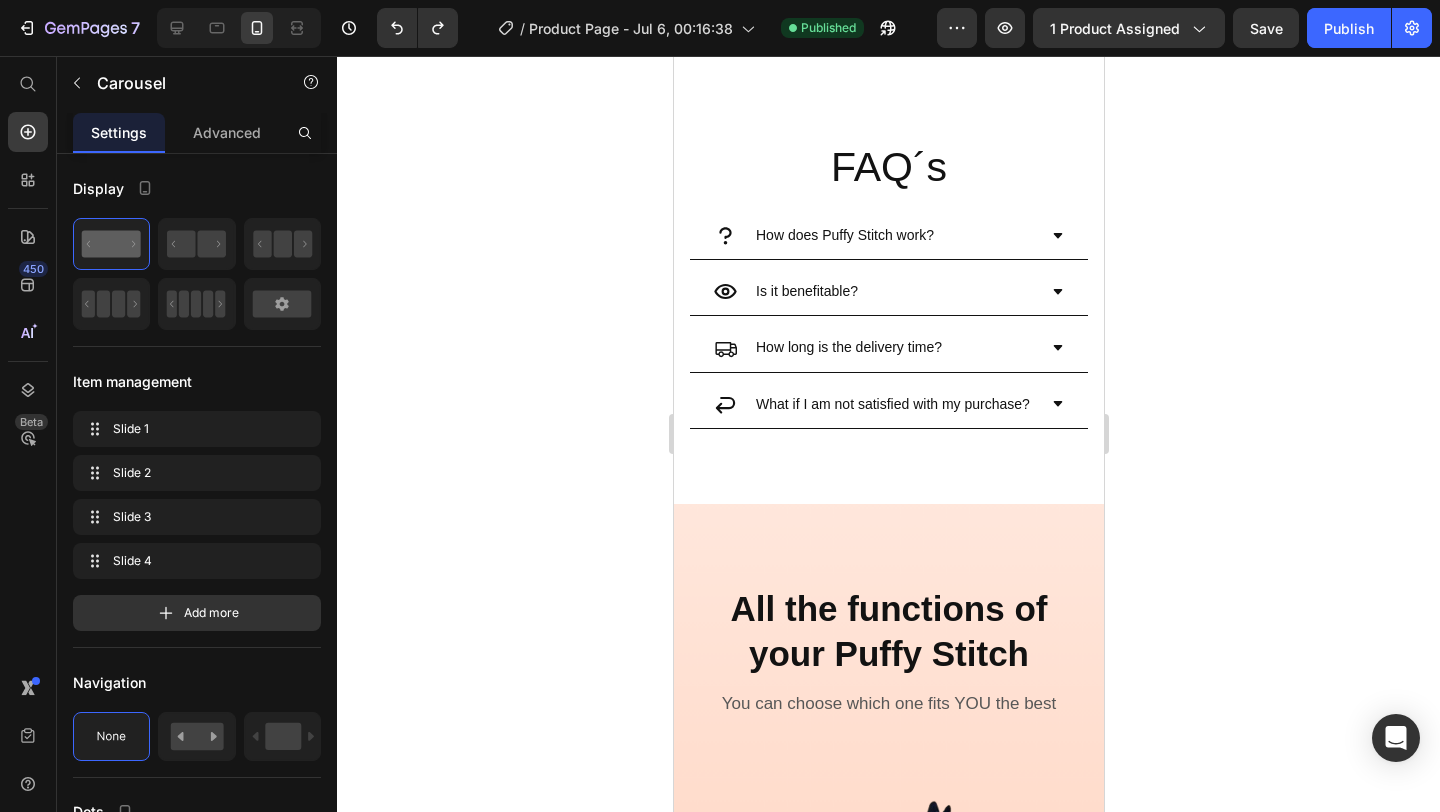 scroll, scrollTop: 1288, scrollLeft: 0, axis: vertical 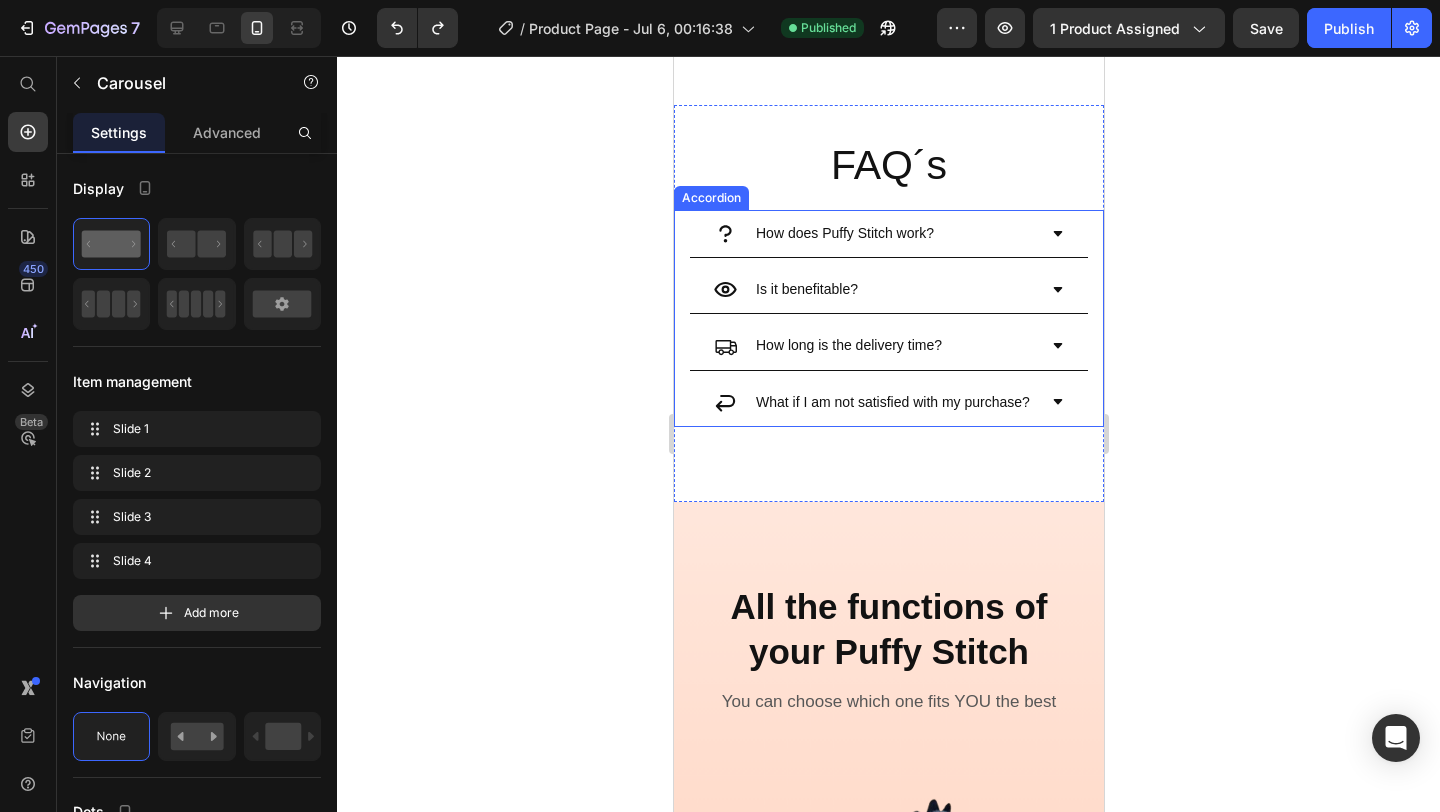 click 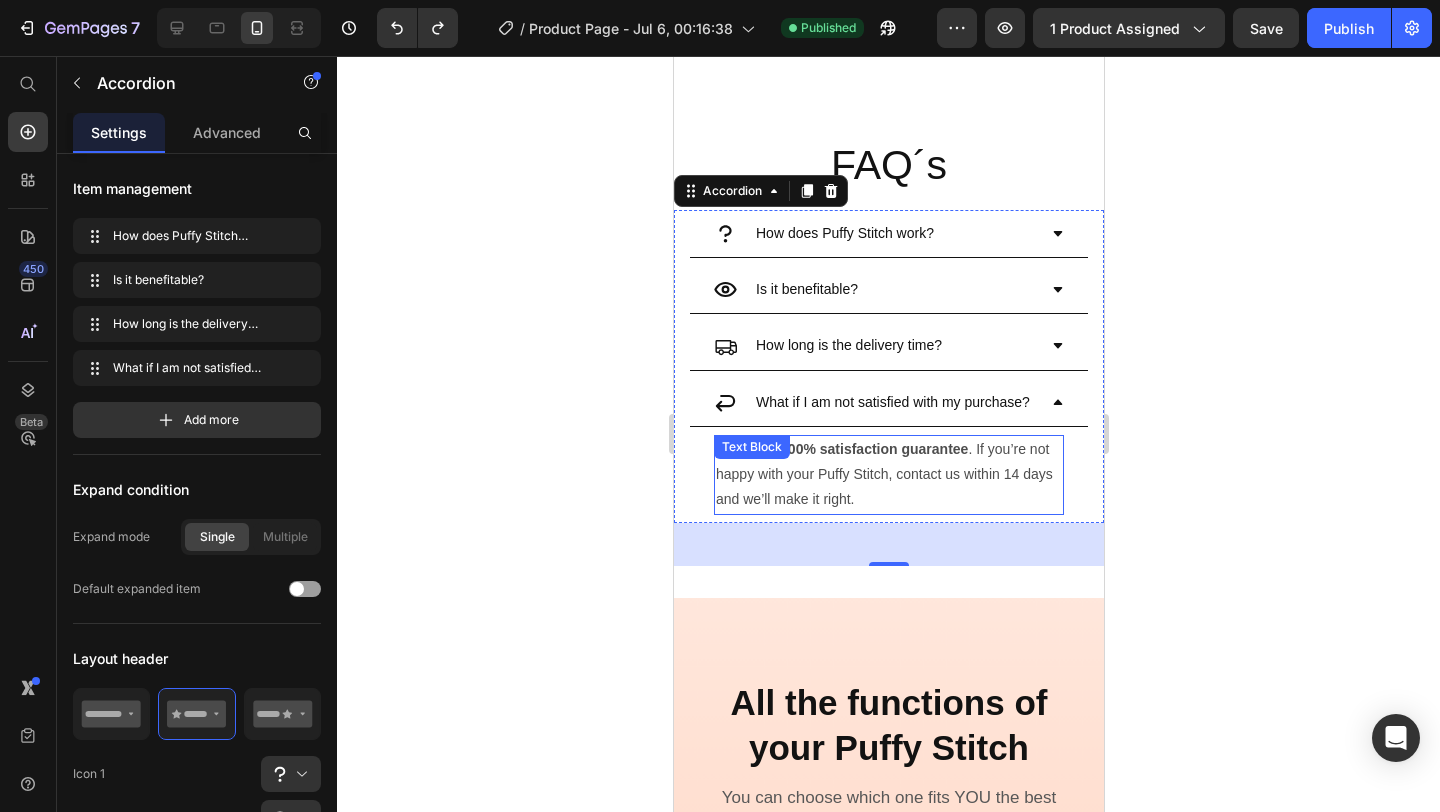 click on "We offer a  100% satisfaction guarantee . If you’re not happy with your Puffy Stitch, contact us within 14 days and we’ll make it right." at bounding box center (888, 475) 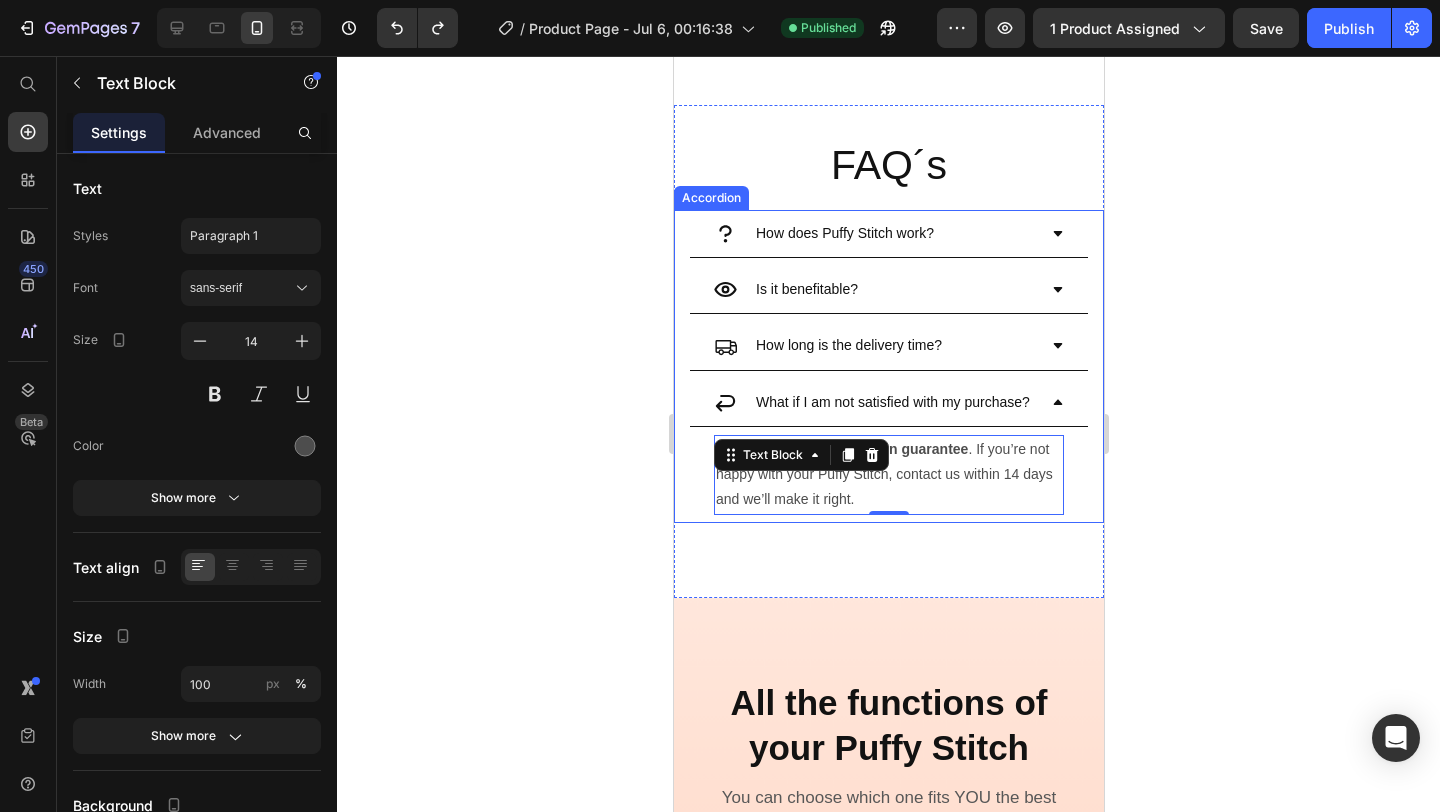click on "Is it benefitable?" at bounding box center (874, 289) 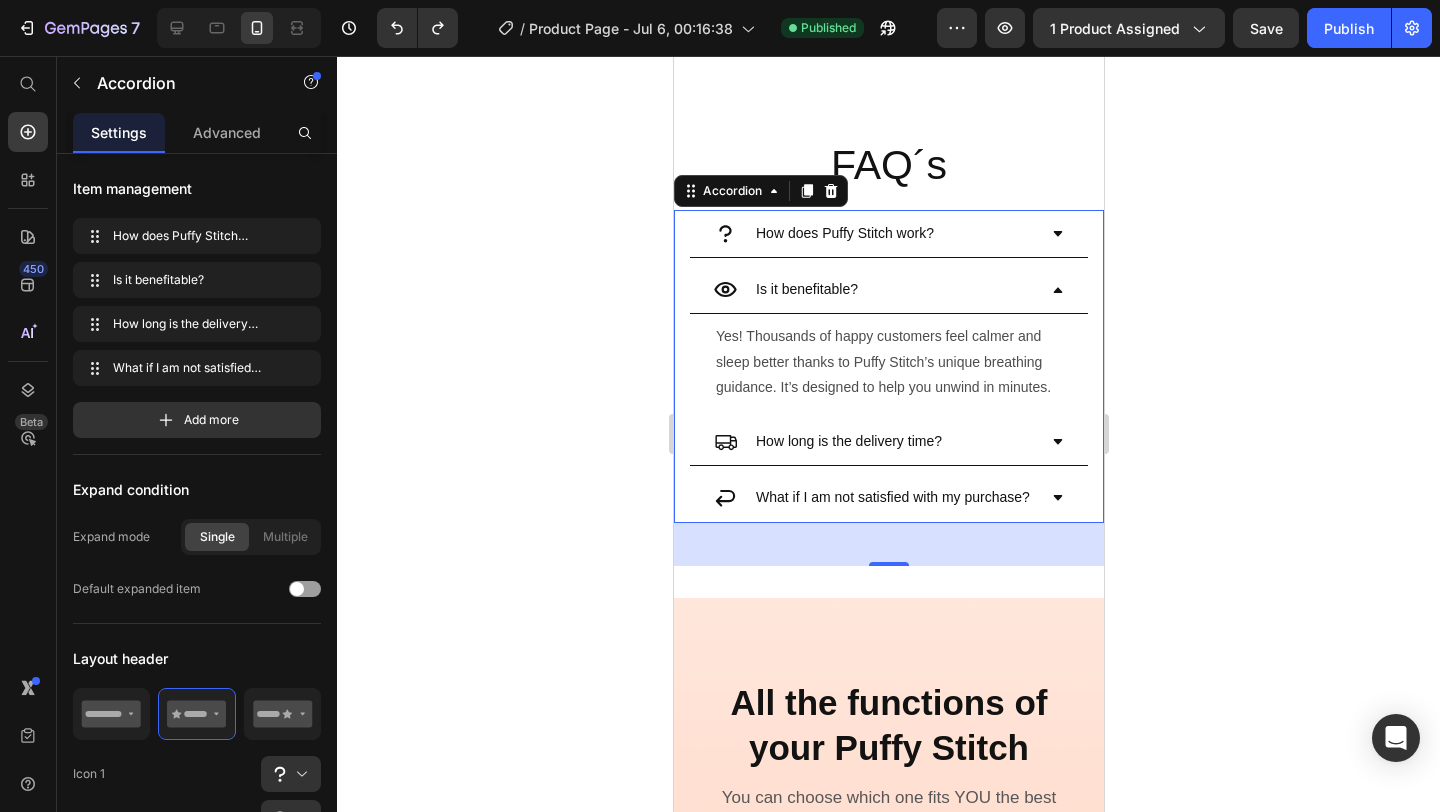 click on "Is it benefitable?" at bounding box center [874, 289] 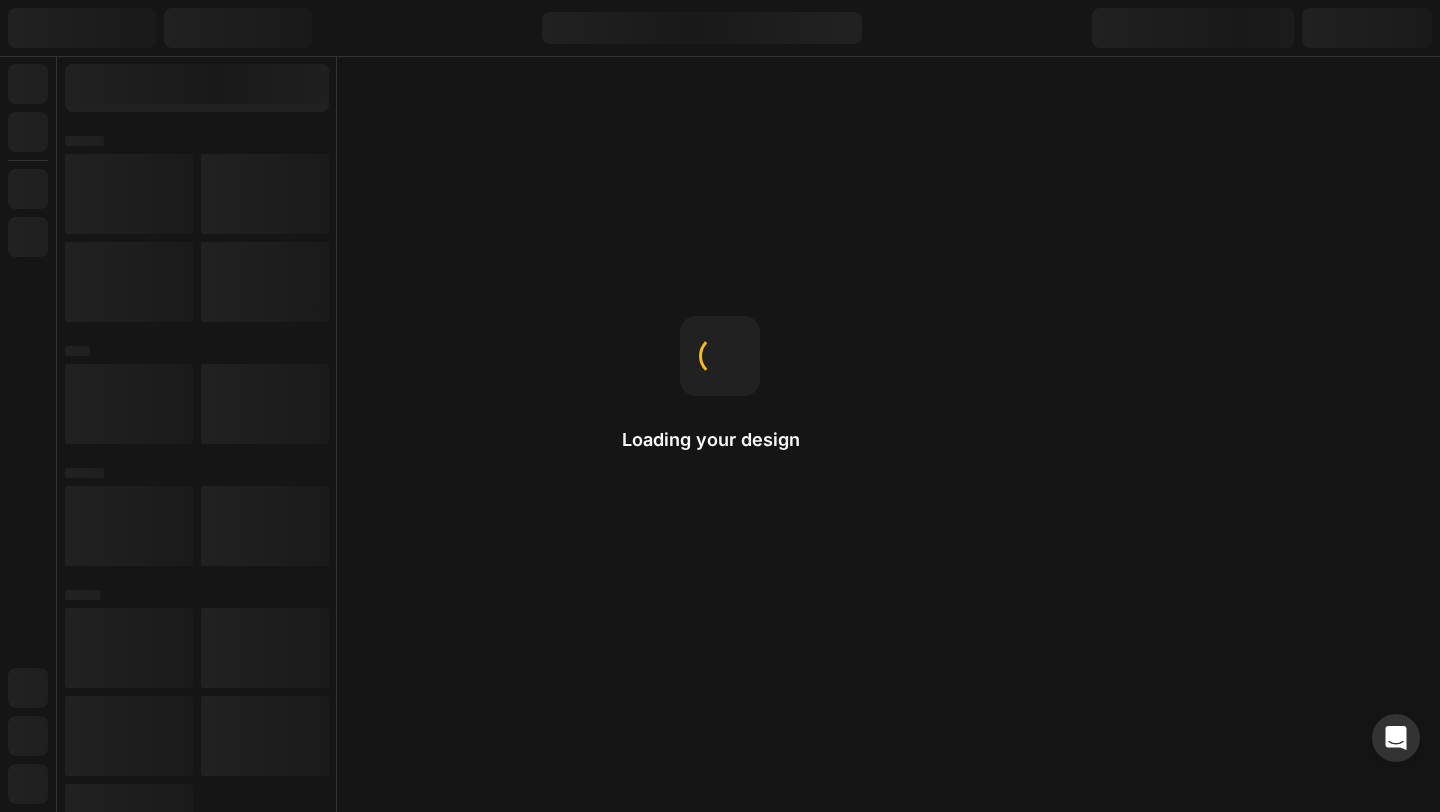 scroll, scrollTop: 0, scrollLeft: 0, axis: both 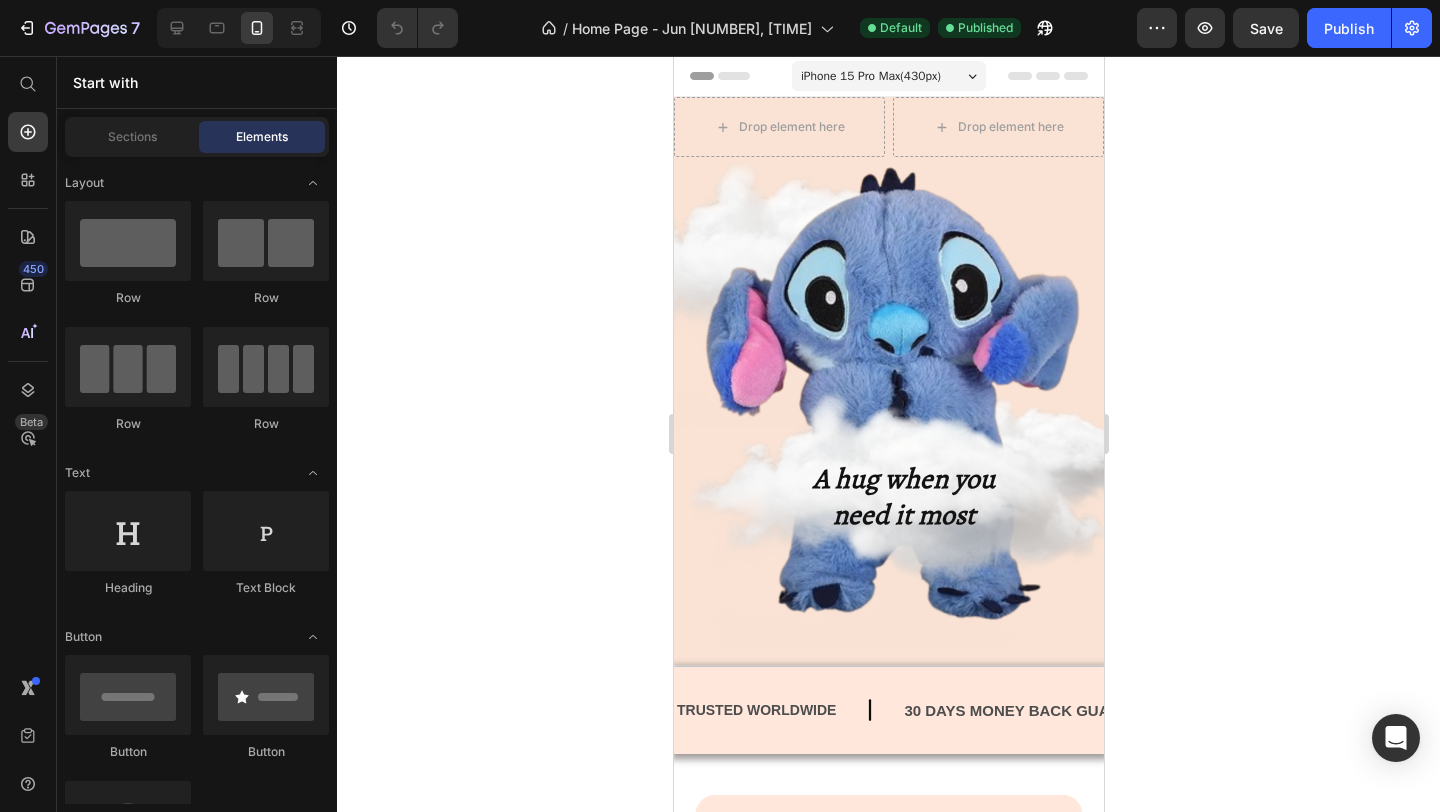 click 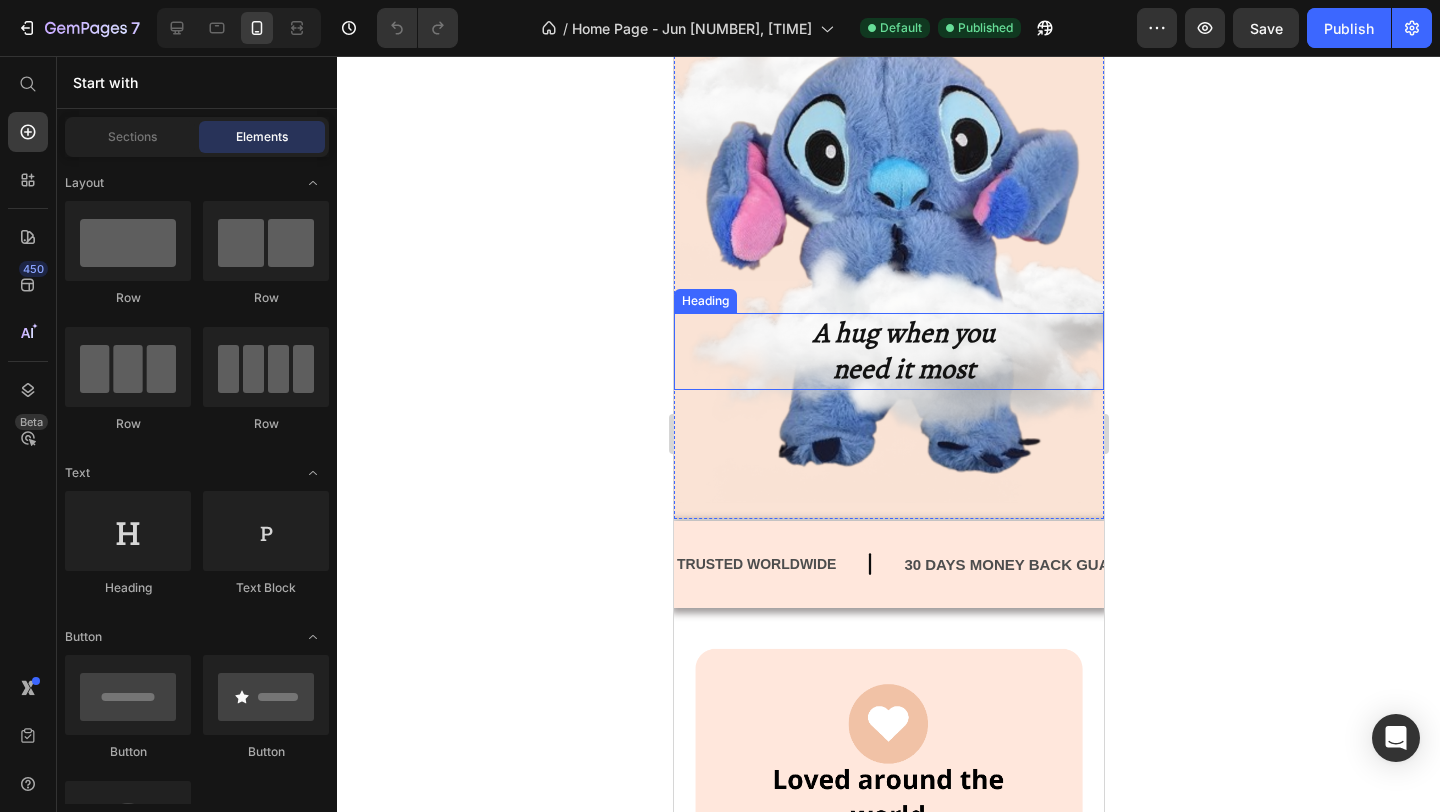 scroll, scrollTop: 159, scrollLeft: 0, axis: vertical 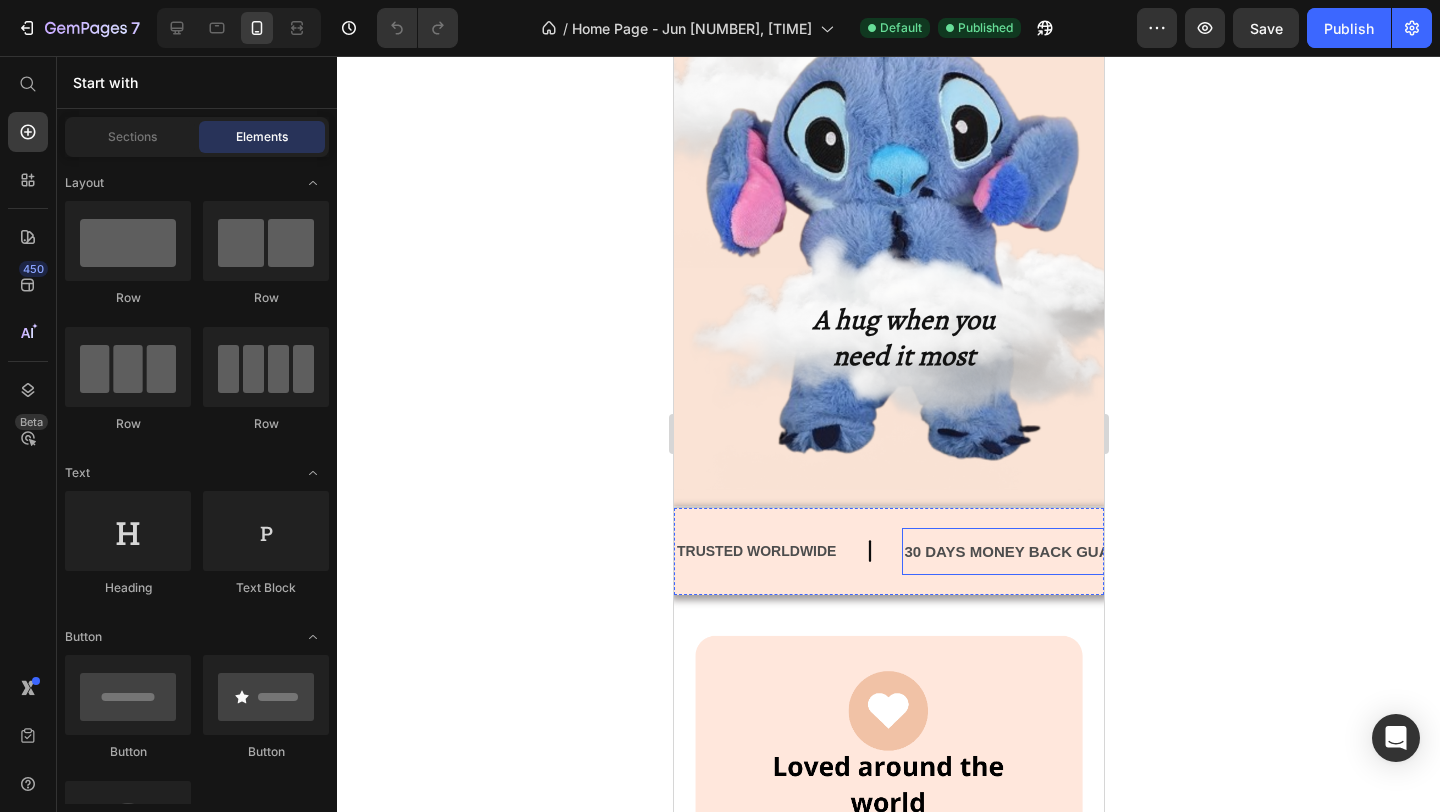 click on "30 DAYS MONEY BACK GUARANTEE" at bounding box center (1036, 551) 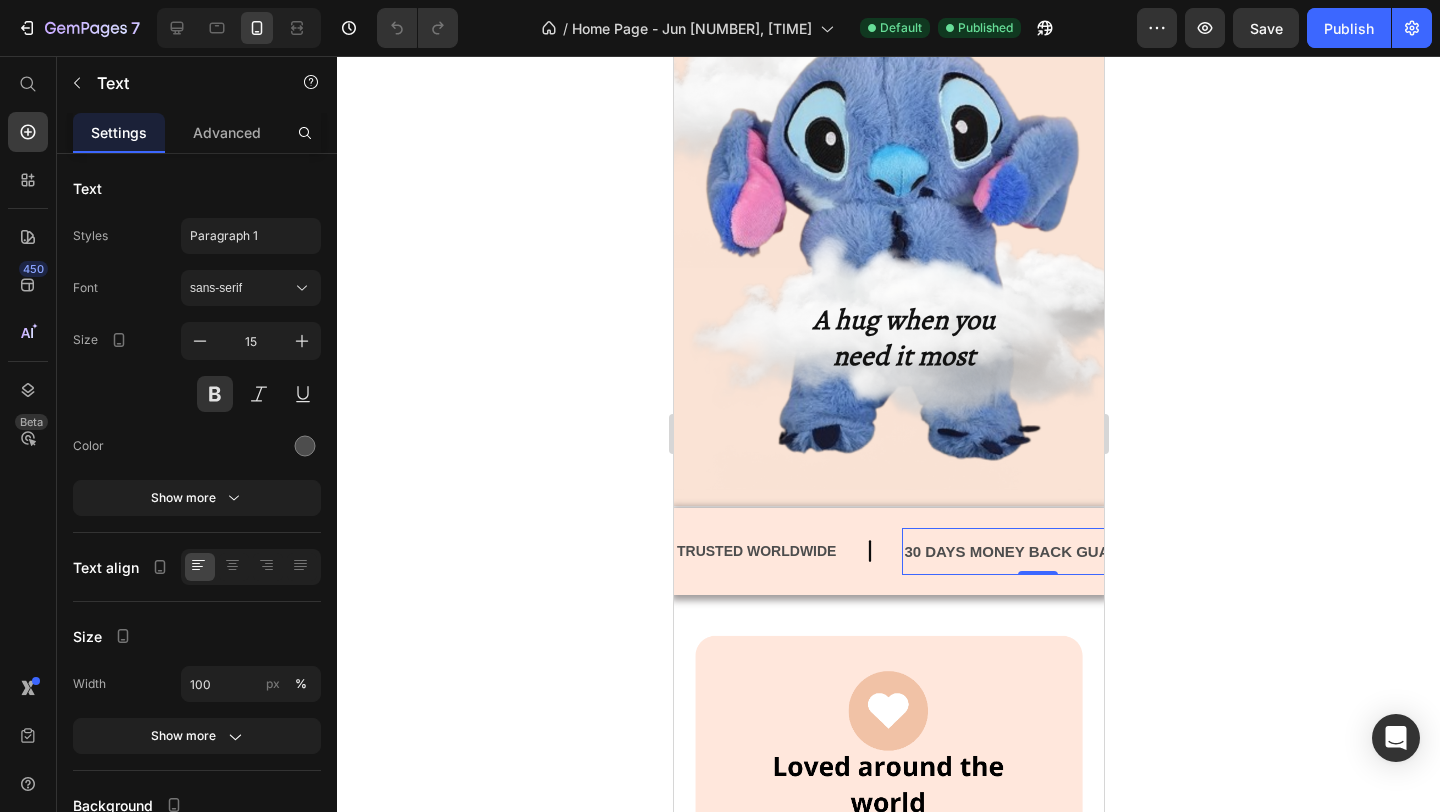 click on "30 DAYS MONEY BACK GUARANTEE" at bounding box center [1036, 551] 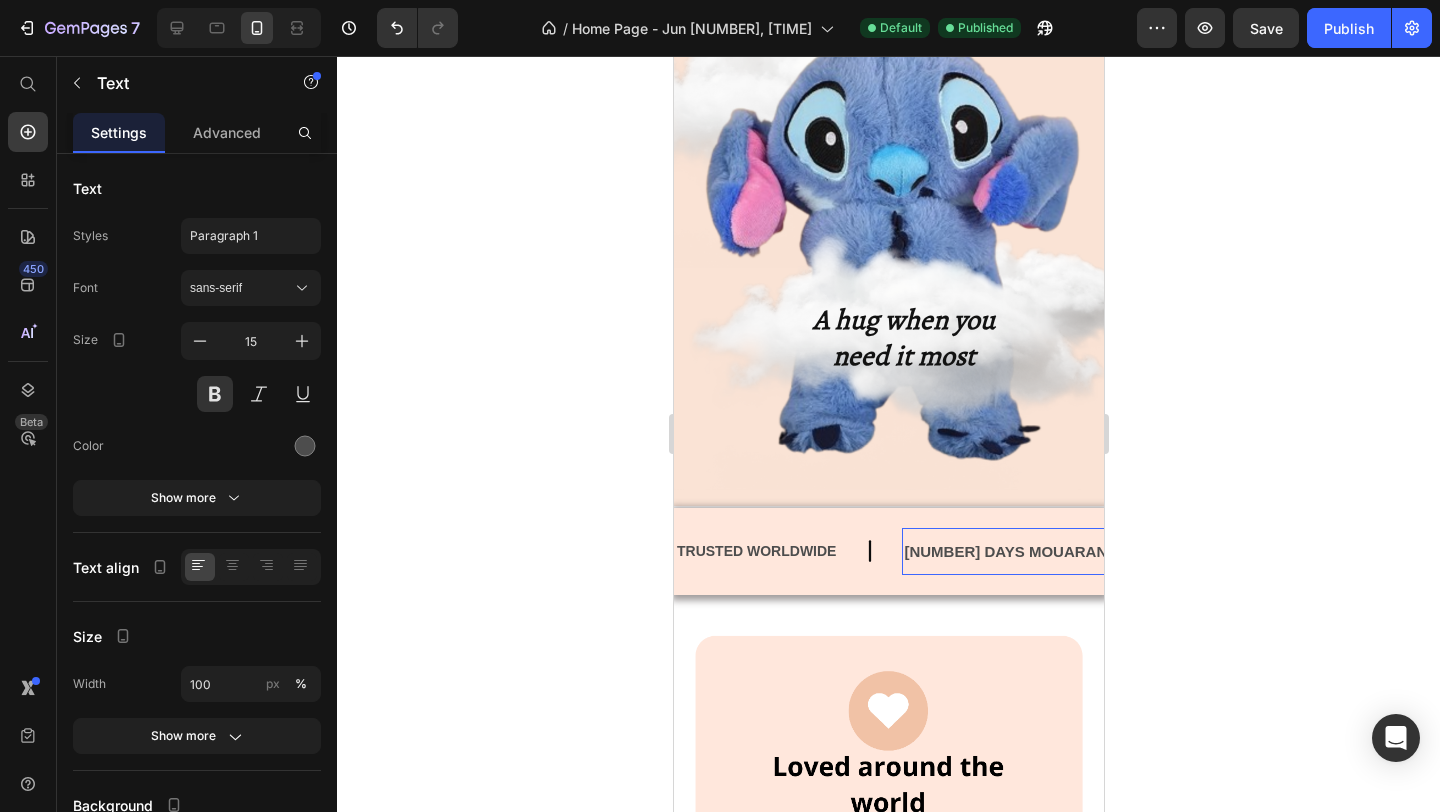 click on "30 DAYS MOUARANTEE" at bounding box center (1019, 551) 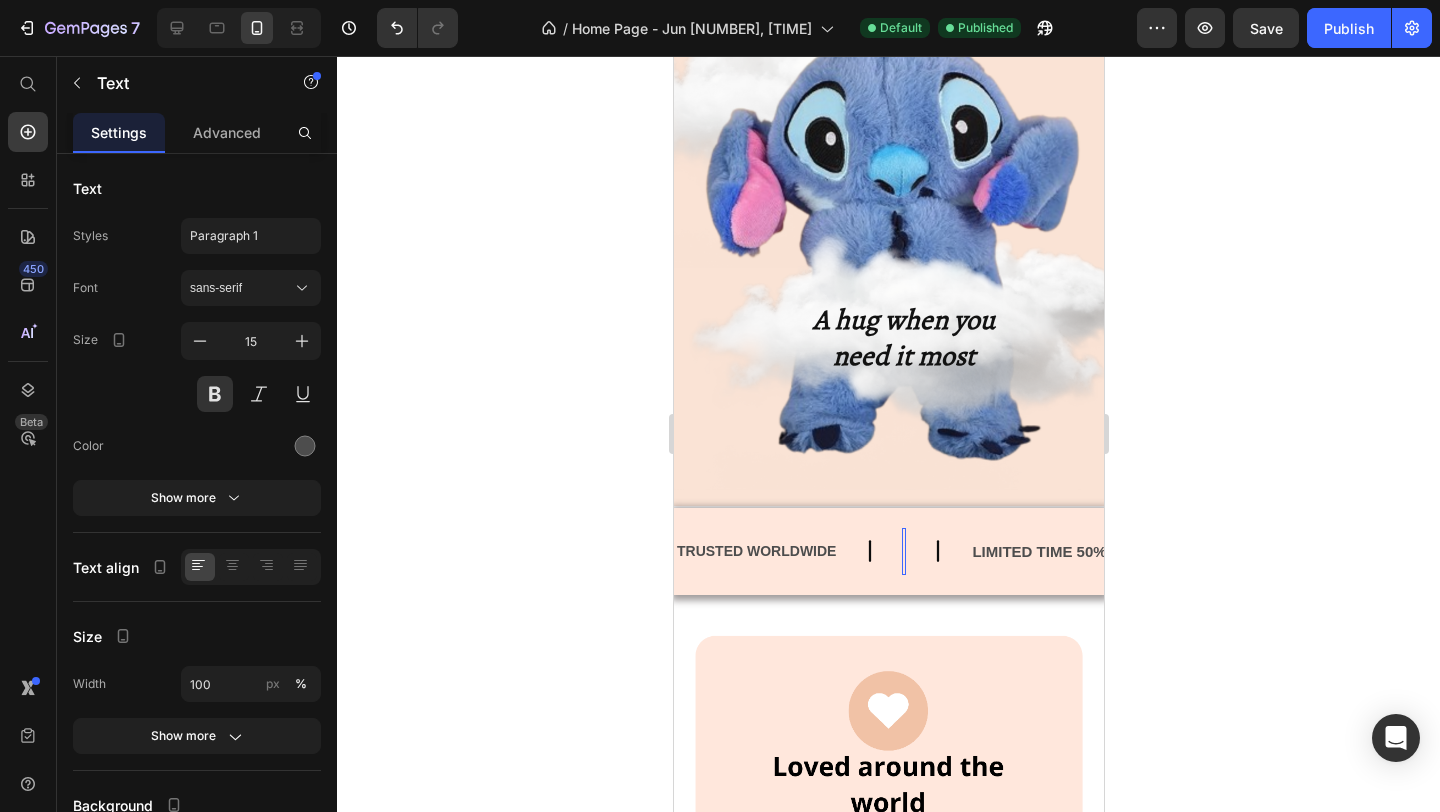 scroll, scrollTop: 145, scrollLeft: 0, axis: vertical 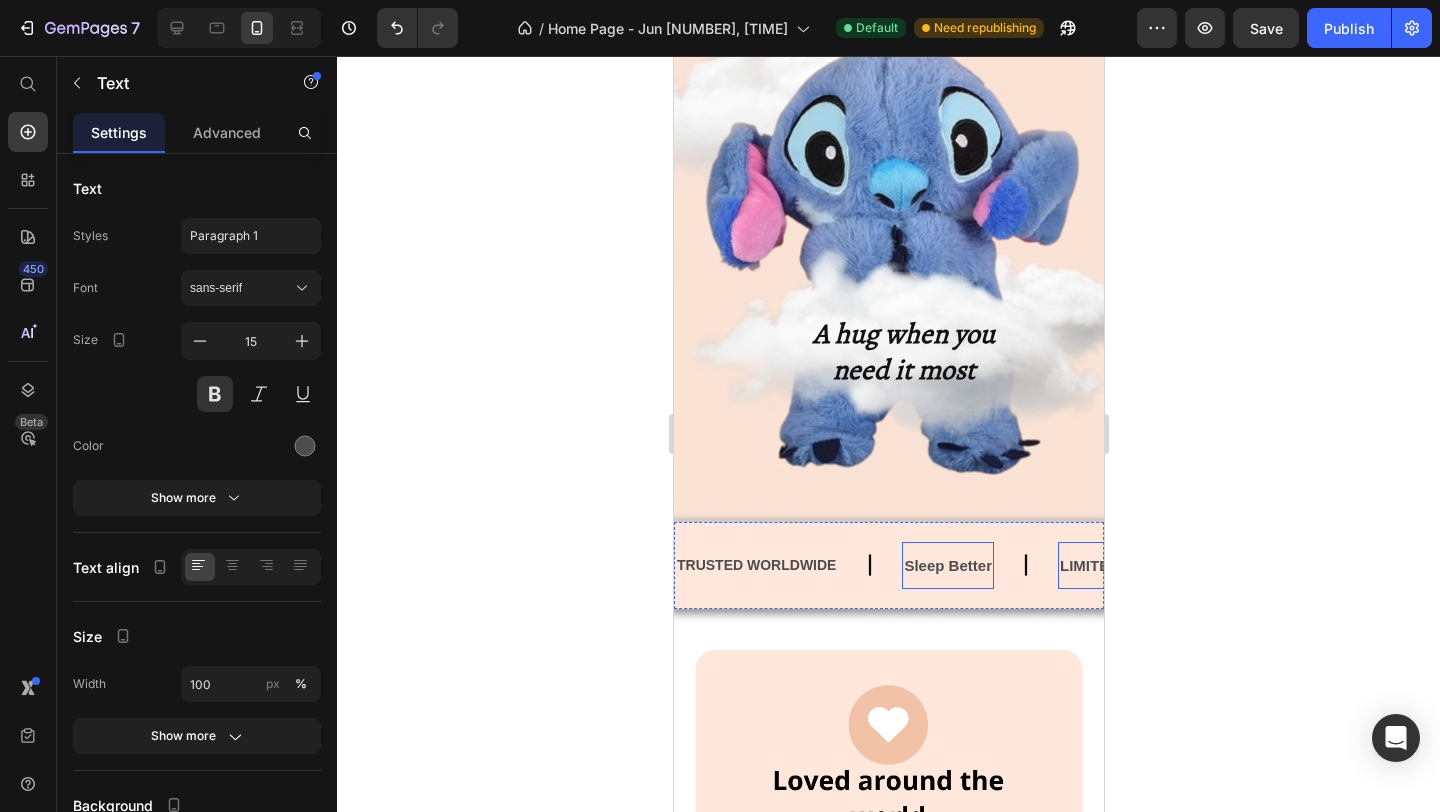 click on "LIMITED TIME 50% OFF SALE" at bounding box center [1165, 565] 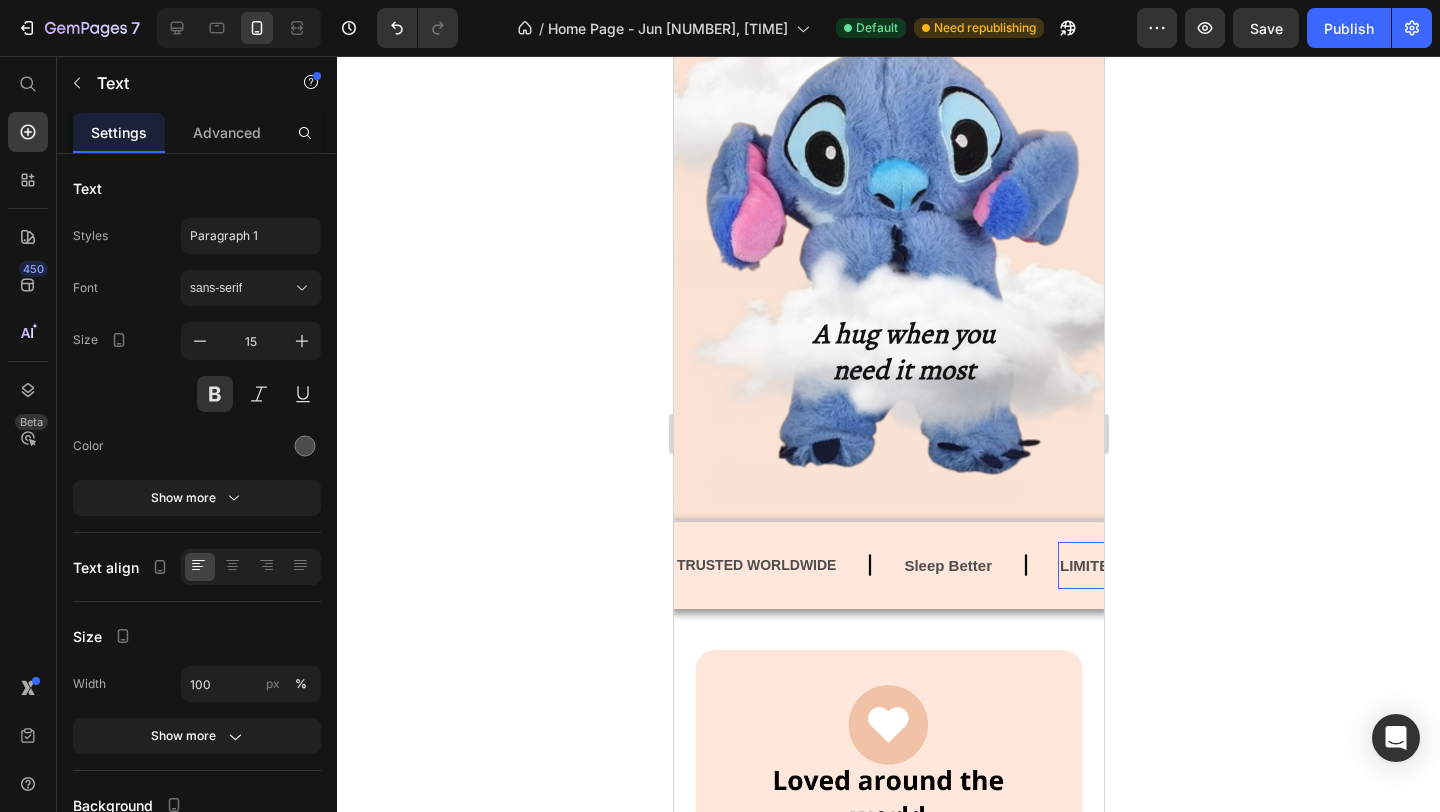 click on "LIMITED TIME 50% OFF SALE" at bounding box center [1165, 565] 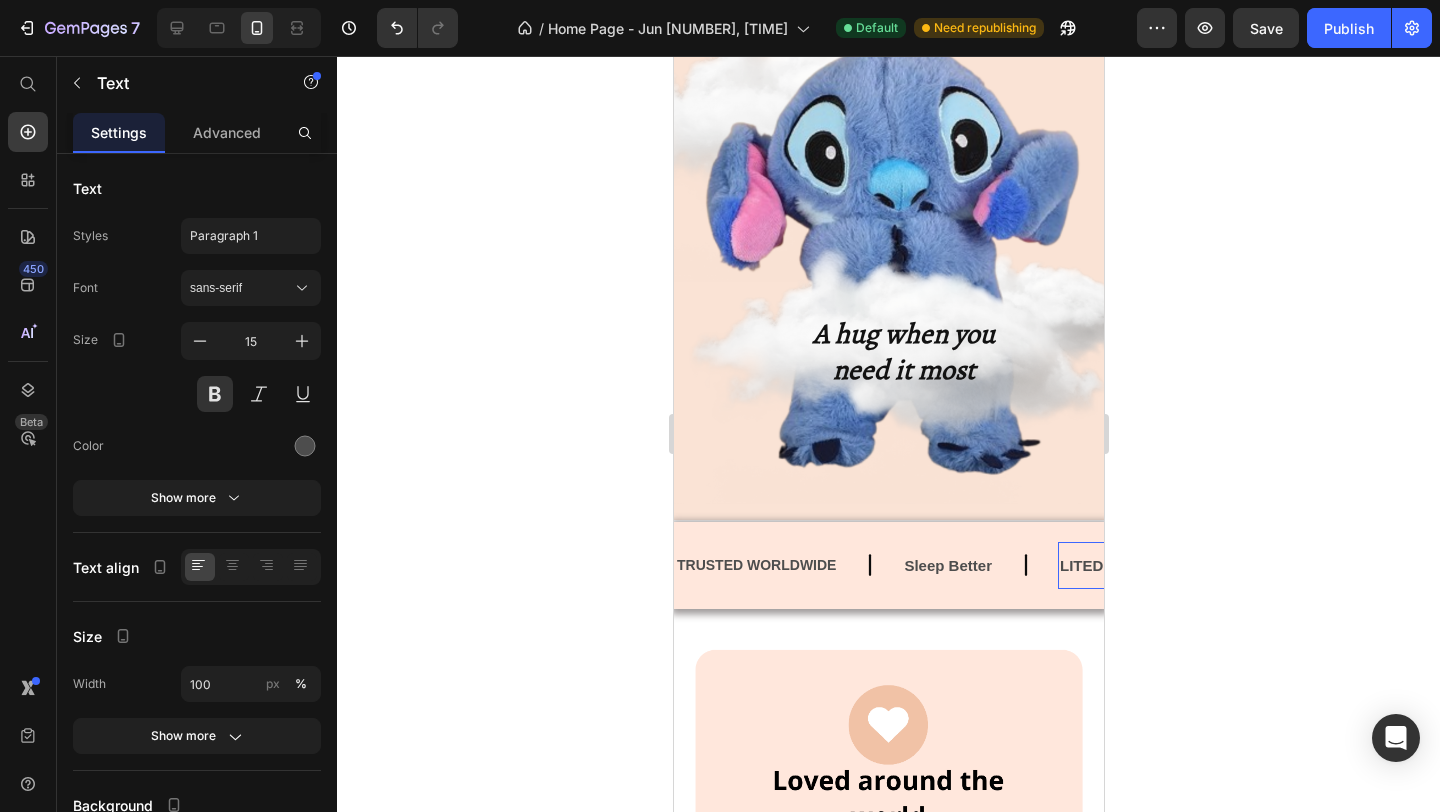 click on "LTED TIME 50% OFF SALE" at bounding box center [1189, 565] 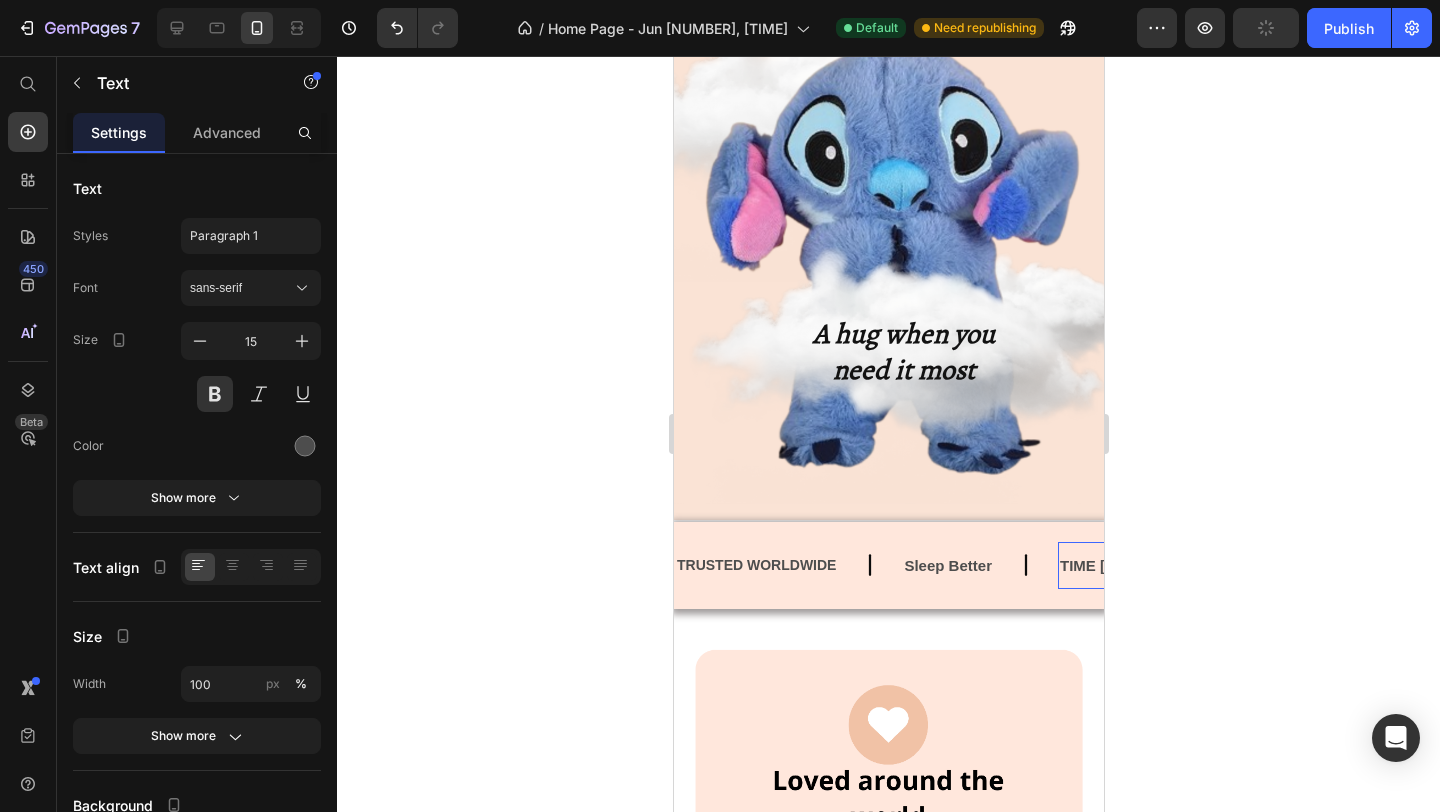 click on "TIME 50% OFF SALE" at bounding box center [1165, 565] 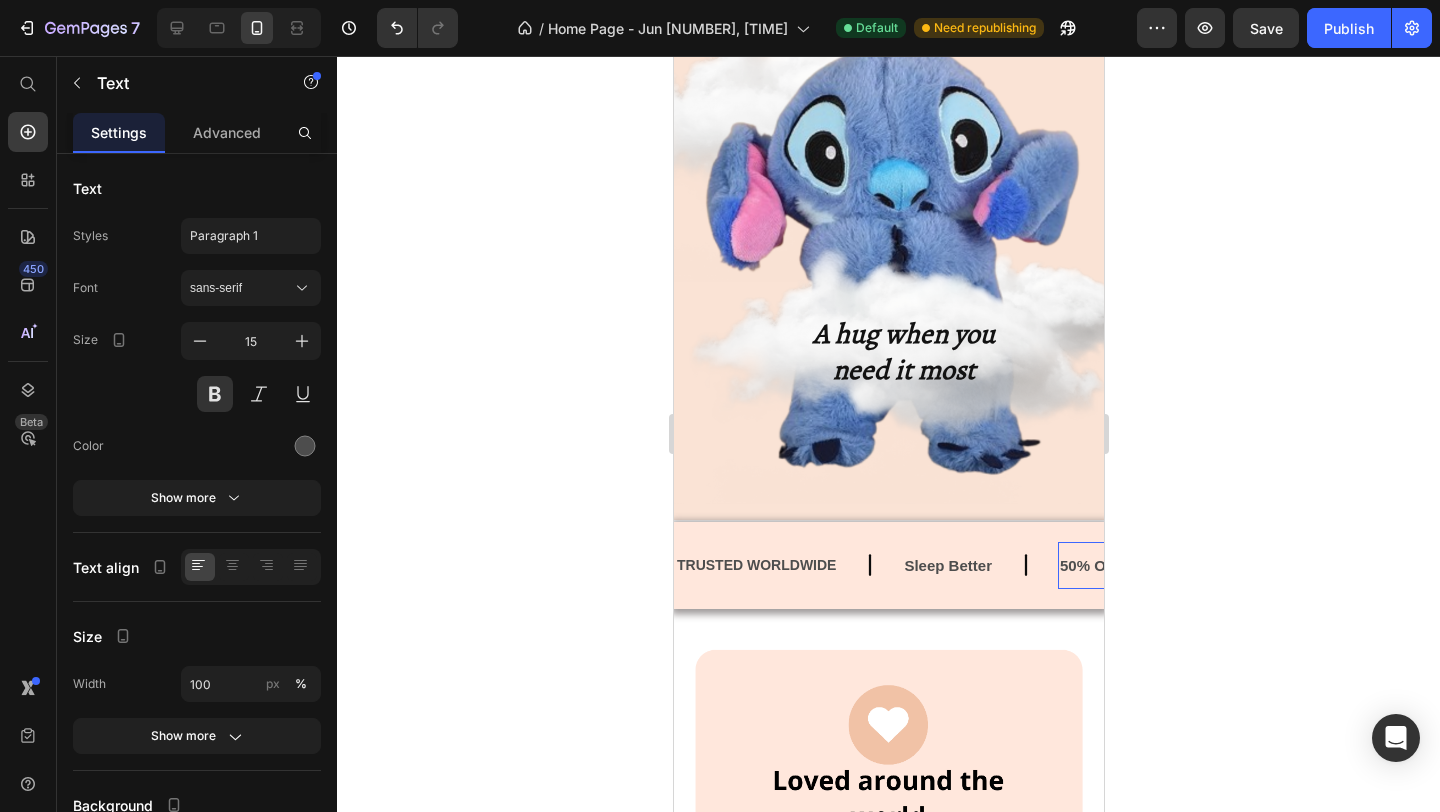click on "50% OFF SALE" at bounding box center (1113, 565) 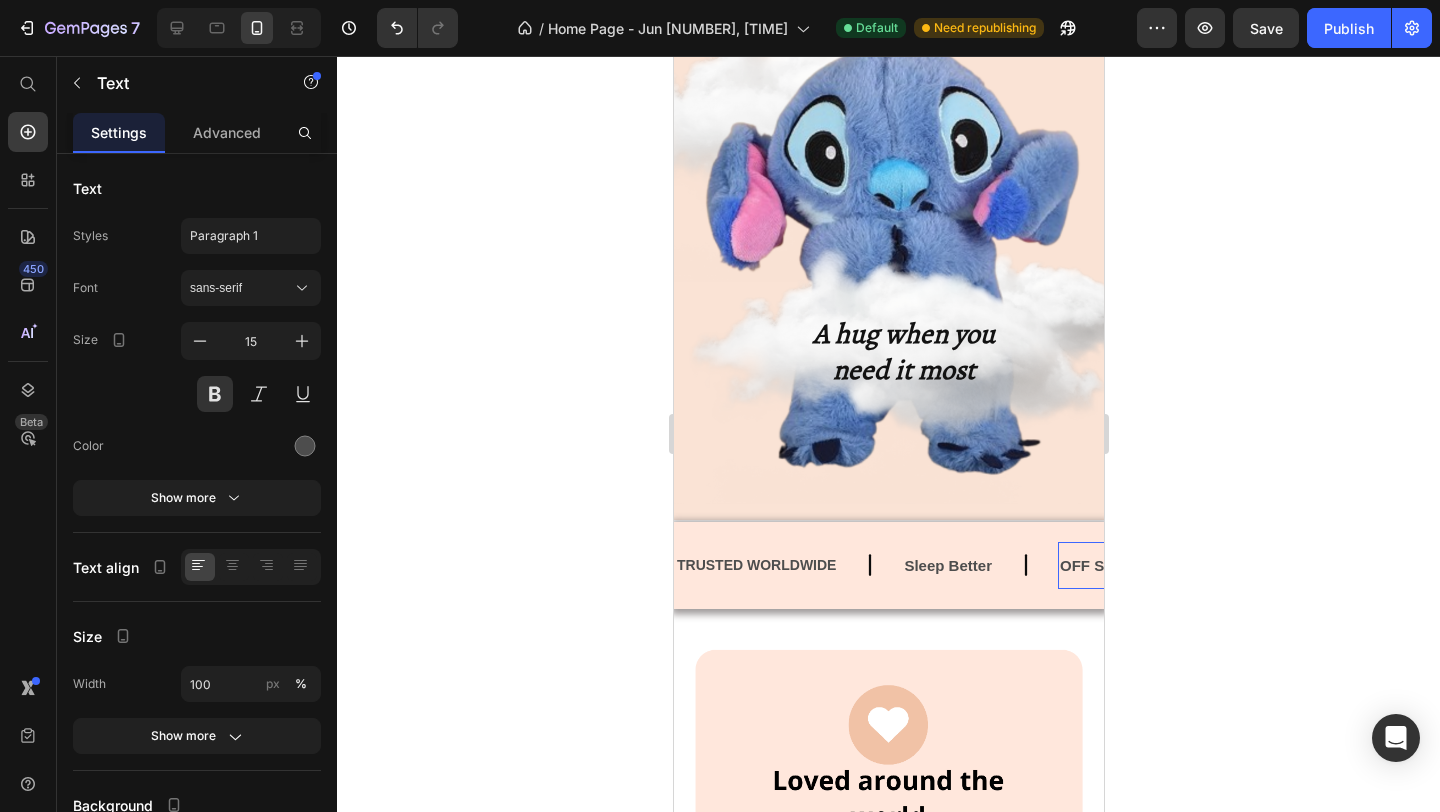 click on "OFF SALE" at bounding box center [1096, 565] 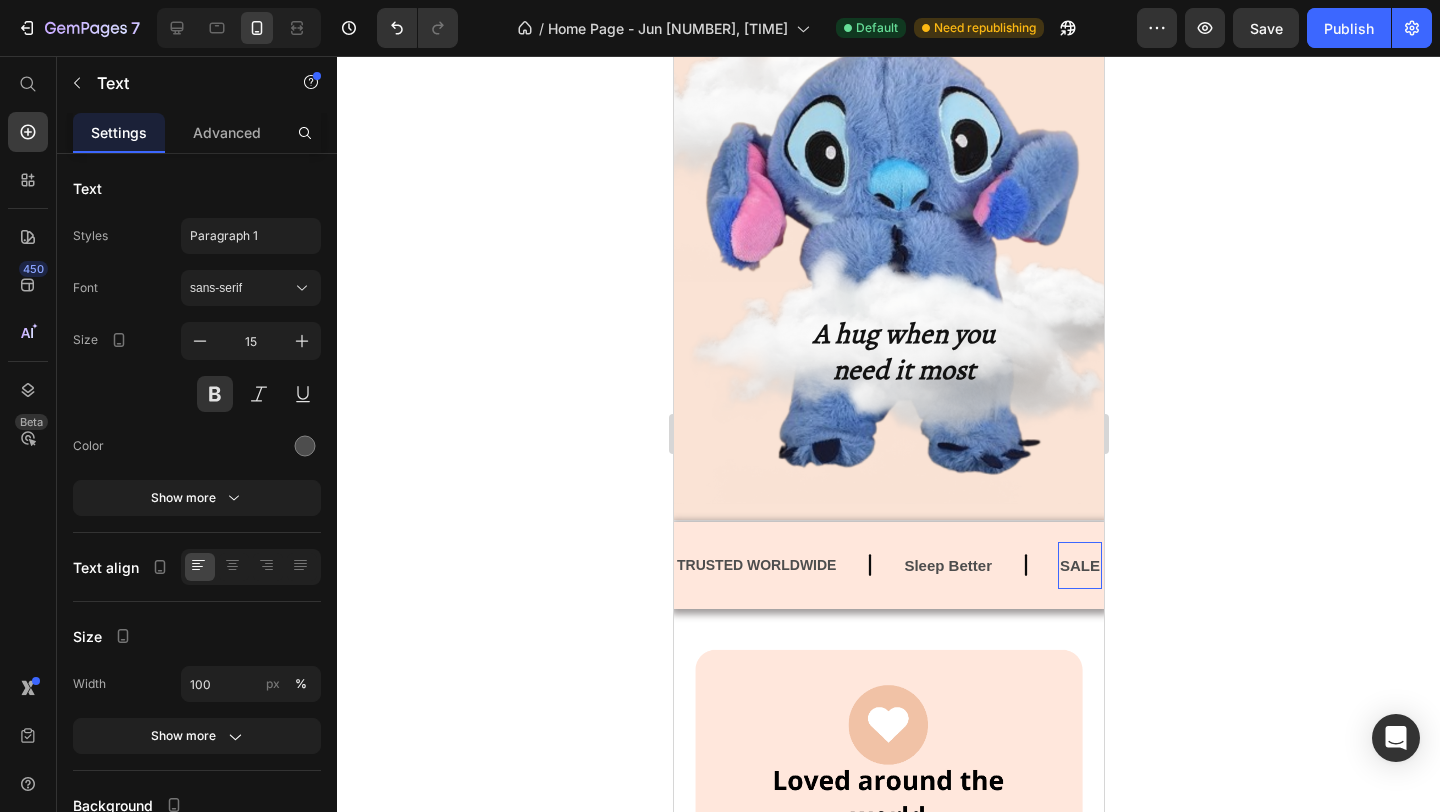 click on "SALE" at bounding box center (1079, 565) 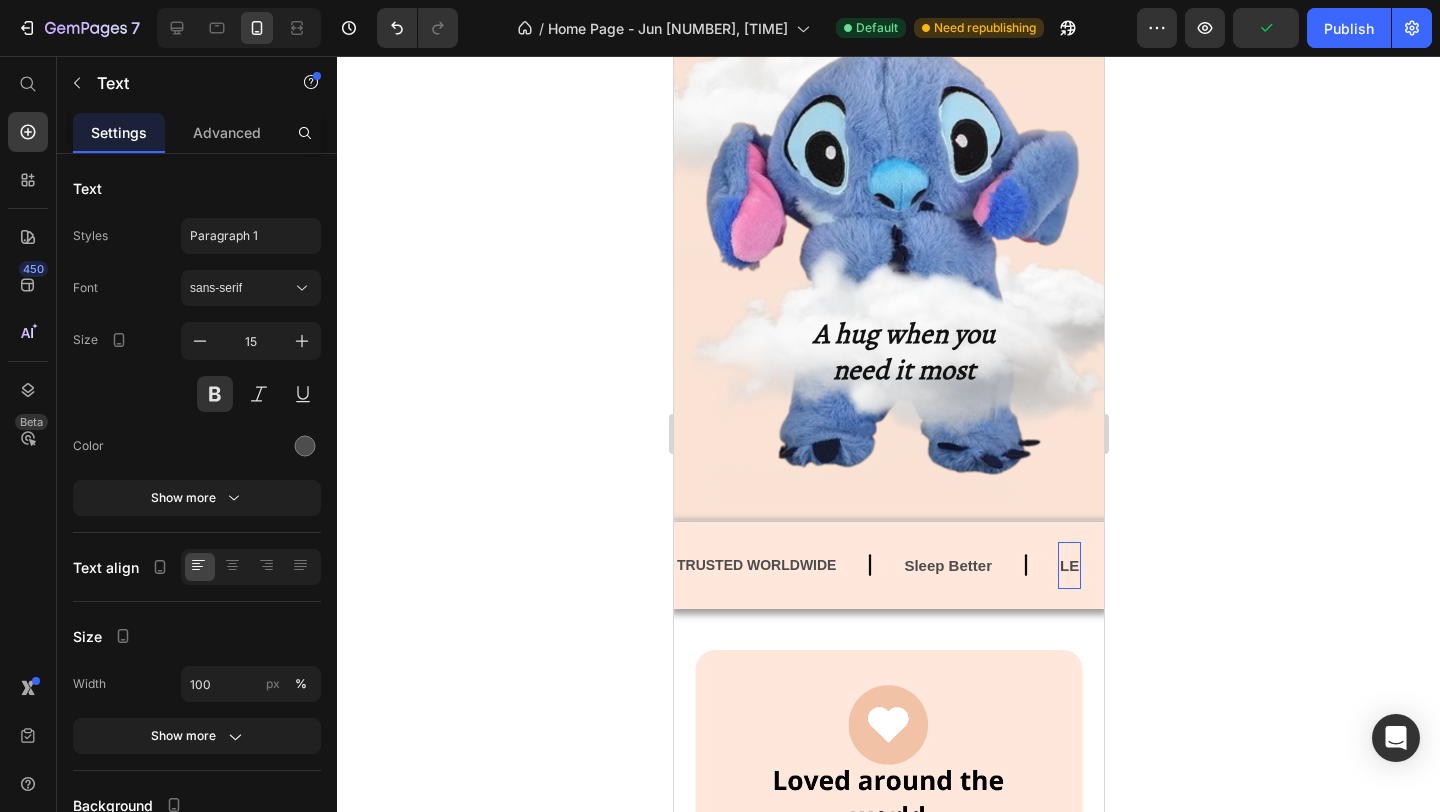 click on "LE" at bounding box center [1068, 565] 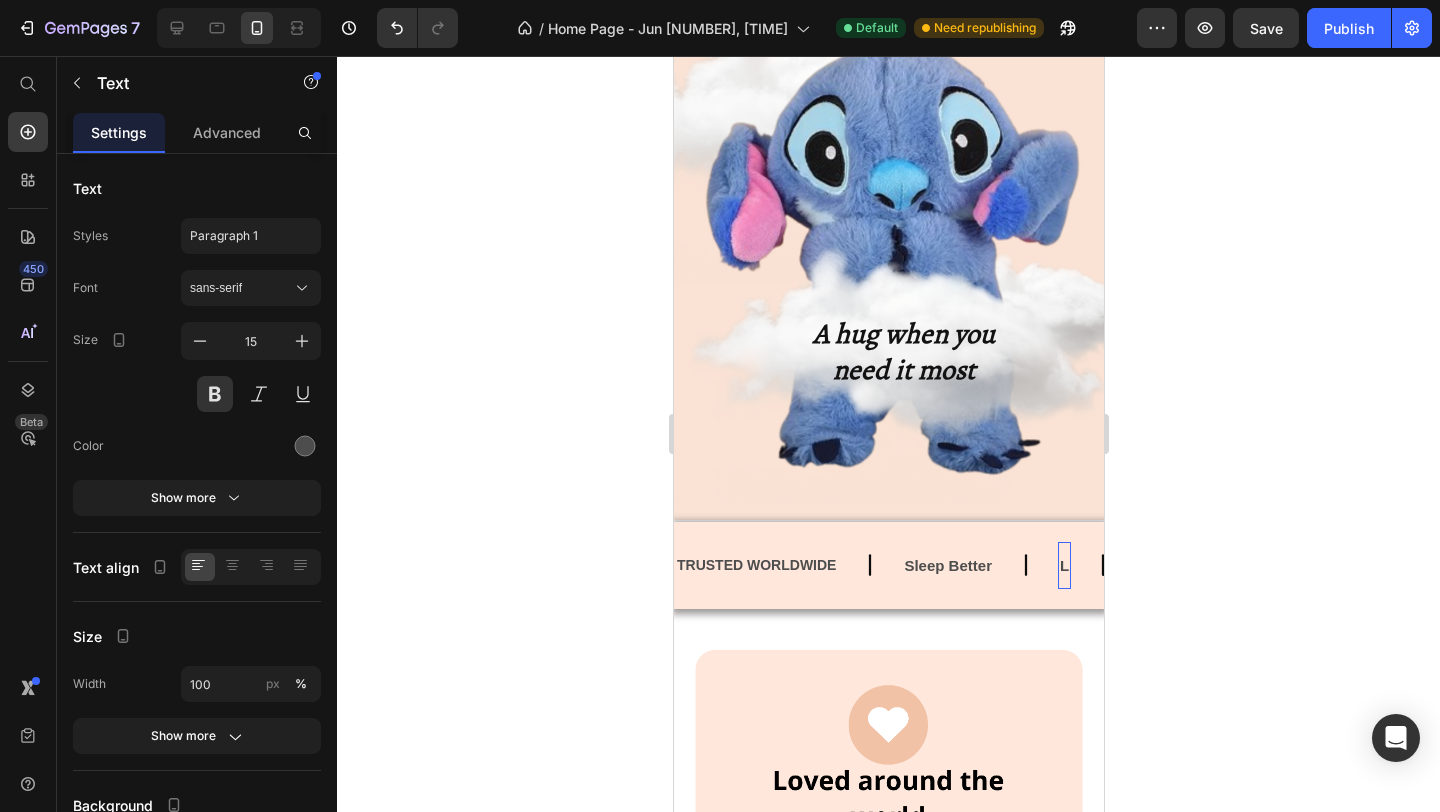 scroll, scrollTop: 132, scrollLeft: 0, axis: vertical 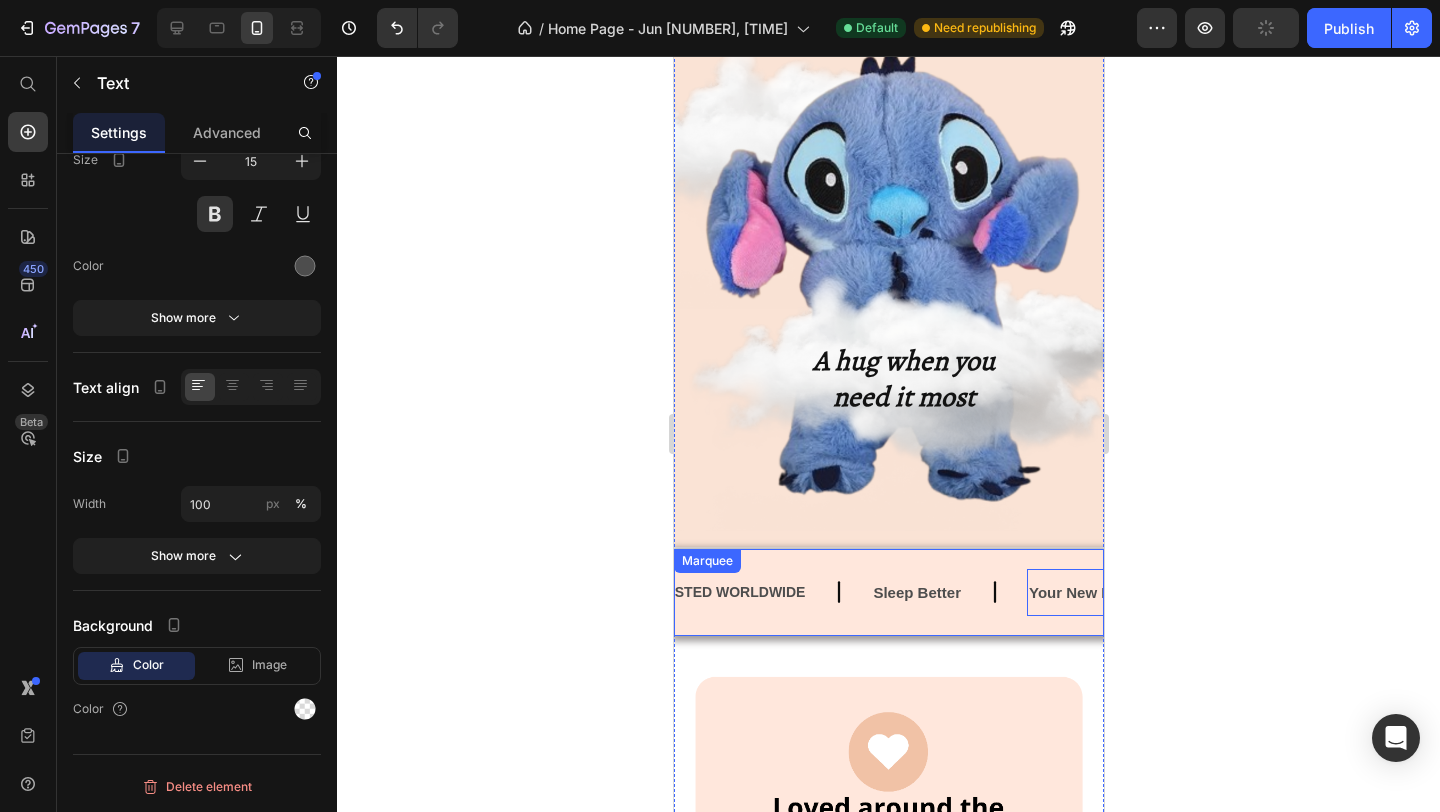 click on "TRUSTED WORLDWIDE Text
Sleep Better Text
Your New Bestfrined Text   0
YOUR NEW BESTFRIEND💤 Text
TRUSTED WORLDWIDE Text
Sleep Better Text
Your New Bestfrined Text   0
YOUR NEW BESTFRIEND💤 Text
Marquee" at bounding box center (888, 592) 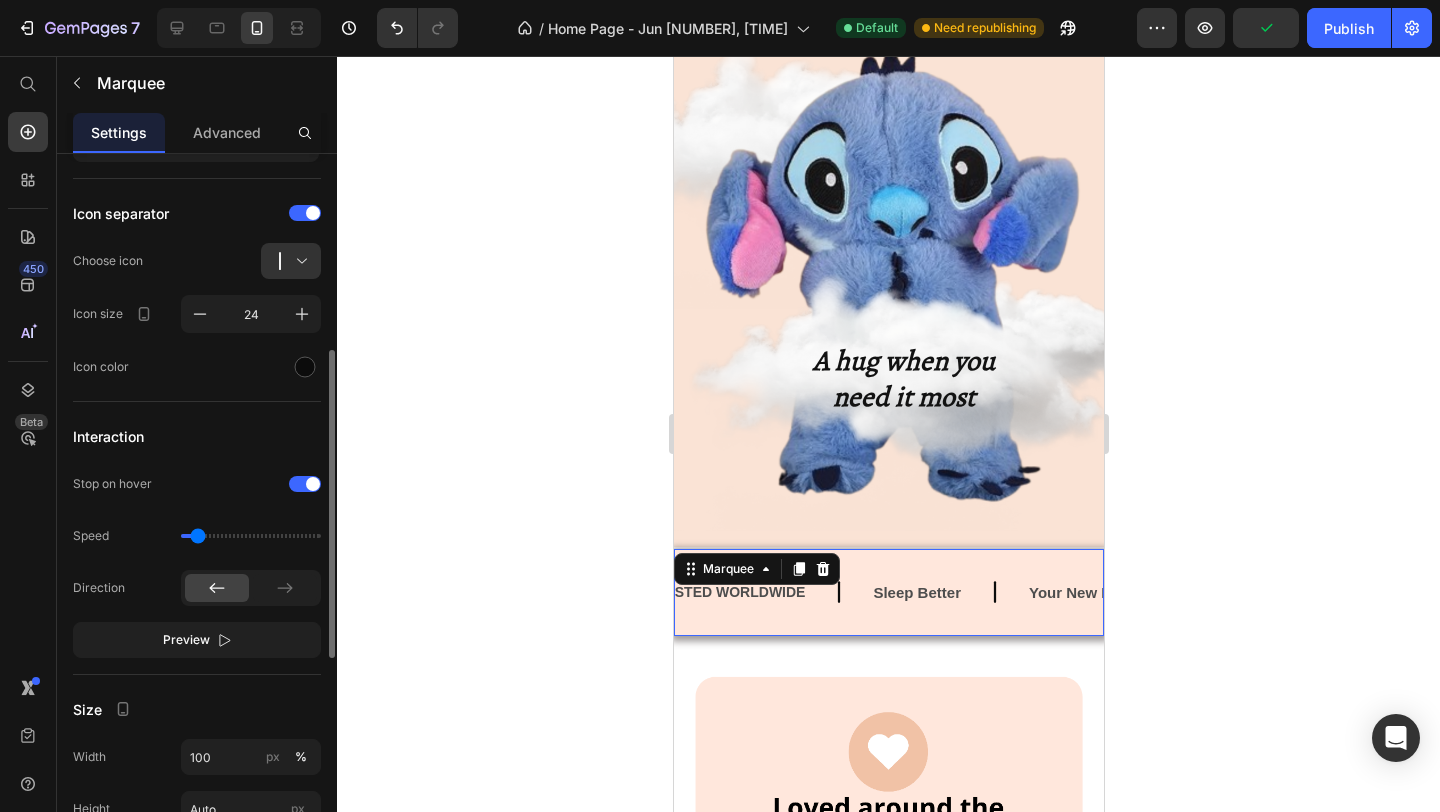 scroll, scrollTop: 448, scrollLeft: 0, axis: vertical 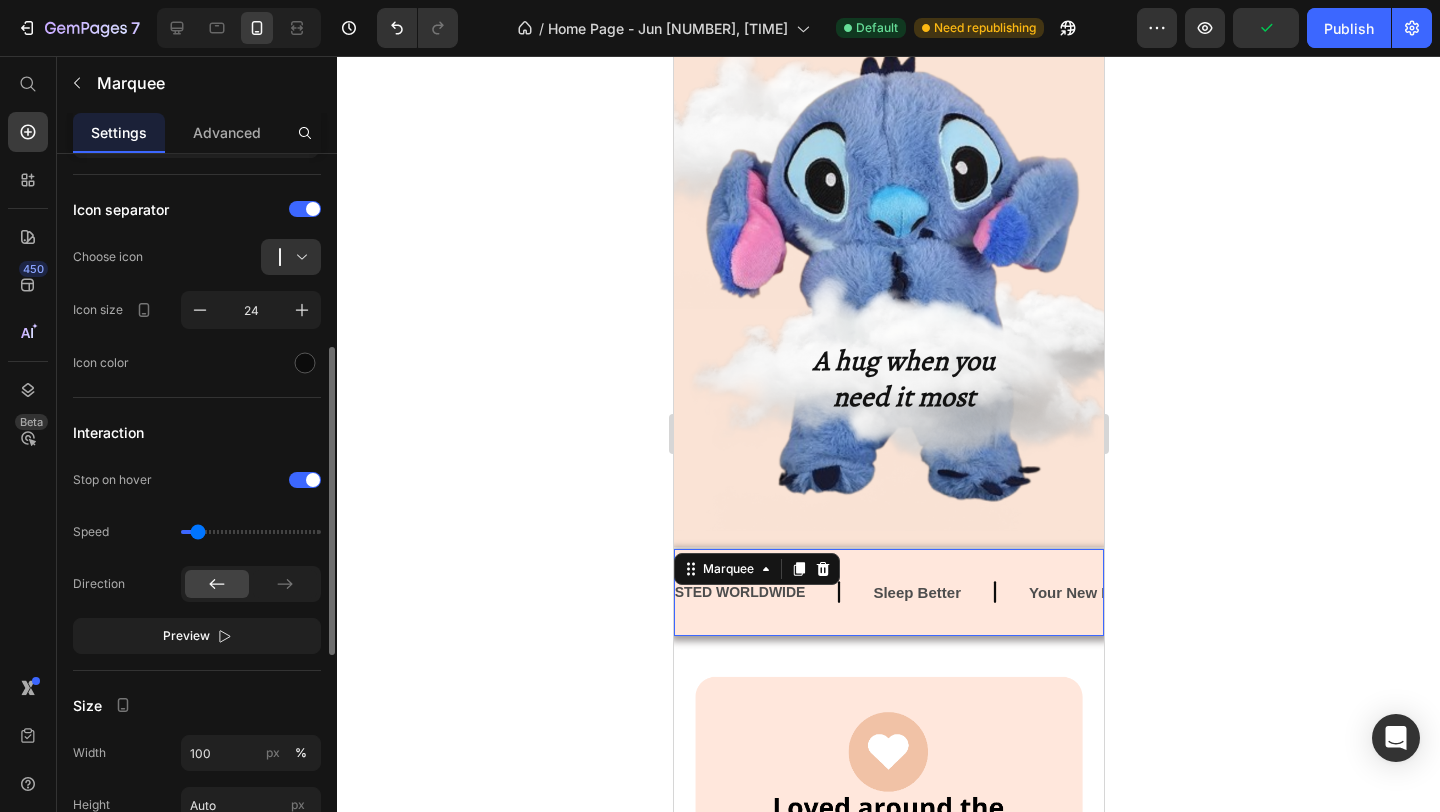 click on "Preview" at bounding box center [197, 636] 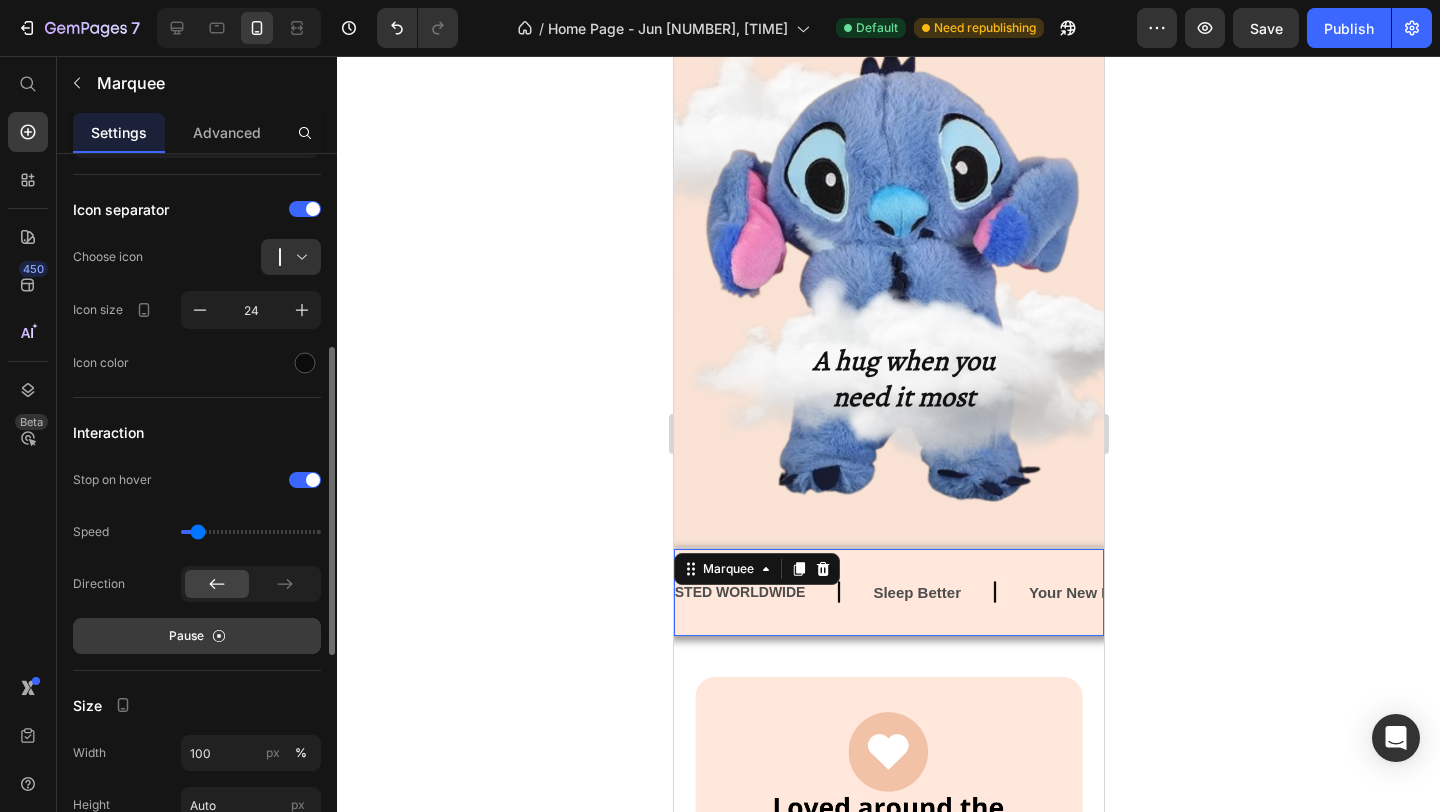 click on "Pause" at bounding box center [197, 636] 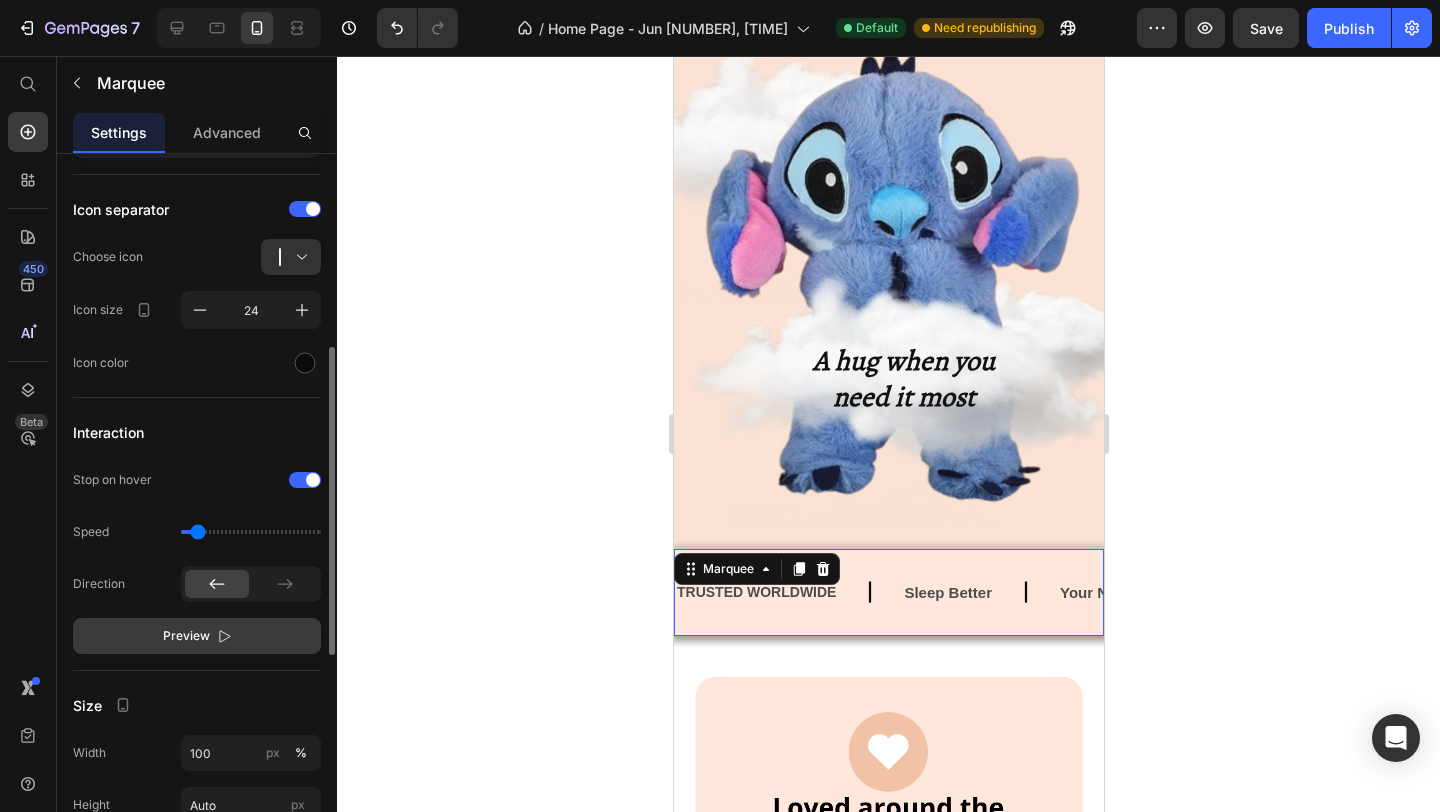 click on "Preview" at bounding box center [197, 636] 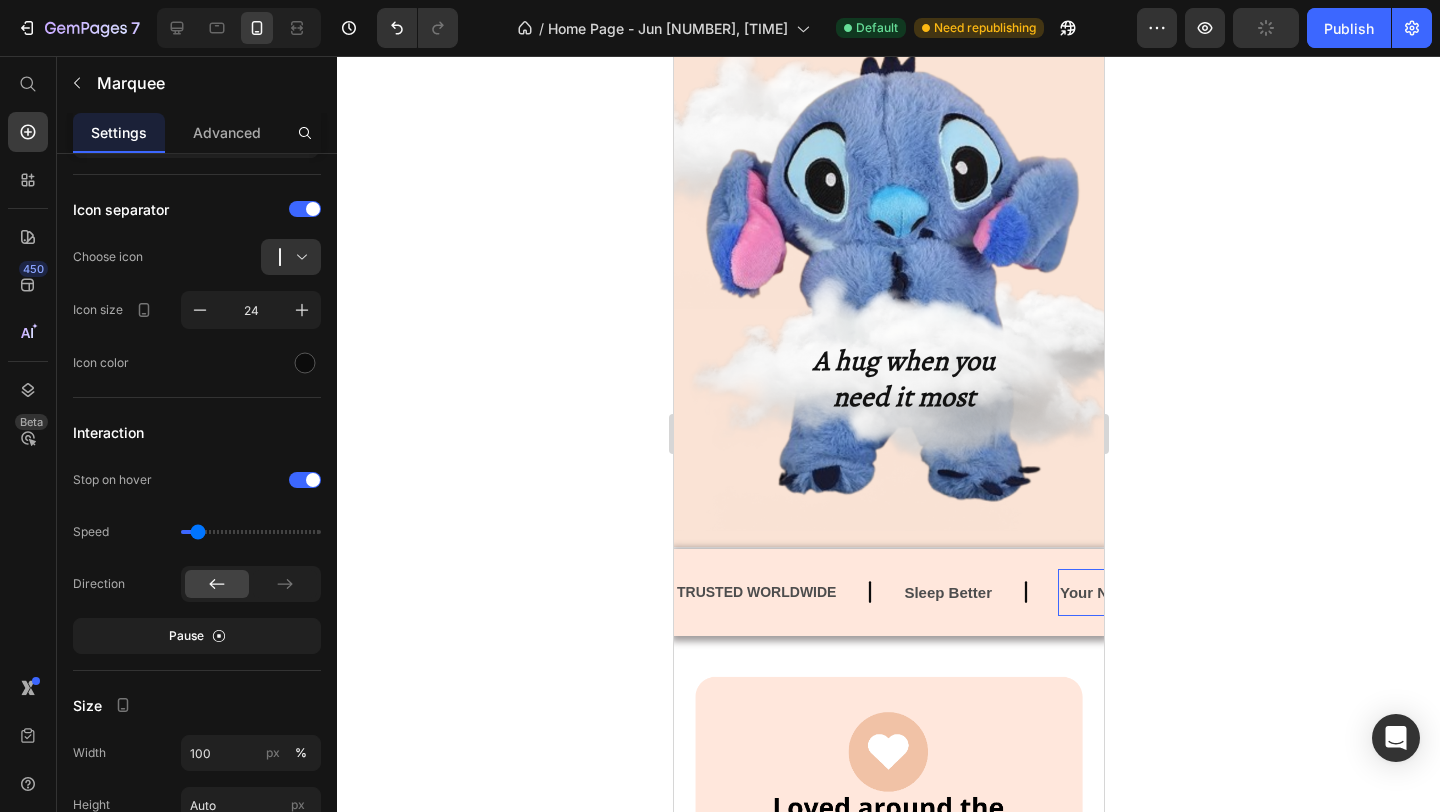 click on "Your New Bestfrined" at bounding box center (1131, 592) 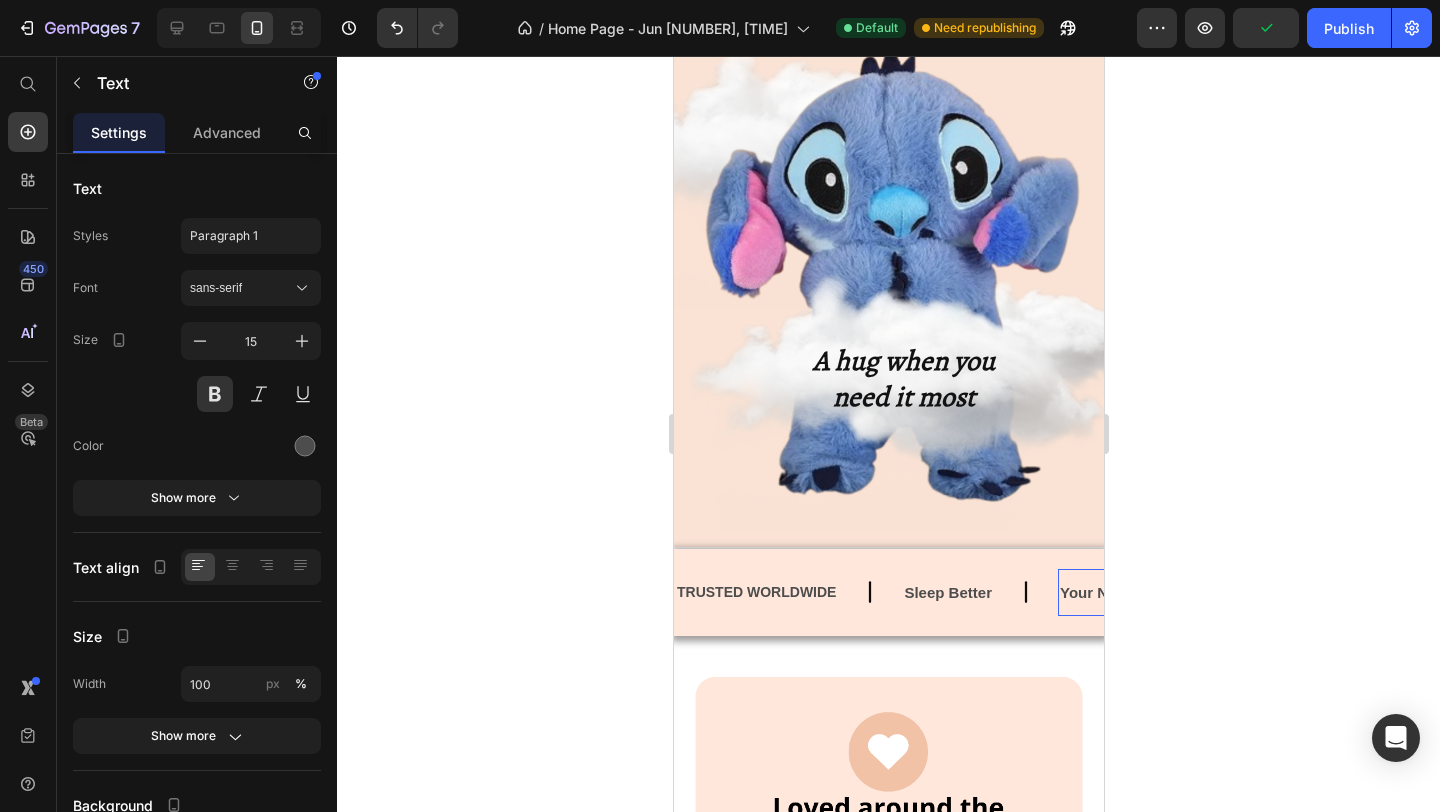 click on "Your New Bestfrined" at bounding box center [1113, 592] 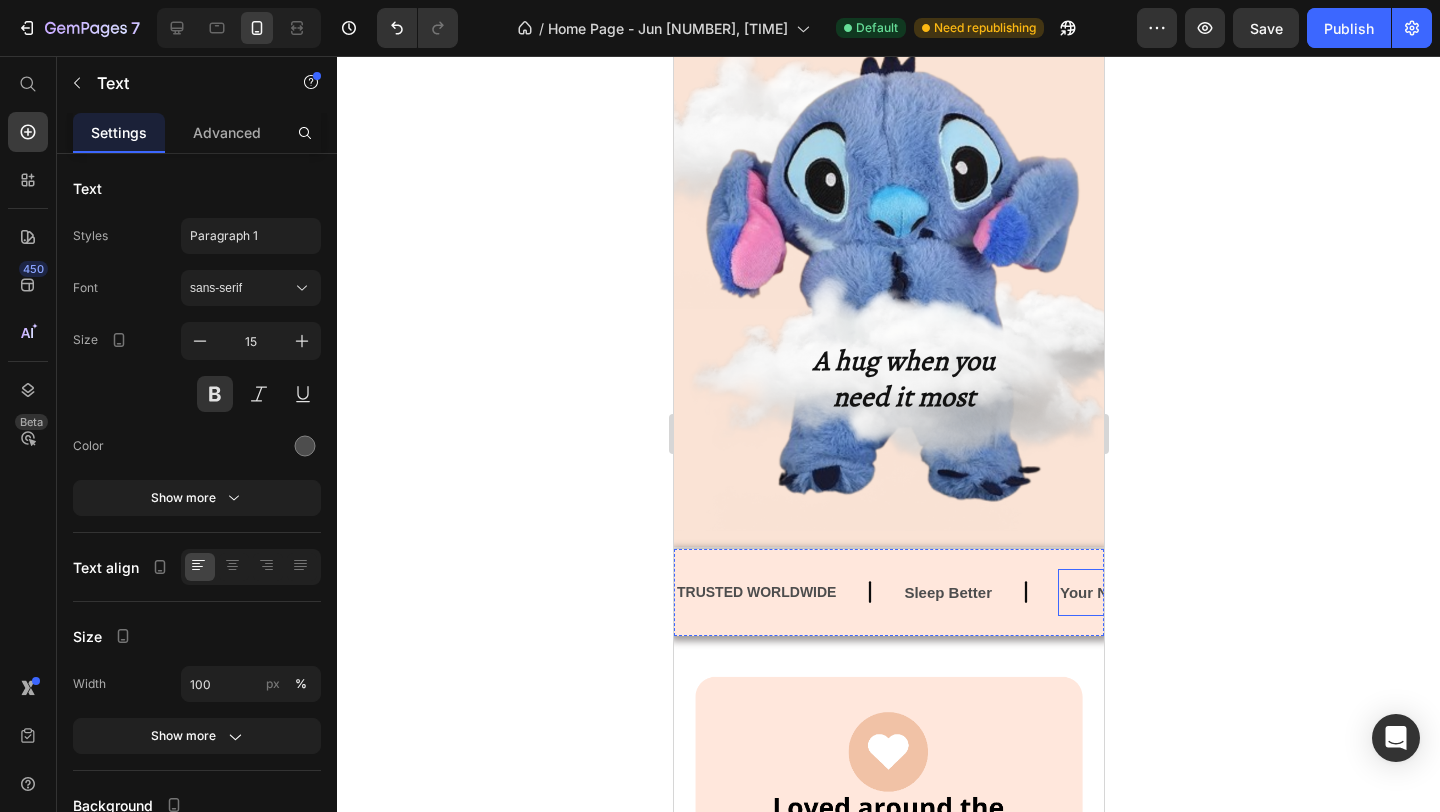 click on "YOUR NEW BESTFRIEND💤" at bounding box center [1369, 592] 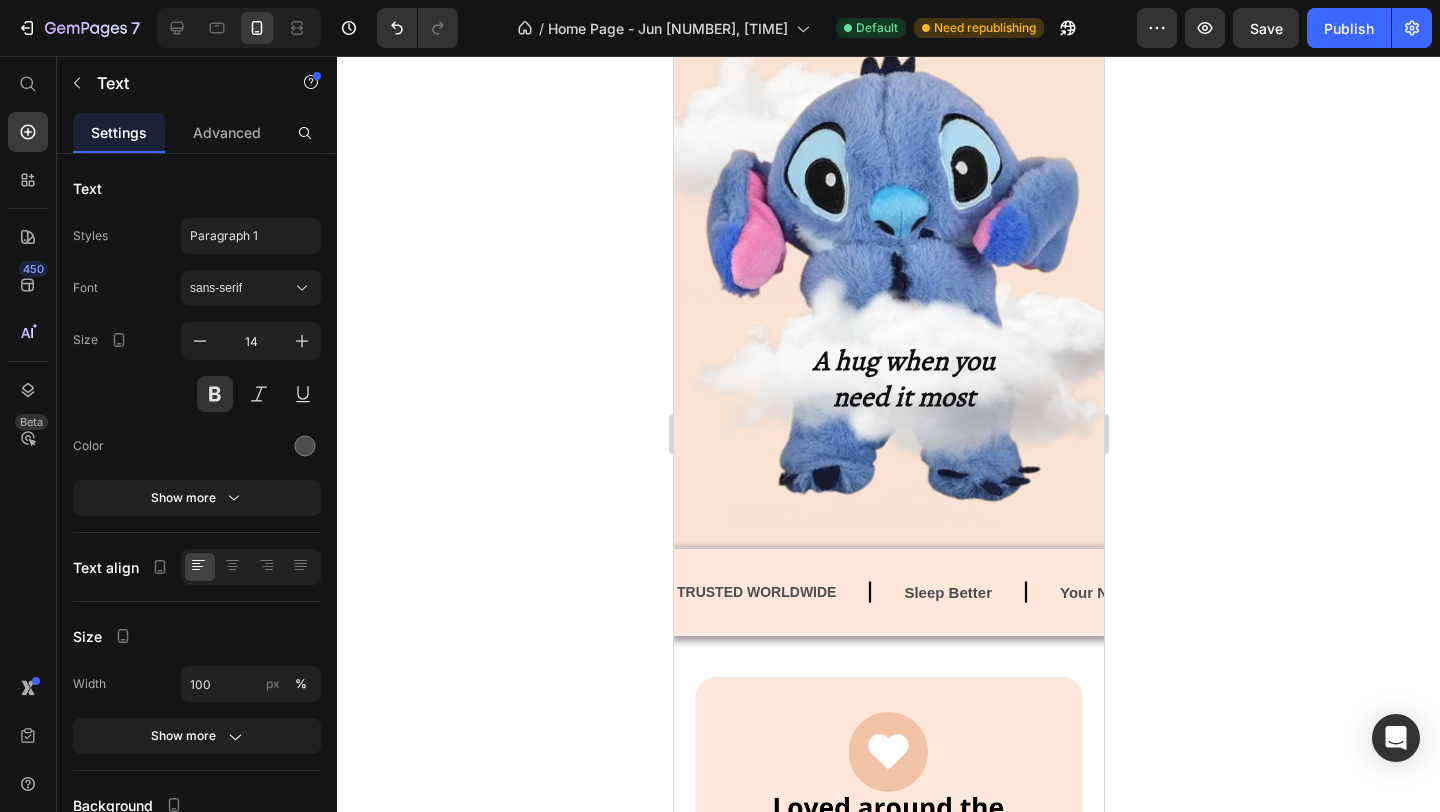 click on "YOUR NEW BESTFRIEND💤" at bounding box center [1368, 592] 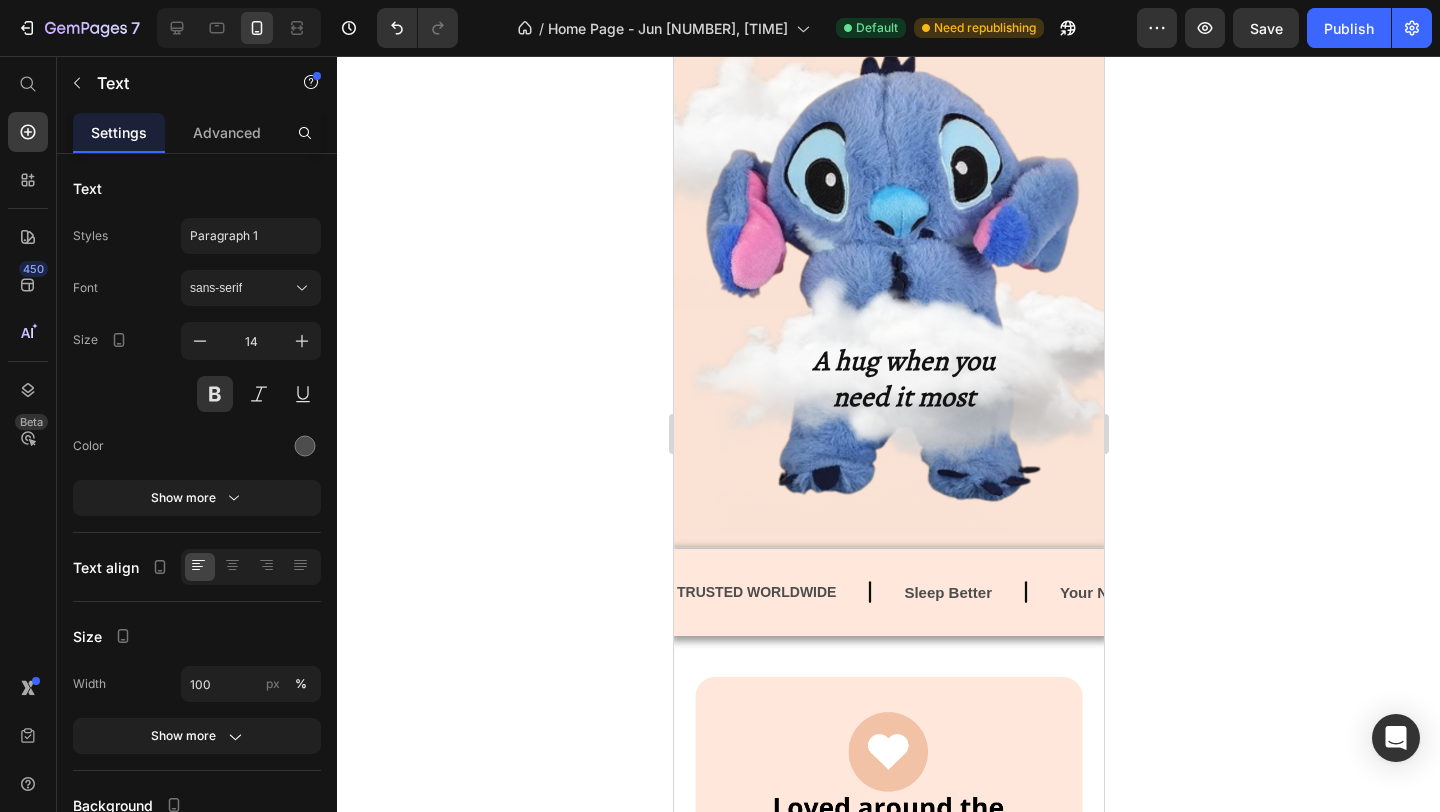drag, startPoint x: 1064, startPoint y: 592, endPoint x: 884, endPoint y: 589, distance: 180.025 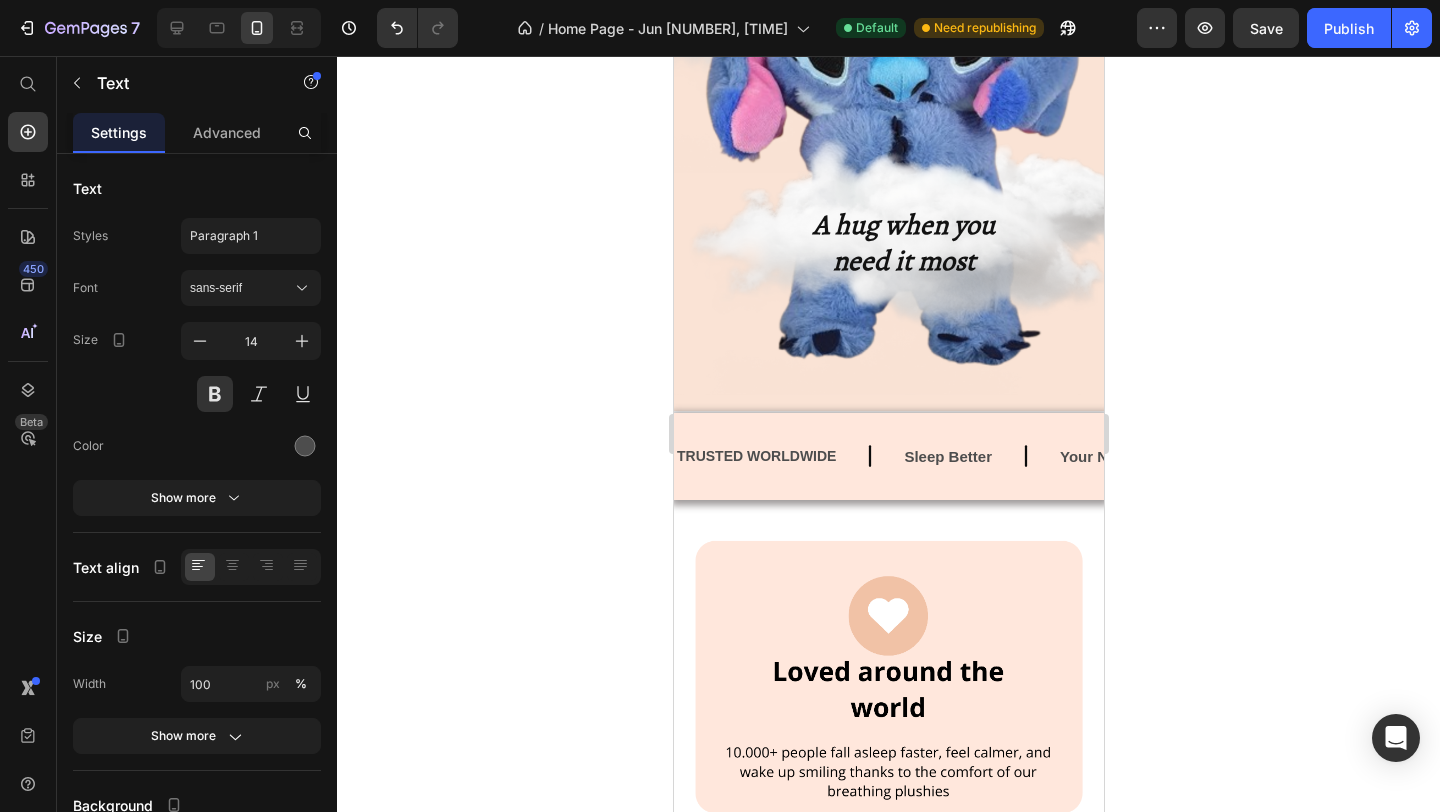 scroll, scrollTop: 241, scrollLeft: 0, axis: vertical 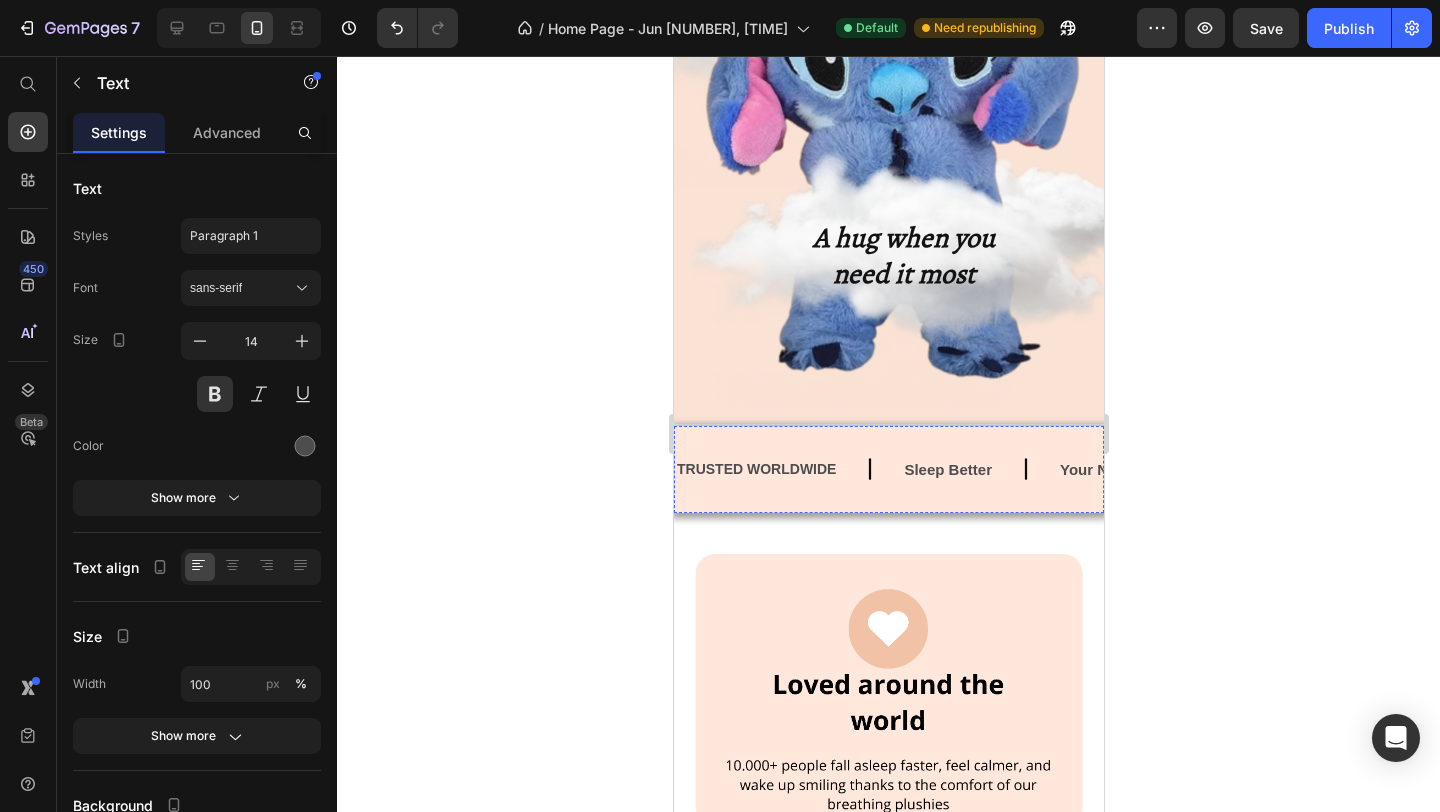 click on "TRUSTED WORLDWIDE" at bounding box center [1552, 469] 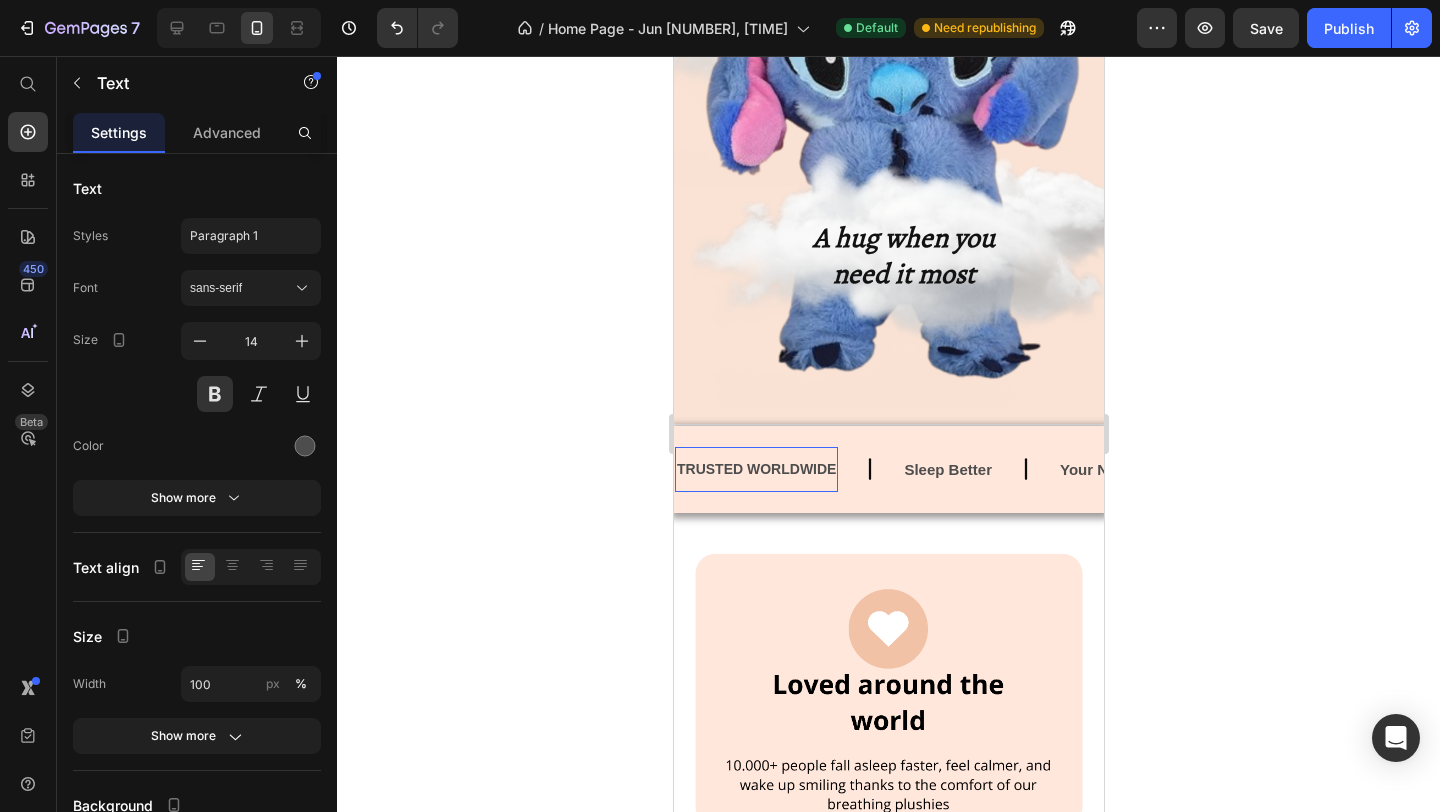 click on "TRUSTED WORLDWIDE" at bounding box center [1518, 469] 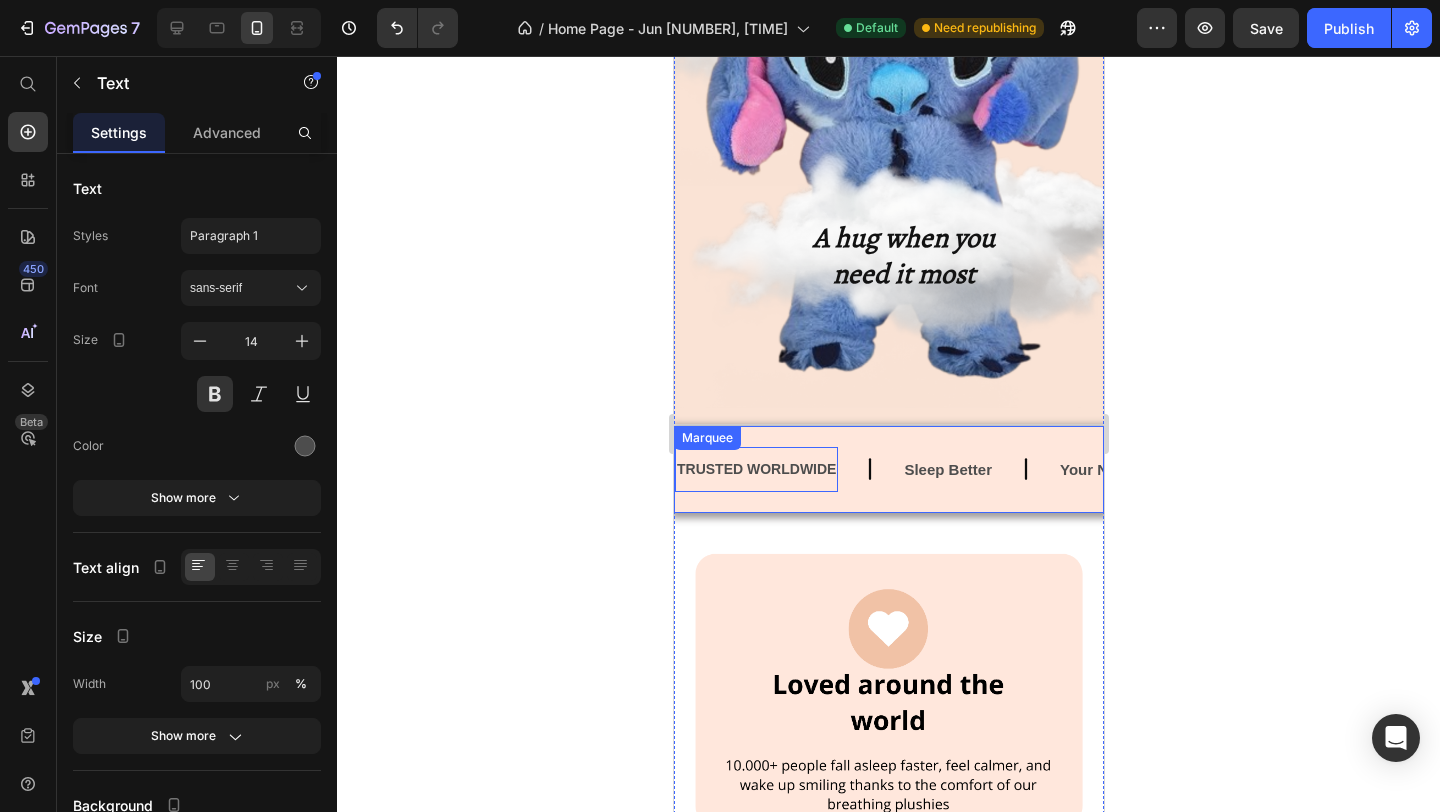 click on "TRUSTED WORLDWIDE Text   0" at bounding box center (1571, 469) 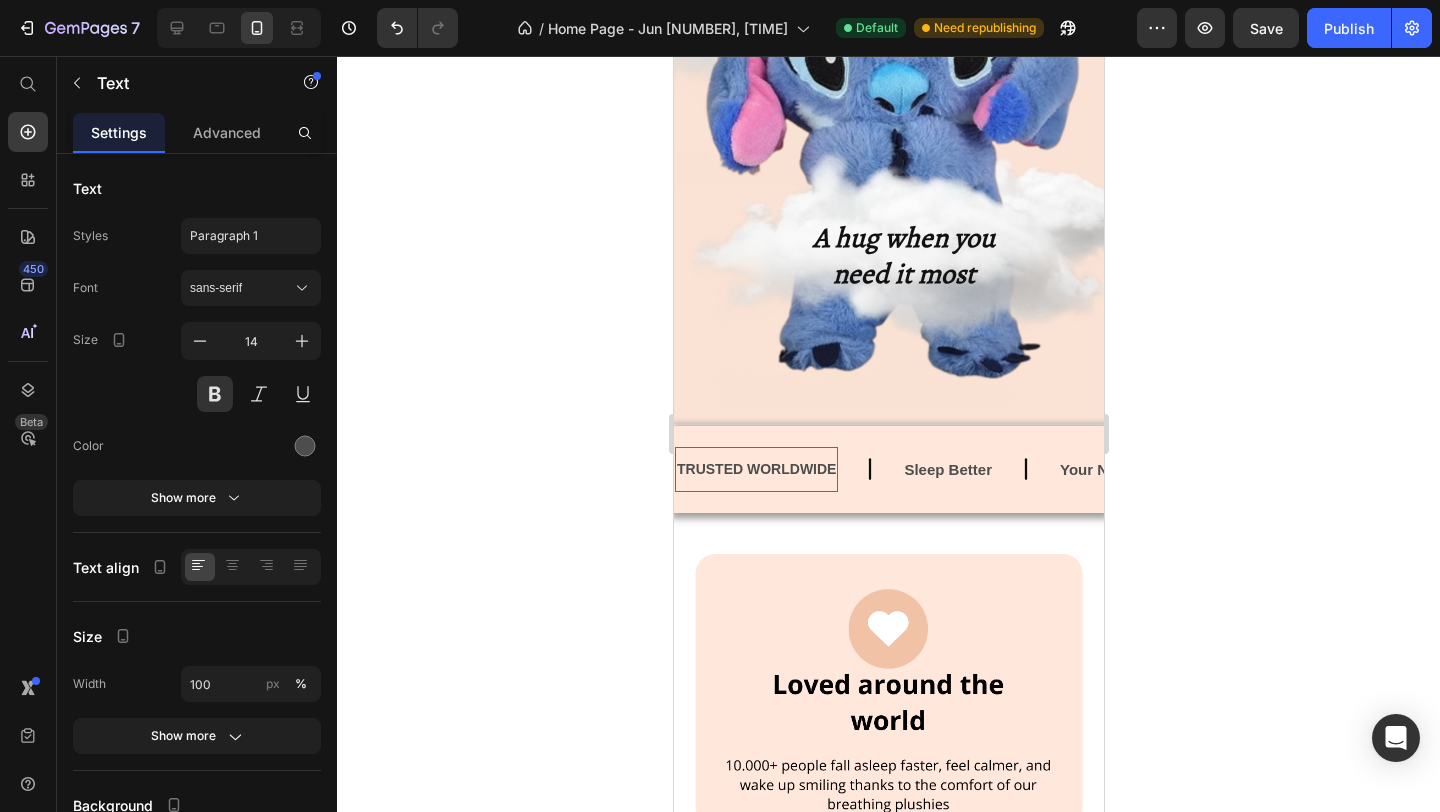 drag, startPoint x: 908, startPoint y: 468, endPoint x: 846, endPoint y: 472, distance: 62.1289 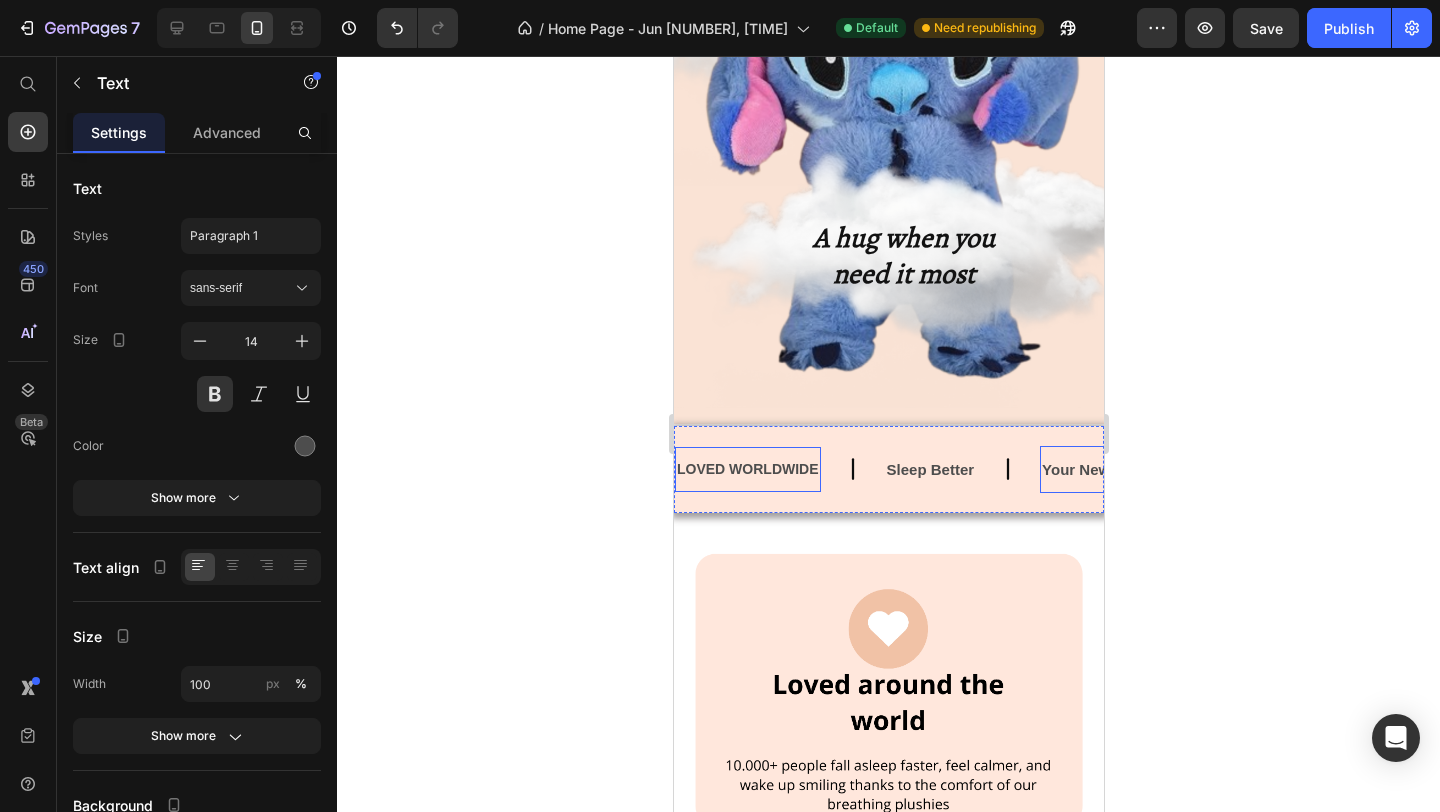 click on "Your New Best friend" at bounding box center (1085, 469) 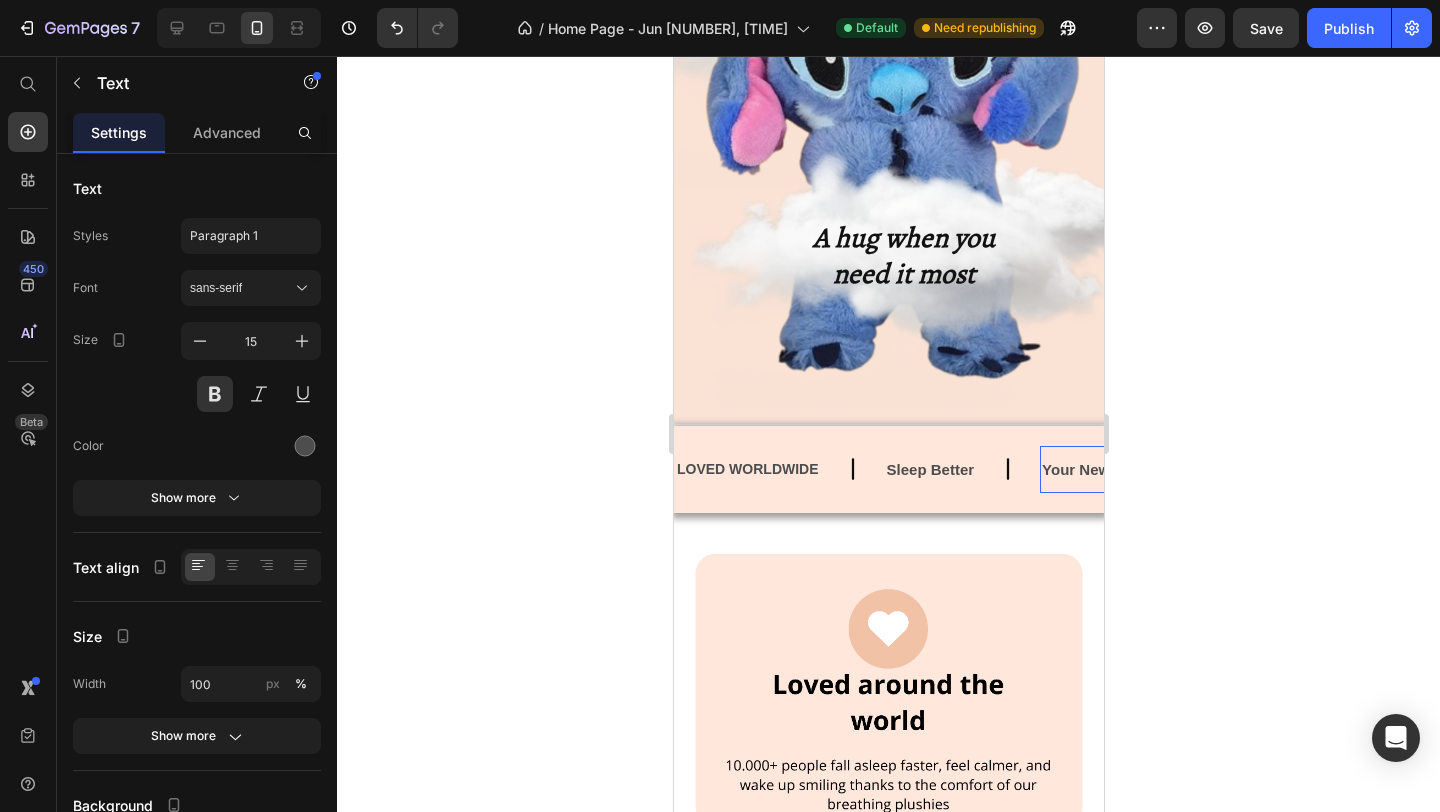 click on "Your New Best friend" at bounding box center [1111, 469] 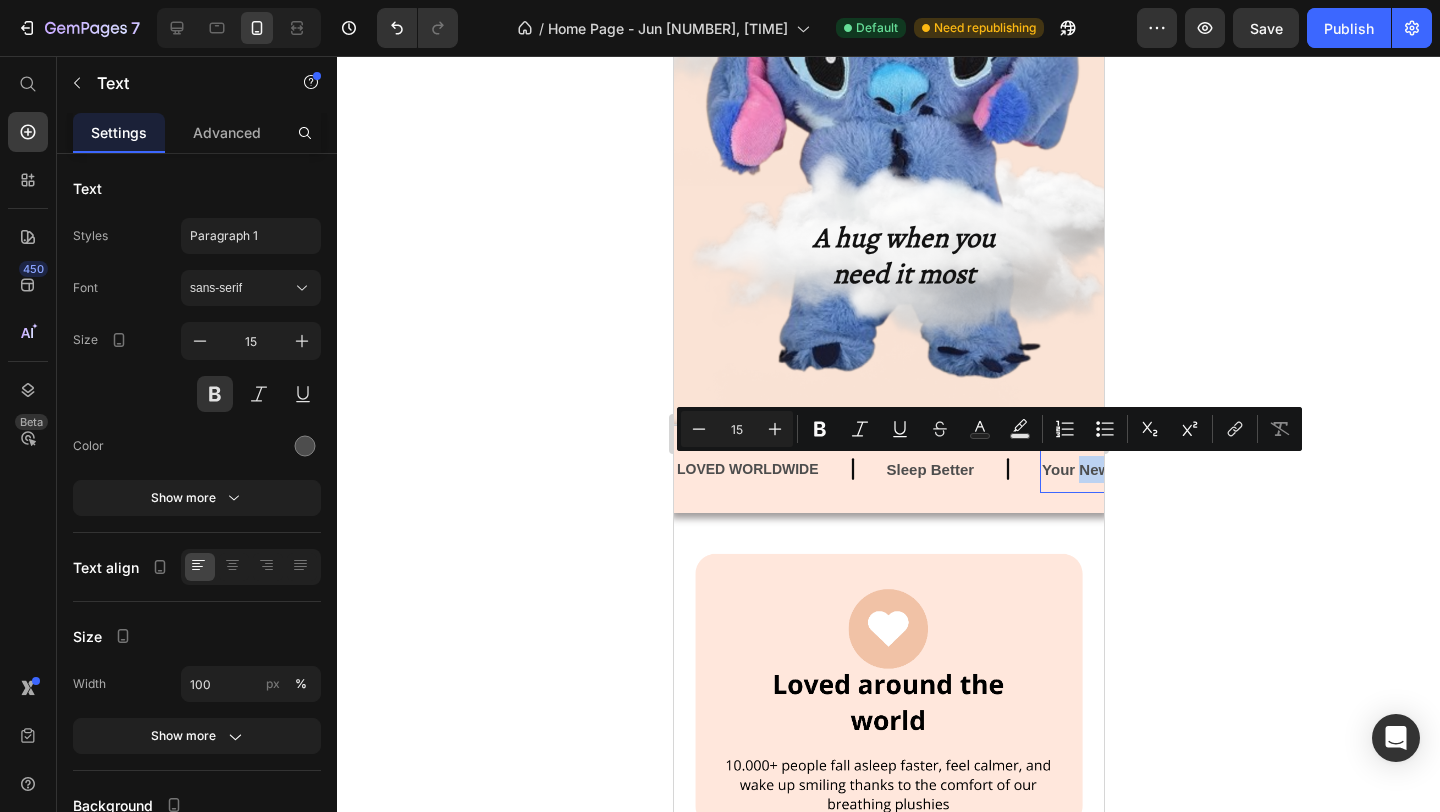 drag, startPoint x: 837, startPoint y: 469, endPoint x: 730, endPoint y: 472, distance: 107.042046 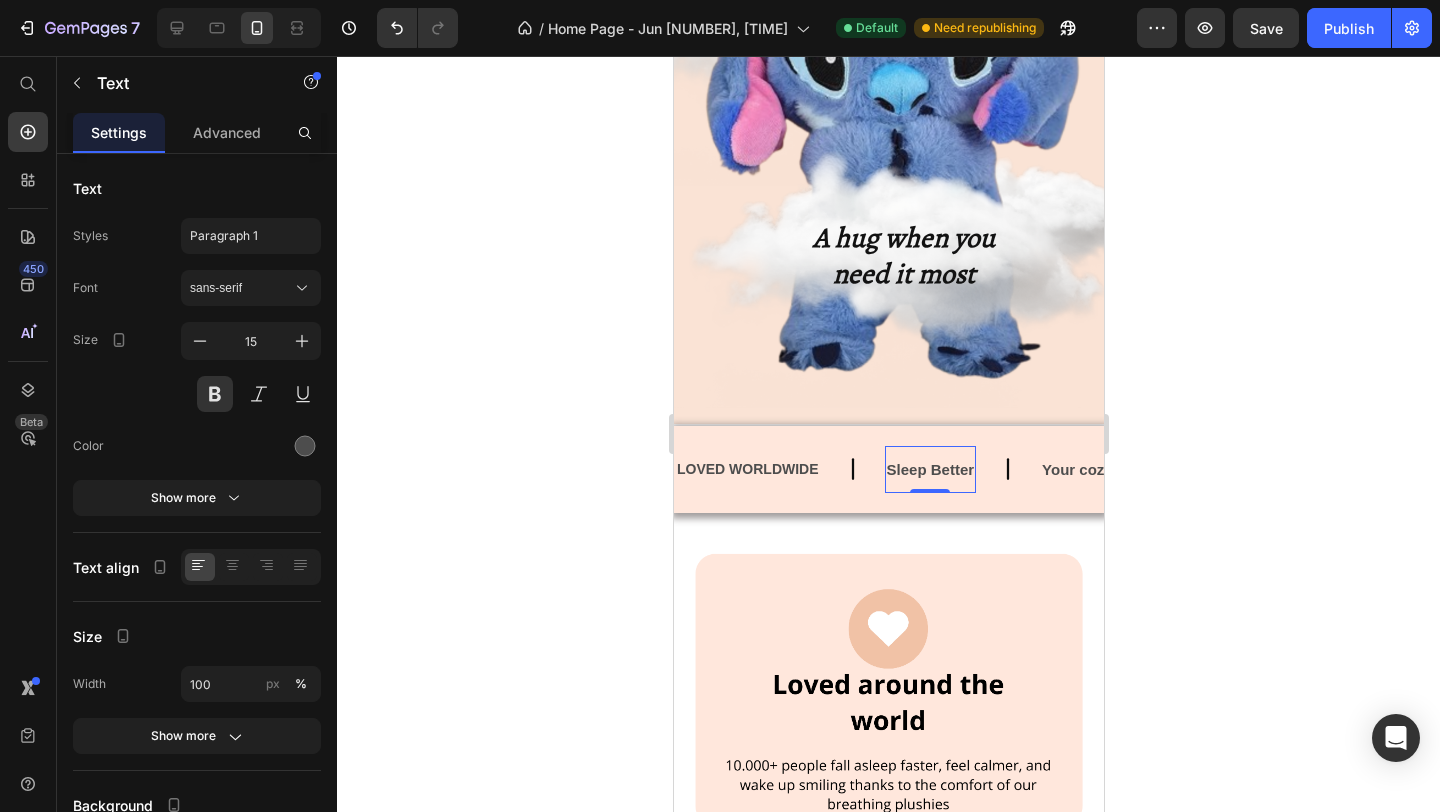 click on "Sleep Better" at bounding box center [926, 469] 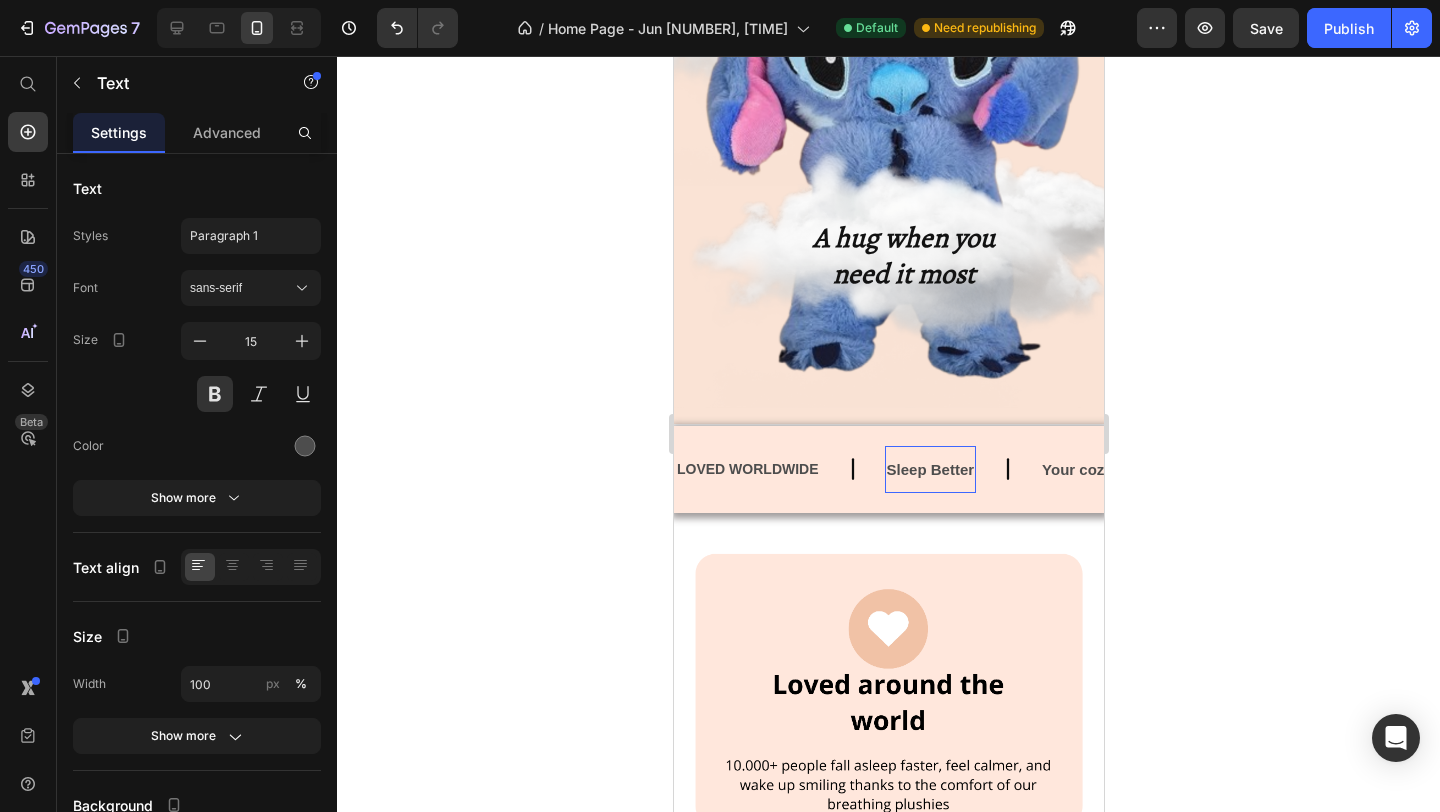 click on "Sleep Better" at bounding box center [928, 469] 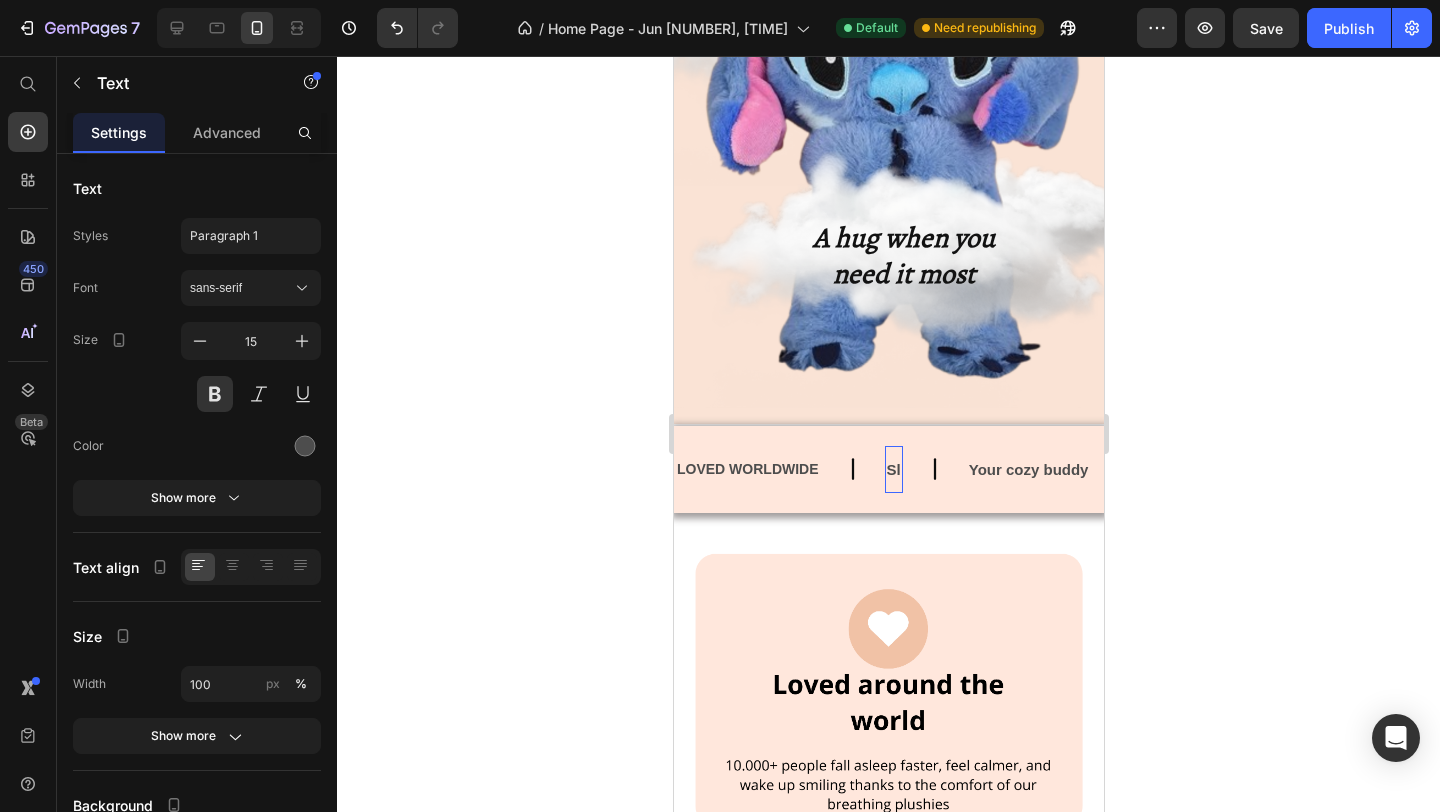click on "Sl" at bounding box center (1545, 469) 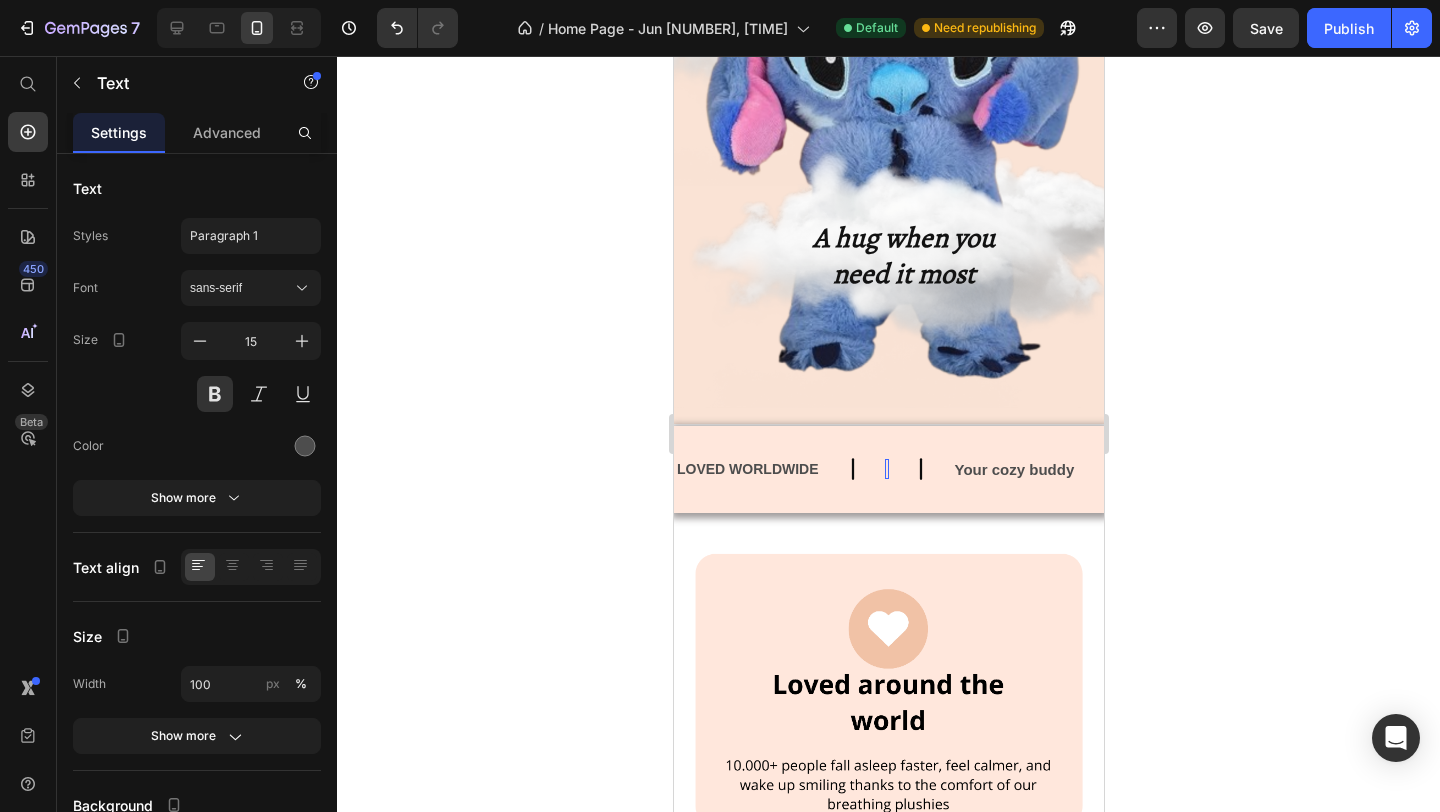 scroll, scrollTop: 228, scrollLeft: 0, axis: vertical 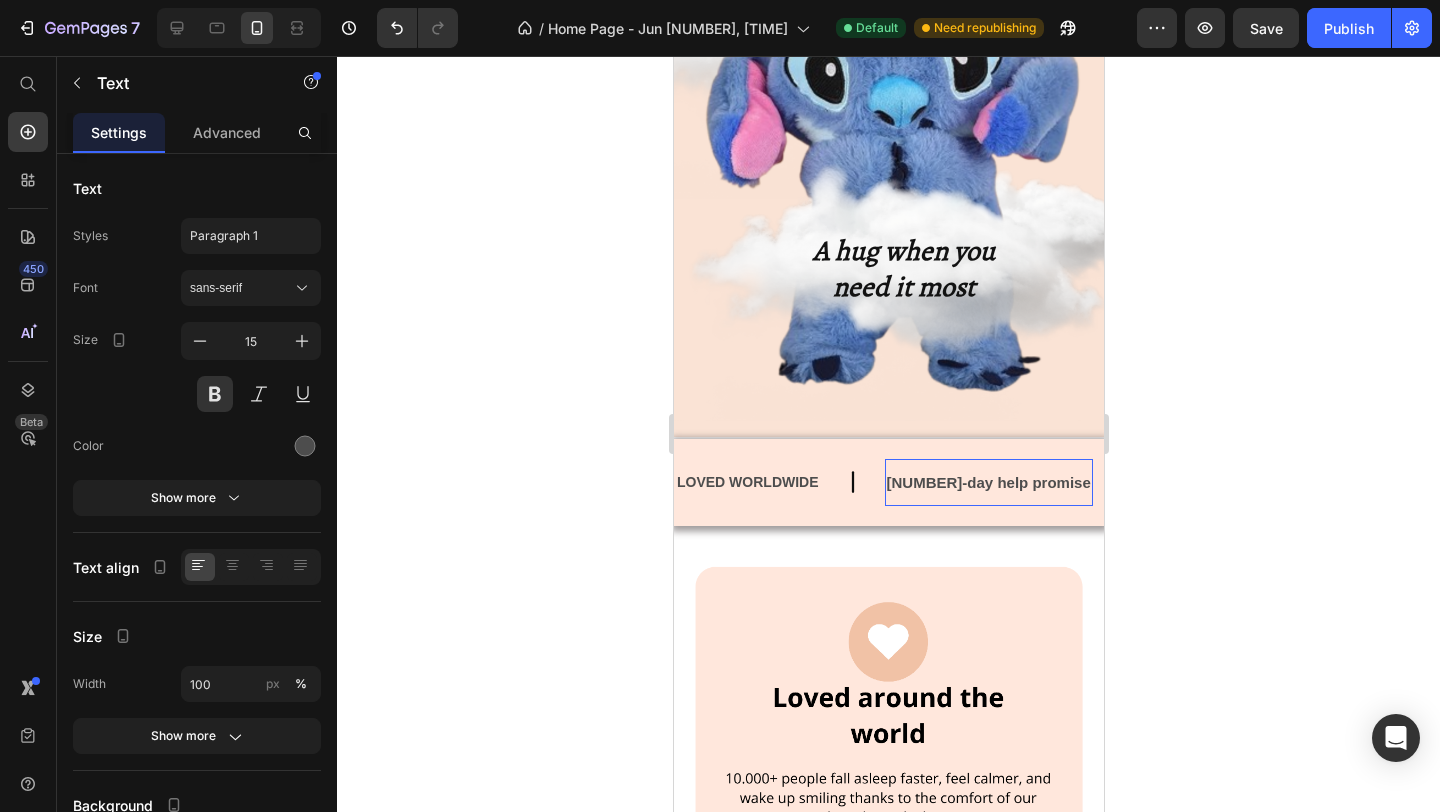 click on "14-day help promise" at bounding box center [986, 482] 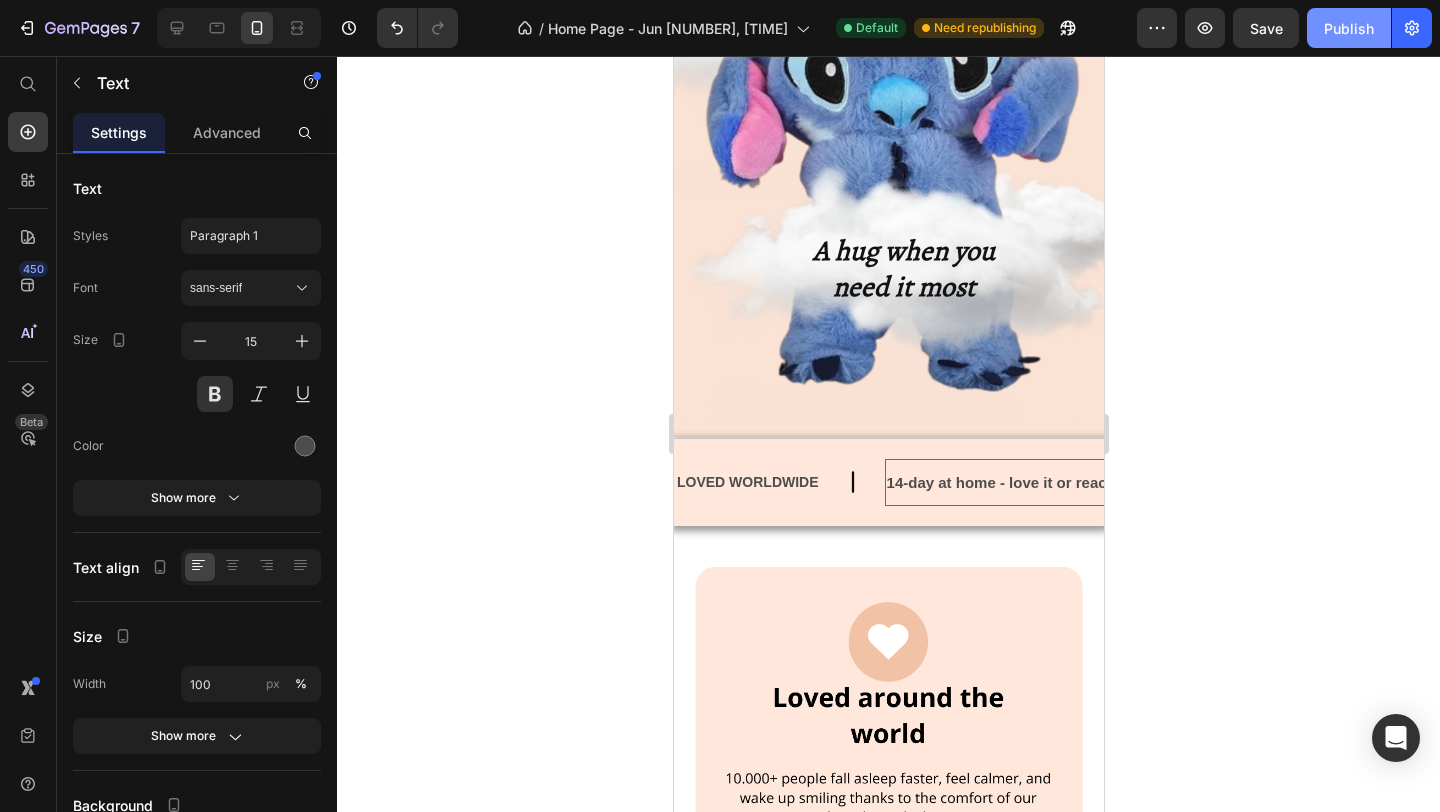click on "Publish" 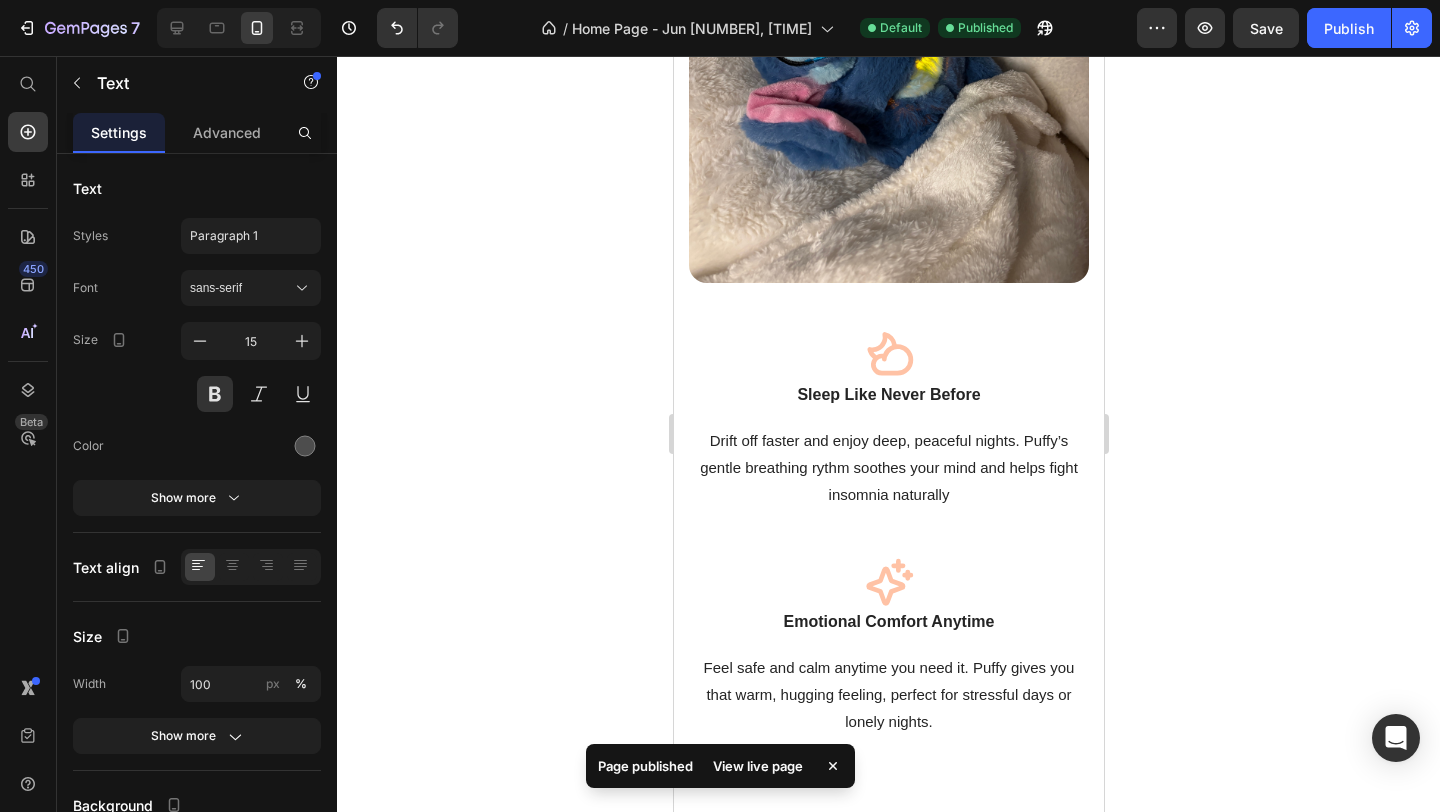 scroll, scrollTop: 2863, scrollLeft: 0, axis: vertical 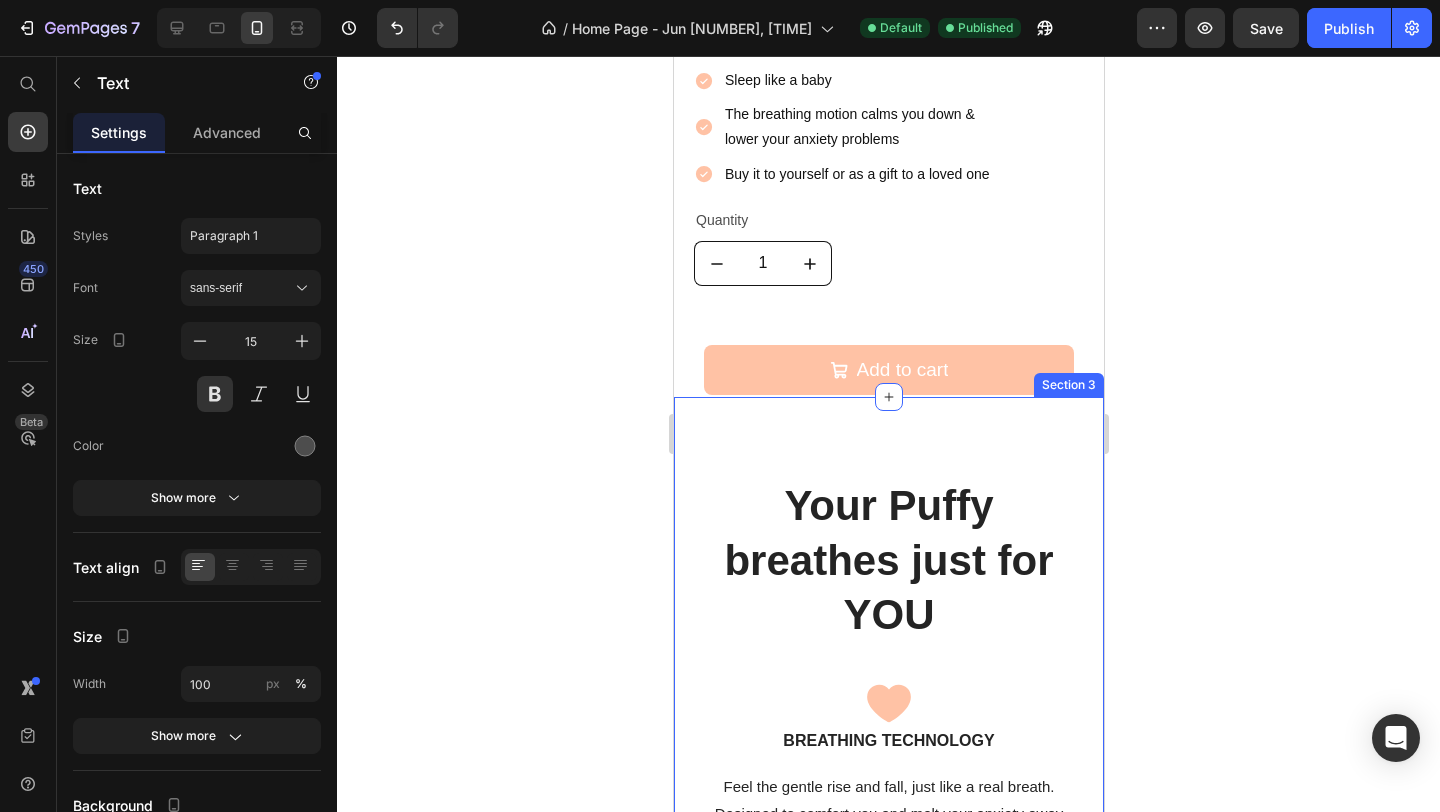 type 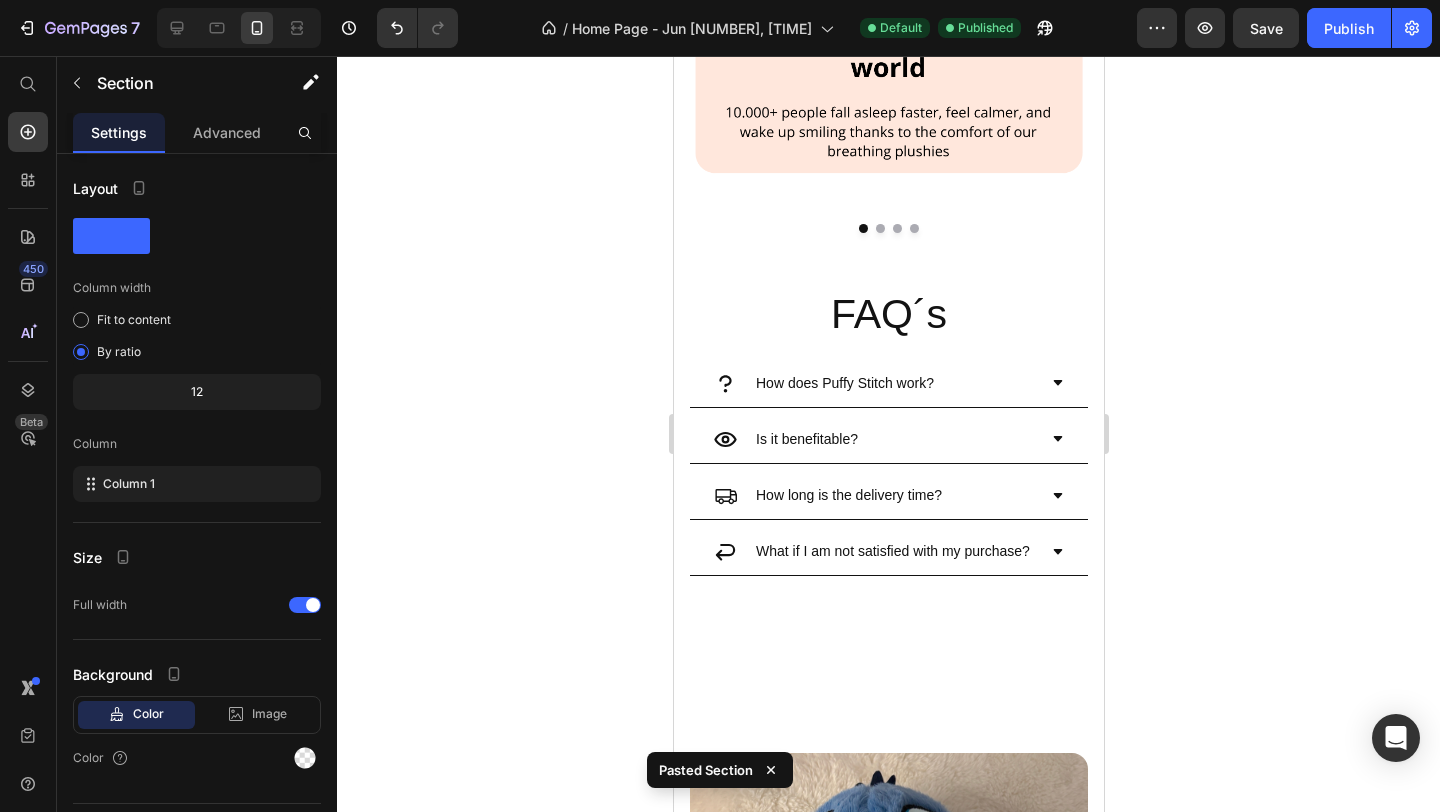 scroll, scrollTop: 891, scrollLeft: 0, axis: vertical 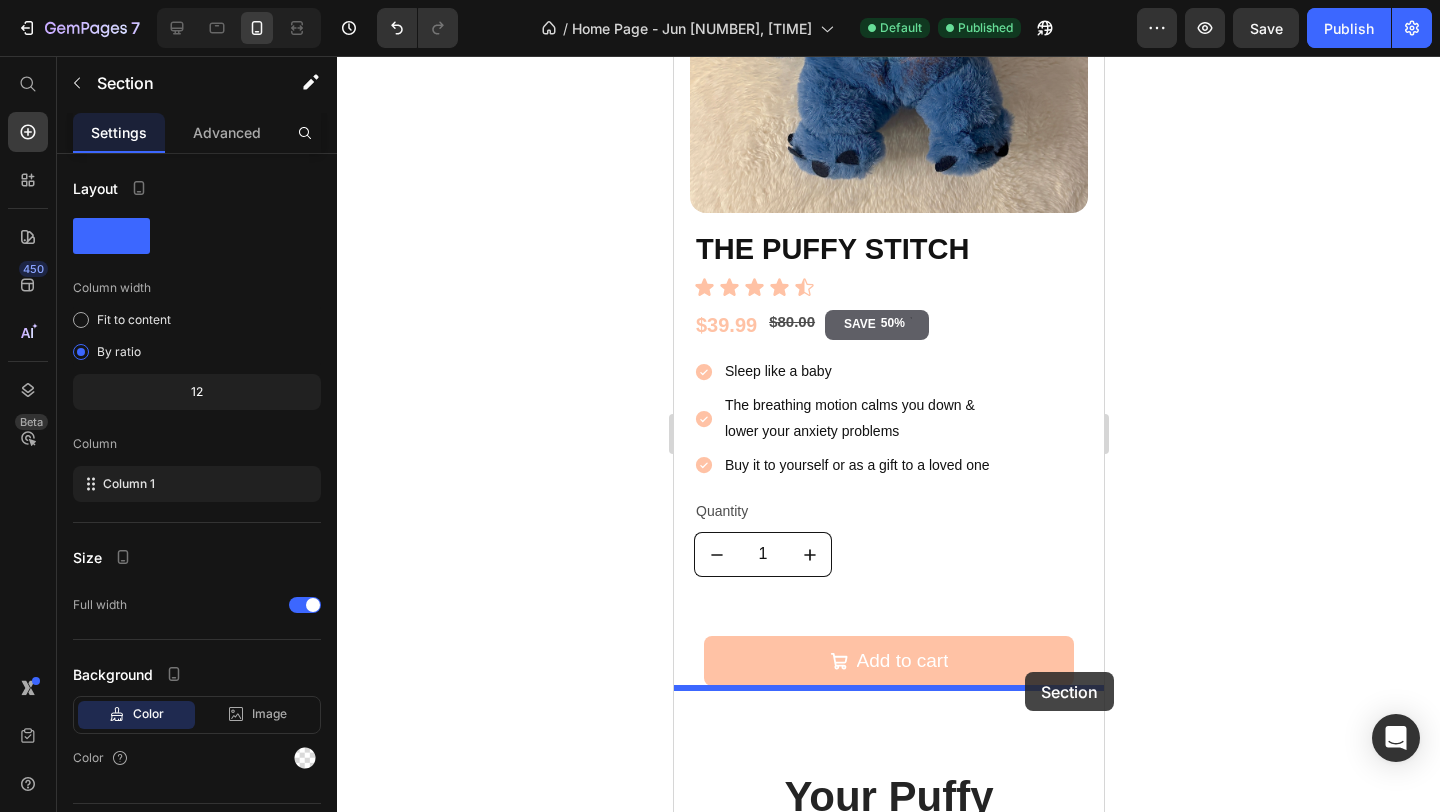 drag, startPoint x: 1040, startPoint y: 599, endPoint x: 1025, endPoint y: 676, distance: 78.44743 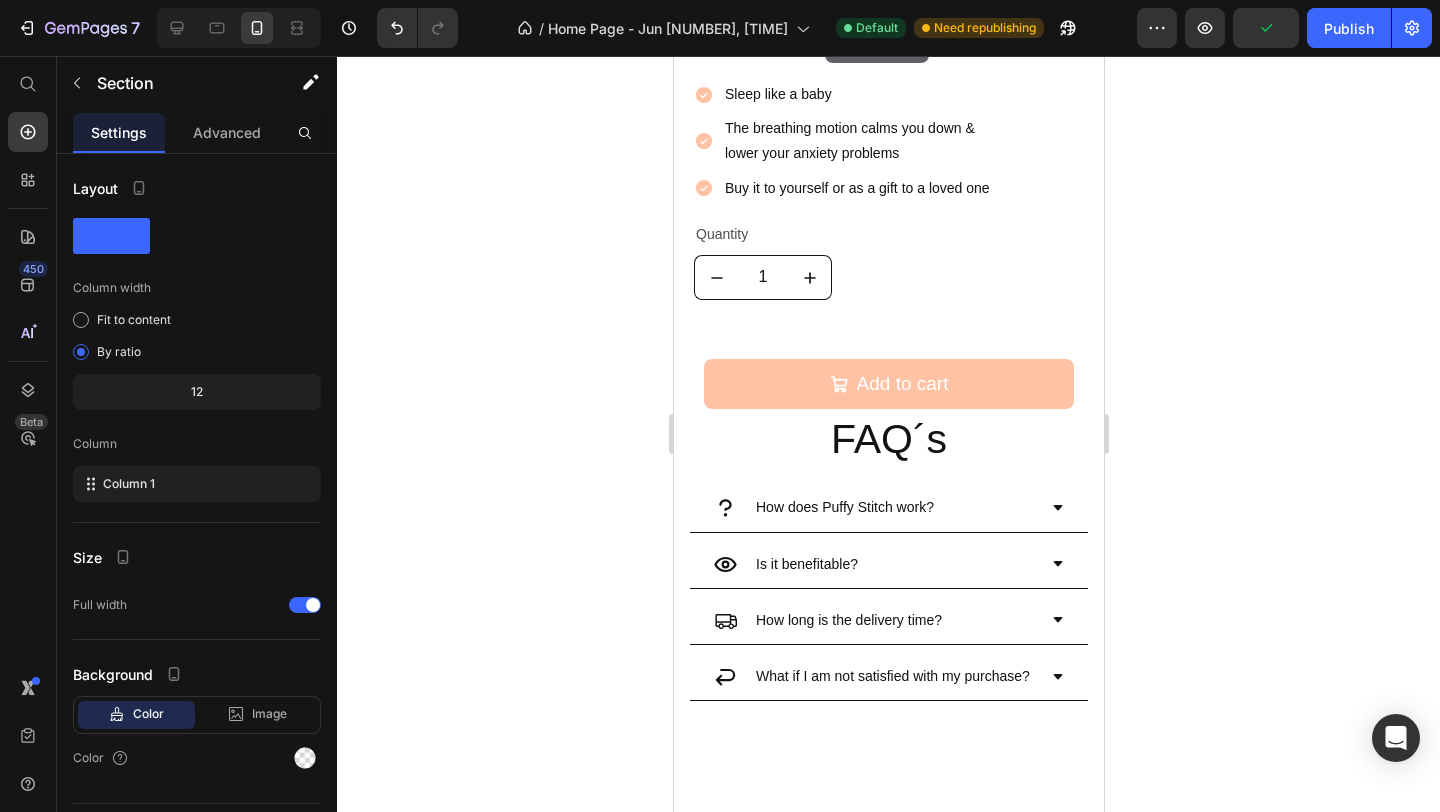 scroll, scrollTop: 1675, scrollLeft: 0, axis: vertical 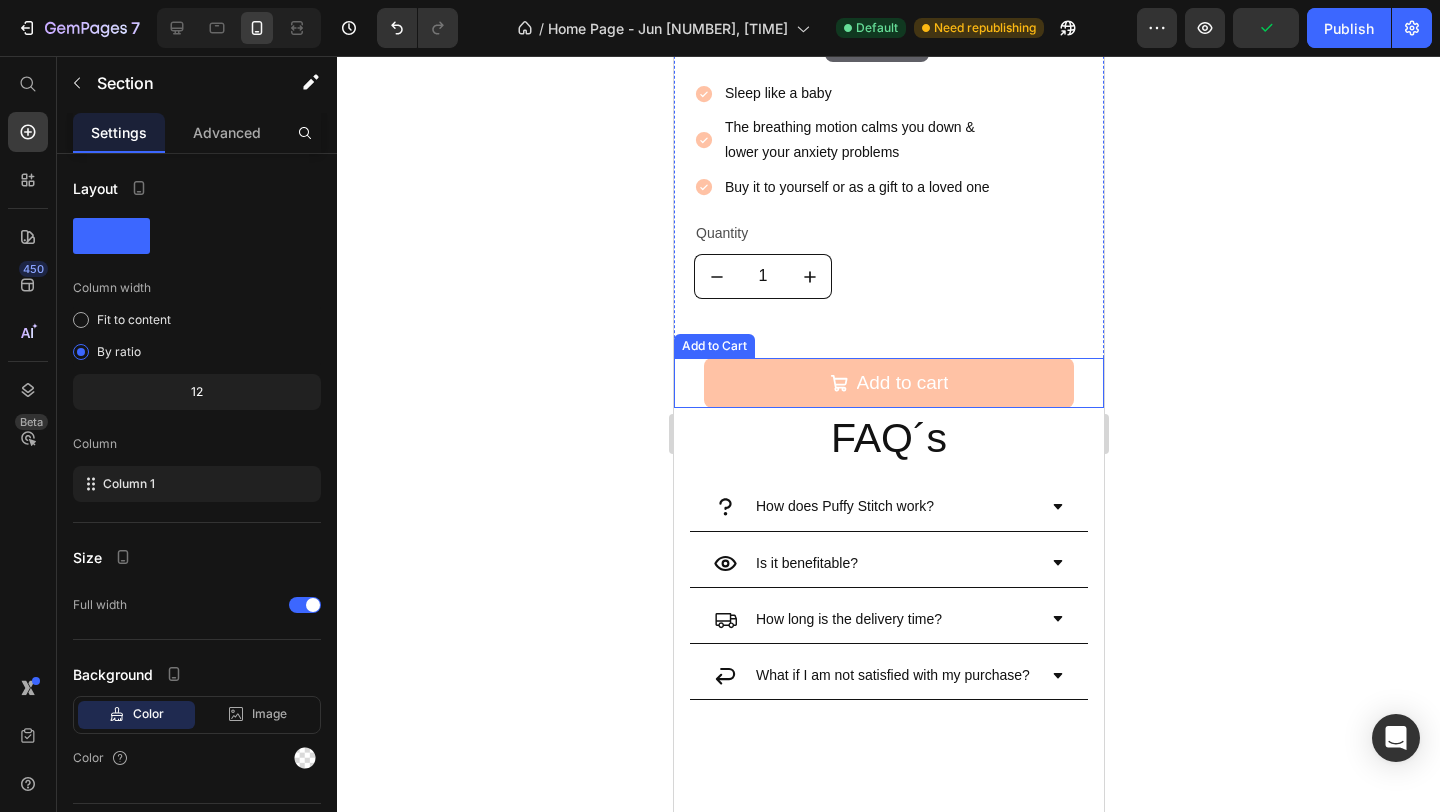 click on "Add to cart Add to Cart" at bounding box center [888, 383] 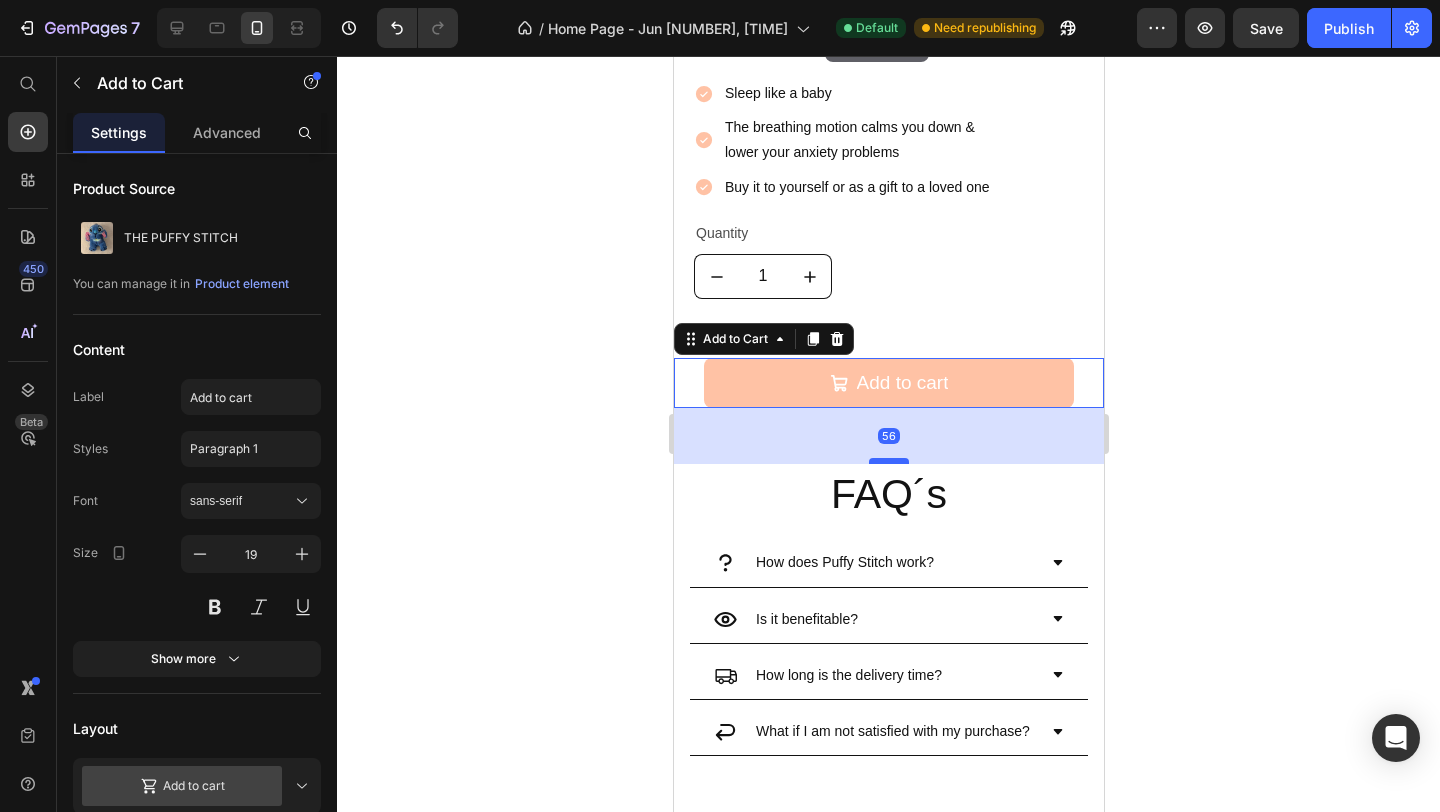 drag, startPoint x: 897, startPoint y: 405, endPoint x: 900, endPoint y: 461, distance: 56.0803 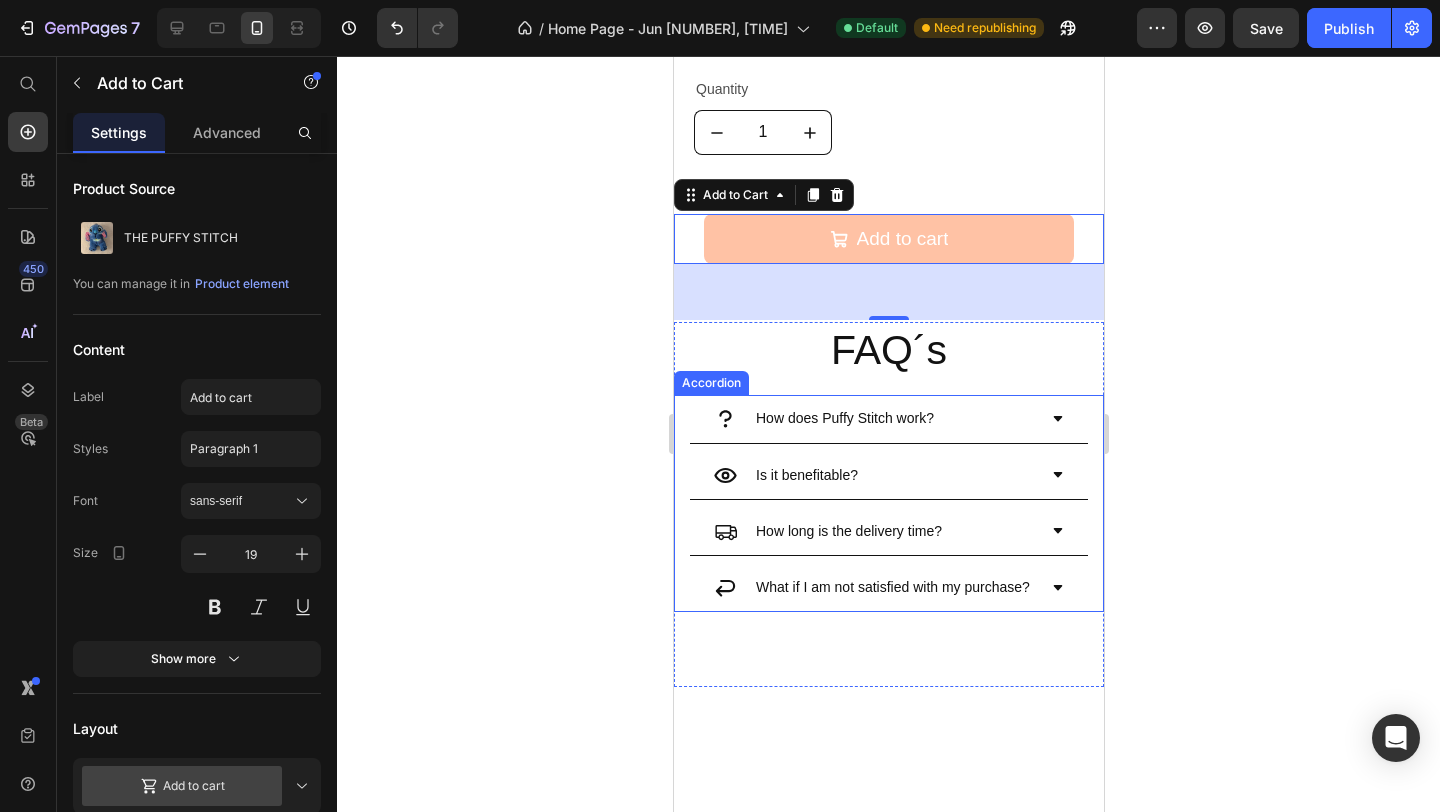 scroll, scrollTop: 1841, scrollLeft: 0, axis: vertical 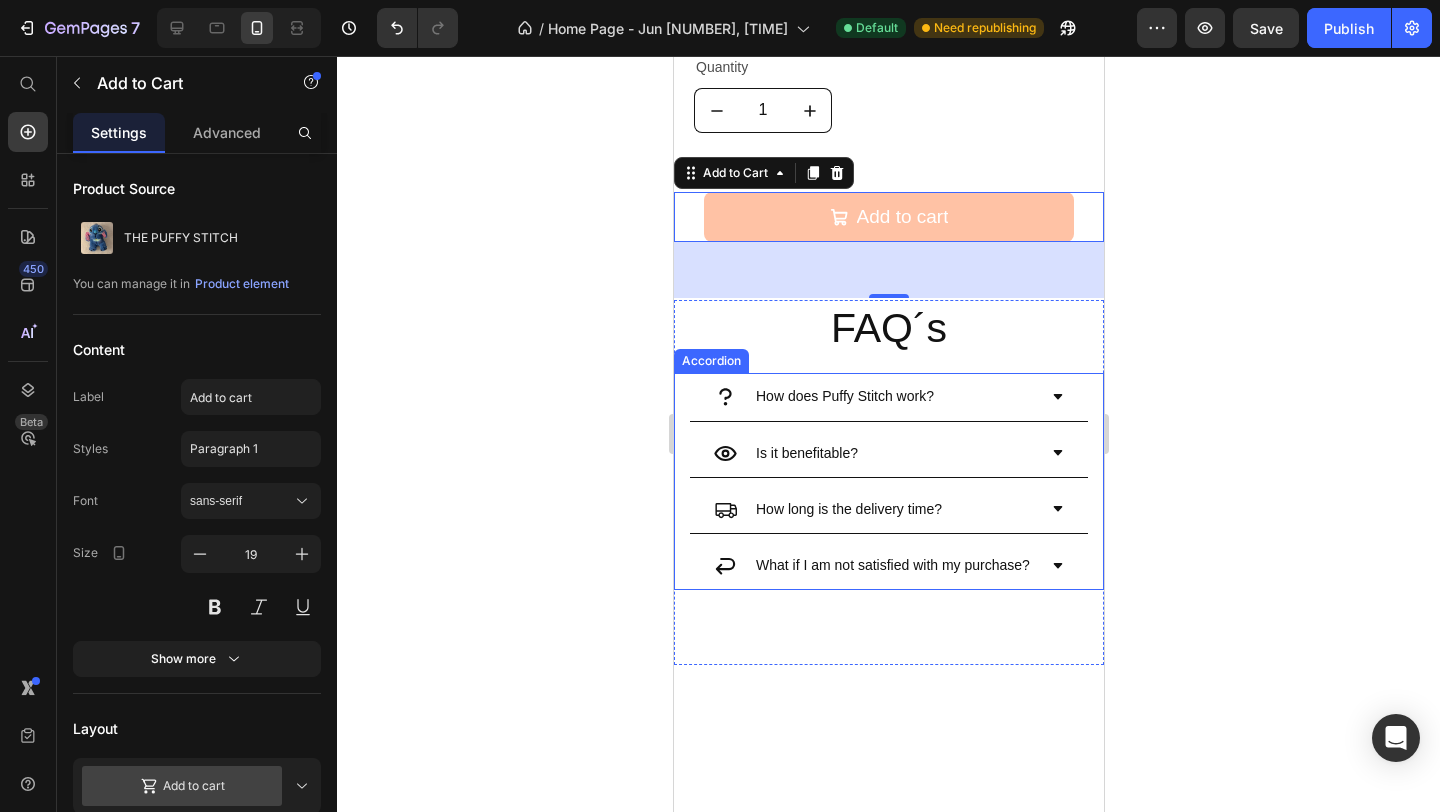click on "Is it benefitable?" at bounding box center [888, 454] 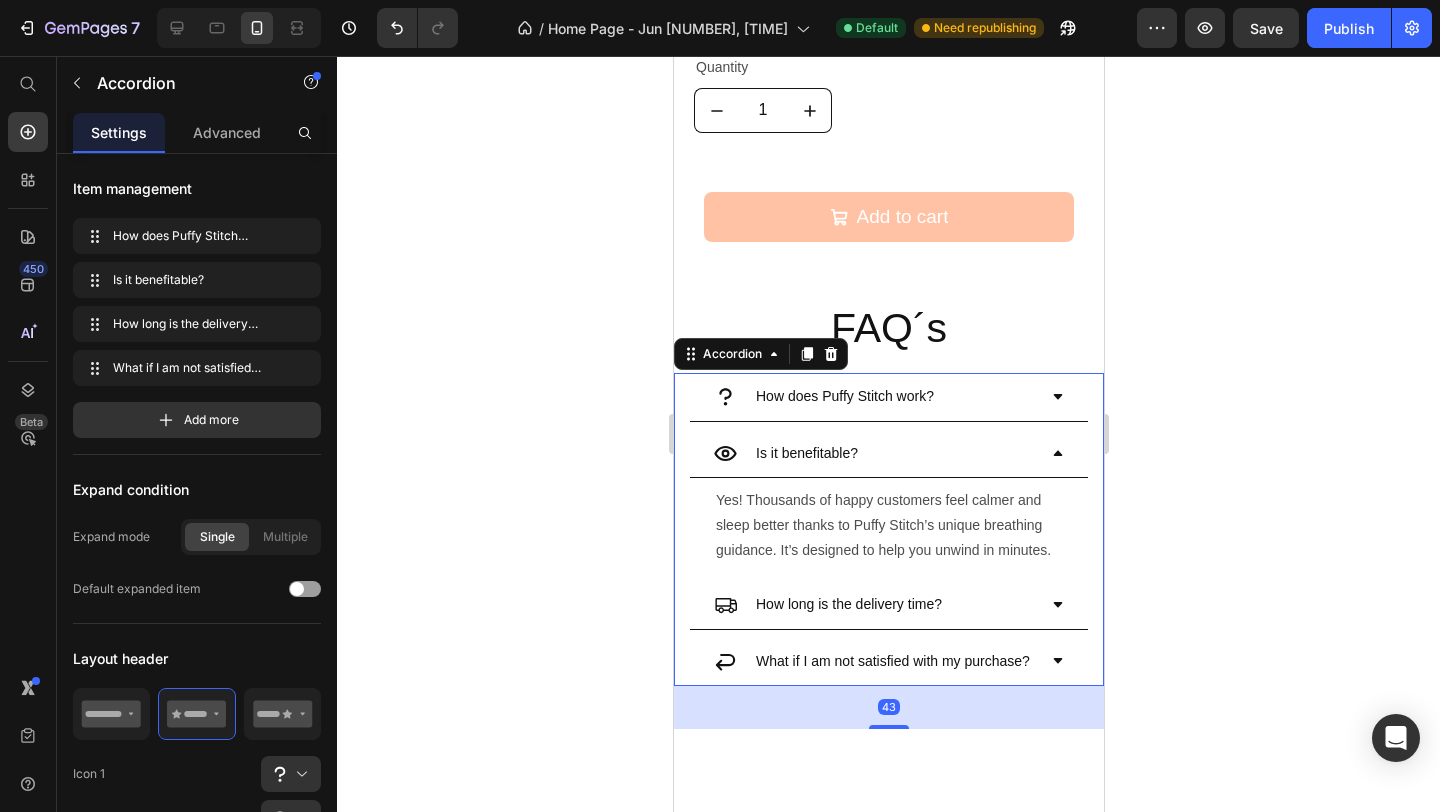 click on "Is it benefitable?" at bounding box center (806, 453) 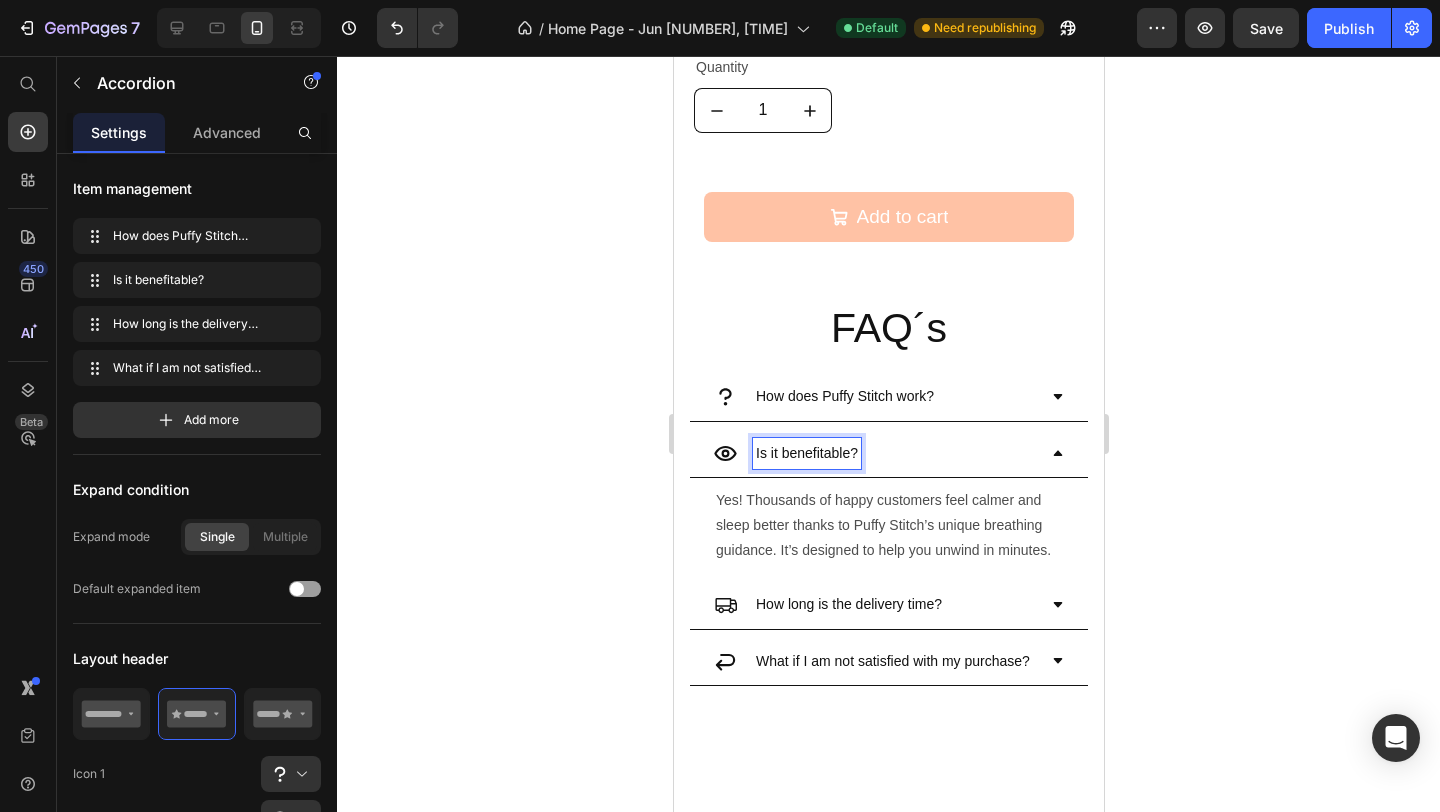 click on "Is it benefitable?" at bounding box center [806, 453] 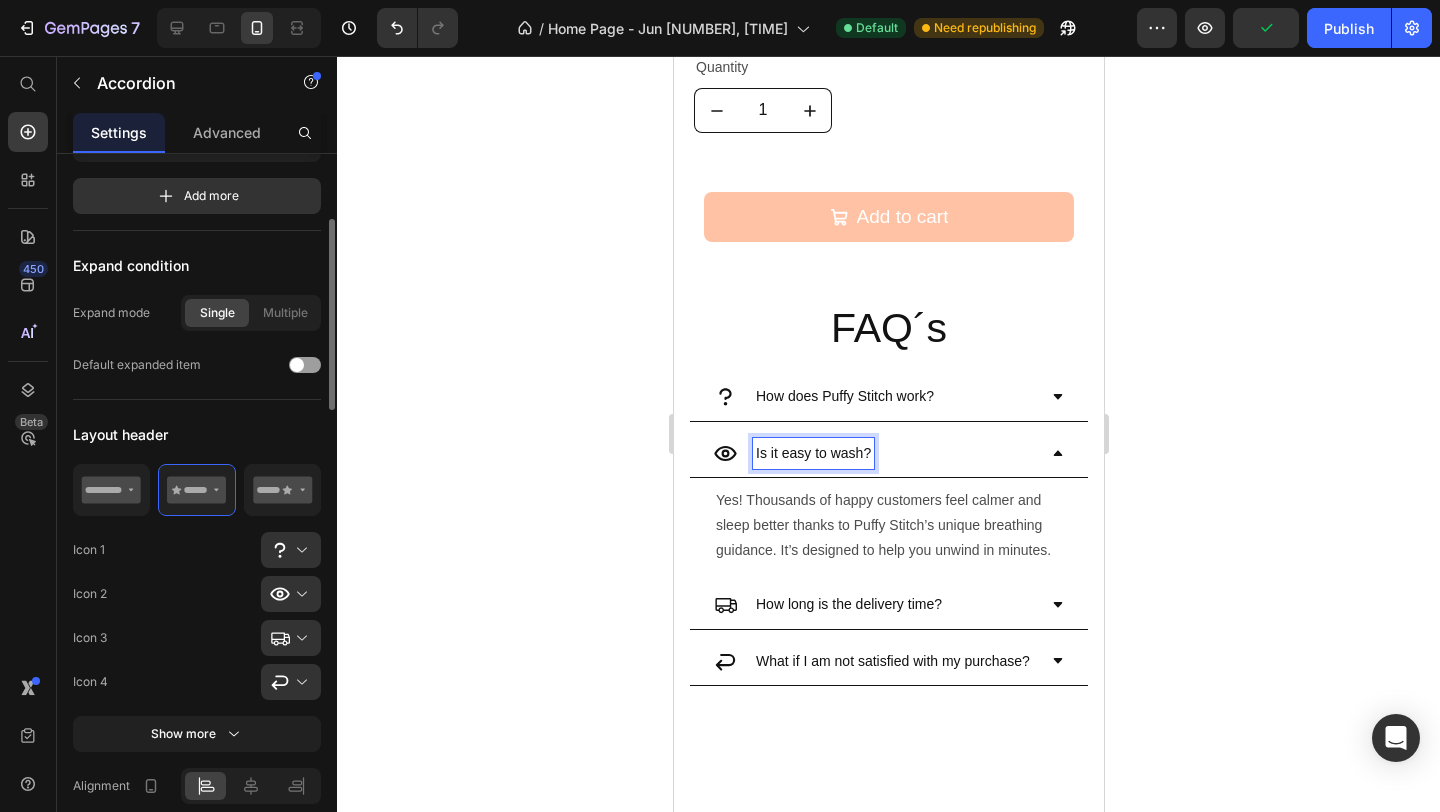 scroll, scrollTop: 236, scrollLeft: 0, axis: vertical 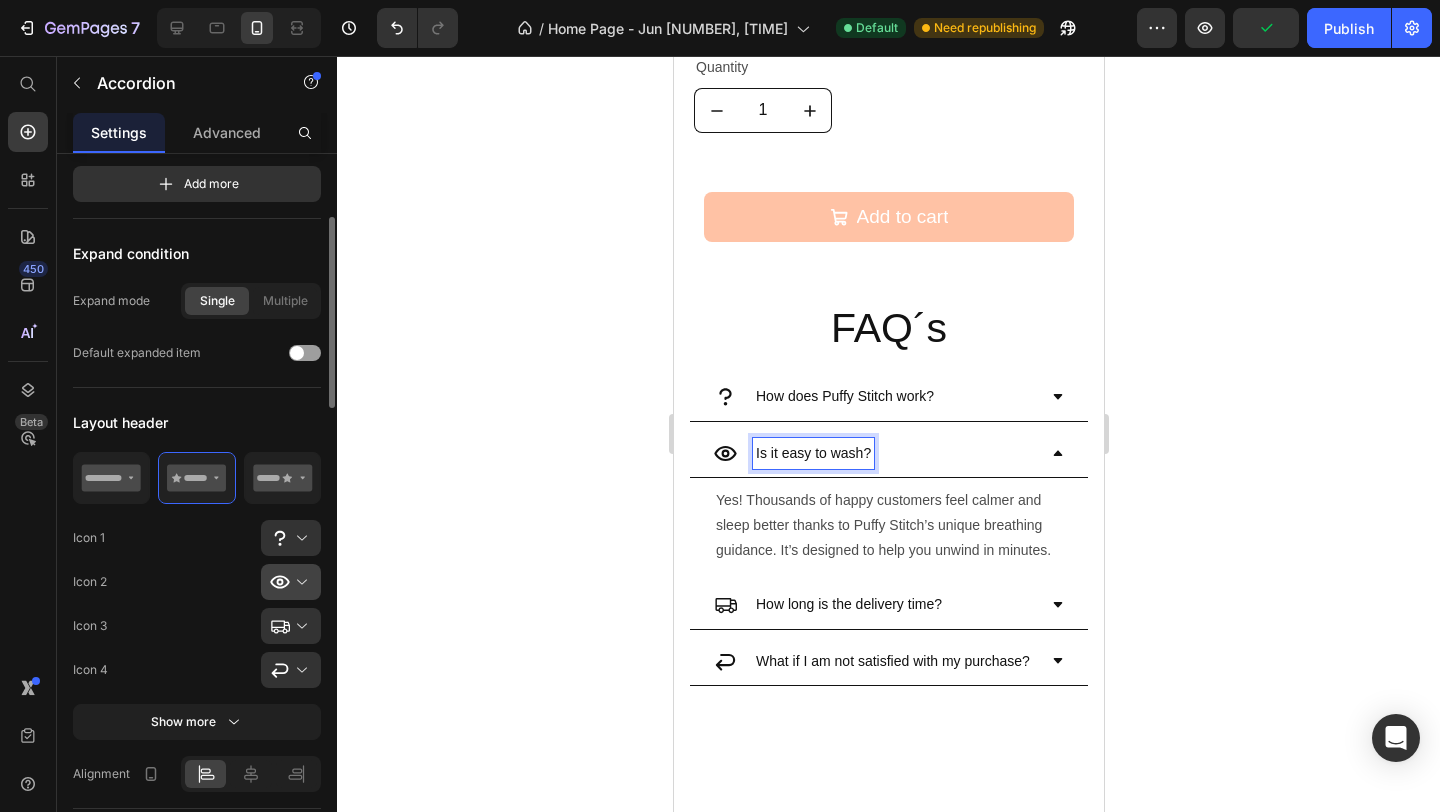 click at bounding box center [299, 582] 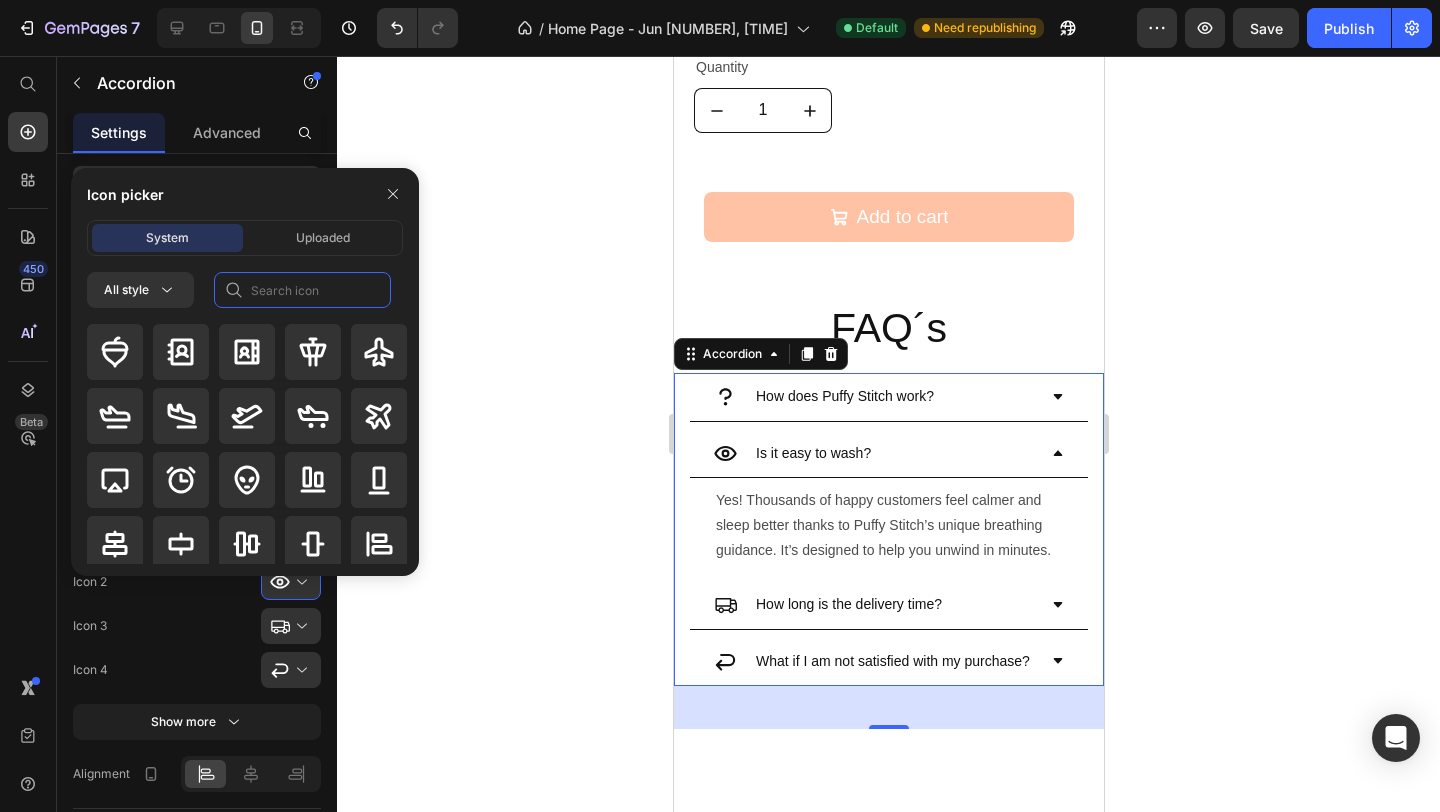 click 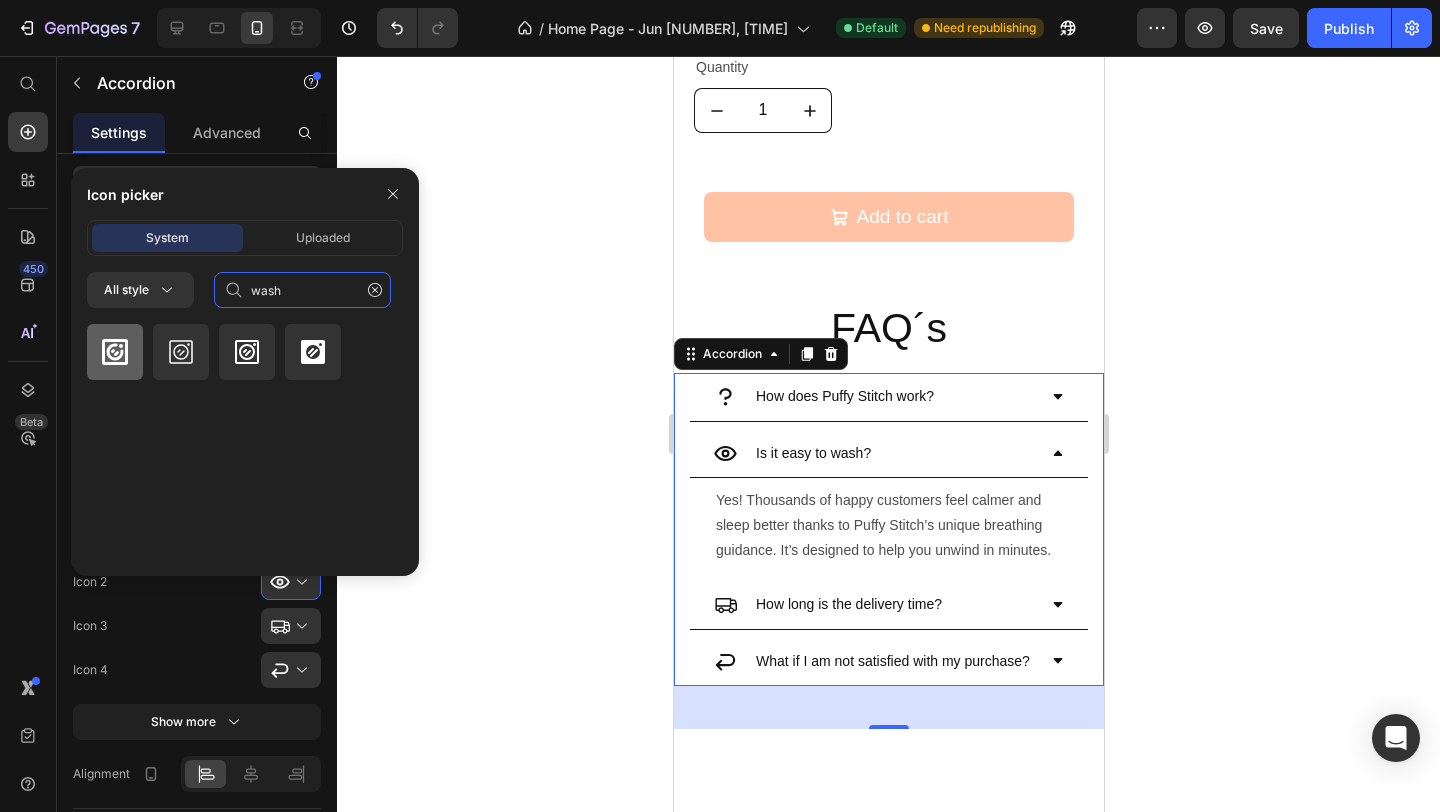type on "wash" 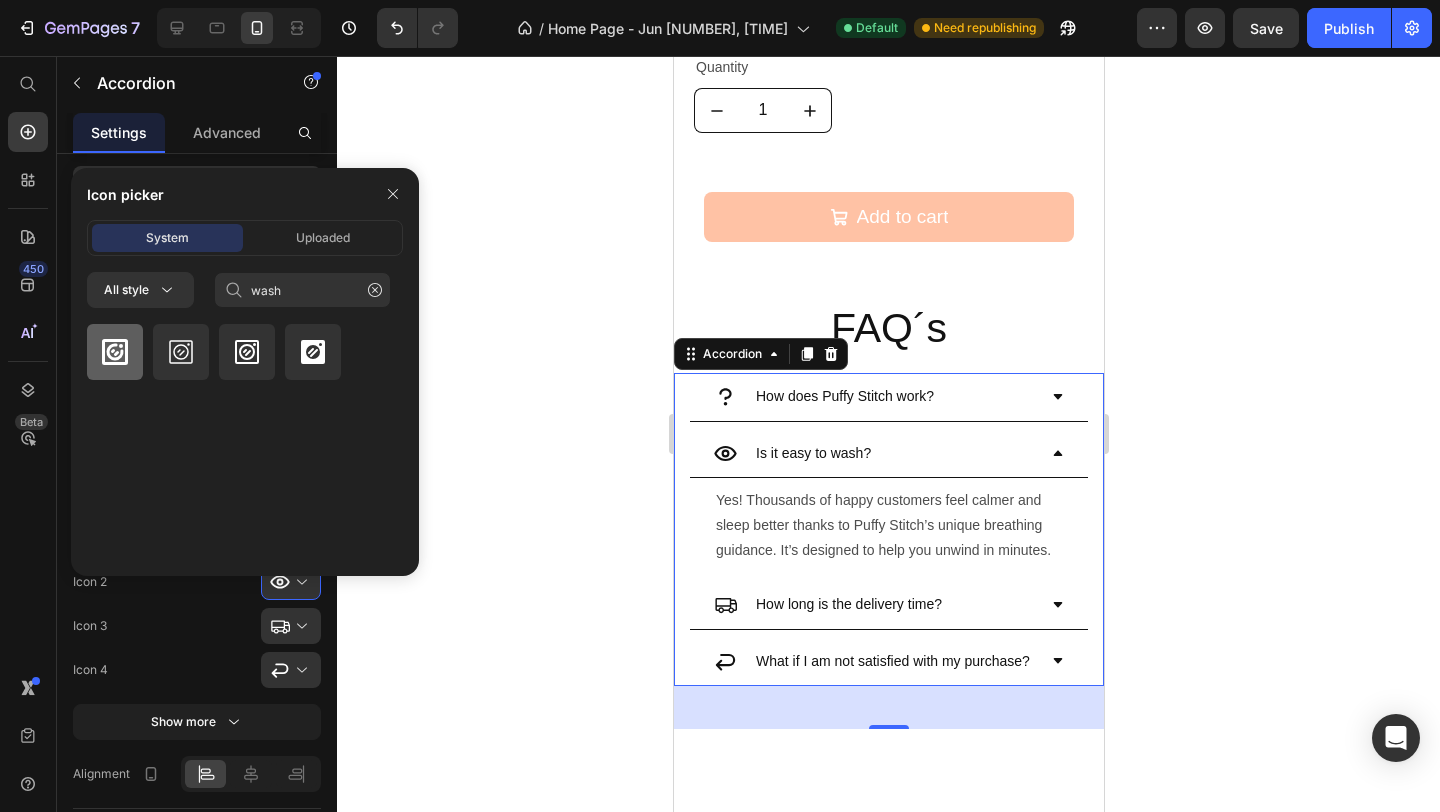 click 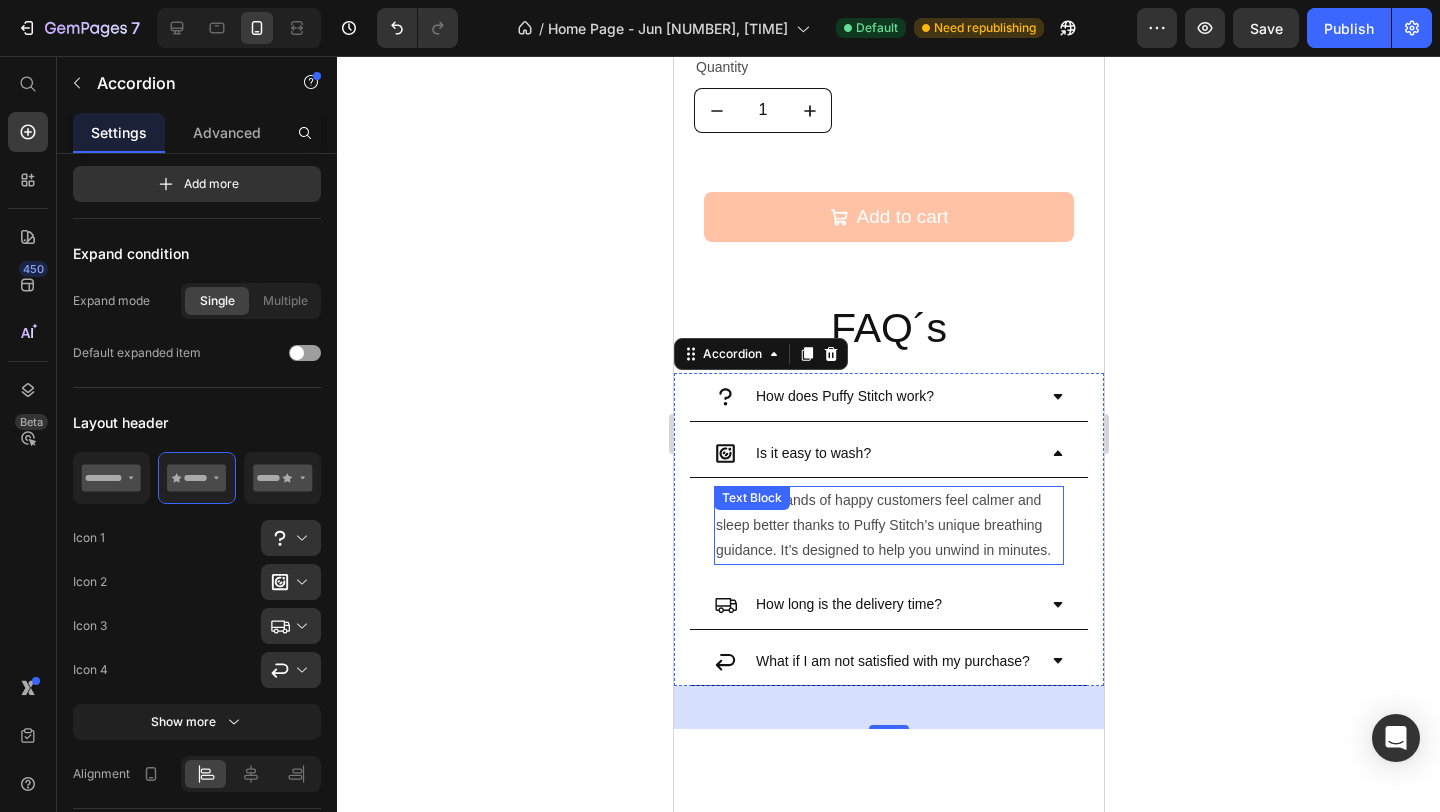 click on "Yes! Thousands of happy customers feel calmer and sleep better thanks to Puffy Stitch’s unique breathing guidance. It’s designed to help you unwind in minutes." at bounding box center (888, 526) 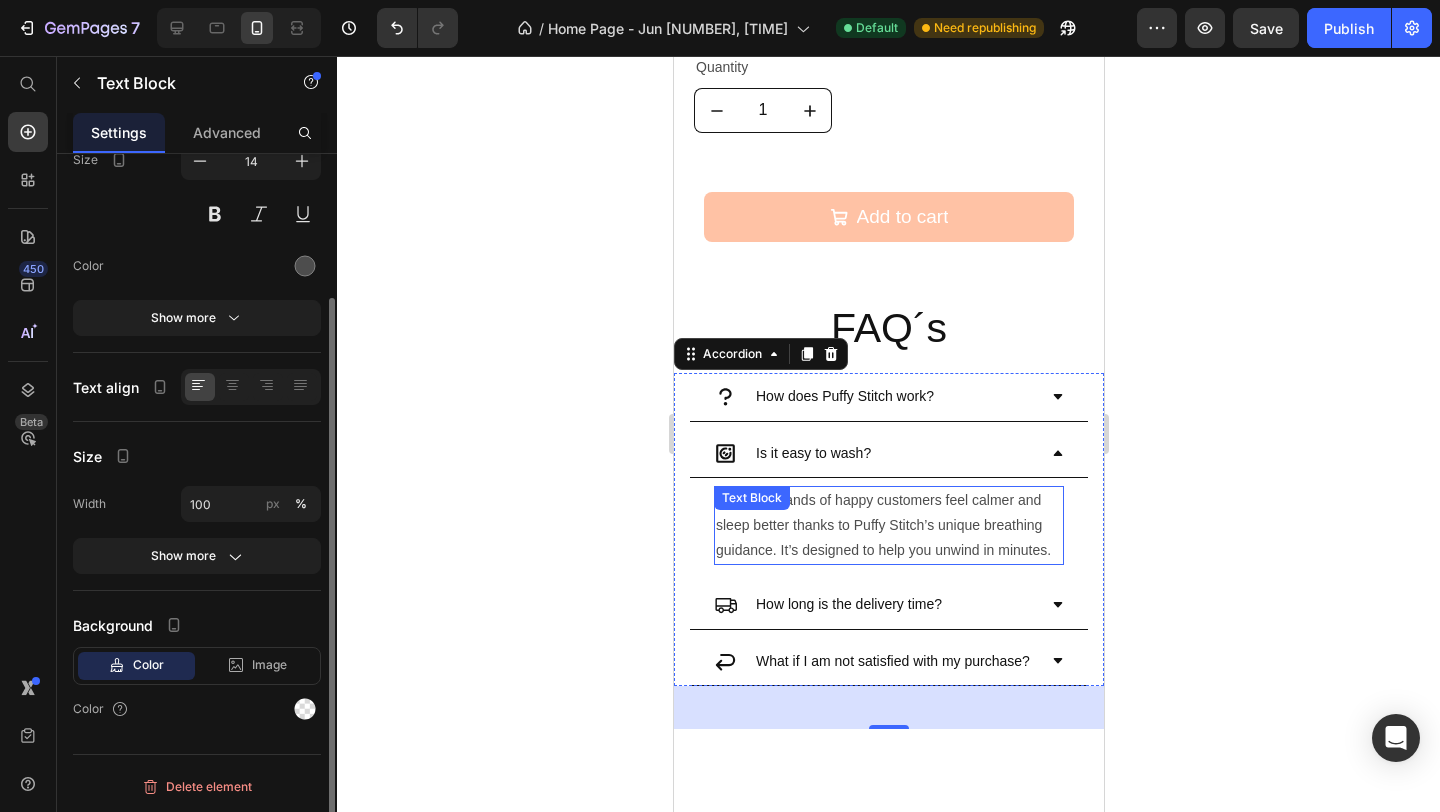 scroll, scrollTop: 0, scrollLeft: 0, axis: both 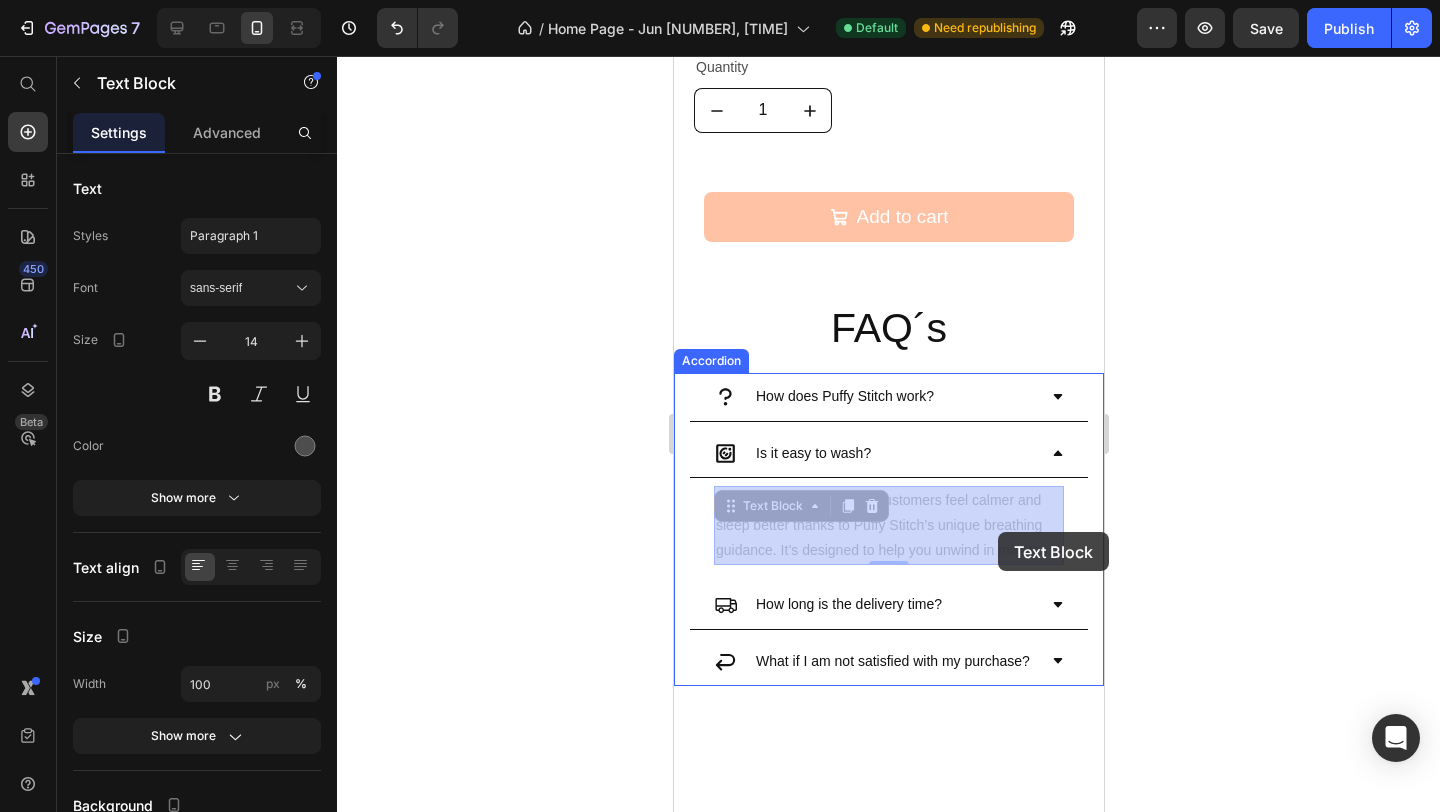 drag, startPoint x: 1048, startPoint y: 552, endPoint x: 998, endPoint y: 533, distance: 53.488316 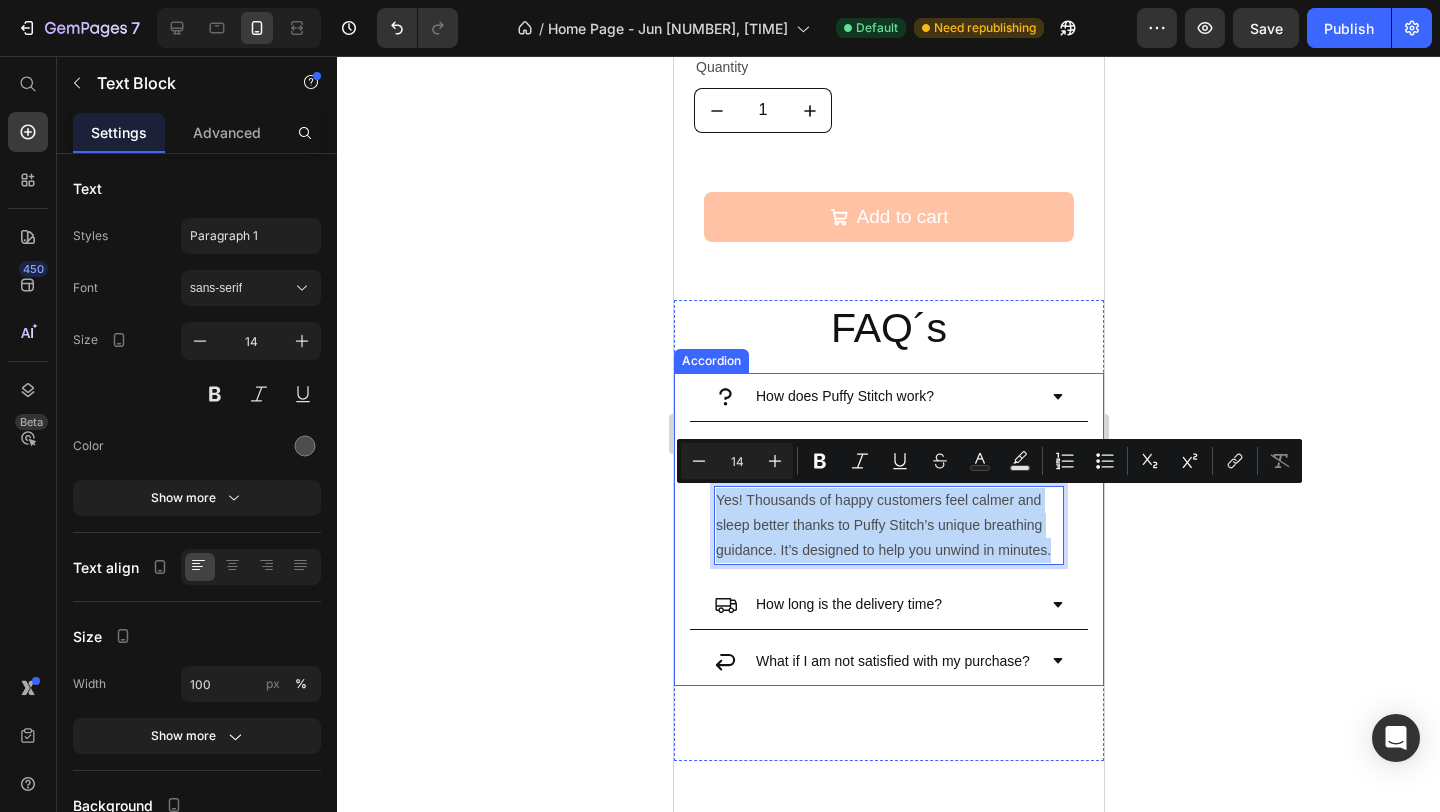 drag, startPoint x: 1050, startPoint y: 552, endPoint x: 712, endPoint y: 493, distance: 343.11078 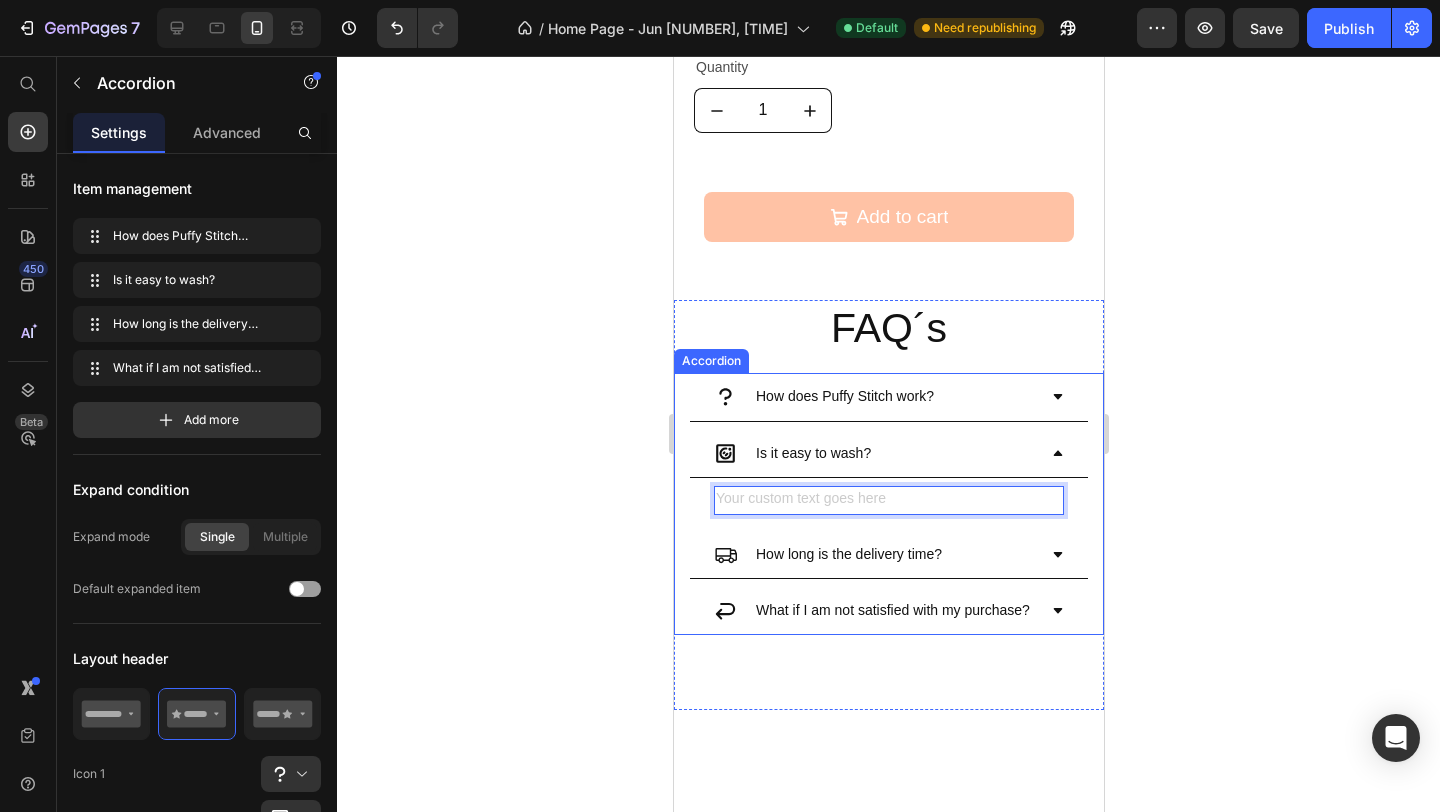 click on "Is it easy to wash?" at bounding box center (812, 453) 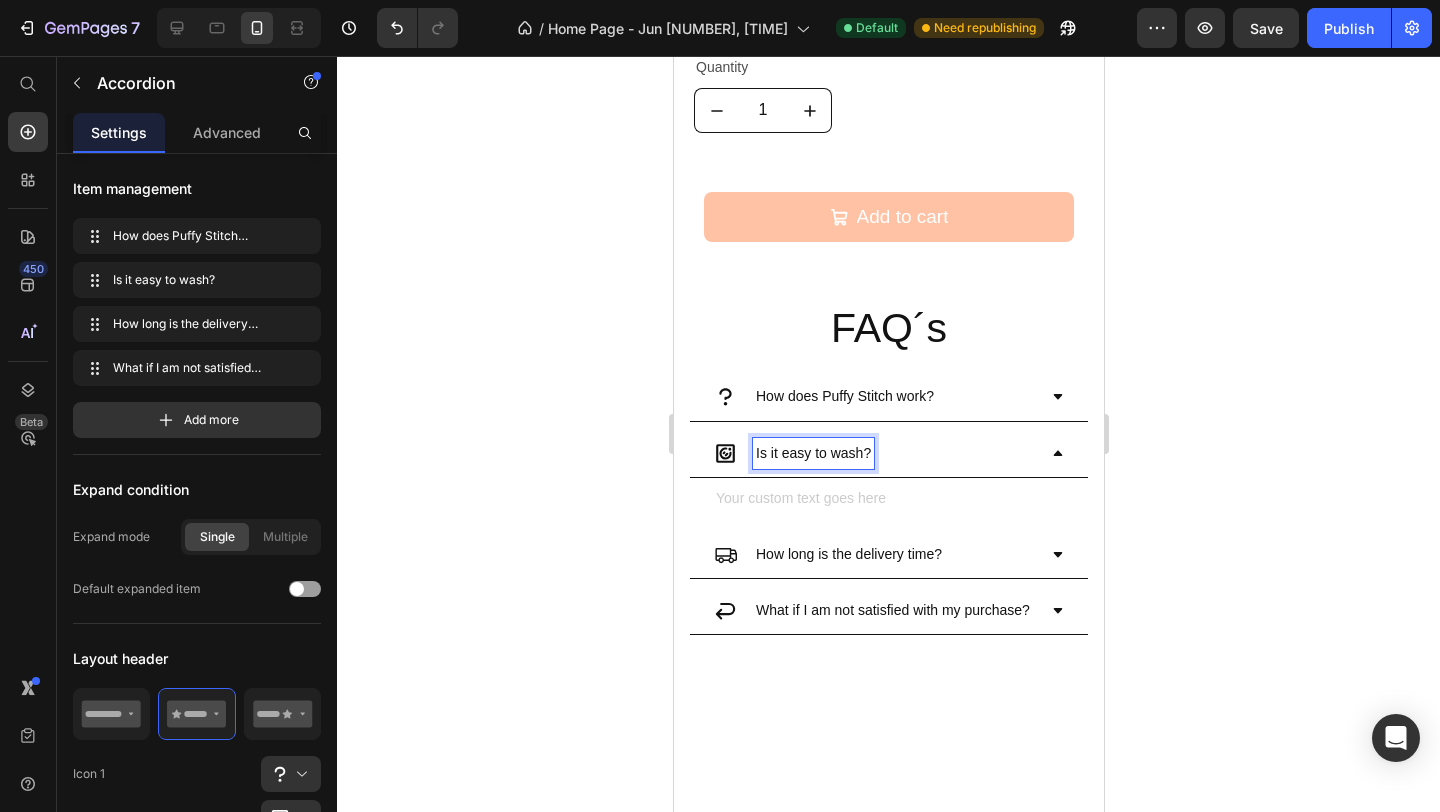 click on "Is it easy to wash?" at bounding box center (812, 453) 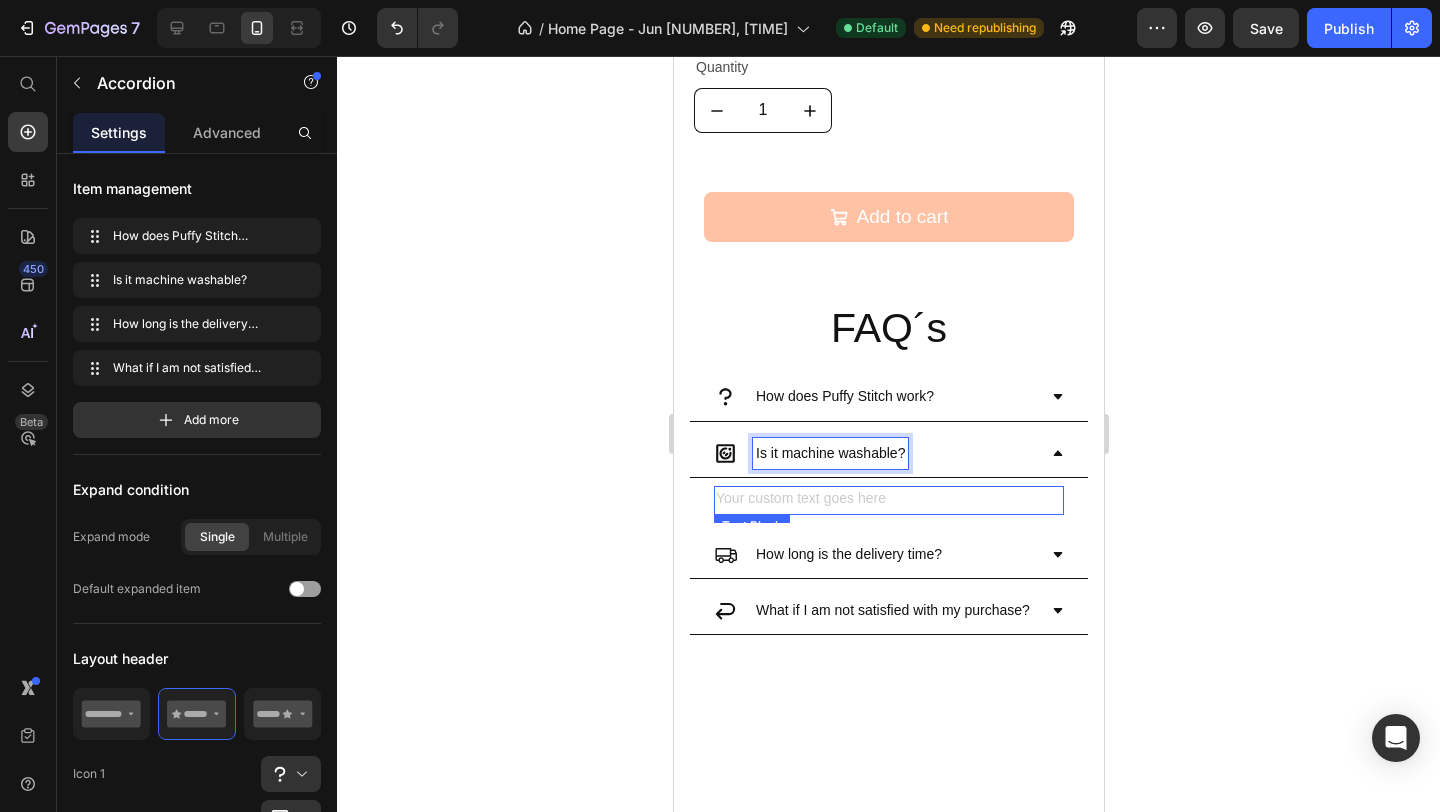 click at bounding box center [888, 500] 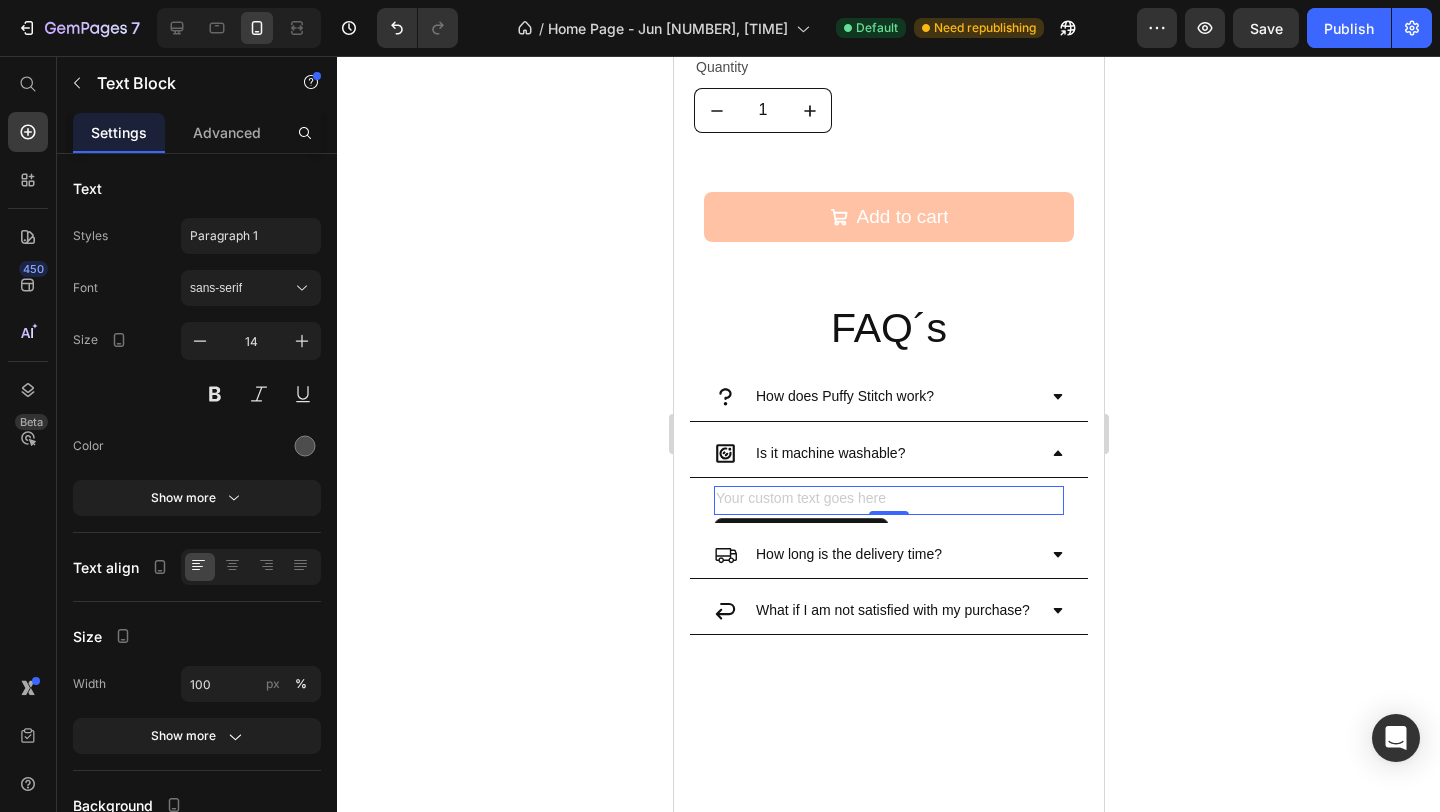 click at bounding box center (888, 500) 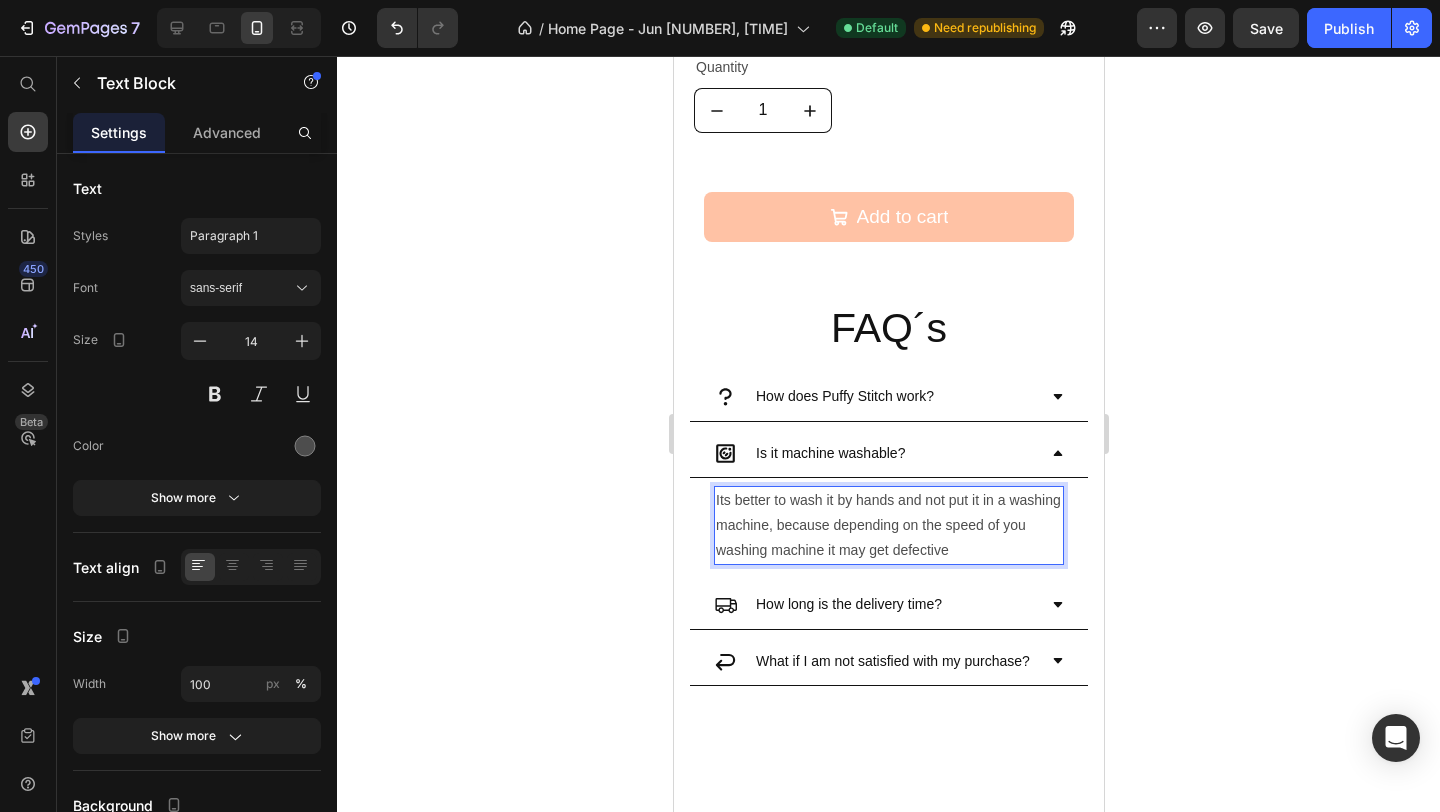 click on "Its better to wash it by hands and not put it in a washing machine, because depending on the speed of you washing machine it may get defective" at bounding box center [888, 526] 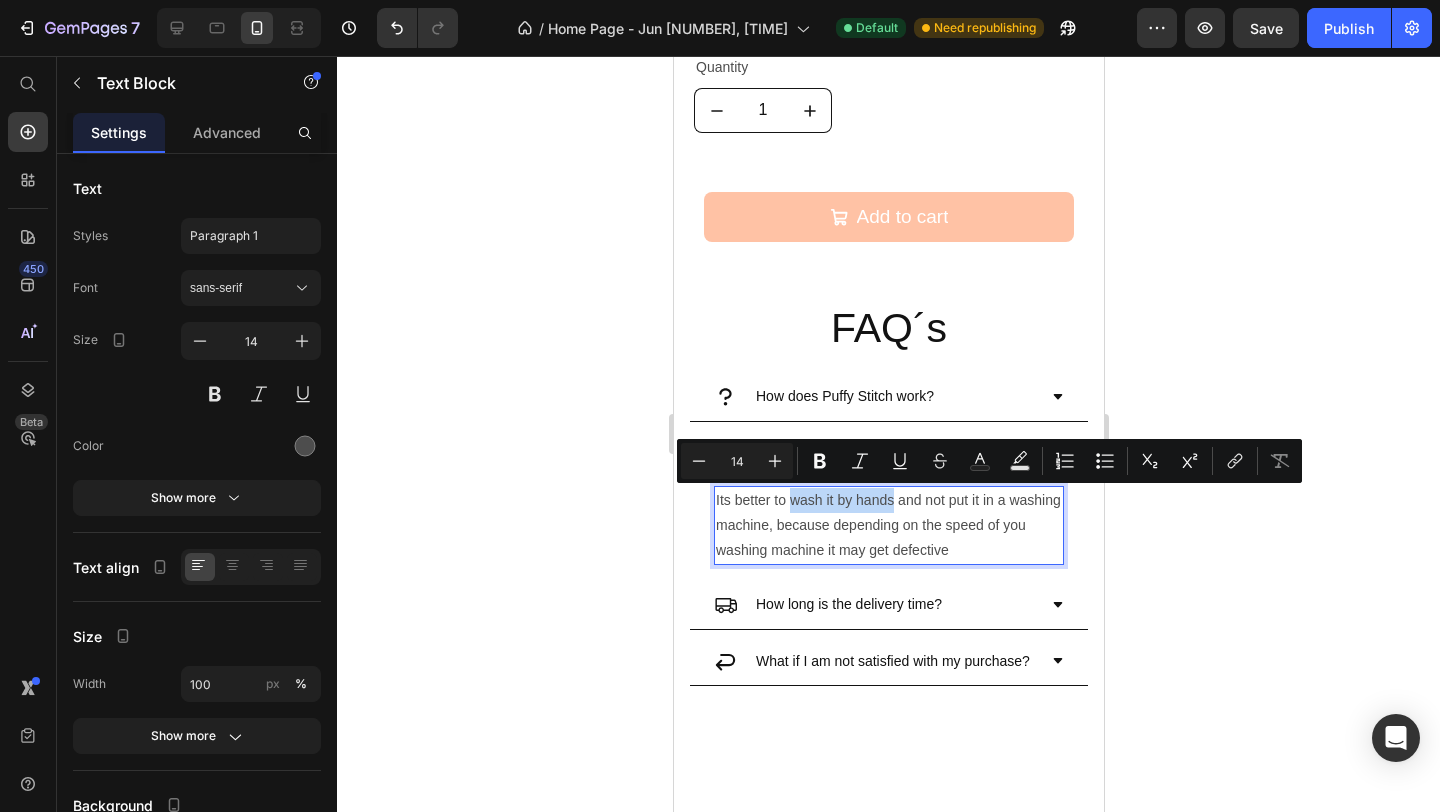 drag, startPoint x: 790, startPoint y: 501, endPoint x: 893, endPoint y: 503, distance: 103.01942 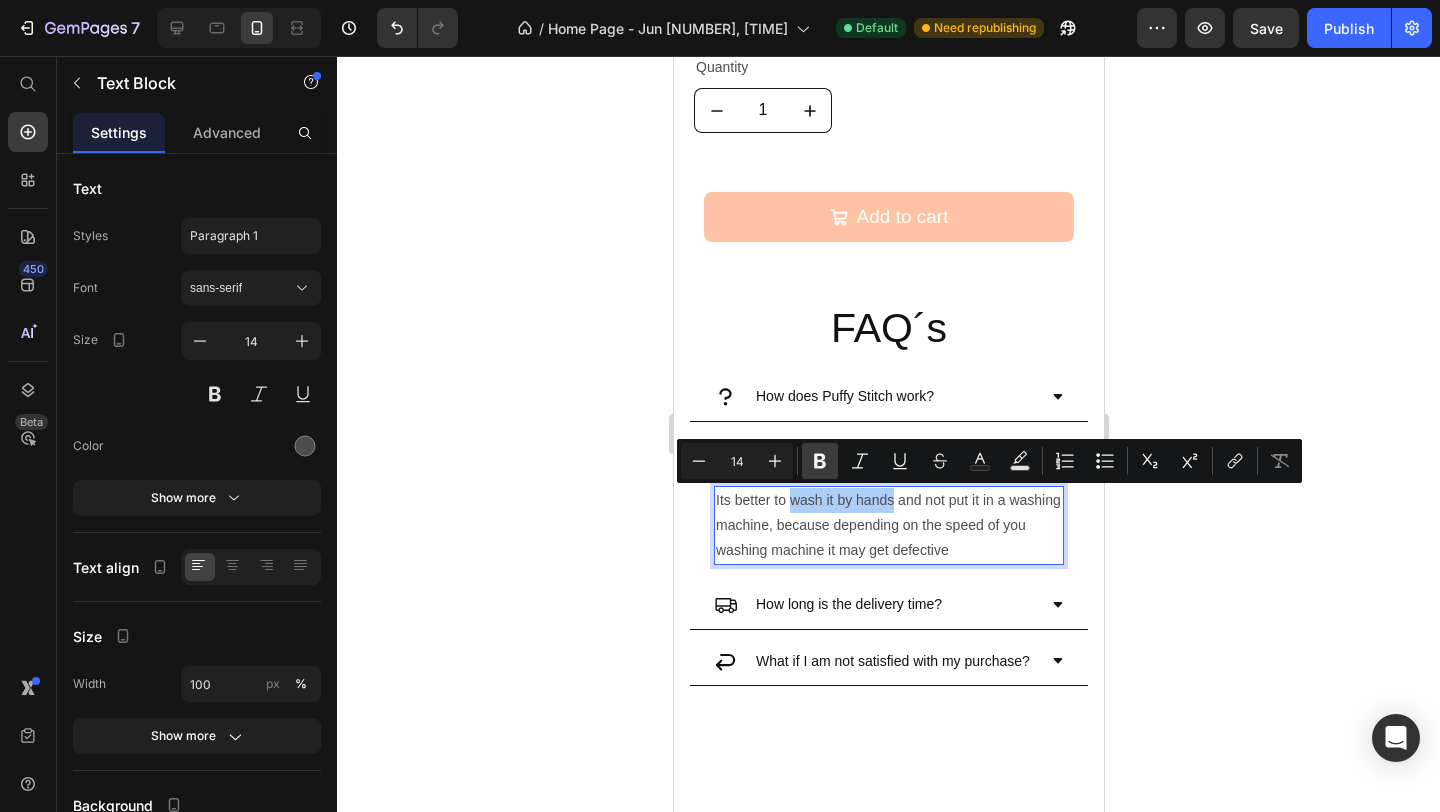 click 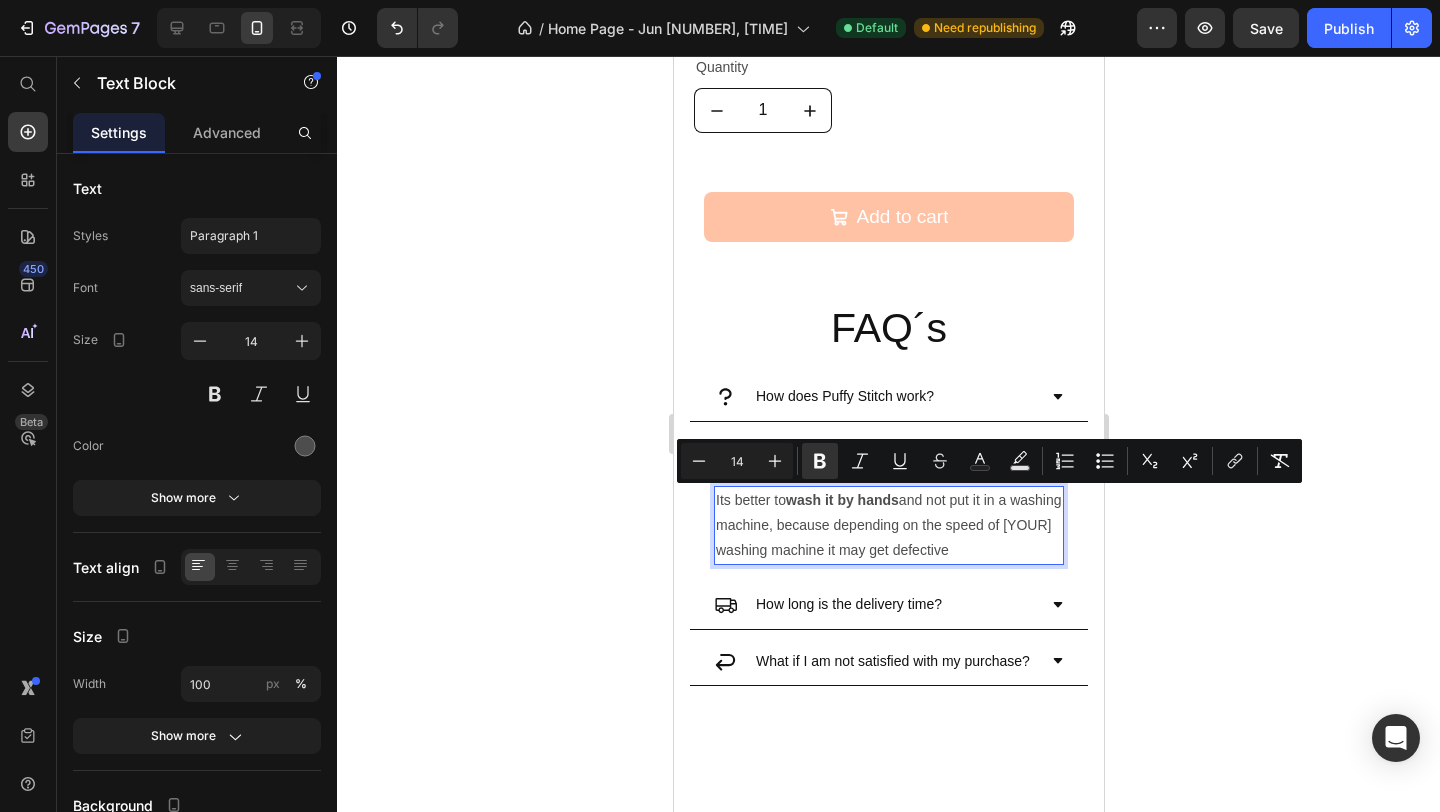 click 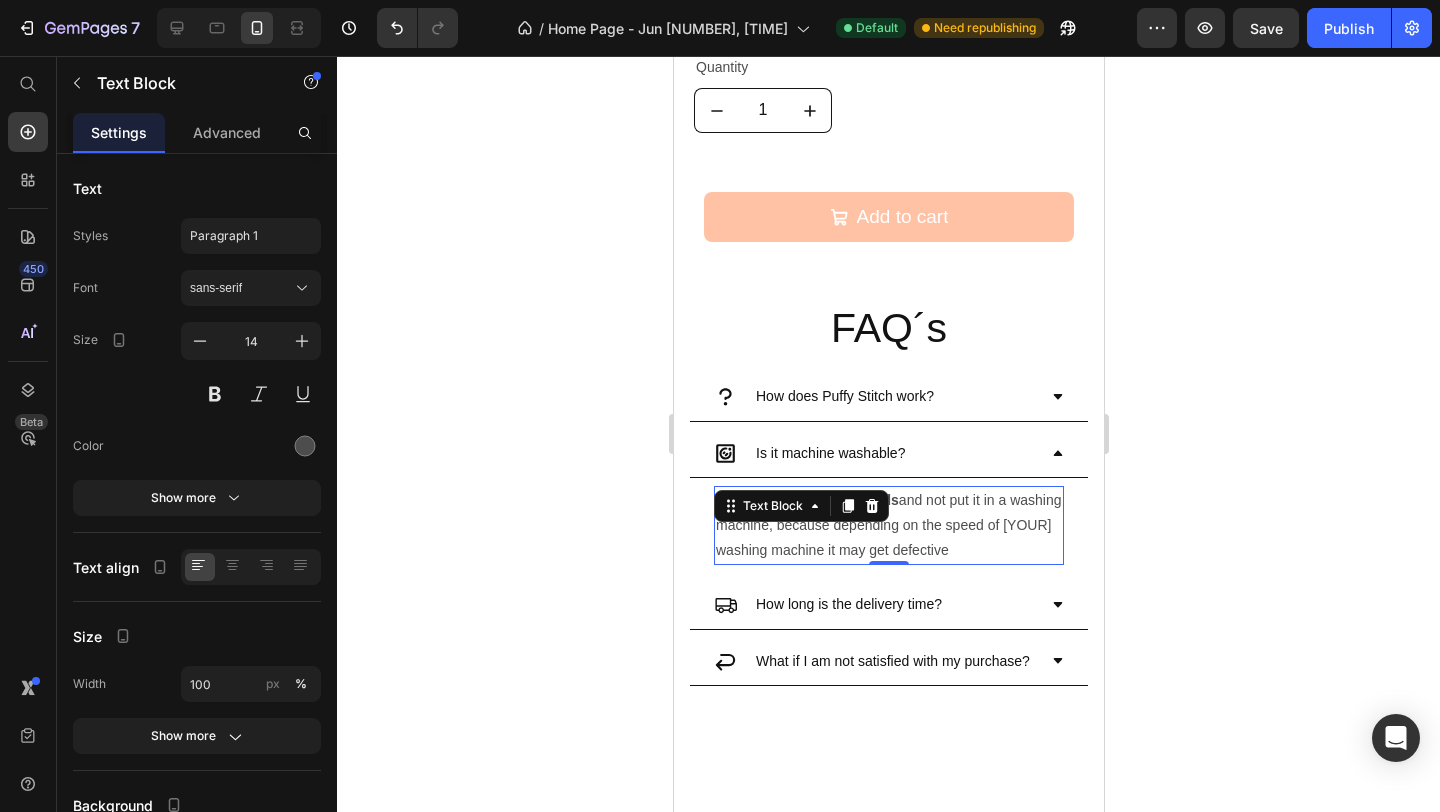 click on "Its better to  wash it by hands  and not put it in a washing machine, because depending on the speed of you washing machine it may get defective" at bounding box center [888, 526] 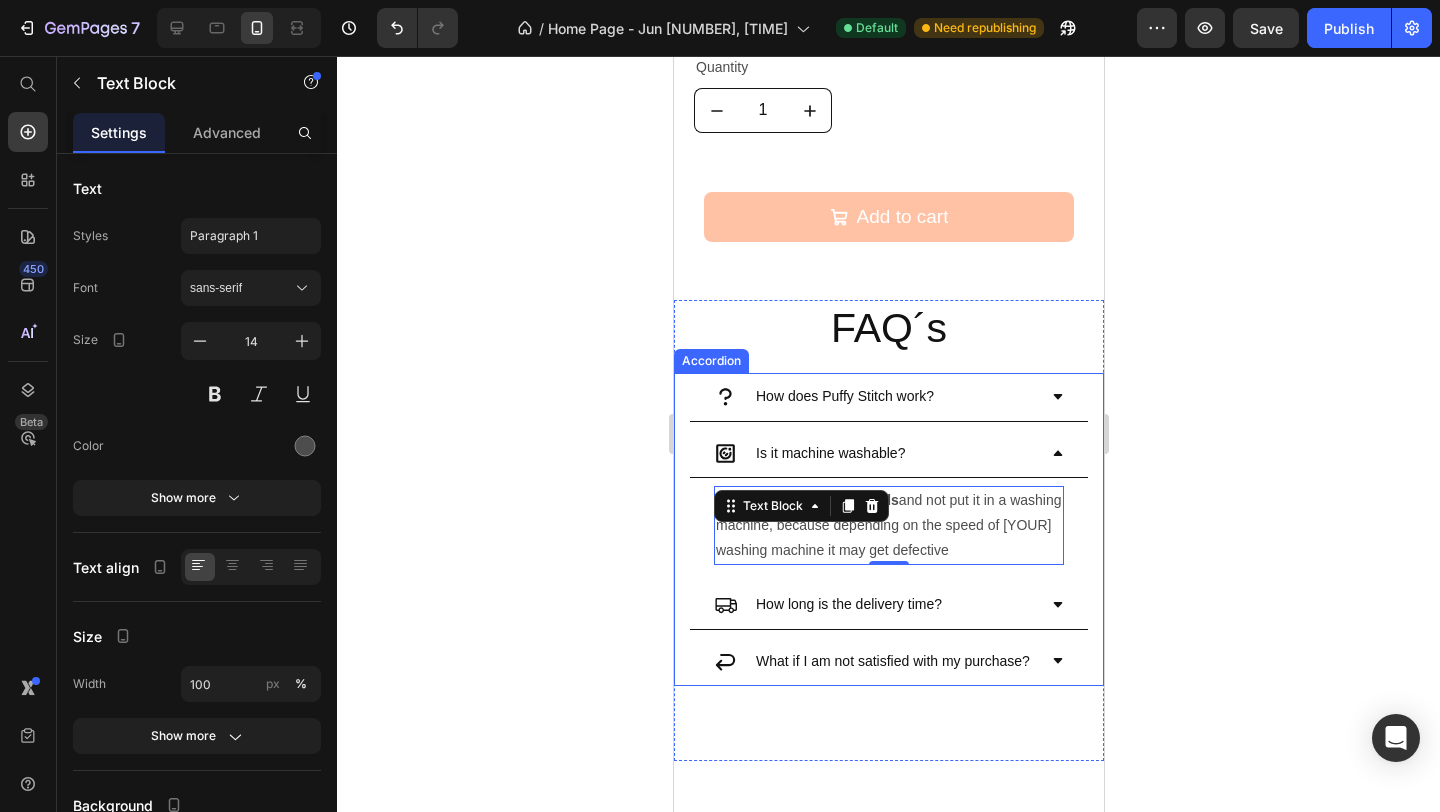 click 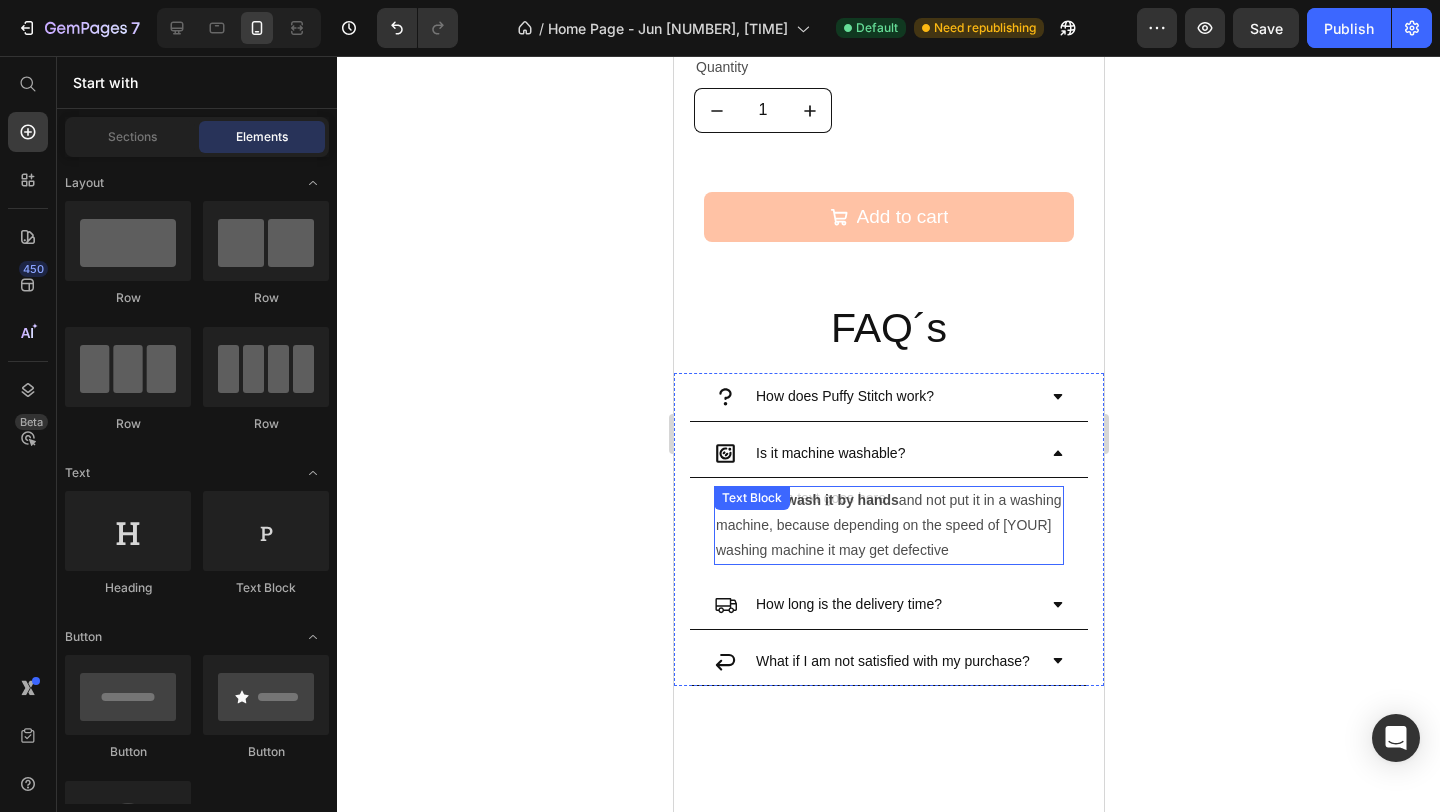 click on "Its better to  wash it by hands  and not put it in a washing machine, because depending on the speed of you washing machine it may get defective" at bounding box center [888, 526] 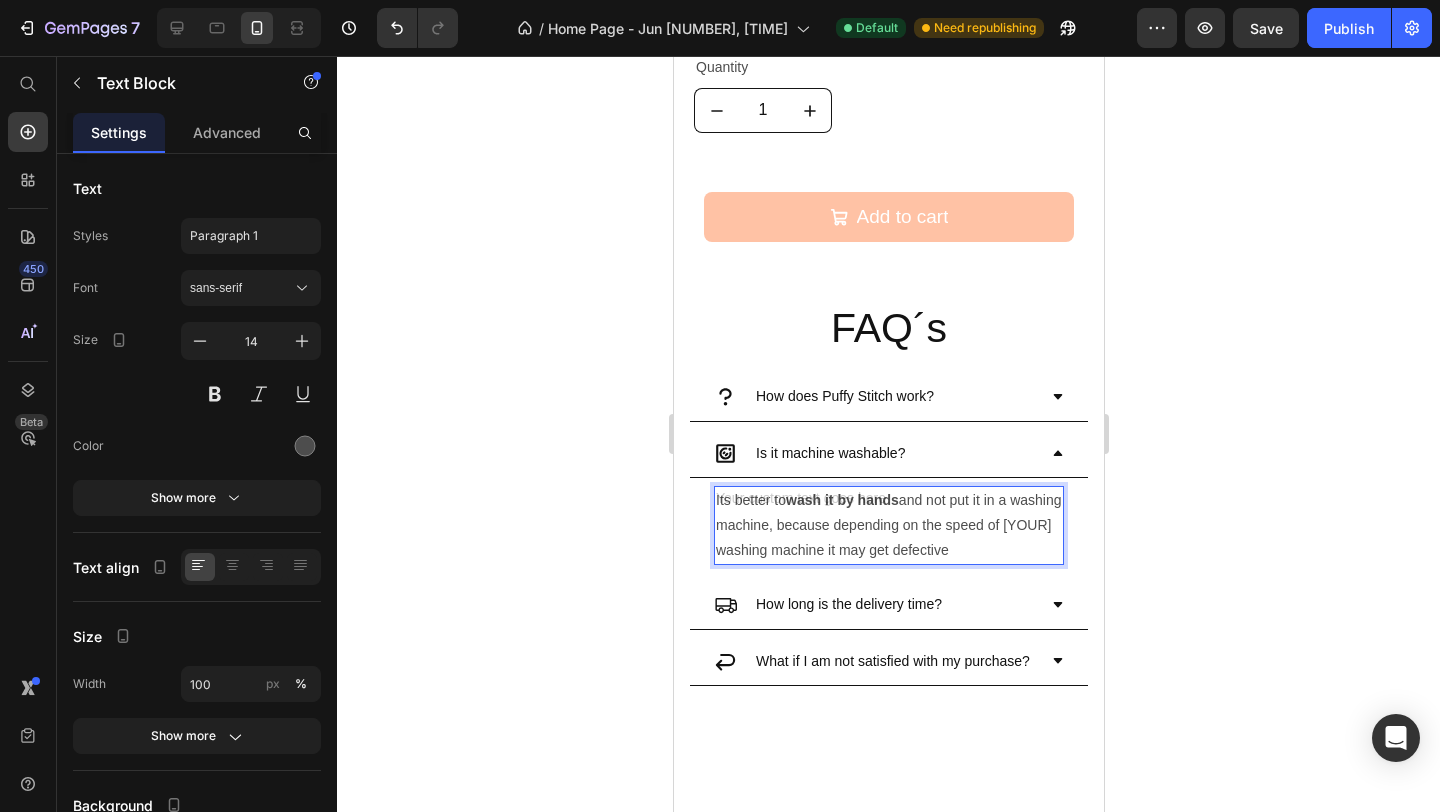 click on "Its better to  wash it by hands  and not put it in a washing machine, because depending on the speed of you washing machine it may get defective" at bounding box center [888, 526] 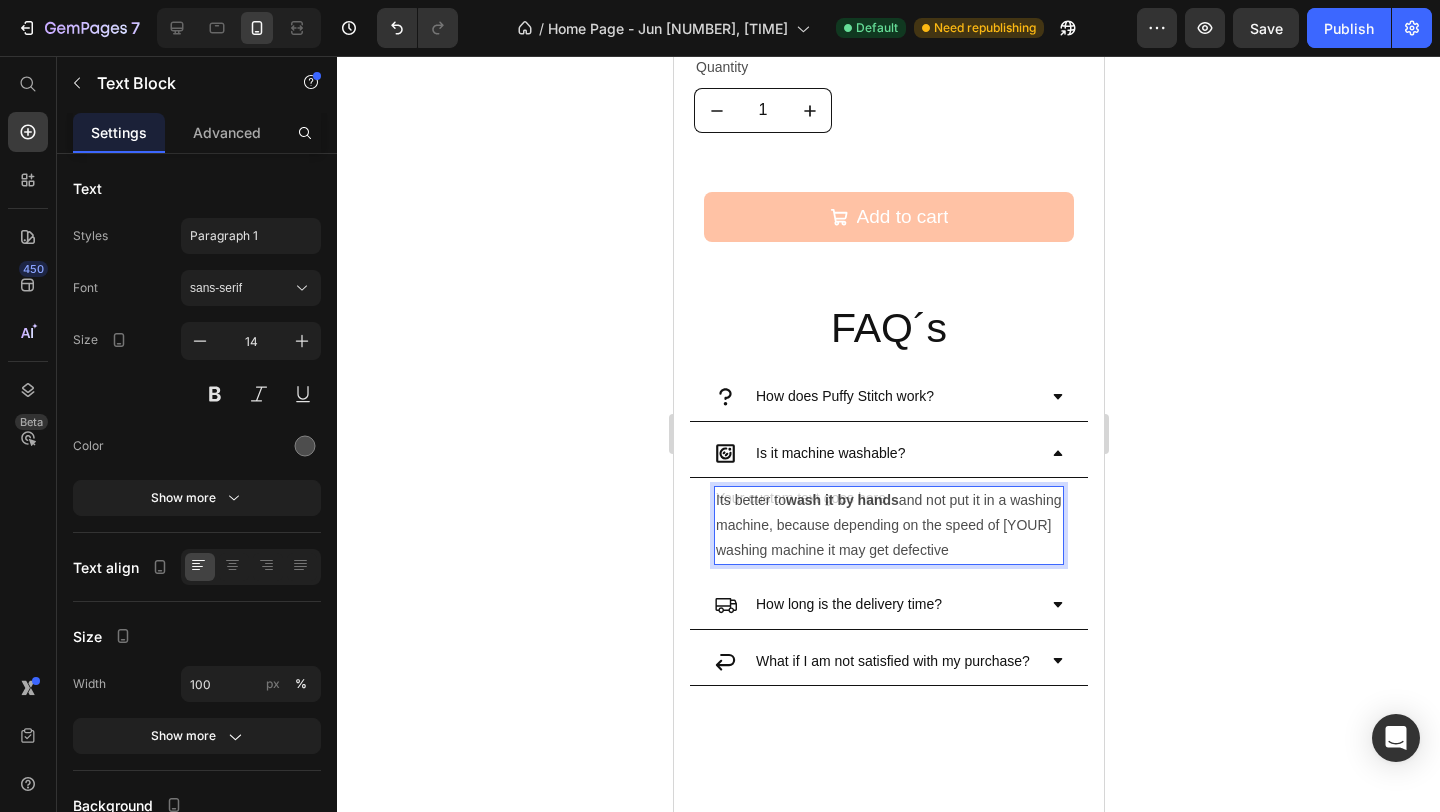 click on "Its better to  wash it by hands  and not put it in a washing machine, because depending on the speed of you washing machine it may get defective" at bounding box center (888, 526) 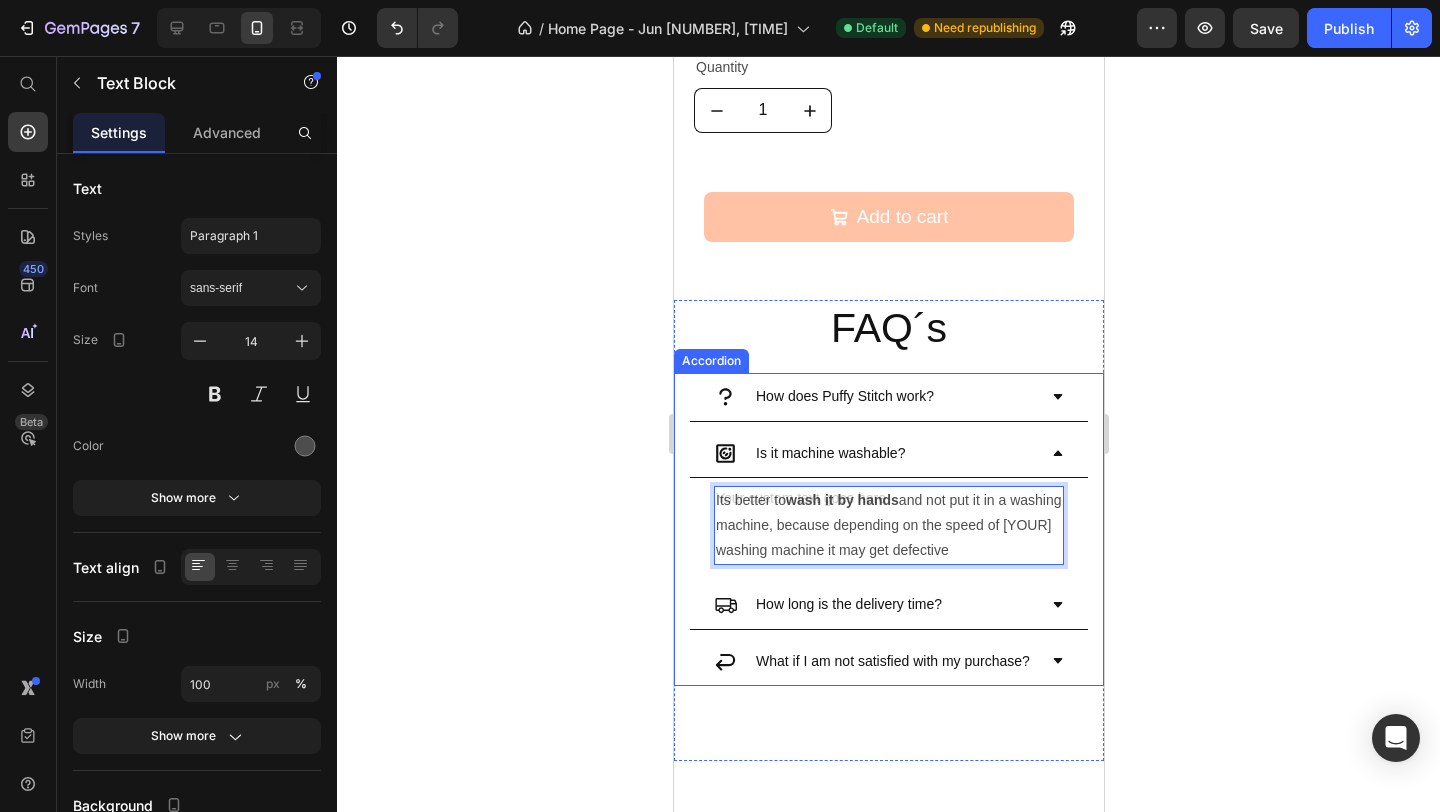 click on "Is it machine washable?" at bounding box center [874, 453] 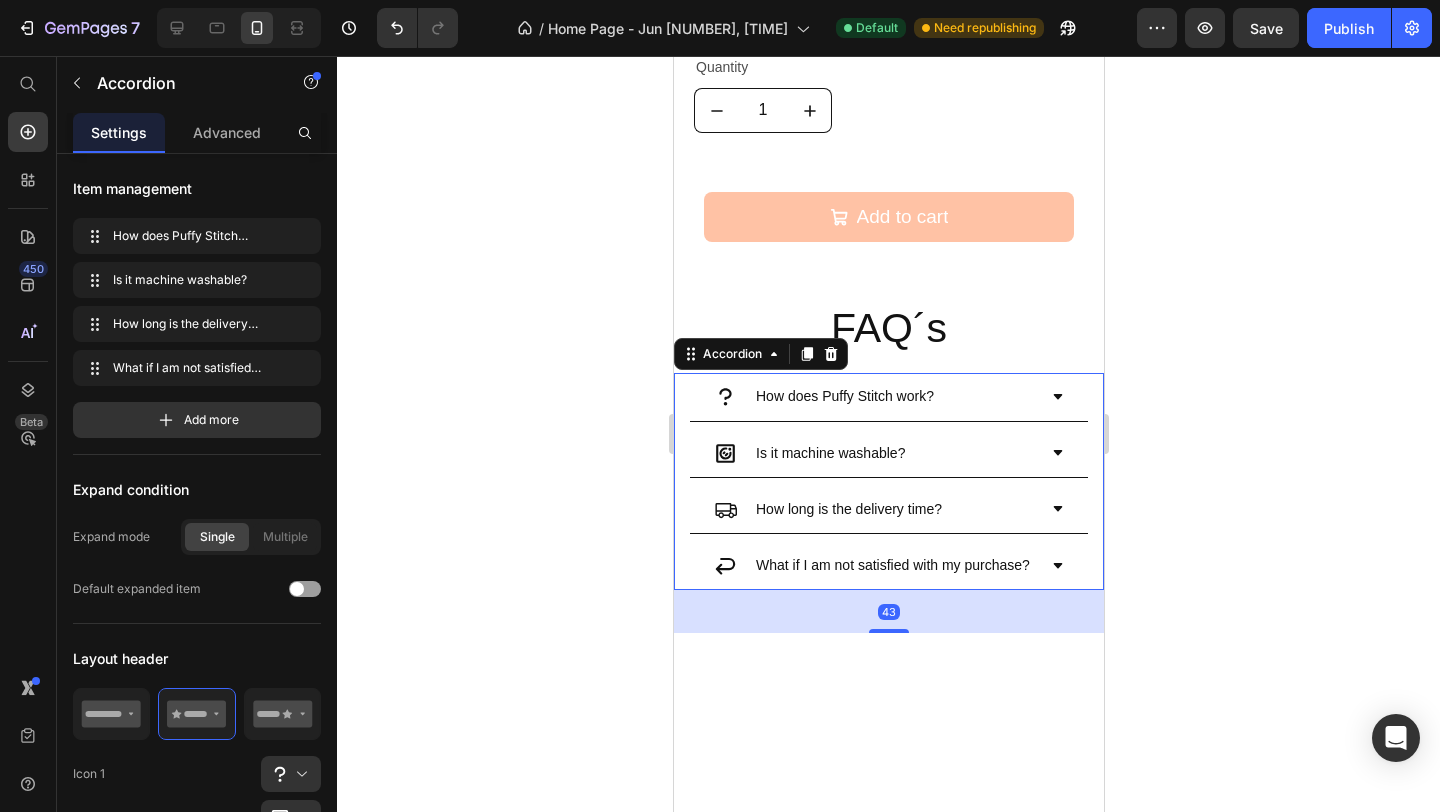 click on "Is it machine washable?" at bounding box center (888, 454) 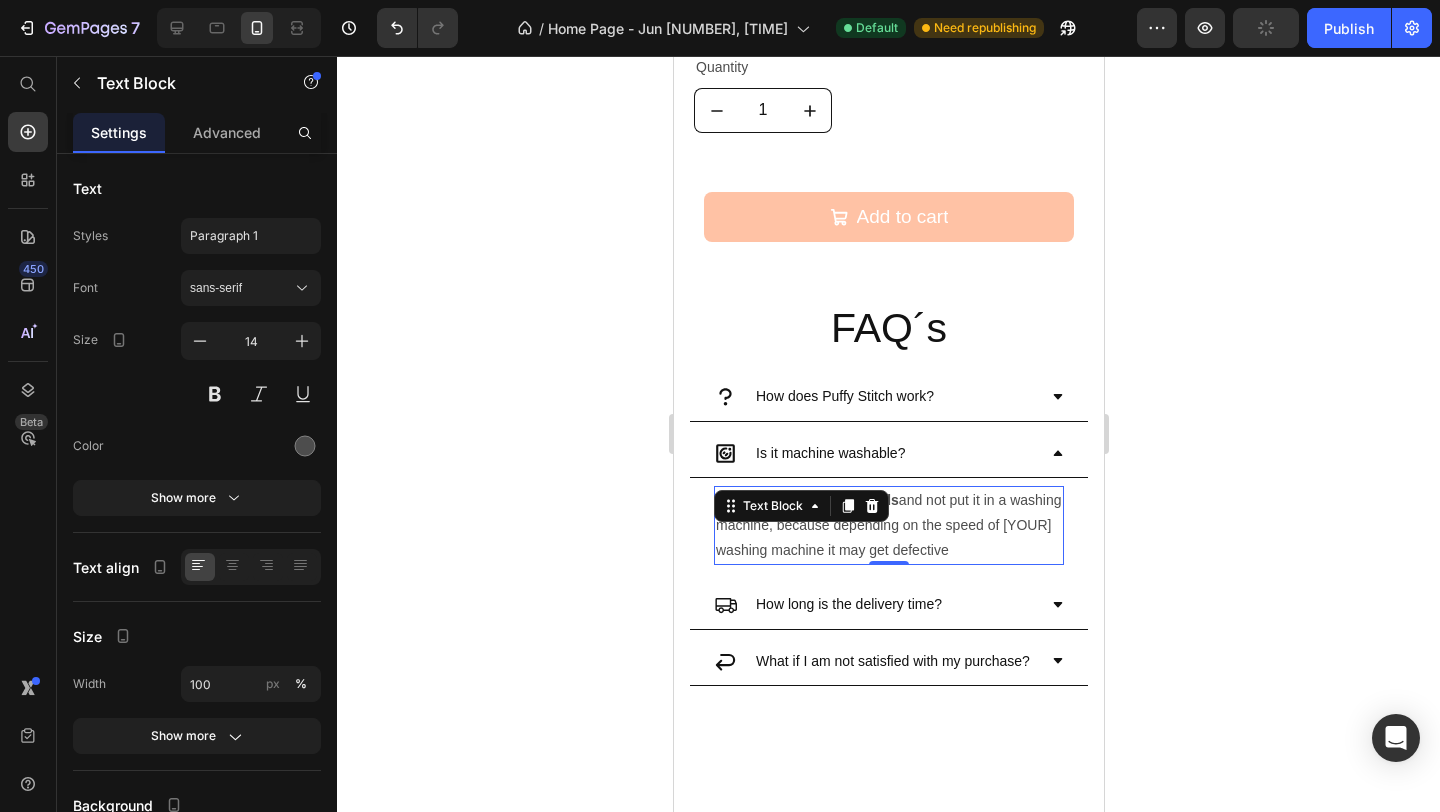 click on "Its better to  wash it by hands  and not put it in a washing machine, because depending on the speed of you washing machine it may get defective" at bounding box center (888, 526) 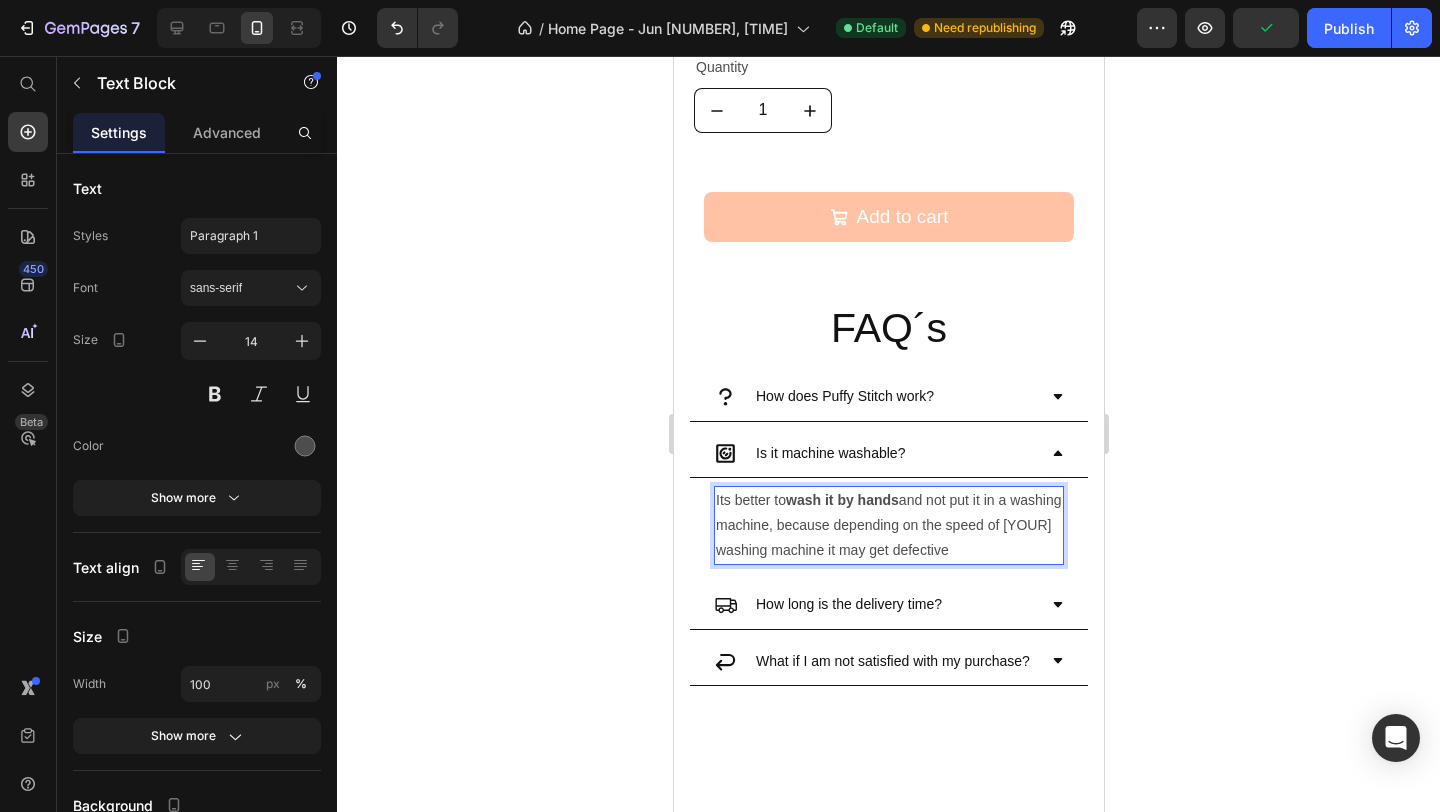 click on "Its better to  wash it by hands  and not put it in a washing machine, because depending on the speed of you washing machine it may get defective" at bounding box center (888, 526) 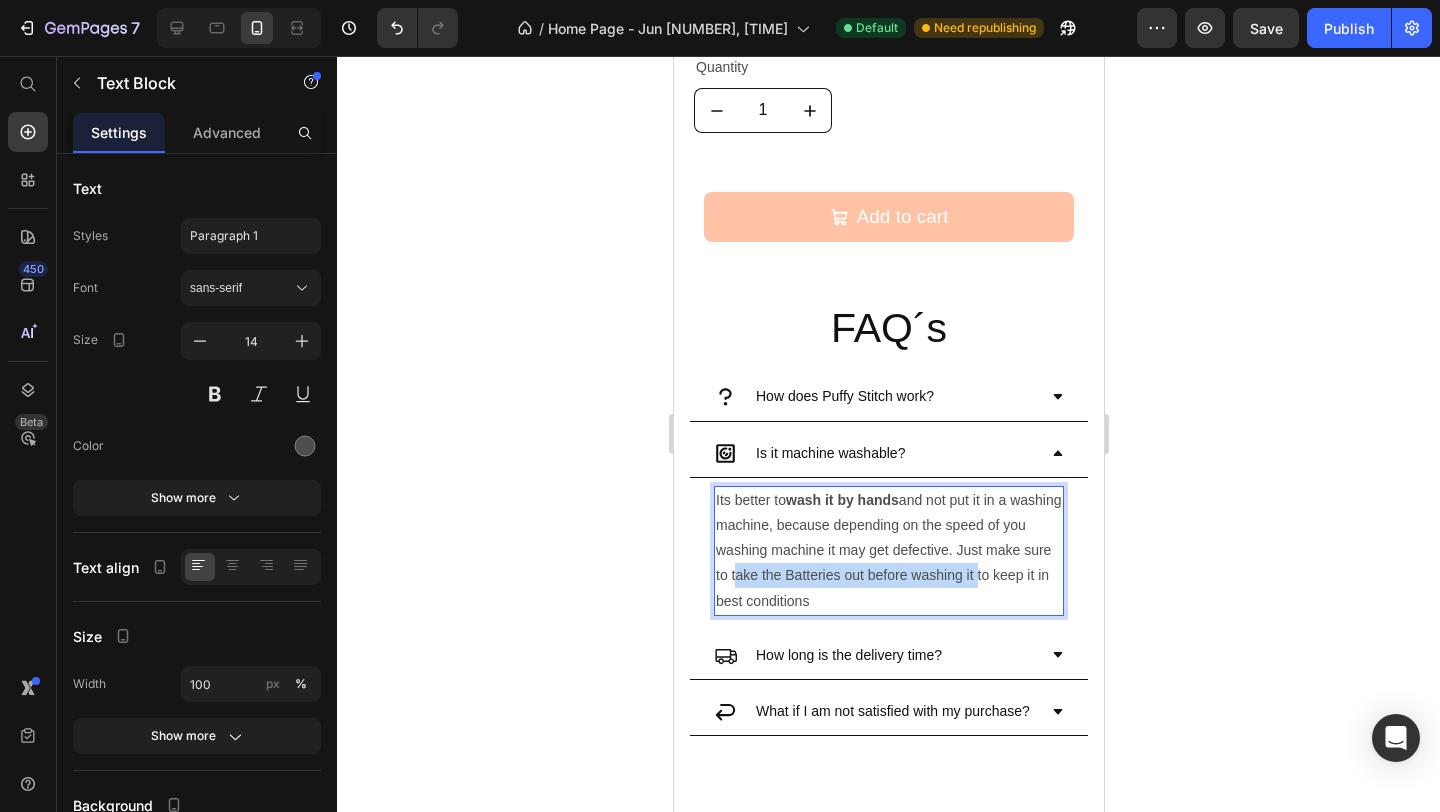 drag, startPoint x: 761, startPoint y: 576, endPoint x: 1003, endPoint y: 581, distance: 242.05165 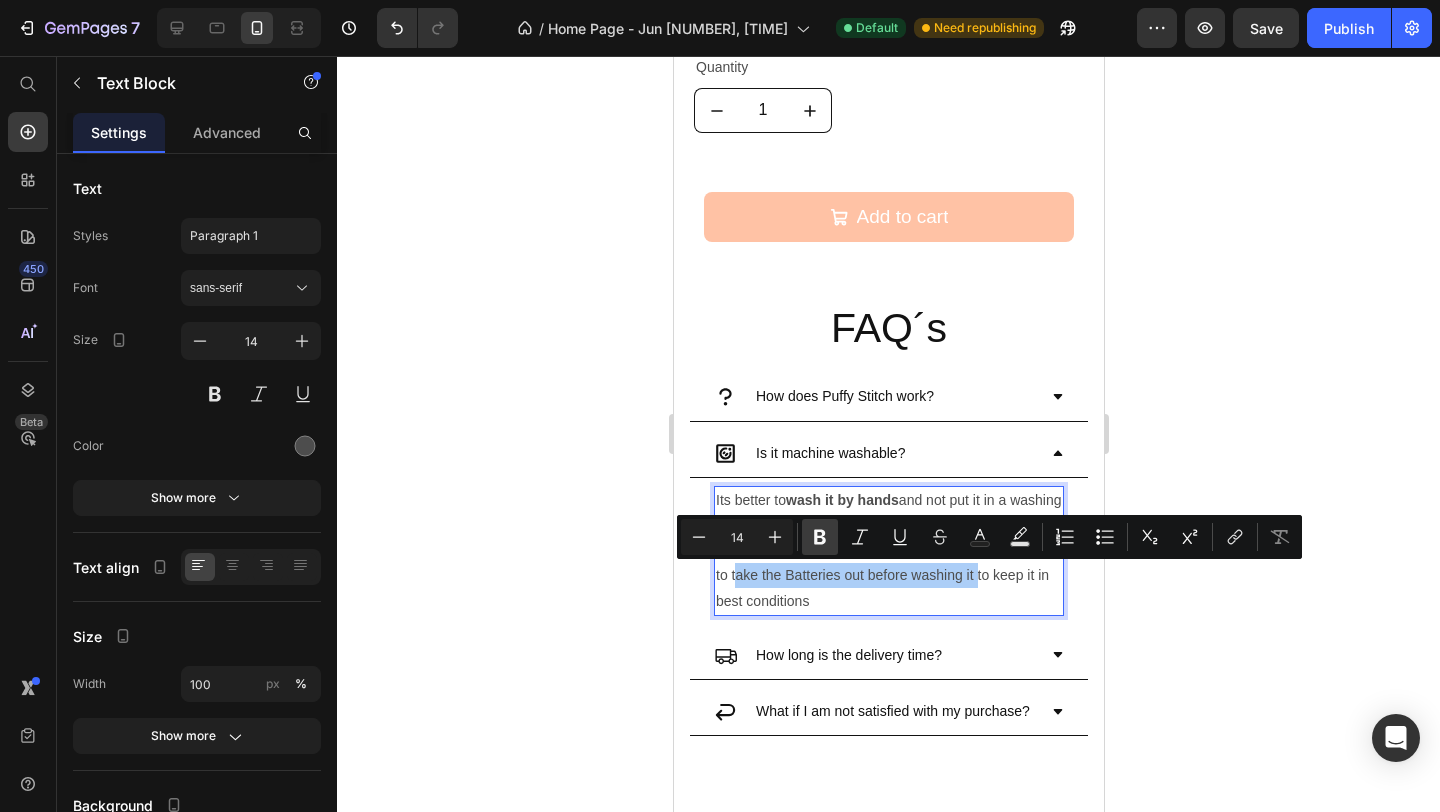 click 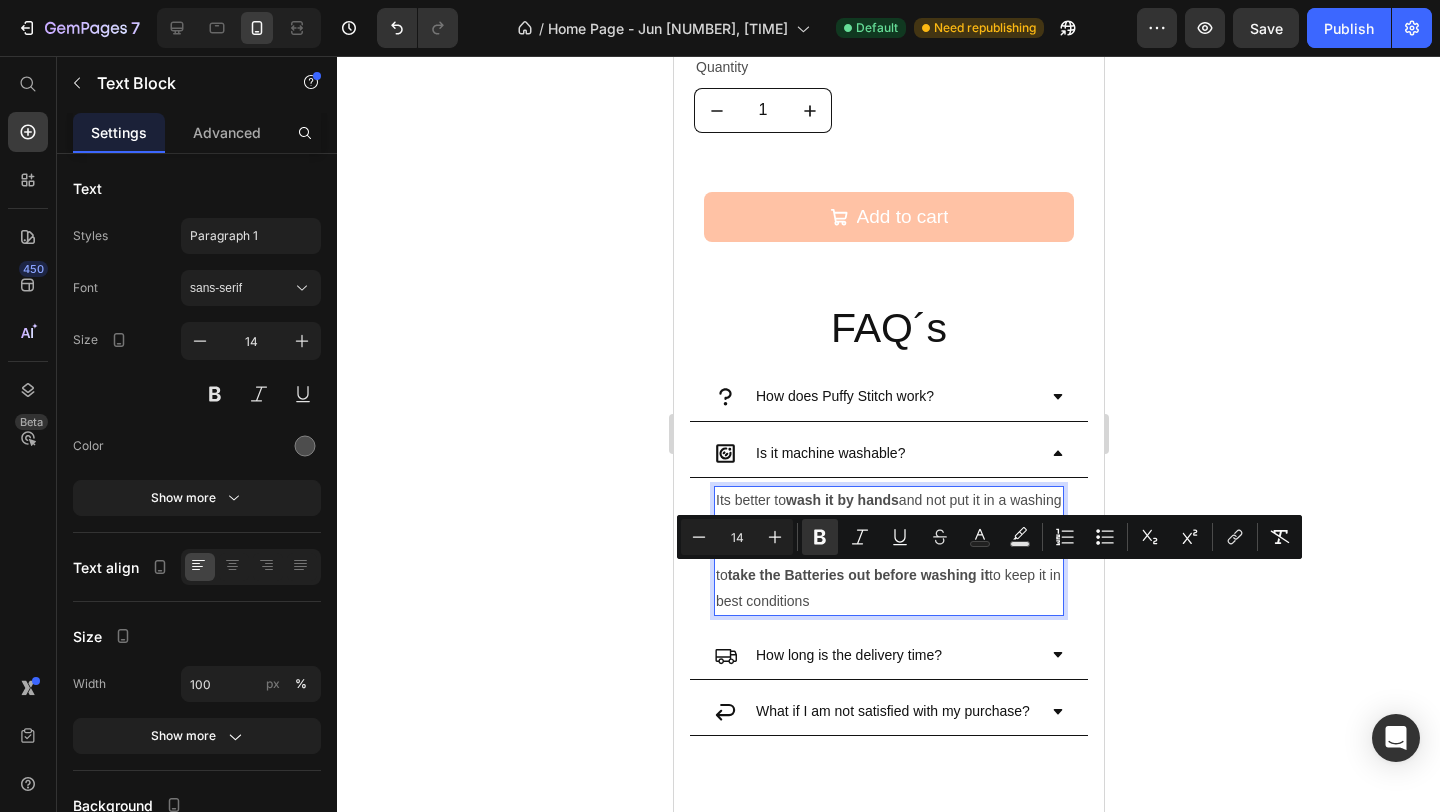 click 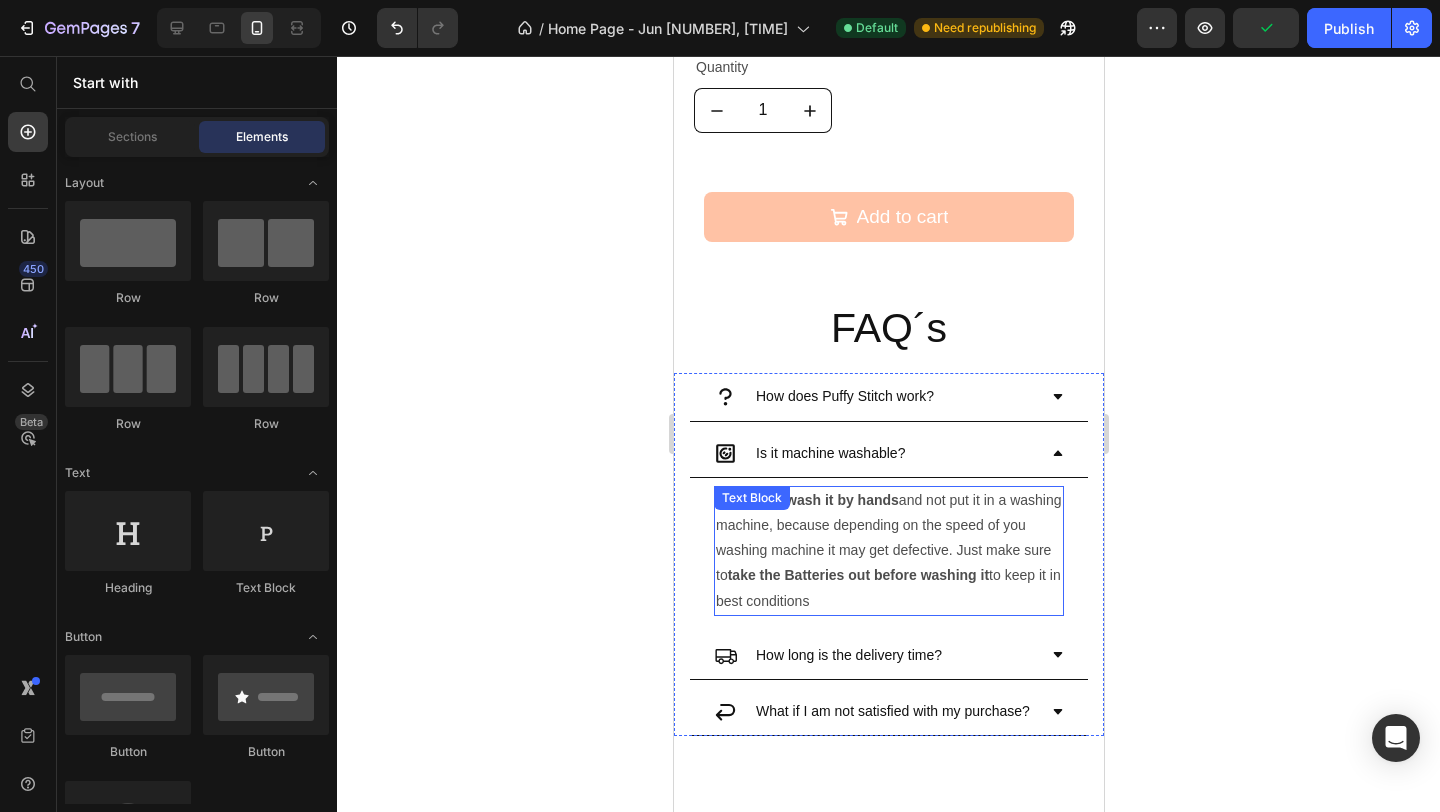 click on "Its better to  wash it by hands  and not put it in a washing machine, because depending on the speed of you washing machine it may get defective. Just make sure to  take the Batteries out before washing it  to keep it in best conditions" at bounding box center [888, 551] 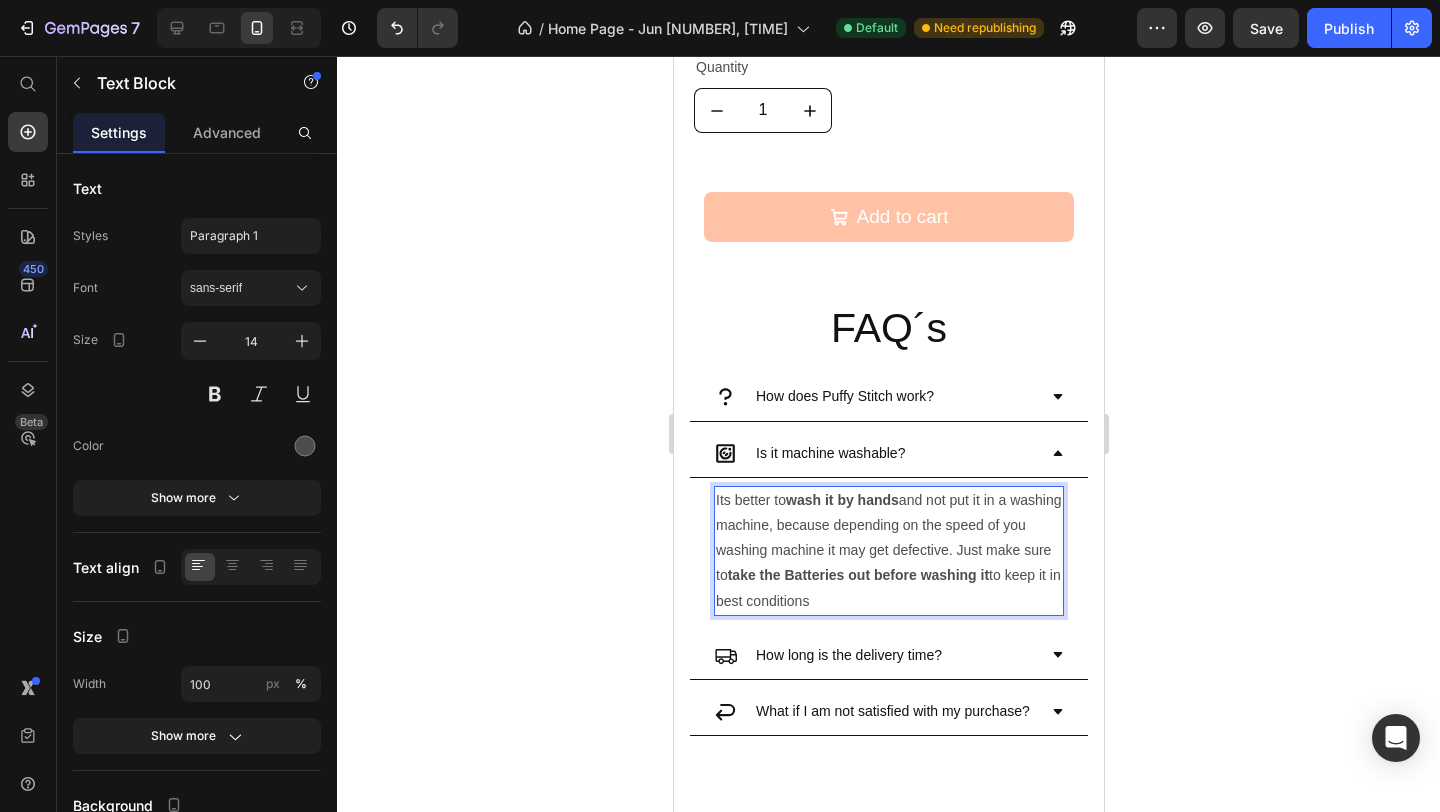 click on "Its better to  wash it by hands  and not put it in a washing machine, because depending on the speed of you washing machine it may get defective. Just make sure to  take the Batteries out before washing it  to keep it in best conditions" at bounding box center (888, 551) 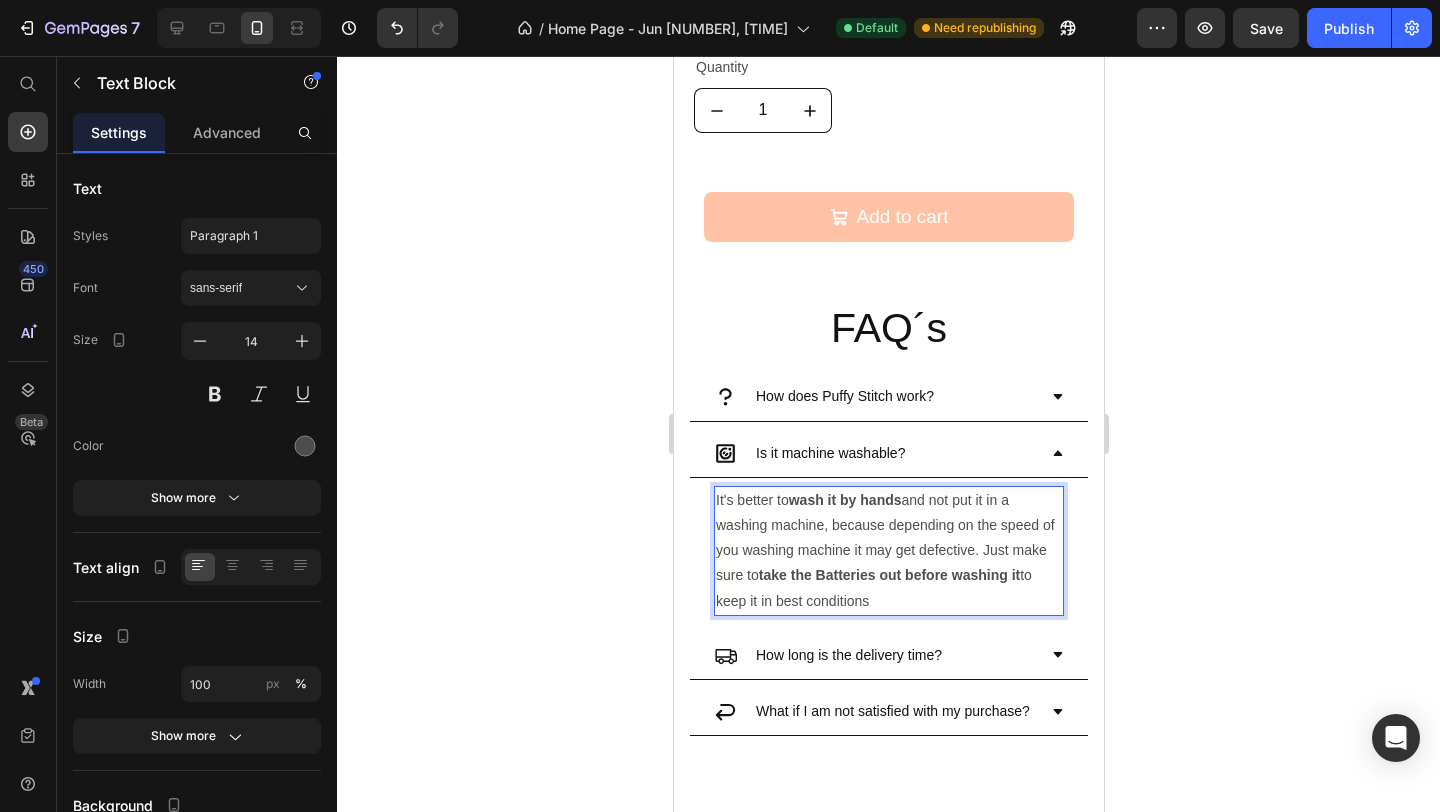 click 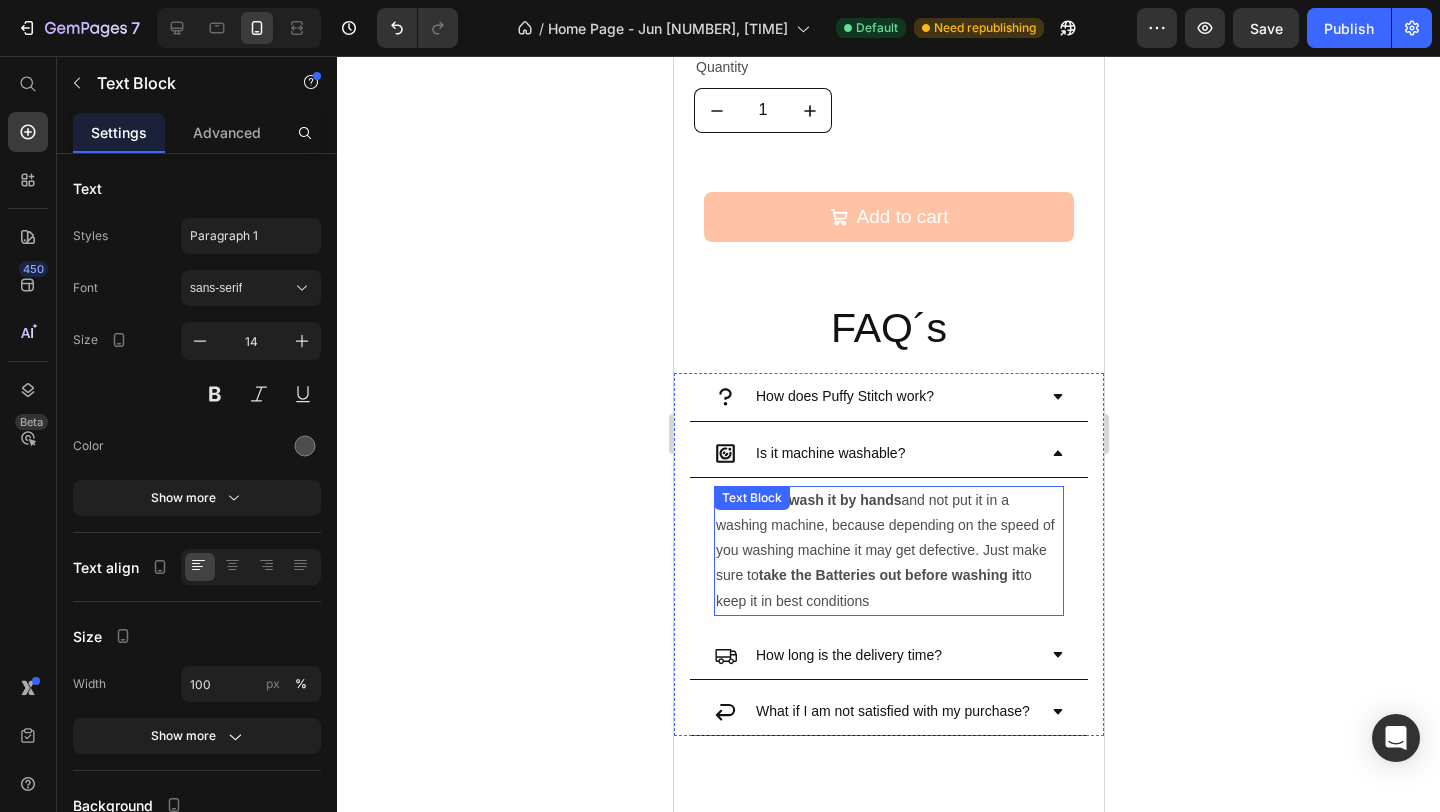 click on "It's better to  wash it by hands  and not put it in a washing machine, because depending on the speed of you washing machine it may get defective. Just make sure to  take the Batteries out before washing it  to keep it in best conditions" at bounding box center [888, 551] 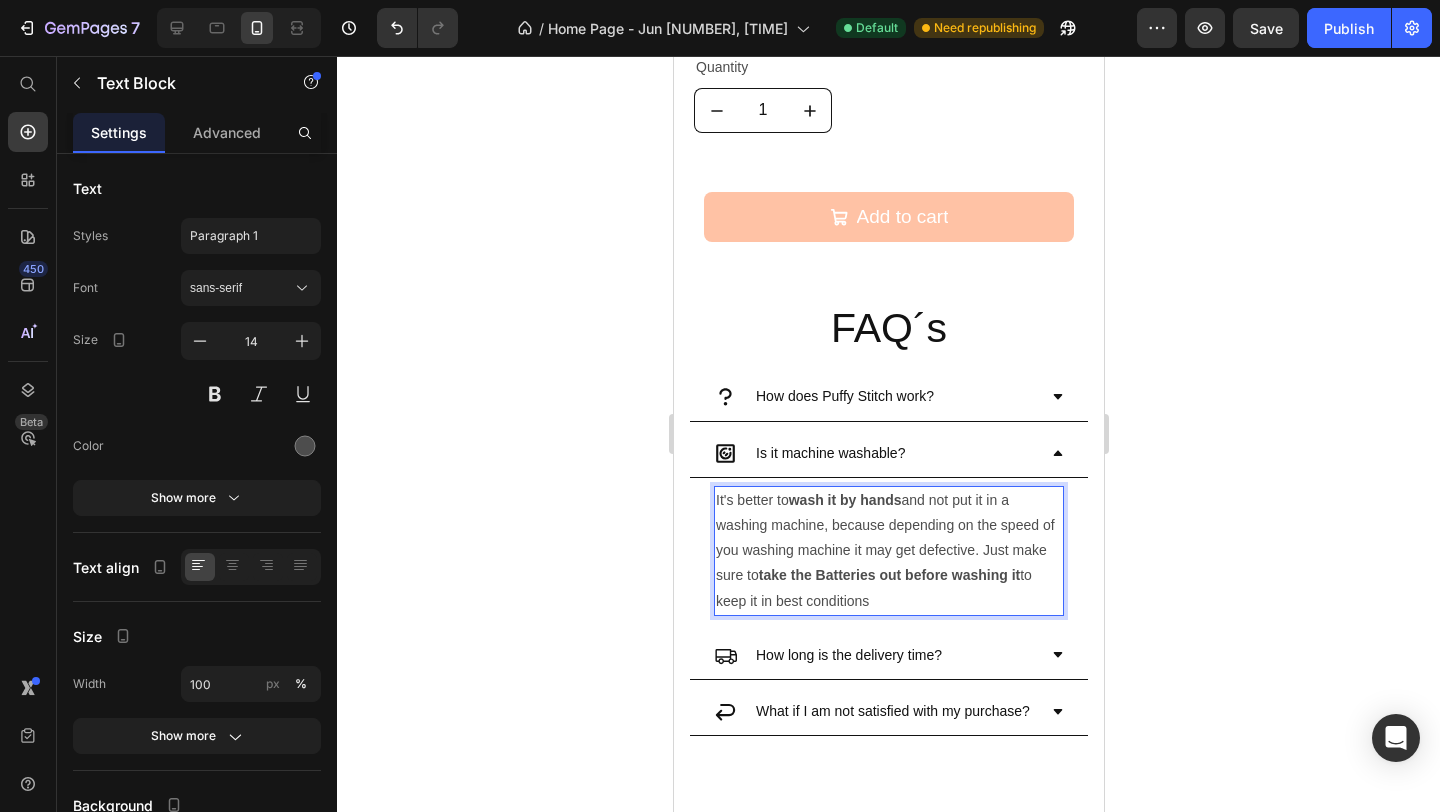 click on "It's better to  wash it by hands  and not put it in a washing machine, because depending on the speed of you washing machine it may get defective. Just make sure to  take the Batteries out before washing it  to keep it in best conditions" at bounding box center (888, 551) 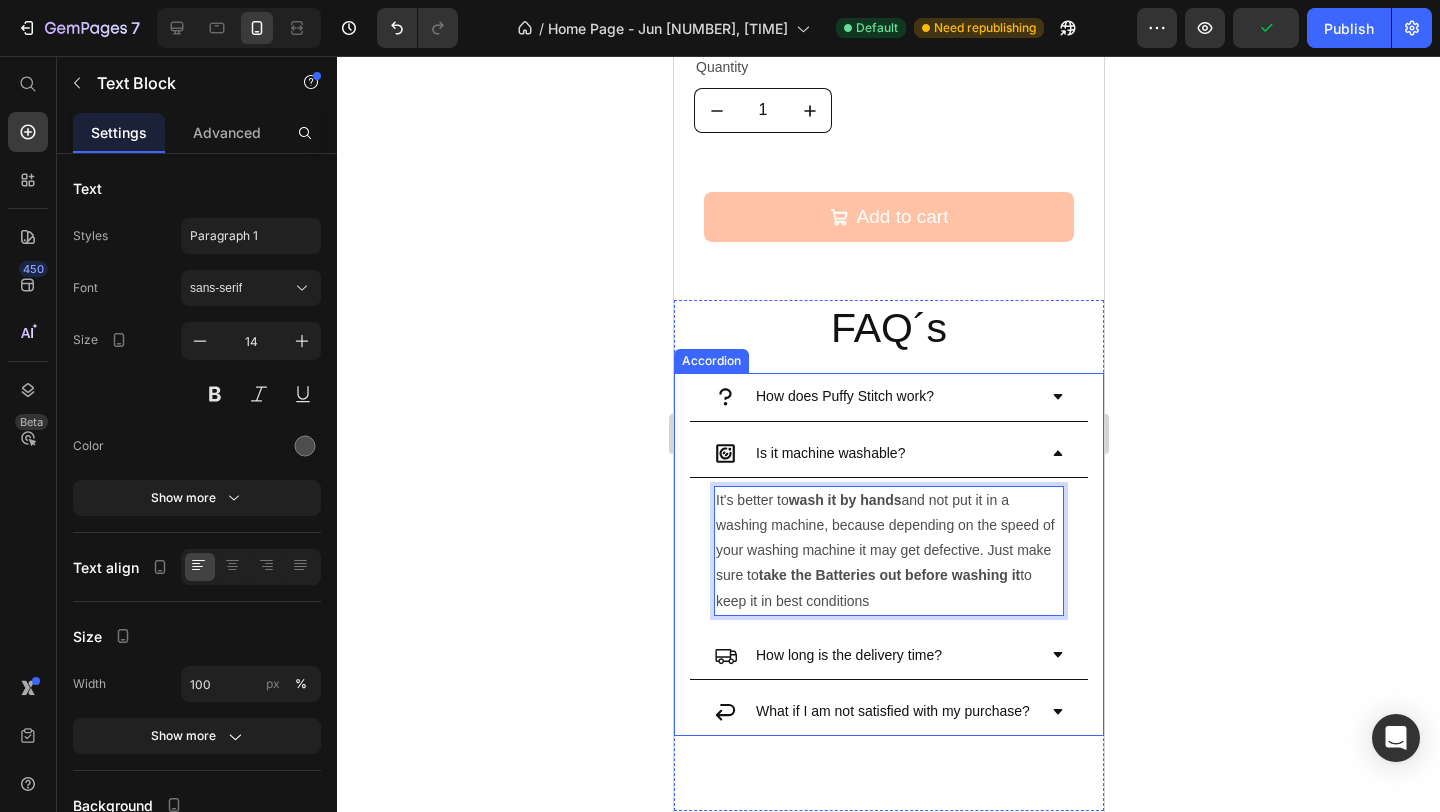 click on "Is it machine washable?" at bounding box center [888, 454] 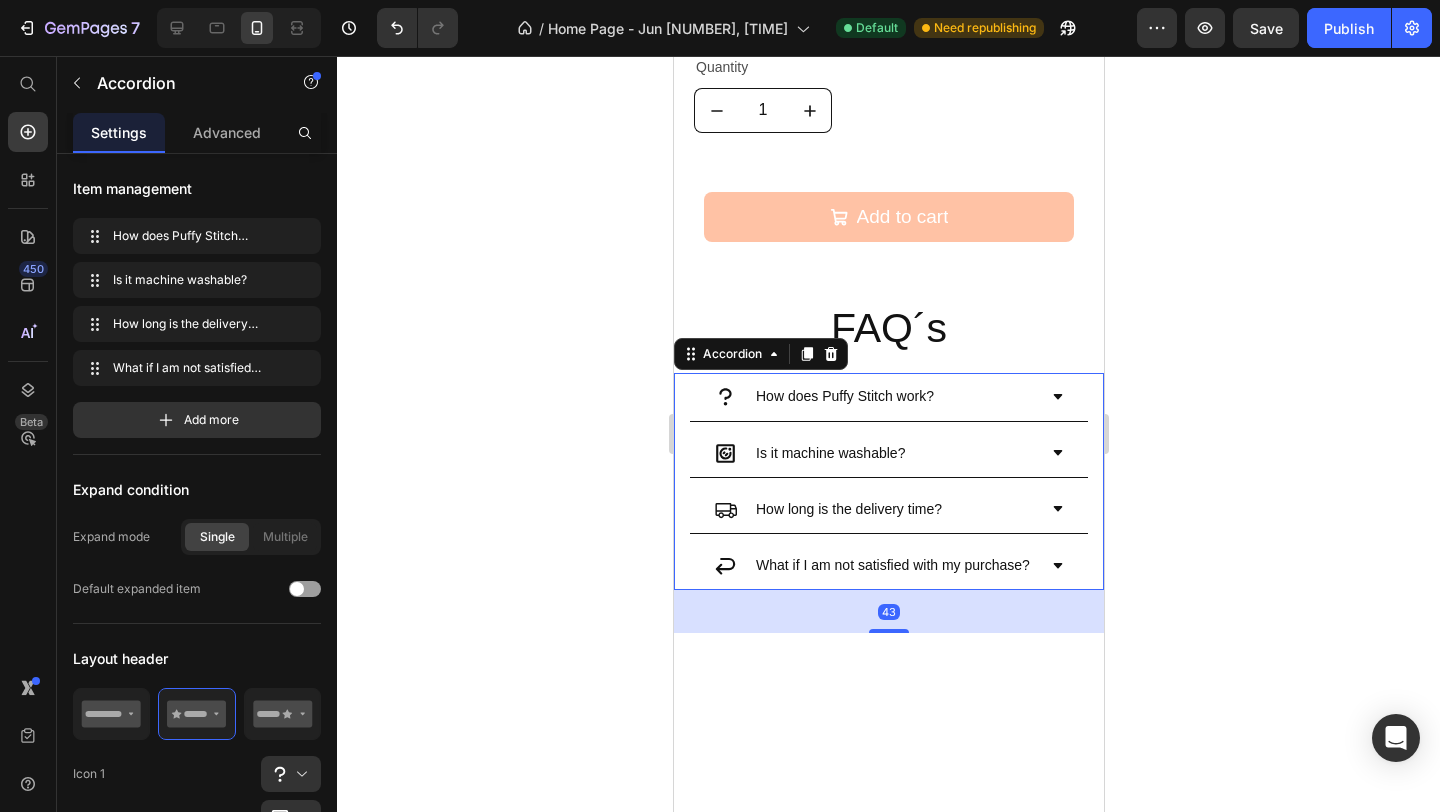 click on "How long is the delivery time?" at bounding box center (874, 509) 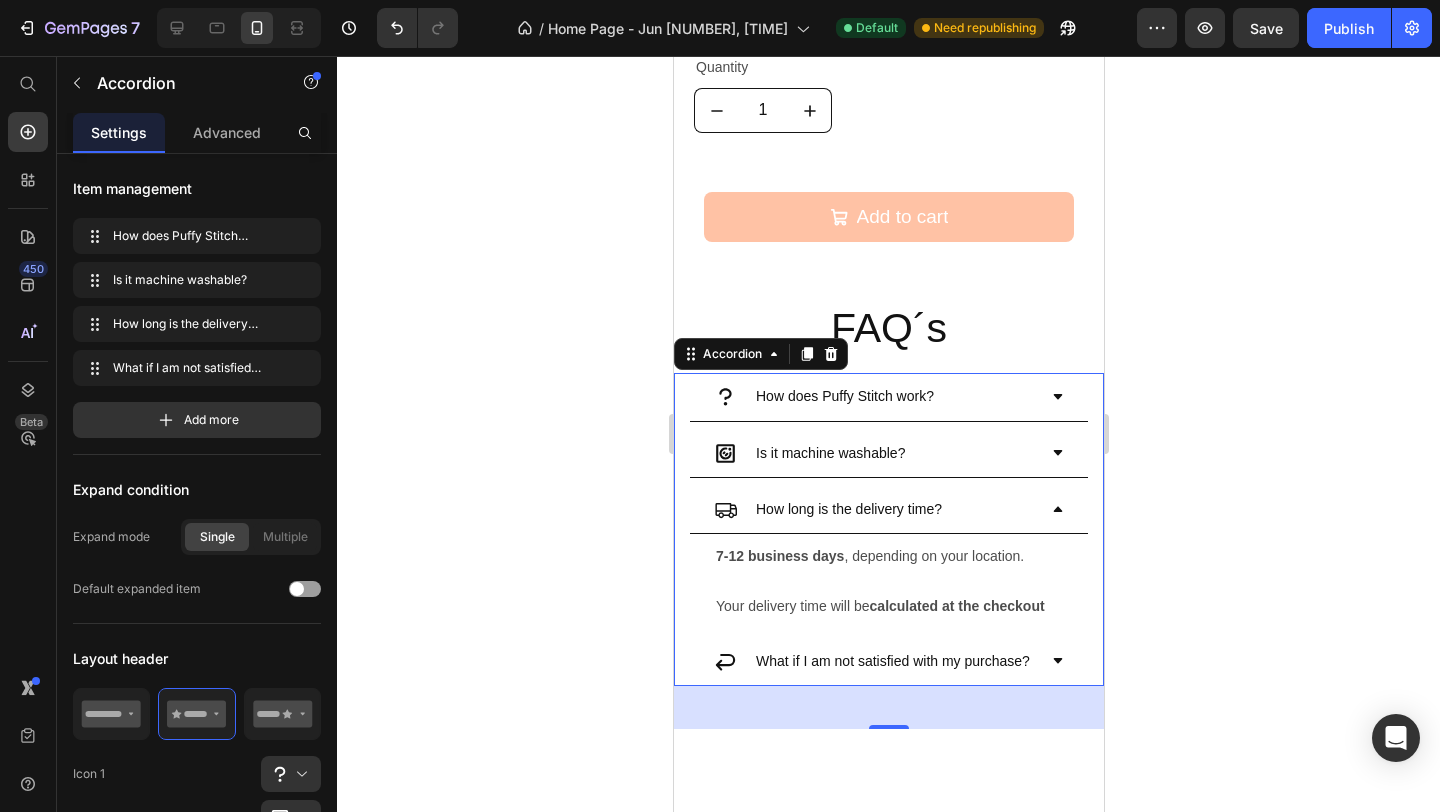 click on "How long is the delivery time?" at bounding box center (874, 509) 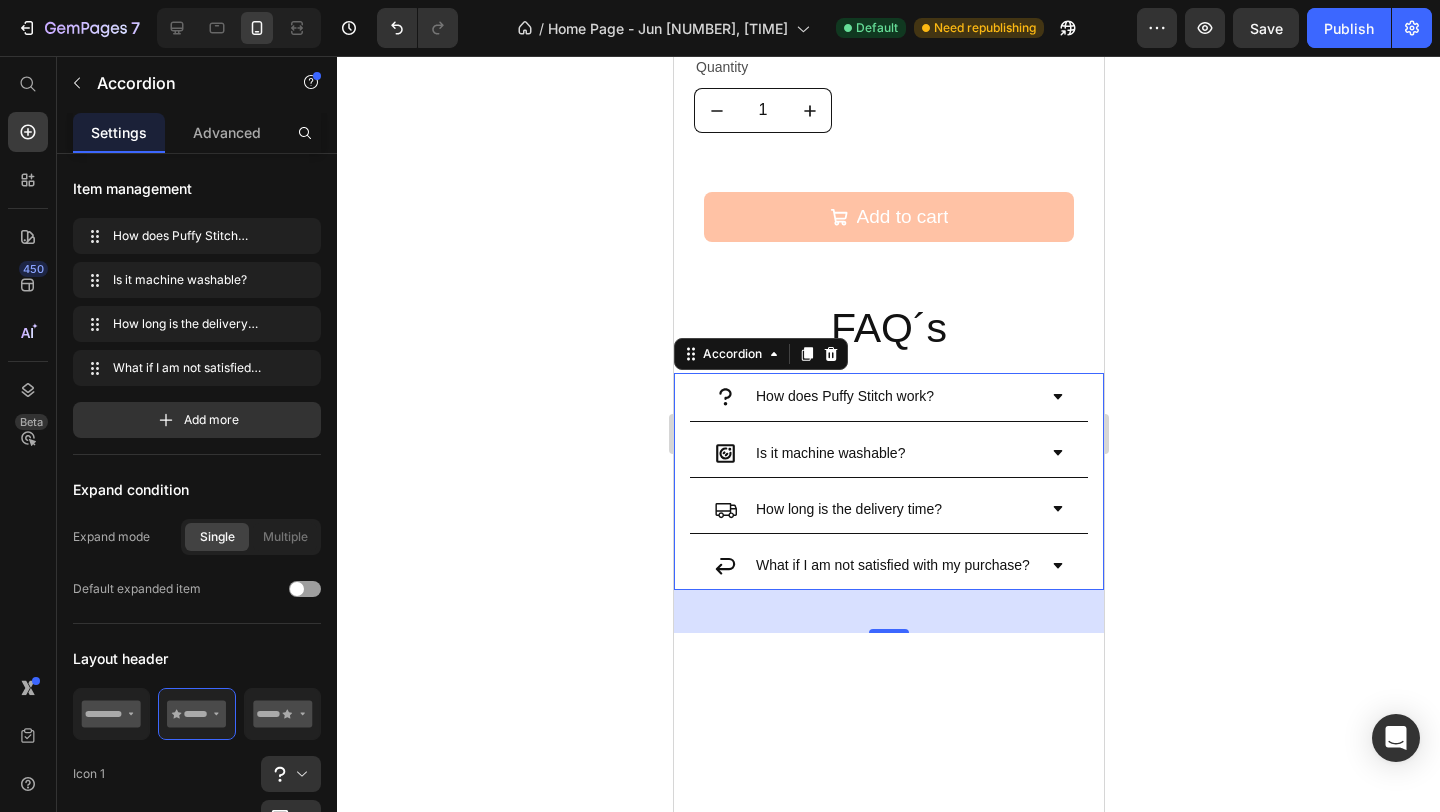 click on "Is it machine washable?" at bounding box center (888, 454) 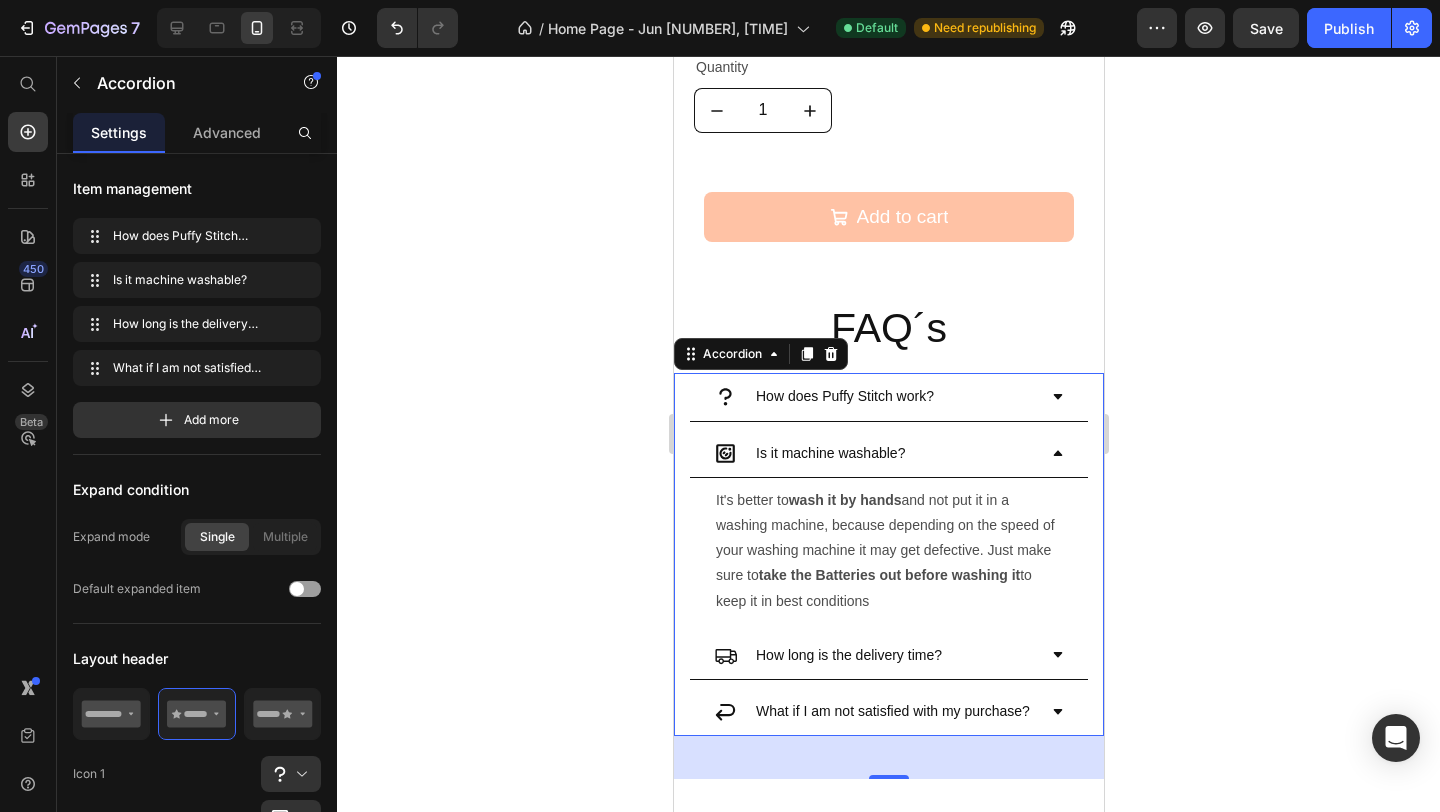 click on "Is it machine washable?" at bounding box center (888, 454) 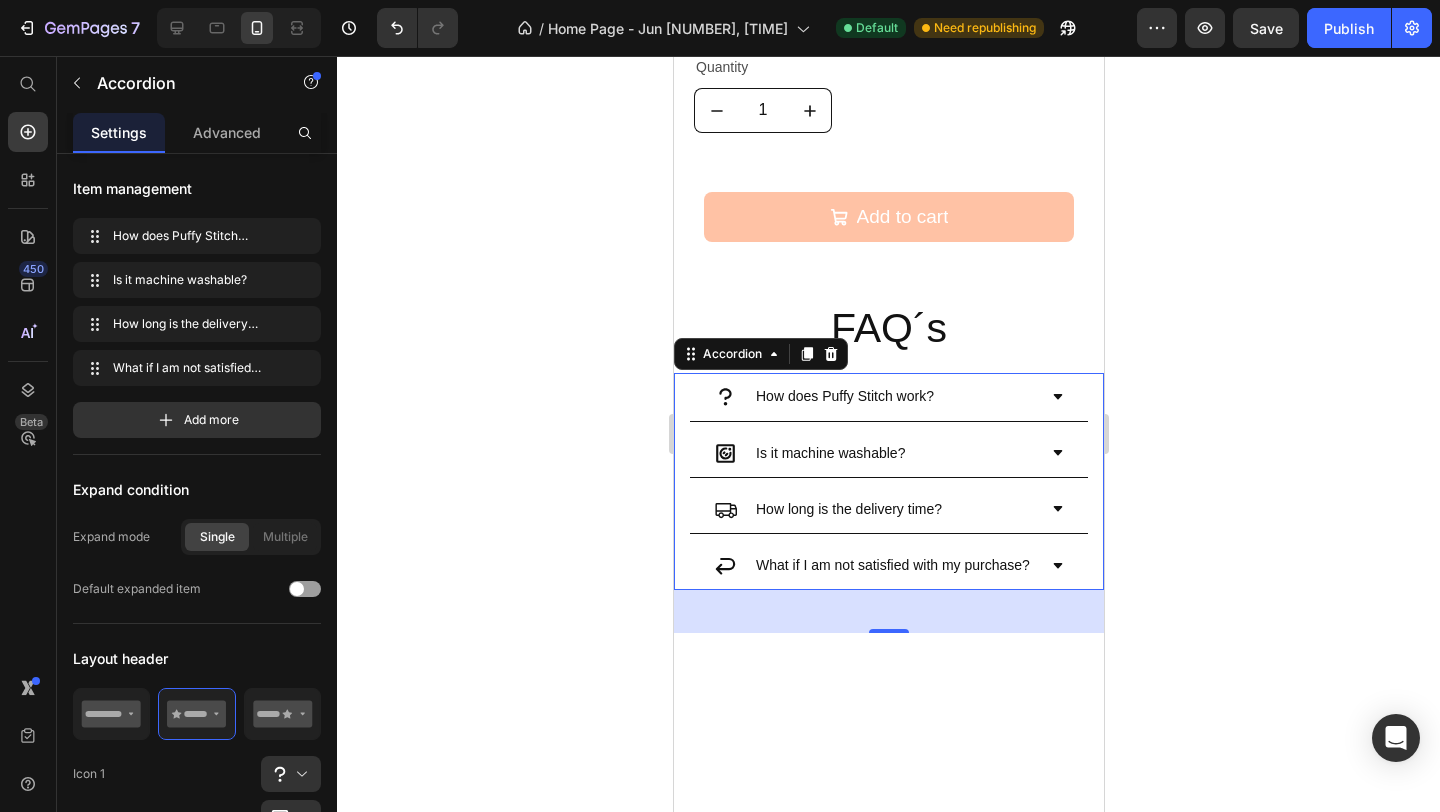 click on "What if I am not satisfied with my purchase?" at bounding box center [888, 566] 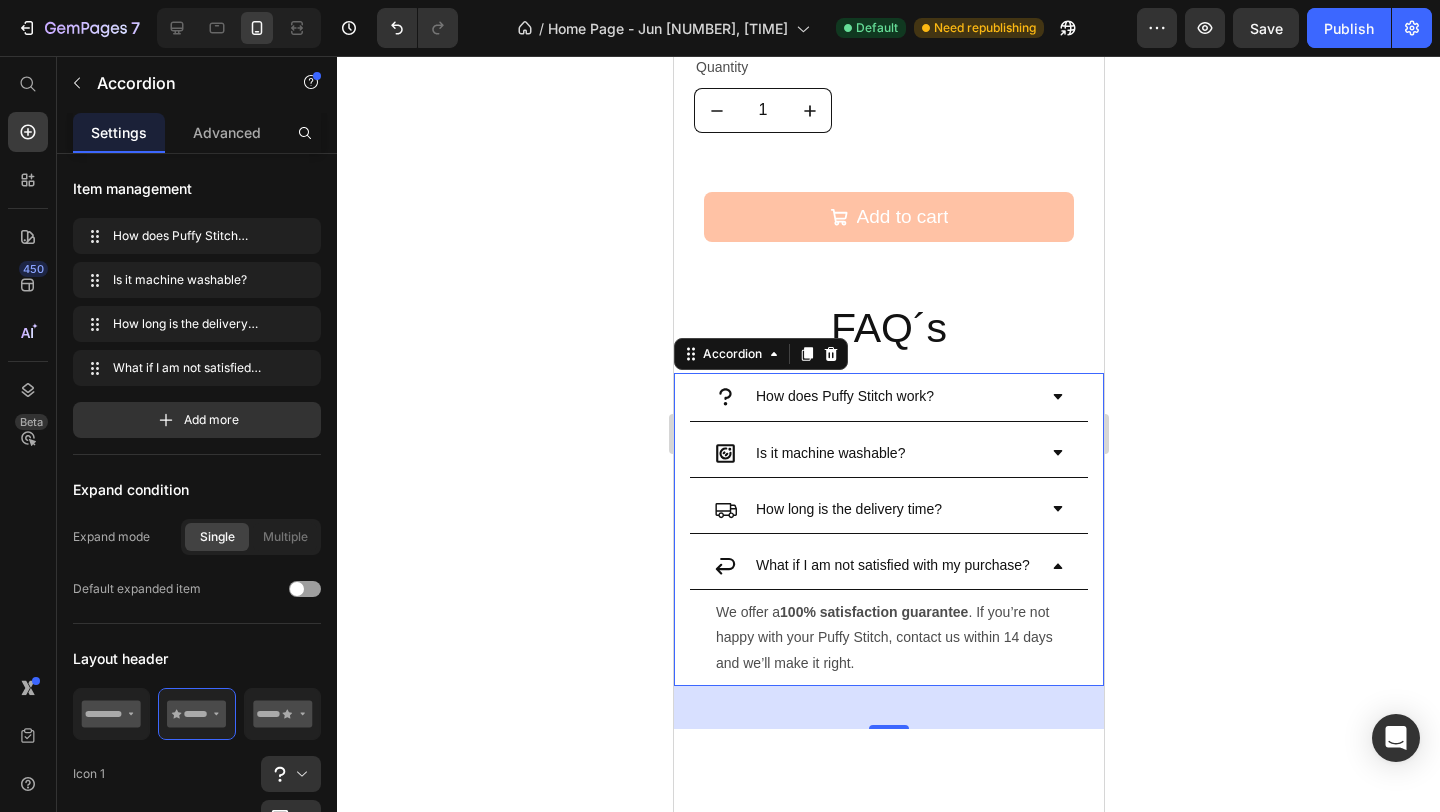 click on "What if I am not satisfied with my purchase?" at bounding box center (888, 566) 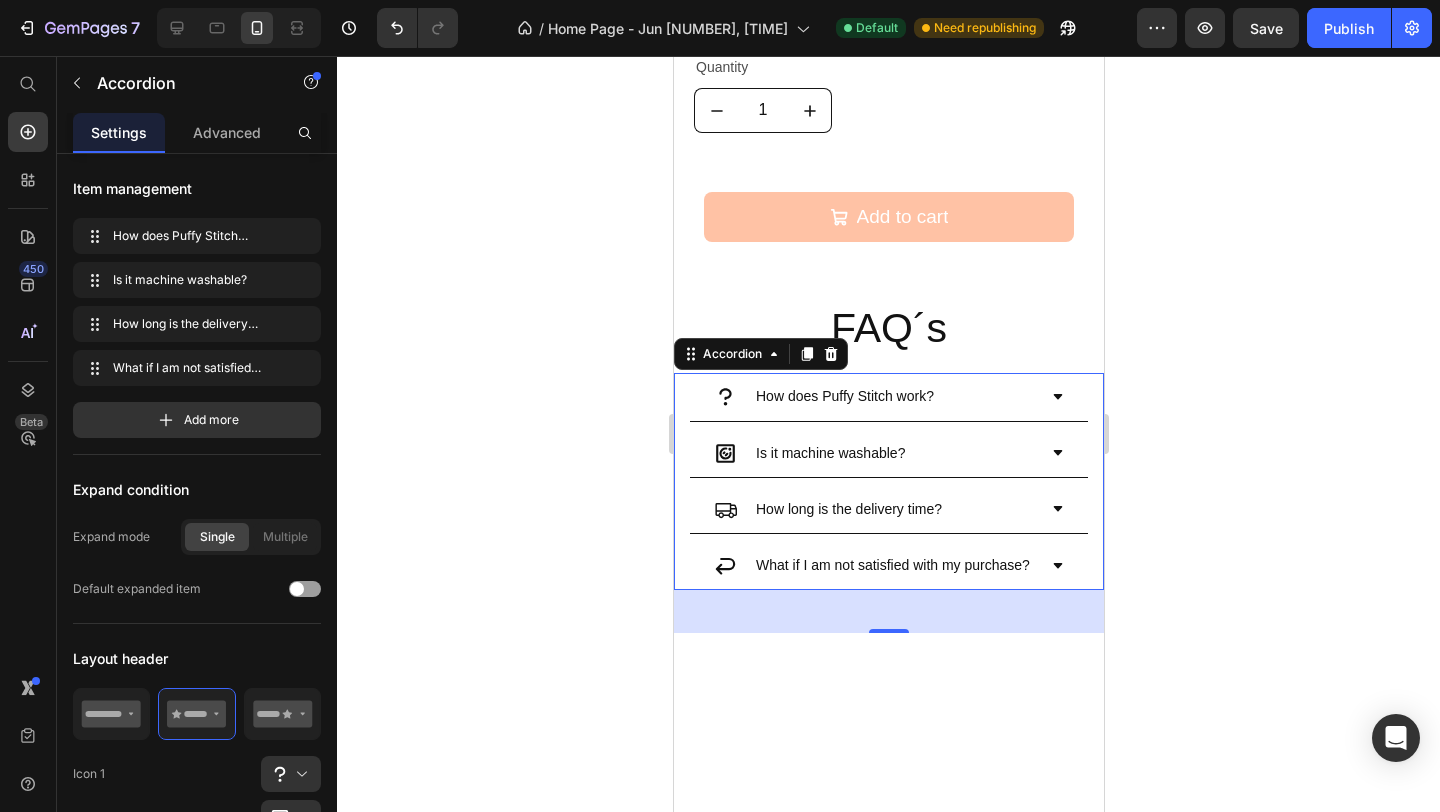 click on "Is it machine washable?" at bounding box center (888, 454) 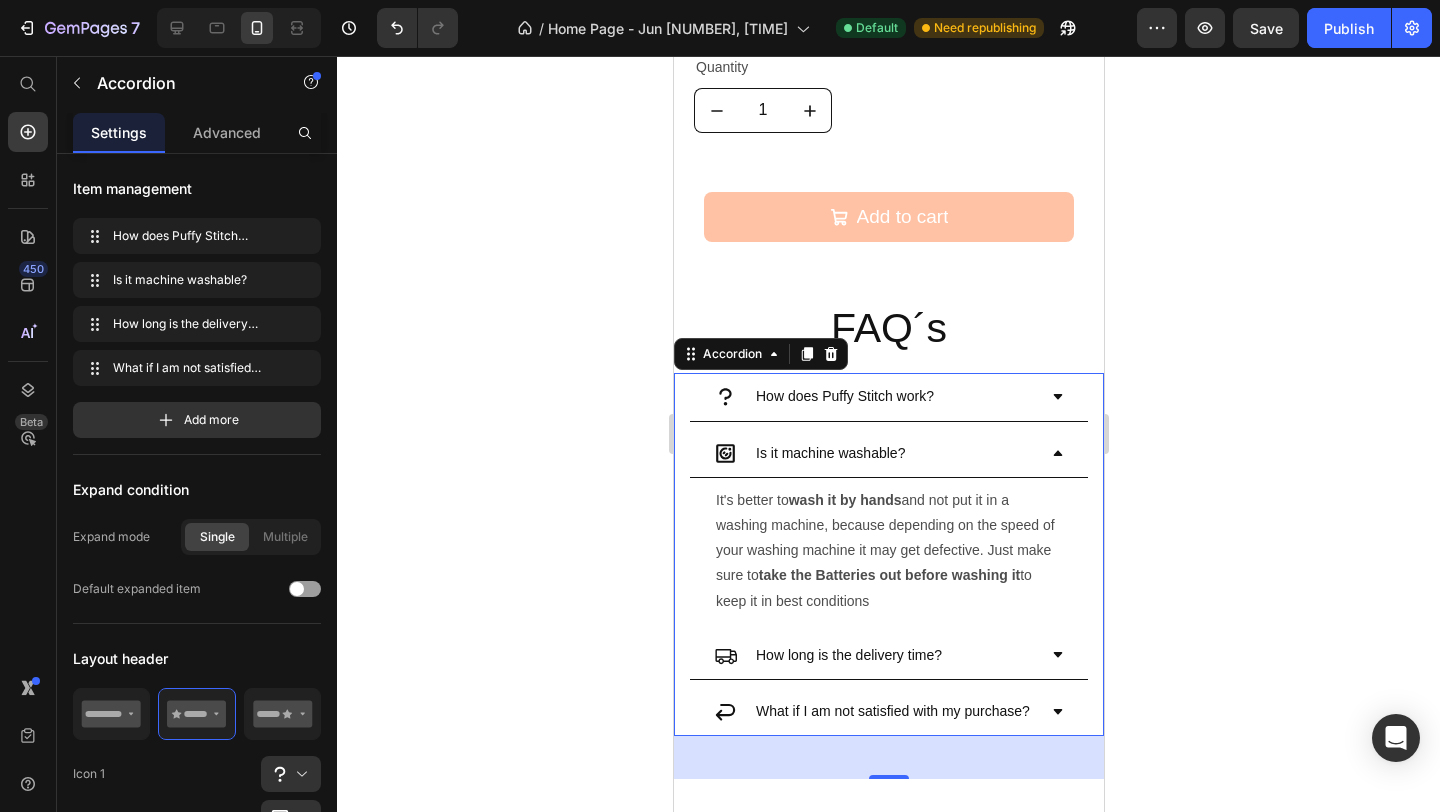 click on "How does Puffy Stitch work?" at bounding box center [874, 396] 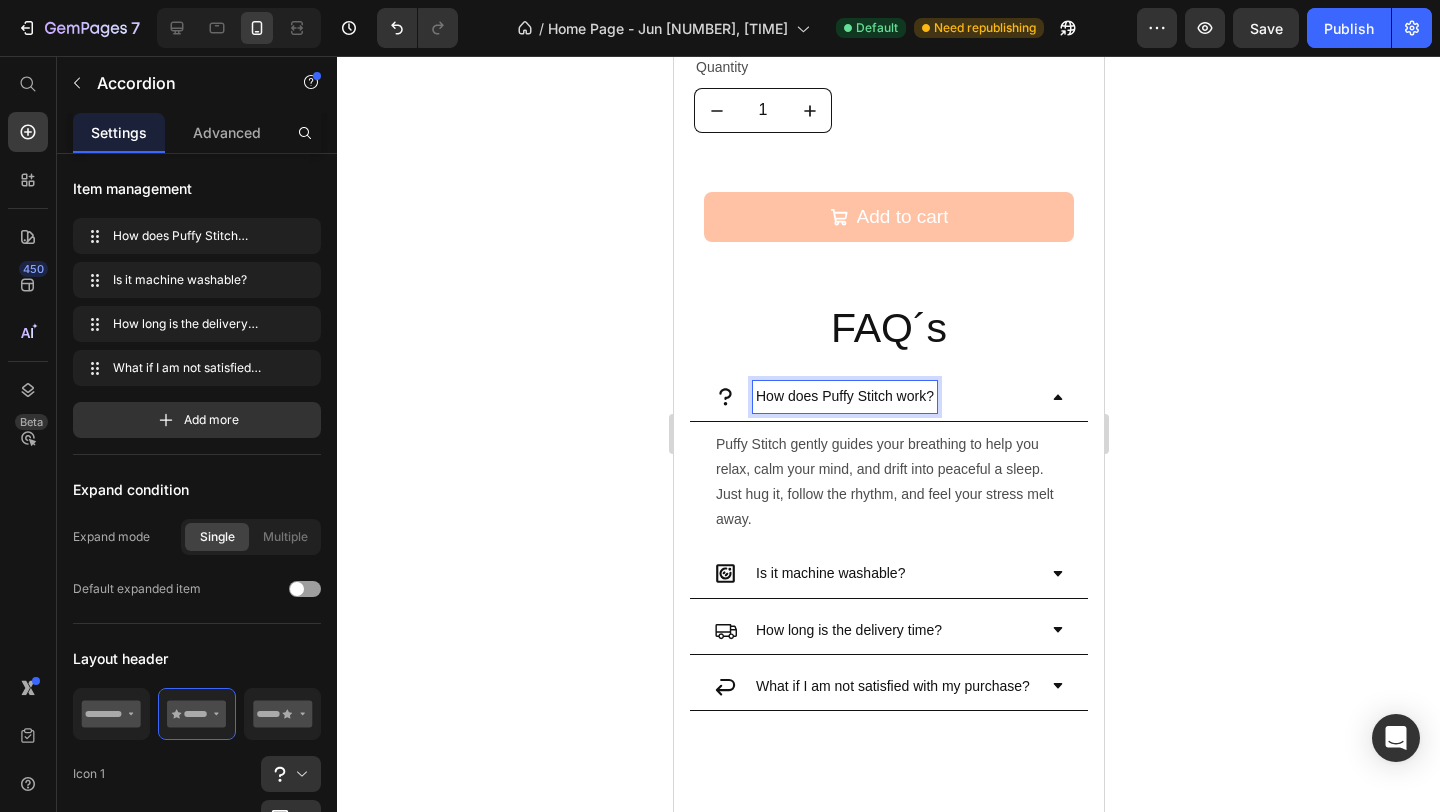 click on "How does Puffy Stitch work?" at bounding box center (844, 396) 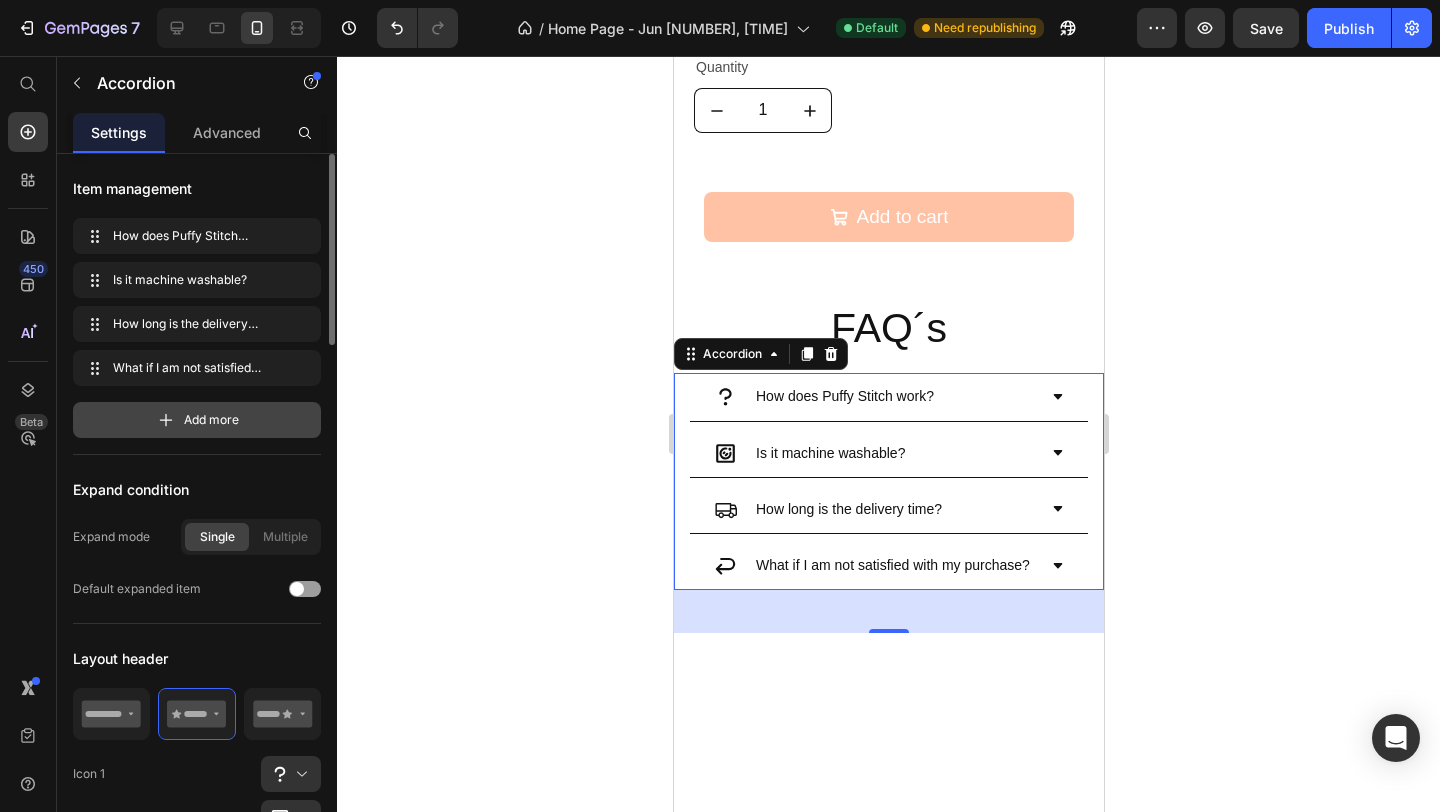 click on "Add more" at bounding box center (197, 420) 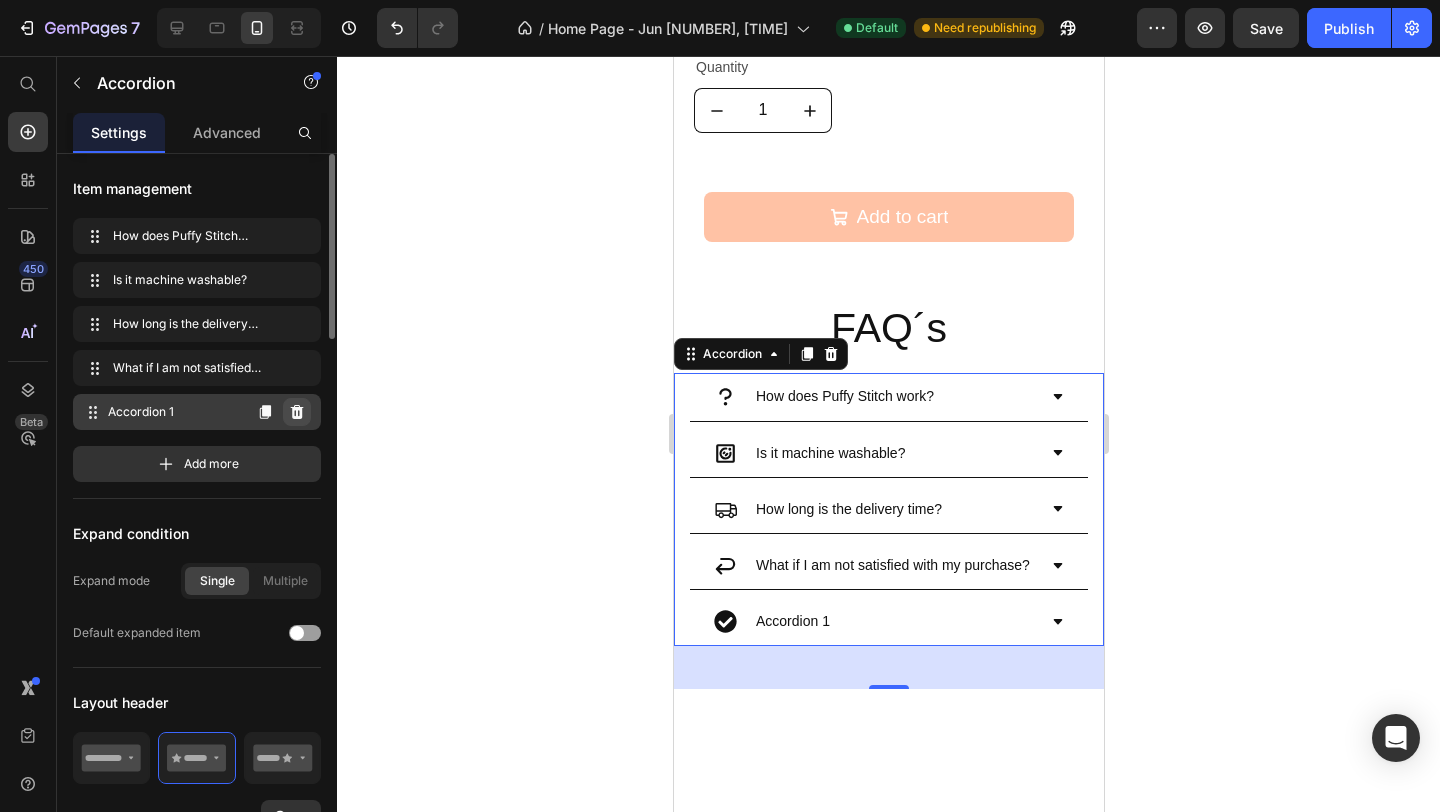 click 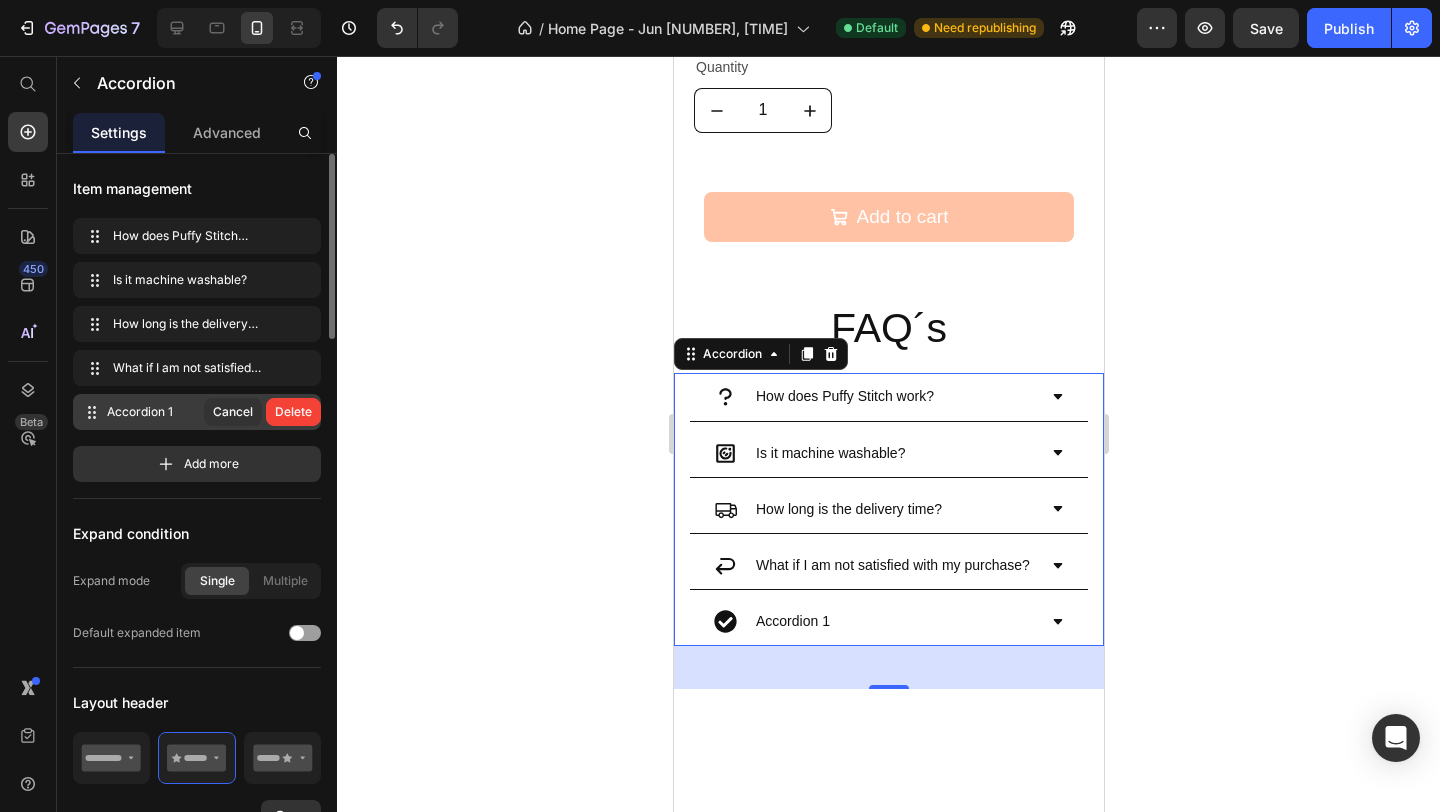 click on "Delete" at bounding box center [293, 412] 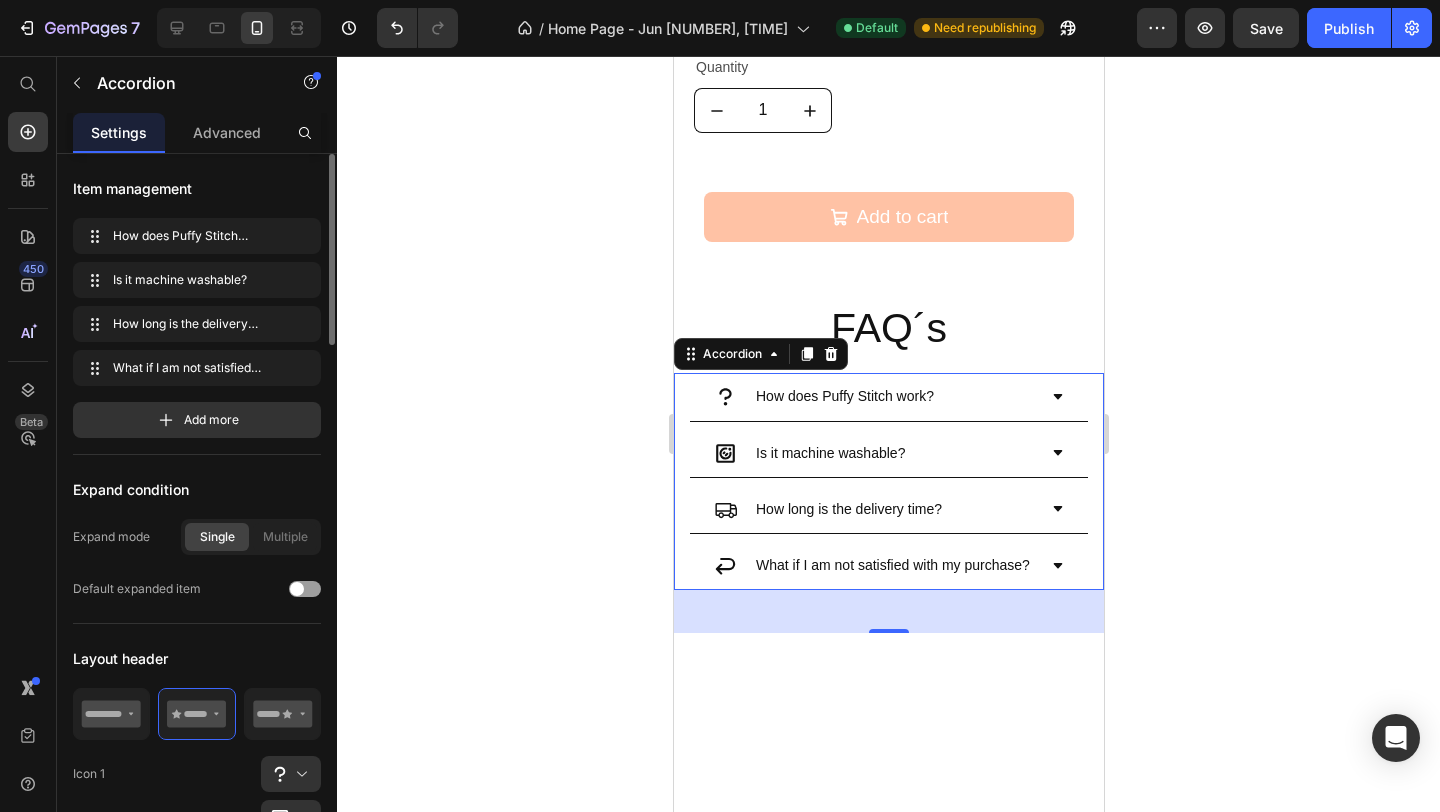 click 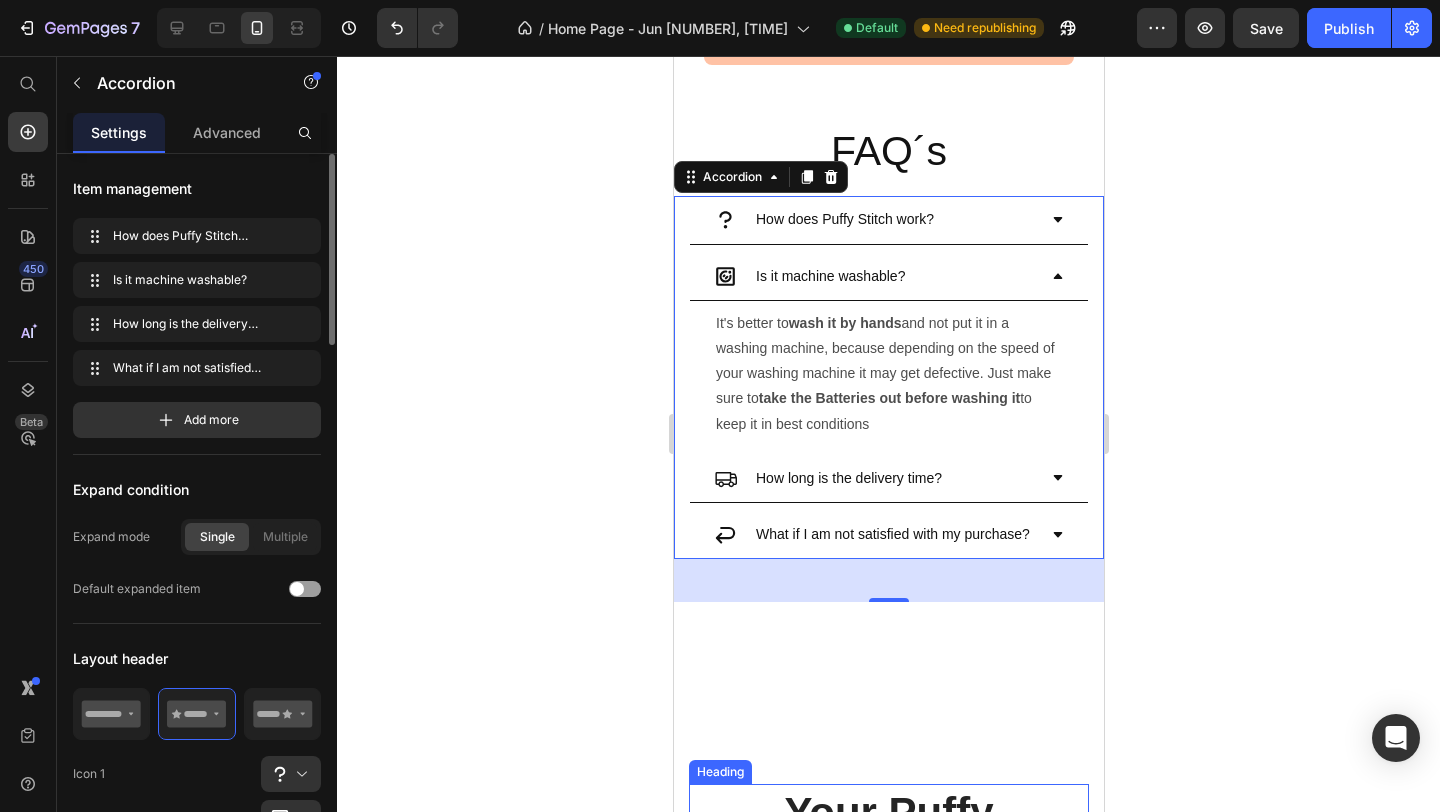 scroll, scrollTop: 2017, scrollLeft: 0, axis: vertical 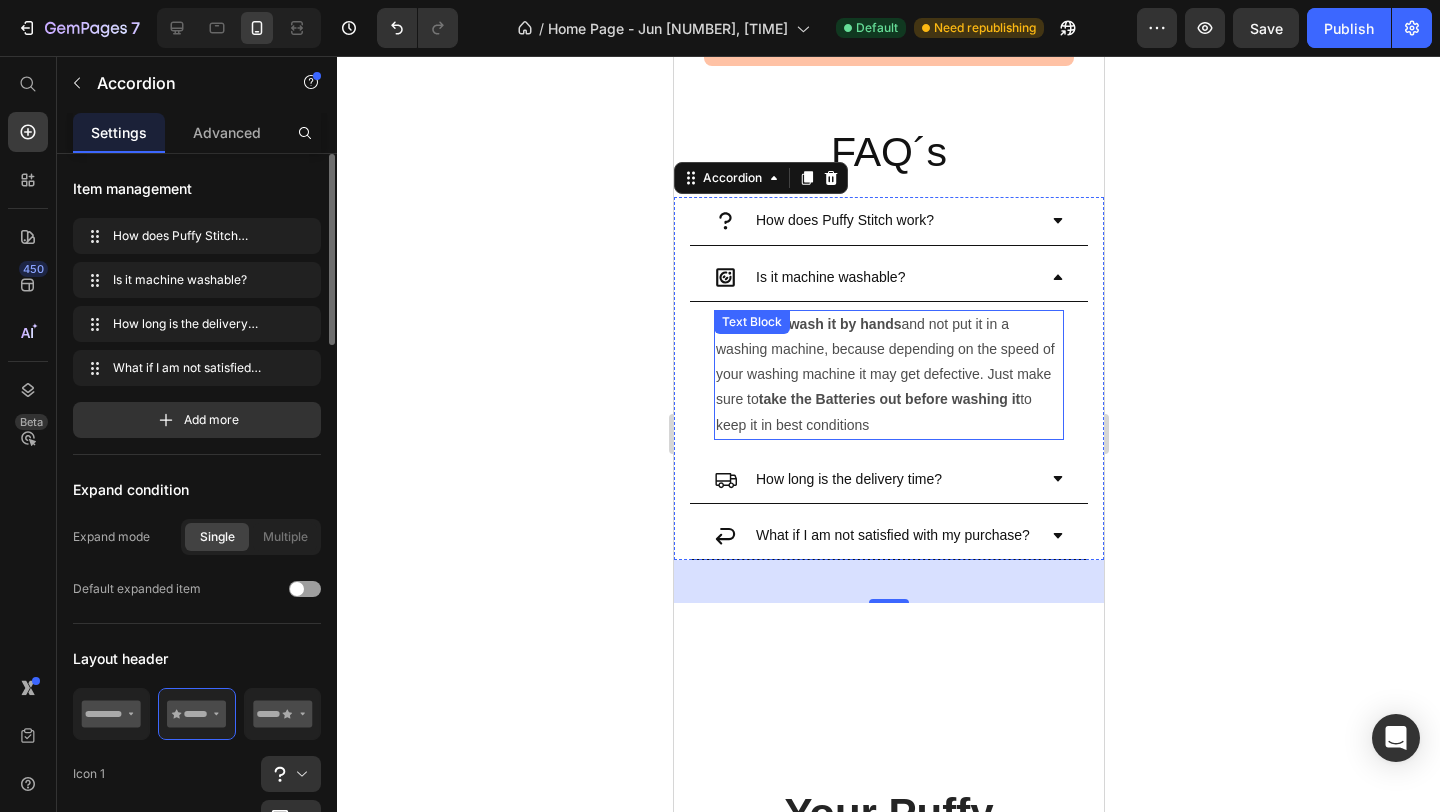 click on "It's better to  wash it by hands  and not put it in a washing machine, because depending on the speed of your washing machine it may get defective. Just make sure to  take the Batteries out before washing it  to keep it in best conditions" at bounding box center [888, 375] 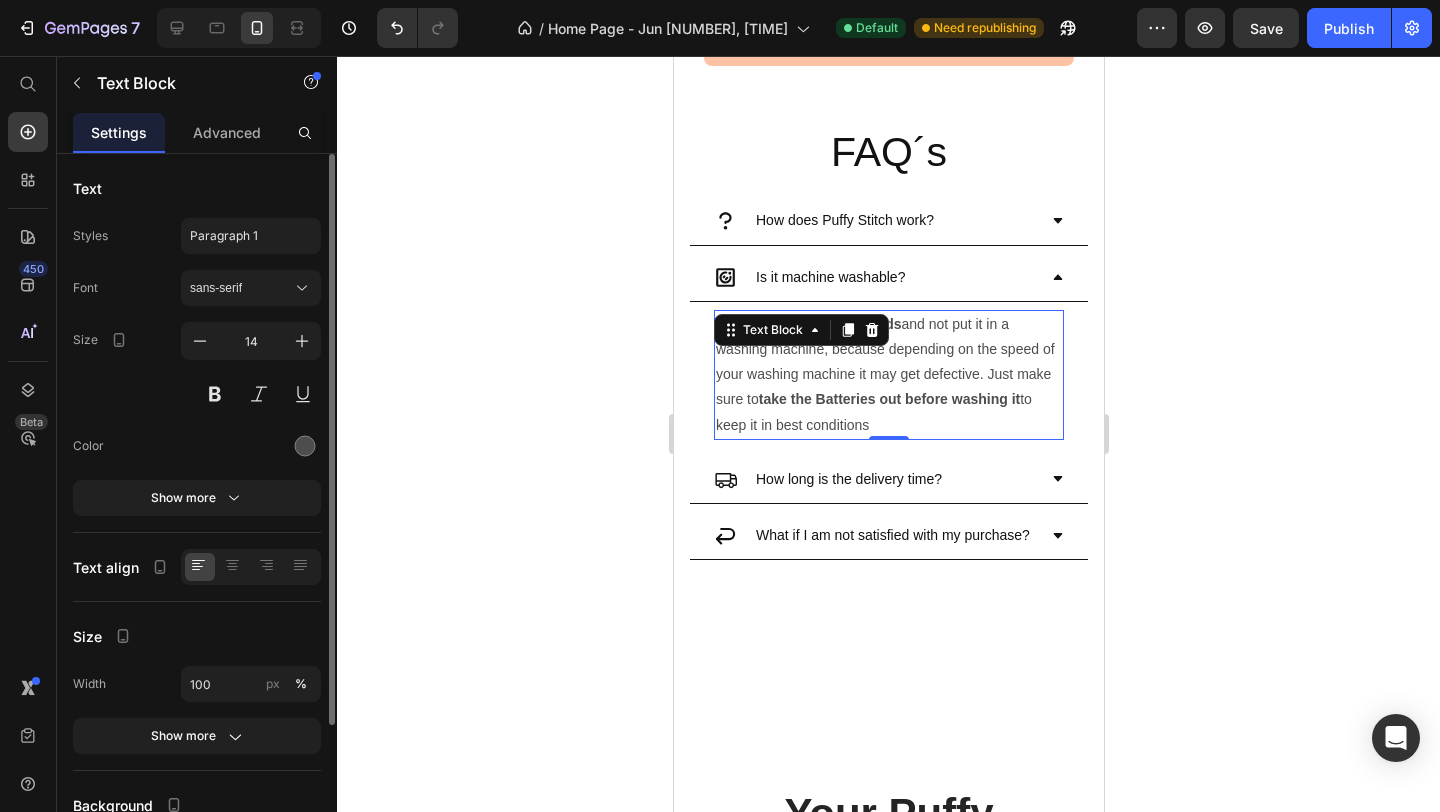 click on "It's better to  wash it by hands  and not put it in a washing machine, because depending on the speed of your washing machine it may get defective. Just make sure to  take the Batteries out before washing it  to keep it in best conditions" at bounding box center [888, 375] 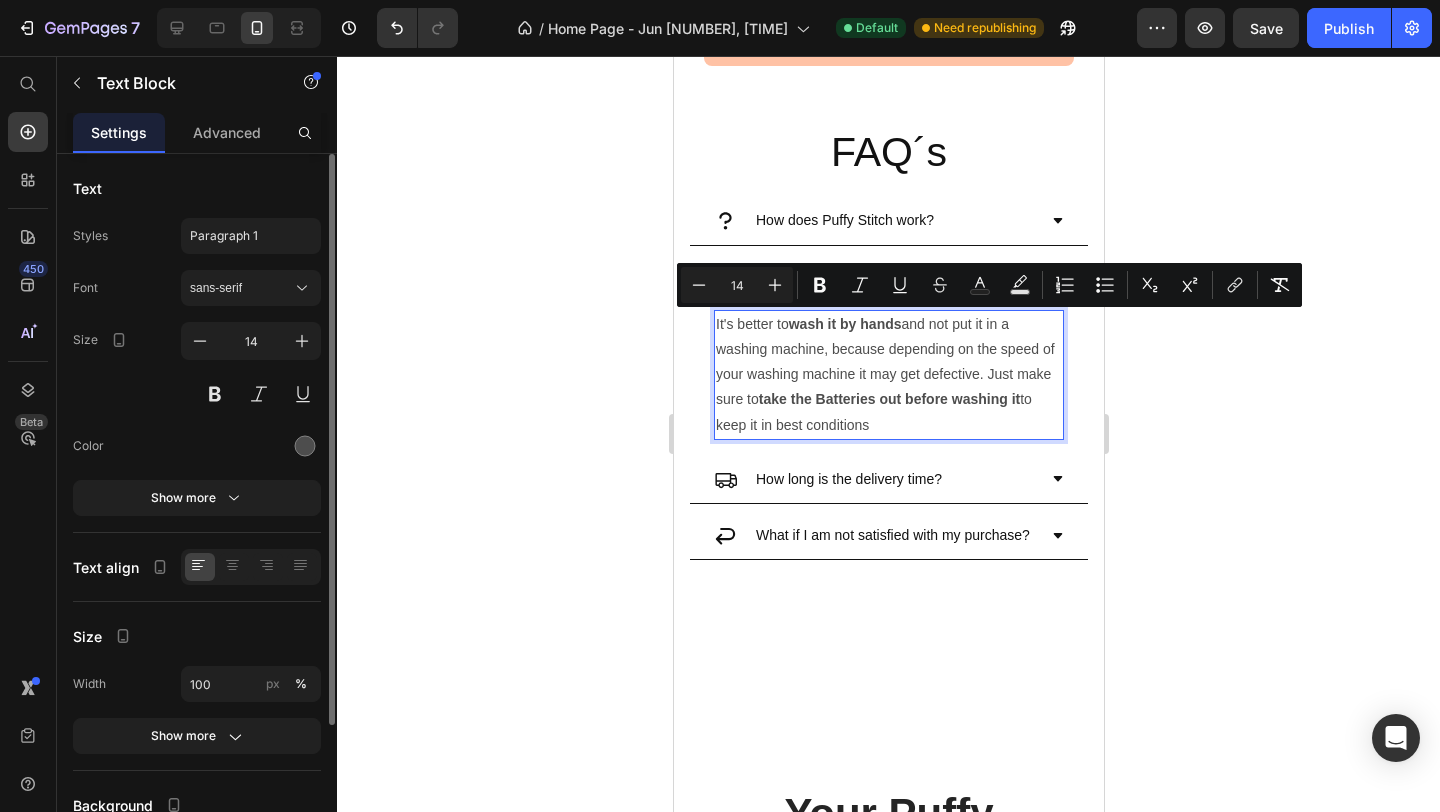 drag, startPoint x: 870, startPoint y: 421, endPoint x: 715, endPoint y: 325, distance: 182.32115 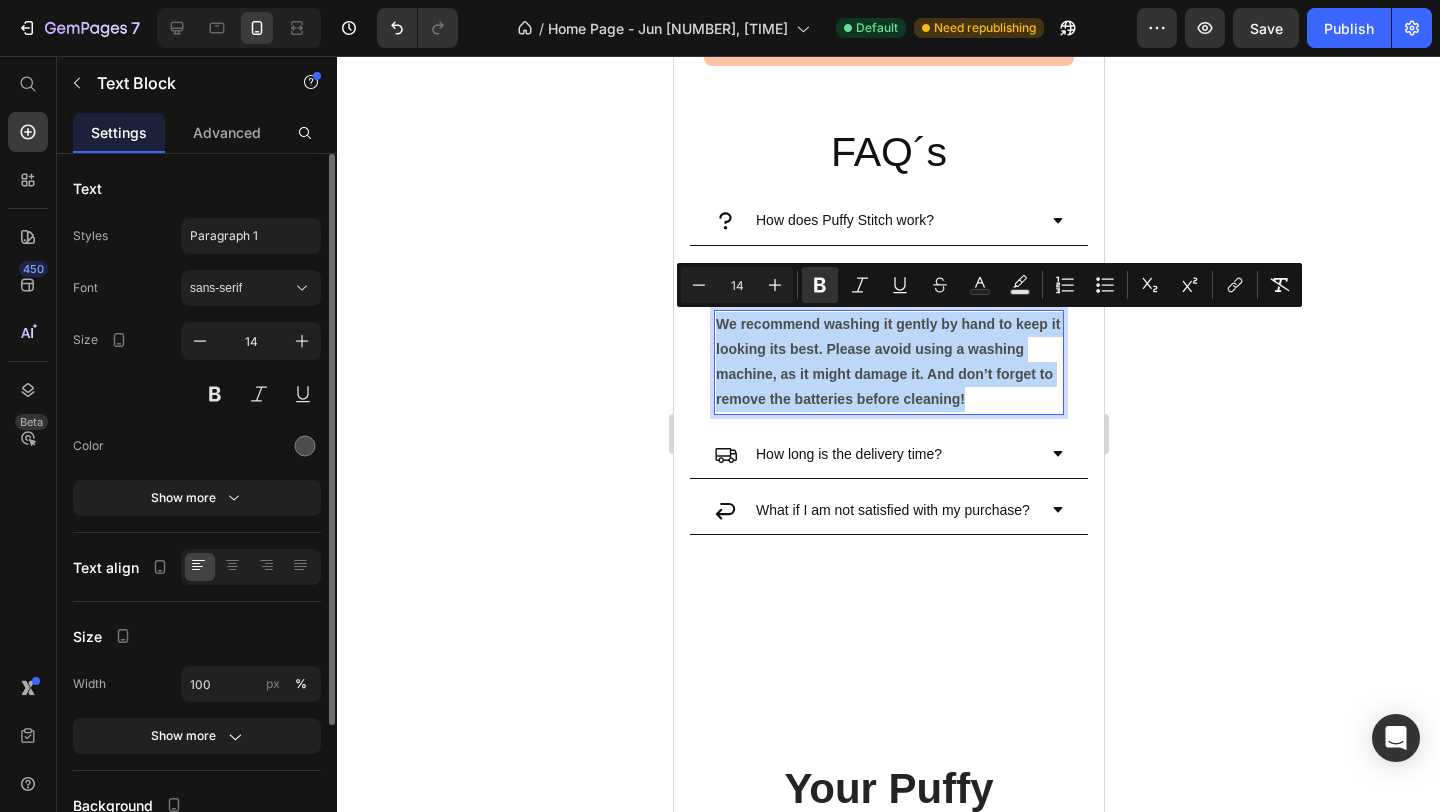 drag, startPoint x: 716, startPoint y: 321, endPoint x: 965, endPoint y: 407, distance: 263.4331 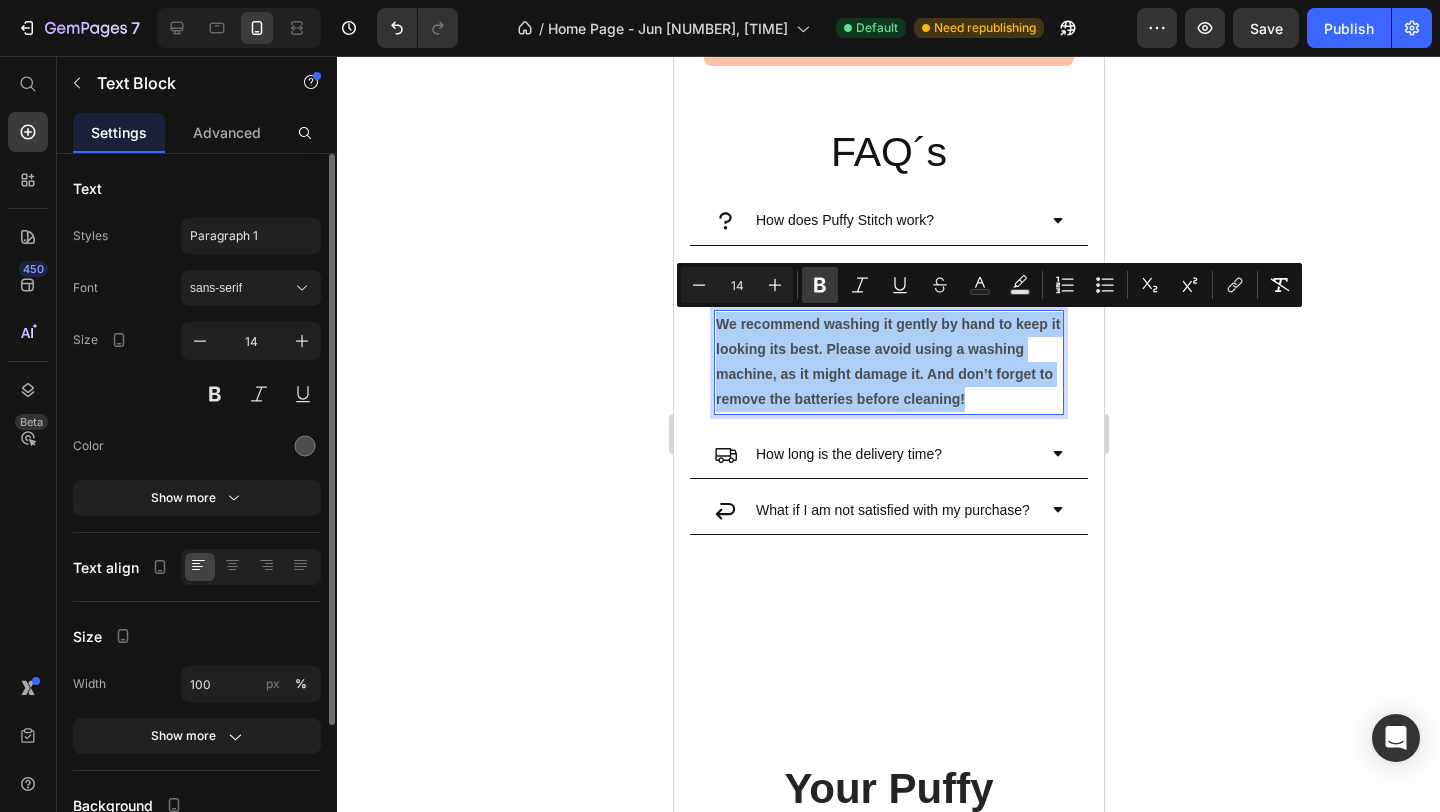 click 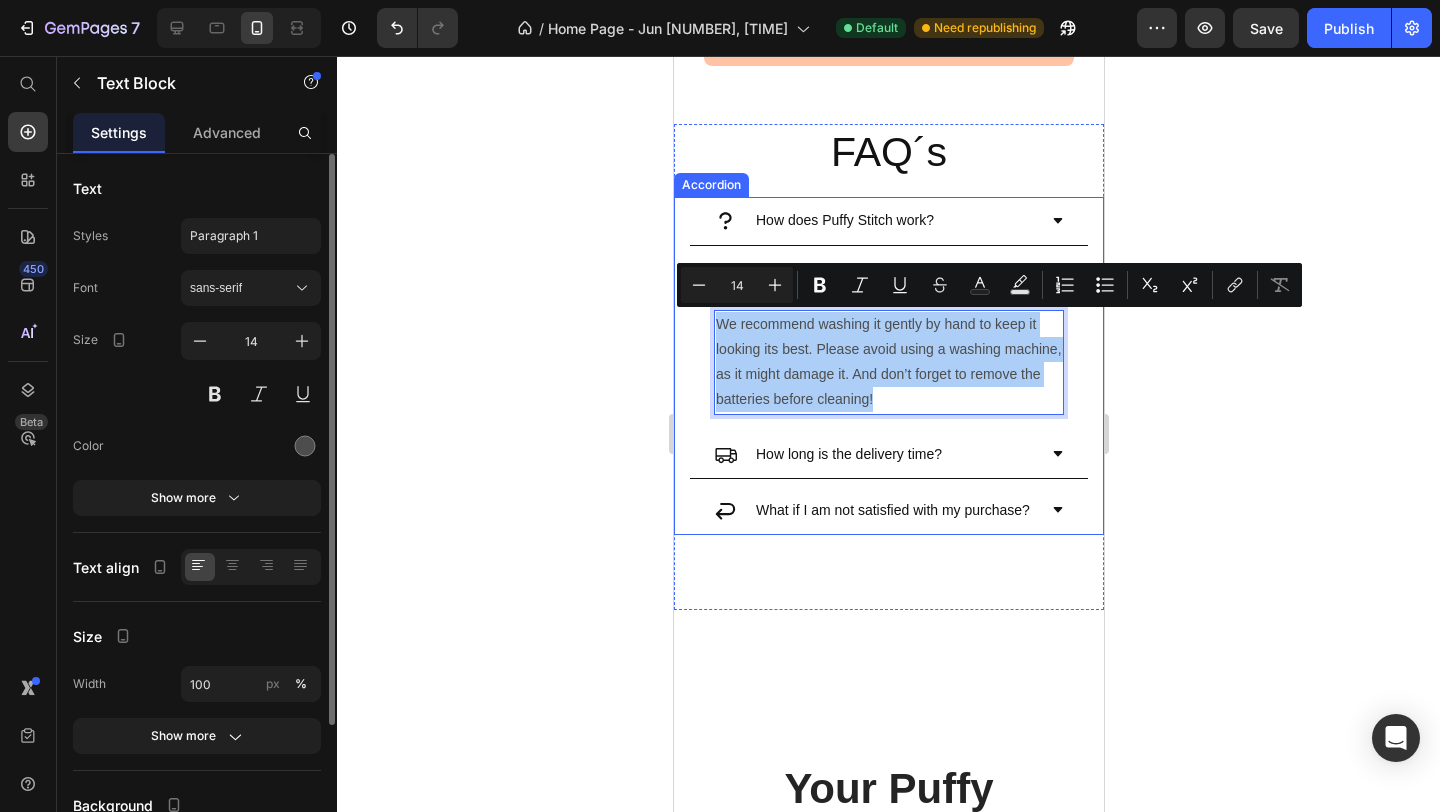 click 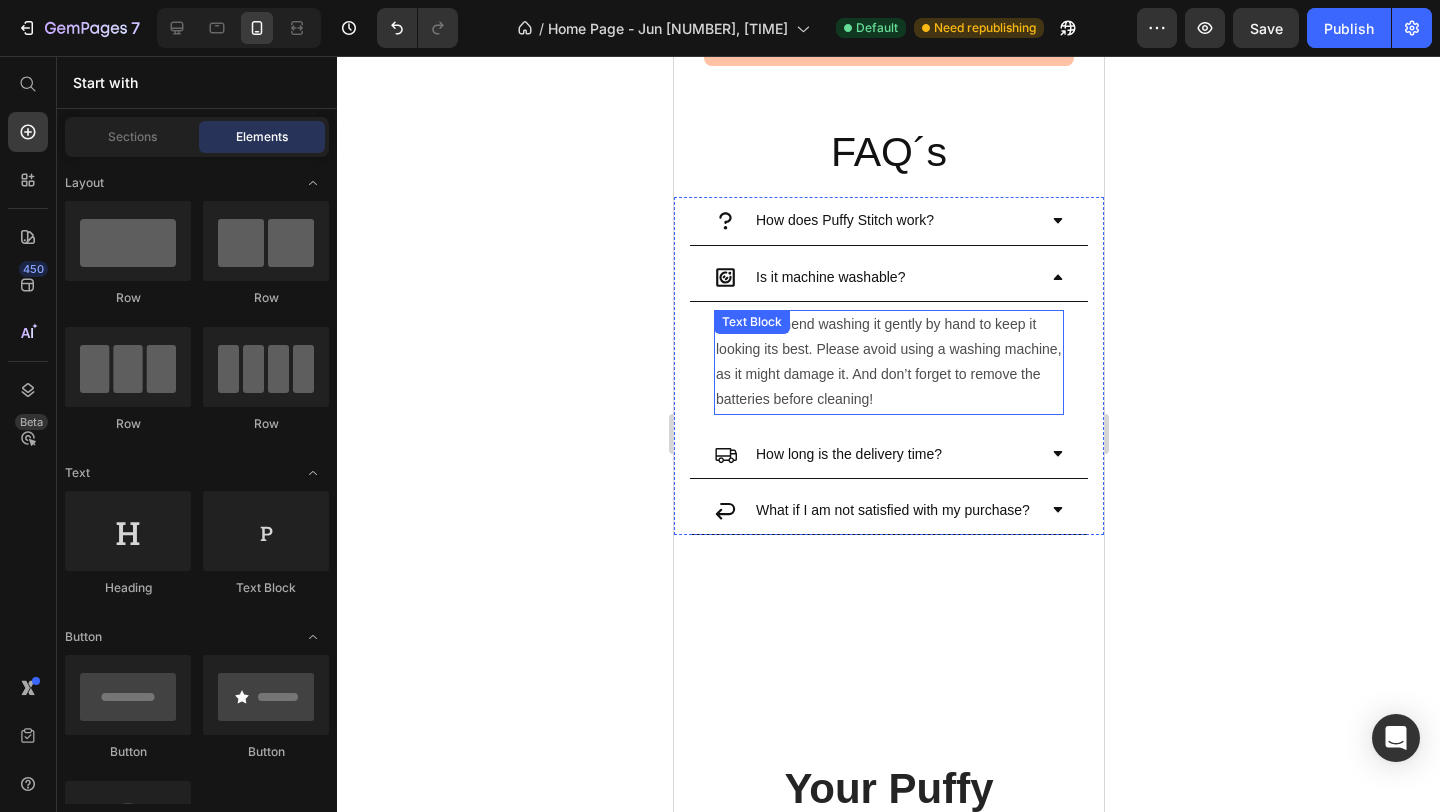 click on "We recommend washing it gently by hand to keep it looking its best. Please avoid using a washing machine, as it might damage it. And don’t forget to remove the batteries before cleaning! Text Block" at bounding box center (888, 362) 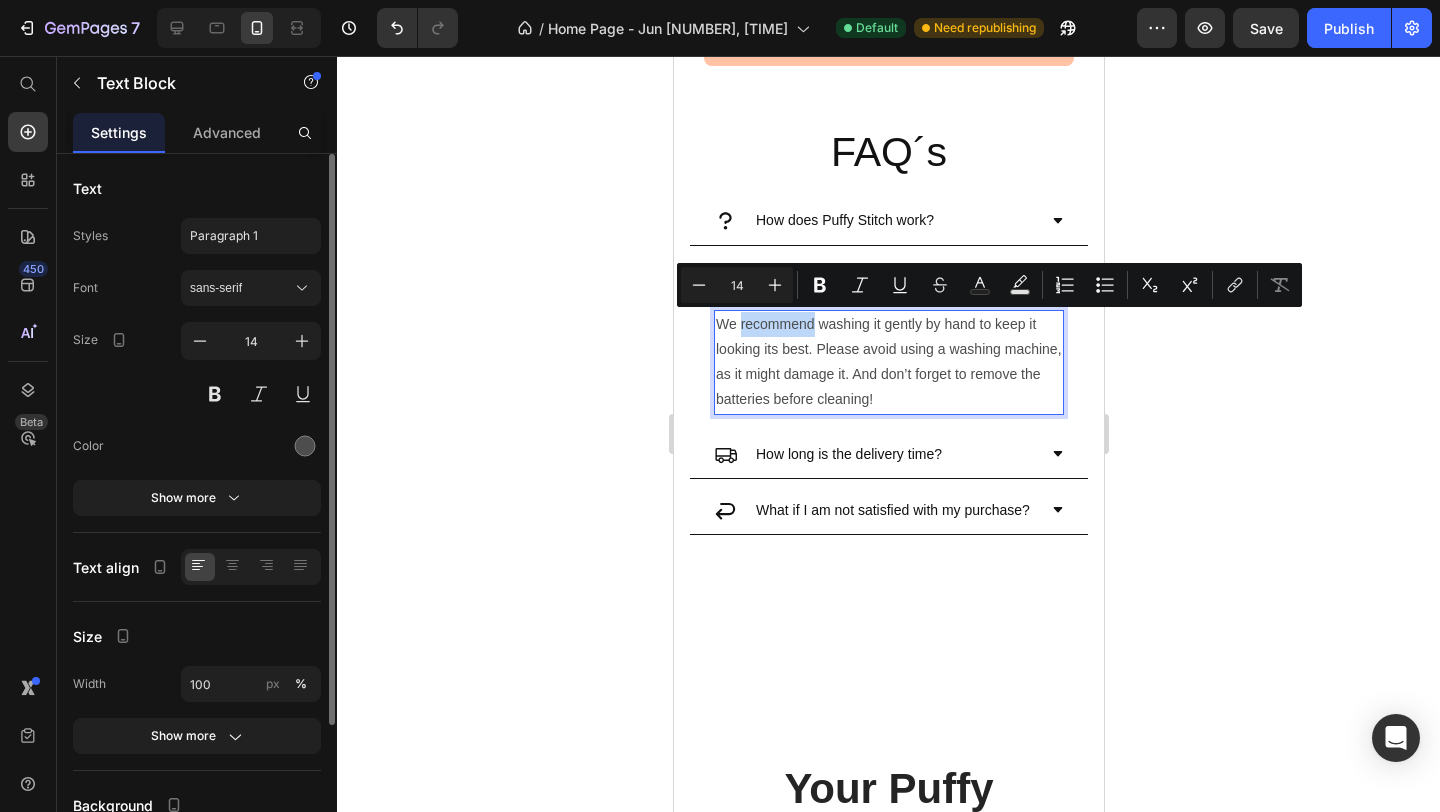 drag, startPoint x: 739, startPoint y: 324, endPoint x: 812, endPoint y: 328, distance: 73.109505 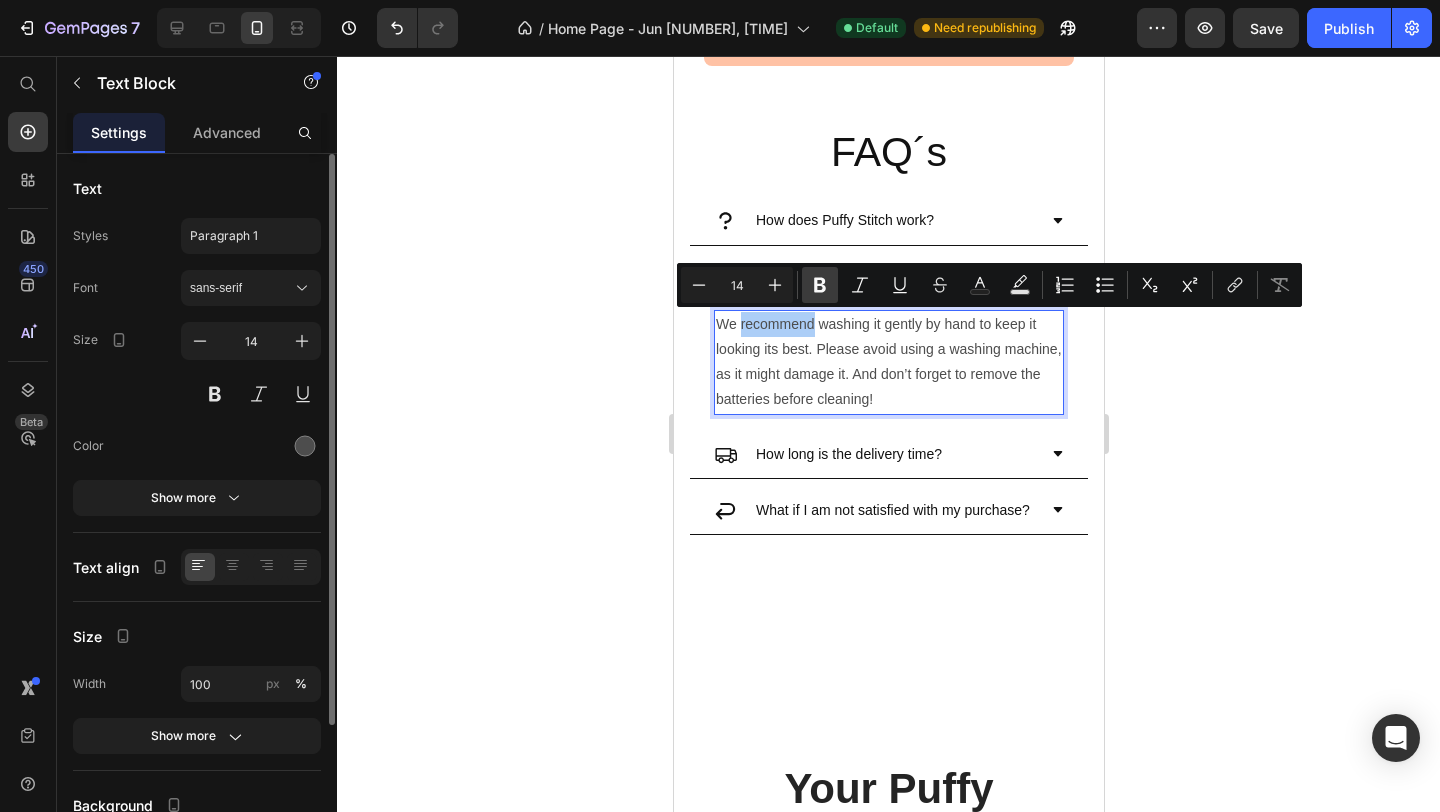 click 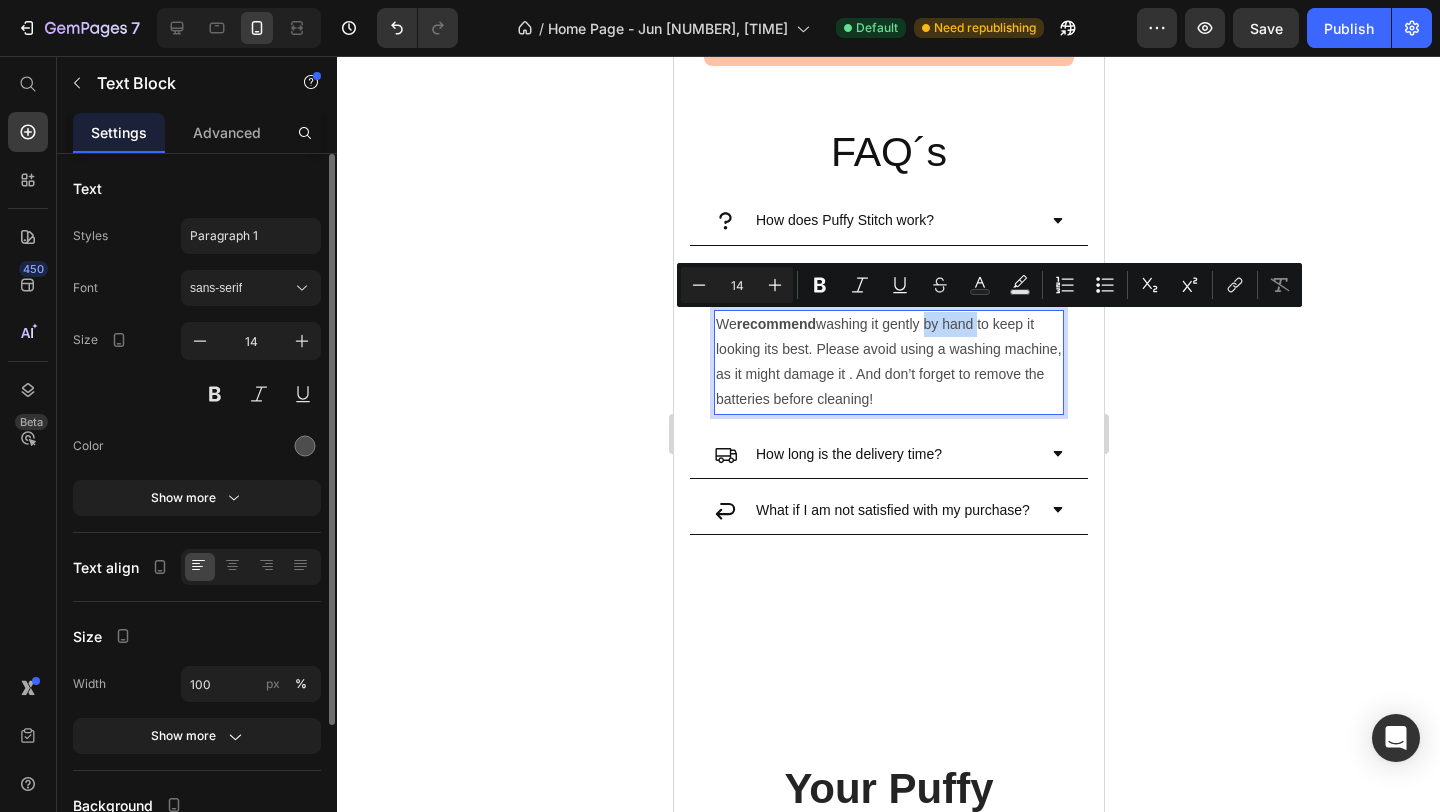 drag, startPoint x: 926, startPoint y: 324, endPoint x: 980, endPoint y: 329, distance: 54.230988 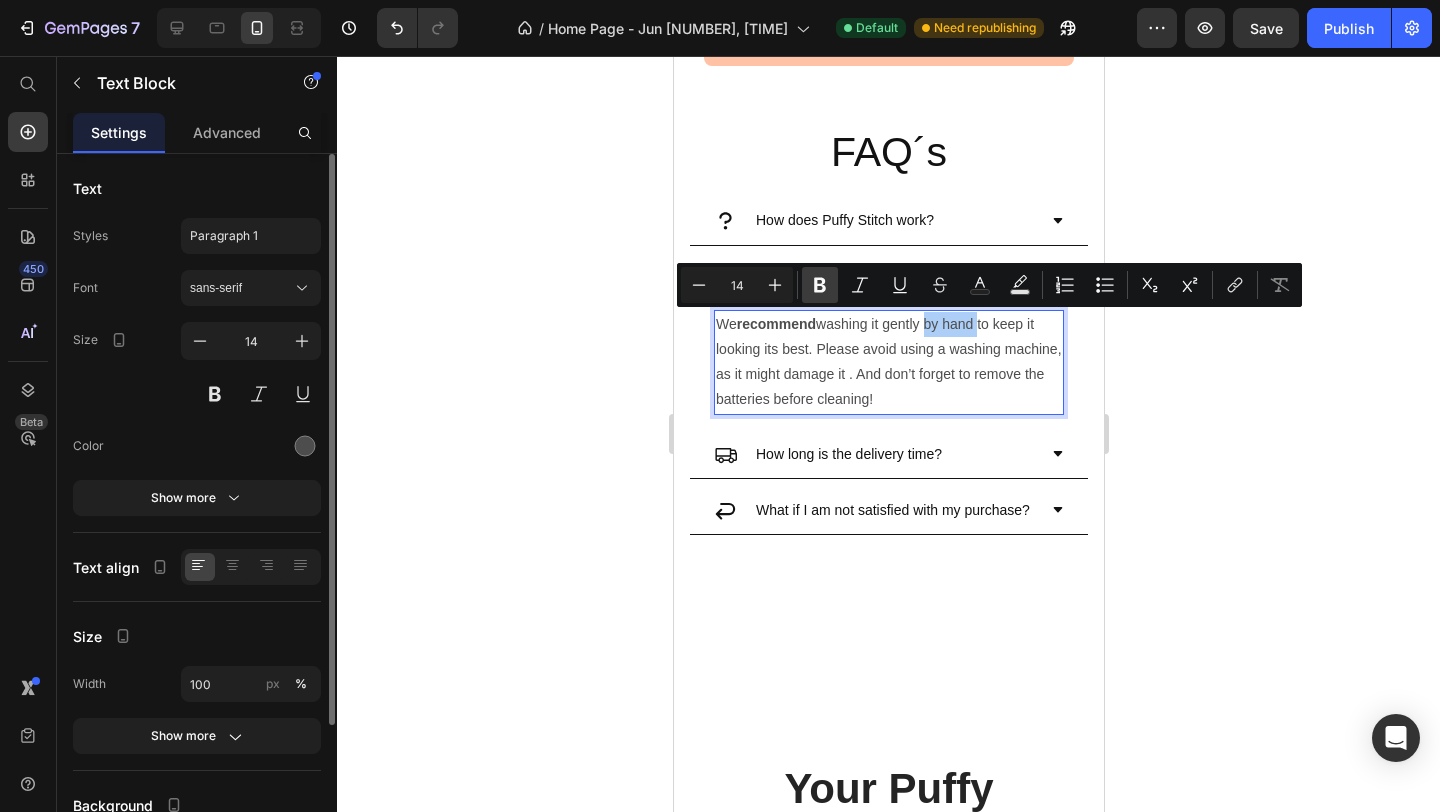 click 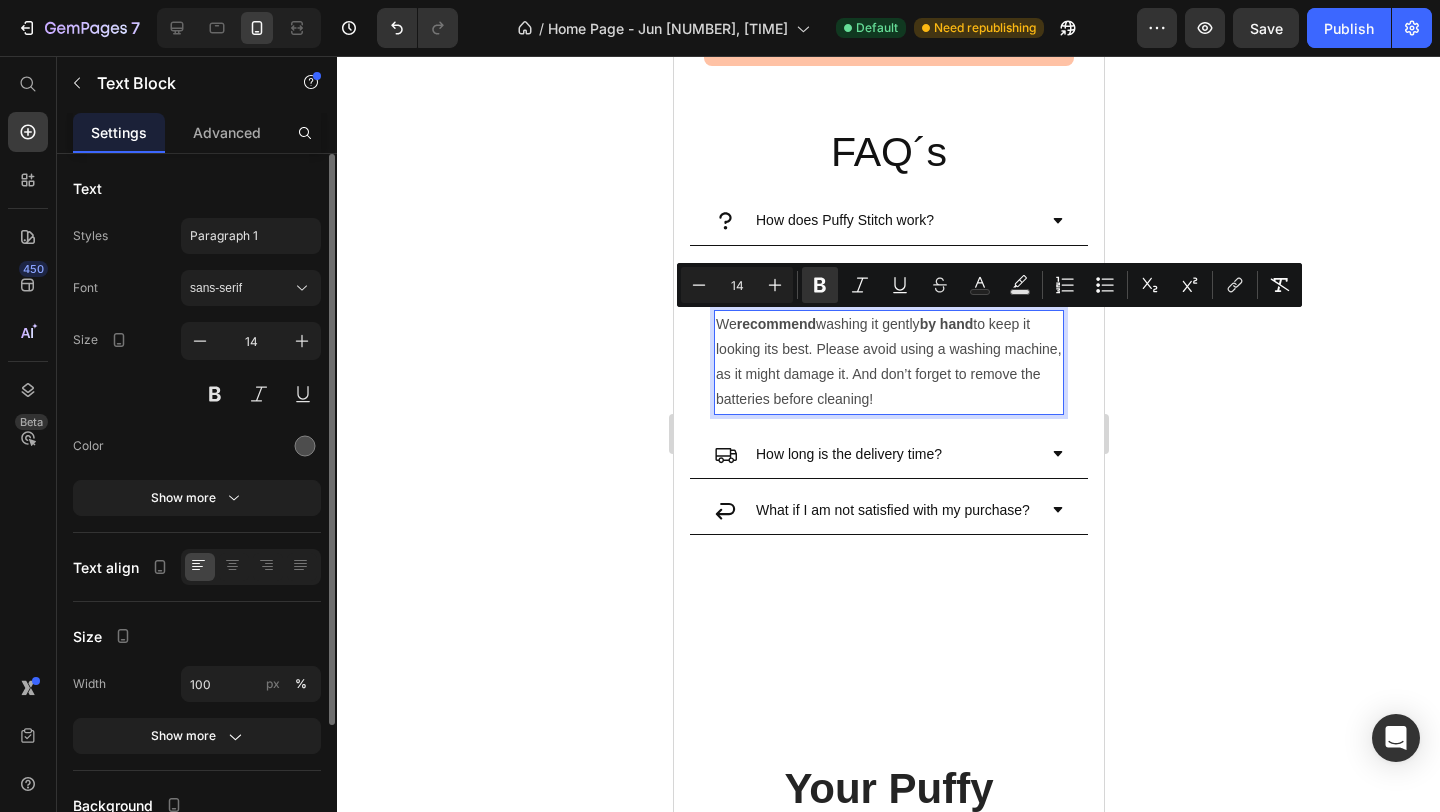 click 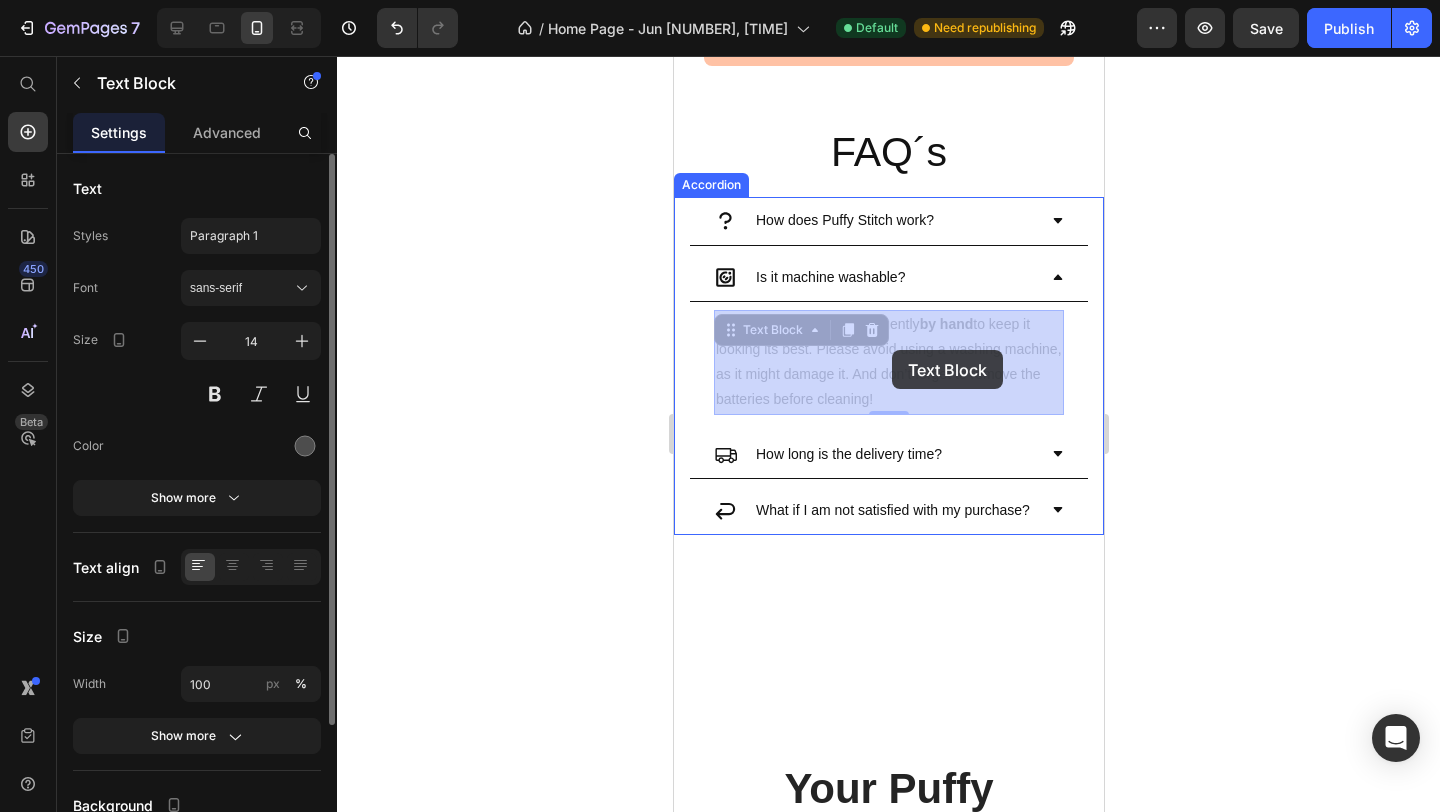 drag, startPoint x: 861, startPoint y: 349, endPoint x: 887, endPoint y: 351, distance: 26.076809 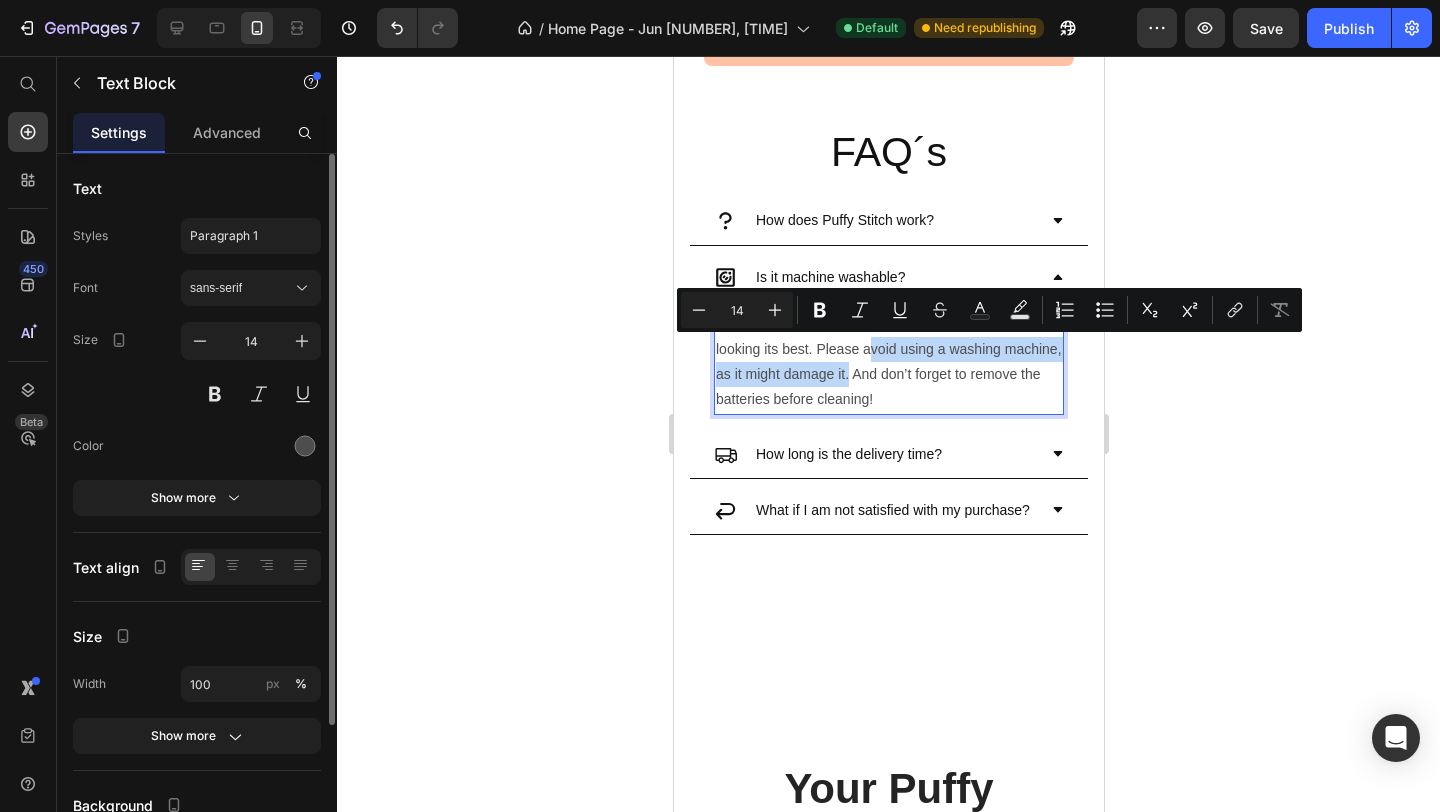 drag, startPoint x: 864, startPoint y: 351, endPoint x: 843, endPoint y: 375, distance: 31.890438 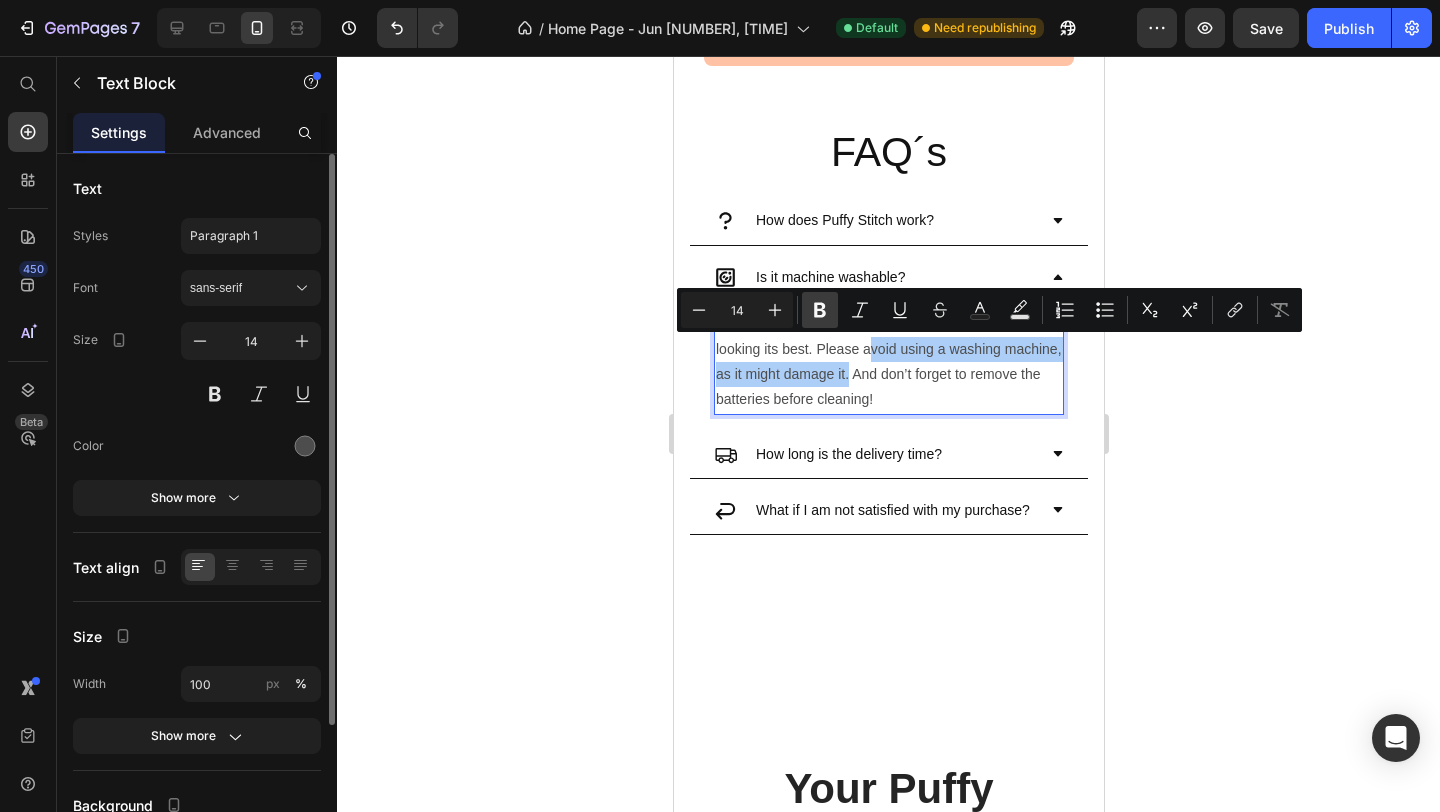 click 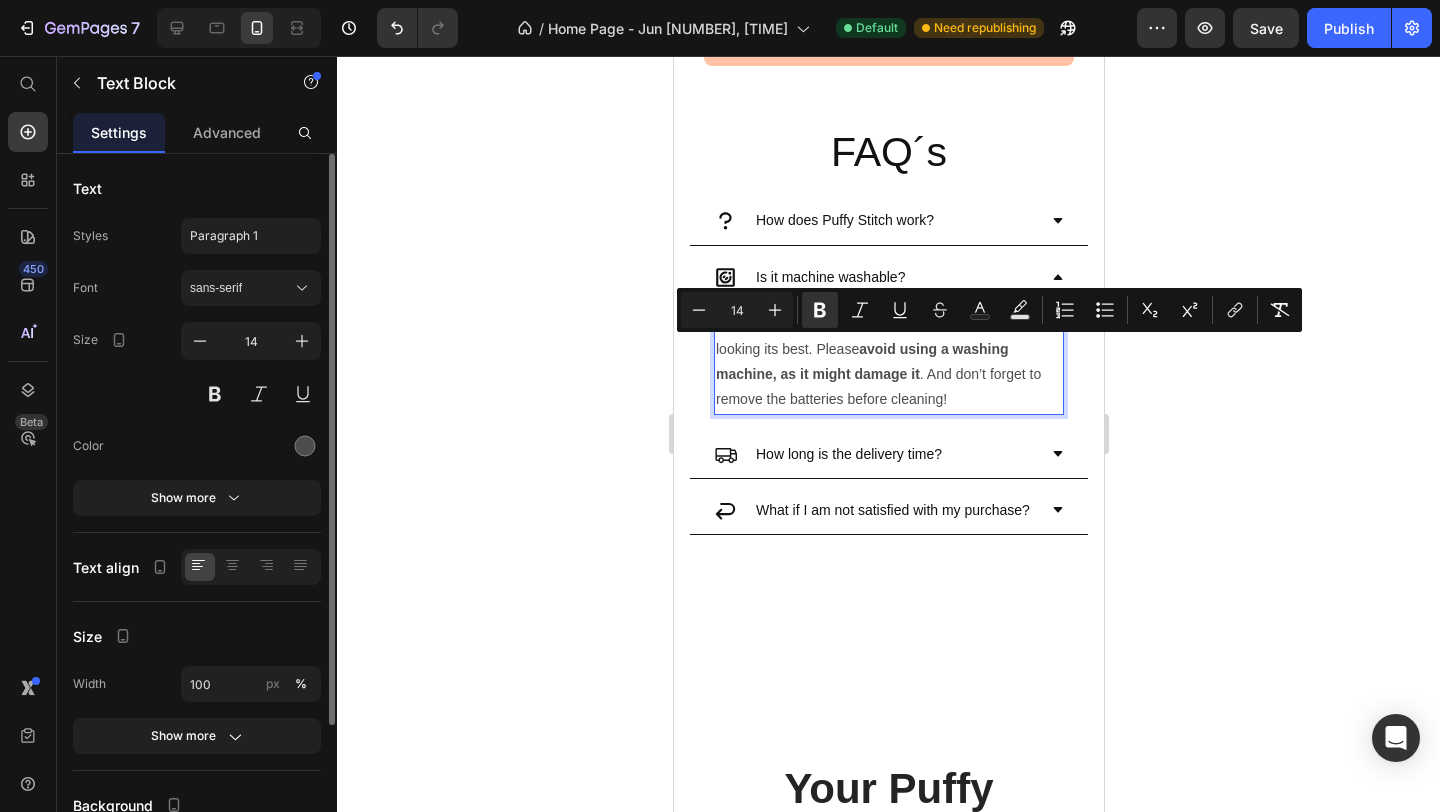 click 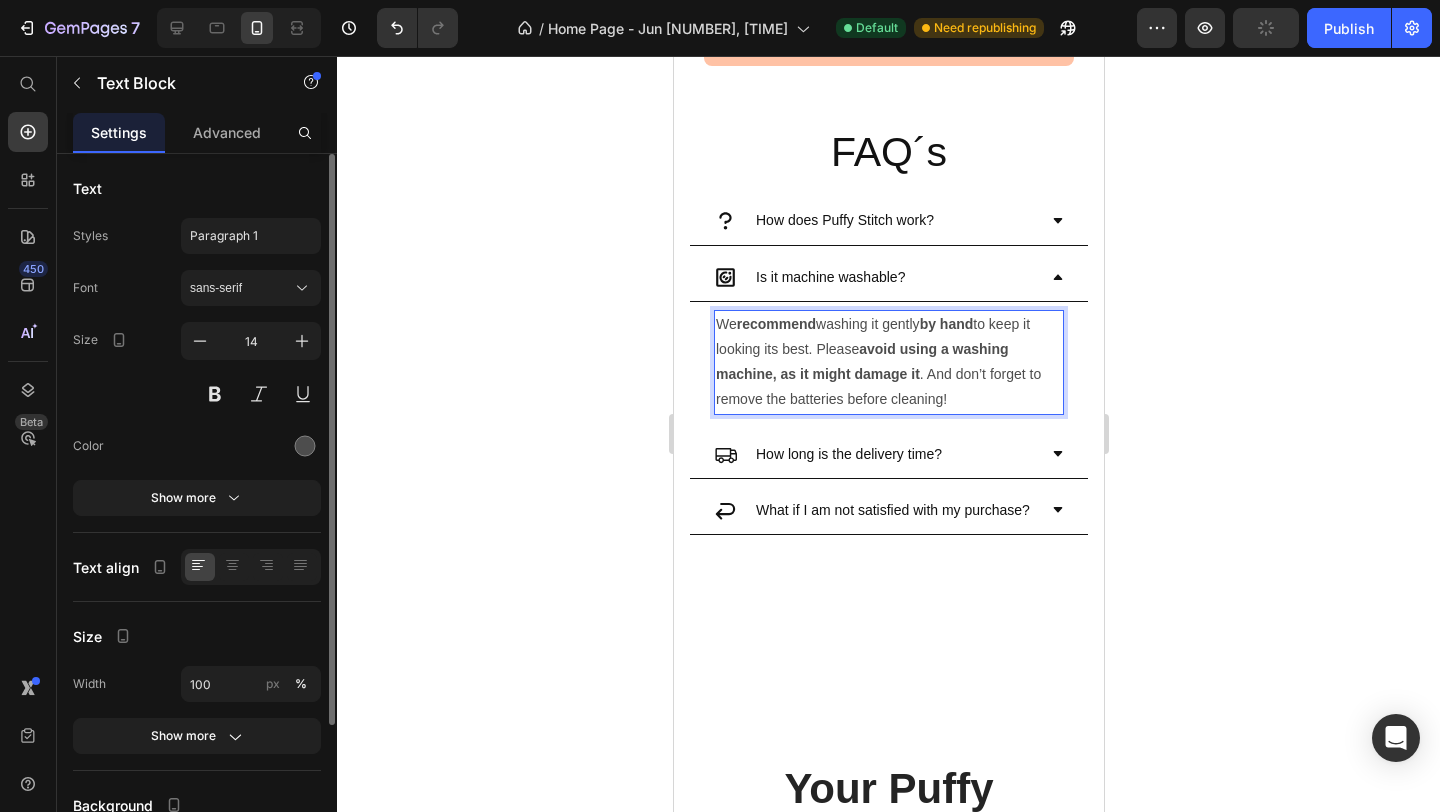 click on "We  recommend  washing it gently  by hand  to keep it looking its best. Please  avoid using a washing machine, as it might damage it . And don’t forget to remove the batteries before cleaning!" at bounding box center [888, 362] 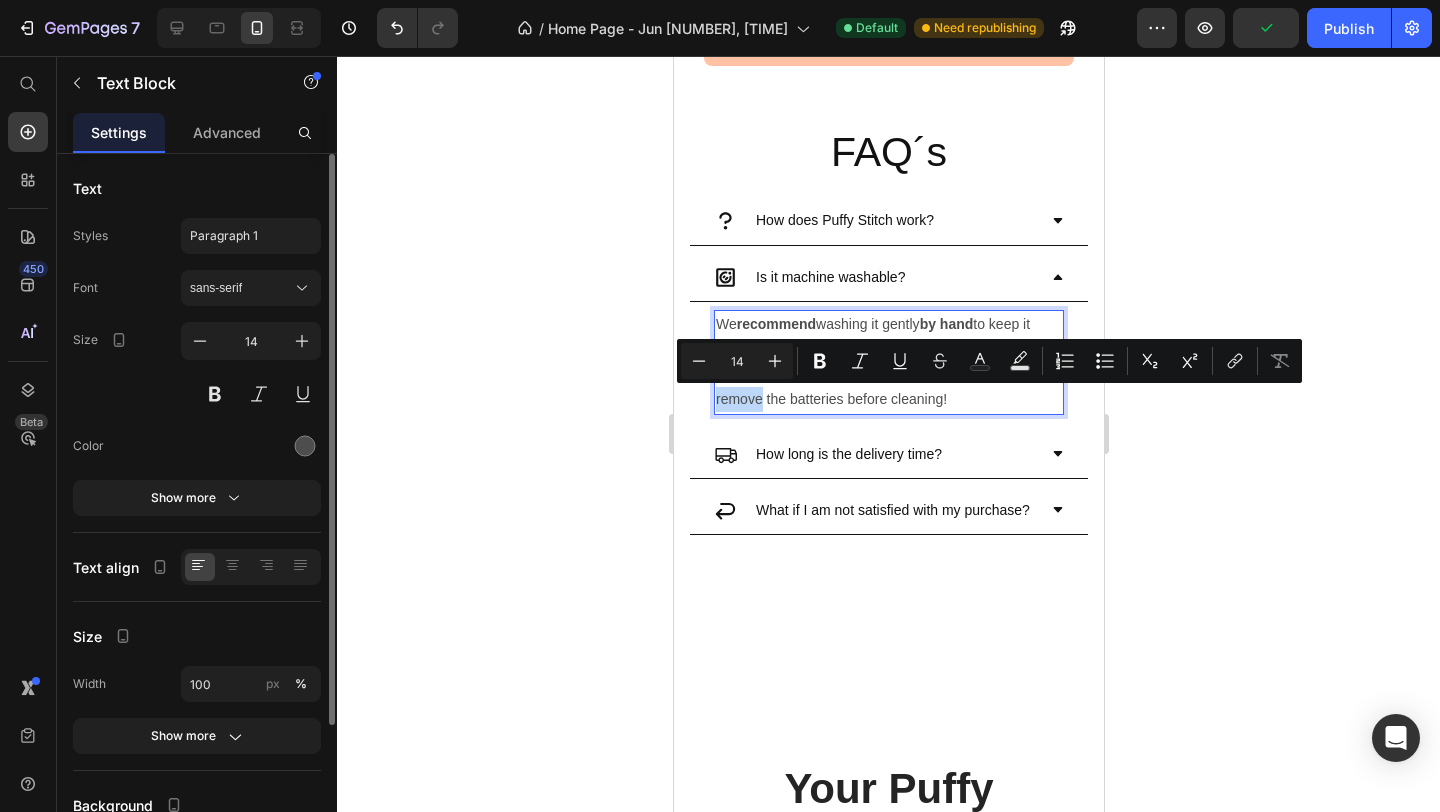 click on "We  recommend  washing it gently  by hand  to keep it looking its best. Please  avoid using a washing machine, as it might damage it . And don’t forget to remove the batteries before cleaning!" at bounding box center [888, 362] 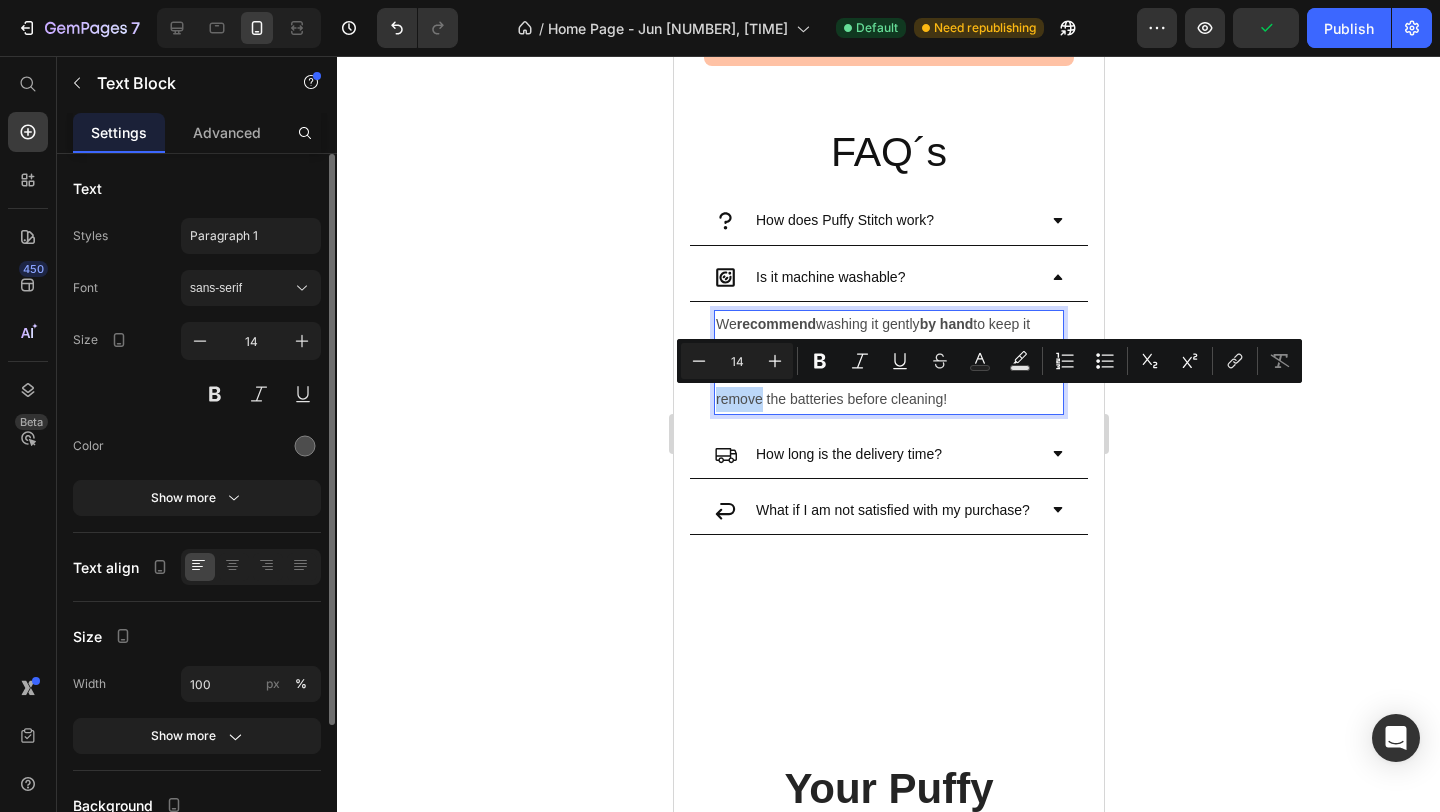 click on "We  recommend  washing it gently  by hand  to keep it looking its best. Please  avoid using a washing machine, as it might damage it . And don’t forget to remove the batteries before cleaning!" at bounding box center (888, 362) 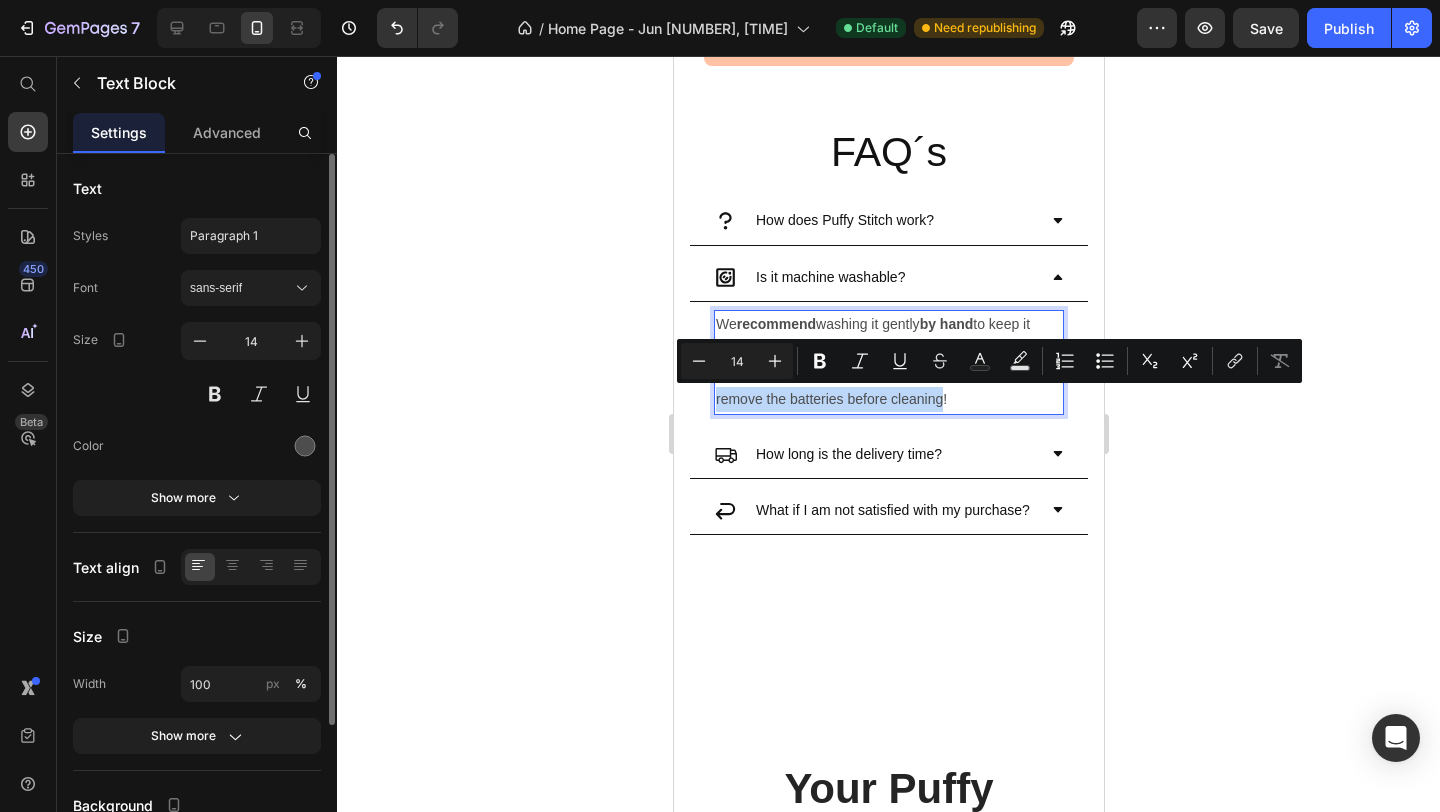 drag, startPoint x: 716, startPoint y: 401, endPoint x: 943, endPoint y: 404, distance: 227.01982 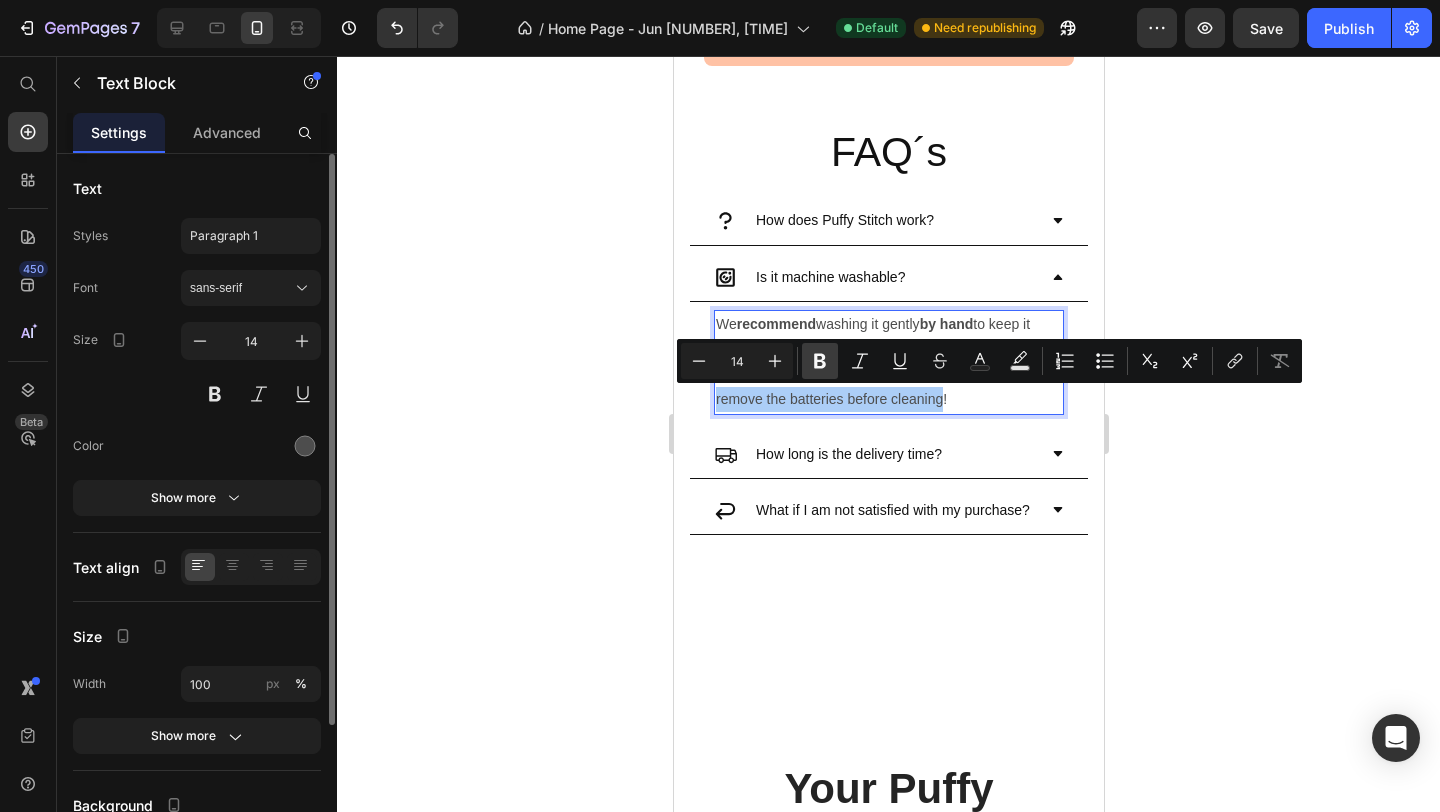 click 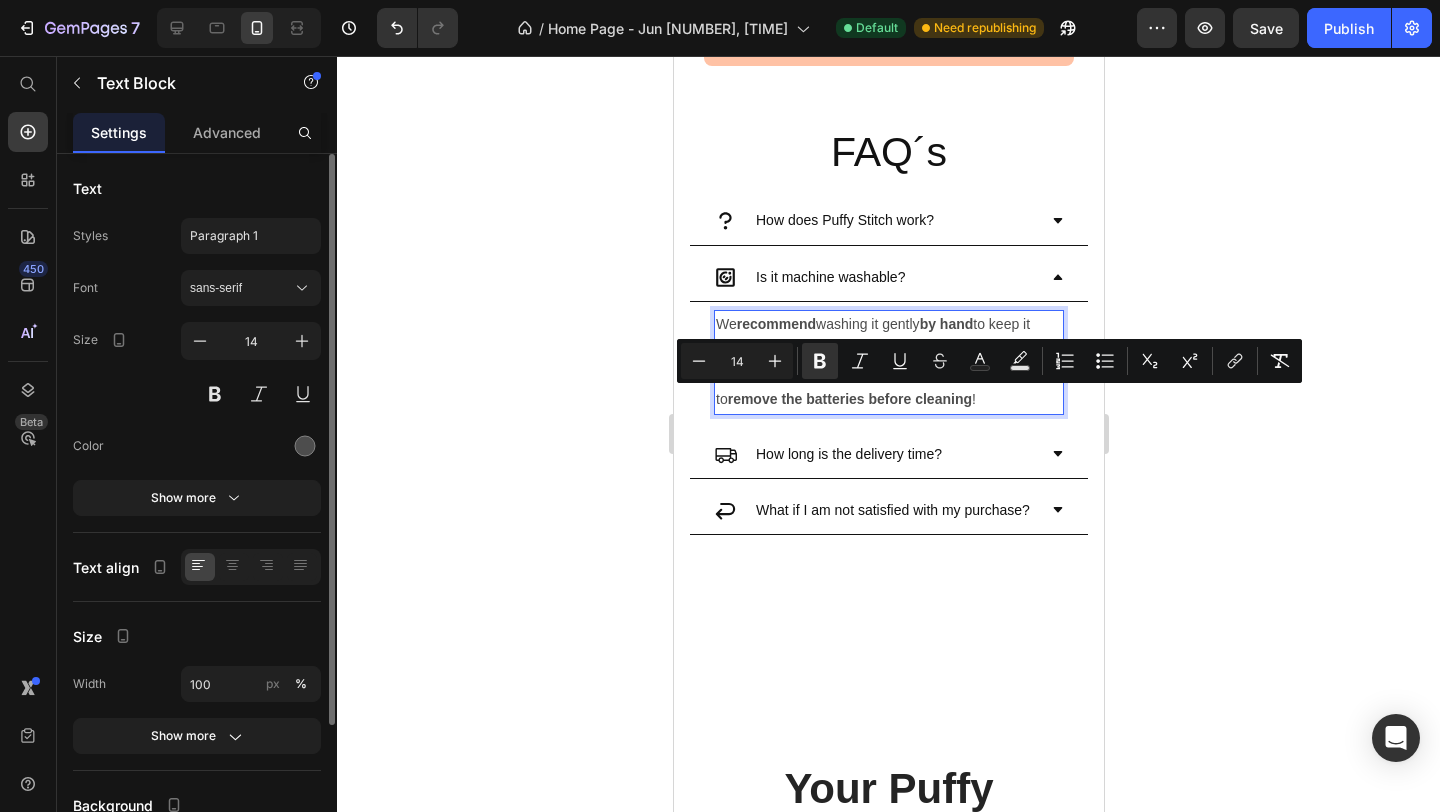 click 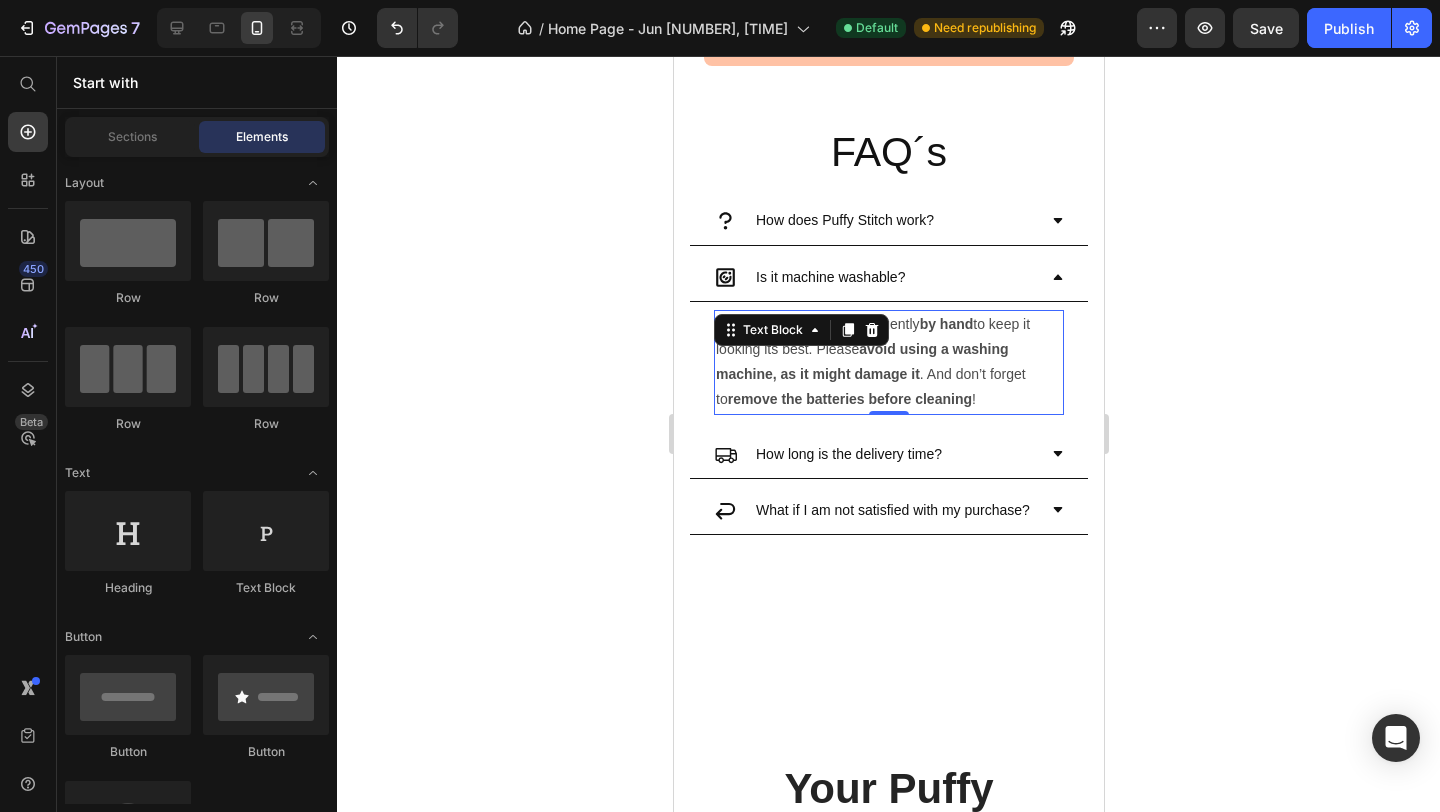 click on "We  recommend  washing it gently  by hand  to keep it looking its best. Please  avoid using a washing machine, as it might damage it . And don’t forget to  remove the batteries before cleaning !" at bounding box center (888, 362) 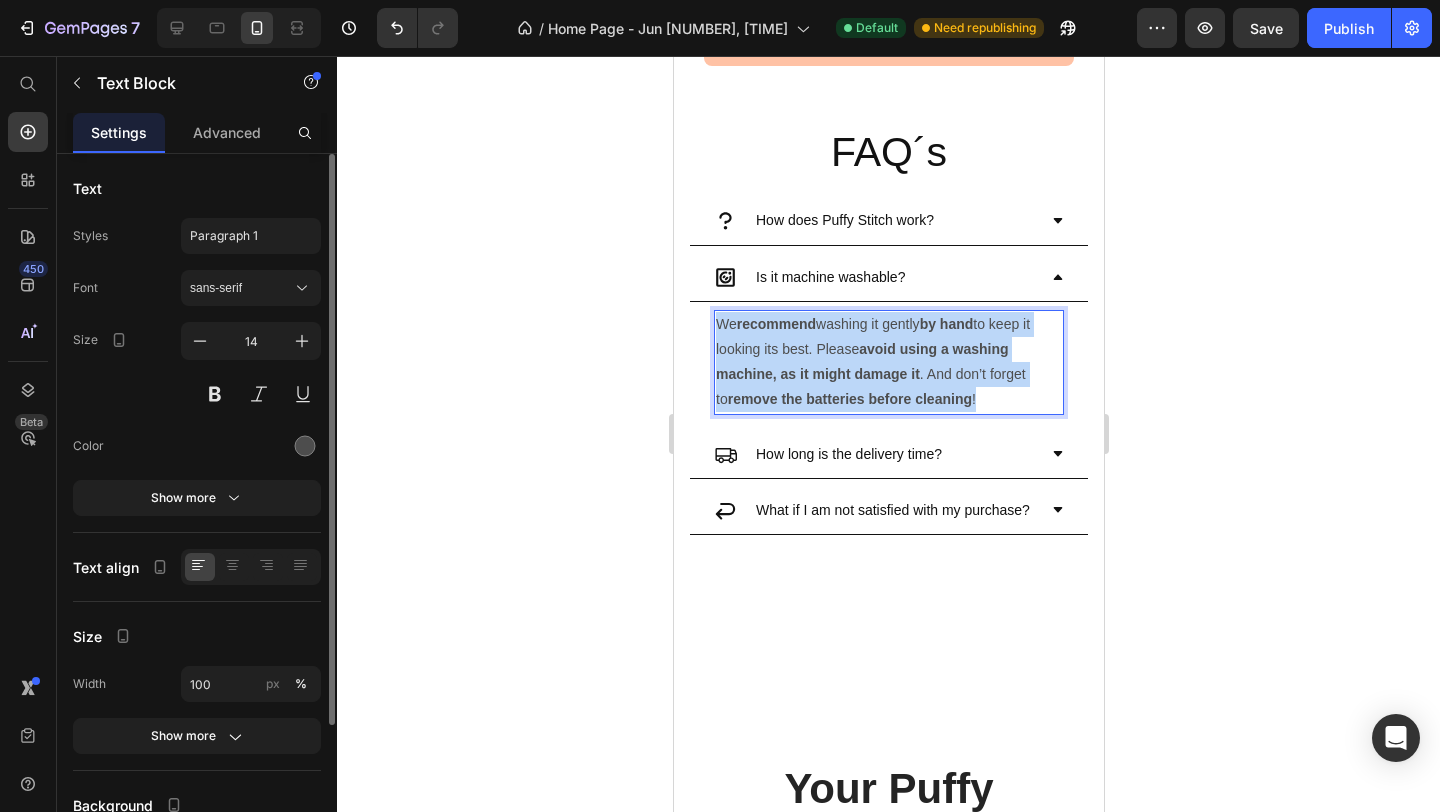 click on "We  recommend  washing it gently  by hand  to keep it looking its best. Please  avoid using a washing machine, as it might damage it . And don’t forget to  remove the batteries before cleaning !" at bounding box center (888, 362) 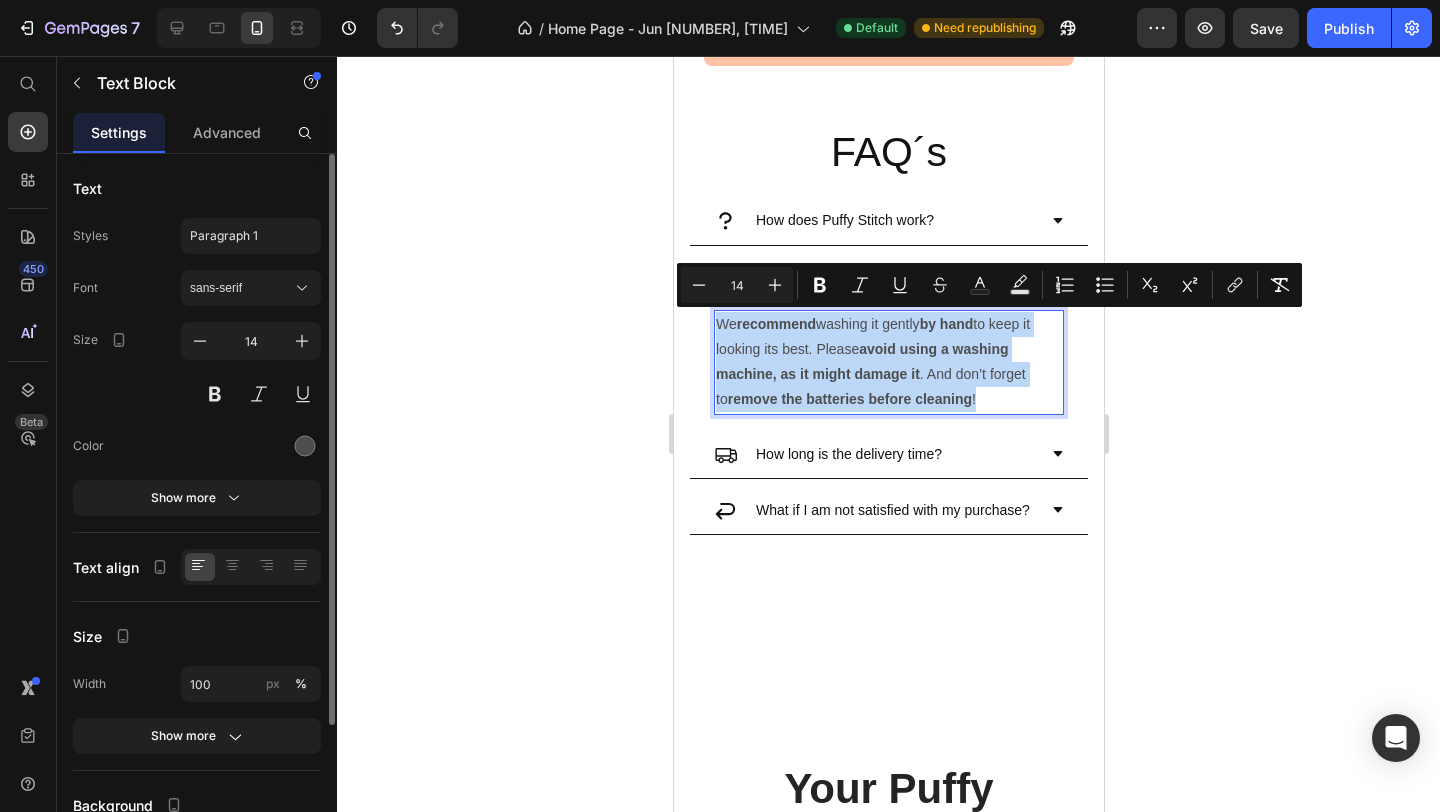 click on "We  recommend  washing it gently  by hand  to keep it looking its best. Please  avoid using a washing machine, as it might damage it . And don’t forget to  remove the batteries before cleaning !" at bounding box center (888, 362) 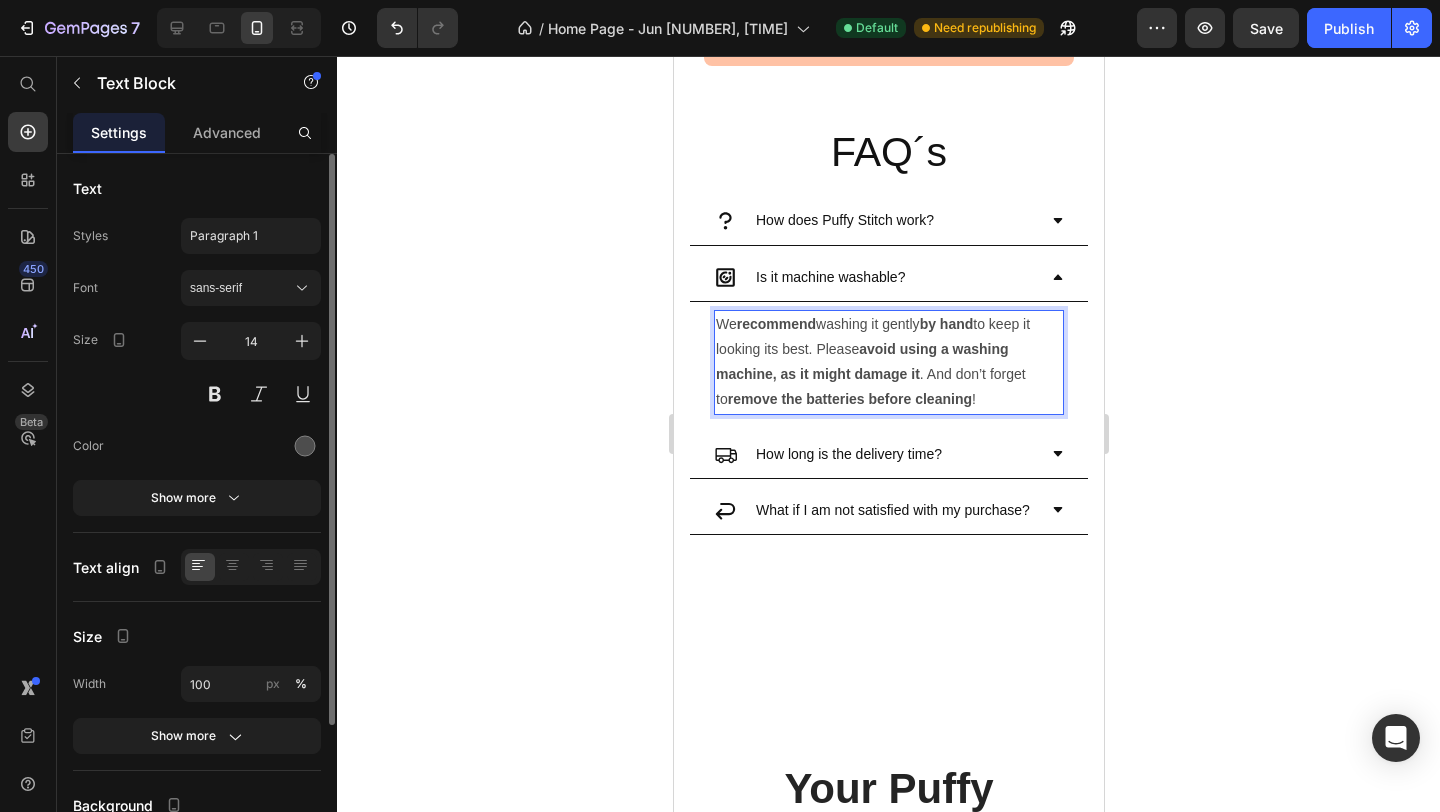 click on "We  recommend  washing it gently  by hand  to keep it looking its best. Please  avoid using a washing machine, as it might damage it . And don’t forget to  remove the batteries before cleaning !" at bounding box center [888, 362] 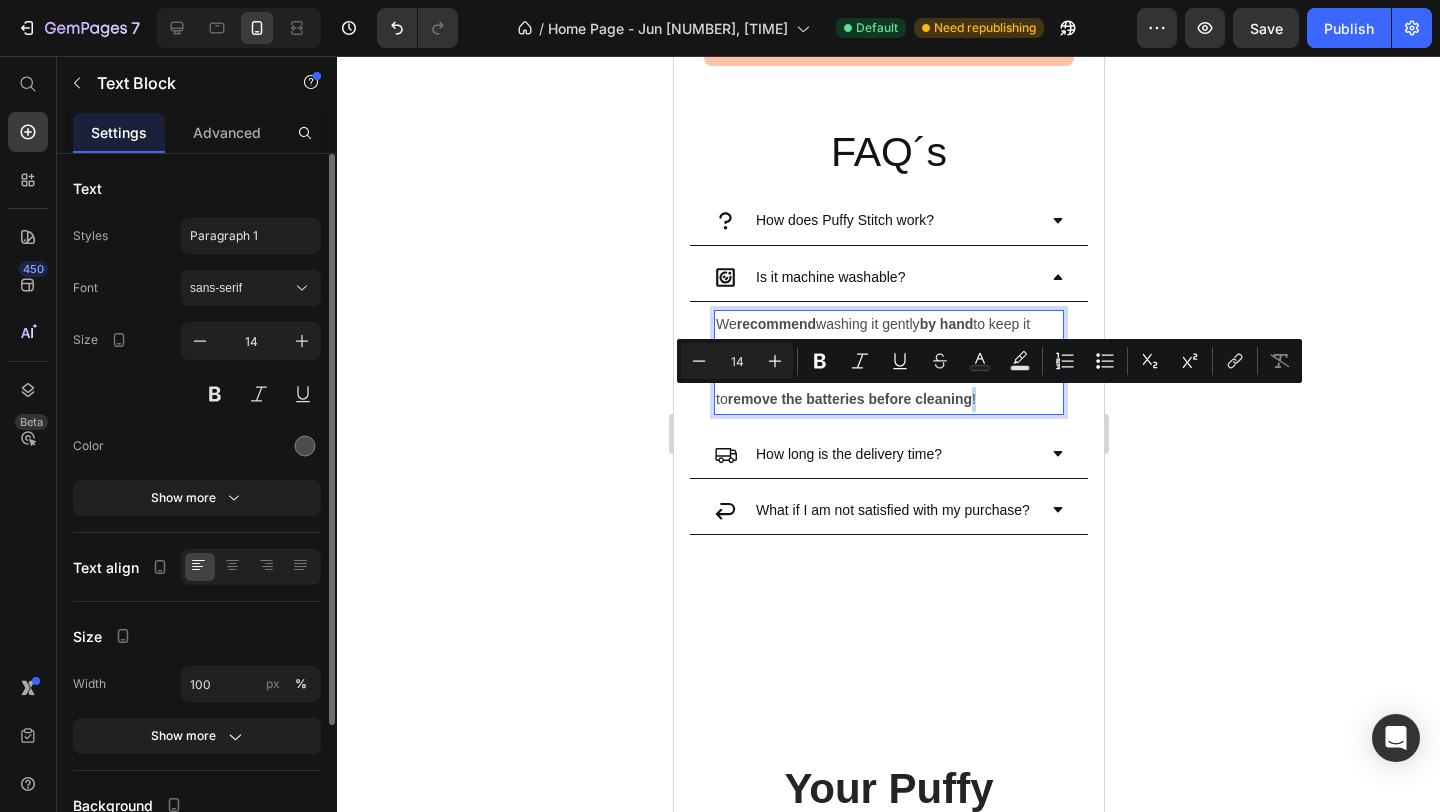 click on "We  recommend  washing it gently  by hand  to keep it looking its best. Please  avoid using a washing machine, as it might damage it . And don’t forget to  remove the batteries before cleaning !" at bounding box center (888, 362) 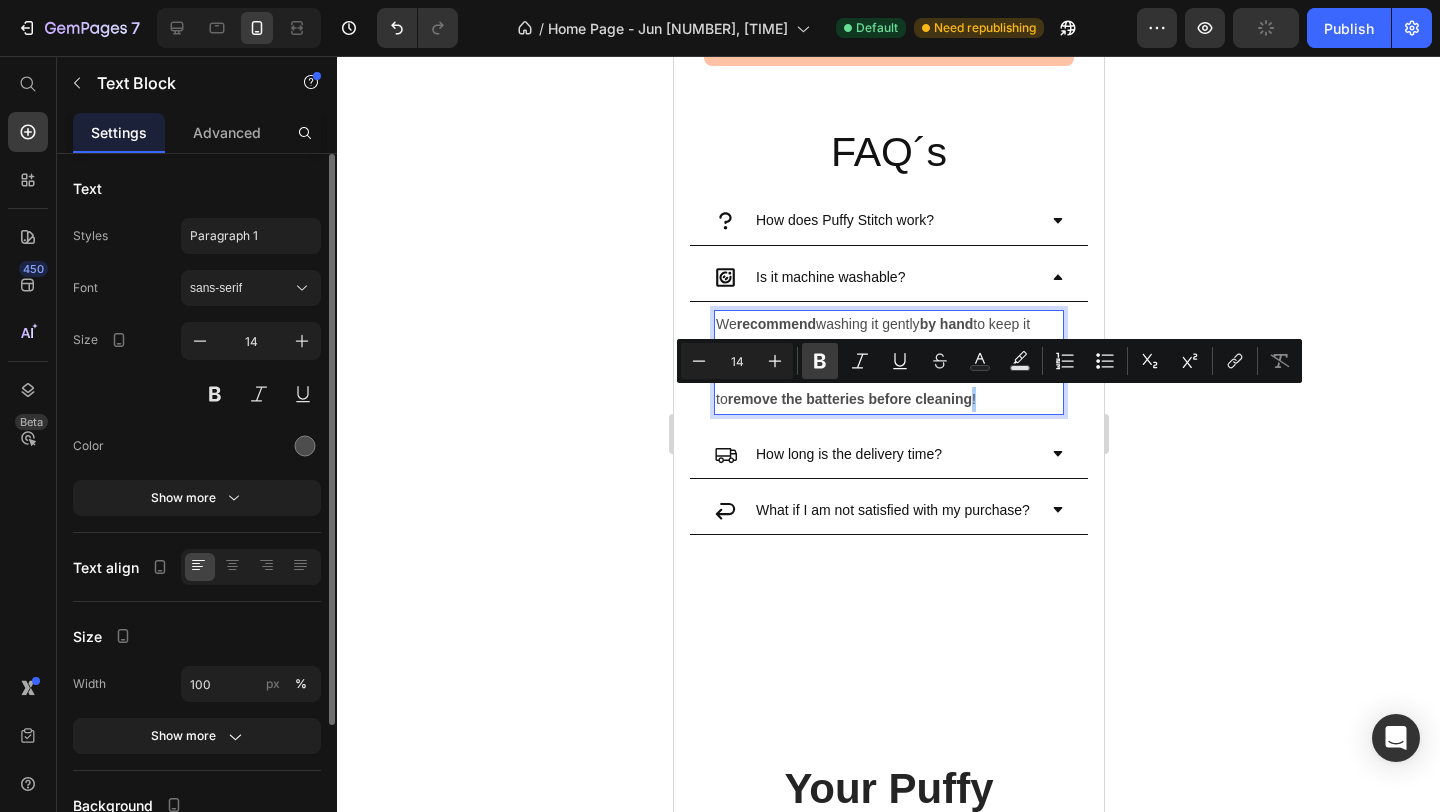 click 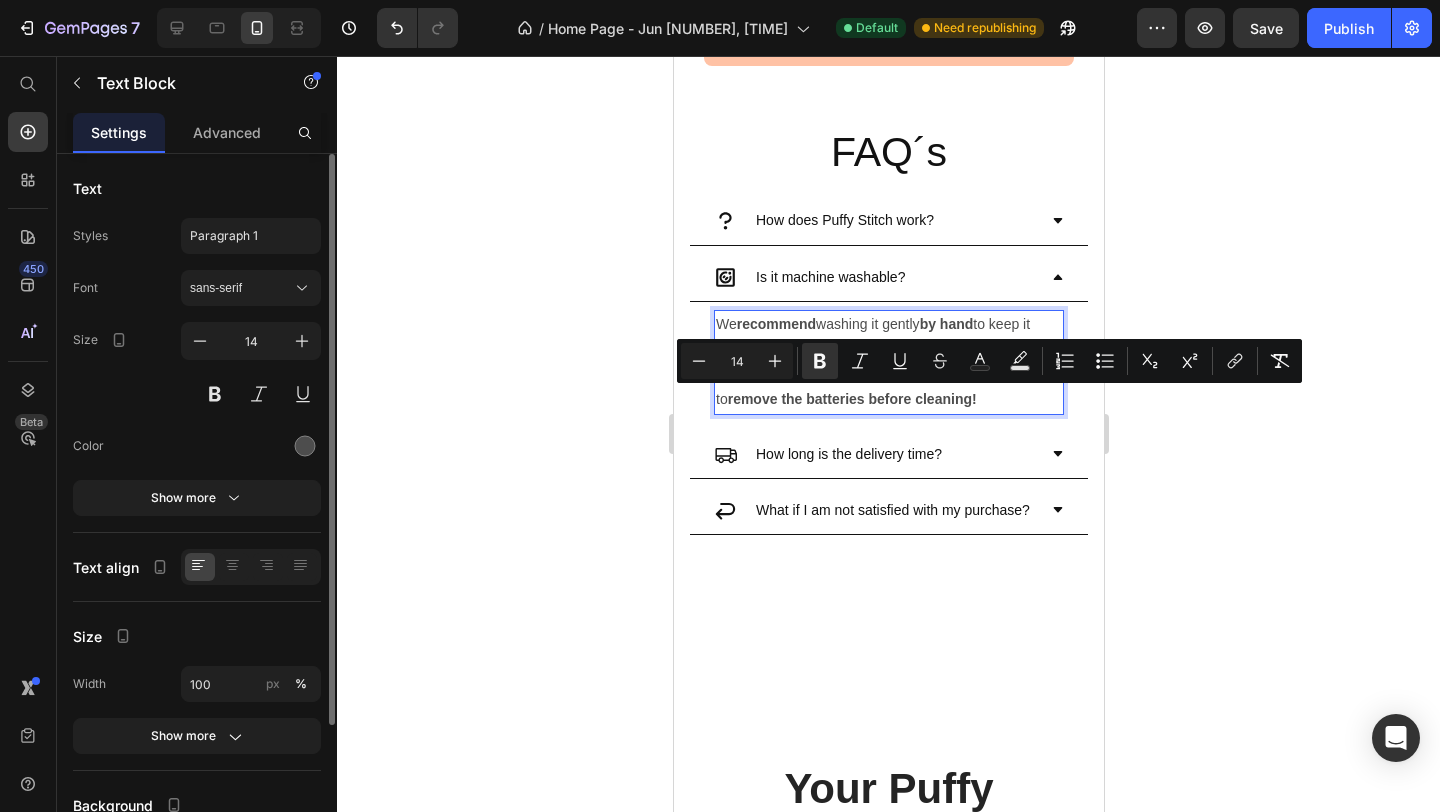 click 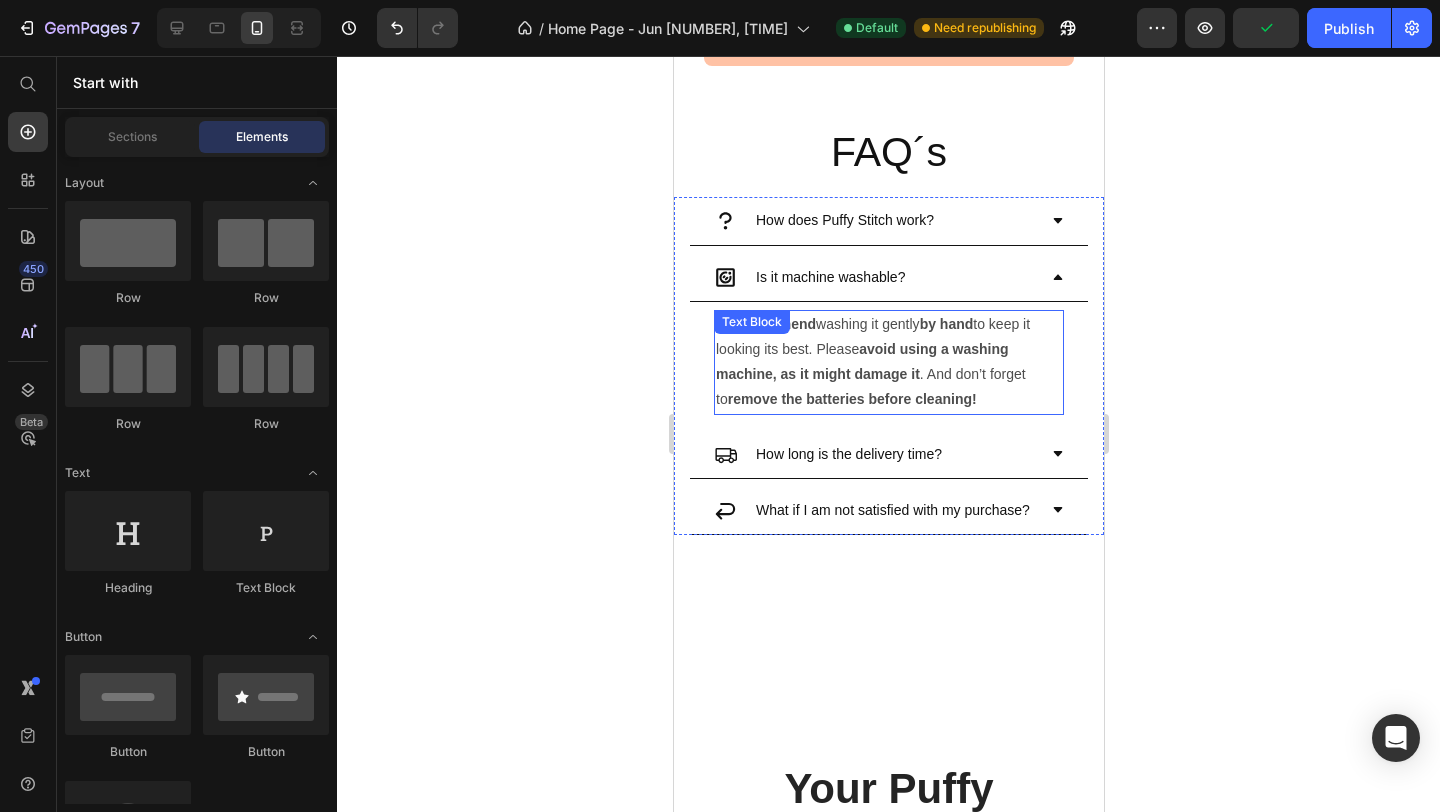 click on "We  recommend  washing it gently  by hand  to keep it looking its best. Please  avoid using a washing machine, as it might damage it . And don’t forget to  remove the batteries before cleaning!" at bounding box center (888, 362) 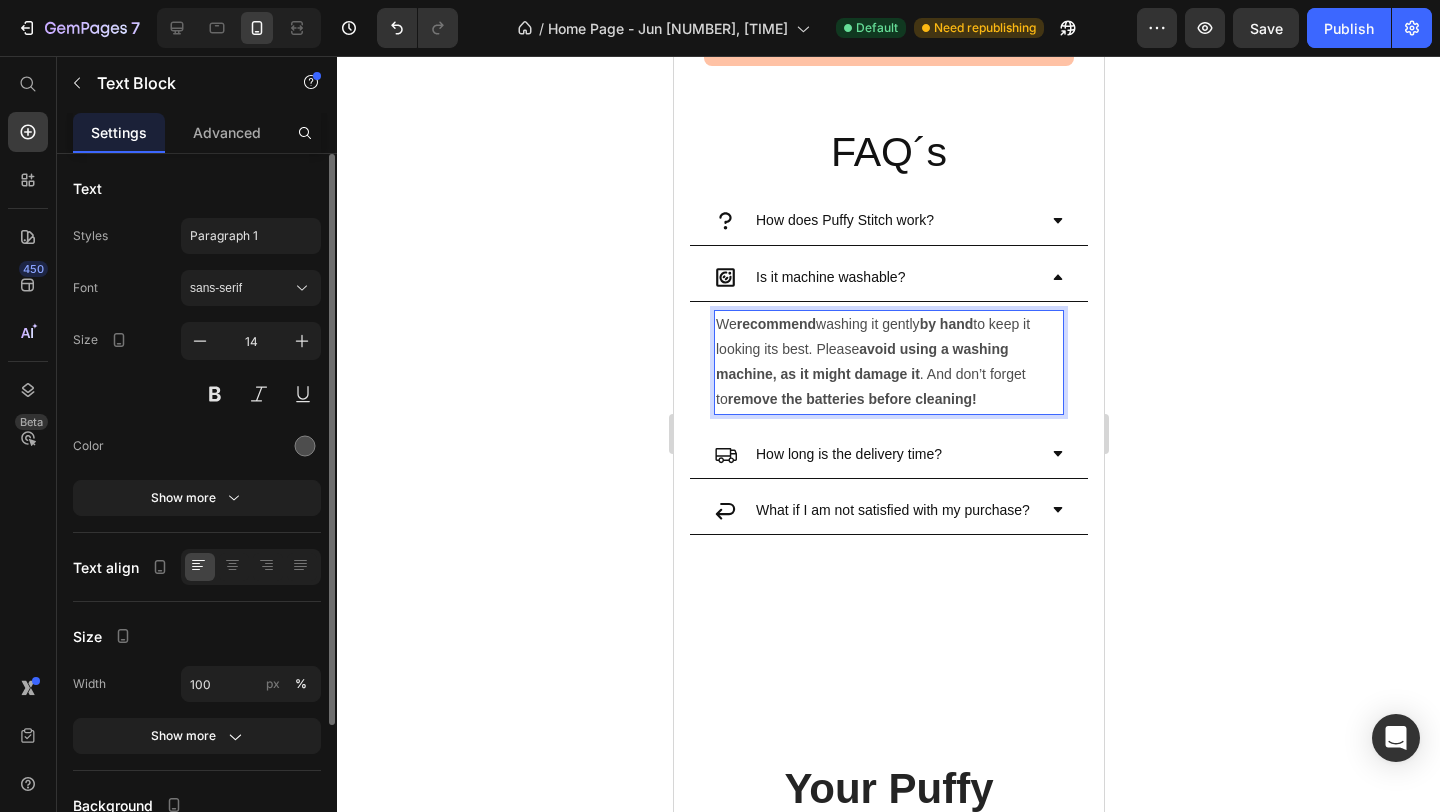 click on "We  recommend  washing it gently  by hand  to keep it looking its best. Please  avoid using a washing machine, as it might damage it . And don’t forget to  remove the batteries before cleaning!" at bounding box center (888, 362) 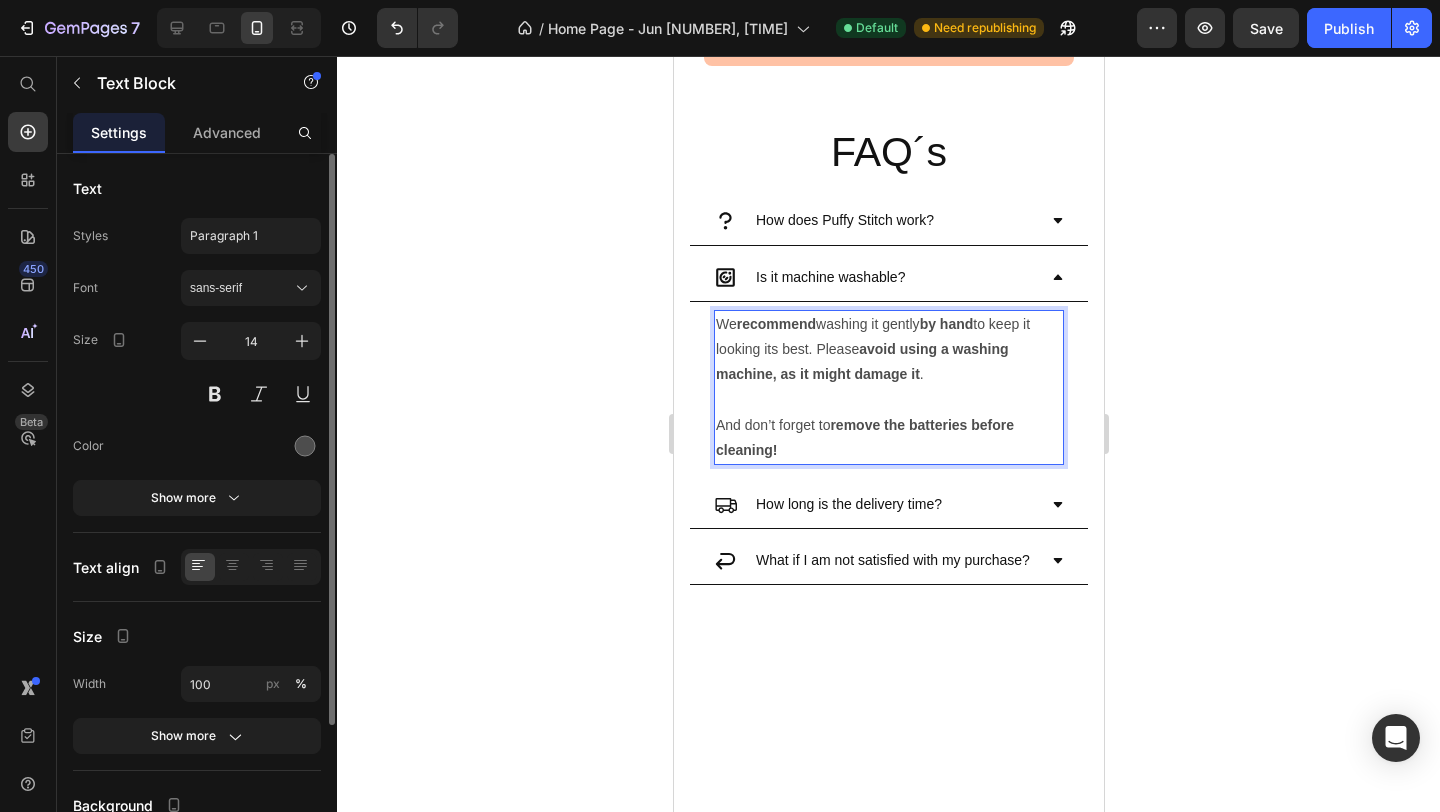 click 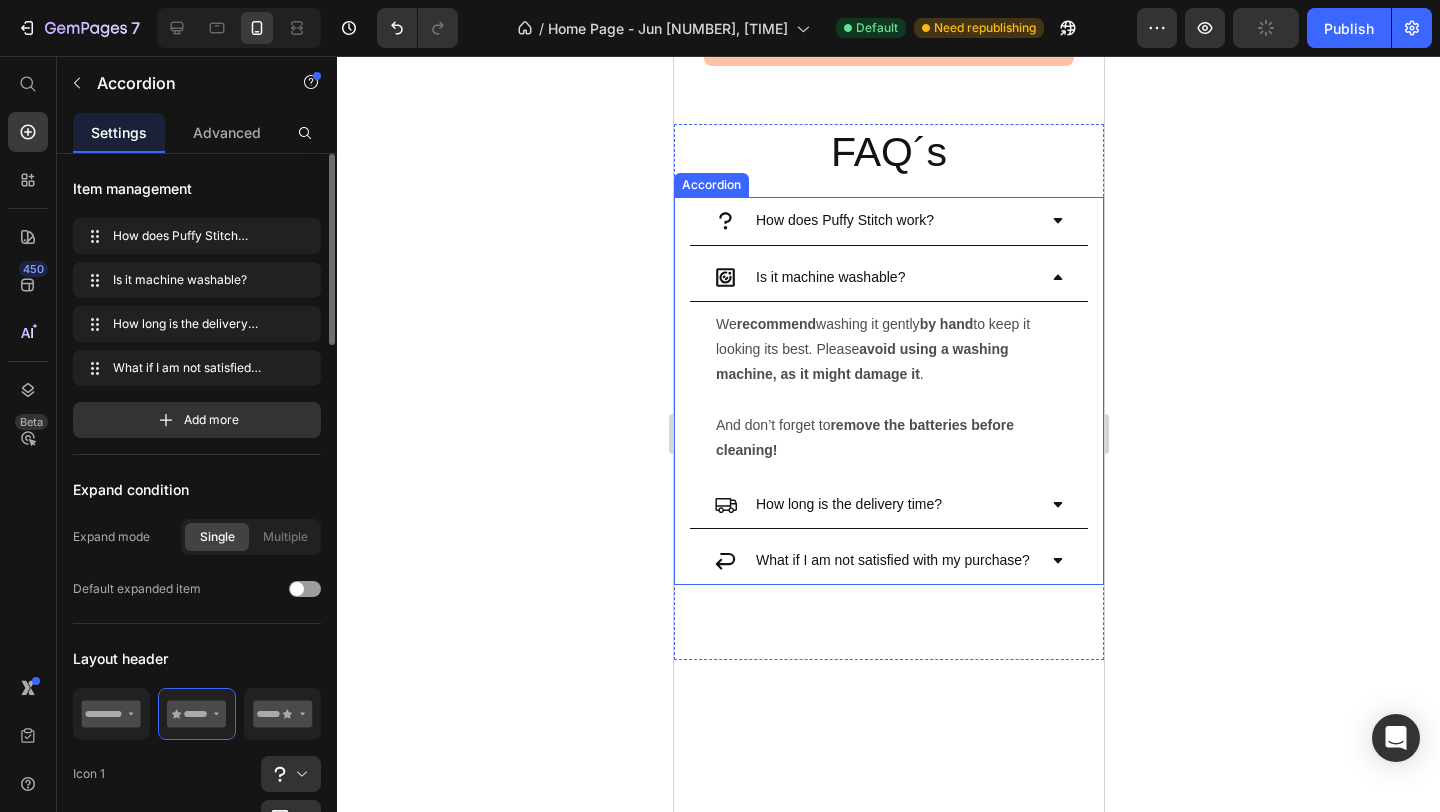 click 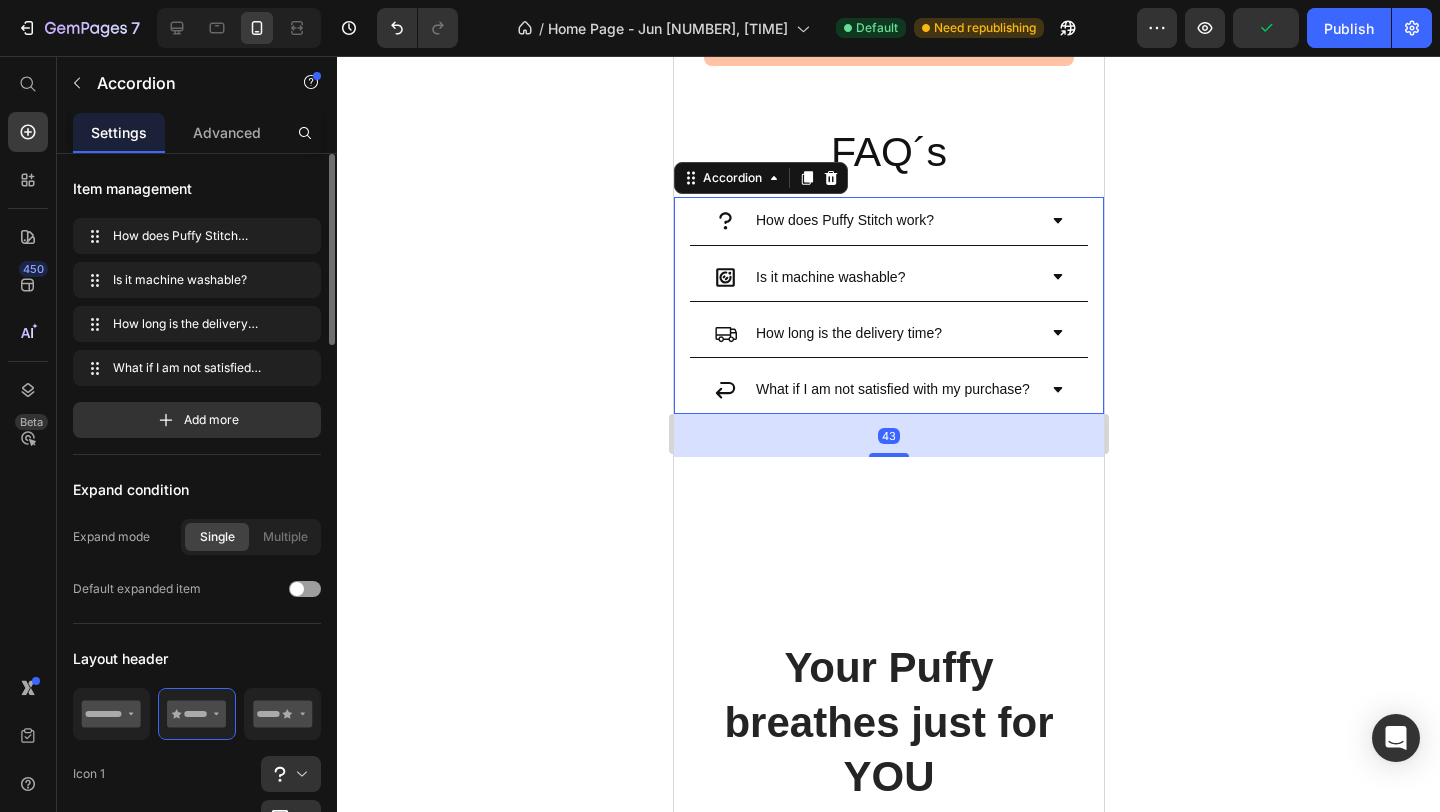 click 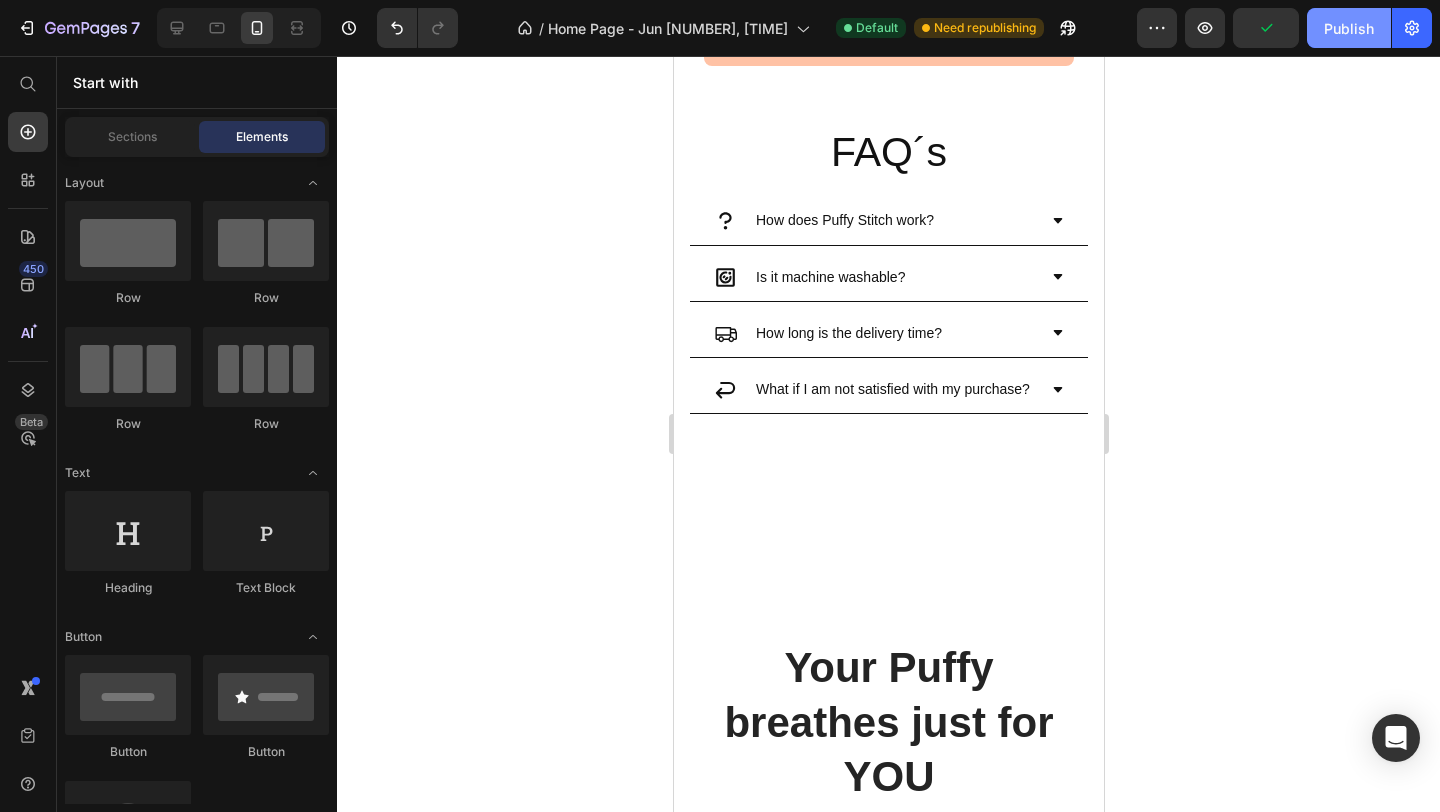 click on "Publish" at bounding box center (1349, 28) 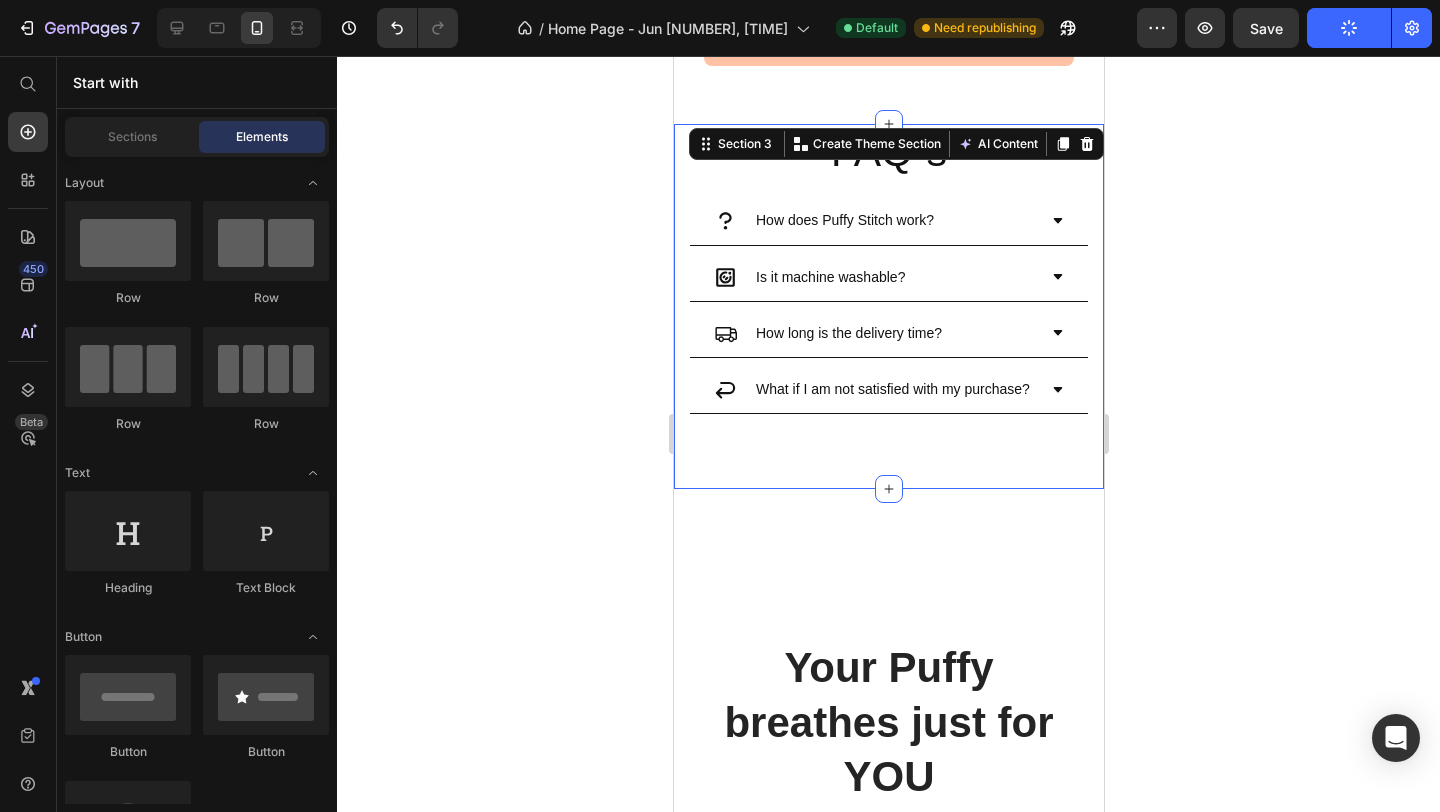 click on "FAQ´s Heading
How does Puffy Stitch work?
Is it machine washable?
How long is the delivery time?
What if I am not satisfied with my purchase? Accordion Section 3   You can create reusable sections Create Theme Section AI Content Write with GemAI What would you like to describe here? Tone and Voice Persuasive Product HALLOWEEN STITCH Show more Generate" at bounding box center [888, 306] 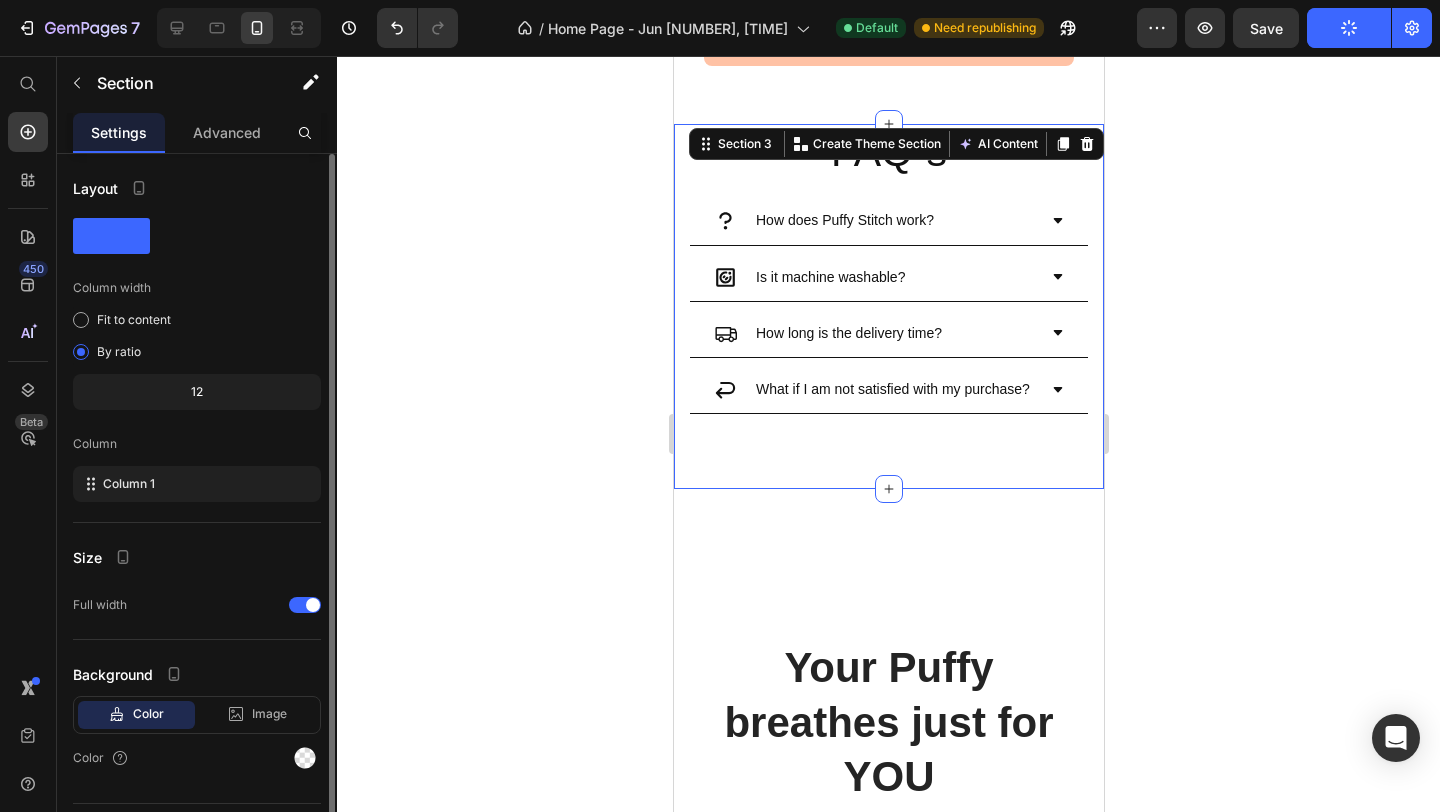 click on "Product Images THE PUFFY STITCH Product Title Icon Icon Icon Icon
Icon Icon List $39.99 Product Price $80.00 Product Price SAVE 50% Discount Tag Row Sleep like a baby The breathing motion calms you down &  lower your anxiety problems  Buy it to yourself or as a gift to a loved one Item List Quantity Text Block 1 Product Quantity
Add to cart Add to Cart Product Section 2 FAQ´s Heading
How does Puffy Stitch work?
Is it machine washable?
How long is the delivery time?
What if I am not satisfied with my purchase? Accordion Section 3   You can create reusable sections Create Theme Section AI Content Write with GemAI What would you like to describe here? Tone and Voice Persuasive Product HALLOWEEN STITCH Show more Generate Your Puffy breathes just for YOU Row" at bounding box center (888, 266) 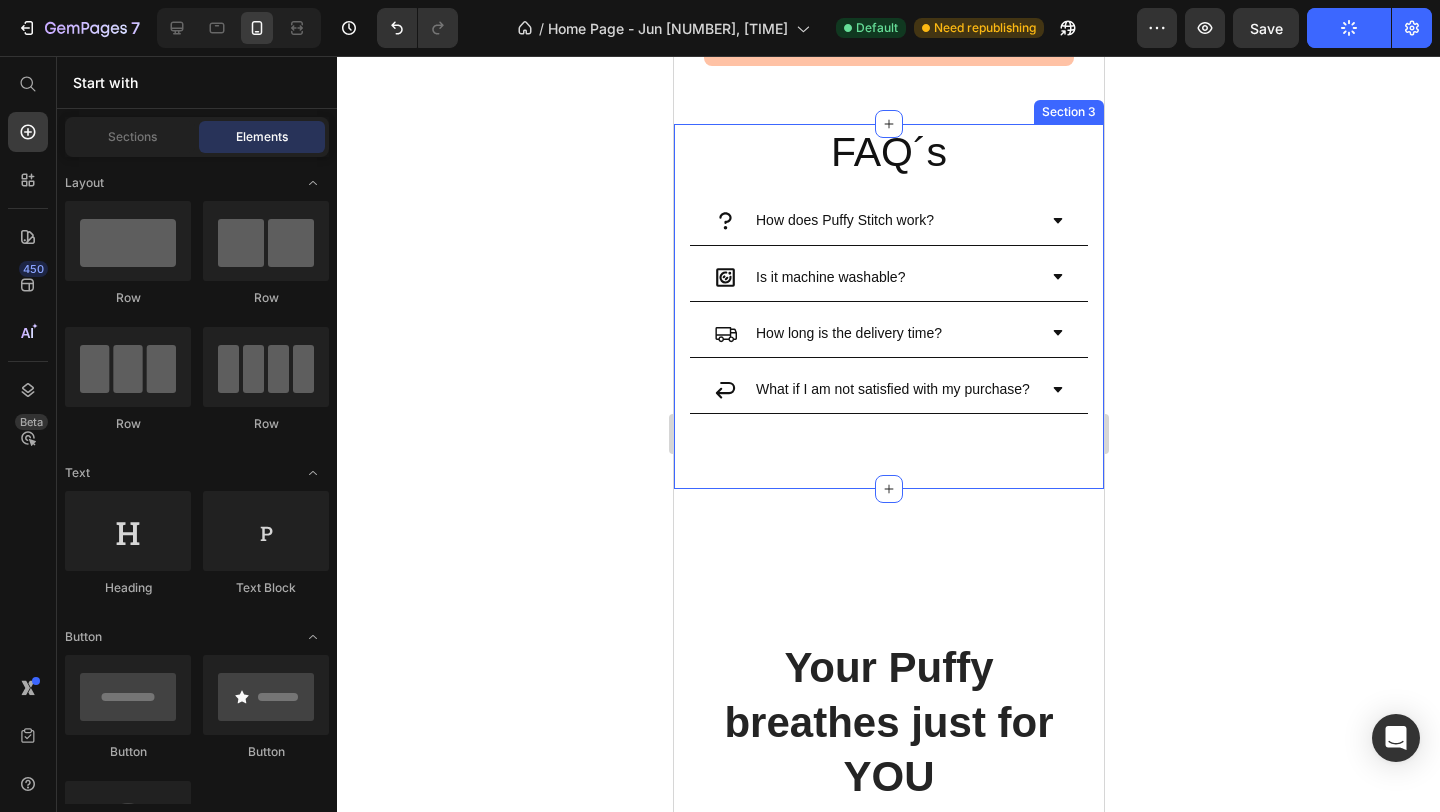 click on "FAQ´s Heading
How does Puffy Stitch work?
Is it machine washable?
How long is the delivery time?
What if I am not satisfied with my purchase? Accordion" at bounding box center (888, 290) 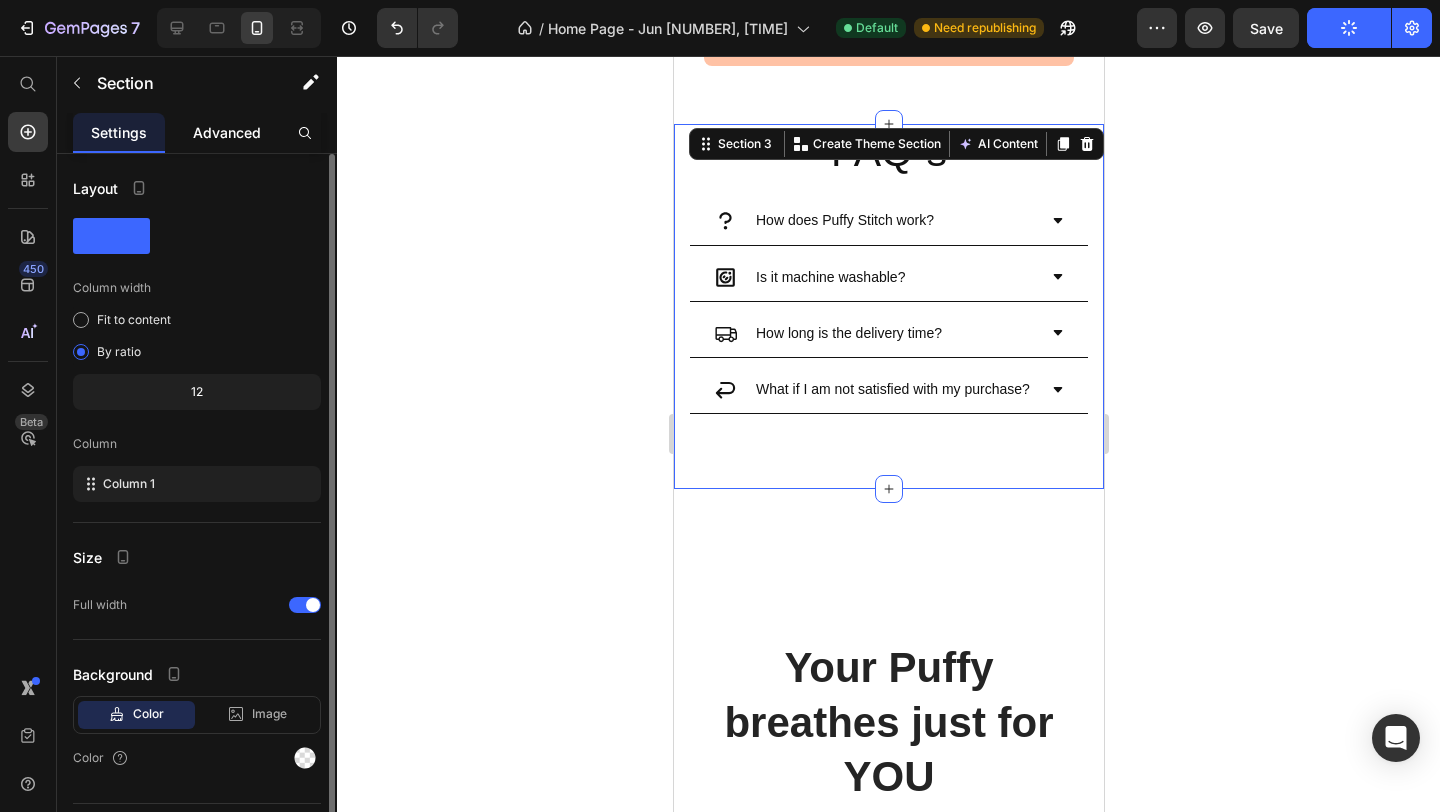 click on "Advanced" at bounding box center [227, 132] 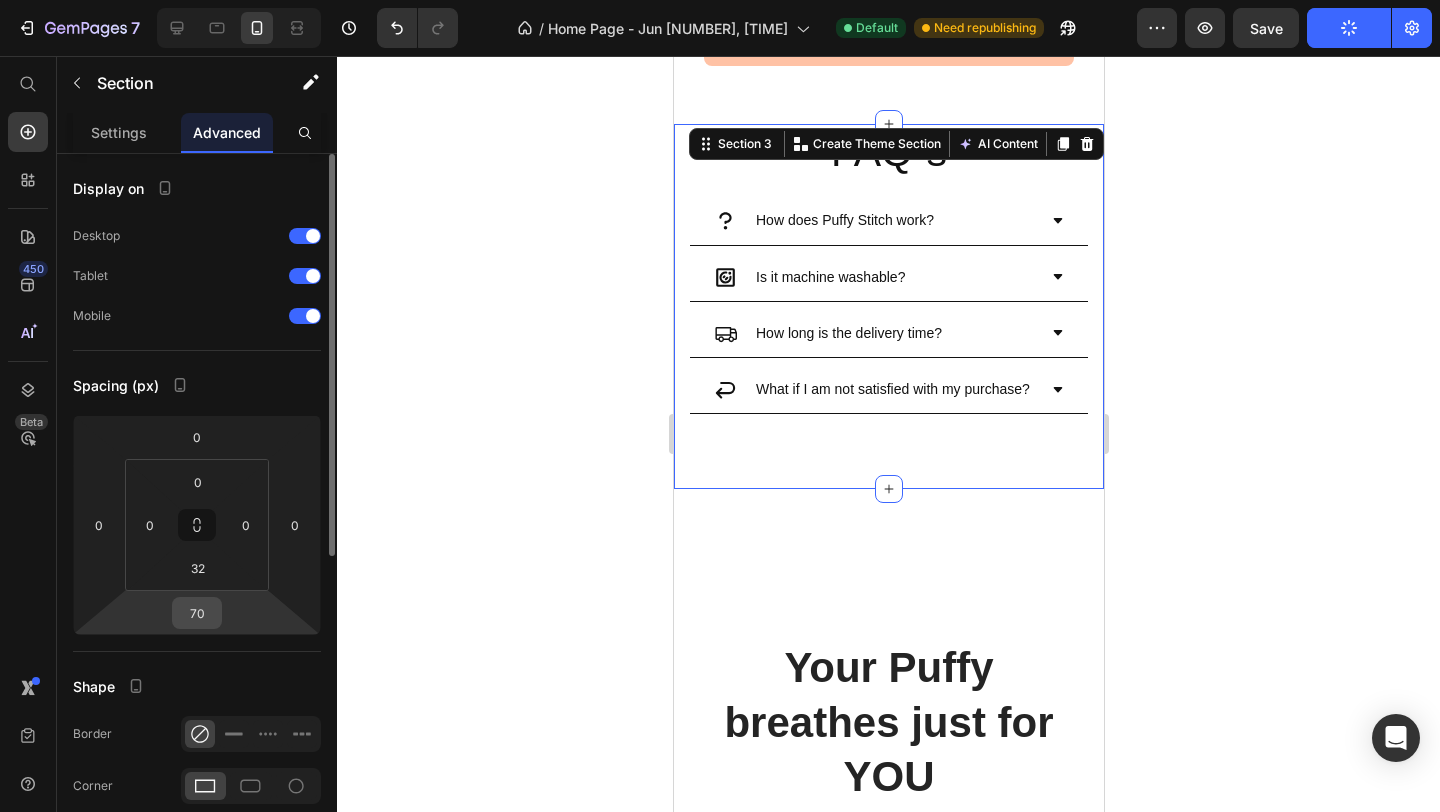 click on "70" at bounding box center (197, 613) 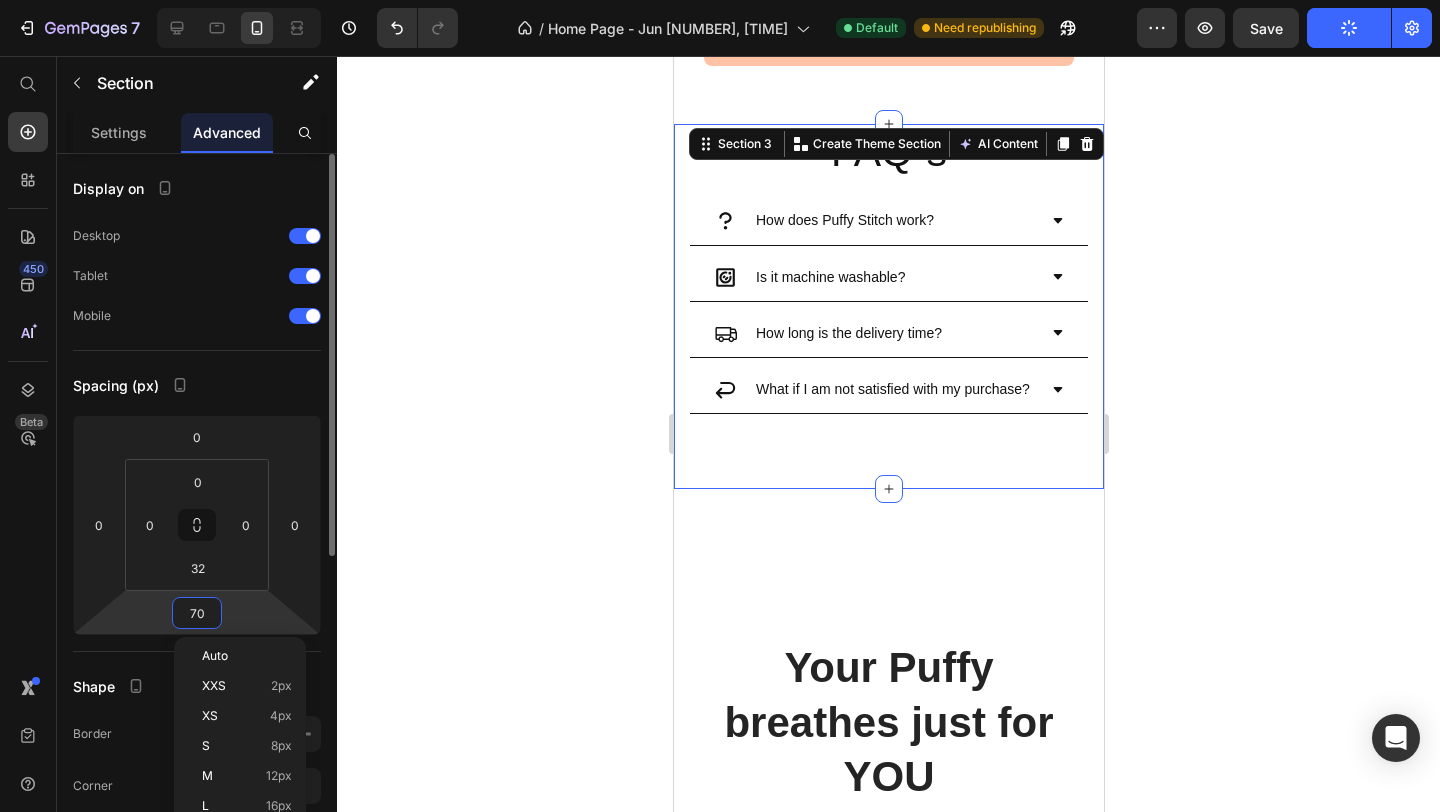 type 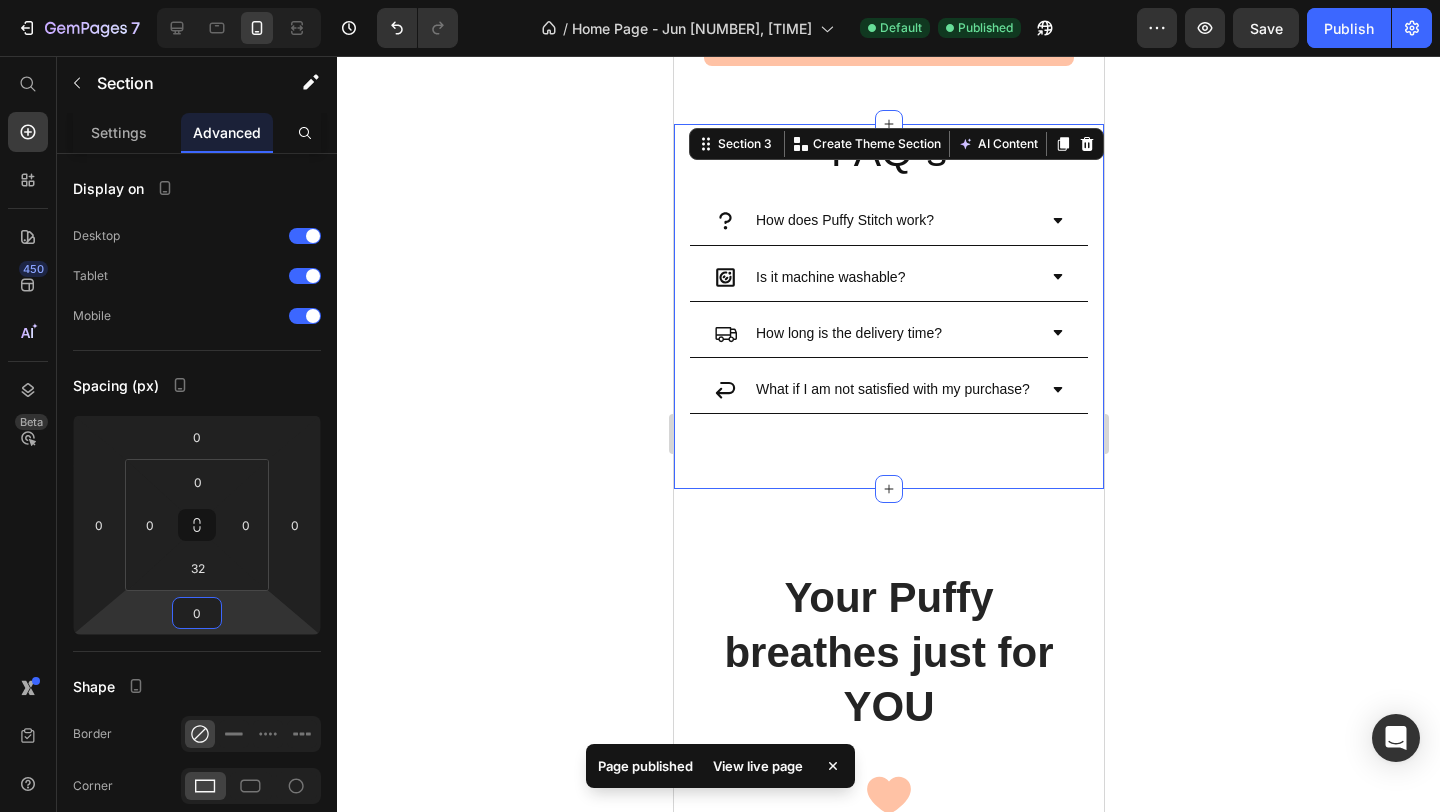 click 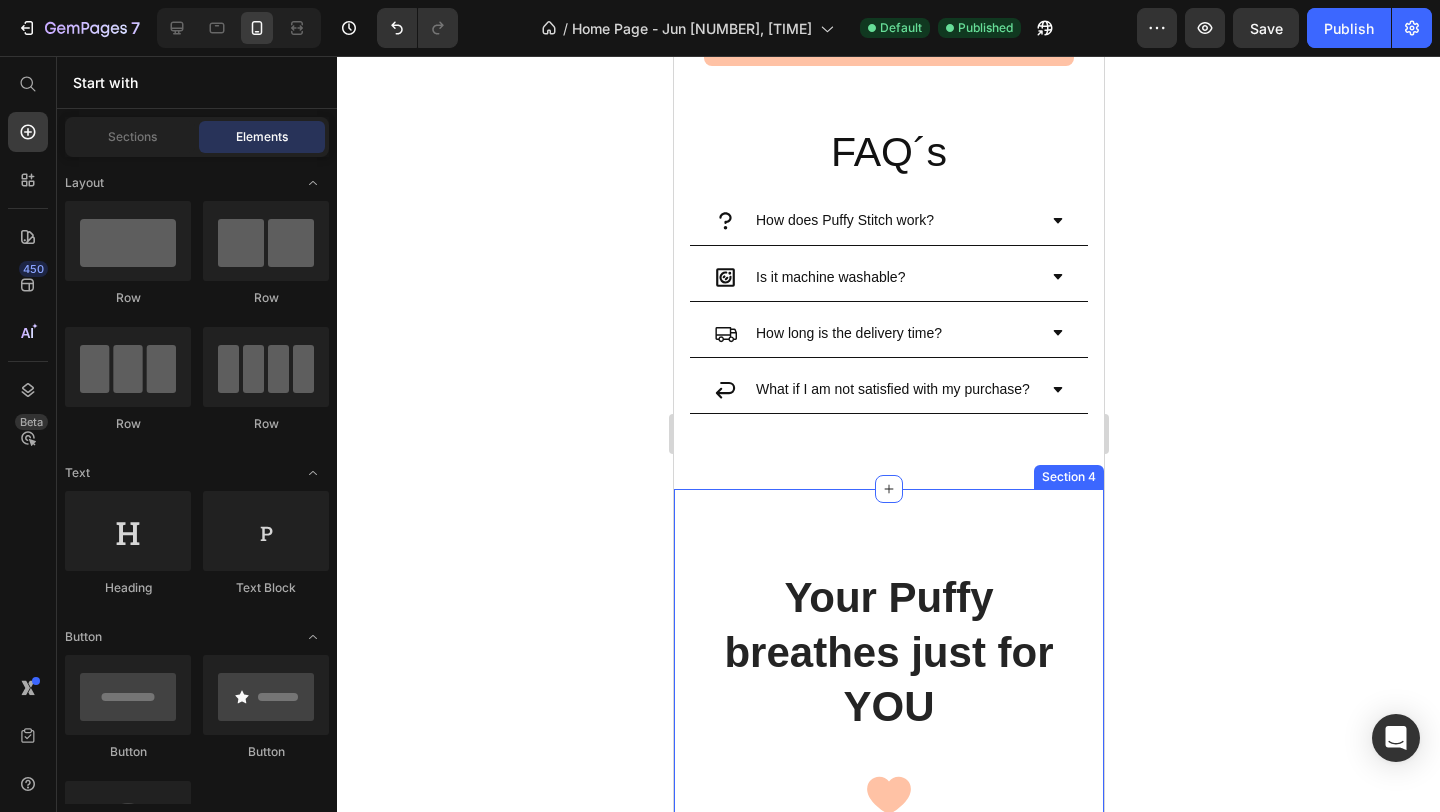 click on "Your Puffy breathes just for YOU Heading Row BREATHING TECHNOLOGY Text block Feel the gentle rise and fall, just like a real breath. Designed to comfort you and melt your anxiety away  Text block Row
Icon ULTRA-SOFT TOUCH Text block Made from premium, skin-friendly materials to give you endless cozy hugs without irritation Text Block Image Row
Icon
Icon Sleep Like Never Before Text block Drift off faster and enjoy deep, peaceful nights. Puffy’s gentle breathing rythm soothes your mind and helps fight insomnia naturally Text block Row
Icon Emotional Comfort Anytime Text block Feel safe and calm anytime you need it. Puffy gives you that warm, hugging feeling, perfect for stressful days or lonely nights. Text block Row Row Section 4" at bounding box center [888, 1329] 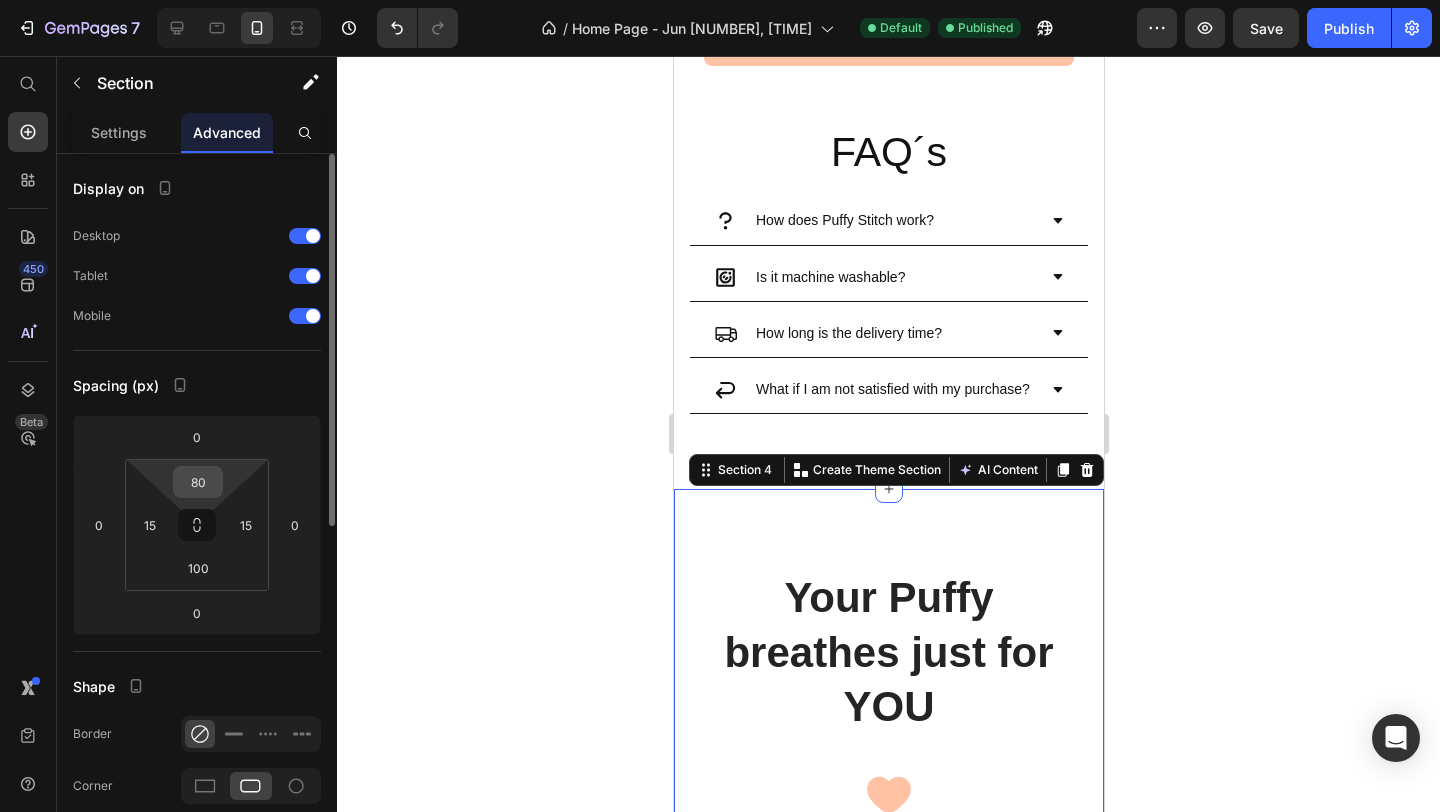 click on "80" at bounding box center (198, 482) 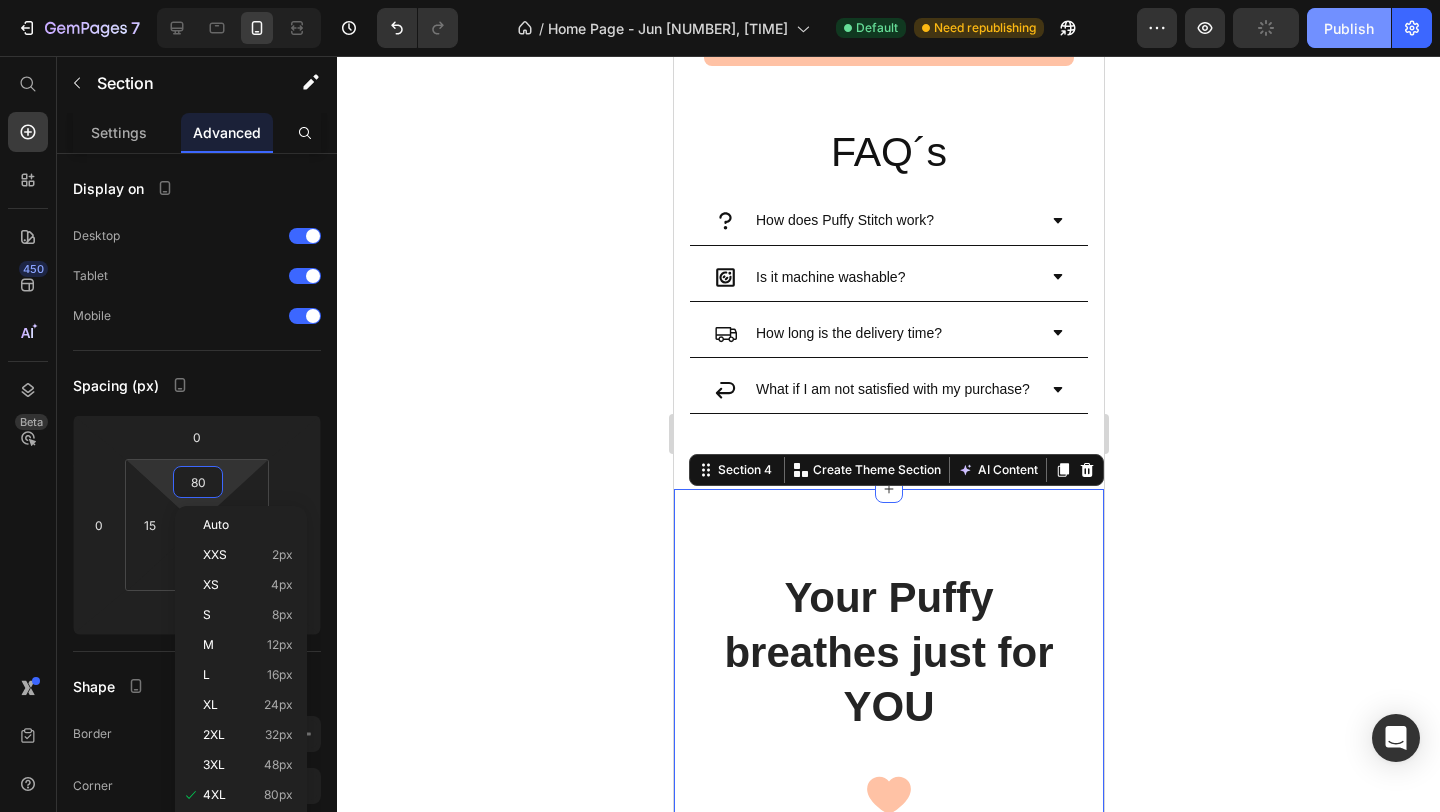 type on "4" 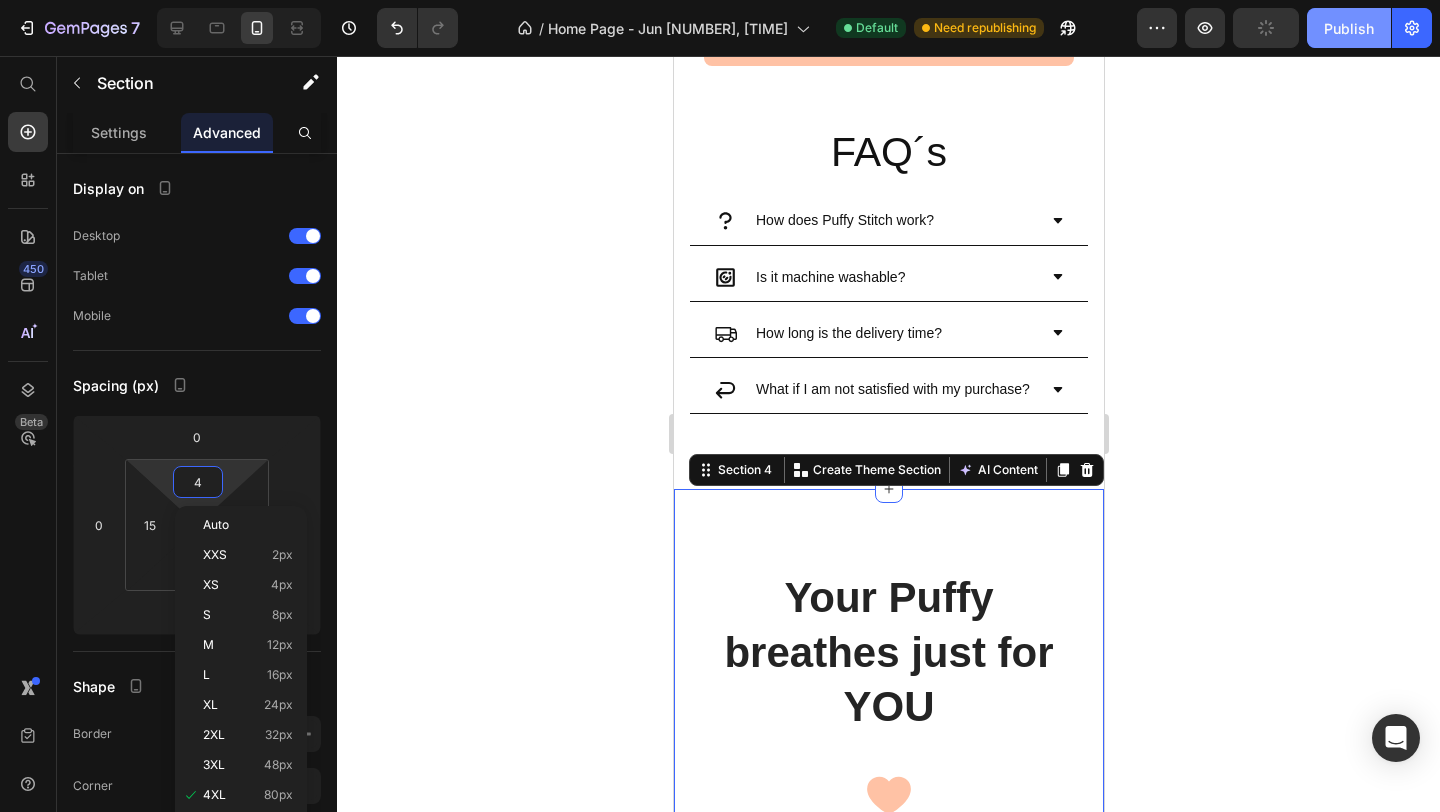 click on "Publish" at bounding box center [1349, 28] 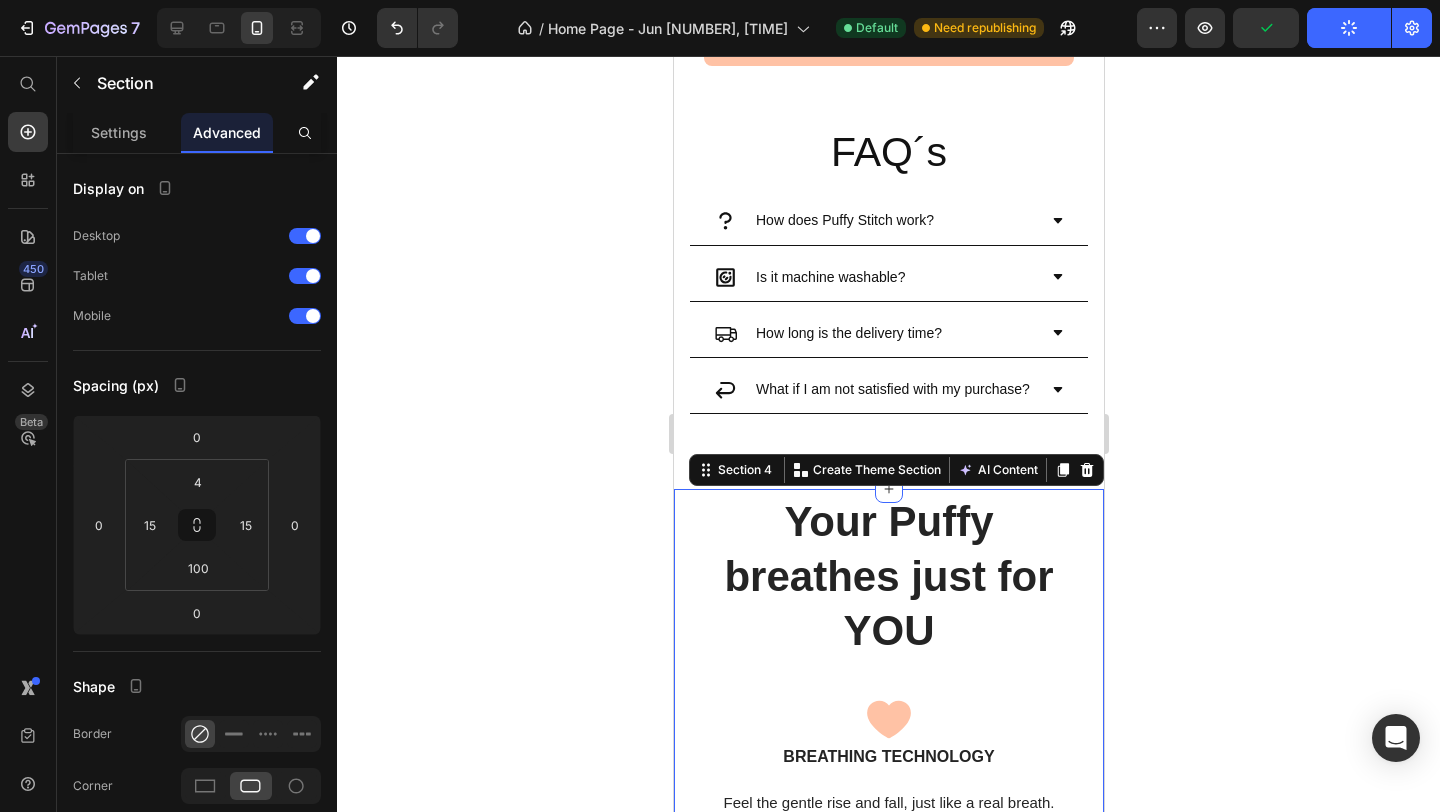 click 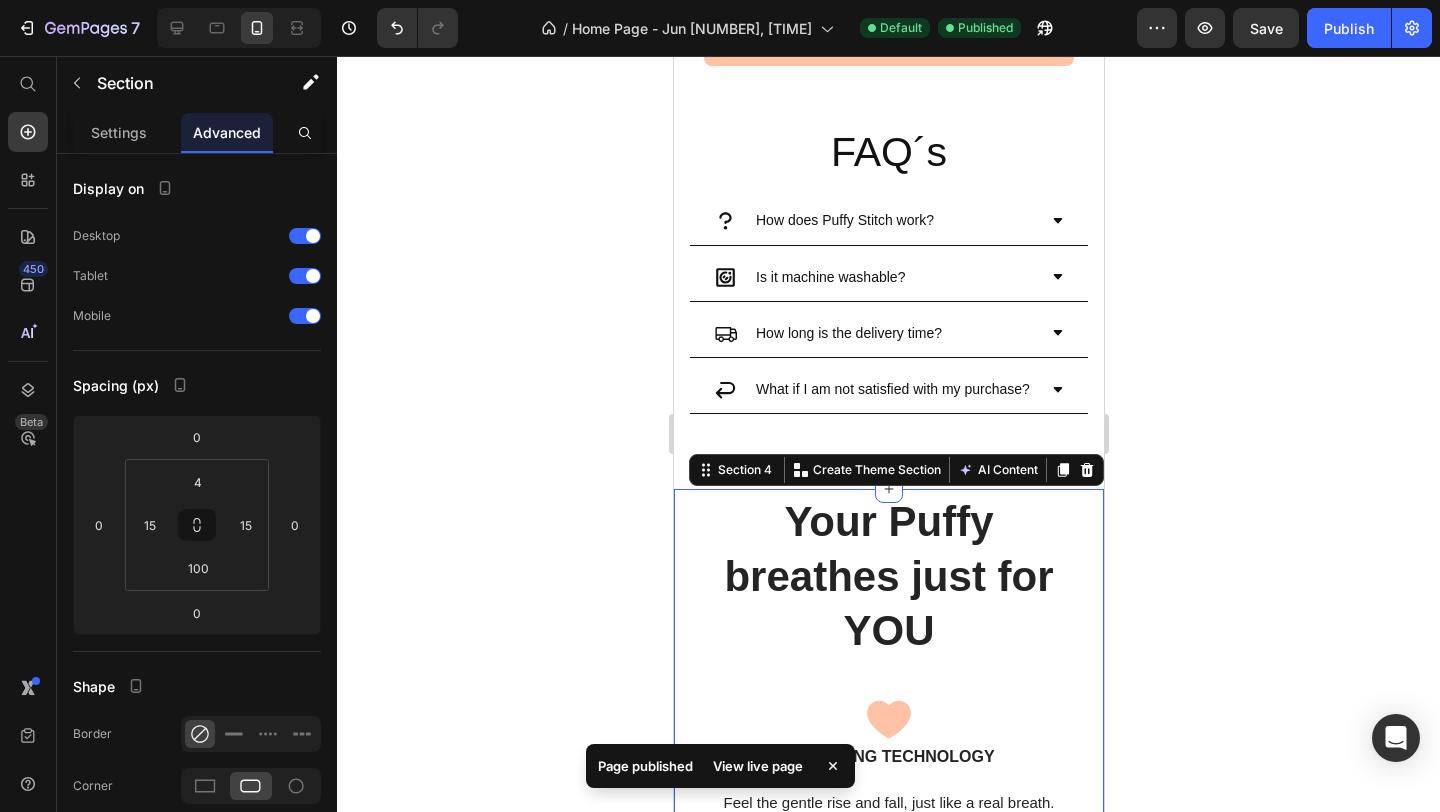 click on "Your Puffy breathes just for YOU Heading Row BREATHING TECHNOLOGY Text block Feel the gentle rise and fall, just like a real breath. Designed to comfort you and melt your anxiety away  Text block Row
Icon ULTRA-SOFT TOUCH Text block Made from premium, skin-friendly materials to give you endless cozy hugs without irritation Text Block Image Row
Icon
Icon Sleep Like Never Before Text block Drift off faster and enjoy deep, peaceful nights. Puffy’s gentle breathing rythm soothes your mind and helps fight insomnia naturally Text block Row
Icon Emotional Comfort Anytime Text block Feel safe and calm anytime you need it. Puffy gives you that warm, hugging feeling, perfect for stressful days or lonely nights. Text block Row Row Section 4   You can create reusable sections Create Theme Section AI Content Write with GemAI What would you like to describe here? Tone and Voice Persuasive Product HALLOWEEN STITCH Show more Generate" at bounding box center [888, 1291] 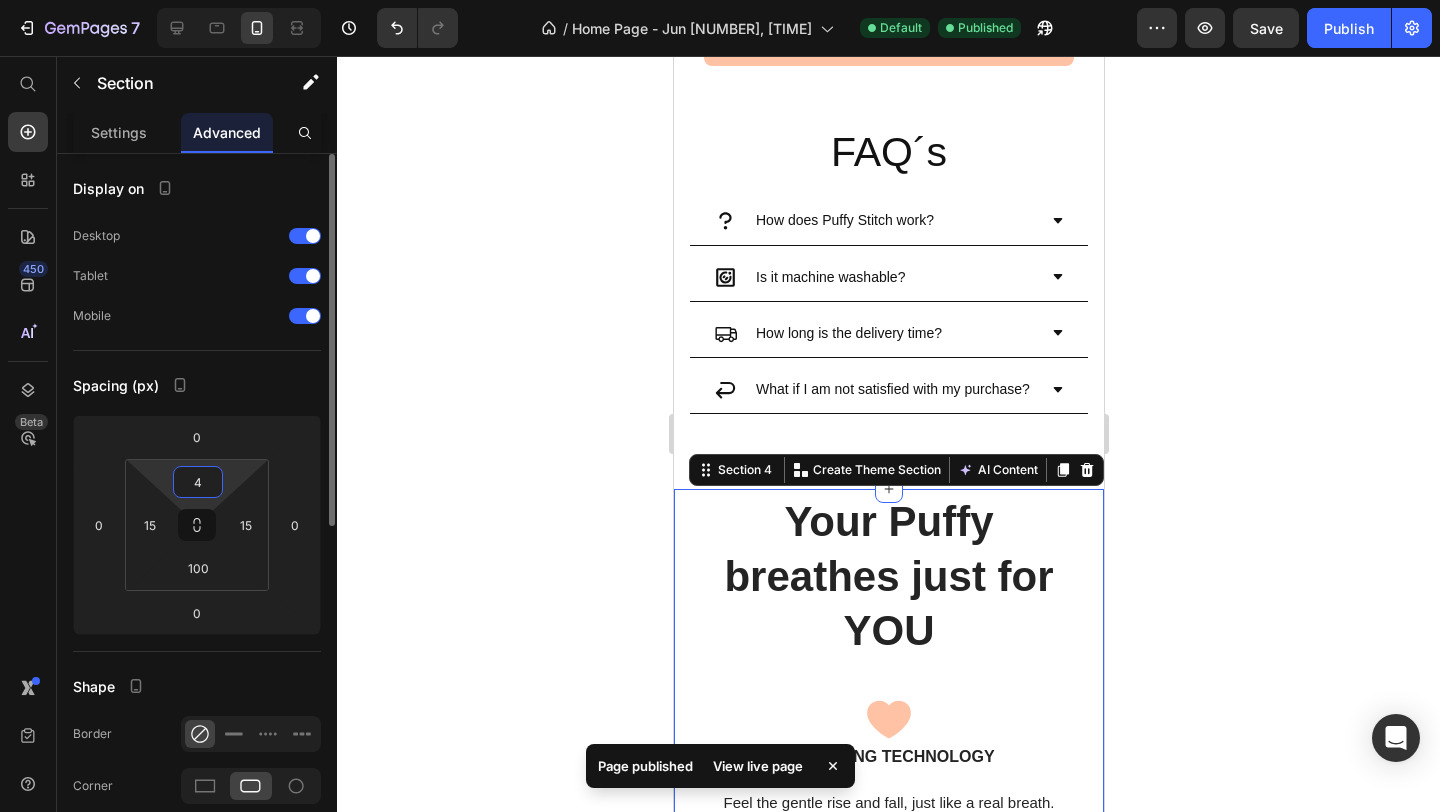 click on "4" at bounding box center [198, 482] 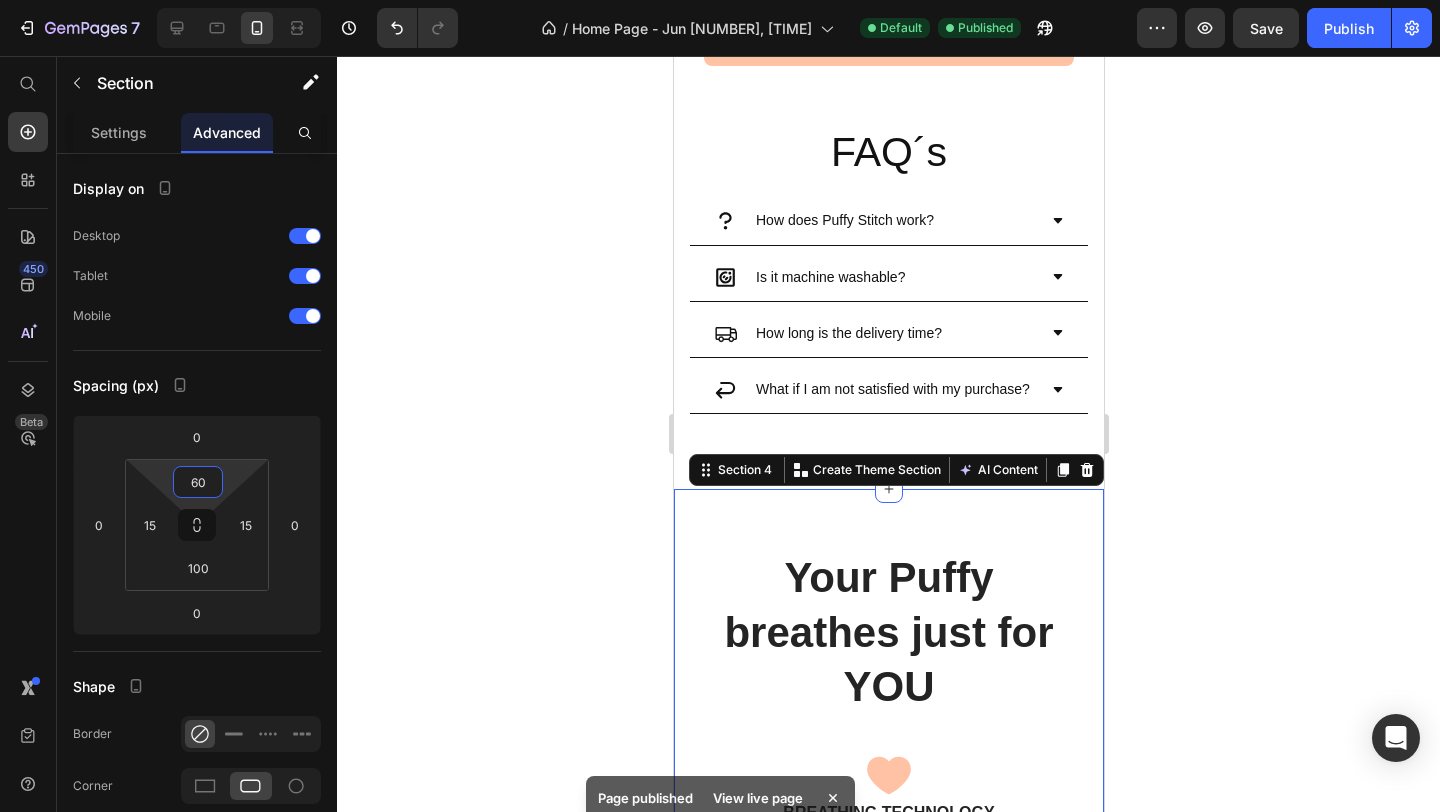 type on "6" 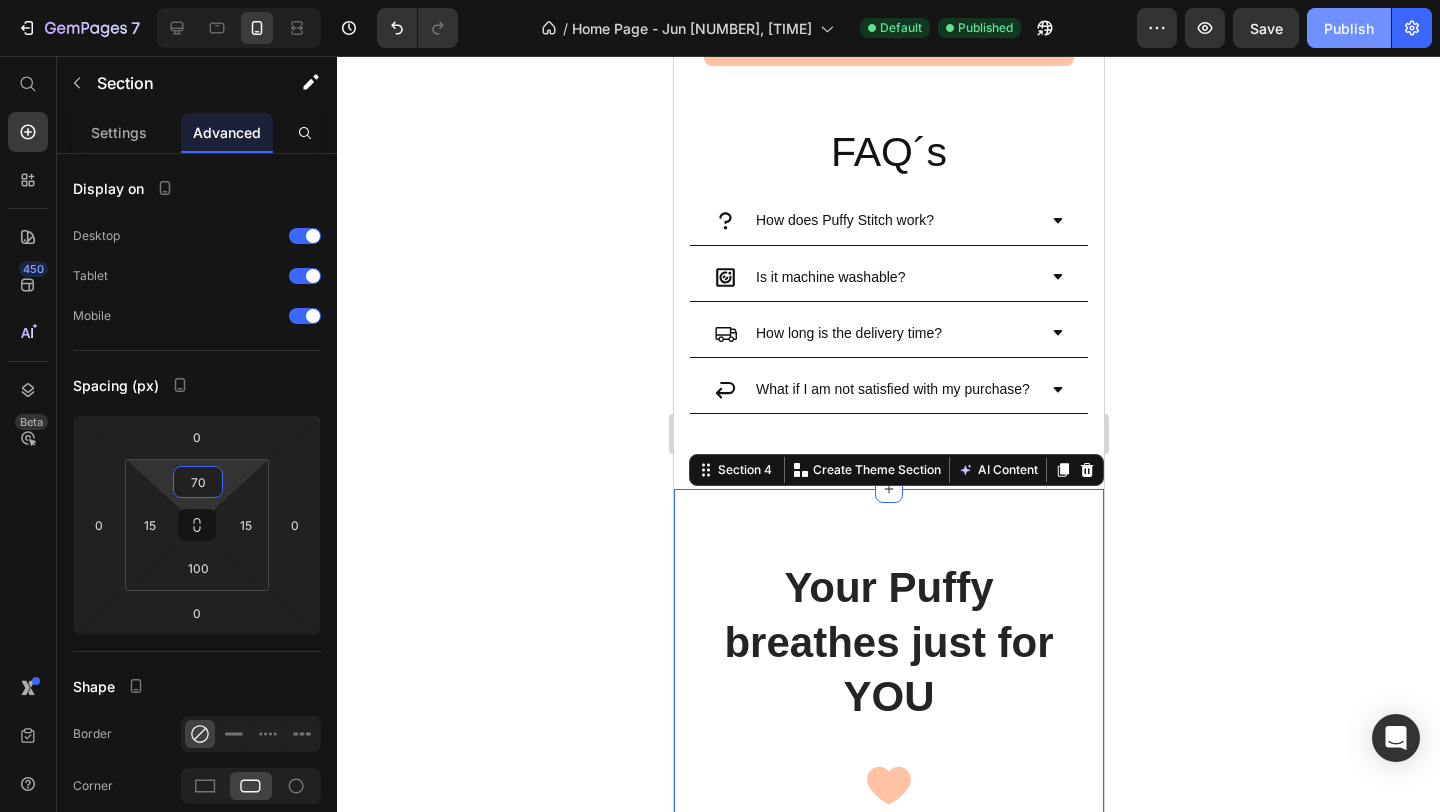 type on "70" 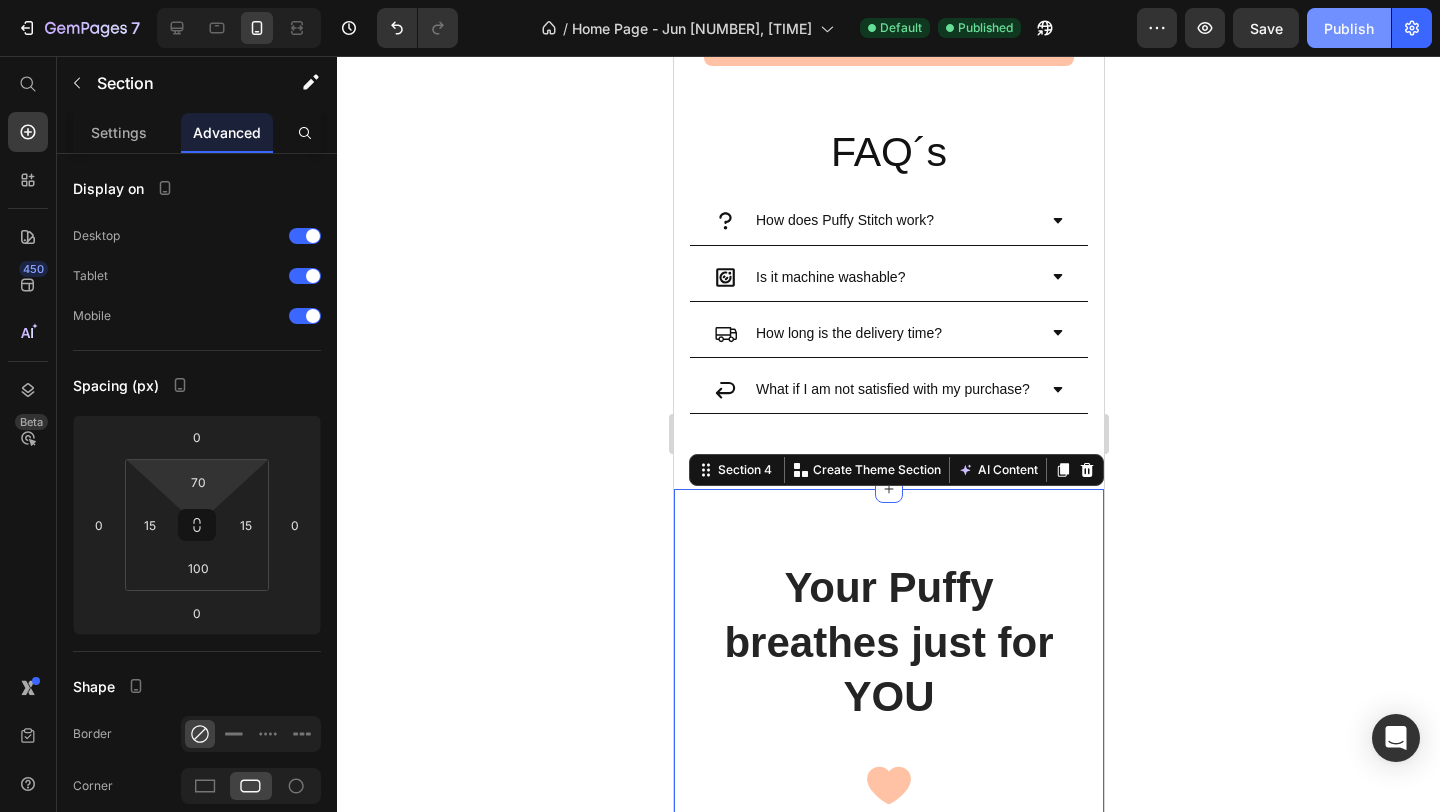 click on "Publish" 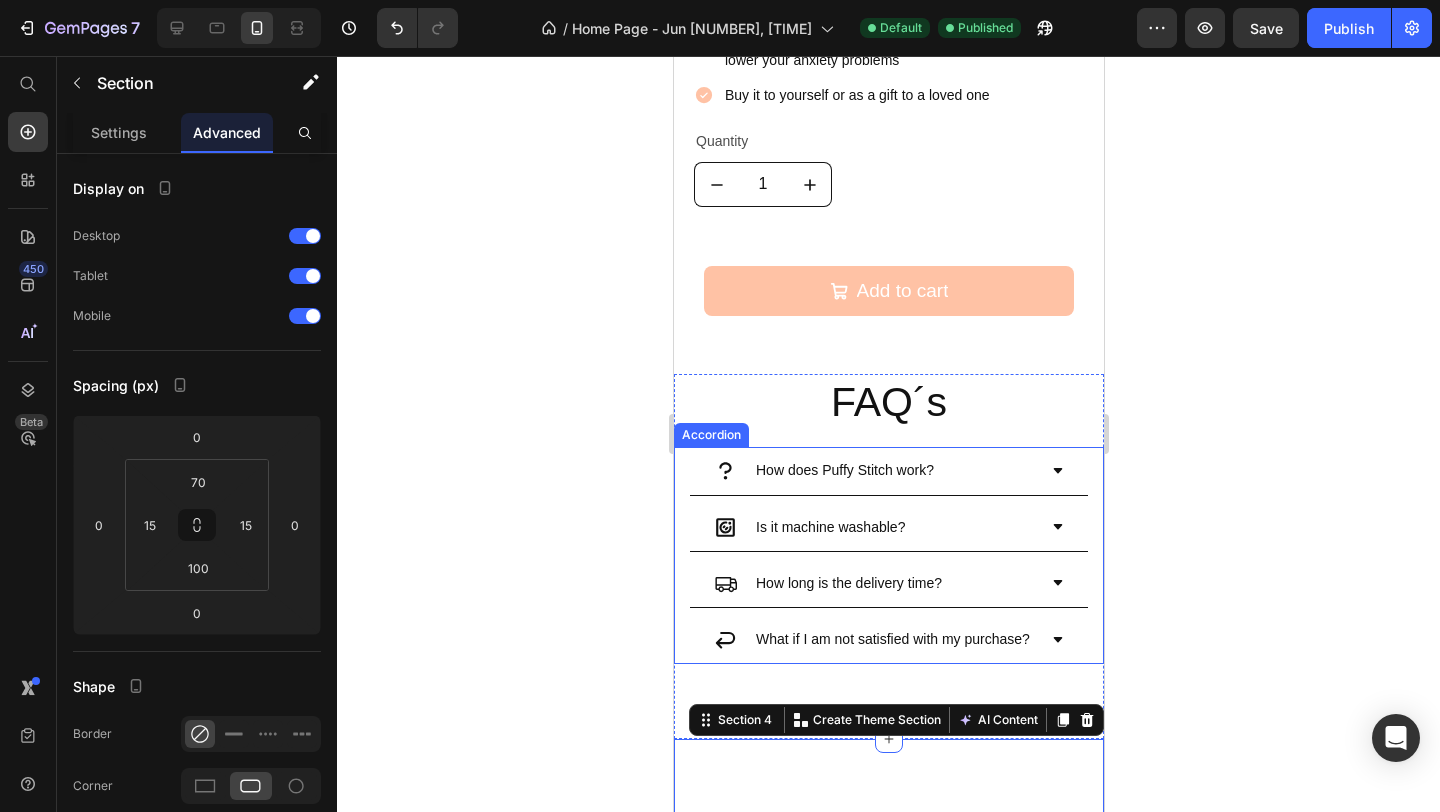 scroll, scrollTop: 1738, scrollLeft: 0, axis: vertical 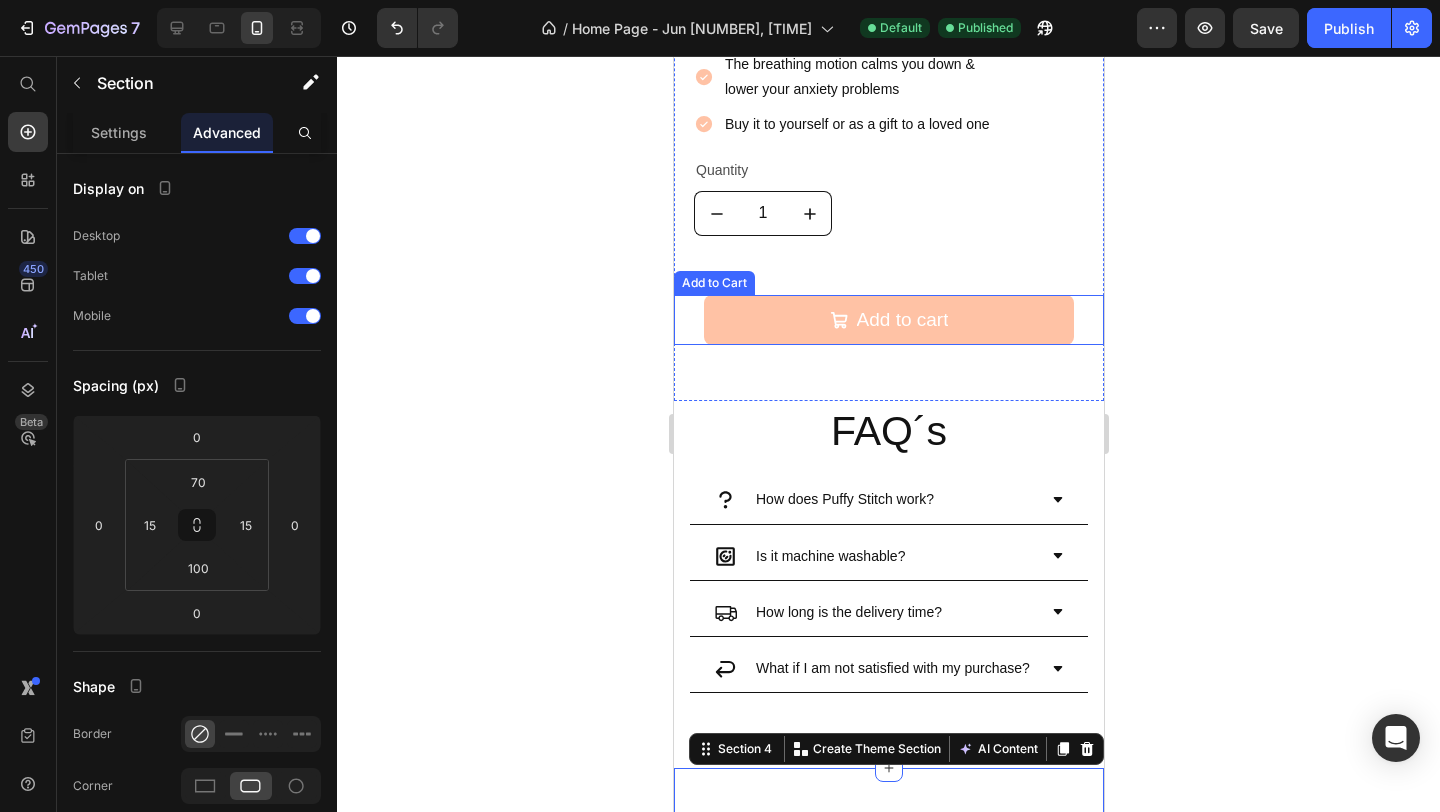 click on "Add to cart Add to Cart" at bounding box center (888, 320) 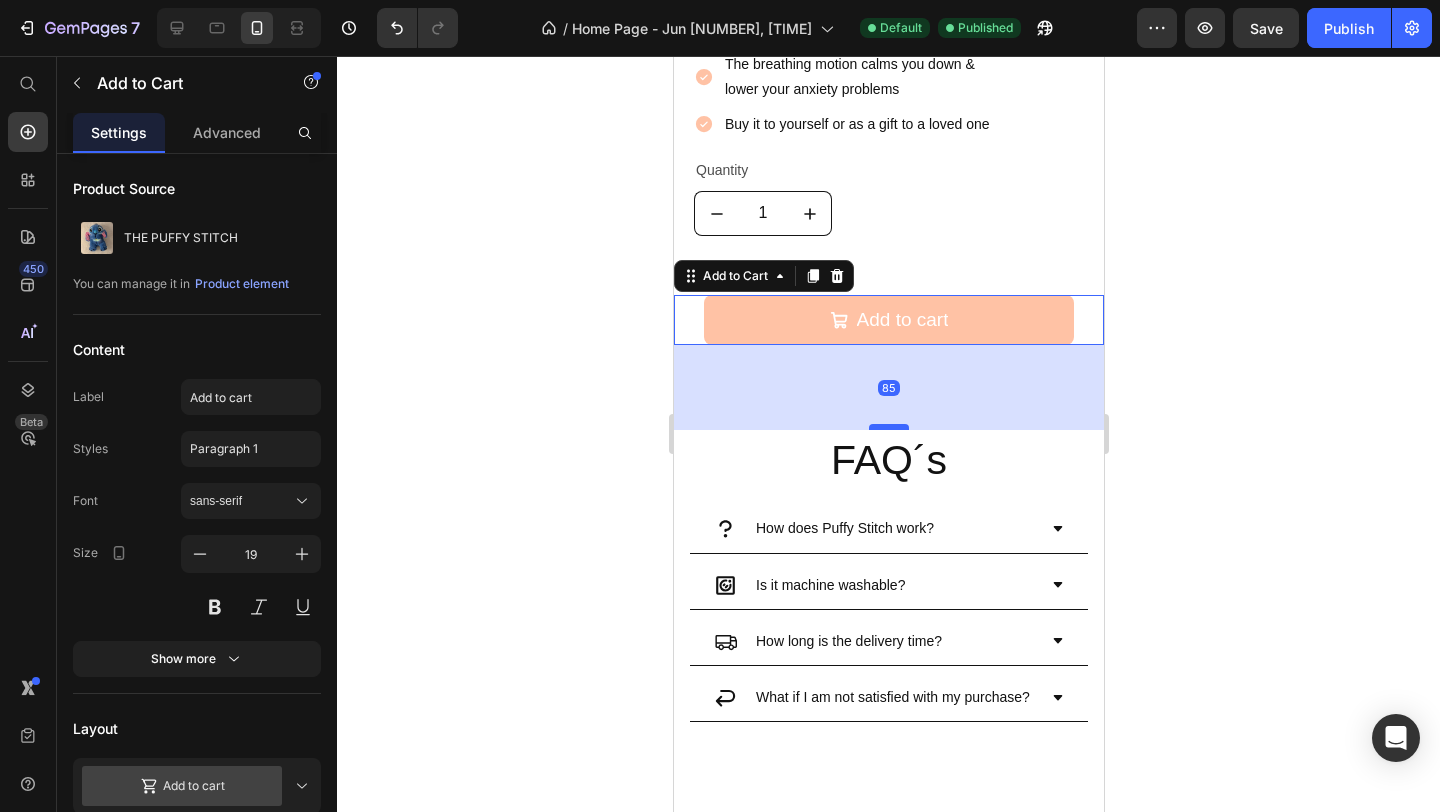 drag, startPoint x: 901, startPoint y: 396, endPoint x: 905, endPoint y: 425, distance: 29.274563 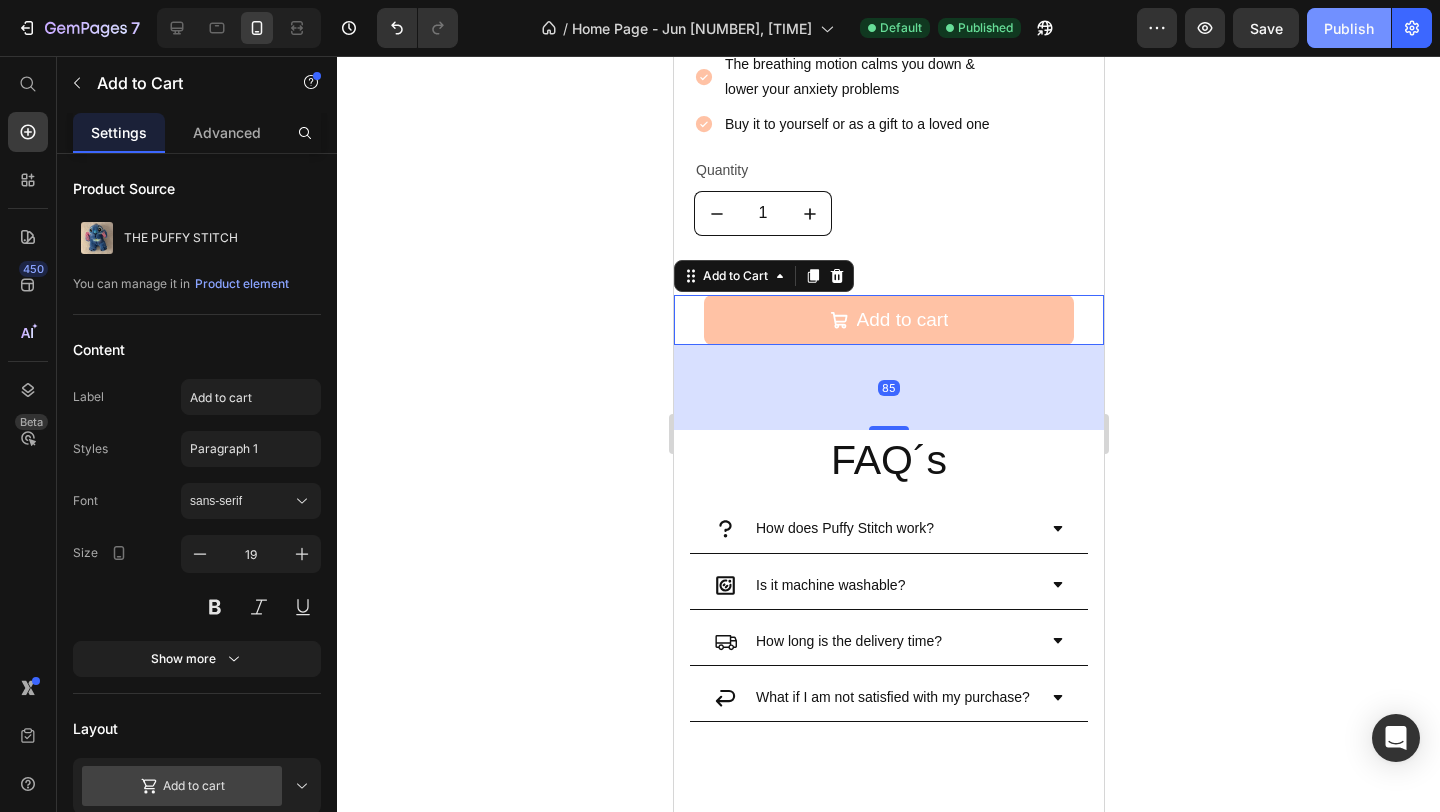 click on "Publish" at bounding box center (1349, 28) 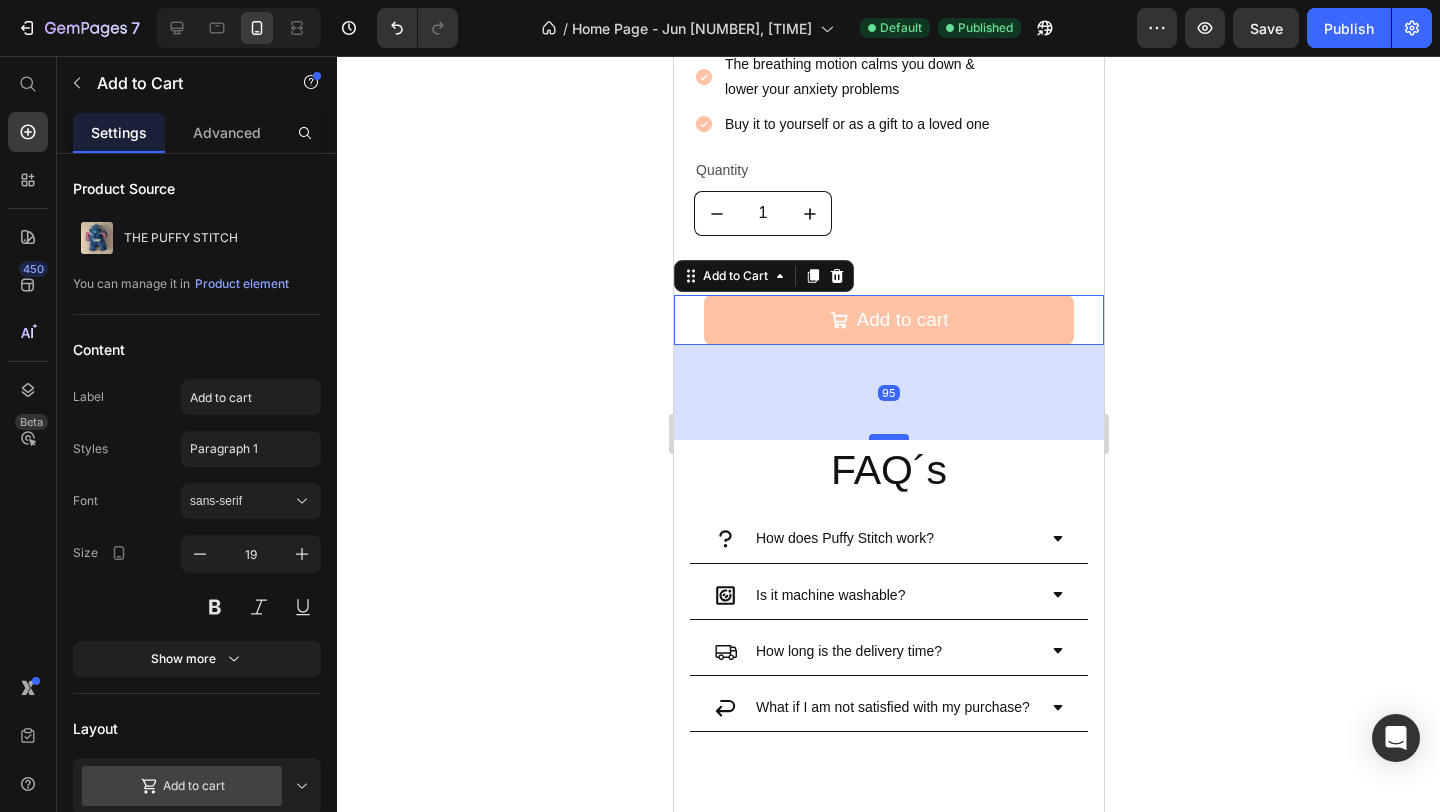click at bounding box center (888, 437) 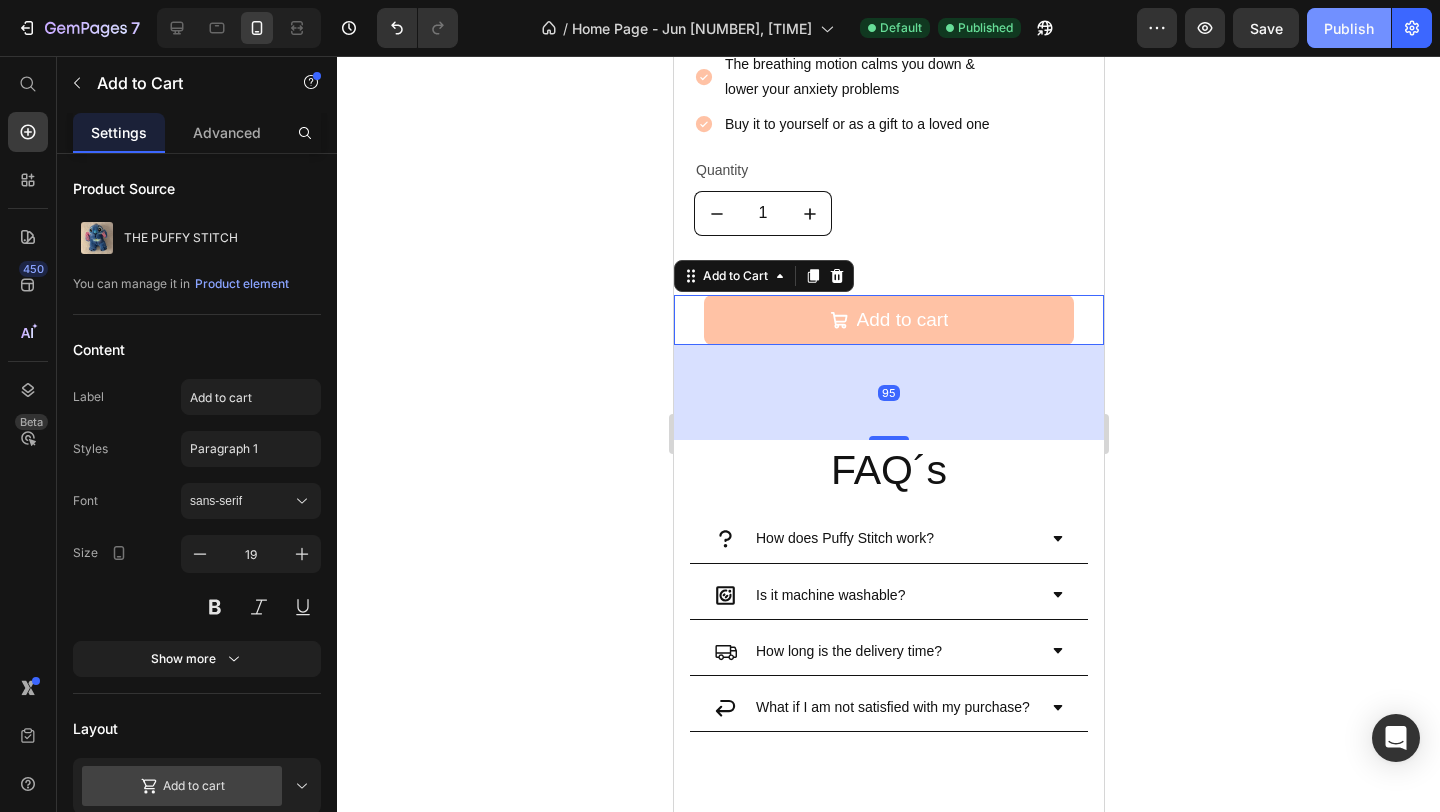 click on "Publish" at bounding box center [1349, 28] 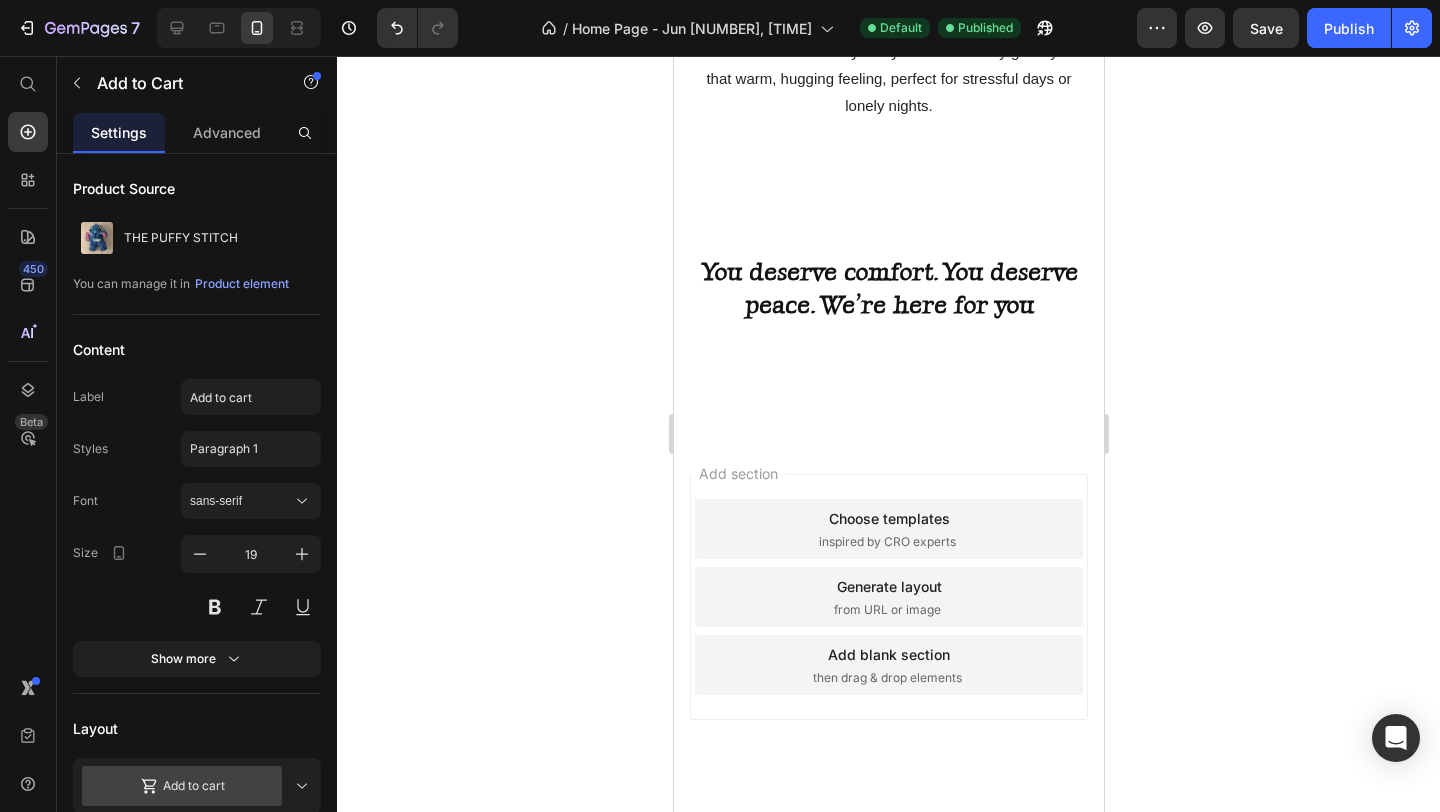 scroll, scrollTop: 4040, scrollLeft: 0, axis: vertical 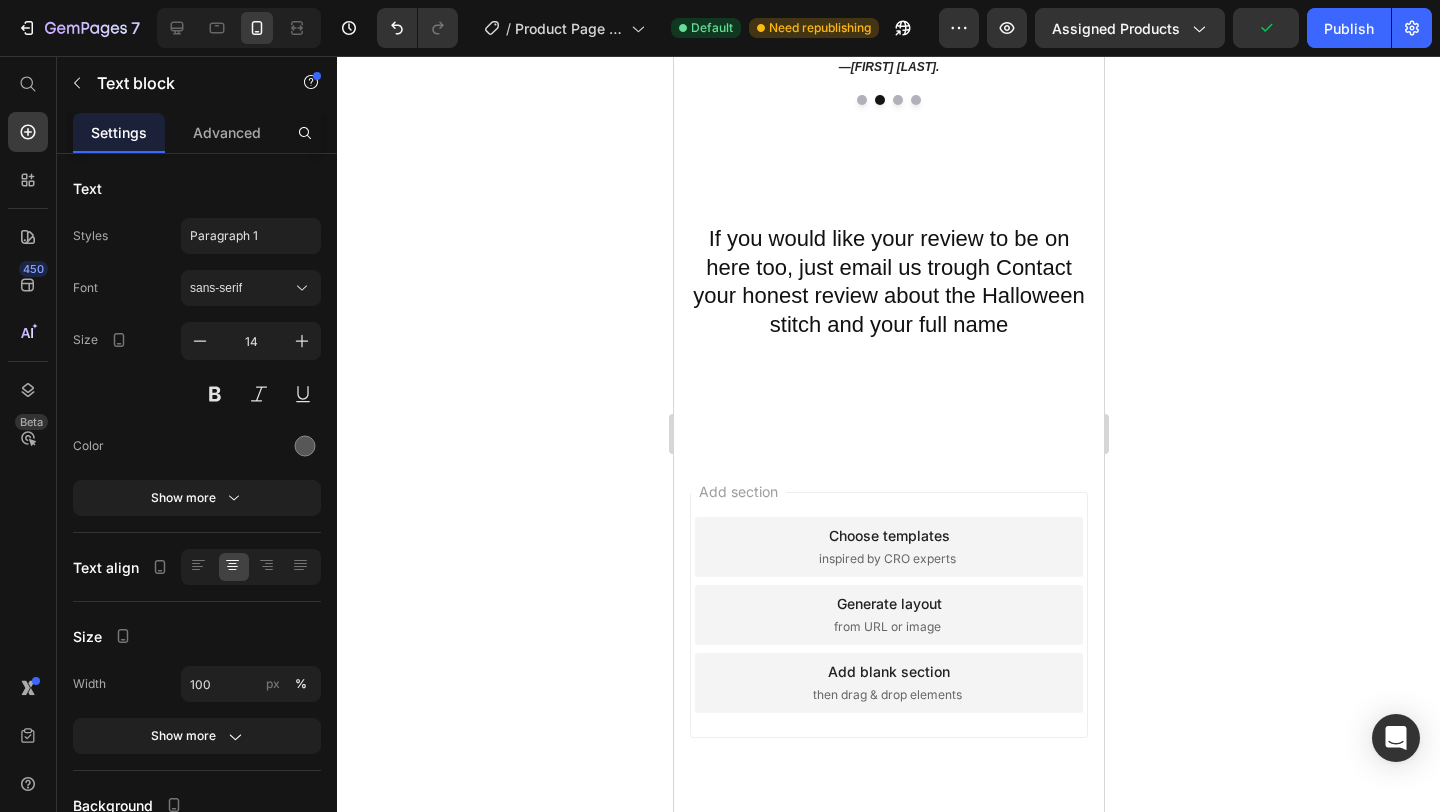 click at bounding box center (888, 53) 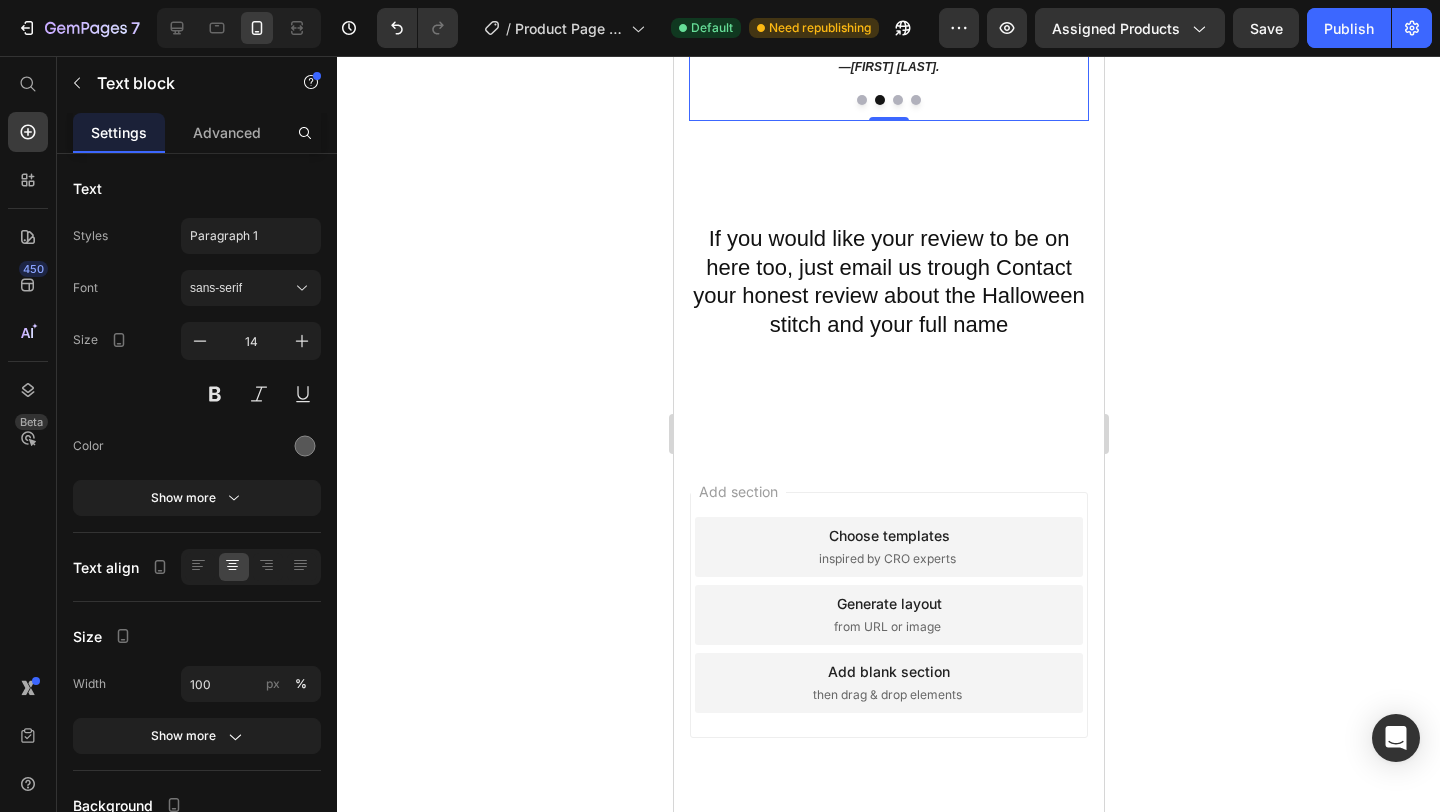click at bounding box center (861, 100) 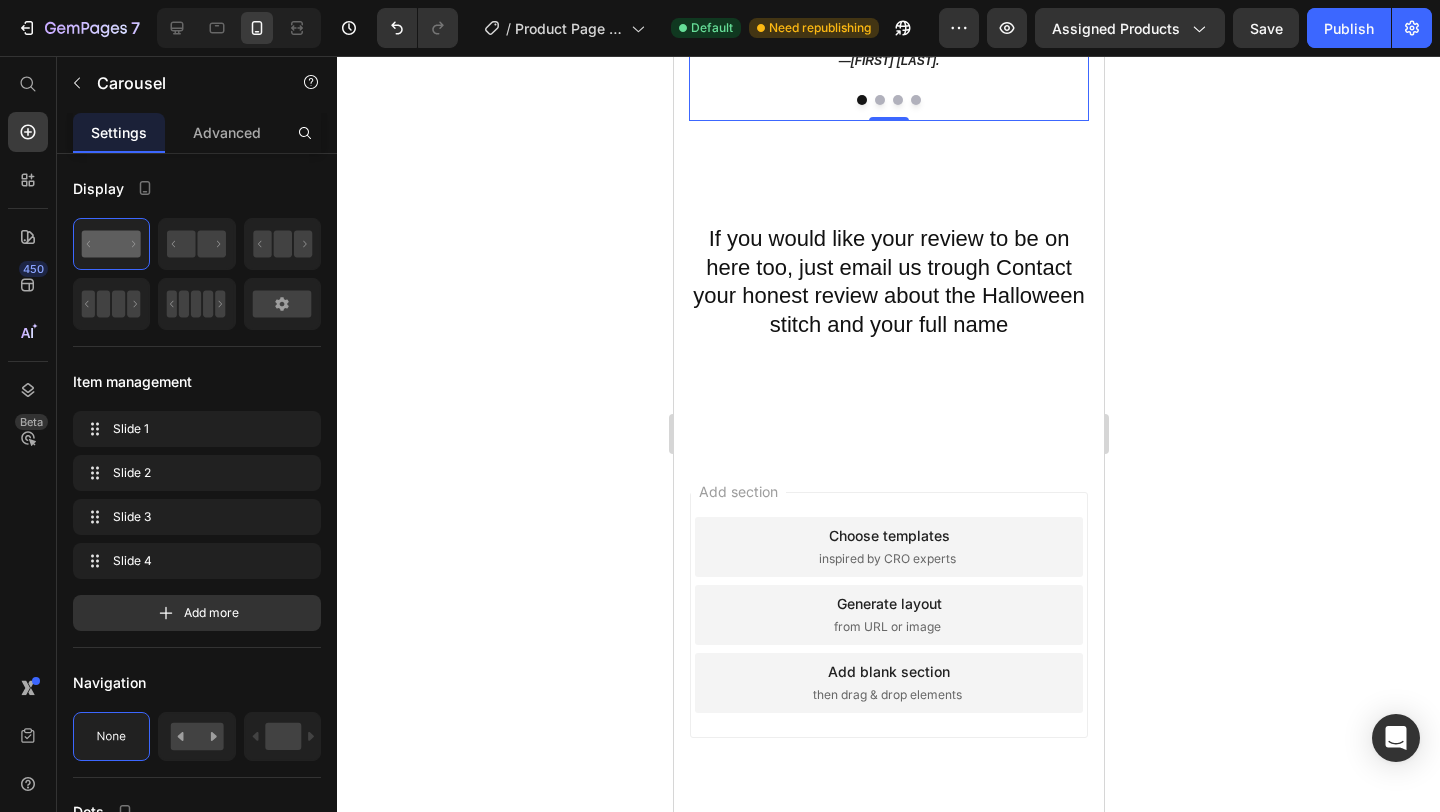 click at bounding box center (879, 100) 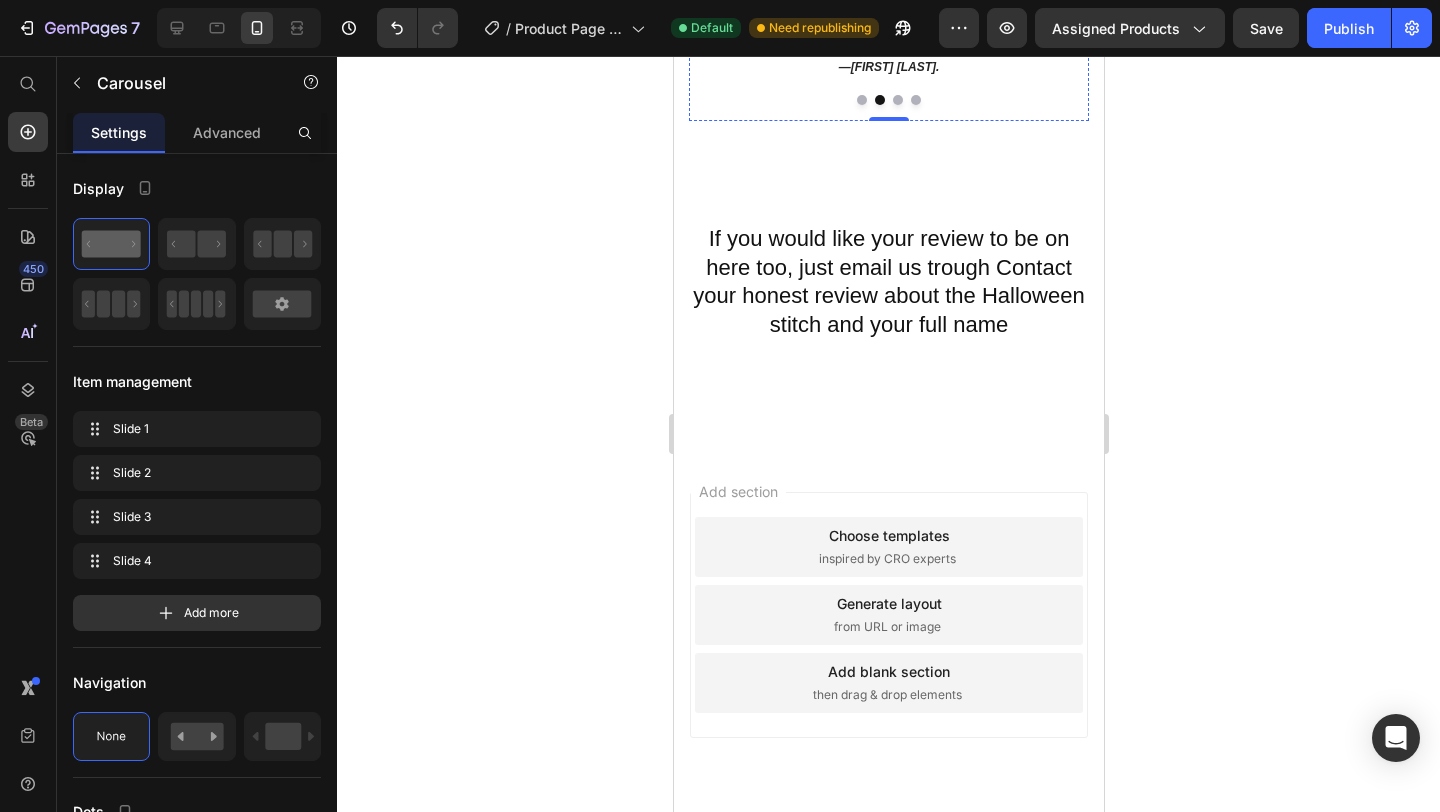 click on "I couldn't wait for October, so I grabbed this early. It’s so cute and makes my room feel like Halloween all year round. Totally worth it!" at bounding box center [888, -61] 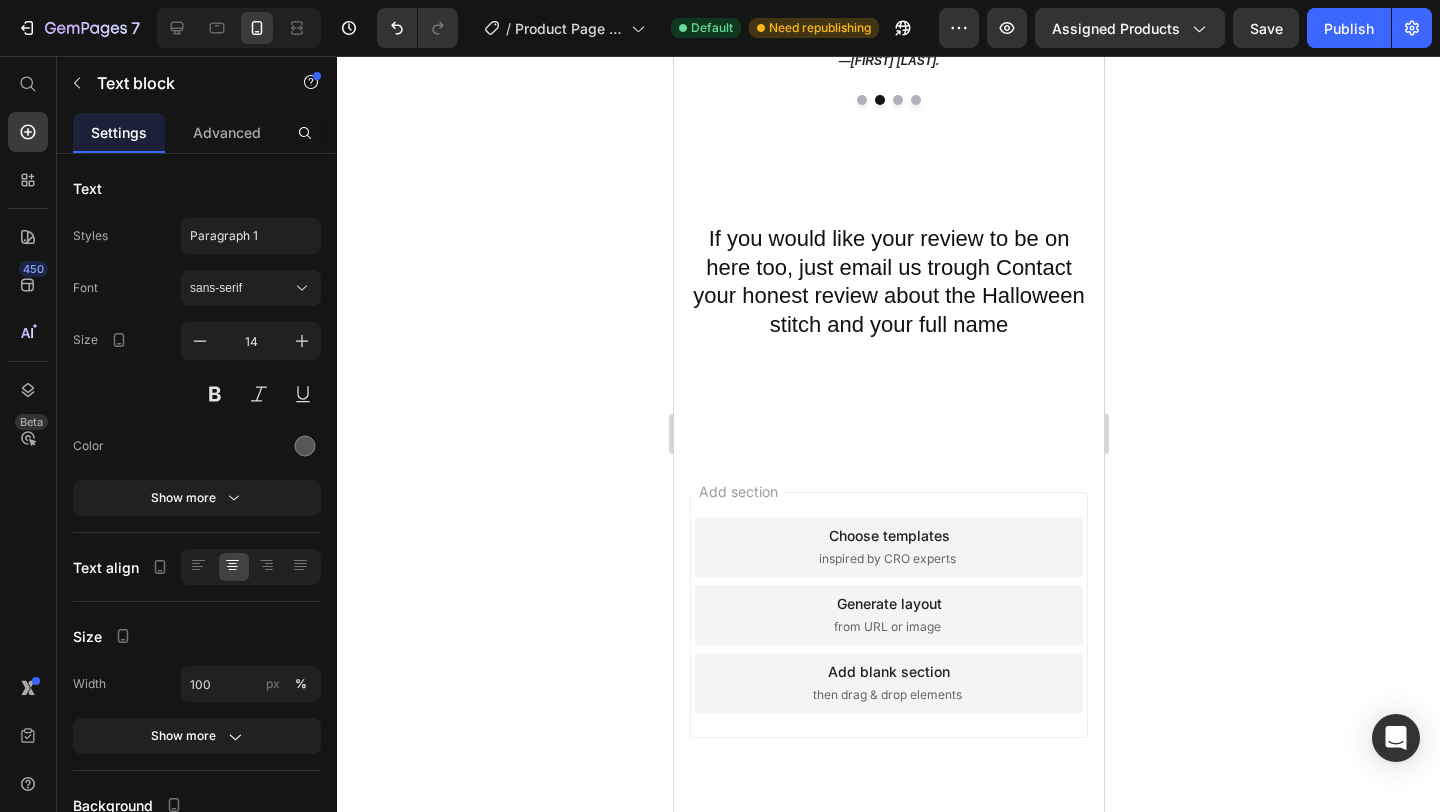 click at bounding box center [888, 47] 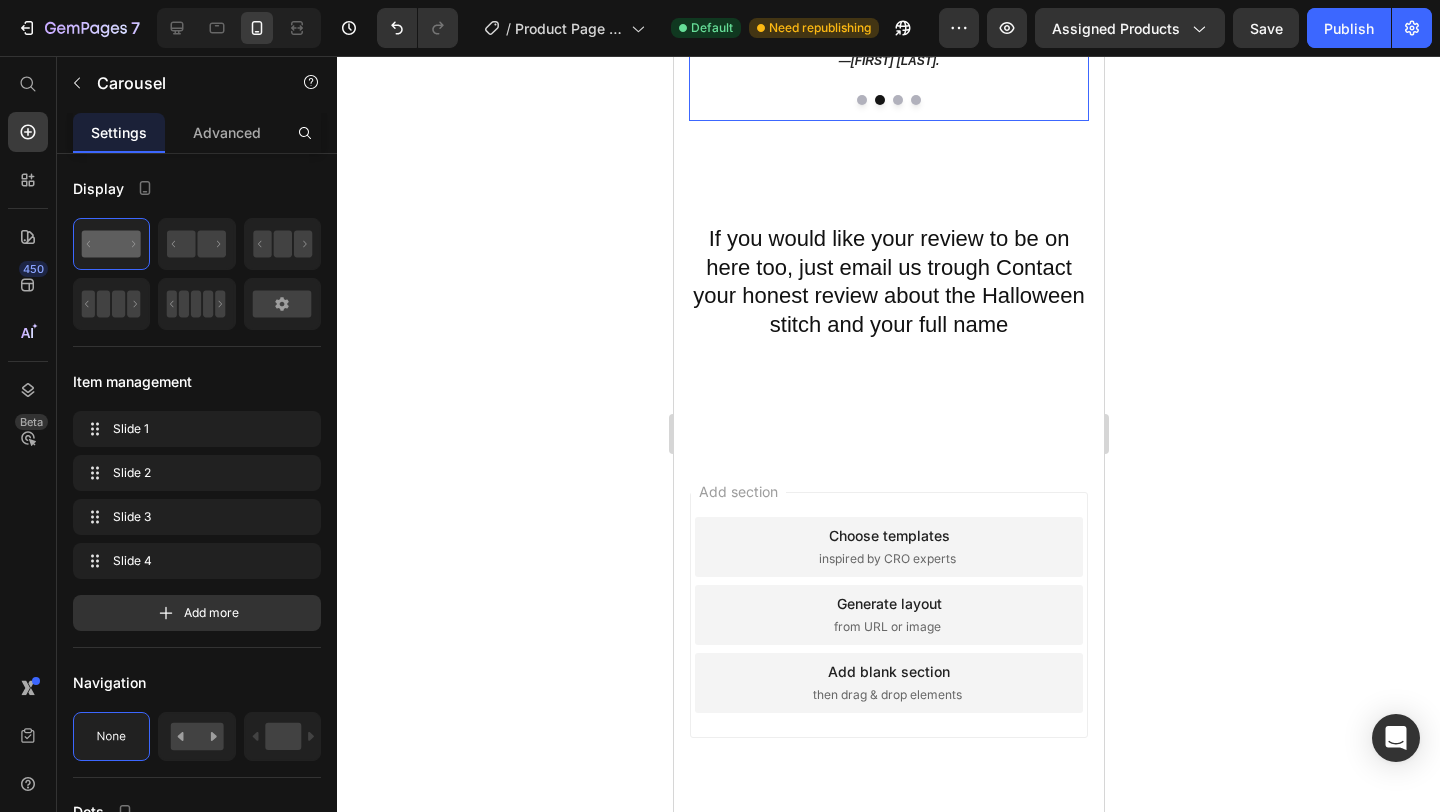 click at bounding box center (861, 100) 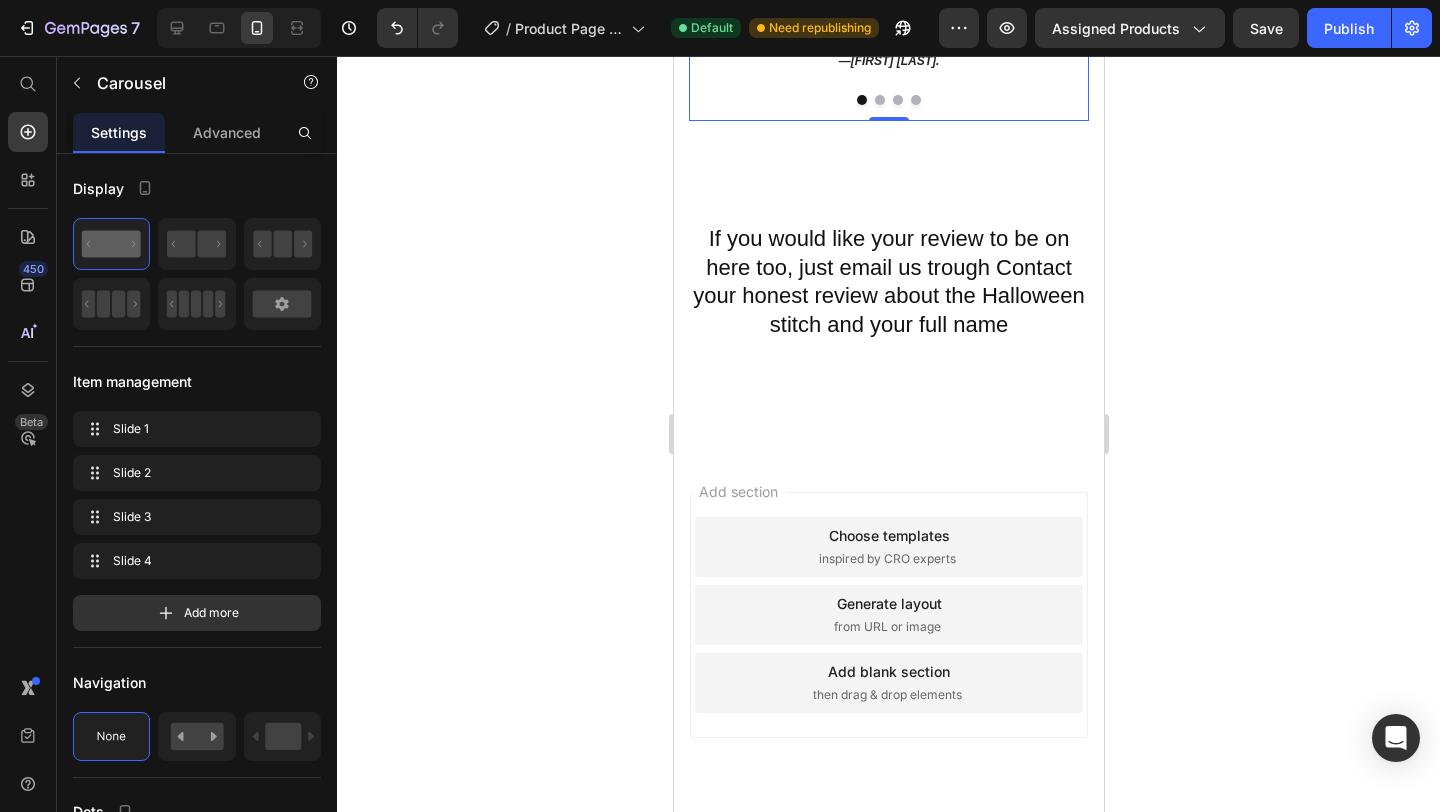 click at bounding box center (879, 100) 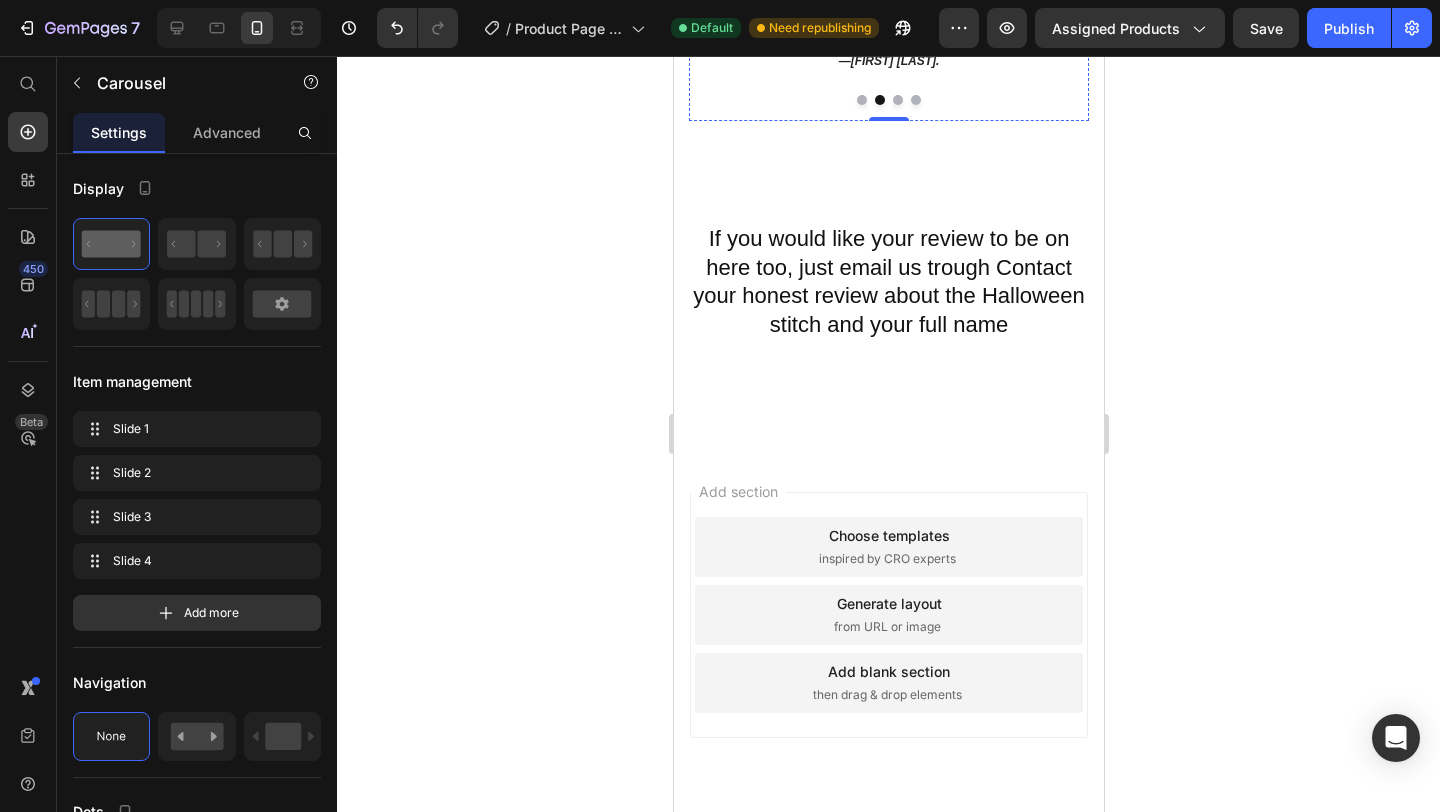click on "I couldn't wait for October, so I grabbed this early. It’s so cute and makes my room feel like Halloween all year round. Totally worth it!" at bounding box center [888, -61] 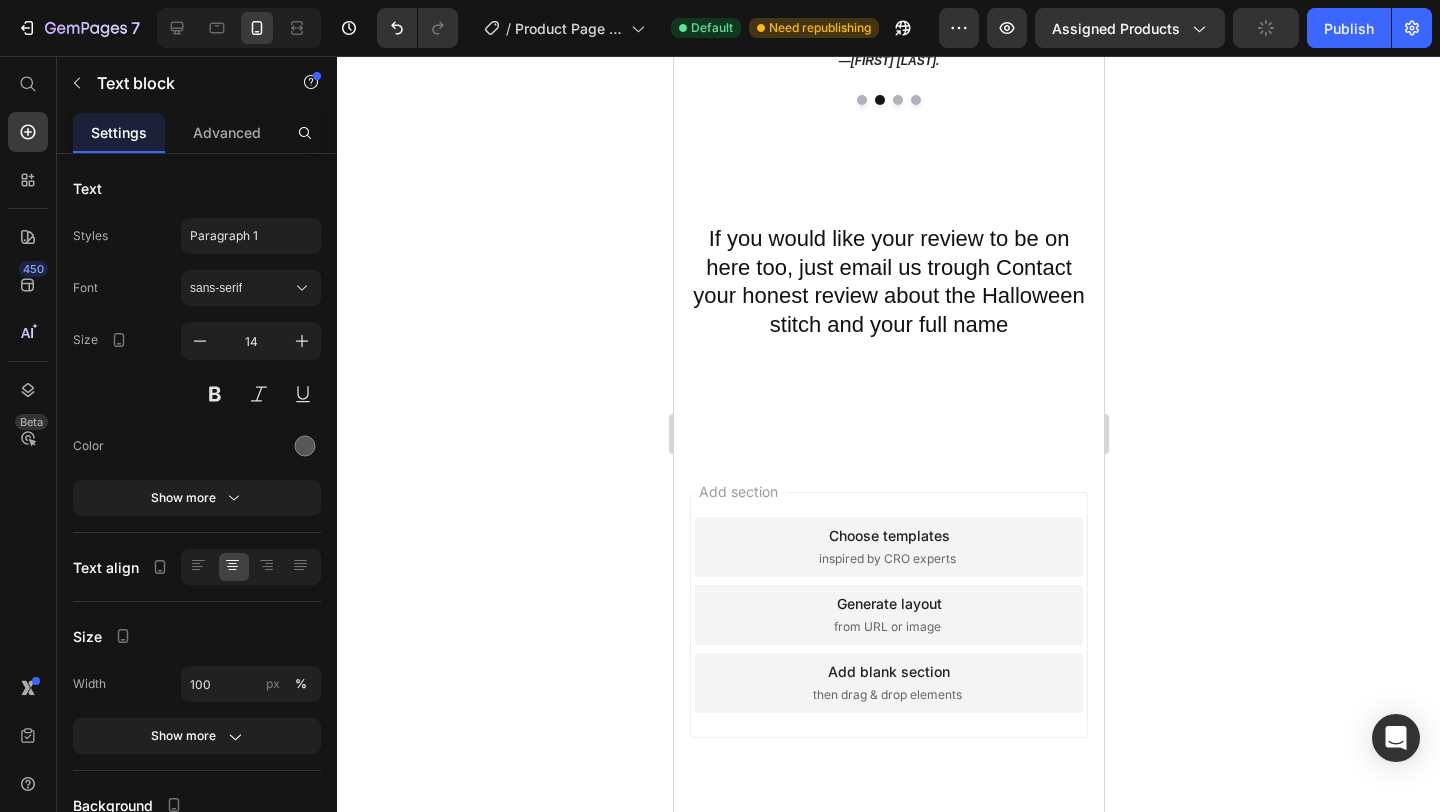 click on "71" at bounding box center [888, 14] 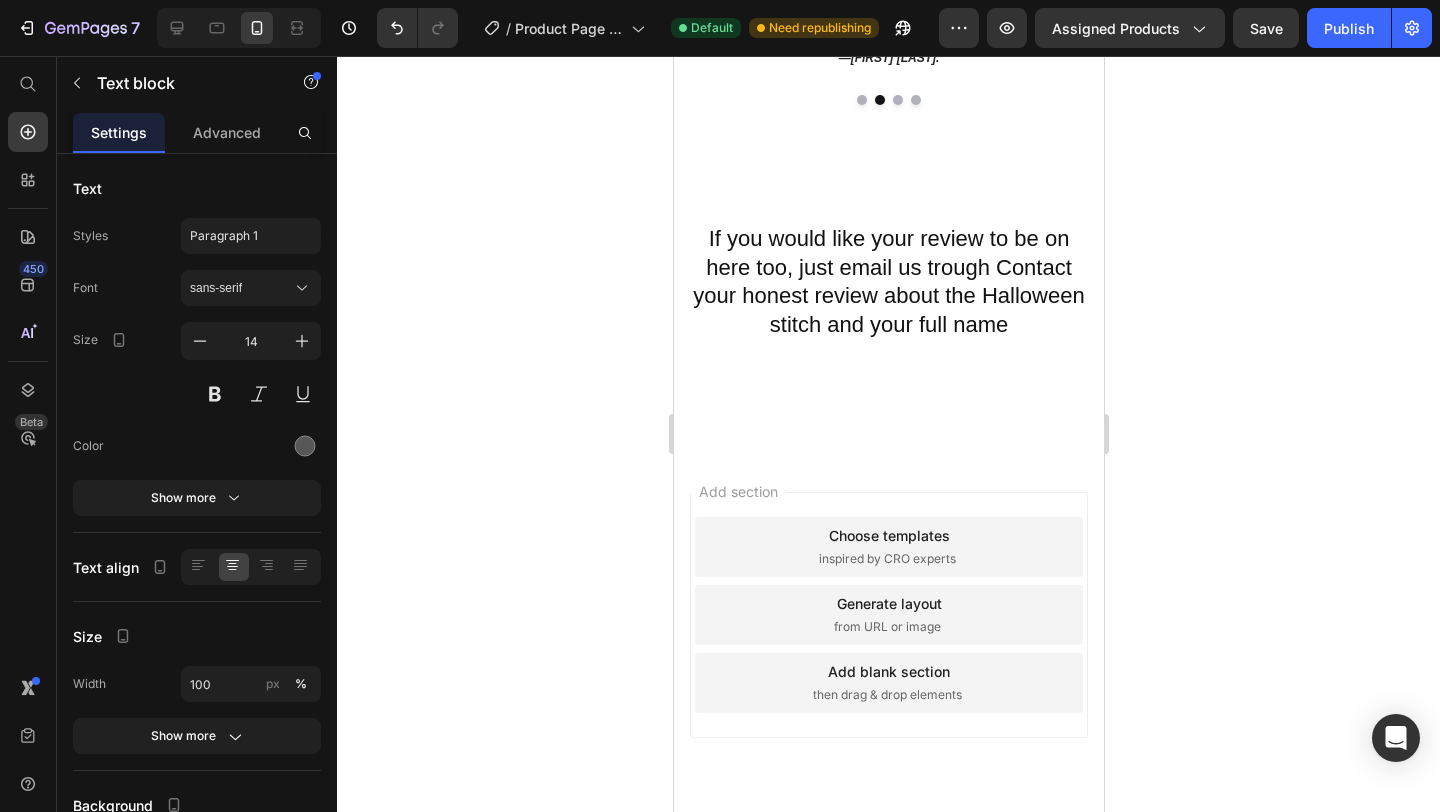 click at bounding box center (888, 44) 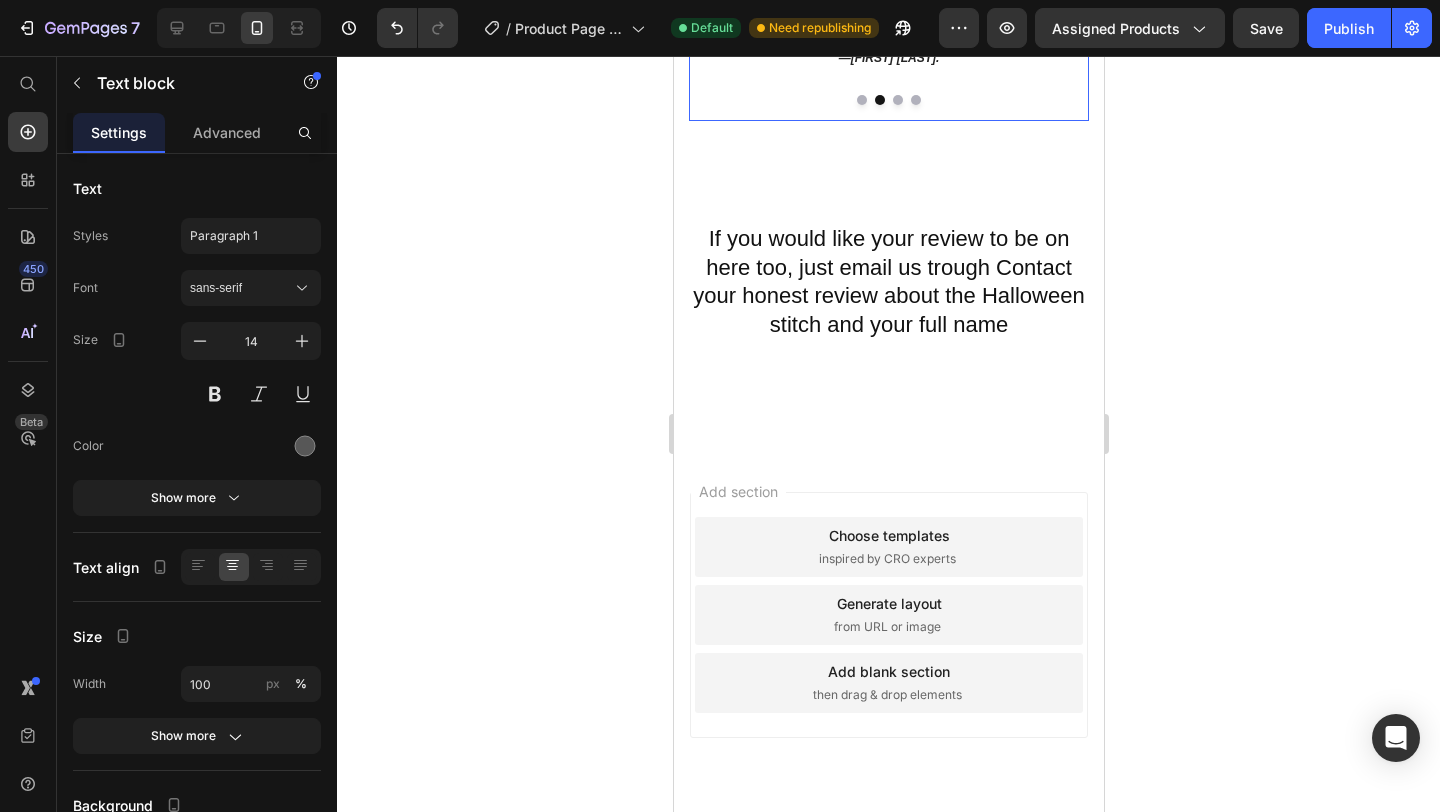 click at bounding box center [861, 100] 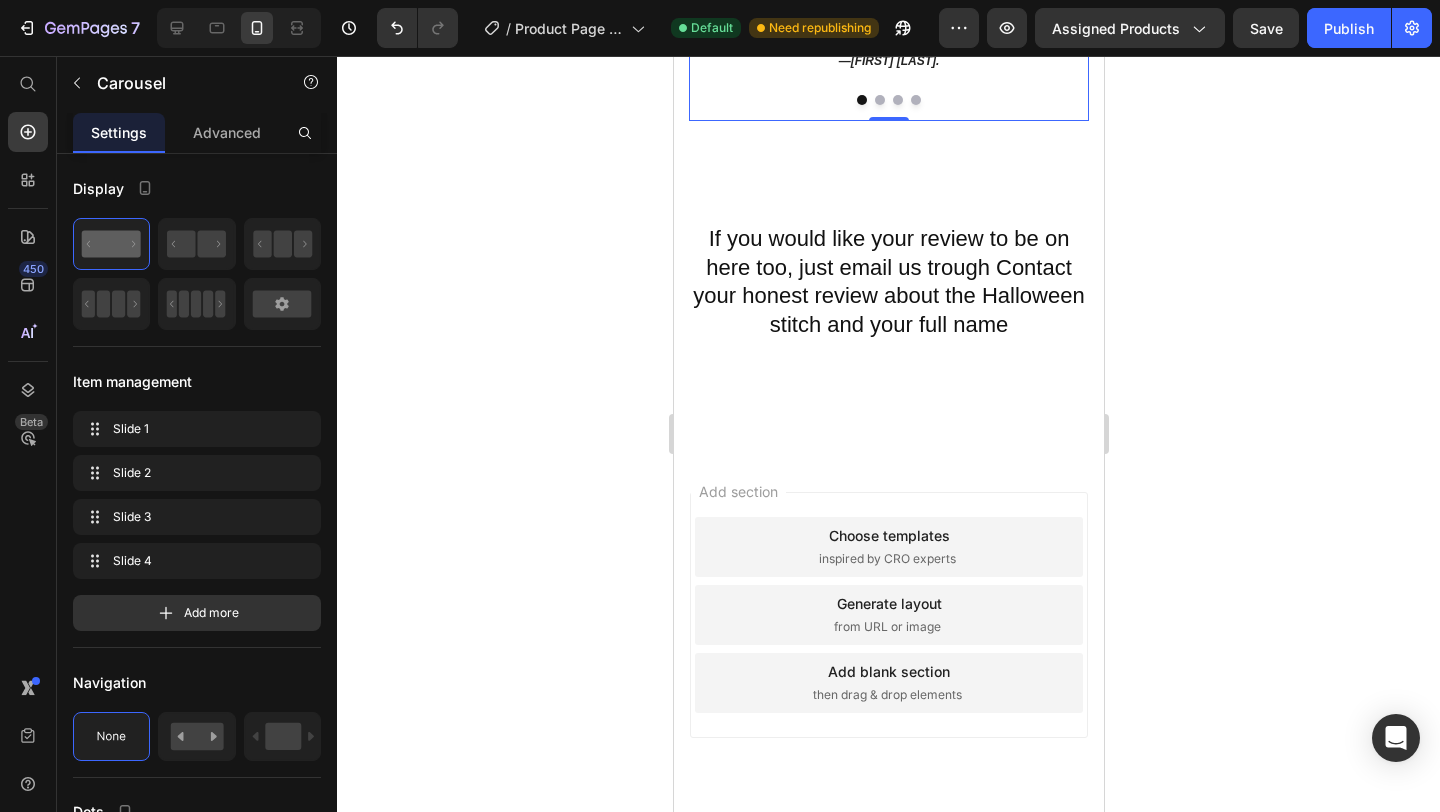 click at bounding box center [879, 100] 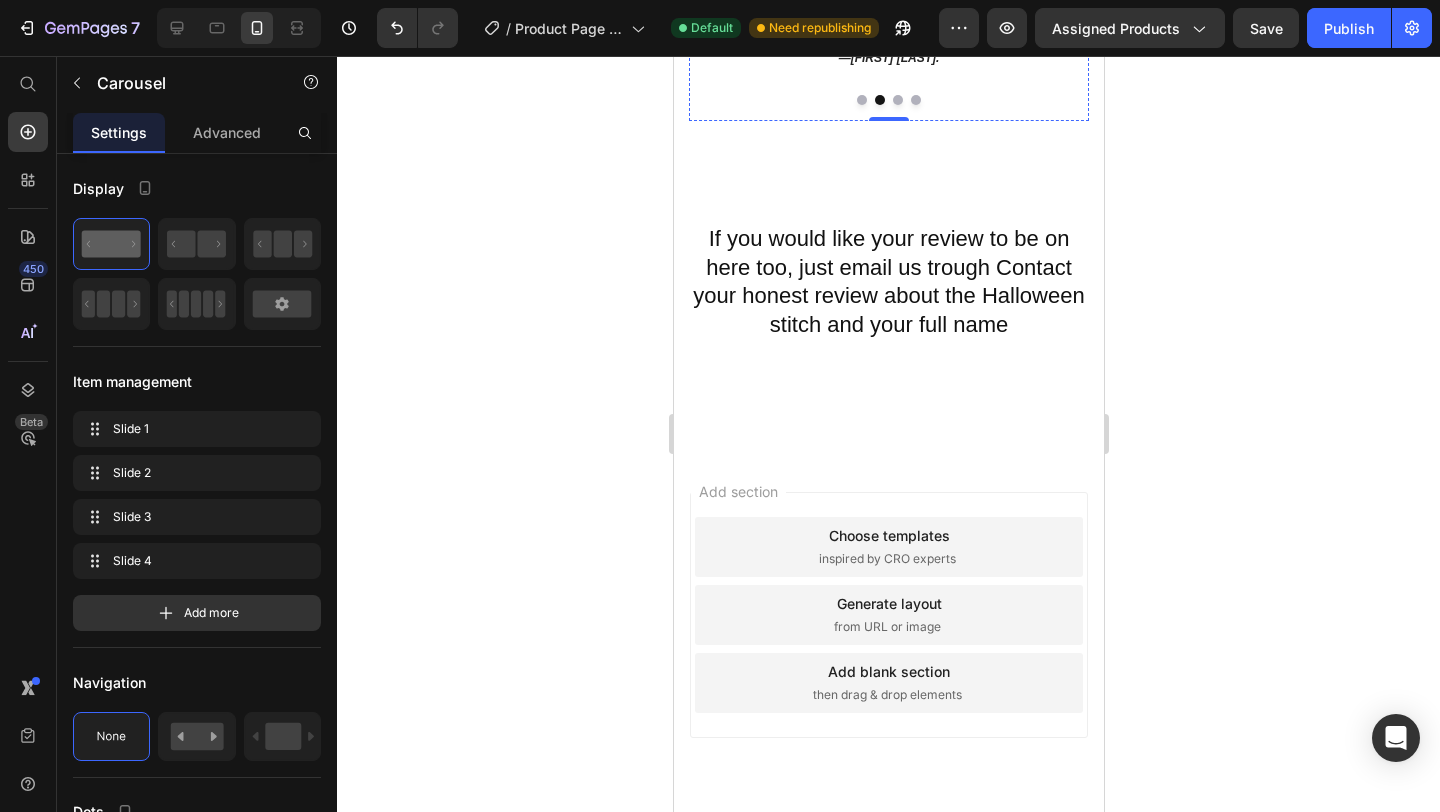 click on "I couldn't wait for October, so I grabbed this early. It’s so cute and makes my room feel like Halloween all year round. Totally worth it!" at bounding box center [888, -61] 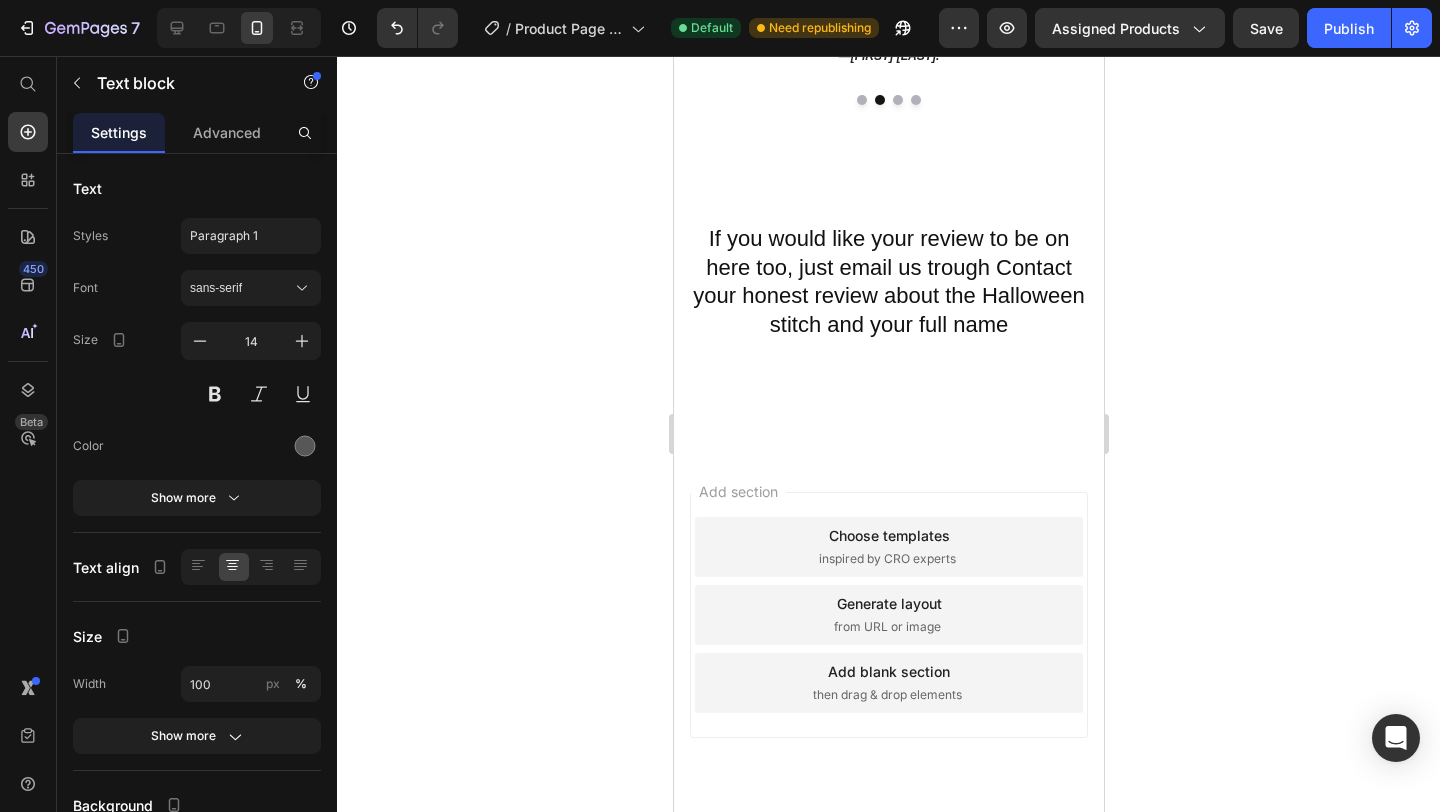 click at bounding box center [888, 42] 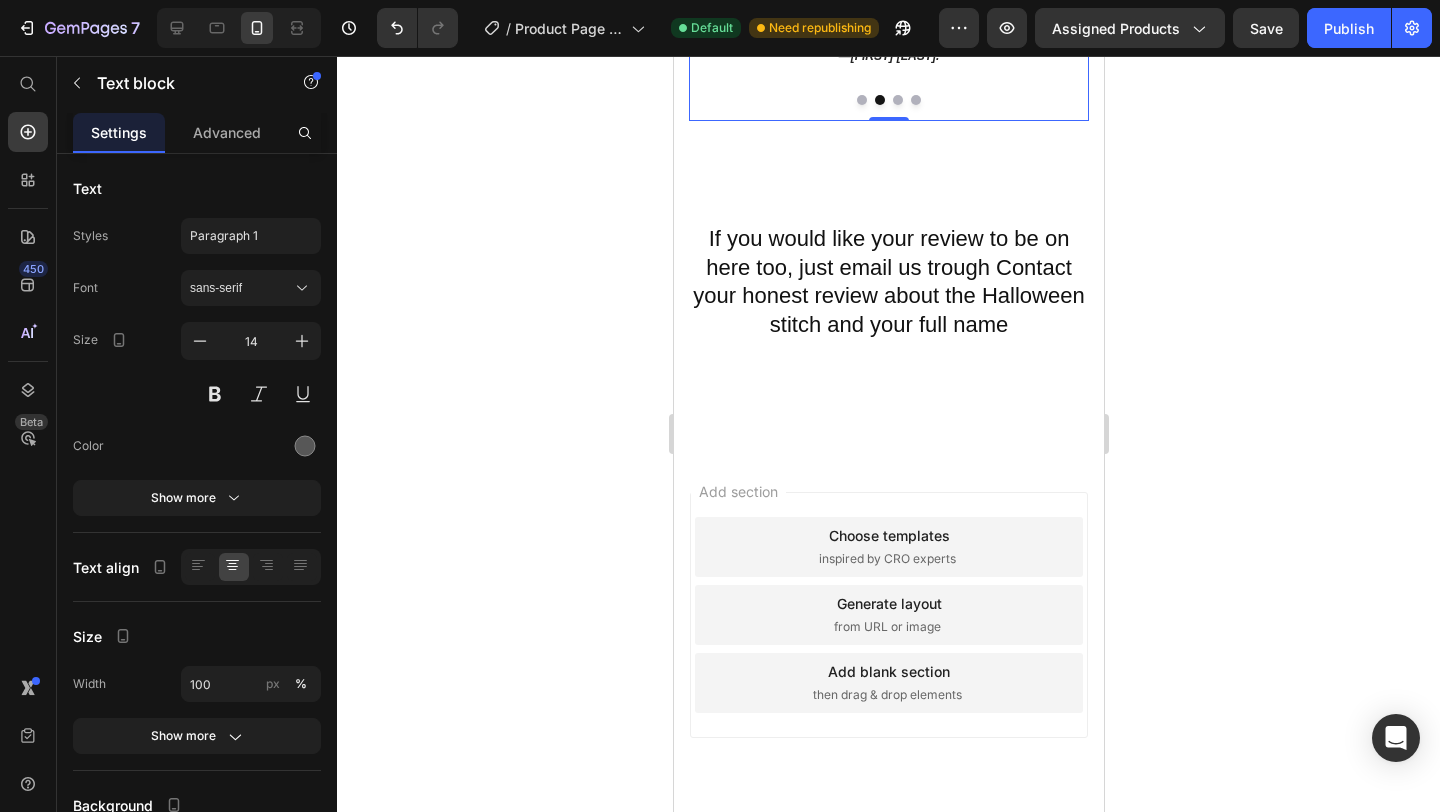 click at bounding box center (861, 100) 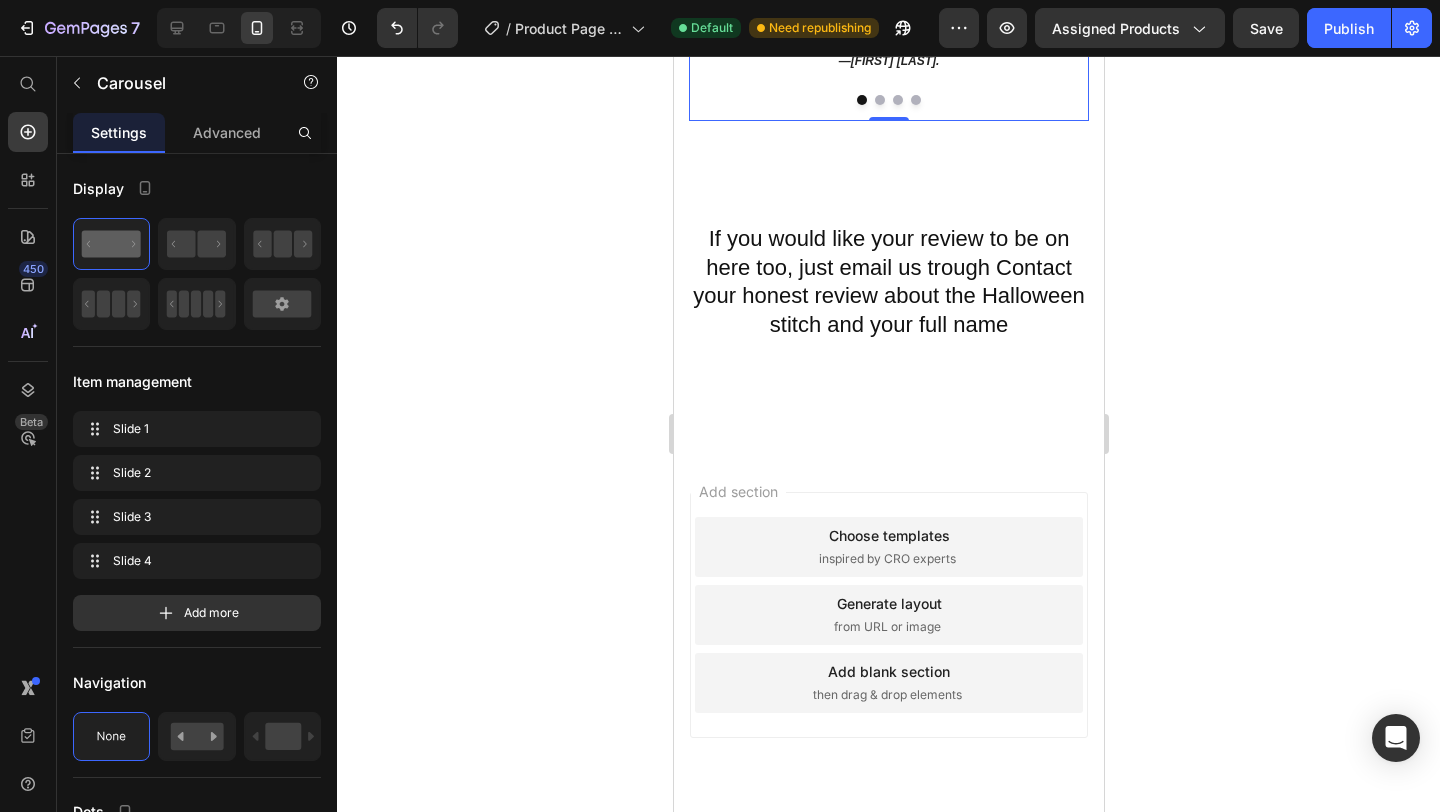 click at bounding box center (879, 100) 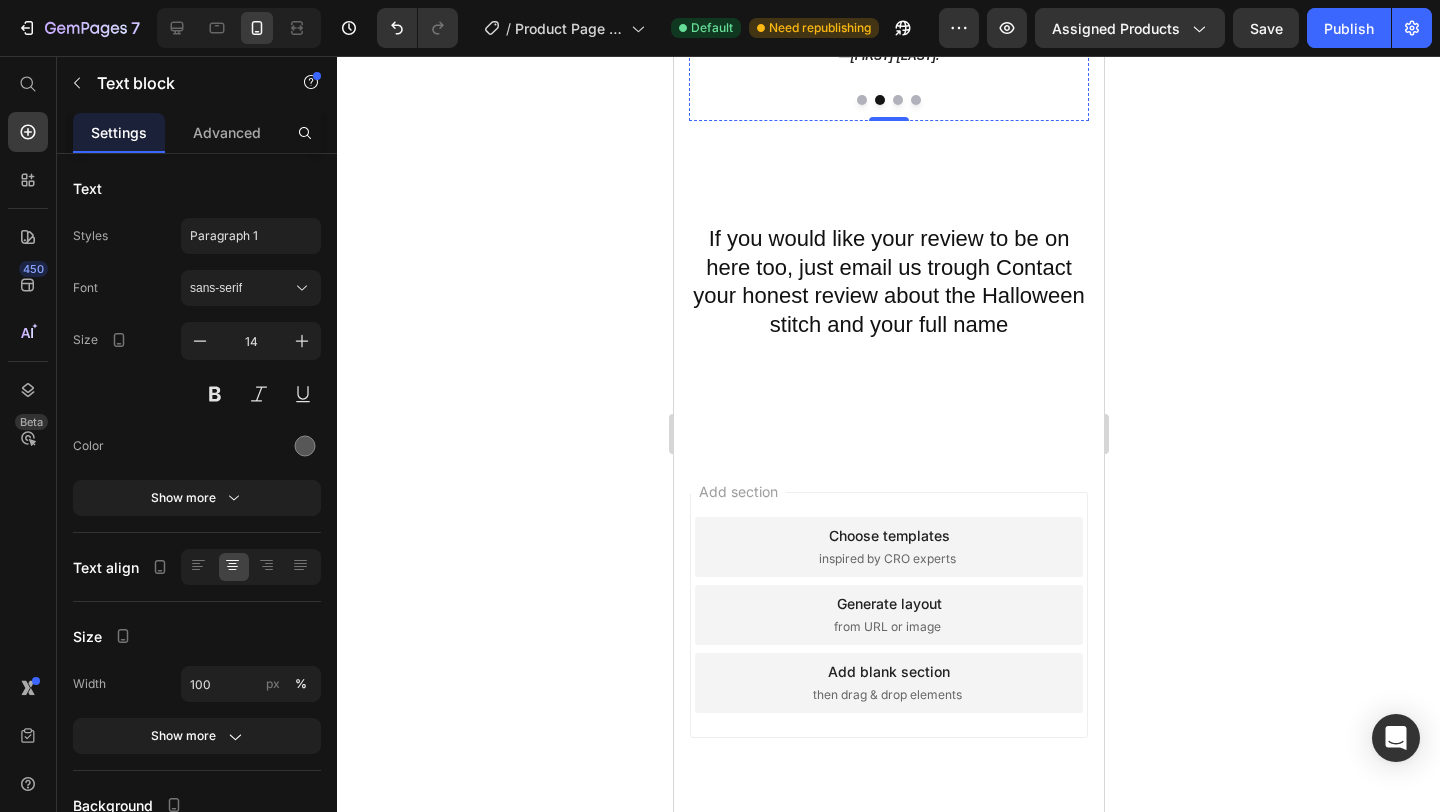 click on "I couldn't wait for October, so I grabbed this early. It’s so cute and makes my room feel like Halloween all year round. Totally worth it!" at bounding box center (888, -61) 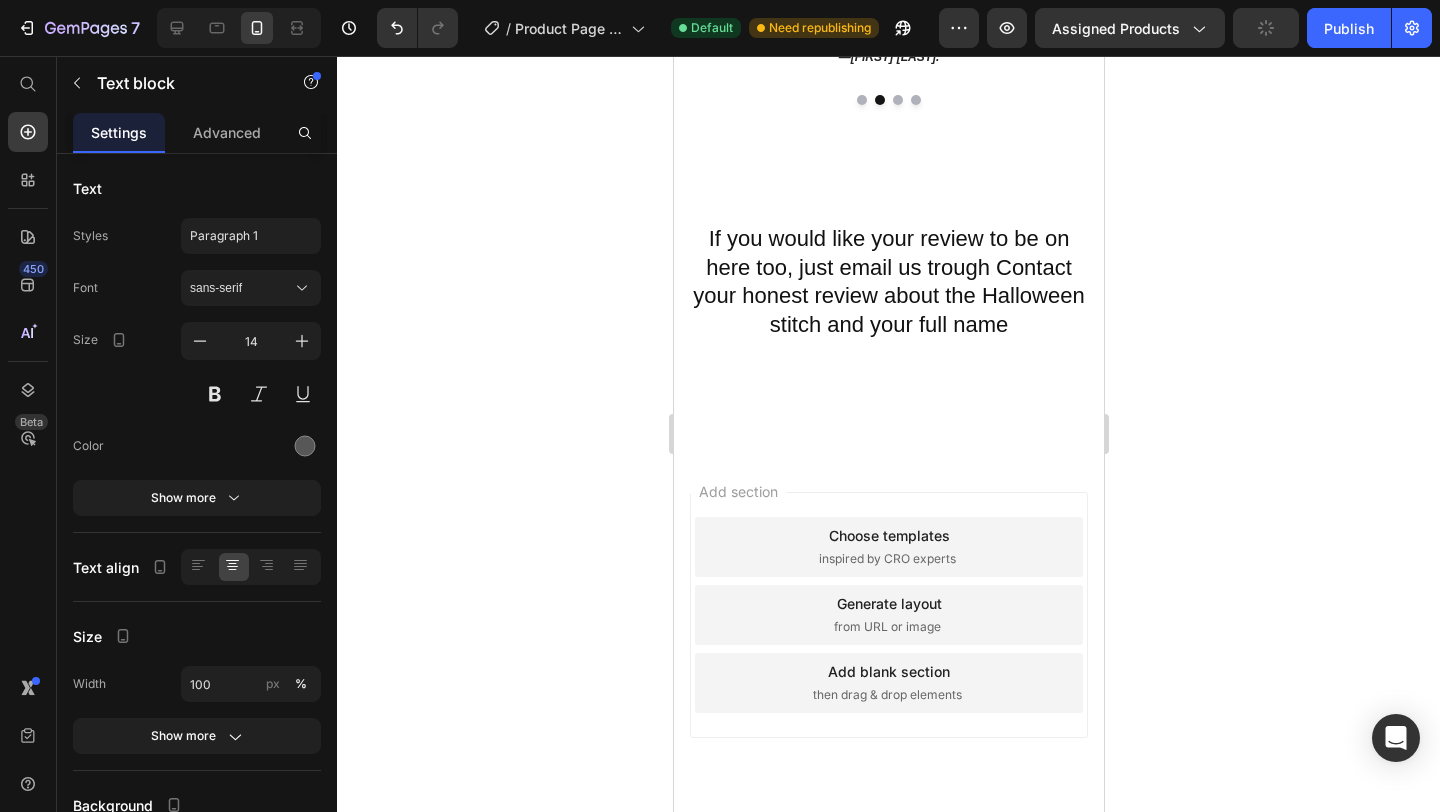 click at bounding box center (888, 43) 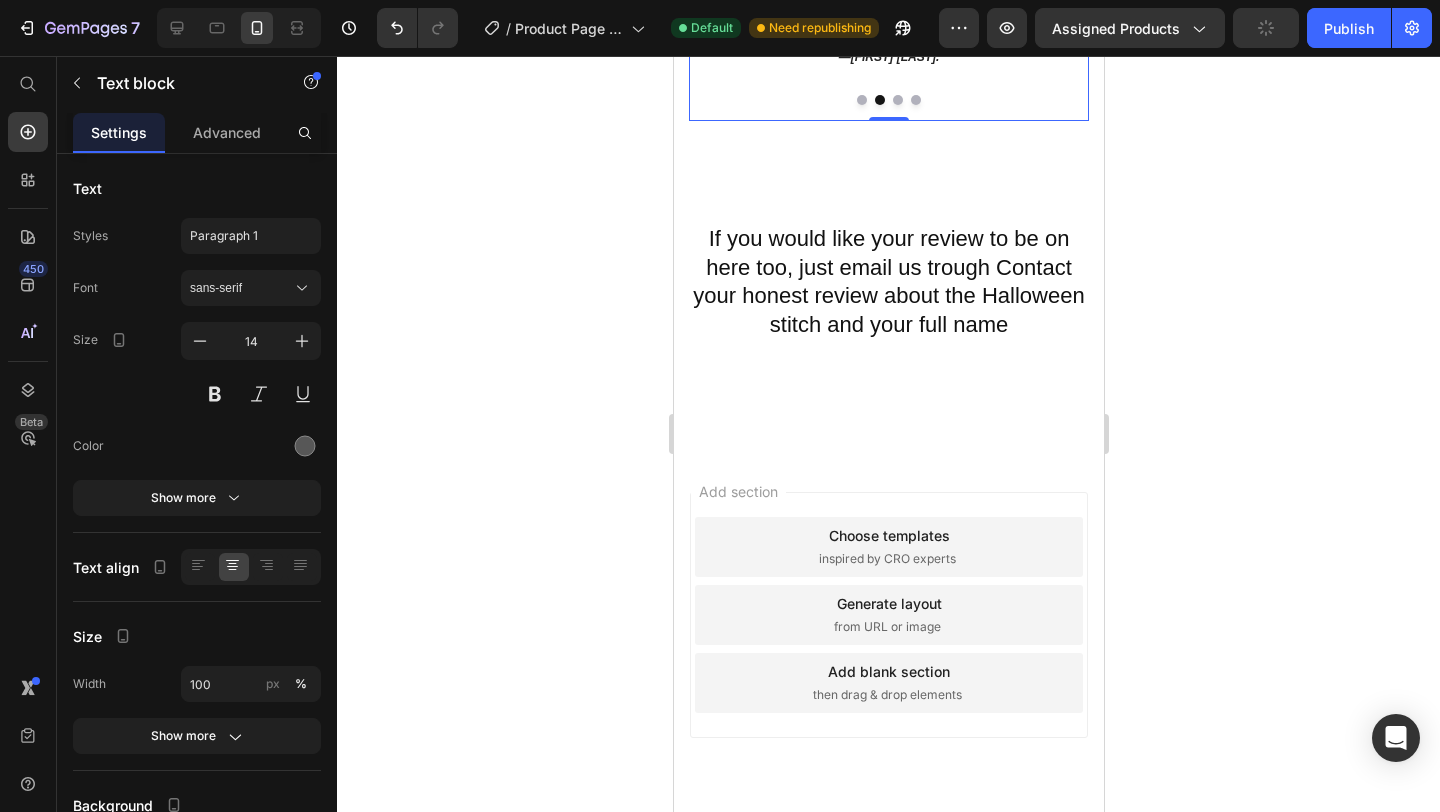 click at bounding box center (861, 100) 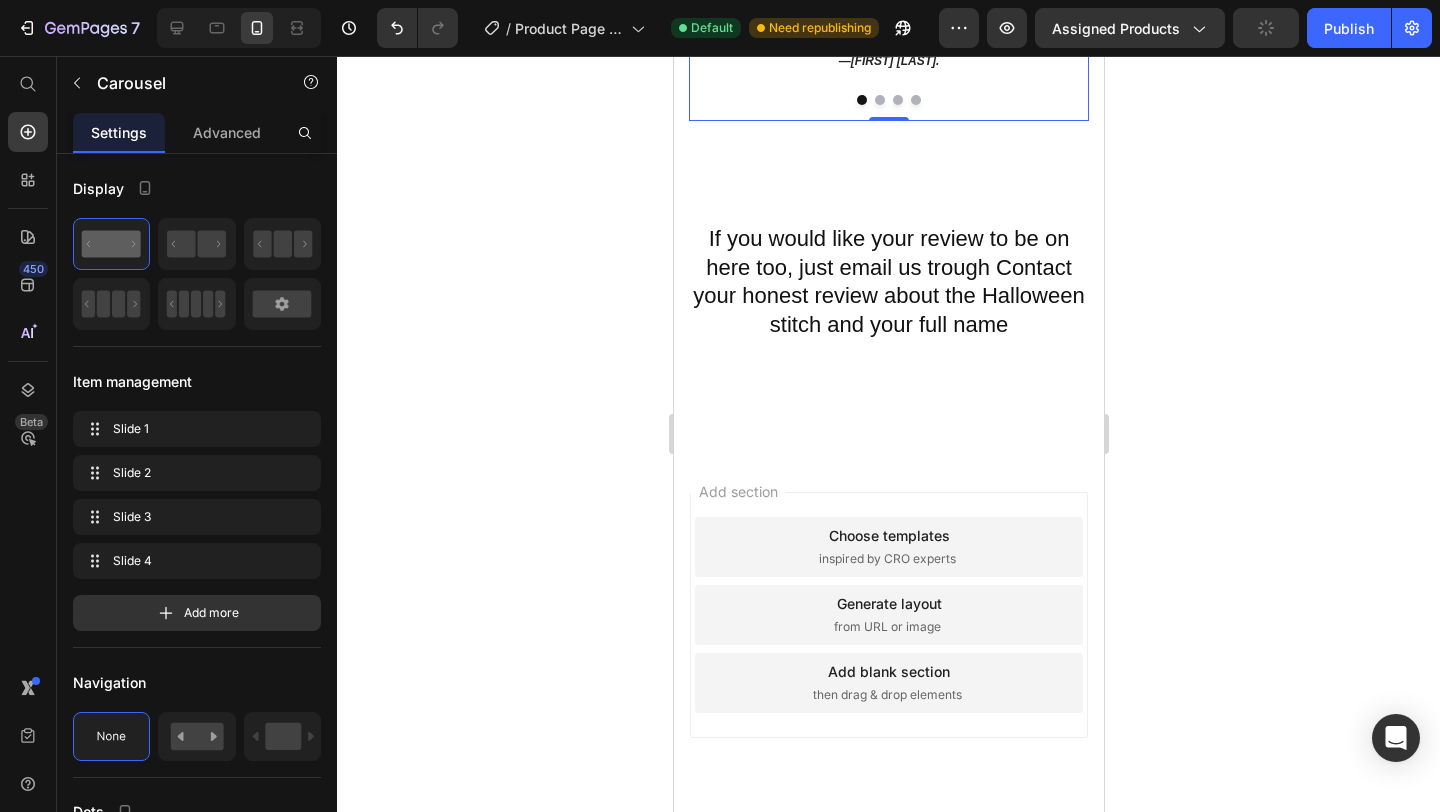 click at bounding box center (879, 100) 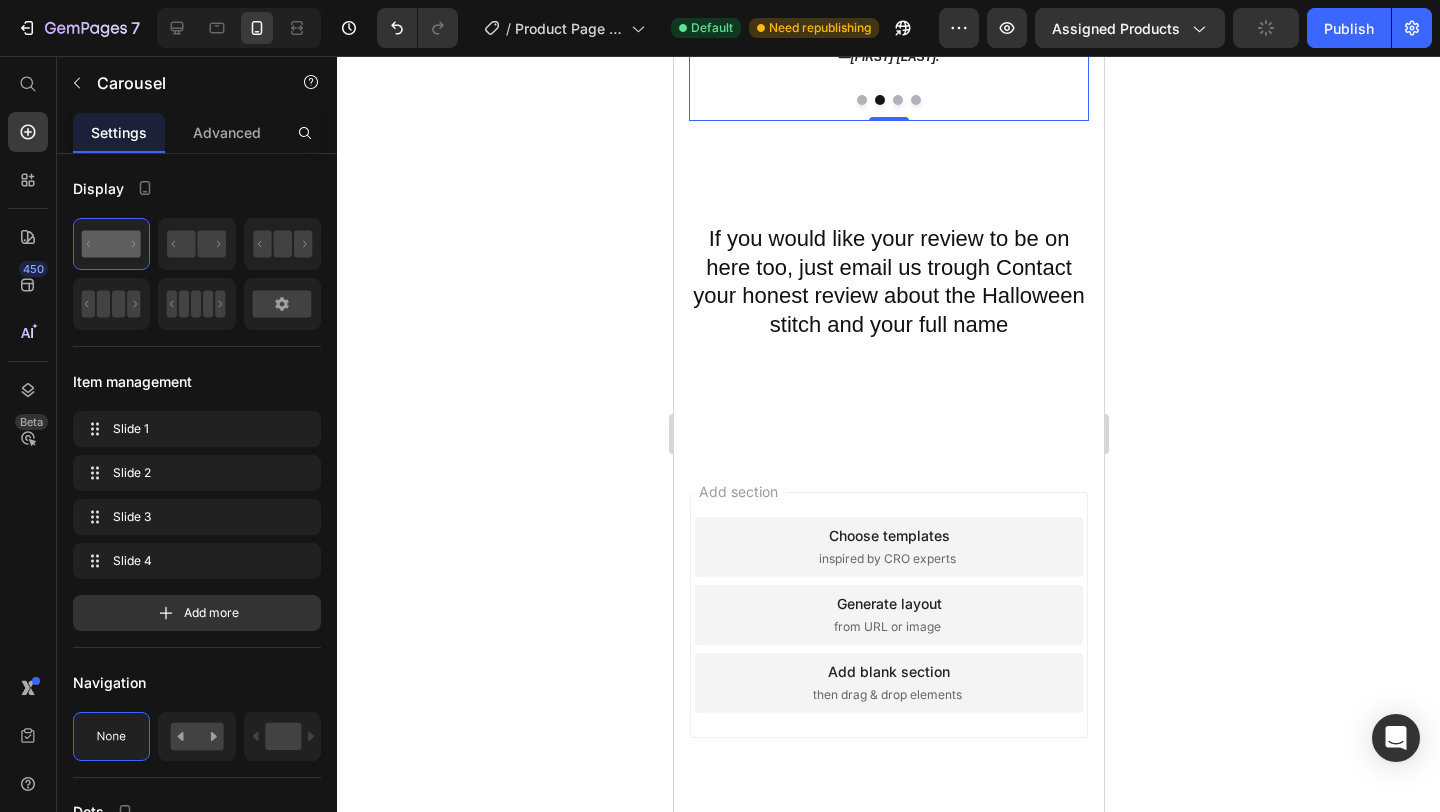 click at bounding box center [897, 100] 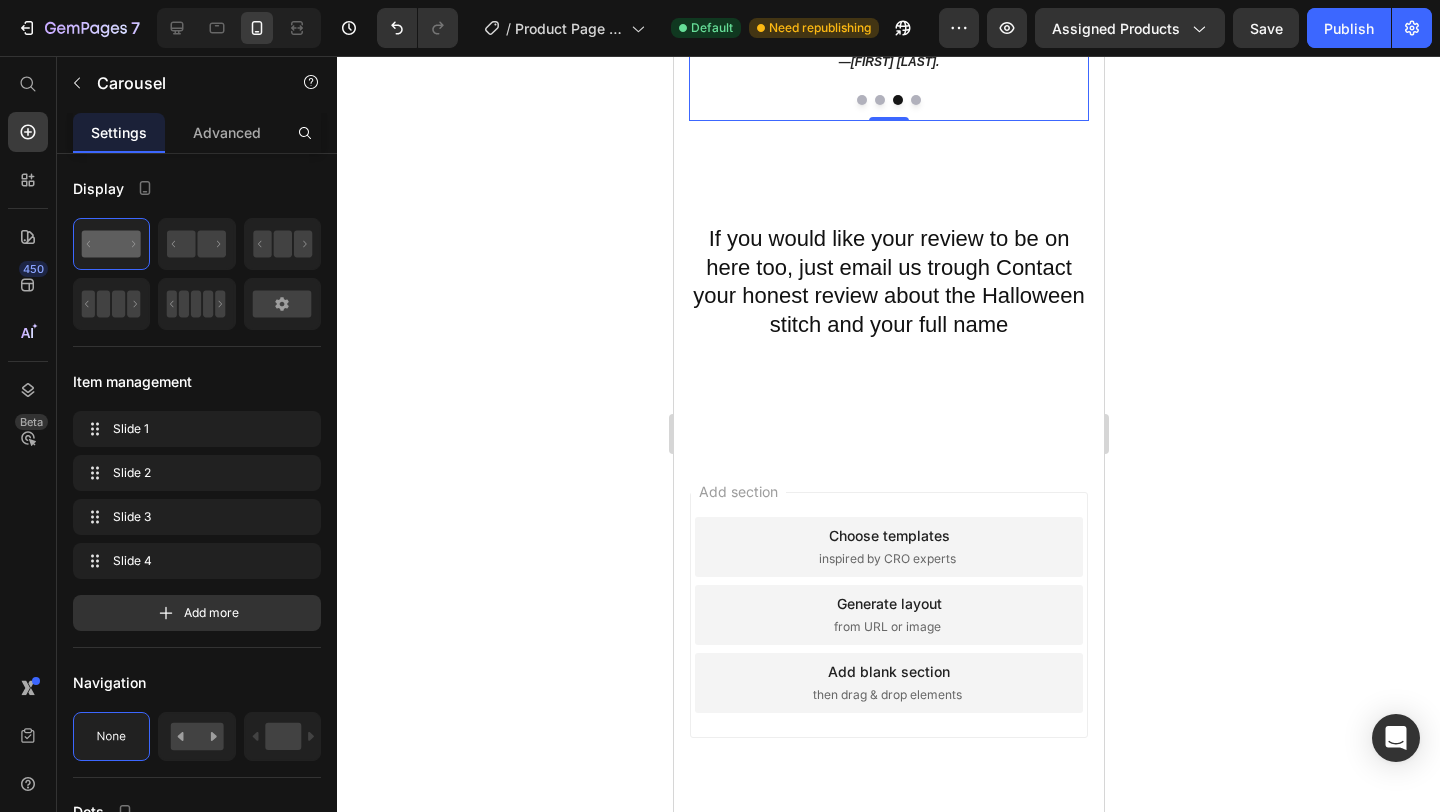 click at bounding box center (879, 100) 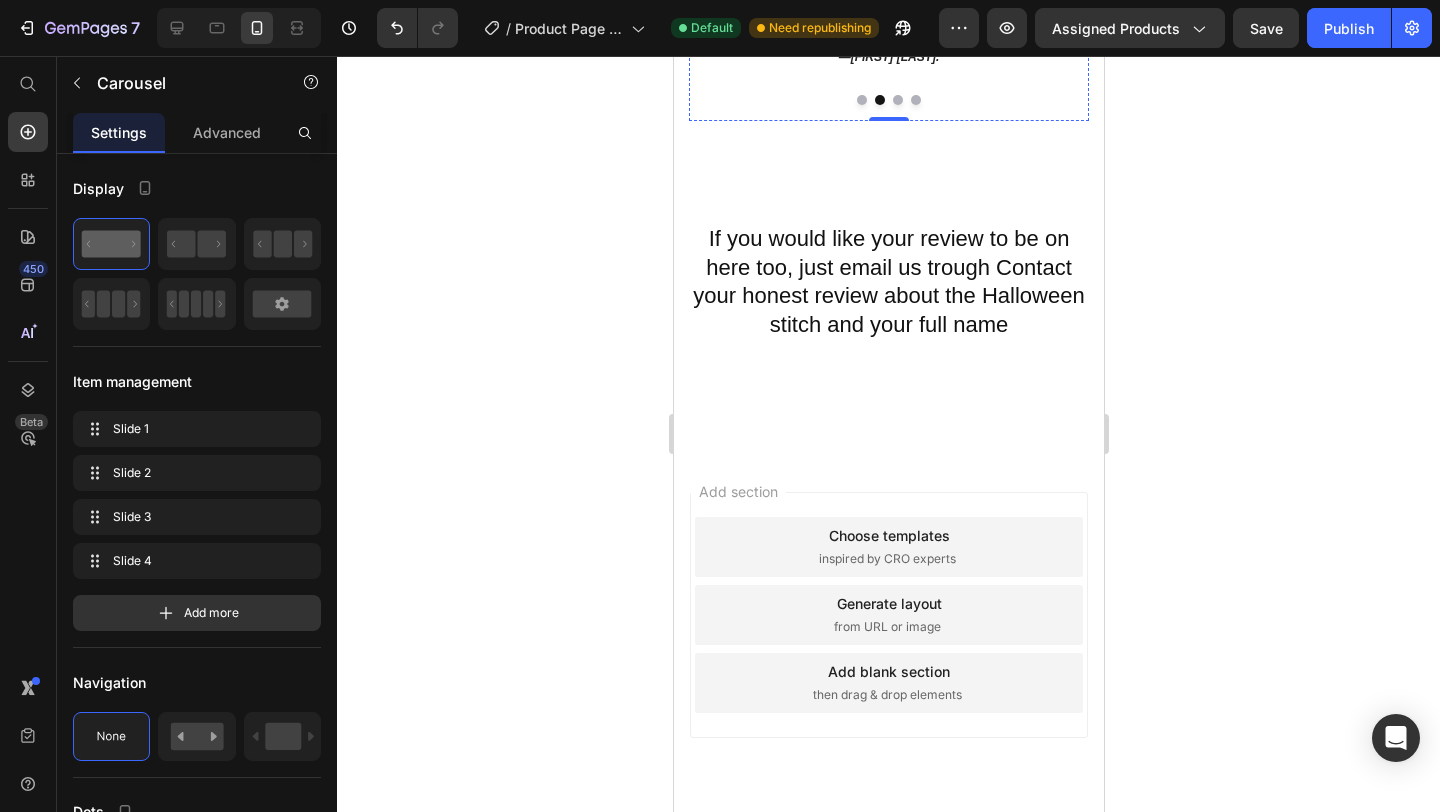 click on "The perfect gift" at bounding box center (888, -130) 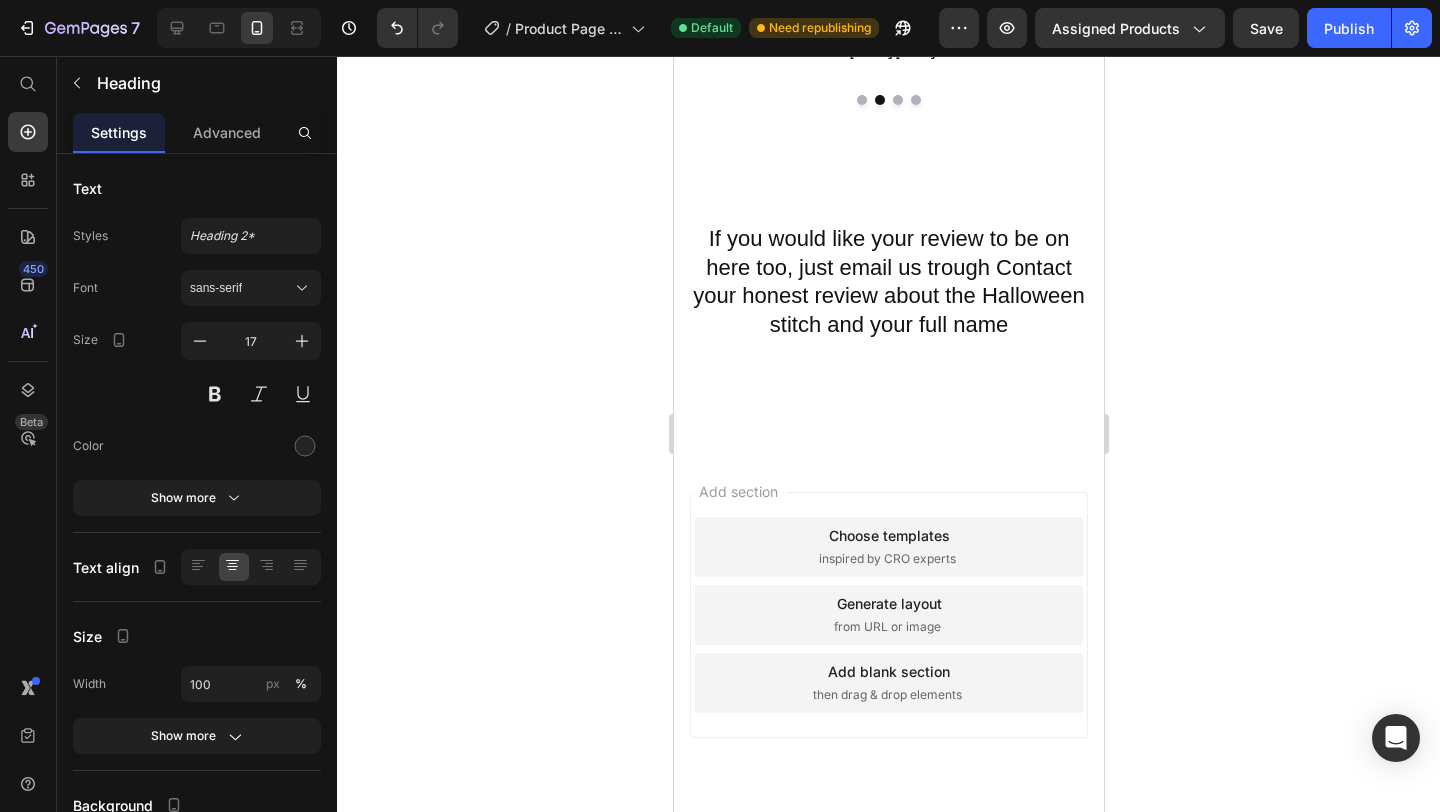 click at bounding box center (888, -109) 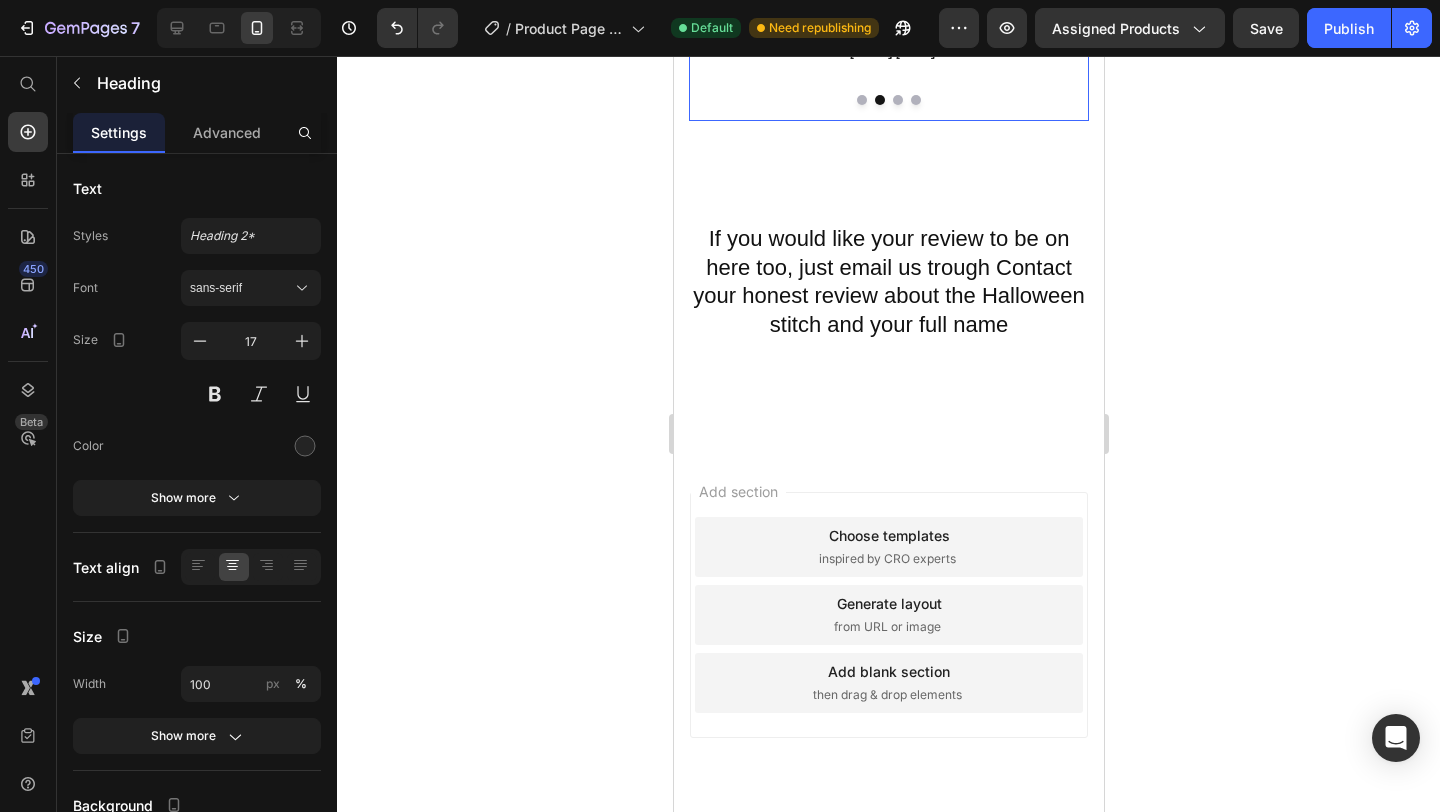 click at bounding box center (861, 100) 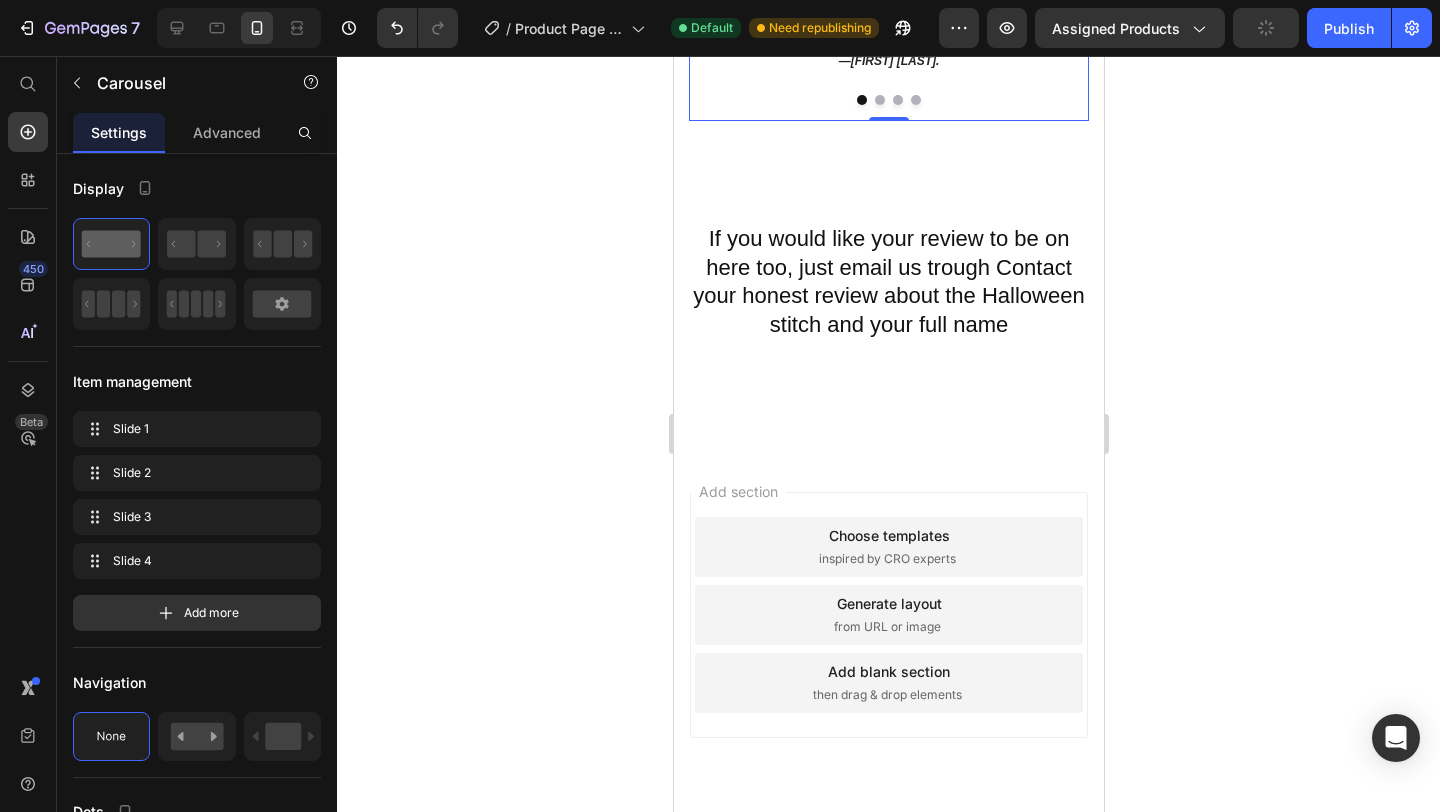 click at bounding box center [879, 100] 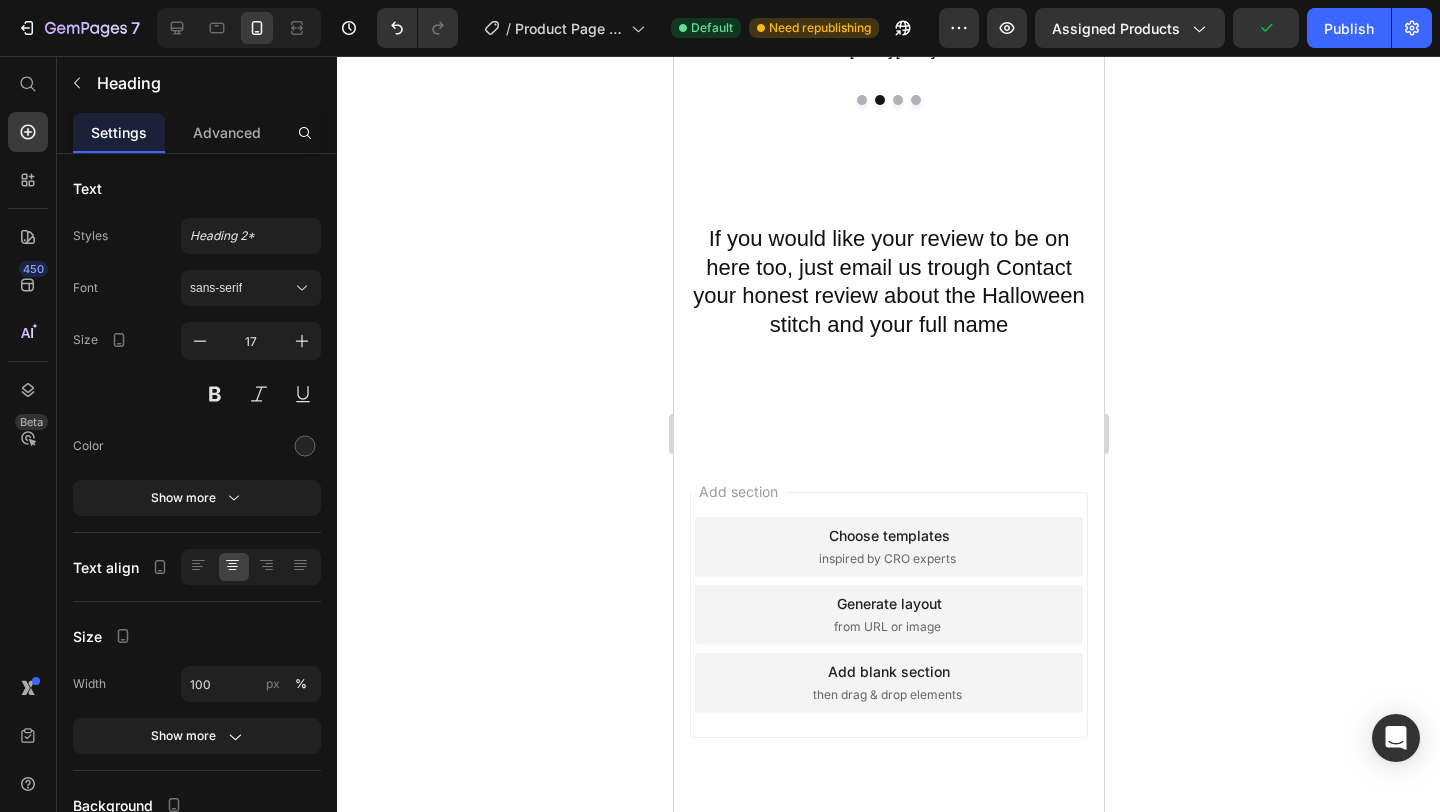 click on "The perfect gift" at bounding box center (888, -130) 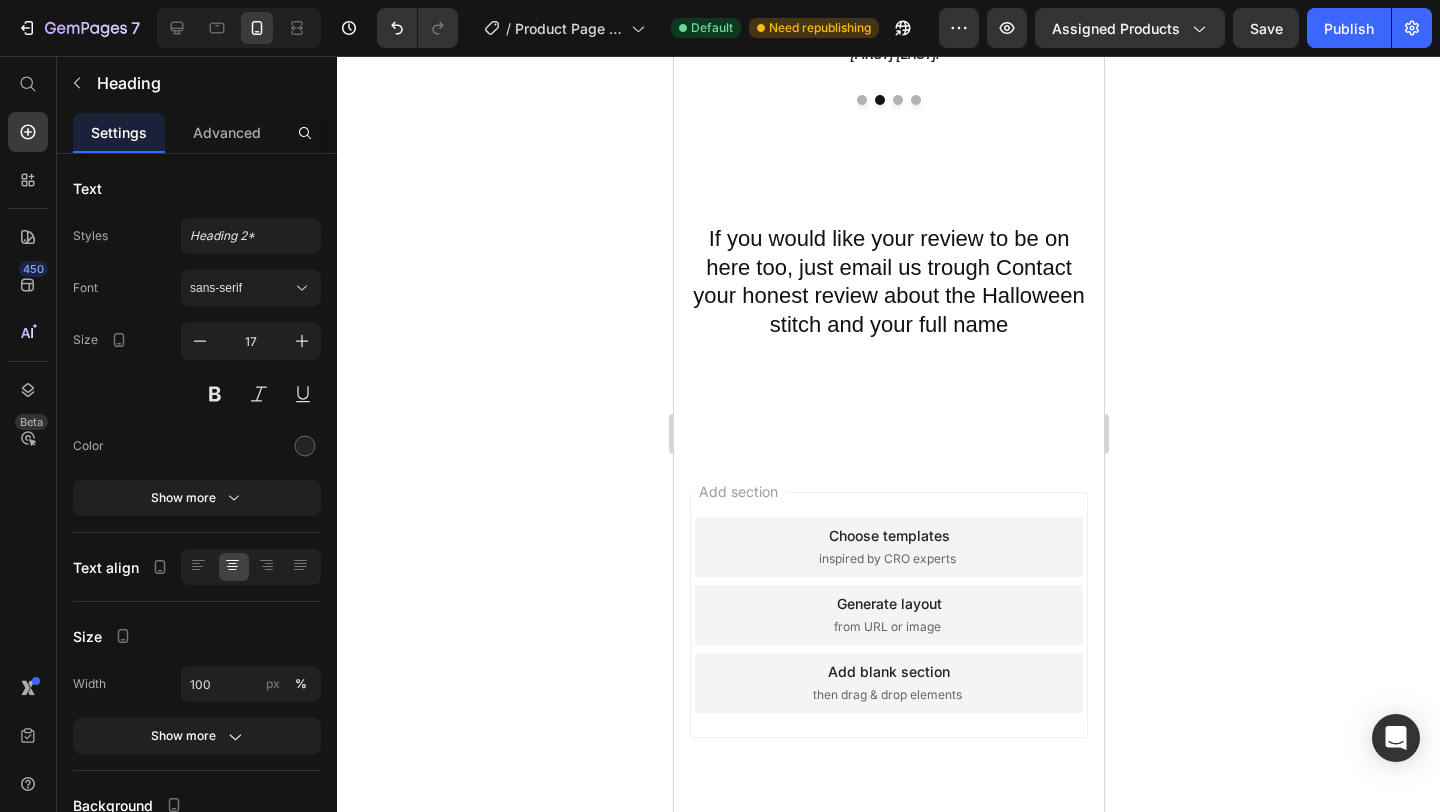 click at bounding box center (888, -106) 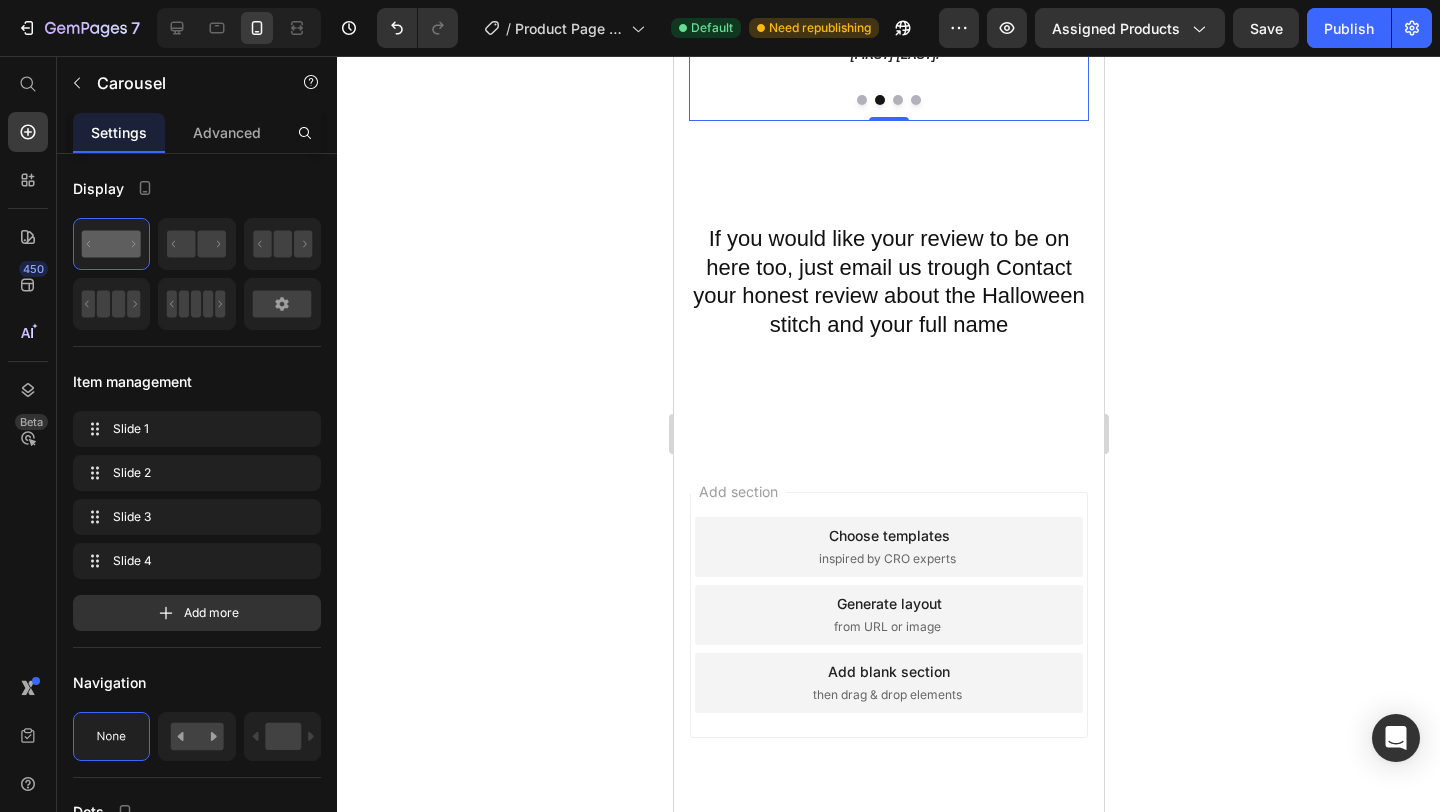 click at bounding box center (861, 100) 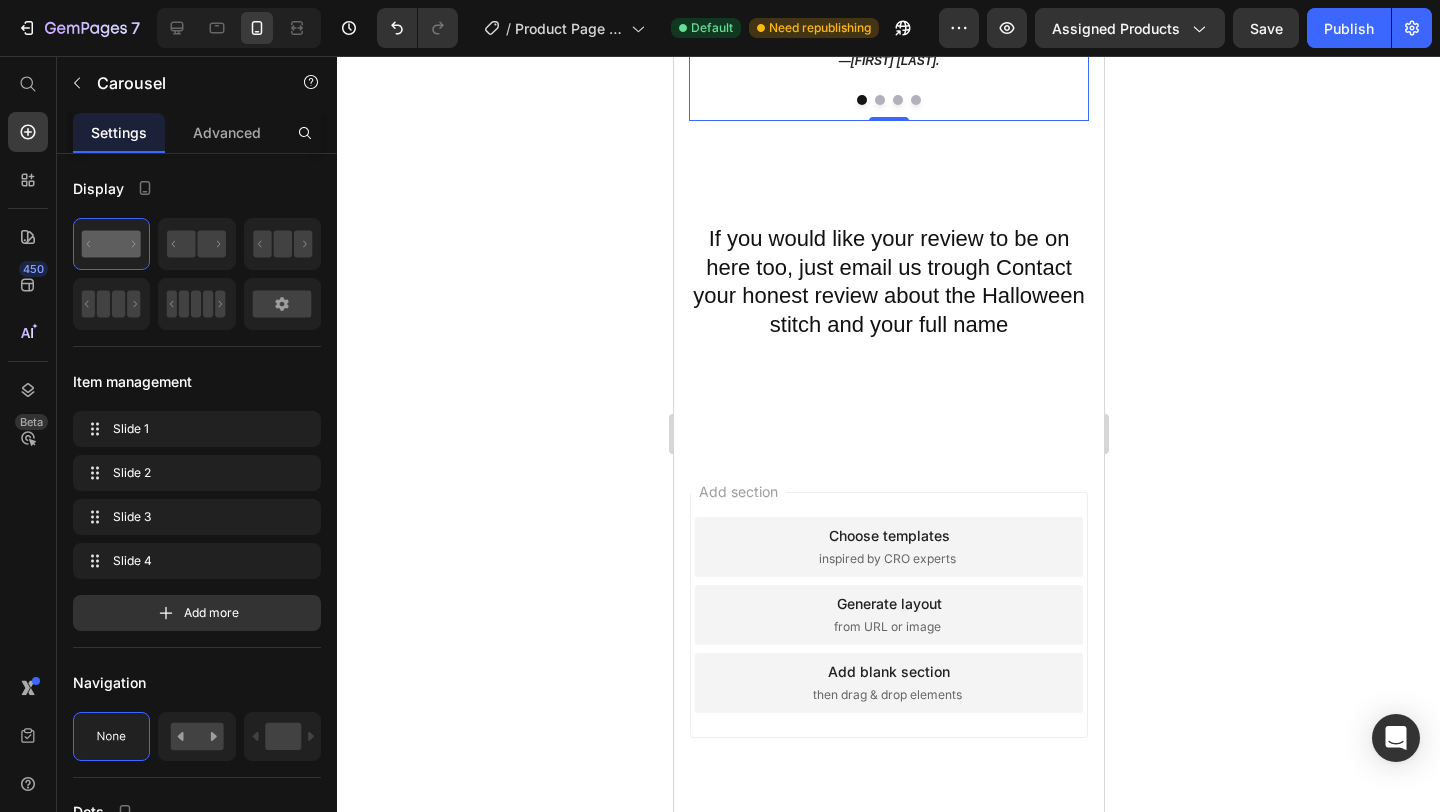 click at bounding box center [879, 100] 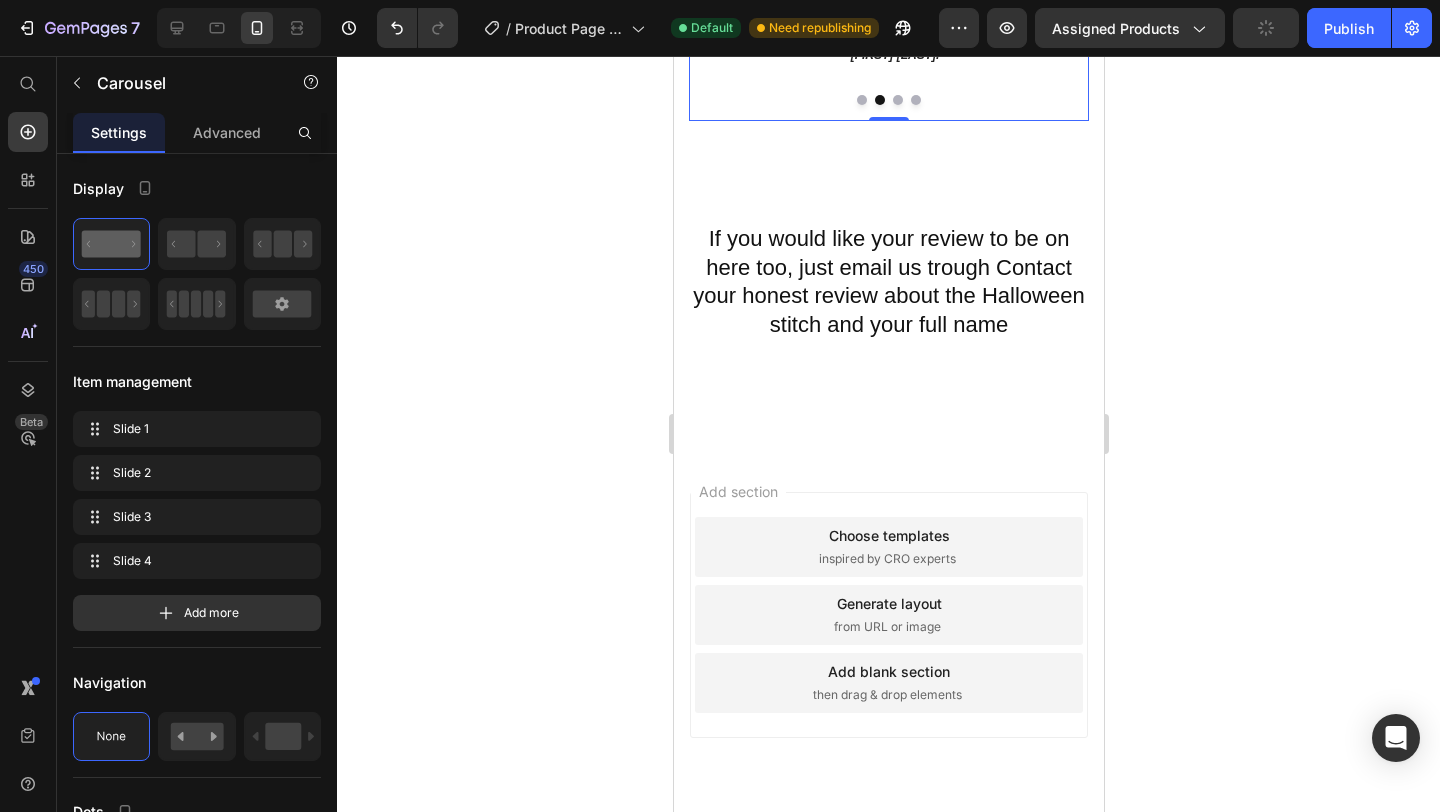 click at bounding box center (861, 100) 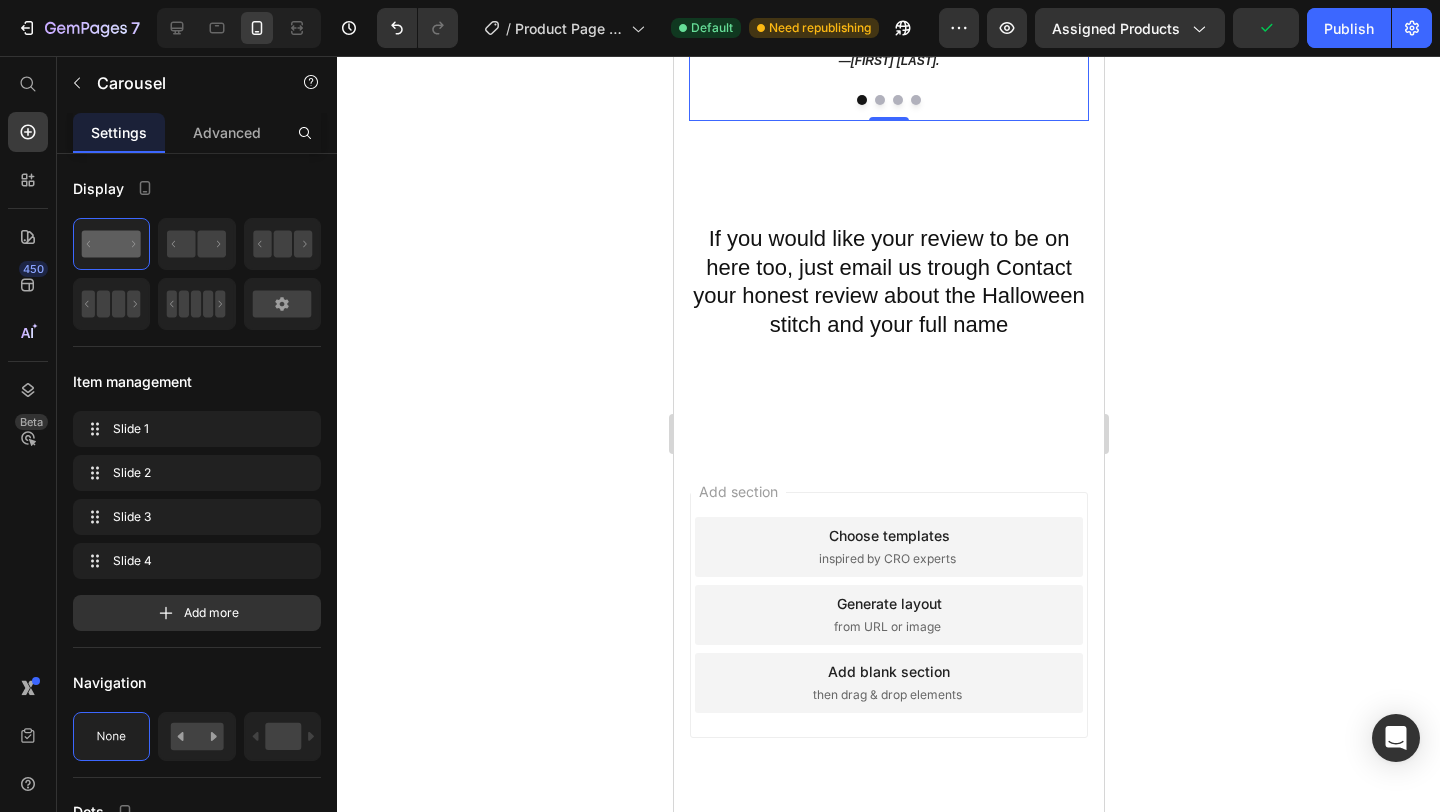 click at bounding box center [879, 100] 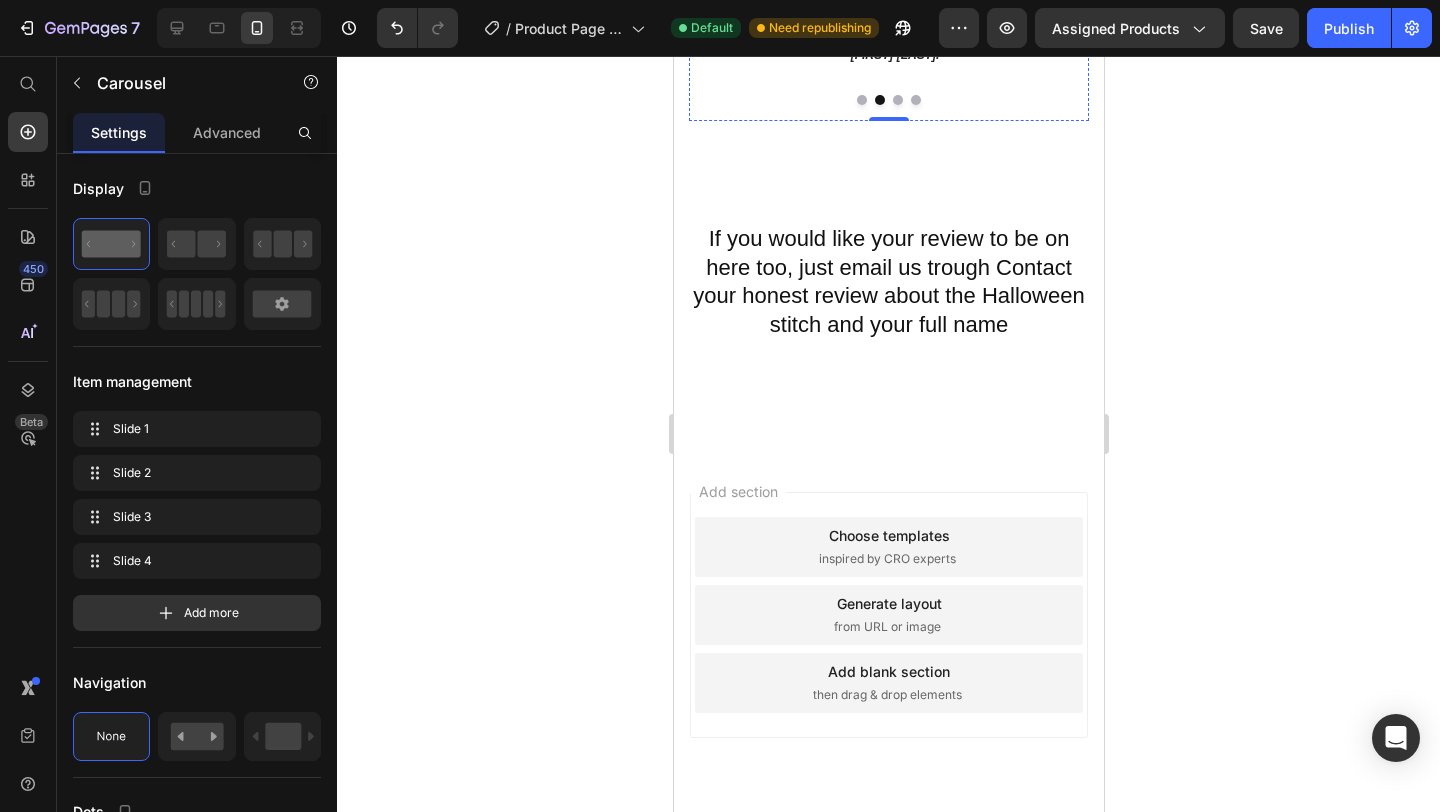 click on "Icon                Icon                Icon                Icon
Icon" at bounding box center [888, -162] 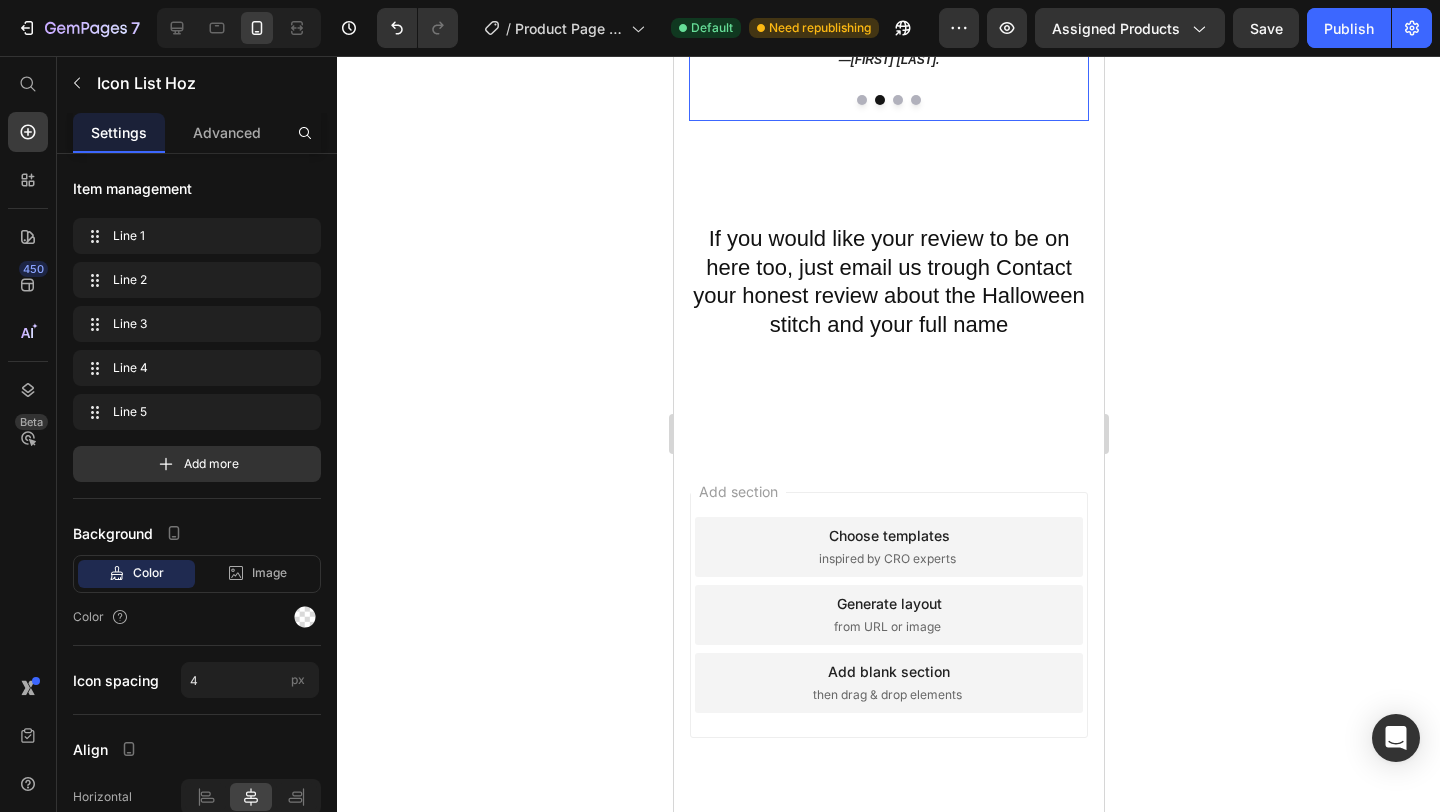 click at bounding box center (861, 100) 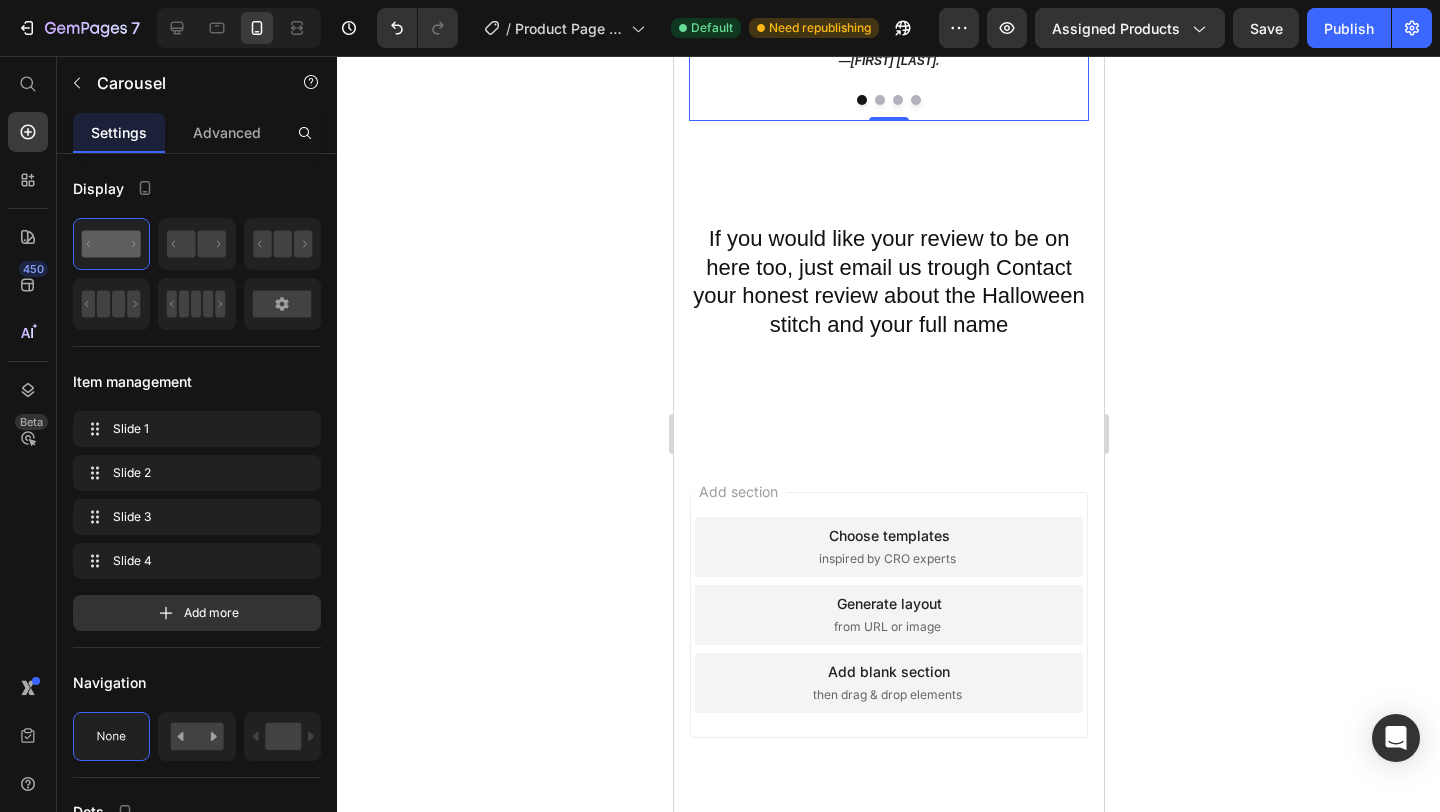 click at bounding box center (888, 100) 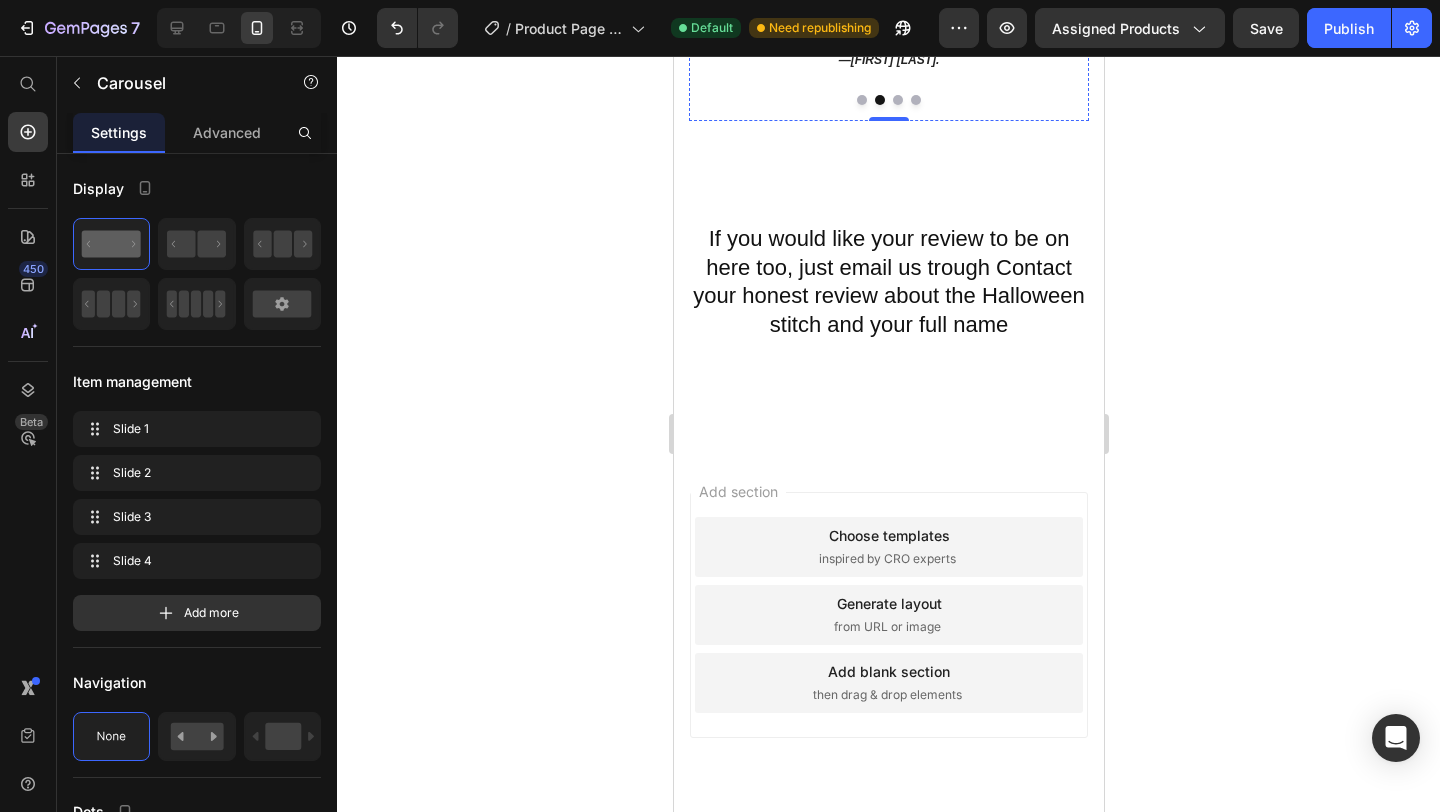 click on "The perfect gift" at bounding box center [888, -125] 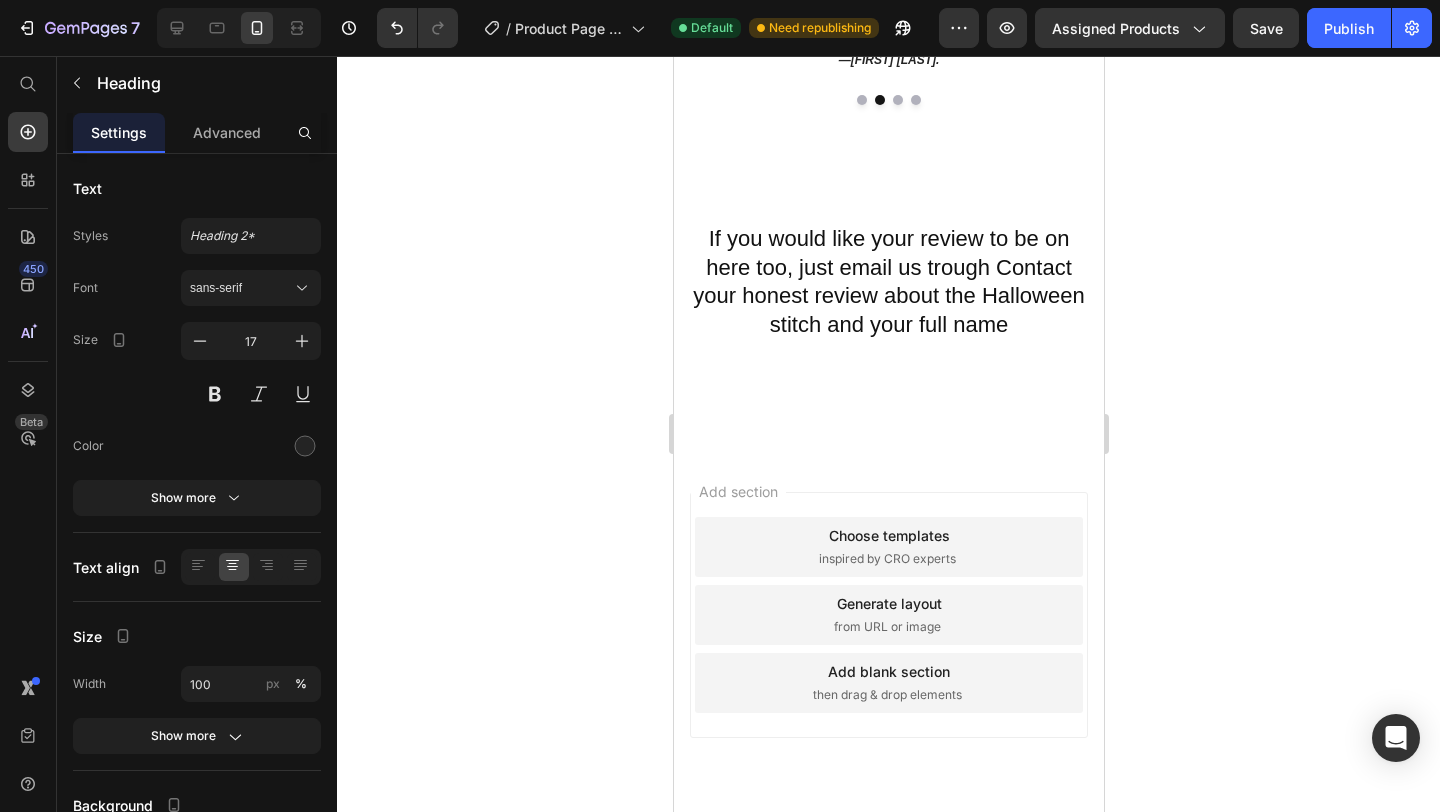 click on "The perfect gift" at bounding box center (888, -125) 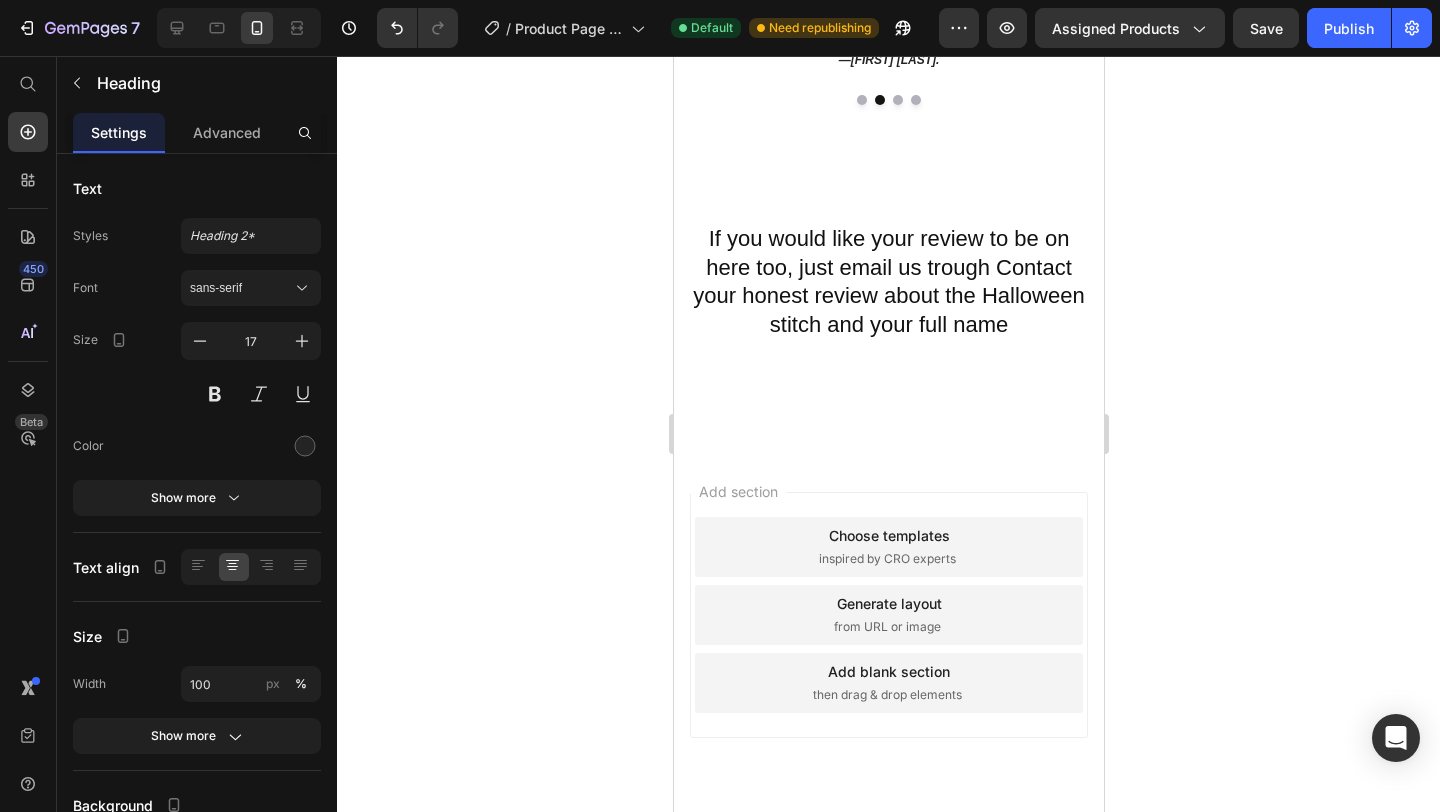click on "Icon" at bounding box center [838, -162] 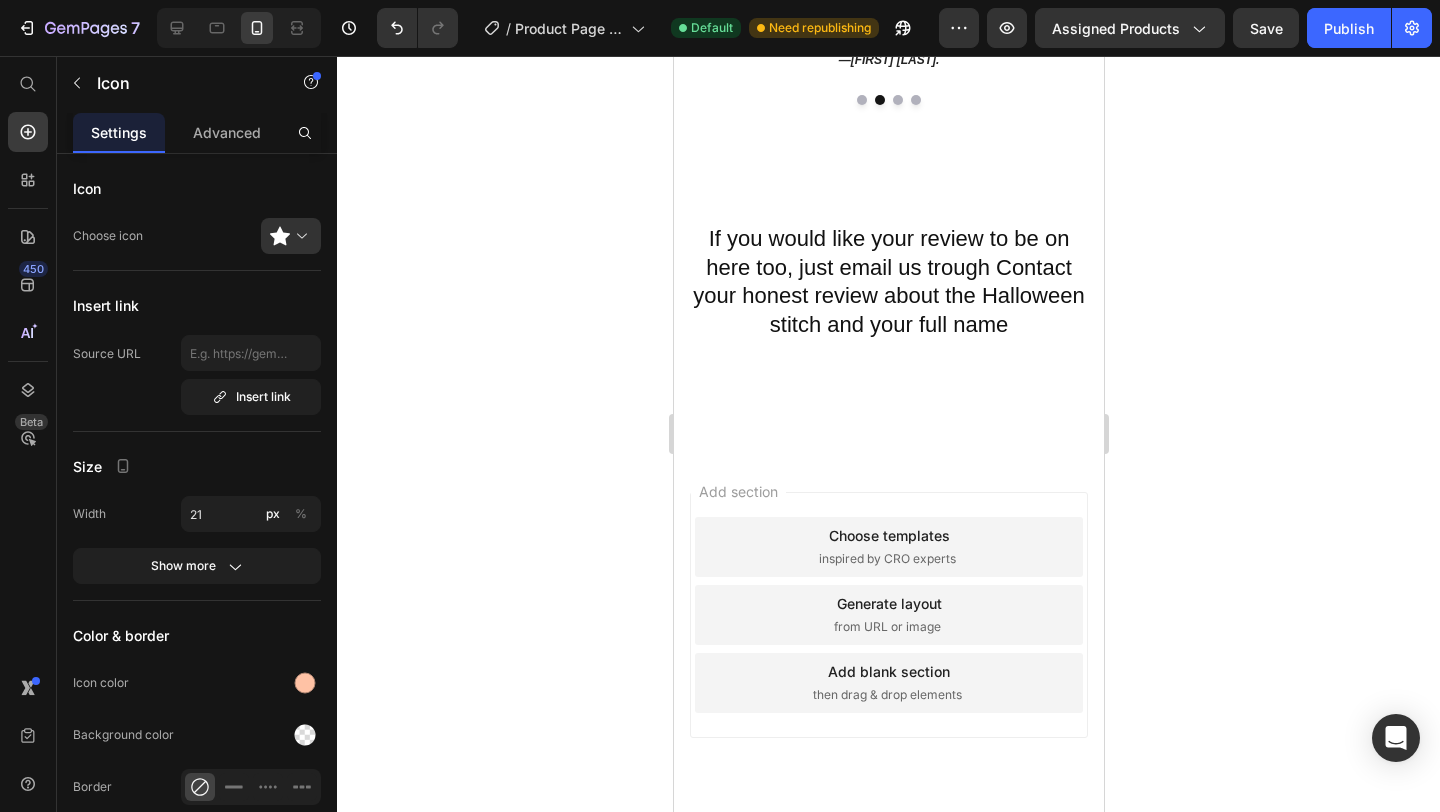 click at bounding box center (299, 236) 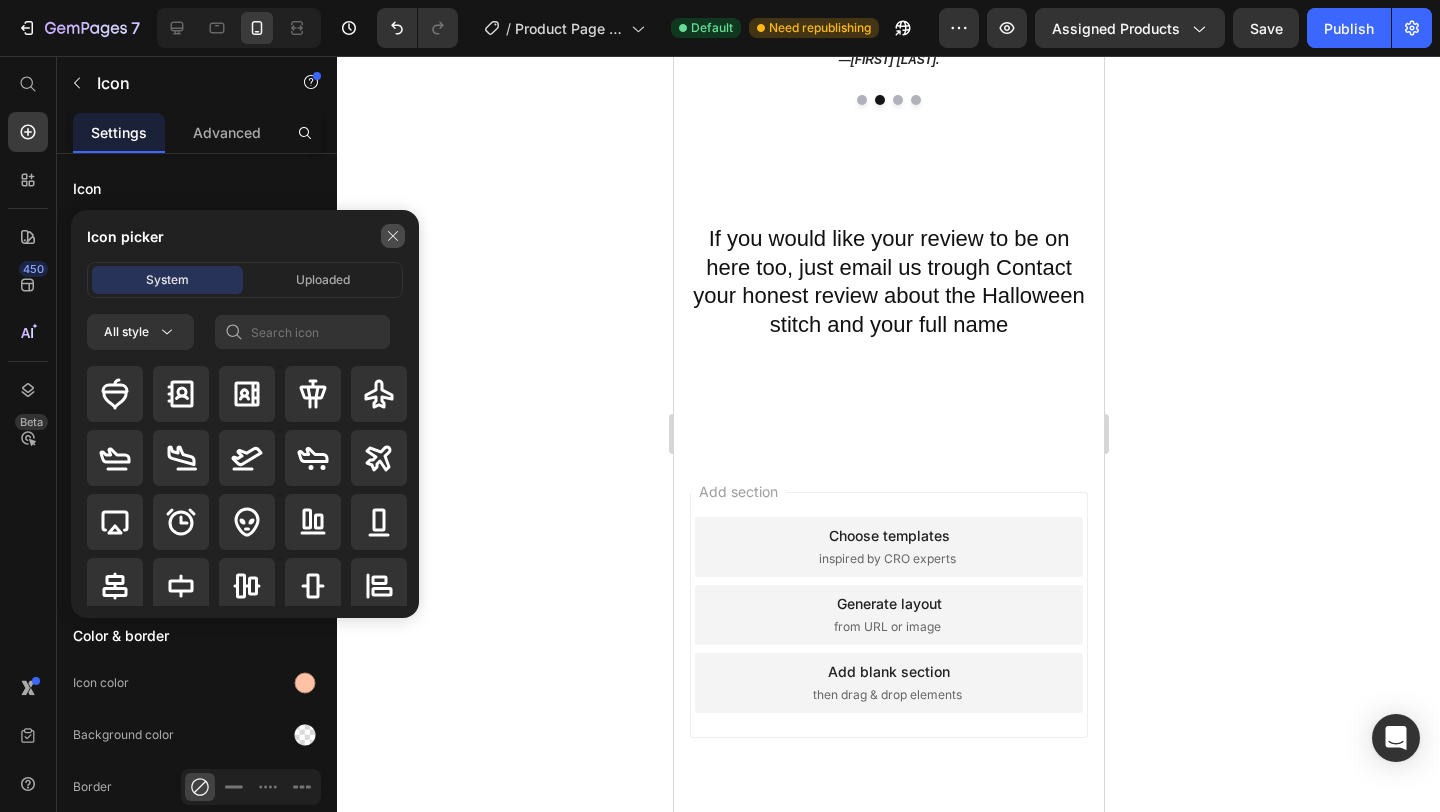 click 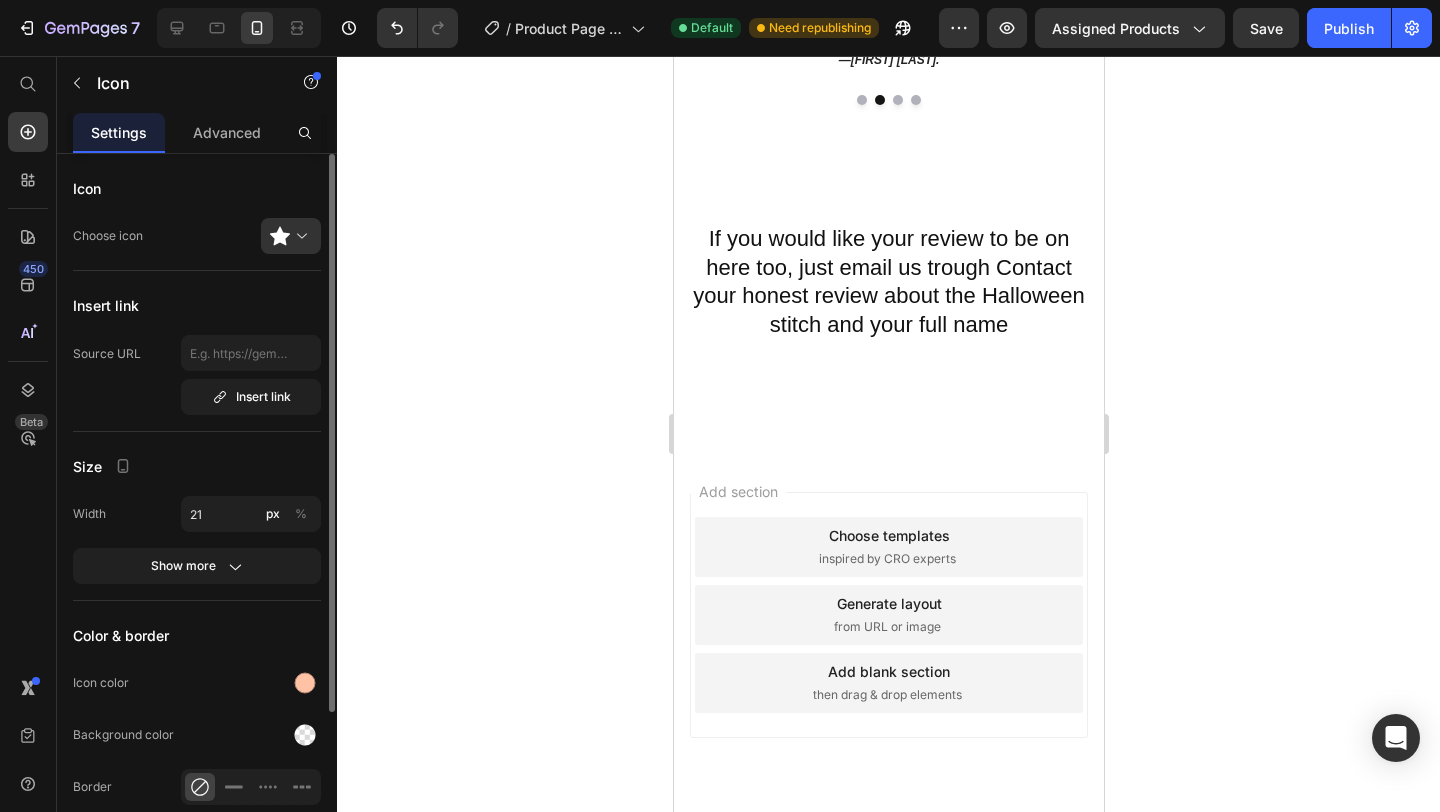 click on "Color & border Icon color Background color Border Corner" 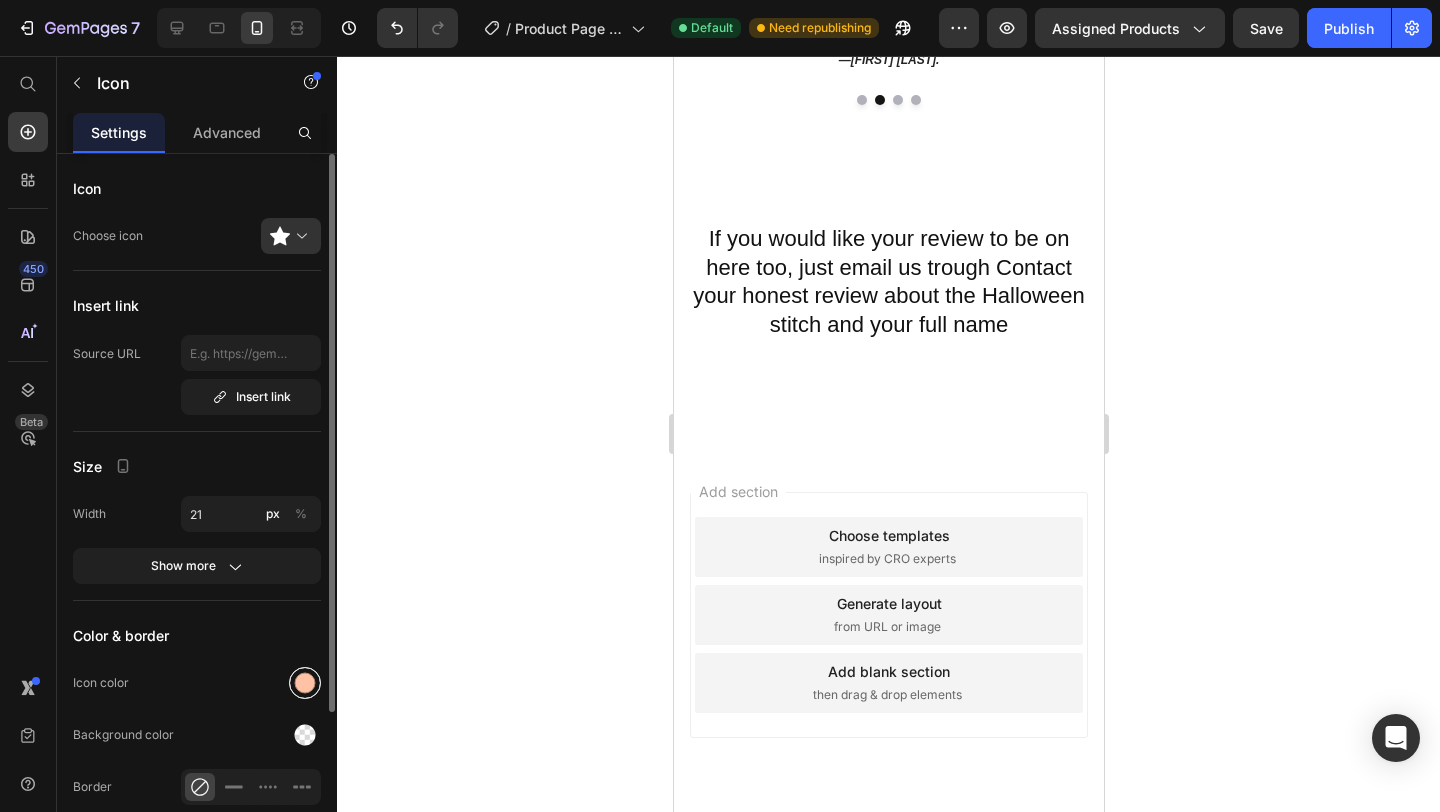 click at bounding box center (305, 683) 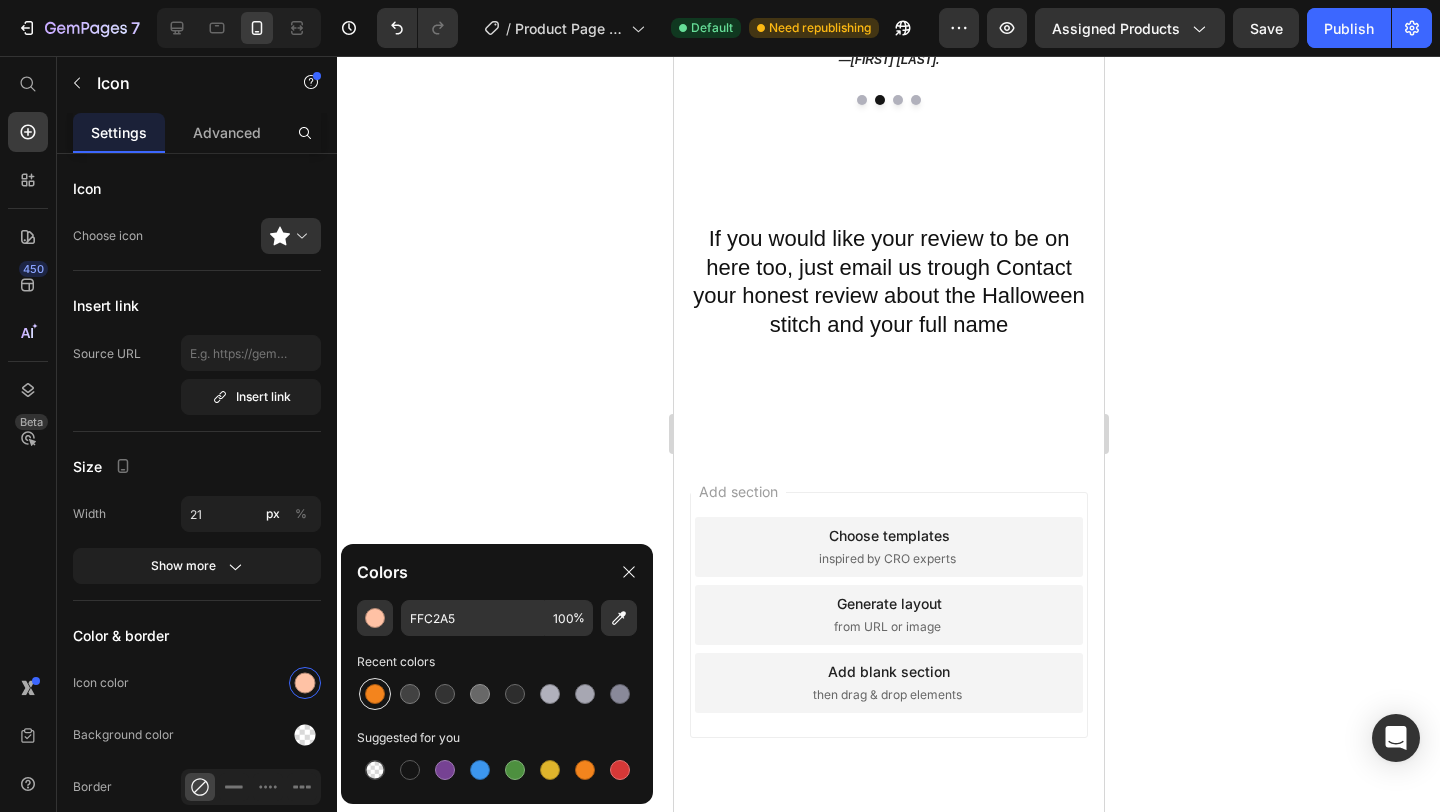 click at bounding box center (375, 694) 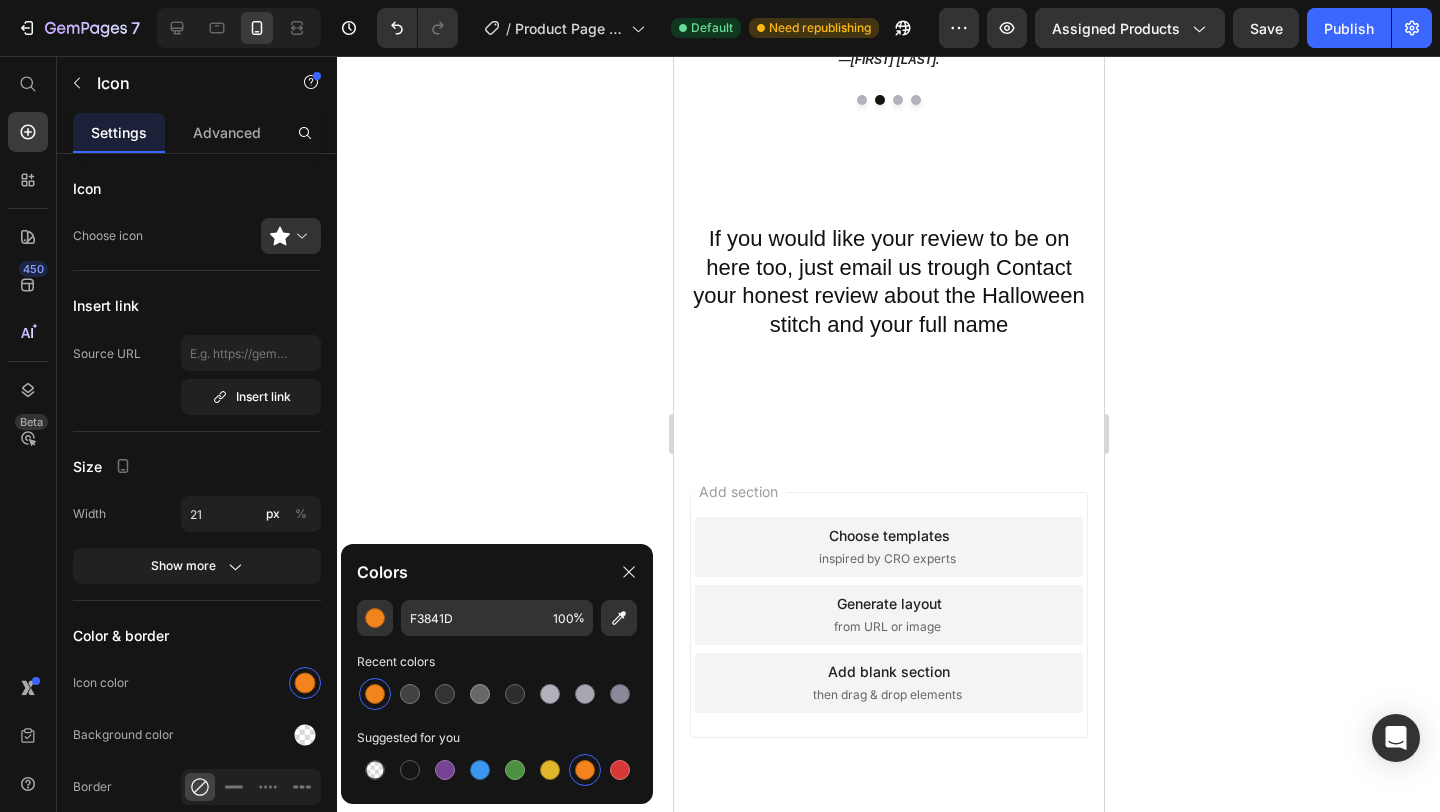 click 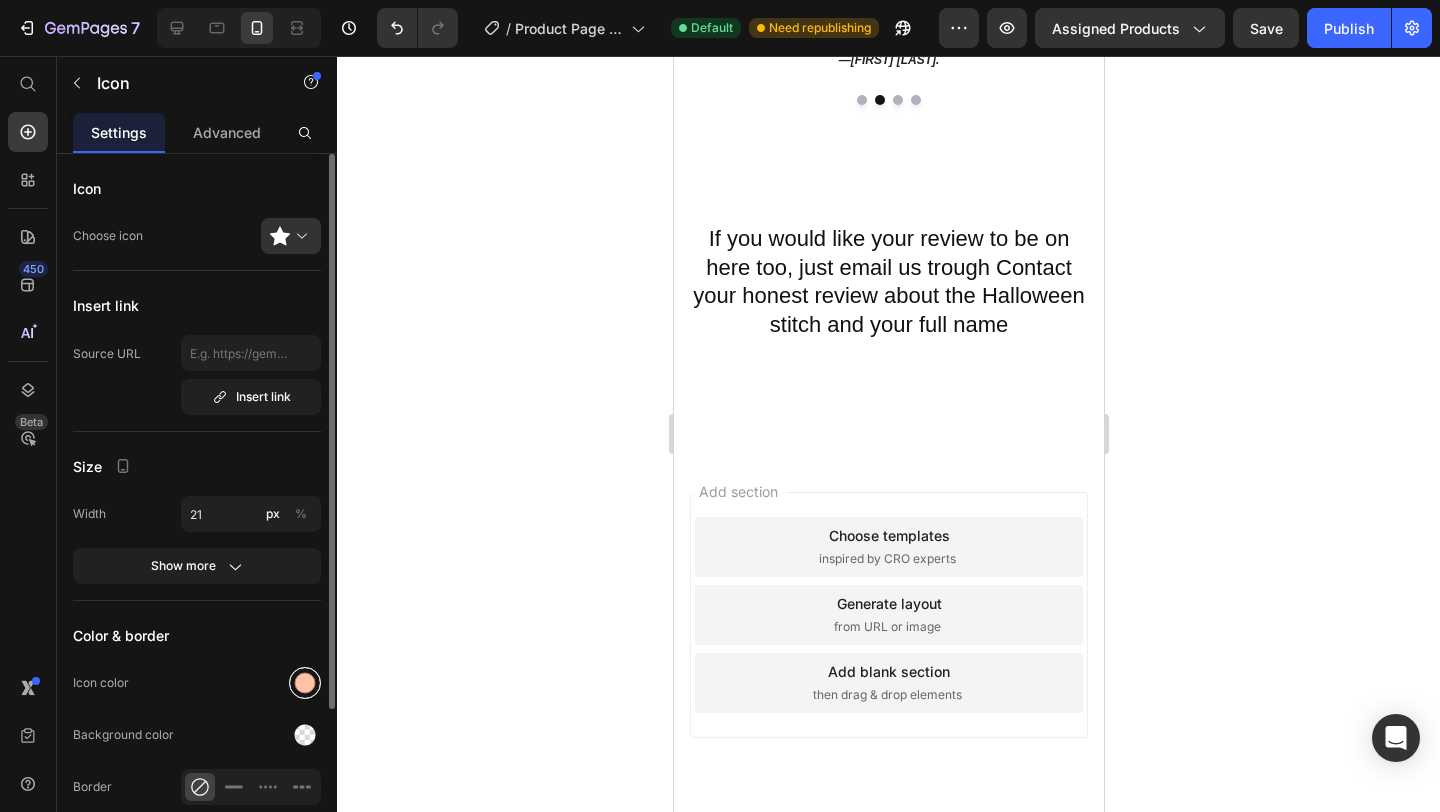click at bounding box center [305, 683] 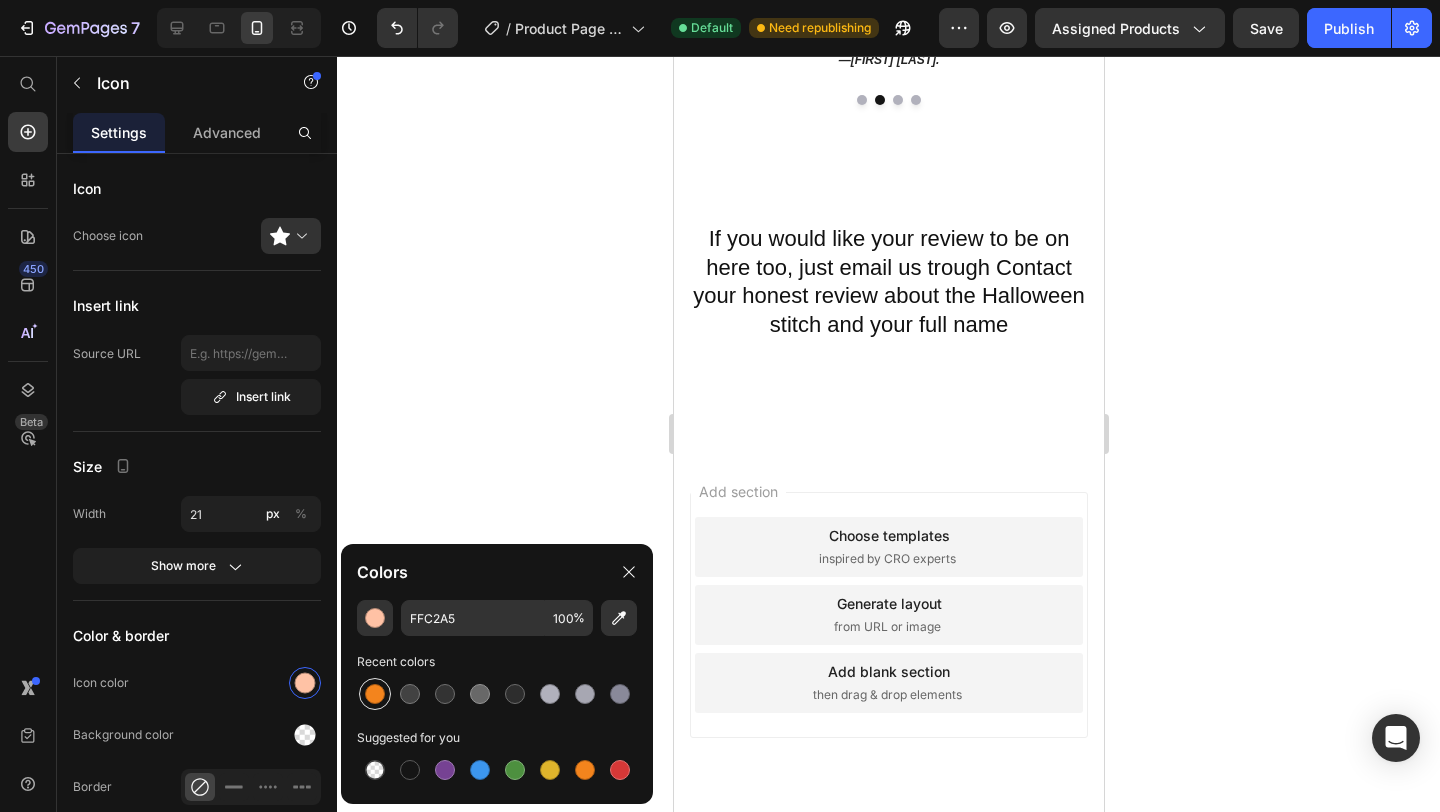 click at bounding box center [375, 694] 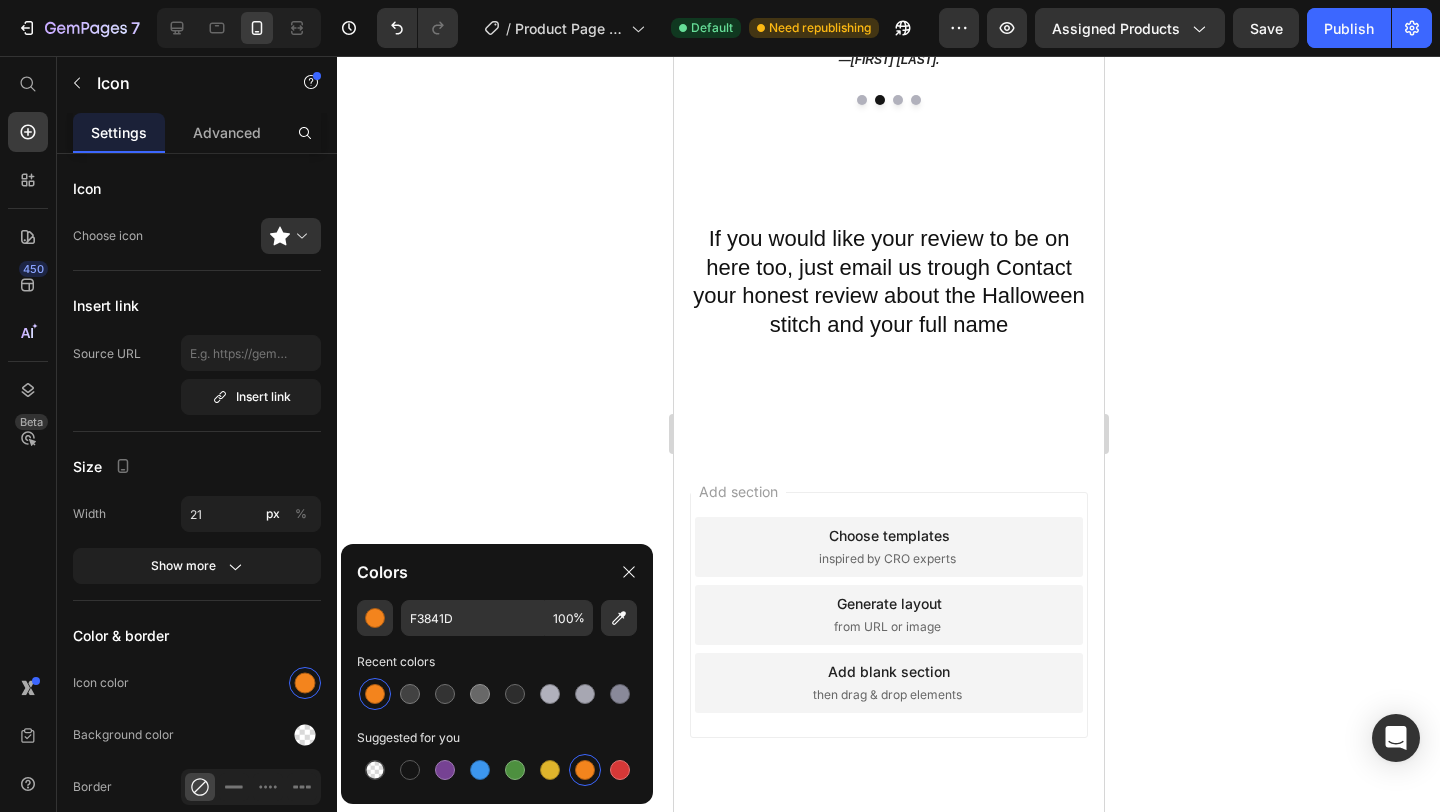 click 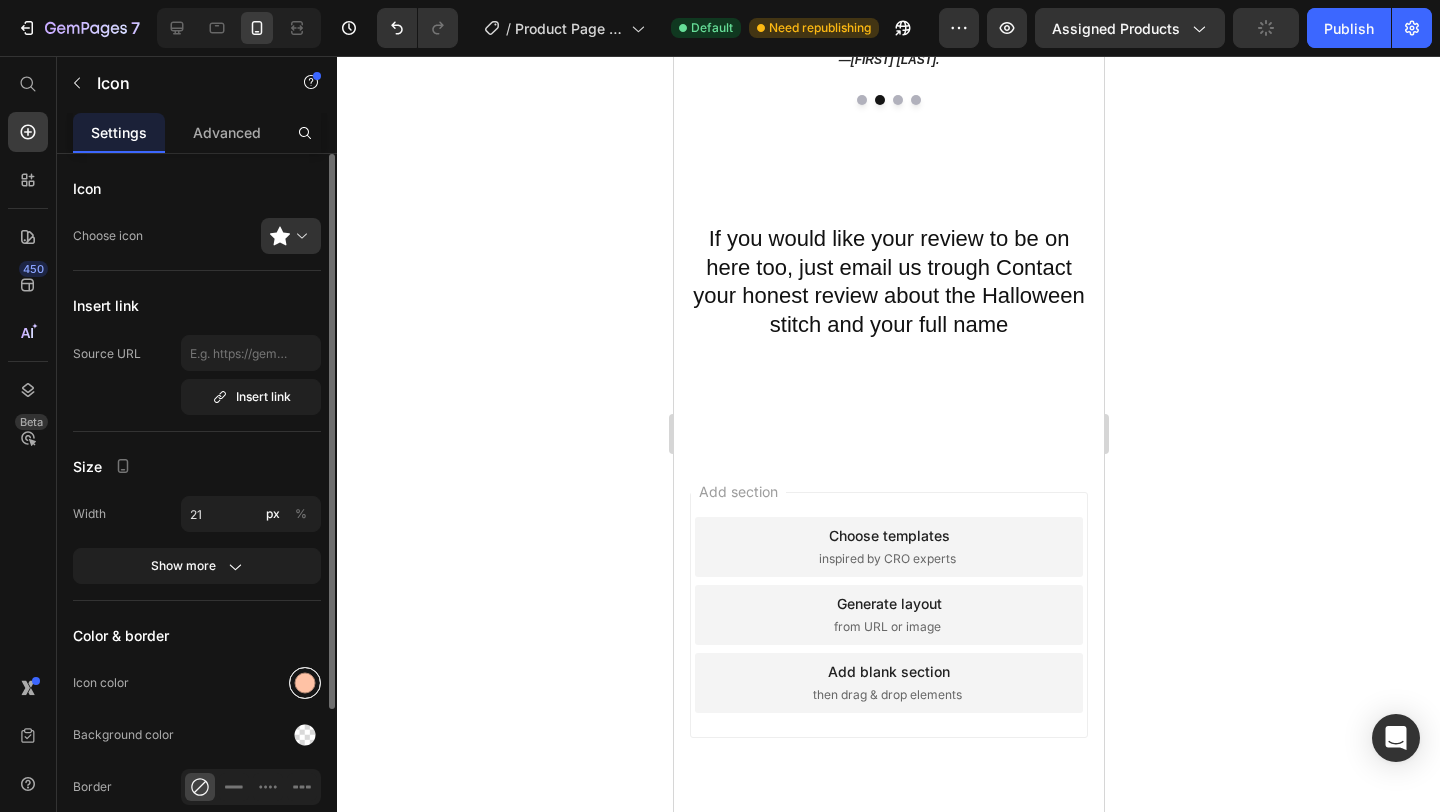 click at bounding box center (305, 683) 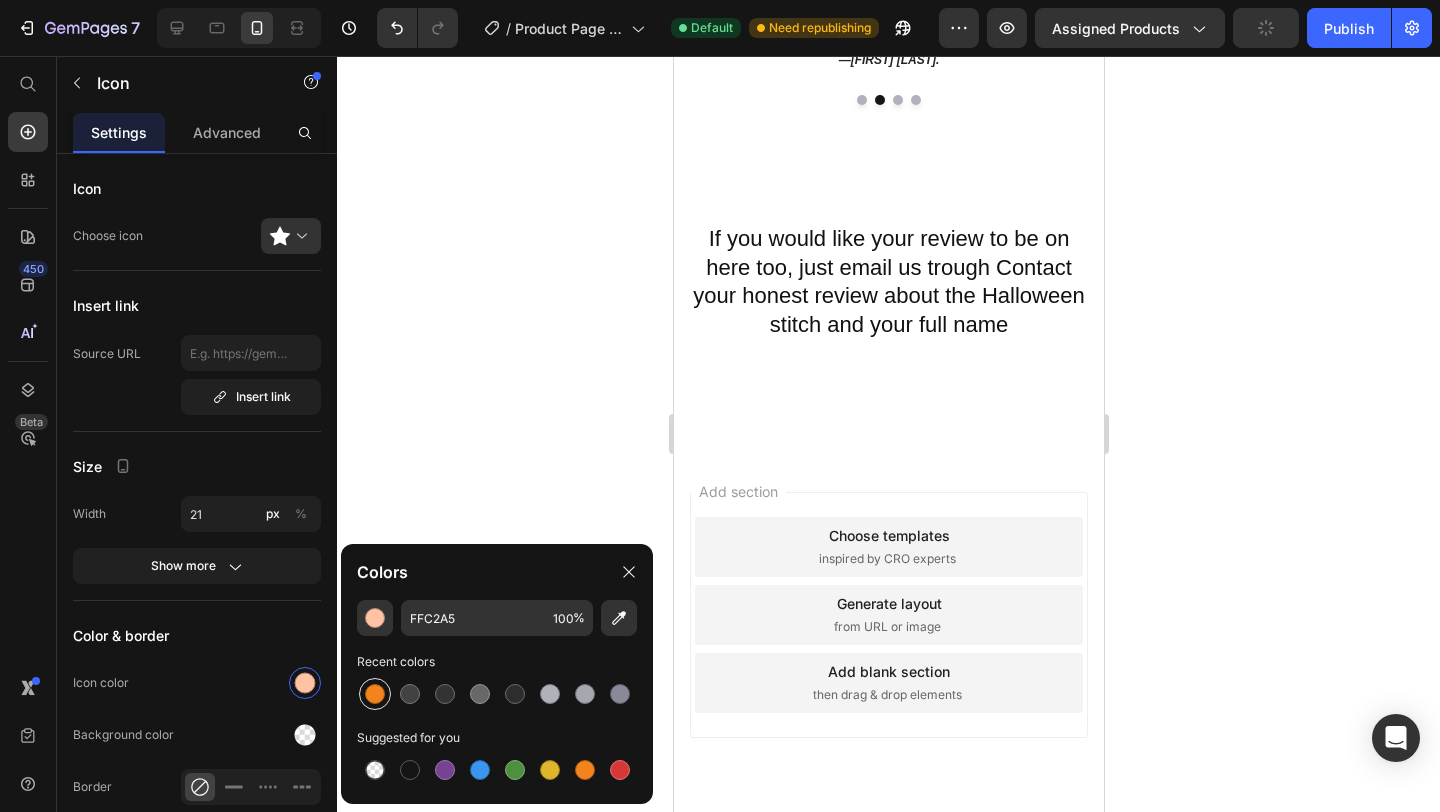 click at bounding box center (375, 694) 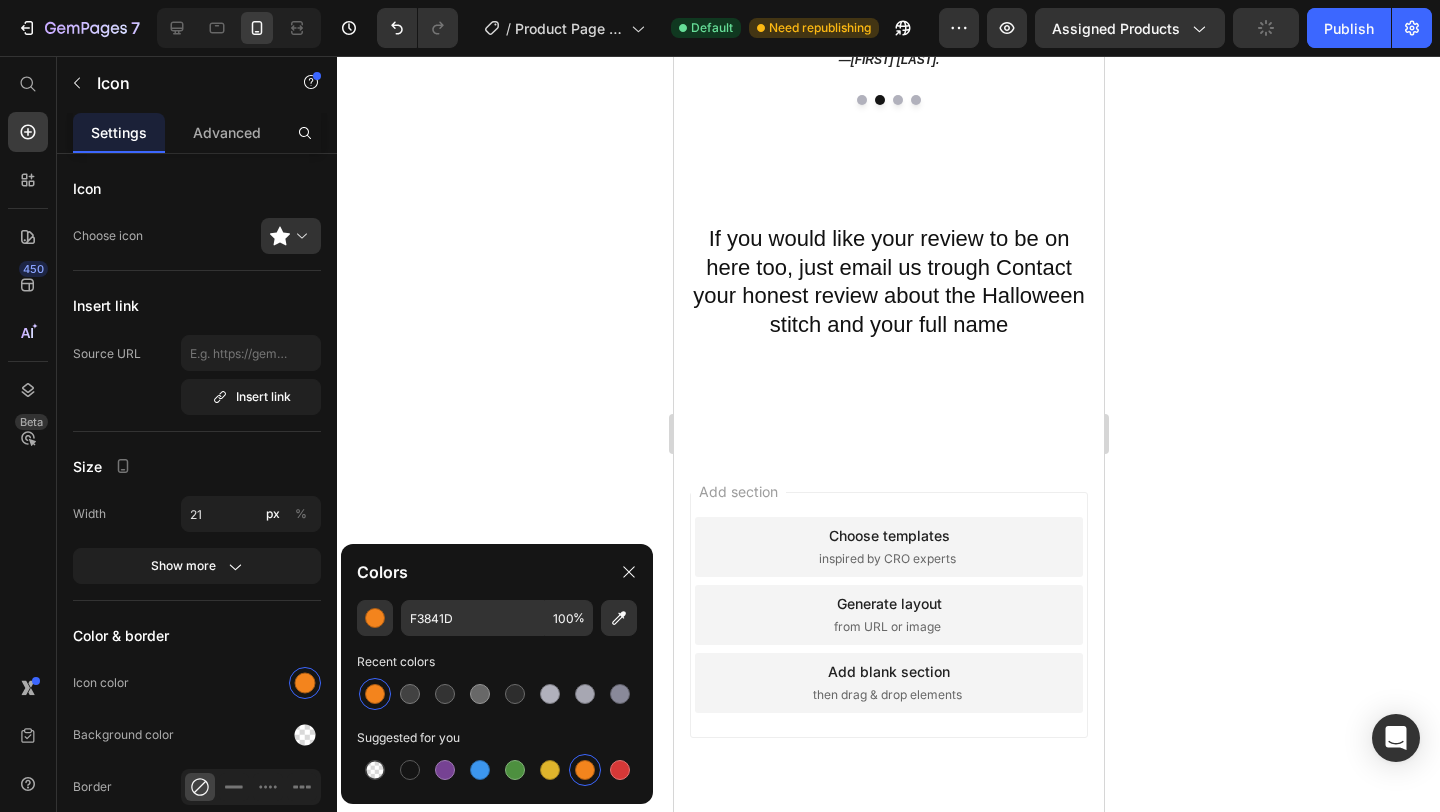 click 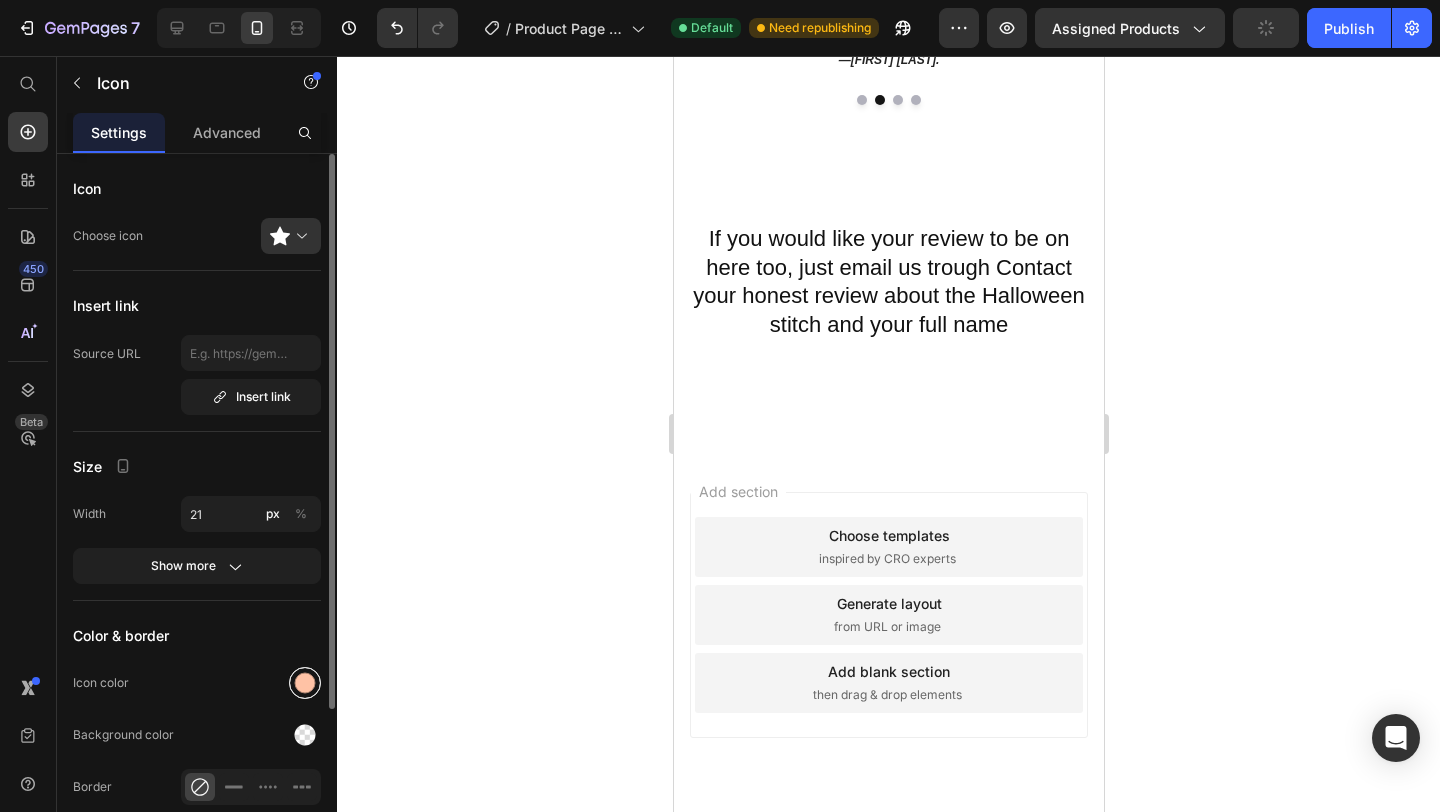 click at bounding box center [305, 683] 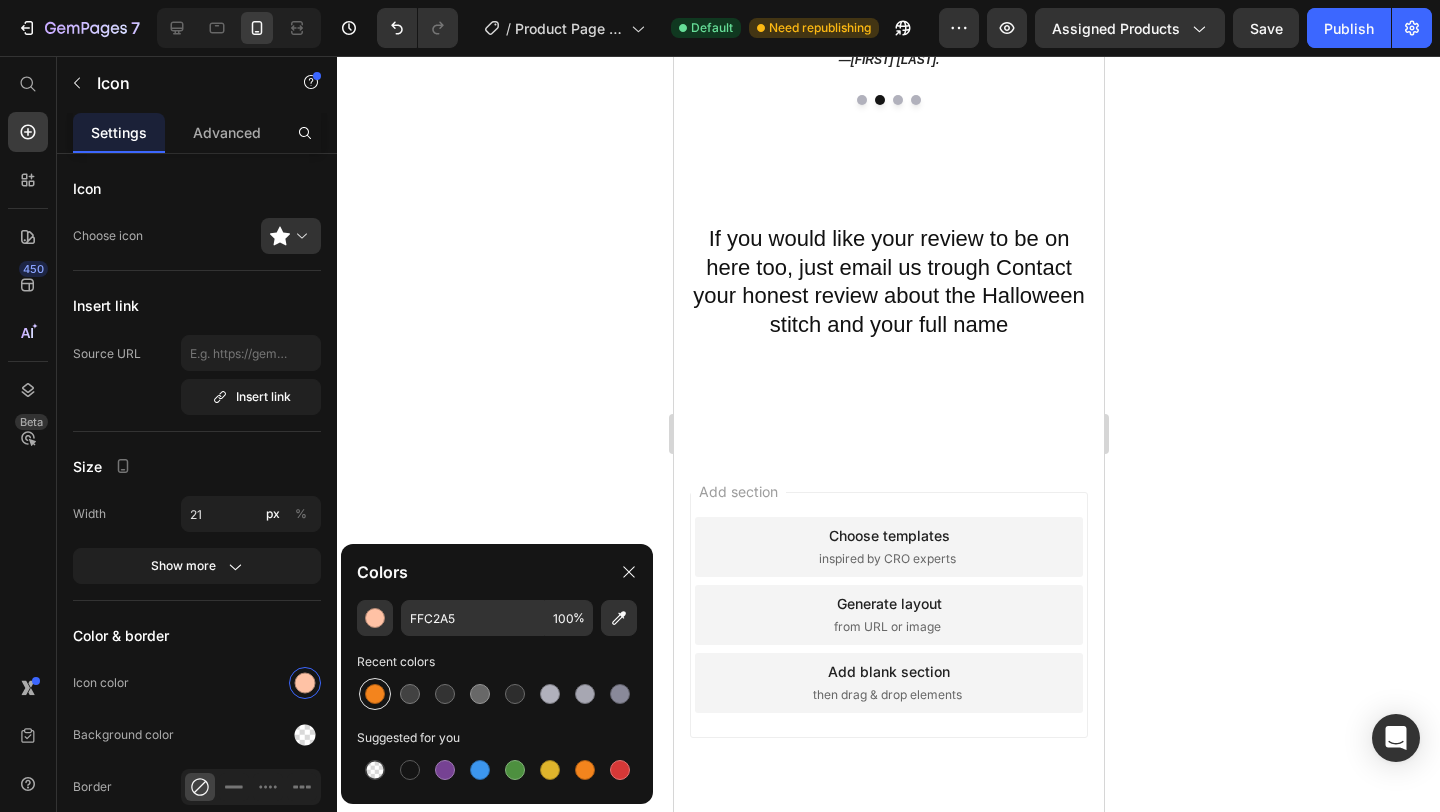 click at bounding box center (375, 694) 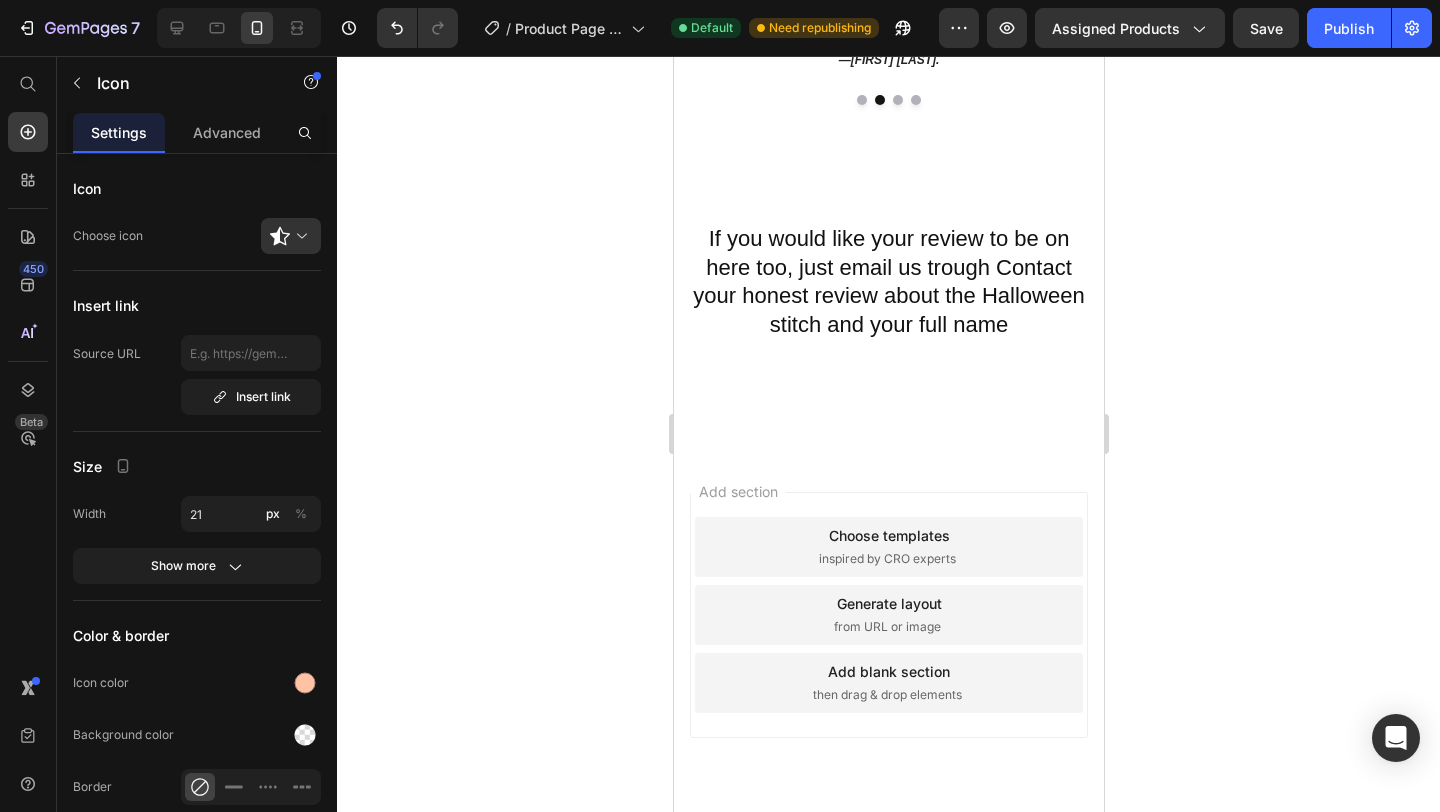 click 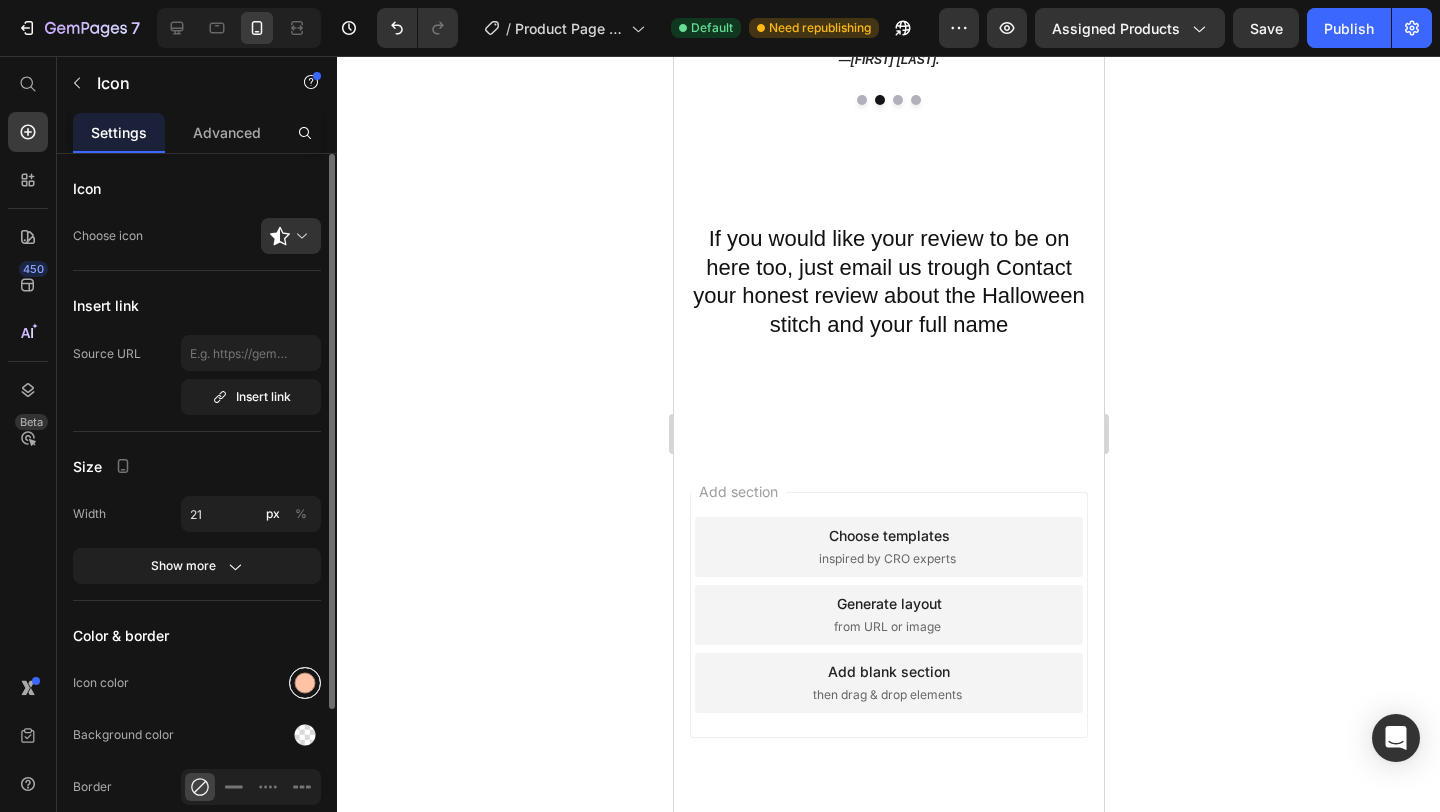 click at bounding box center [305, 683] 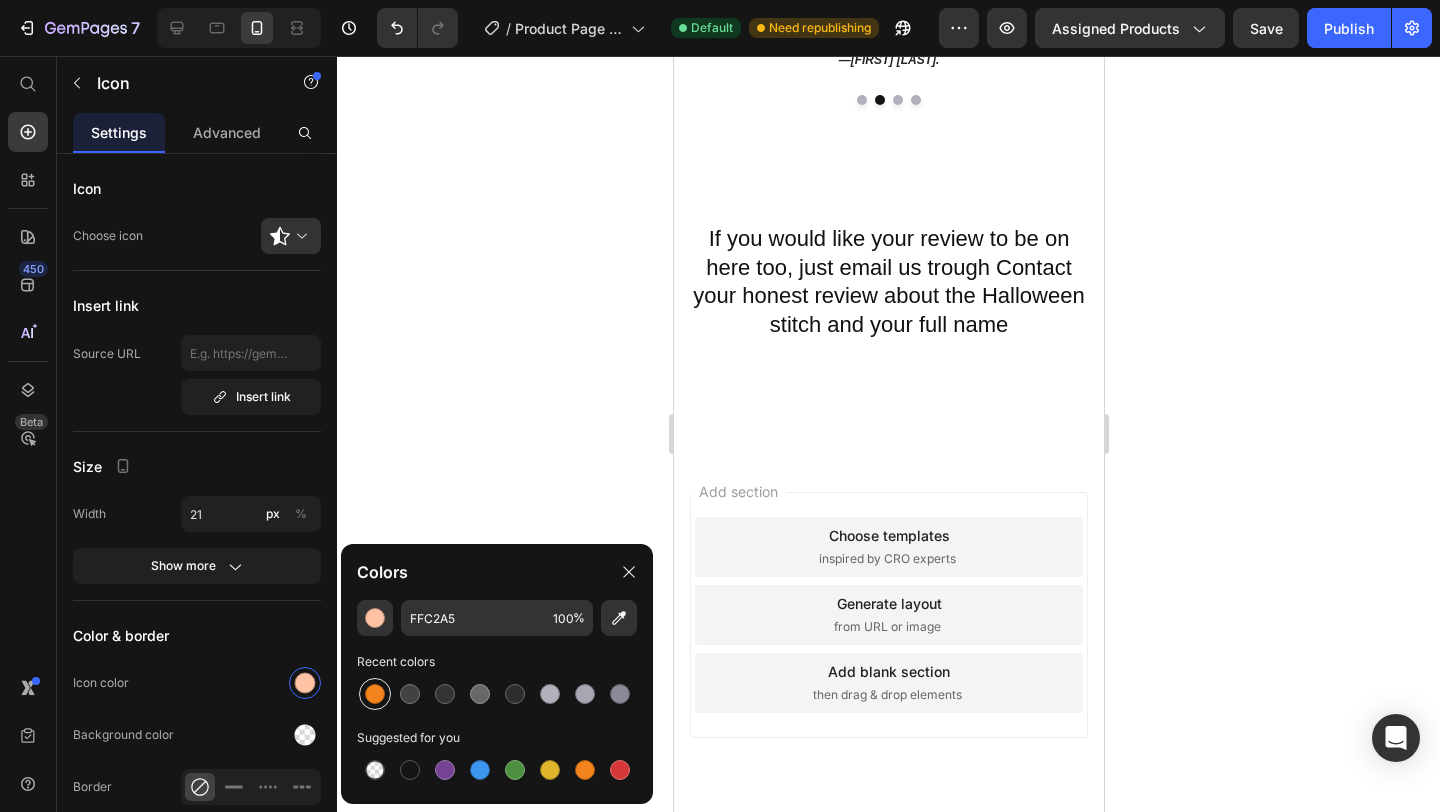 click at bounding box center (375, 694) 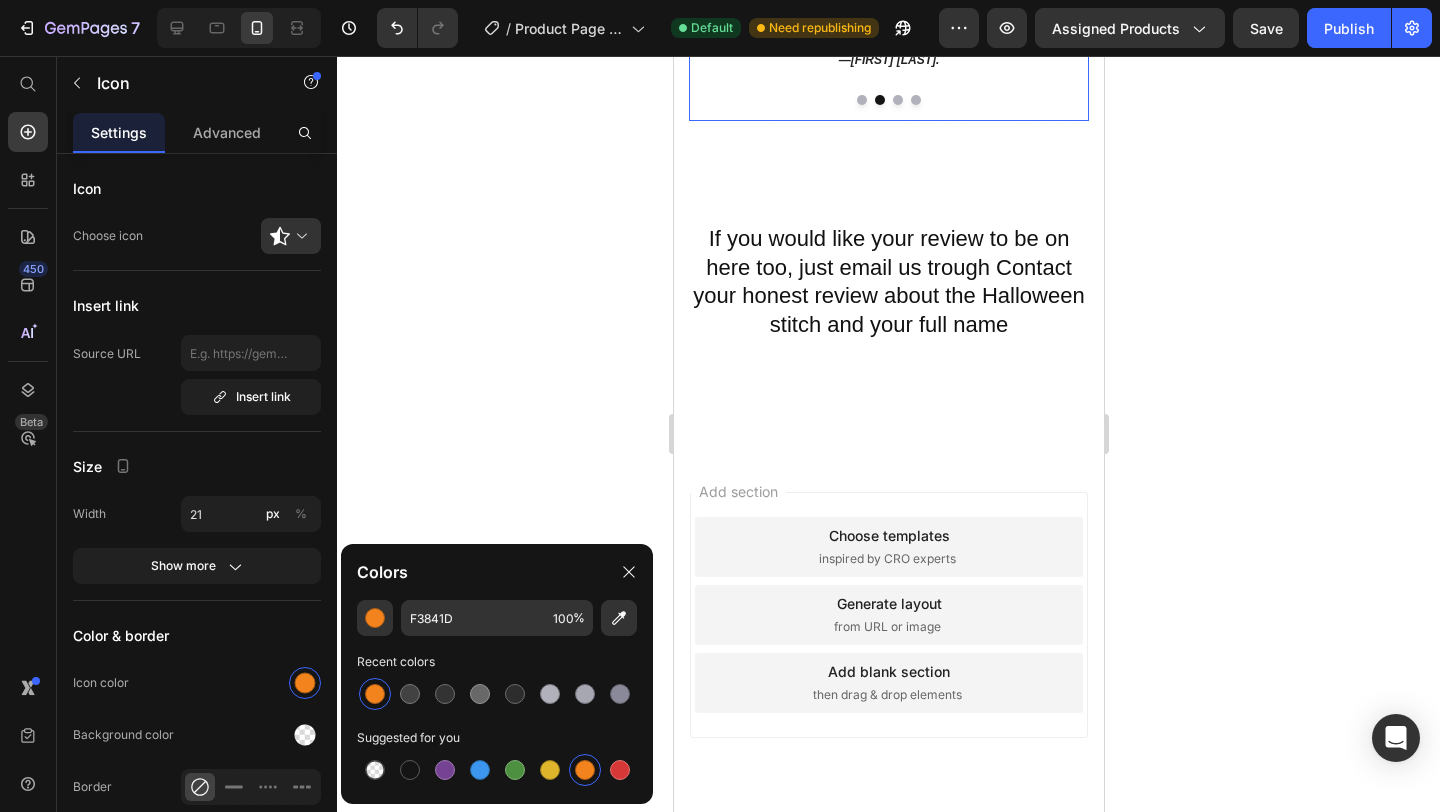 click on "Icon Icon Icon Icon
Icon 0 Icon List Hoz Can't wait! Heading I couldn't wait for October, so I grabbed this early. It’s so cute and makes my room feel like Halloween all year round. Totally worth it! Text block —[FIRST] [LAST]. Text block" at bounding box center (888, -26) 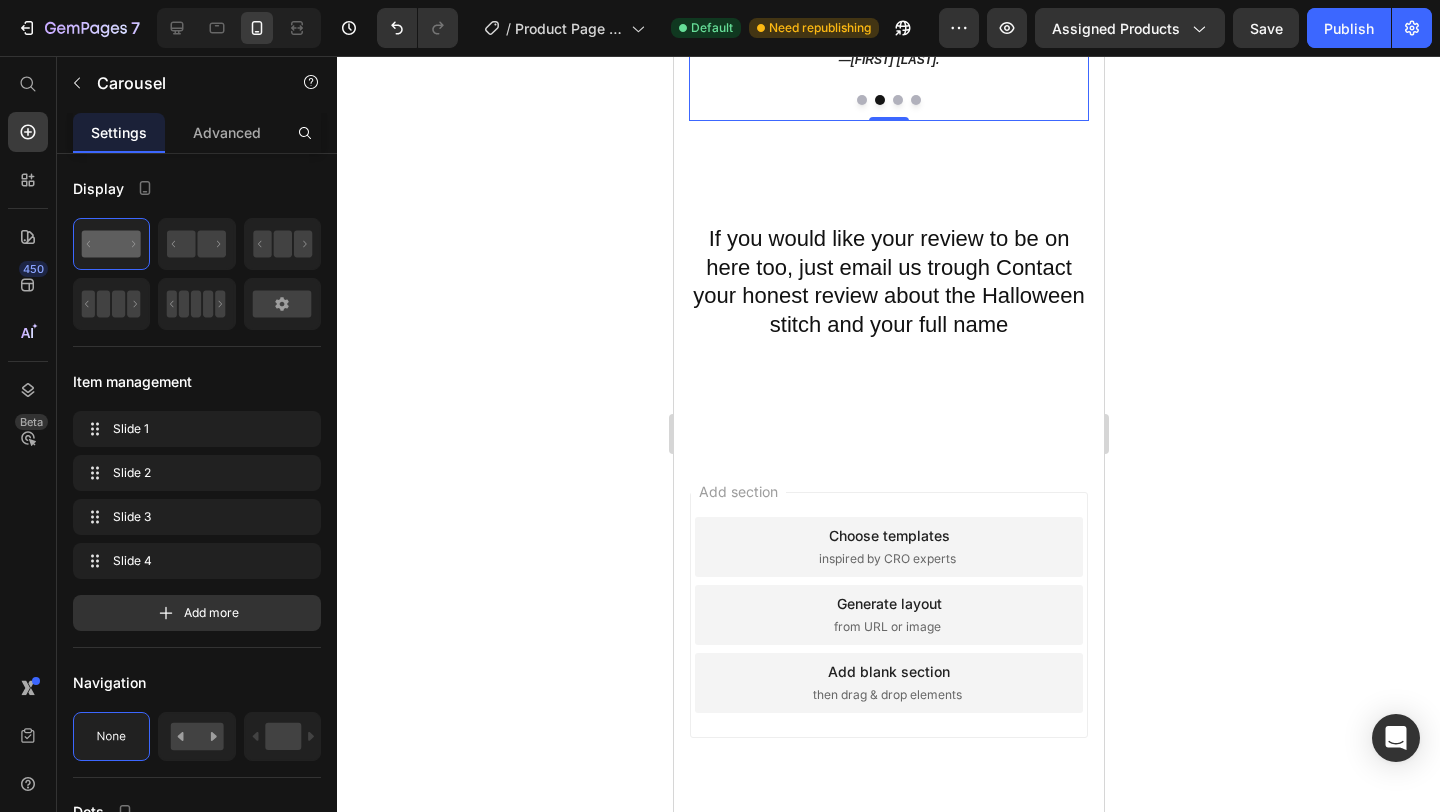 click at bounding box center [861, 100] 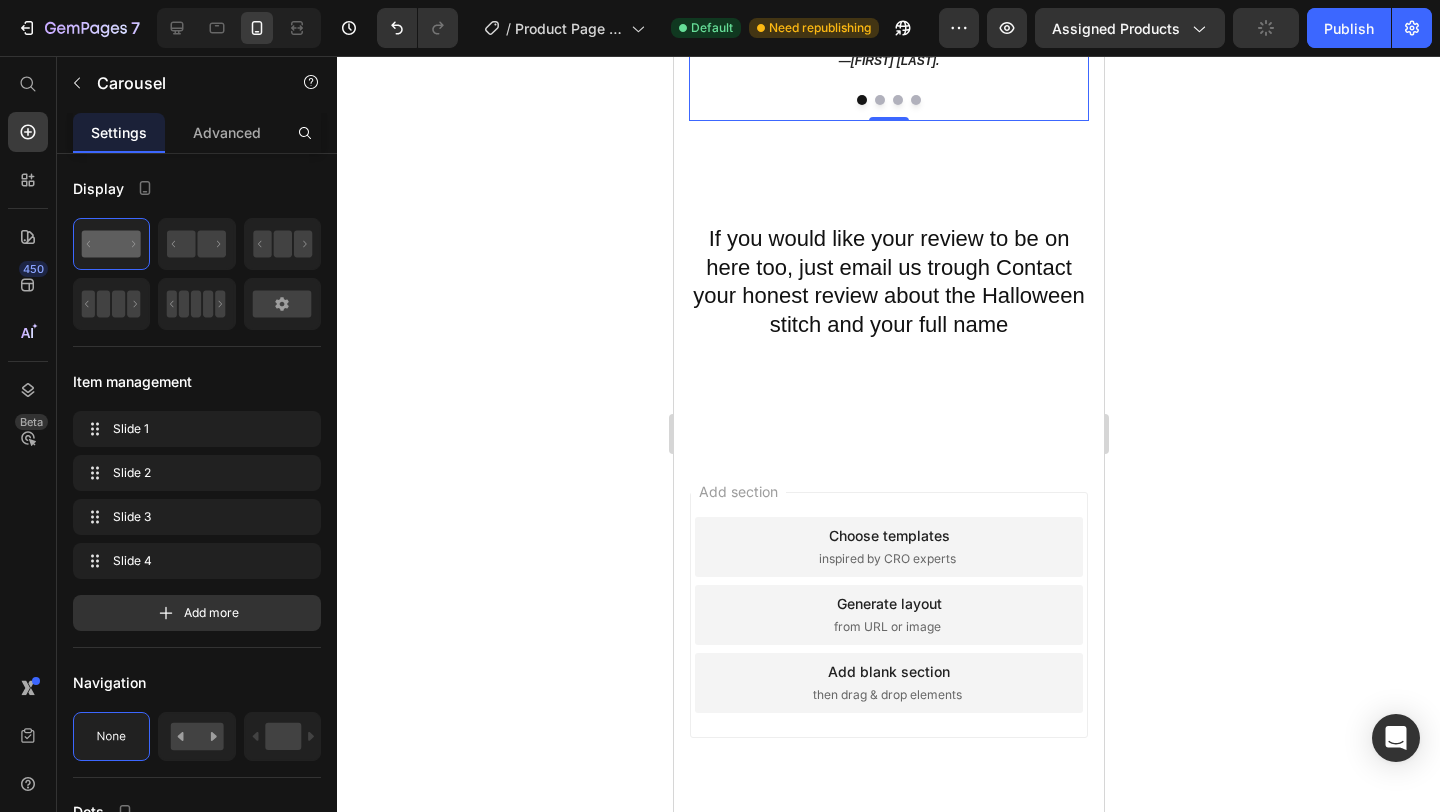 click at bounding box center [879, 100] 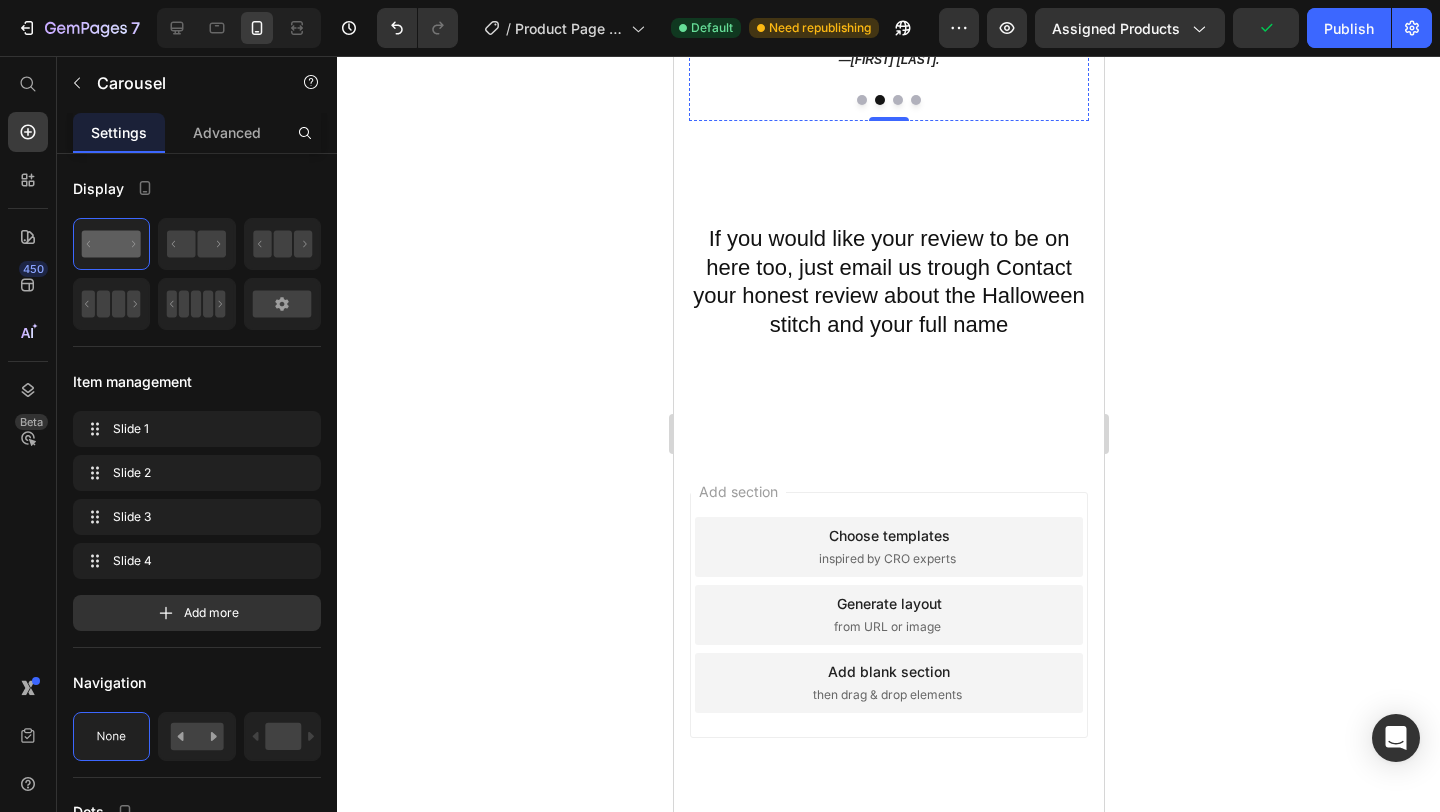 click on "I couldn't wait for October, so I grabbed this early. It’s so cute and makes my room feel like Halloween all year round. Totally worth it!" at bounding box center [888, -58] 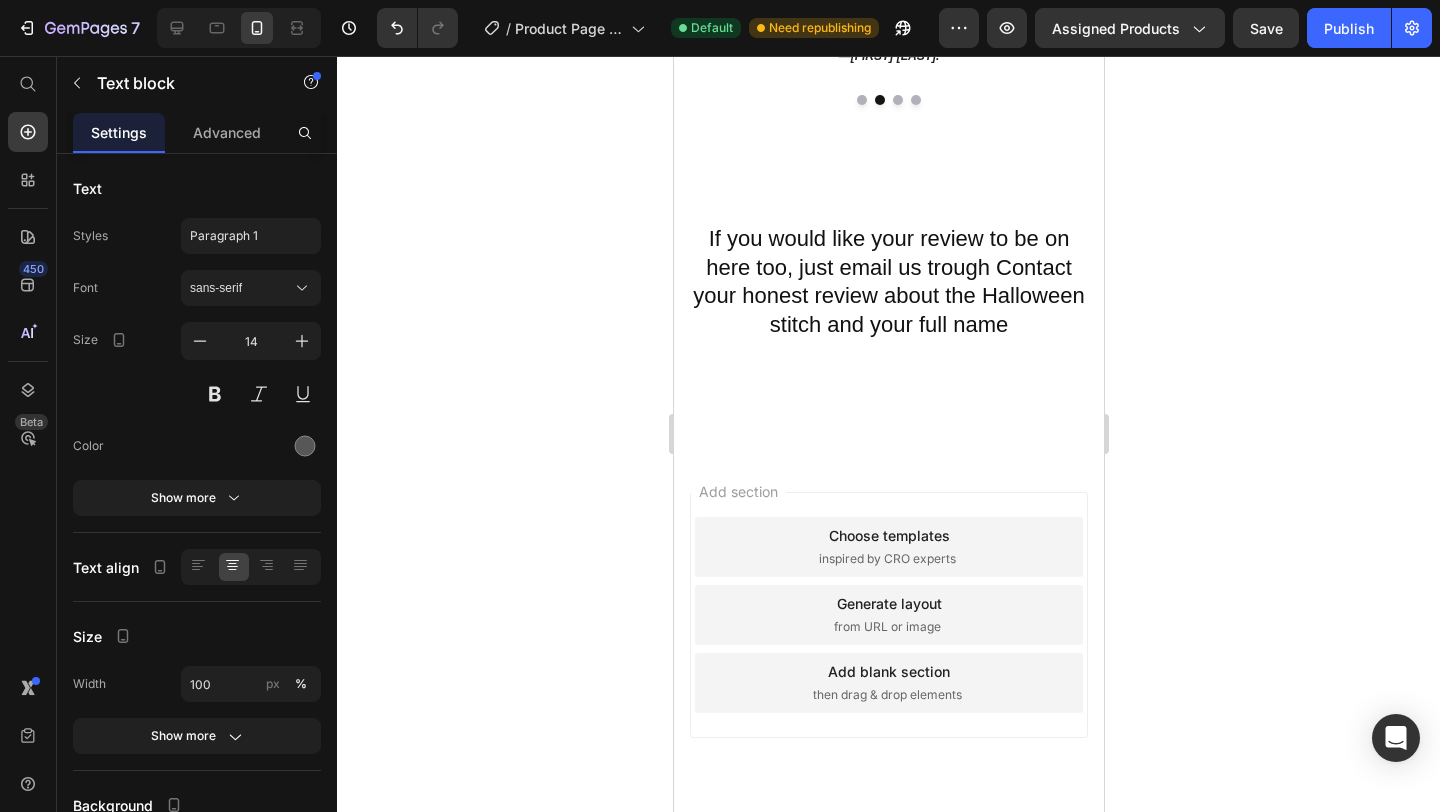 click at bounding box center [888, 42] 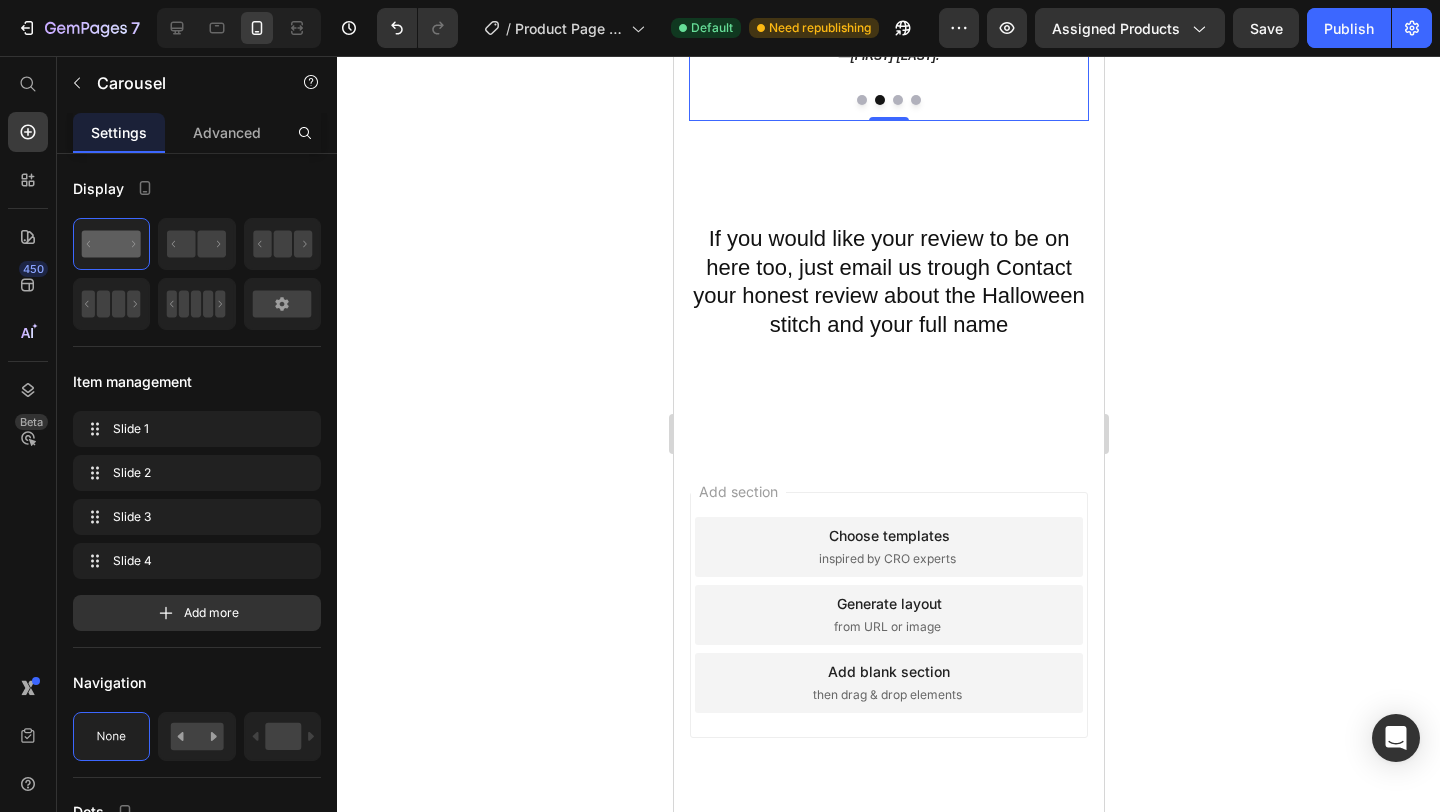 click at bounding box center (888, 100) 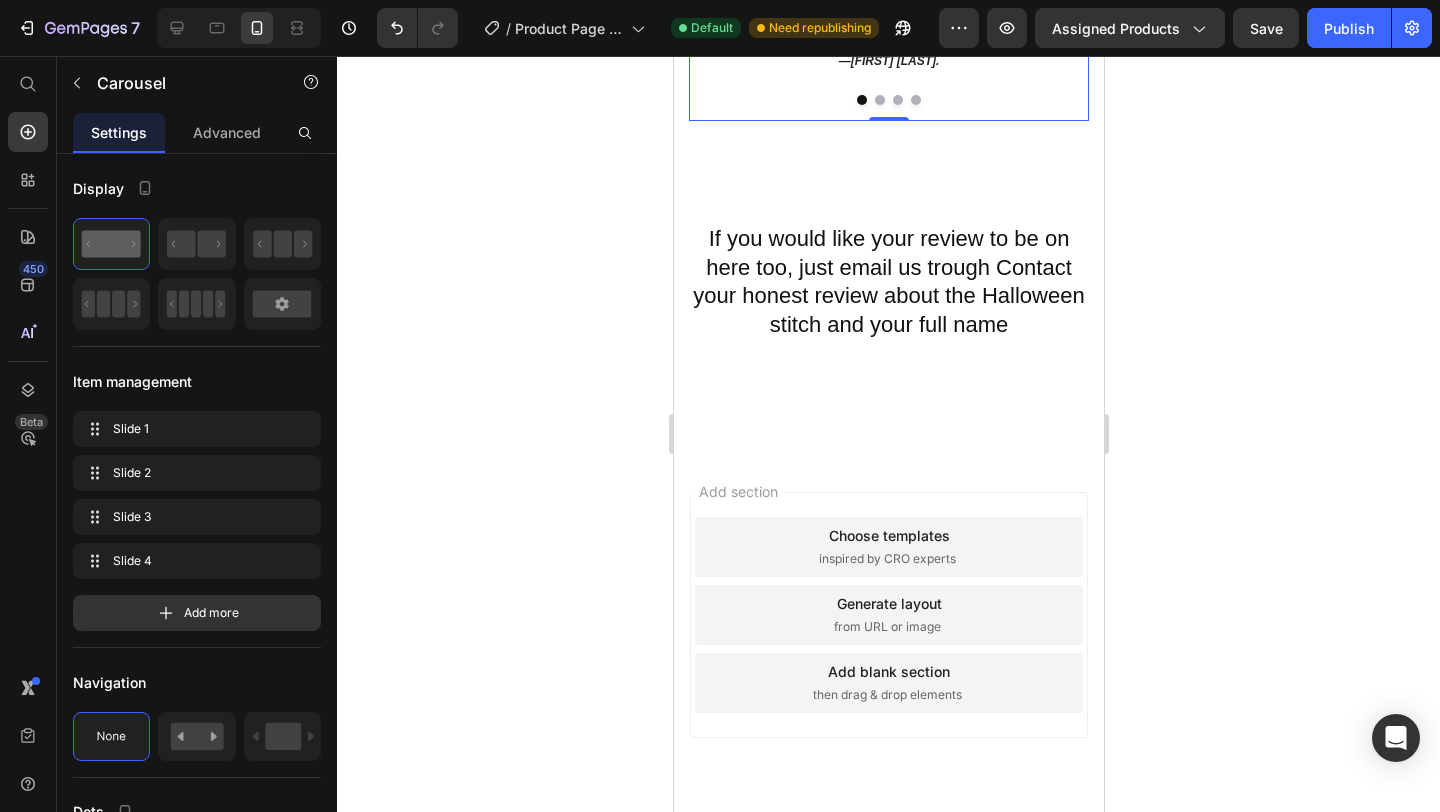 click at bounding box center [879, 100] 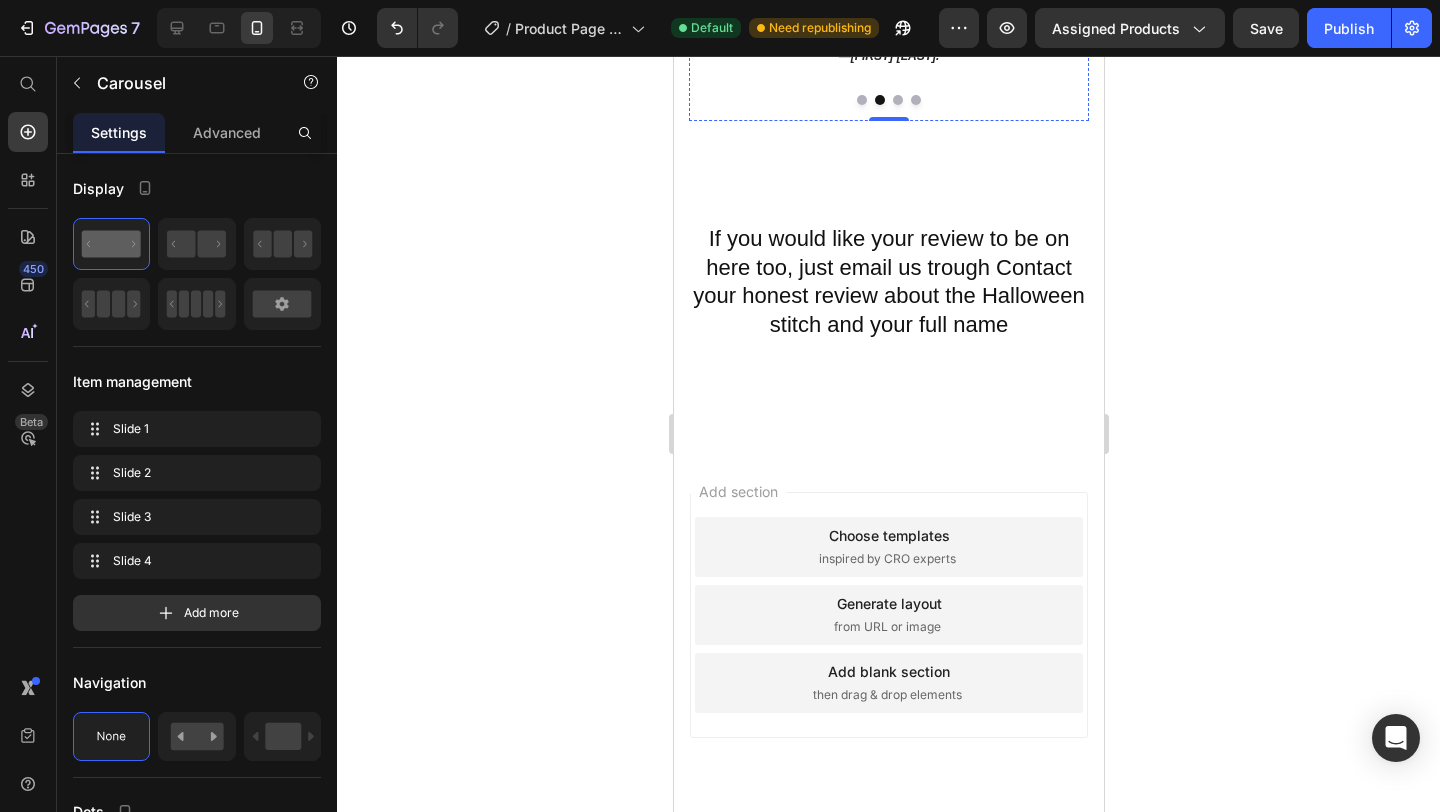 click on "I couldn't wait for October, so I grabbed this early. It’s so cute and makes my room feel like Halloween all year round. Totally worth it!" at bounding box center [888, -58] 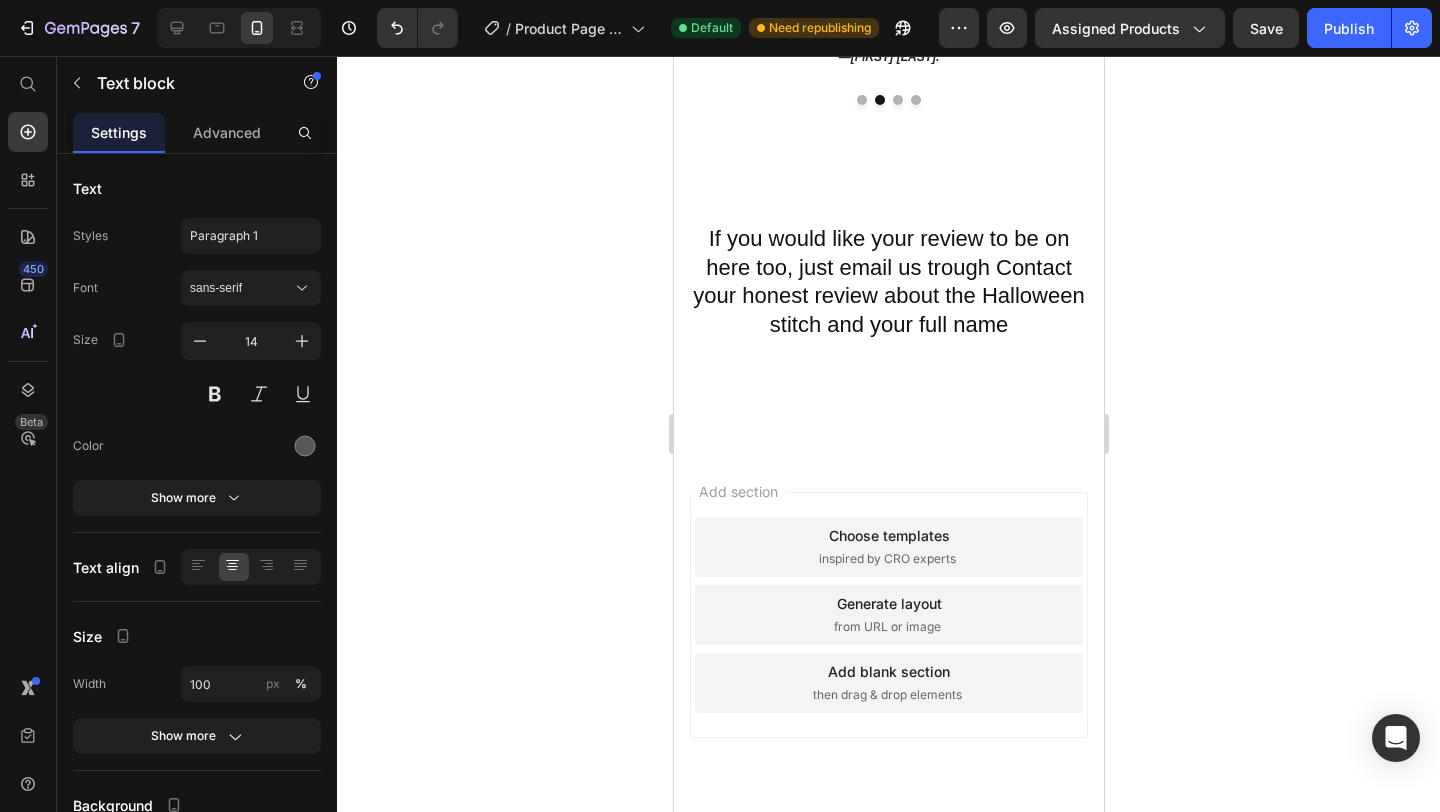 click at bounding box center (888, 43) 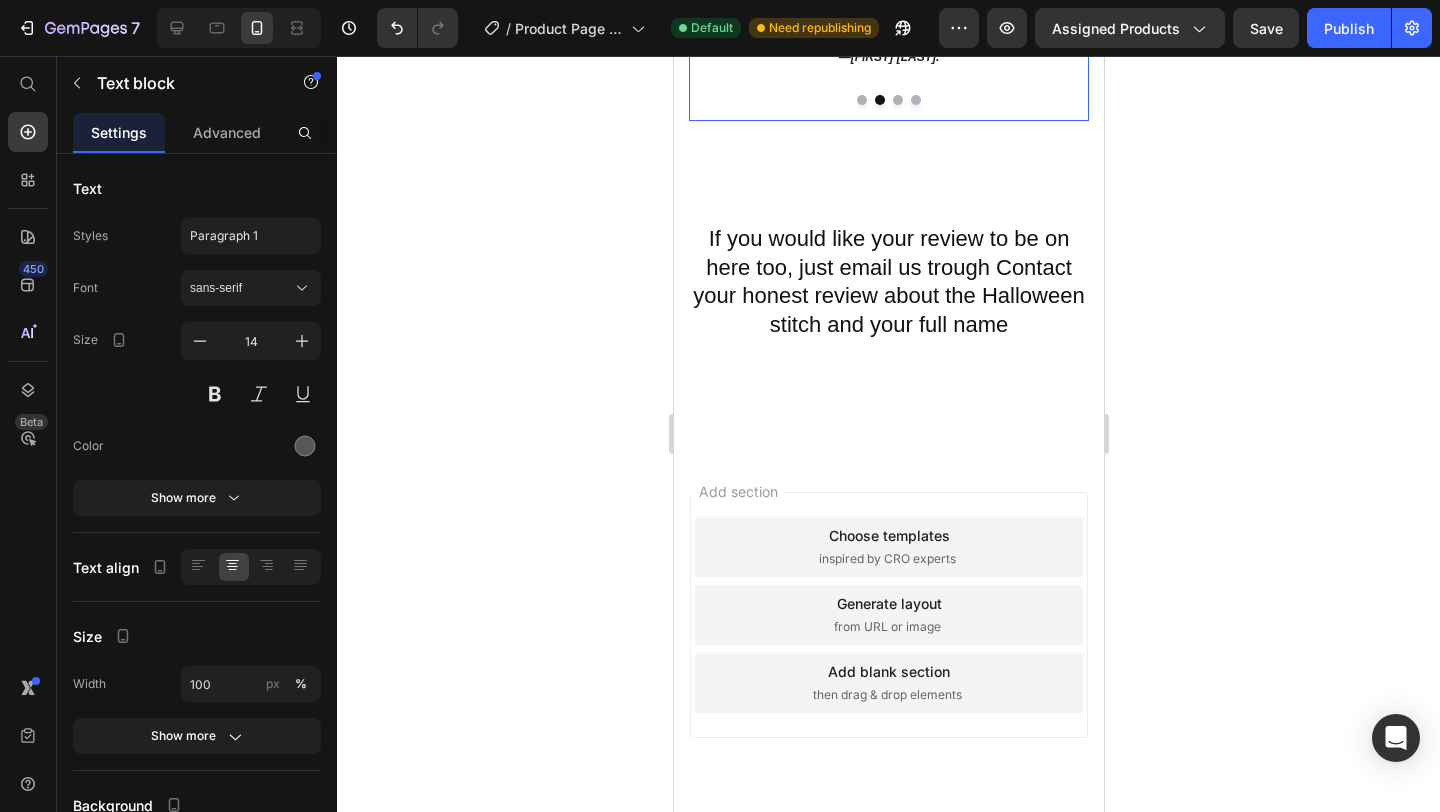 click at bounding box center [861, 100] 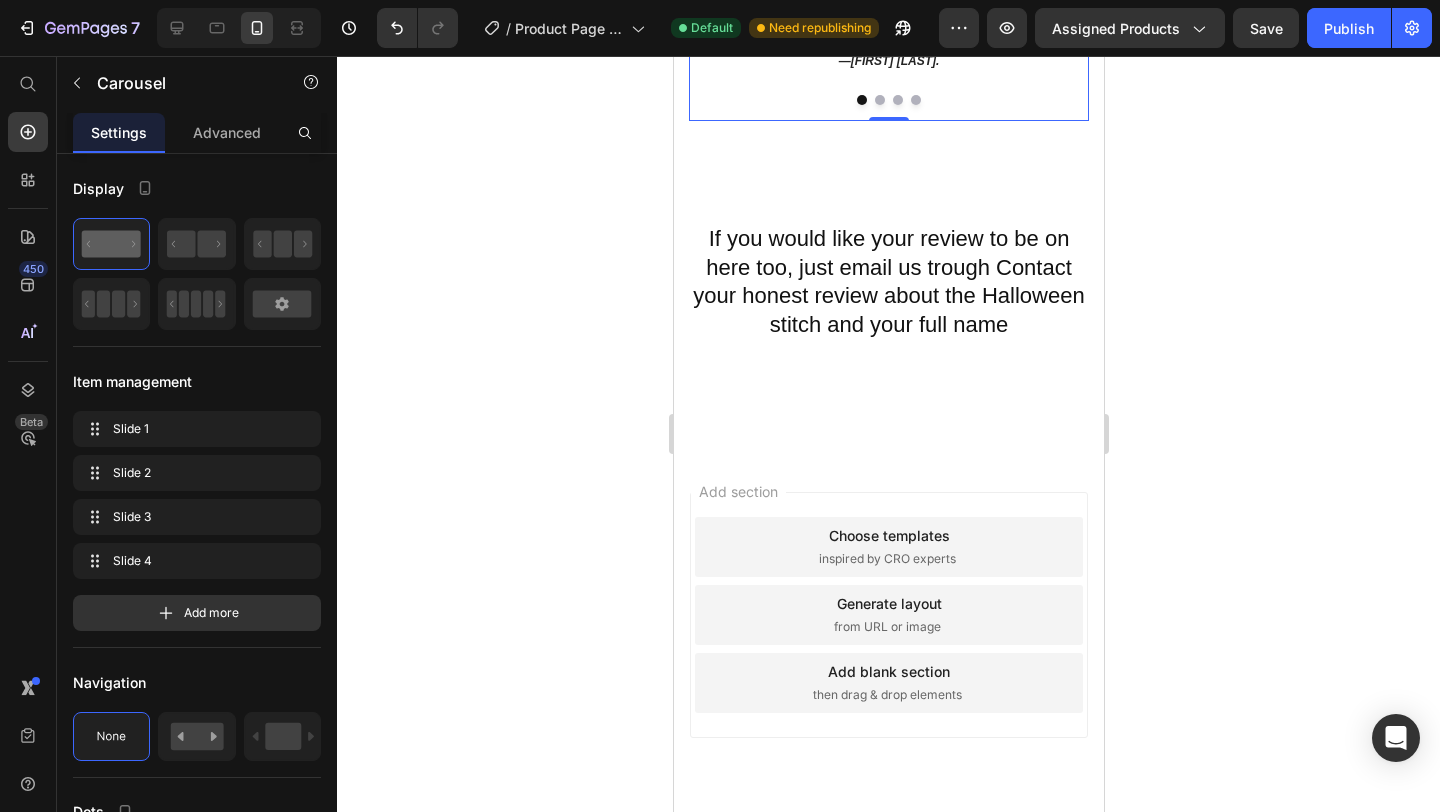 click at bounding box center [879, 100] 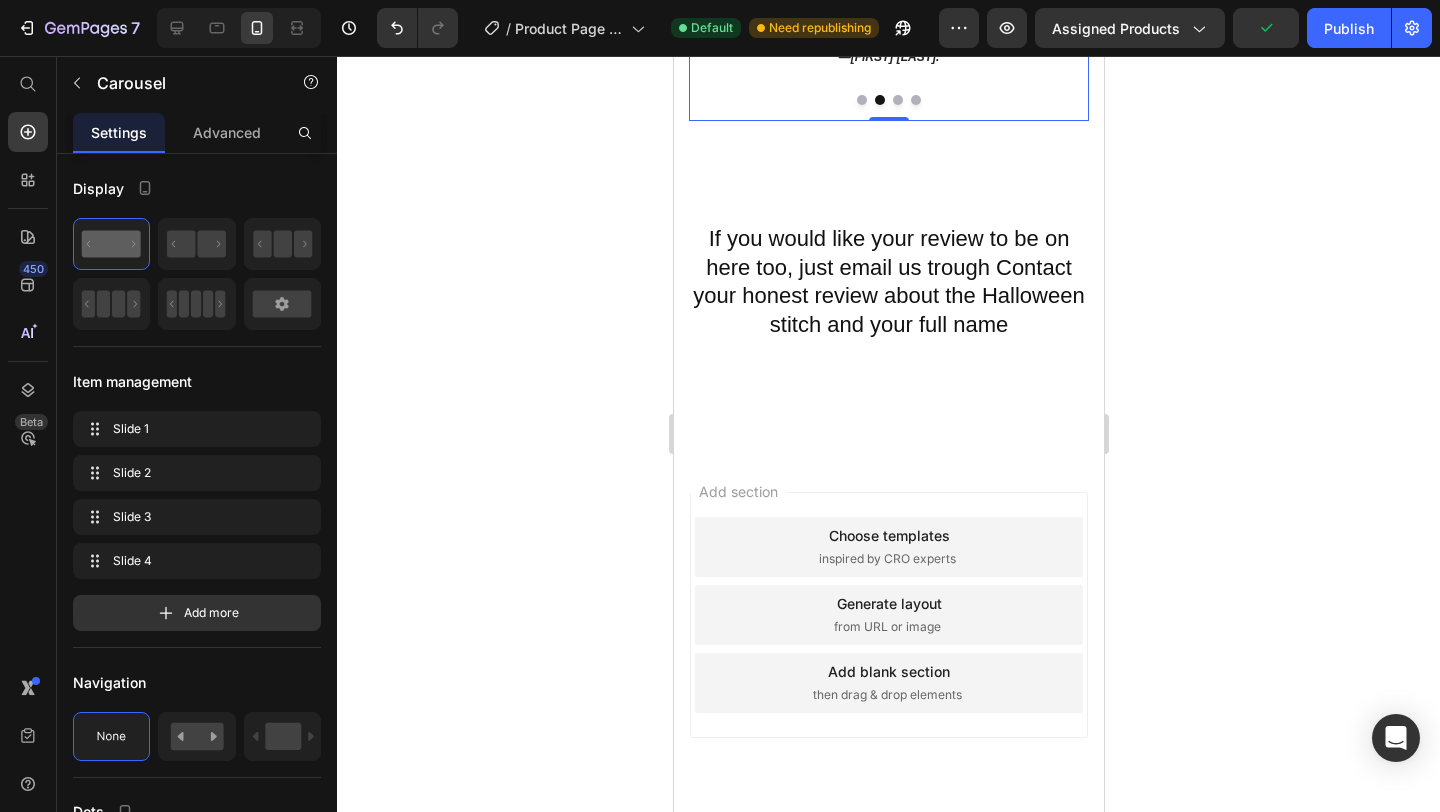 click at bounding box center (861, 100) 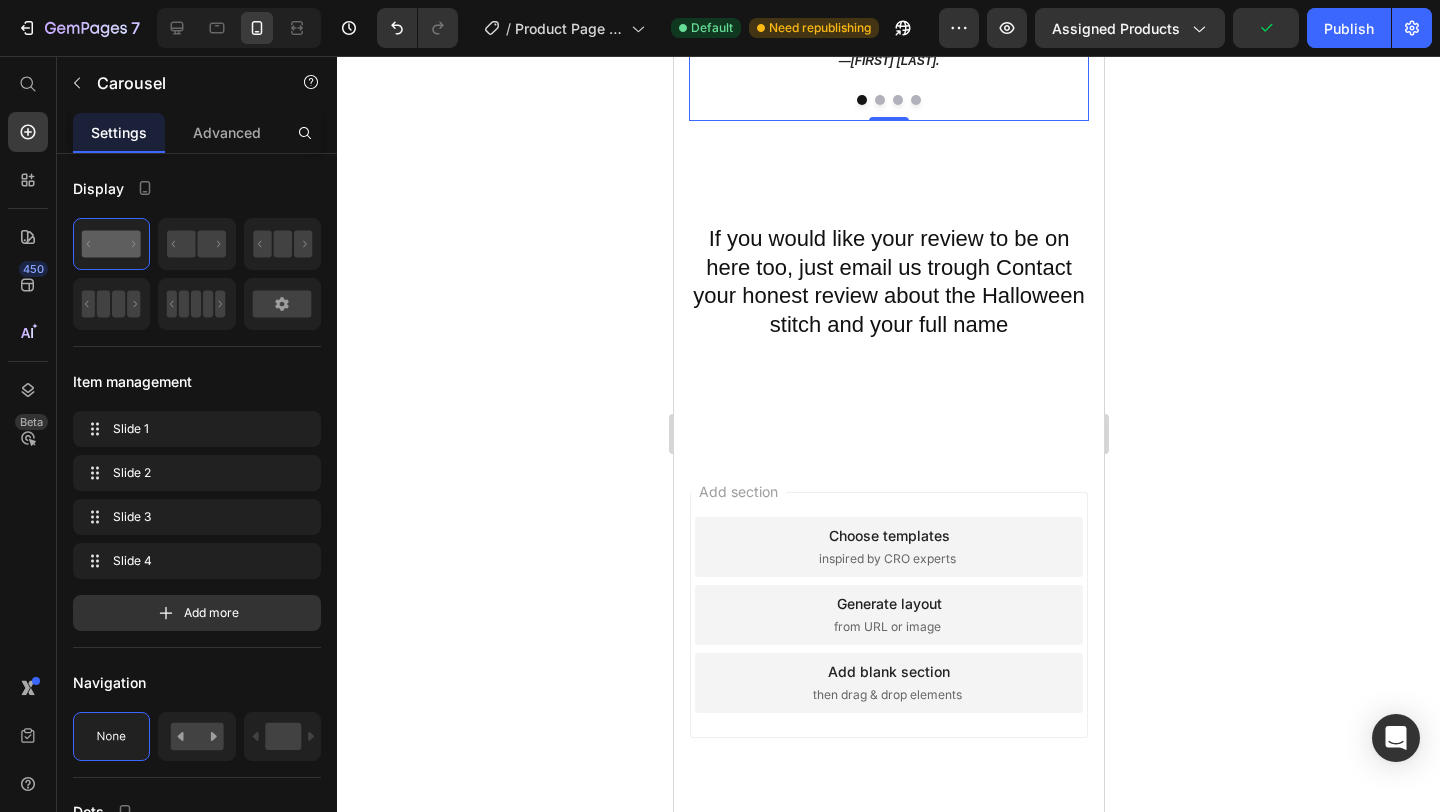 click at bounding box center [879, 100] 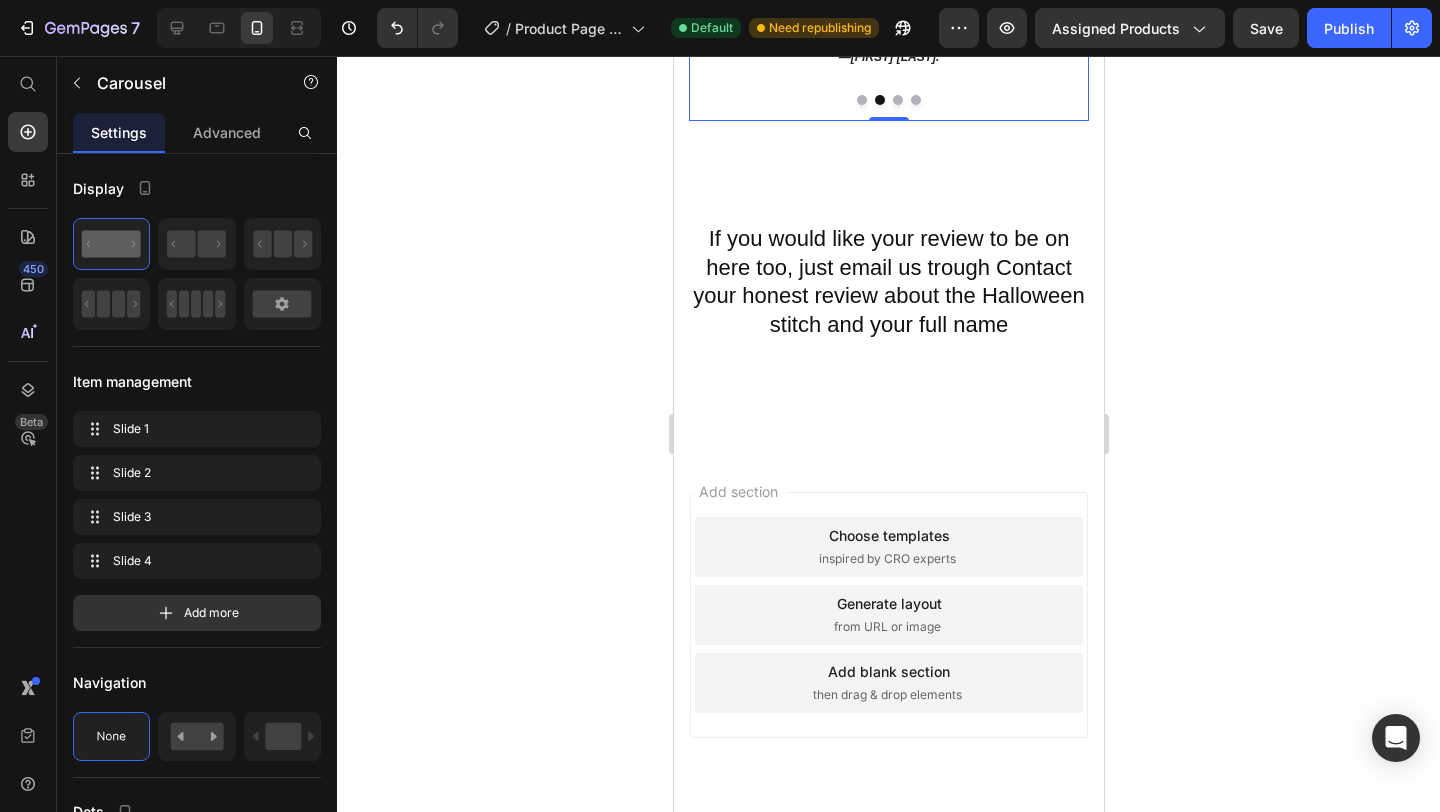 click on "Icon Icon Icon Icon
Icon Icon List Hoz Can't wait! Heading I couldn't wait for October, so I grabbed this early. It’s so cute and makes my room feel like Halloween all year round. Totally worth it! Text block —[FIRST] [LAST]. Text block" at bounding box center (888, -26) 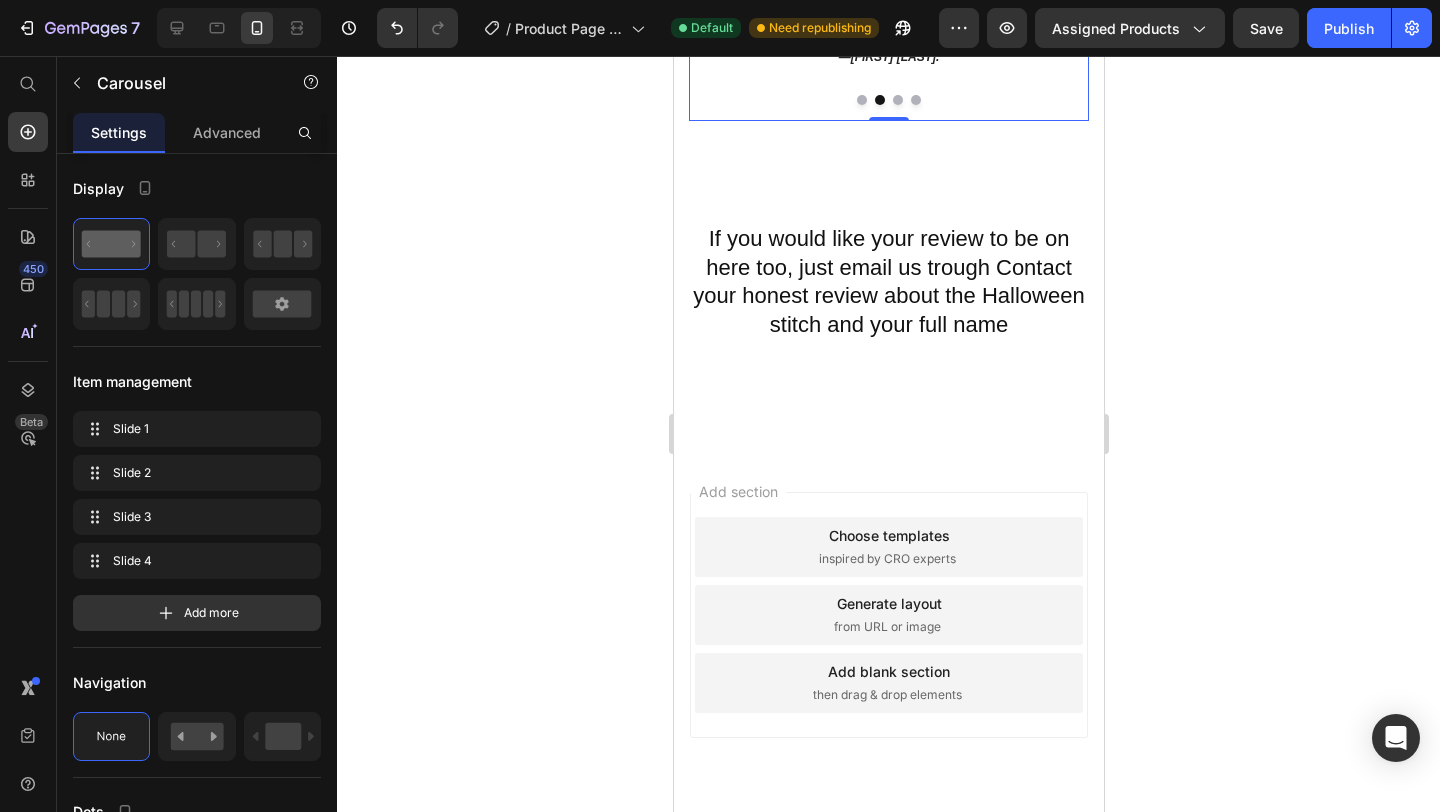 click at bounding box center [897, 100] 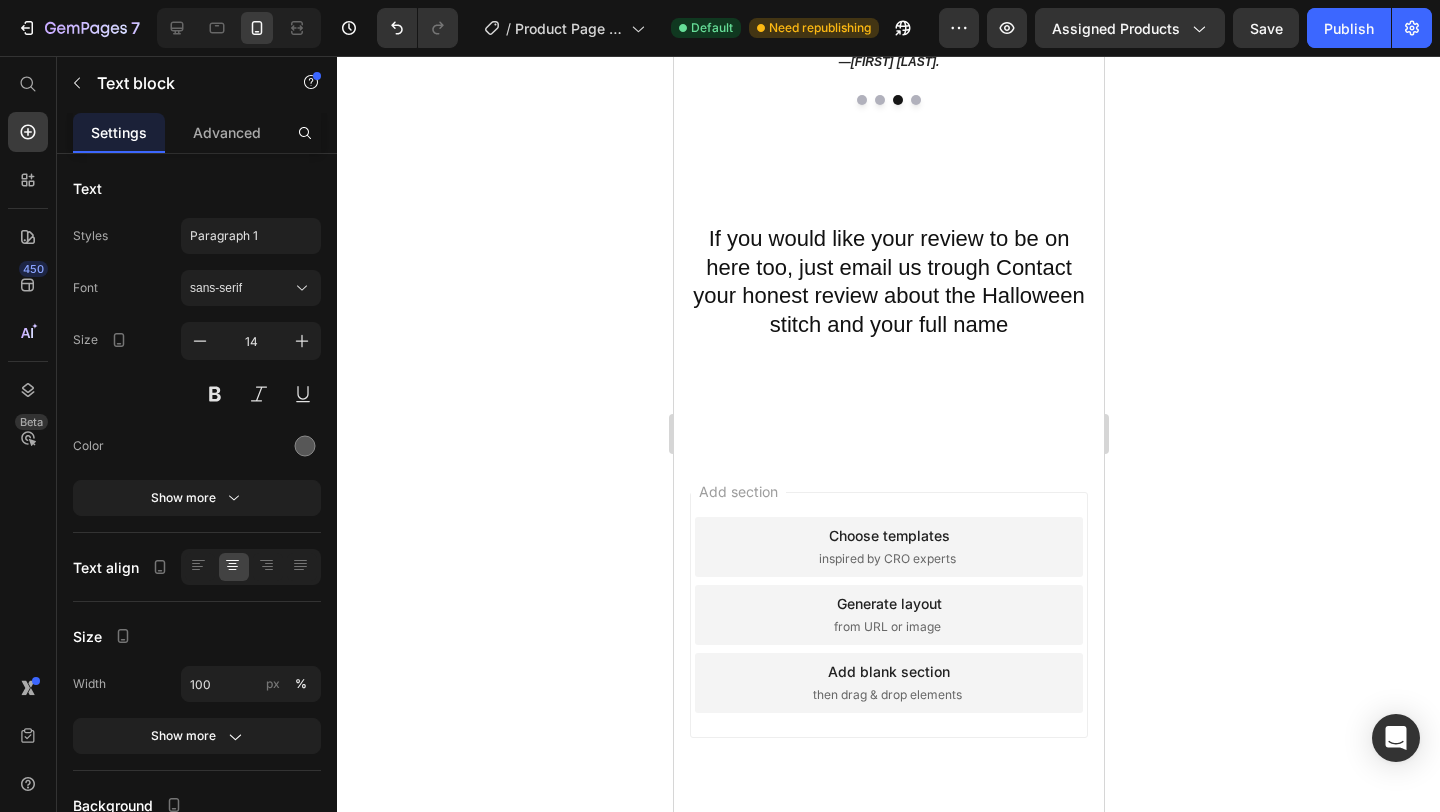 click on "I thought this would just be another cute plushie, but I was so wrong. It actually helps me feel calm and fall asleep faster. I catch myself hugging it even during the day when I feel anxious. It’s like a little piece of comfort I didn’t know I needed." at bounding box center [888, -49] 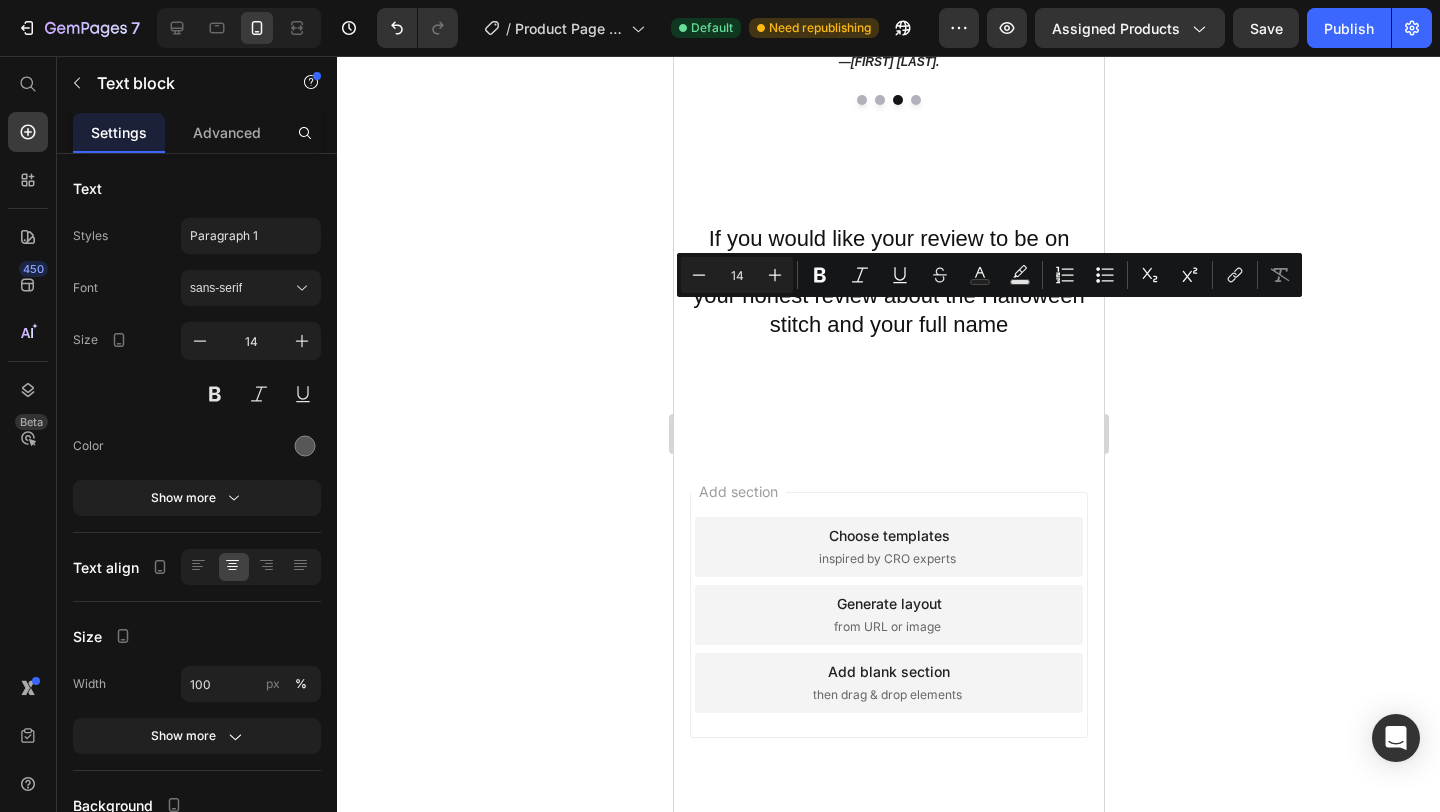 drag, startPoint x: 1081, startPoint y: 388, endPoint x: 693, endPoint y: 308, distance: 396.1616 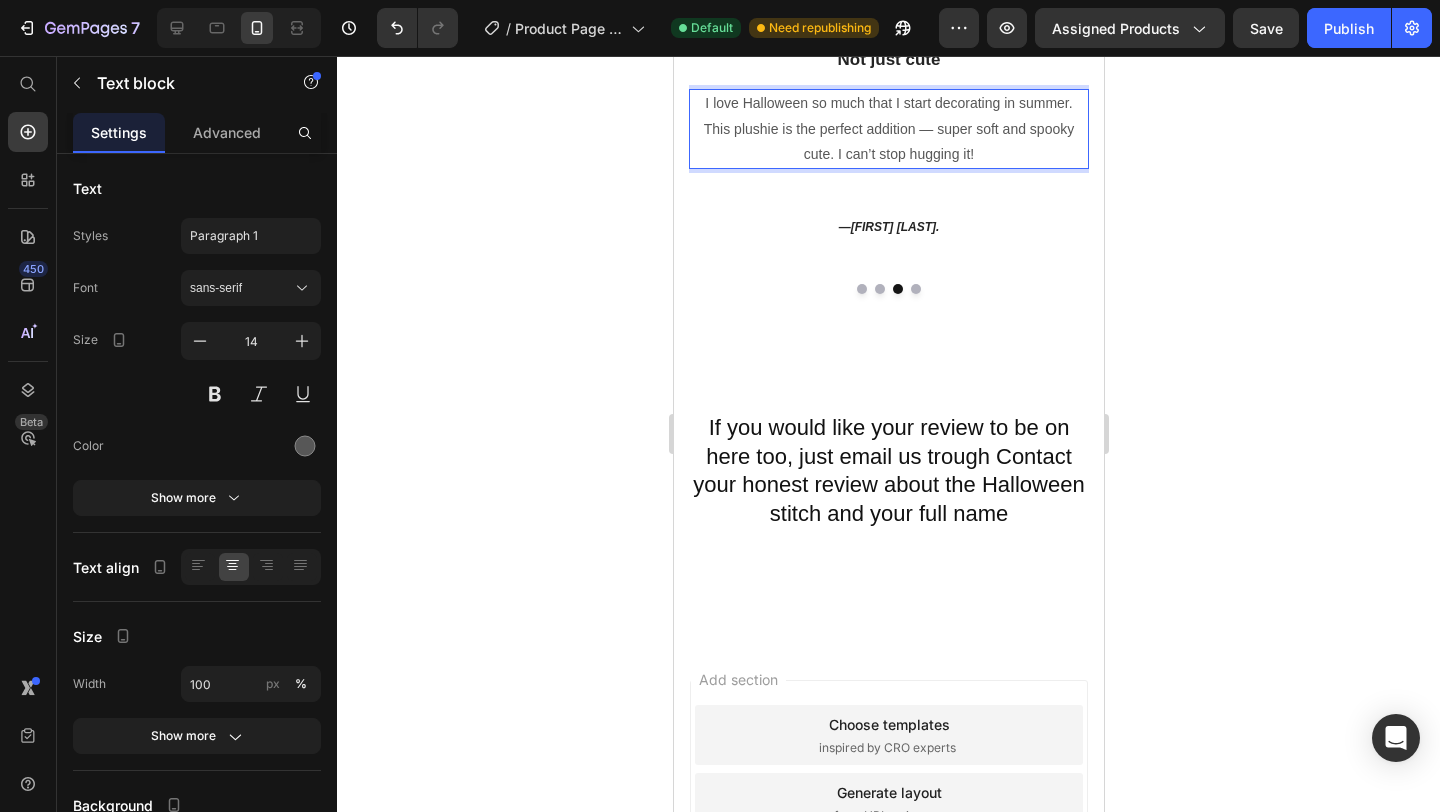 scroll, scrollTop: 3824, scrollLeft: 0, axis: vertical 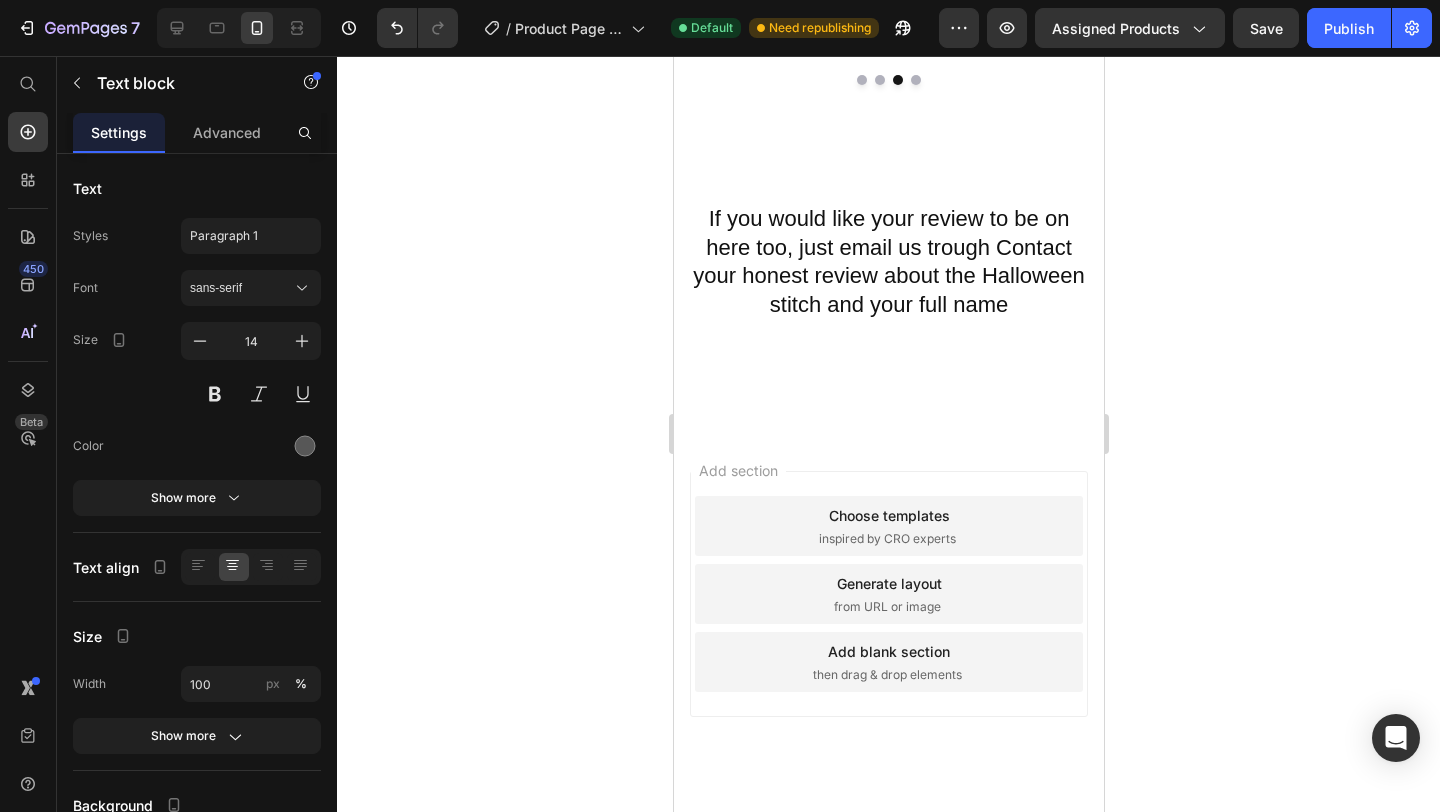 click on "I love Halloween so much that I start decorating in summer. This plushie is the perfect addition — super soft and spooky cute. I can’t stop hugging it!" at bounding box center (888, -80) 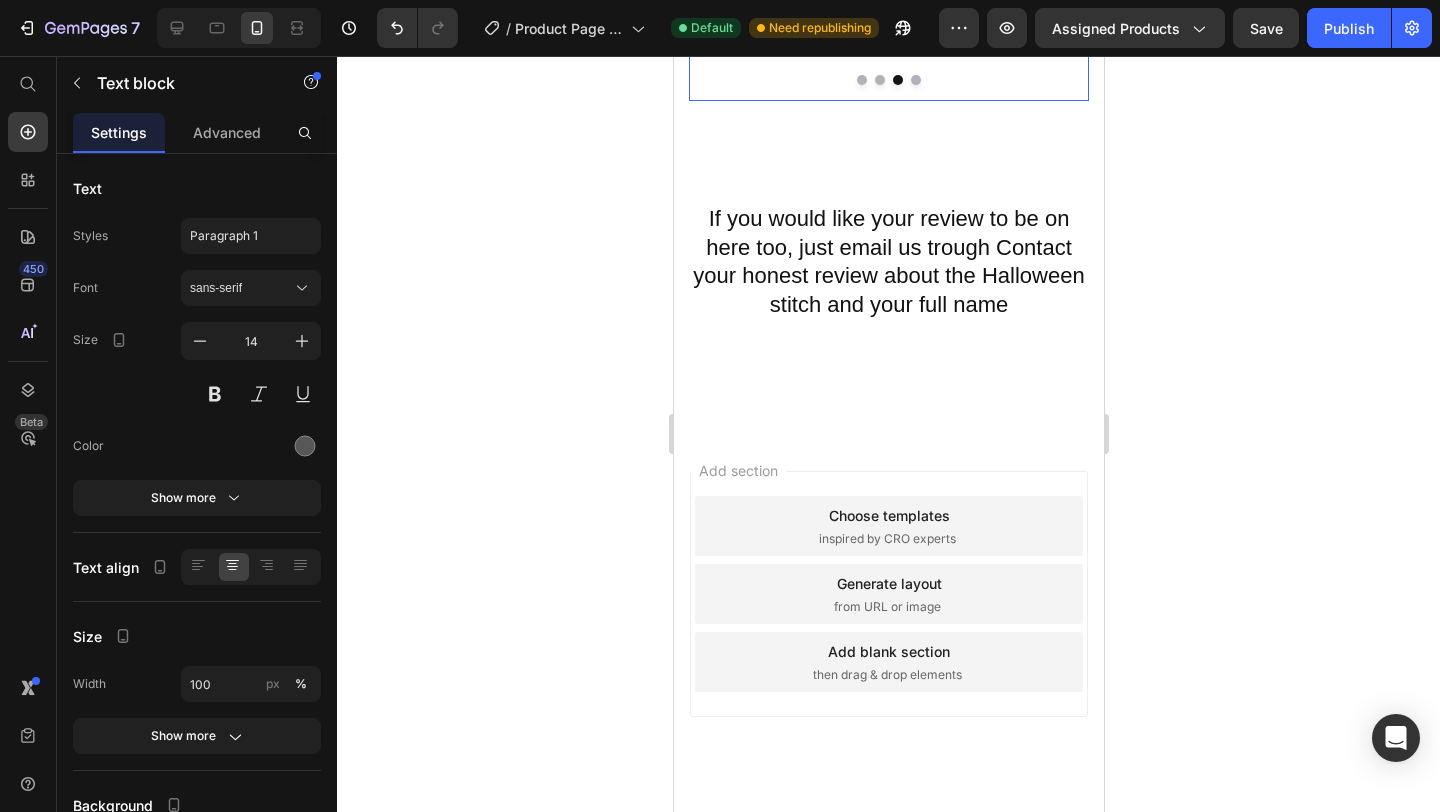 click at bounding box center [879, 80] 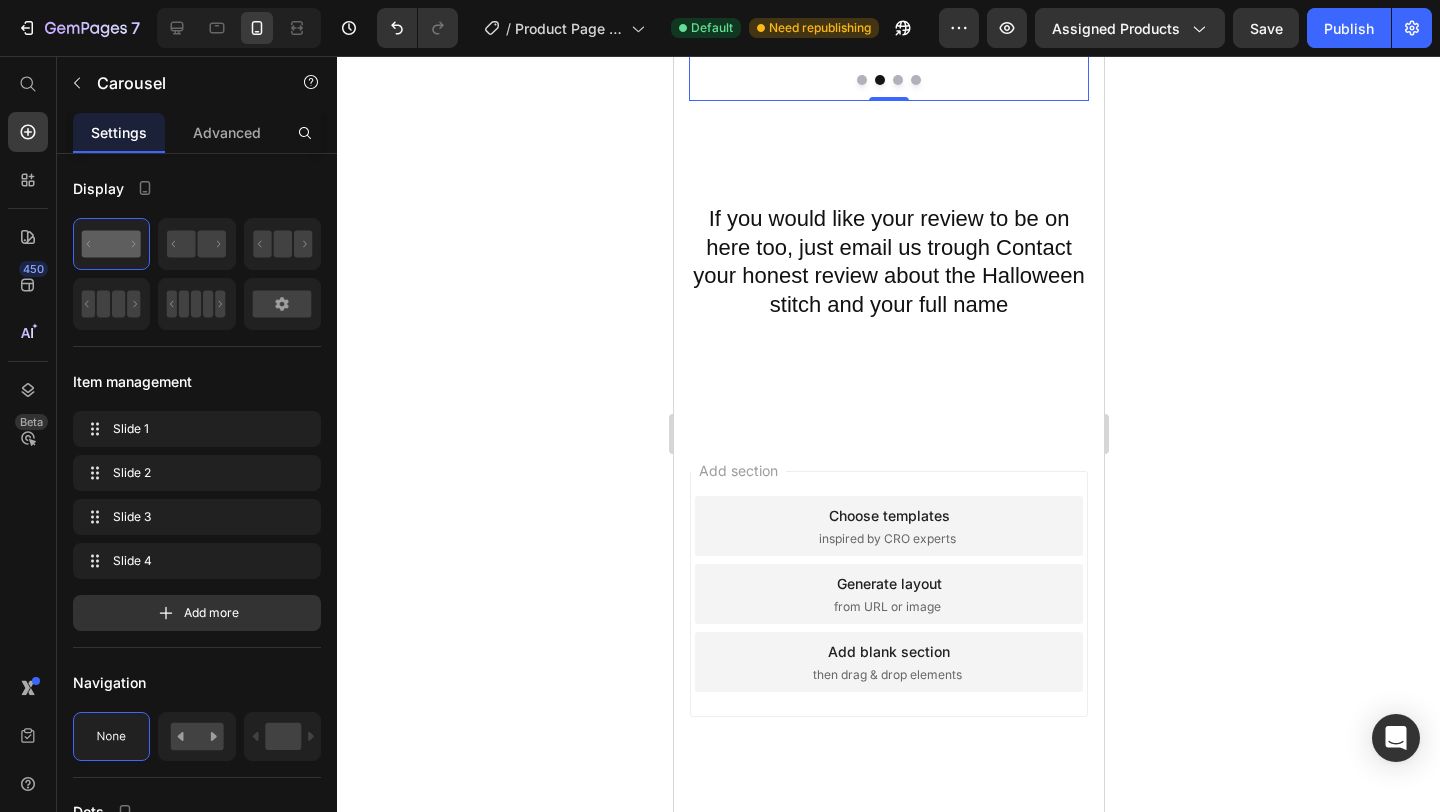 click at bounding box center (897, 80) 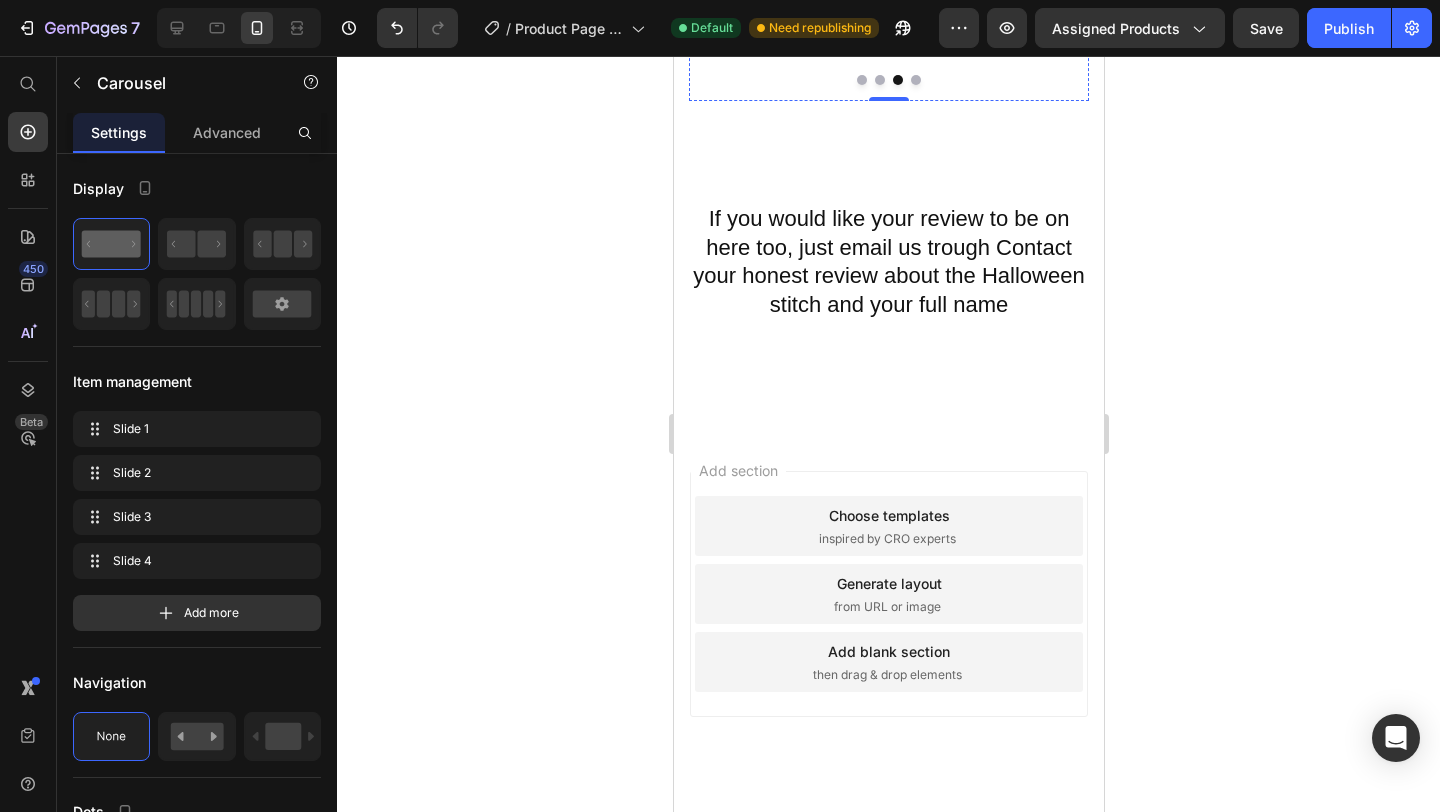 click on "I love Halloween so much that I start decorating in summer. This plushie is the perfect addition — super soft and spooky cute. I can’t stop hugging it!" at bounding box center [888, -80] 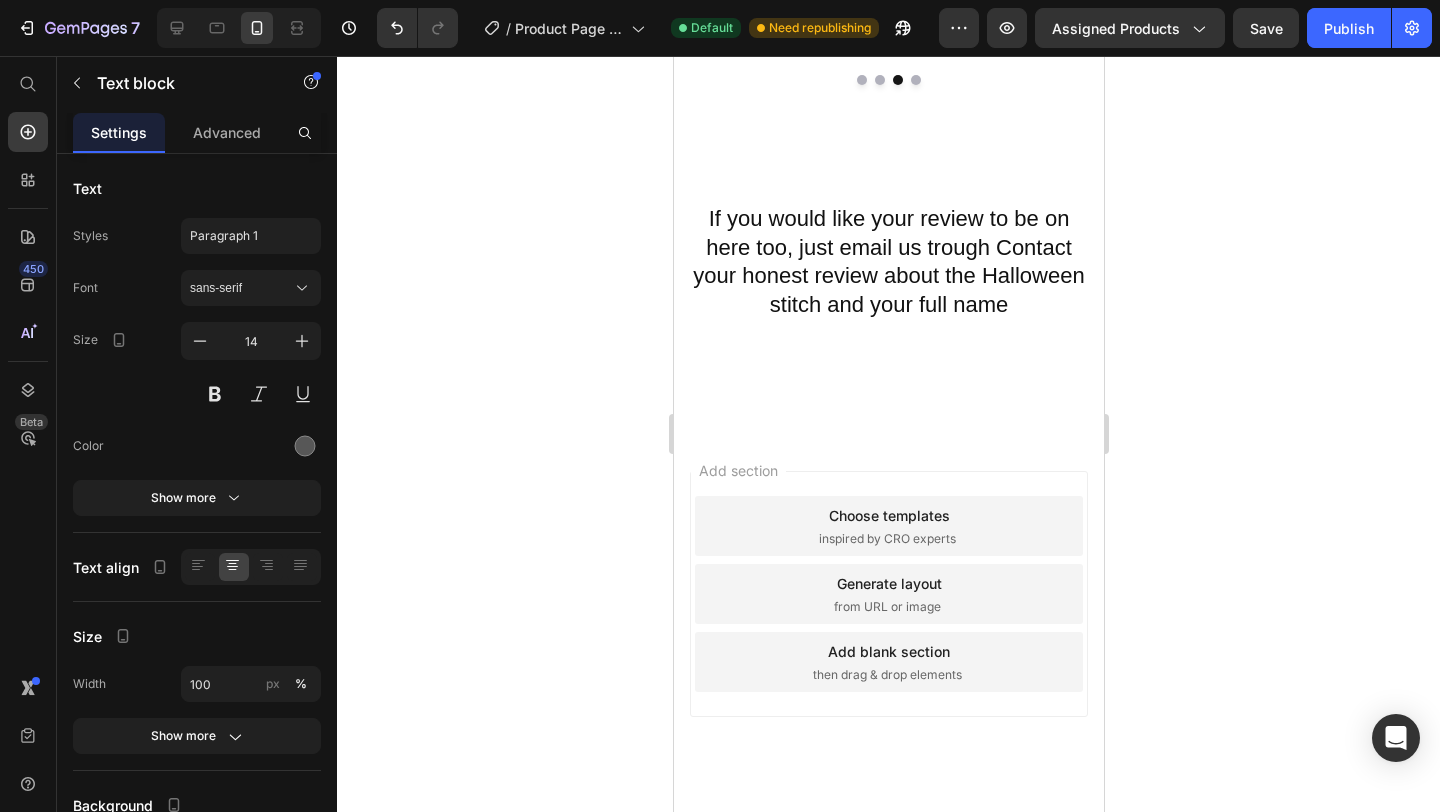 drag, startPoint x: 892, startPoint y: 405, endPoint x: 893, endPoint y: 415, distance: 10.049875 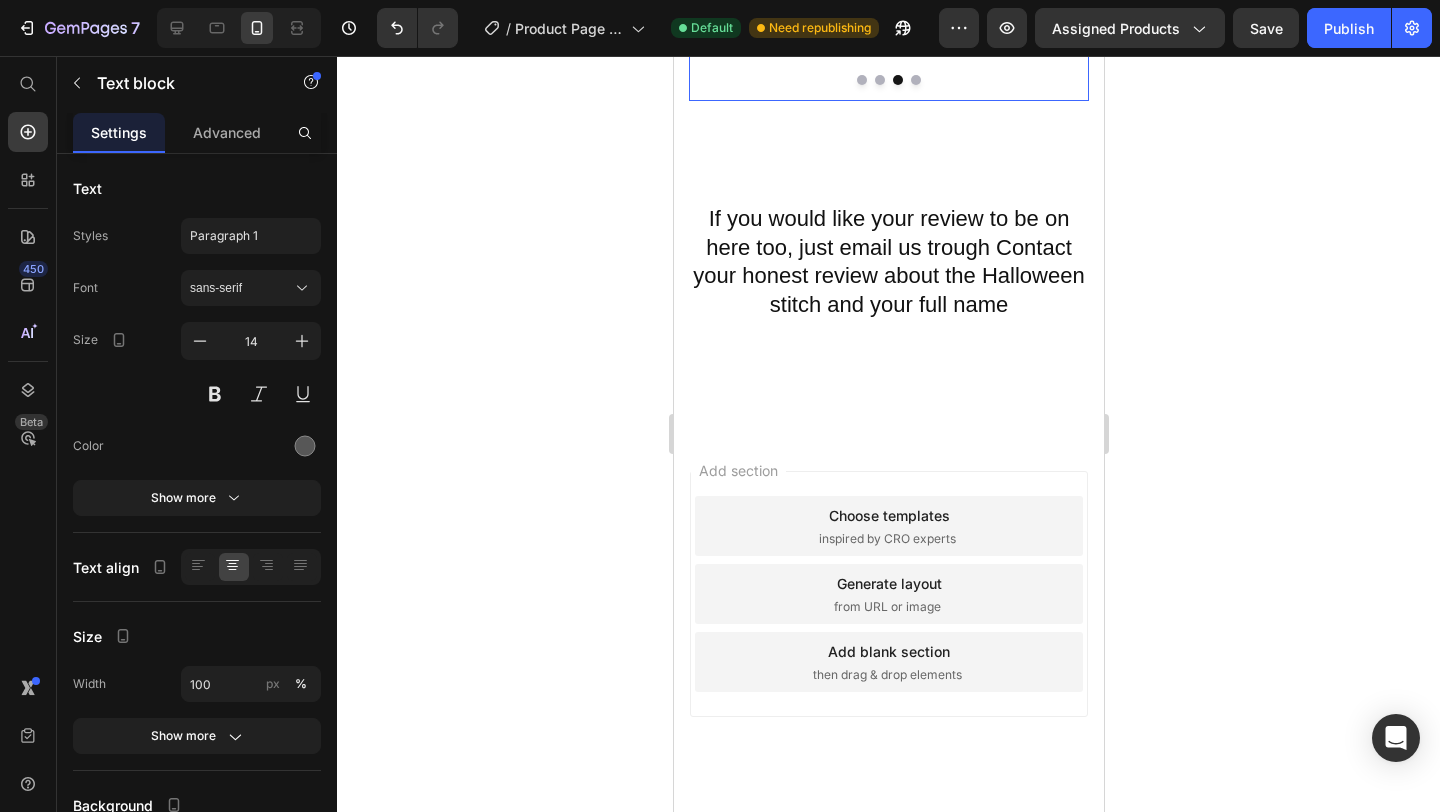 click at bounding box center (879, 80) 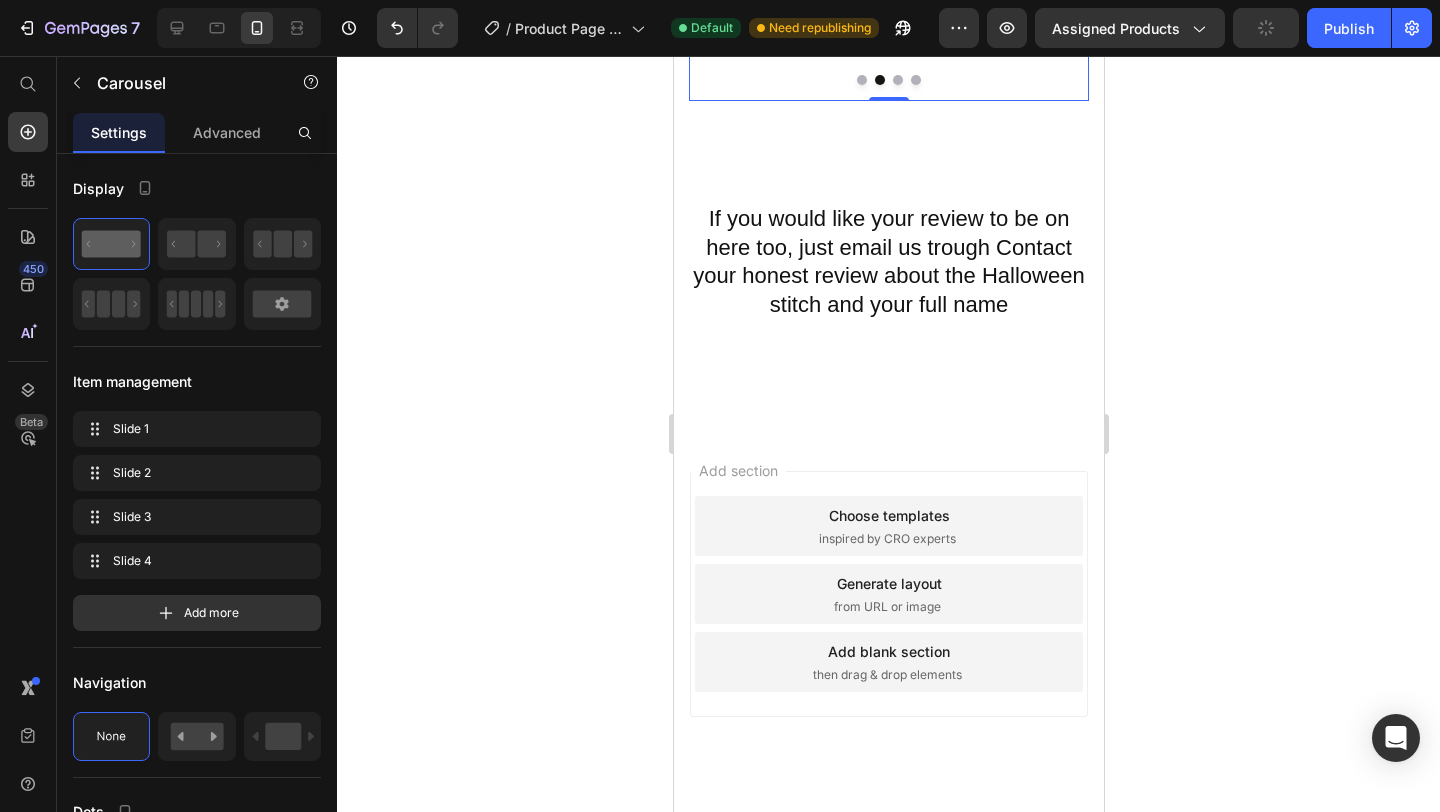 click at bounding box center (897, 80) 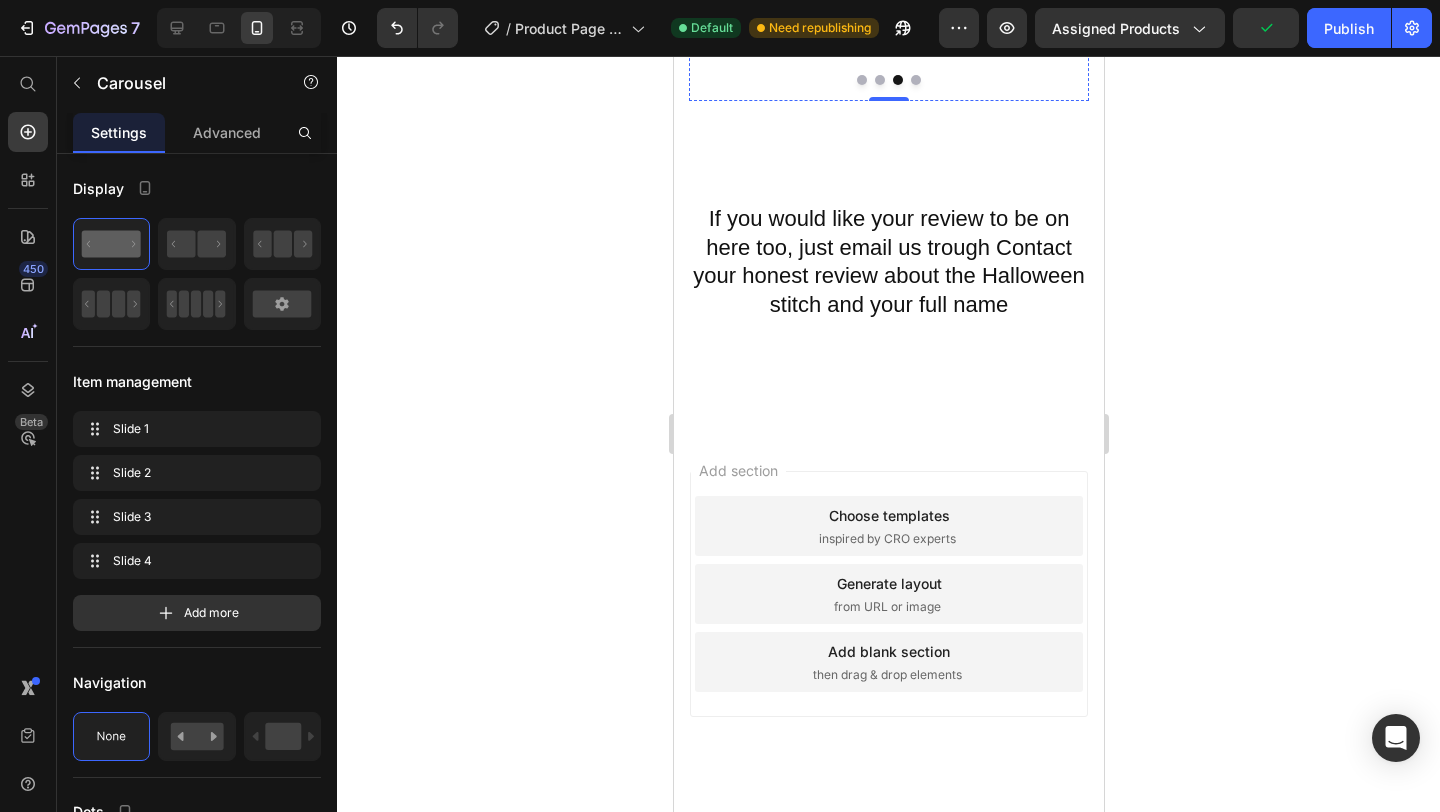 click on "I love Halloween so much that I start decorating in summer. This plushie is the perfect addition — super soft and spooky cute. I can’t stop hugging it!" at bounding box center [888, -80] 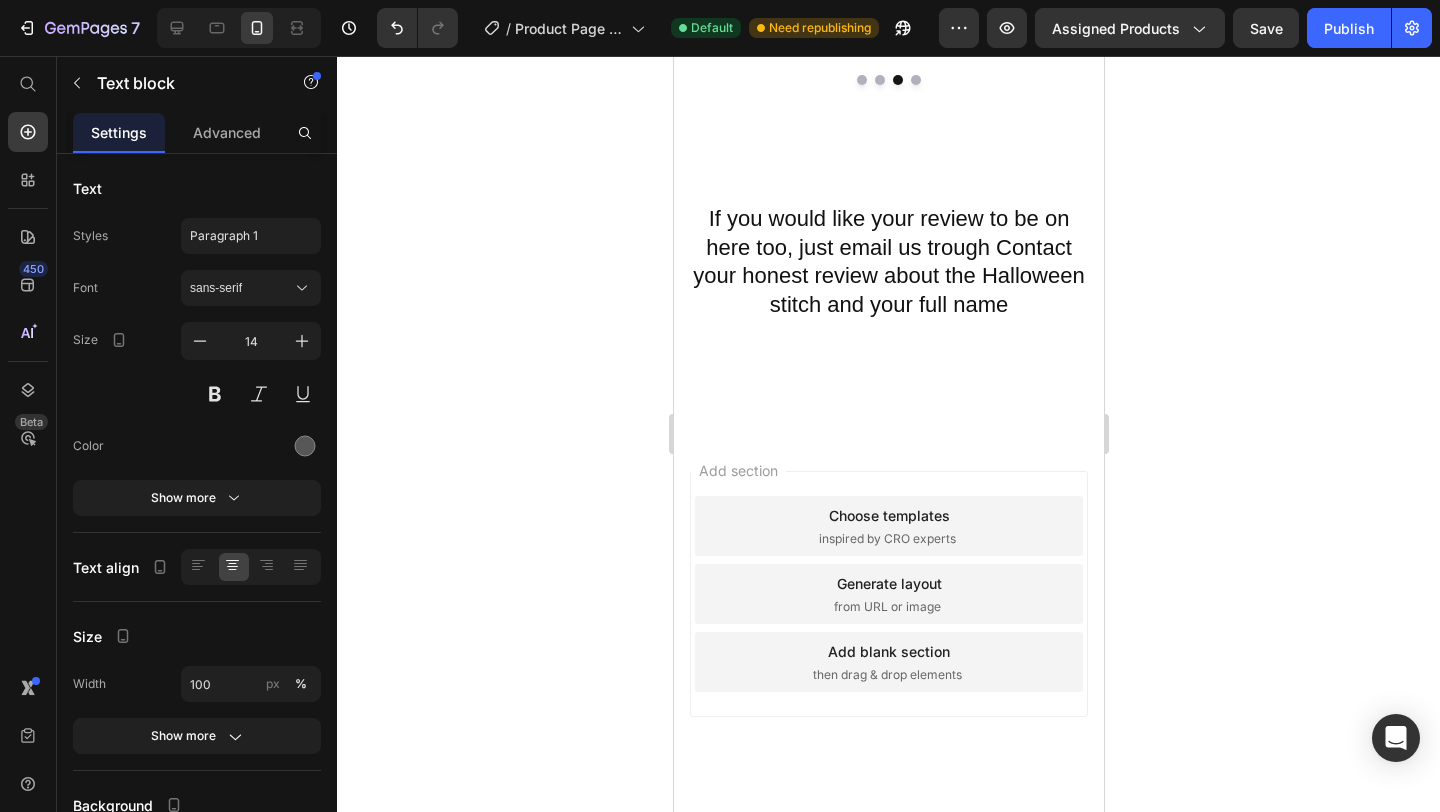 click at bounding box center (888, 20) 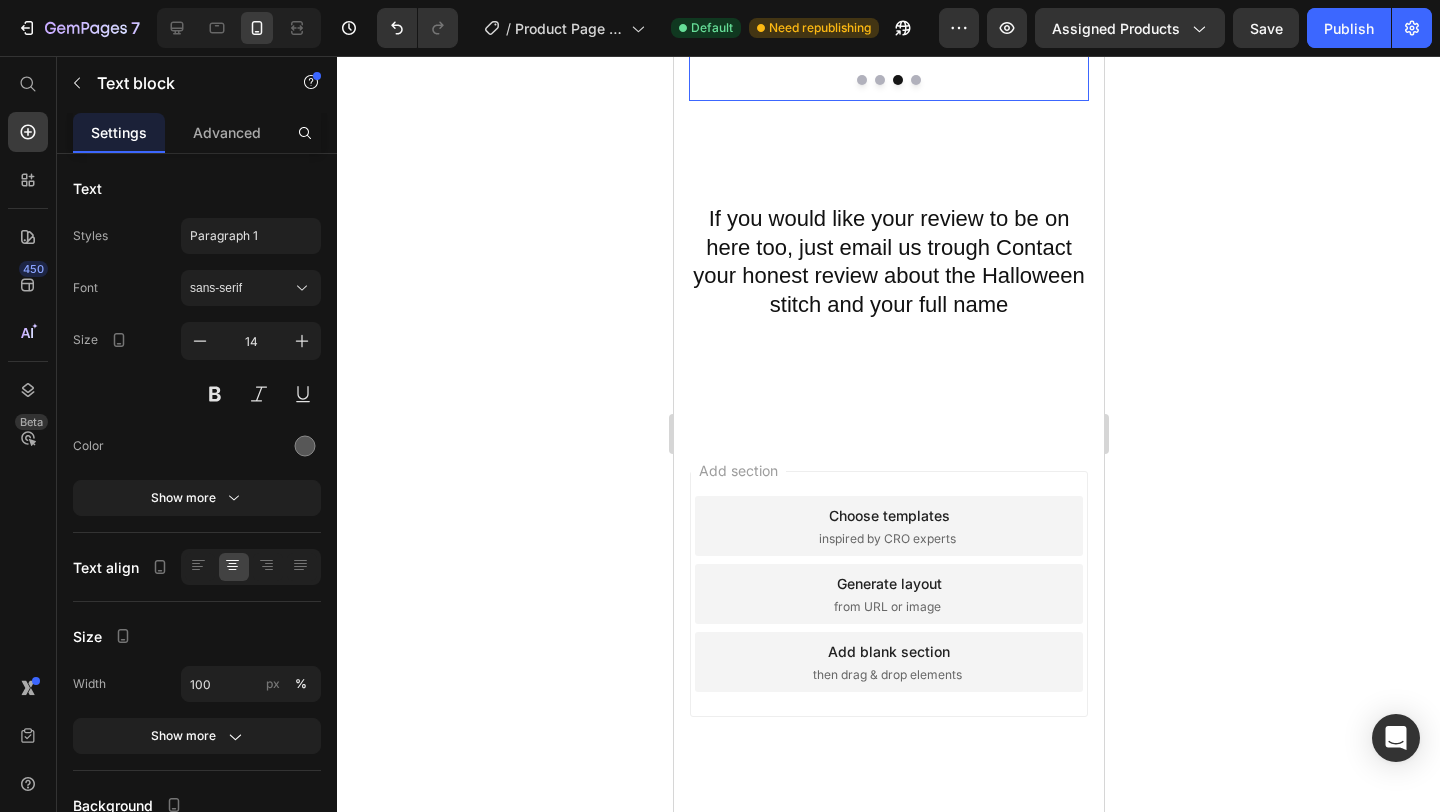 click at bounding box center (879, 80) 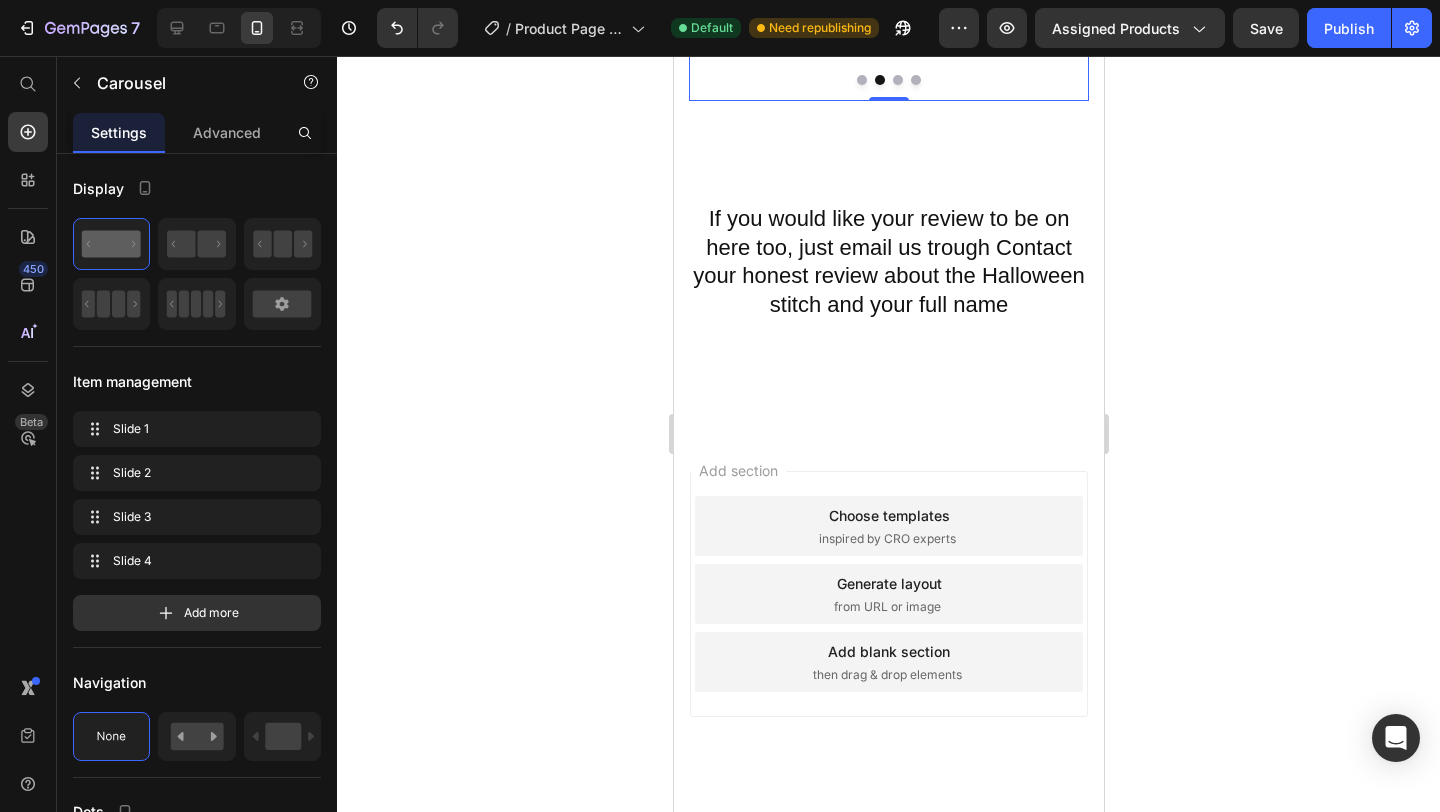 click on "Icon Icon Icon Icon
Icon Icon List Hoz Can't wait! Heading I couldn't wait for October, so I grabbed this early. It’s so cute and makes my room feel like Halloween all year round. Totally worth it! Text block —[FIRST] [LAST]. Text block" at bounding box center (888, -45) 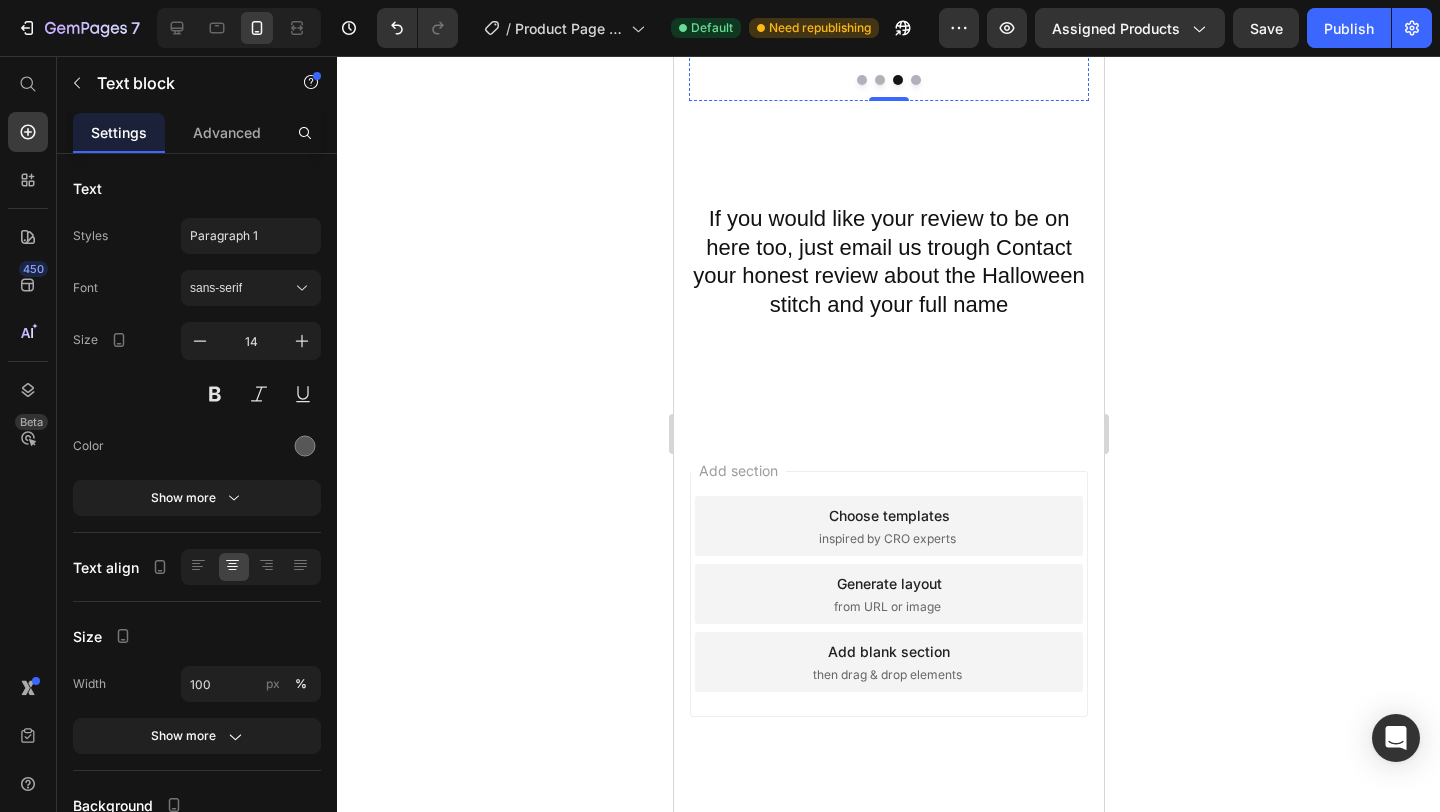 click on "I love Halloween so much that I start decorating in summer. This plushie is the perfect addition — super soft and spooky cute. I can’t stop hugging it!" at bounding box center [888, -80] 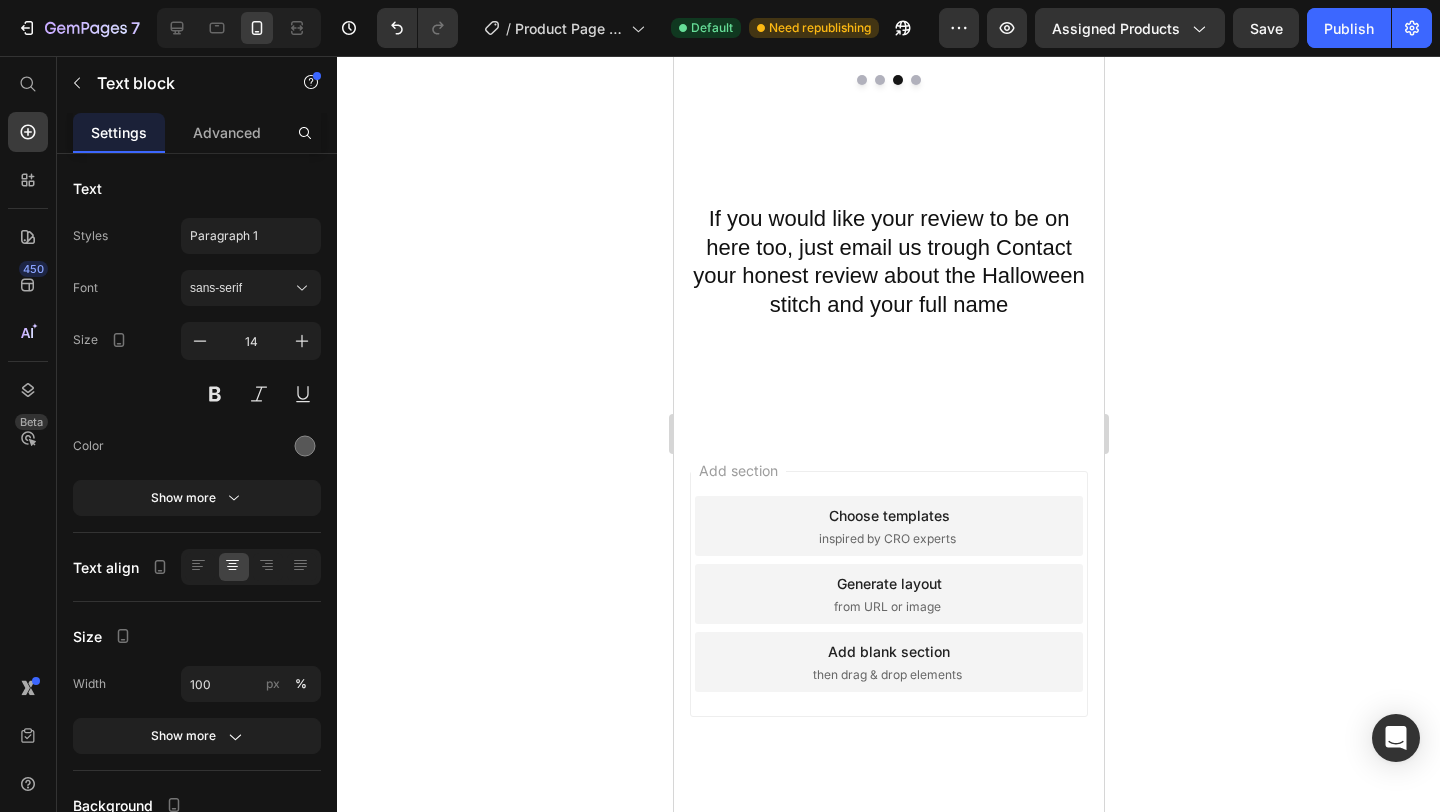 click at bounding box center (888, 24) 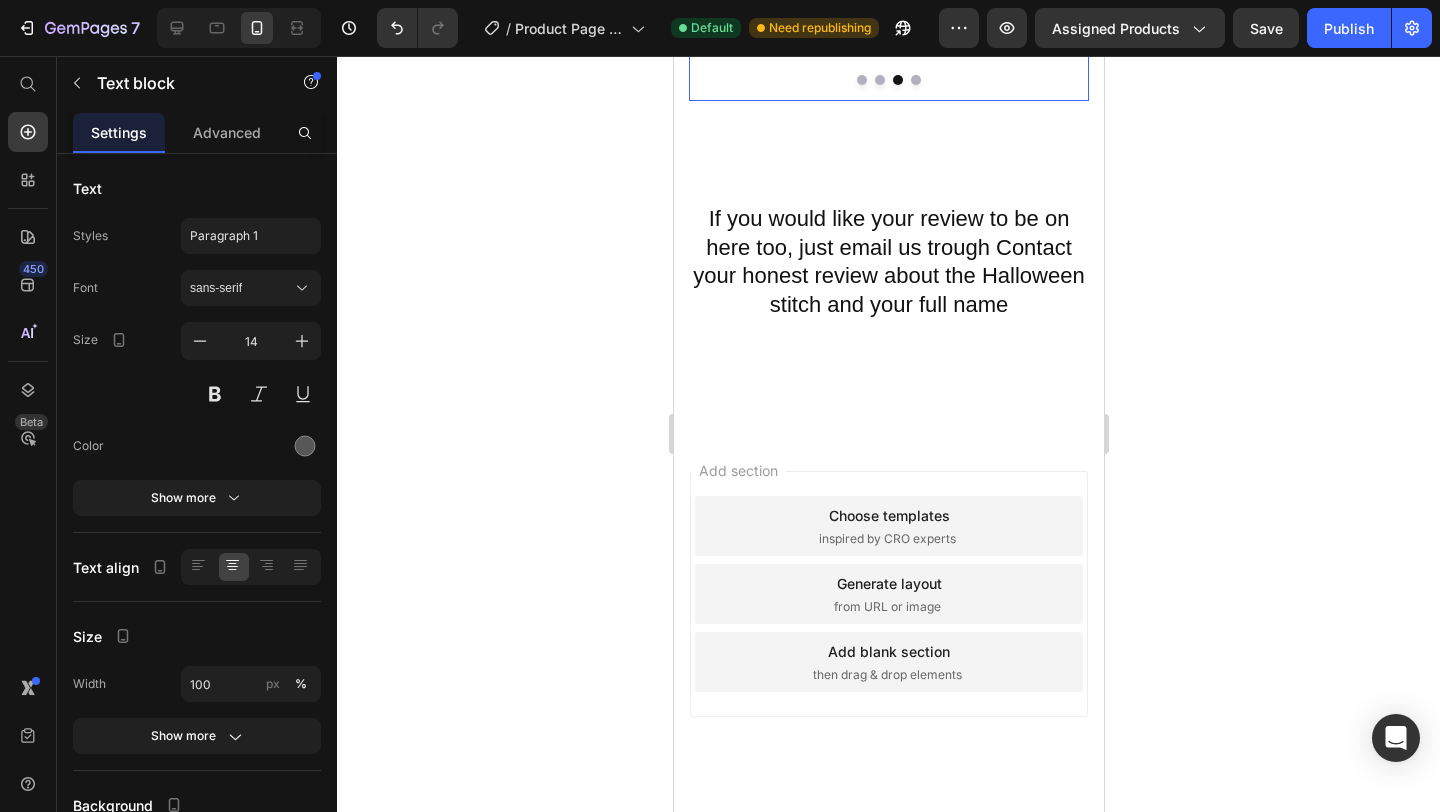 click on "Icon Icon Icon Icon Icon Icon List Hoz Not just cute Heading I love Halloween so much that I start decorating in summer. This plushie is the perfect addition — super soft and spooky cute. I can’t stop hugging it! Text block 67 — [FIRST] [LAST]. Text block" at bounding box center (888, -45) 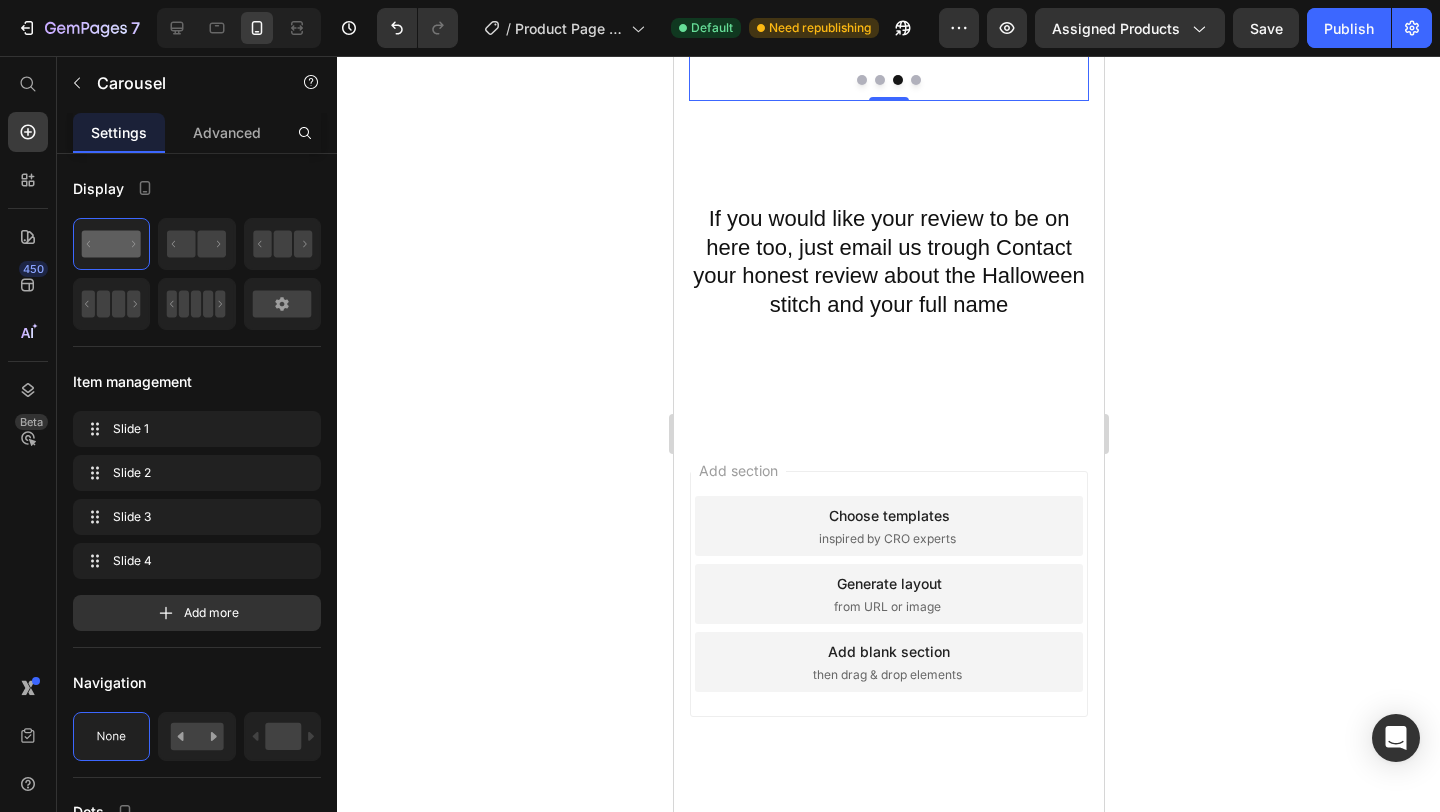 click at bounding box center [879, 80] 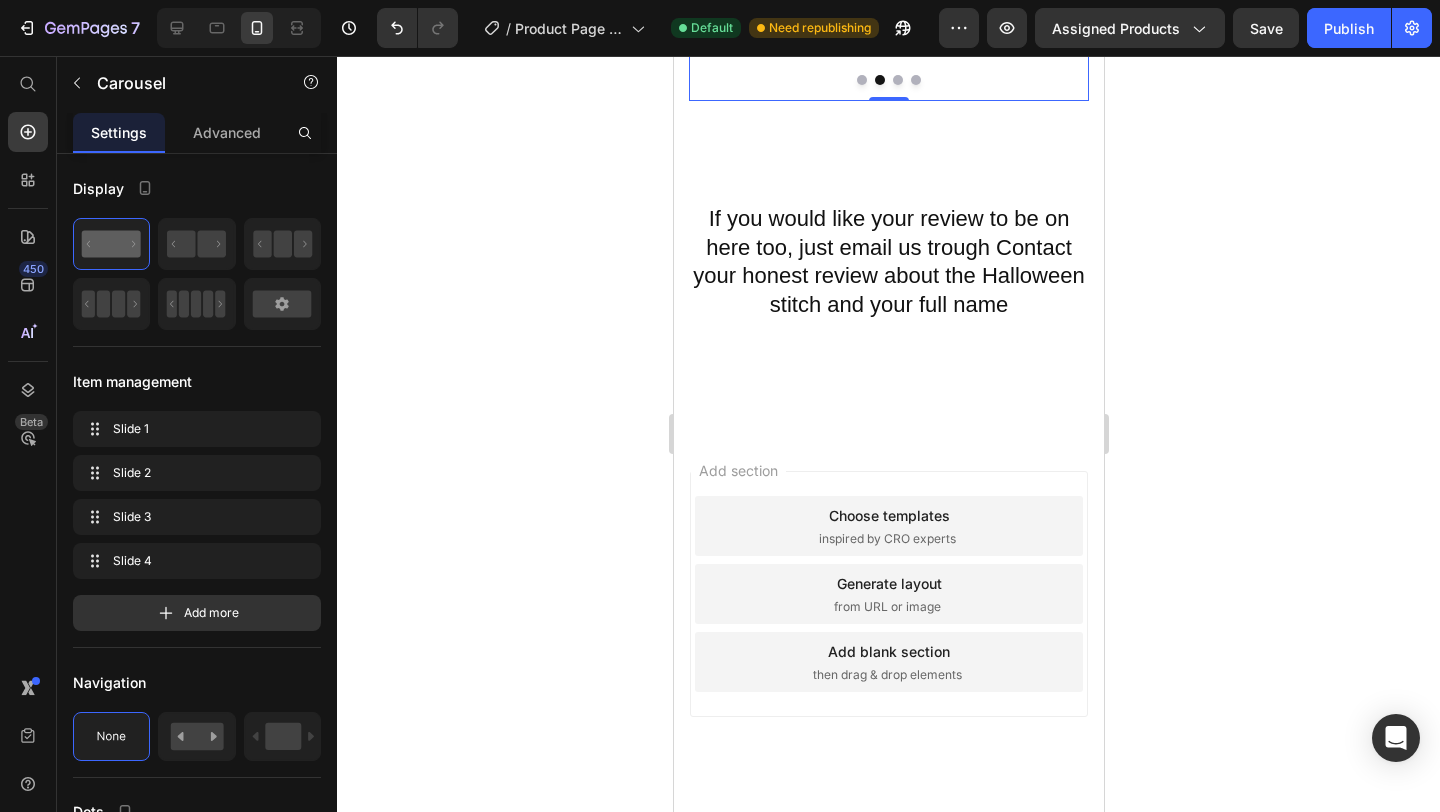 click at bounding box center (888, 80) 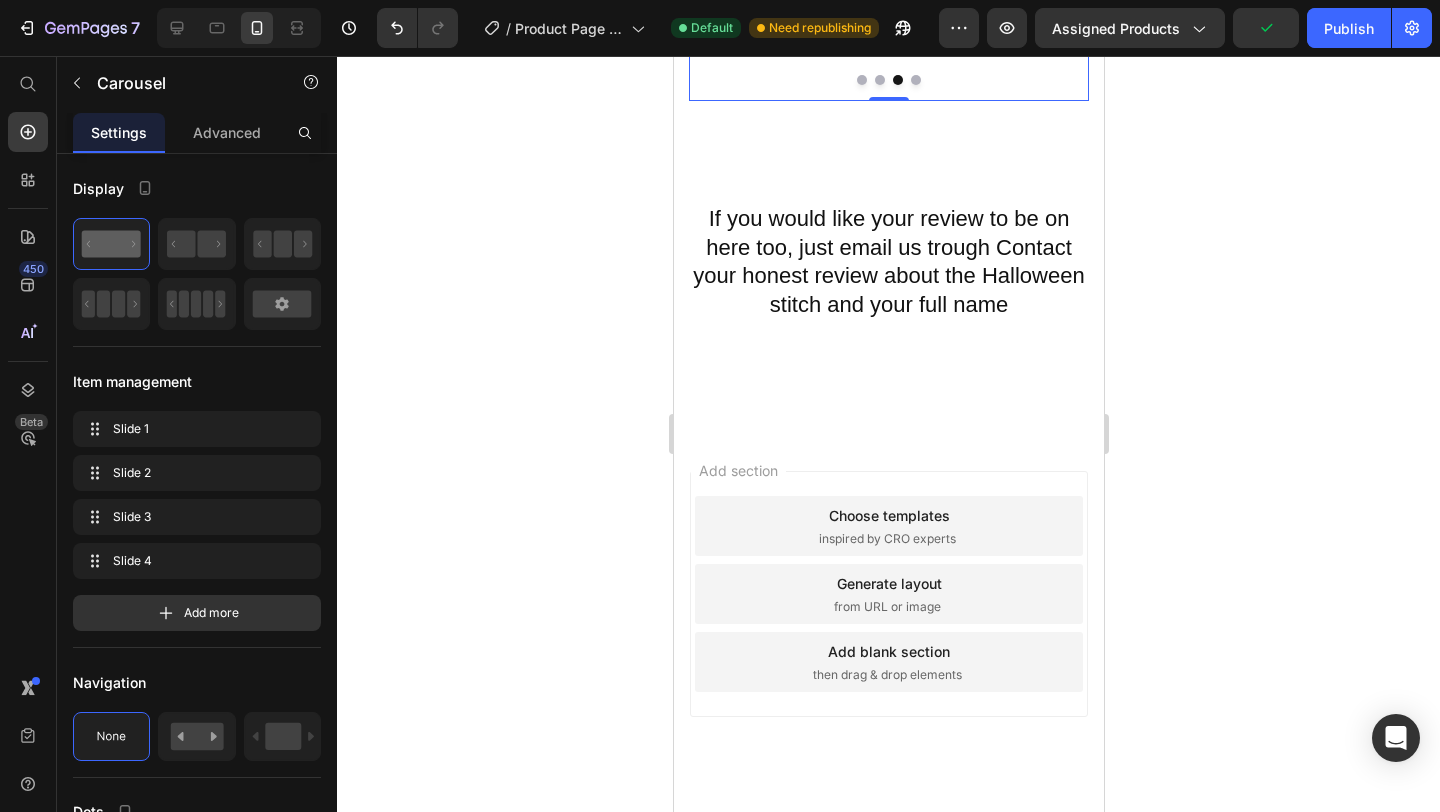 click on "Icon" at bounding box center [838, -181] 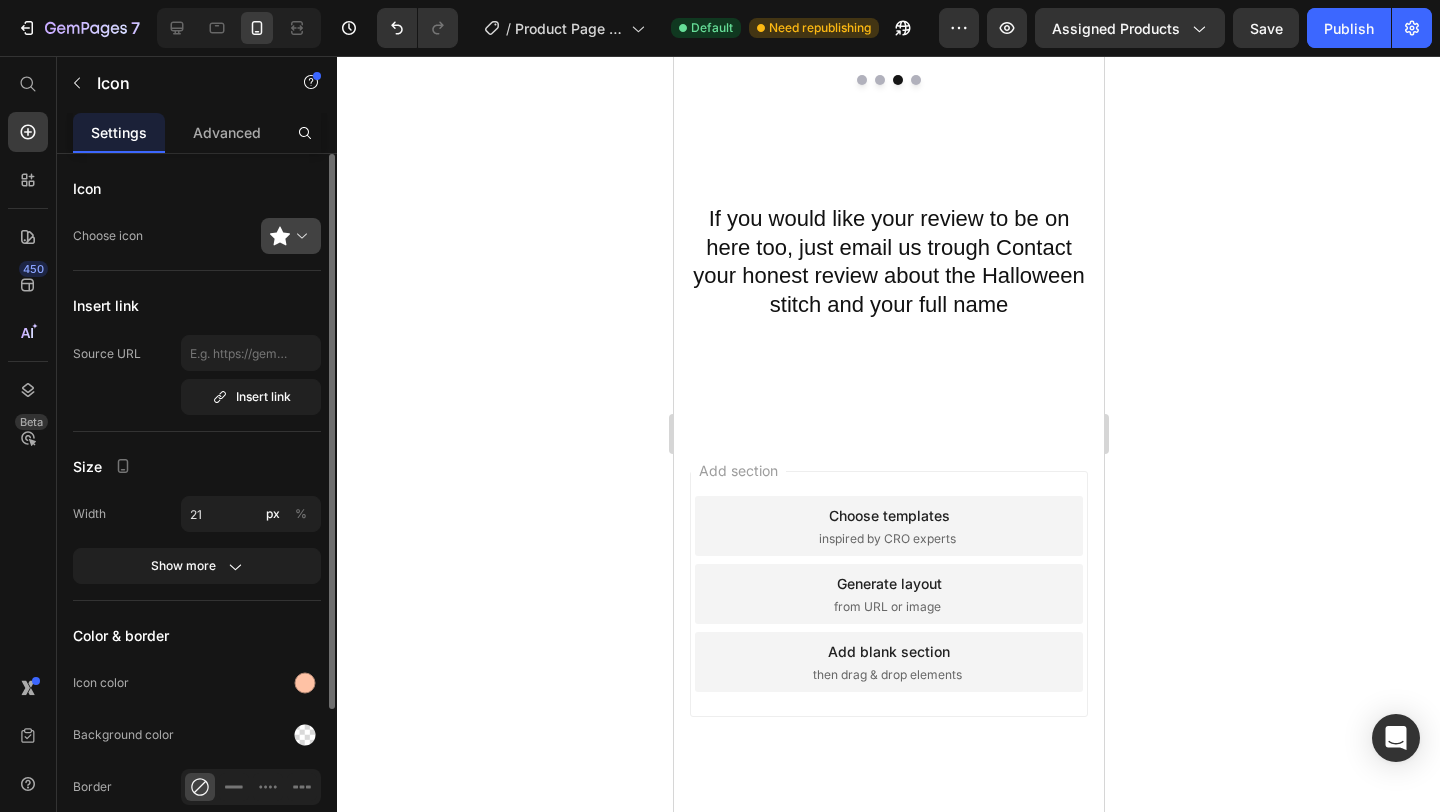 click at bounding box center (299, 236) 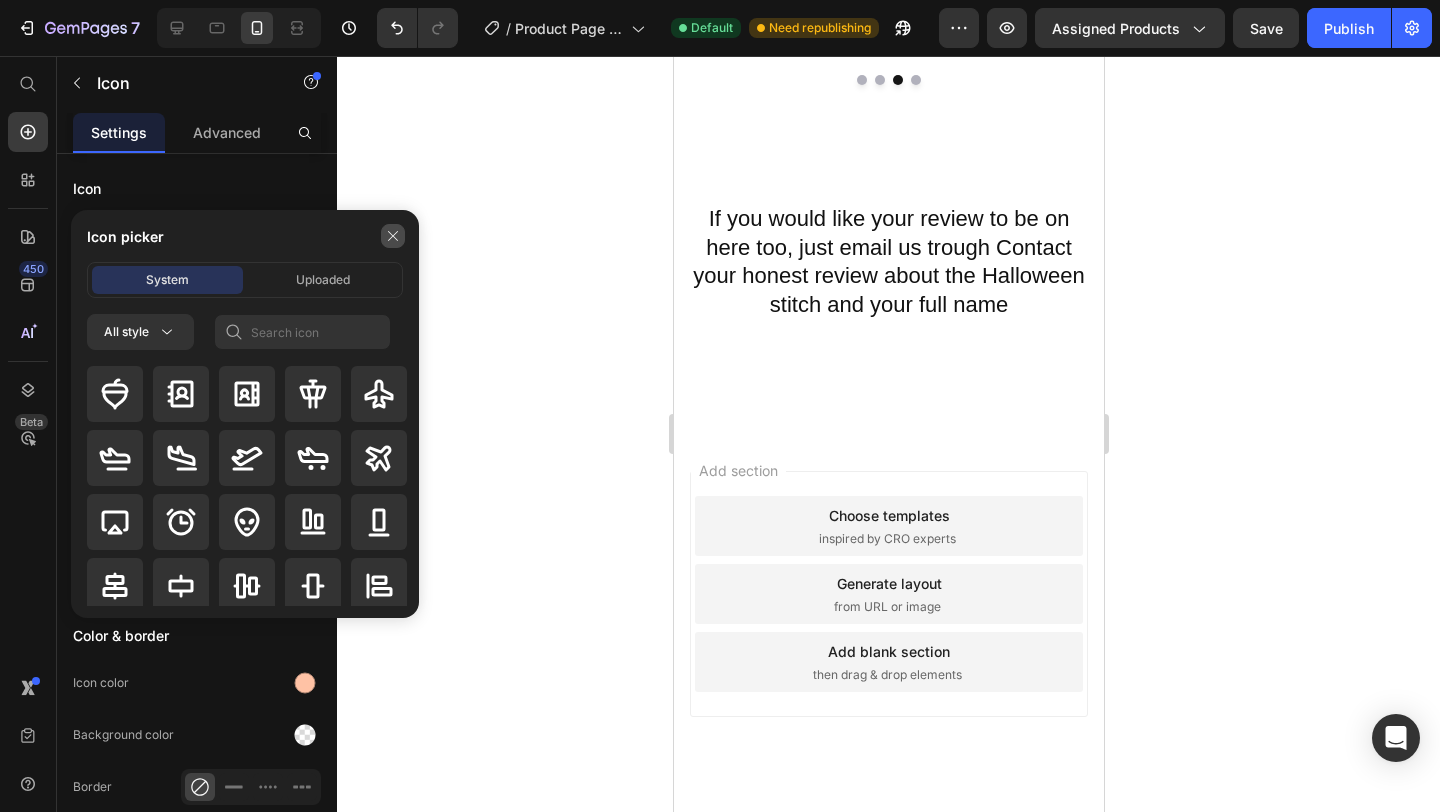 click at bounding box center [393, 236] 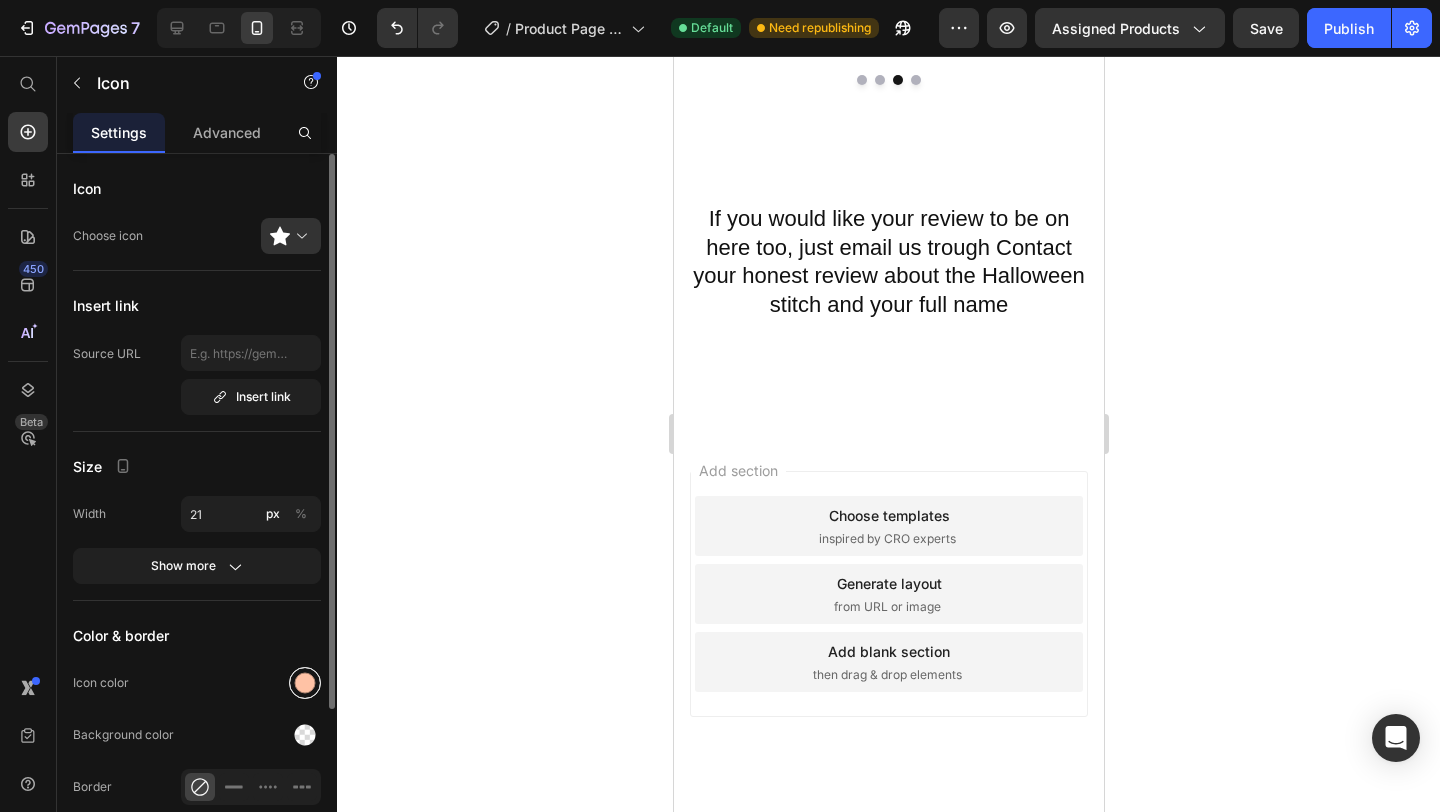 click at bounding box center (305, 683) 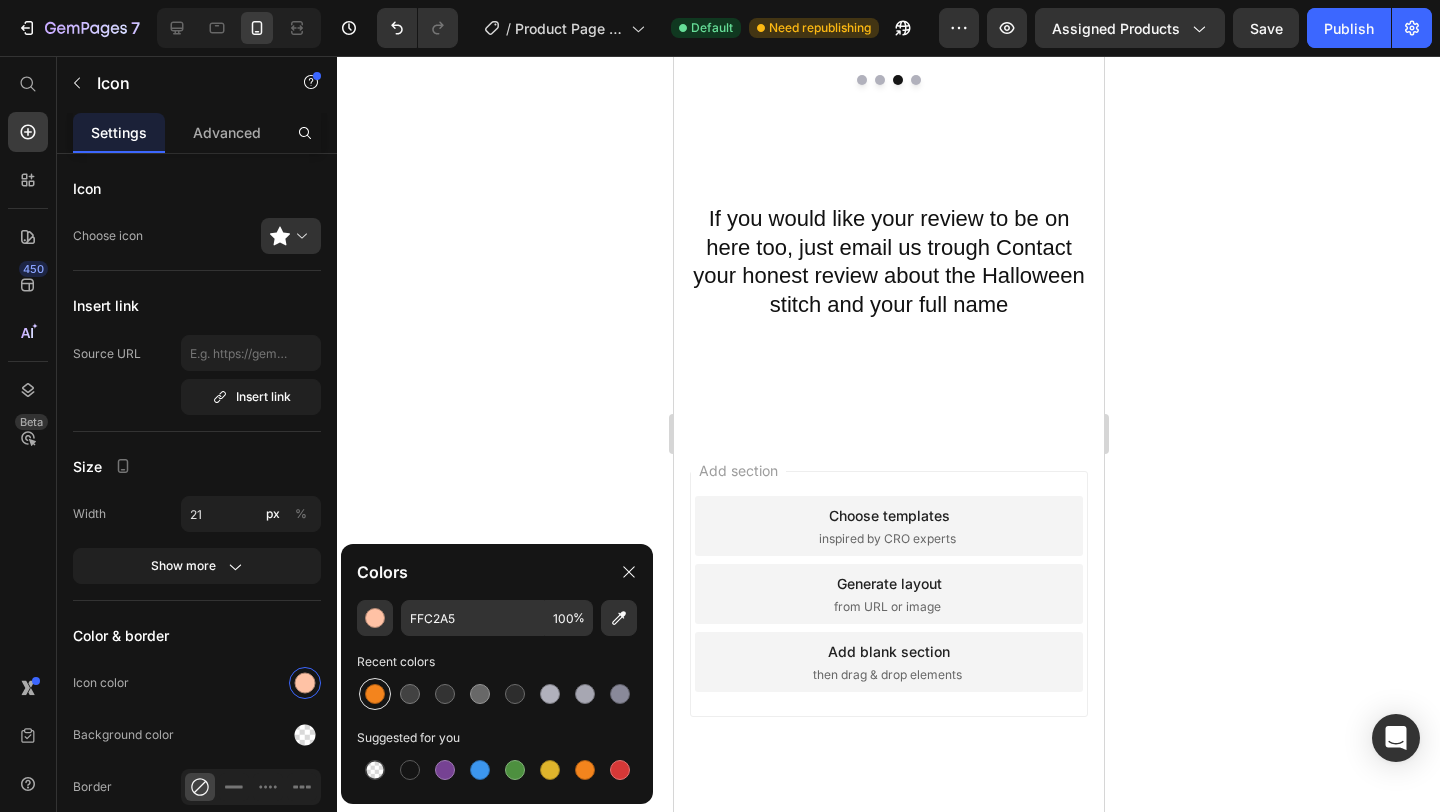 click at bounding box center (375, 694) 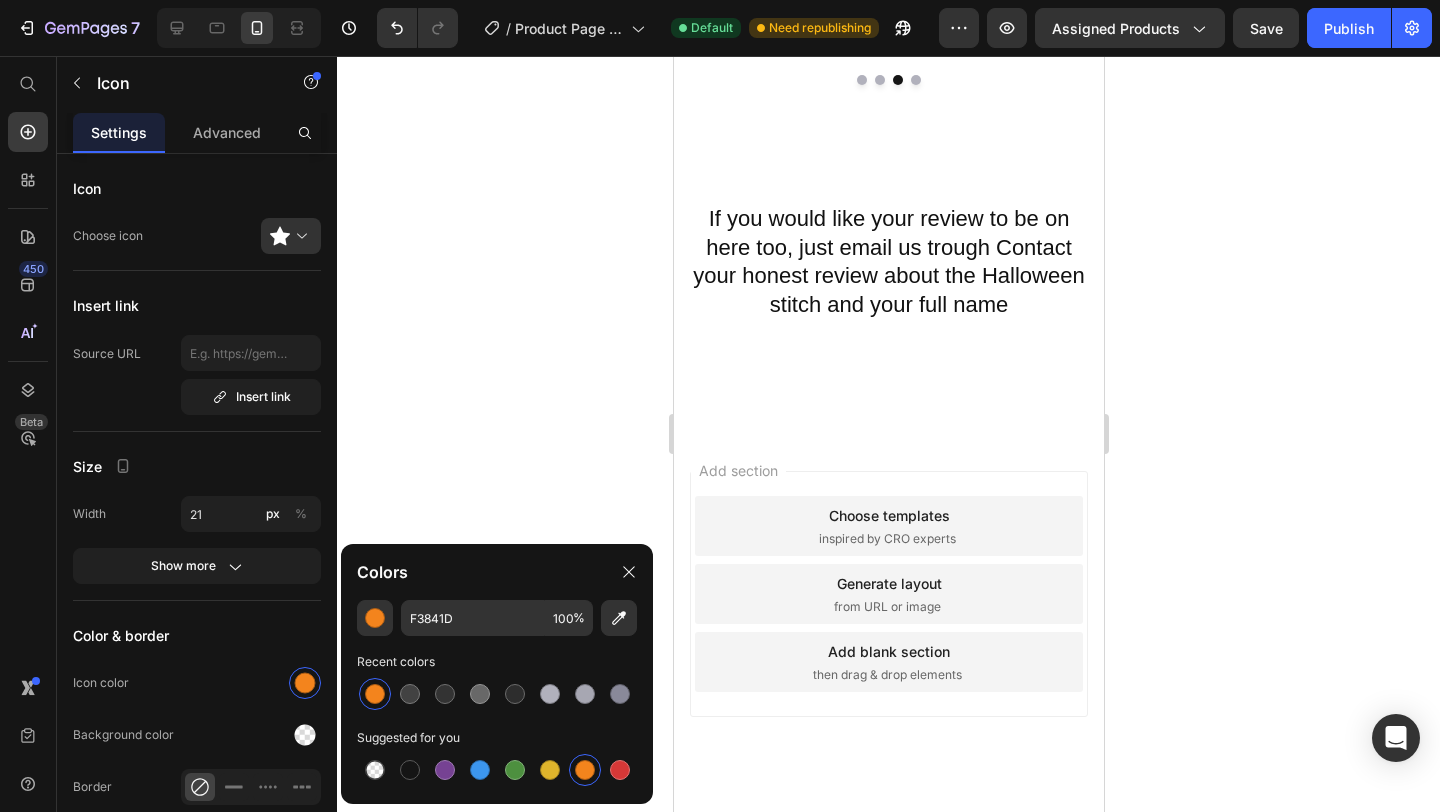 click 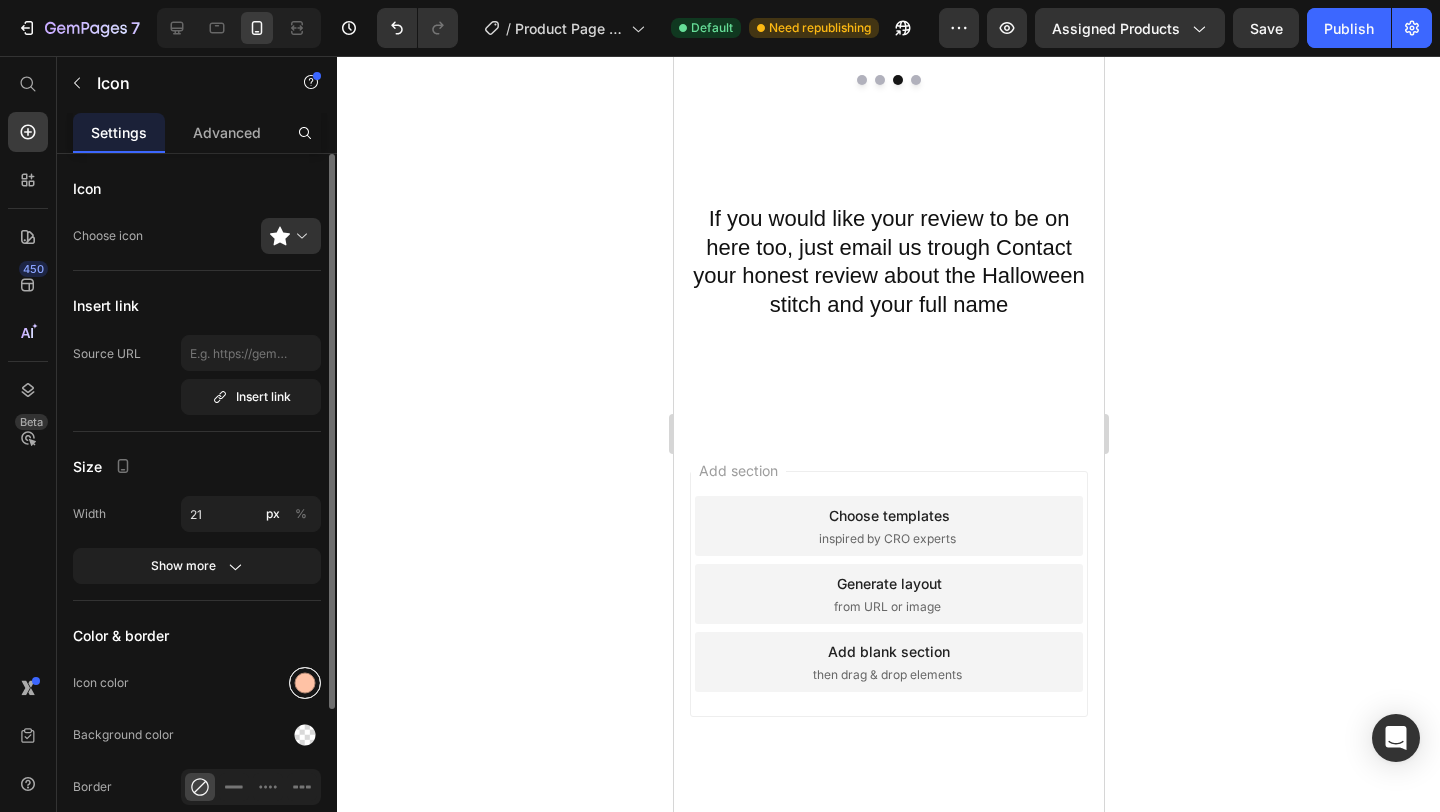 click at bounding box center (305, 683) 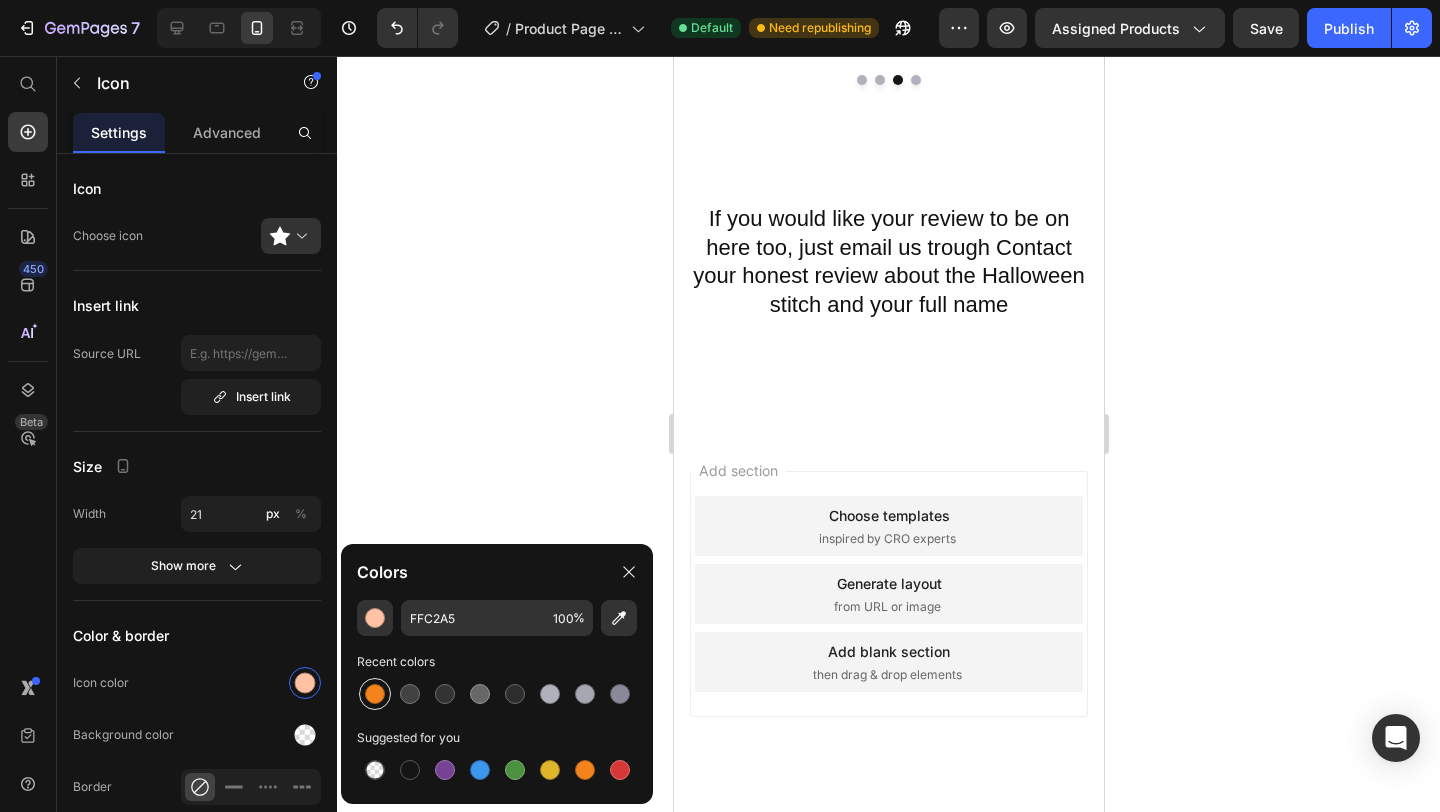 click at bounding box center [375, 694] 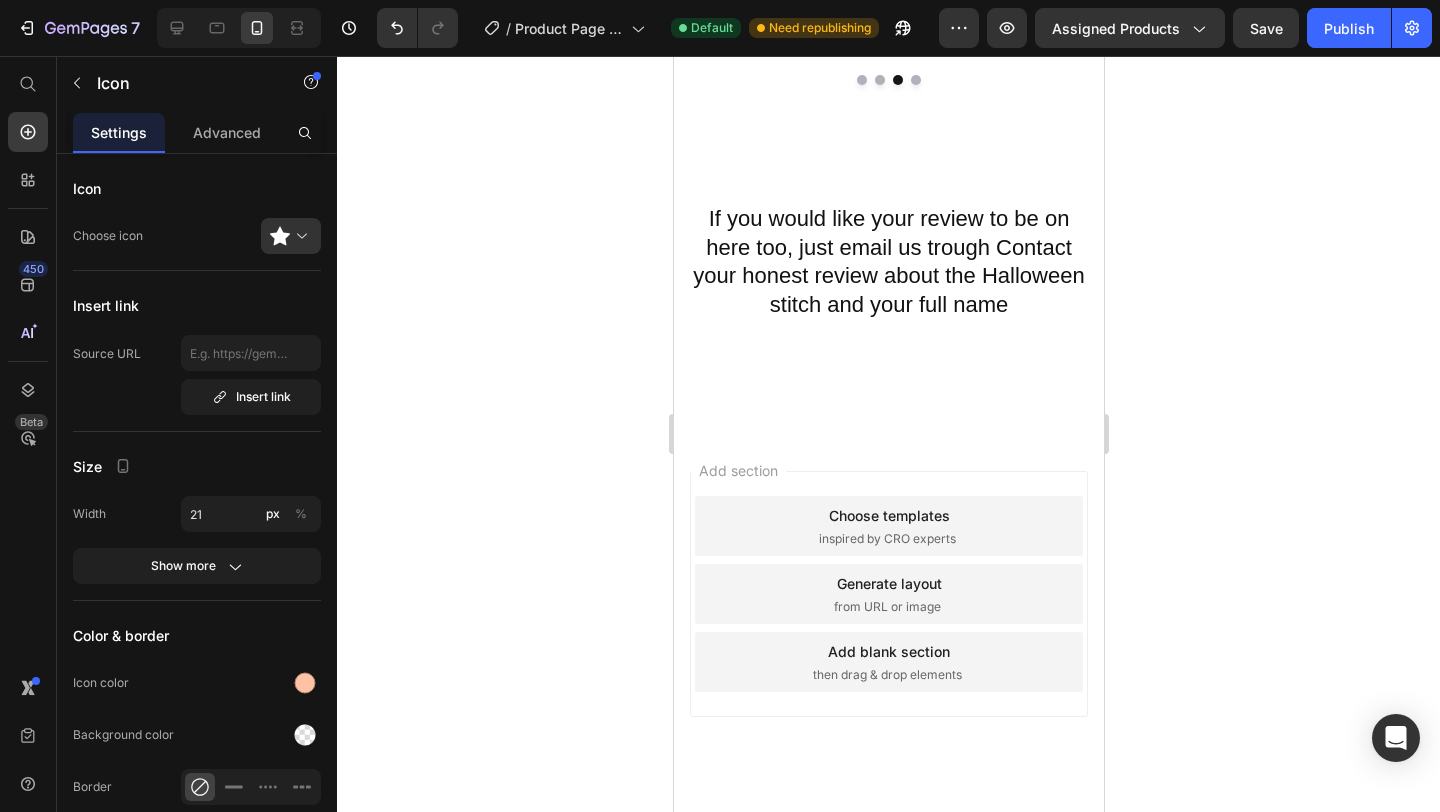 click 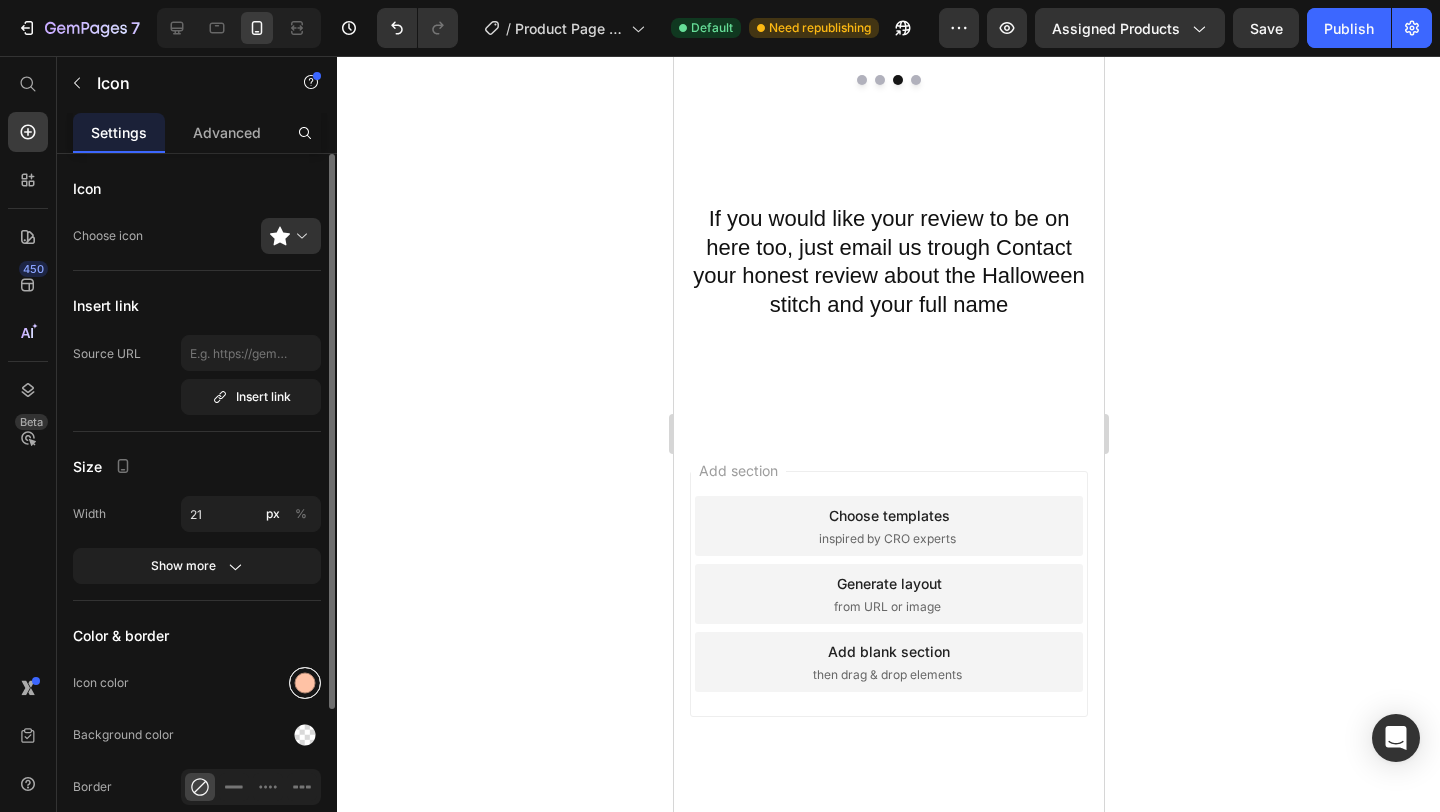 click at bounding box center [305, 683] 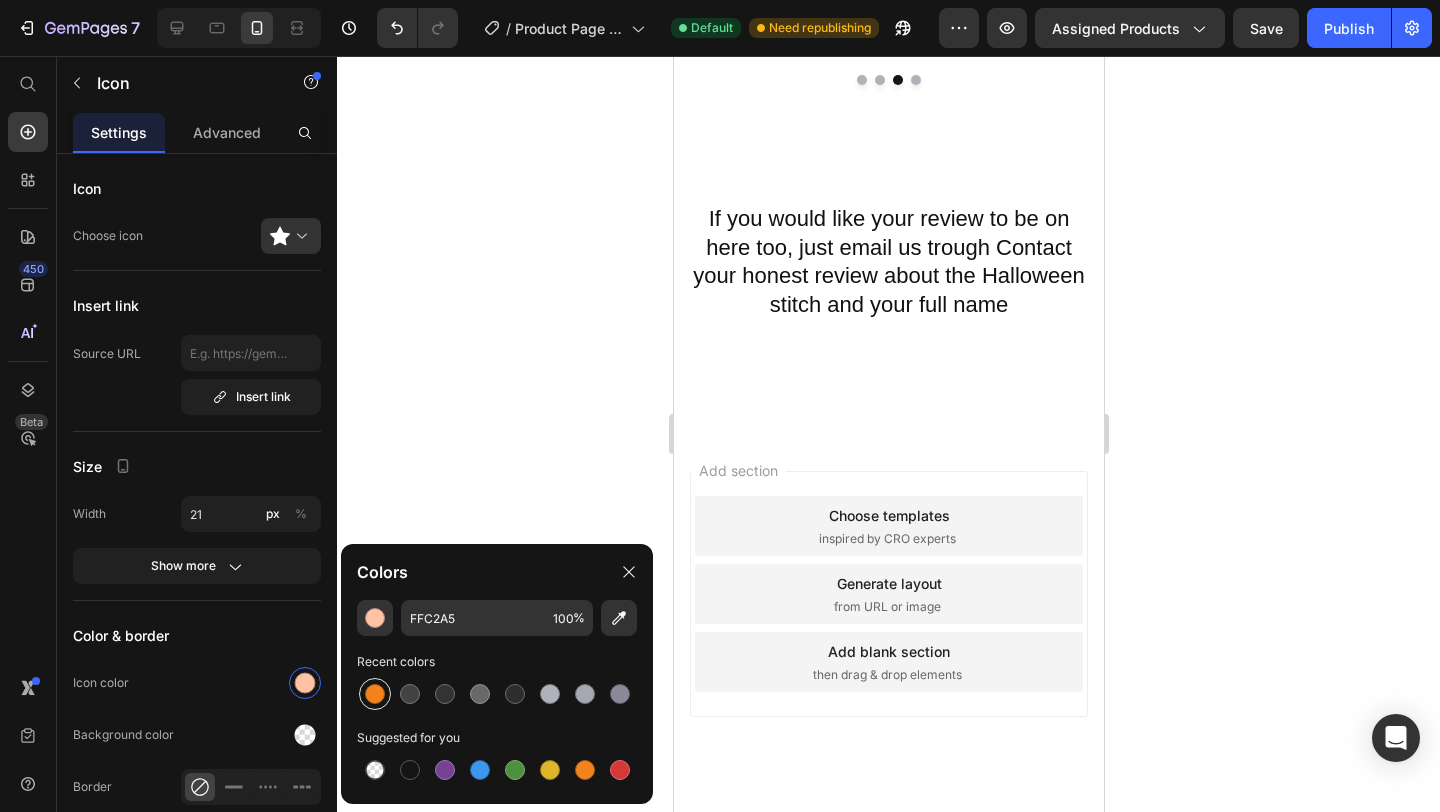 click at bounding box center [375, 694] 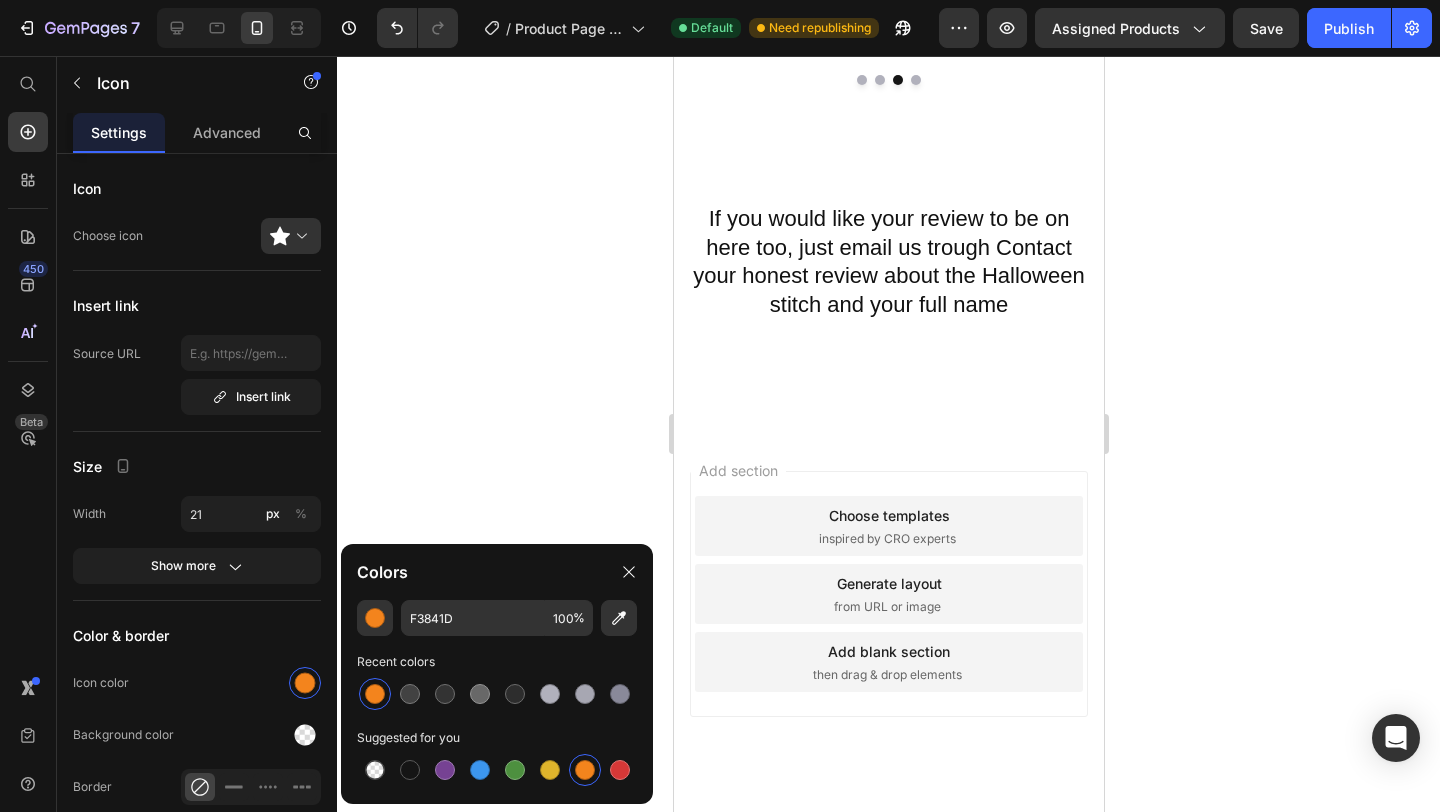 click 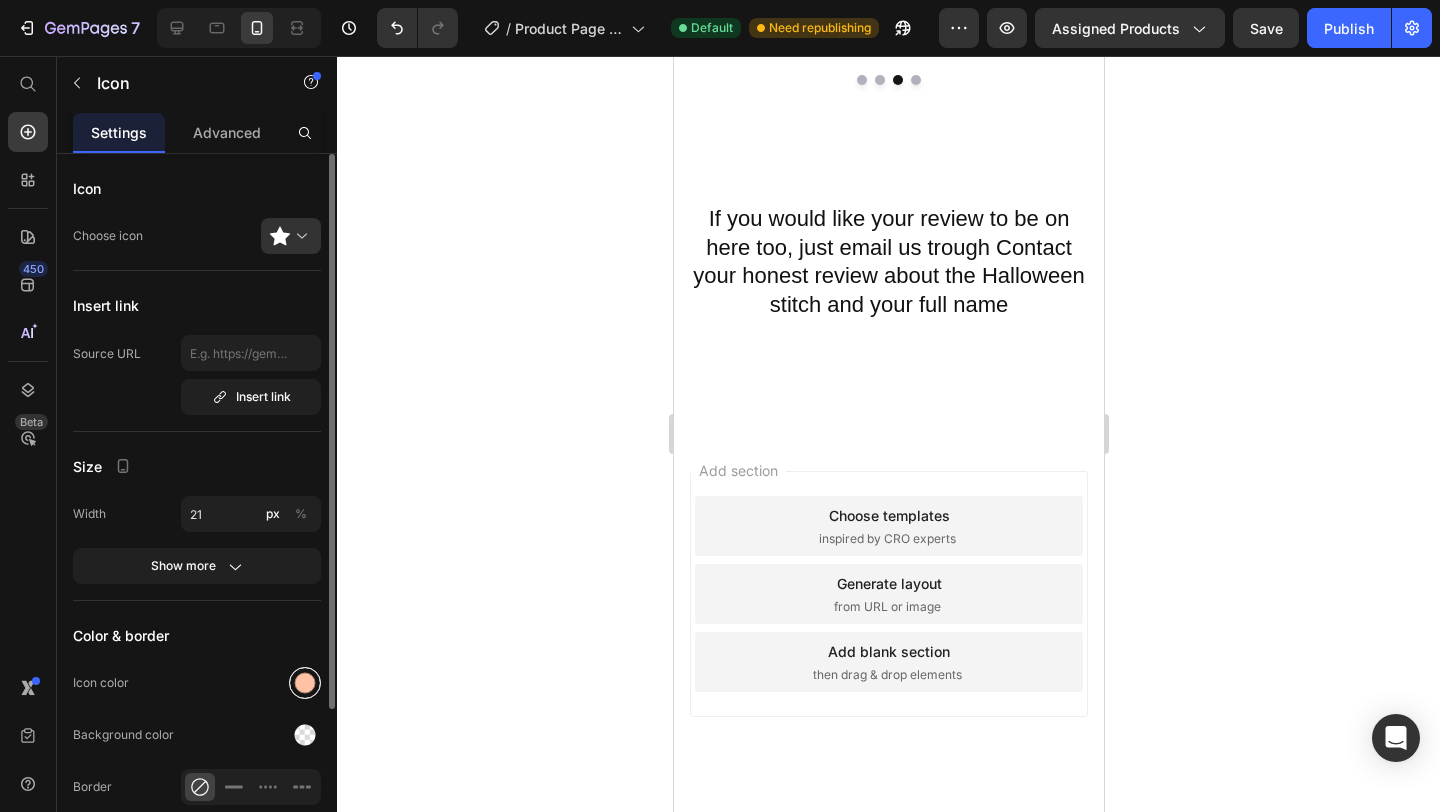 click at bounding box center [305, 683] 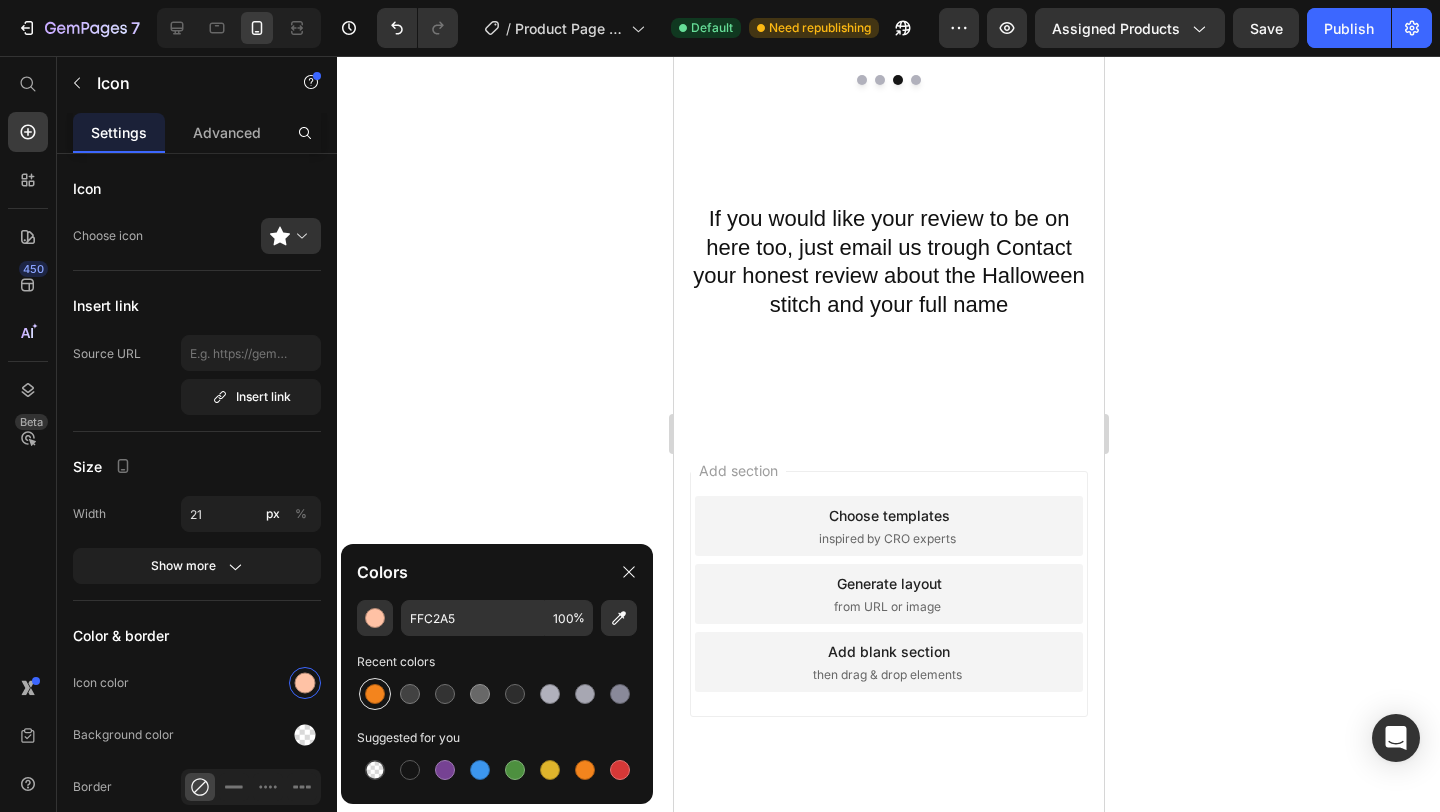 click at bounding box center [375, 694] 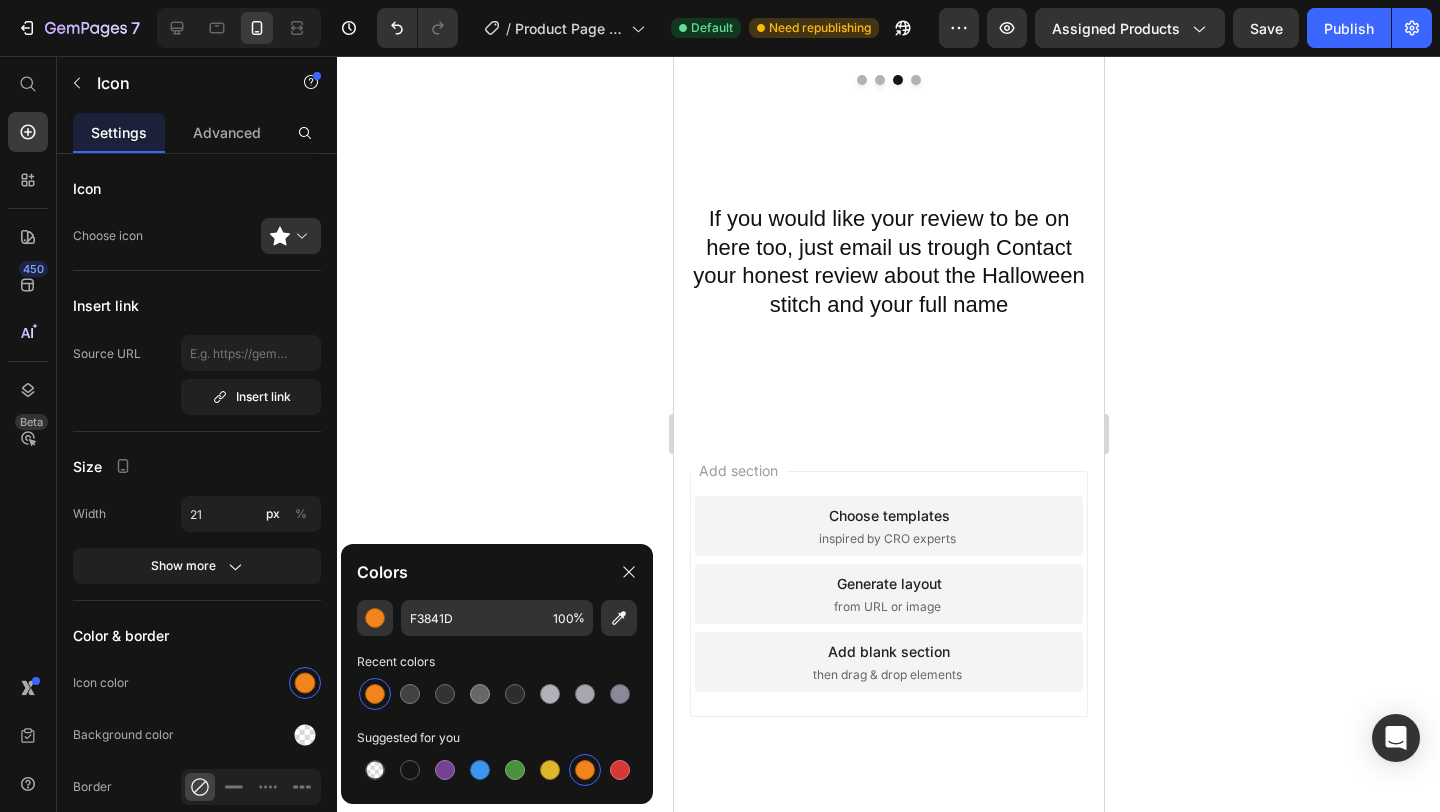 click 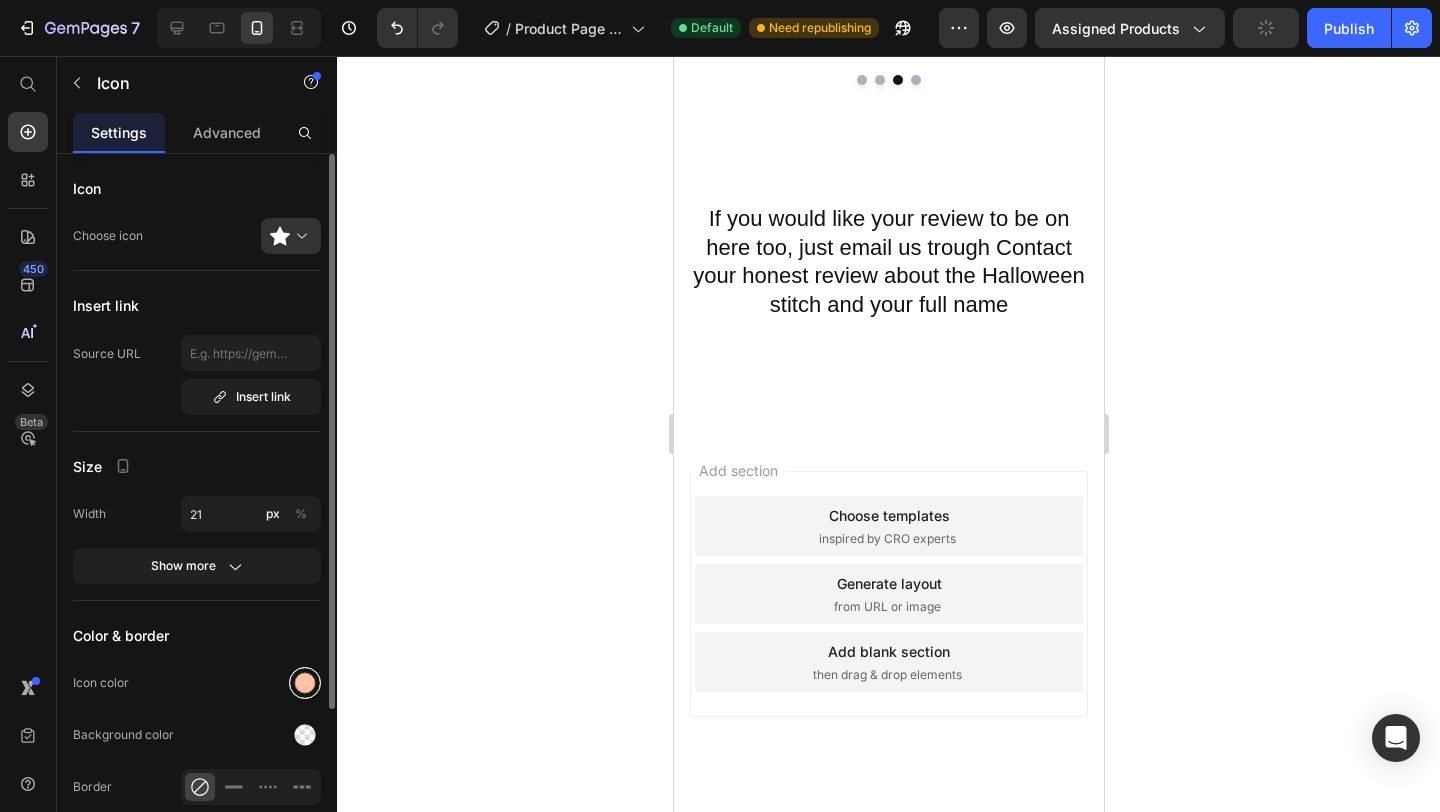 click at bounding box center (305, 683) 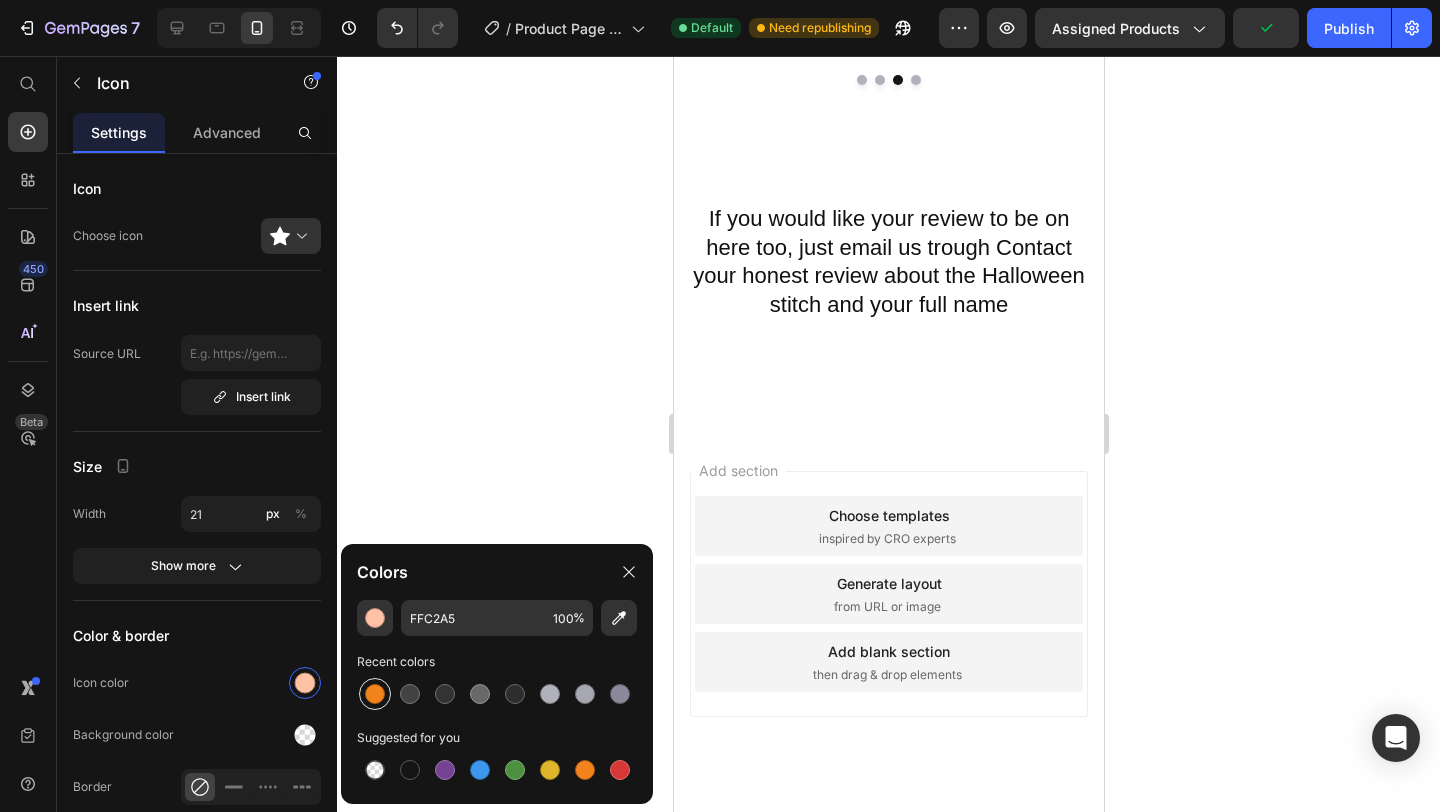 click at bounding box center [375, 694] 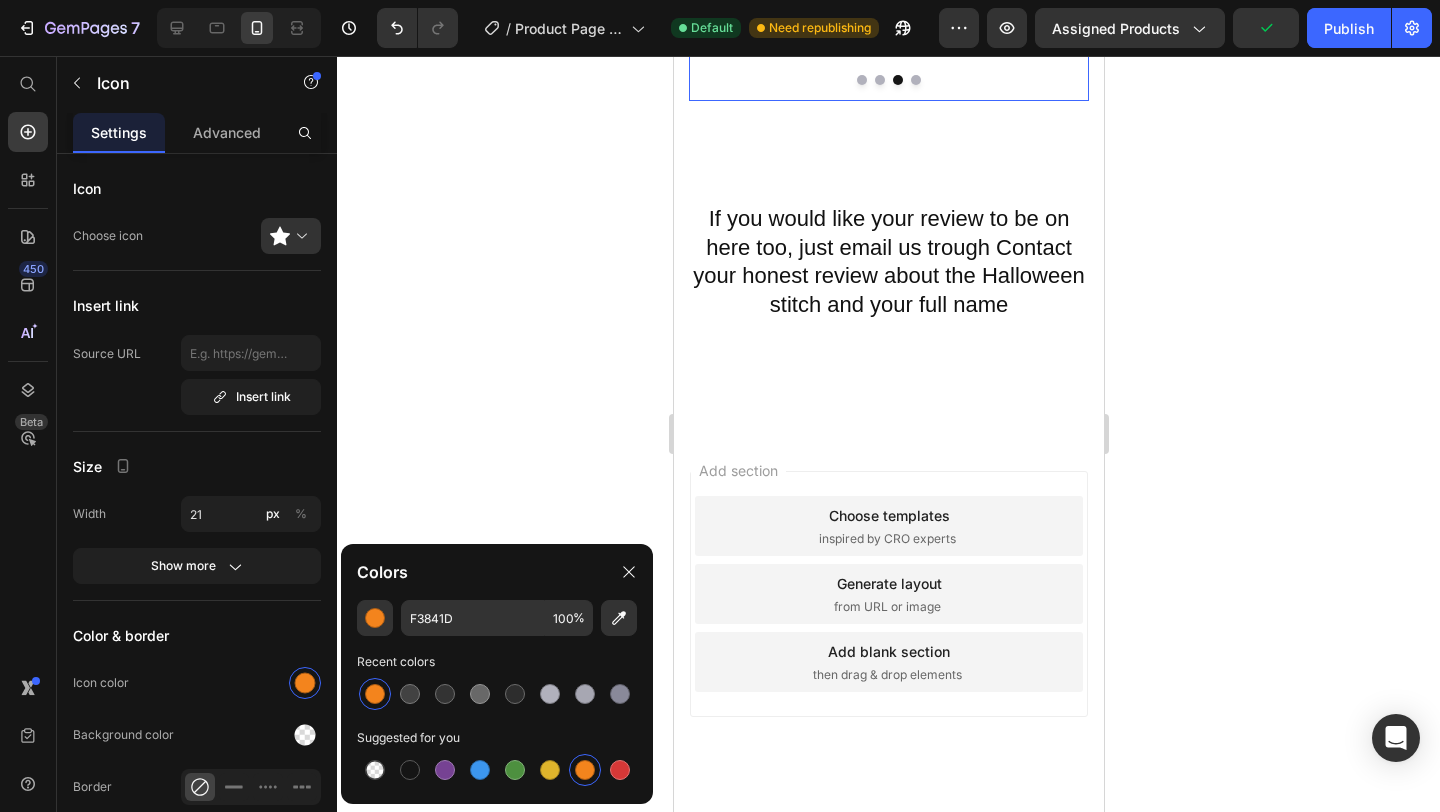 click 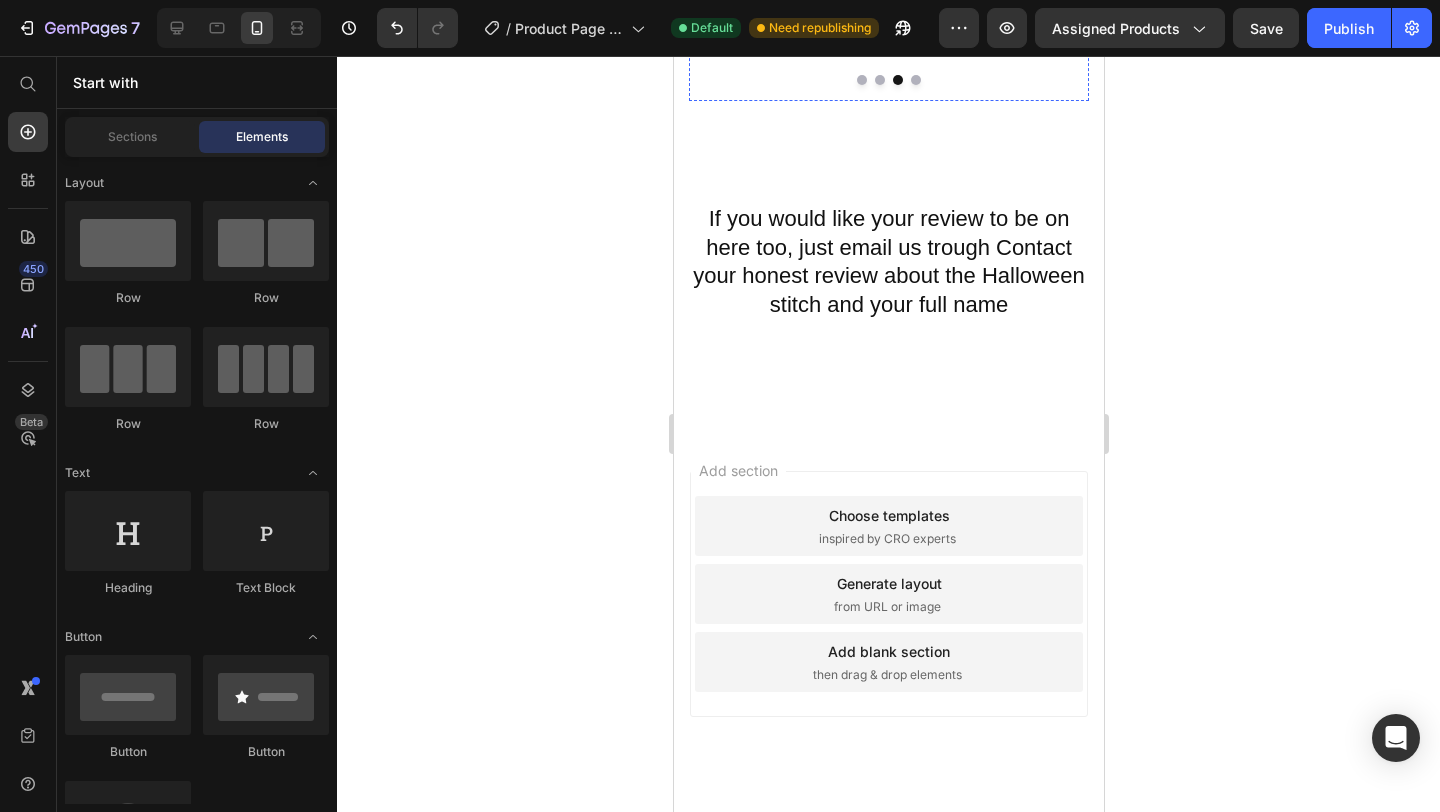 click on "I love Halloween so much that I start decorating in summer. This plushie is the perfect addition — super soft and spooky cute. I can’t stop hugging it!" at bounding box center (888, -80) 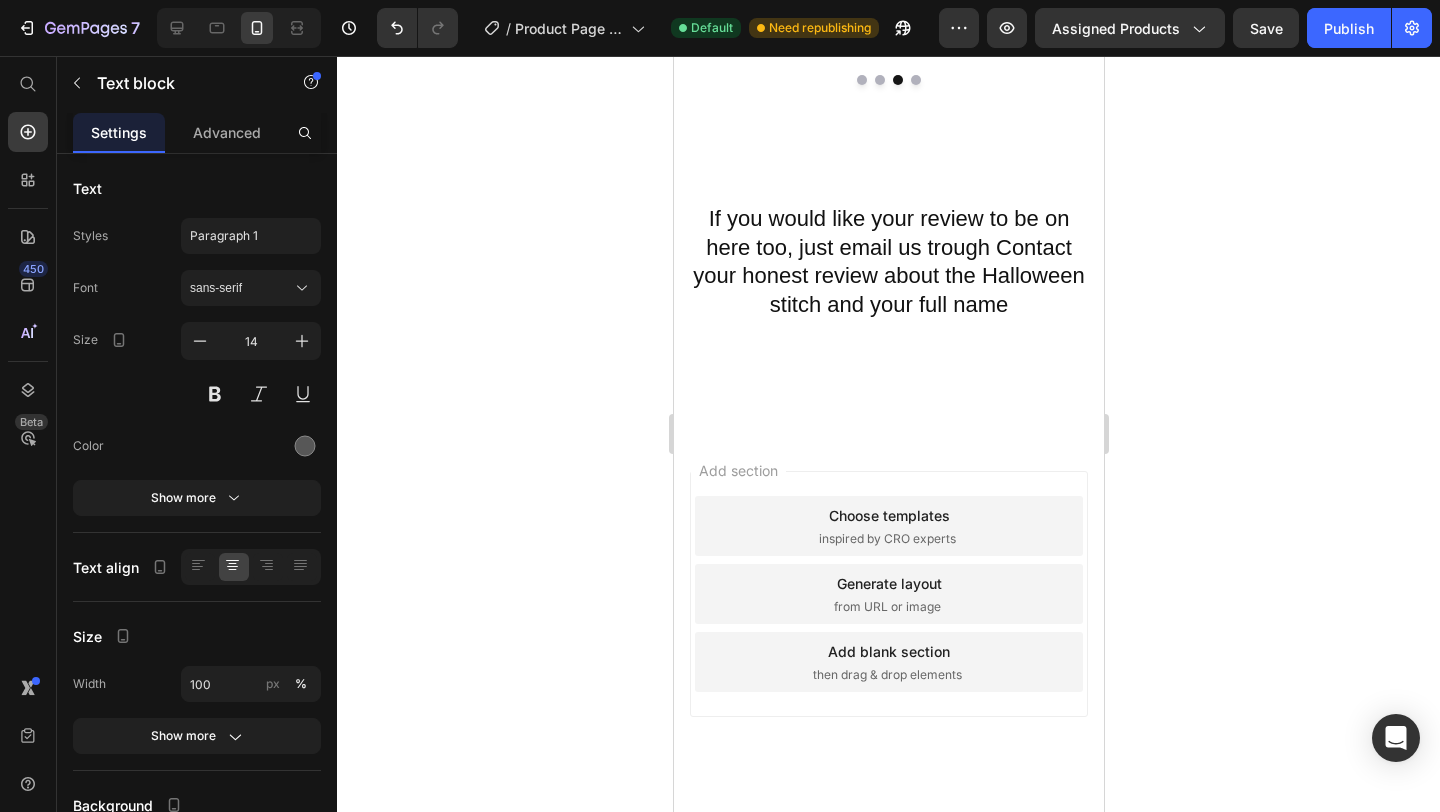 click on "I love Halloween so much that I start decorating in summer. This plushie is the perfect addition — super soft and spooky cute. I can’t stop hugging it!" at bounding box center (888, -80) 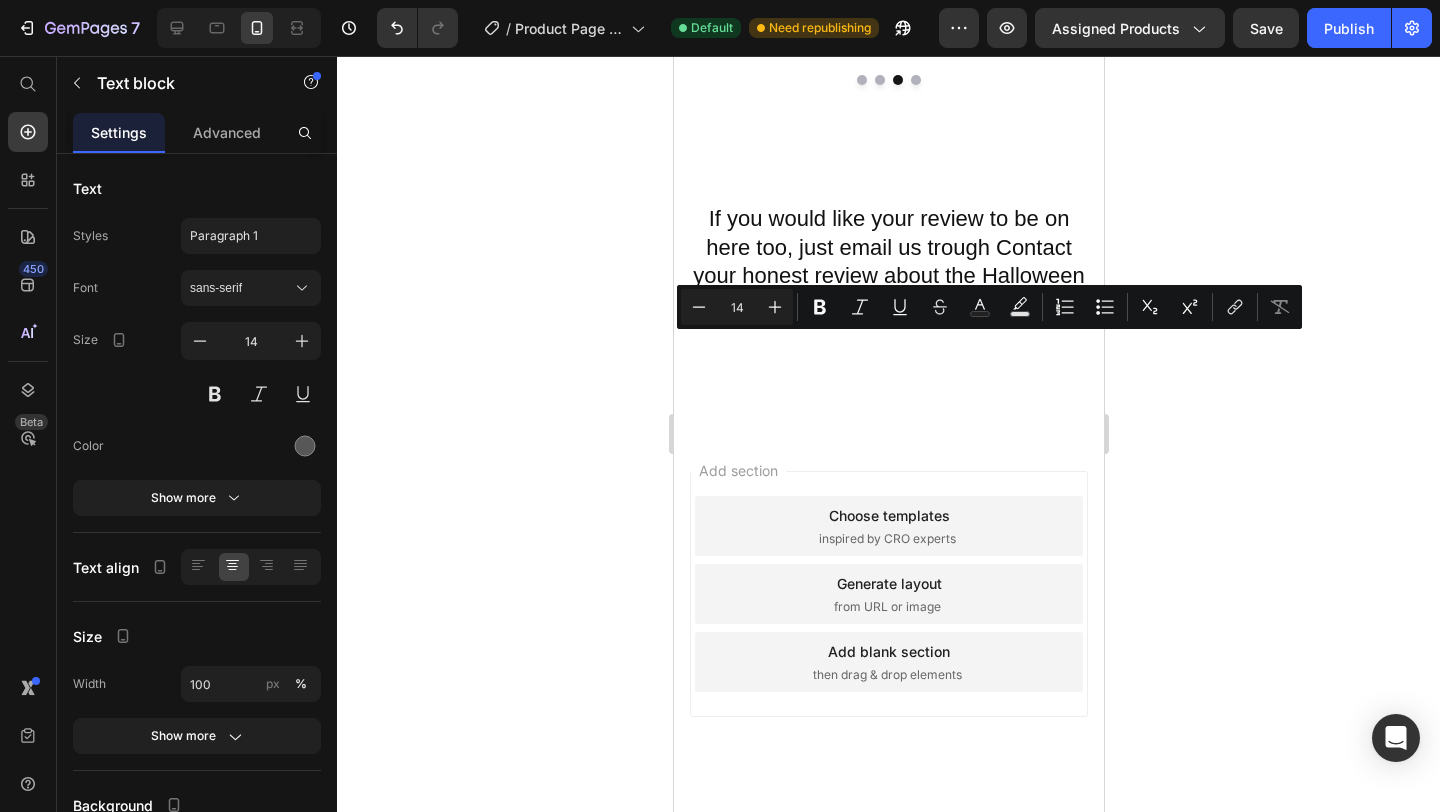 click on "I love Halloween so much that I start decorating in summer. This plushie is the perfect addition — super soft and spooky cute. I can’t stop hugging it!" at bounding box center (888, -80) 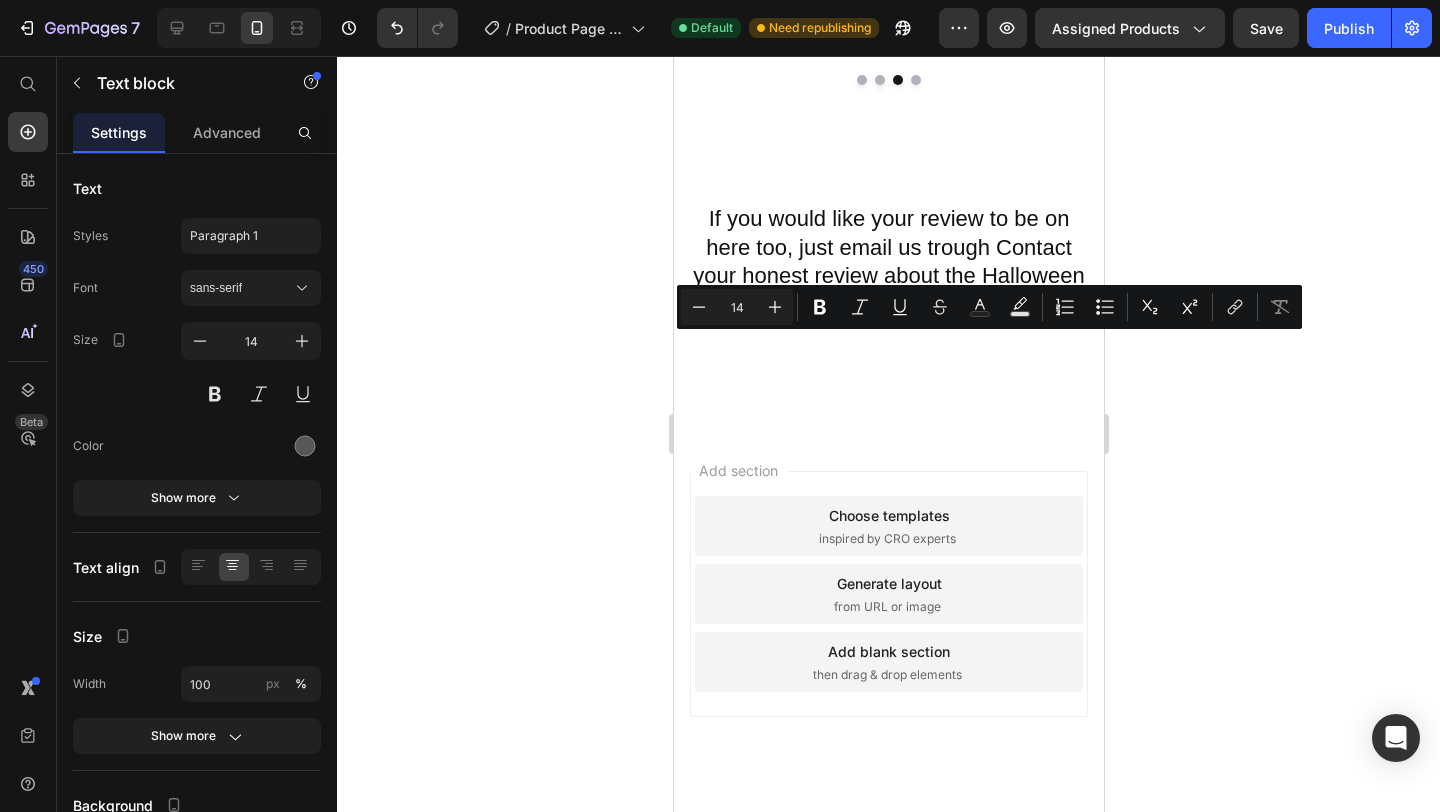click on "I love Halloween so much that I start decorating in summer. This plushie is the perfect addition — super soft and spooky cute. I can’t stop hugging it!" at bounding box center [888, -80] 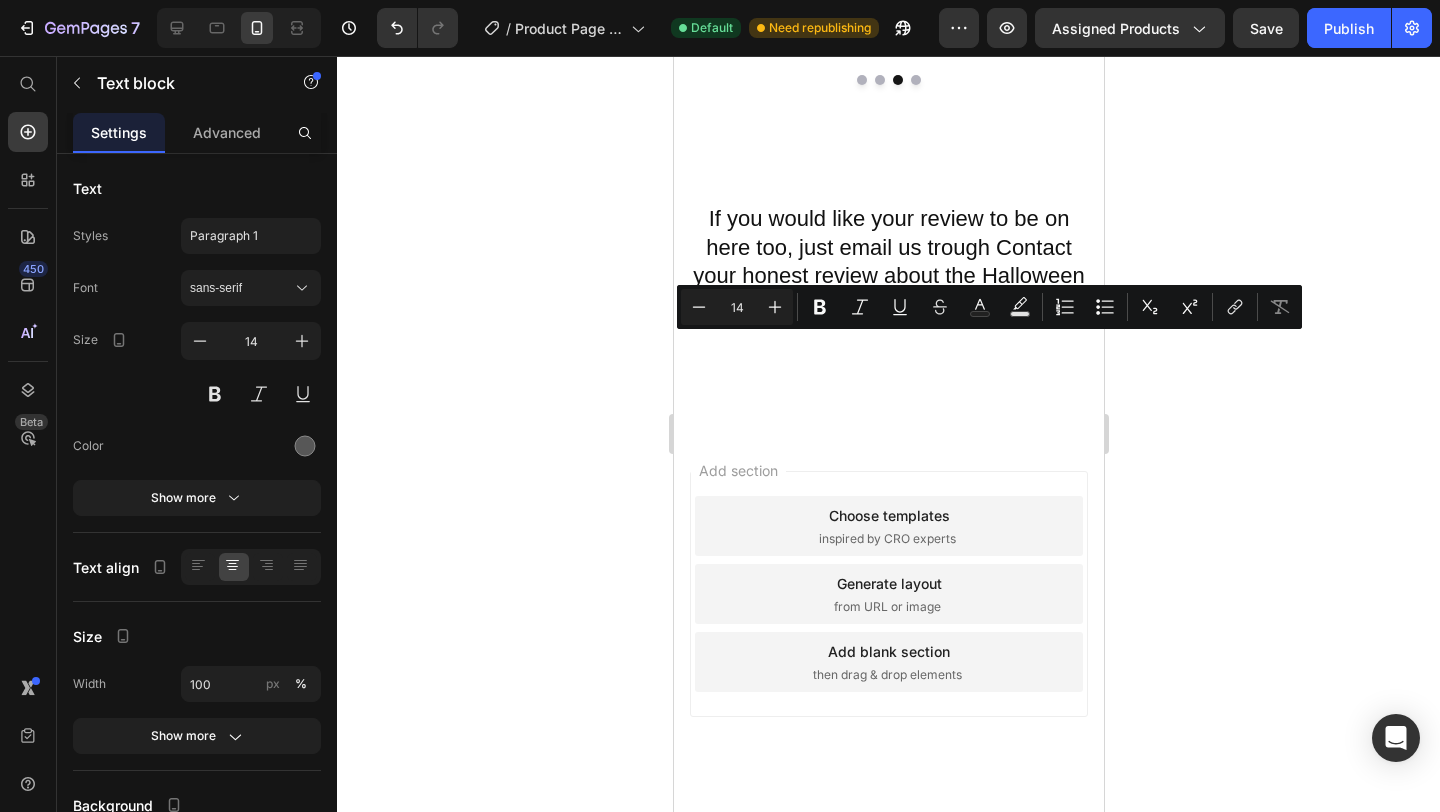 drag, startPoint x: 974, startPoint y: 347, endPoint x: 839, endPoint y: 348, distance: 135.00371 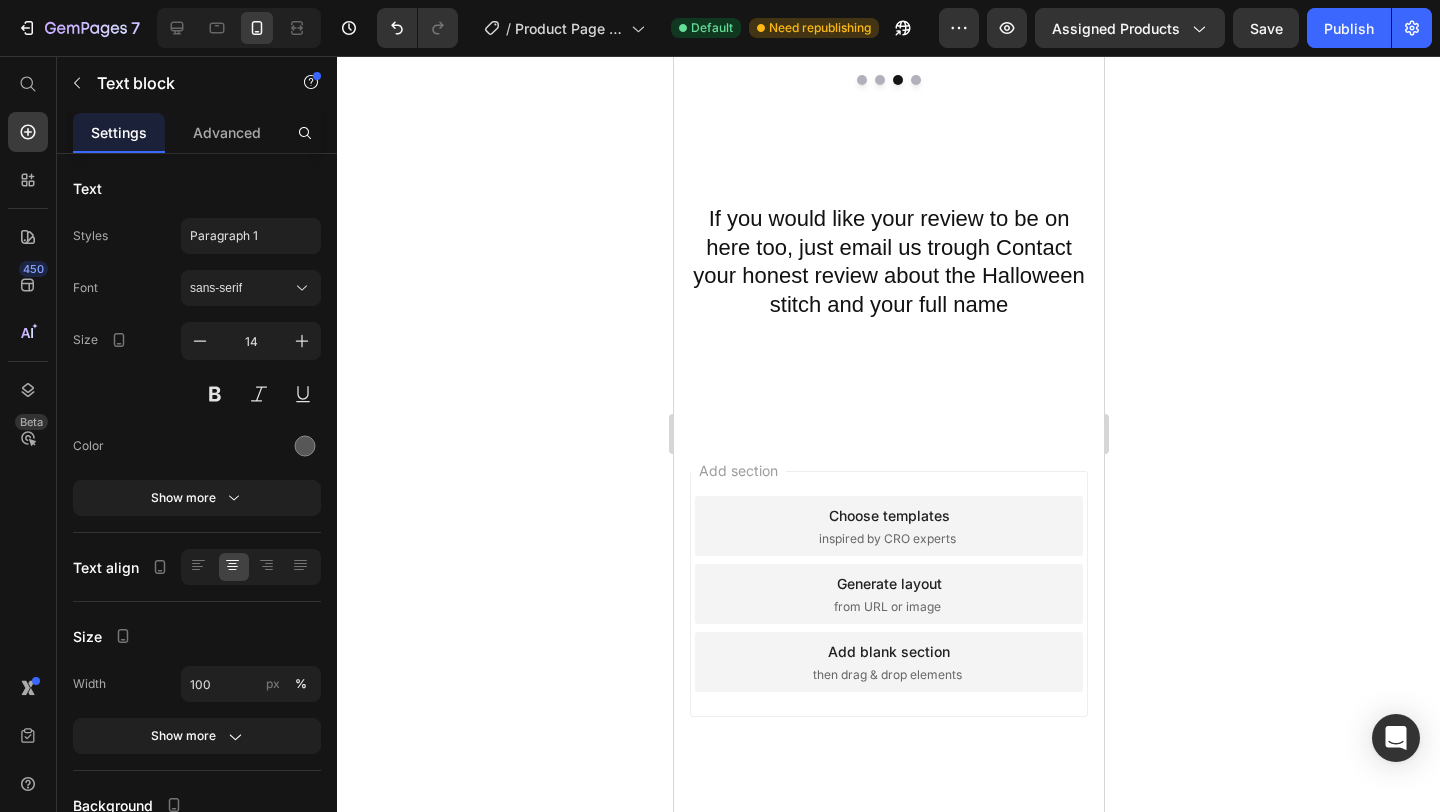 click 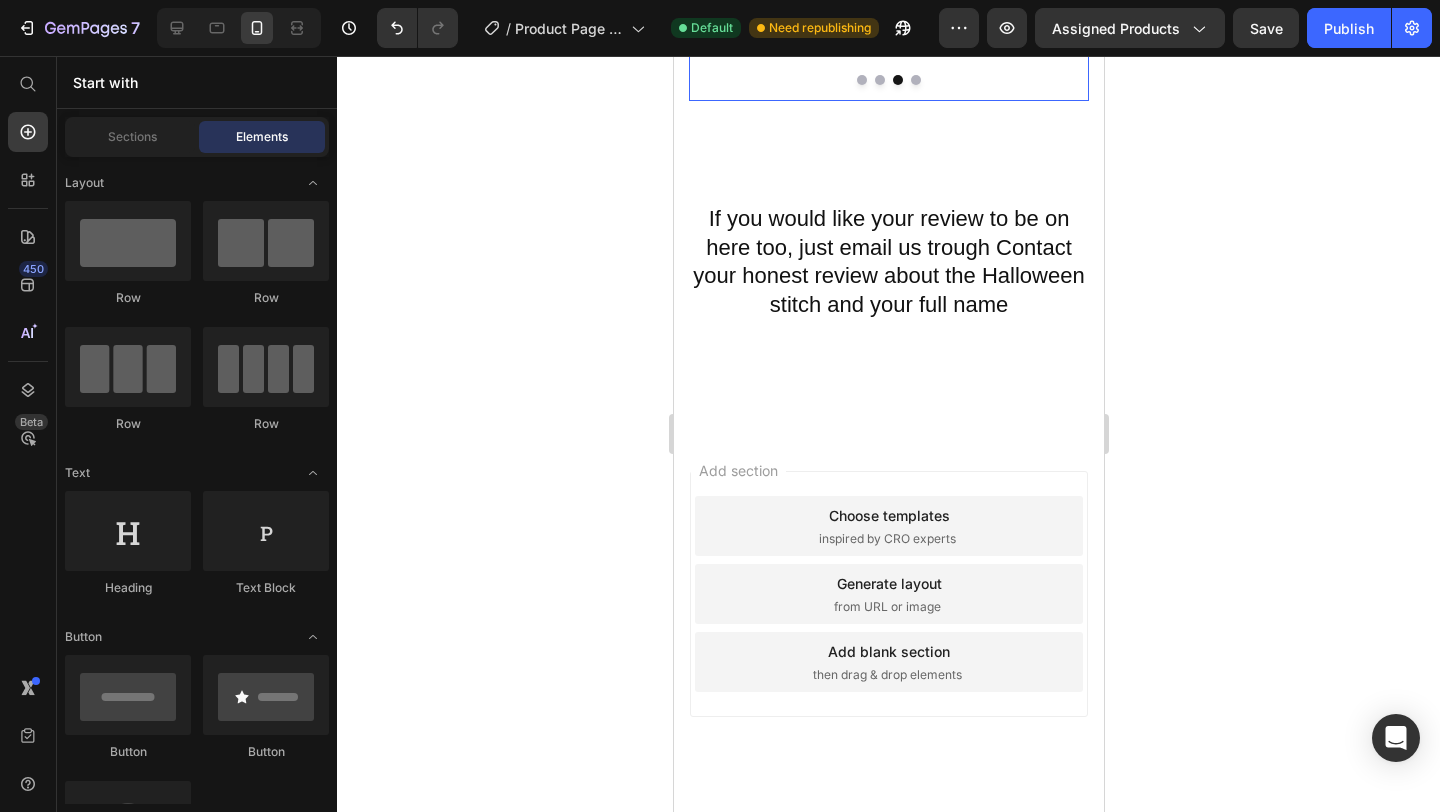 click at bounding box center (915, 80) 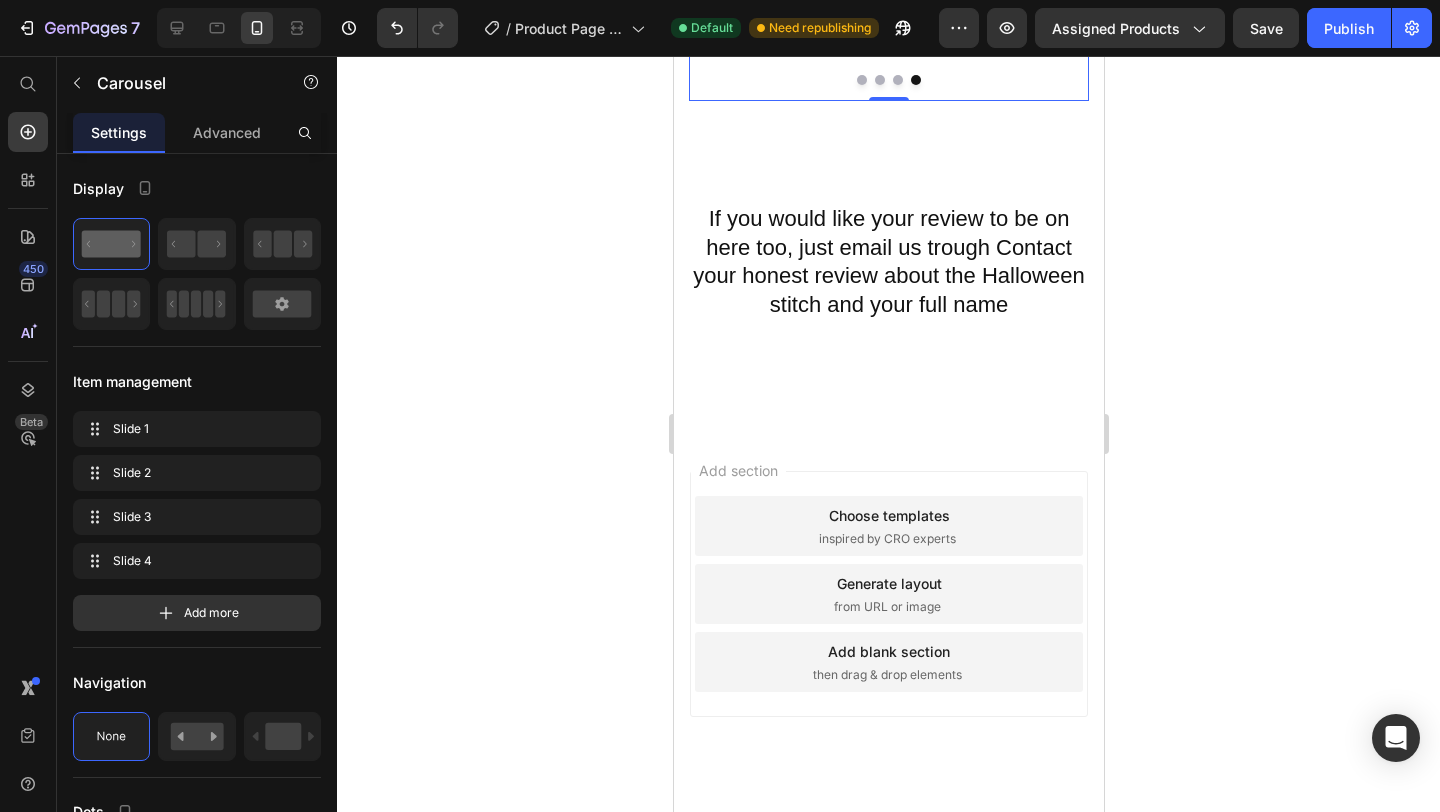 click at bounding box center [897, 80] 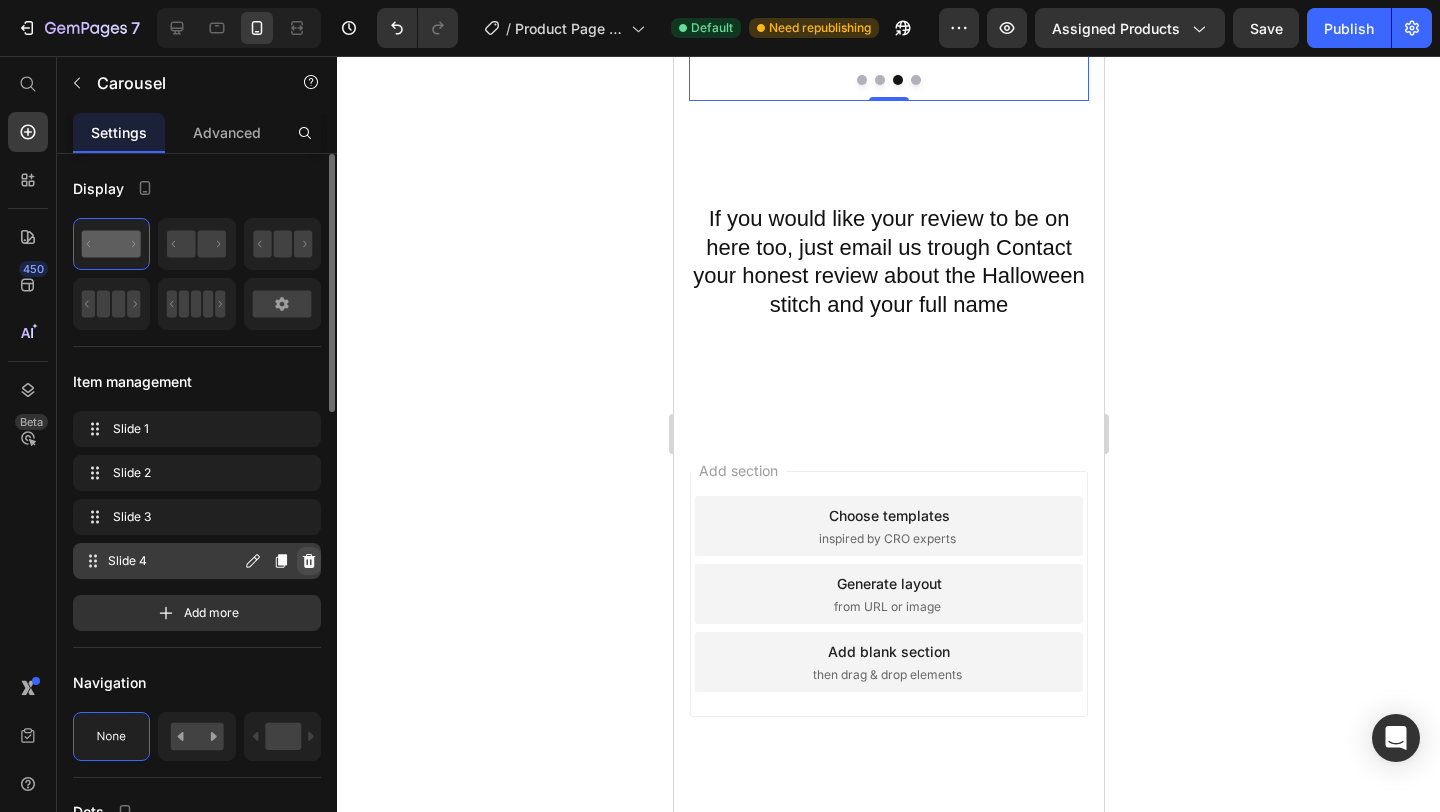 click 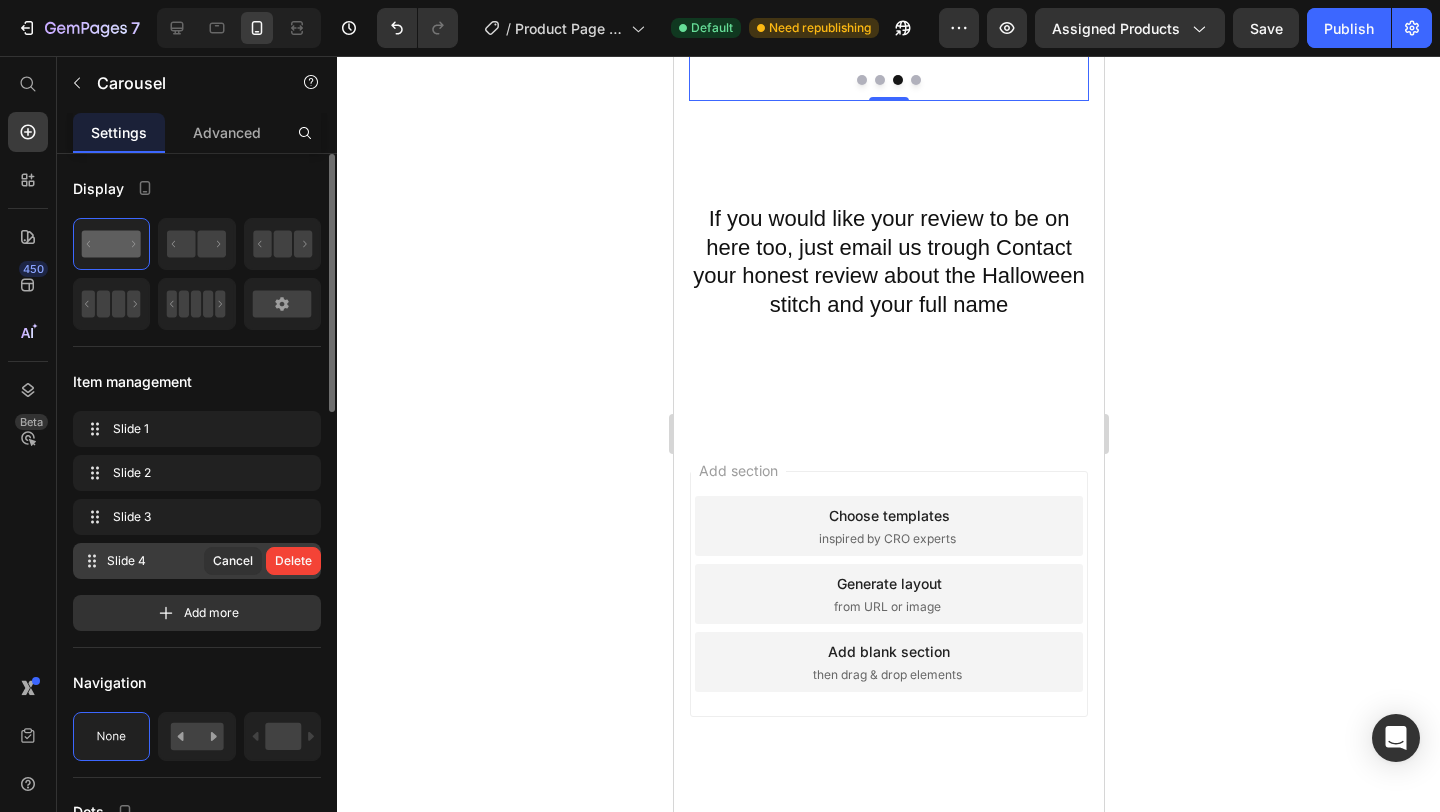 click on "Delete" at bounding box center (293, 561) 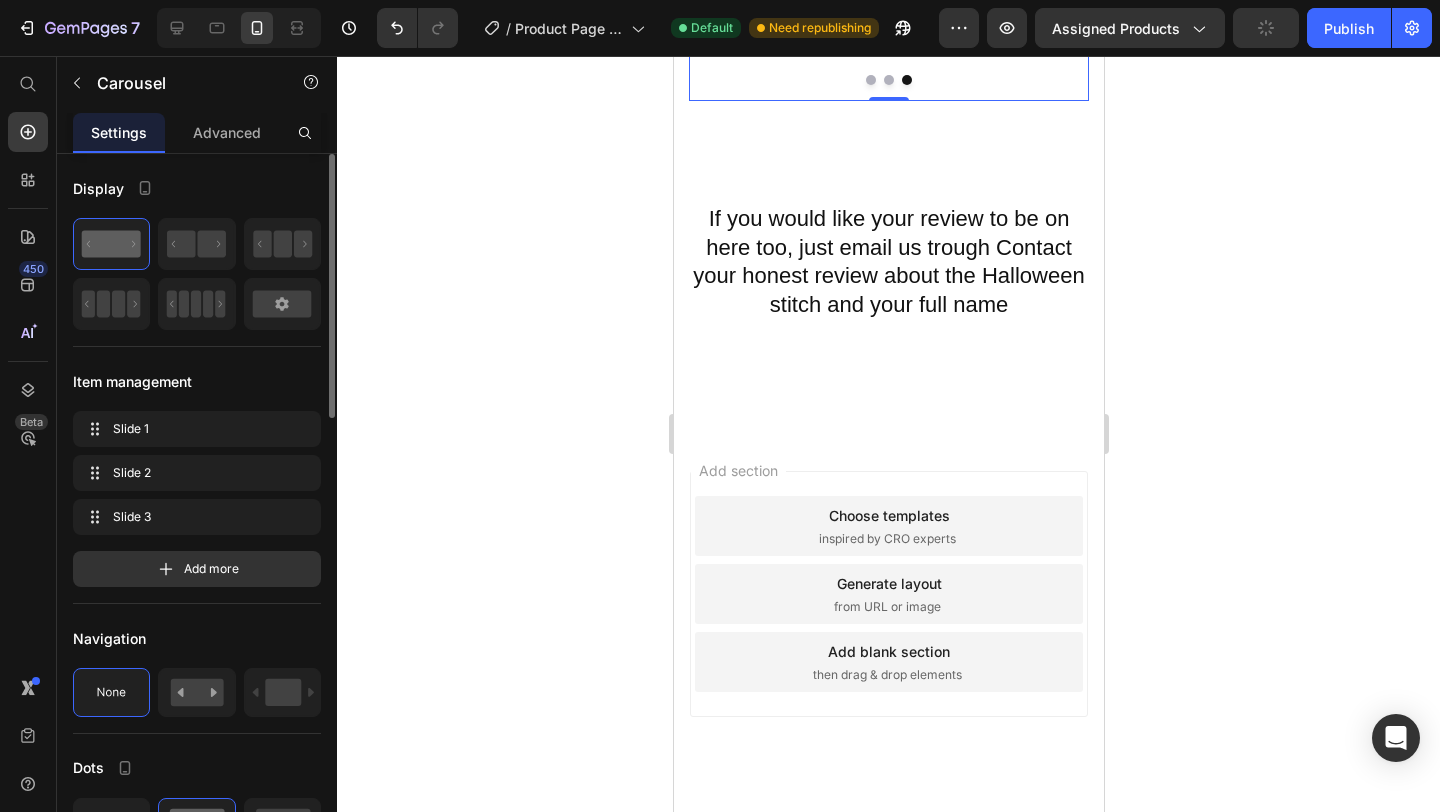 click 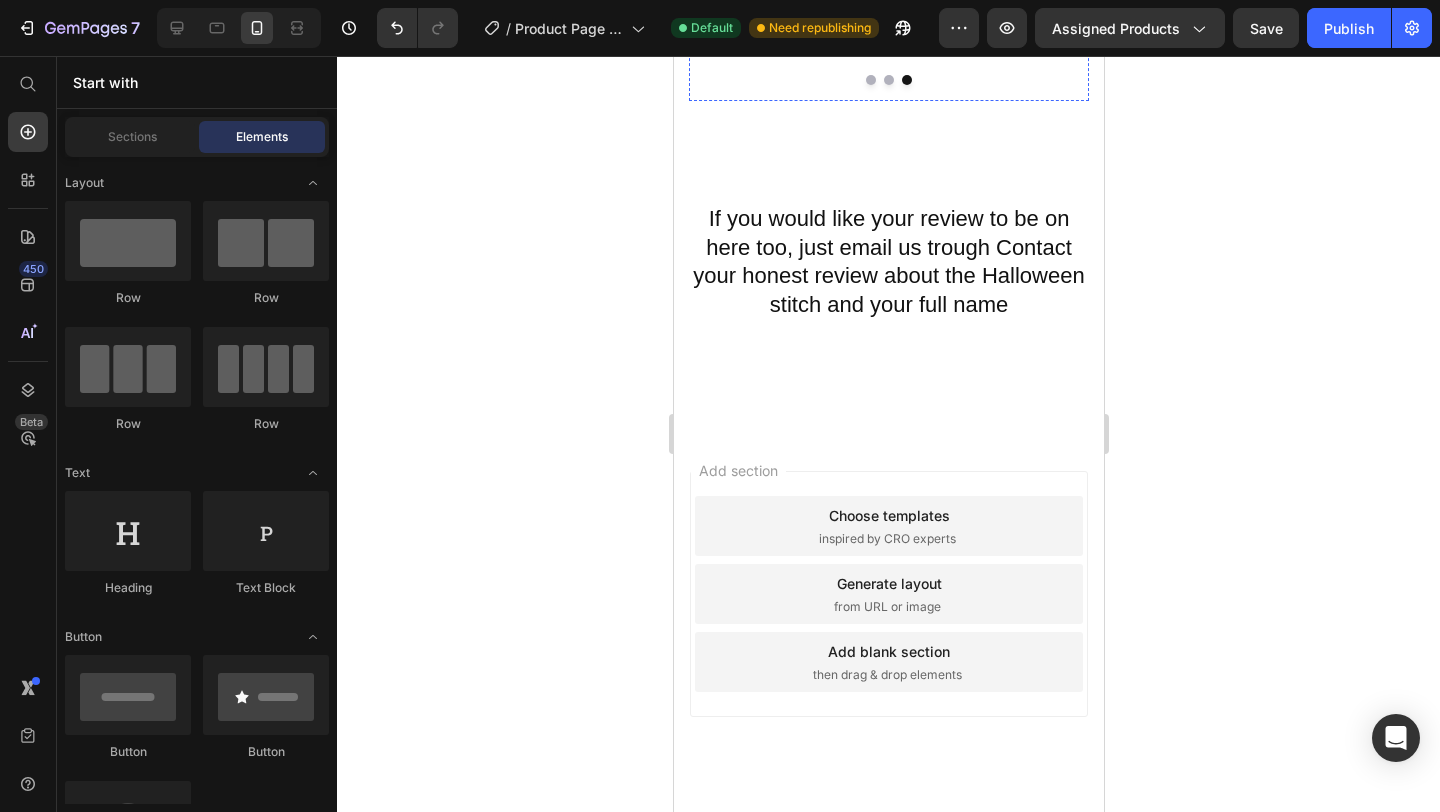 click on "— [FIRST] [LAST]." at bounding box center [888, 38] 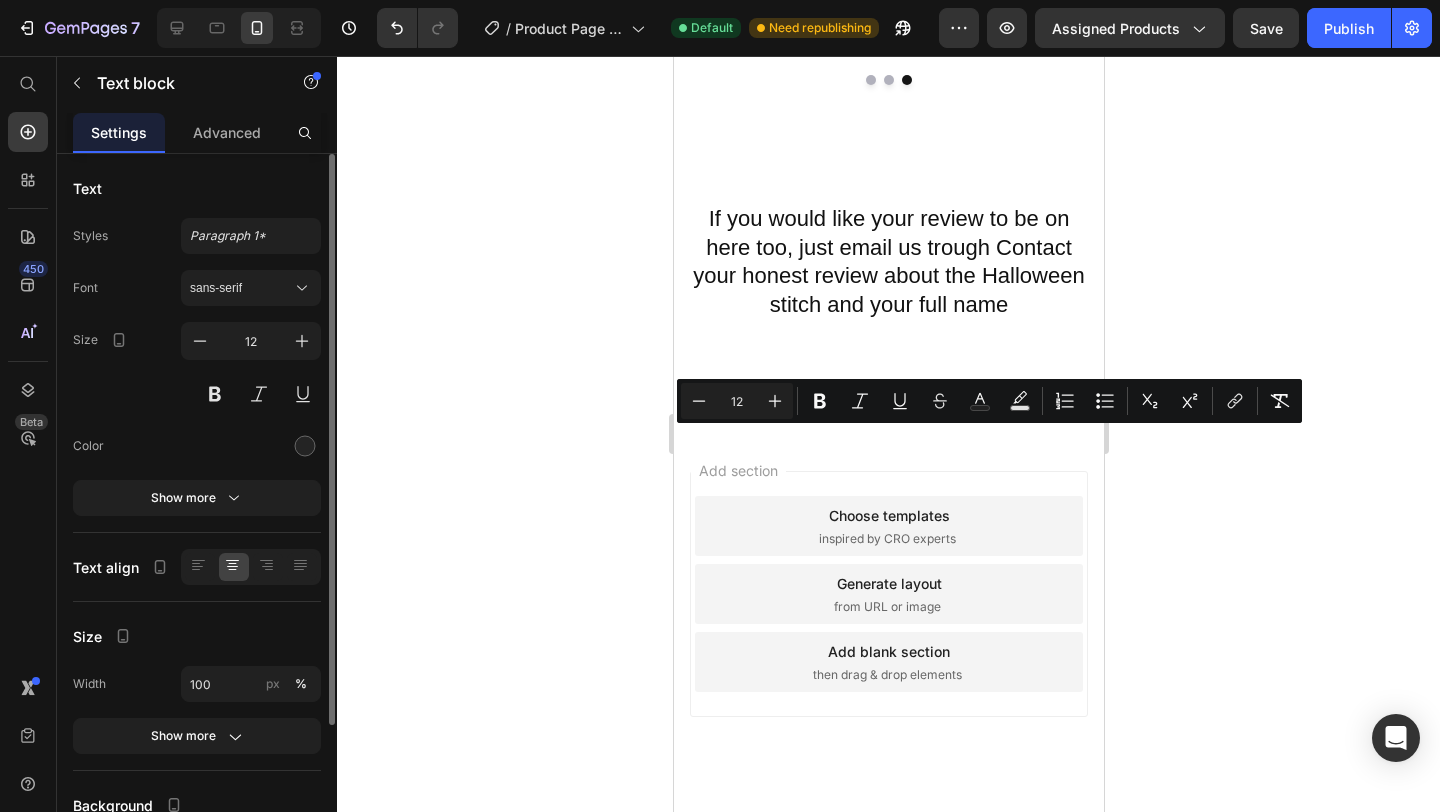 drag, startPoint x: 921, startPoint y: 437, endPoint x: 861, endPoint y: 440, distance: 60.074955 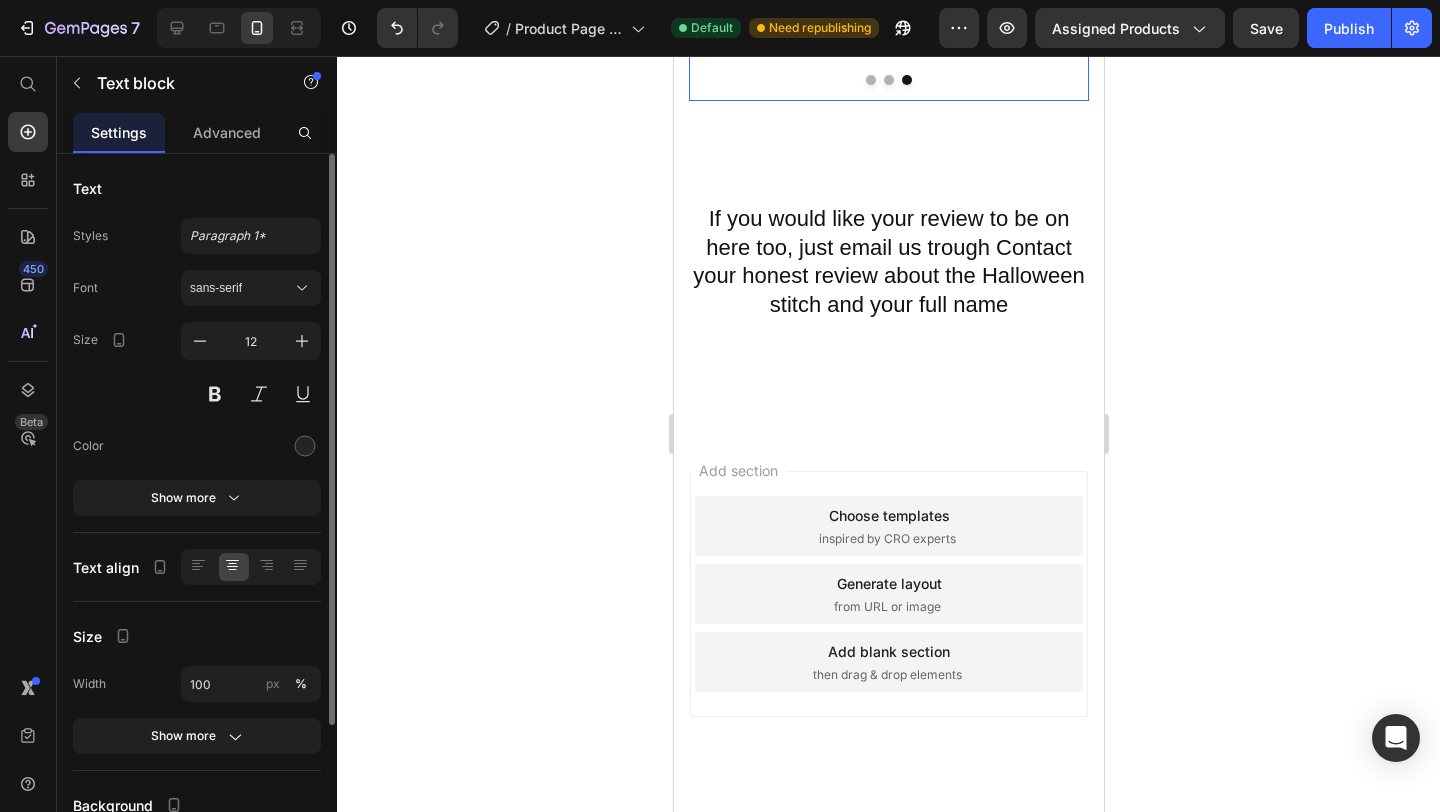 click at bounding box center (888, 80) 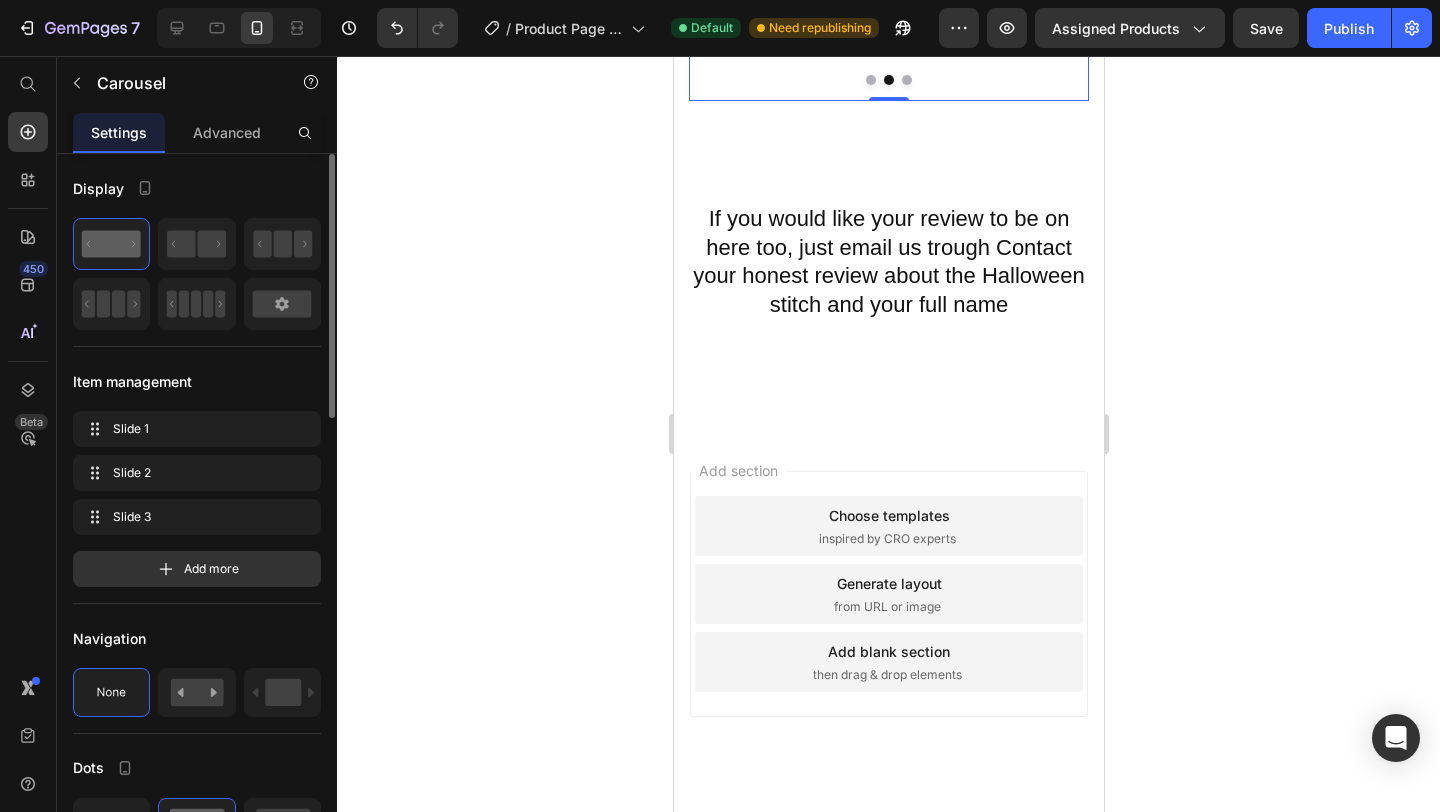 click at bounding box center [906, 80] 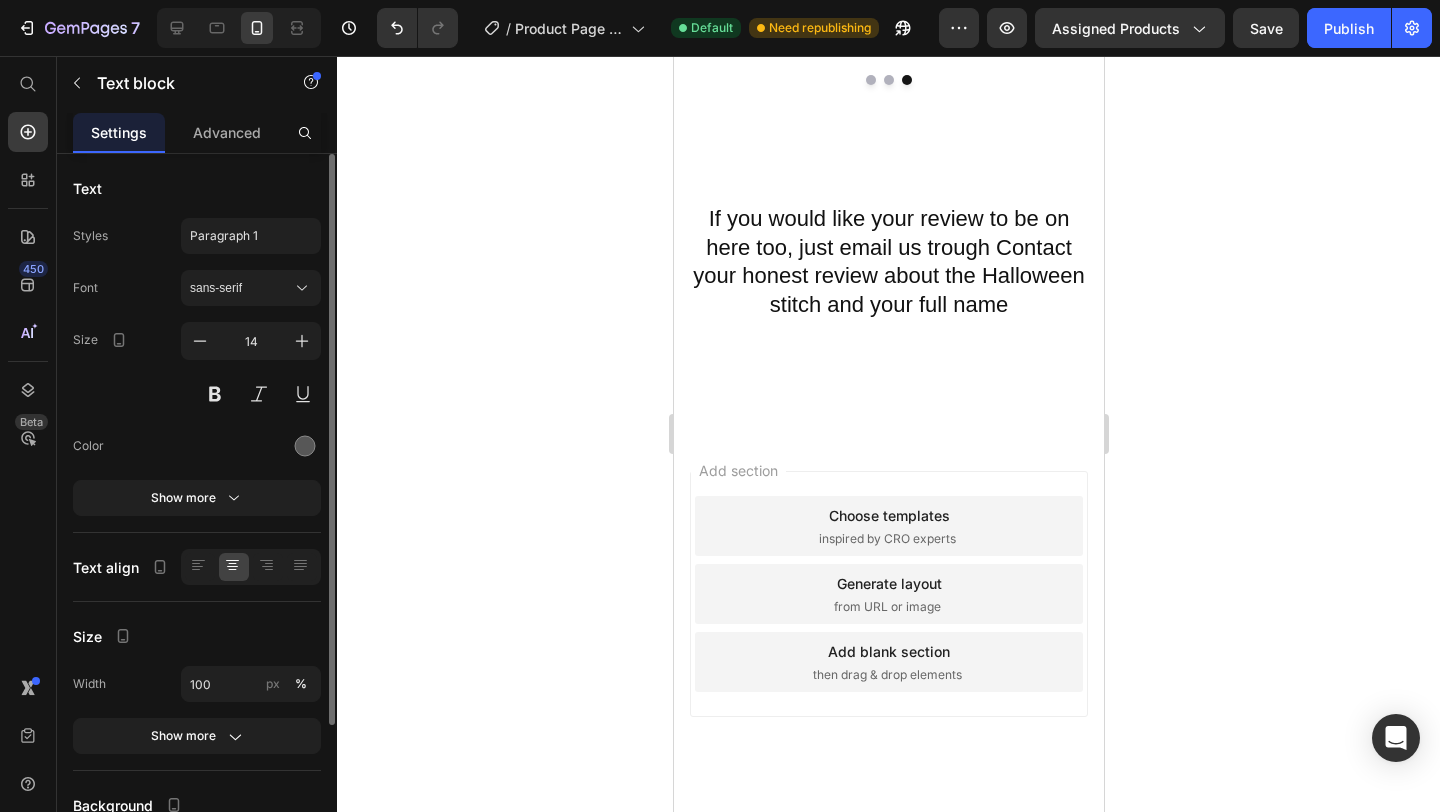 click on "I love Halloween so much that I start decorating in summer. This plushie is the perfect addition — super soft and spooky cute. So happy with it!" at bounding box center (888, -80) 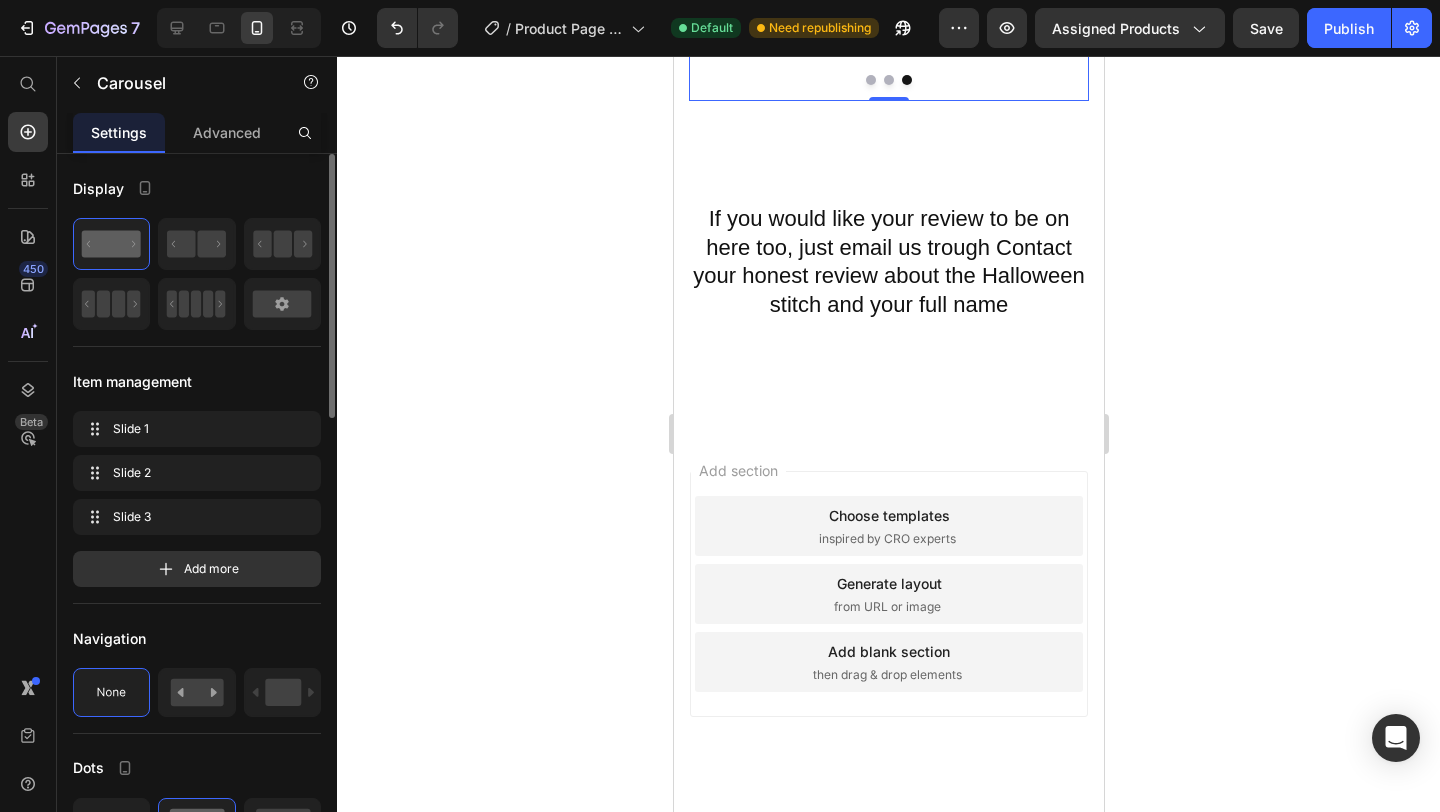 click at bounding box center [888, 80] 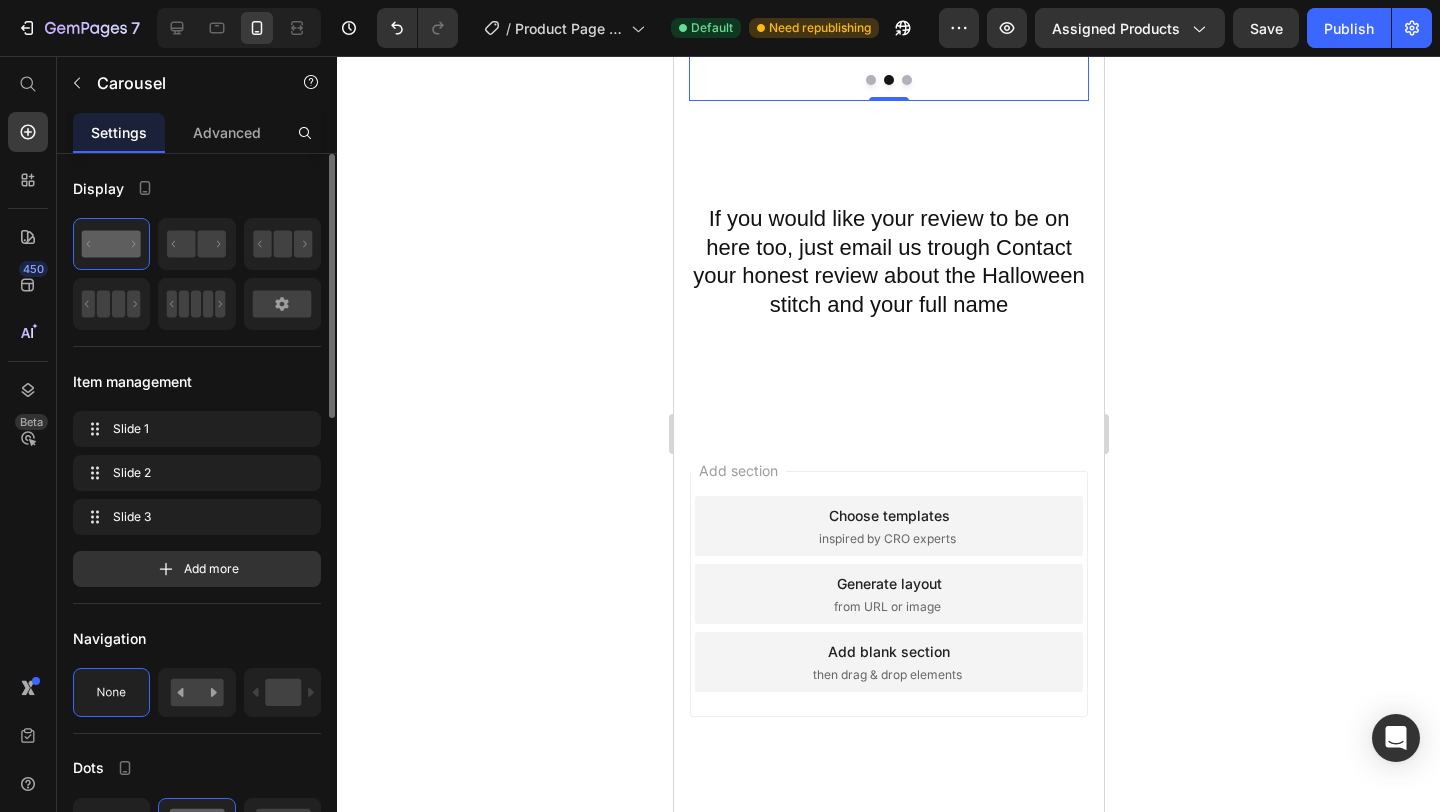 click at bounding box center (906, 80) 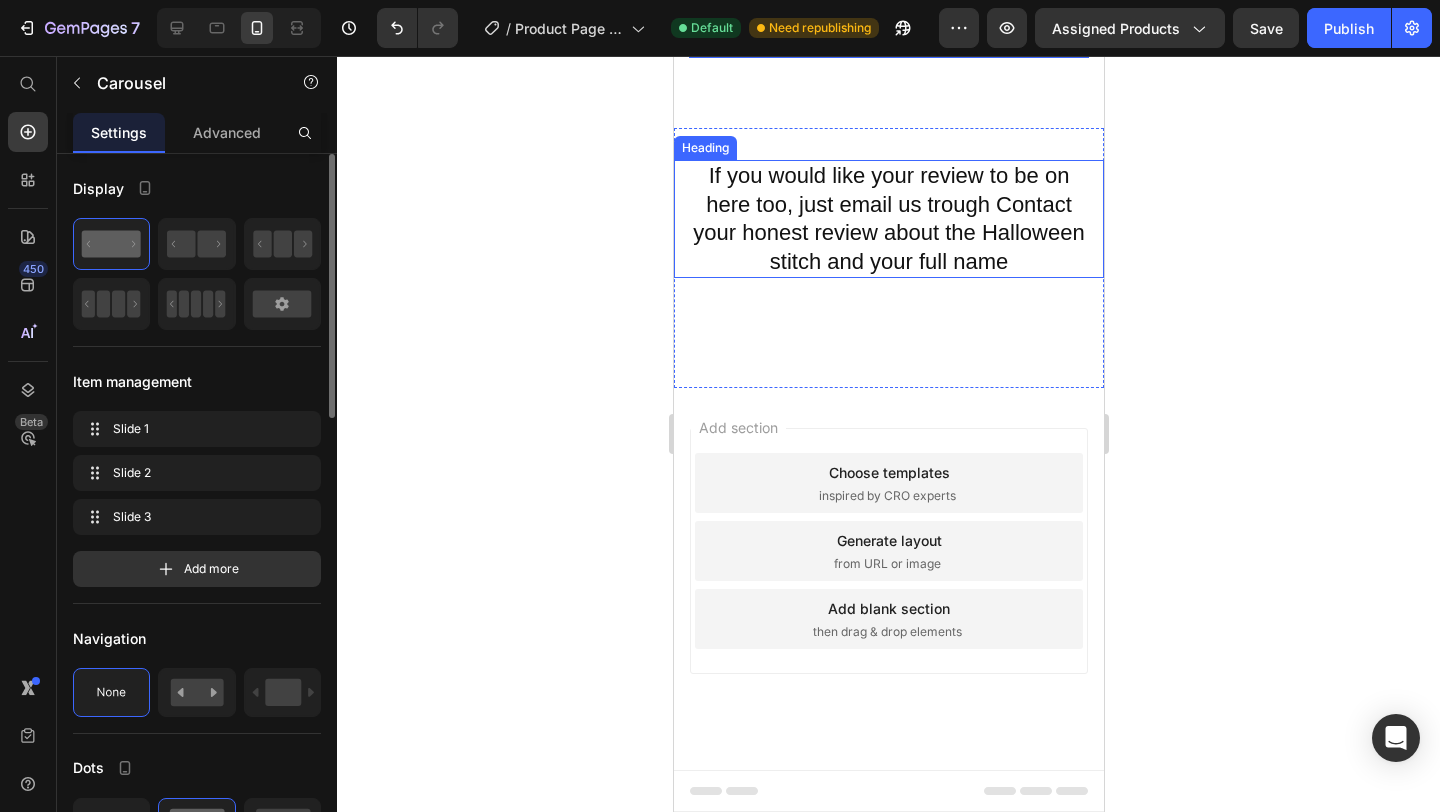 scroll, scrollTop: 4078, scrollLeft: 0, axis: vertical 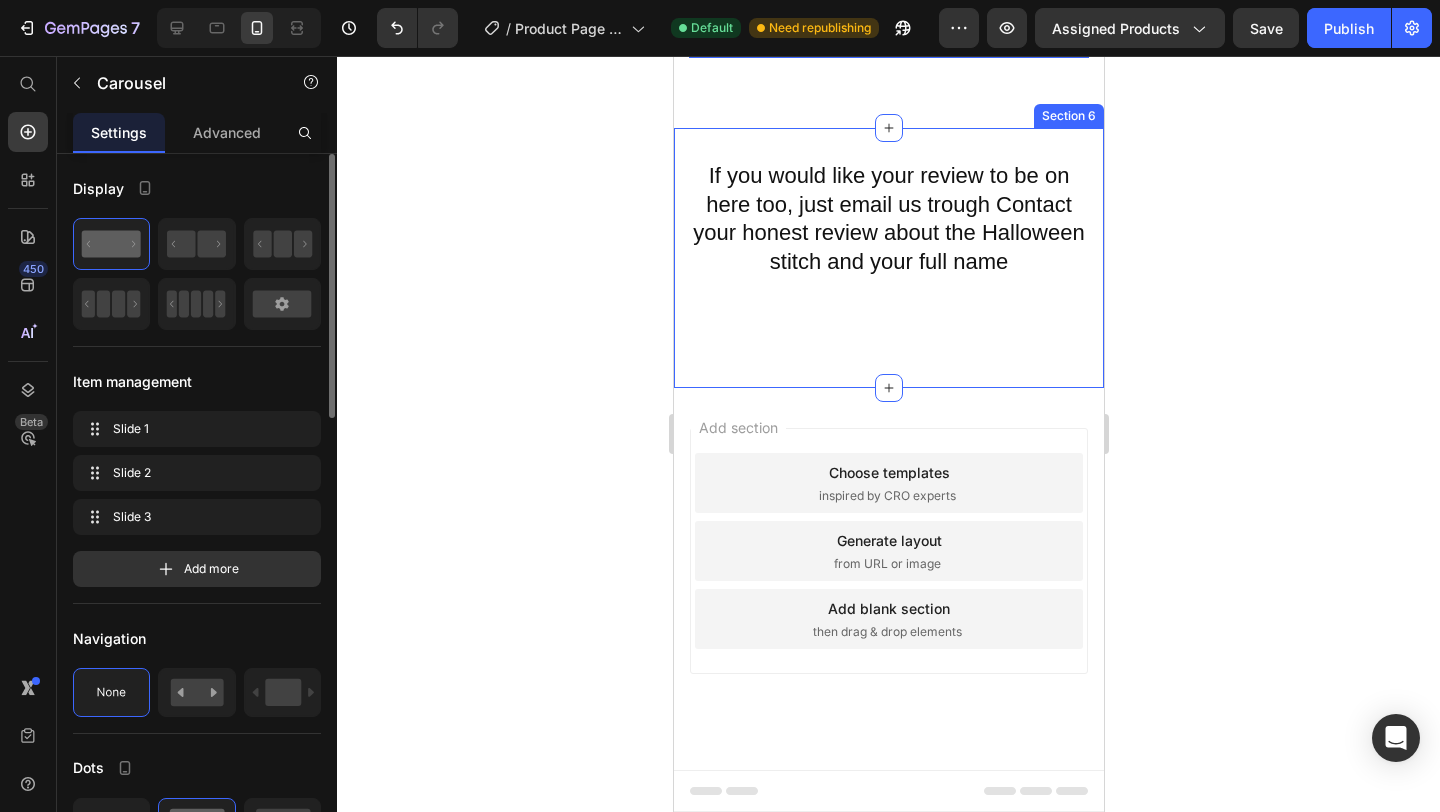 click 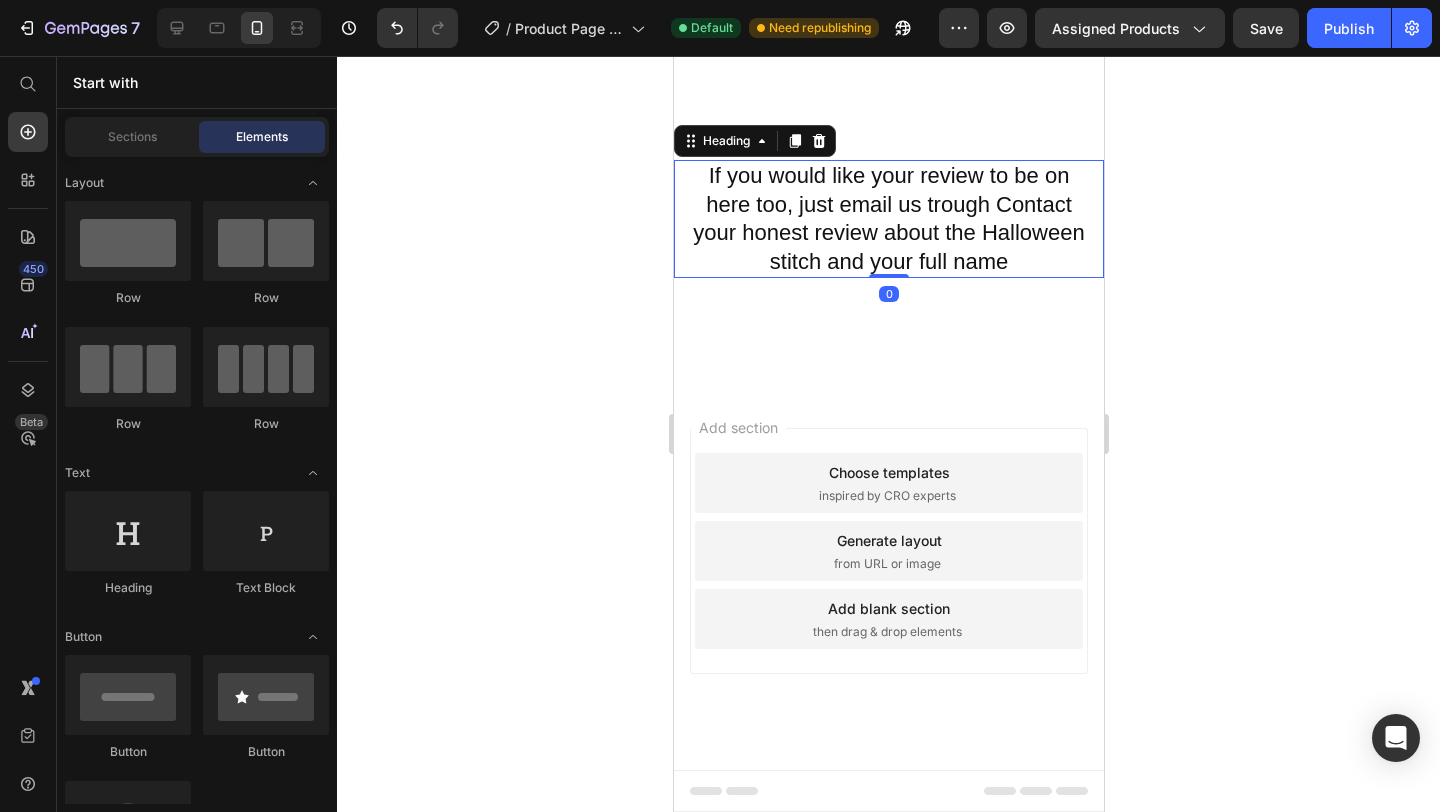 click on "If you would like your review to be on here too, just email us trough Contact your honest review about the Halloween stitch and your full name" at bounding box center [888, 219] 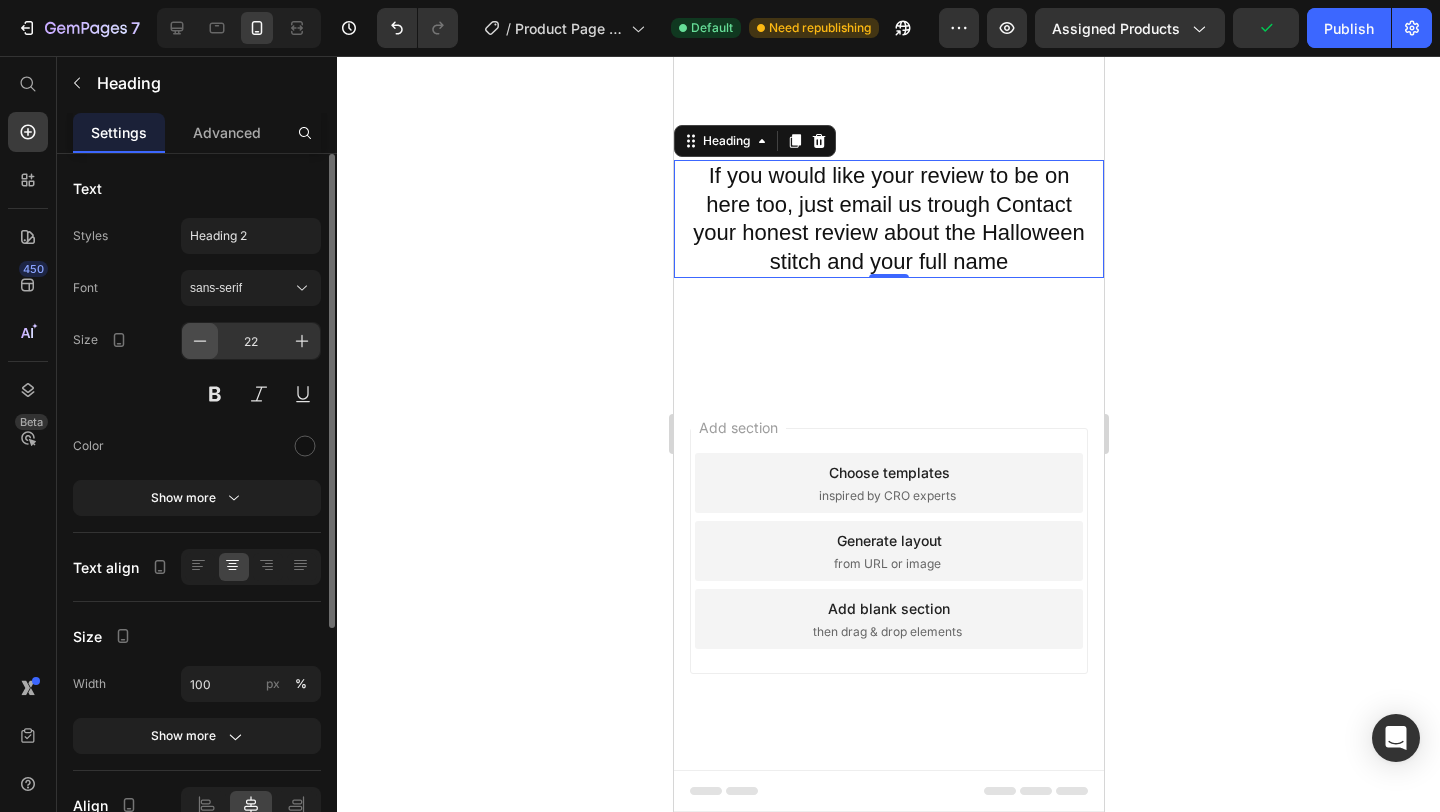 click at bounding box center (200, 341) 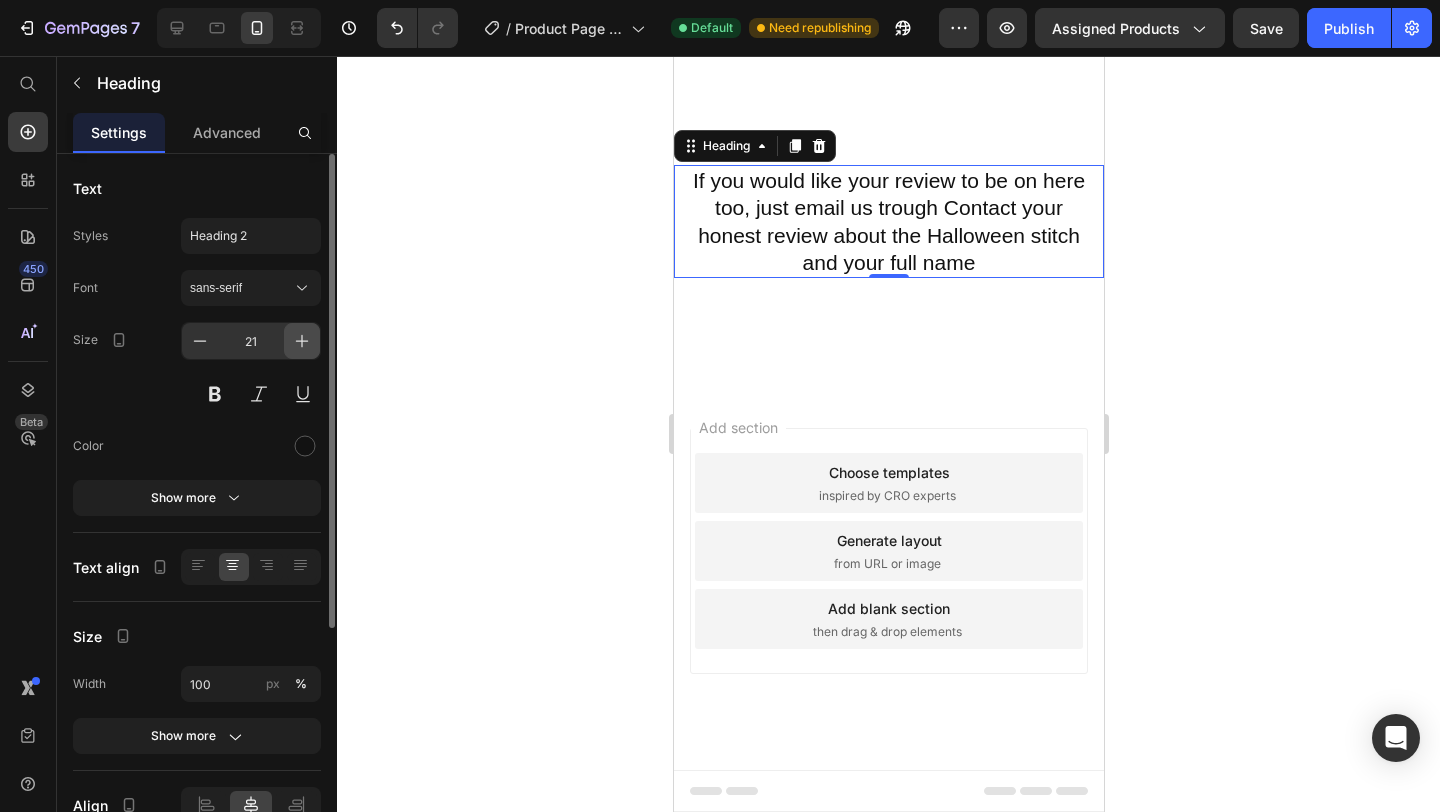 click at bounding box center (302, 341) 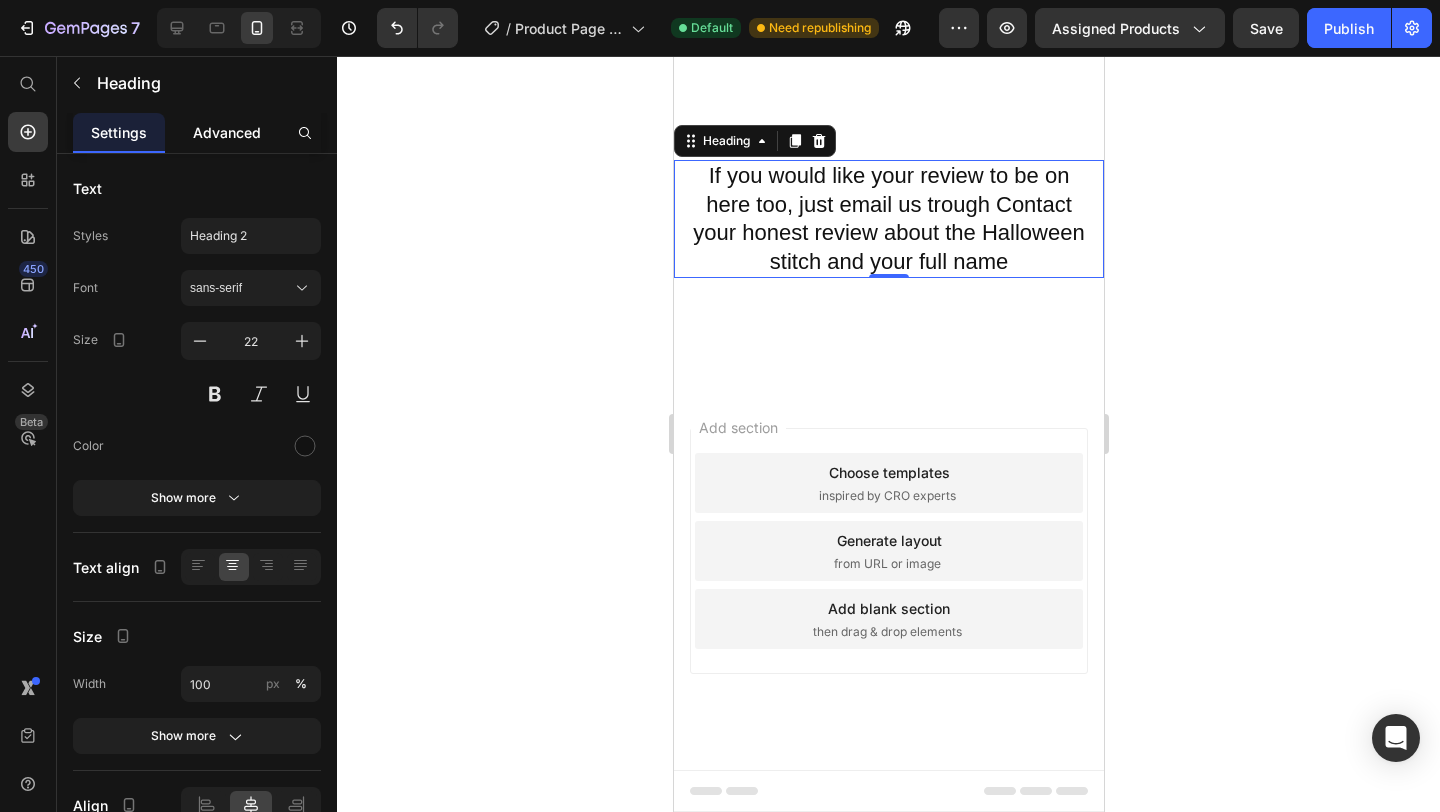 click on "Advanced" at bounding box center (227, 132) 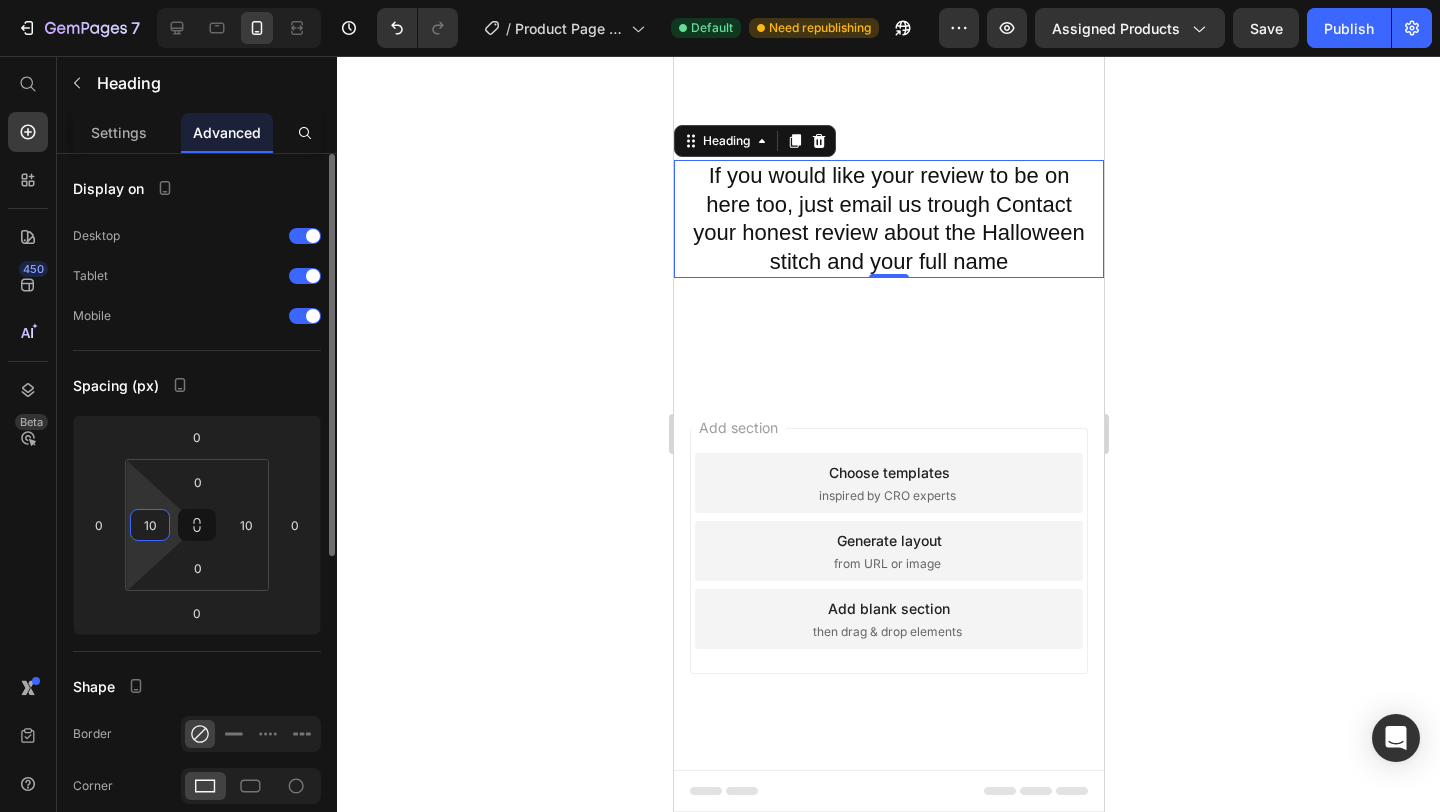 click on "10" at bounding box center [150, 525] 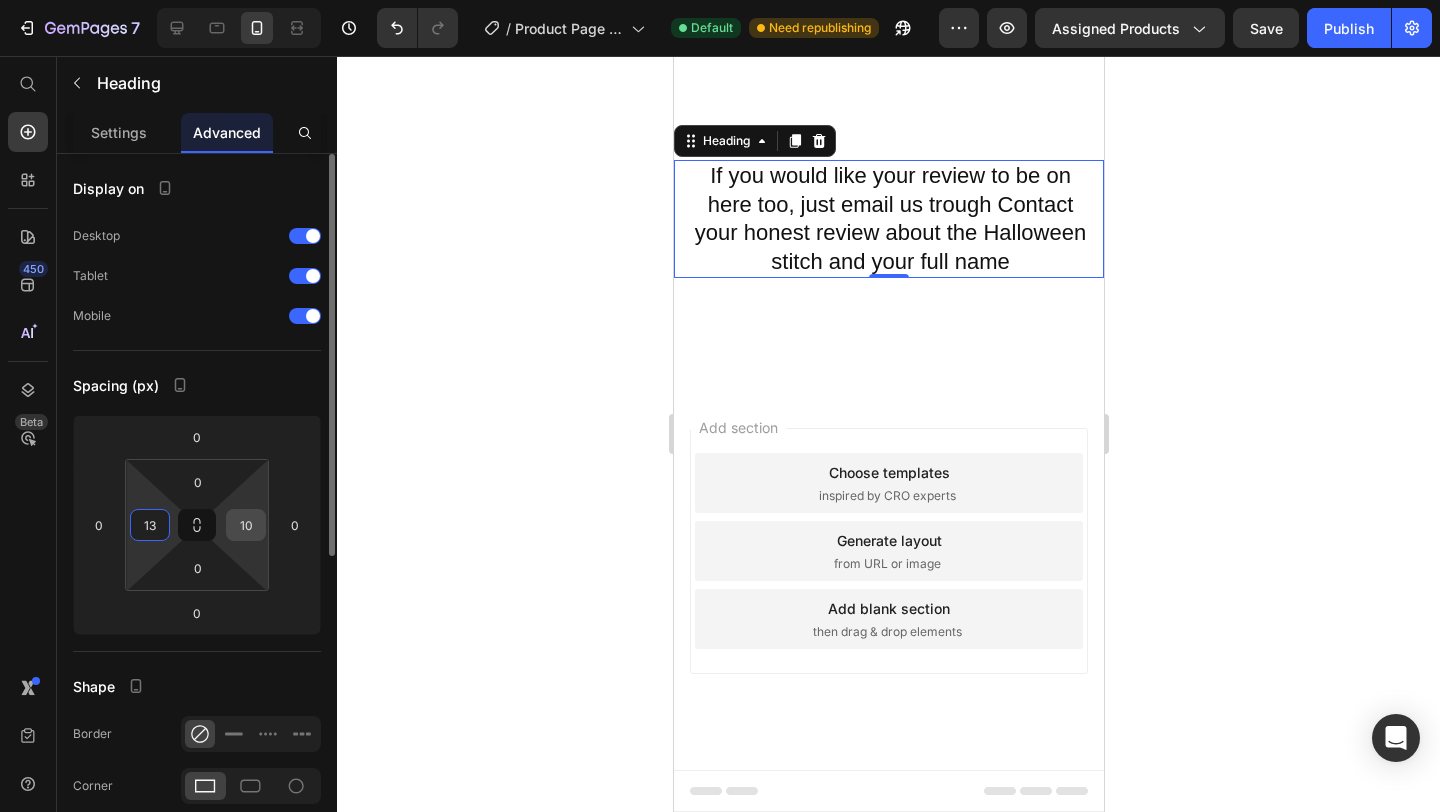 type on "13" 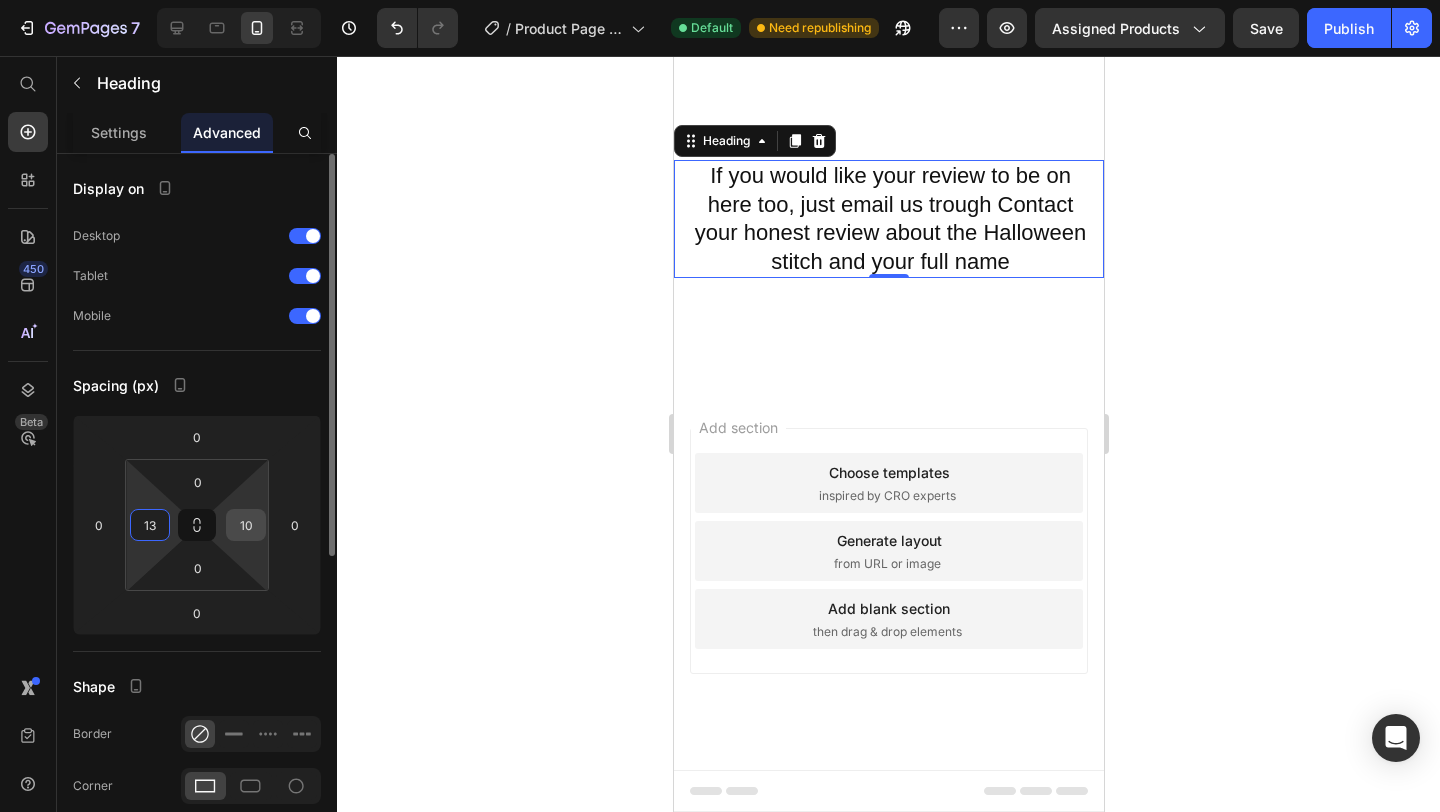 click on "10" at bounding box center (246, 525) 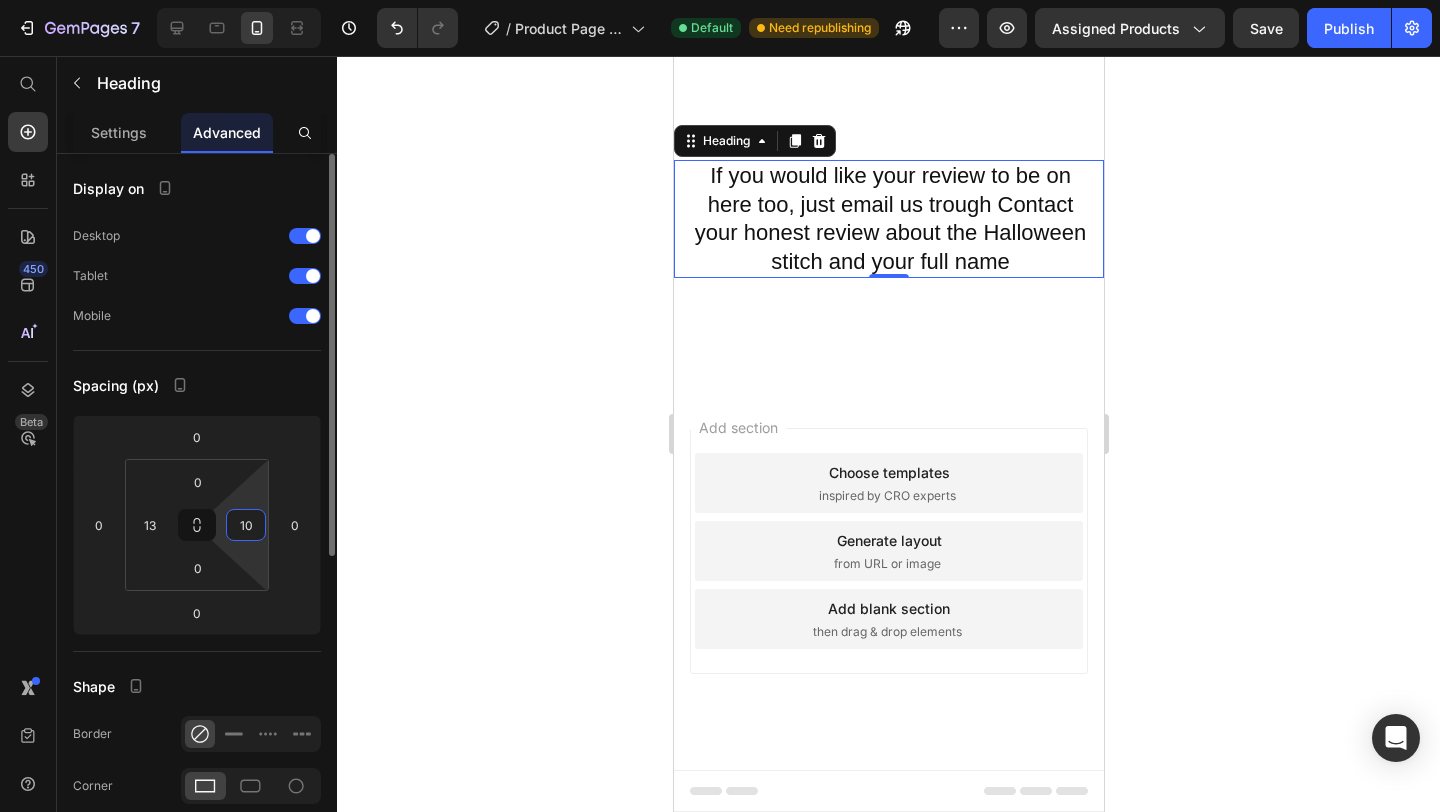 click on "10" at bounding box center (246, 525) 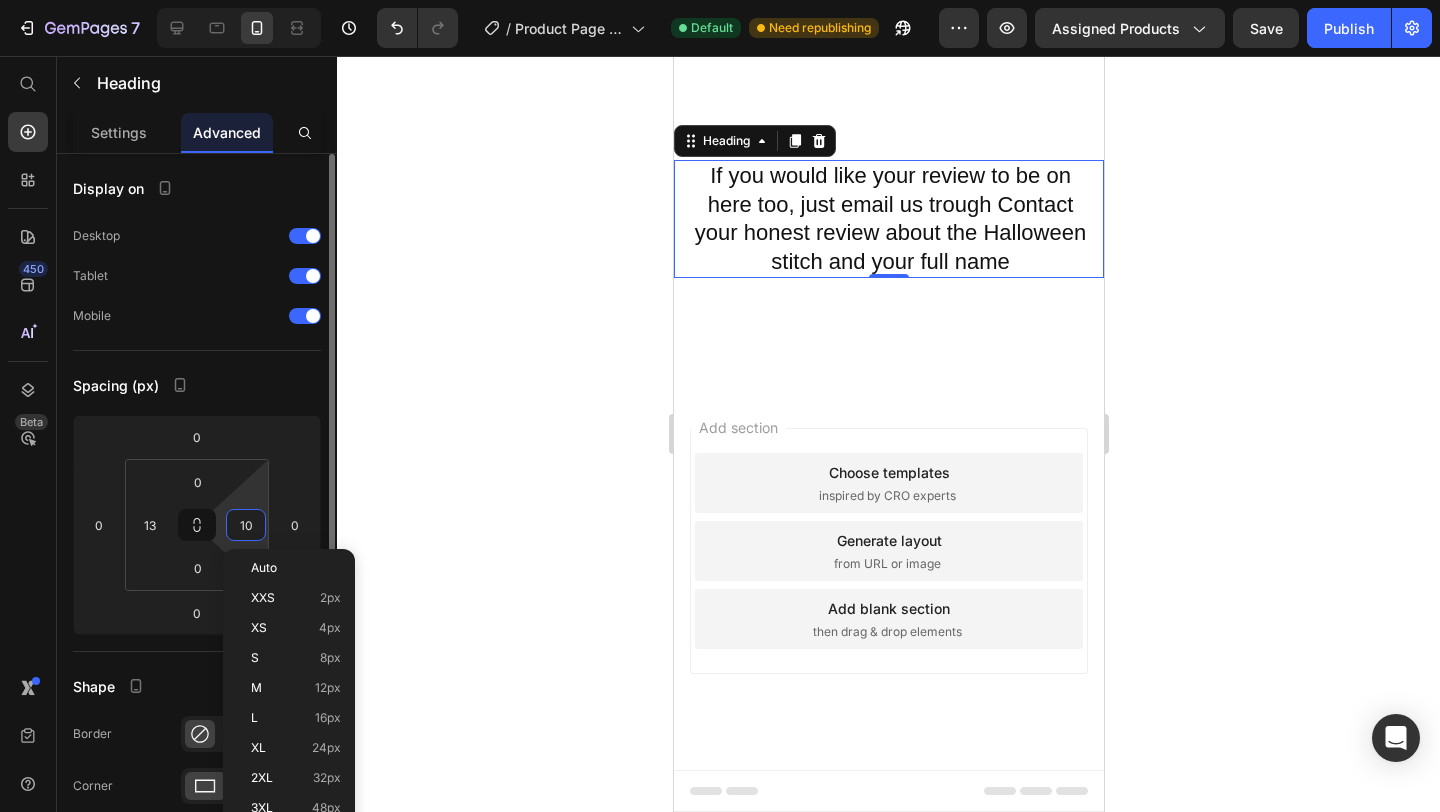 click on "10" at bounding box center [246, 525] 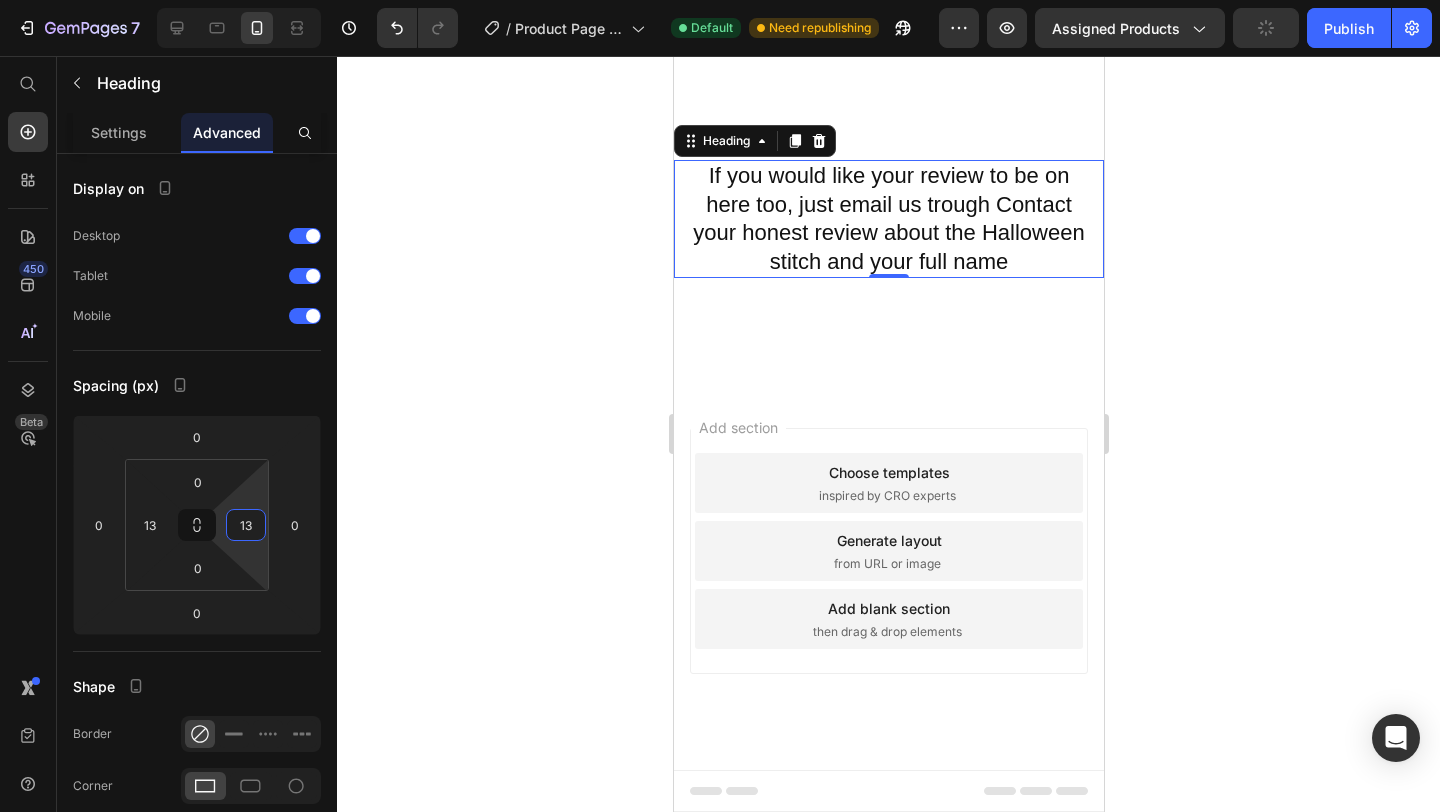 type on "13" 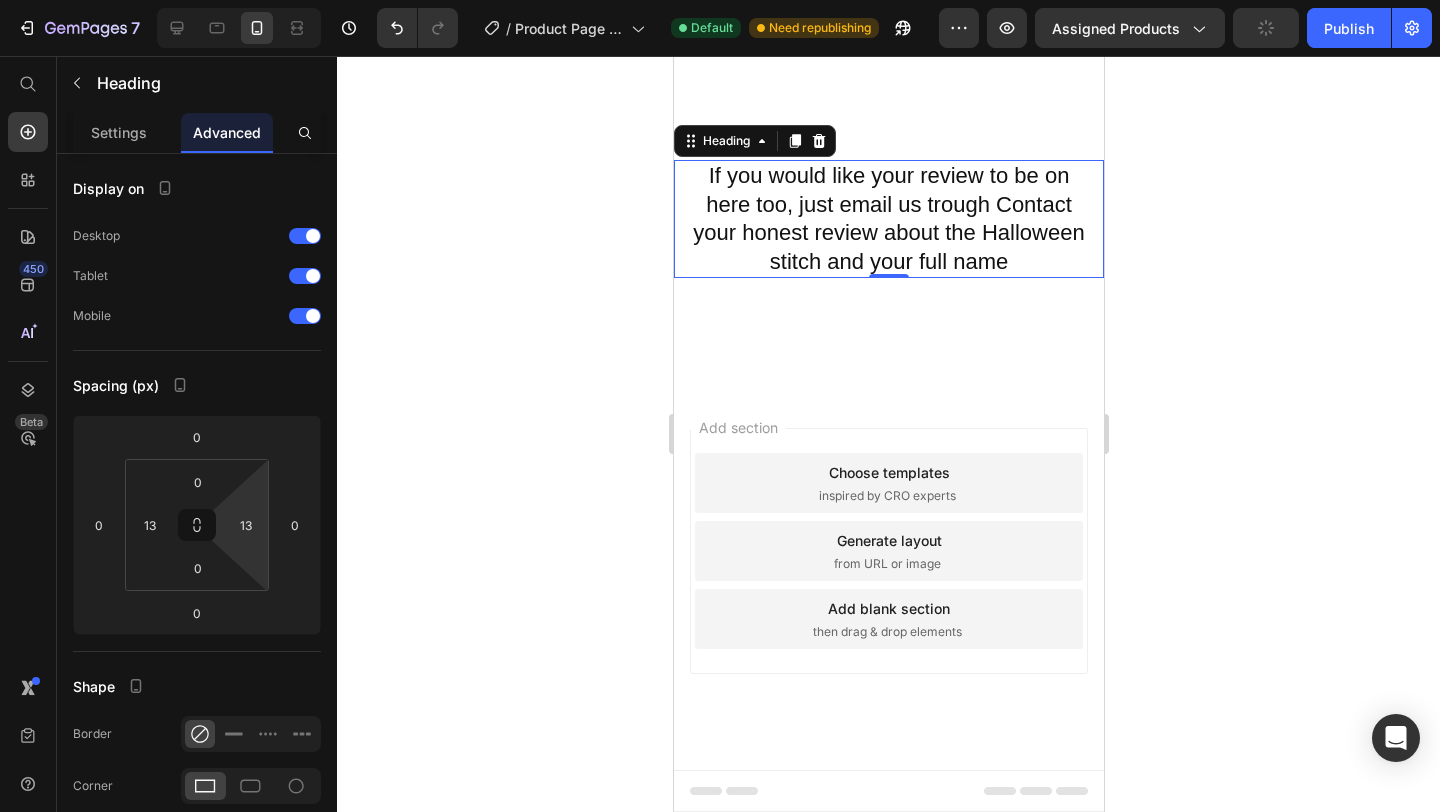 click 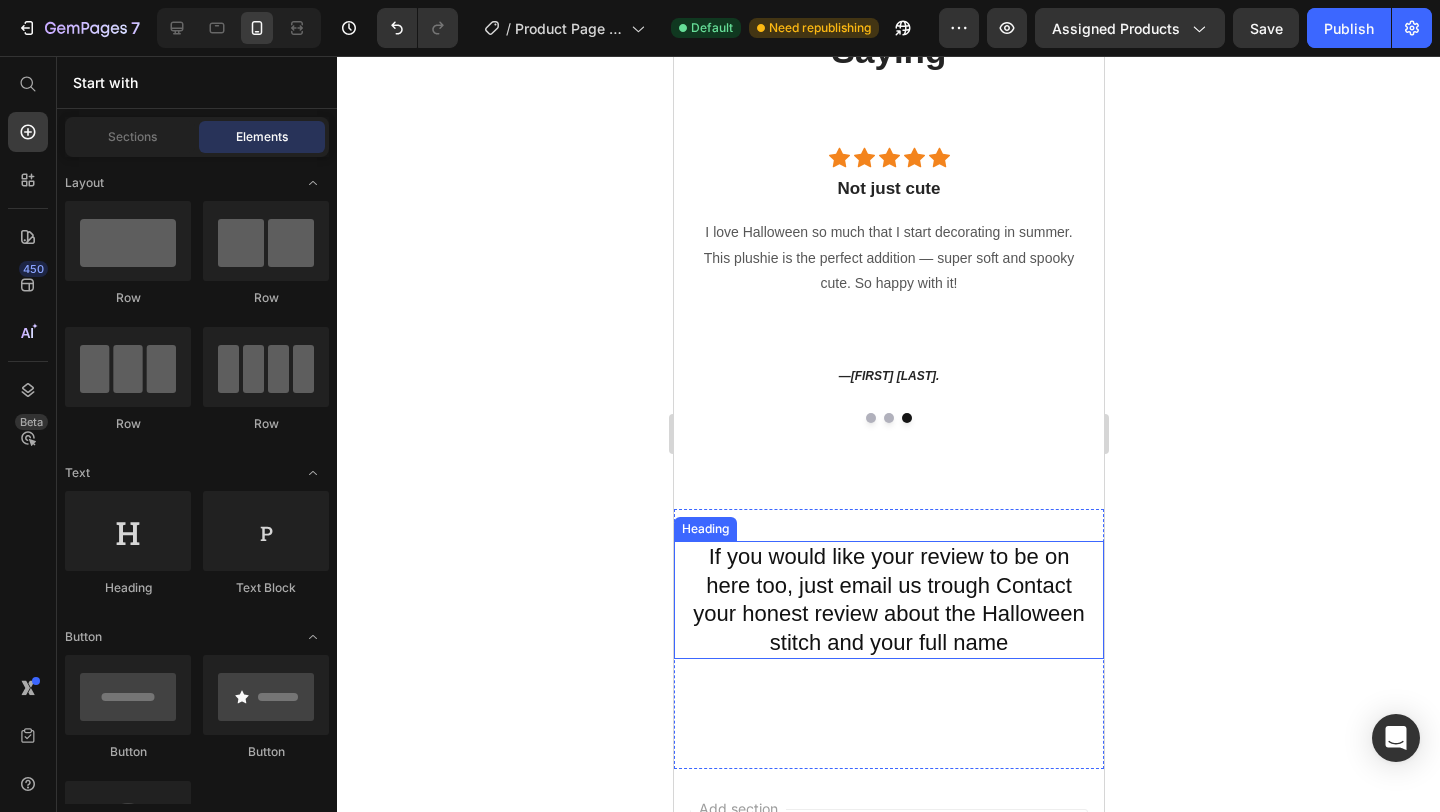 scroll, scrollTop: 3884, scrollLeft: 0, axis: vertical 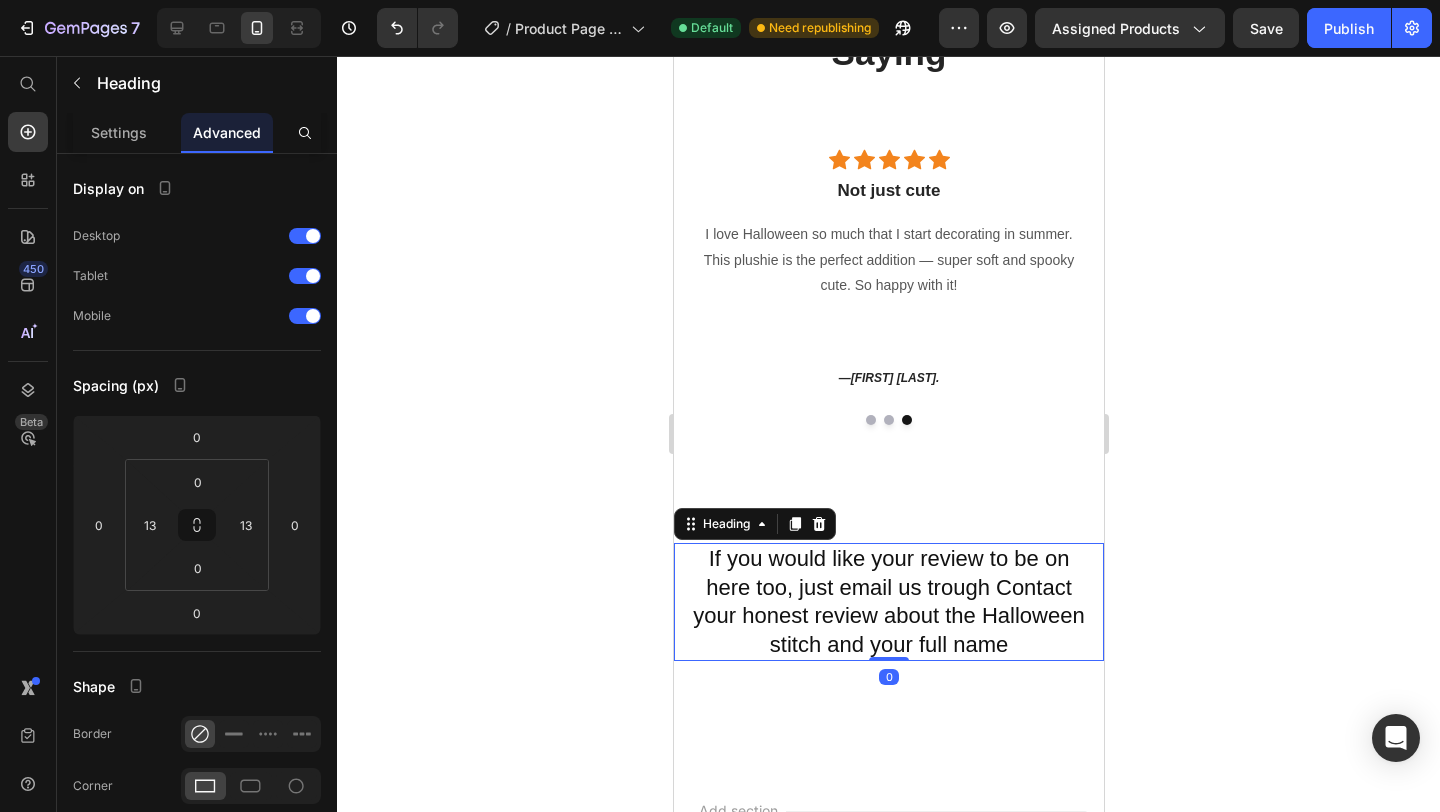 click on "If you would like your review to be on here too, just email us trough Contact your honest review about the Halloween stitch and your full name" at bounding box center (888, 602) 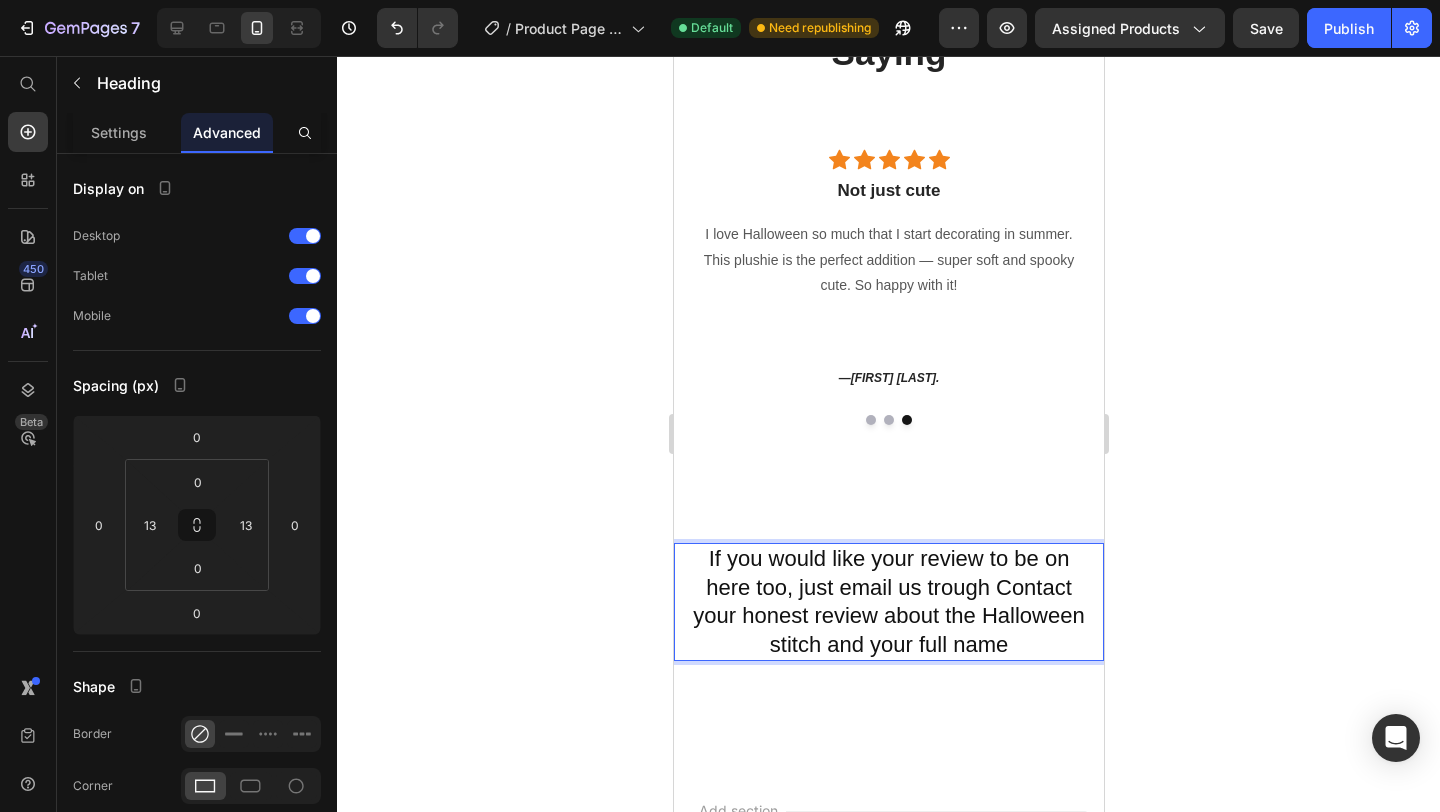 click on "If you would like your review to be on here too, just email us trough Contact your honest review about the Halloween stitch and your full name" at bounding box center [888, 602] 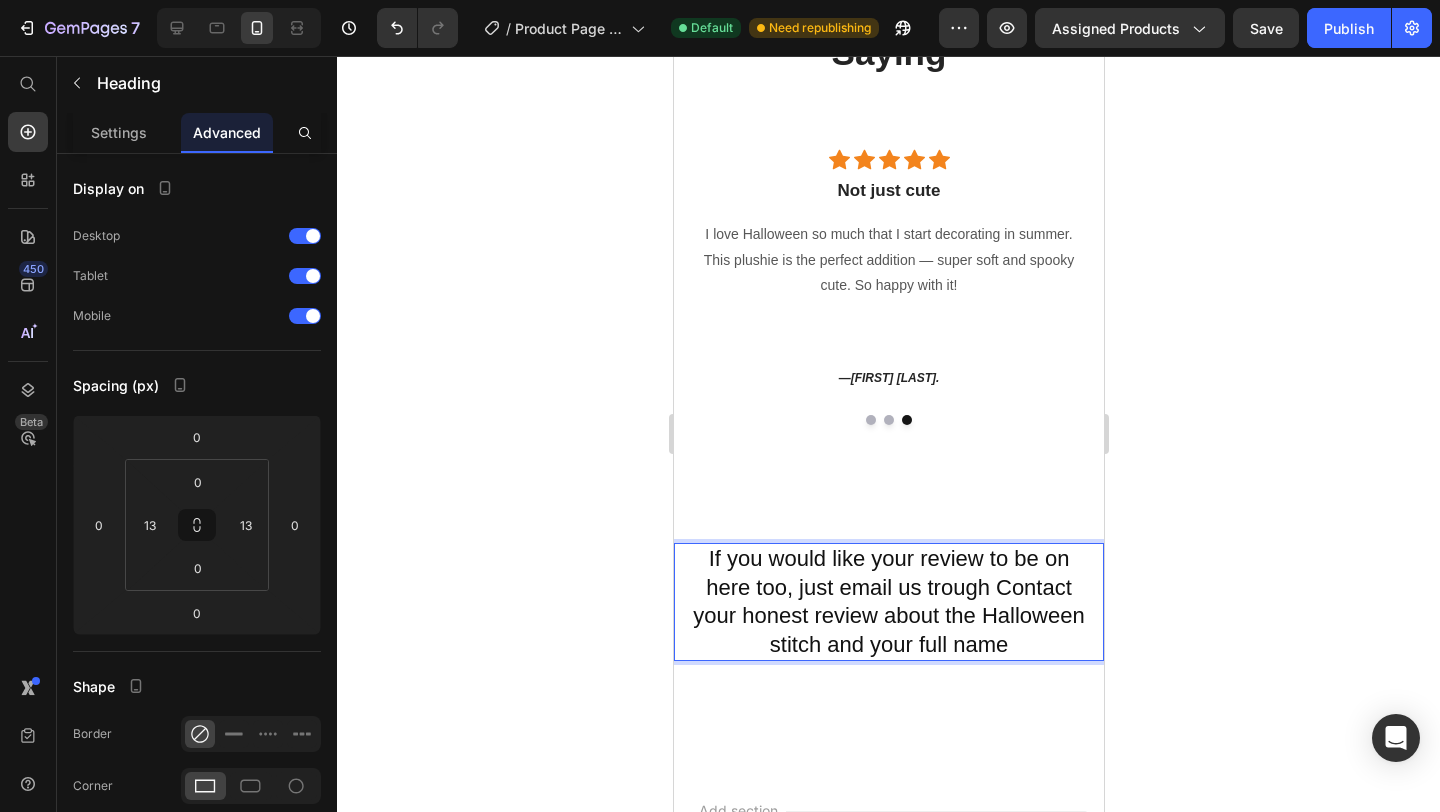 click 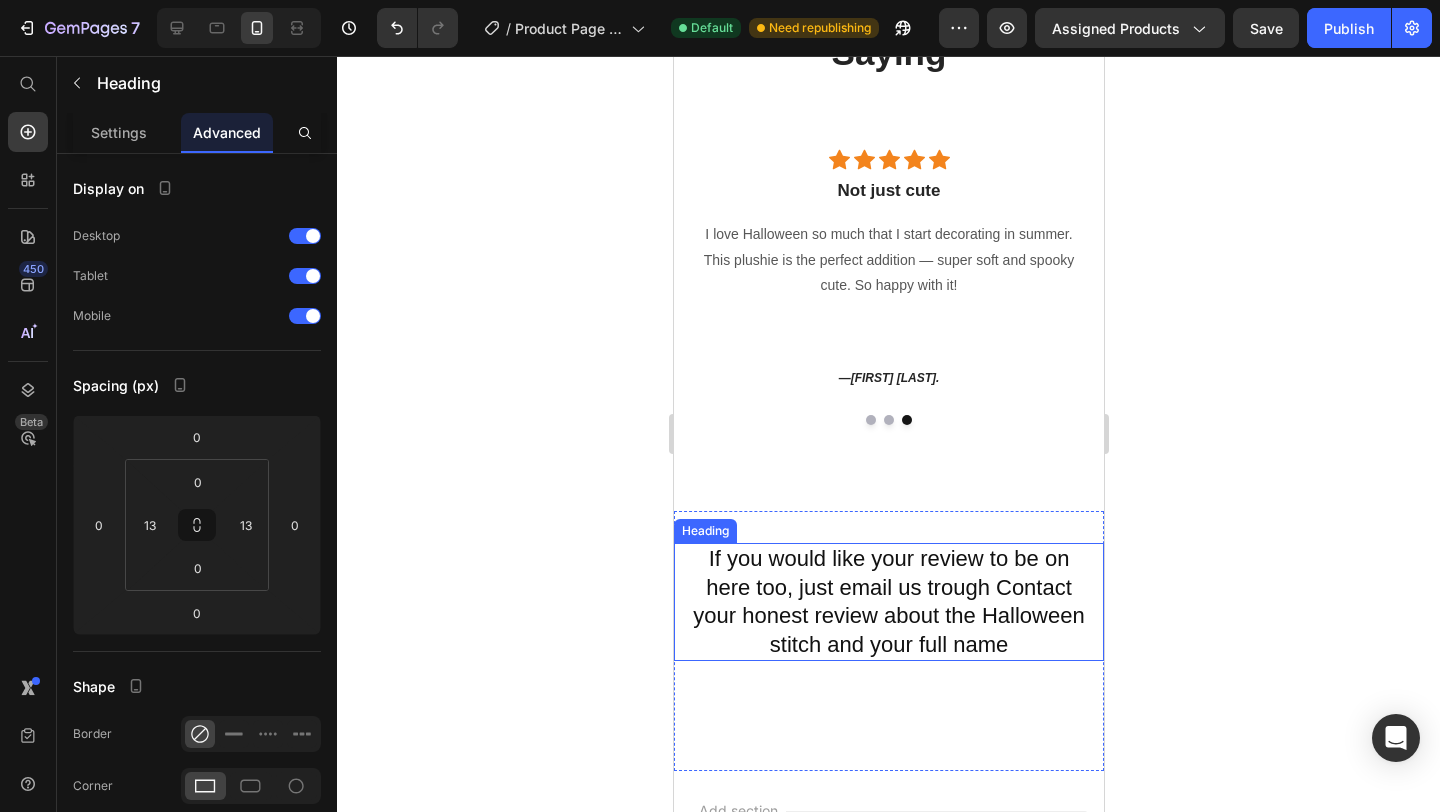 click on "If you would like your review to be on here too, just email us trough Contact your honest review about the Halloween stitch and your full name" at bounding box center (888, 602) 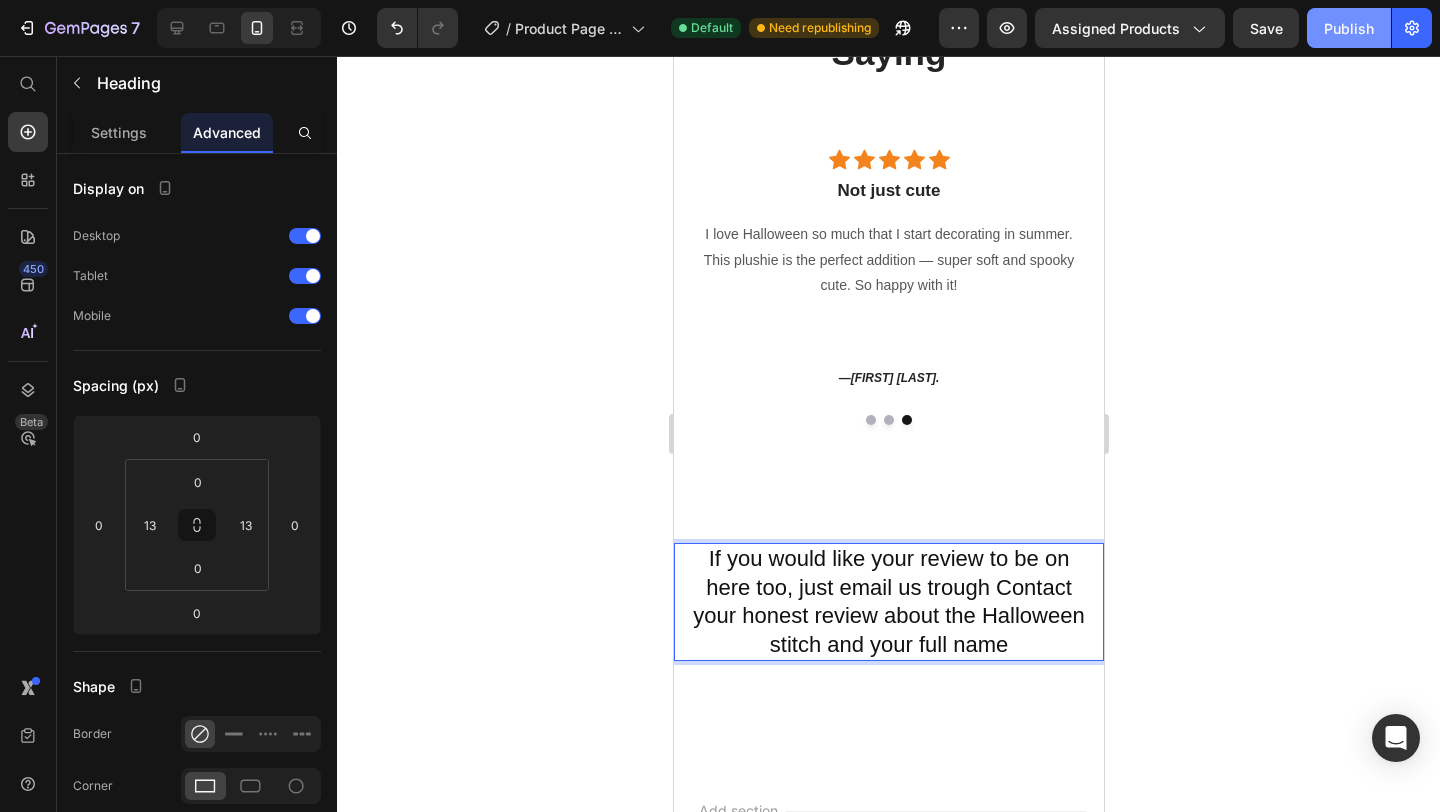 click on "Publish" at bounding box center (1349, 28) 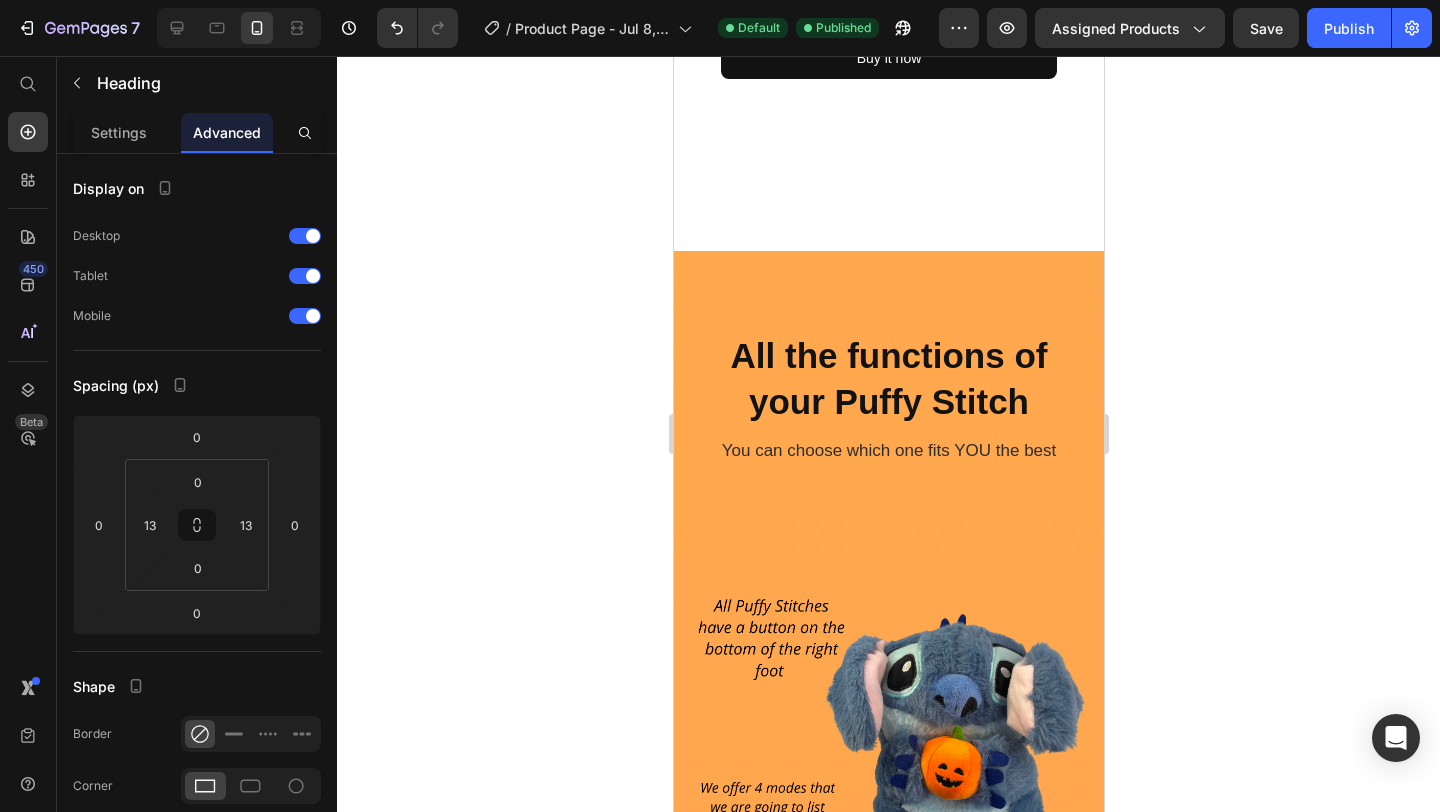 scroll, scrollTop: 1963, scrollLeft: 0, axis: vertical 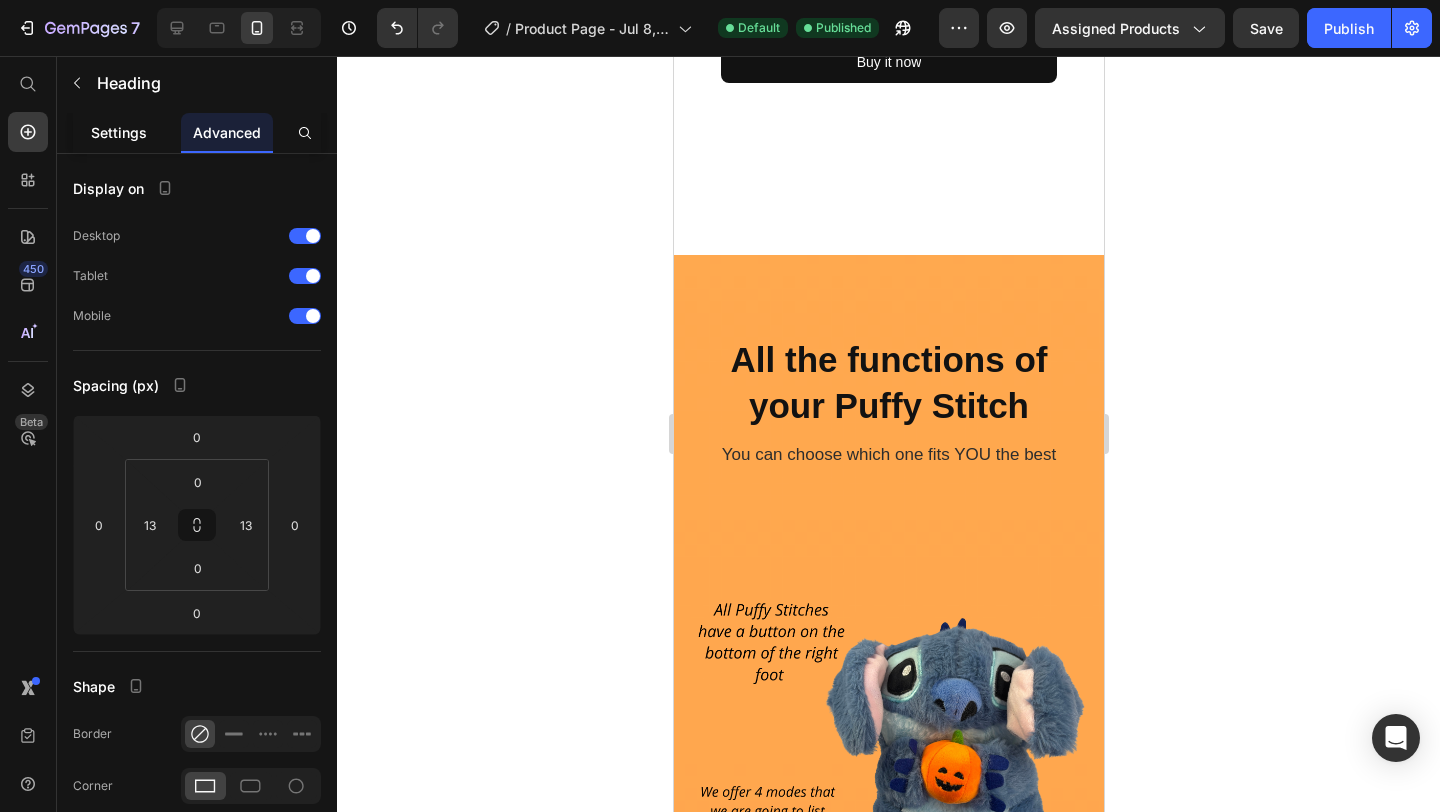 click on "Settings" at bounding box center [119, 132] 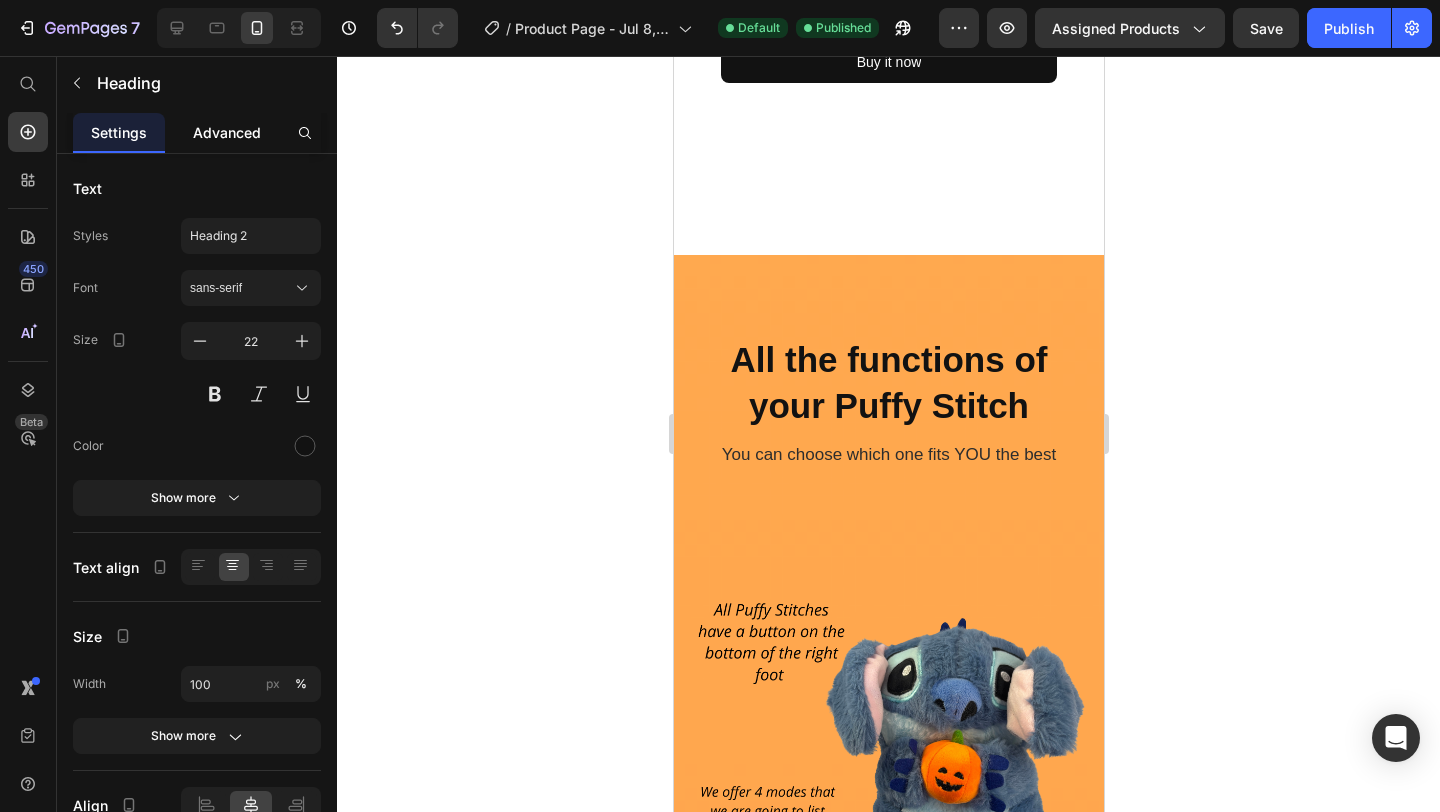 click on "Advanced" at bounding box center [227, 132] 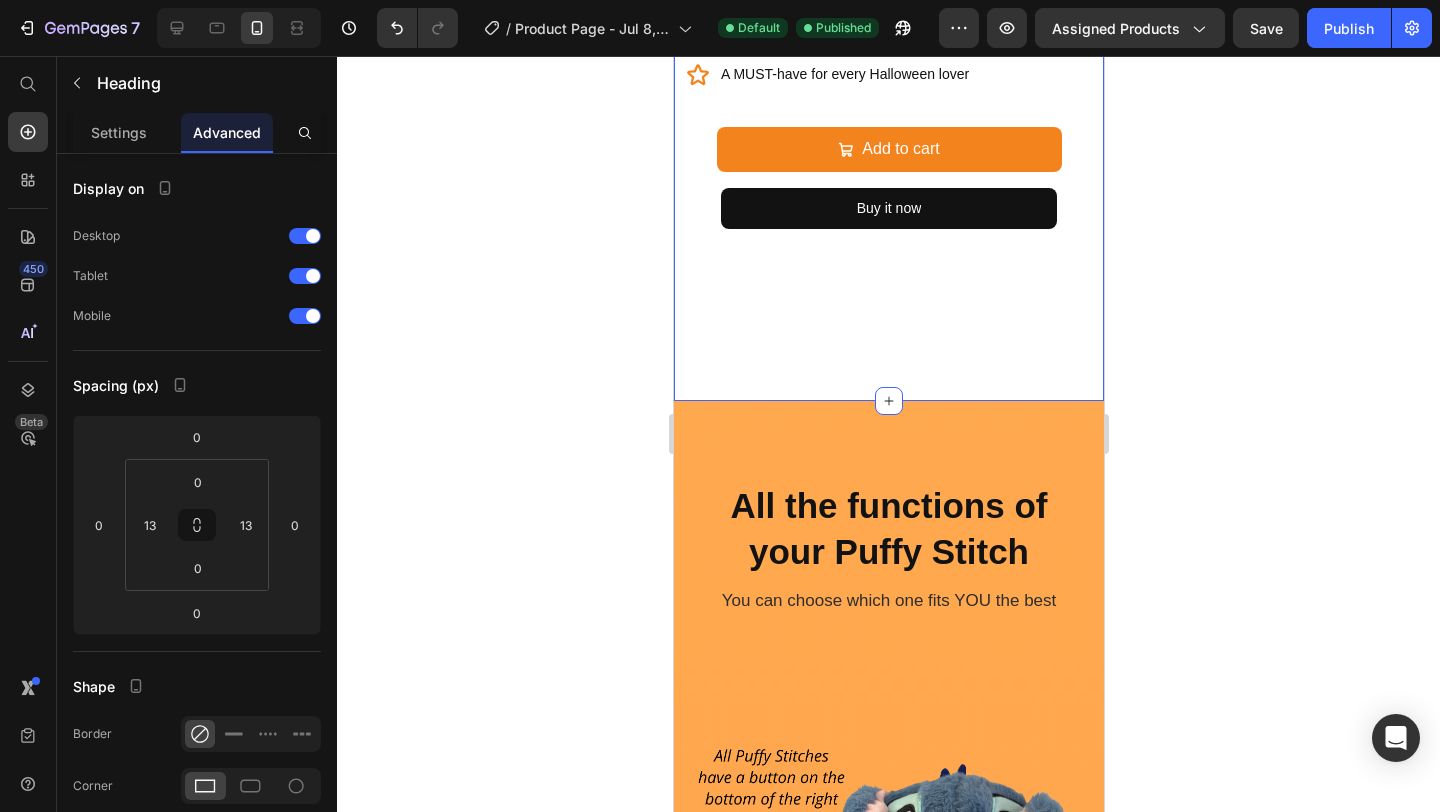 scroll, scrollTop: 1819, scrollLeft: 0, axis: vertical 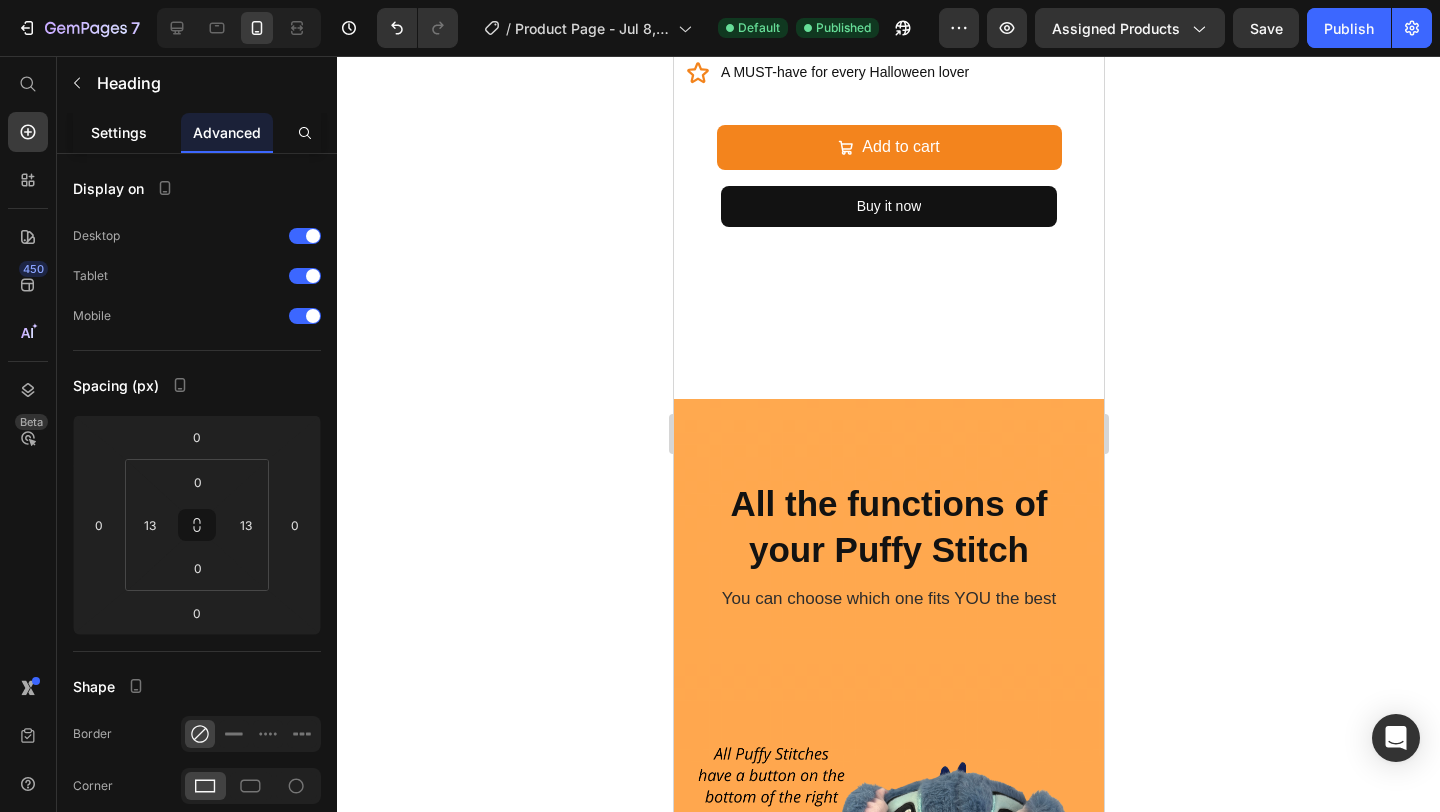 click on "Settings" at bounding box center (119, 132) 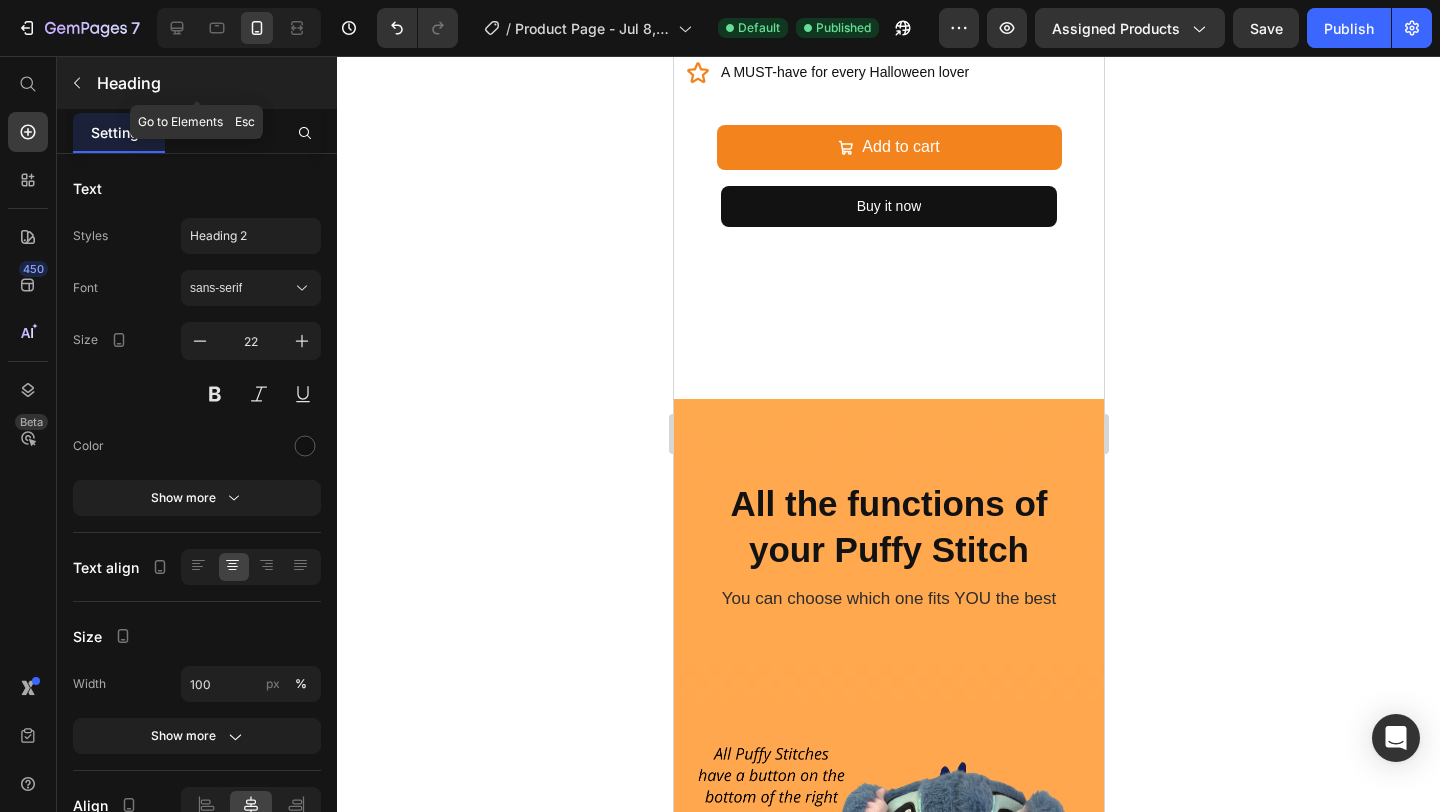 click 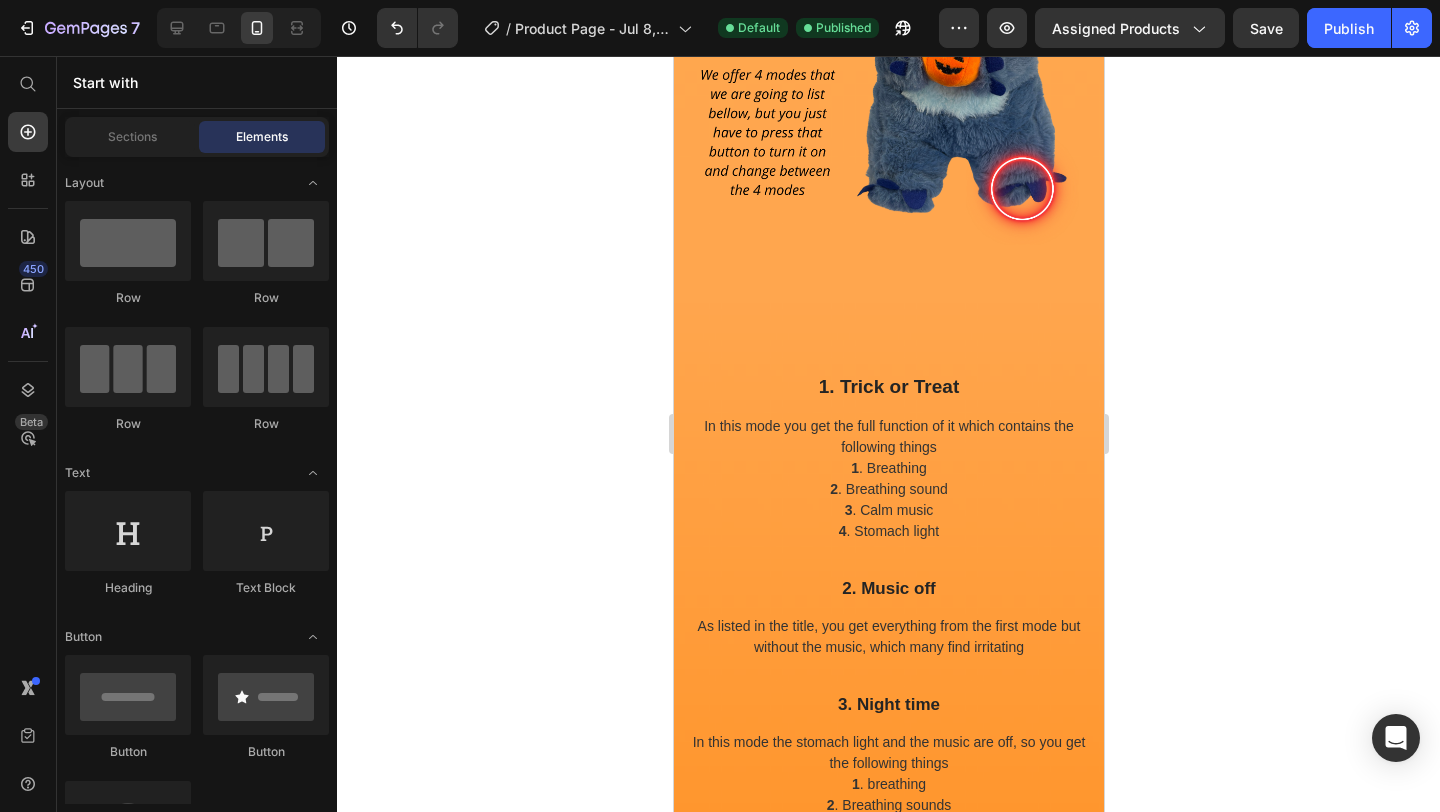 scroll, scrollTop: 4267, scrollLeft: 0, axis: vertical 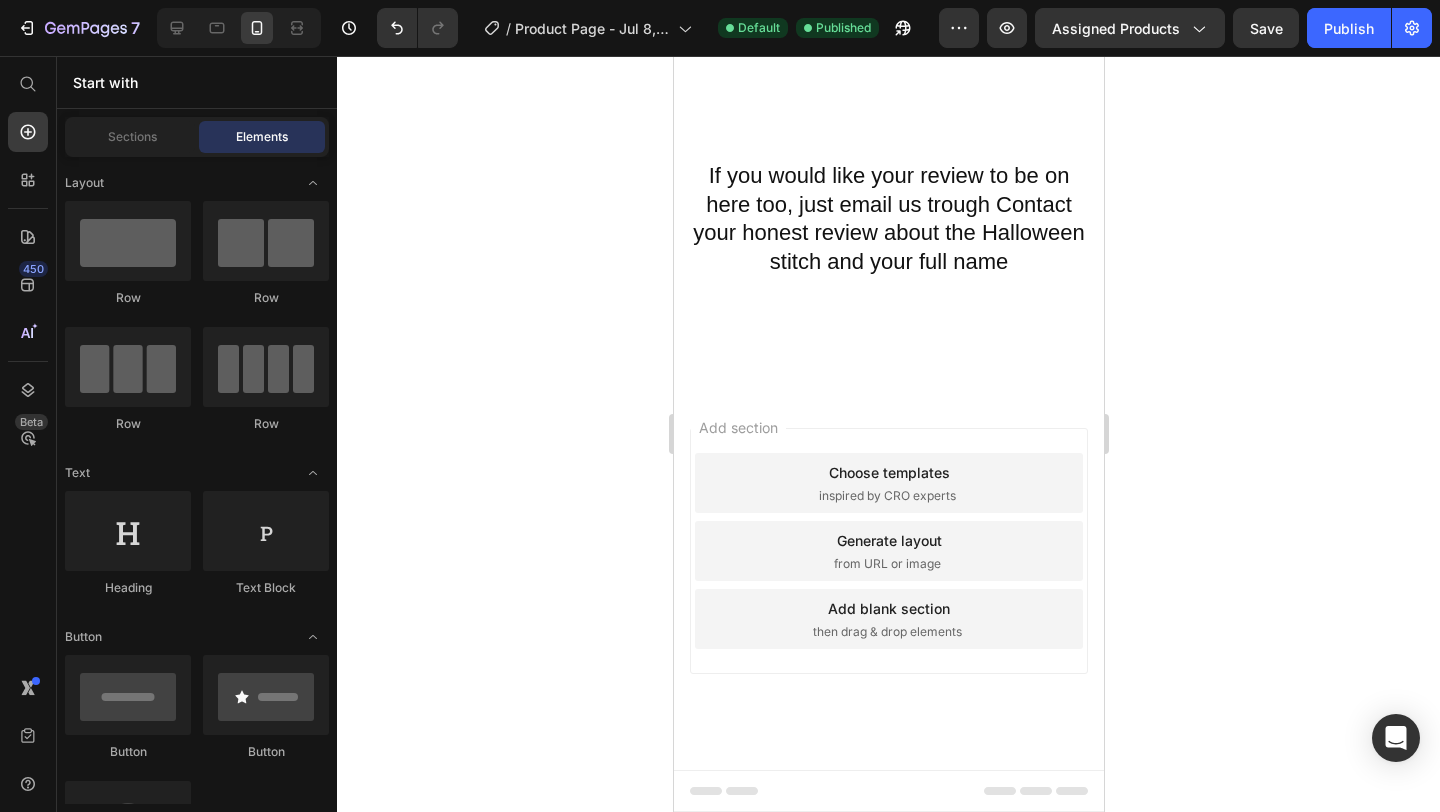 click on "Add section Choose templates inspired by CRO experts Generate layout from URL or image Add blank section then drag & drop elements" at bounding box center (888, 579) 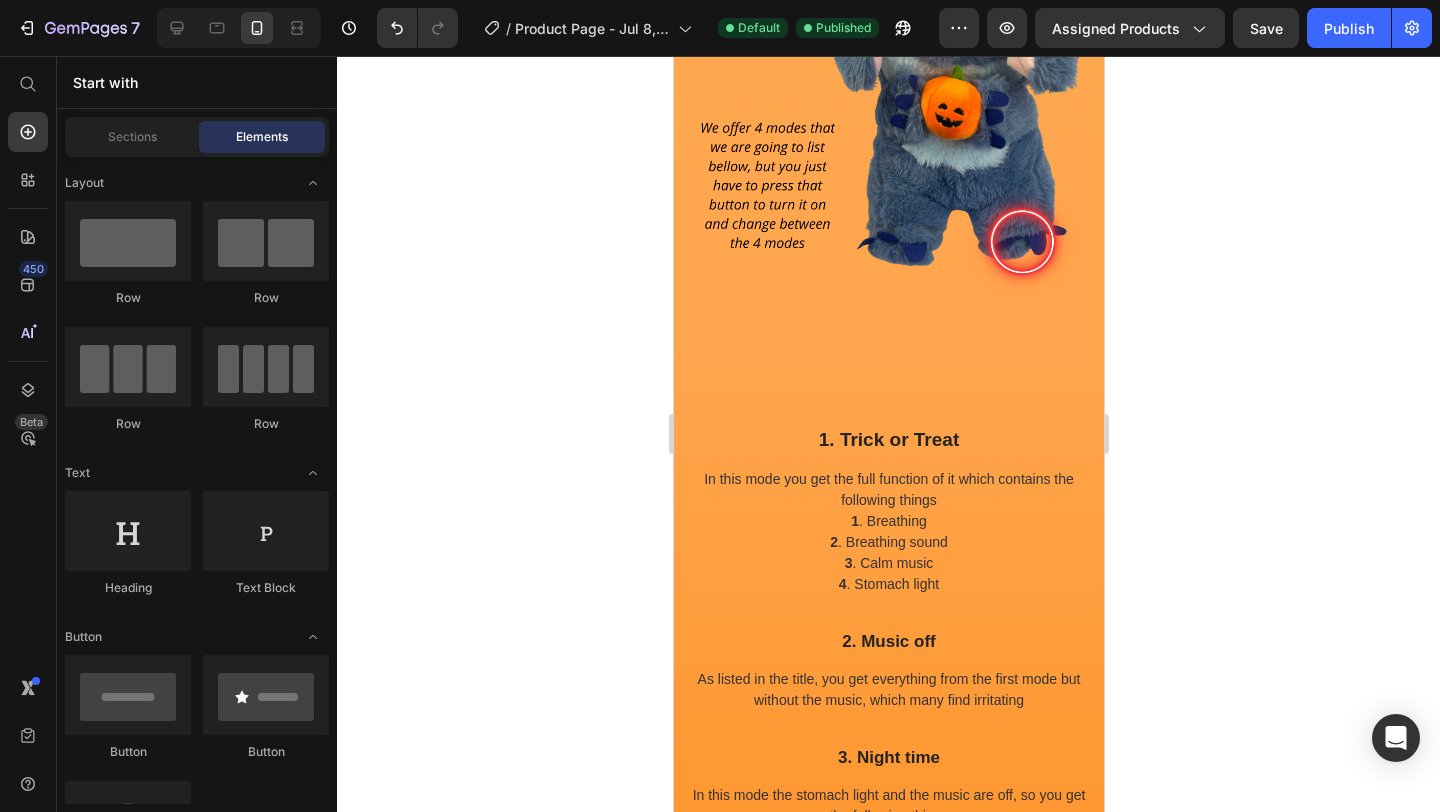 scroll, scrollTop: 2499, scrollLeft: 0, axis: vertical 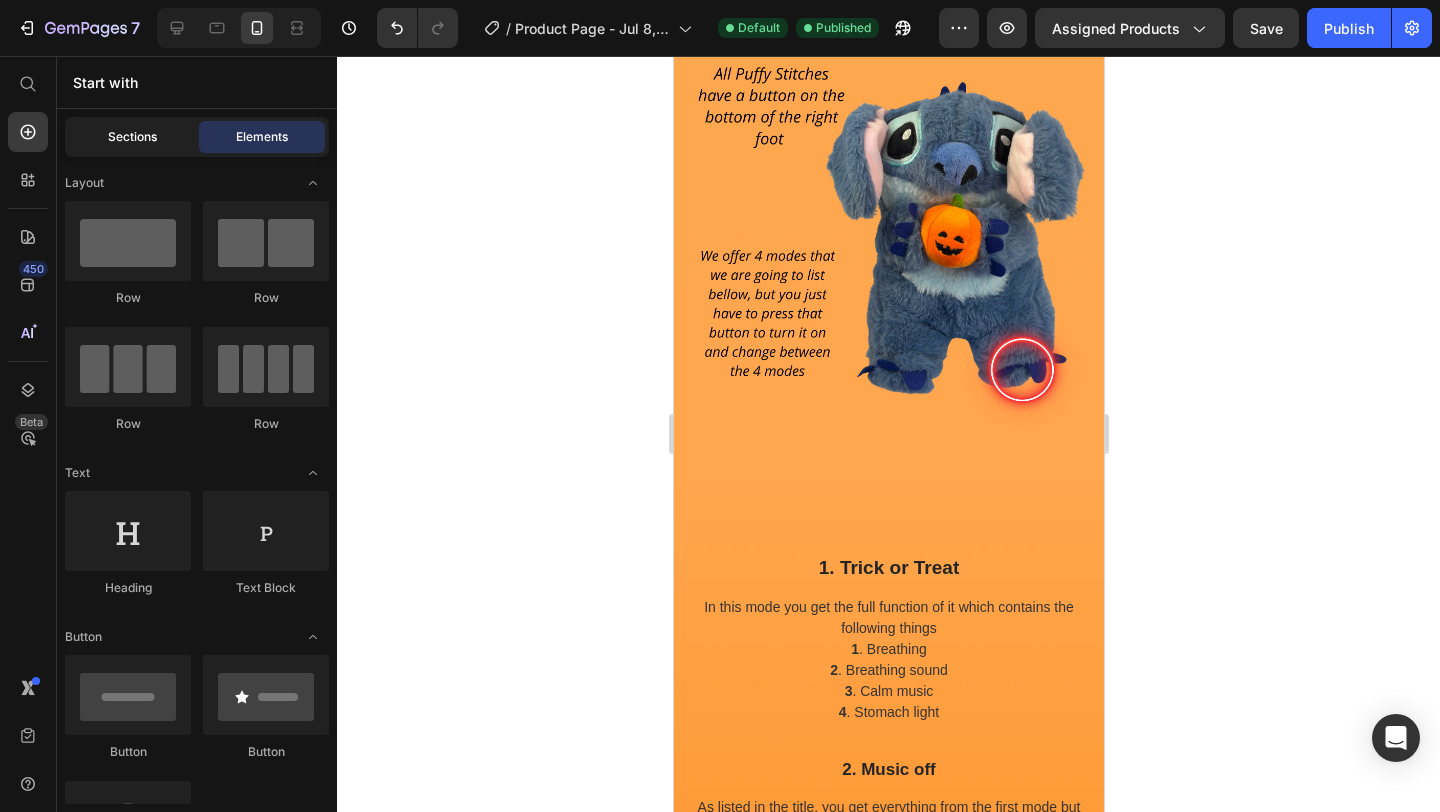 click on "Sections" at bounding box center (132, 137) 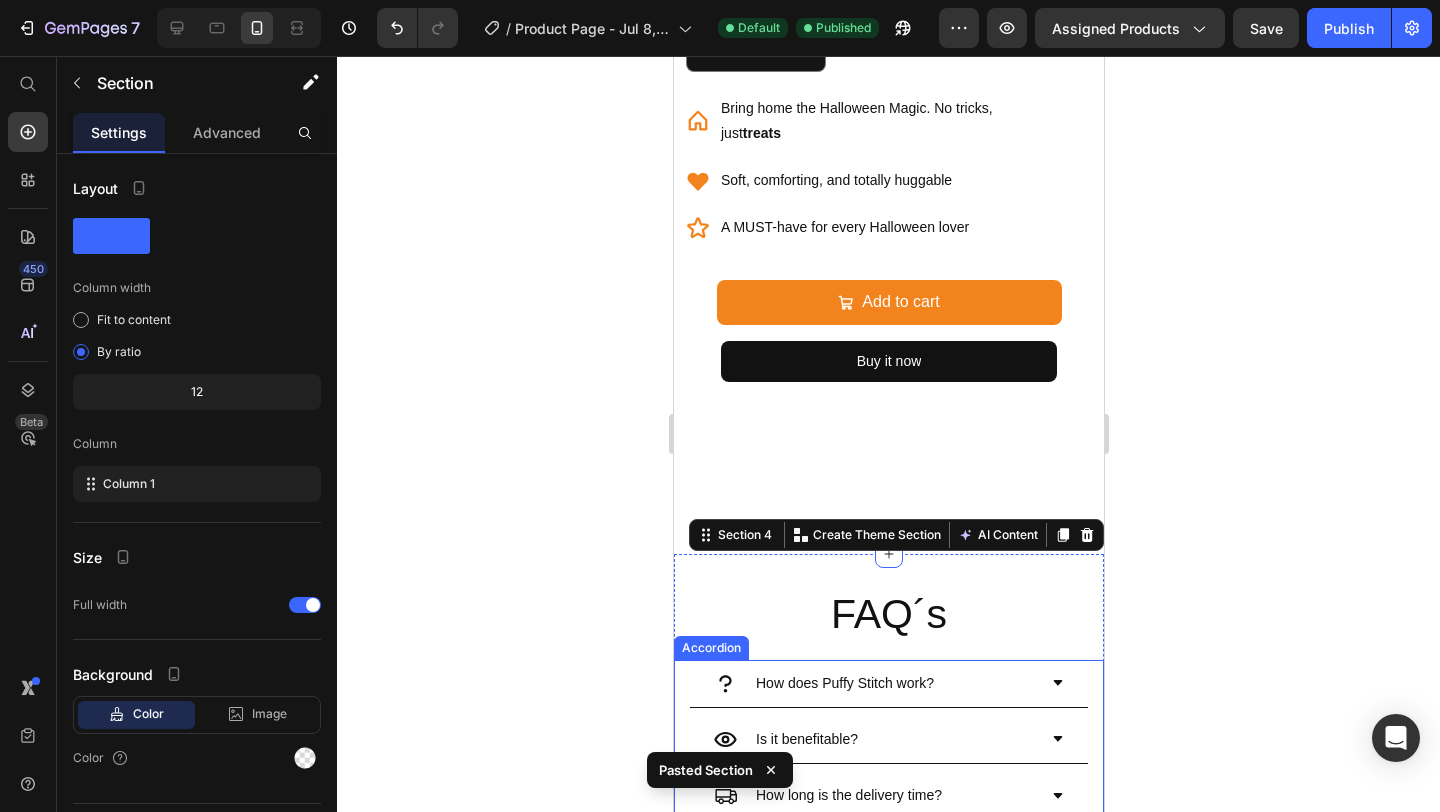 scroll, scrollTop: 1606, scrollLeft: 0, axis: vertical 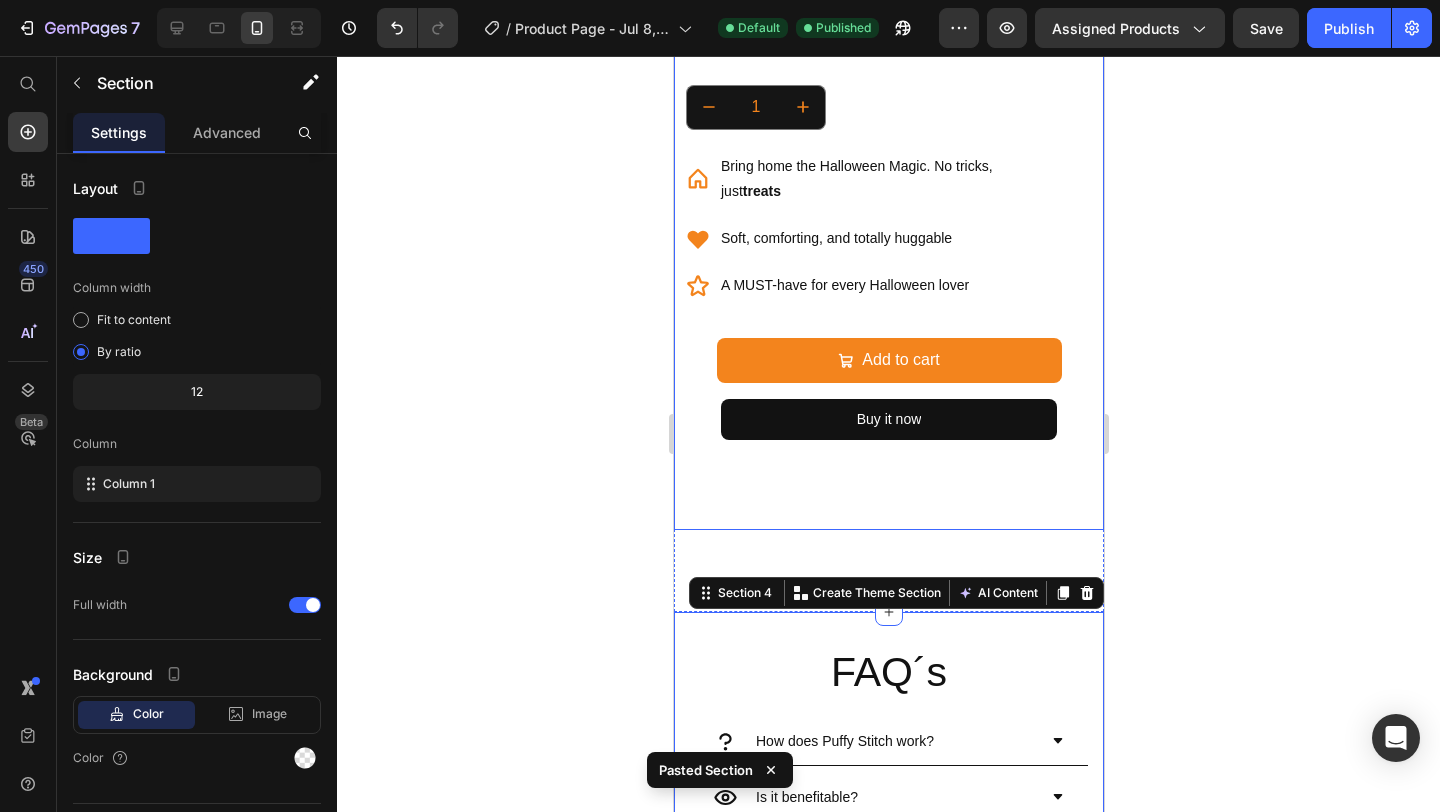 click 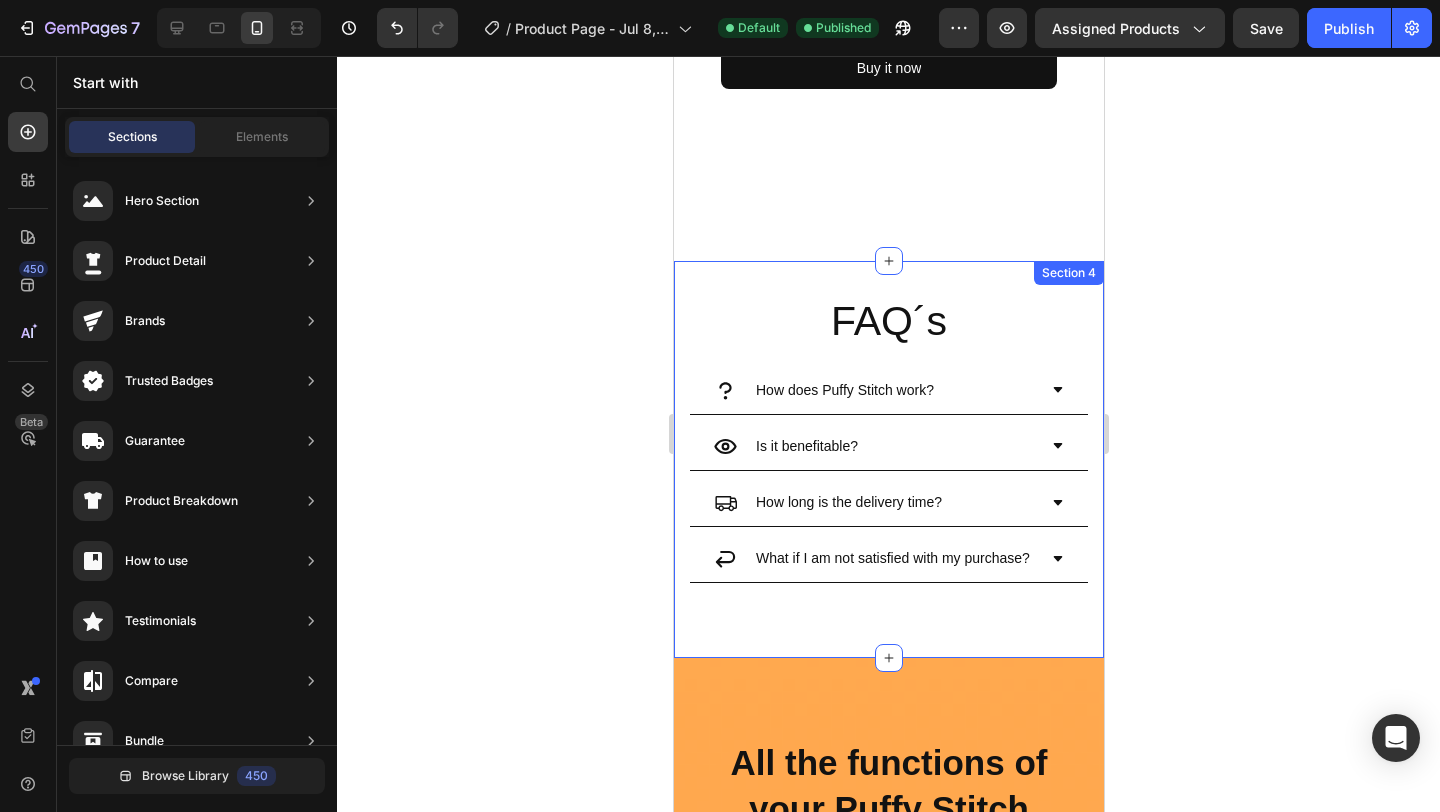 scroll, scrollTop: 1959, scrollLeft: 0, axis: vertical 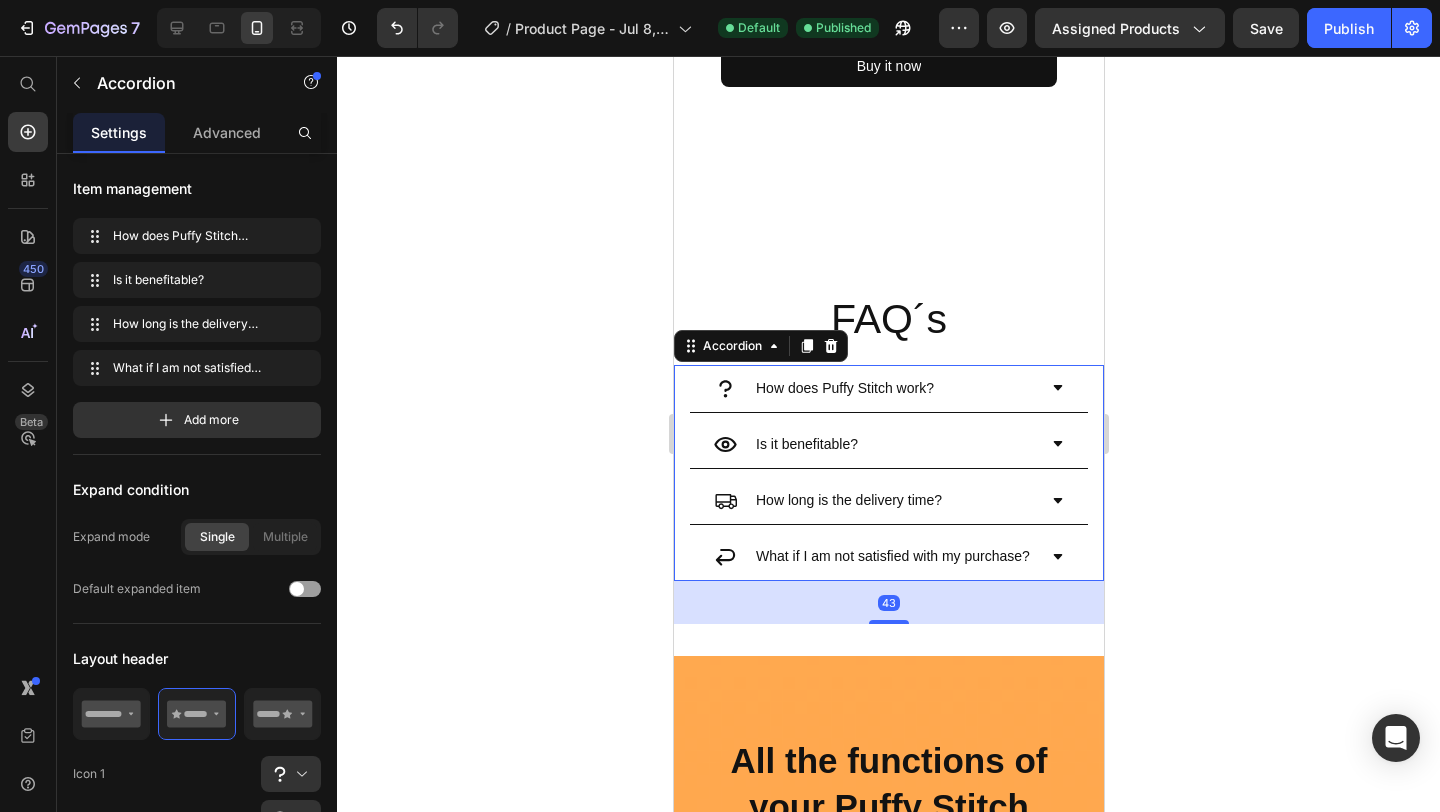 click on "What if I am not satisfied with my purchase?" at bounding box center [888, 557] 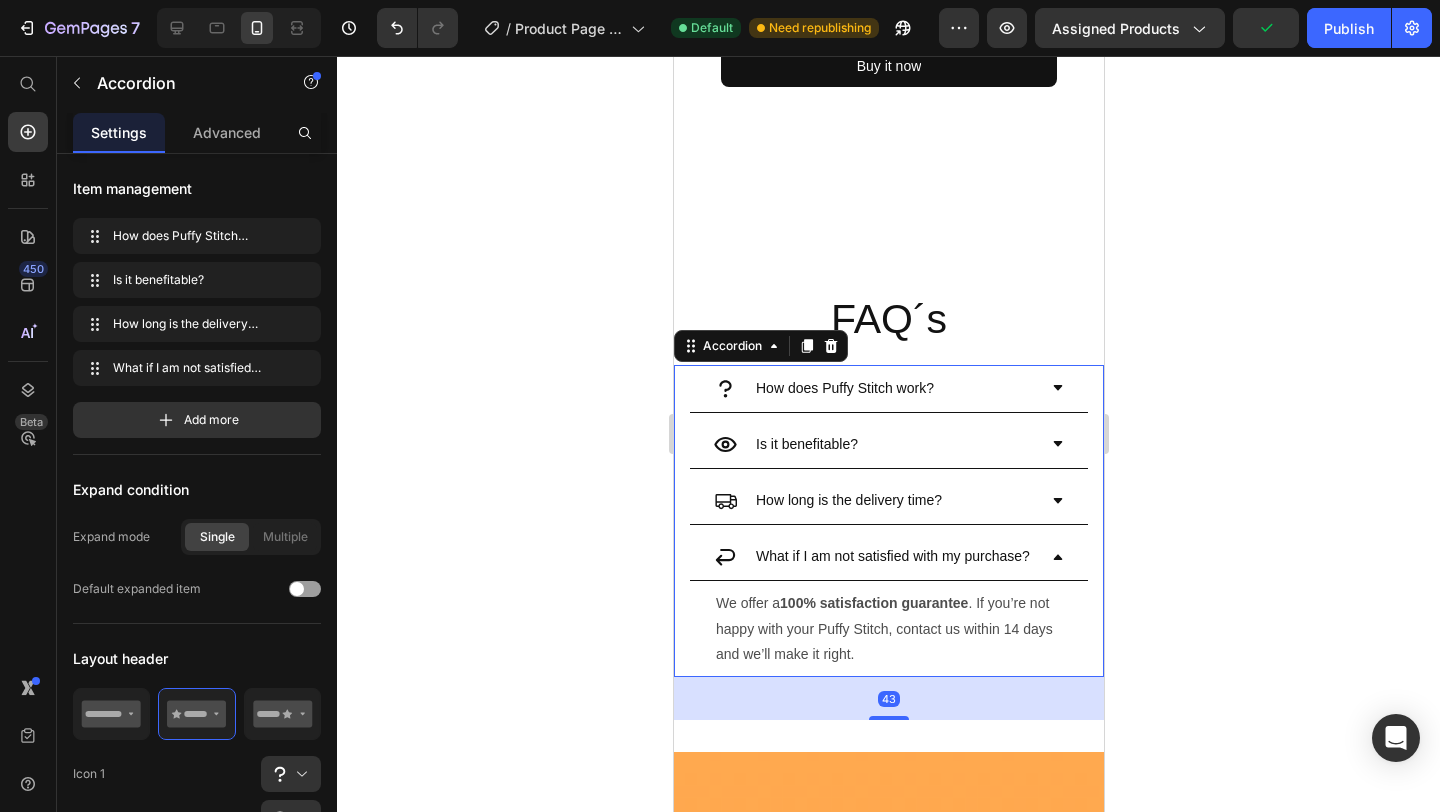 click on "What if I am not satisfied with my purchase?" at bounding box center [888, 557] 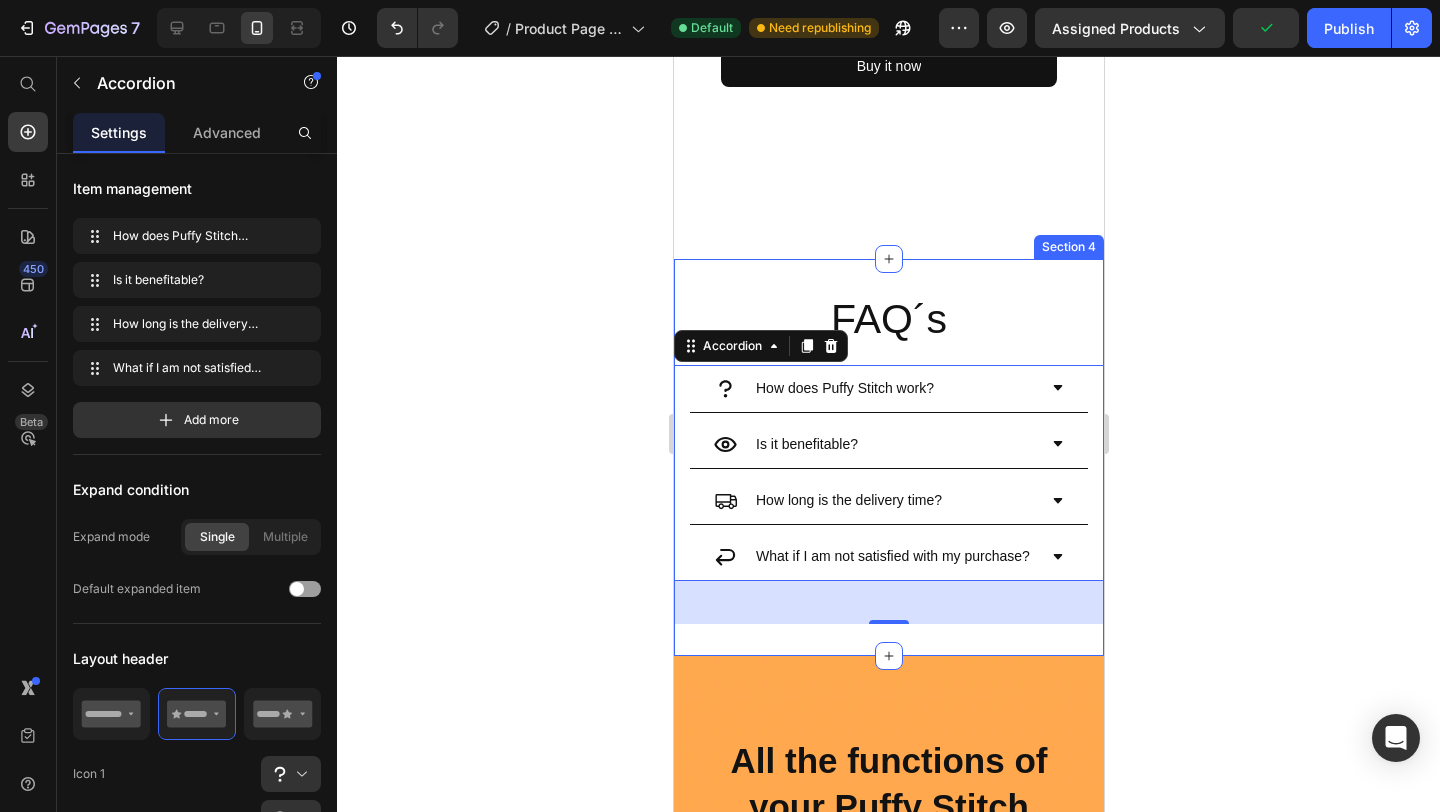 click on "FAQ´s Heading
How does Puffy Stitch work?
Is it benefitable?
How long is the delivery time?
What if I am not satisfied with my purchase? Accordion   43 Section 4" at bounding box center [888, 457] 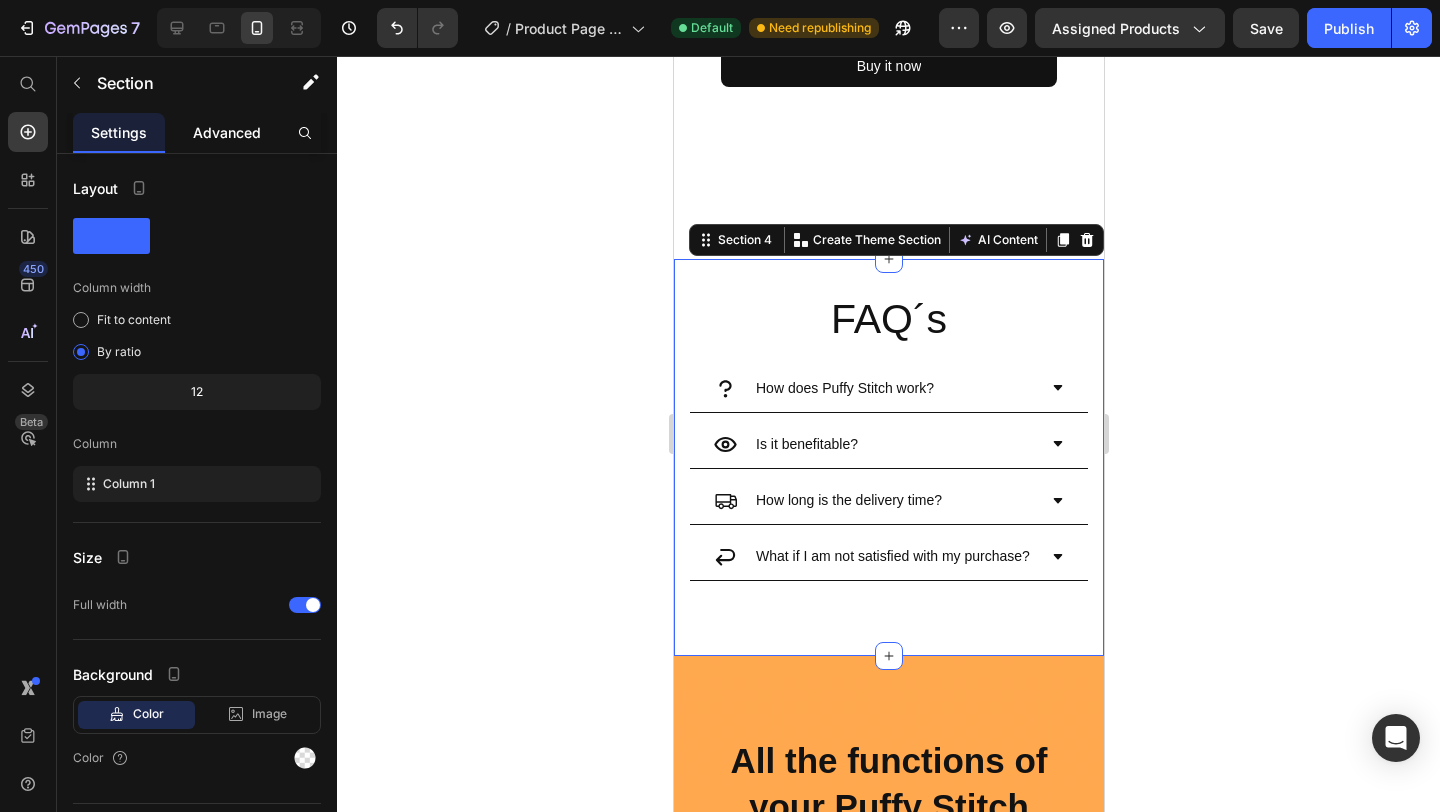 click on "Advanced" at bounding box center [227, 132] 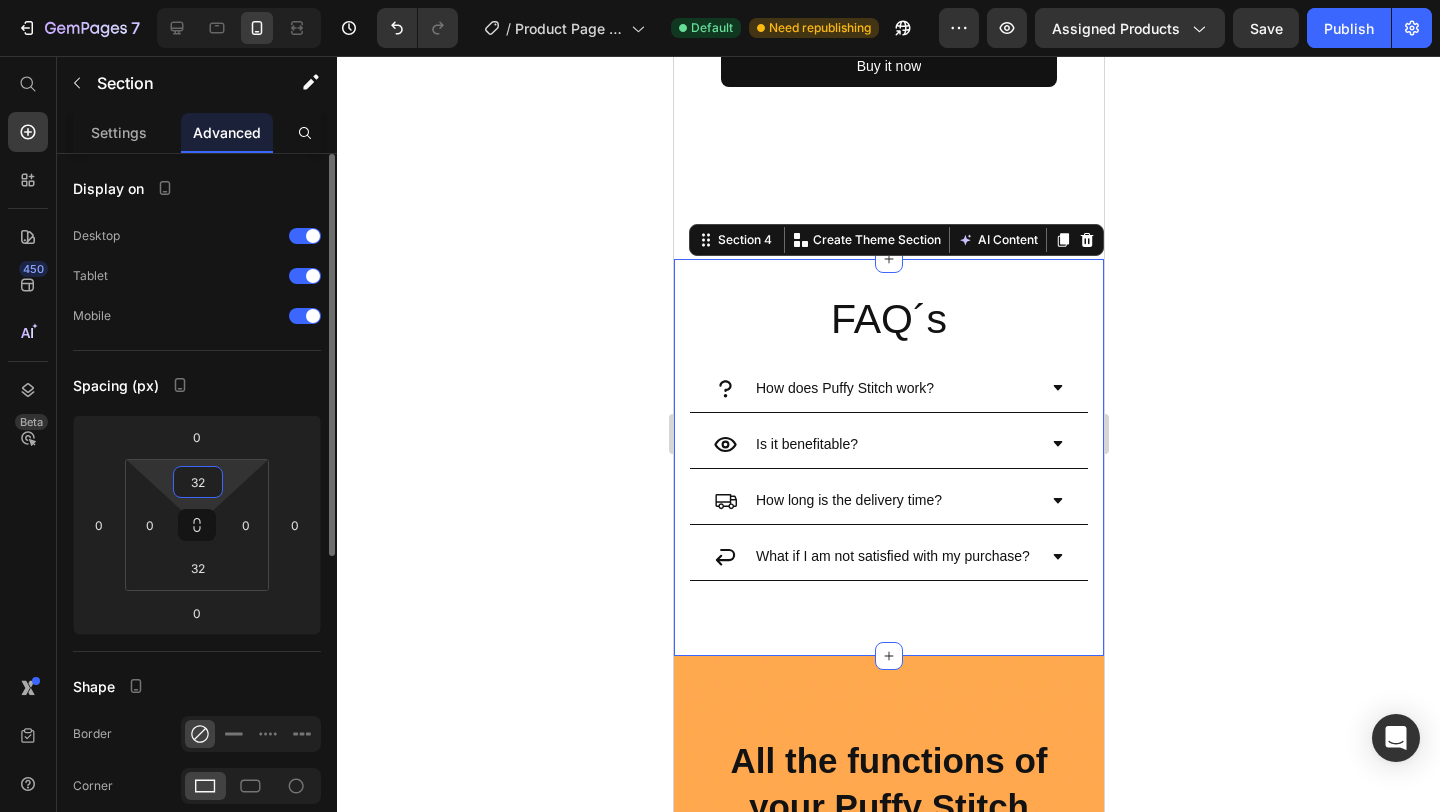 click on "32" at bounding box center [198, 482] 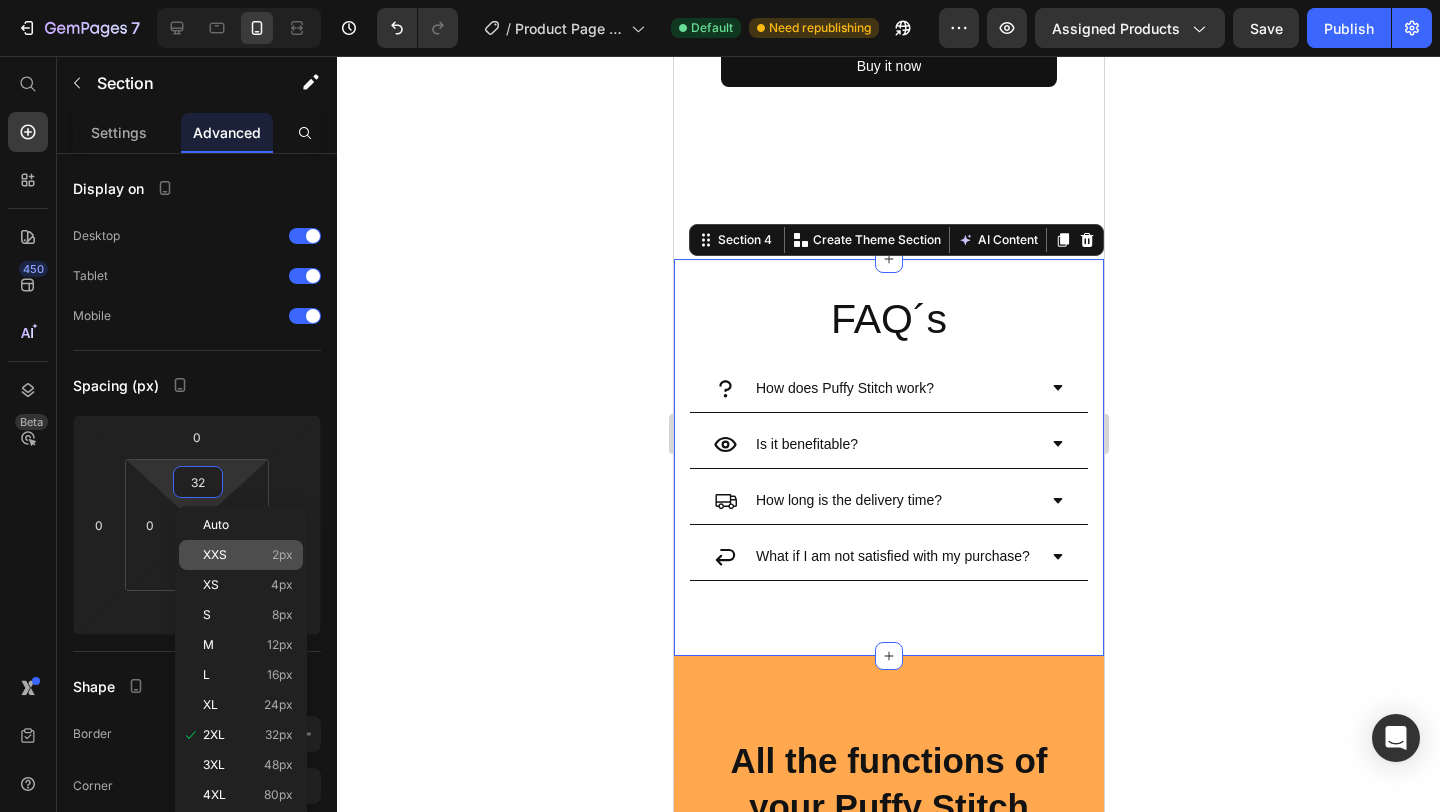 type 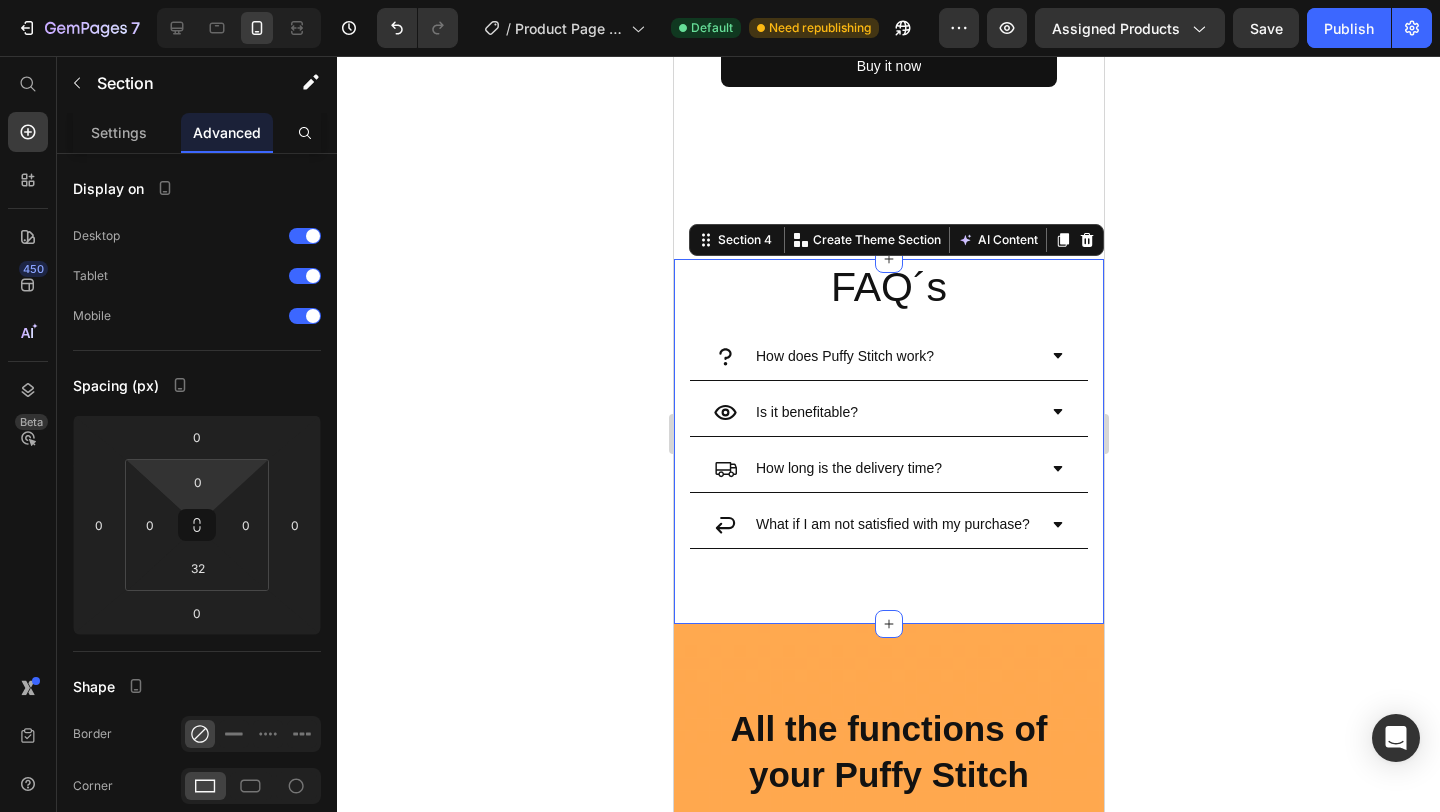click 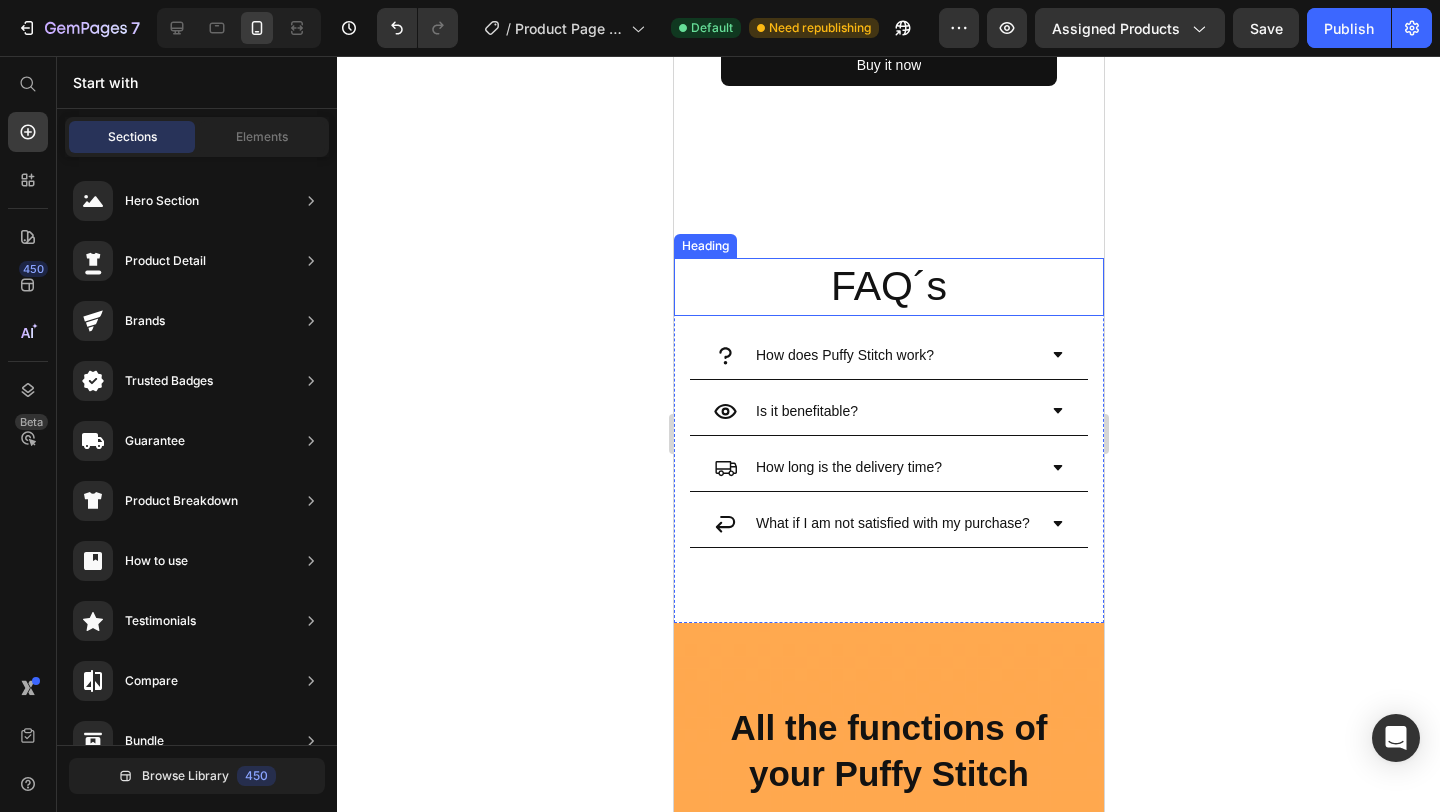 scroll, scrollTop: 1985, scrollLeft: 0, axis: vertical 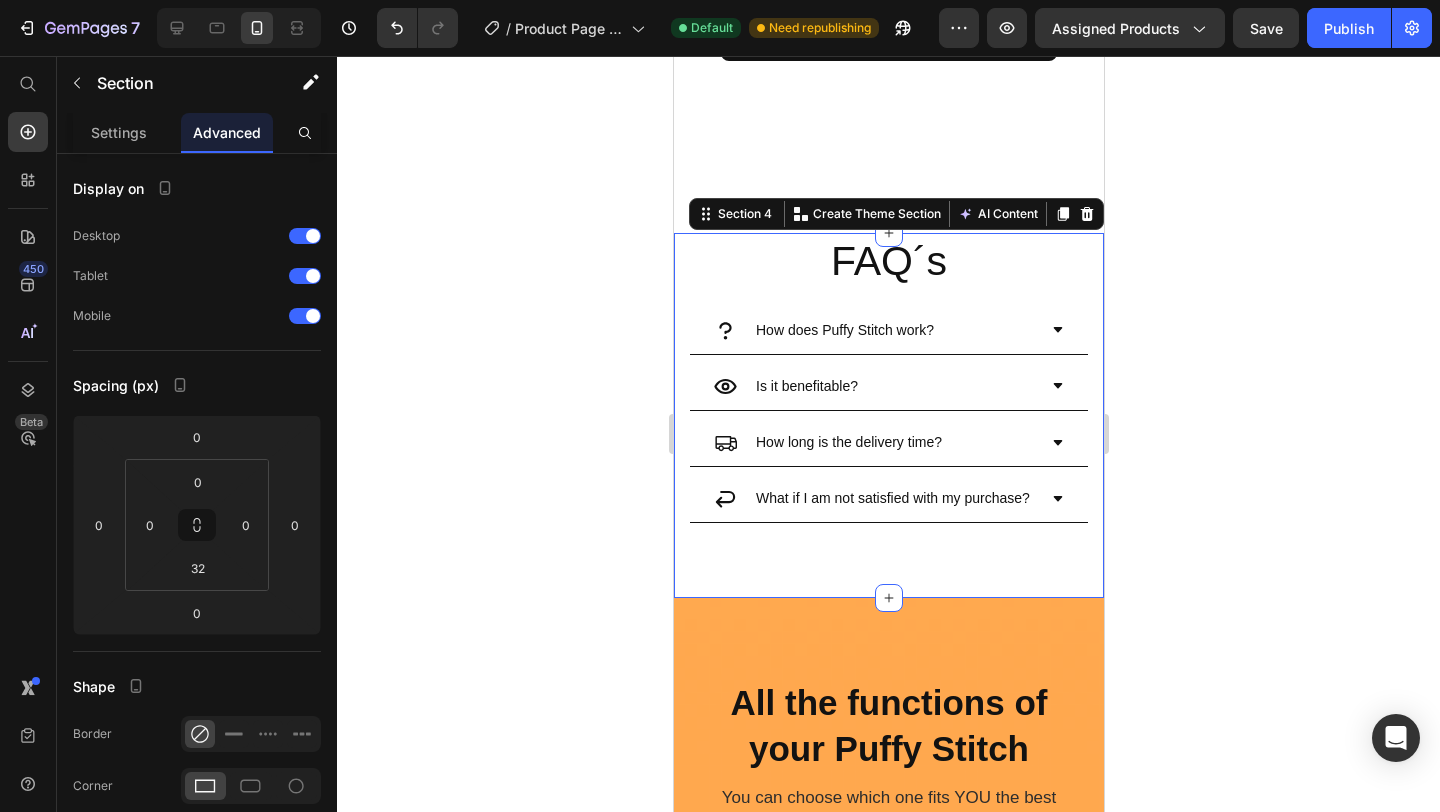 click on "FAQ´s Heading
How does Puffy Stitch work?
Is it benefitable?
How long is the delivery time?
What if I am not satisfied with my purchase? Accordion" at bounding box center [888, 399] 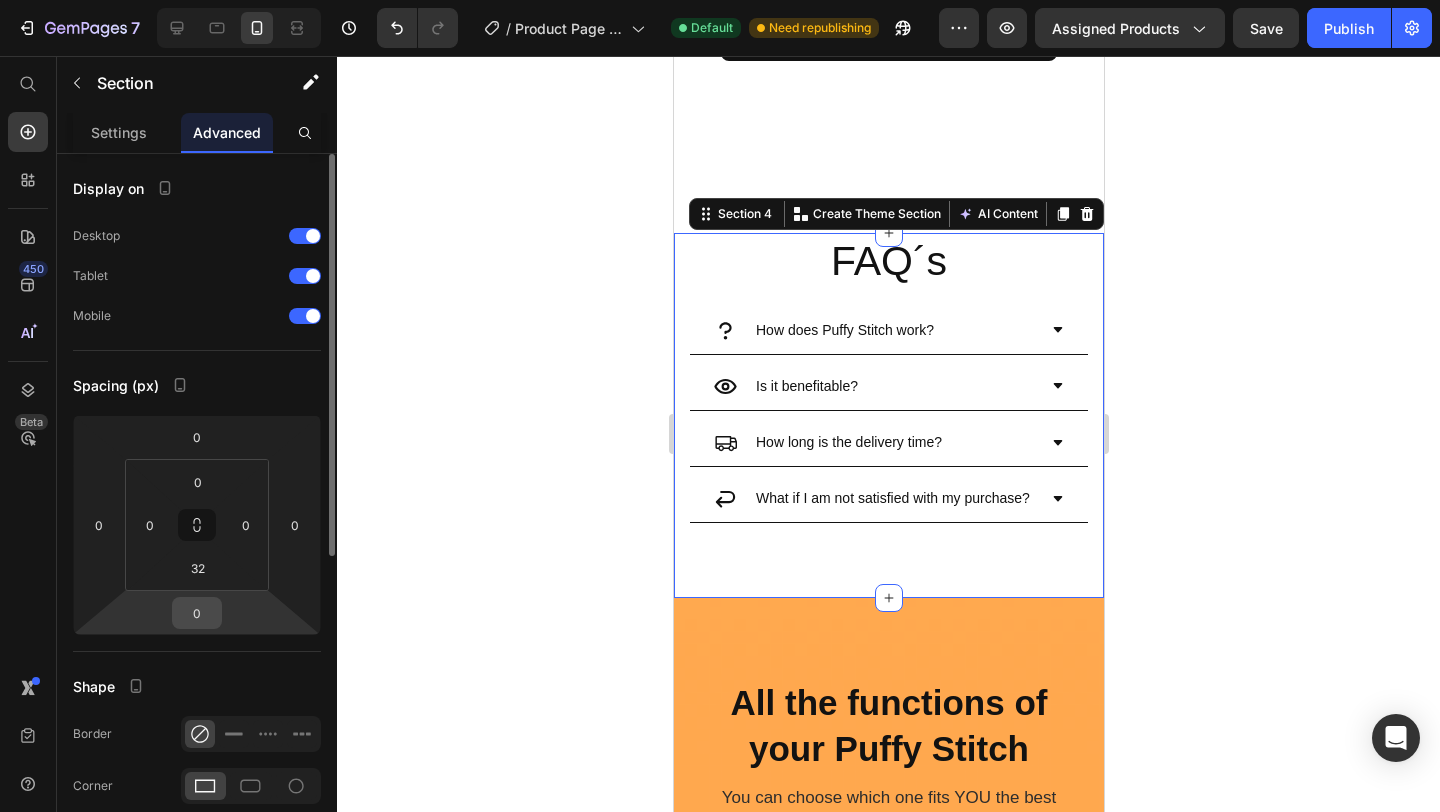 click on "0" at bounding box center [197, 613] 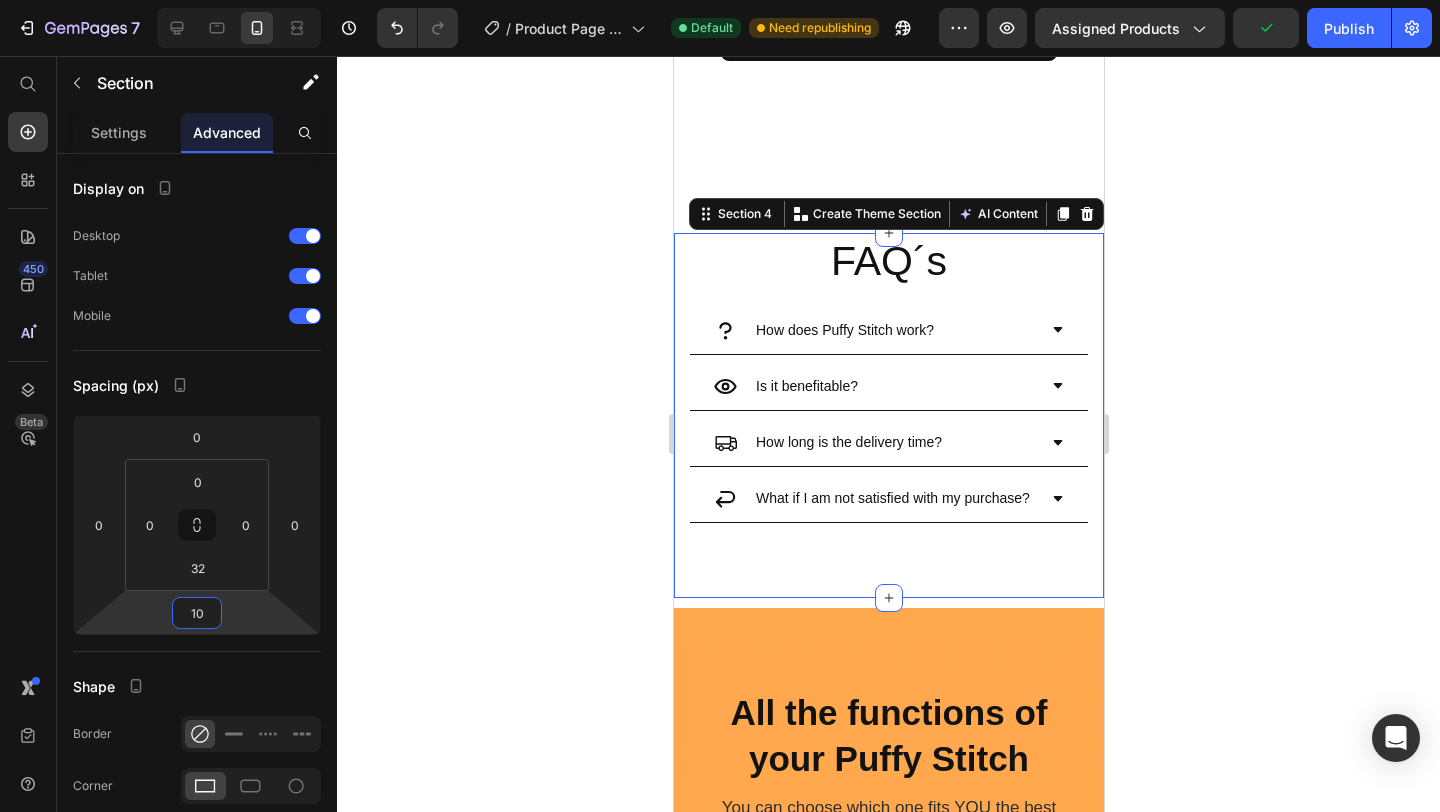 type on "10" 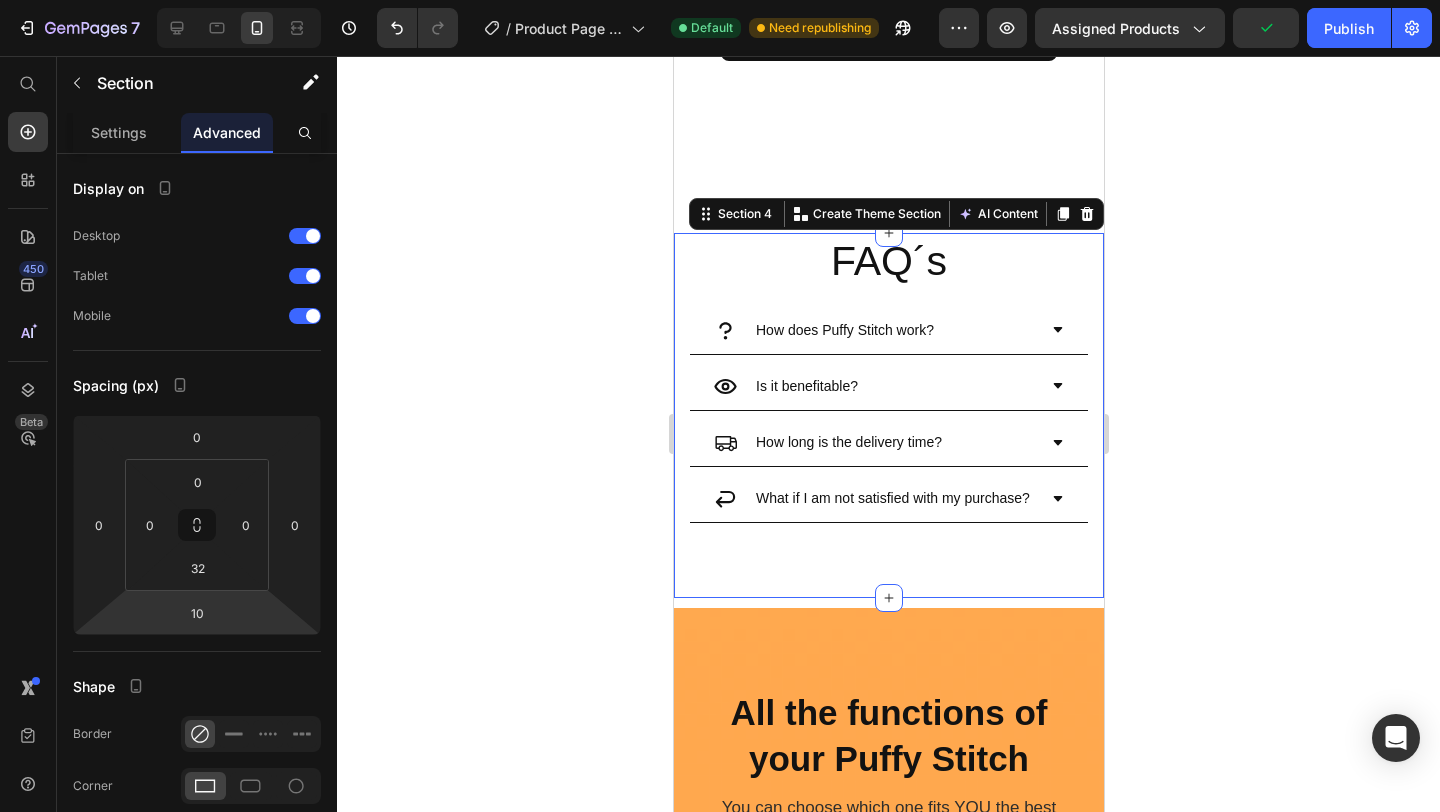 click 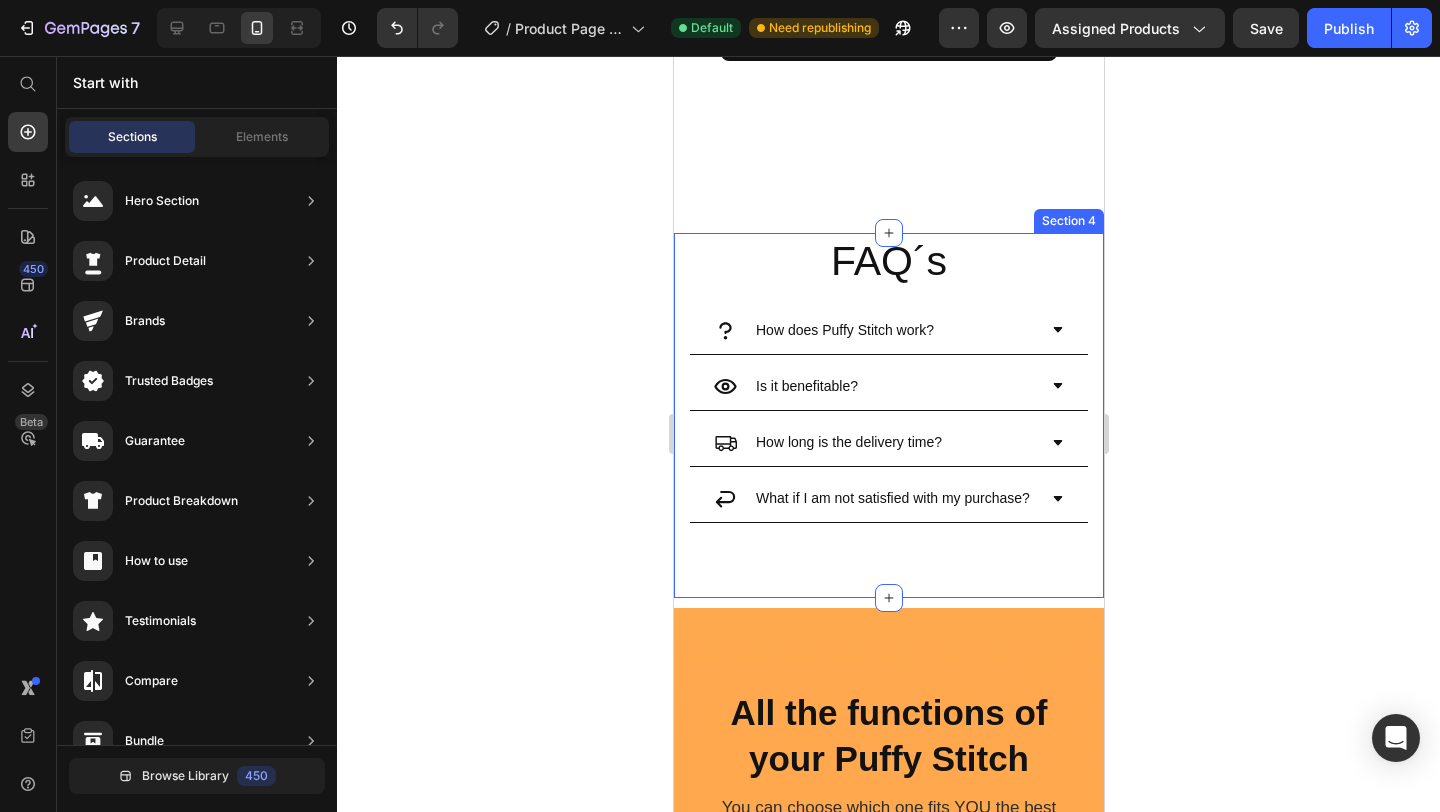 click on "FAQ´s Heading
How does Puffy Stitch work?
Is it benefitable?
How long is the delivery time?
What if I am not satisfied with my purchase? Accordion Section 4" at bounding box center (888, 415) 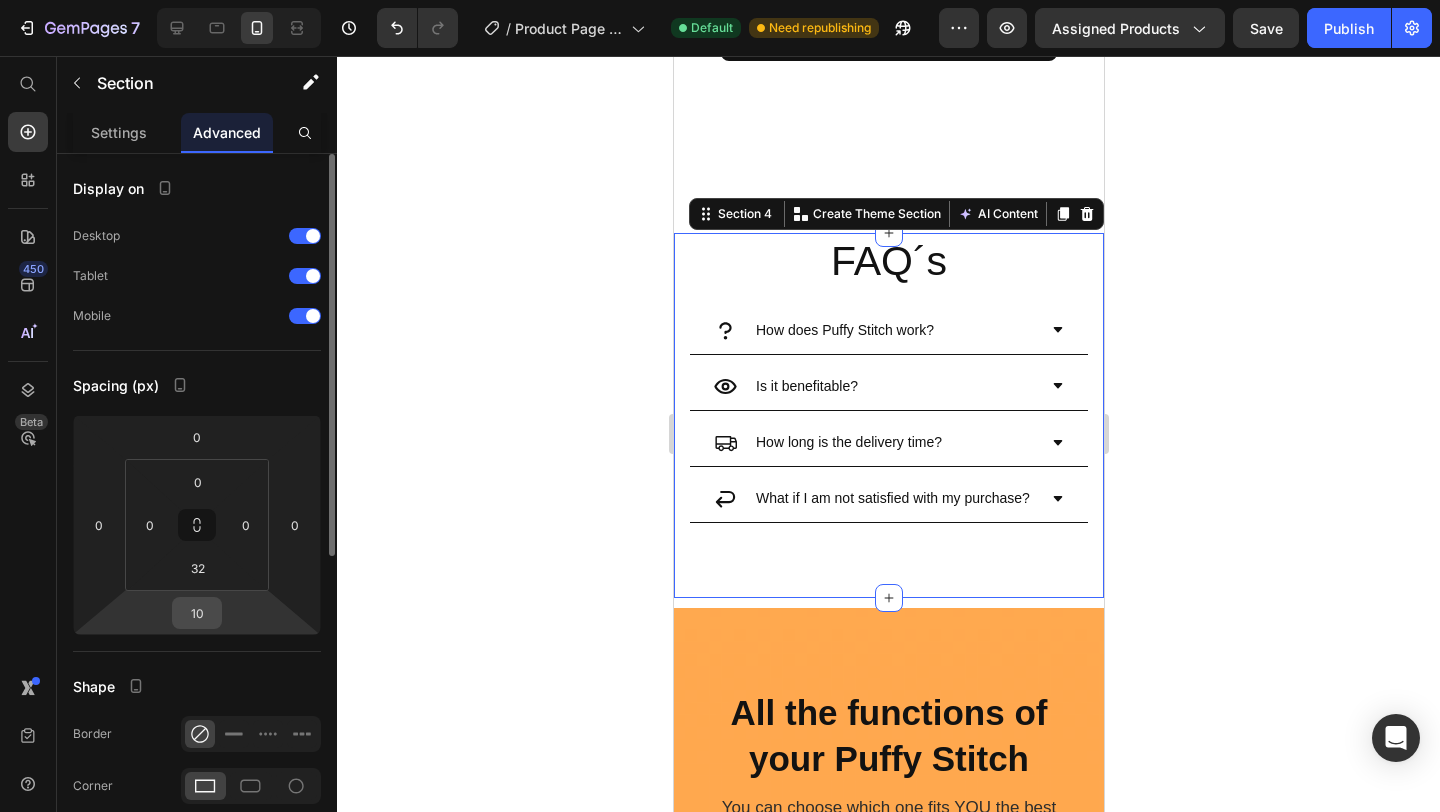 click on "10" at bounding box center (197, 613) 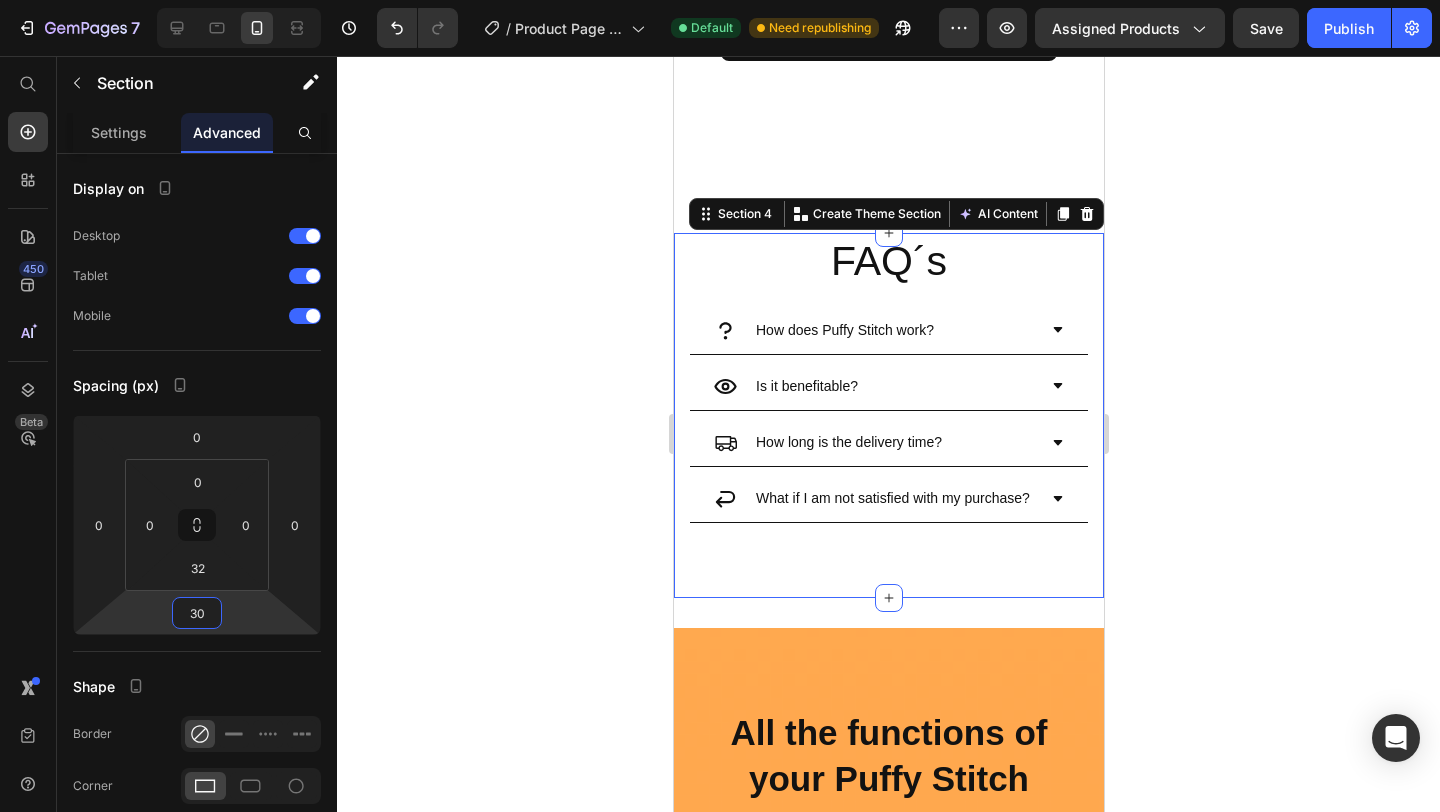 type on "30" 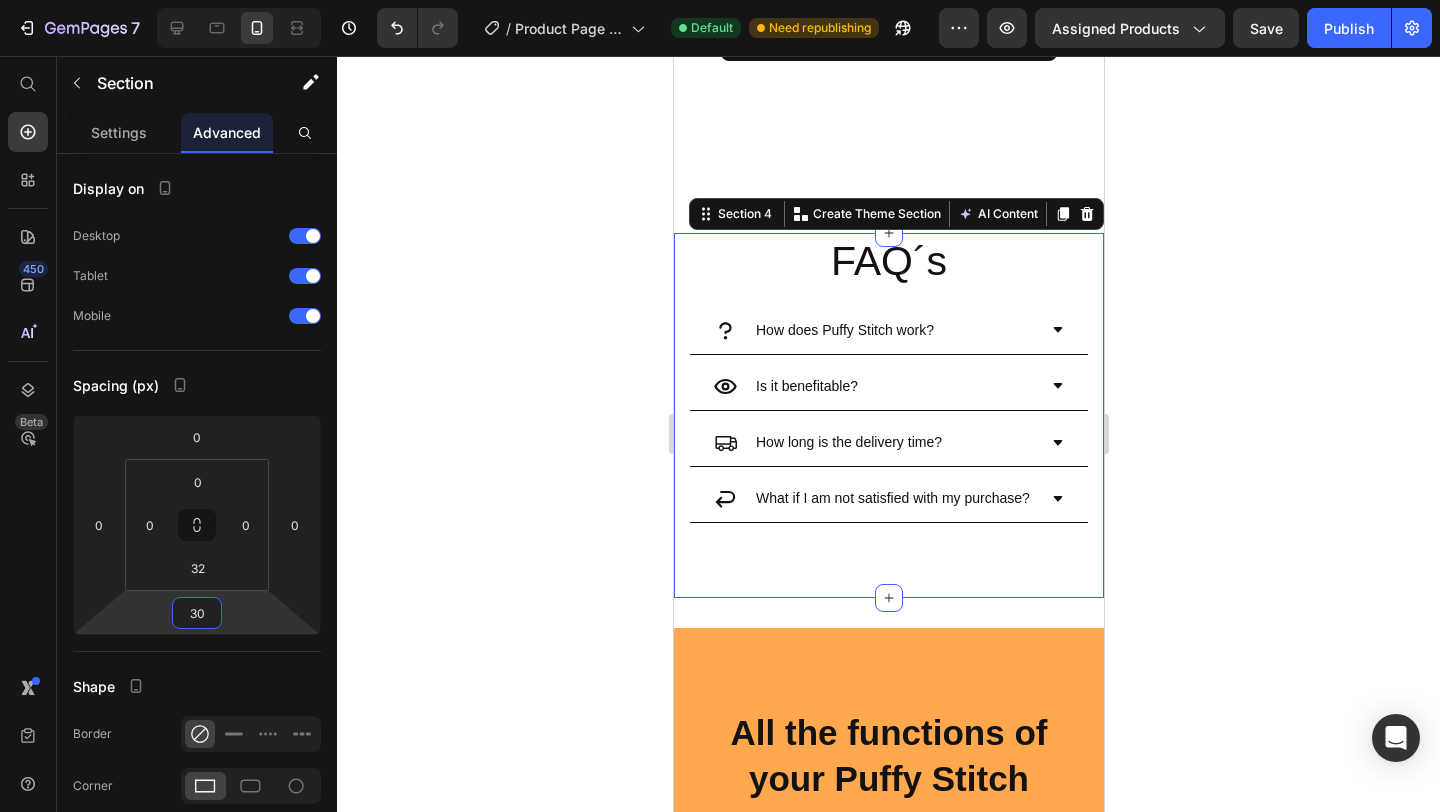 click 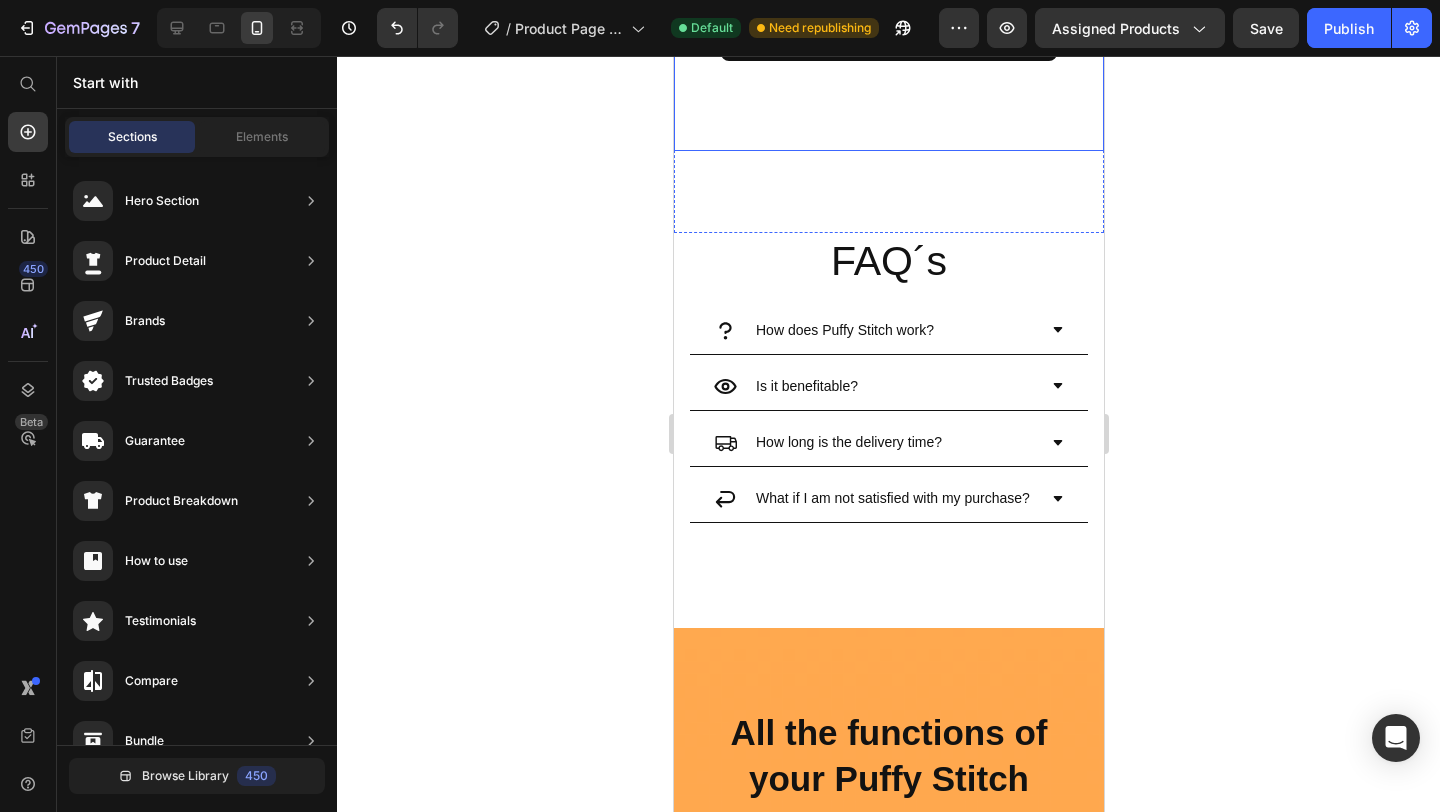 click on "HALLOWEEN STITCH Product Title $44.99 Product Price $90.00 Product Price Row 1 Product Quantity
Bring home the Halloween Magic. No tricks, just  treats
Soft, comforting, and totally huggable
A MUST-have for every Halloween lover Item List
Add to cart Add to Cart Buy it now Dynamic Checkout" at bounding box center [888, -129] 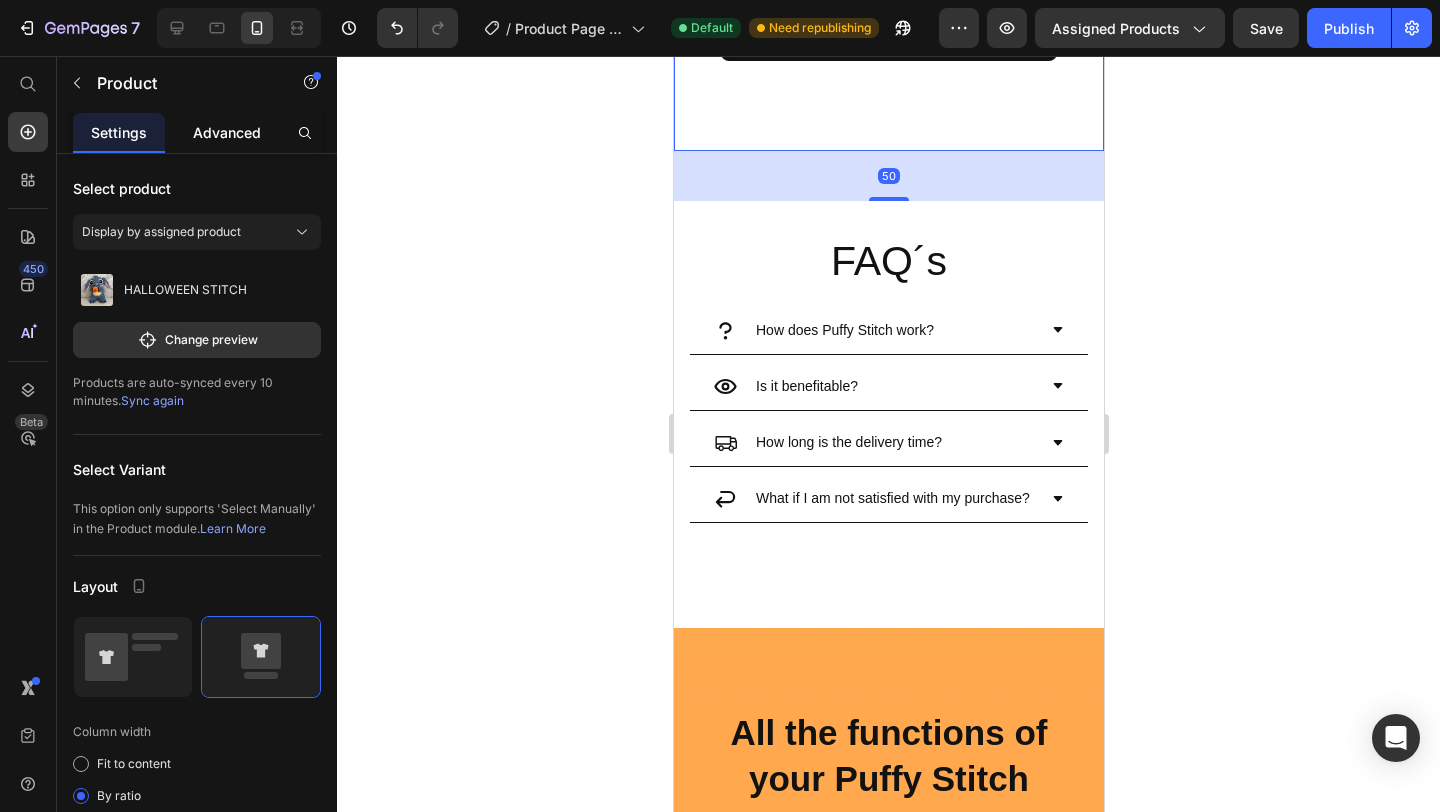 click on "Advanced" 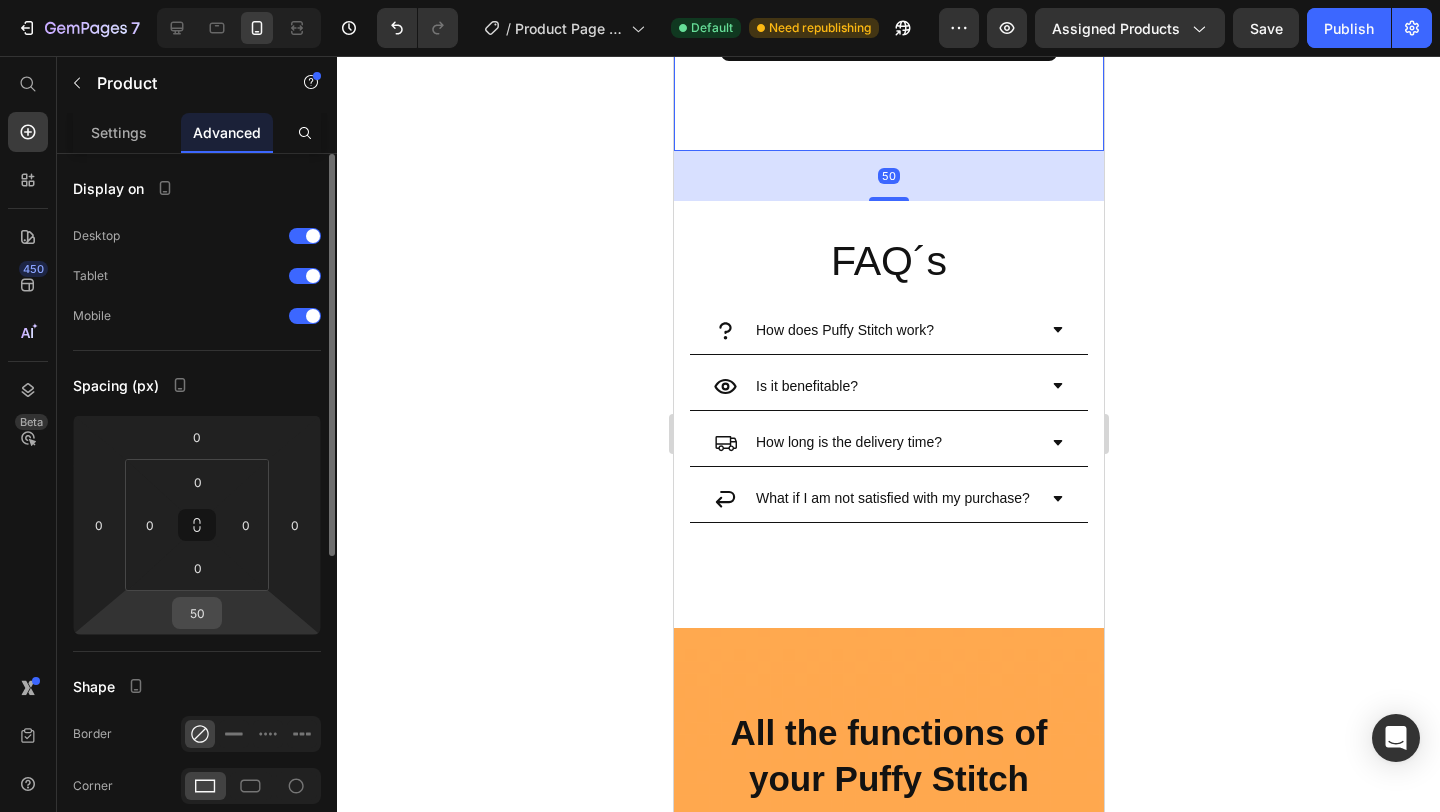 click on "50" at bounding box center [197, 613] 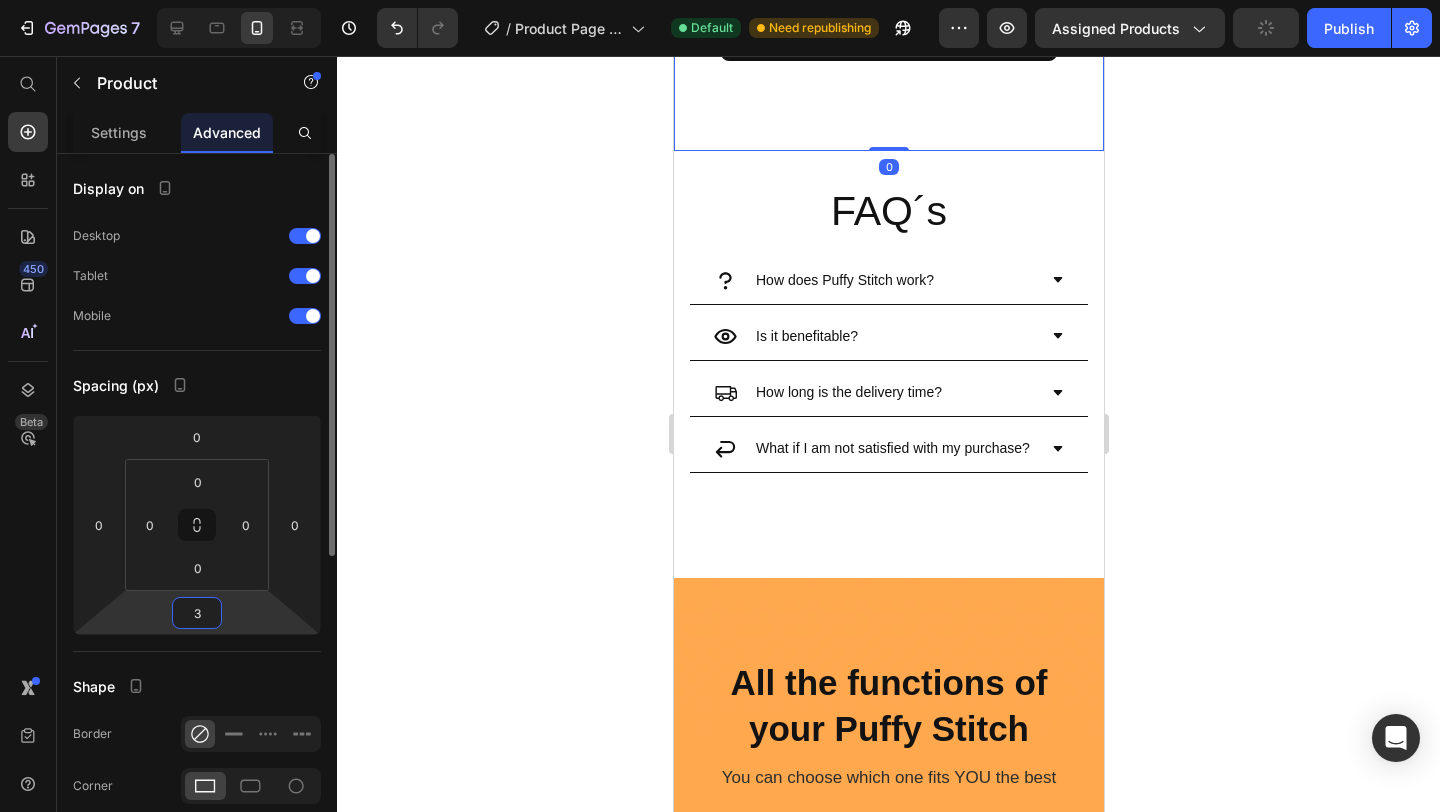 type on "30" 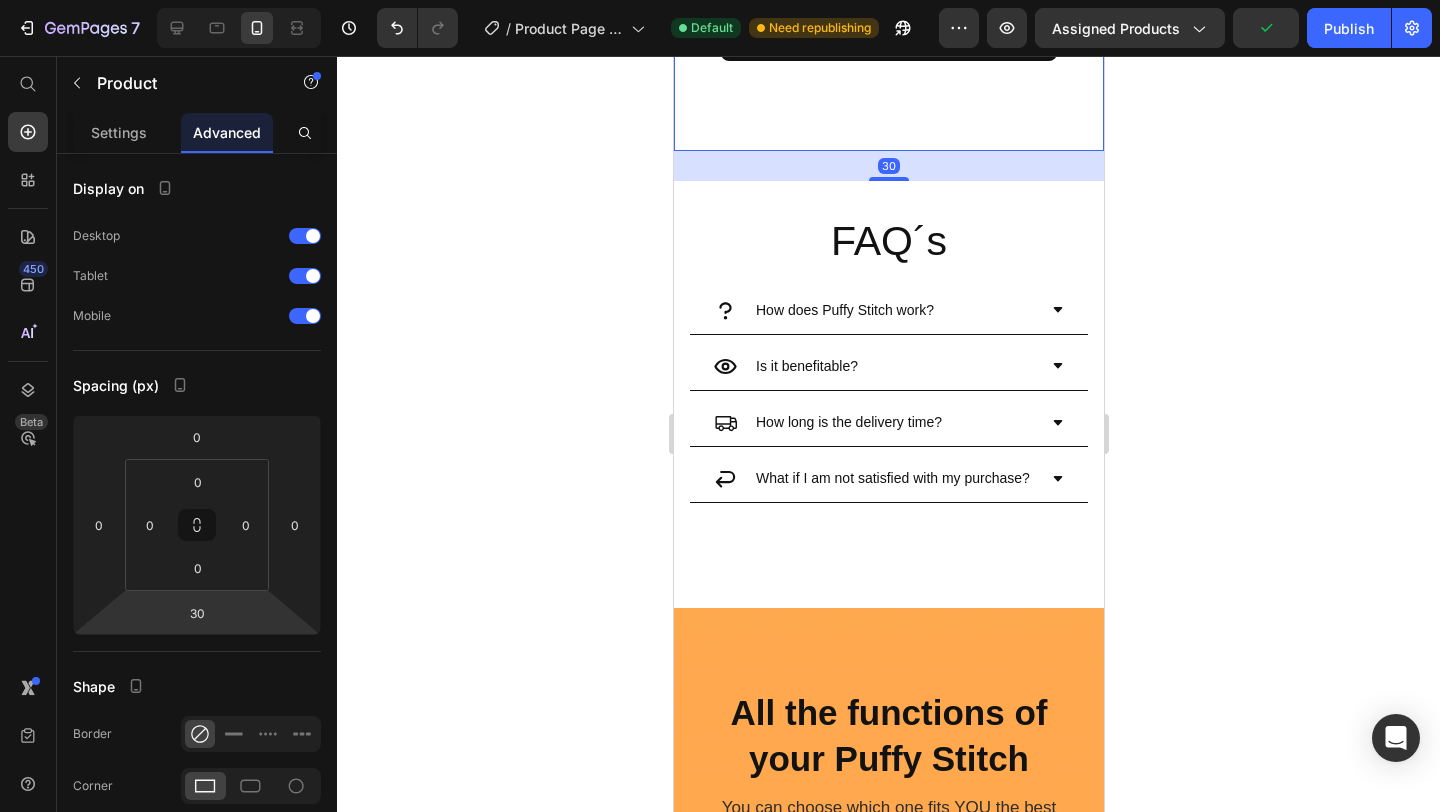 click 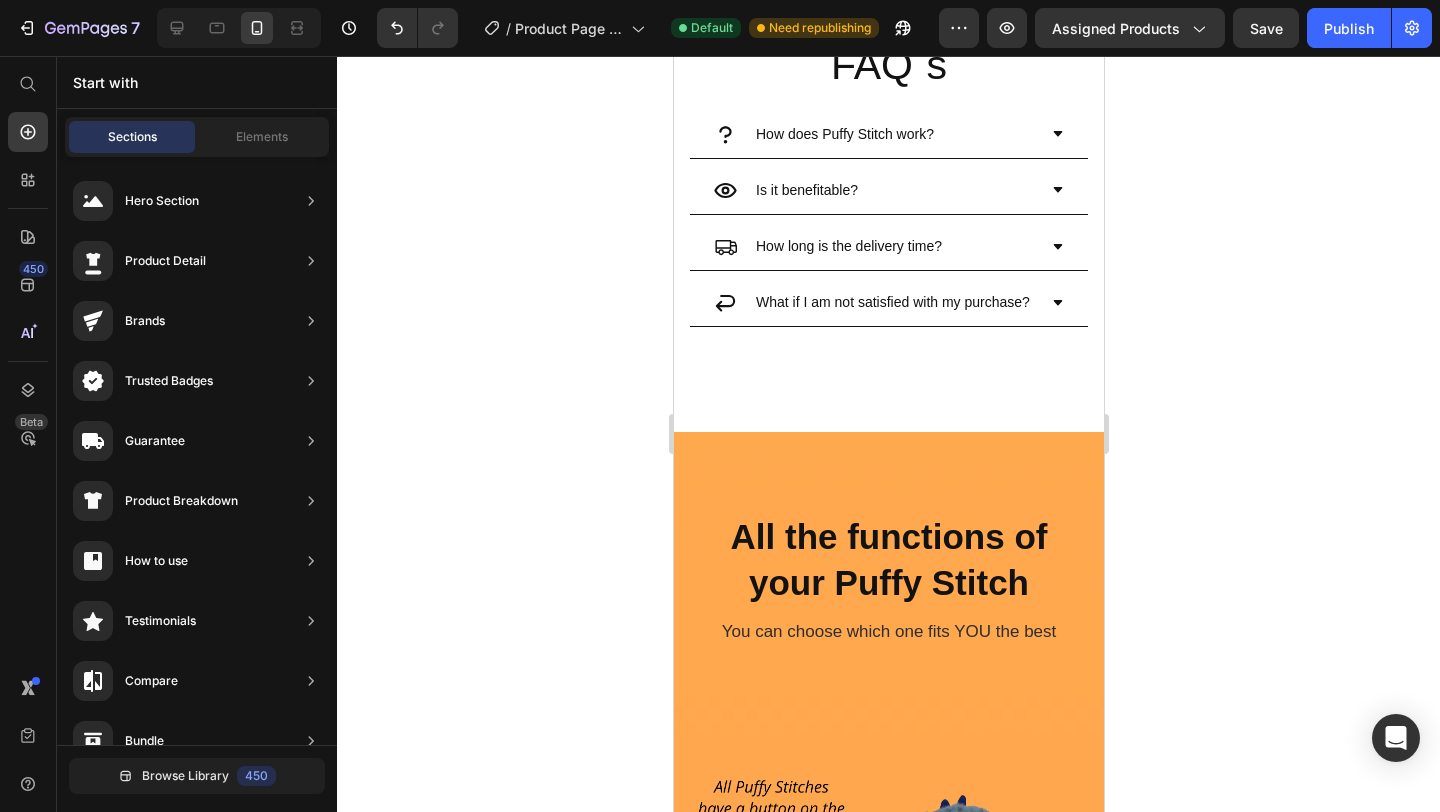 scroll, scrollTop: 2183, scrollLeft: 0, axis: vertical 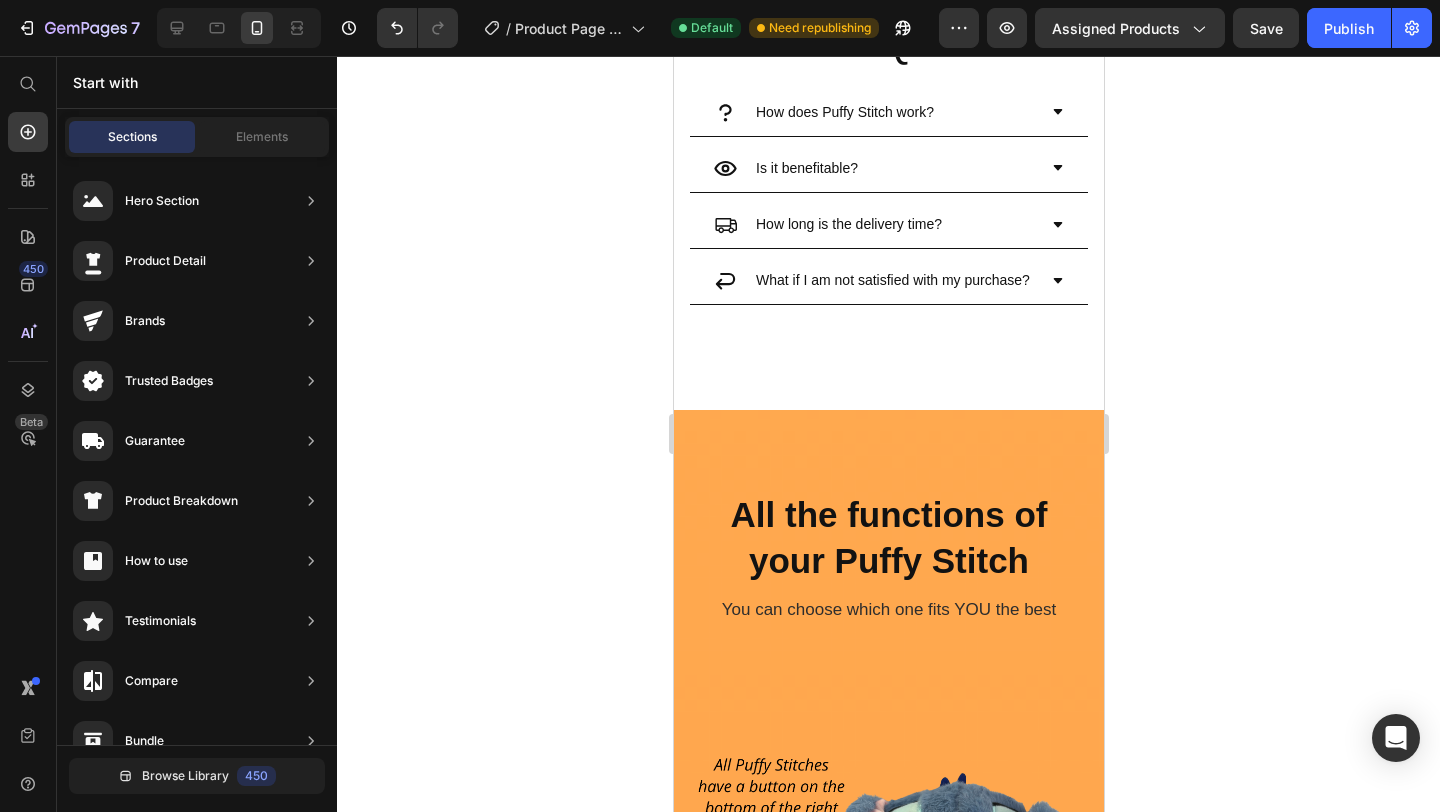 click 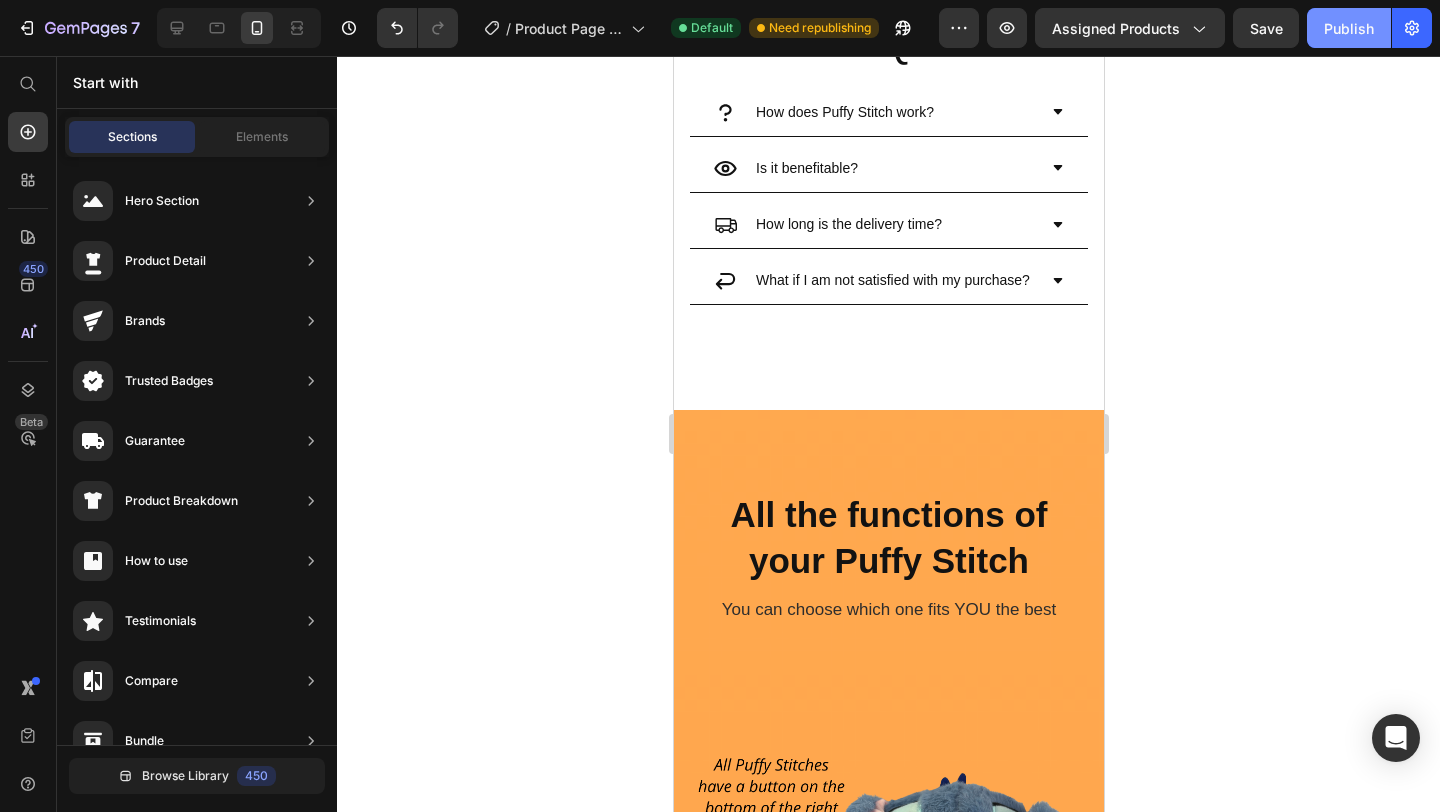 click on "Publish" 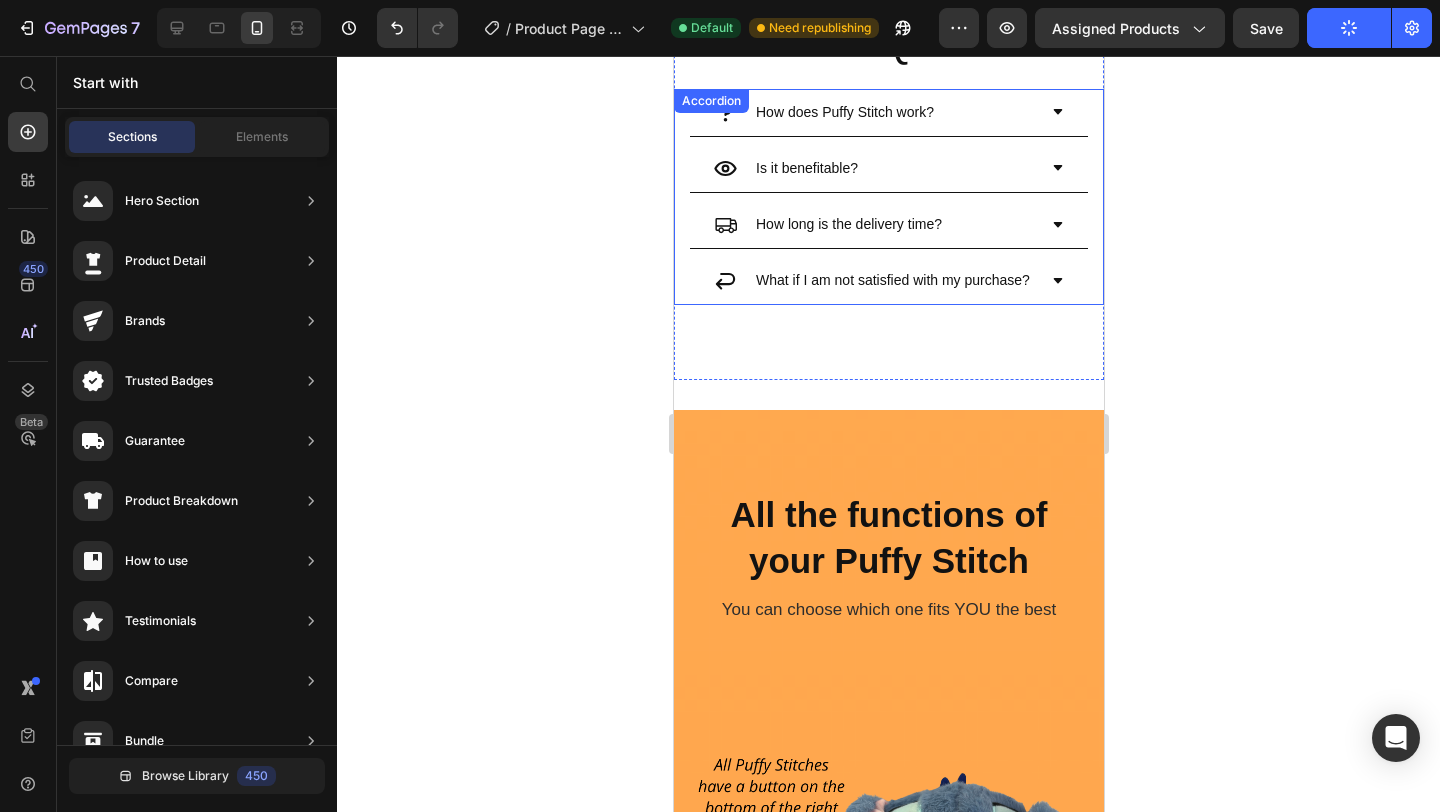 click on "Is it benefitable?" at bounding box center [888, 169] 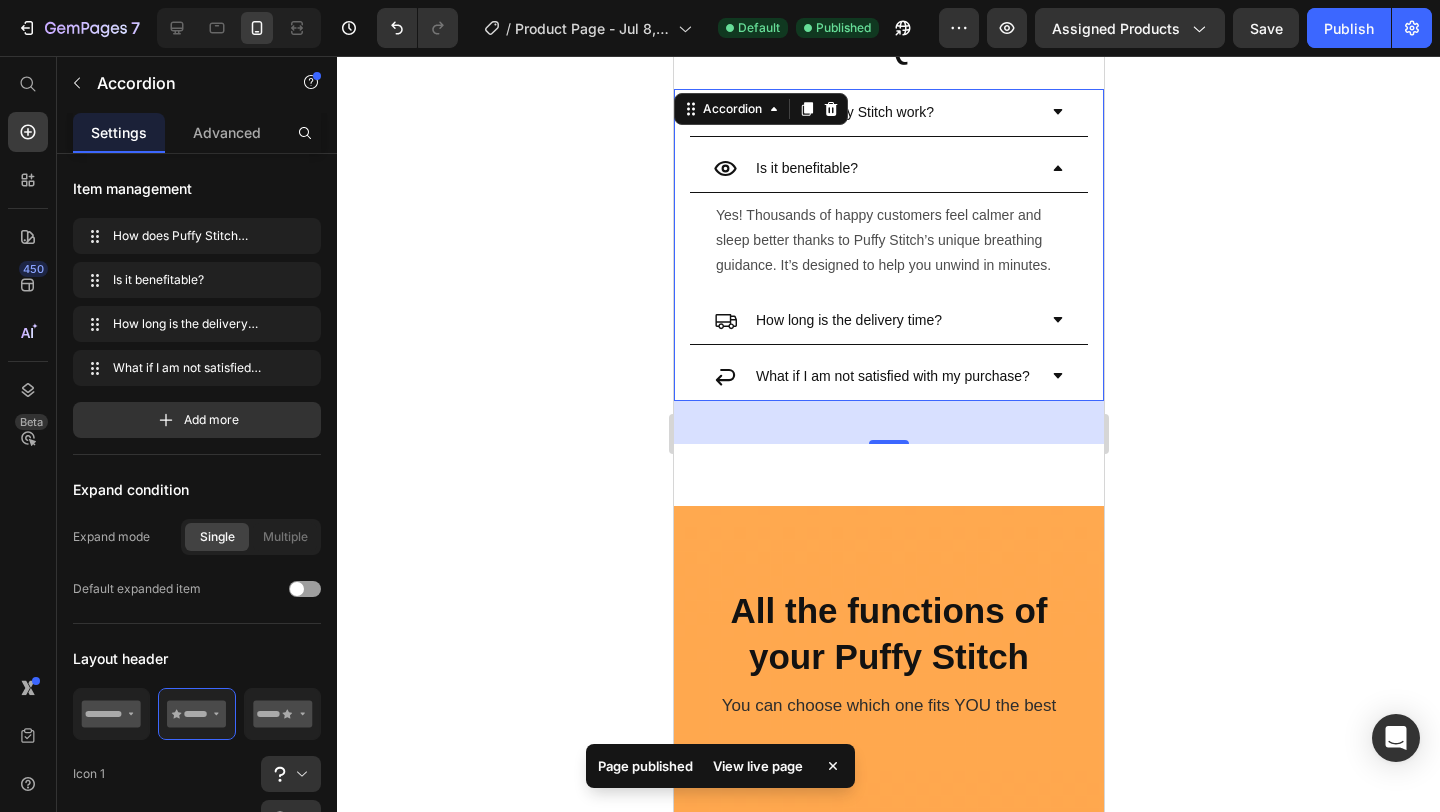 click on "Is it benefitable?" at bounding box center (888, 169) 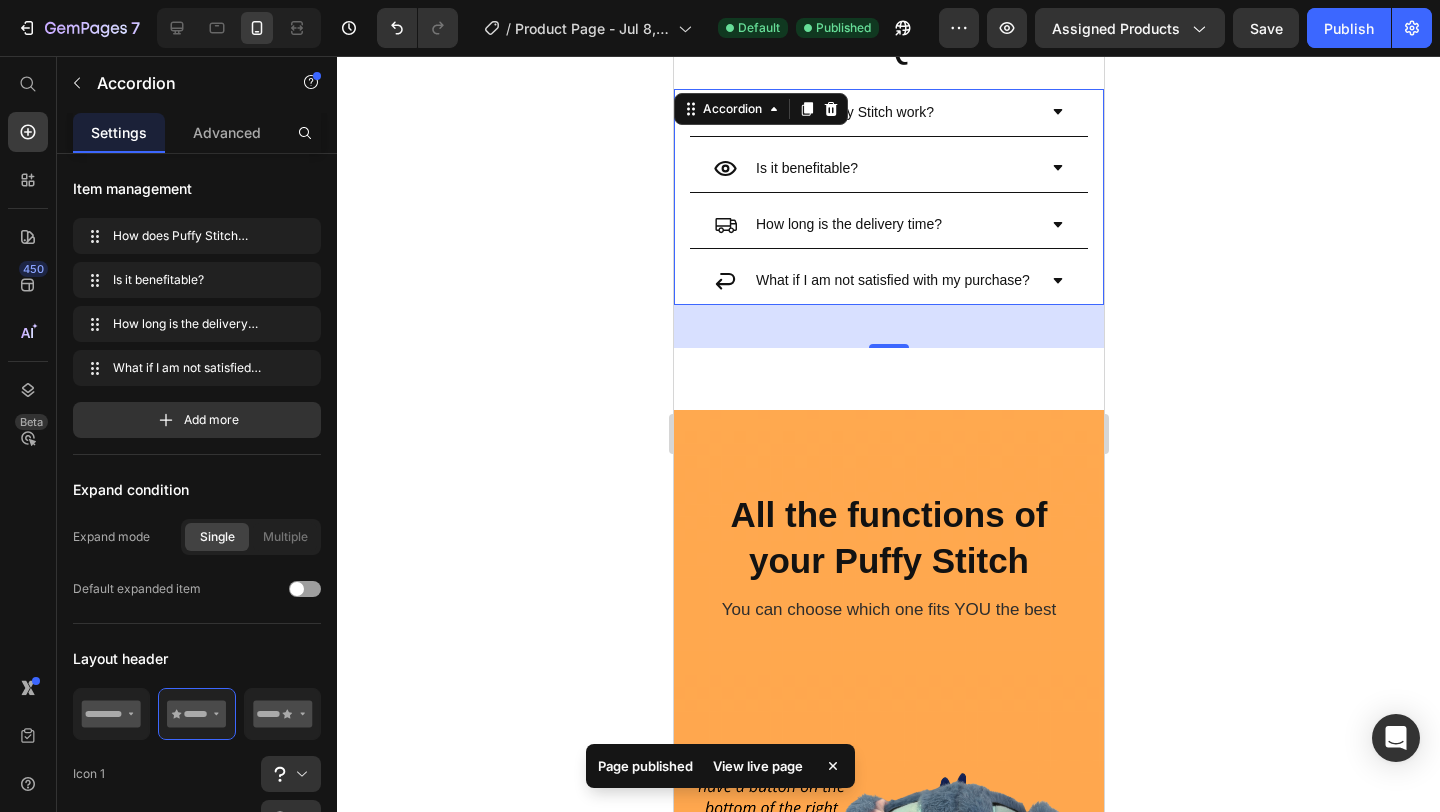 click 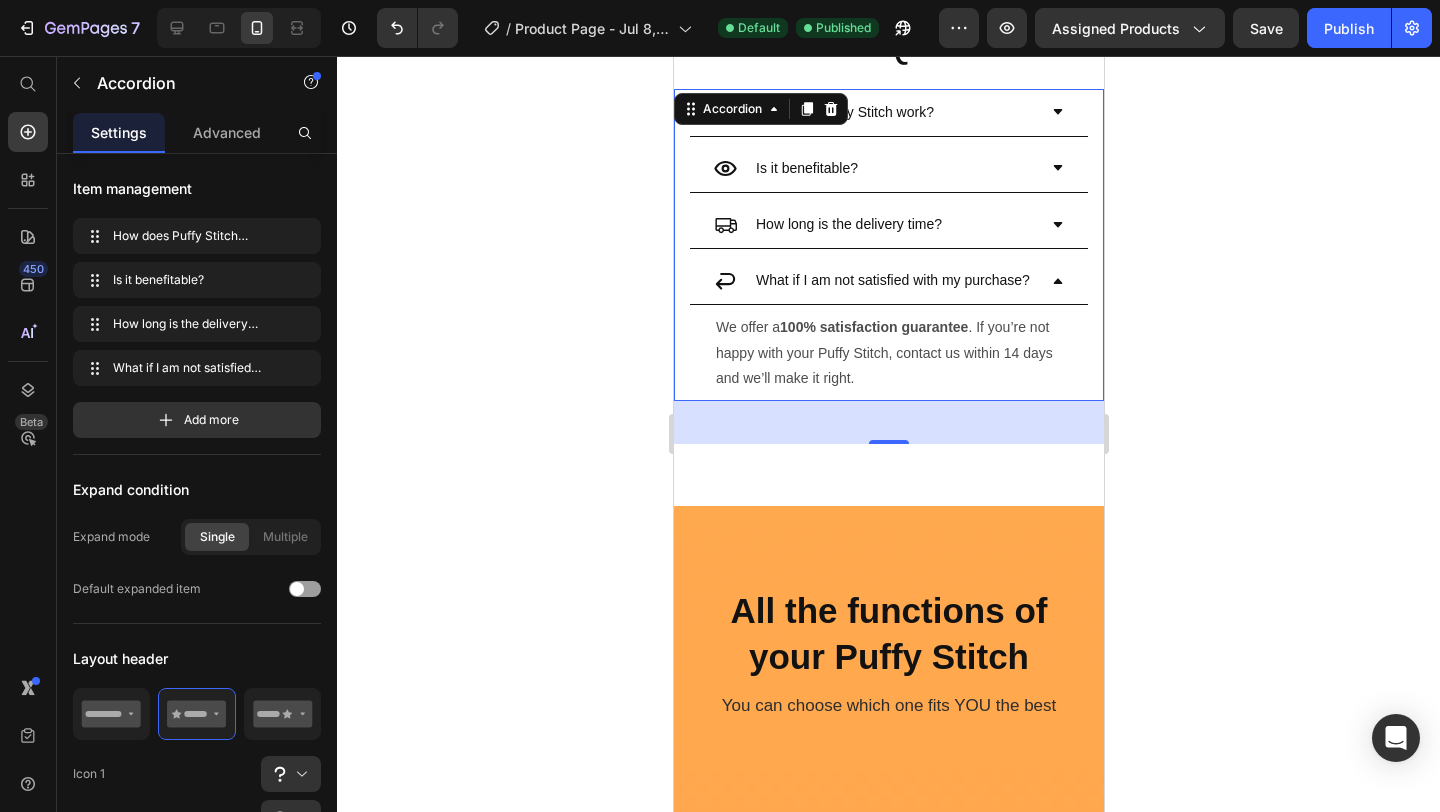 click 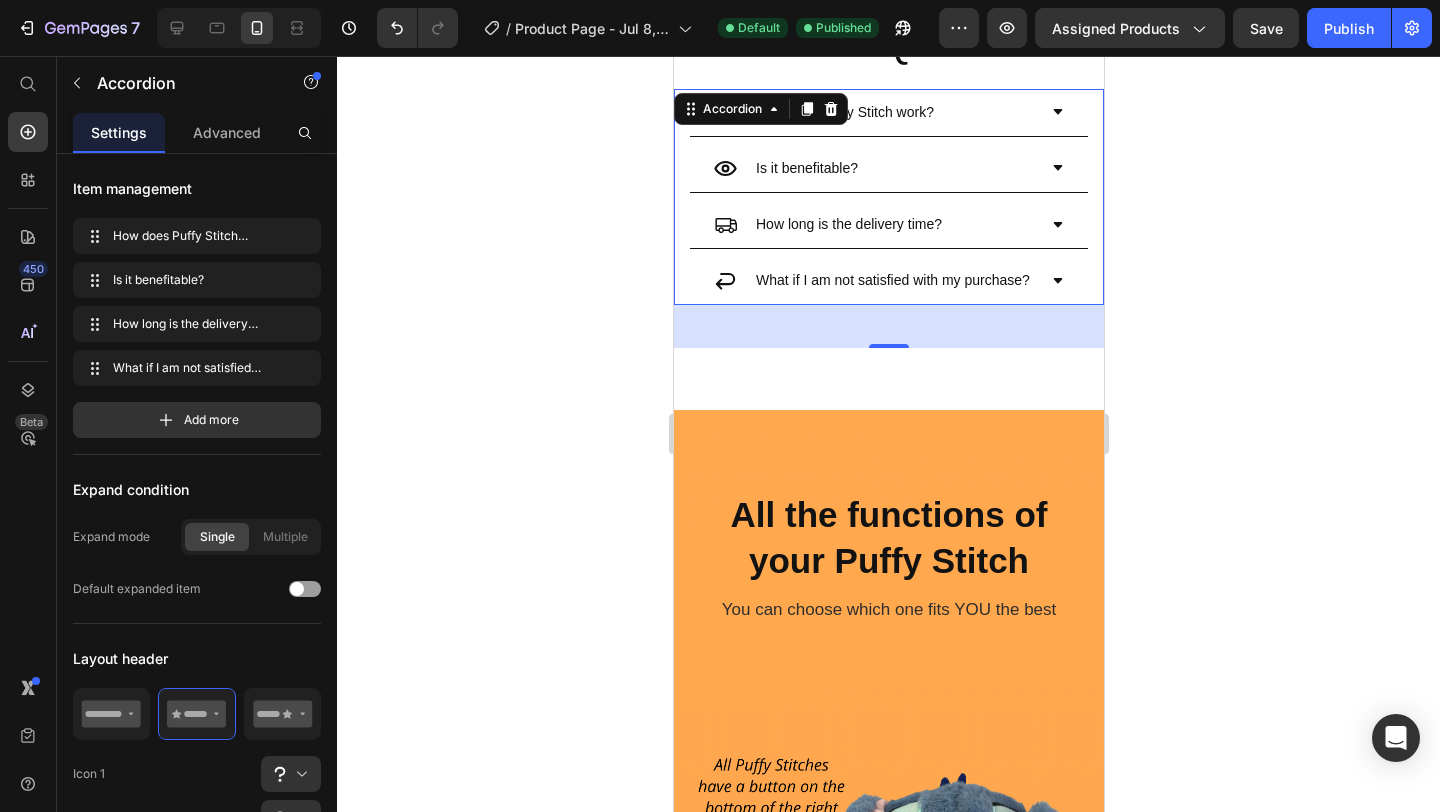 click 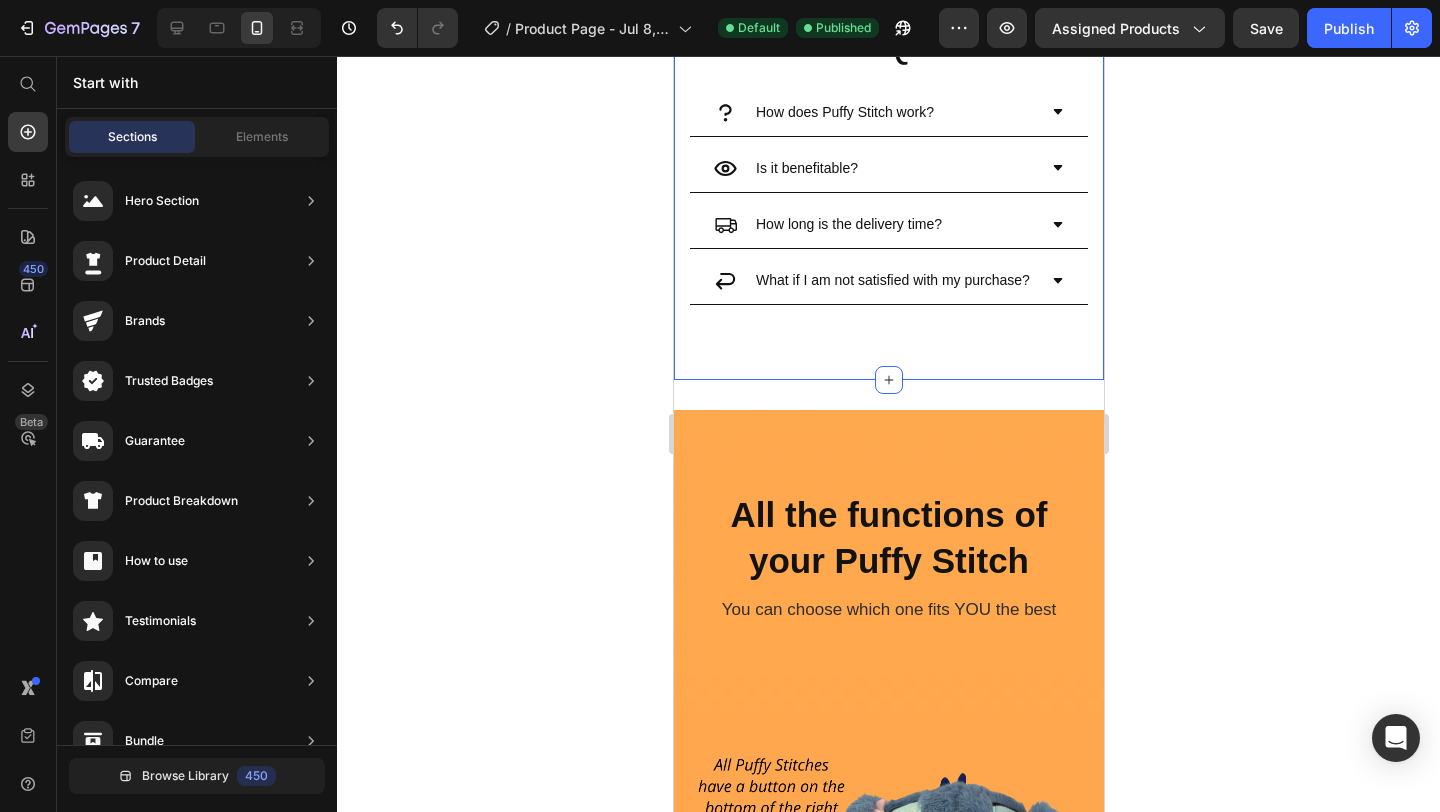 click on "FAQ´s Heading
How does Puffy Stitch work?
Is it benefitable?
How long is the delivery time?
What if I am not satisfied with my purchase? Accordion" at bounding box center (888, 181) 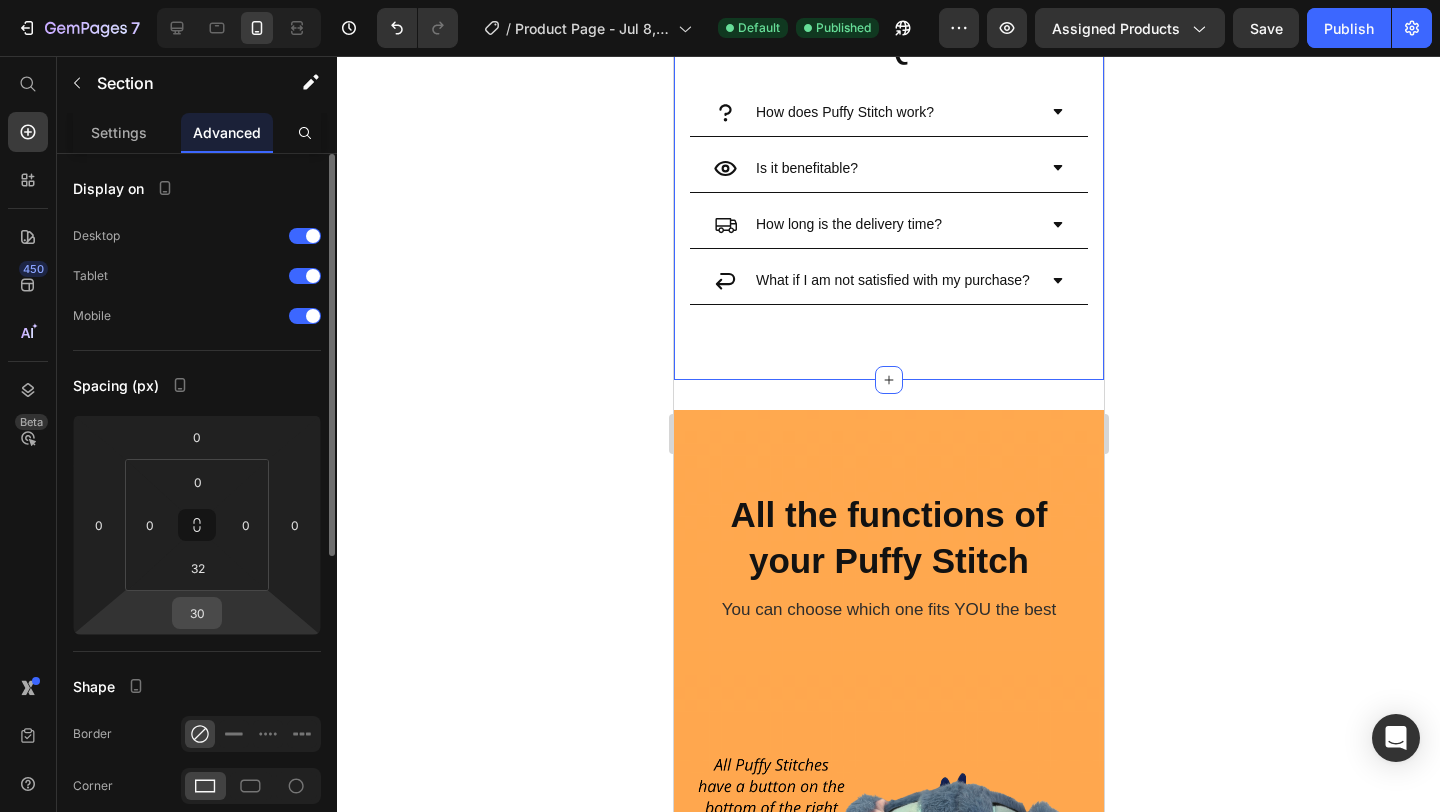 click on "30" at bounding box center (197, 613) 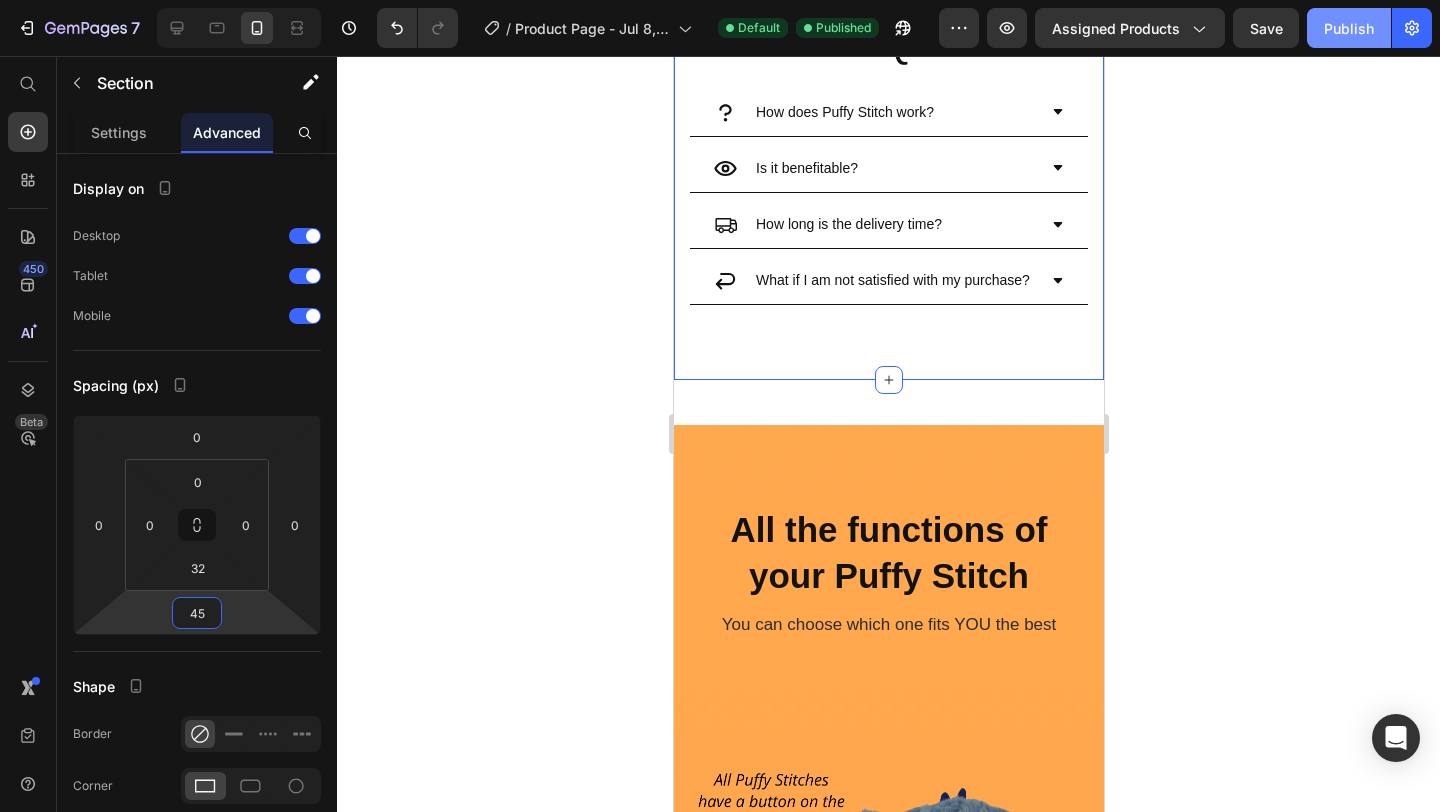 type on "45" 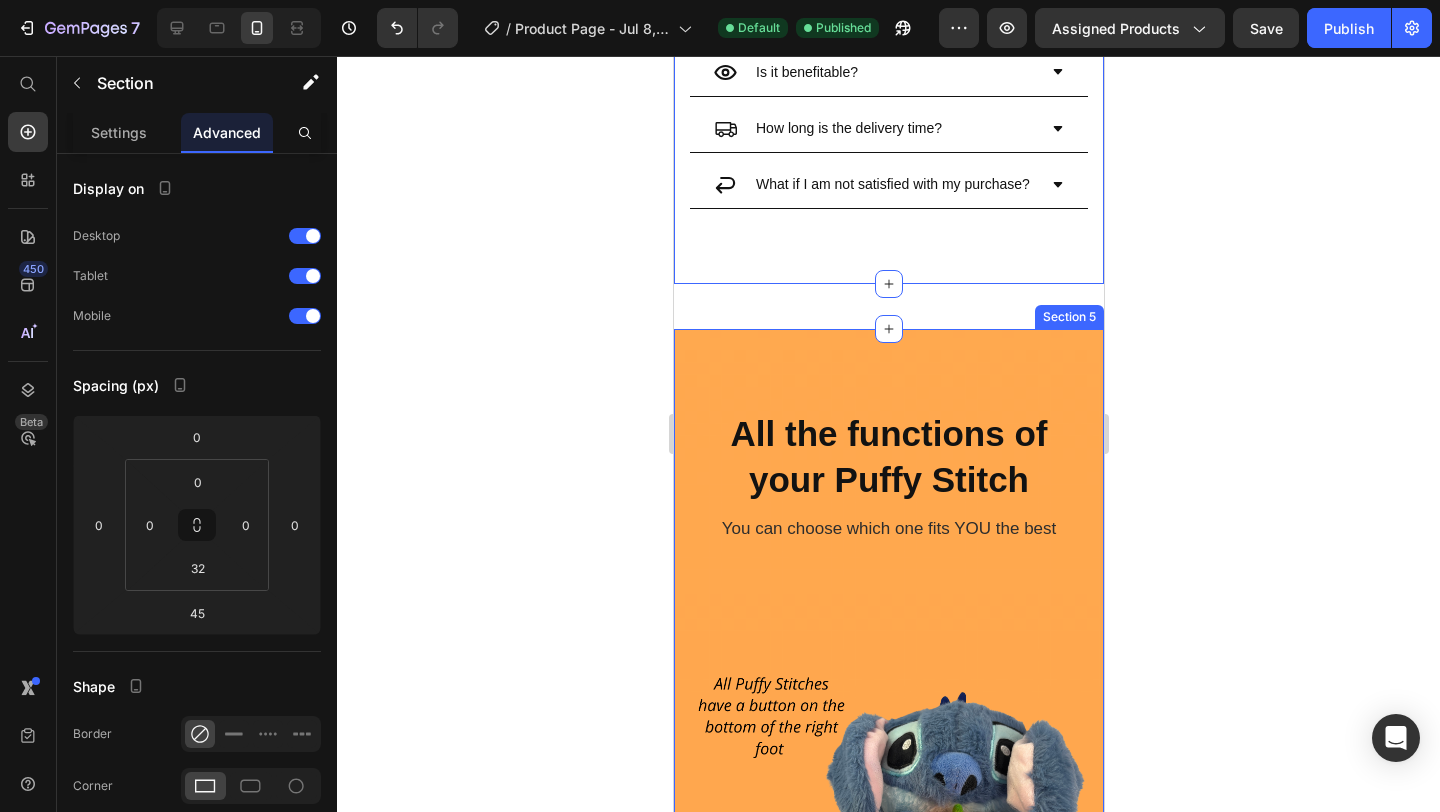 scroll, scrollTop: 2268, scrollLeft: 0, axis: vertical 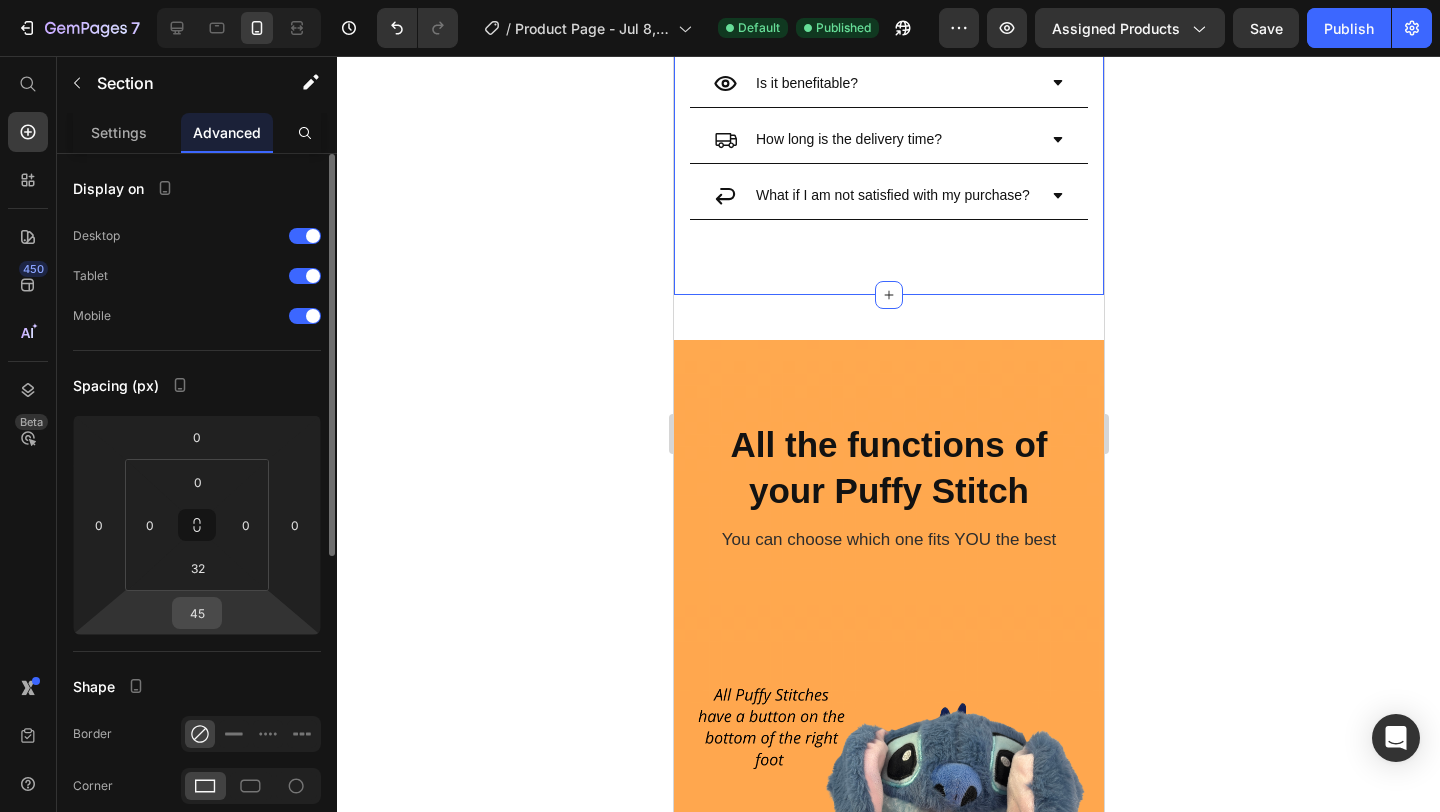 click on "45" at bounding box center (197, 613) 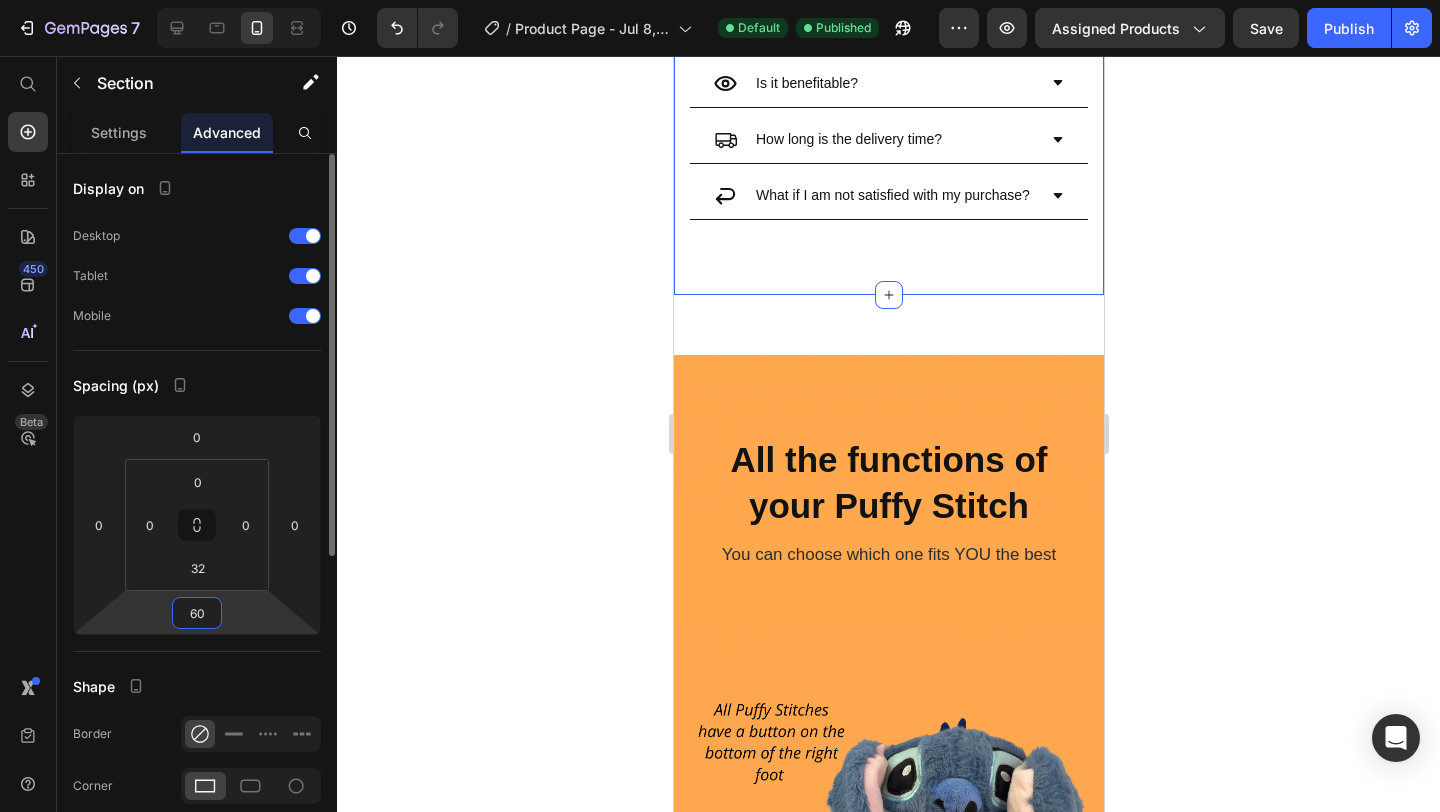 type on "6" 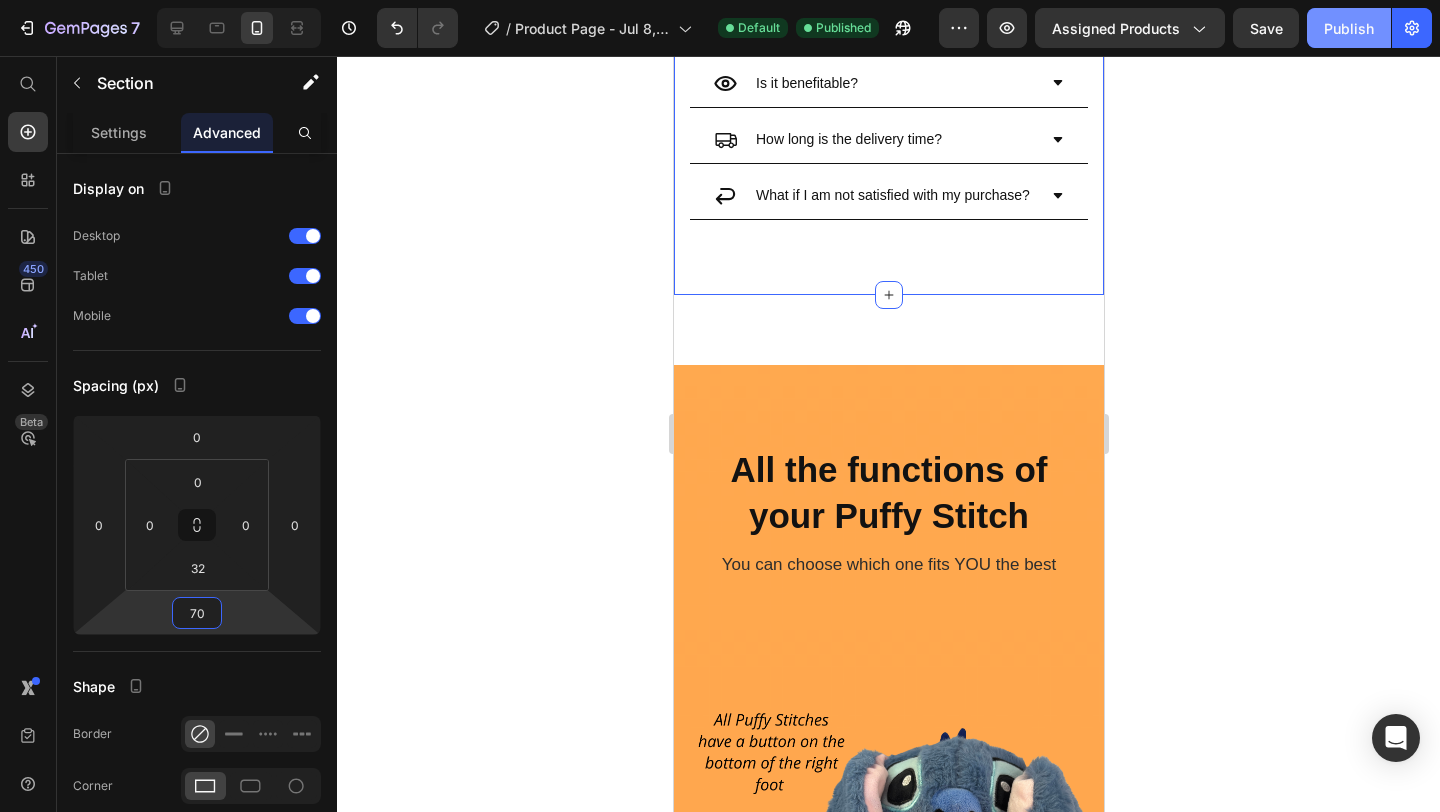 type on "70" 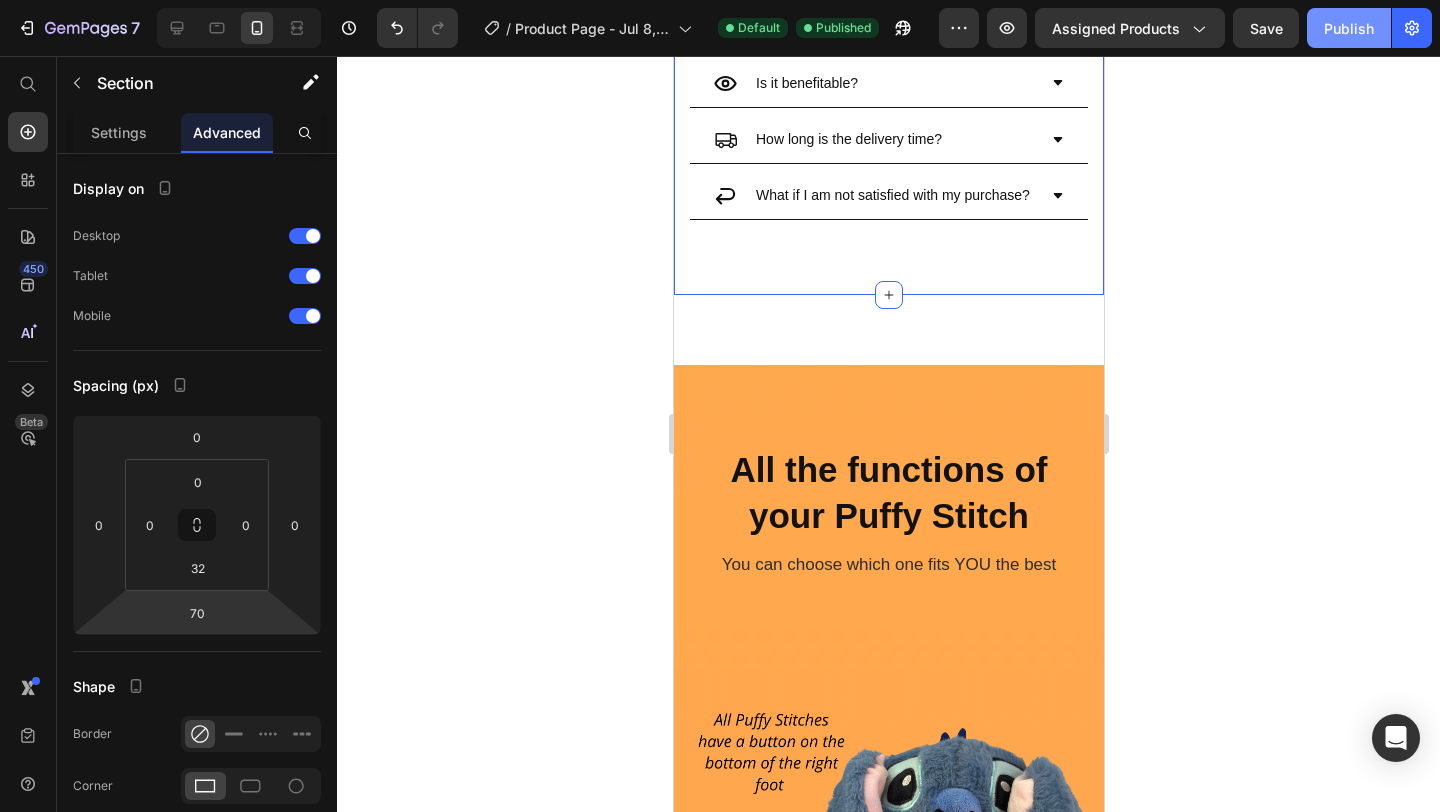click on "Publish" at bounding box center (1349, 28) 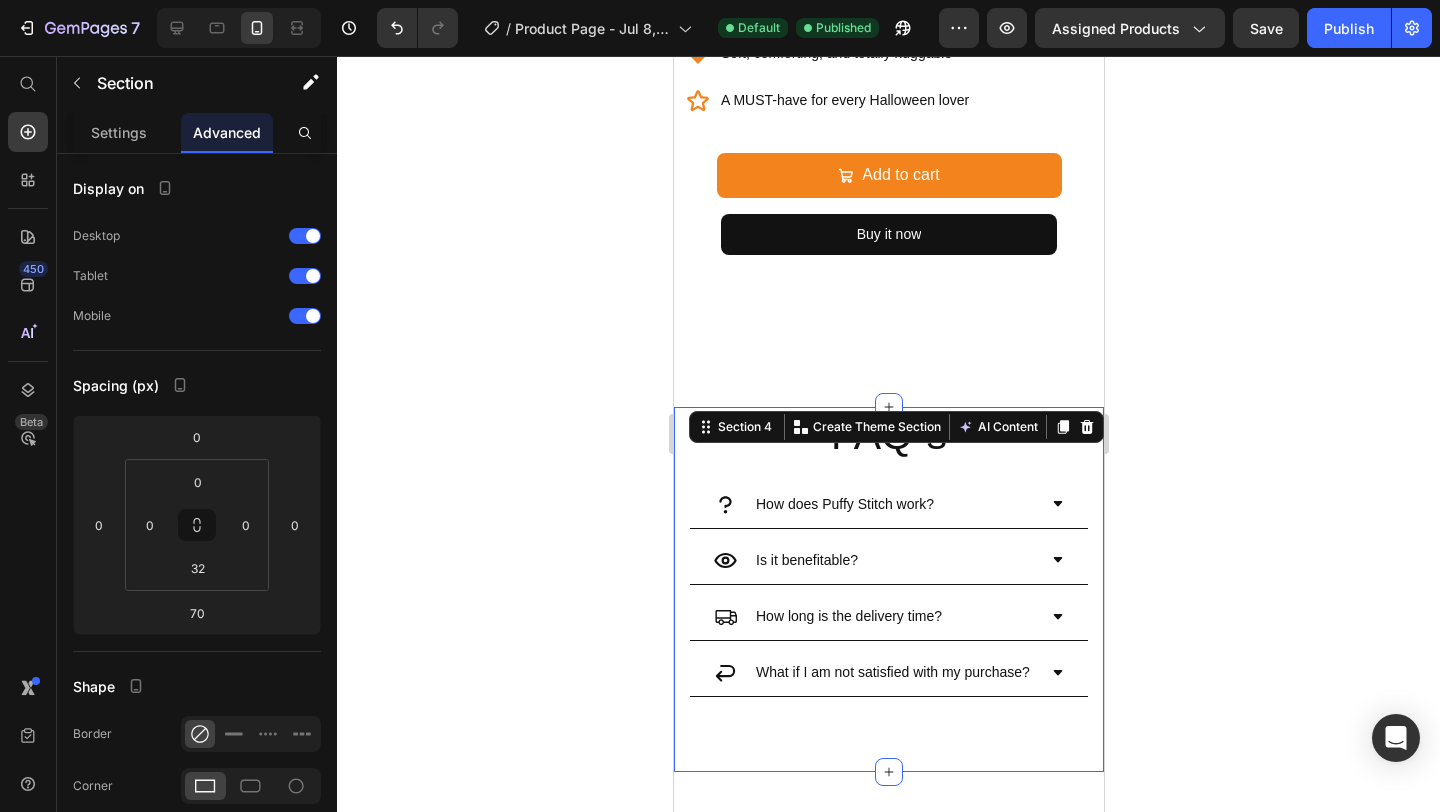 scroll, scrollTop: 1677, scrollLeft: 0, axis: vertical 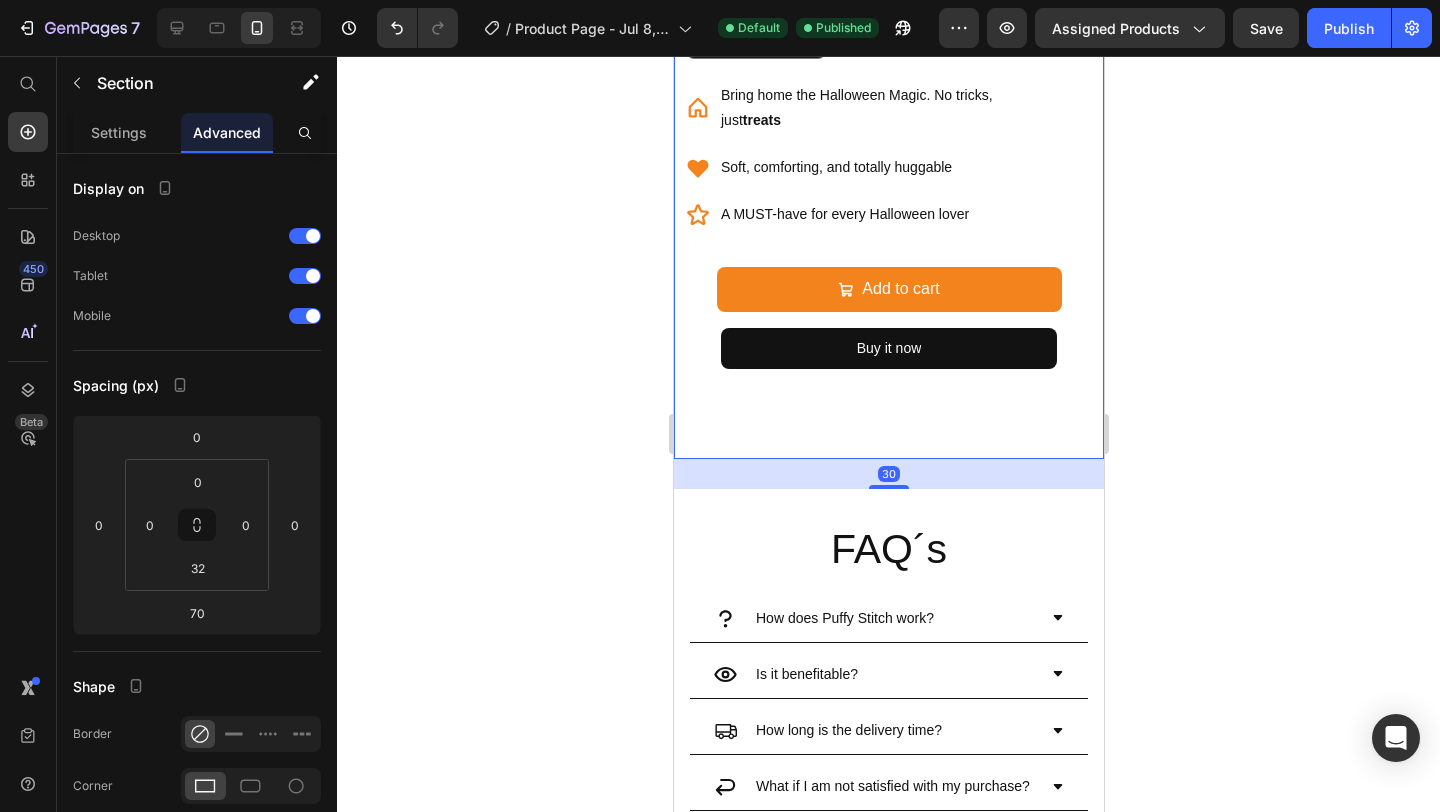 click on "HALLOWEEN STITCH Product Title $44.99 Product Price $90.00 Product Price Row 1 Product Quantity
Bring home the Halloween Magic. No tricks, just  treats
Soft, comforting, and totally huggable
A MUST-have for every Halloween lover Item List
Add to cart Add to Cart Buy it now Dynamic Checkout" at bounding box center [888, 179] 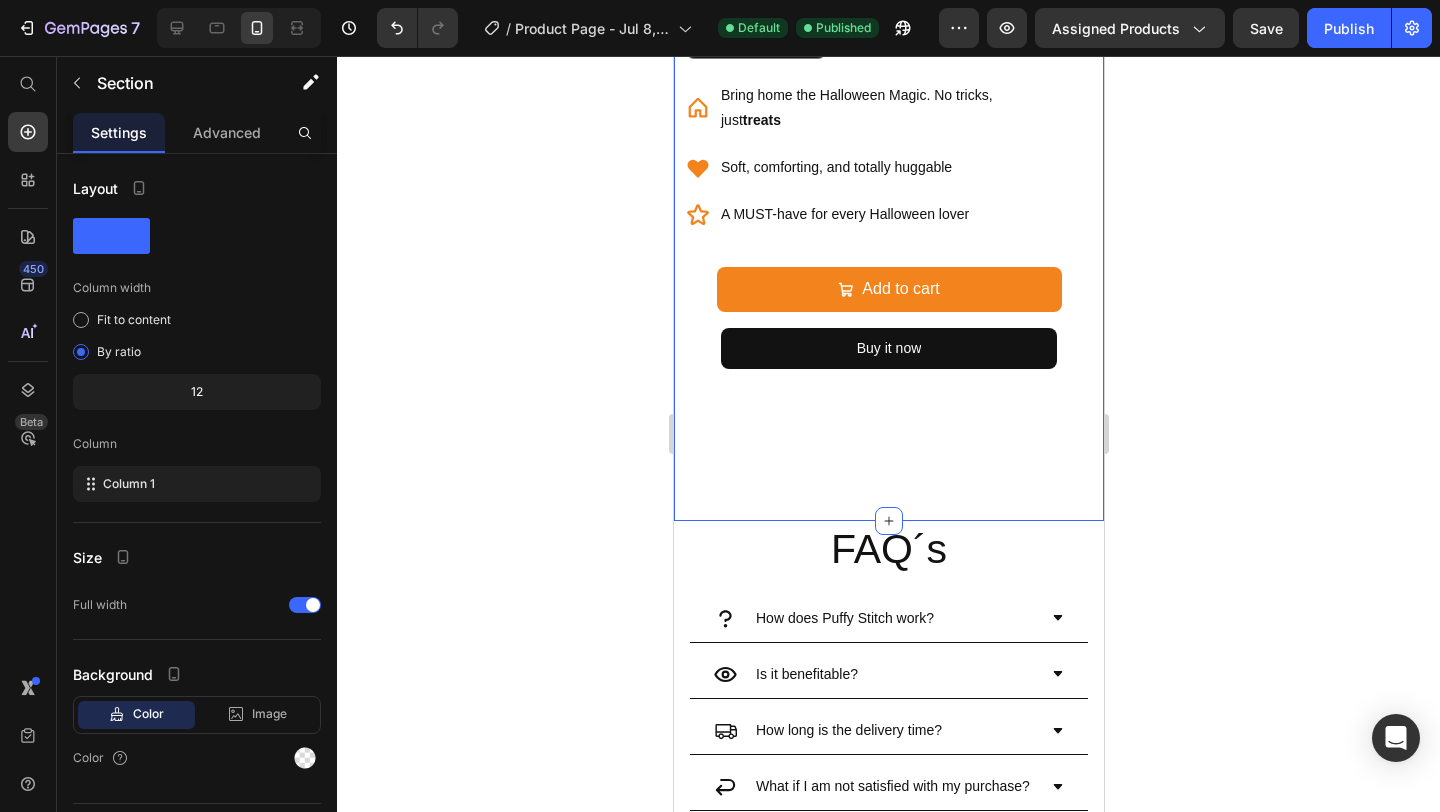 click on "Product Images HALLOWEEN STITCH Product Title $44.99 Product Price $90.00 Product Price Row 1 Product Quantity
Bring home the Halloween Magic. No tricks, just  treats
Soft, comforting, and totally huggable
A MUST-have for every Halloween lover Item List
Add to cart Add to Cart Buy it now Dynamic Checkout Product Section 3   You can create reusable sections Create Theme Section AI Content Write with GemAI What would you like to describe here? Tone and Voice Persuasive Product HALLOWEEN STITCH Show more Generate" at bounding box center (888, -17) 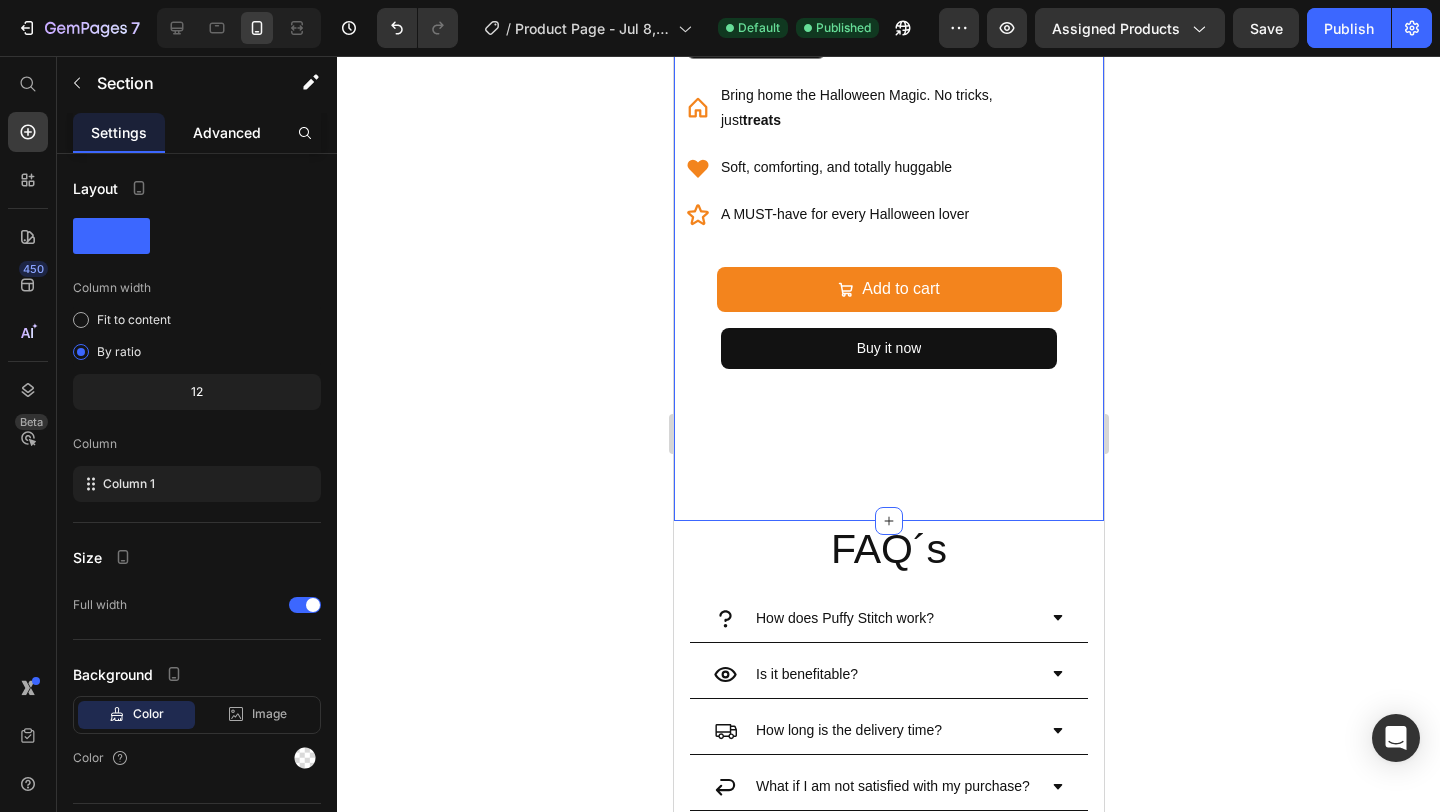 click on "Advanced" at bounding box center [227, 132] 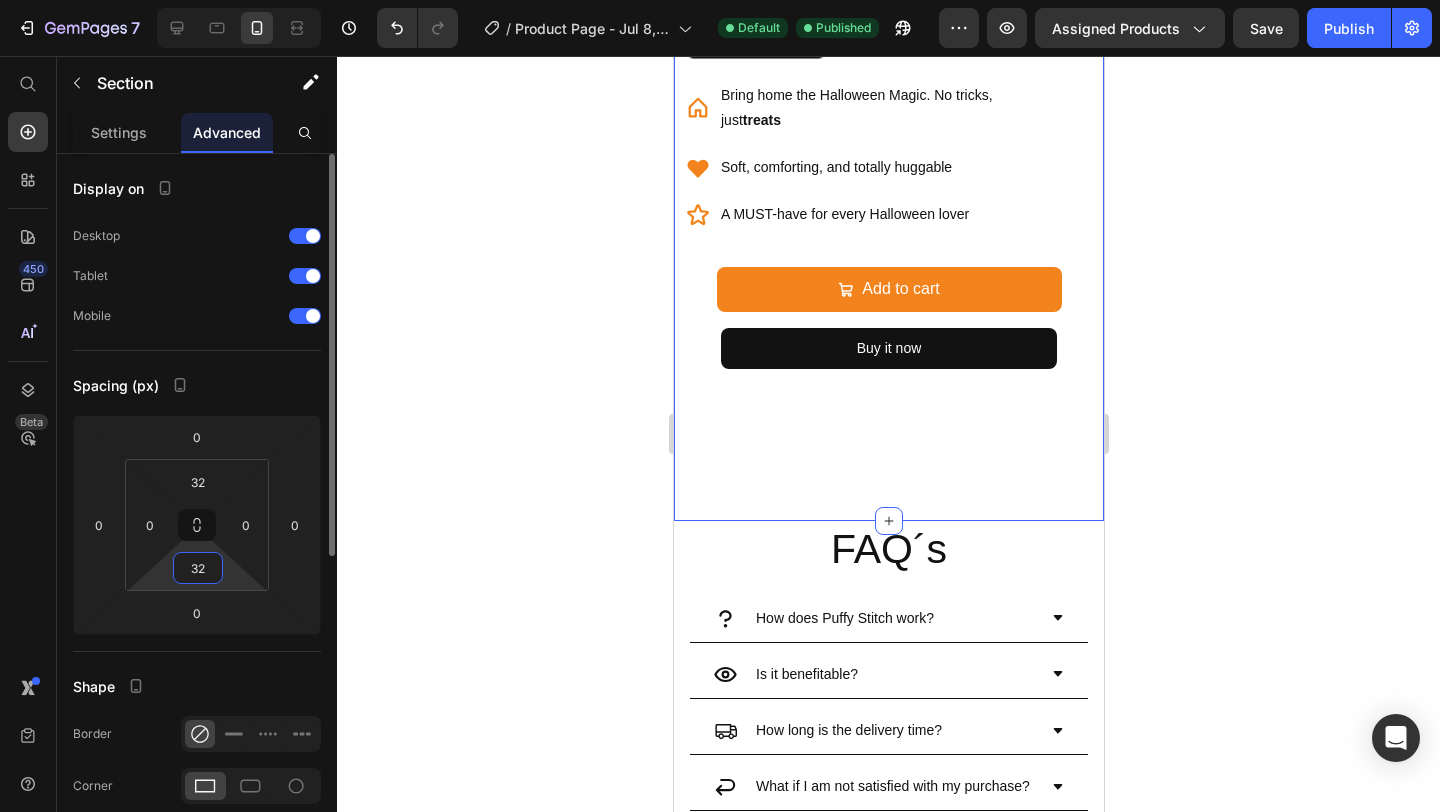 click on "32" at bounding box center (198, 568) 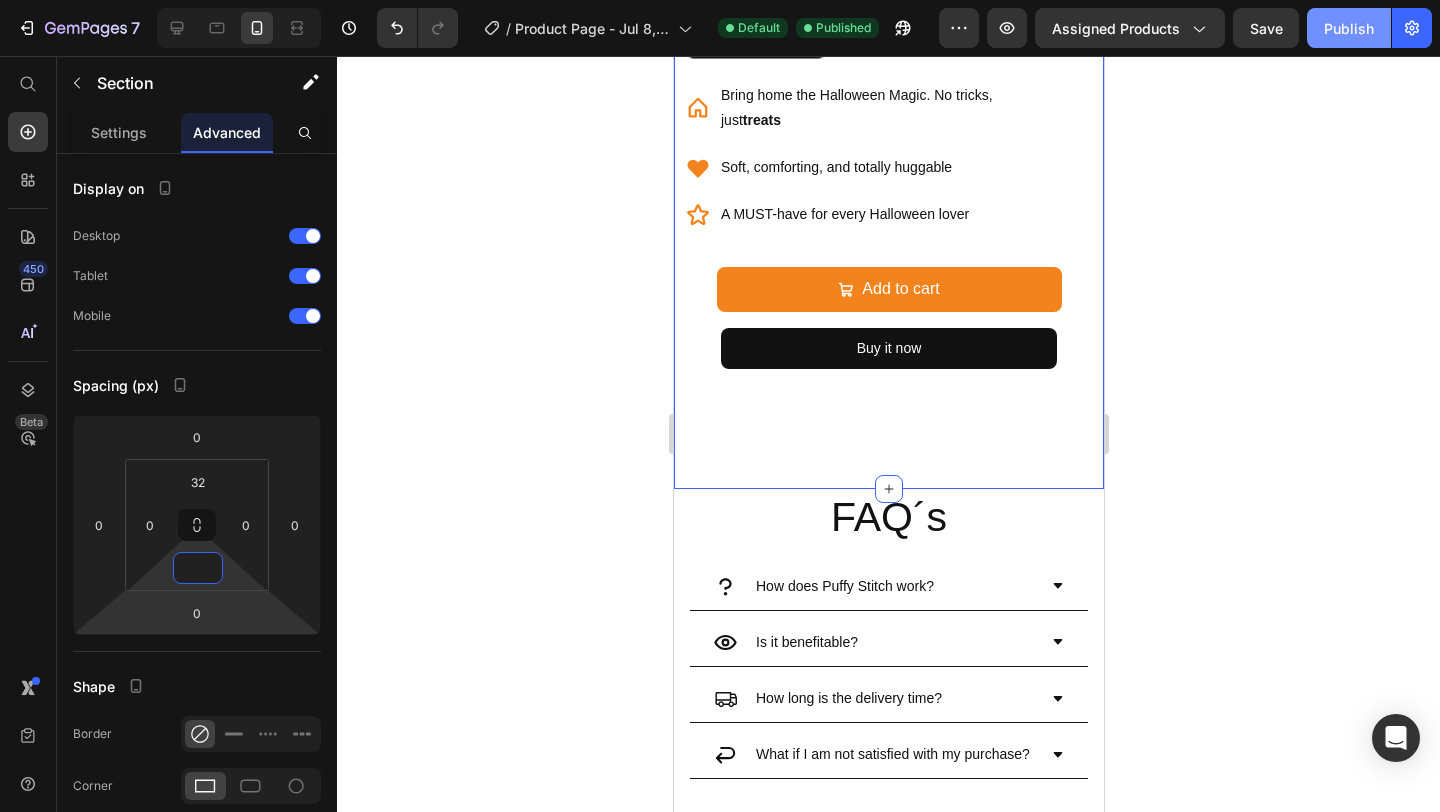 type on "0" 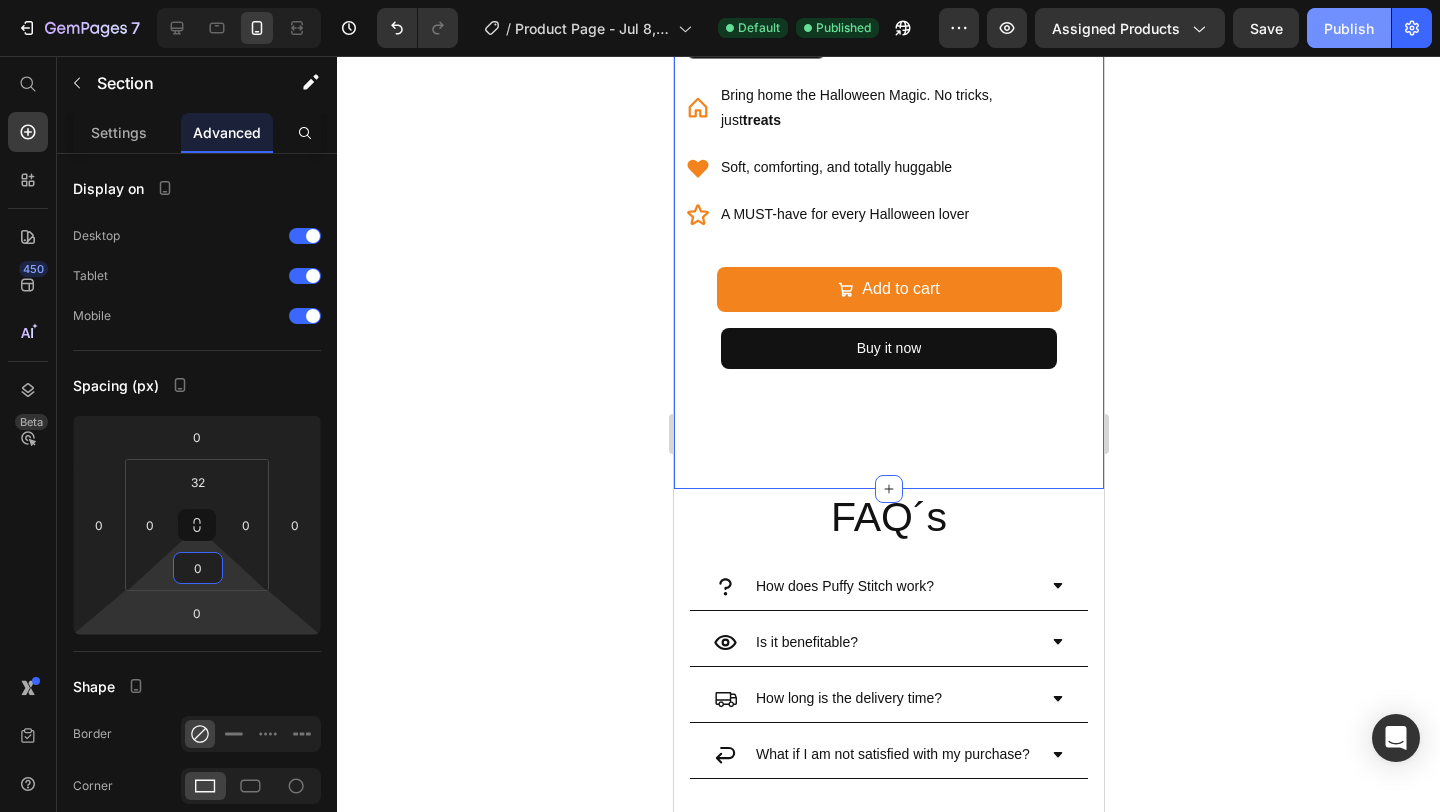 click on "Publish" at bounding box center (1349, 28) 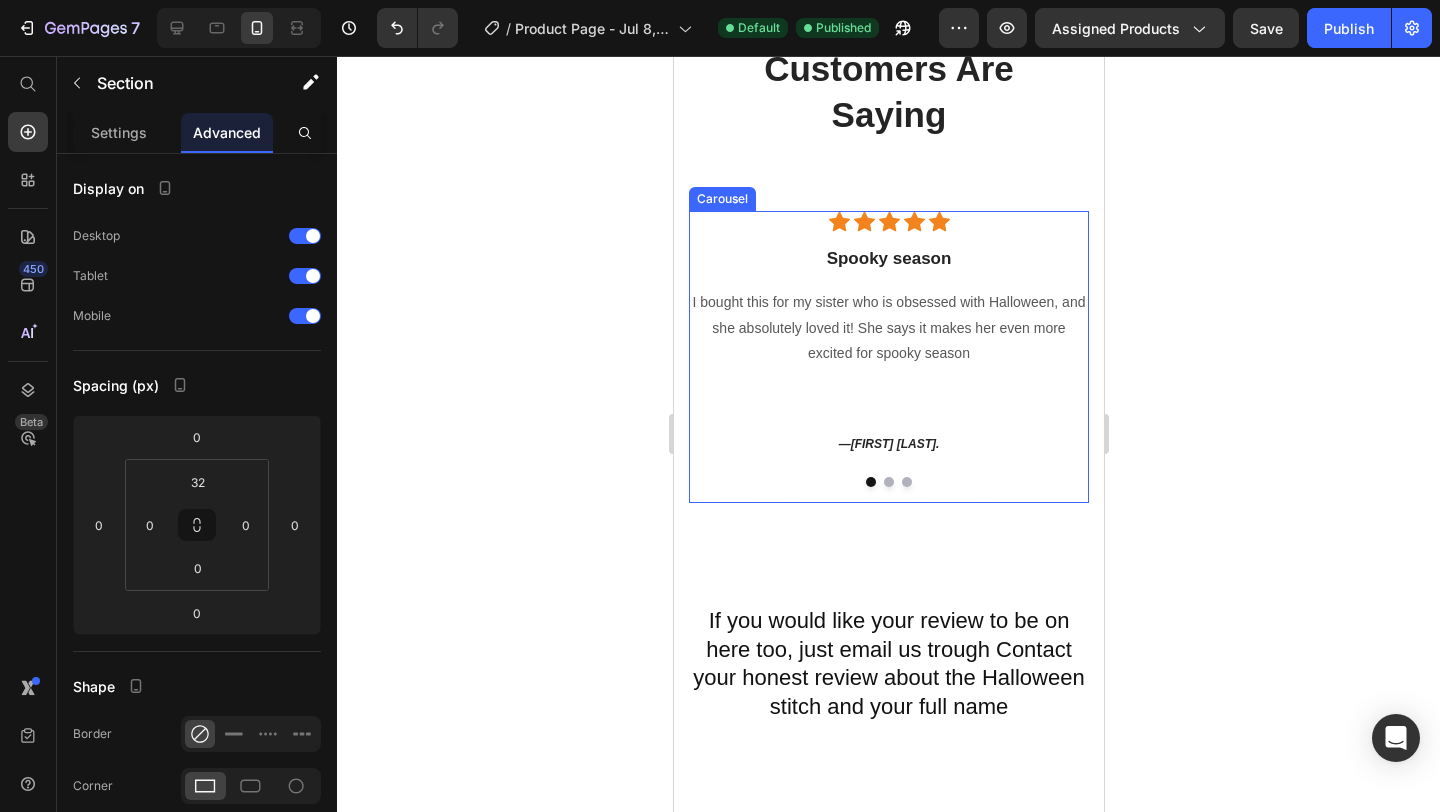 scroll, scrollTop: 4221, scrollLeft: 0, axis: vertical 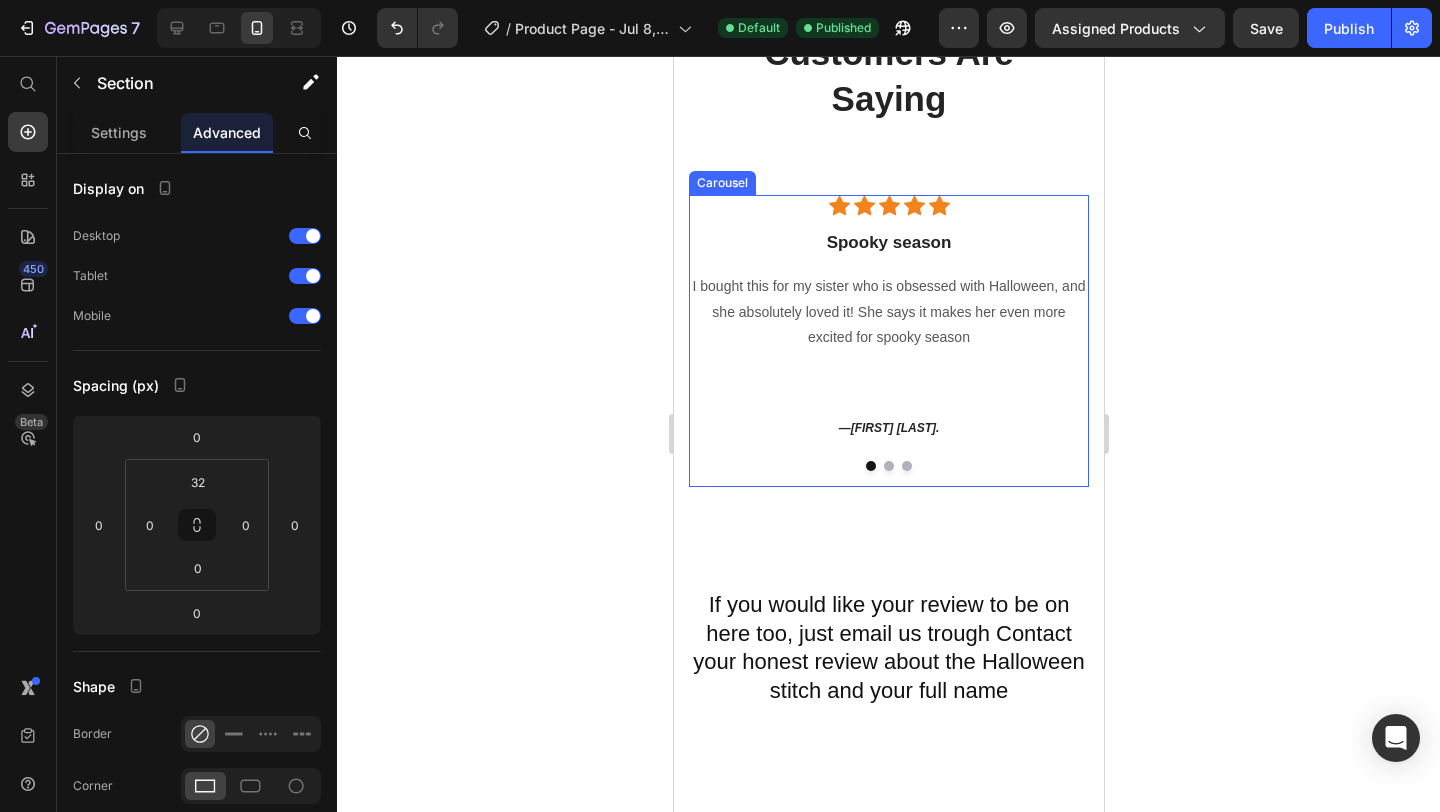 click on "Icon Icon Icon Icon Icon Icon List Hoz Spooky season Heading I bought this for my sister who is obsessed with Halloween, and she absolutely loved it! She says it makes her even more excited for spooky season Text block — [FIRST] [LAST]. Text block" at bounding box center [888, 341] 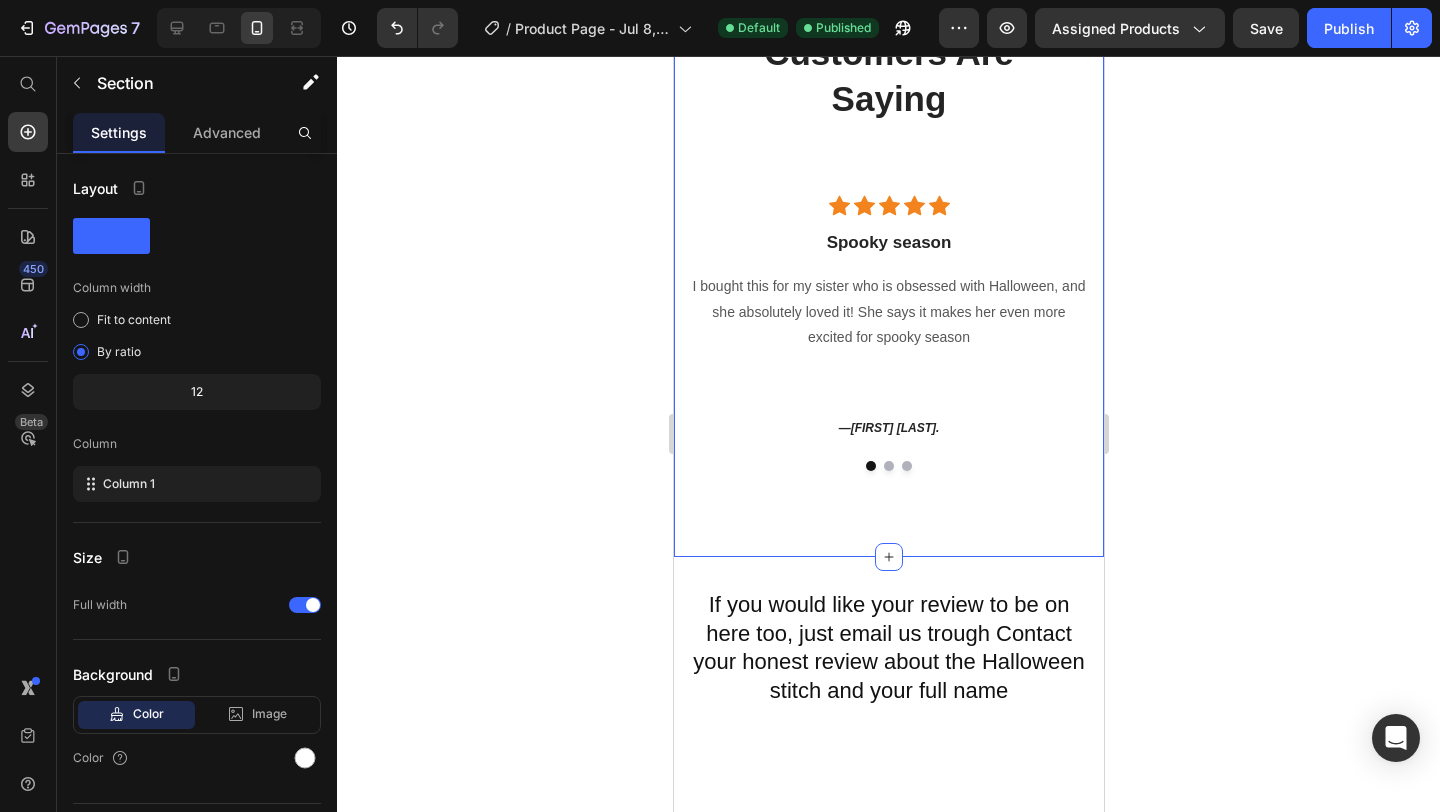 click on "What Some Of Our Customers Are Saying Heading Row Icon Icon Icon Icon Icon Icon List Hoz Spooky season Heading I bought this for my sister who is obsessed with Halloween, and she absolutely loved it! She says it makes her even more excited for spooky season Text block — [FIRST] [LAST]. Text block Icon Icon Icon Icon
Icon Icon List Hoz Can't wait! Heading I couldn't wait for October, so I grabbed this early. It’s so cute and makes my room feel like Halloween all year round. Totally worth it! Text block —[FIRST] [LAST]. Text block Icon Icon Icon Icon Icon Icon List Hoz Not just cute Heading I love Halloween so much that I start decorating in summer. This plushie is the perfect addition — super soft and spooky cute. So happy with it! Text block — [FIRST] [LAST]. Text block Carousel Row Section 6" at bounding box center [888, 230] 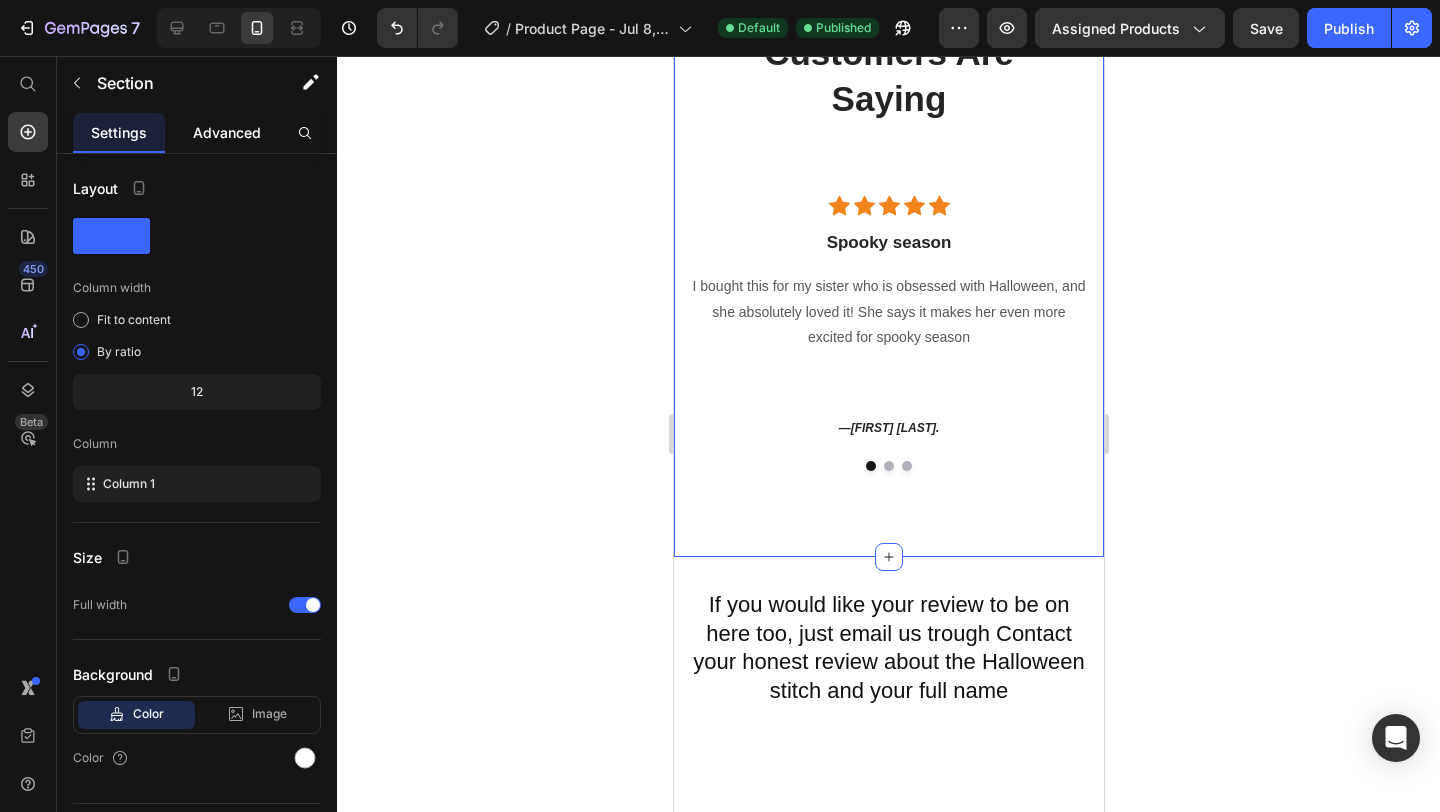 click on "Advanced" at bounding box center [227, 132] 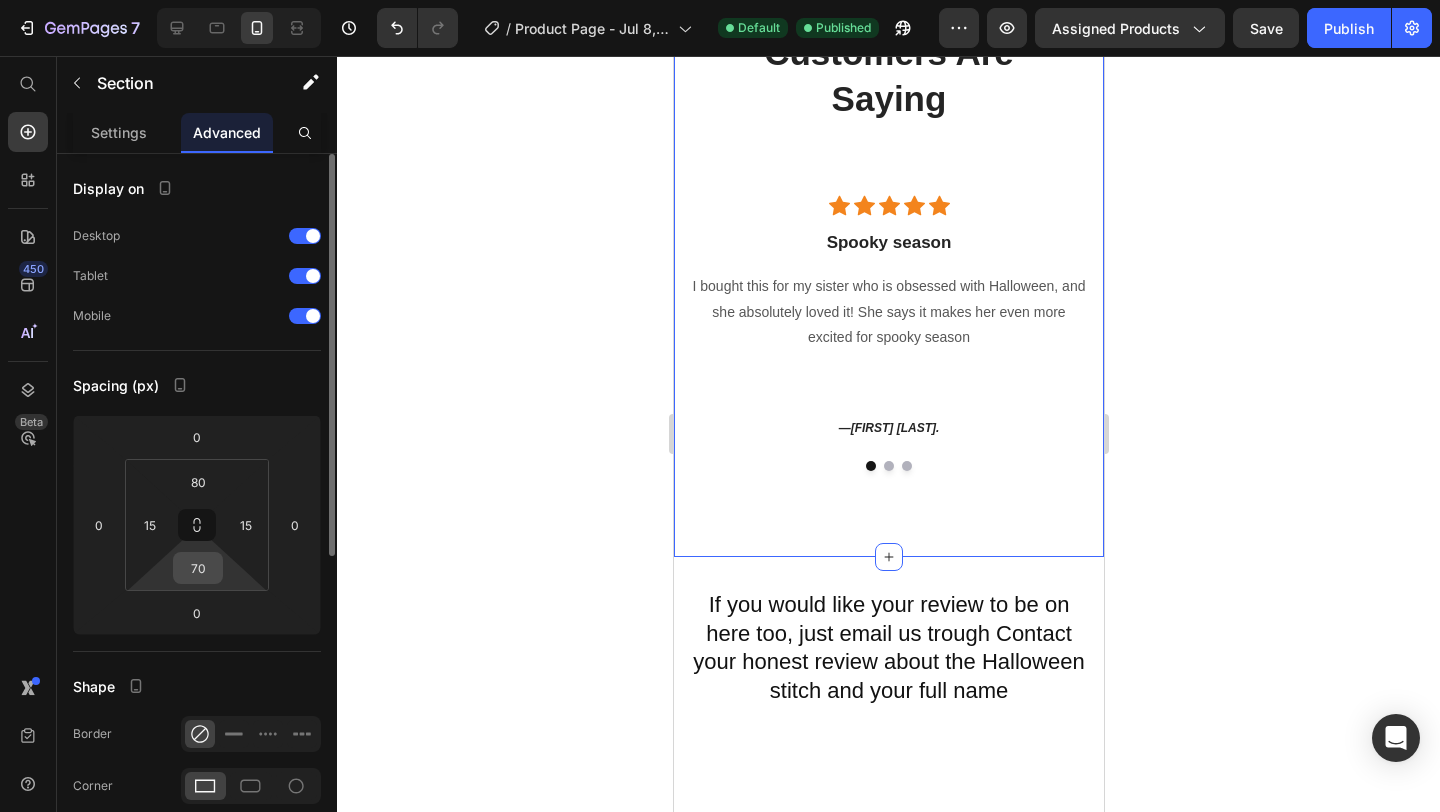 click on "70" at bounding box center (198, 568) 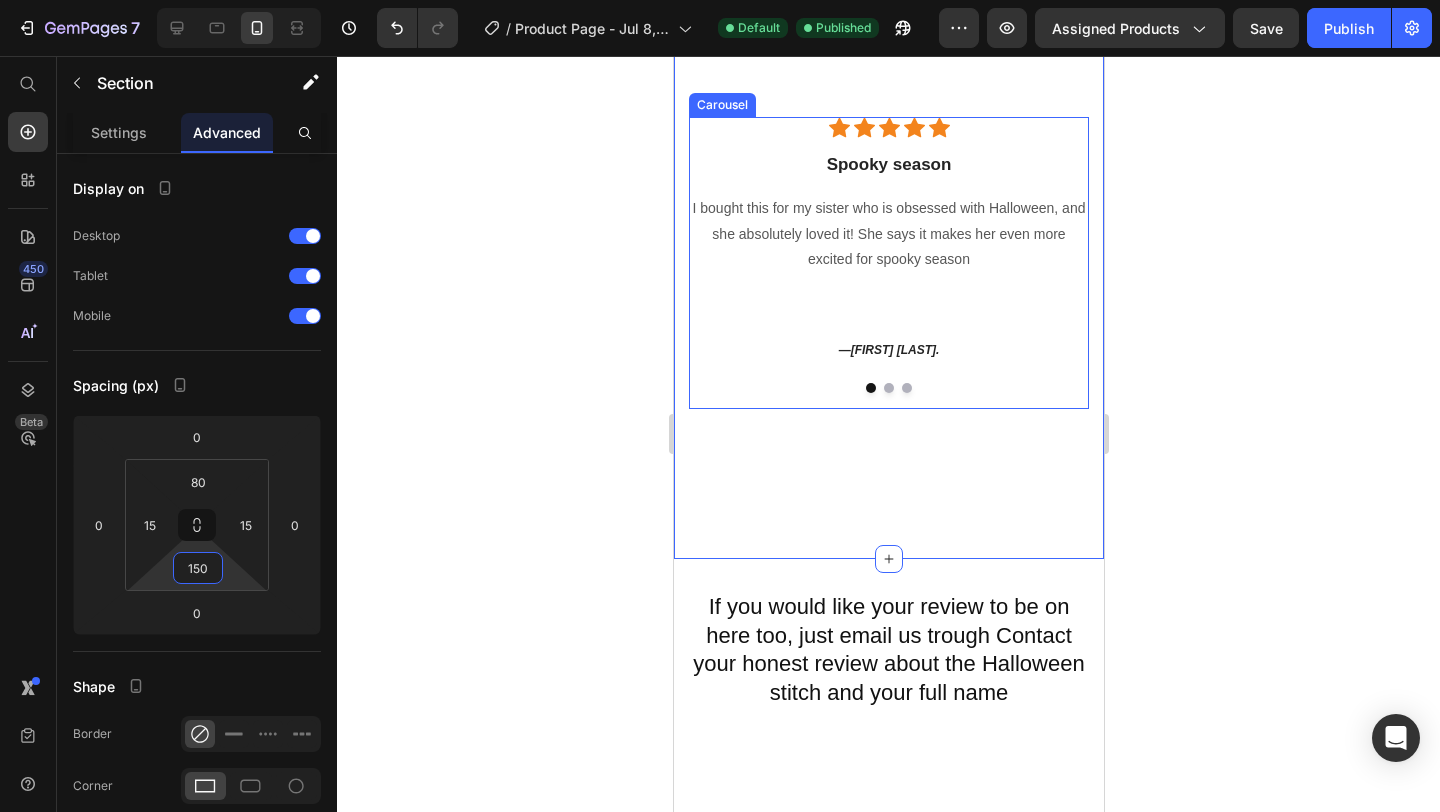 scroll, scrollTop: 4300, scrollLeft: 0, axis: vertical 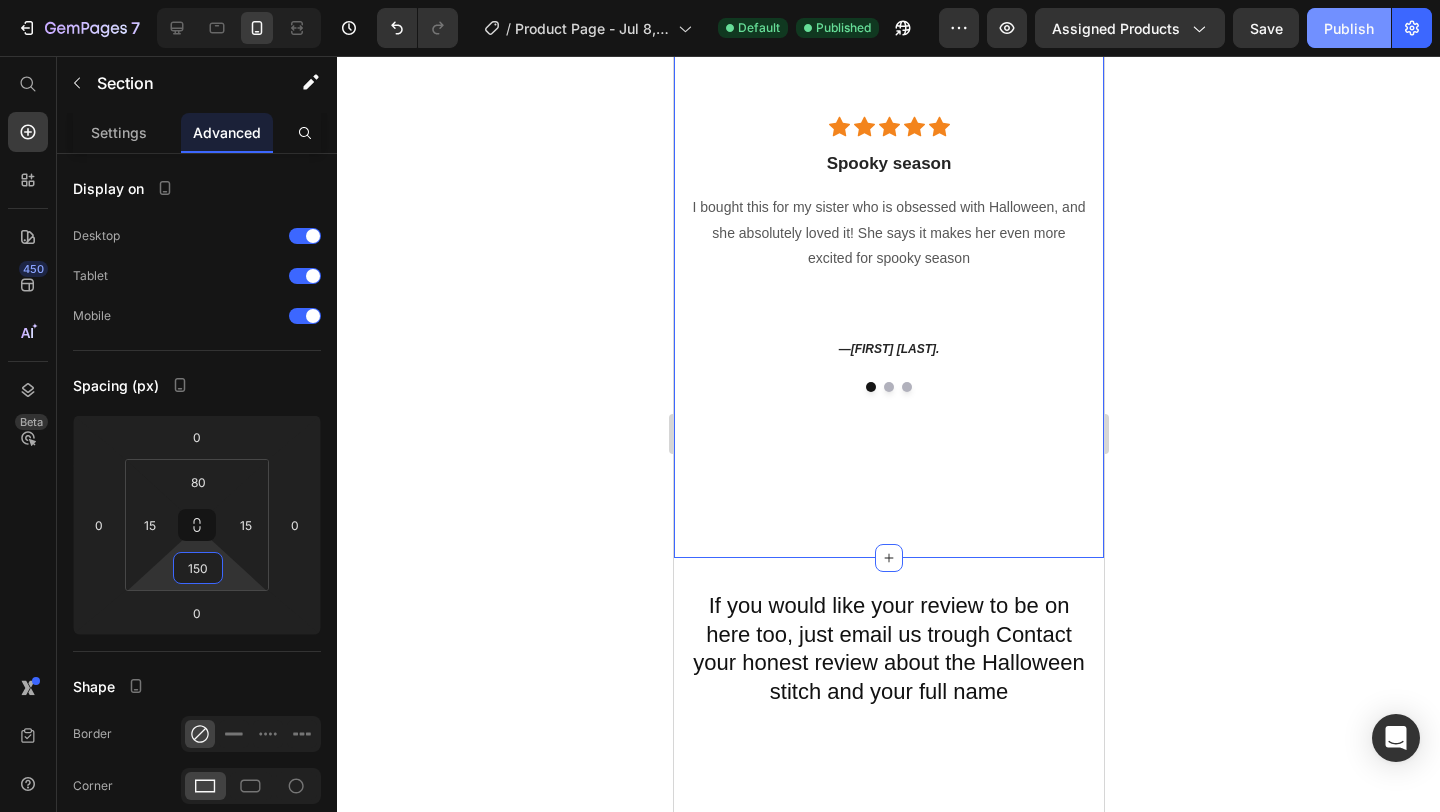type on "150" 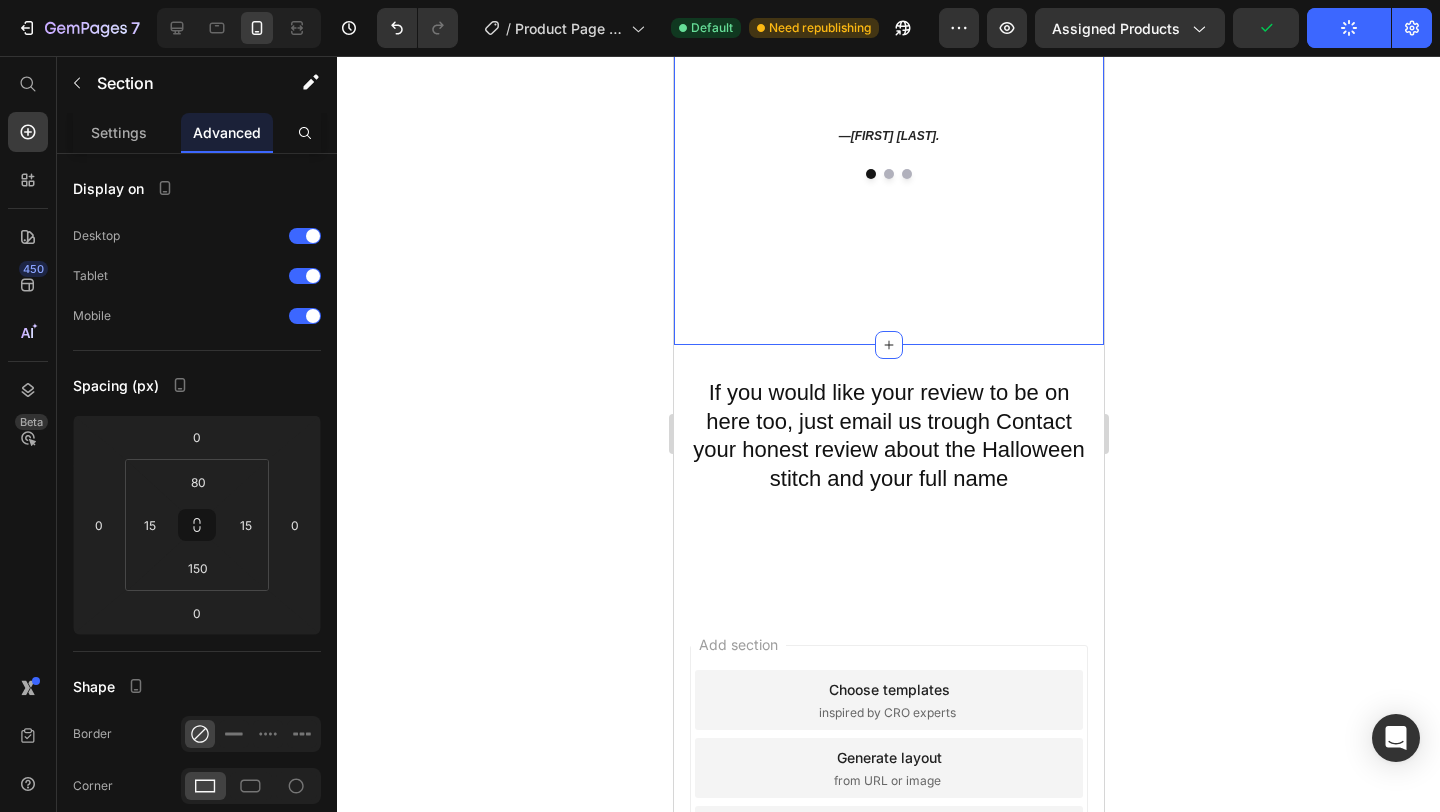 scroll, scrollTop: 4520, scrollLeft: 0, axis: vertical 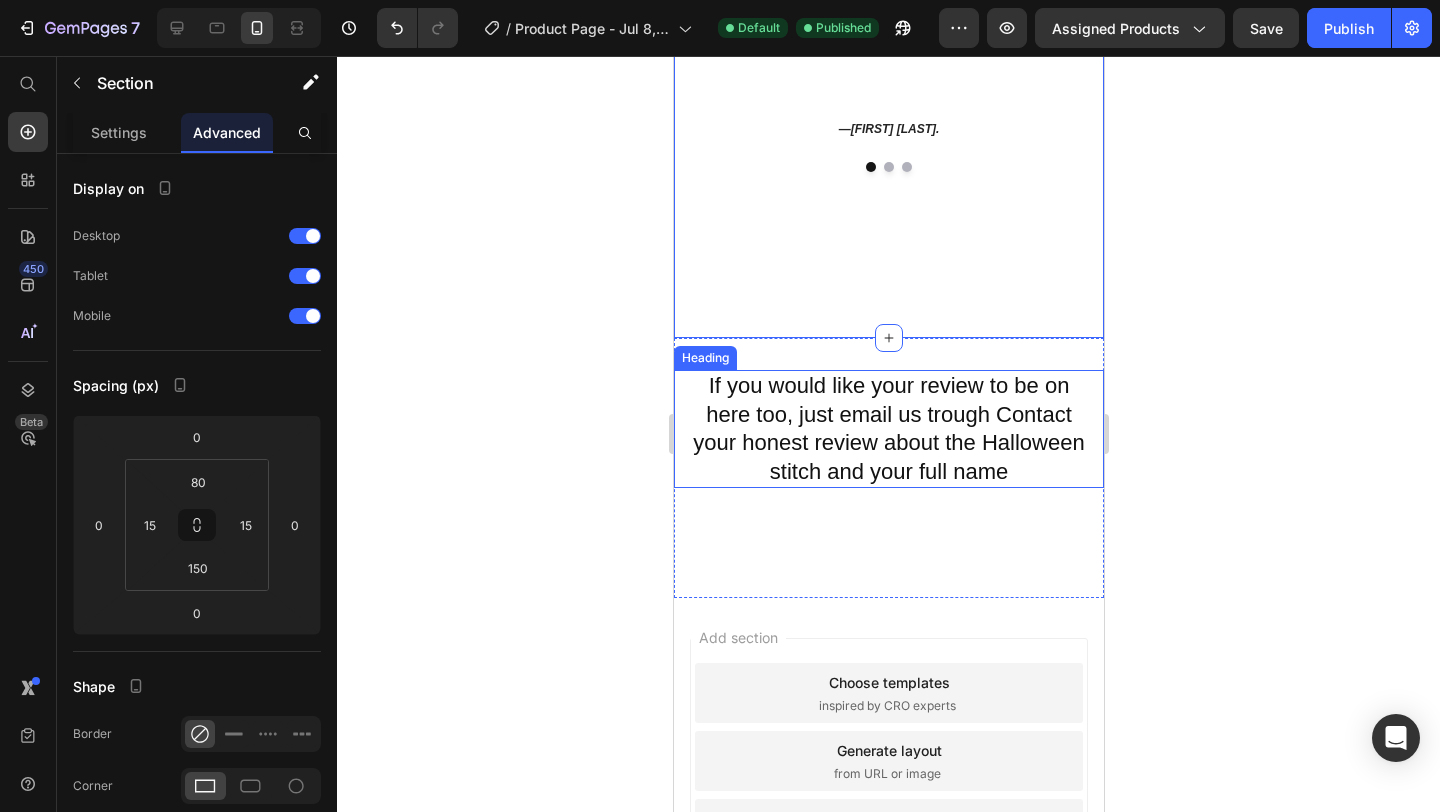 click on "If you would like your review to be on here too, just email us trough Contact your honest review about the Halloween stitch and your full name" at bounding box center [888, 429] 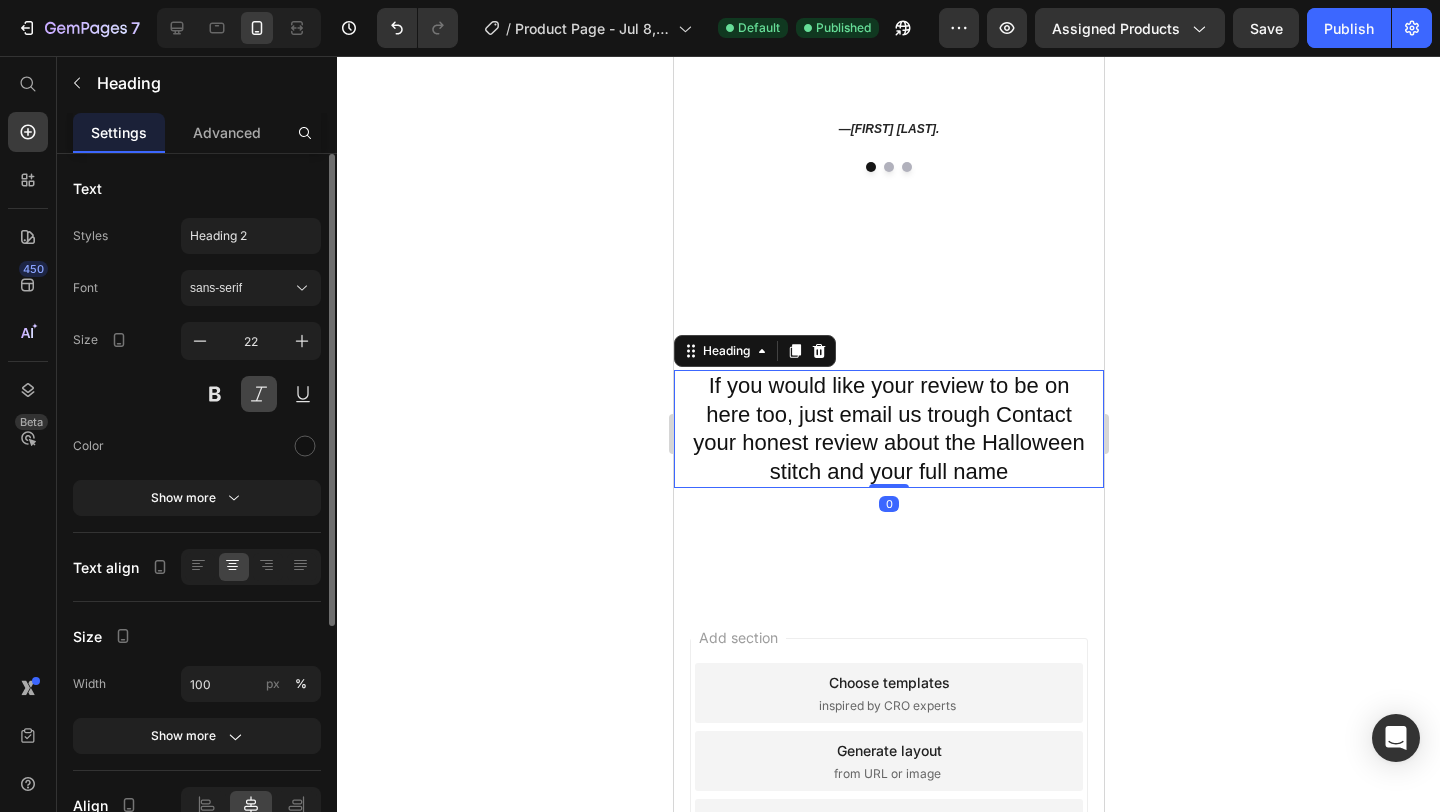 click at bounding box center (259, 394) 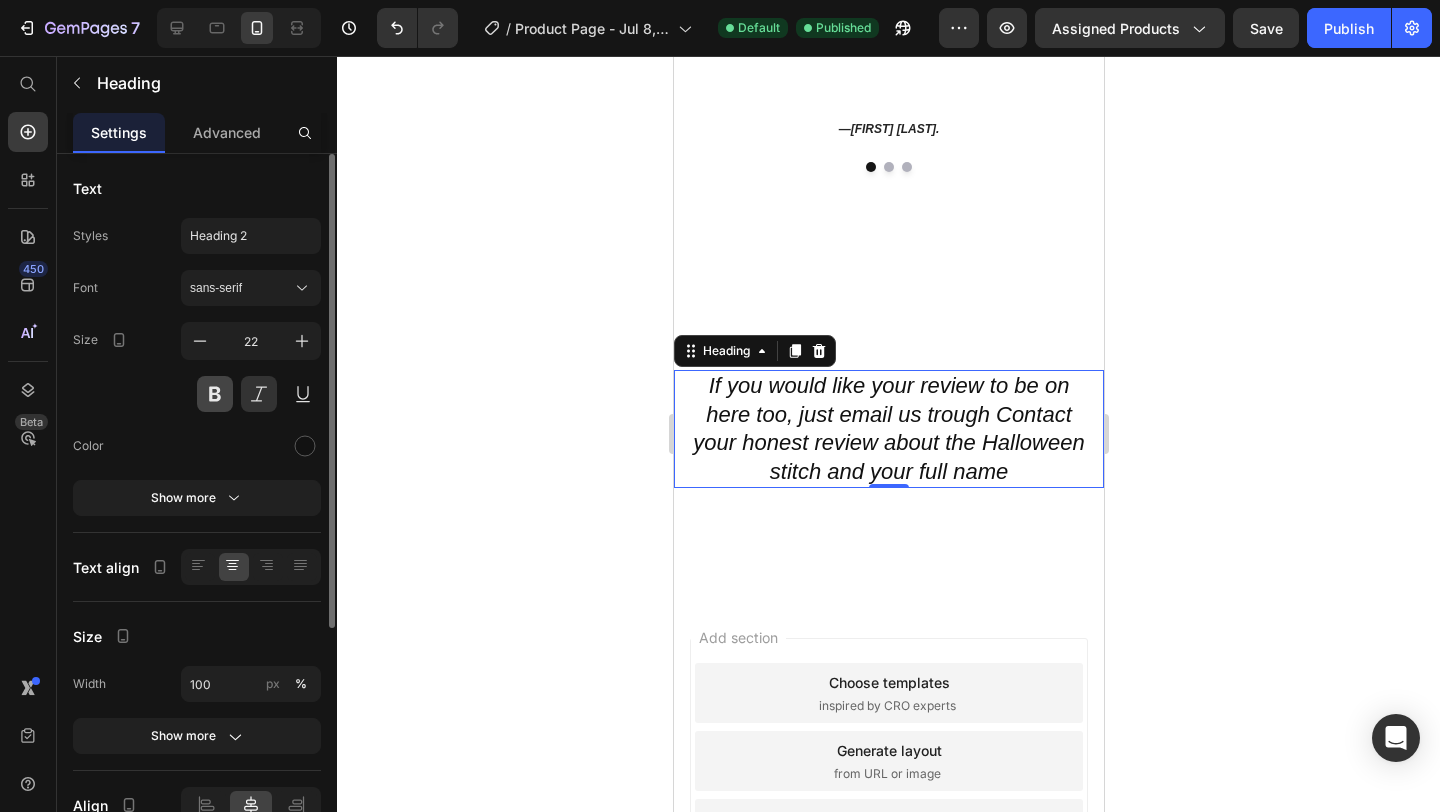 click at bounding box center (215, 394) 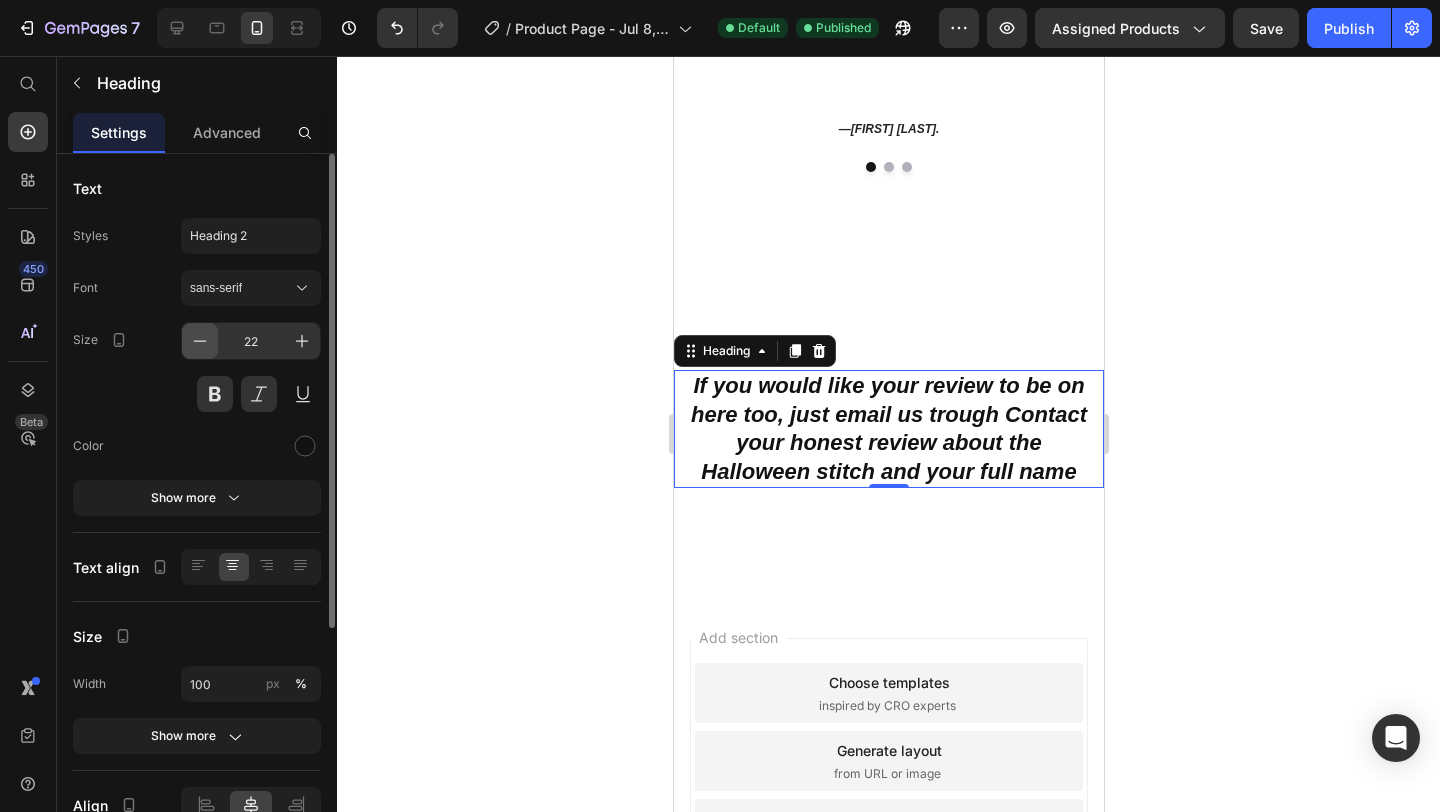 click 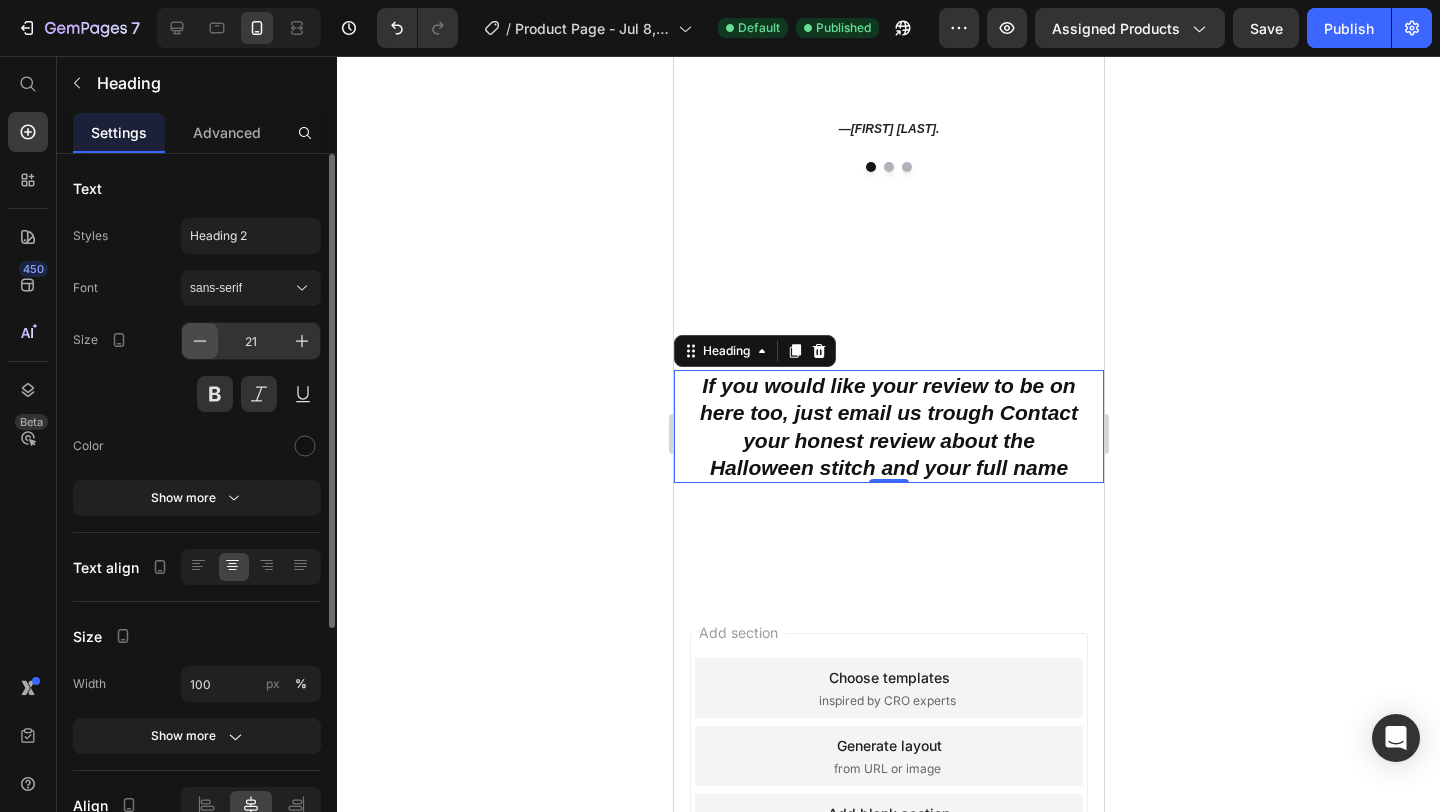 click 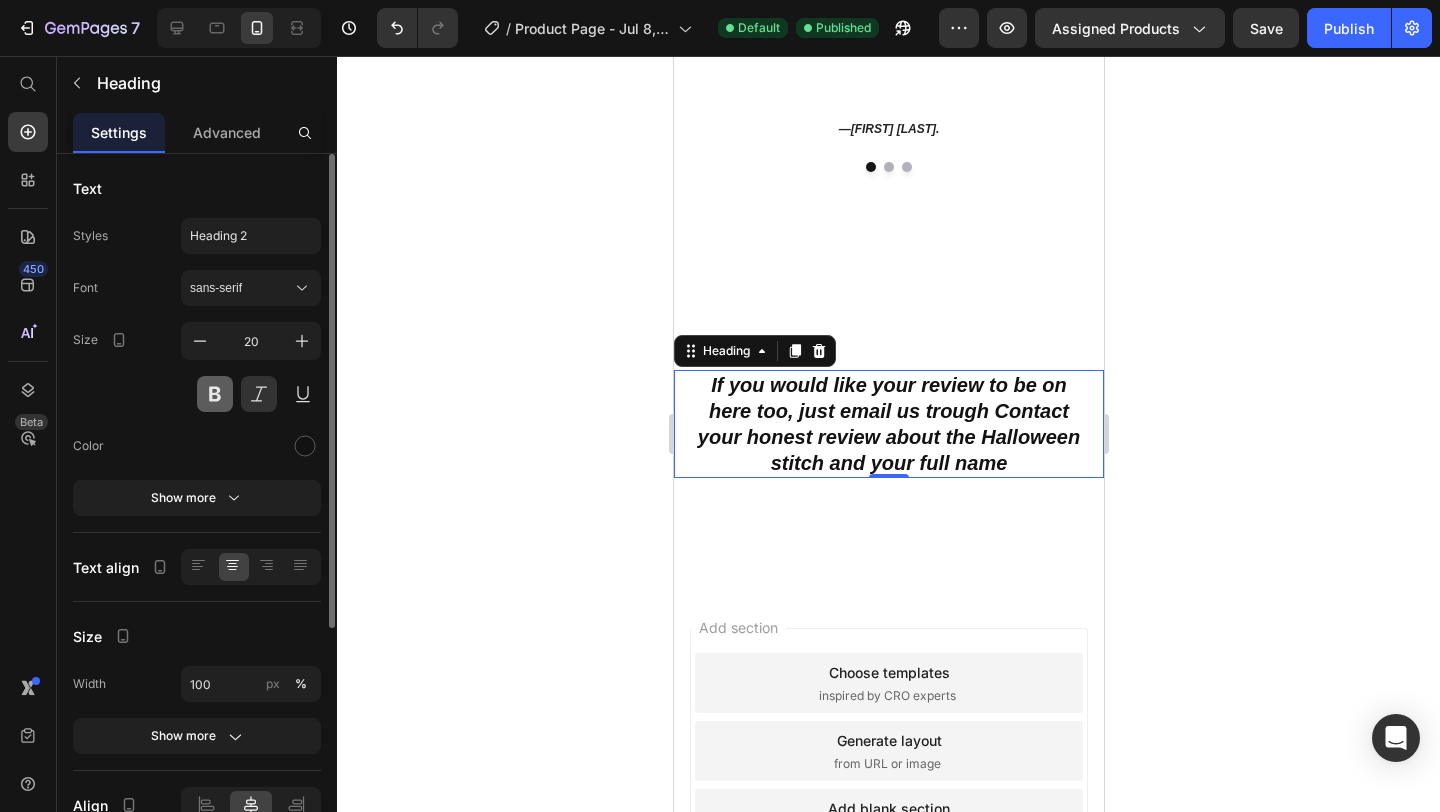 click at bounding box center (215, 394) 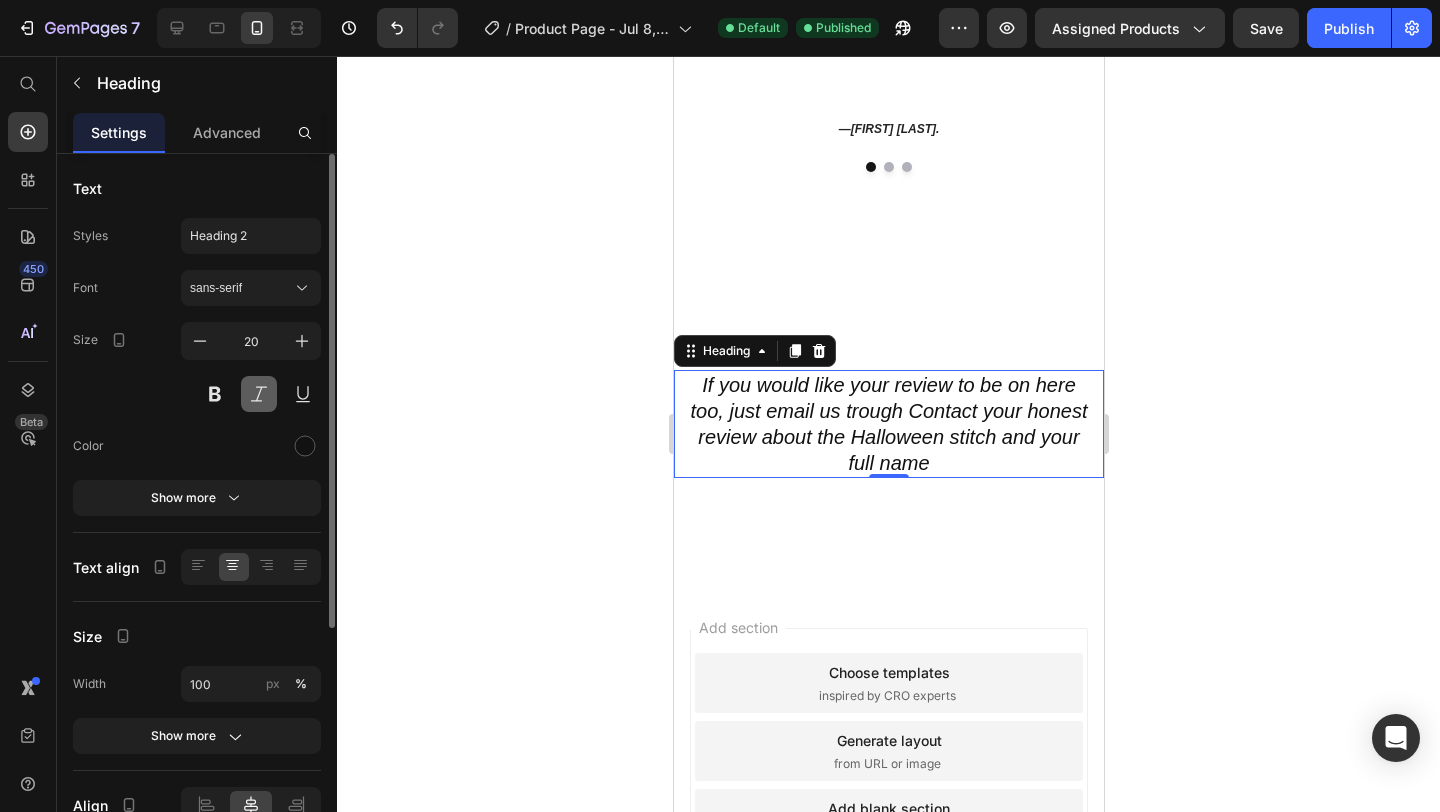 click at bounding box center [259, 394] 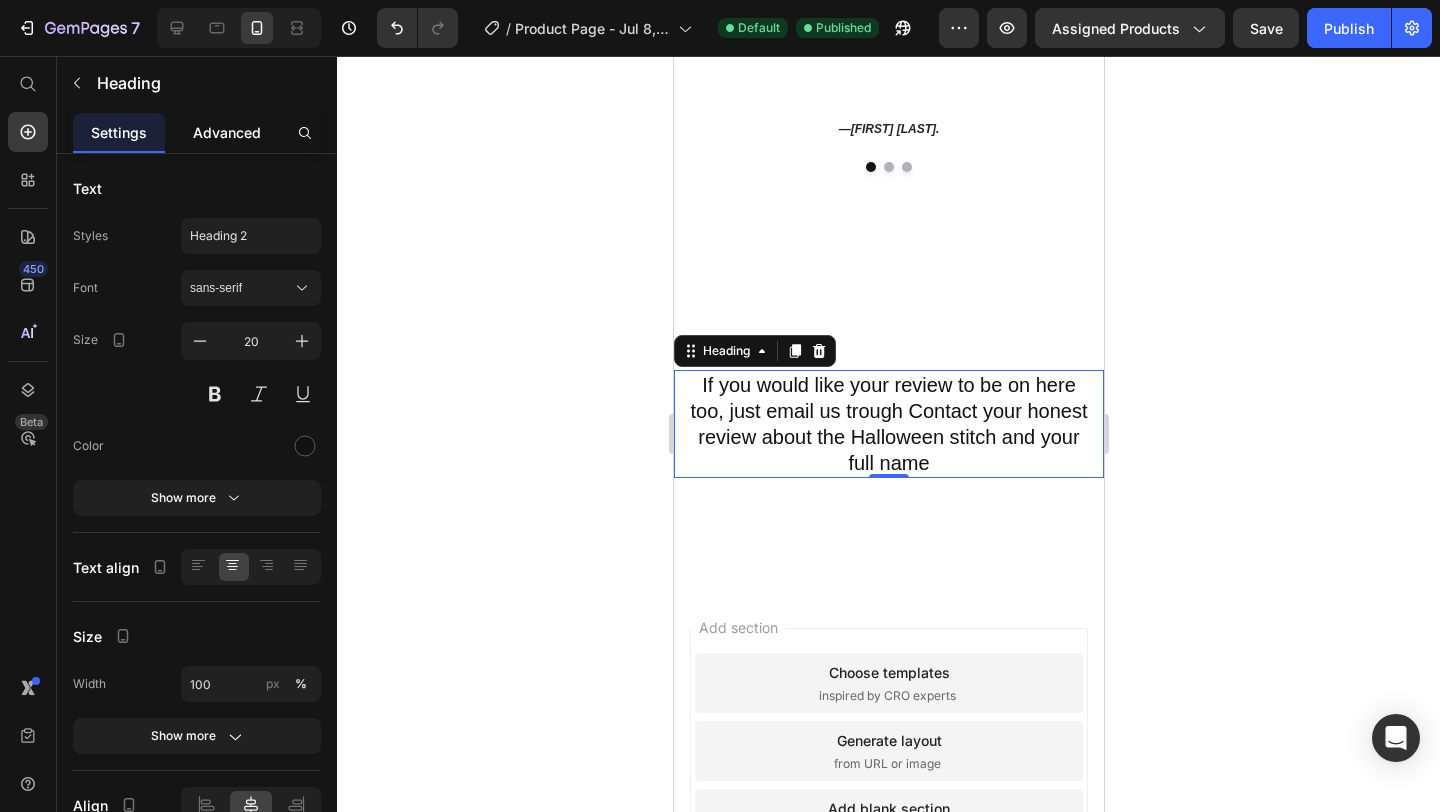 click on "Advanced" at bounding box center [227, 132] 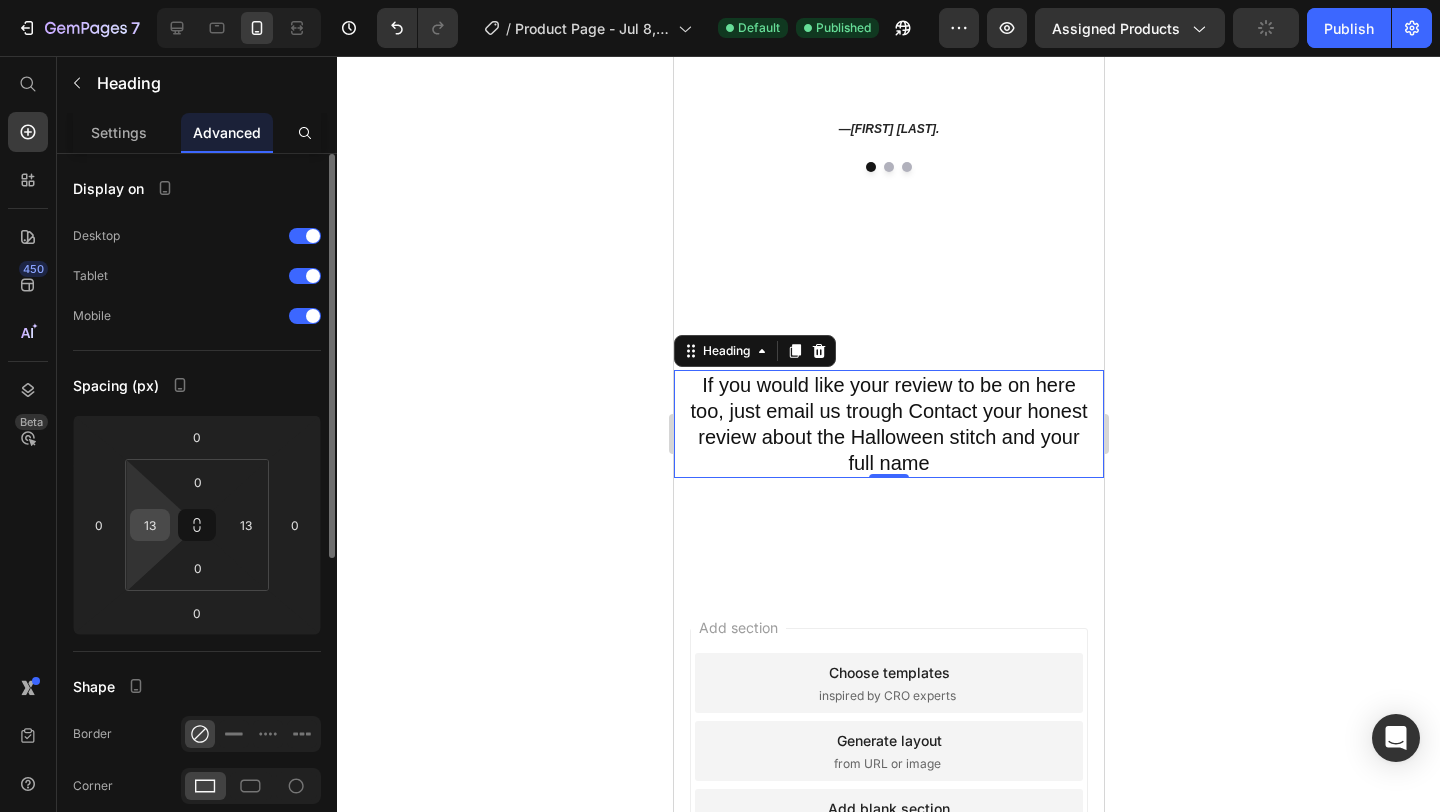 click on "13" at bounding box center [150, 525] 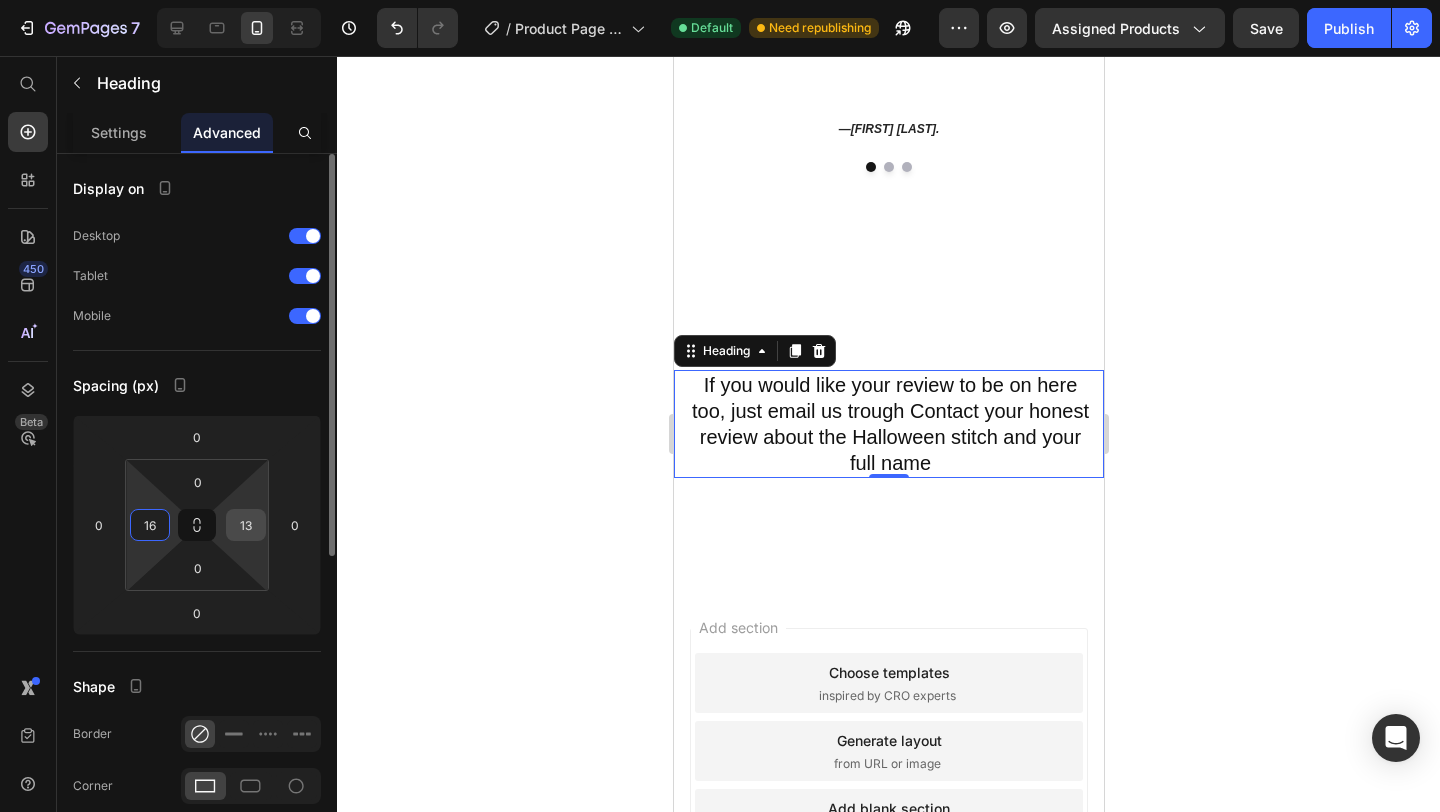 type on "16" 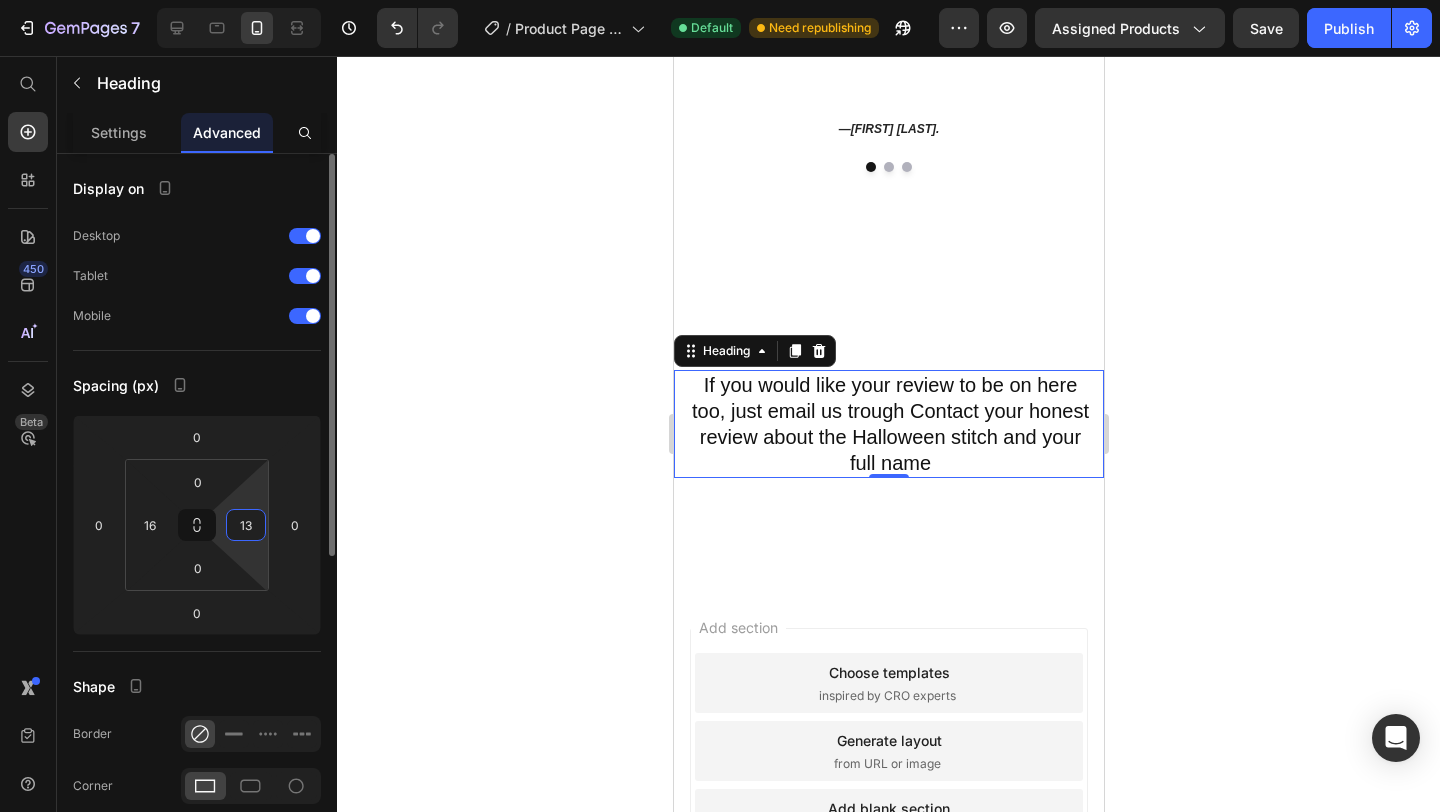 click on "13" at bounding box center [246, 525] 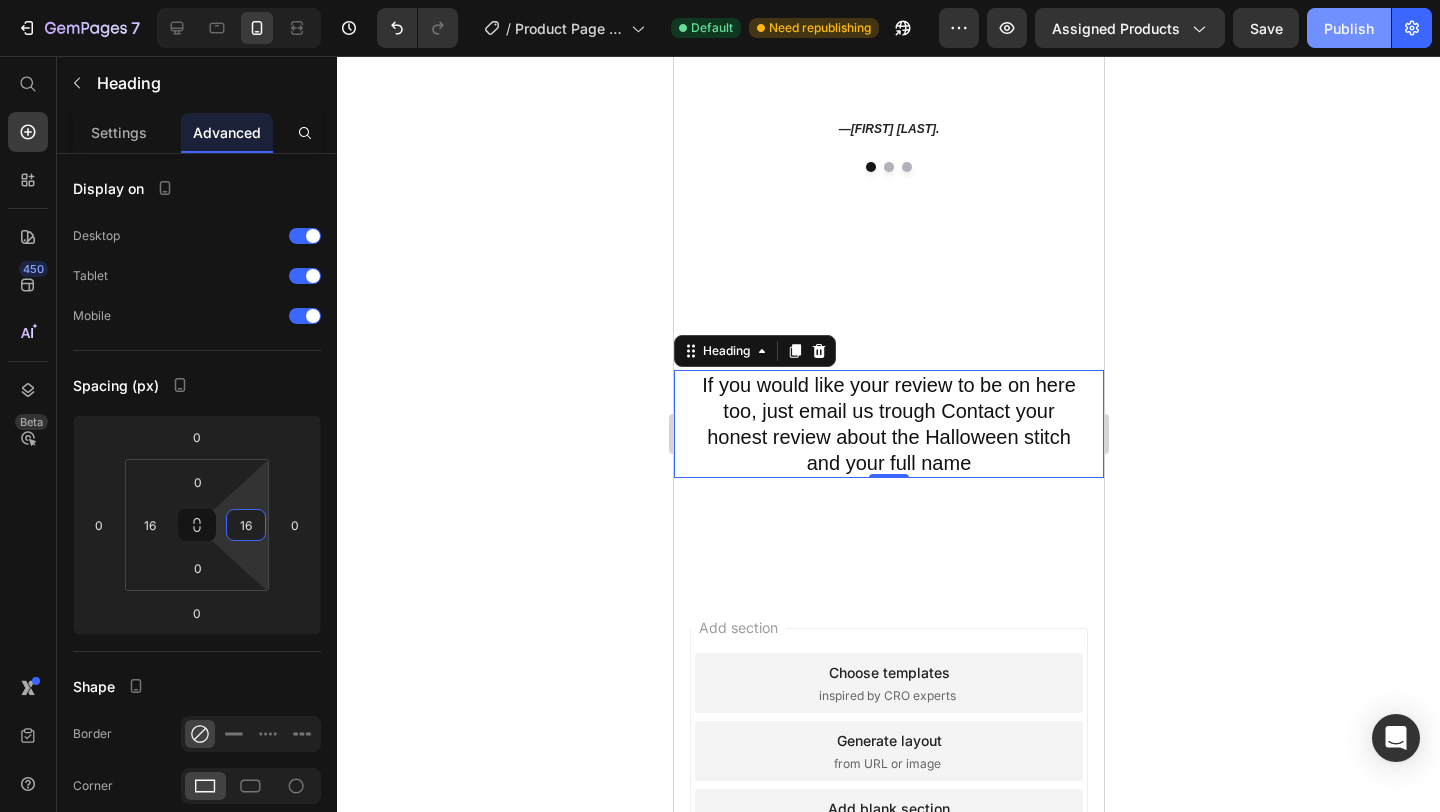 type on "16" 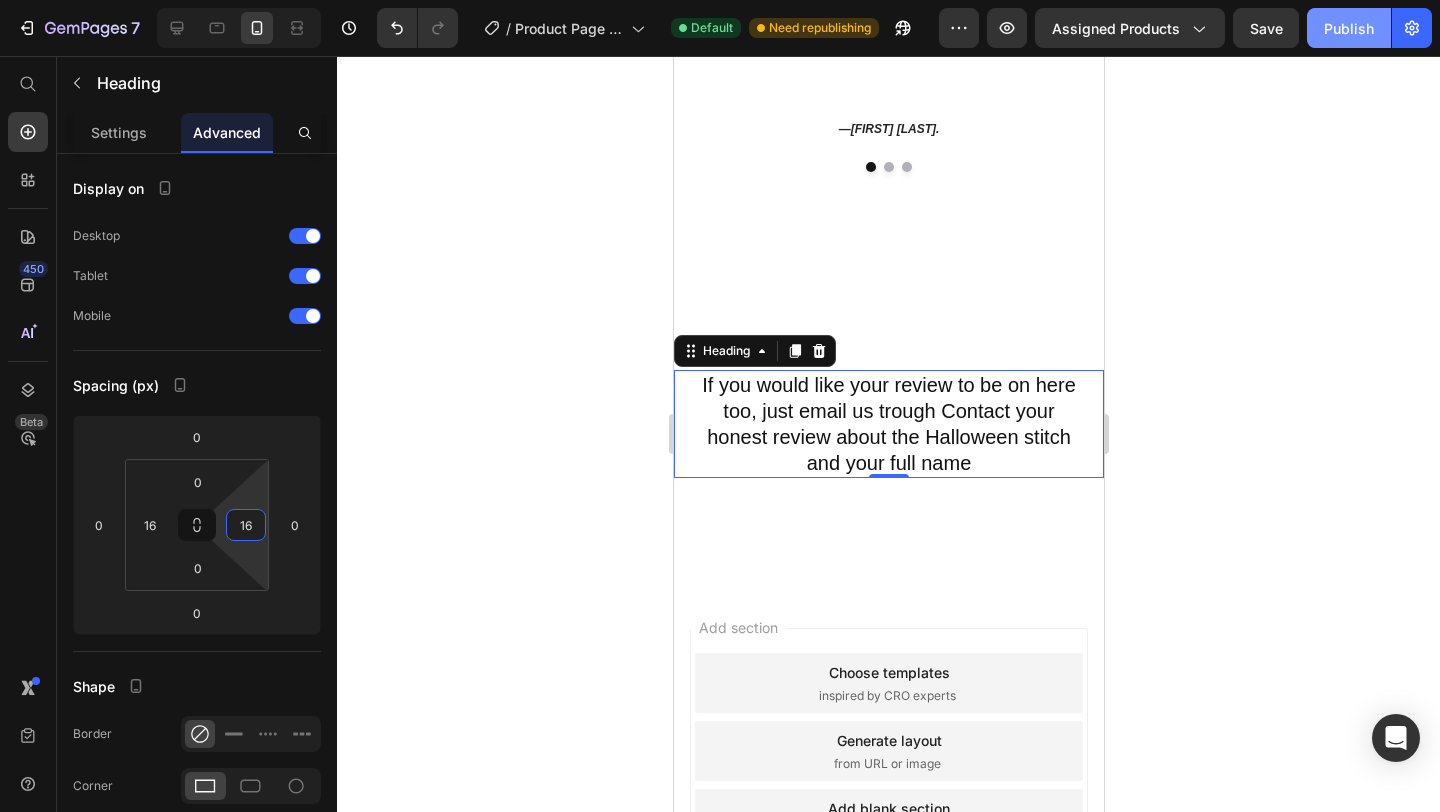 click on "Publish" at bounding box center [1349, 28] 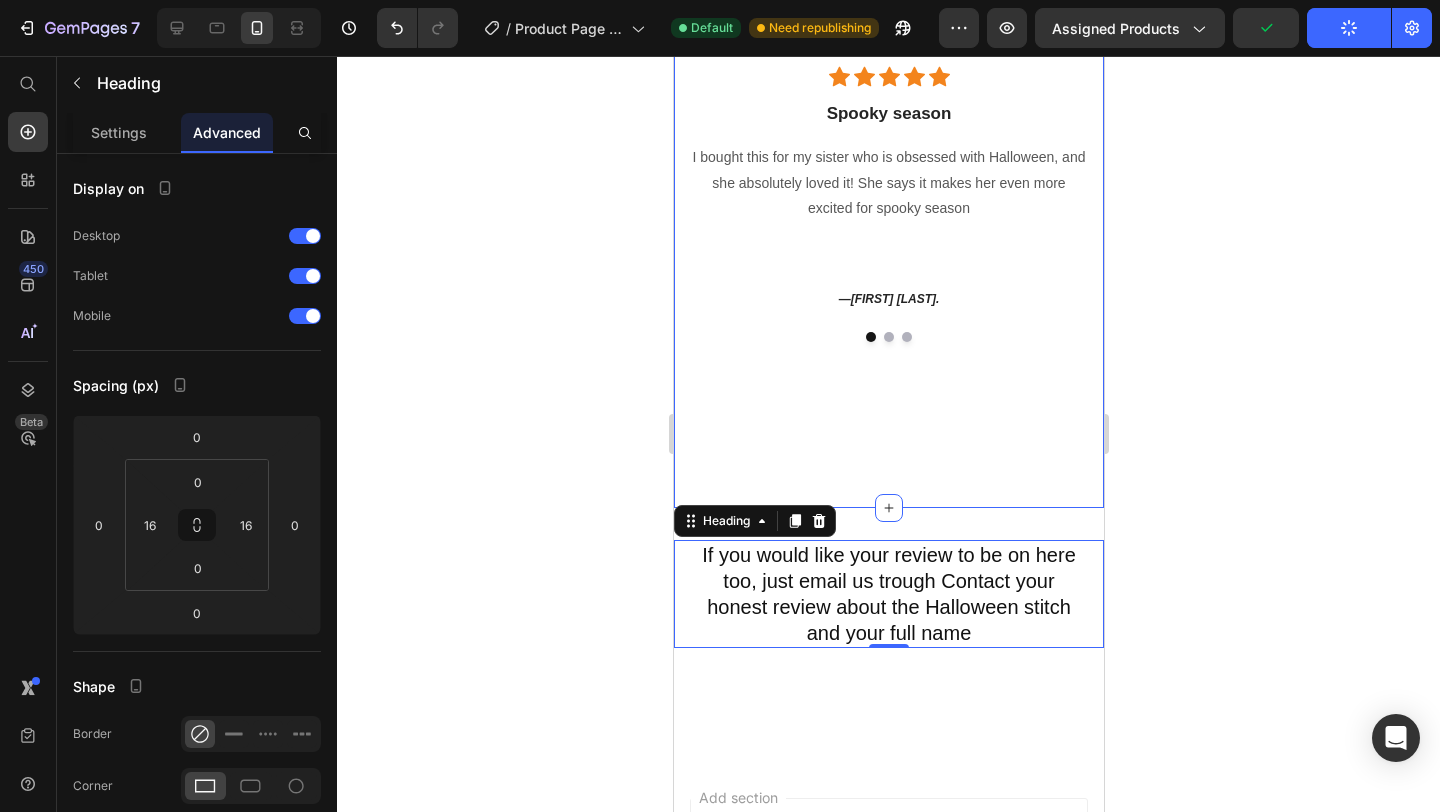 scroll, scrollTop: 4354, scrollLeft: 0, axis: vertical 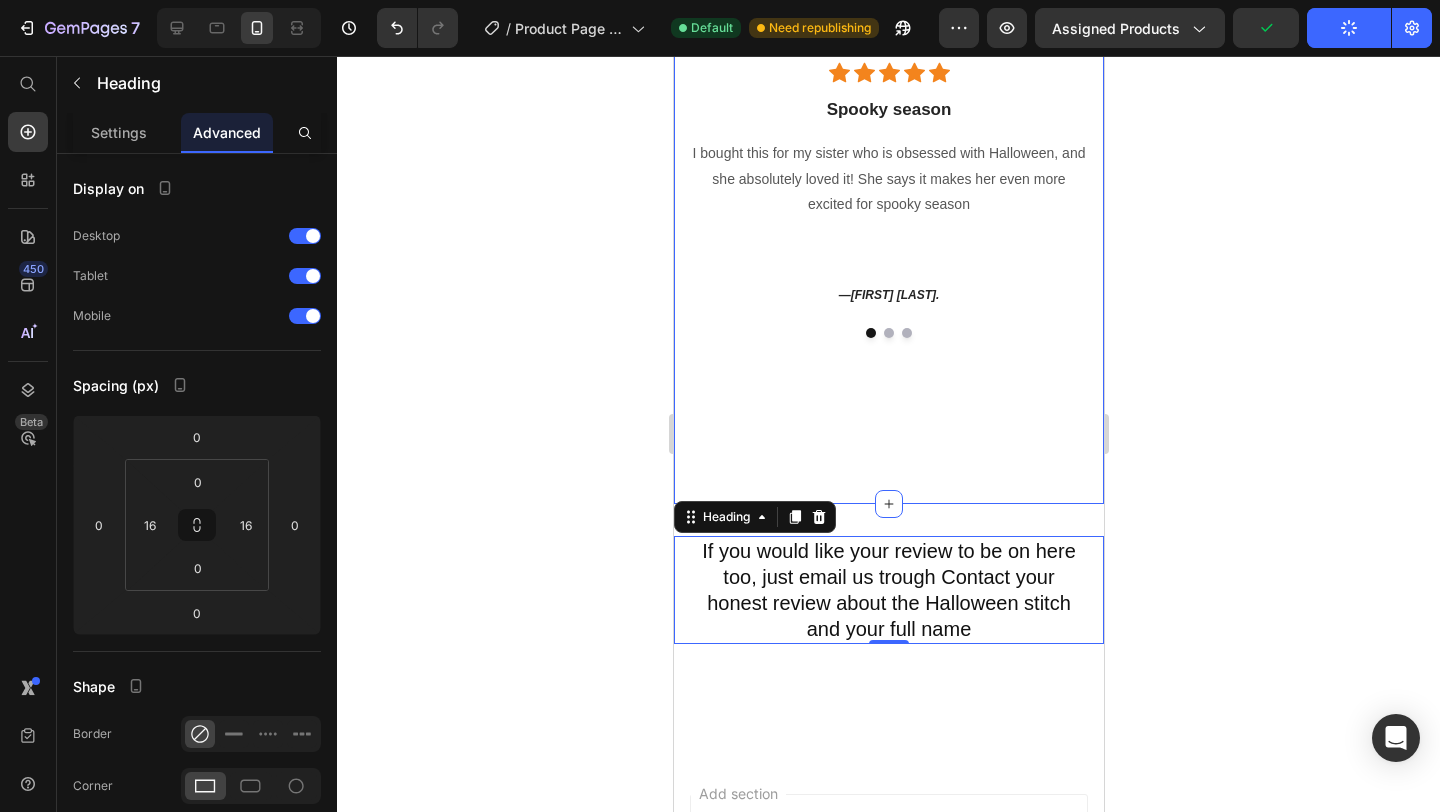 click on "What Some Of Our Customers Are Saying Heading Row Icon Icon Icon Icon Icon Icon List Hoz Spooky season Heading I bought this for my sister who is obsessed with Halloween, and she absolutely loved it! She says it makes her even more excited for spooky season Text block — [FIRST] [LAST]. Text block Icon Icon Icon Icon
Icon Icon List Hoz Can't wait! Heading I couldn't wait for October, so I grabbed this early. It’s so cute and makes my room feel like Halloween all year round. Totally worth it! Text block —[FIRST] [LAST]. Text block Icon Icon Icon Icon Icon Icon List Hoz Not just cute Heading I love Halloween so much that I start decorating in summer. This plushie is the perfect addition — super soft and spooky cute. So happy with it! Text block — [FIRST] [LAST]. Text block Carousel Row Section 6" at bounding box center [888, 137] 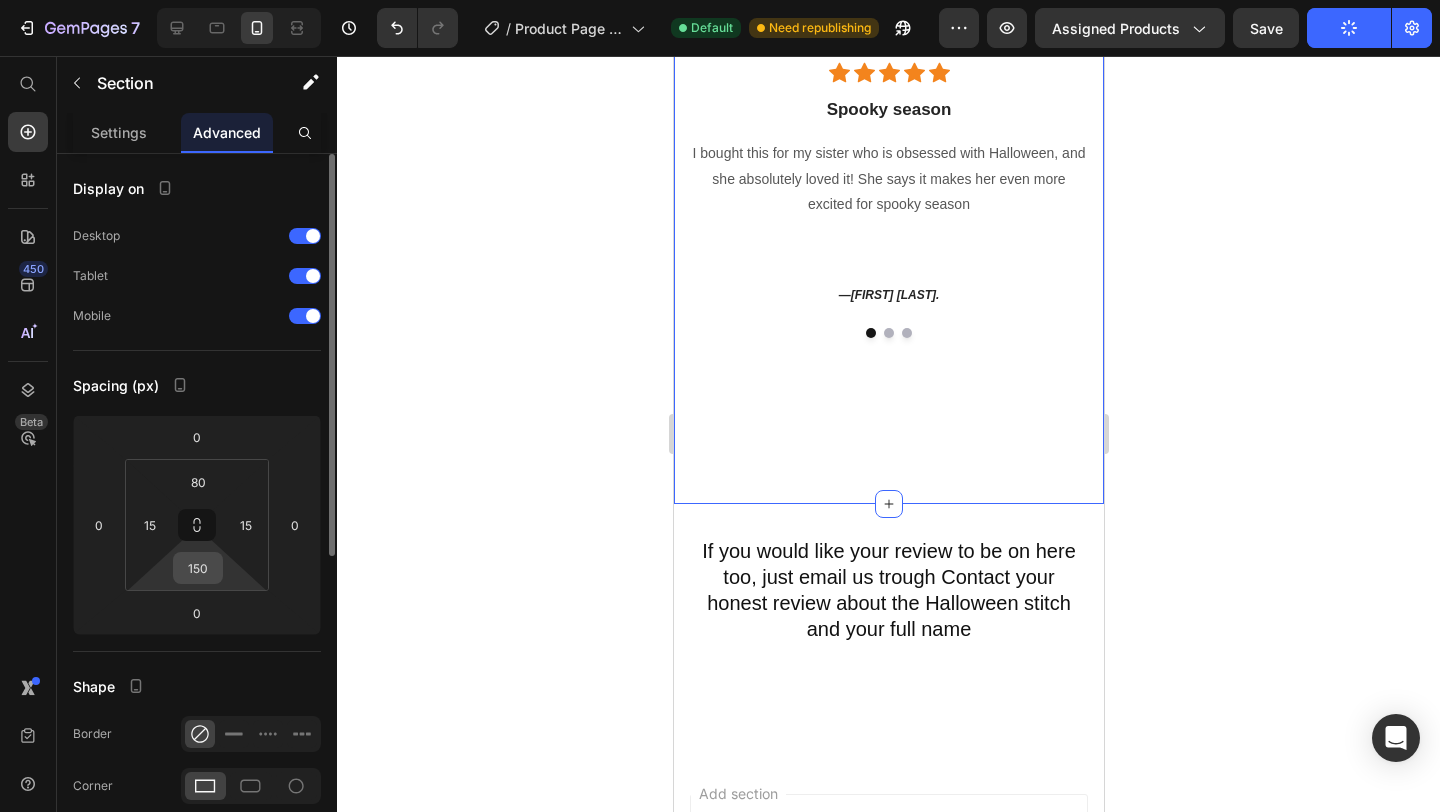 click on "150" at bounding box center [198, 568] 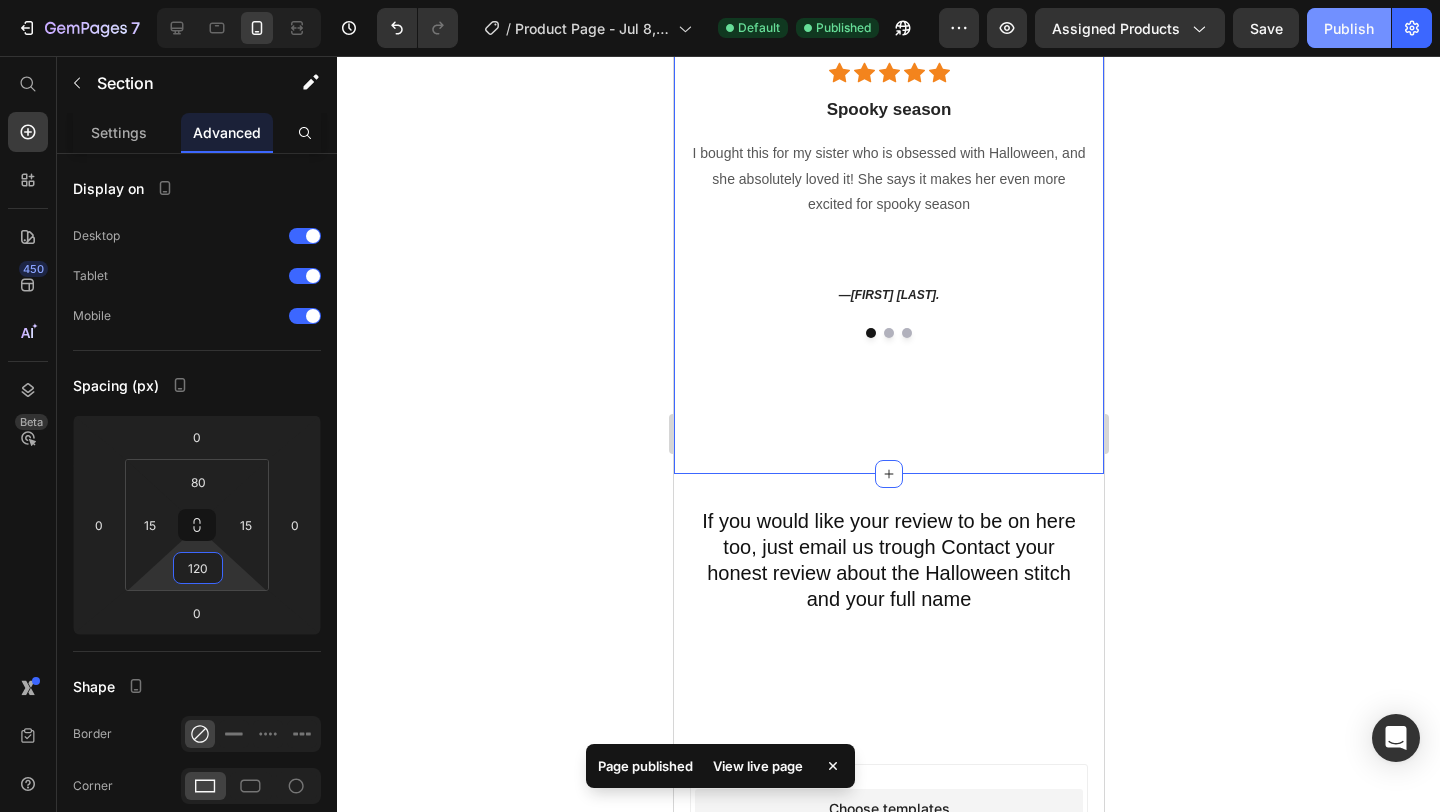 type on "120" 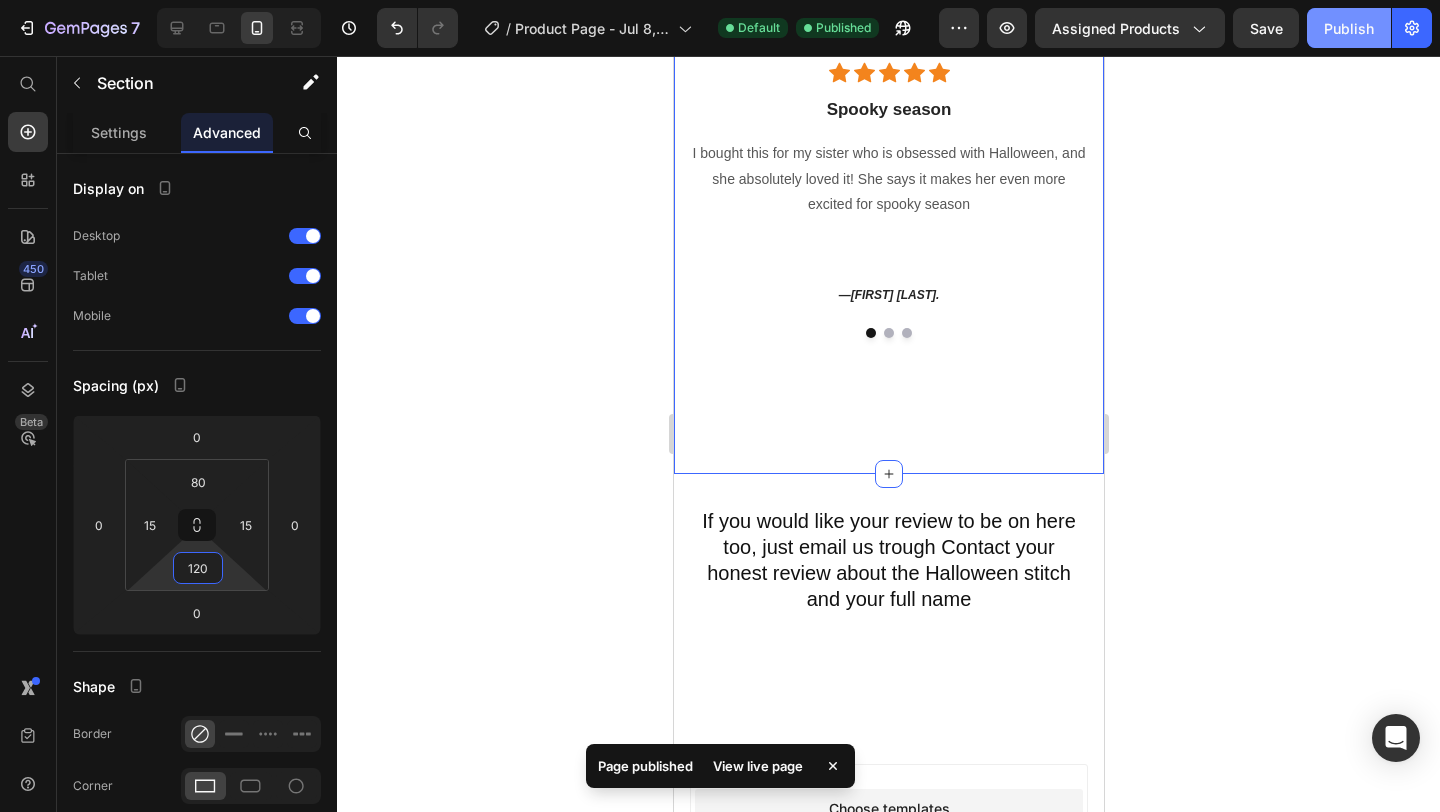 click on "Publish" 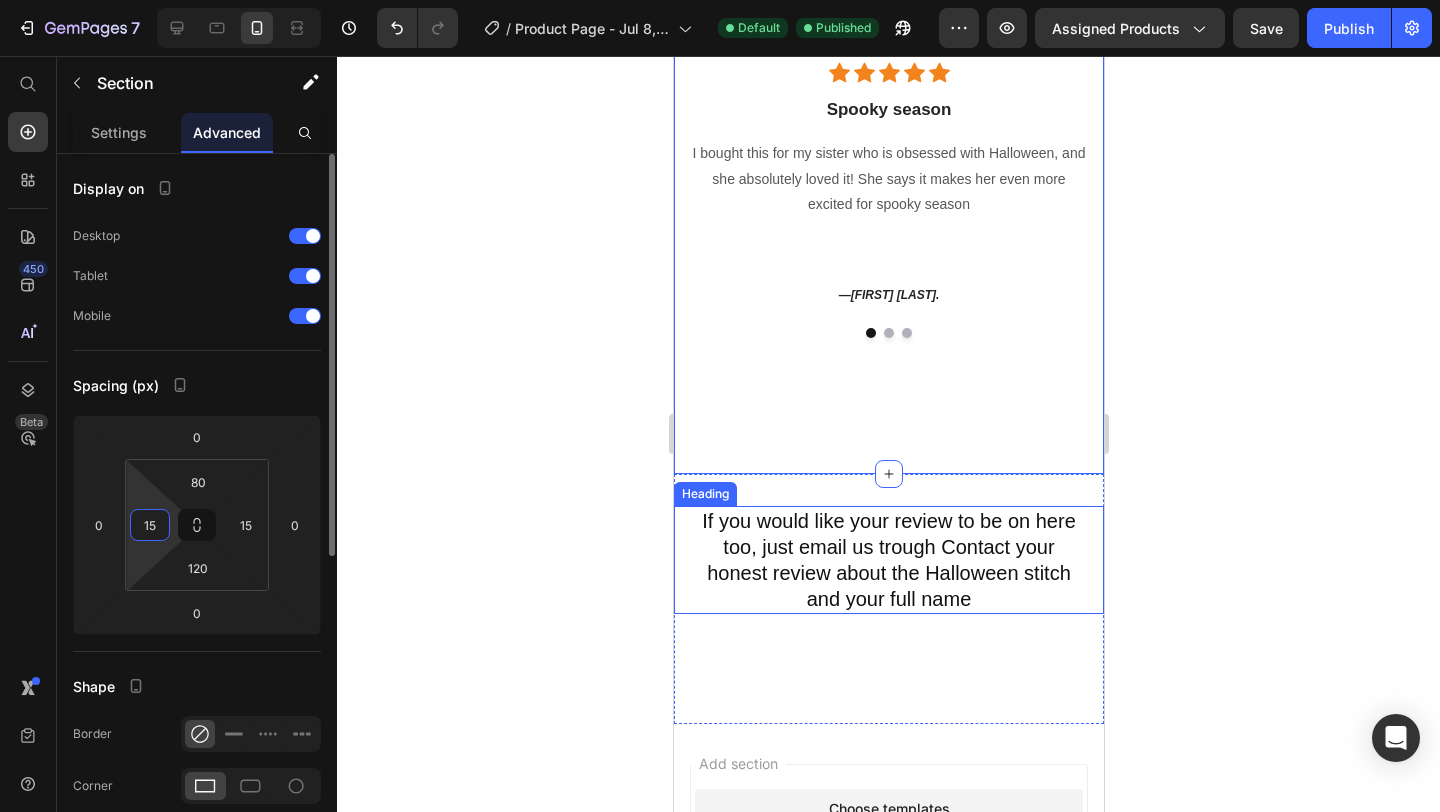click on "15" at bounding box center (150, 525) 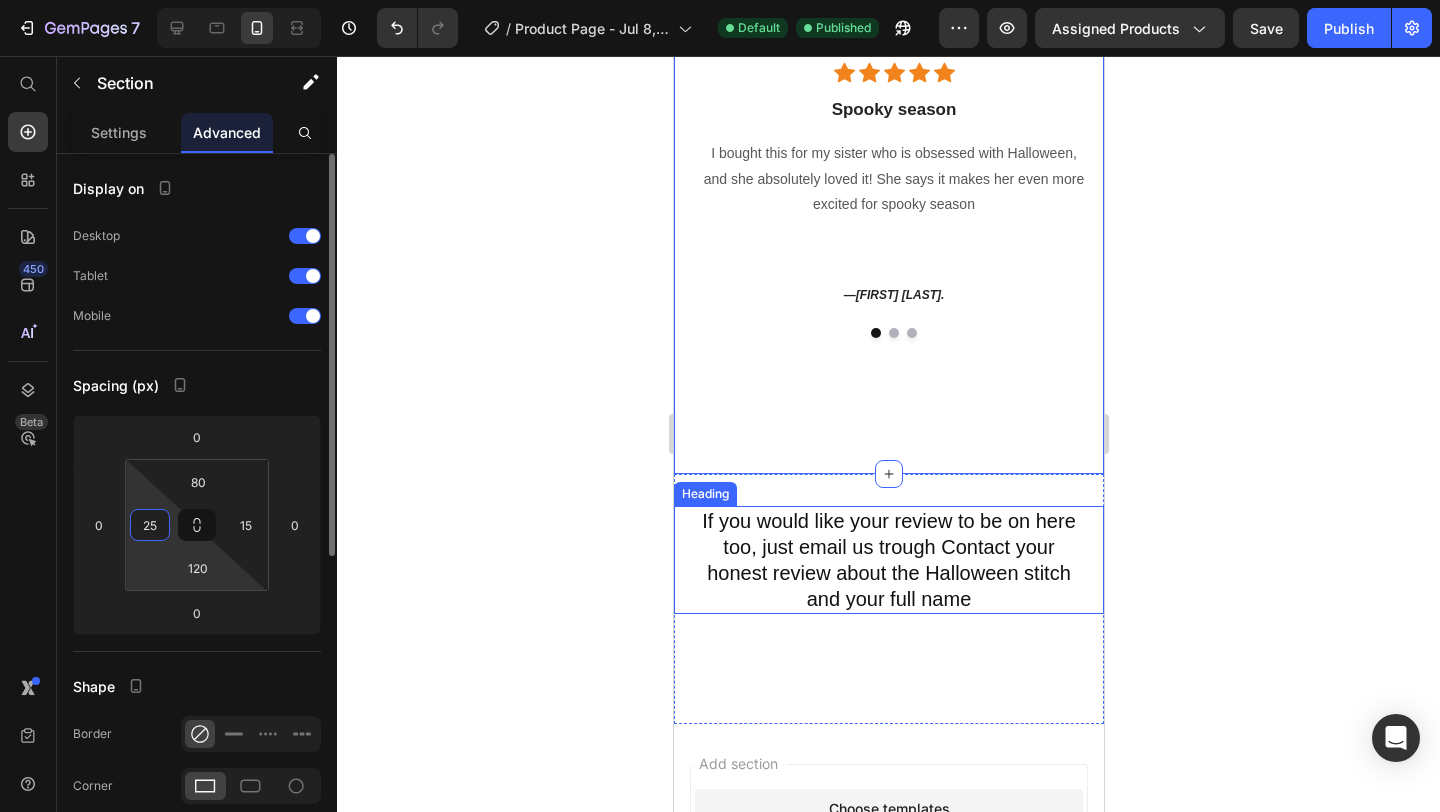 type on "2" 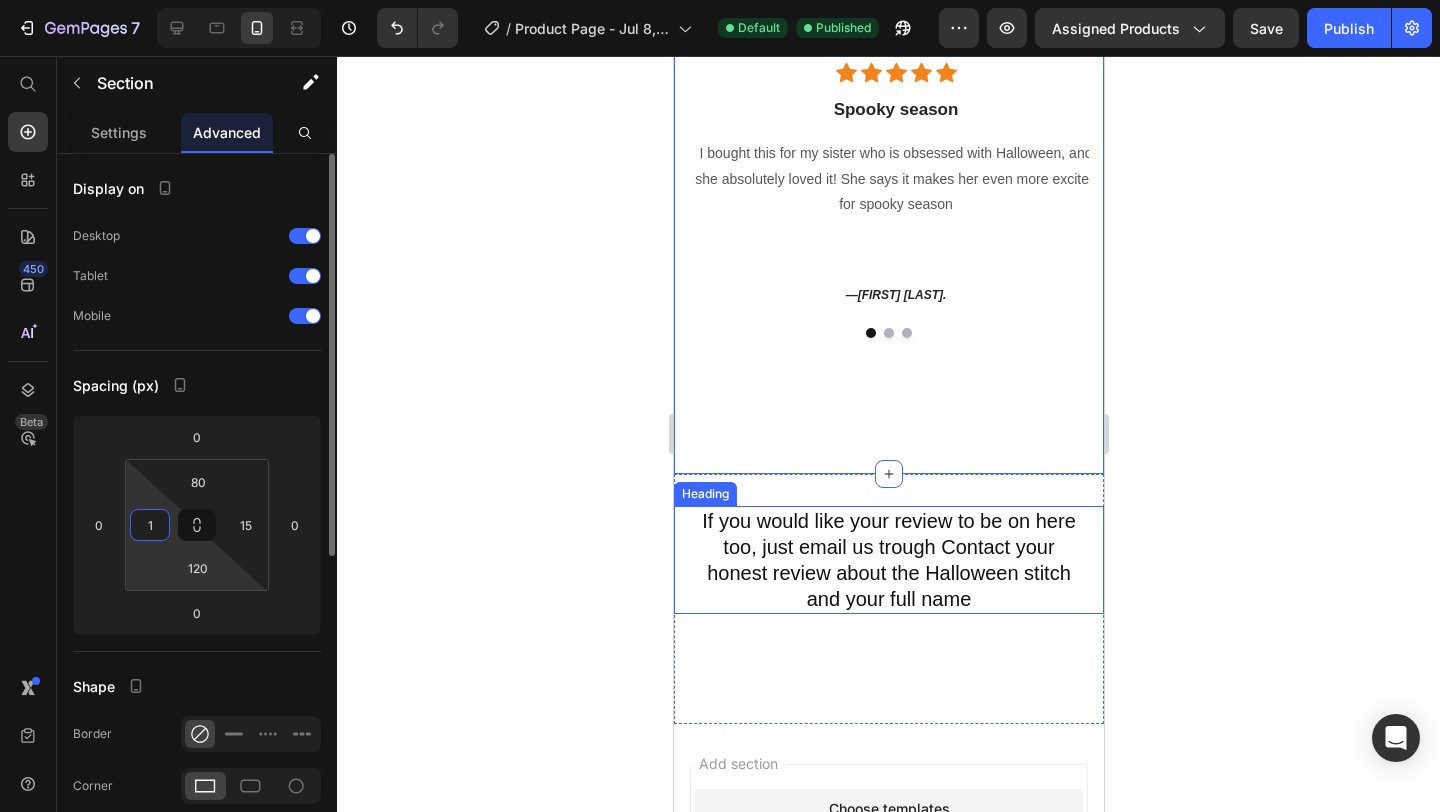 type on "15" 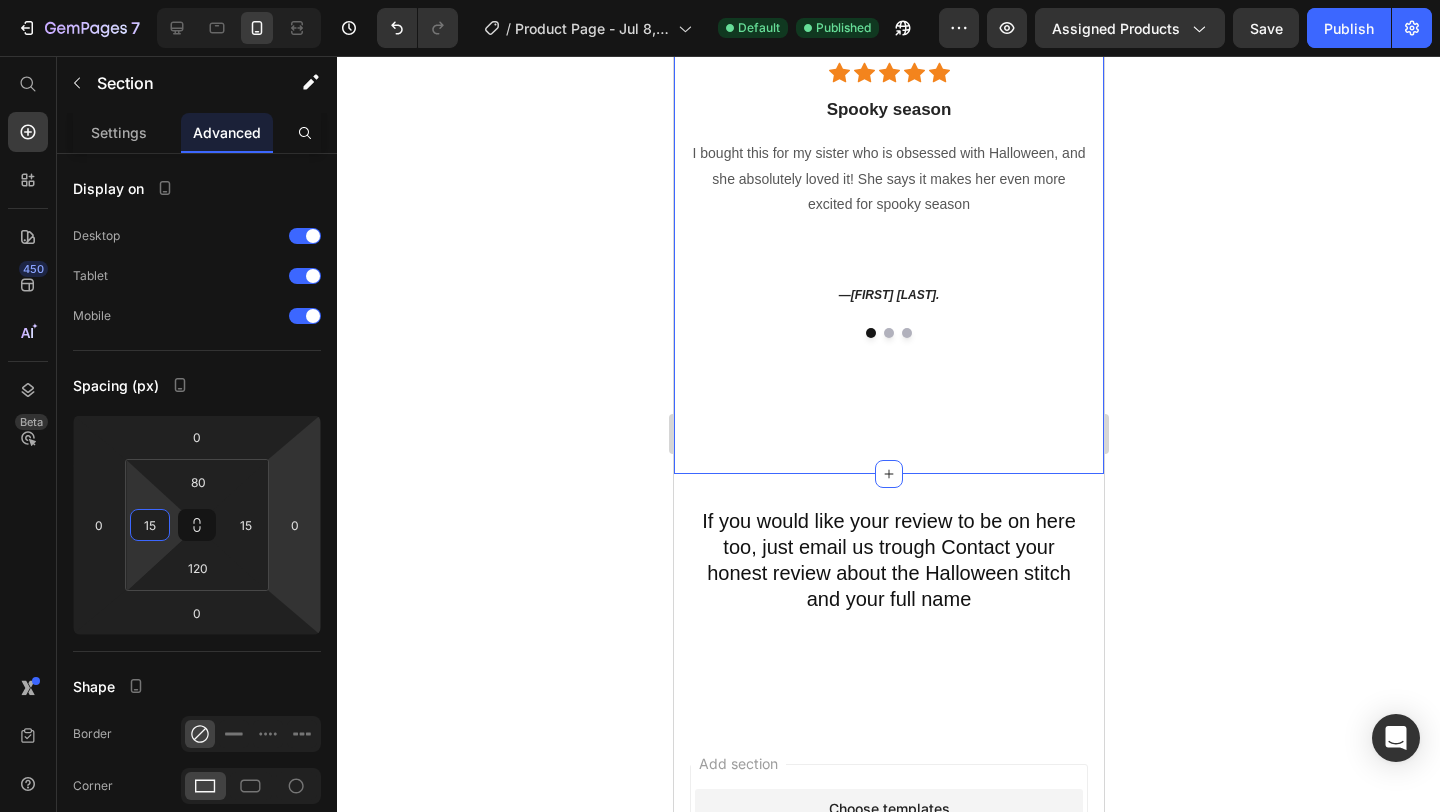 click 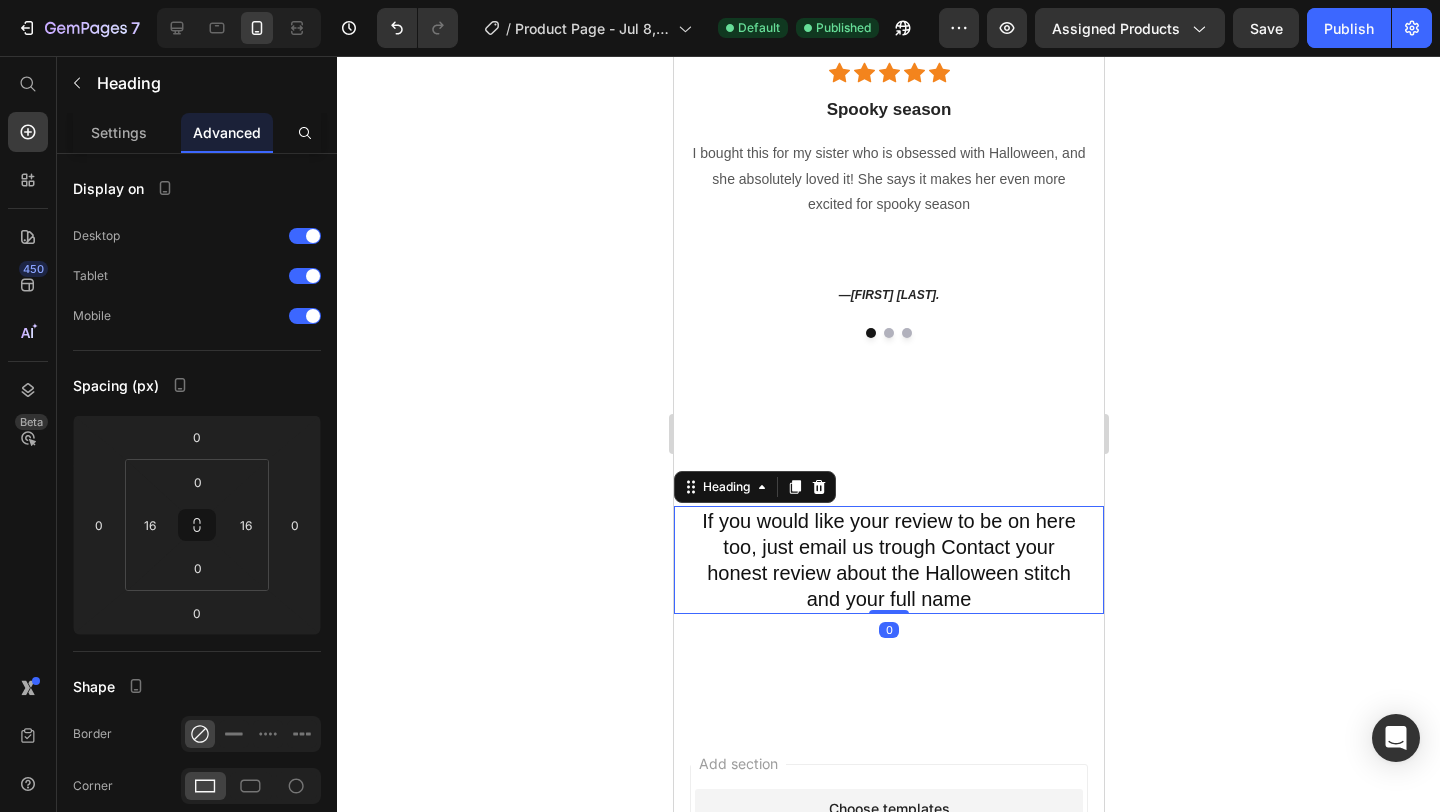 click on "If you would like your review to be on here too, just email us trough Contact your honest review about the Halloween stitch and your full name" at bounding box center (888, 560) 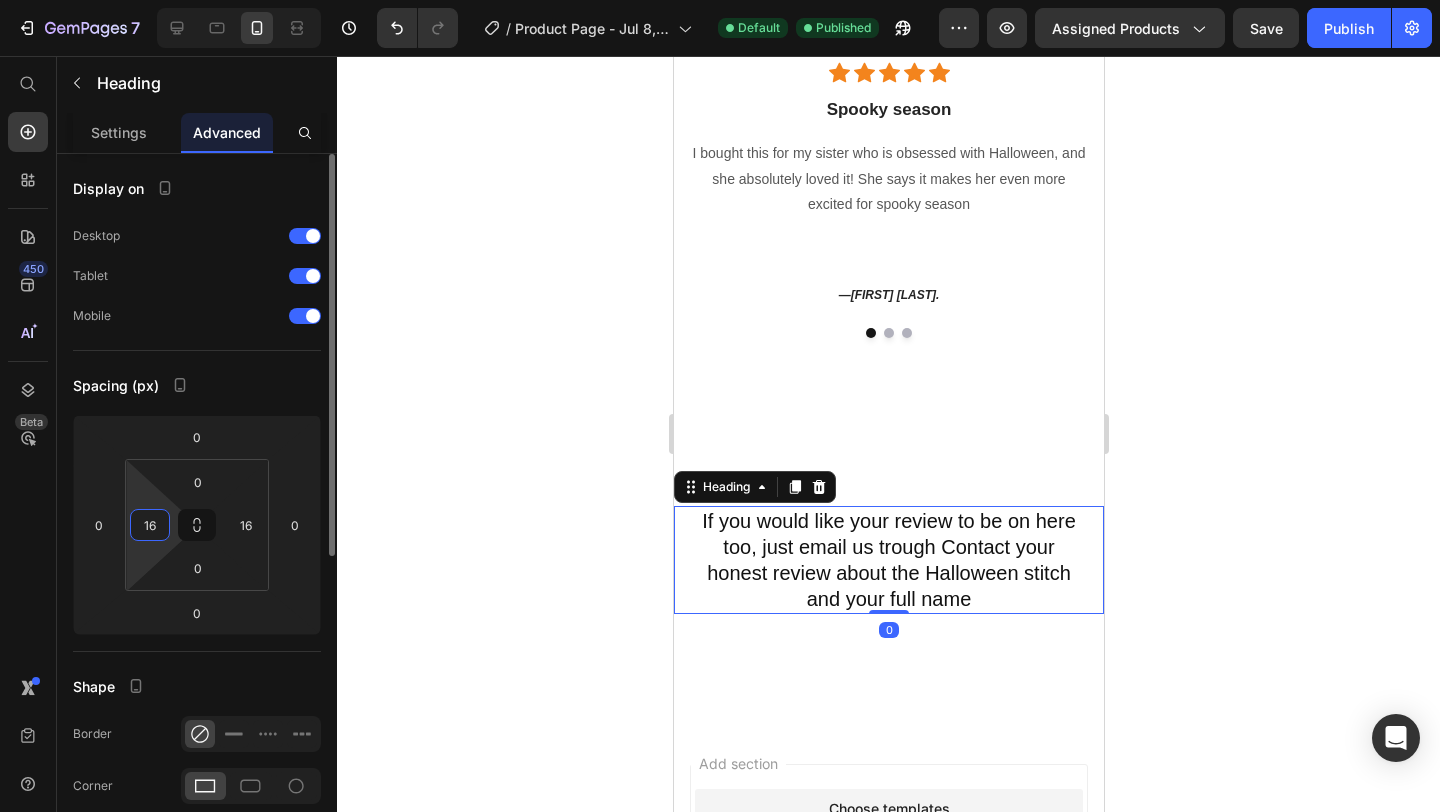 click on "16" at bounding box center (150, 525) 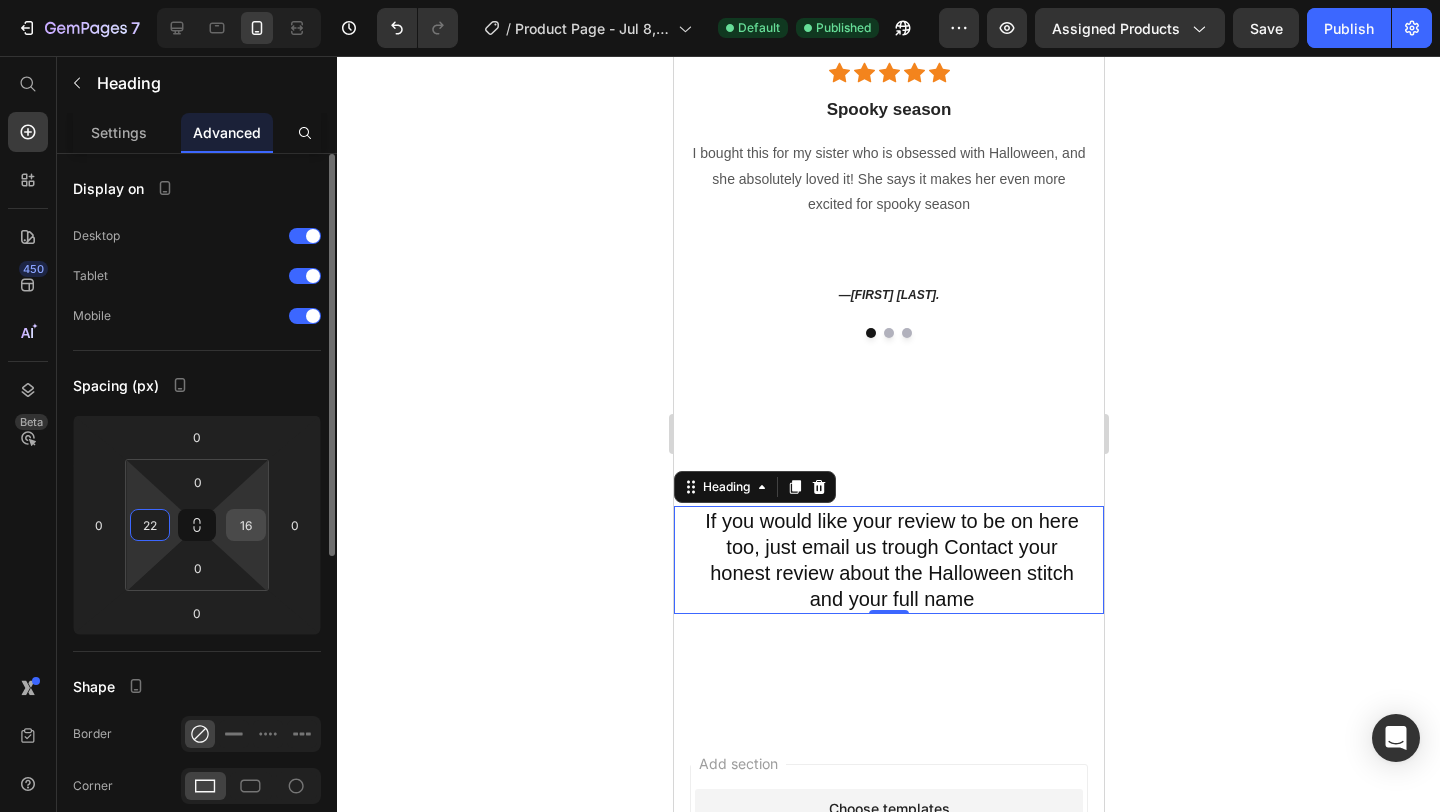 type on "22" 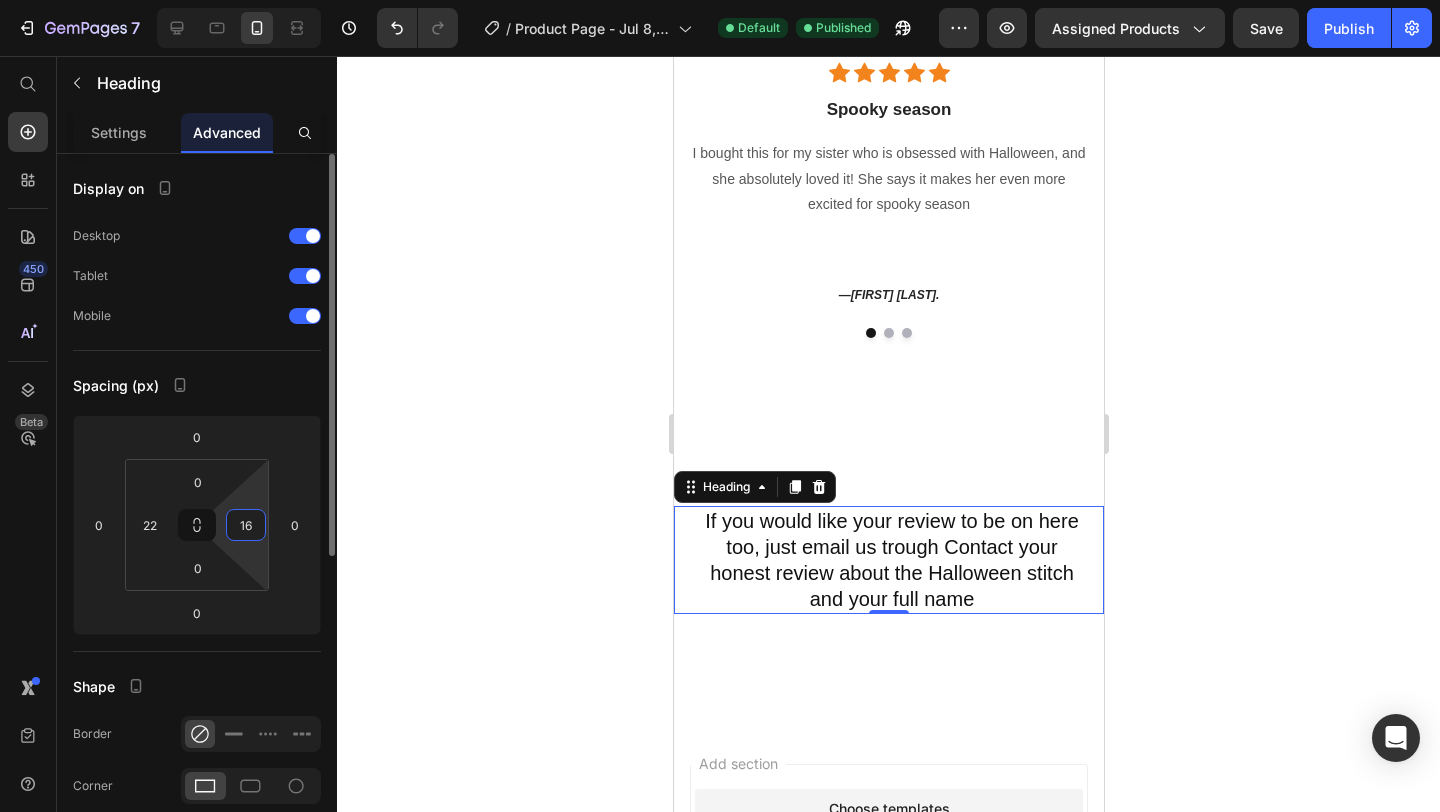 click on "16" at bounding box center [246, 525] 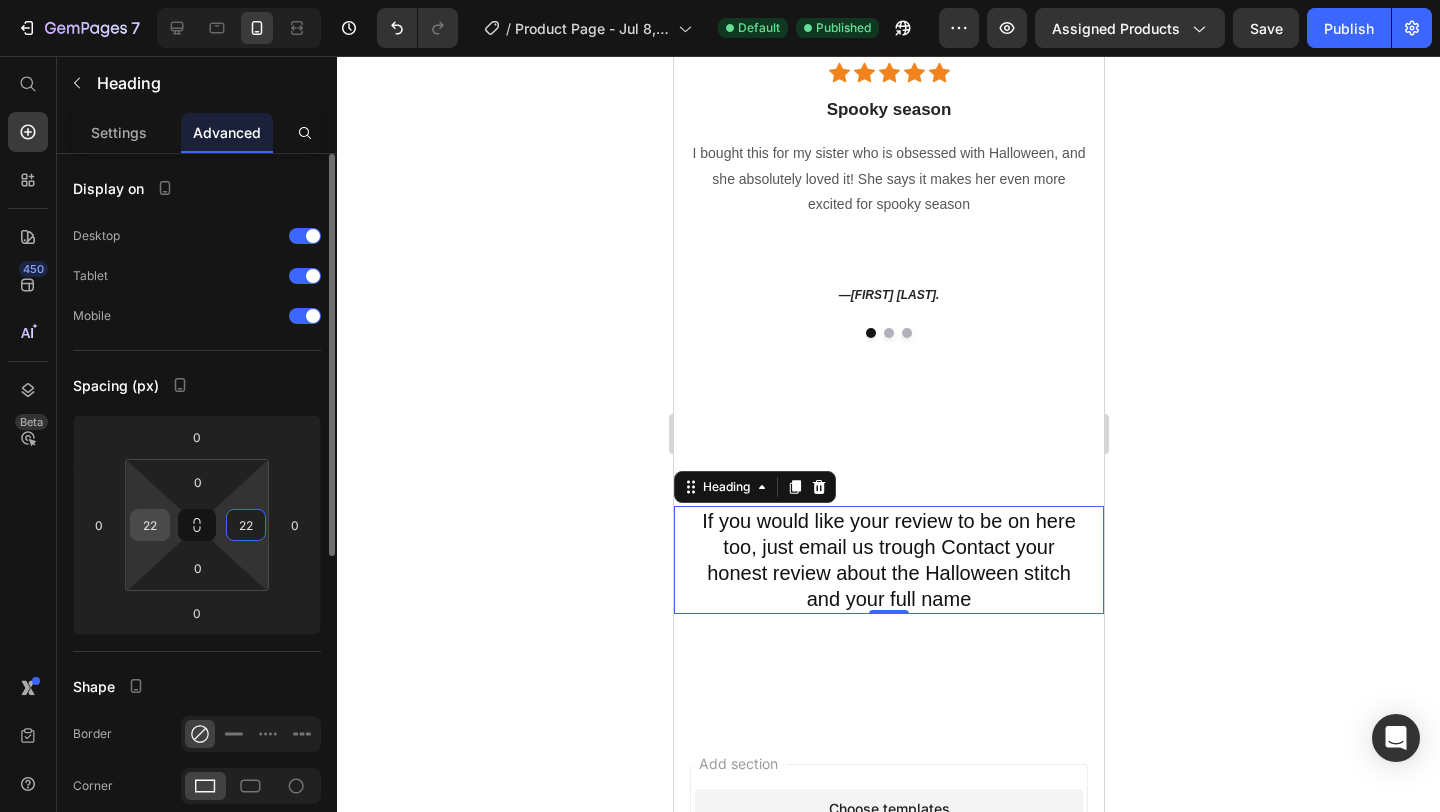 type on "22" 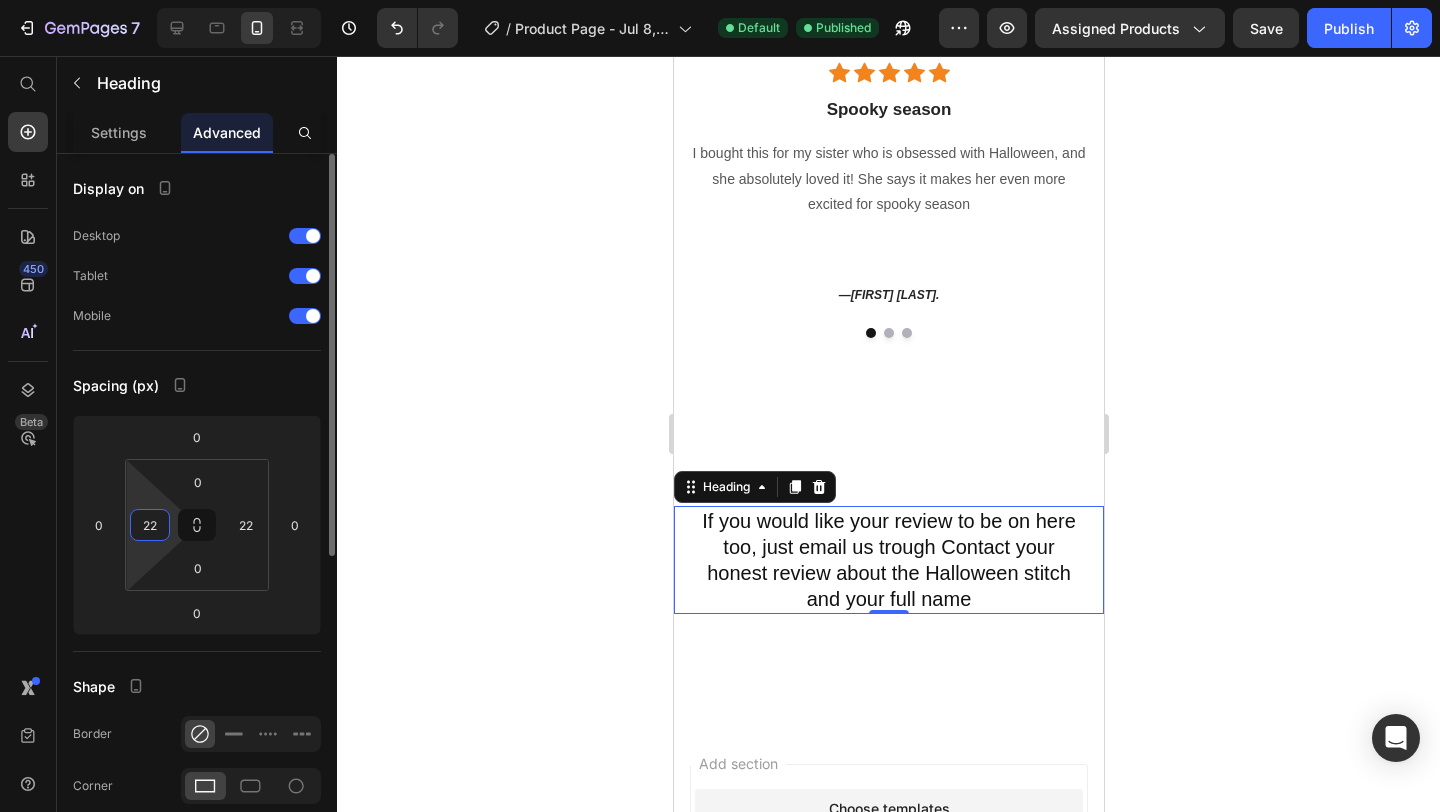 click on "22" at bounding box center (150, 525) 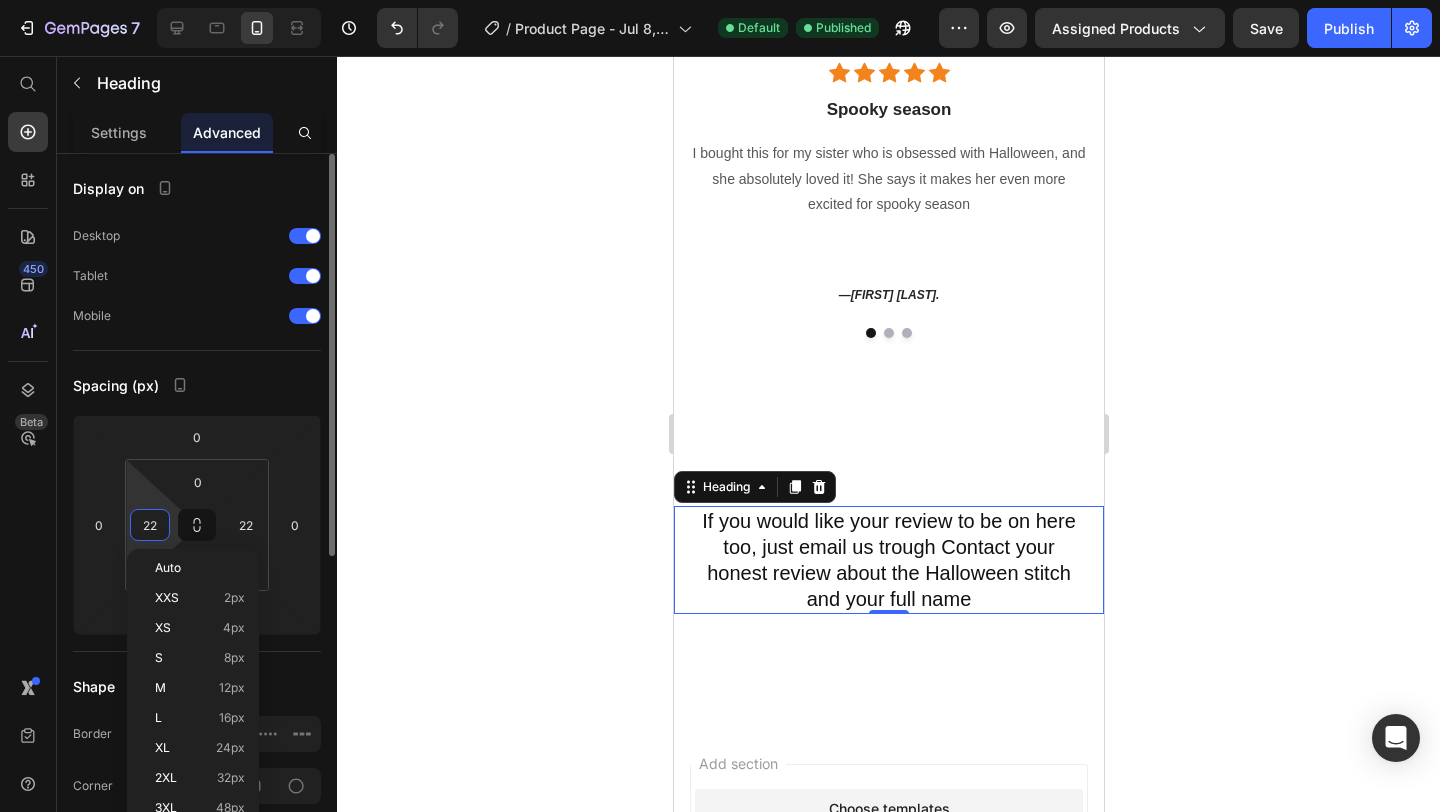 click on "22" at bounding box center (150, 525) 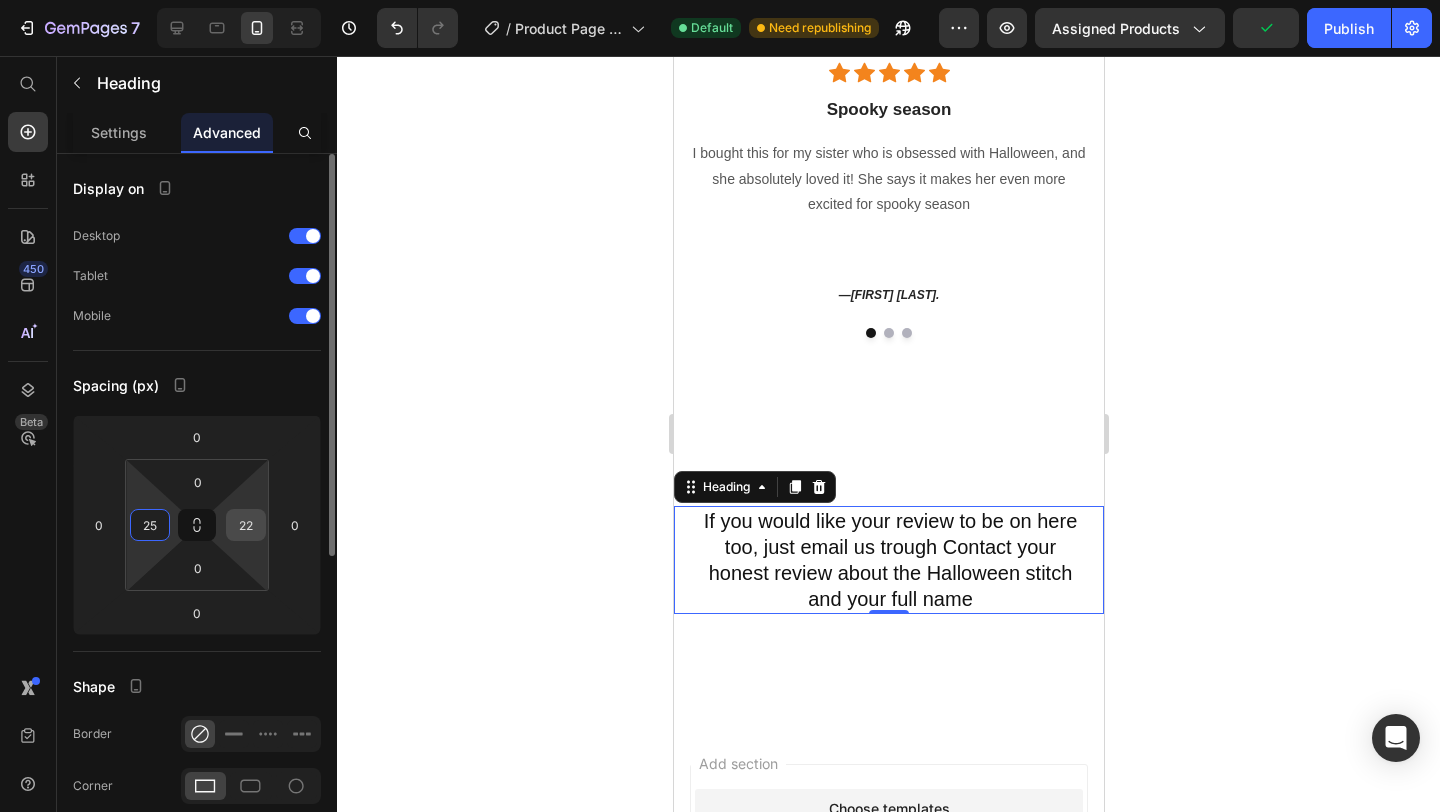 type on "25" 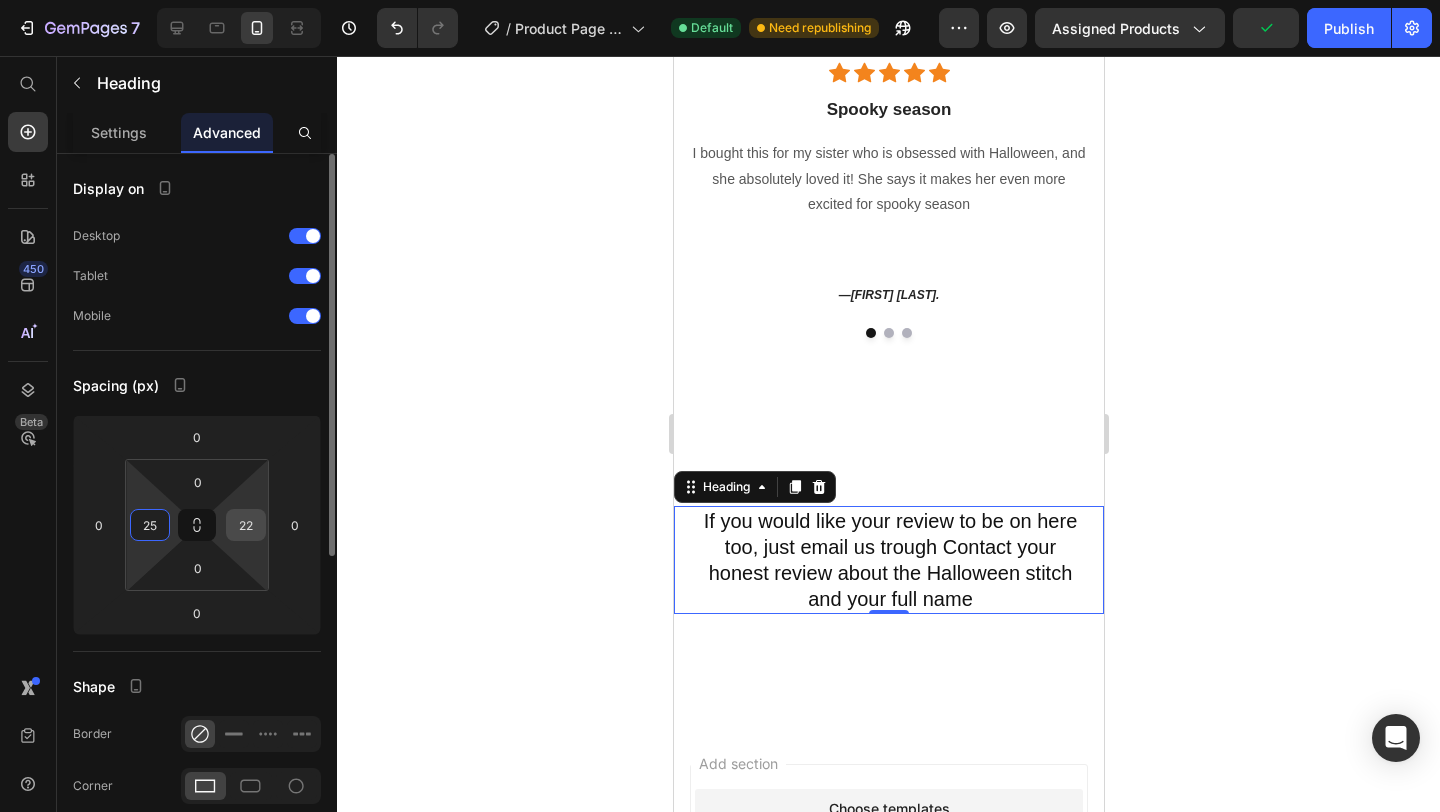 click on "22" at bounding box center (246, 525) 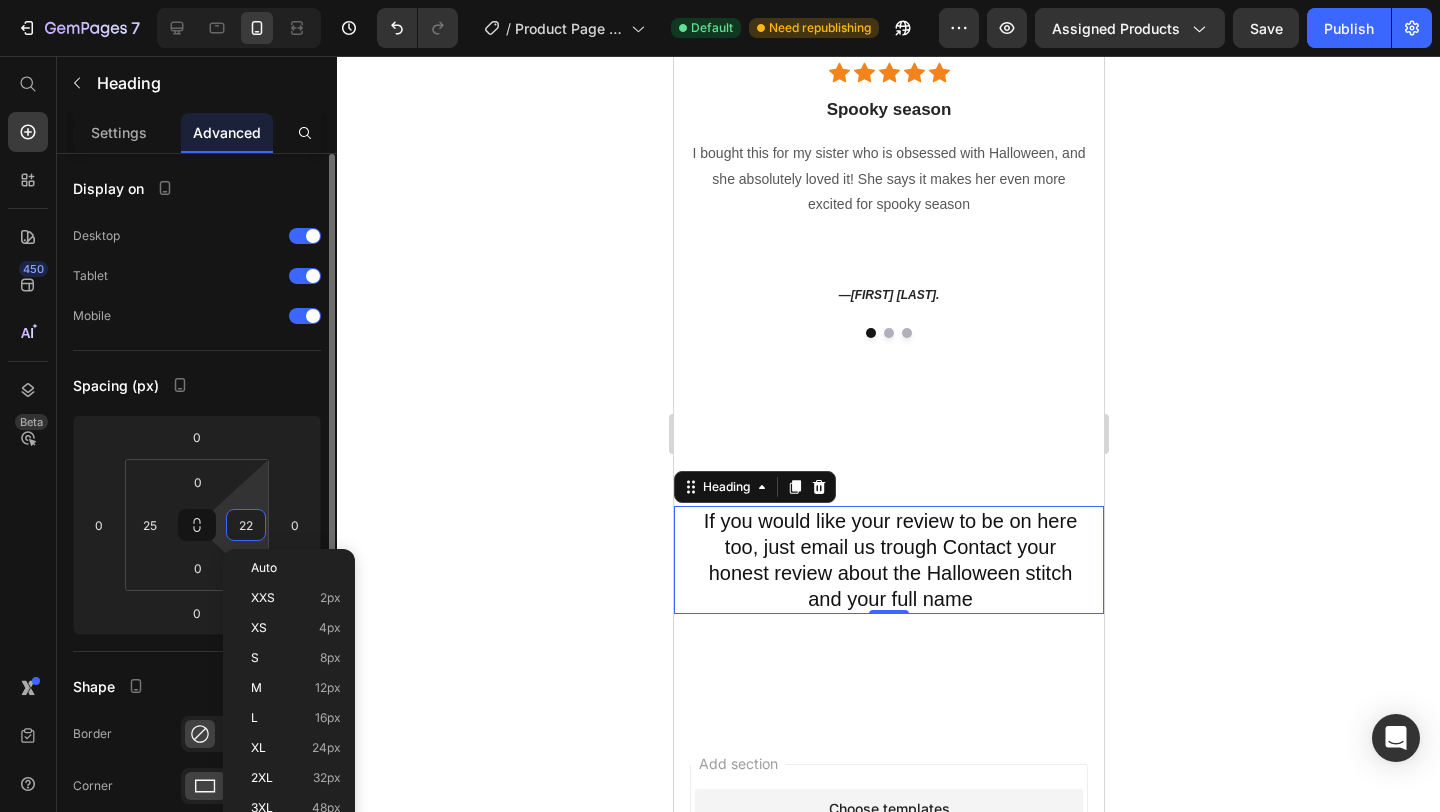 click on "22" at bounding box center (246, 525) 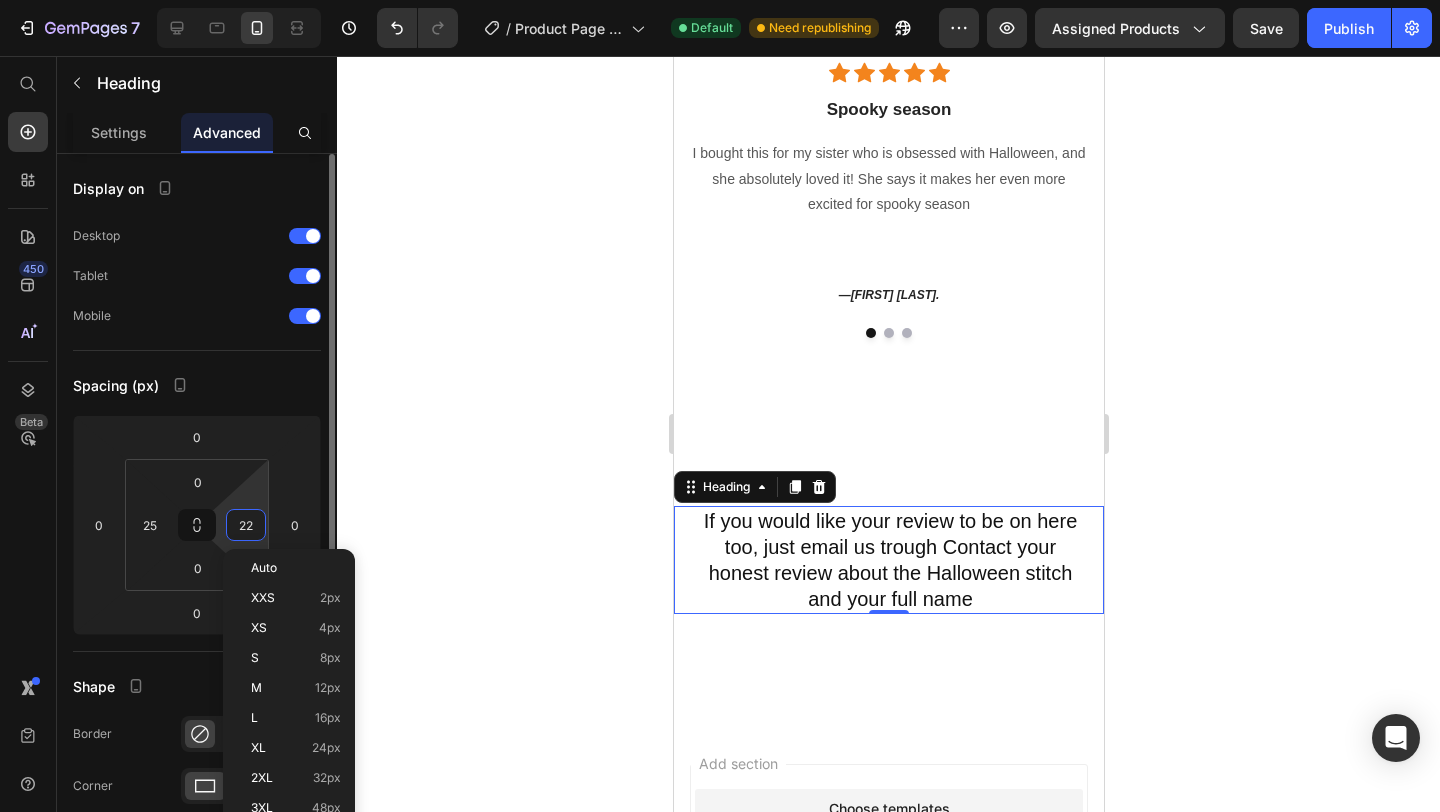 click on "22" at bounding box center (246, 525) 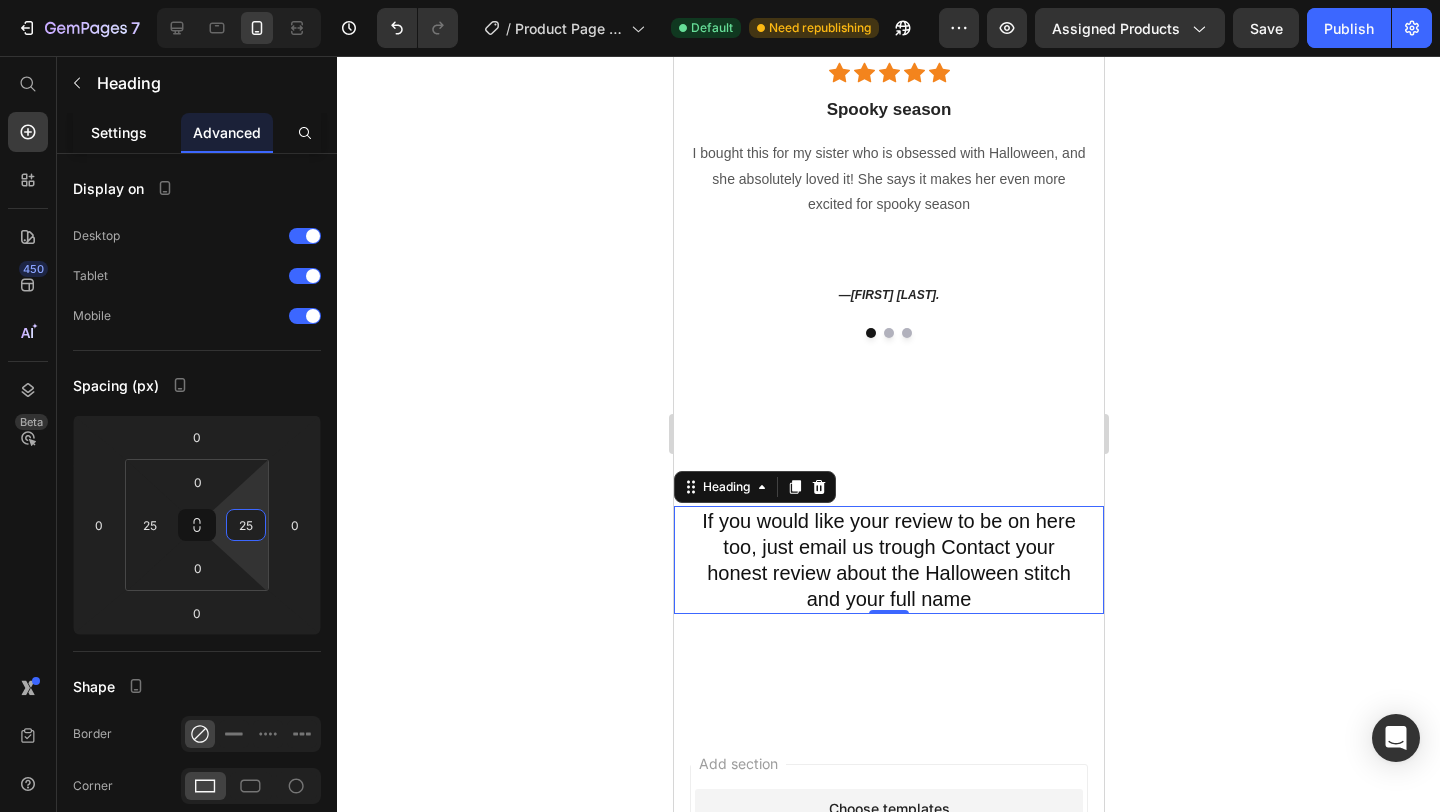 type on "25" 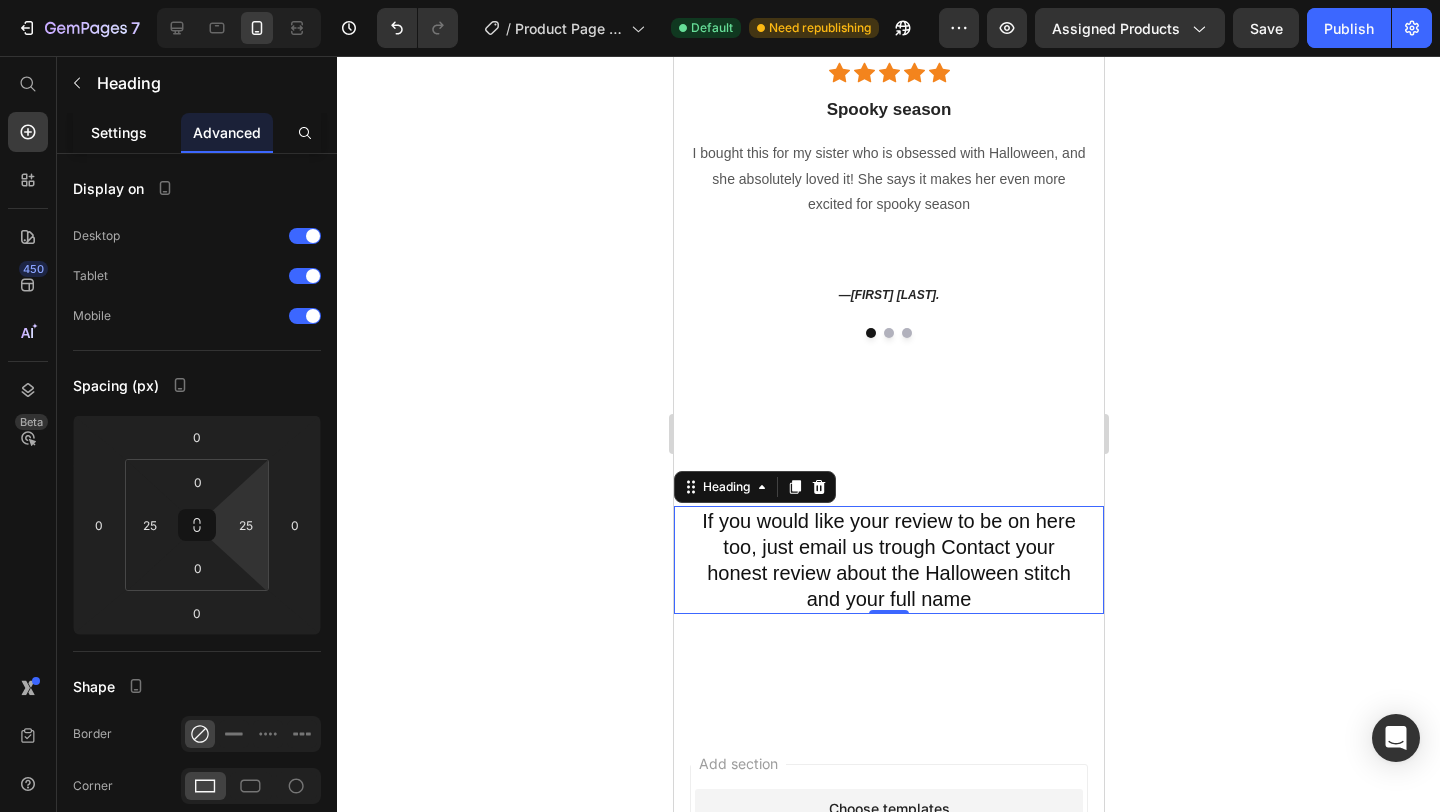 click on "Settings" at bounding box center (119, 132) 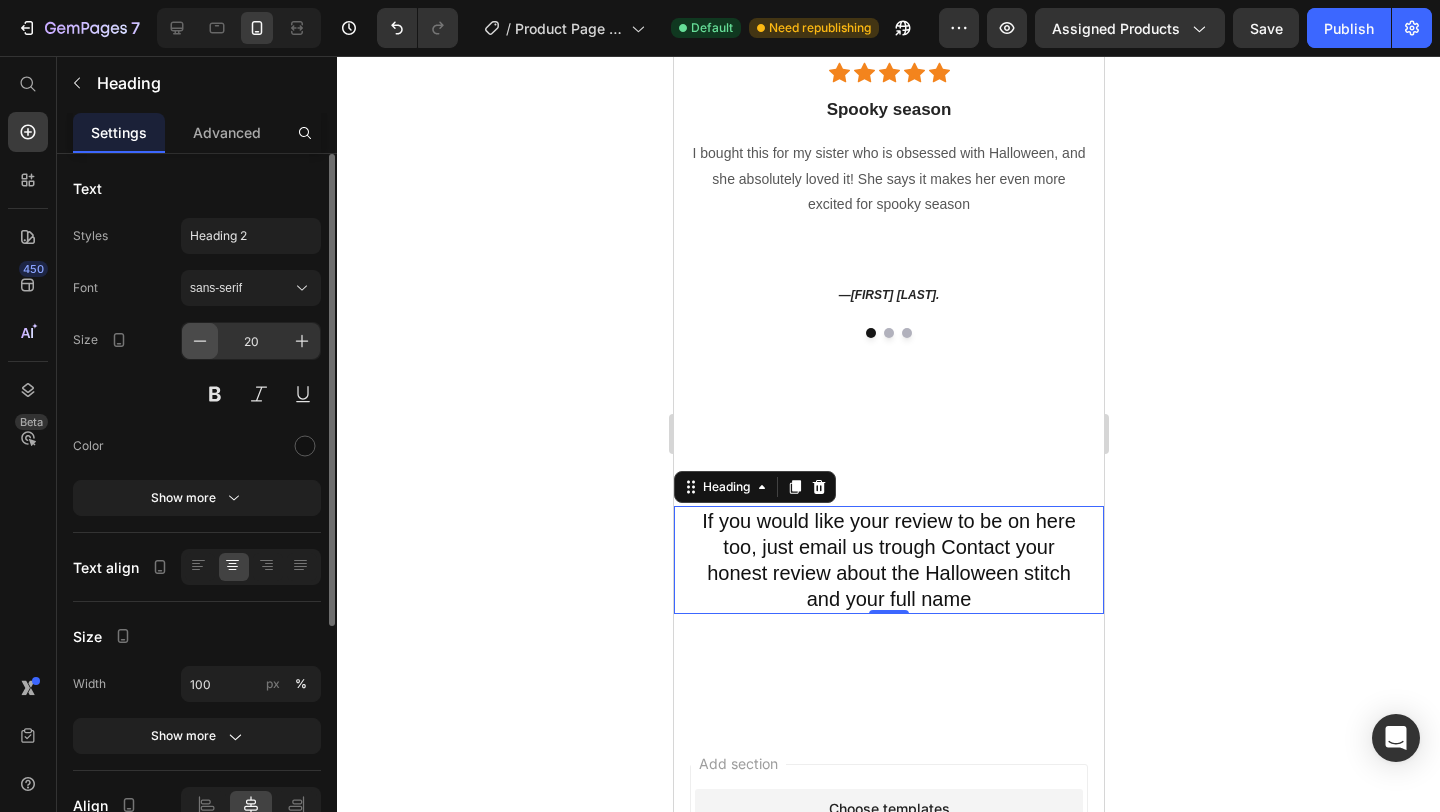 click 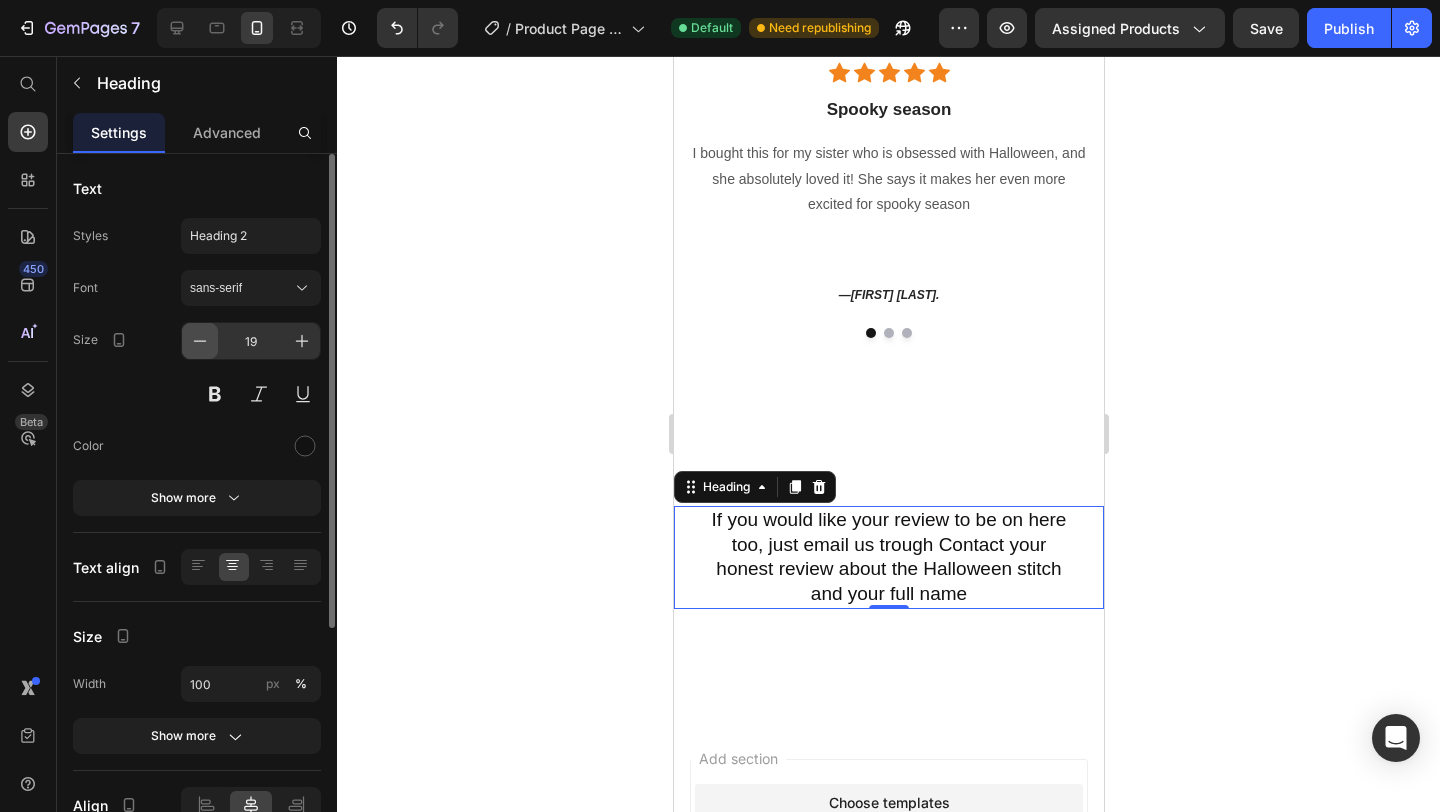 click 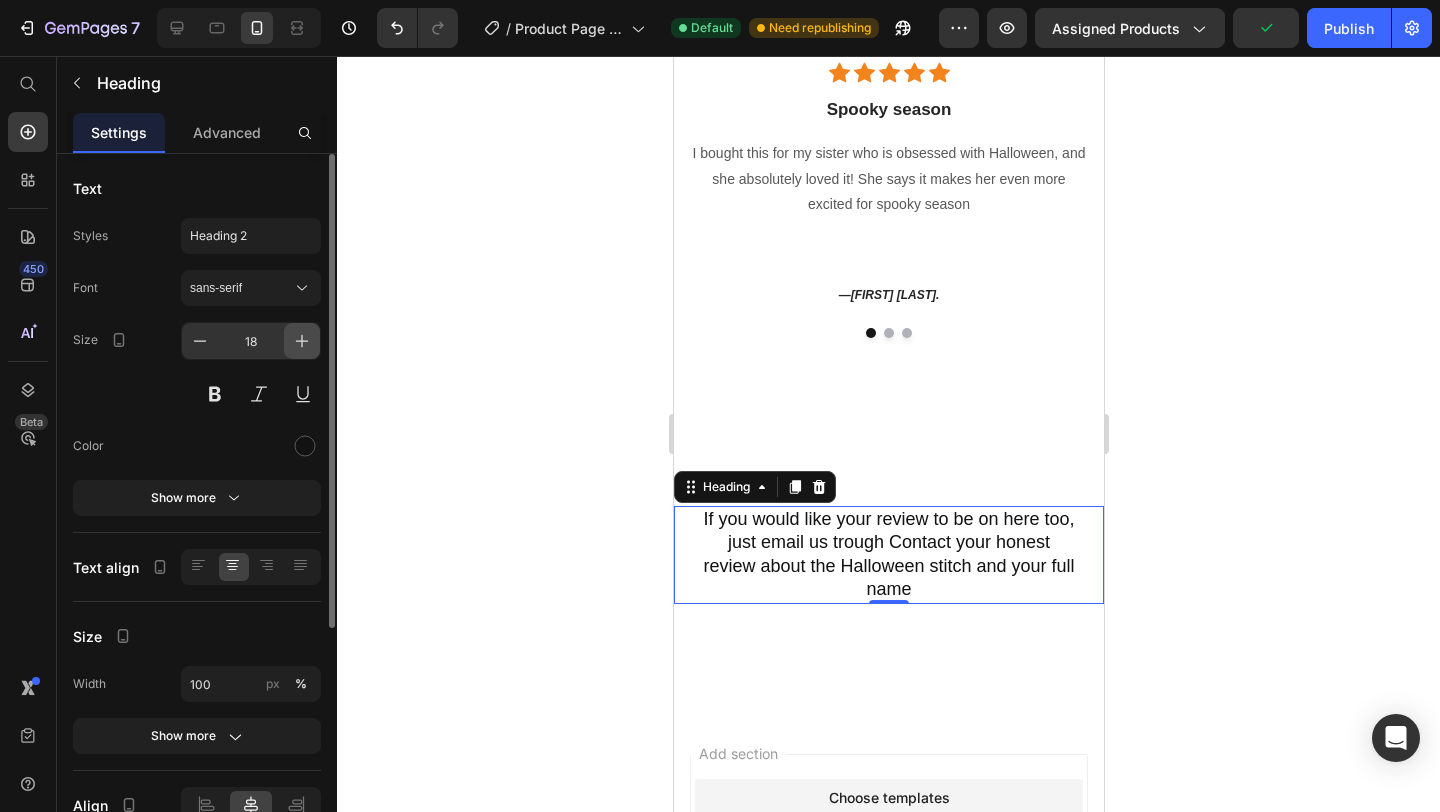 click at bounding box center (302, 341) 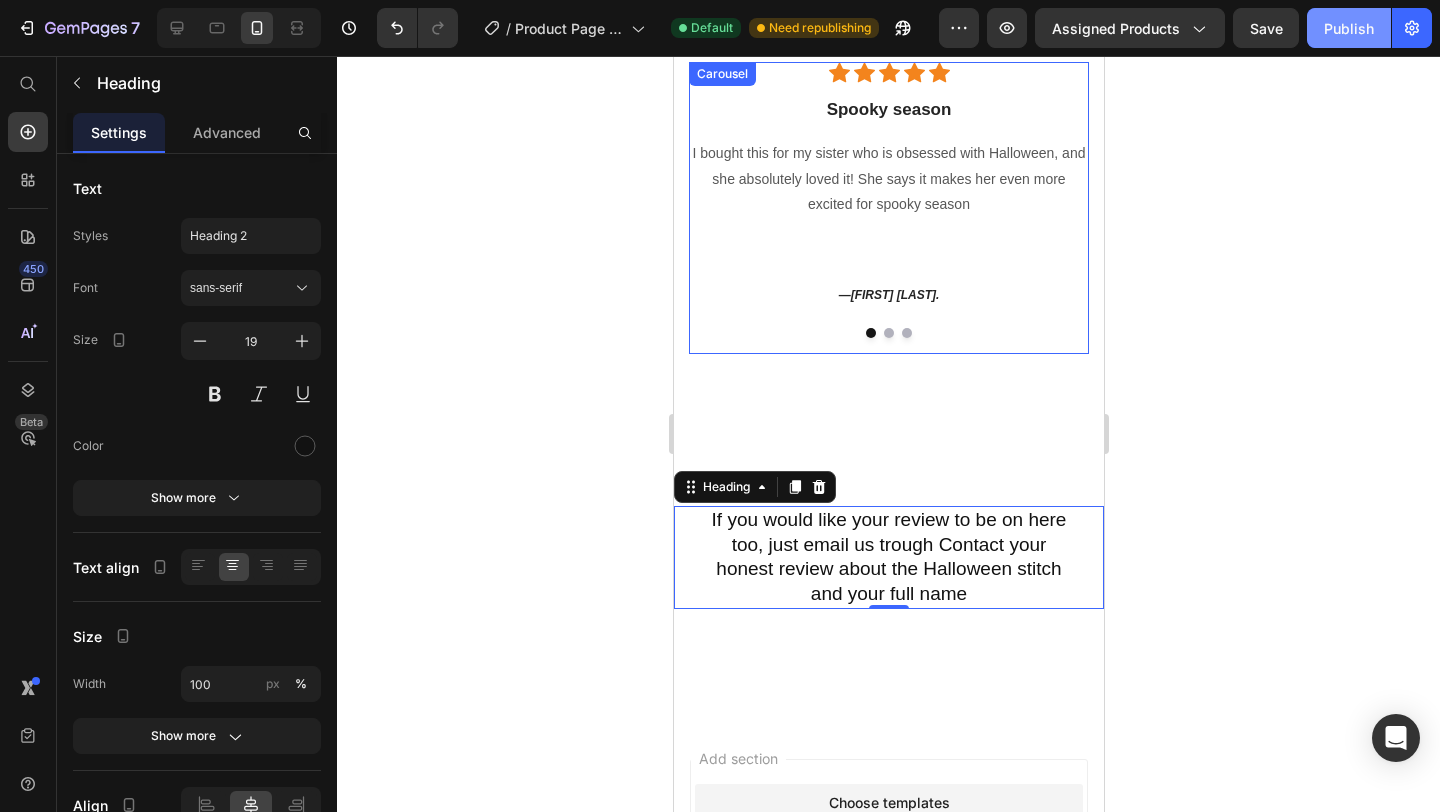 click on "Publish" 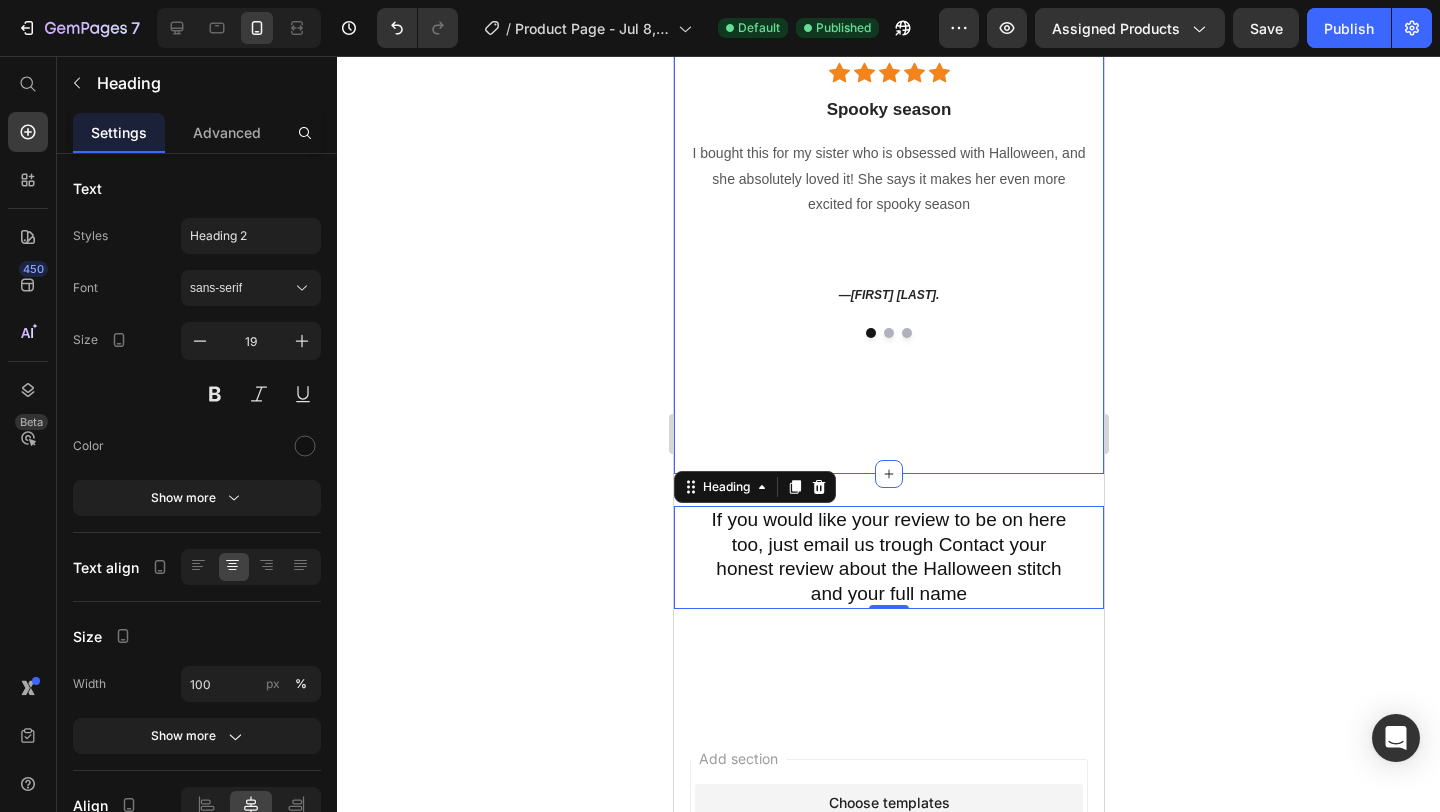 click on "What Some Of Our Customers Are Saying Heading Row Icon Icon Icon Icon Icon Icon List Hoz Spooky season Heading I bought this for my sister who is obsessed with Halloween, and she absolutely loved it! She says it makes her even more excited for spooky season Text block — [FIRST] [LAST]. Text block Icon Icon Icon Icon
Icon Icon List Hoz Can't wait! Heading I couldn't wait for October, so I grabbed this early. It’s so cute and makes my room feel like Halloween all year round. Totally worth it! Text block —[FIRST] [LAST]. Text block Icon Icon Icon Icon Icon Icon List Hoz Not just cute Heading I love Halloween so much that I start decorating in summer. This plushie is the perfect addition — super soft and spooky cute. So happy with it! Text block — [FIRST] [LAST]. Text block Carousel Row Section 6" at bounding box center [888, 122] 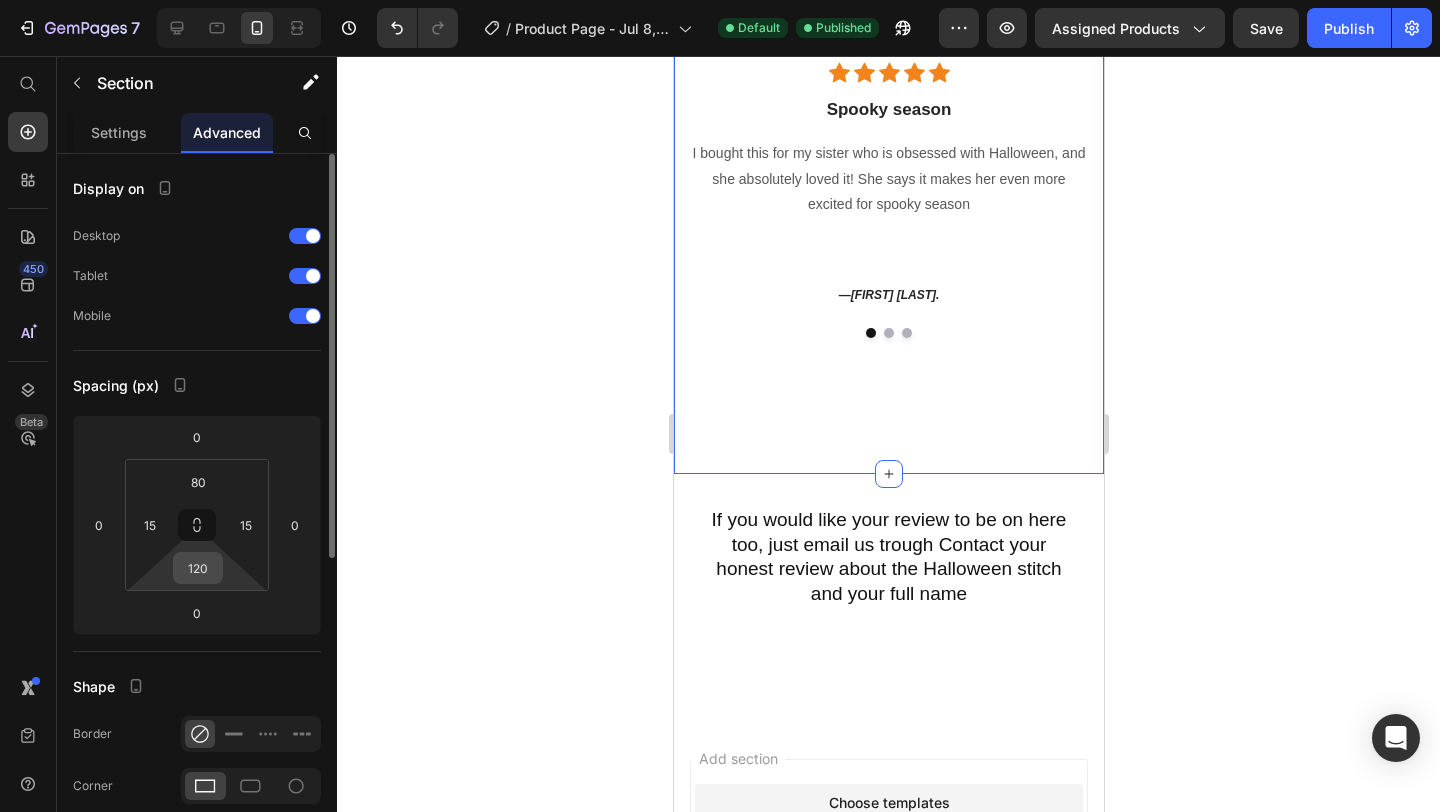 click on "120" at bounding box center (198, 568) 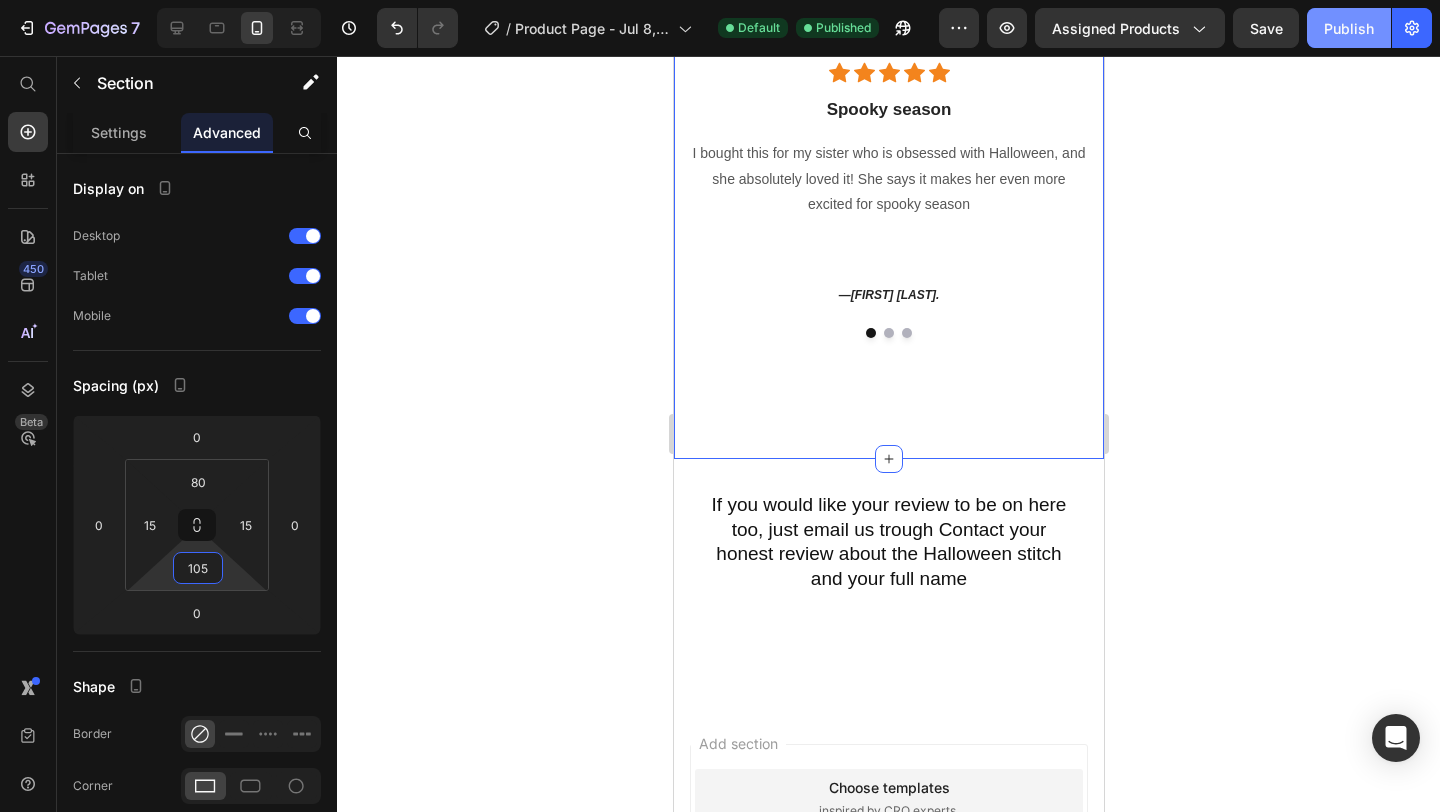 type on "105" 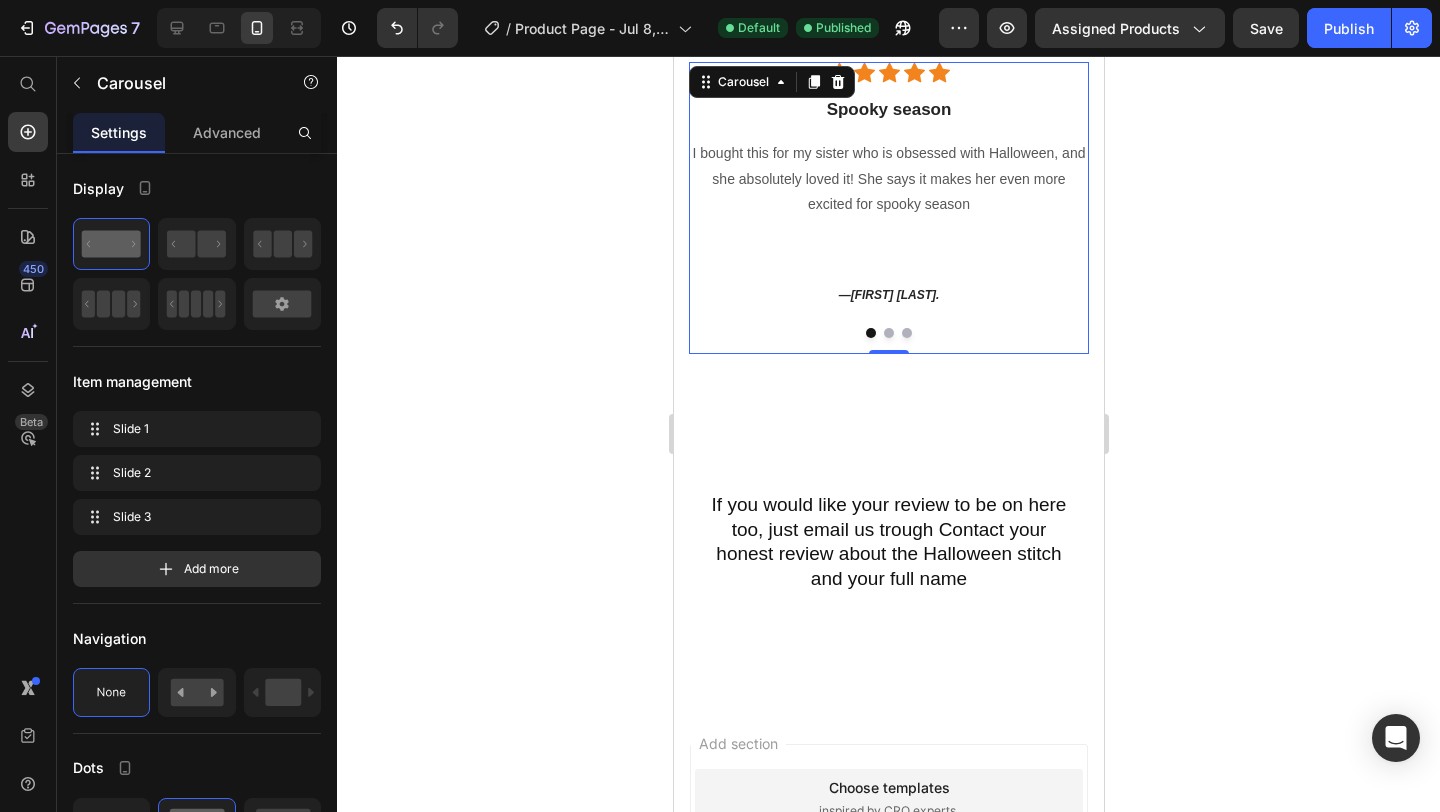 click at bounding box center (906, 333) 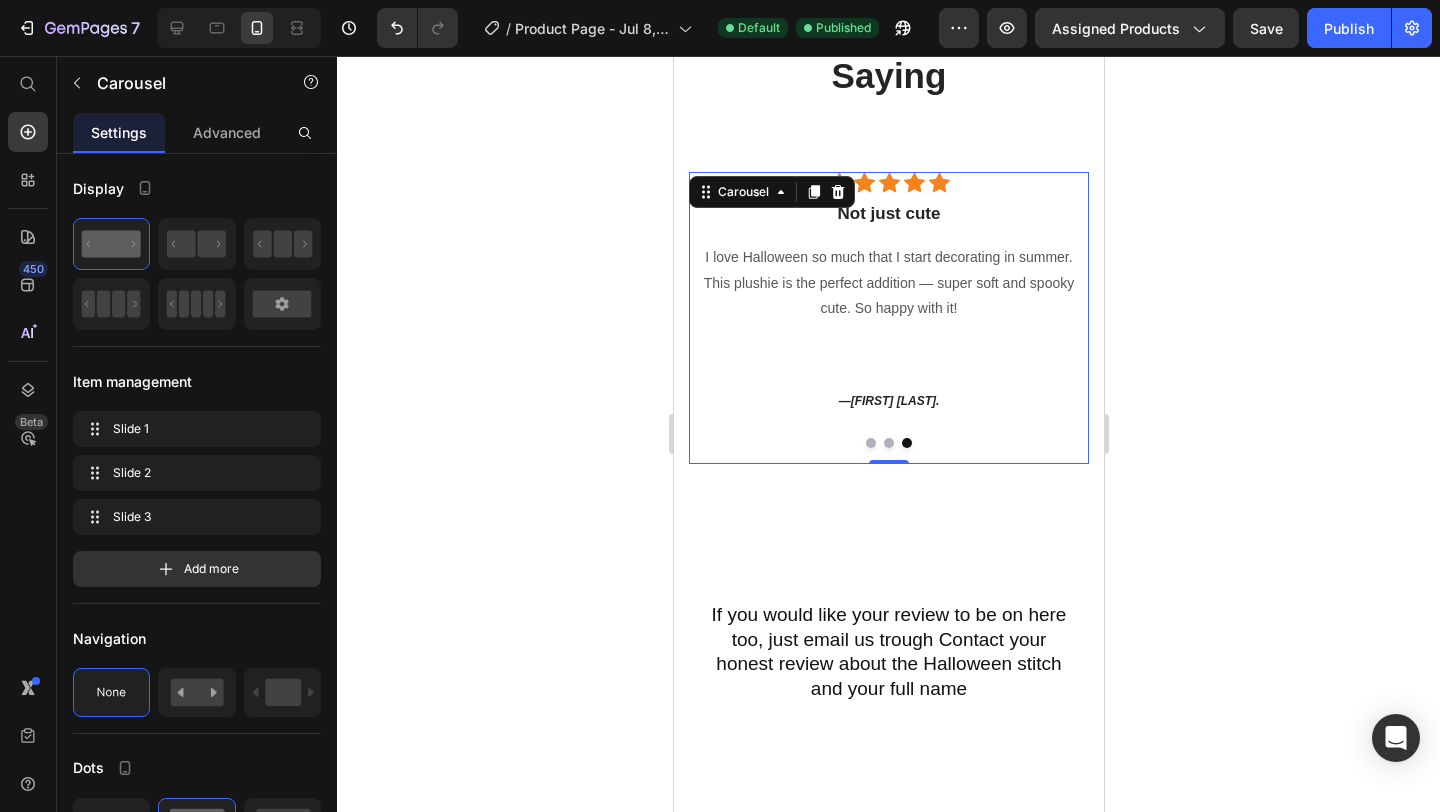 scroll, scrollTop: 4237, scrollLeft: 0, axis: vertical 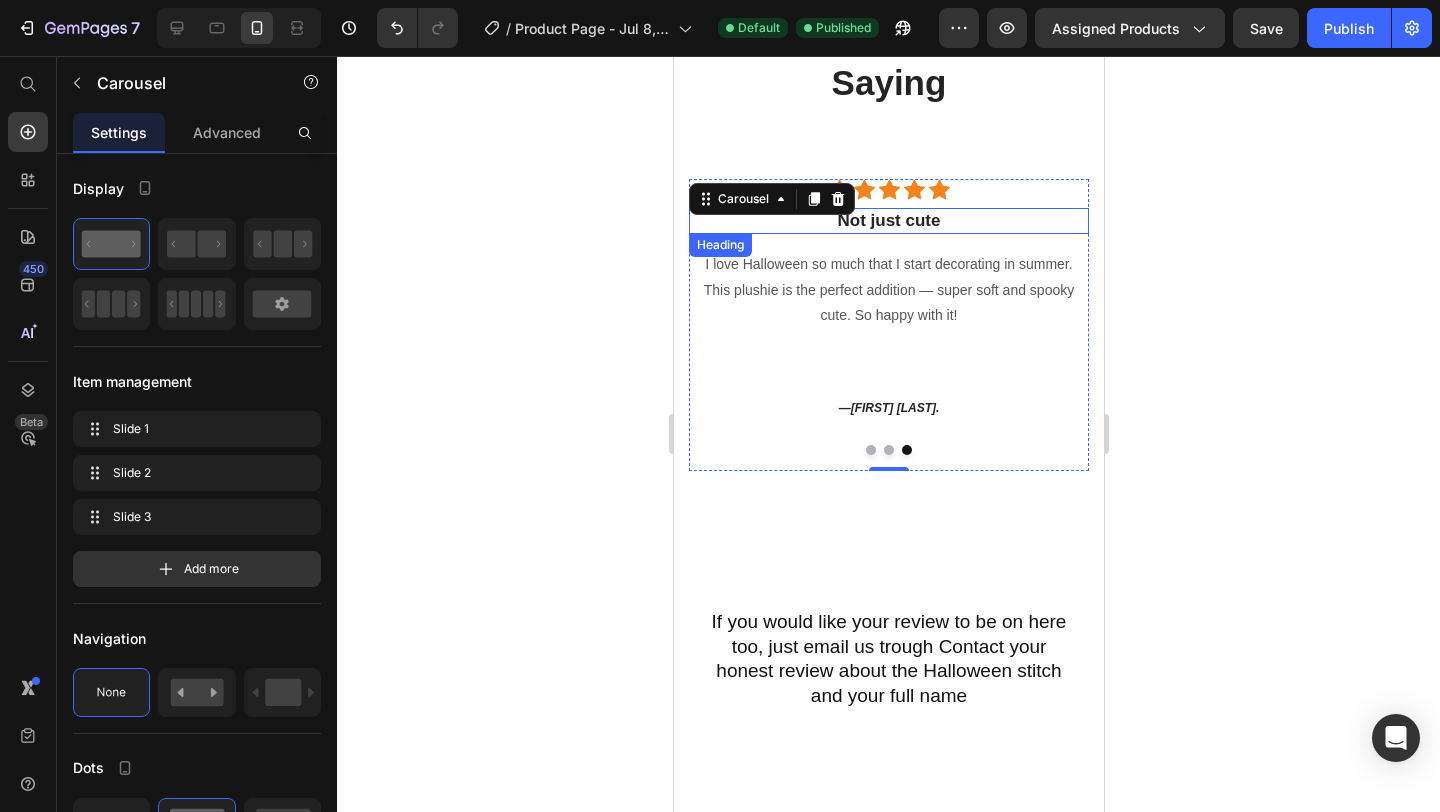 click on "Not just cute" at bounding box center (888, 221) 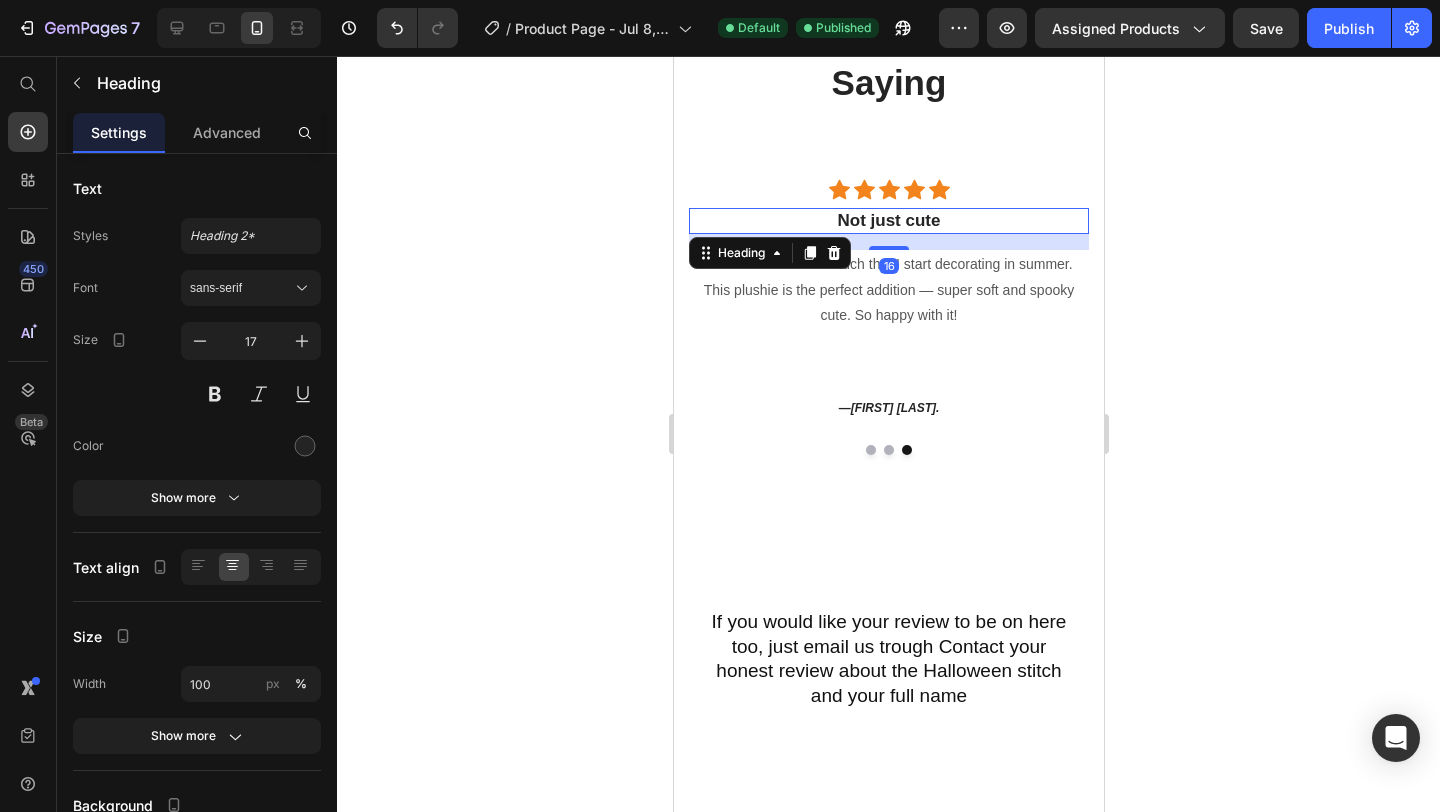 click on "Not just cute" at bounding box center (888, 221) 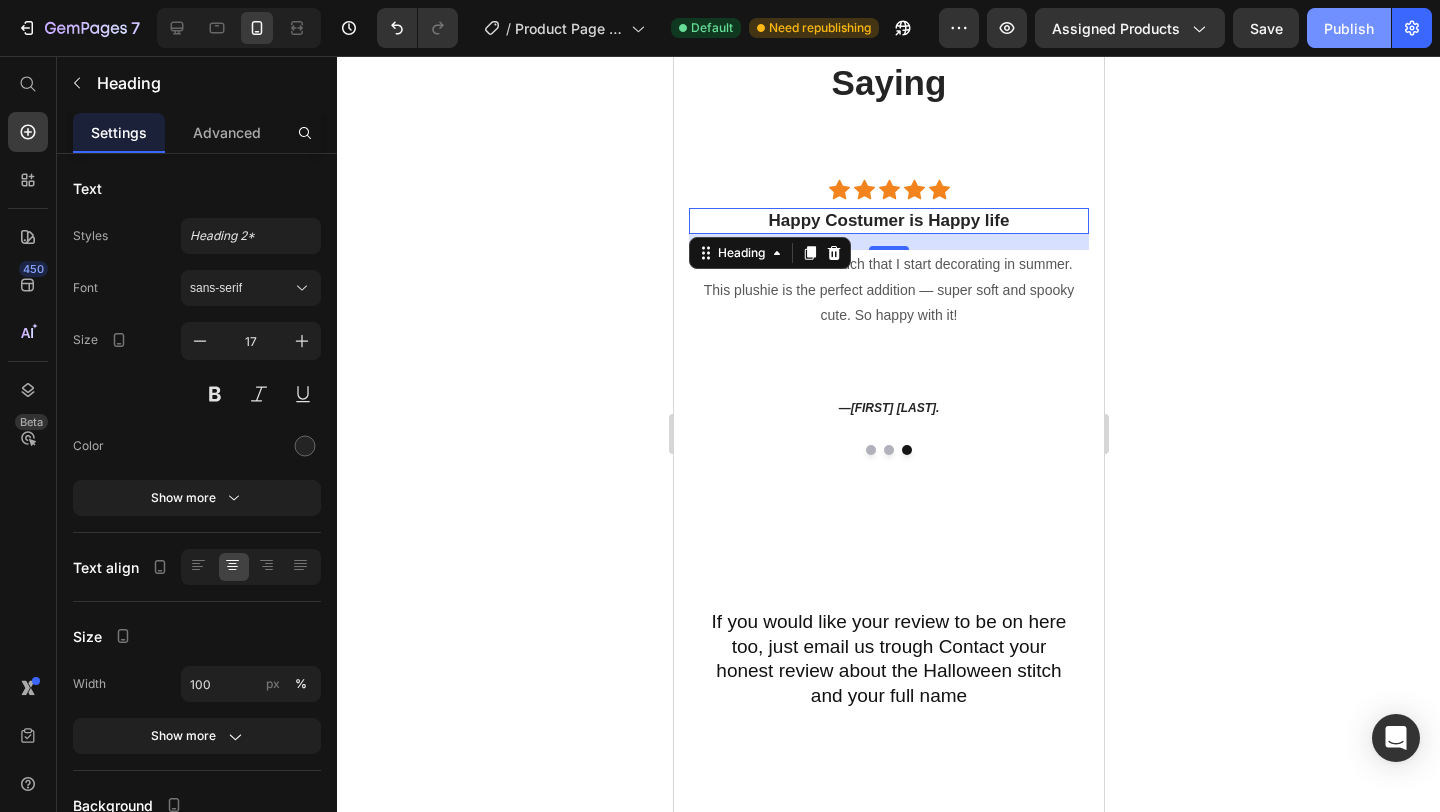 click on "Publish" at bounding box center (1349, 28) 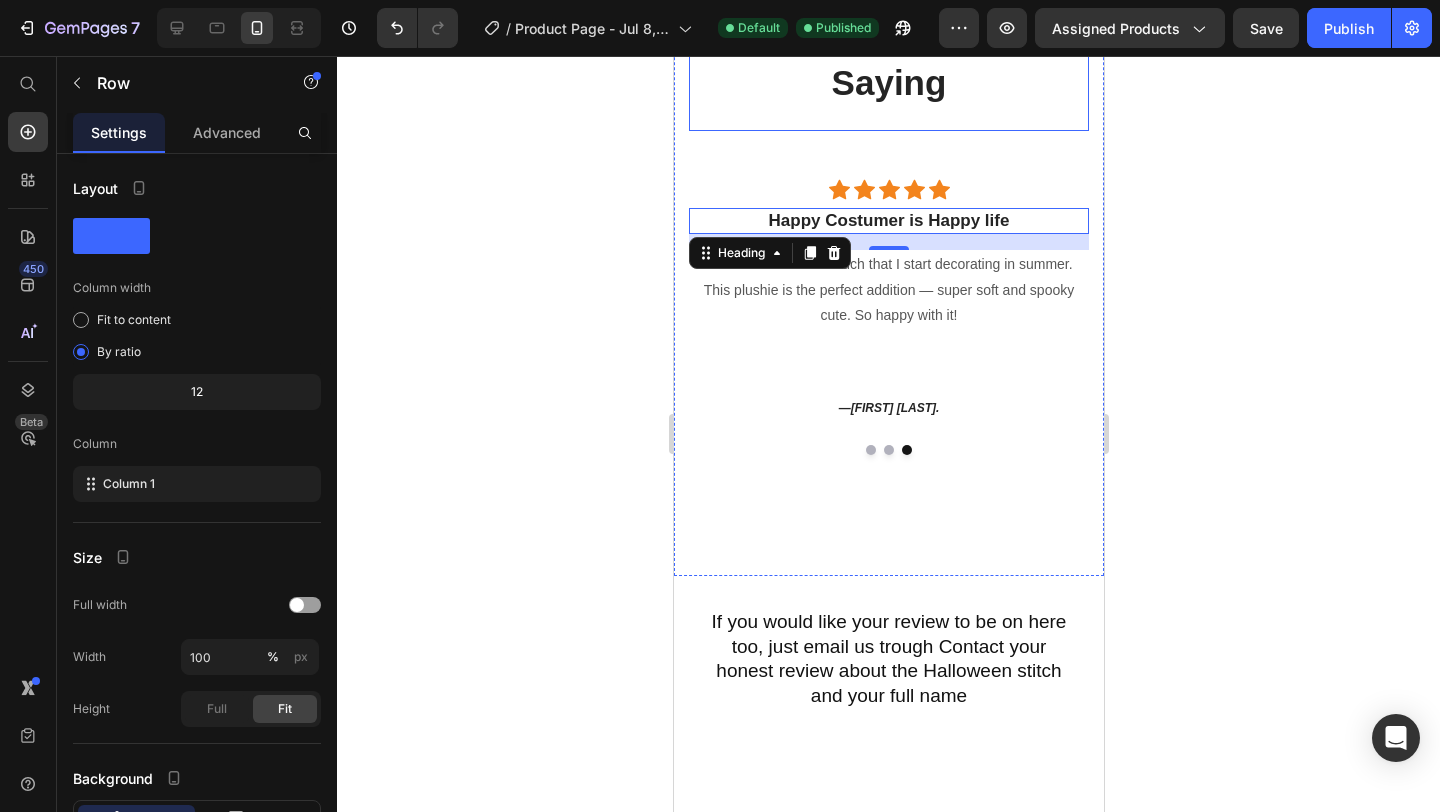 click on "What Some Of Our Customers Are Saying Heading" at bounding box center (888, 49) 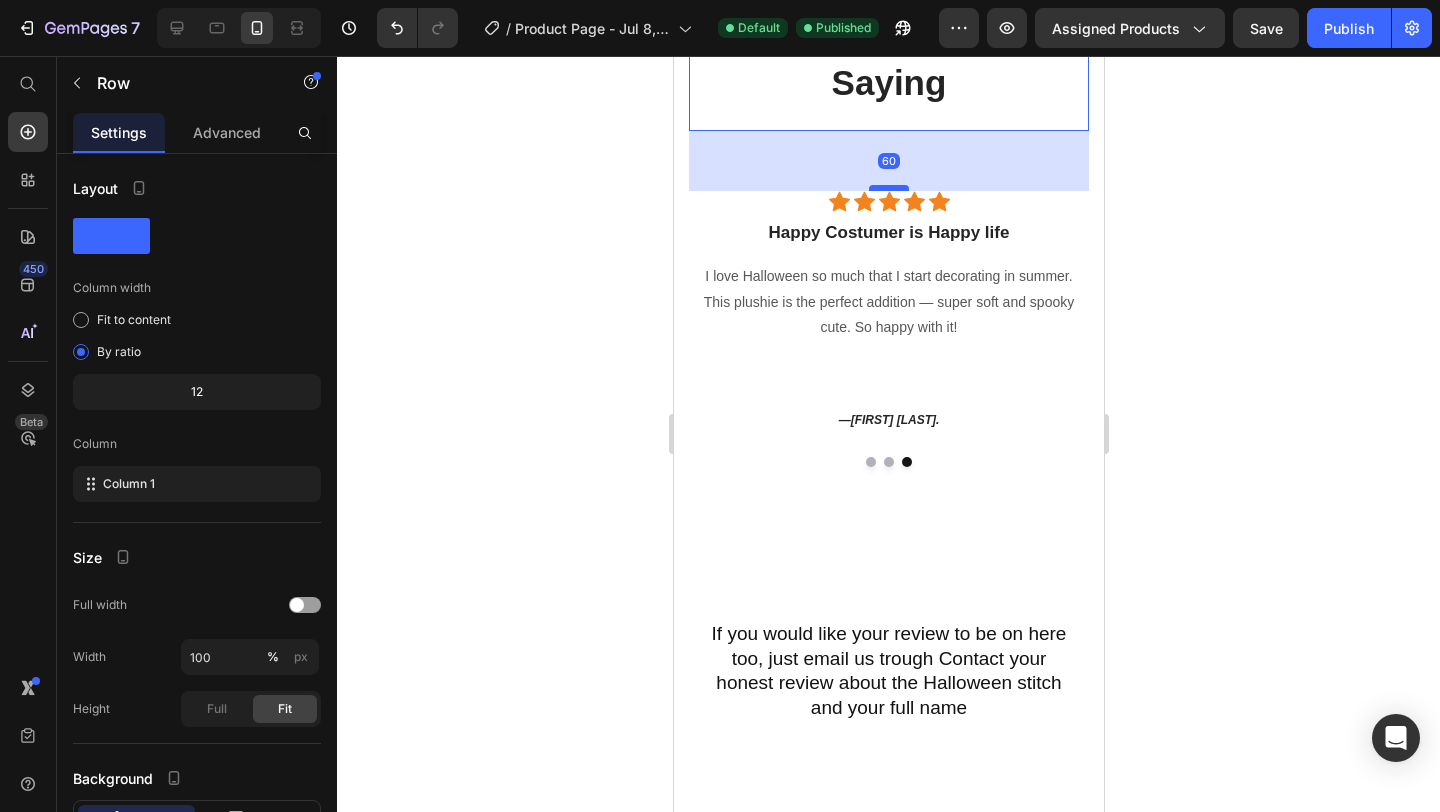 drag, startPoint x: 894, startPoint y: 176, endPoint x: 896, endPoint y: 187, distance: 11.18034 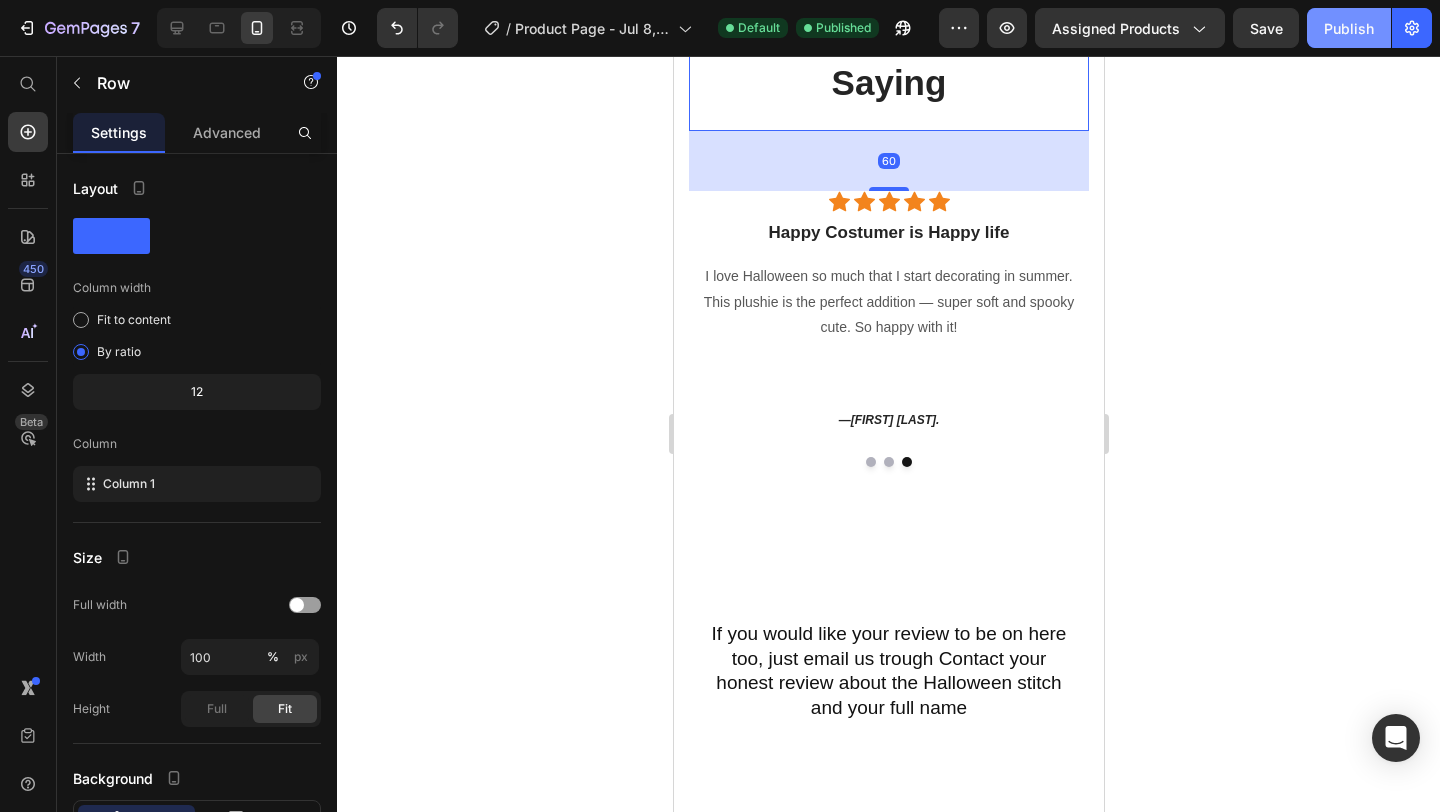 click on "Publish" at bounding box center (1349, 28) 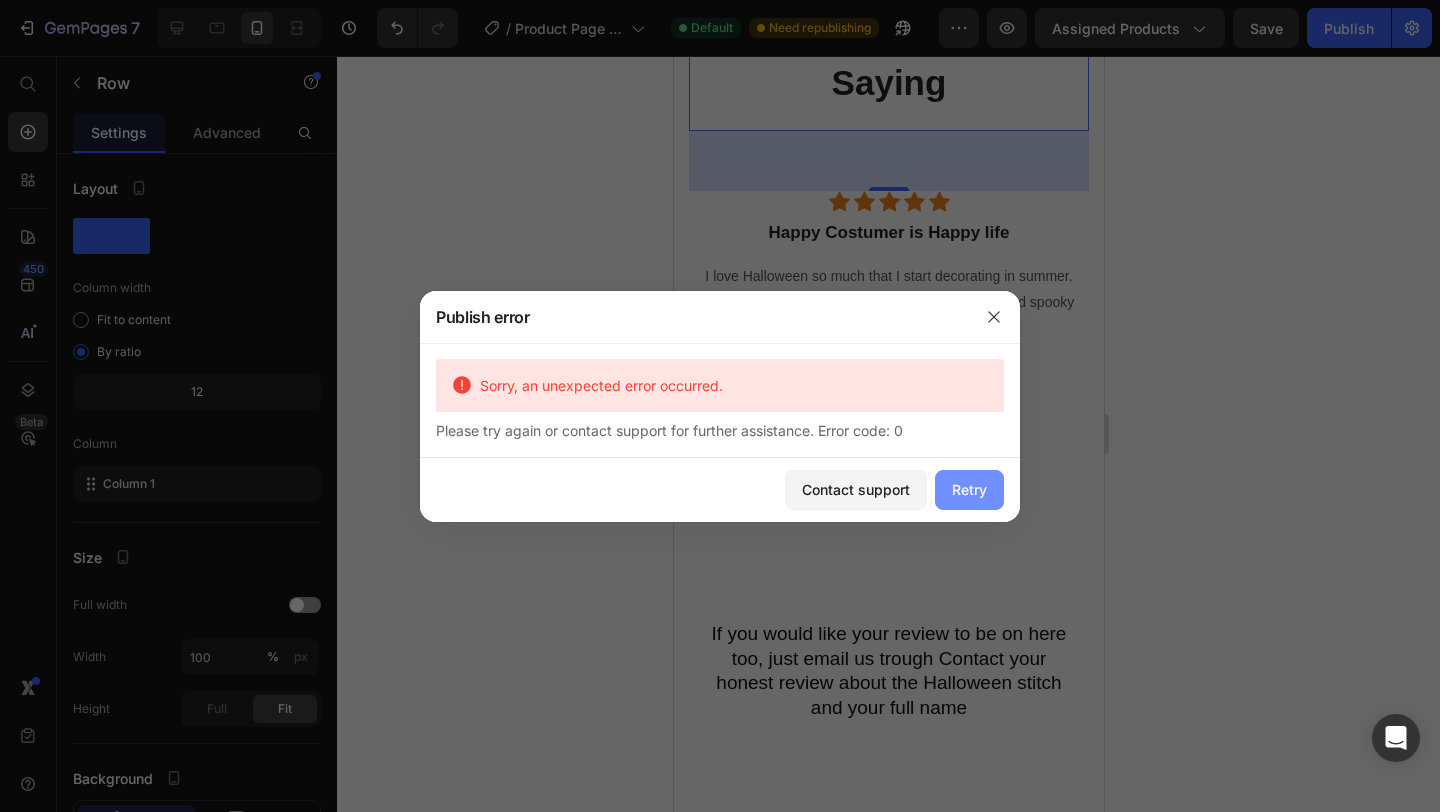 click on "Retry" at bounding box center [969, 490] 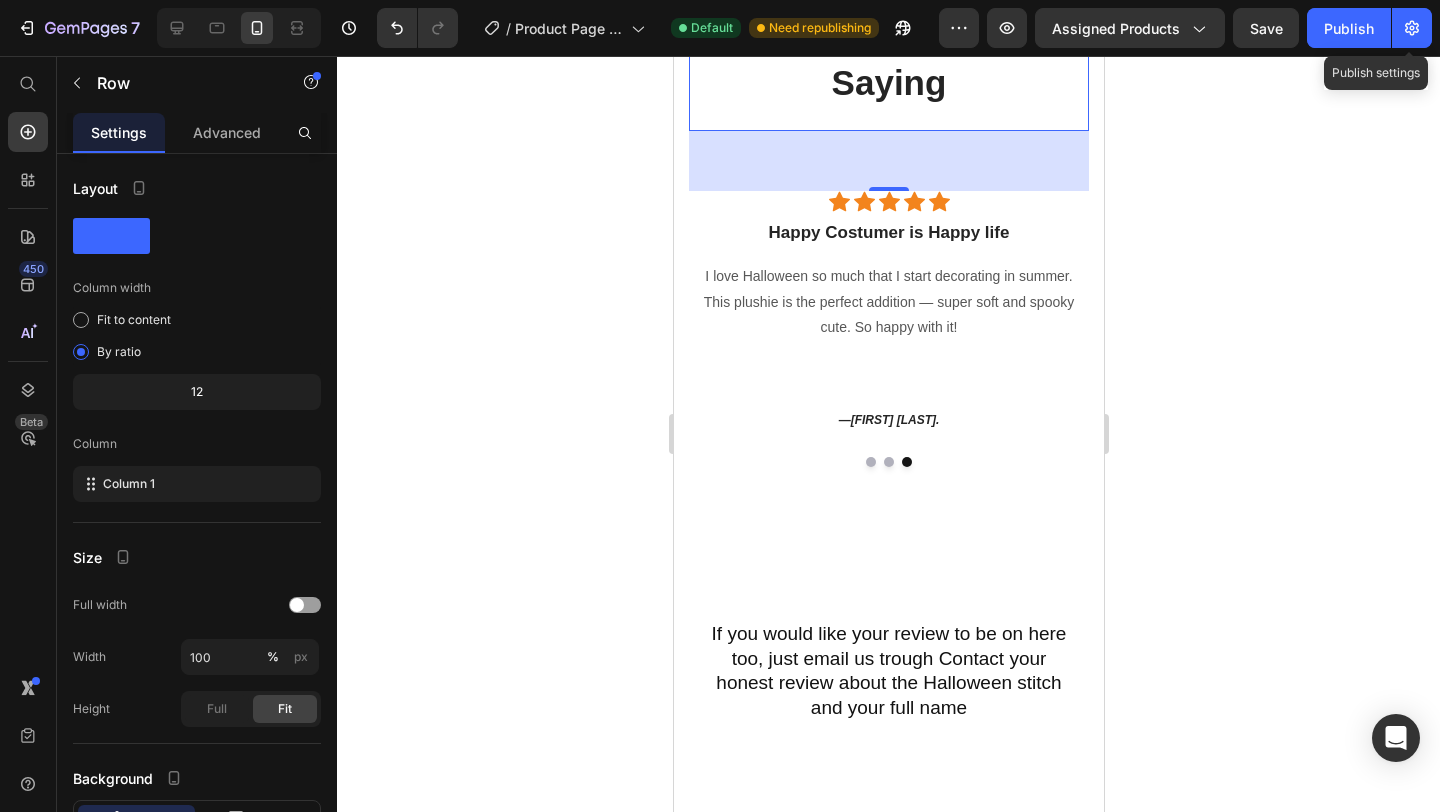 click on "7  Version history  /  Product Page - Jul 8, 20:16:29 Default Need republishing Preview Assigned Products  Save   Publish  Publish settings" 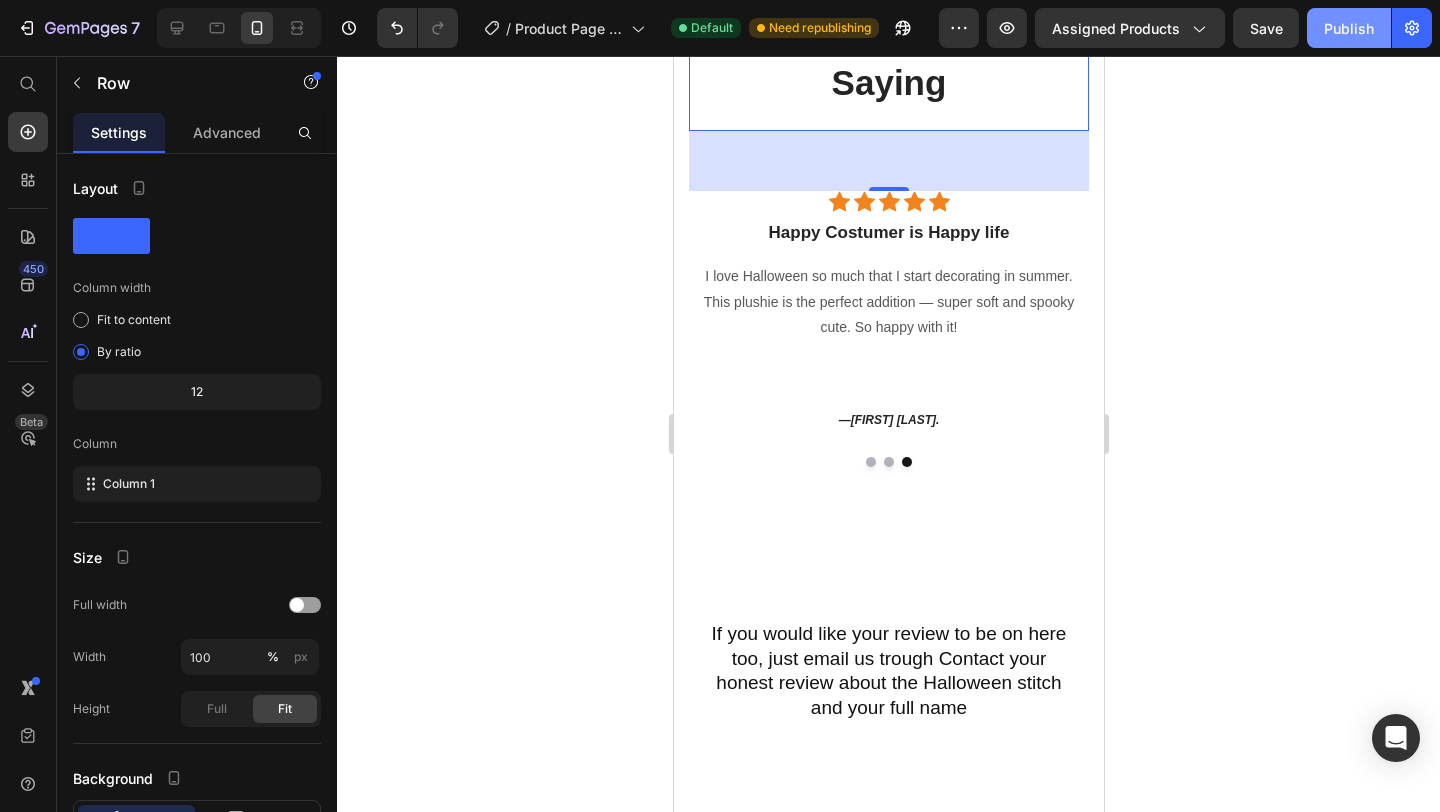click on "Publish" at bounding box center [1349, 28] 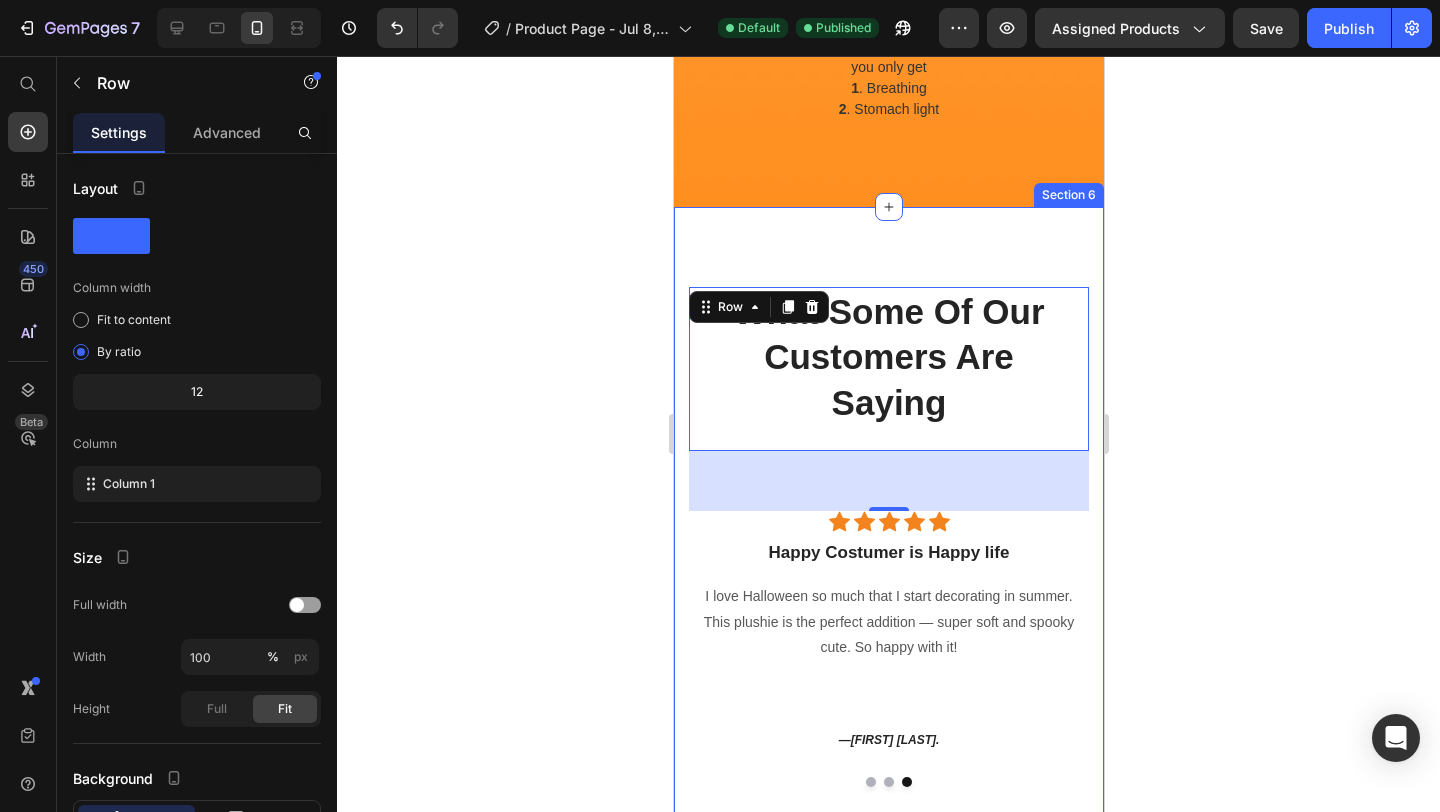 scroll, scrollTop: 3755, scrollLeft: 0, axis: vertical 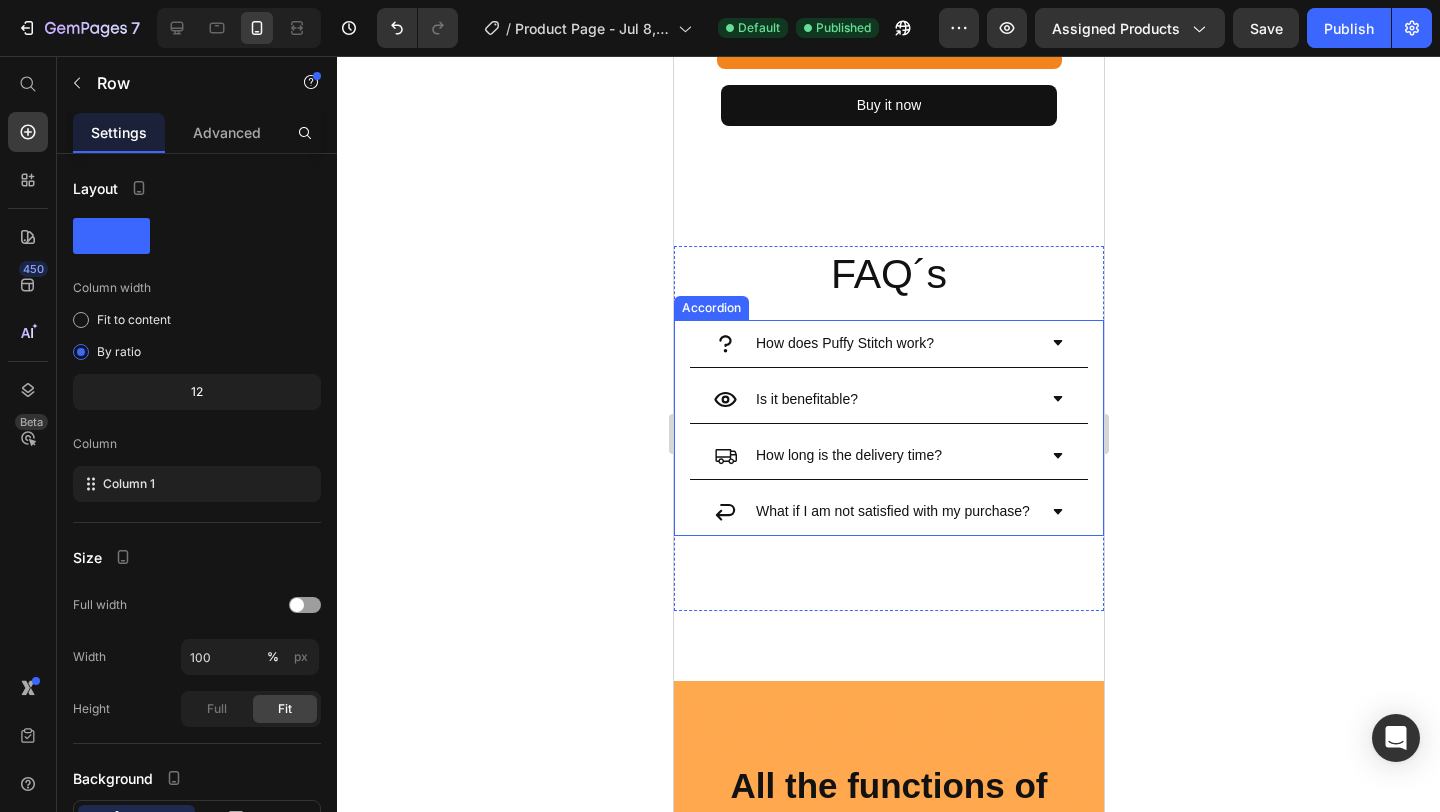 click on "What if I am not satisfied with my purchase?" at bounding box center [888, 512] 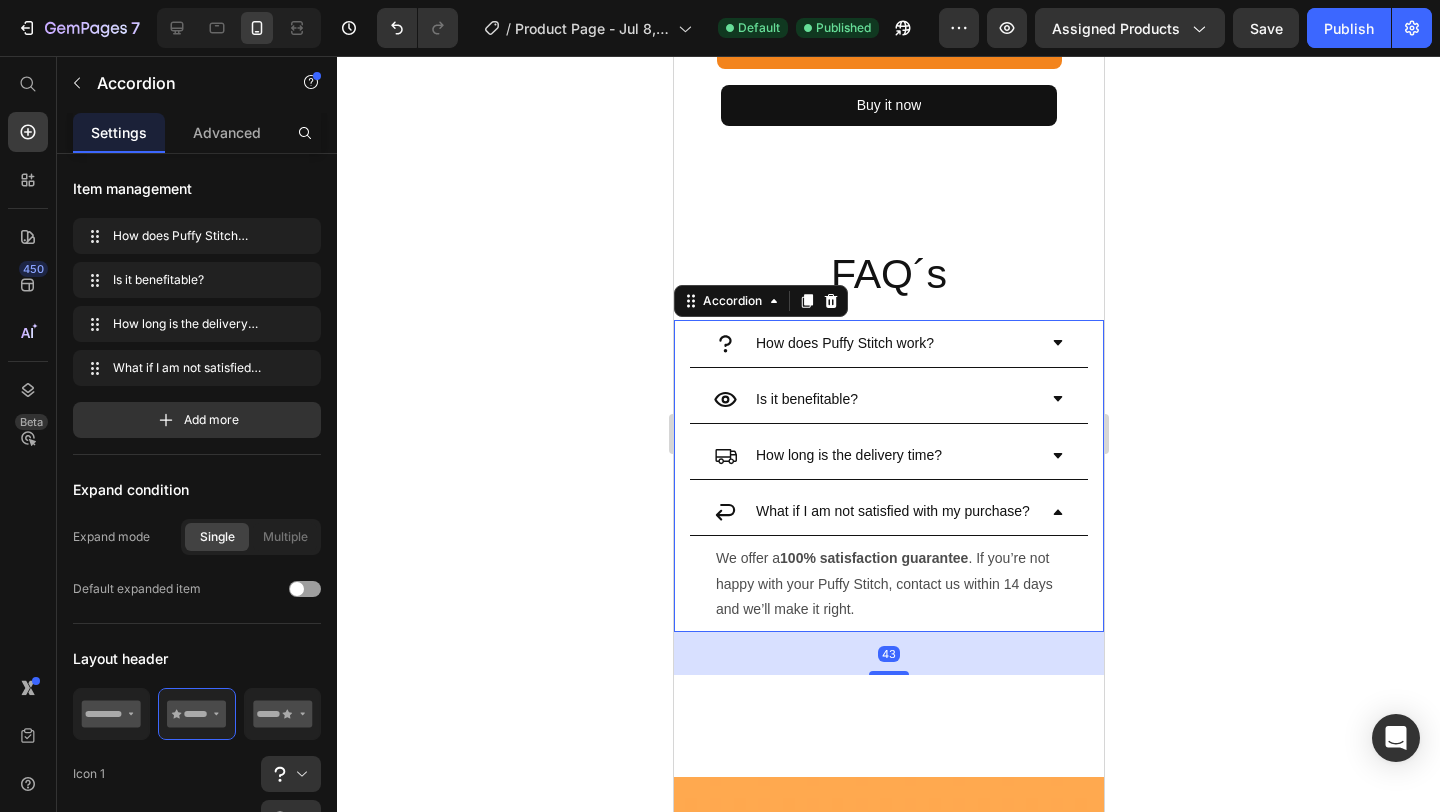 click on "What if I am not satisfied with my purchase?" at bounding box center [888, 512] 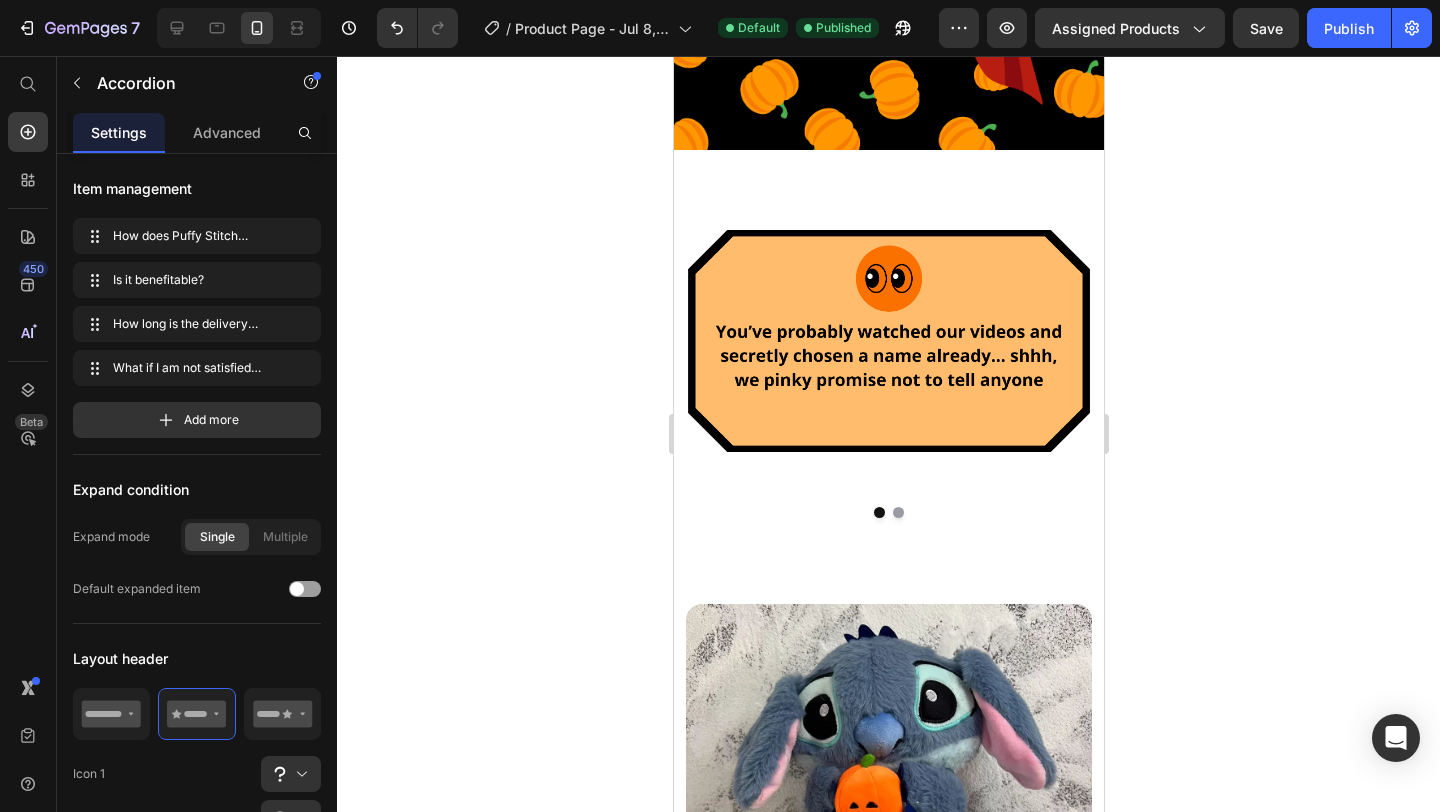 scroll, scrollTop: 468, scrollLeft: 0, axis: vertical 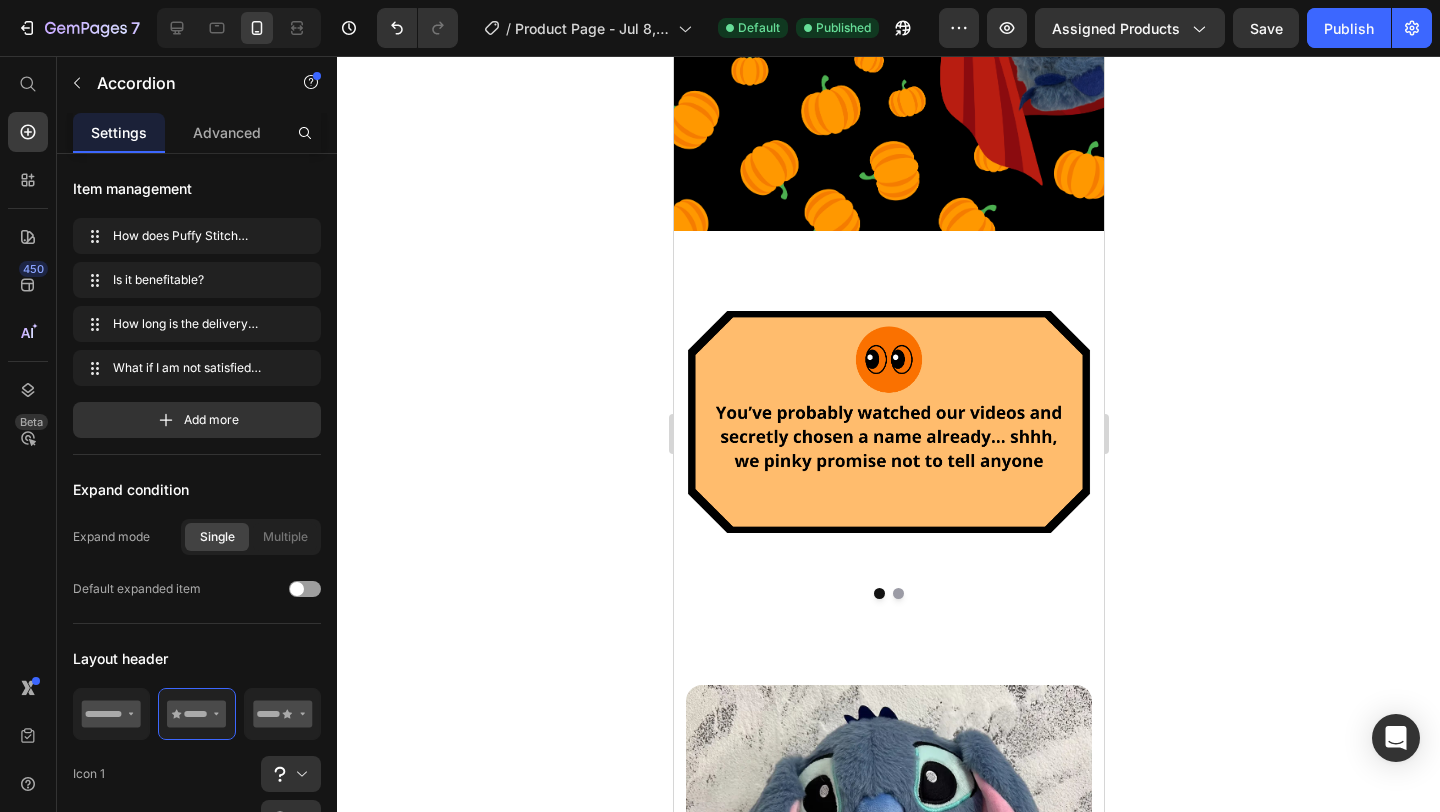 click 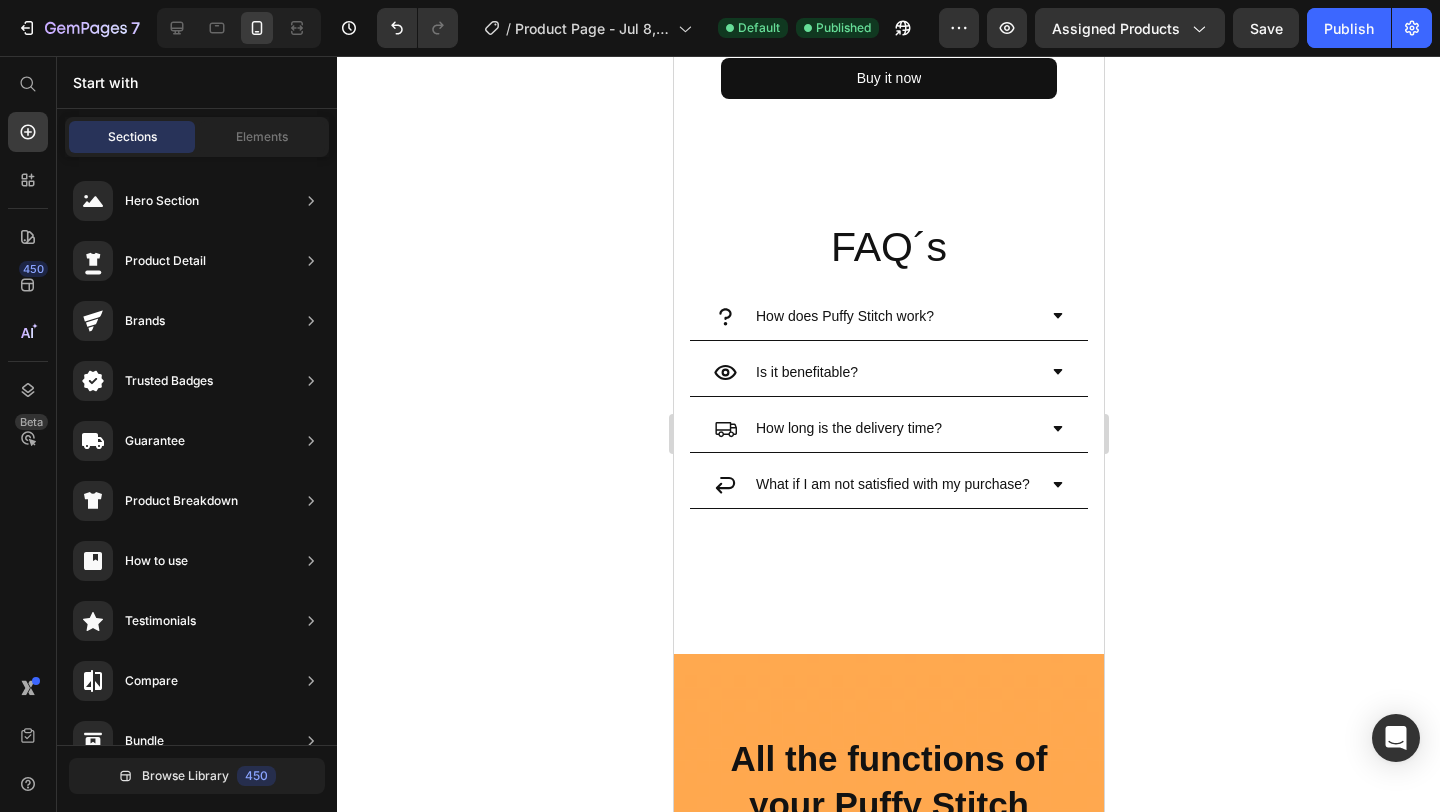 scroll, scrollTop: 1926, scrollLeft: 0, axis: vertical 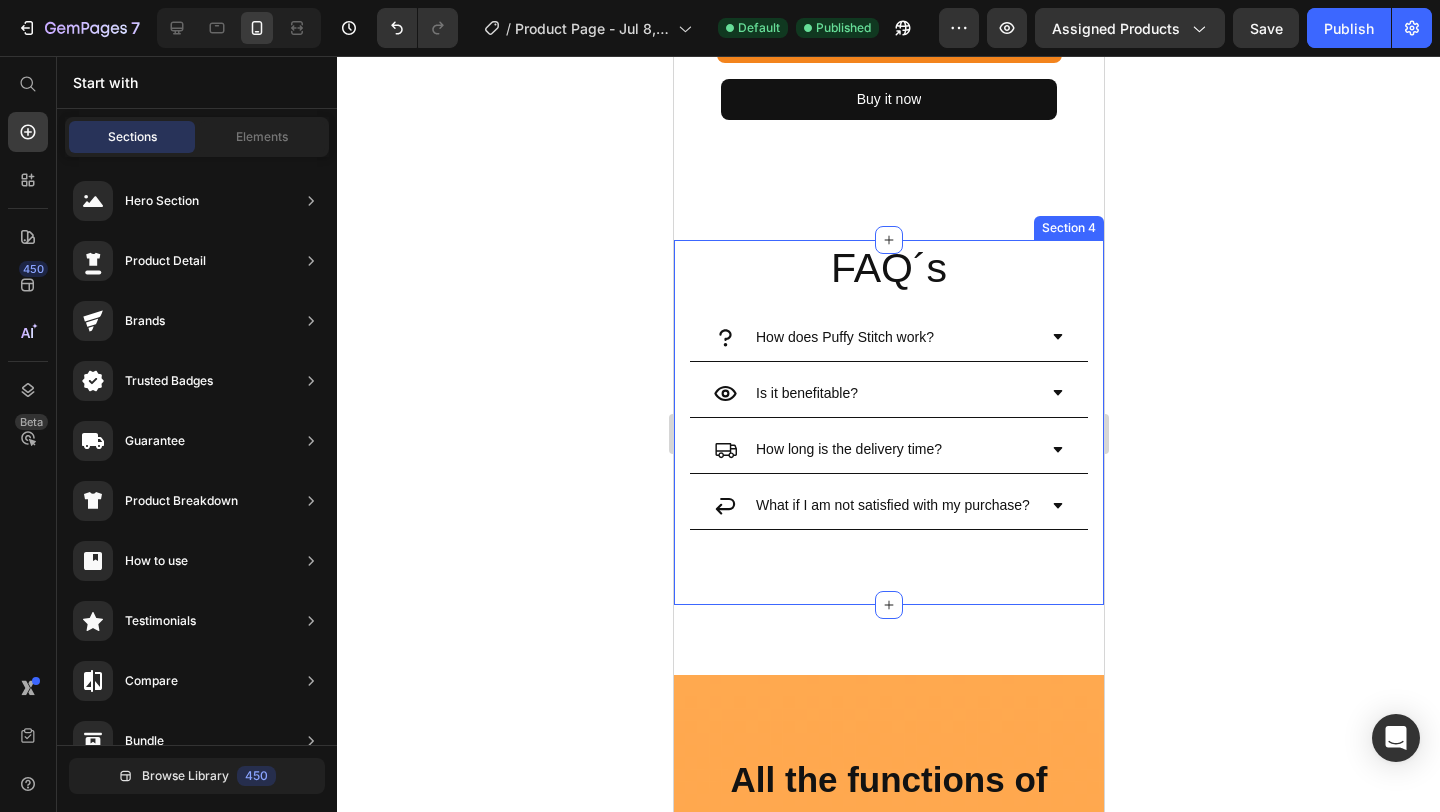 click on "FAQ´s Heading
How does Puffy Stitch work?
Is it benefitable?
How long is the delivery time?
What if I am not satisfied with my purchase? Accordion" at bounding box center (888, 406) 